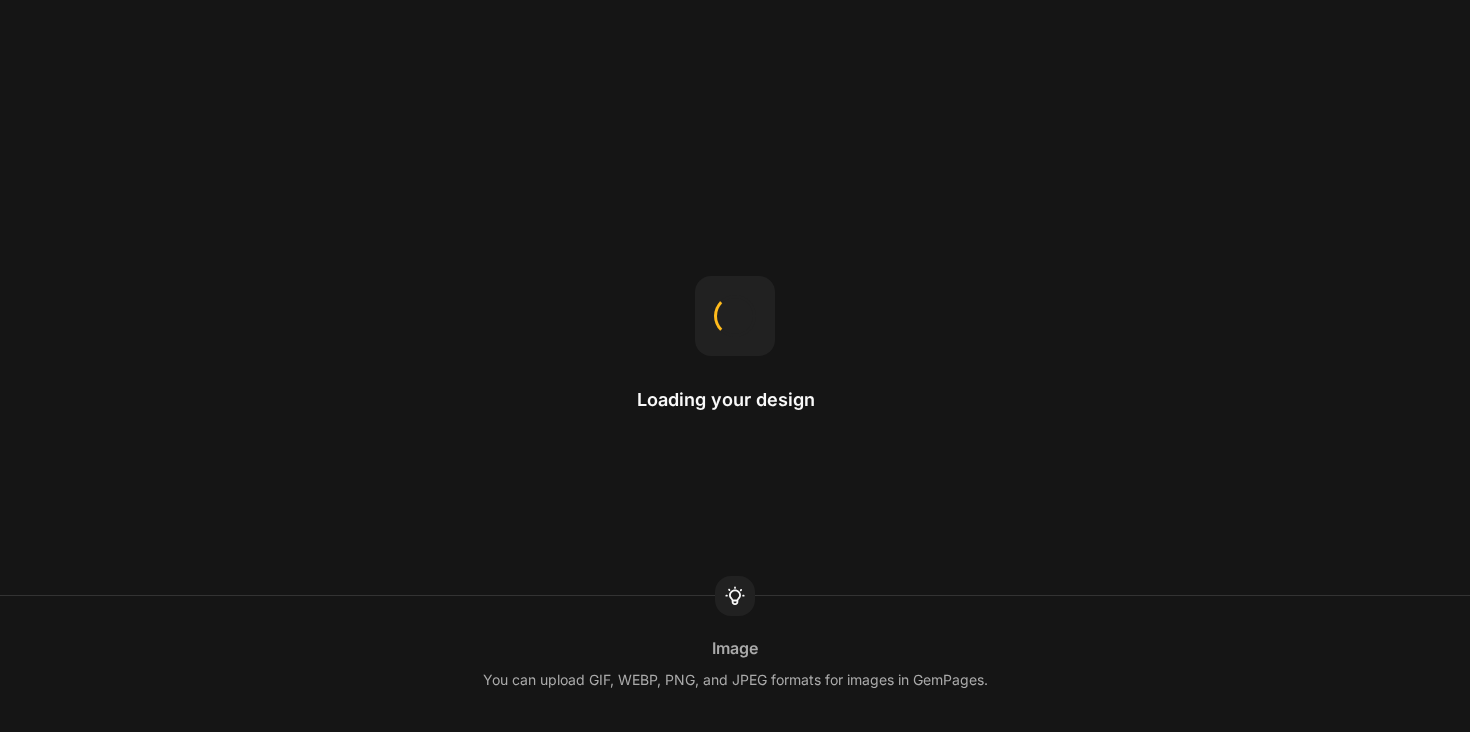scroll, scrollTop: 0, scrollLeft: 0, axis: both 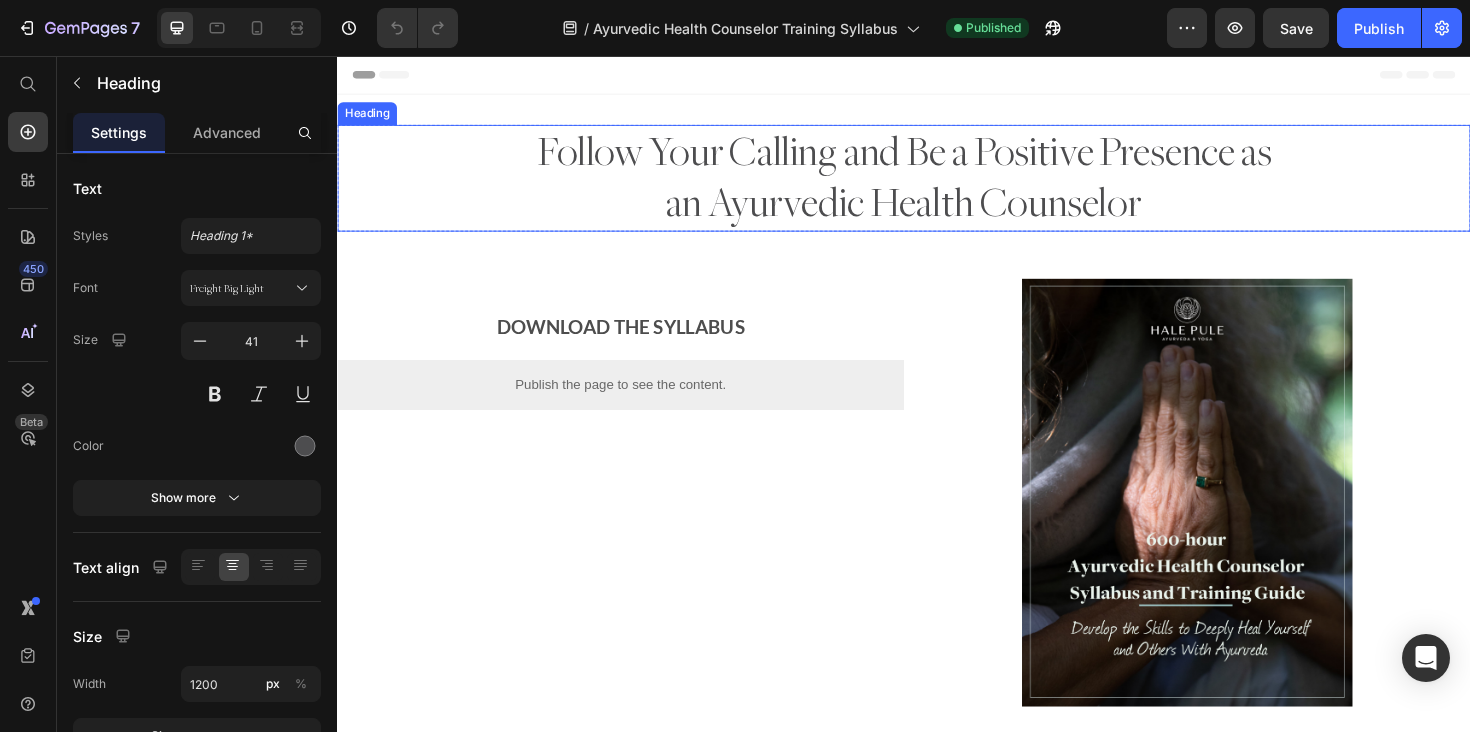 click on "an Ayurvedic Health Counselor" at bounding box center (937, 211) 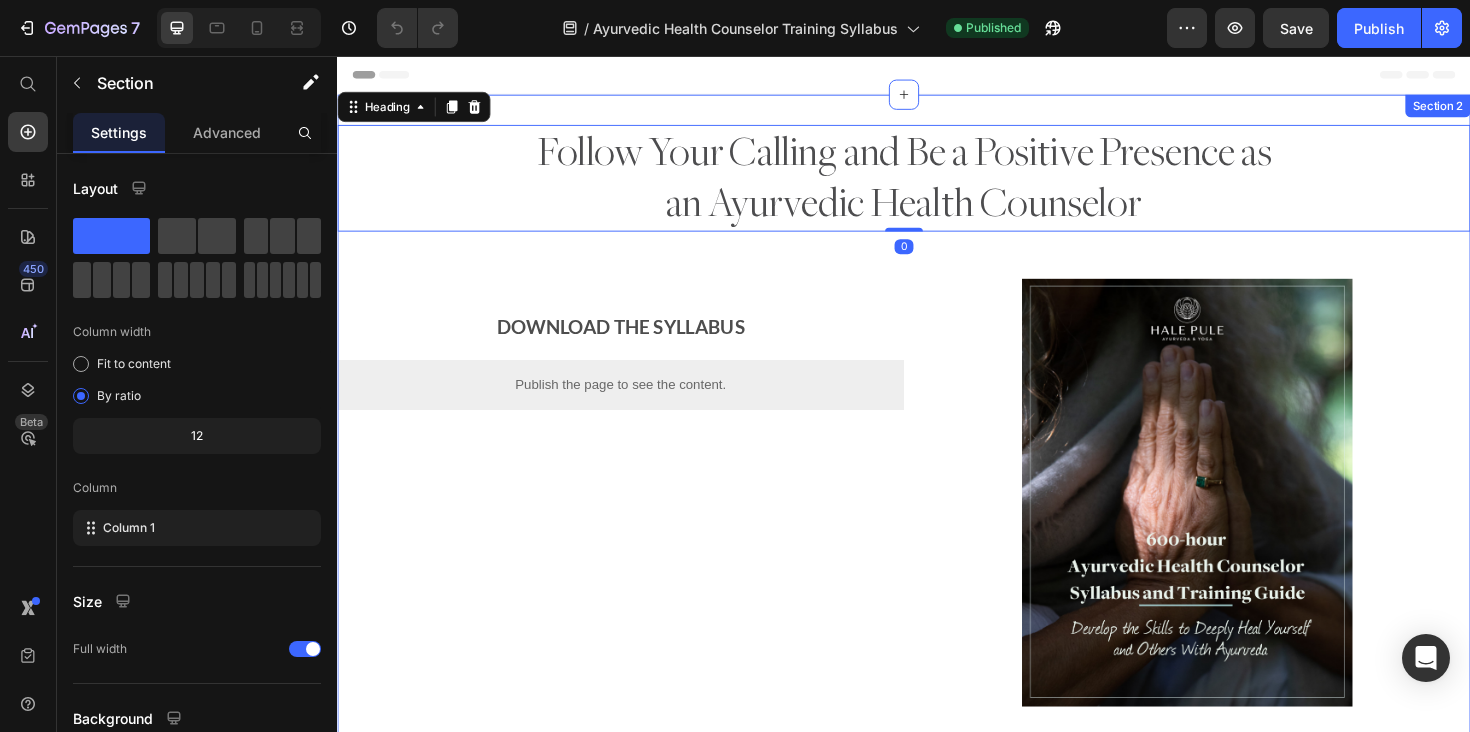 click on "Follow Your Calling and Be a Positive Presence as  an Ayurvedic Health Counselor Heading   0 Row DOWNLOAD THE SYLLABUS Text Block
Publish the page to see the content.
Custom Code Image Row Section 2" at bounding box center [937, 452] 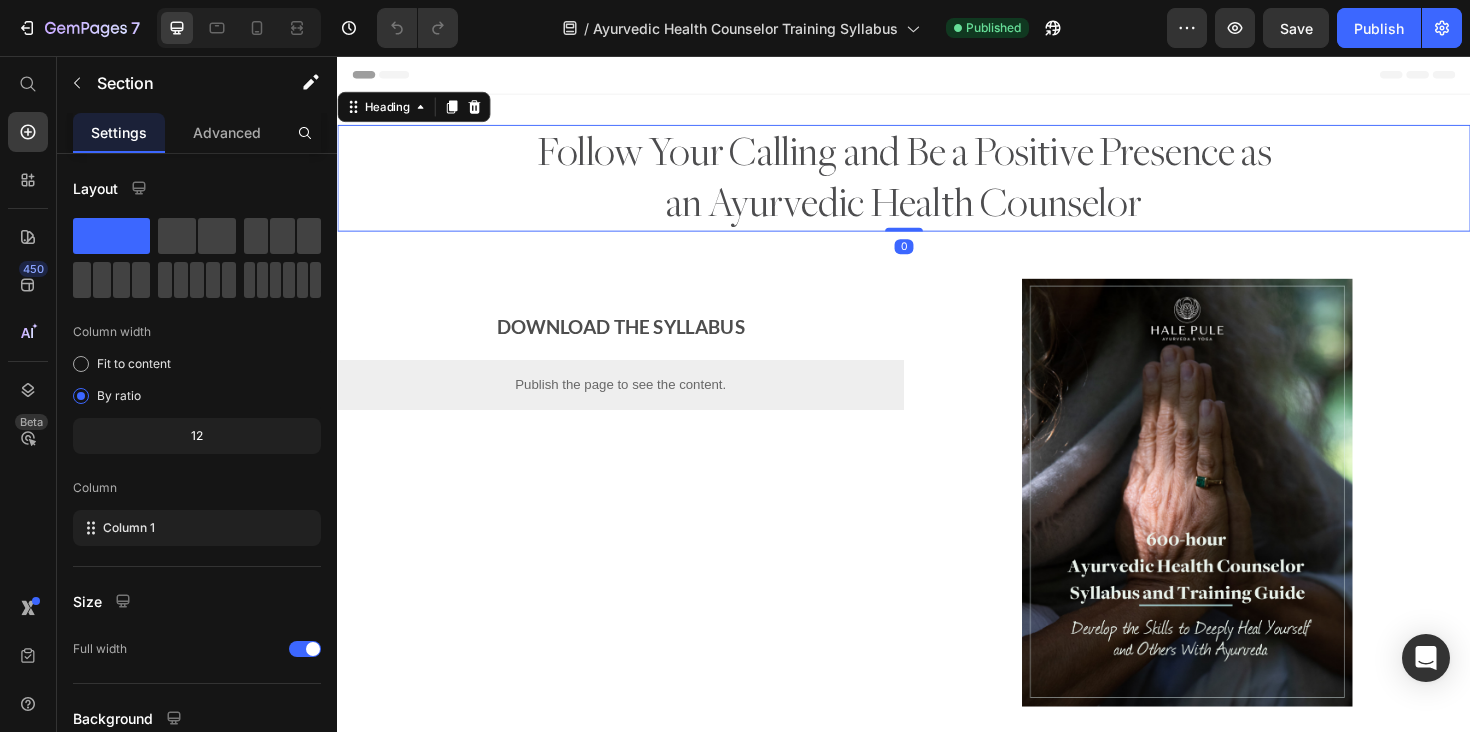 click on "Follow Your Calling and Be a Positive Presence as" at bounding box center [937, 157] 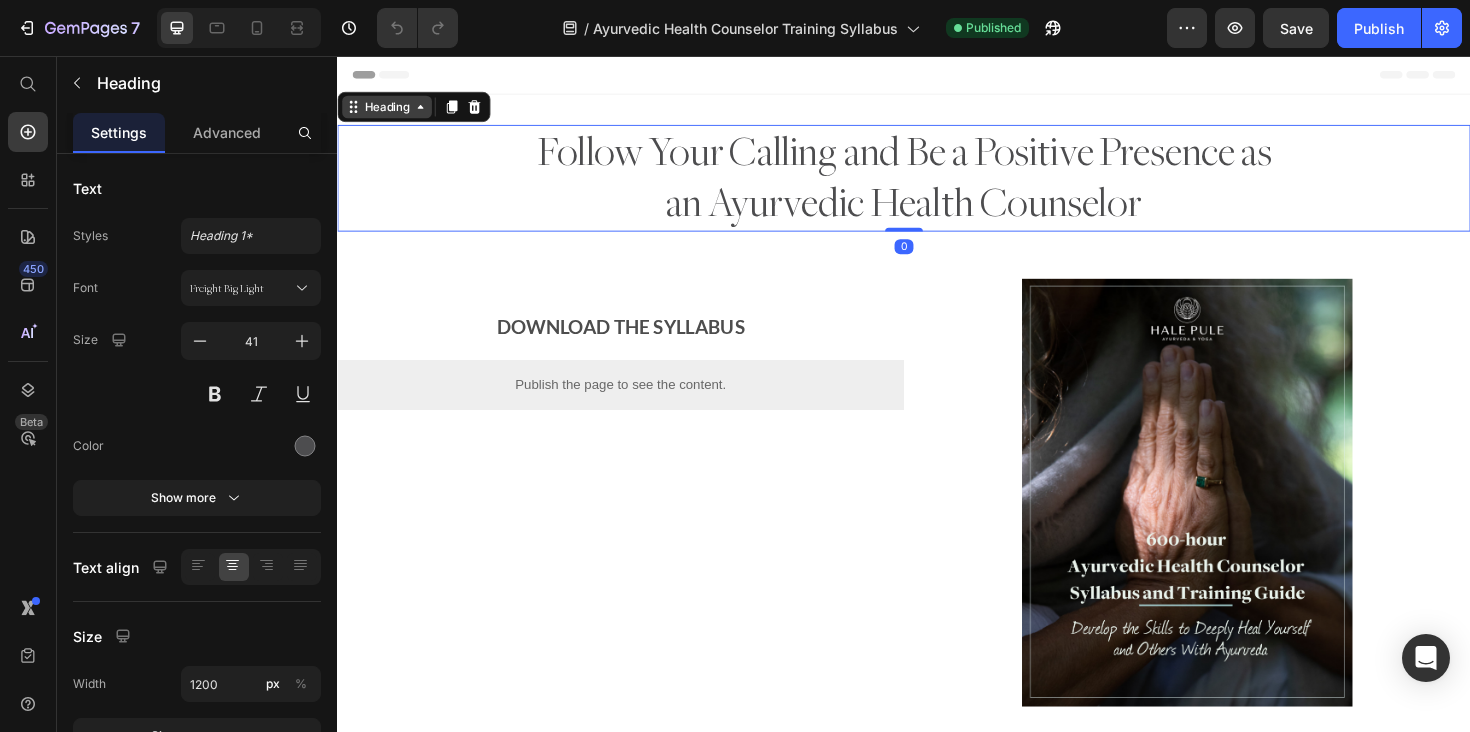 click on "Heading" at bounding box center [389, 110] 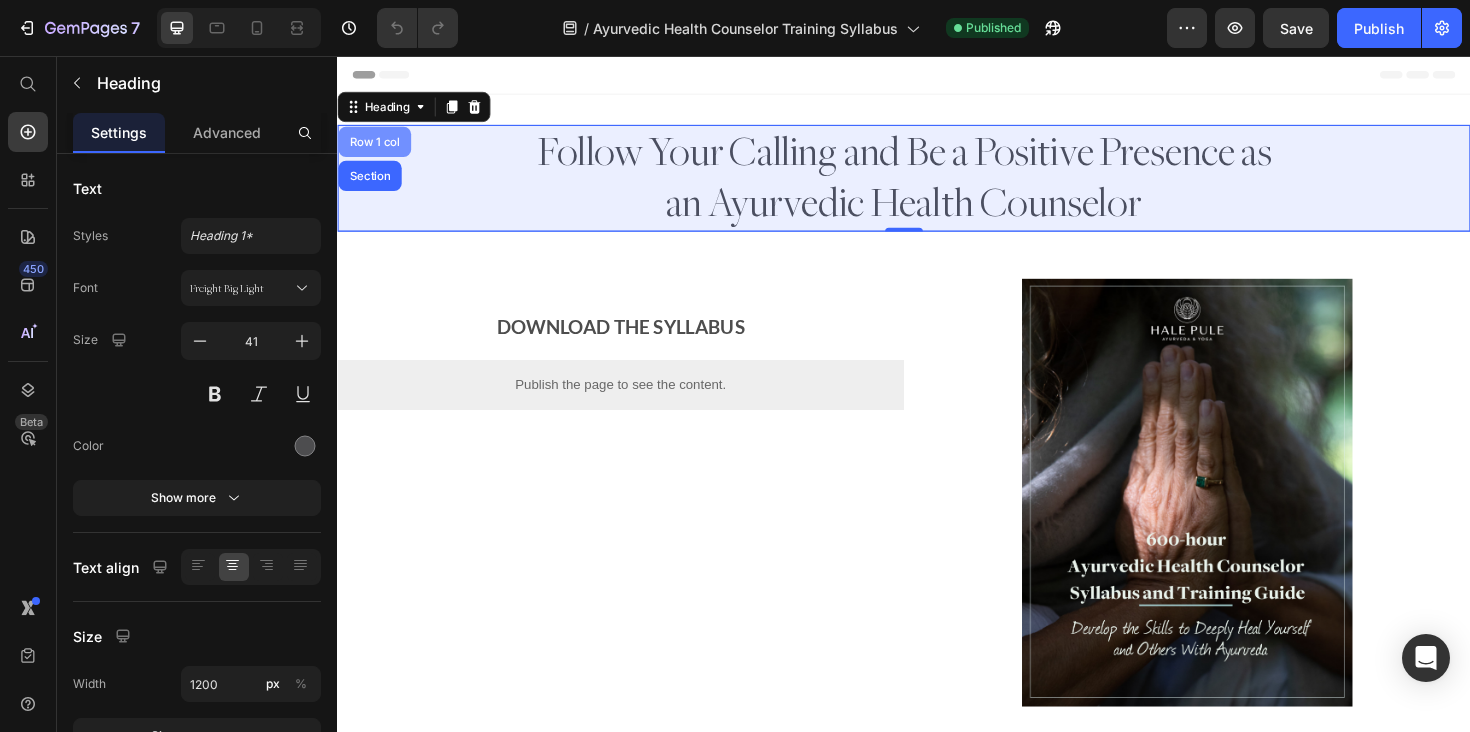 click on "Row 1 col" at bounding box center (376, 147) 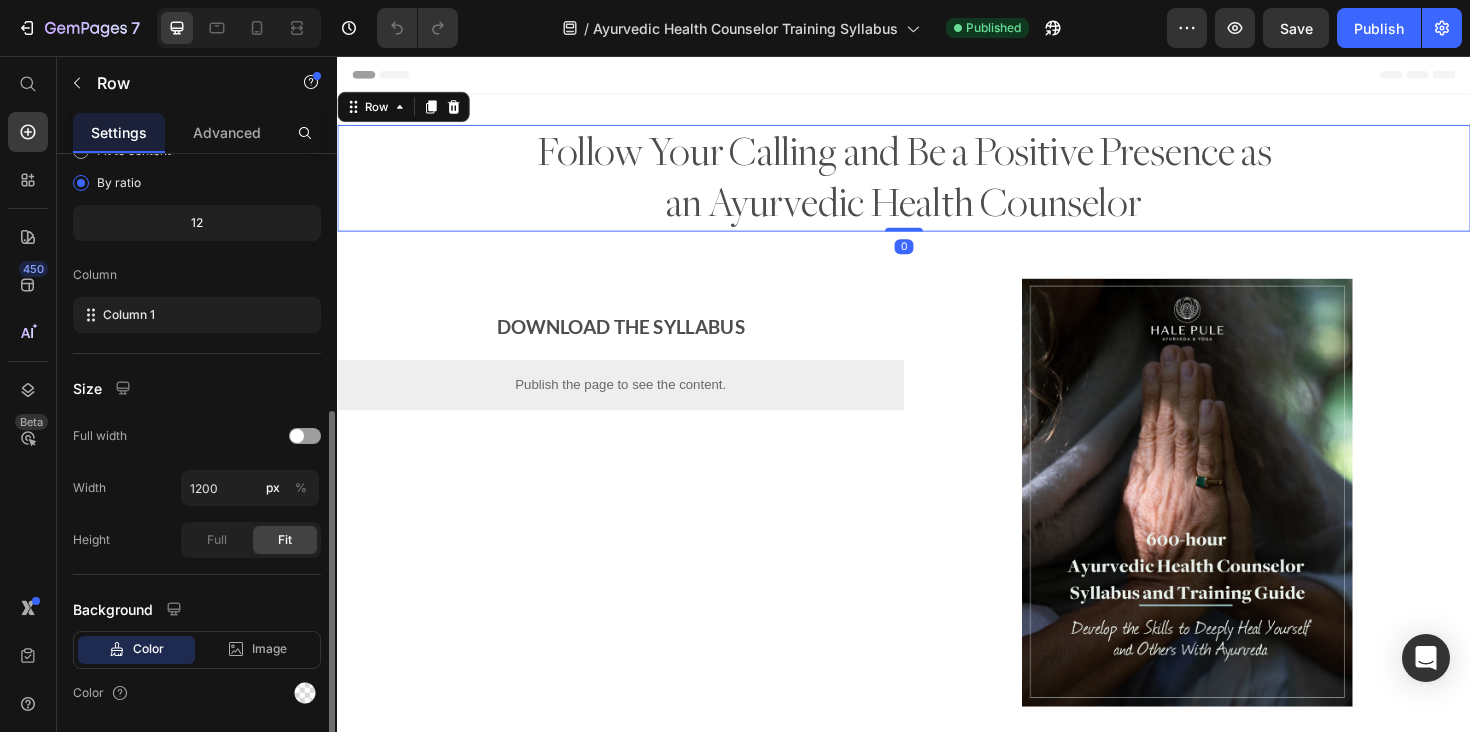 scroll, scrollTop: 277, scrollLeft: 0, axis: vertical 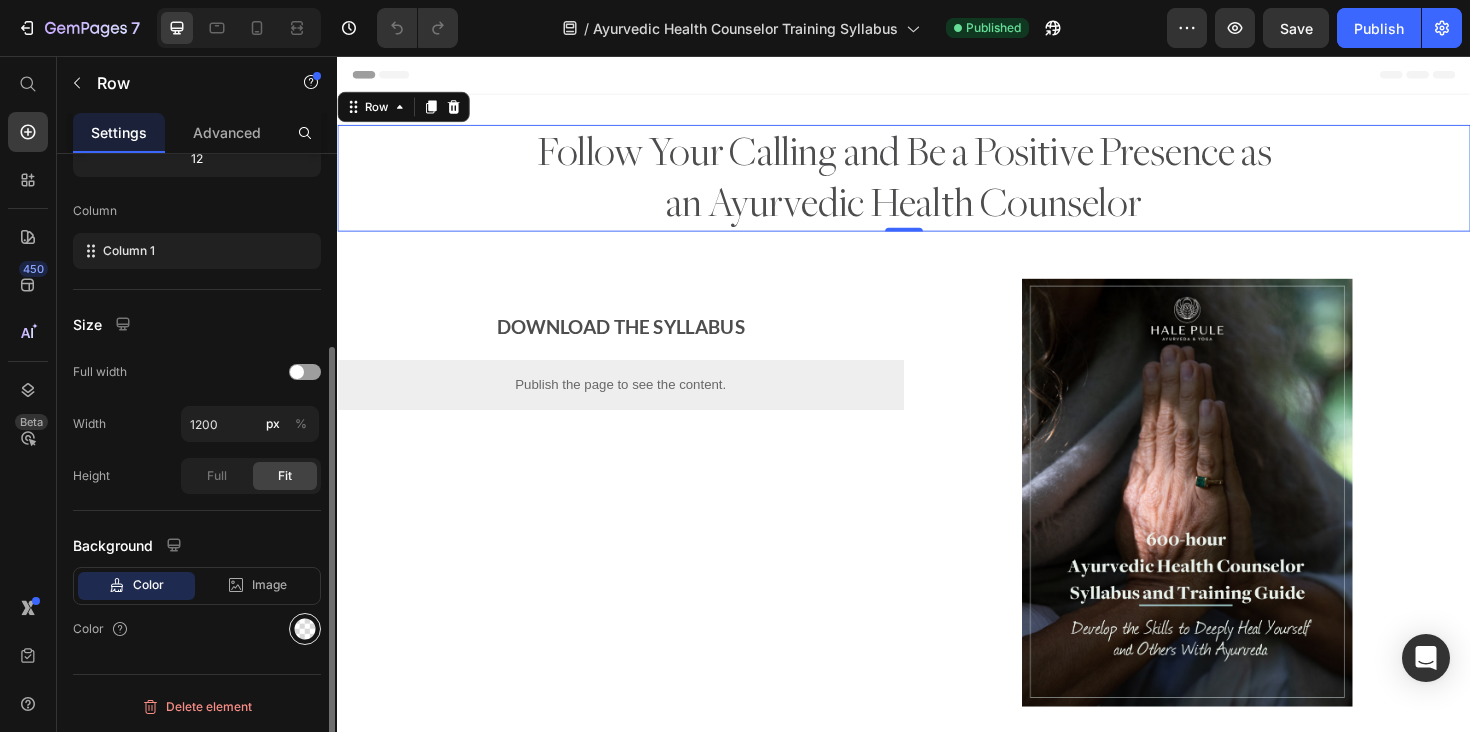 click at bounding box center (305, 629) 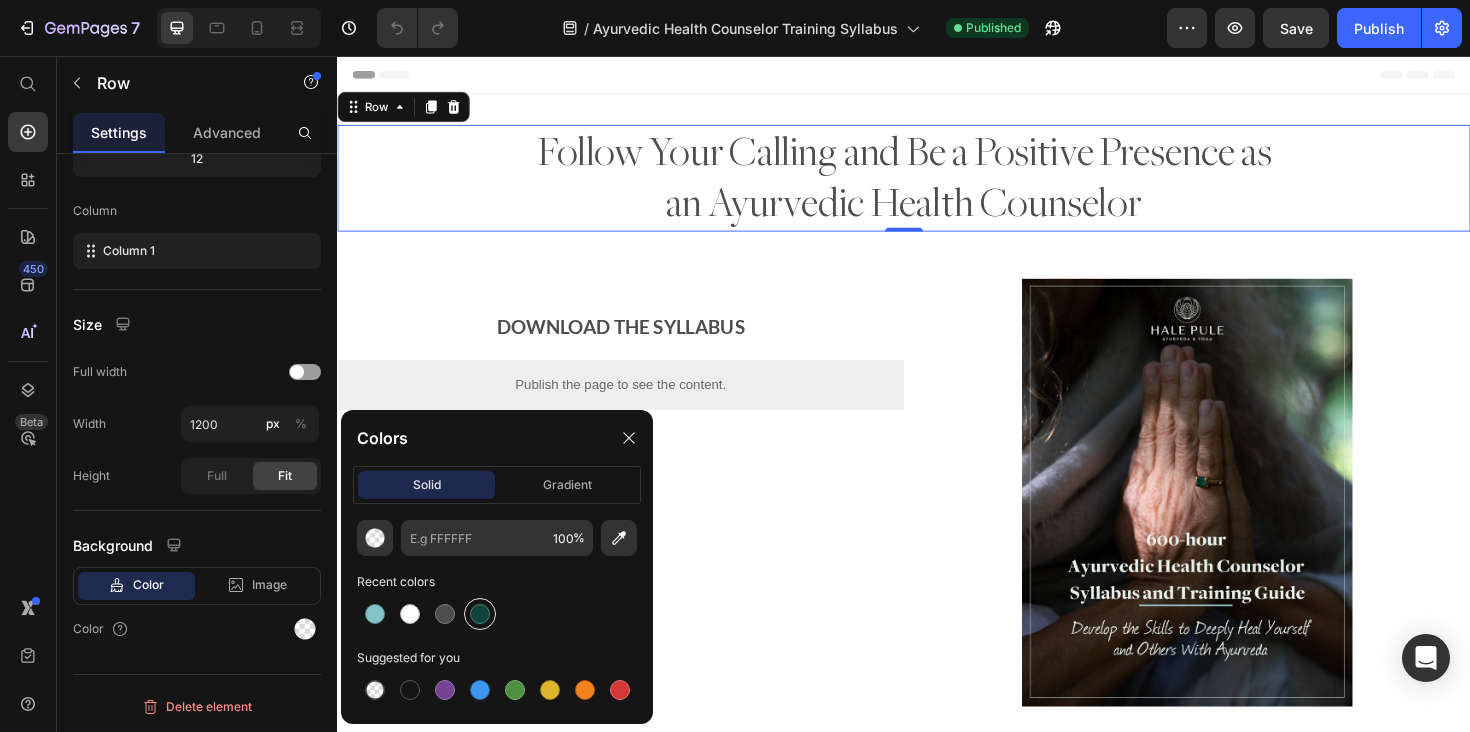 click at bounding box center [480, 614] 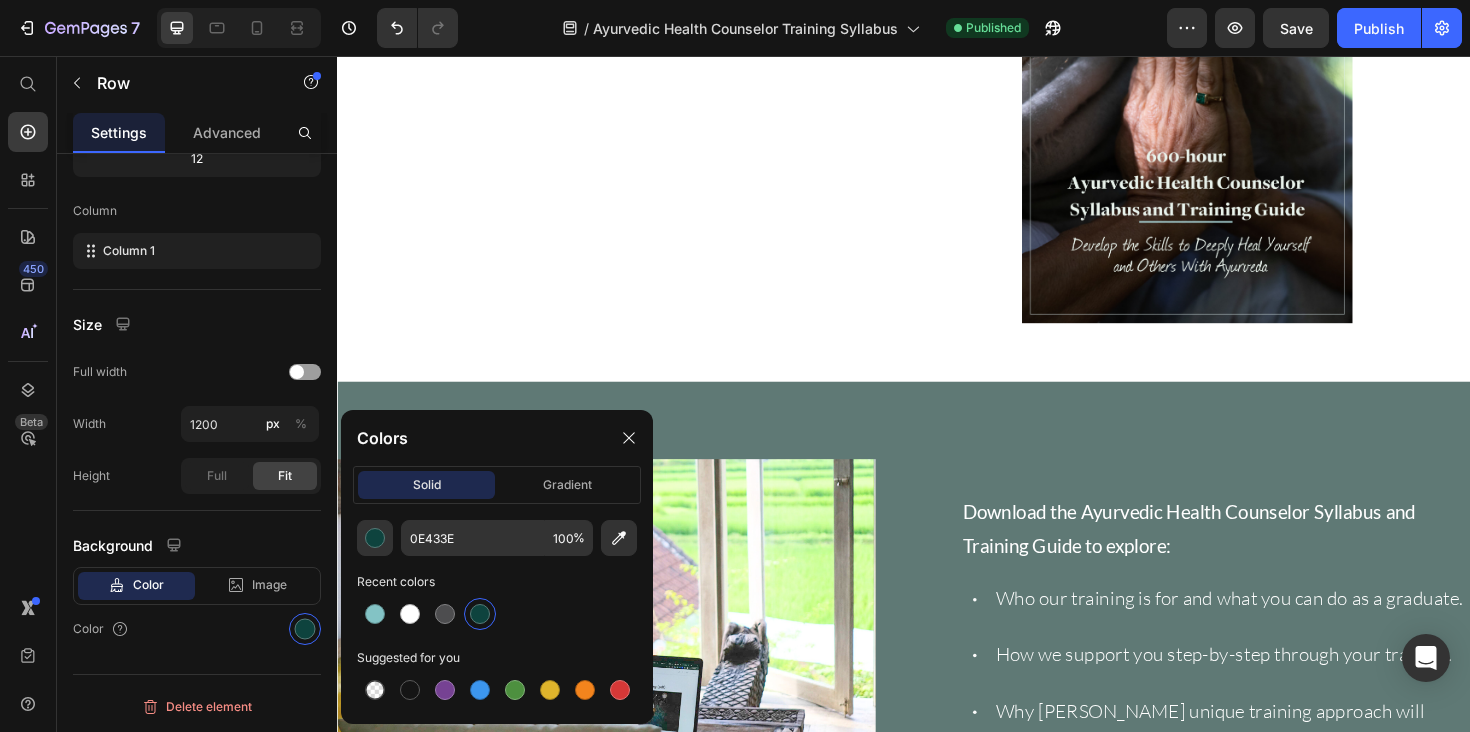 scroll, scrollTop: 0, scrollLeft: 0, axis: both 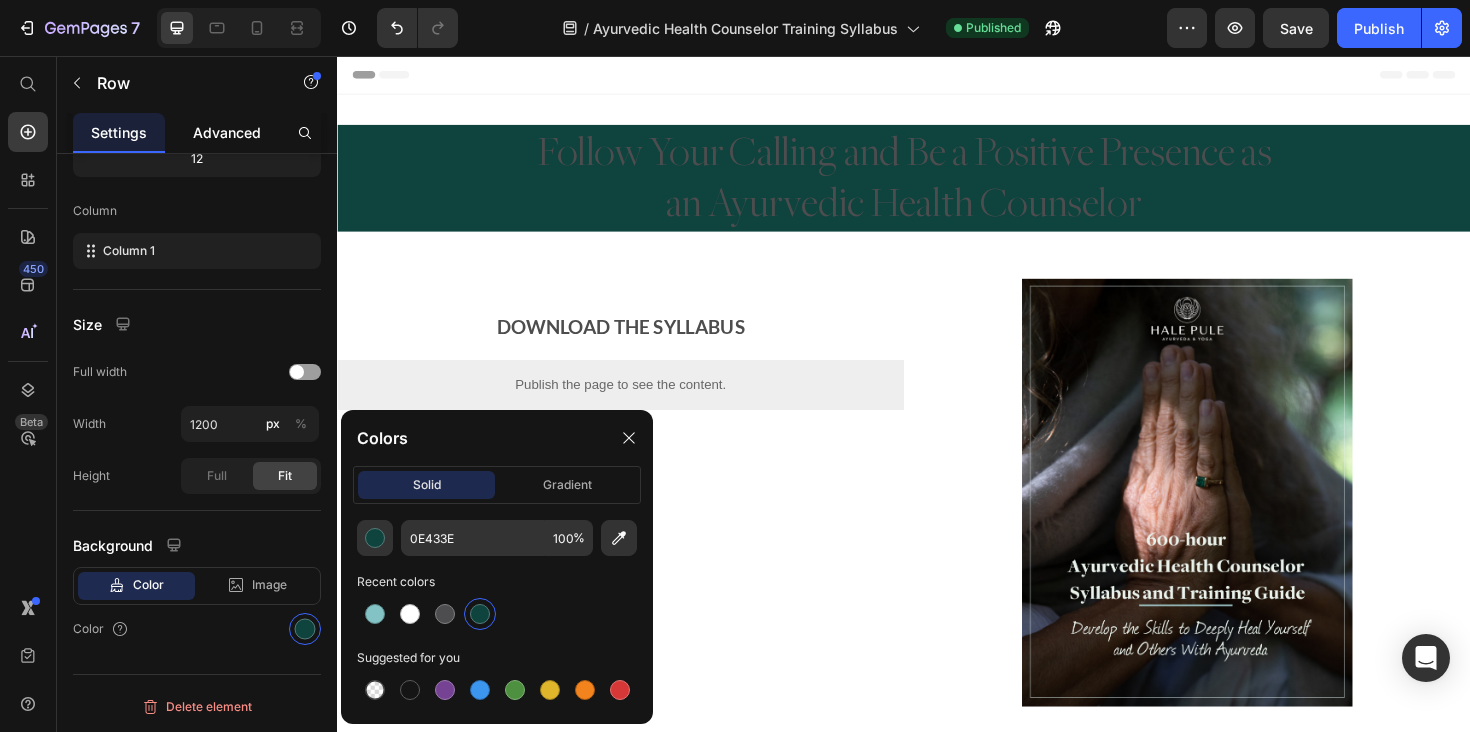 click on "Advanced" at bounding box center (227, 132) 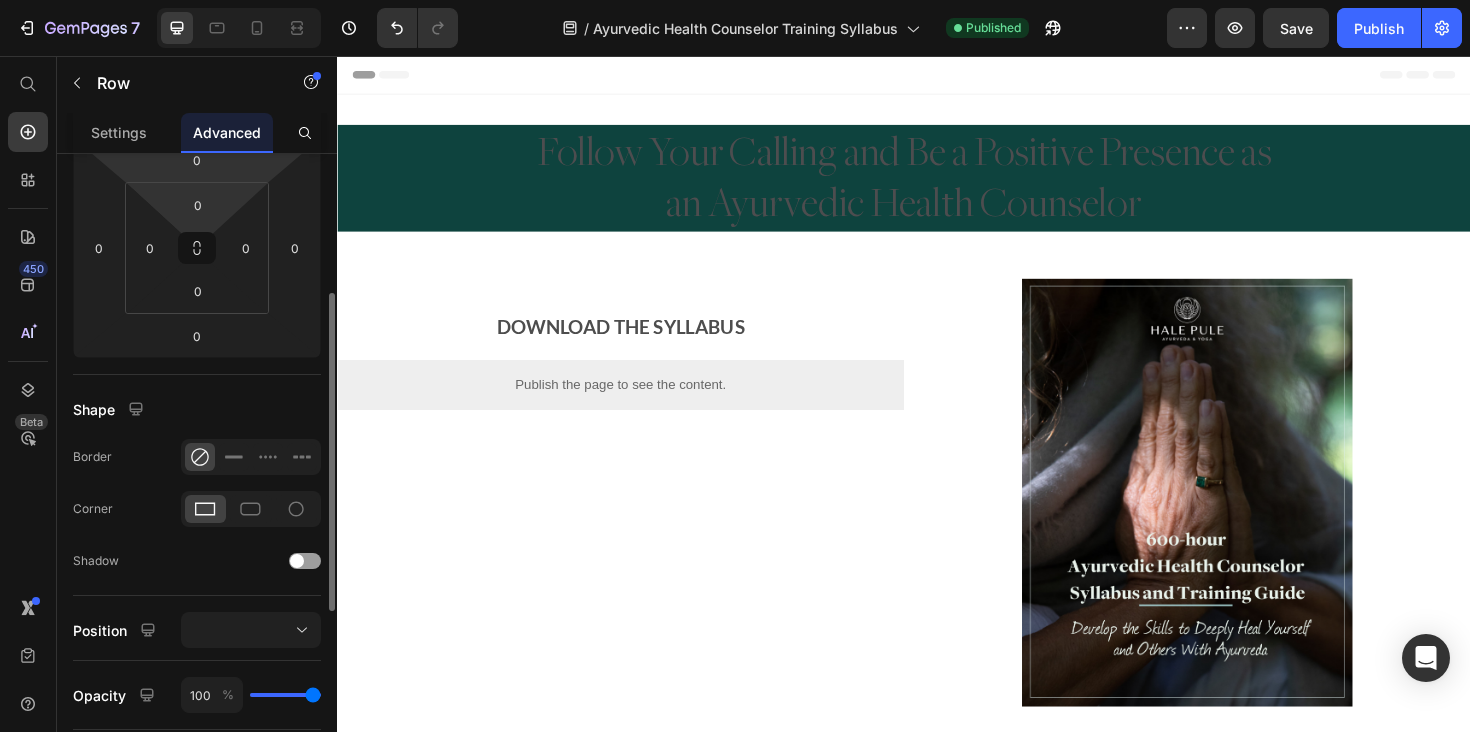 scroll, scrollTop: 0, scrollLeft: 0, axis: both 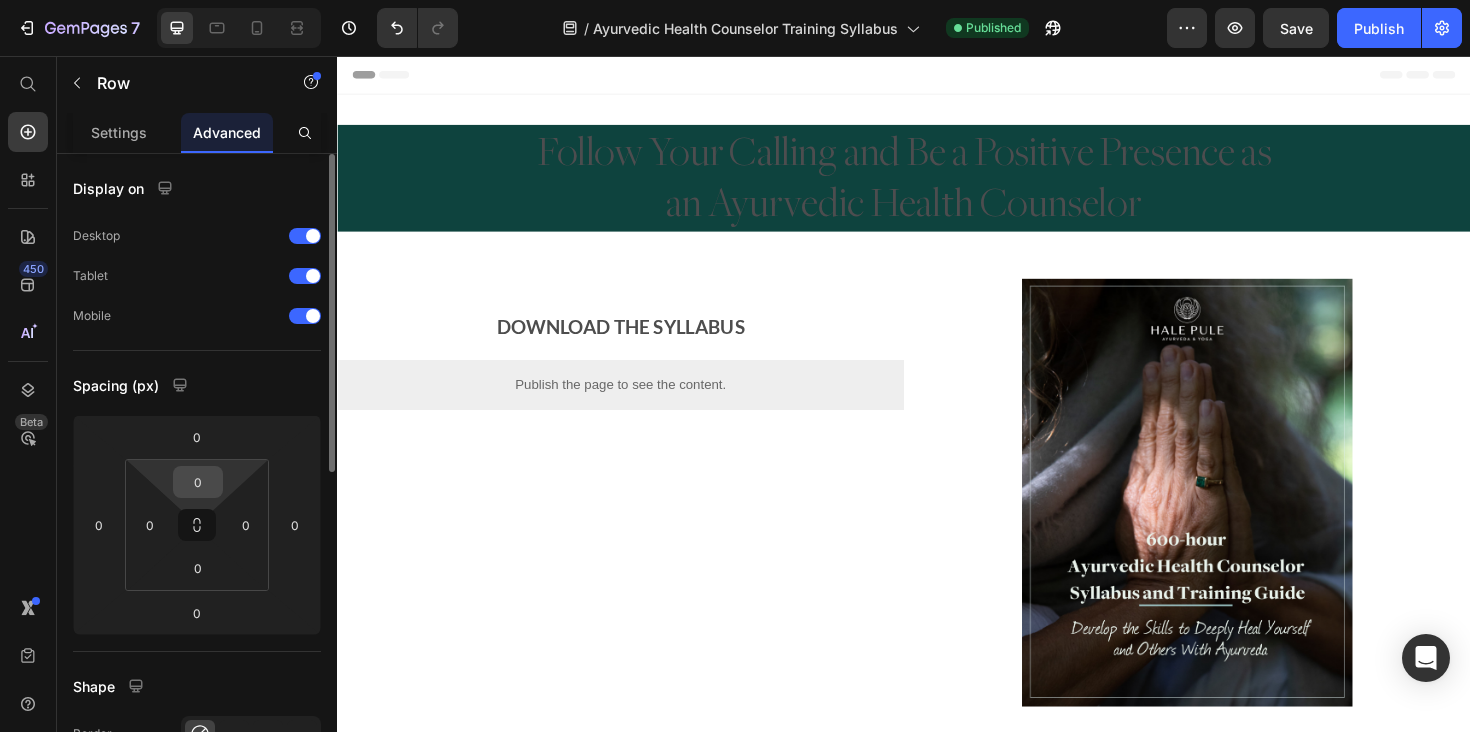 click on "0" at bounding box center (198, 482) 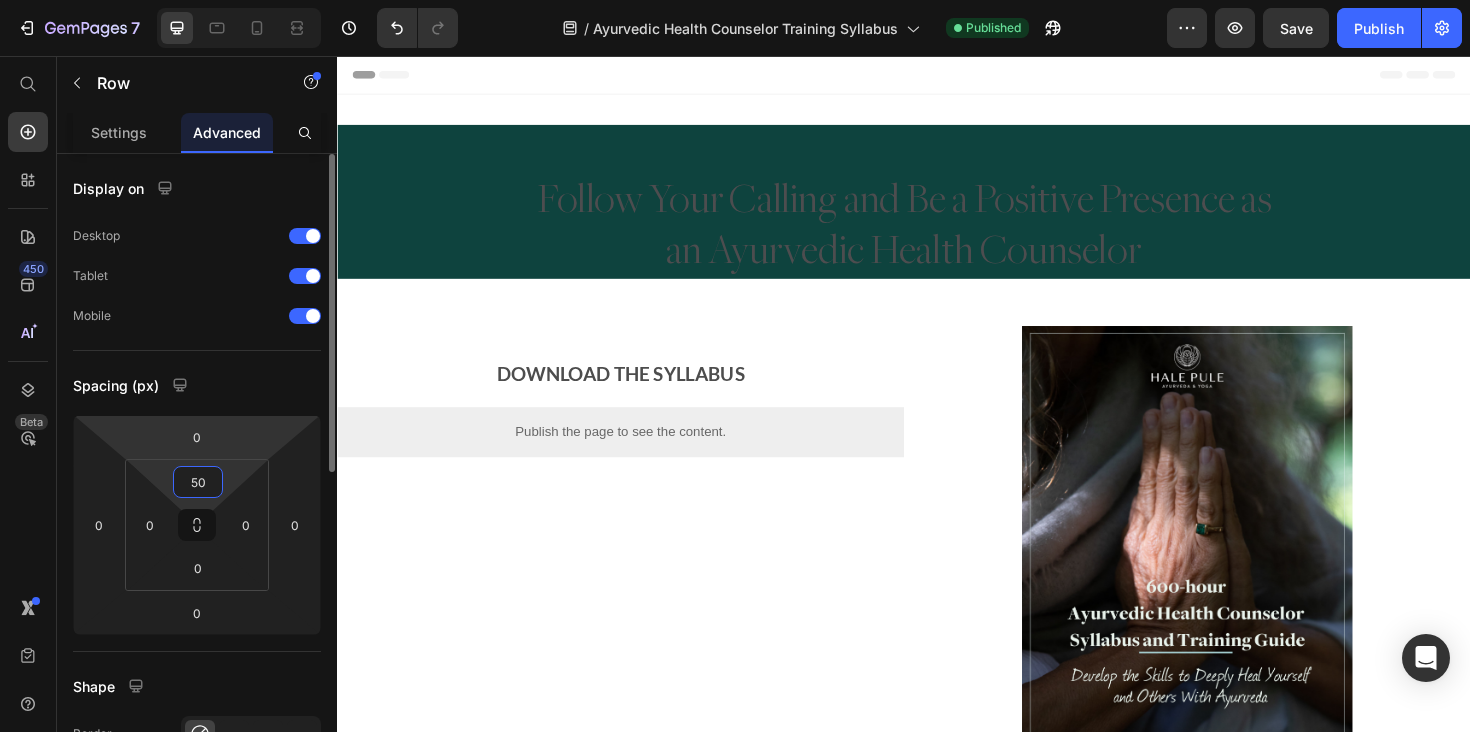 type on "5" 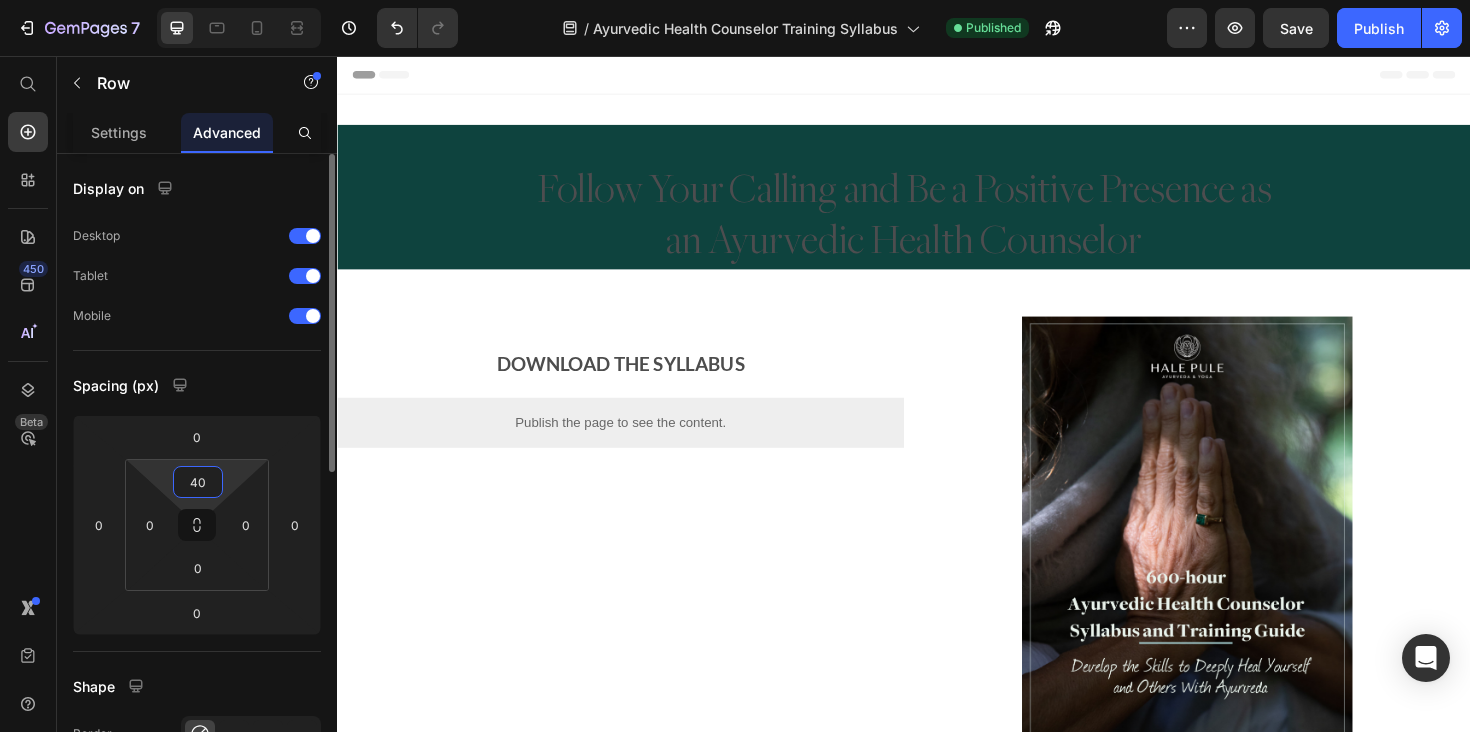 type on "4" 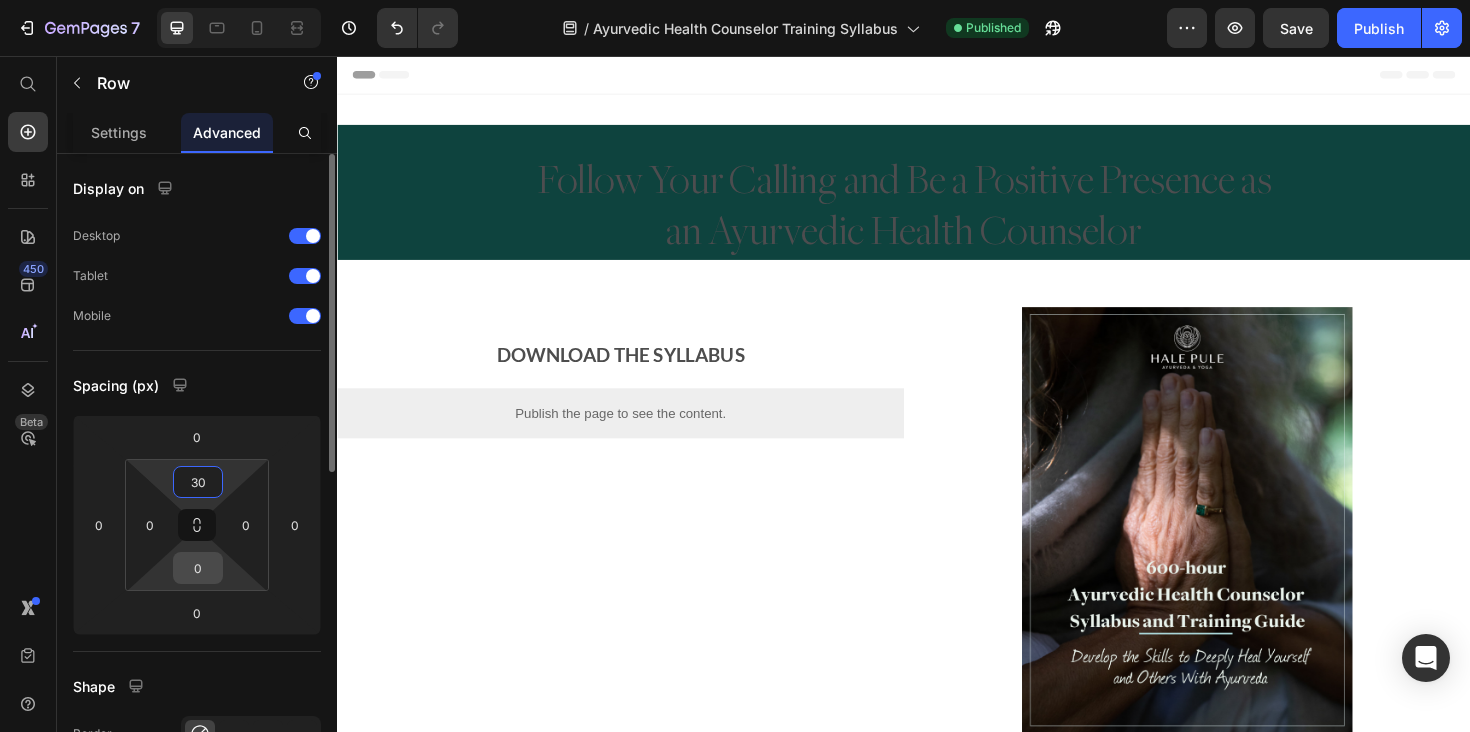 type on "30" 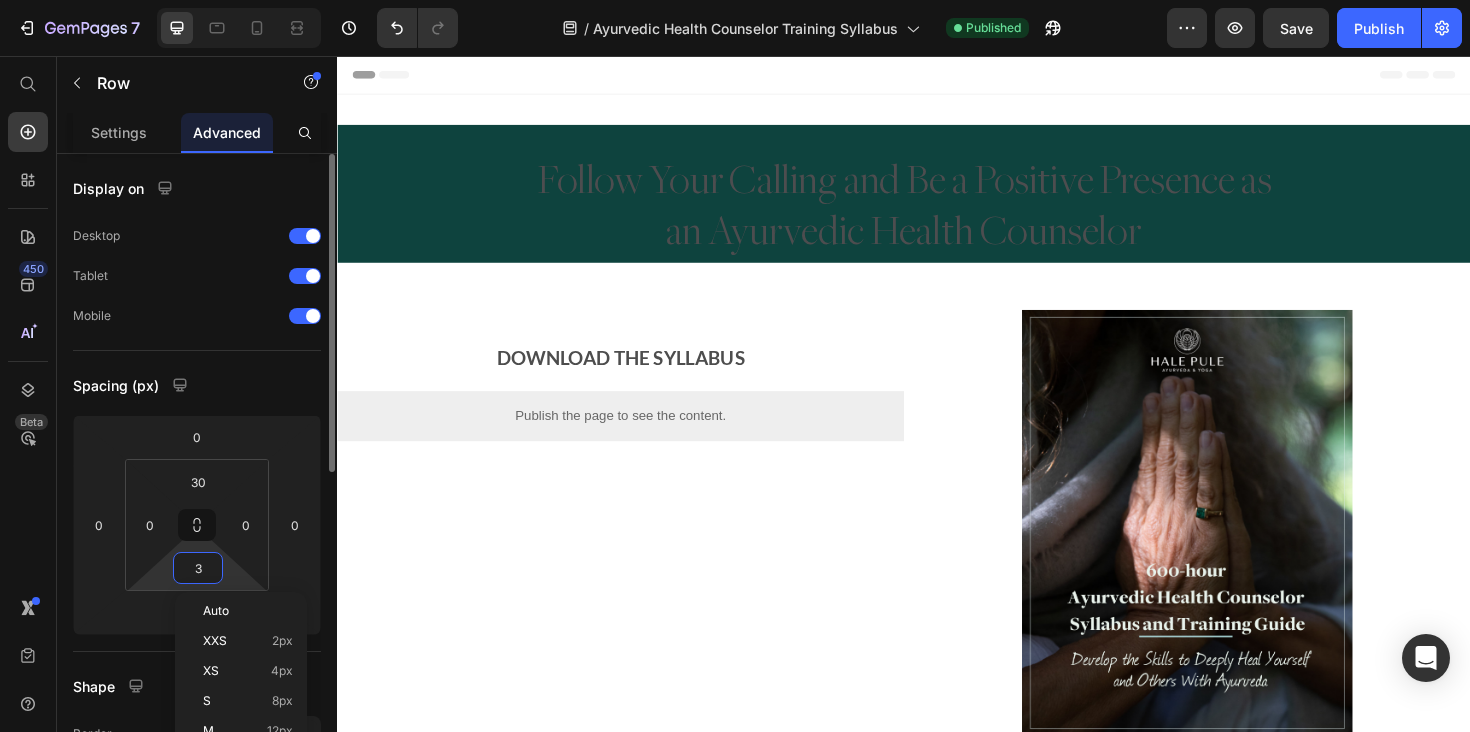 type on "30" 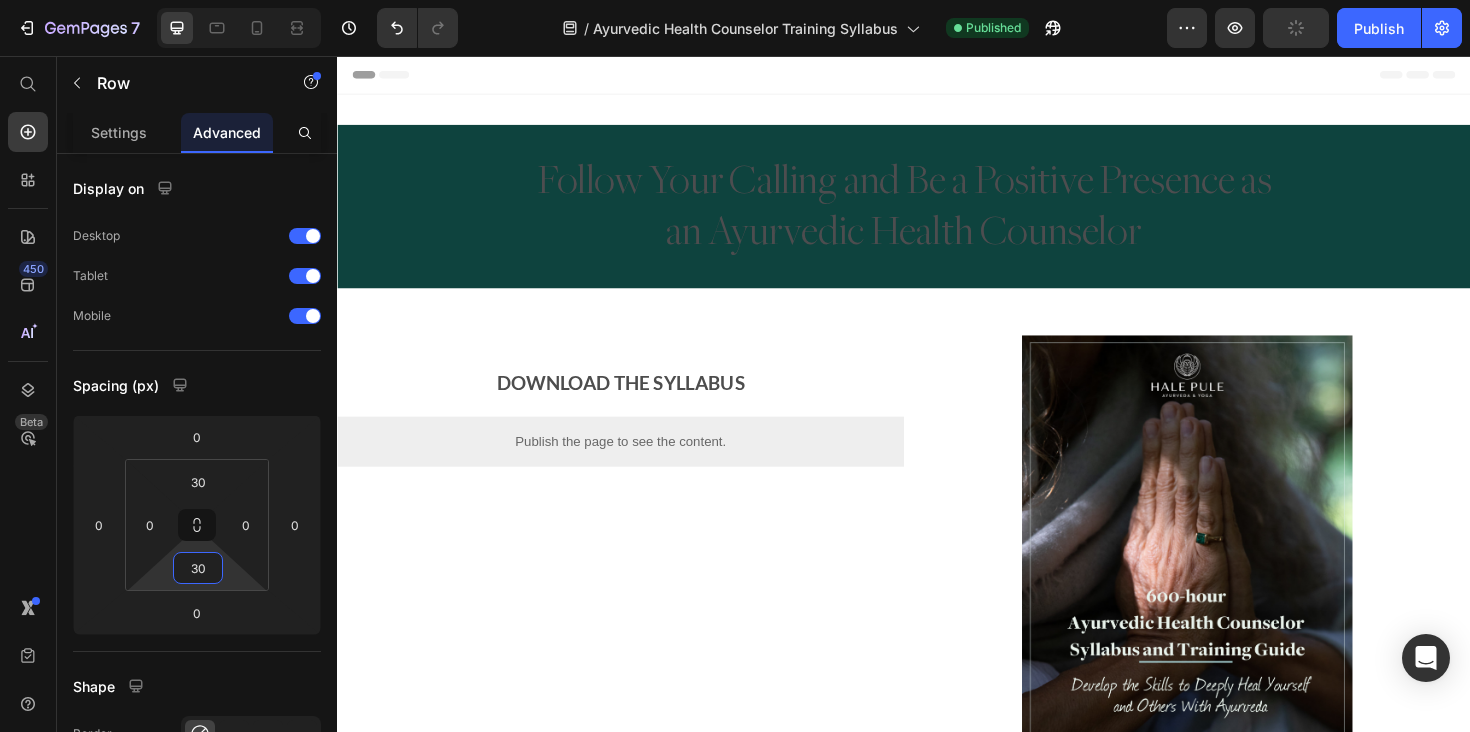 click on "Follow Your Calling and Be a Positive Presence as  an Ayurvedic Health Counselor" at bounding box center (937, 215) 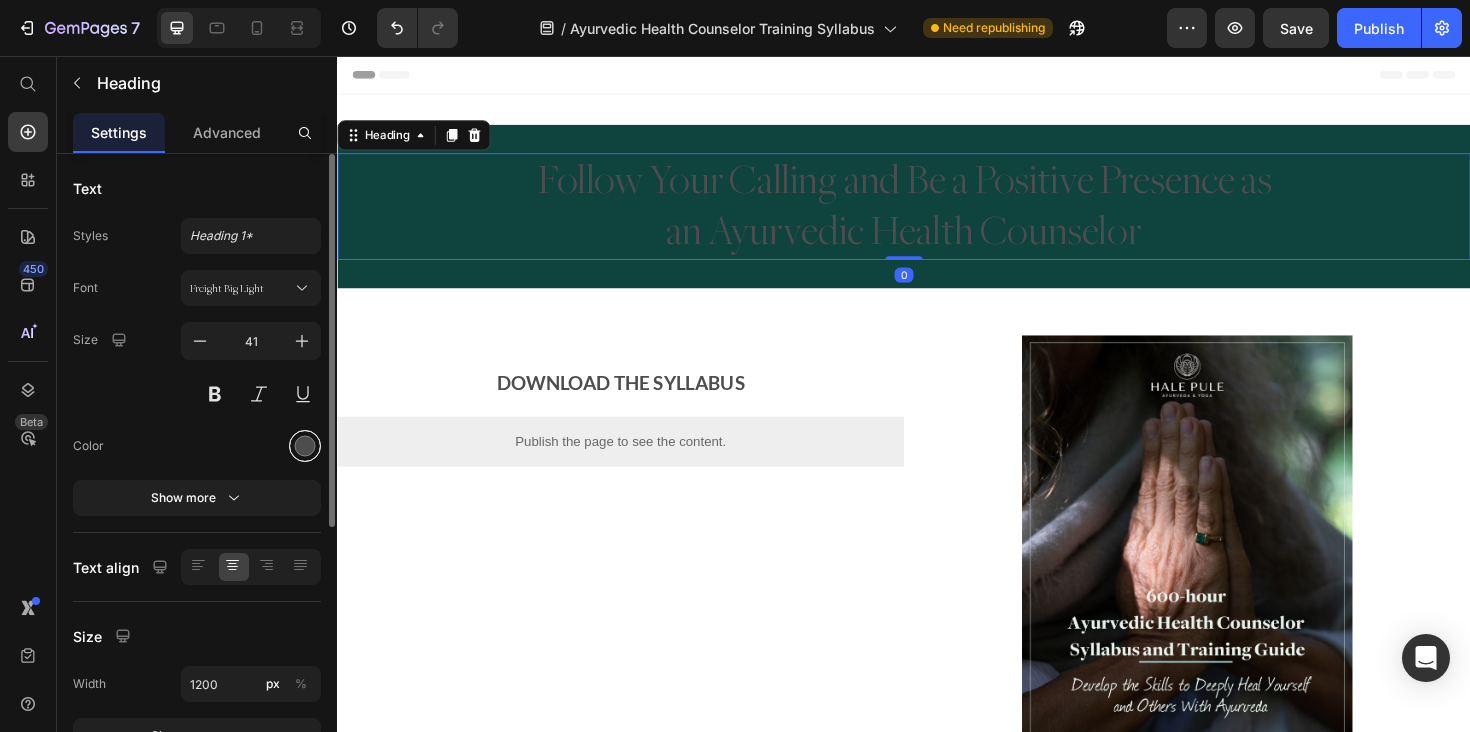 click at bounding box center (305, 446) 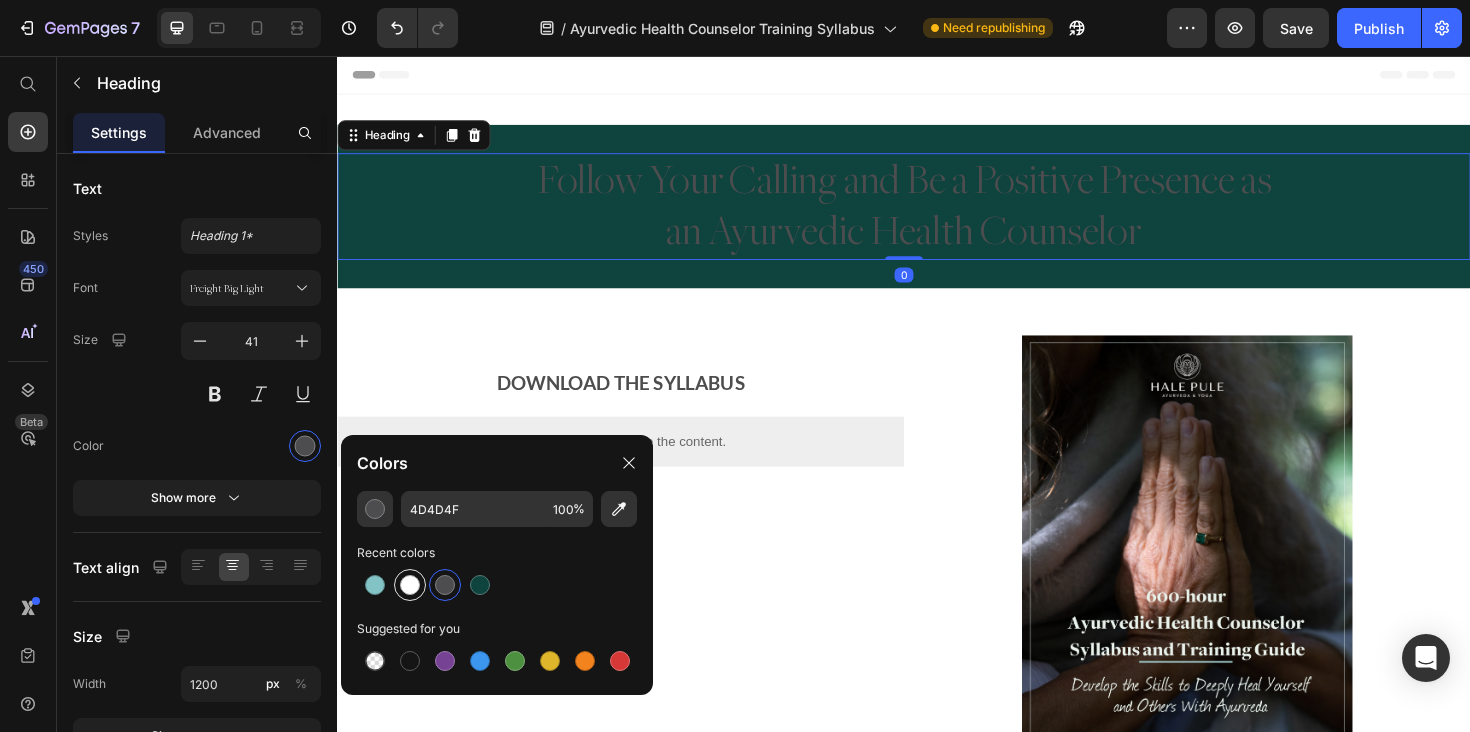 click at bounding box center (410, 585) 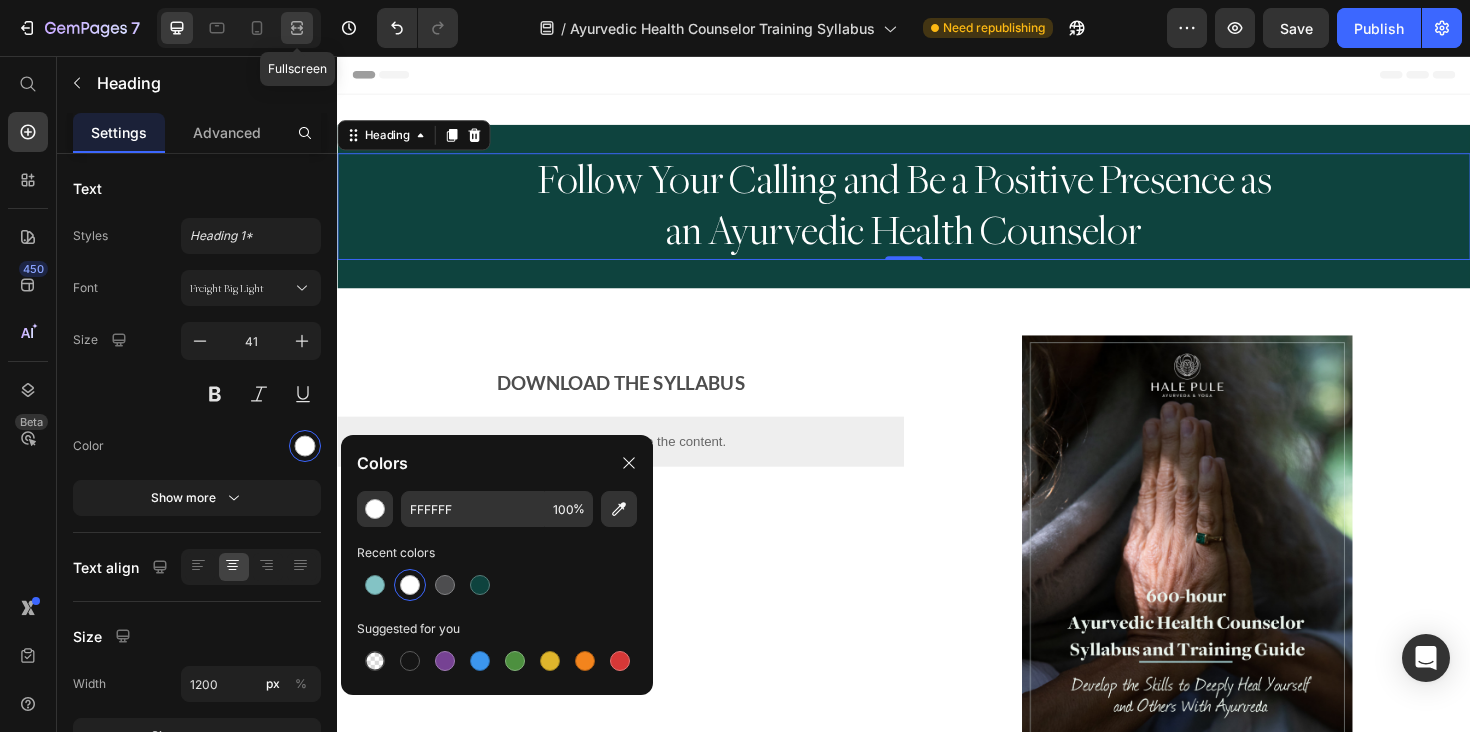 click 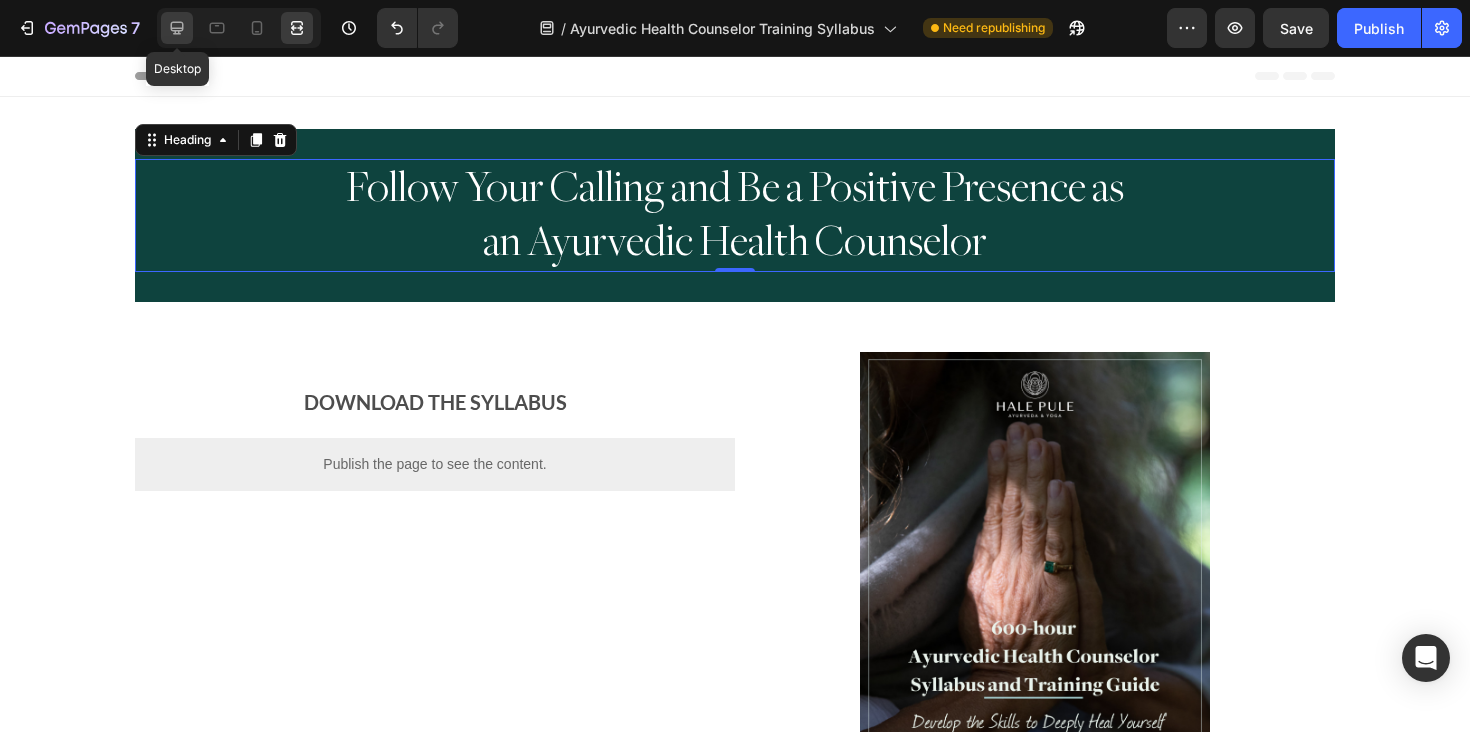 click 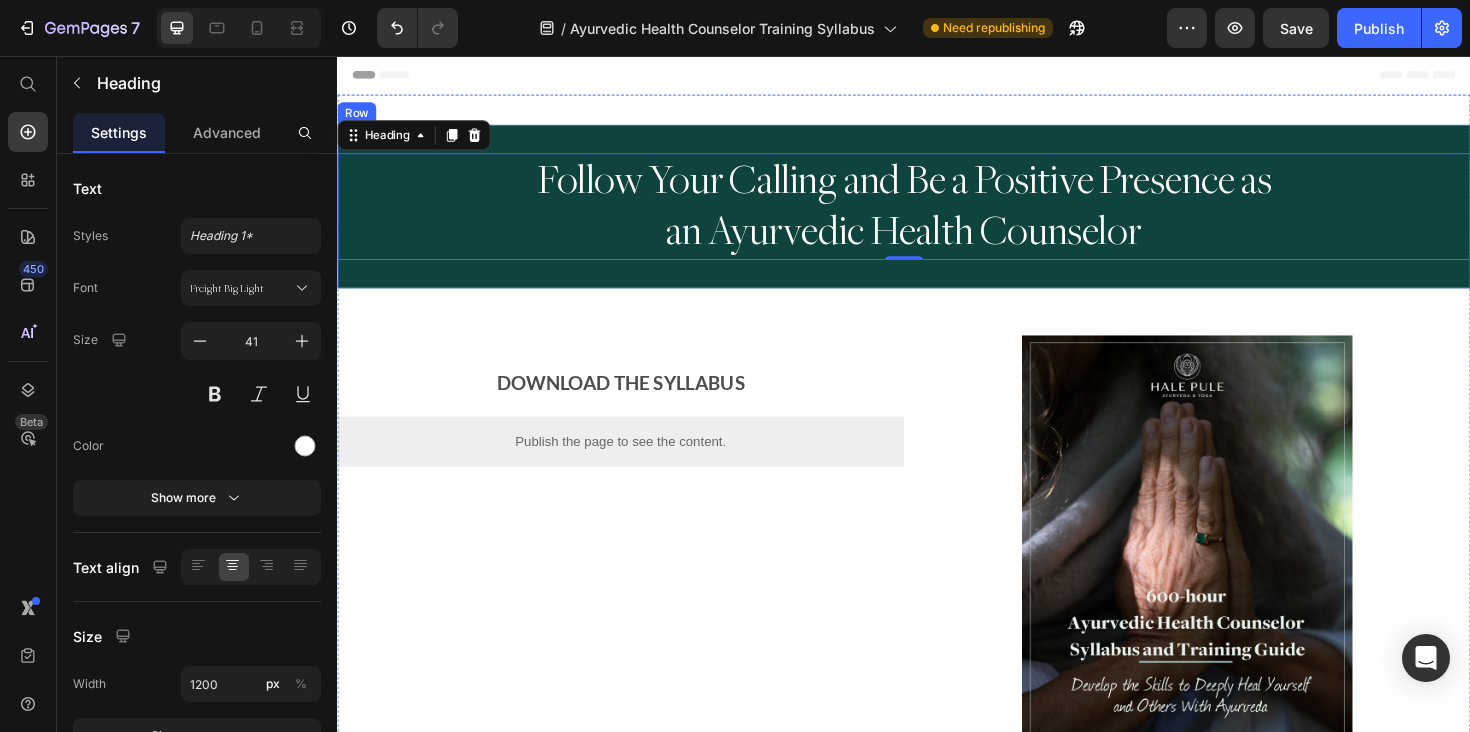 click on "Follow Your Calling and Be a Positive Presence as  an Ayurvedic Health Counselor Heading   0 Row" at bounding box center (937, 215) 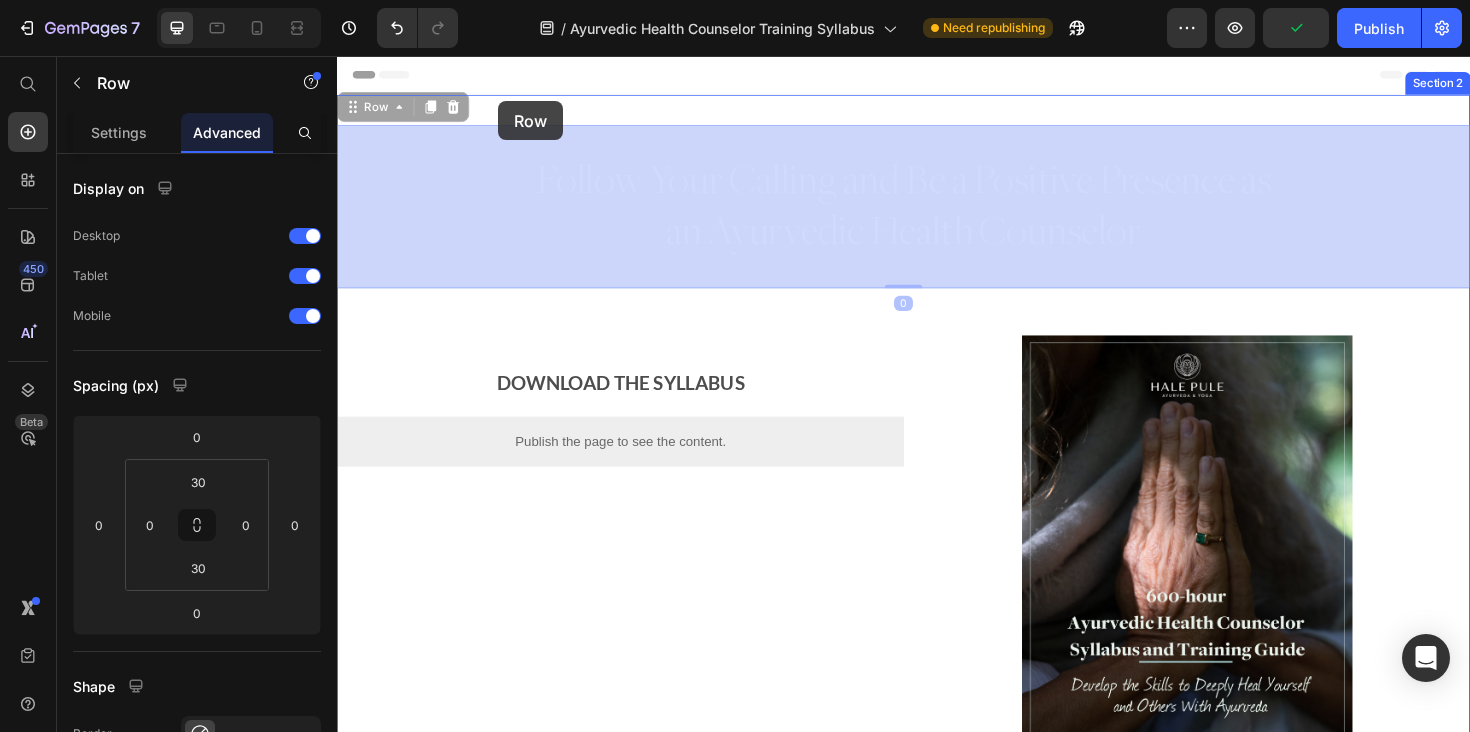 drag, startPoint x: 392, startPoint y: 114, endPoint x: 507, endPoint y: 104, distance: 115.43397 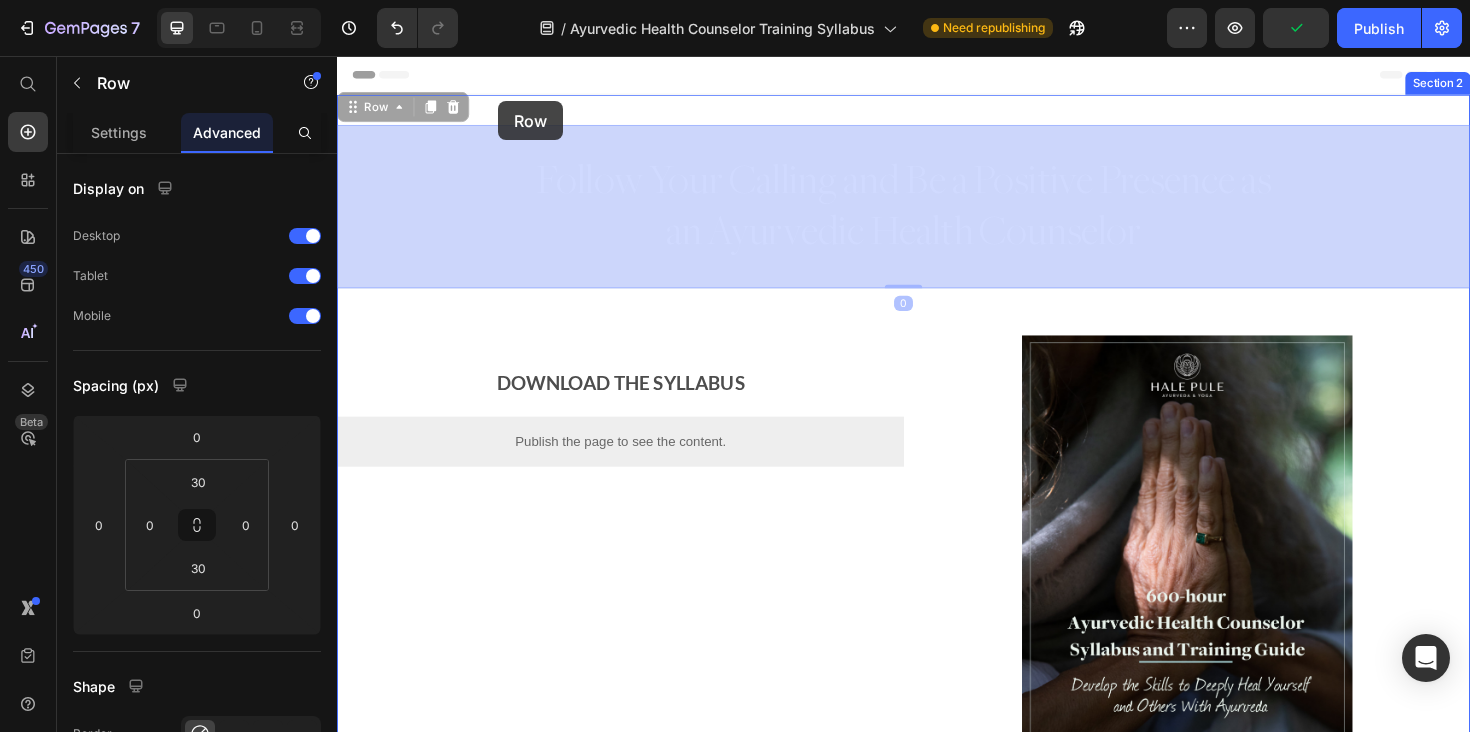 click on "Header You can learn to live nature’s wisdom and share it with others. Text Block
Icon Ayurvedic Health Counselor Syllabus and Training Guide Text Block Follow Your Calling and Be a Positive Presence as an Ayurvedic Health Counselor Heading Image Row Section 1 Follow Your Calling and Be a Positive Presence as  an Ayurvedic Health Counselor Heading Row   0 Follow Your Calling and Be a Positive Presence as  an Ayurvedic Health Counselor Heading Row   0 DOWNLOAD THE SYLLABUS Text Block
Publish the page to see the content.
Custom Code Image Row Section 2 DOWNLOAD THE SYLLABUS Text Block
Publish the page to see the content.
Custom Code Download the Ayurvedic Health Counselor Syllabus and Training Guide to explore: Text Block
Who our training is for and what you can do as a graduate.
How we support you step-by-step through your training.
Item List Row Section 3 Image Text Block
Row" at bounding box center (937, 2268) 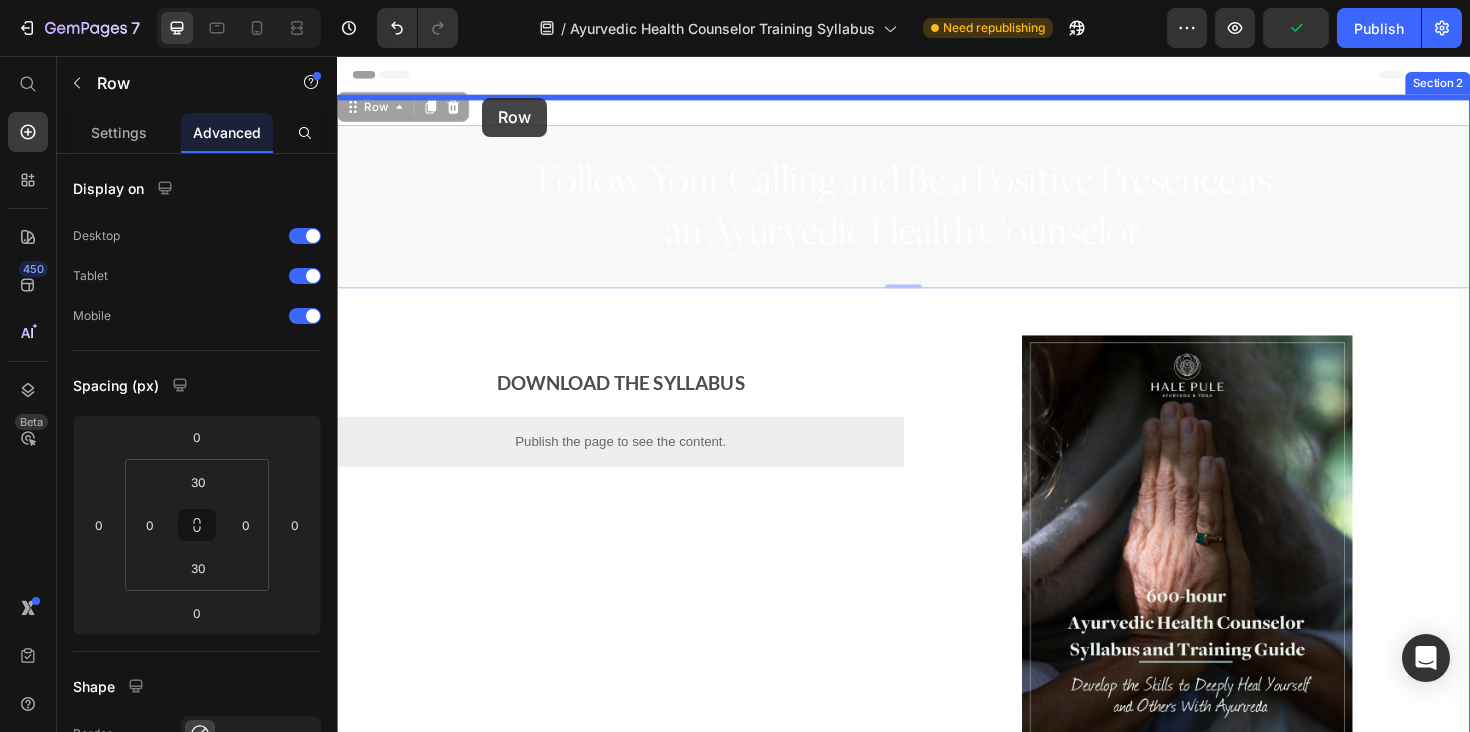 drag, startPoint x: 391, startPoint y: 112, endPoint x: 485, endPoint y: 101, distance: 94.641426 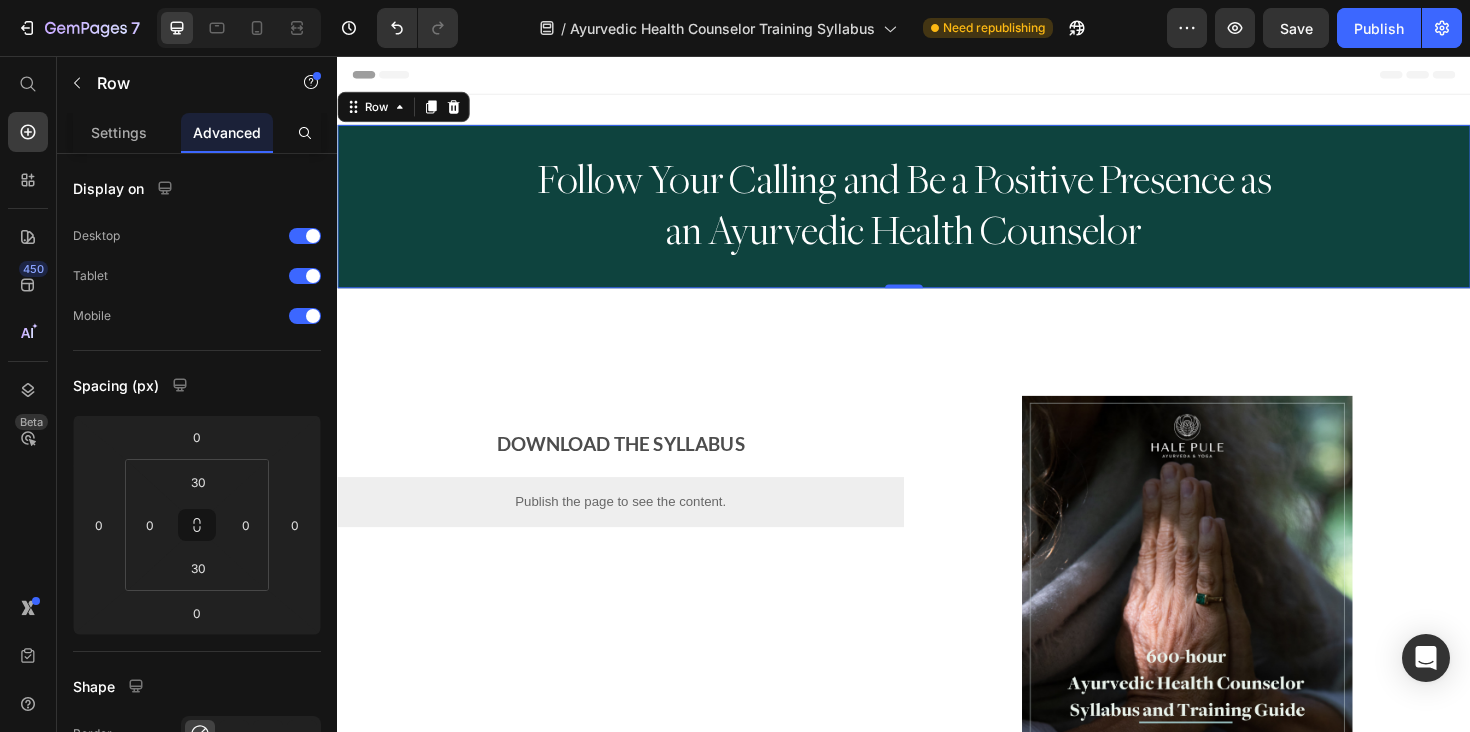 click on "Follow Your Calling and Be a Positive Presence as  an Ayurvedic Health Counselor Heading Row   0" at bounding box center [937, 215] 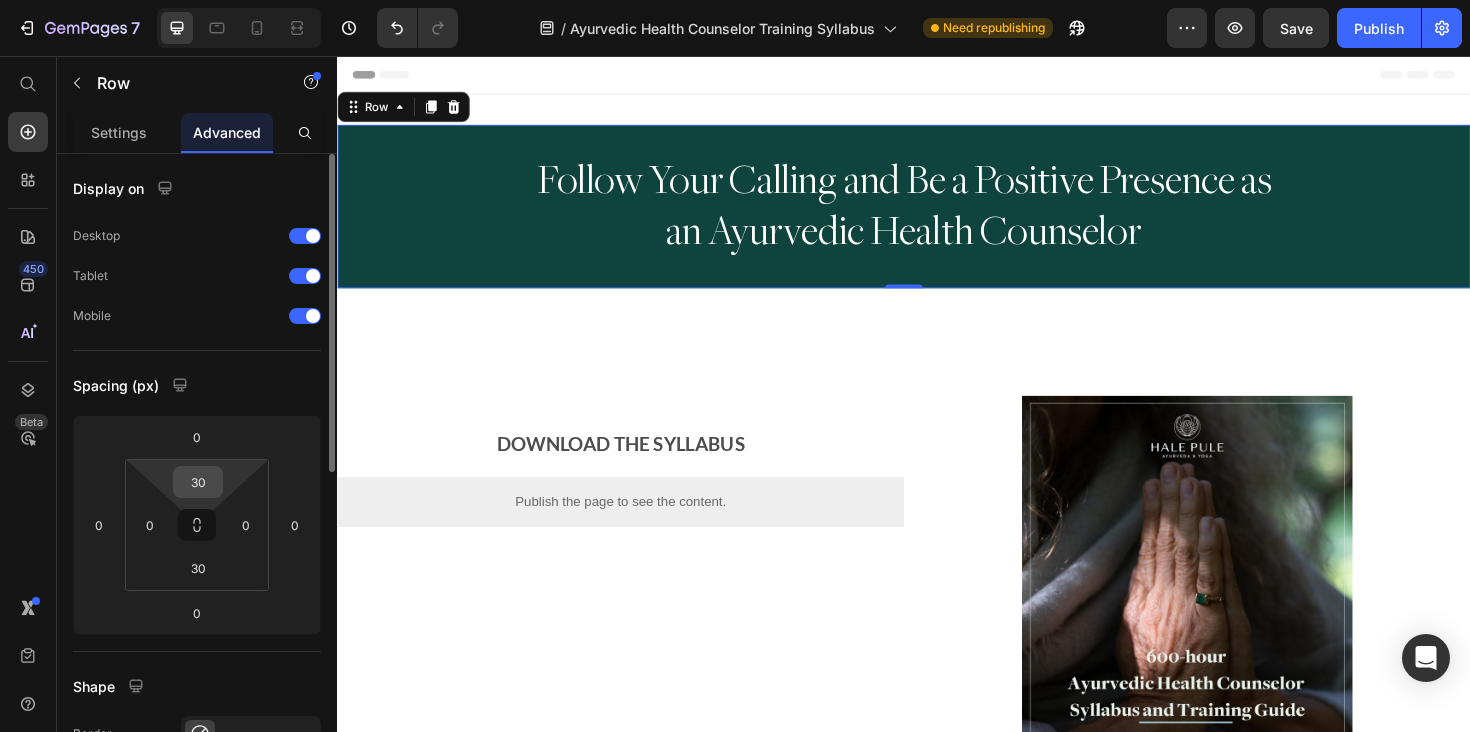 click on "30" at bounding box center (198, 482) 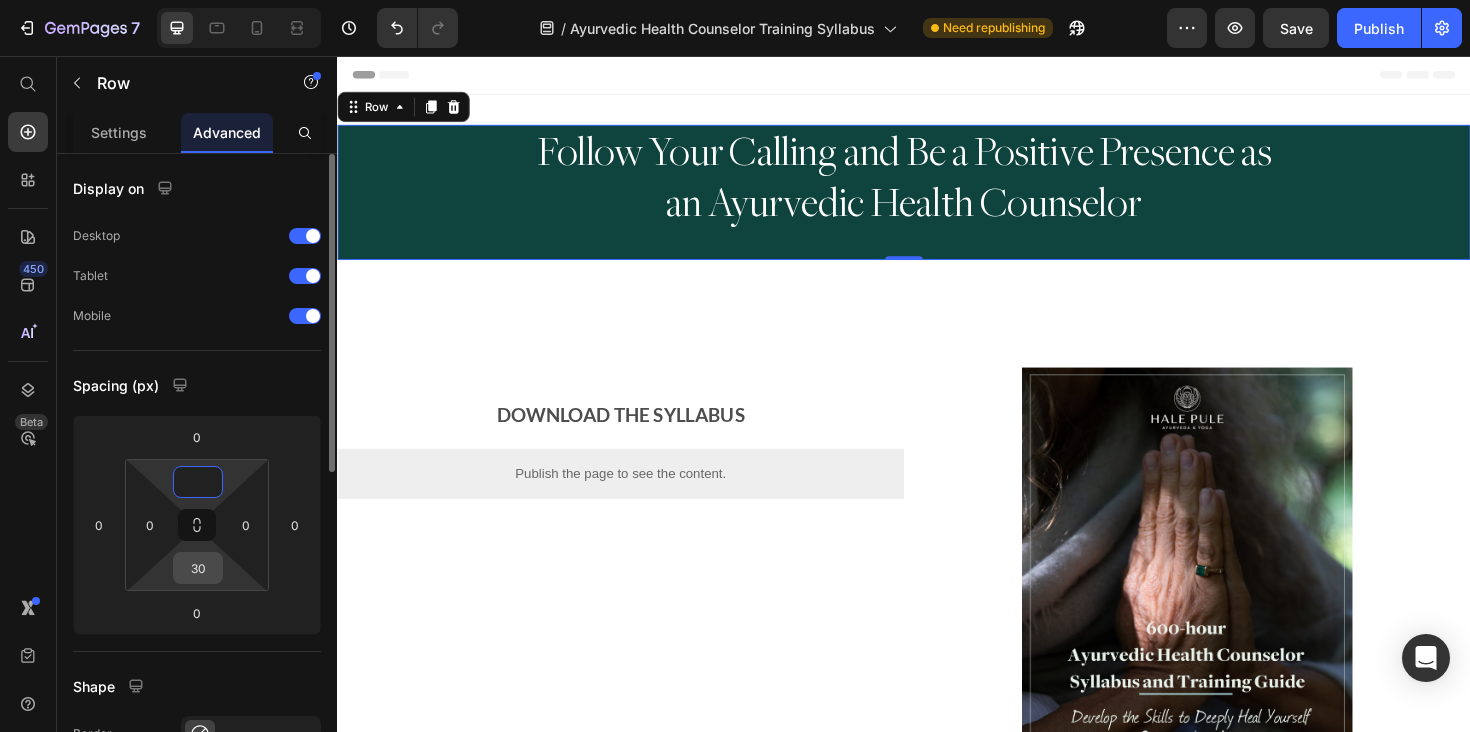 type on "0" 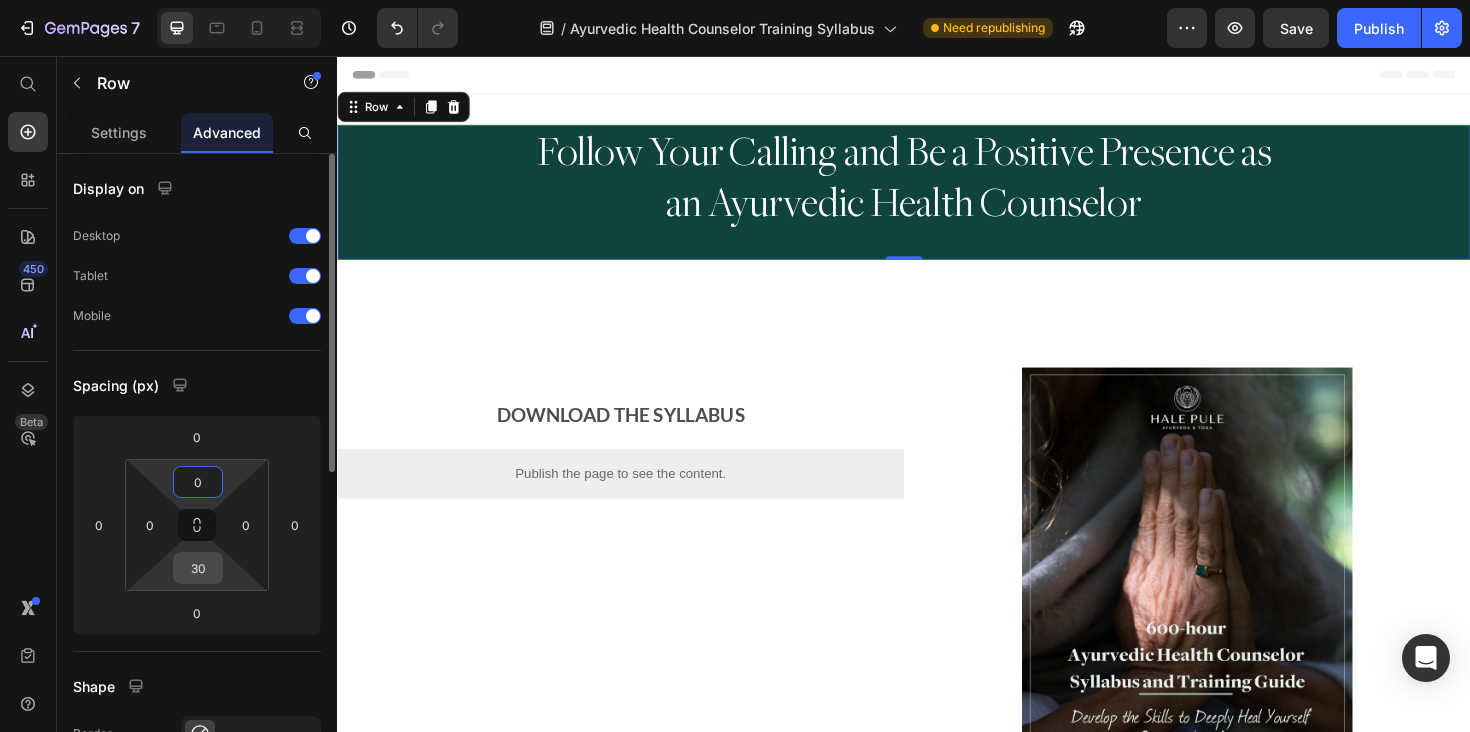 click on "30" at bounding box center (198, 568) 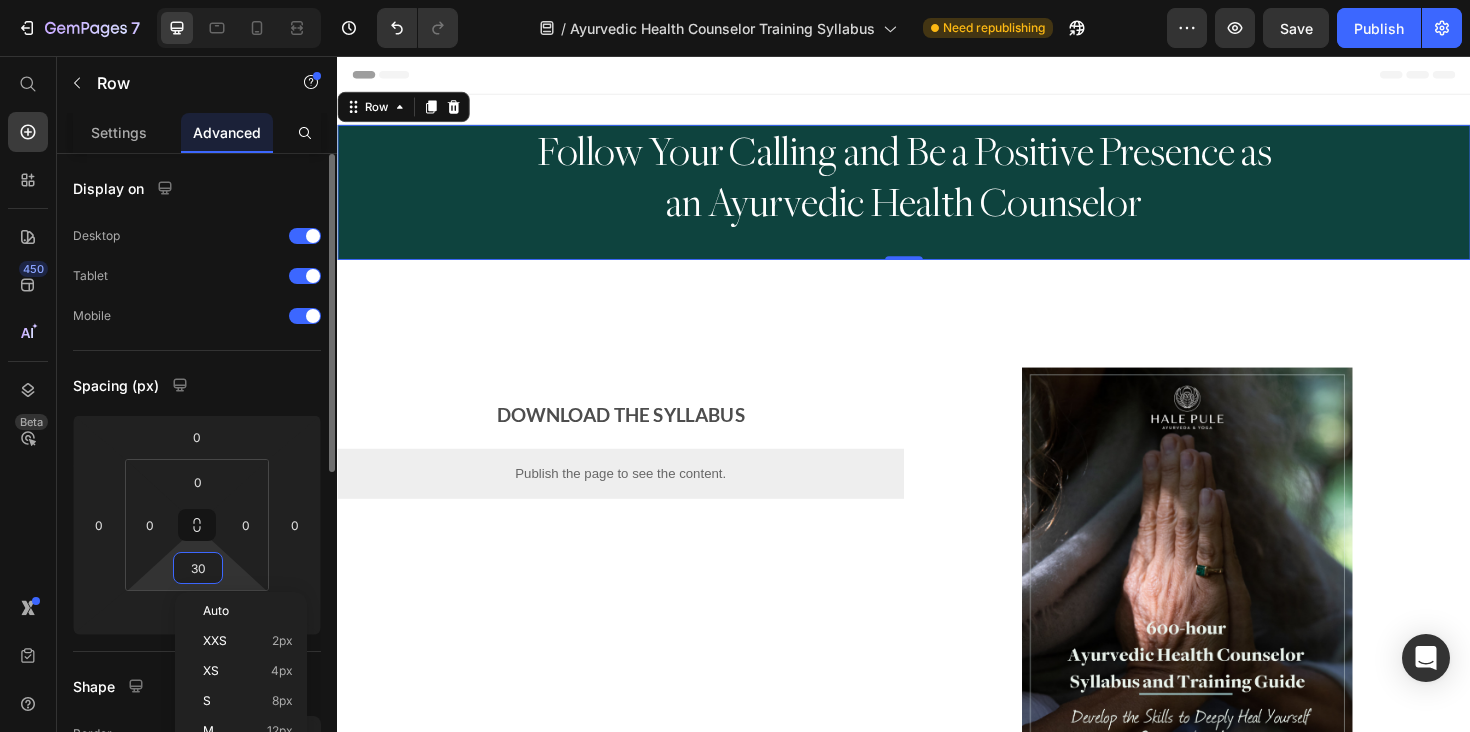 type 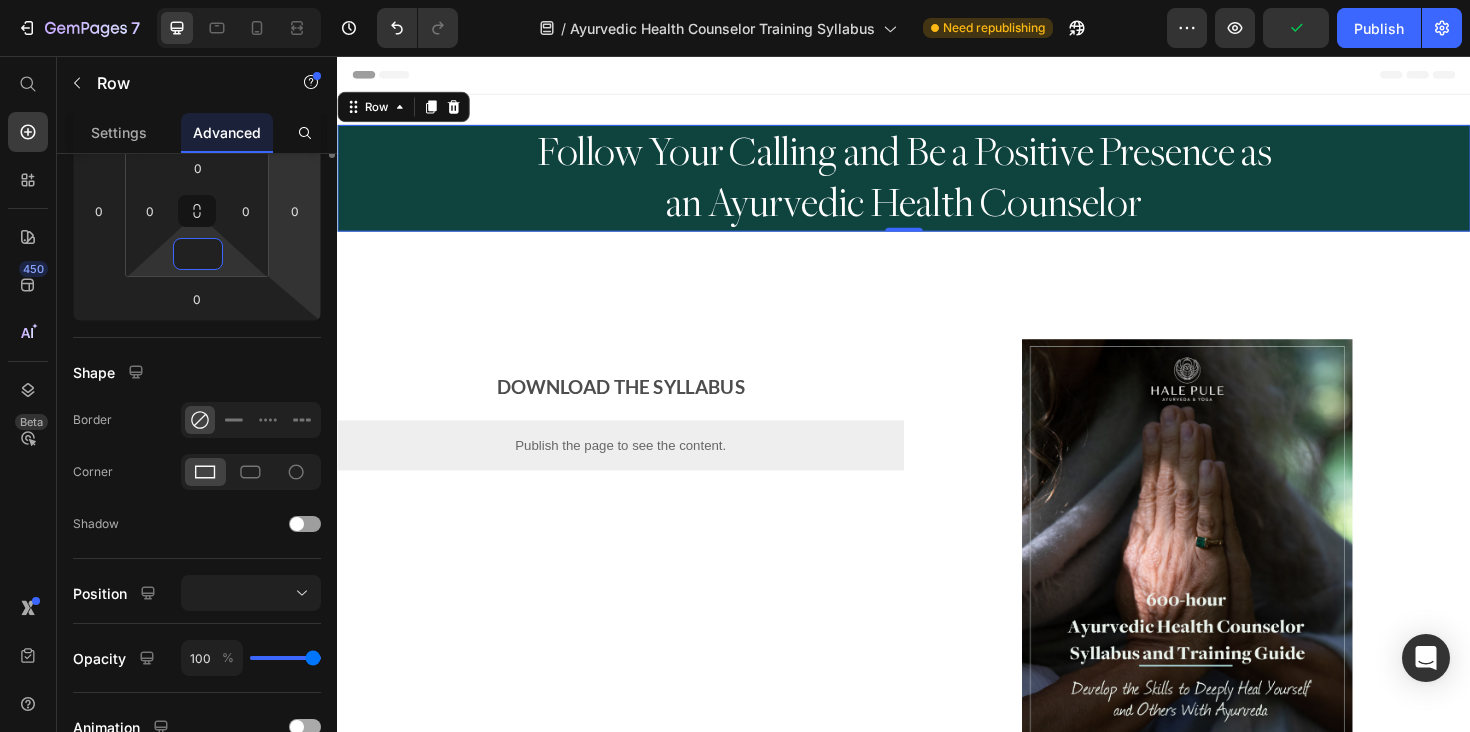 scroll, scrollTop: 0, scrollLeft: 0, axis: both 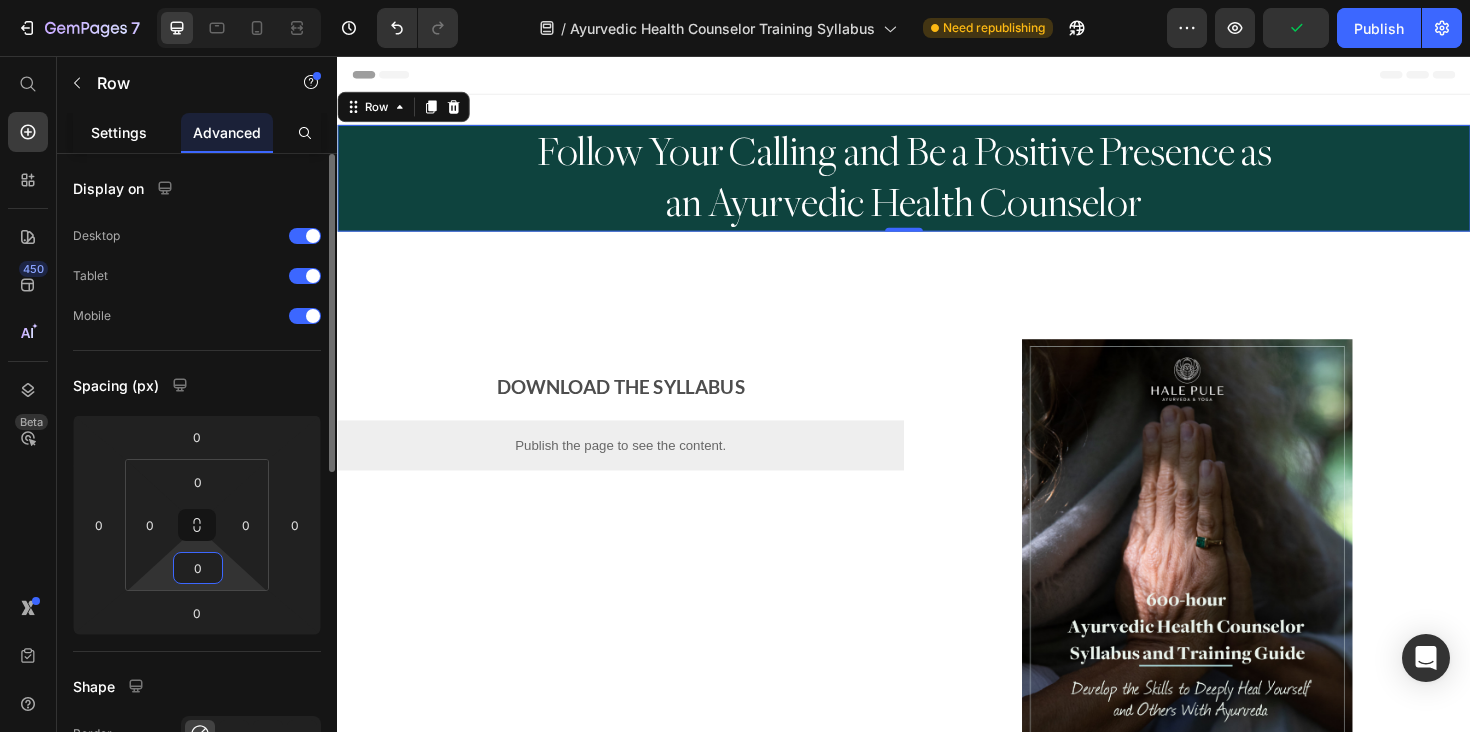 click on "Settings" at bounding box center (119, 132) 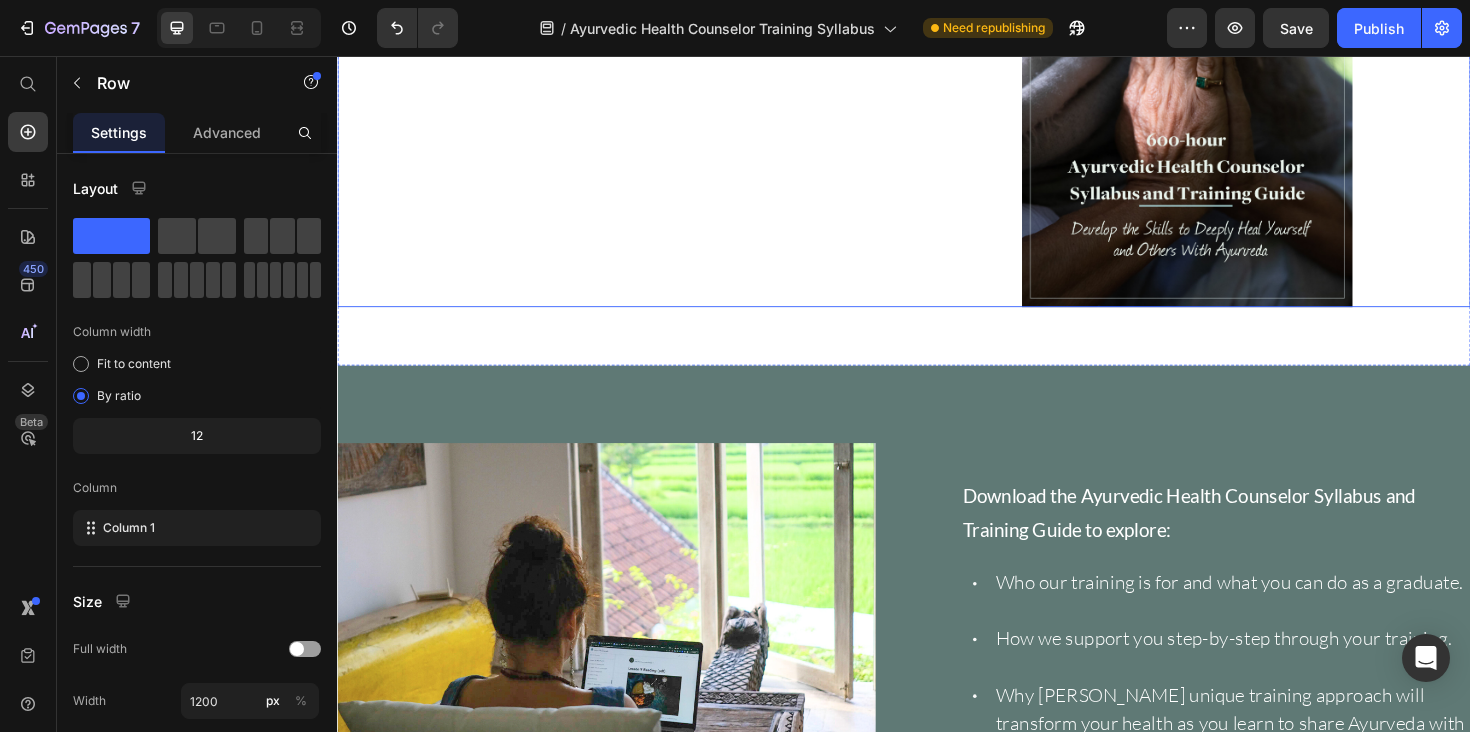 scroll, scrollTop: 735, scrollLeft: 0, axis: vertical 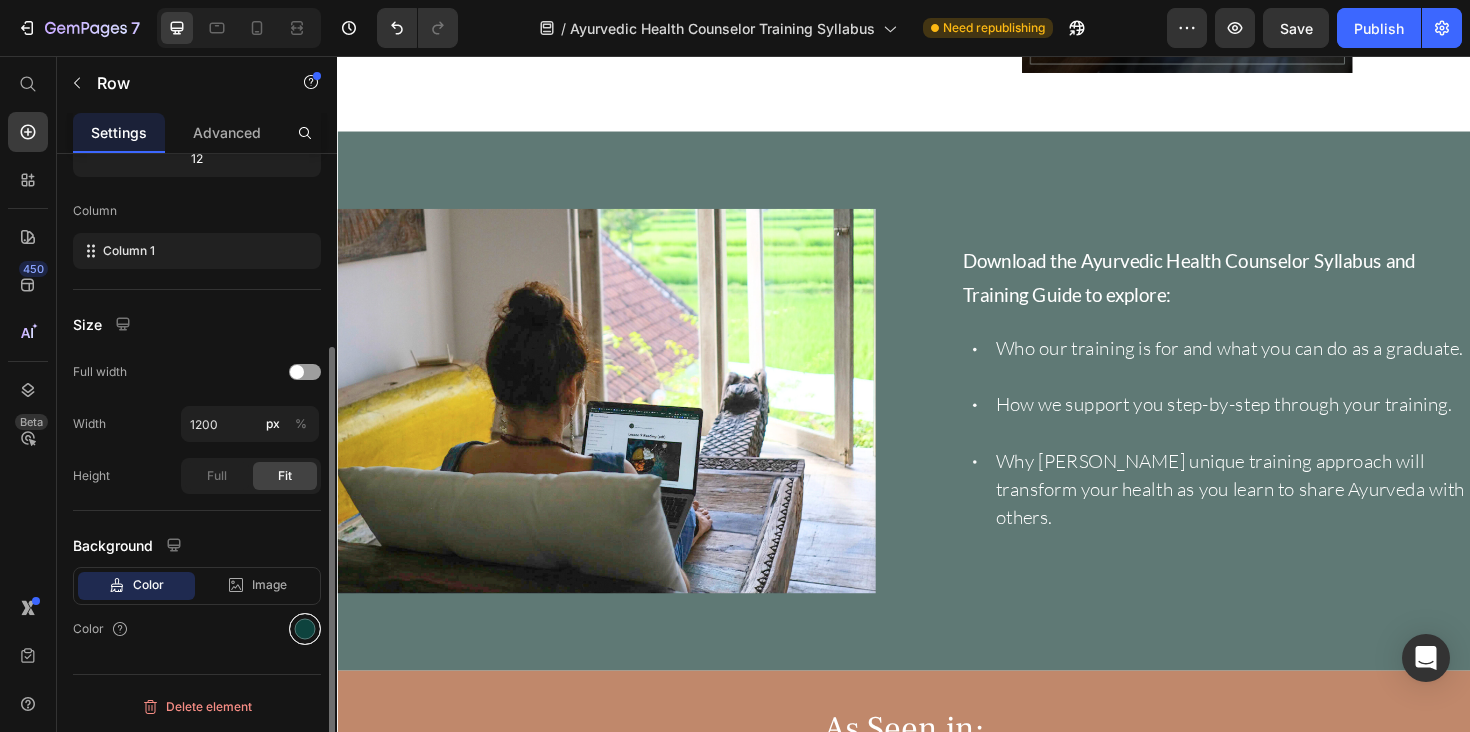 click at bounding box center (305, 629) 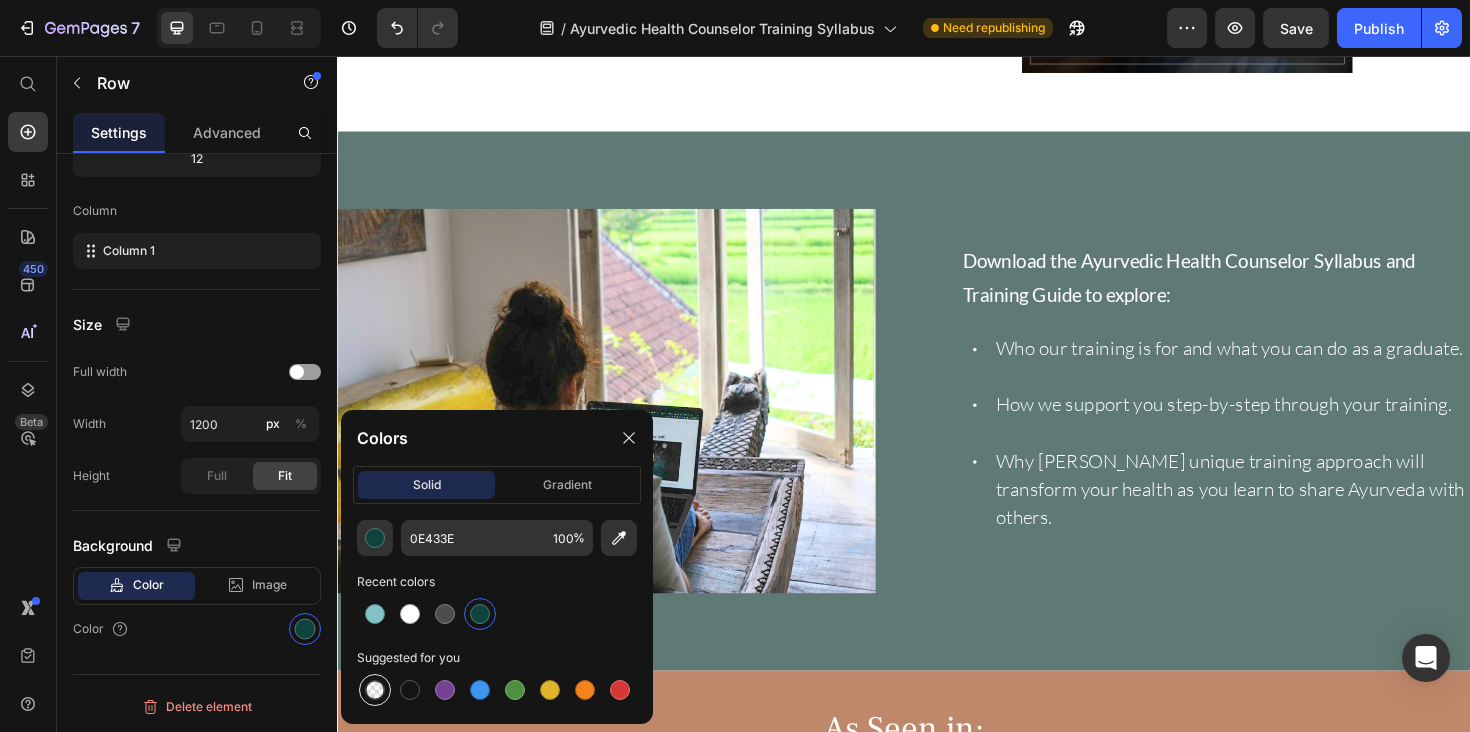 click at bounding box center (375, 690) 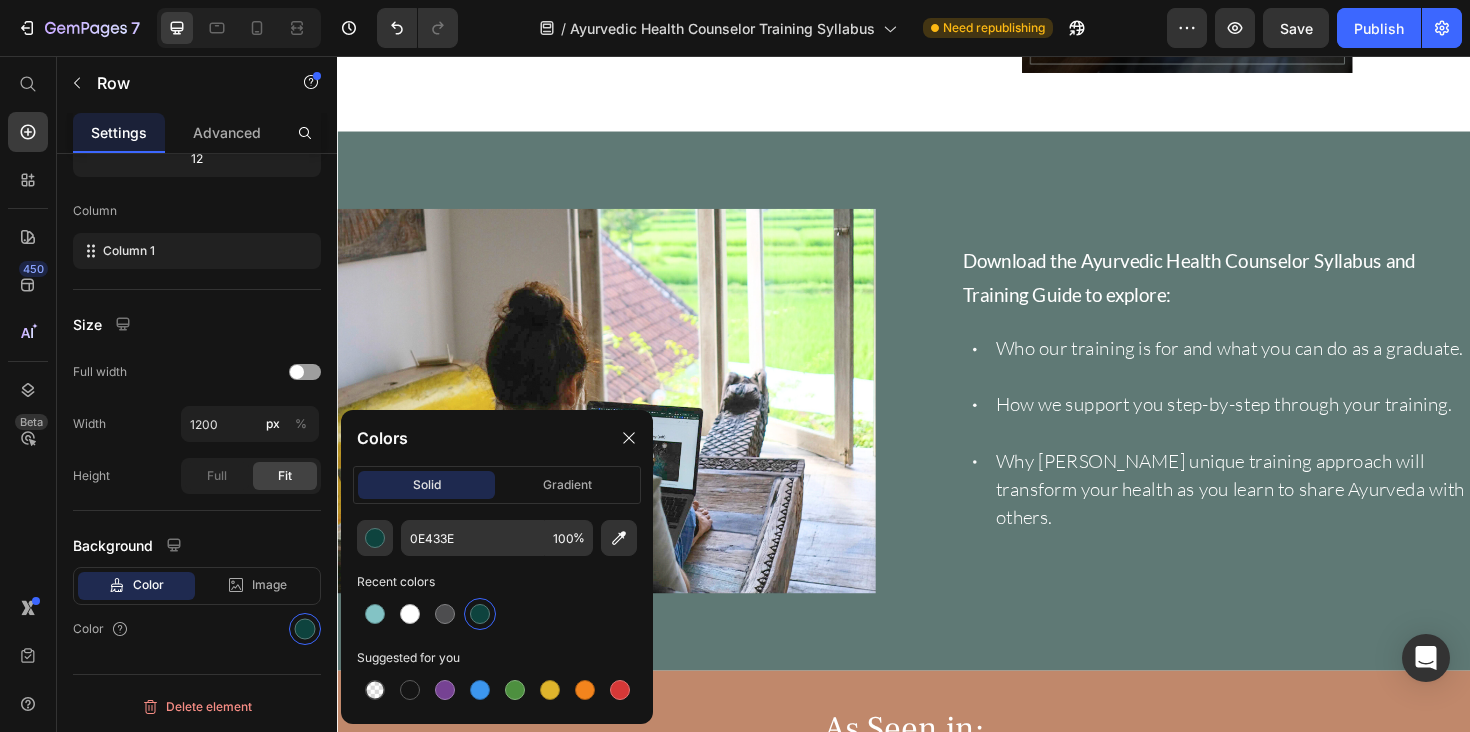 type on "000000" 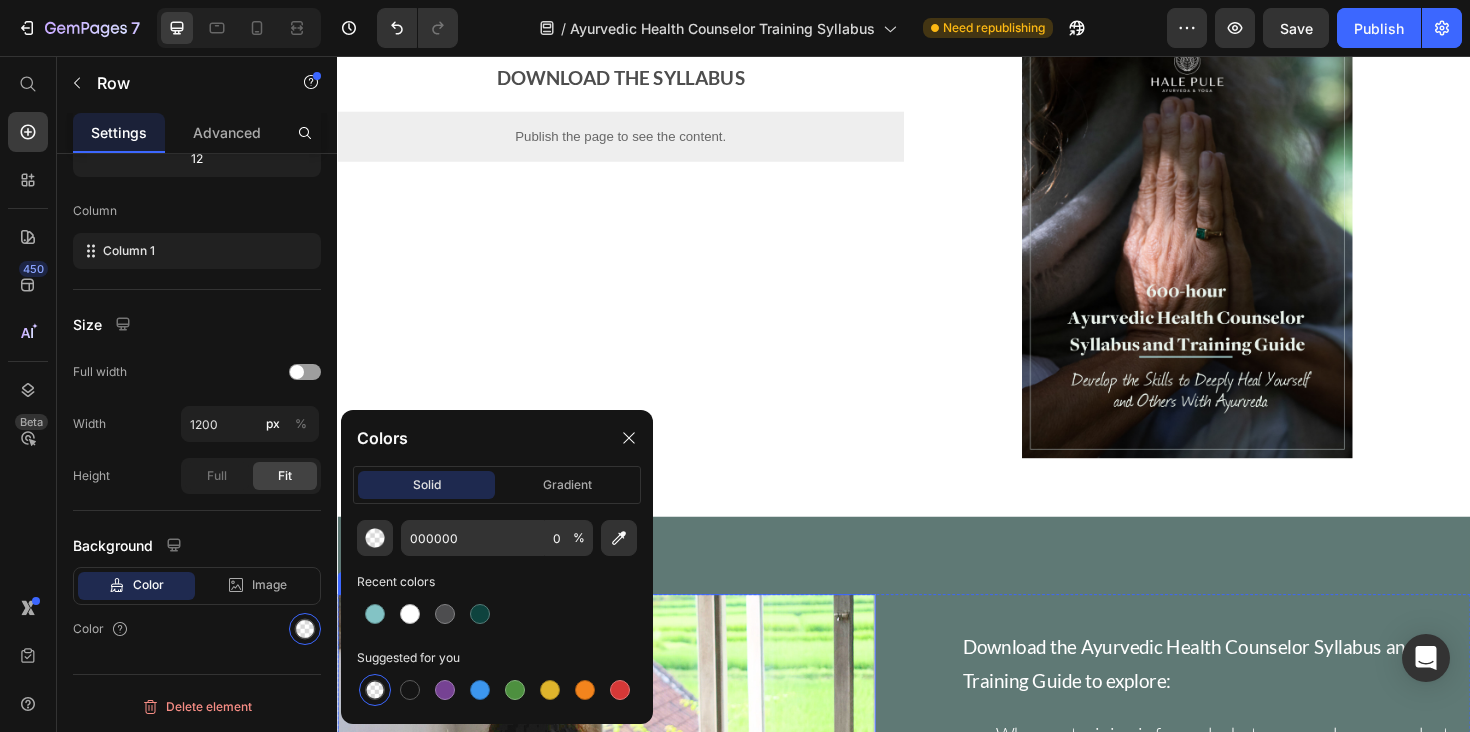 scroll, scrollTop: 0, scrollLeft: 0, axis: both 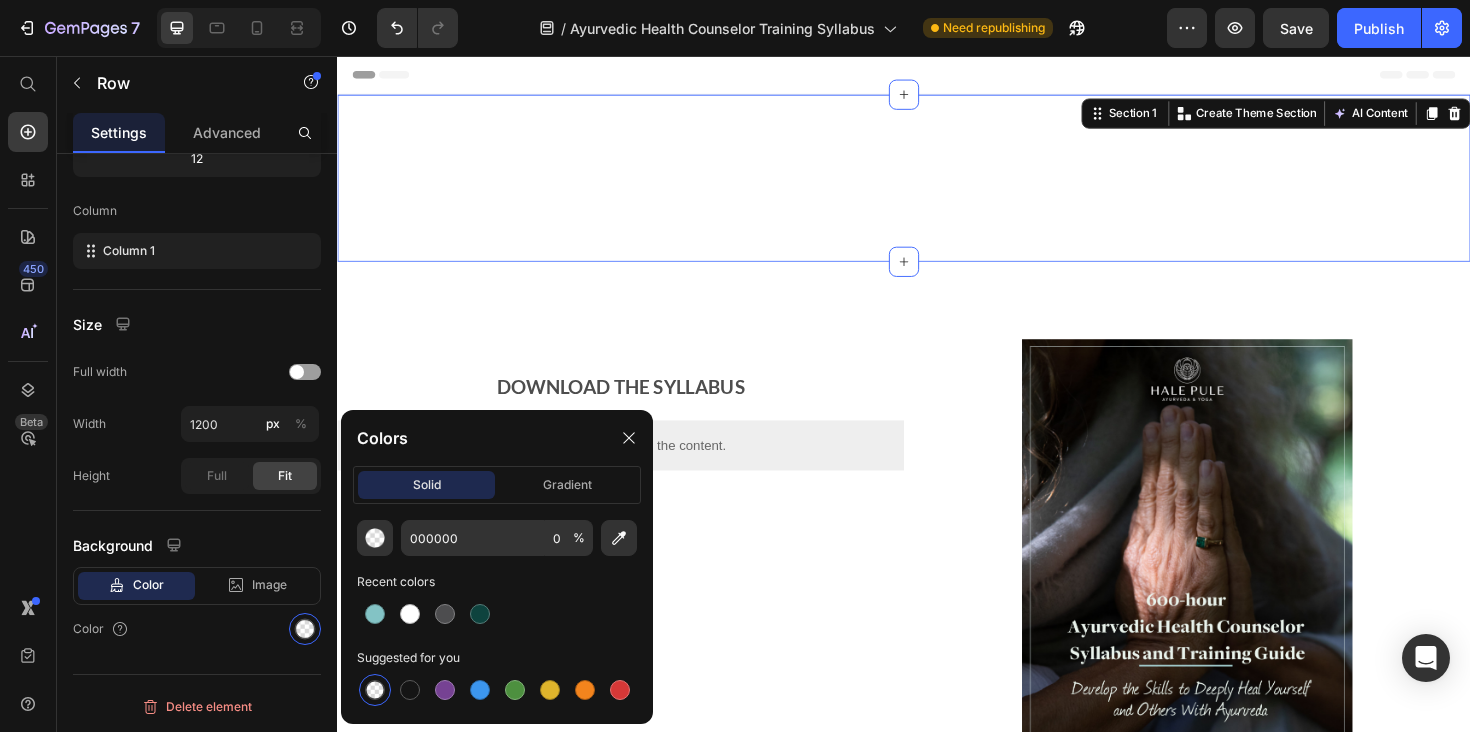 click on "Follow Your Calling and Be a Positive Presence as  an Ayurvedic Health Counselor Heading Row Section 1   Create Theme Section AI Content Write with GemAI What would you like to describe here? Tone and Voice Persuasive Product Show more Generate" at bounding box center (937, 185) 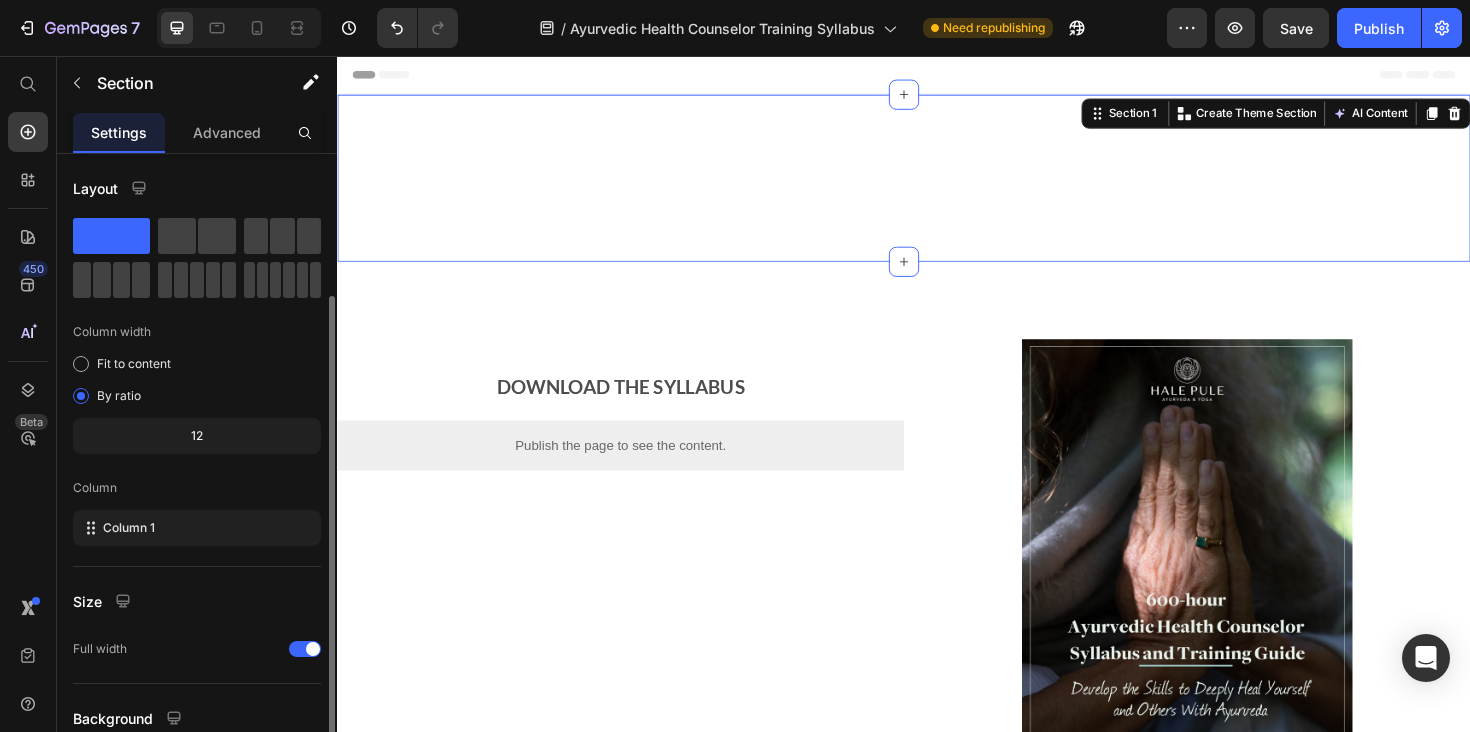 scroll, scrollTop: 173, scrollLeft: 0, axis: vertical 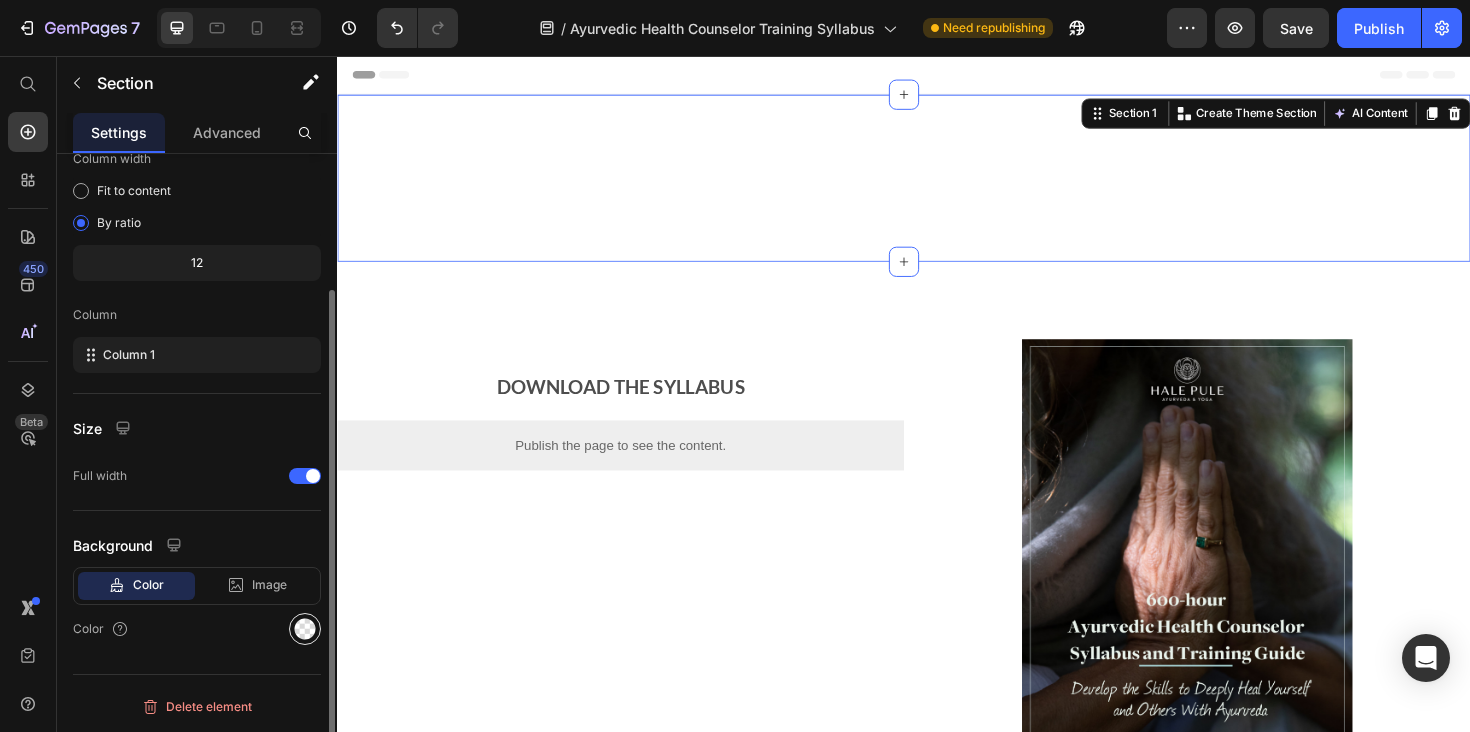 click at bounding box center (305, 629) 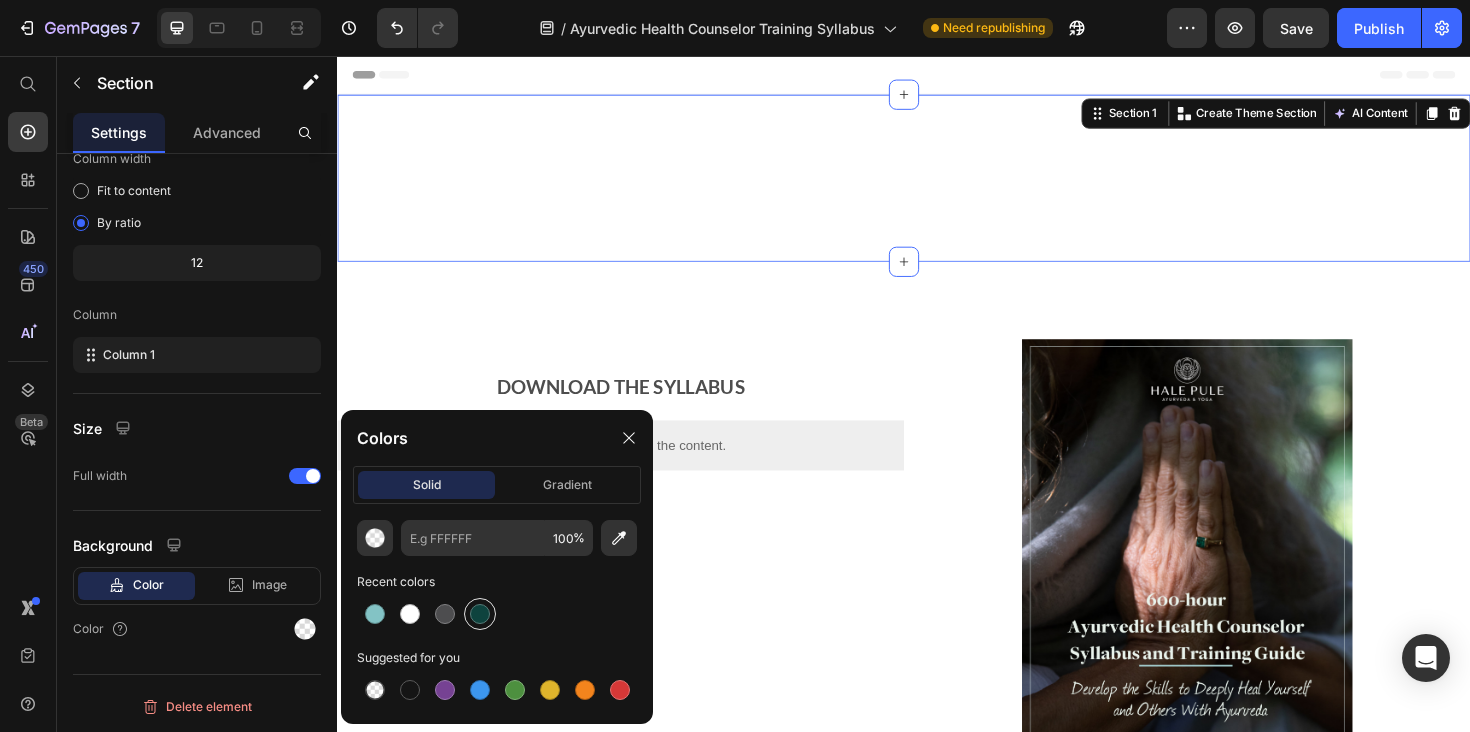 click at bounding box center (480, 614) 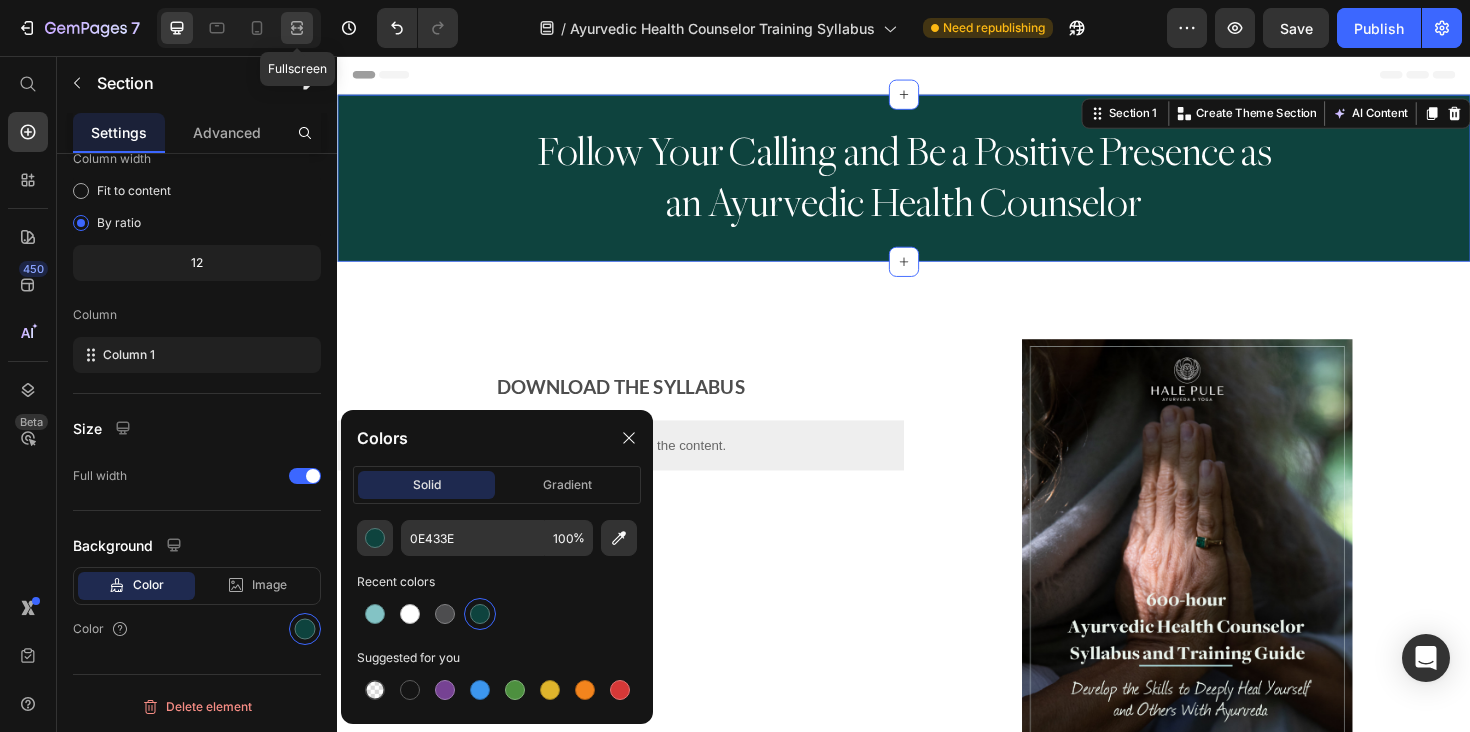 click 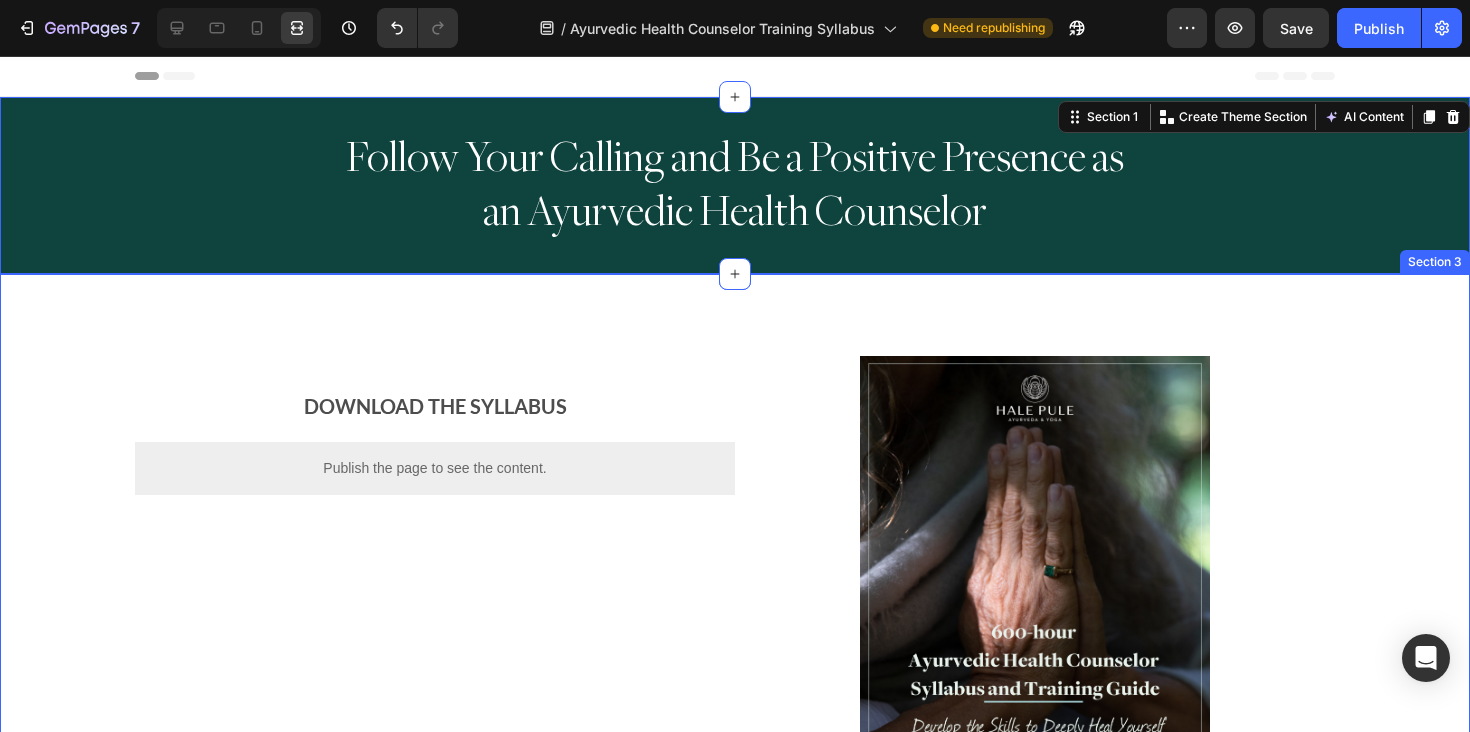 click on "DOWNLOAD THE SYLLABUS Text Block
Publish the page to see the content.
Custom Code Image Row" at bounding box center [735, 572] 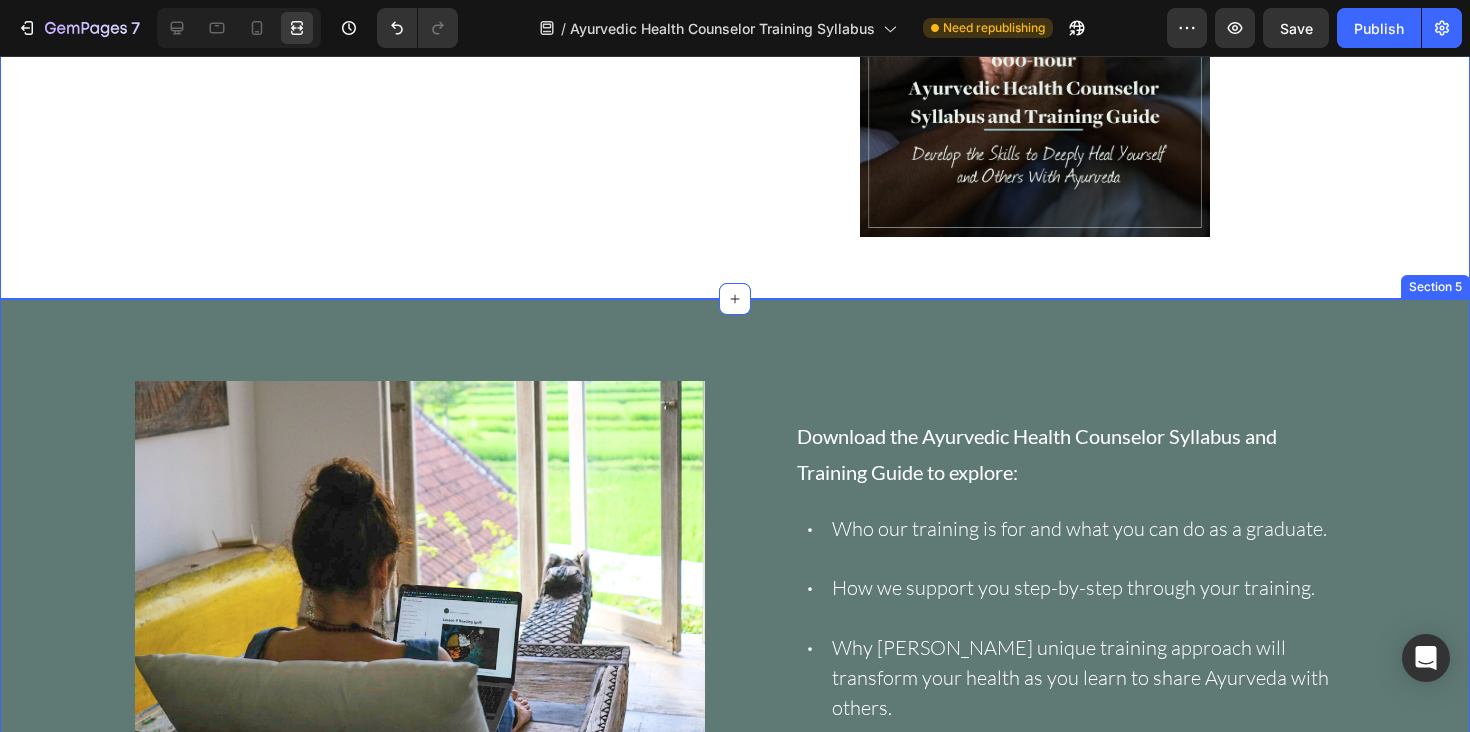 scroll, scrollTop: 0, scrollLeft: 0, axis: both 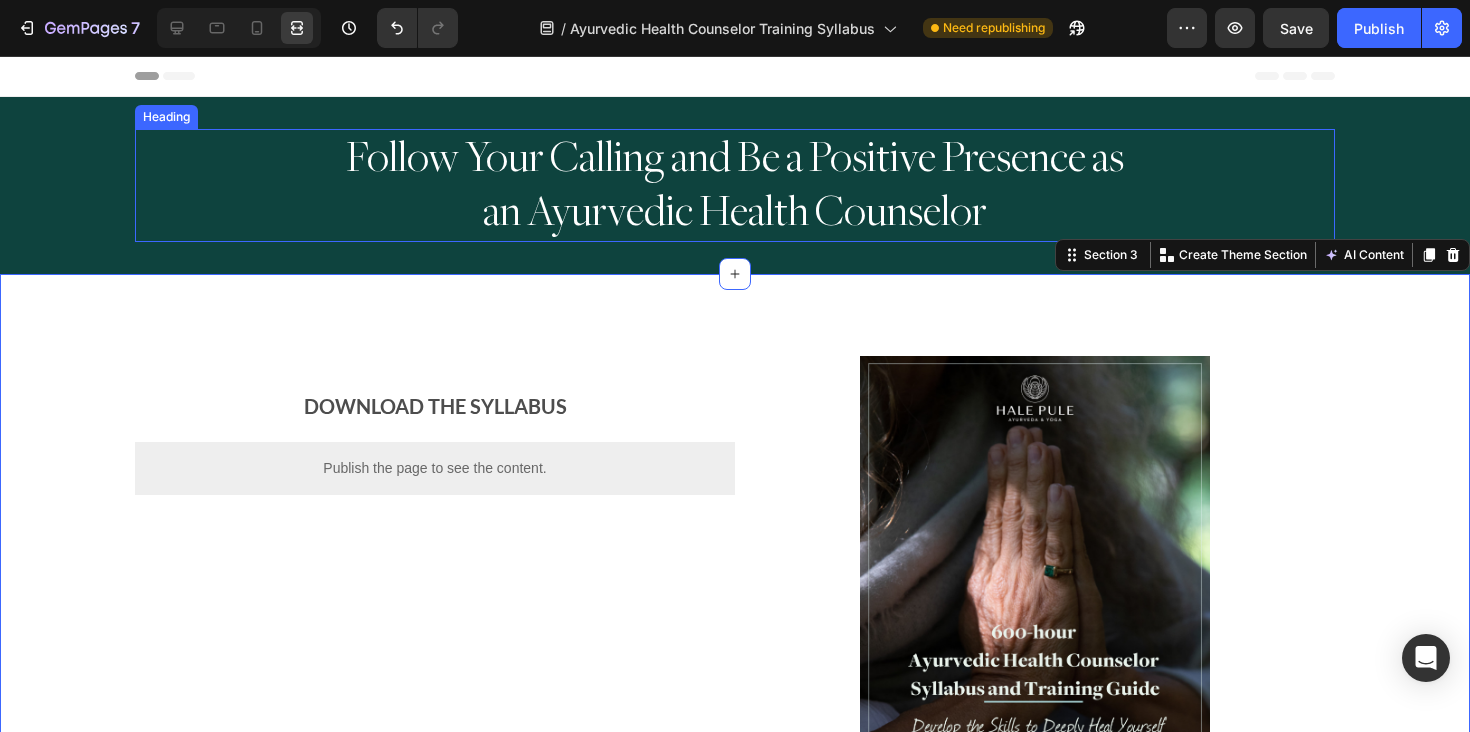 click on "an Ayurvedic Health Counselor" at bounding box center (735, 211) 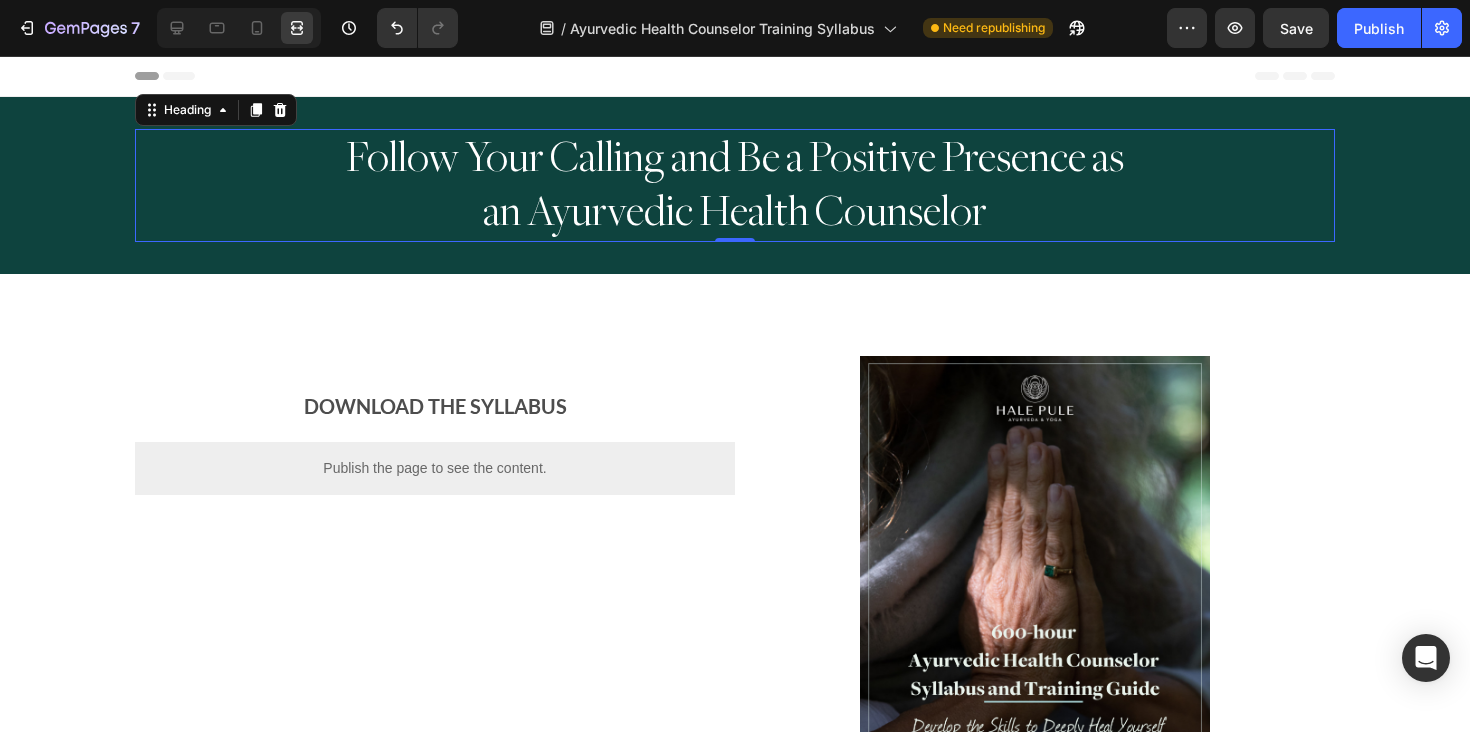 scroll, scrollTop: 0, scrollLeft: 0, axis: both 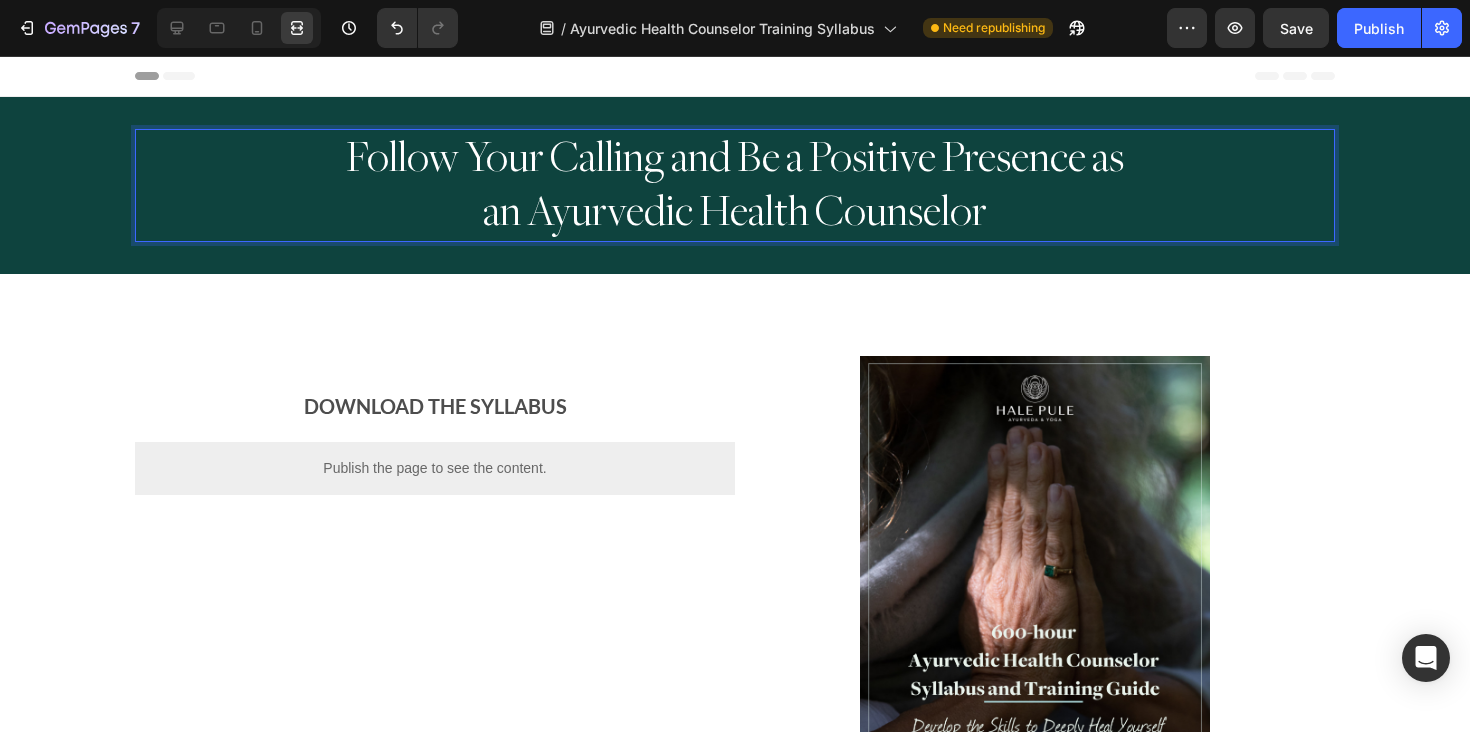 click on "an Ayurvedic Health Counselor" at bounding box center [735, 211] 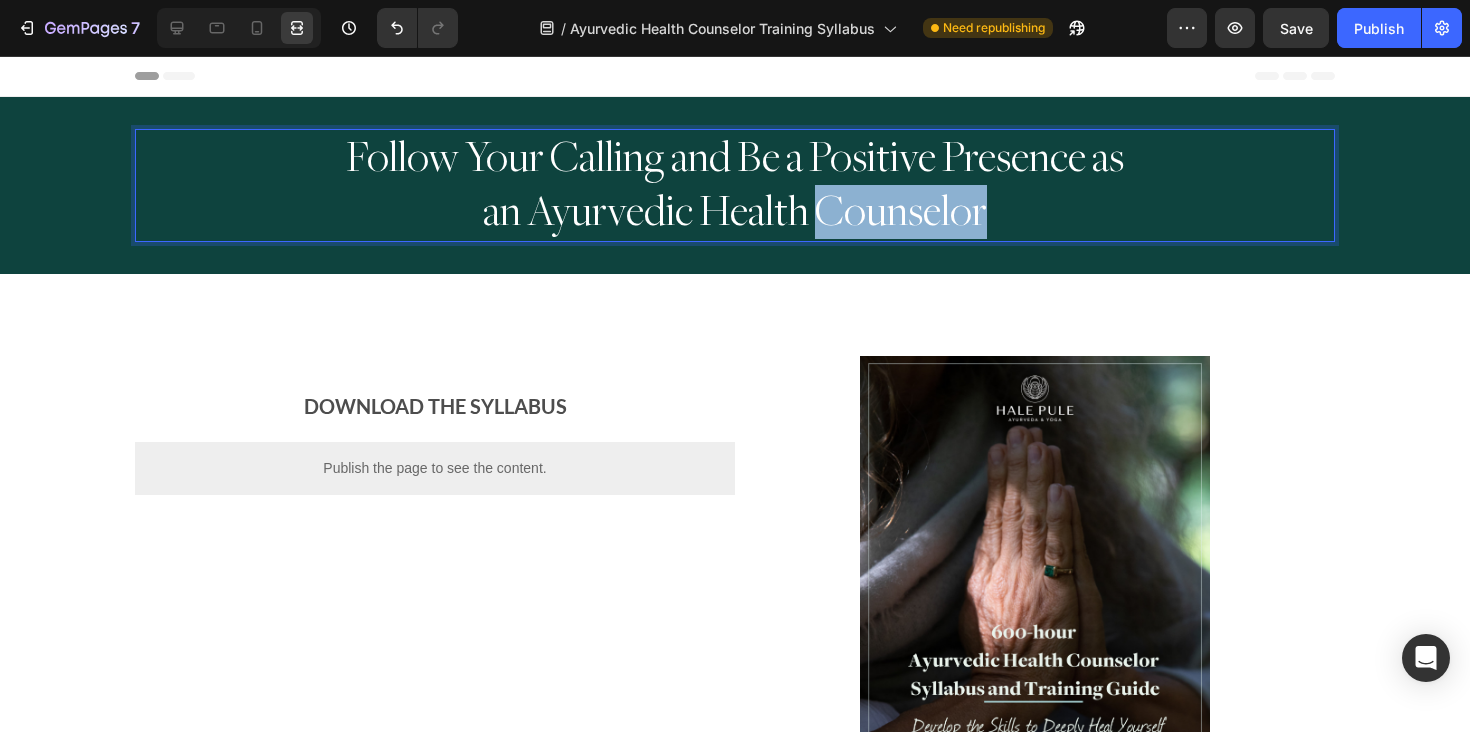 click on "an Ayurvedic Health Counselor" at bounding box center [735, 211] 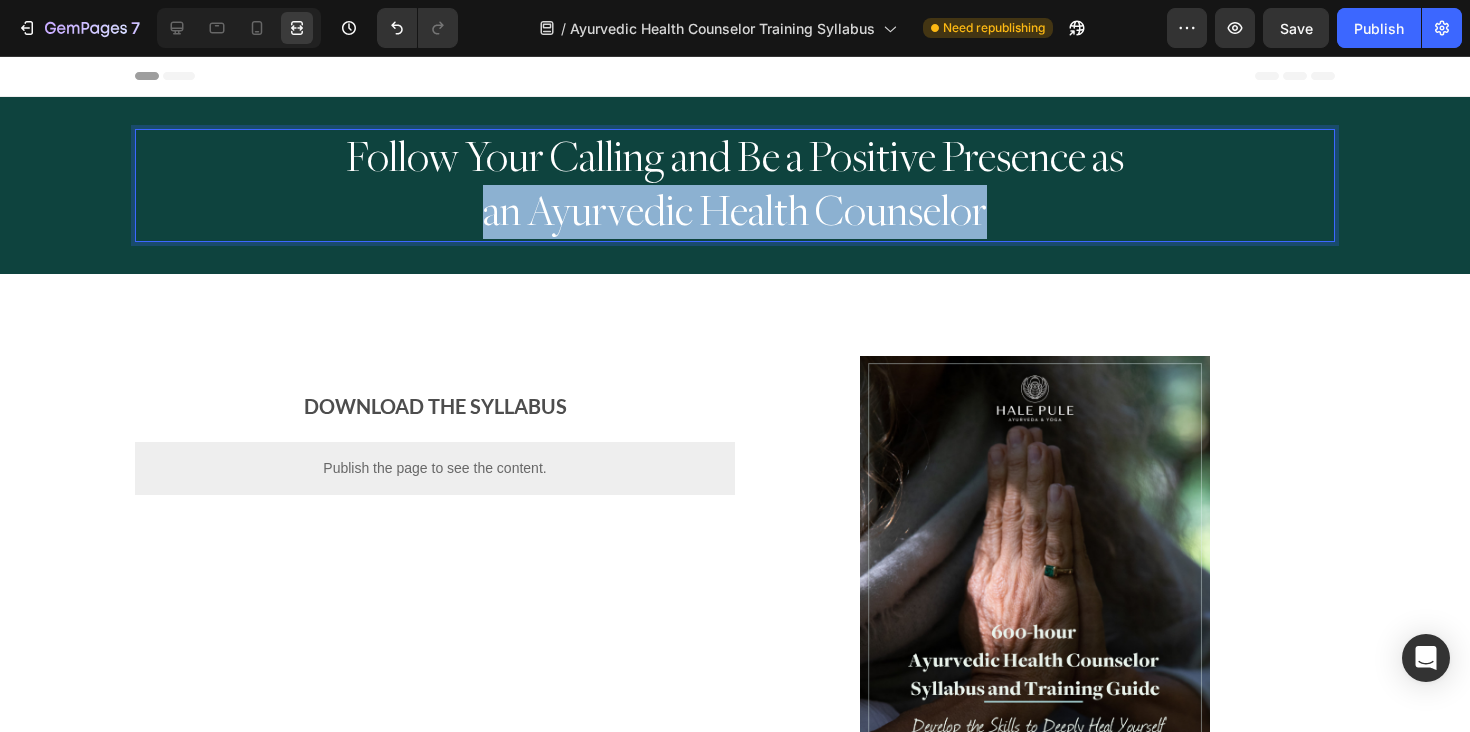 click on "an Ayurvedic Health Counselor" at bounding box center [735, 211] 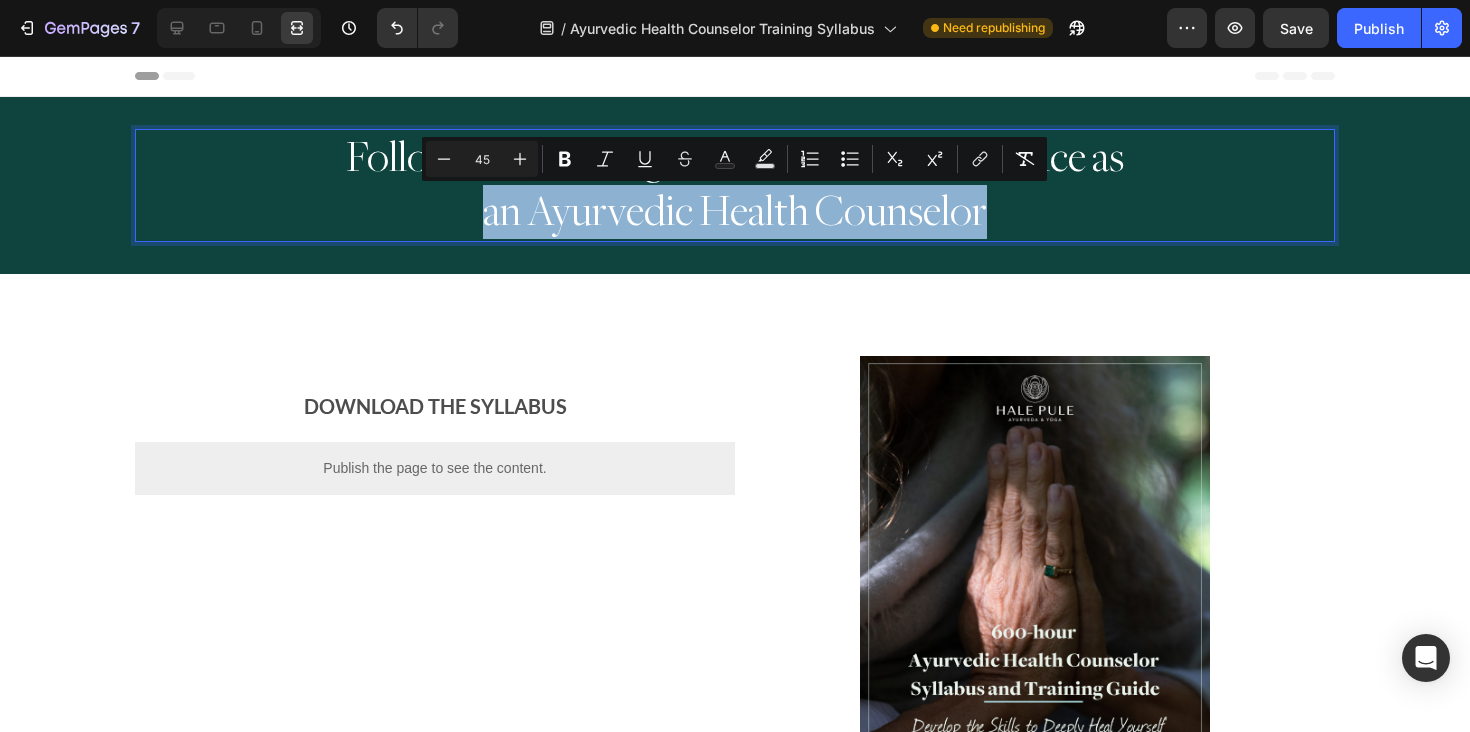 click on "an Ayurvedic Health Counselor" at bounding box center [735, 211] 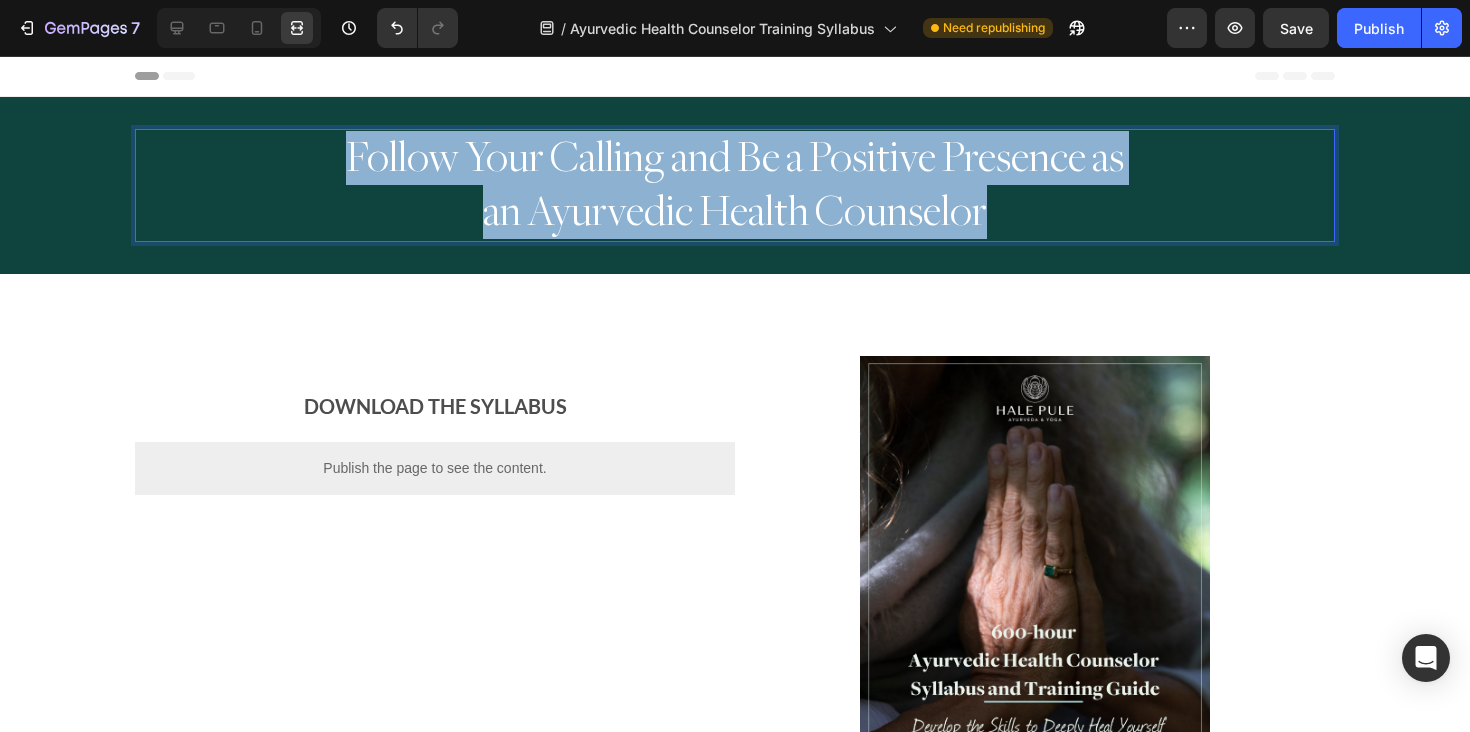 drag, startPoint x: 1010, startPoint y: 213, endPoint x: 339, endPoint y: 143, distance: 674.64136 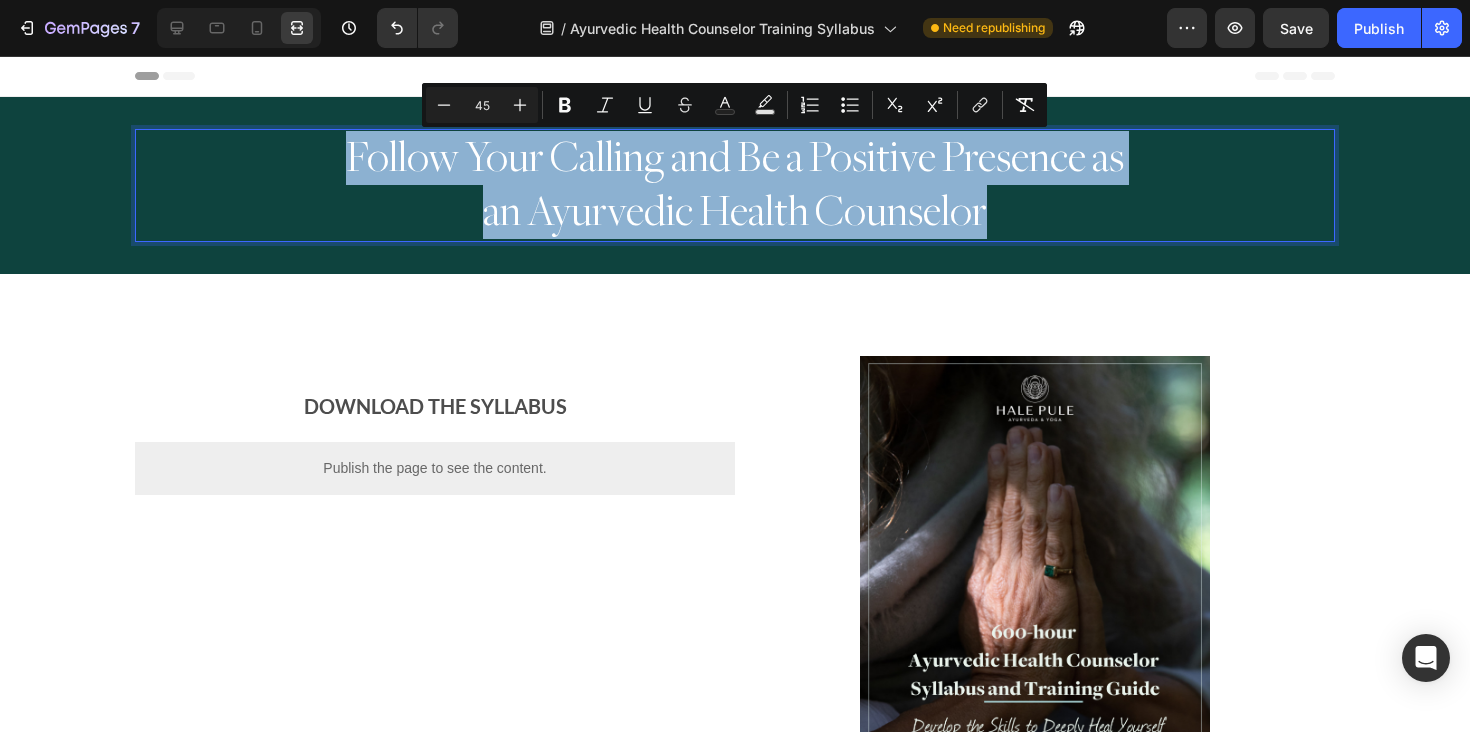 type on "14" 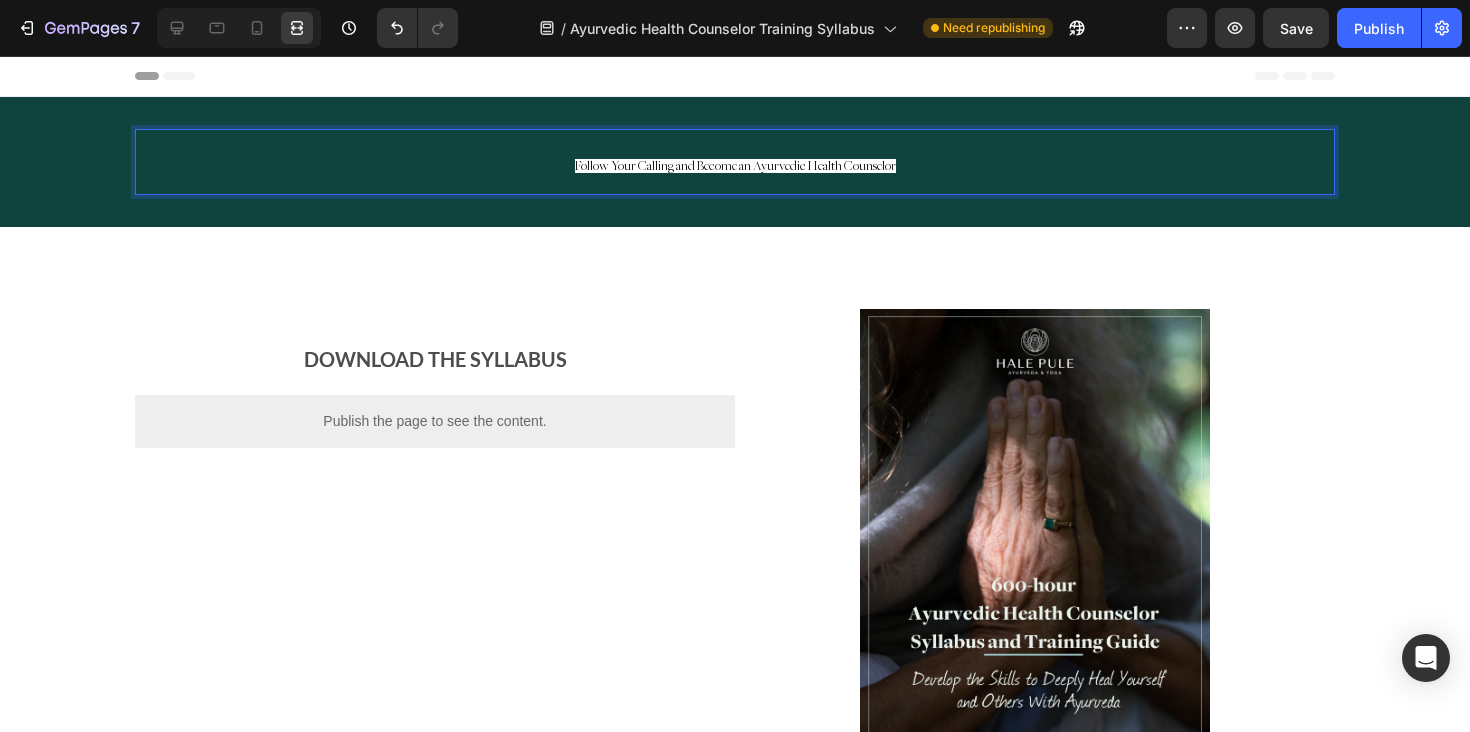 click on "Follow Your Calling and Become an Ayurvedic Health Counselor" at bounding box center (735, 166) 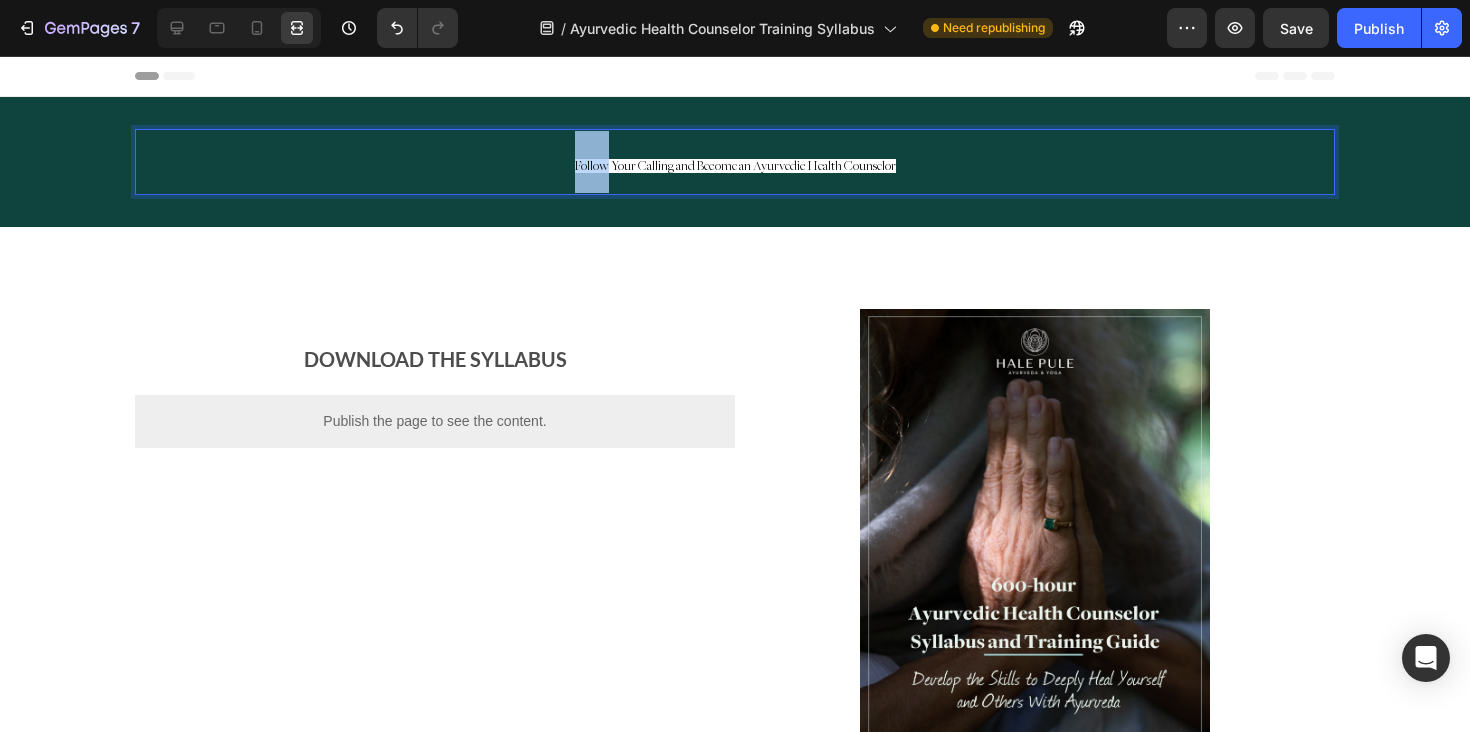 click on "Follow Your Calling and Become an Ayurvedic Health Counselor" at bounding box center (735, 166) 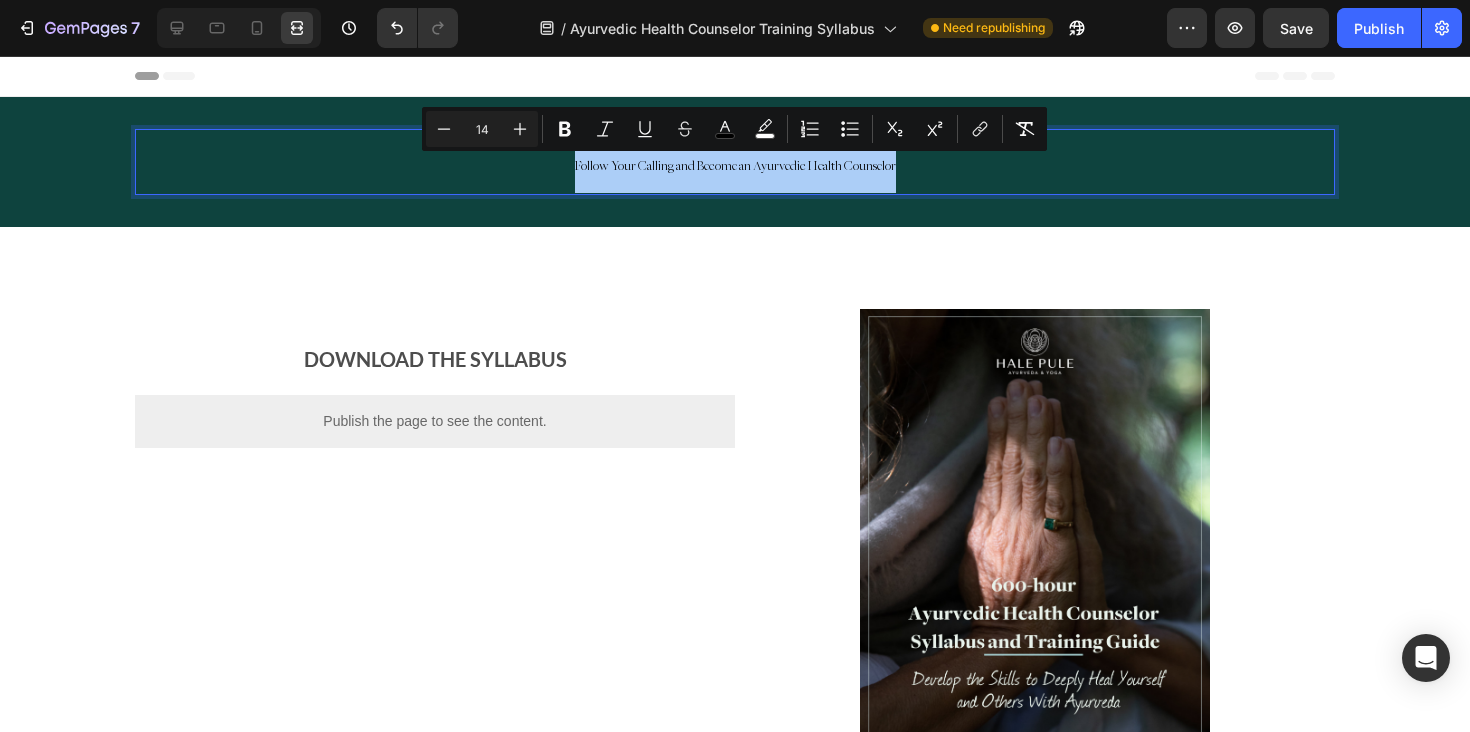 click on "14" at bounding box center (482, 129) 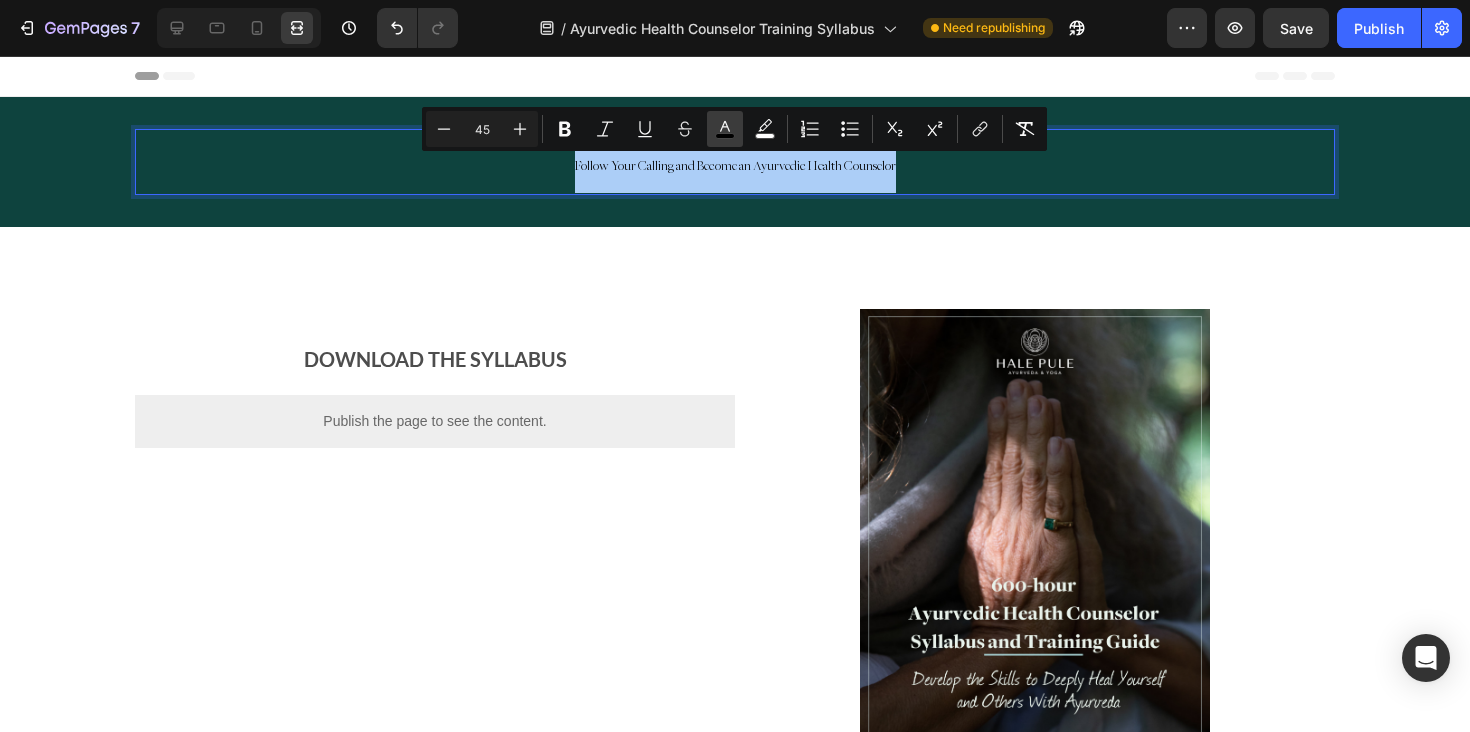 type on "45" 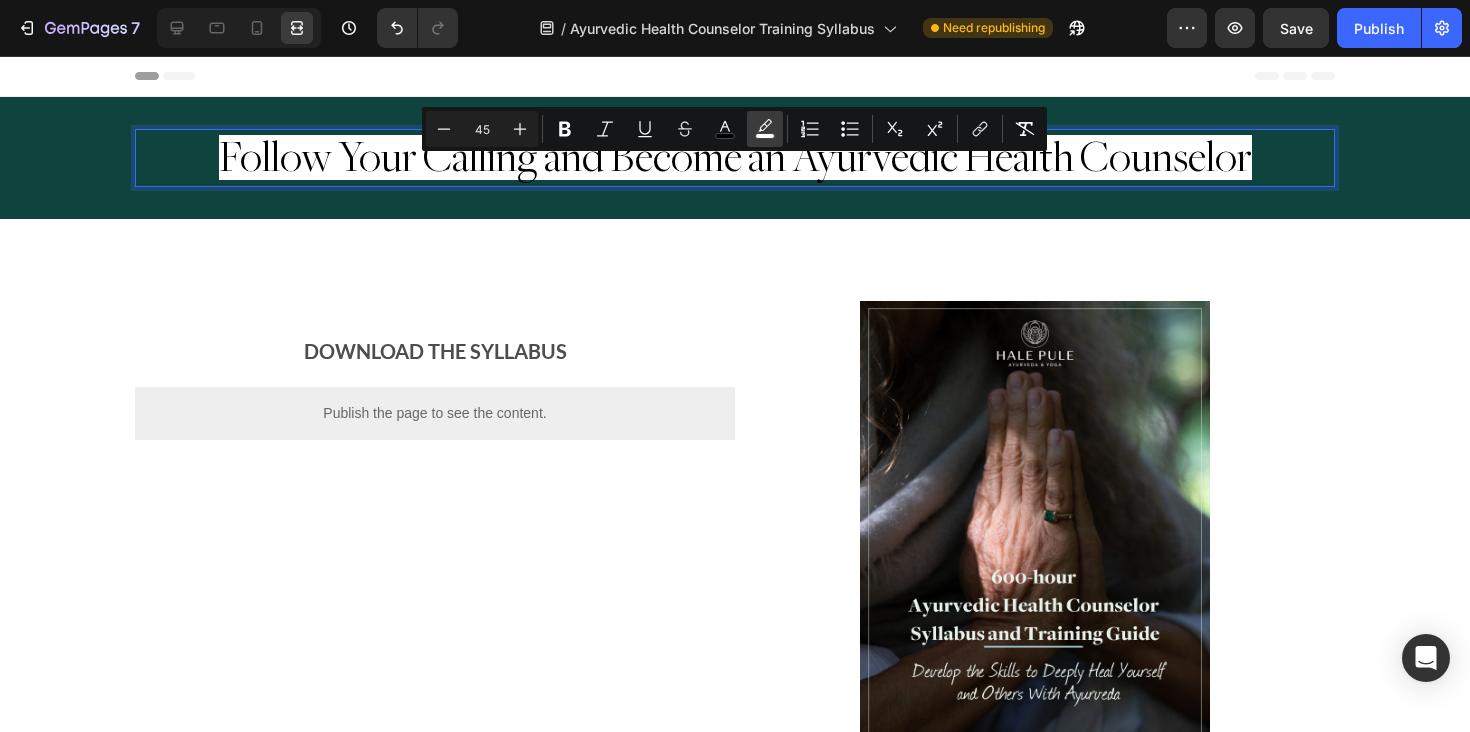 click 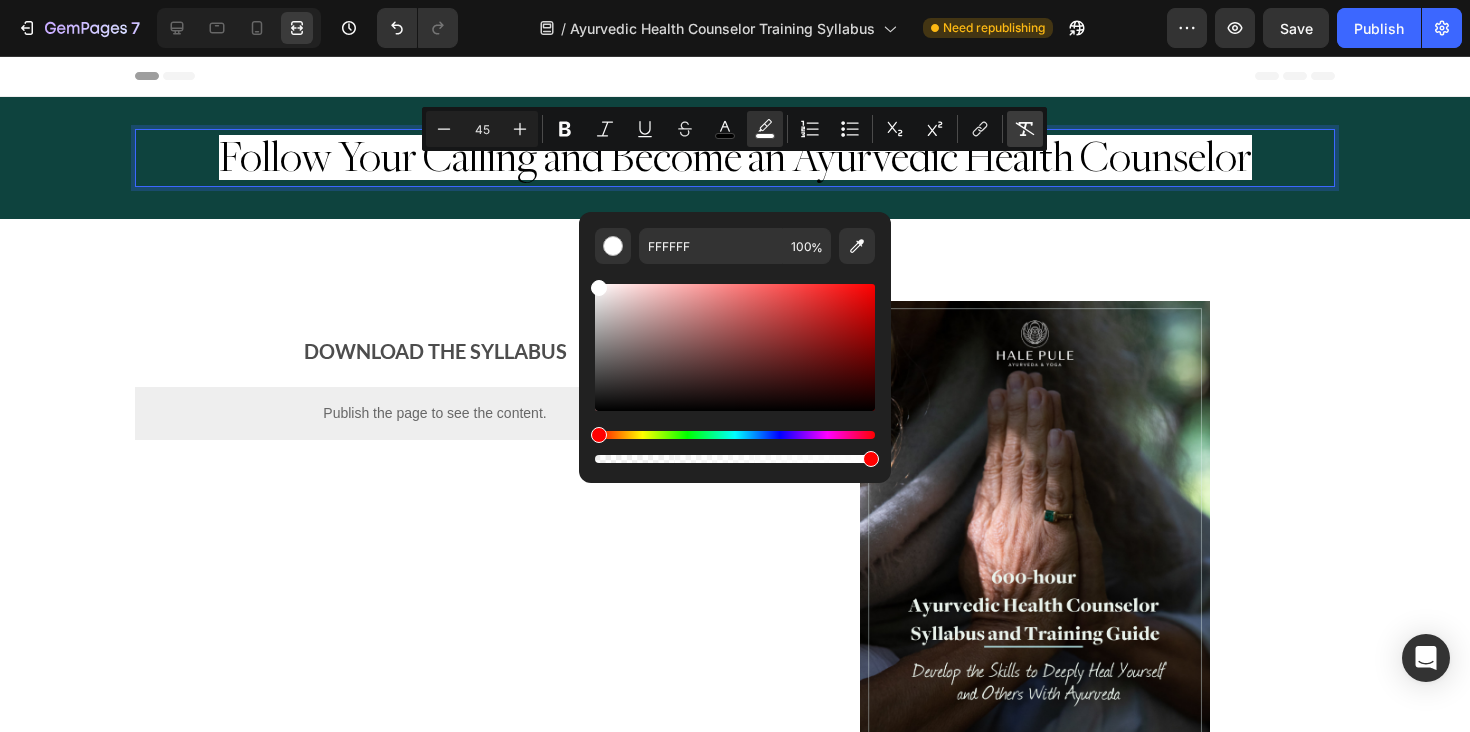 click 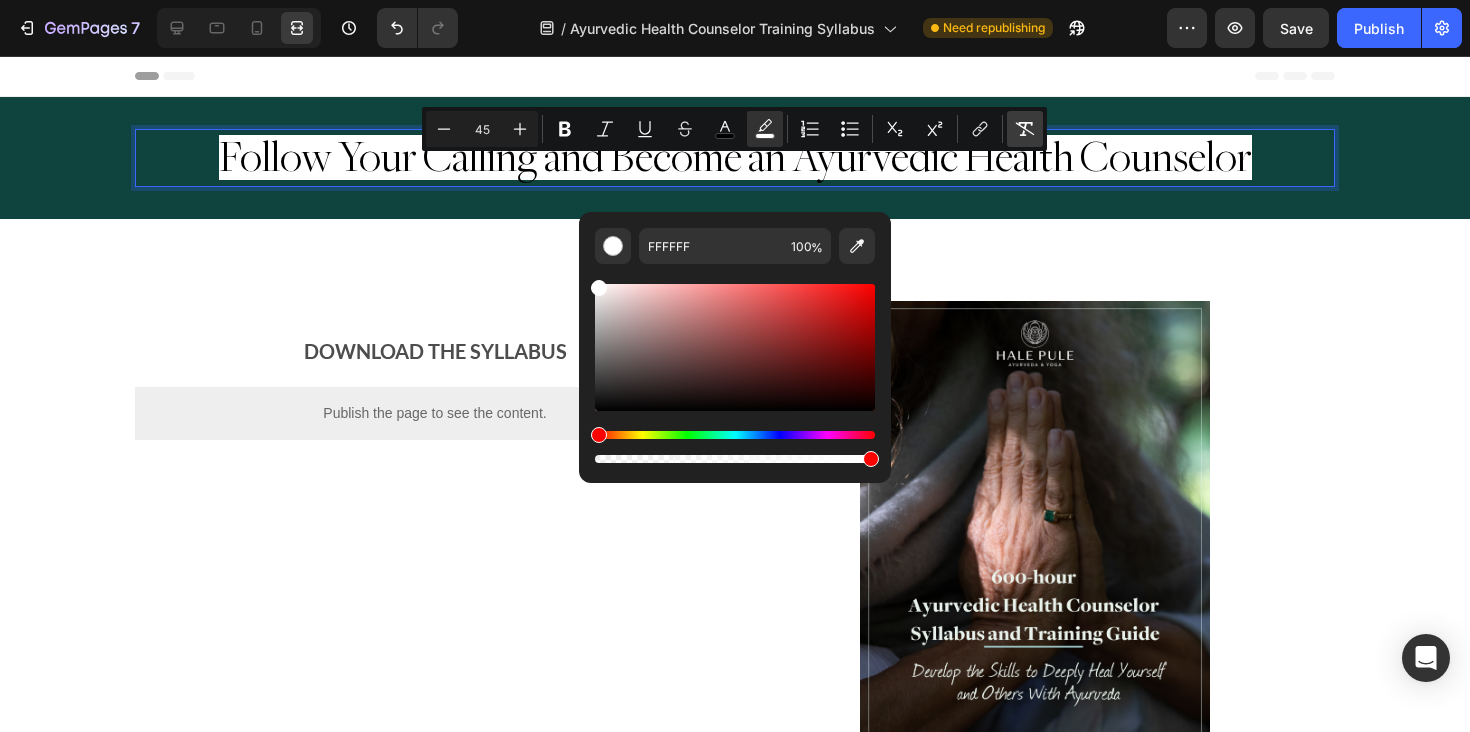 type on "41" 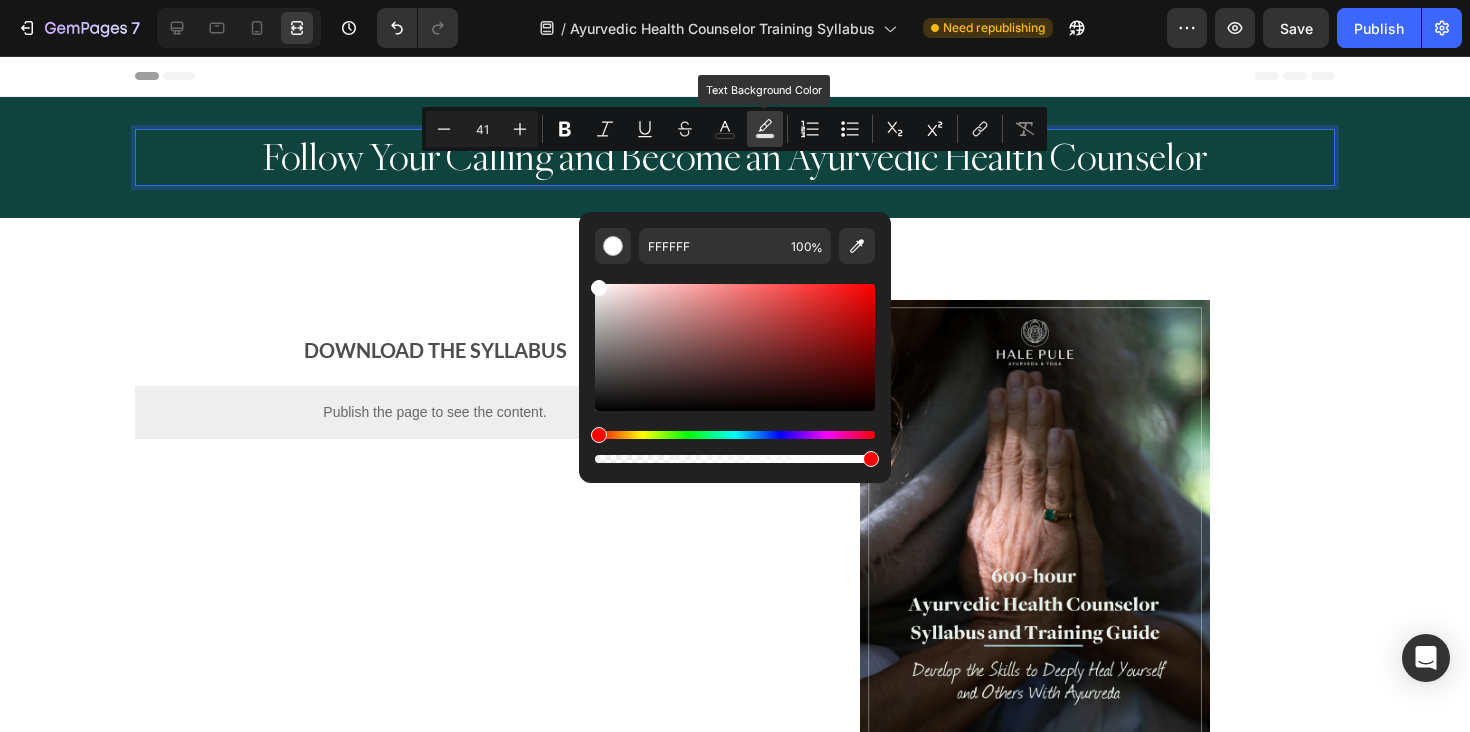 click 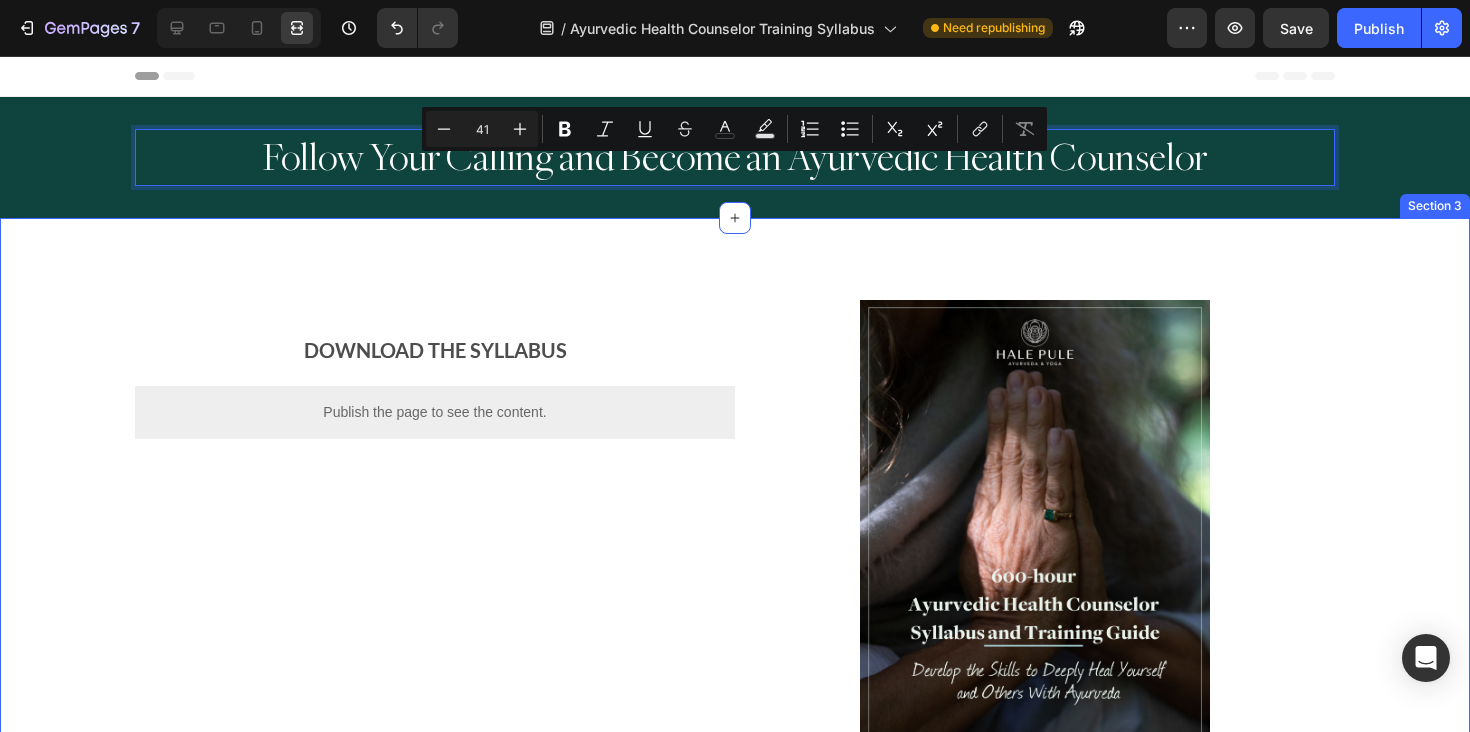 click on "DOWNLOAD THE SYLLABUS Text Block
Publish the page to see the content.
Custom Code Image Row" at bounding box center [735, 516] 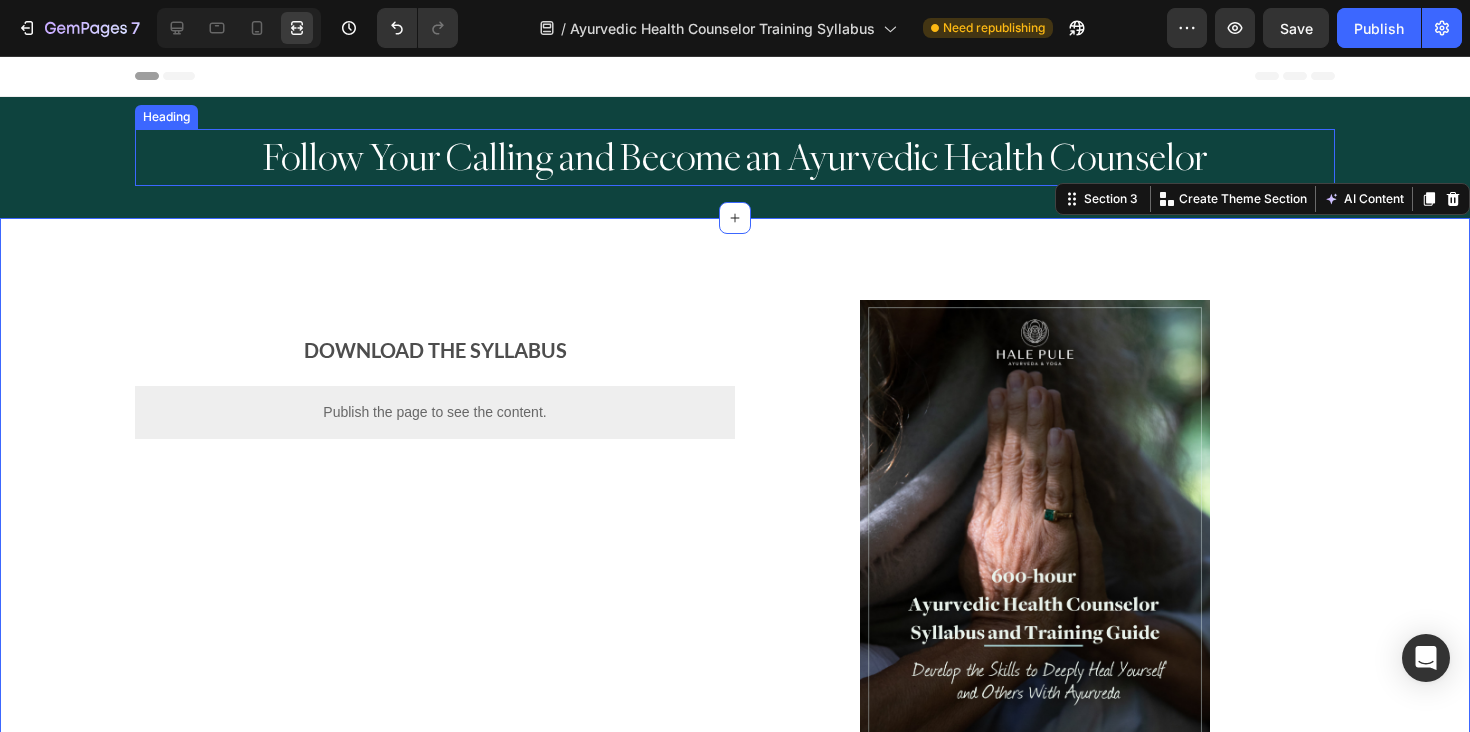 click on "Follow Your Calling and Become an Ayurvedic Health Counselor" at bounding box center [735, 157] 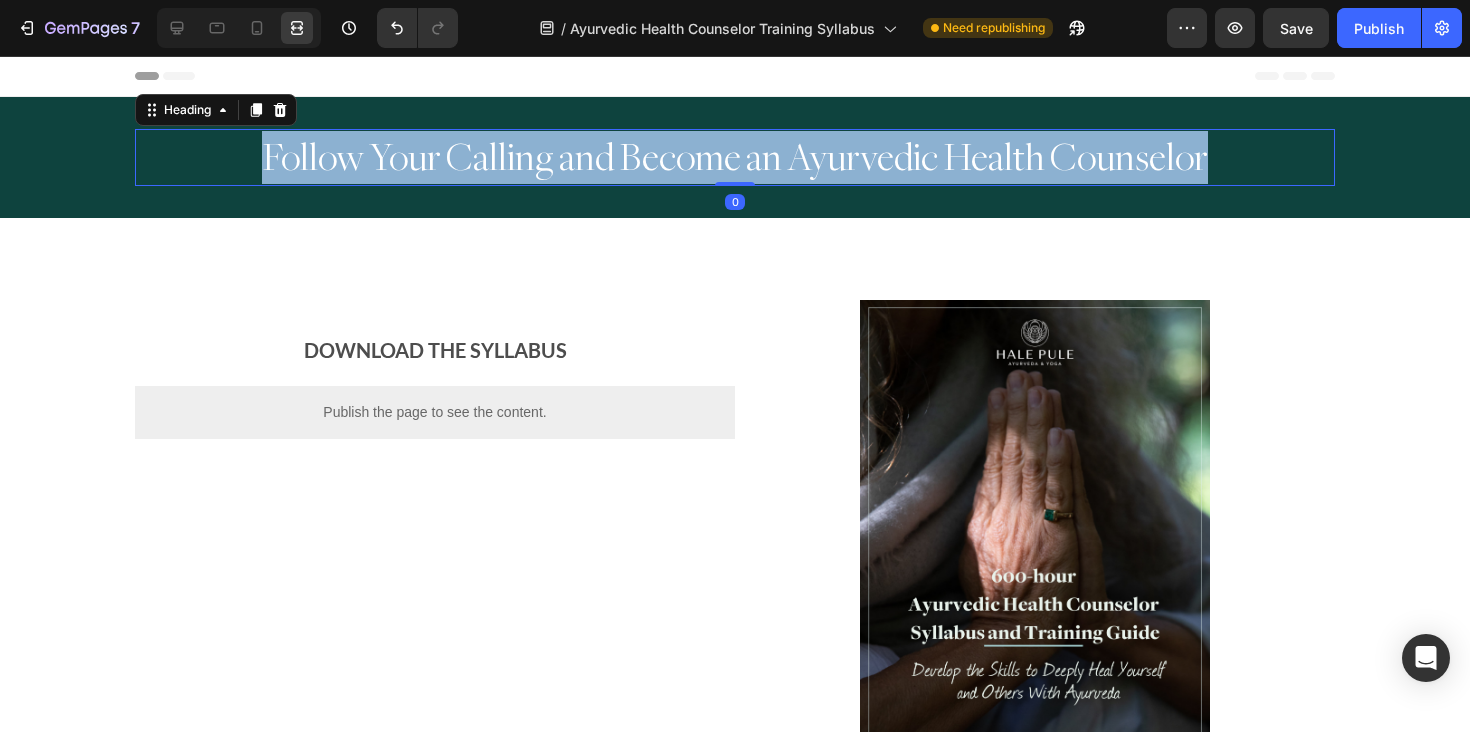 click on "Follow Your Calling and Become an Ayurvedic Health Counselor" at bounding box center [735, 157] 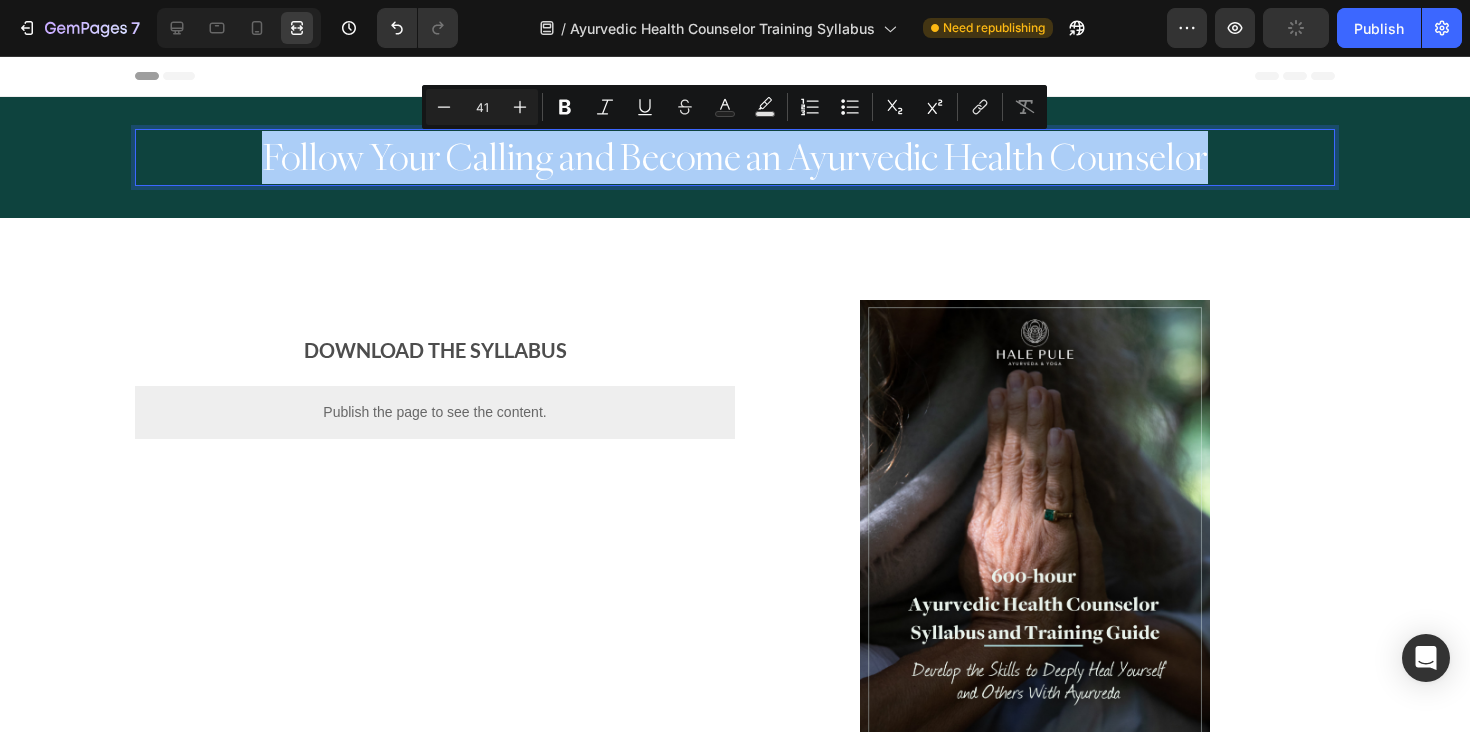 click on "41" at bounding box center [482, 107] 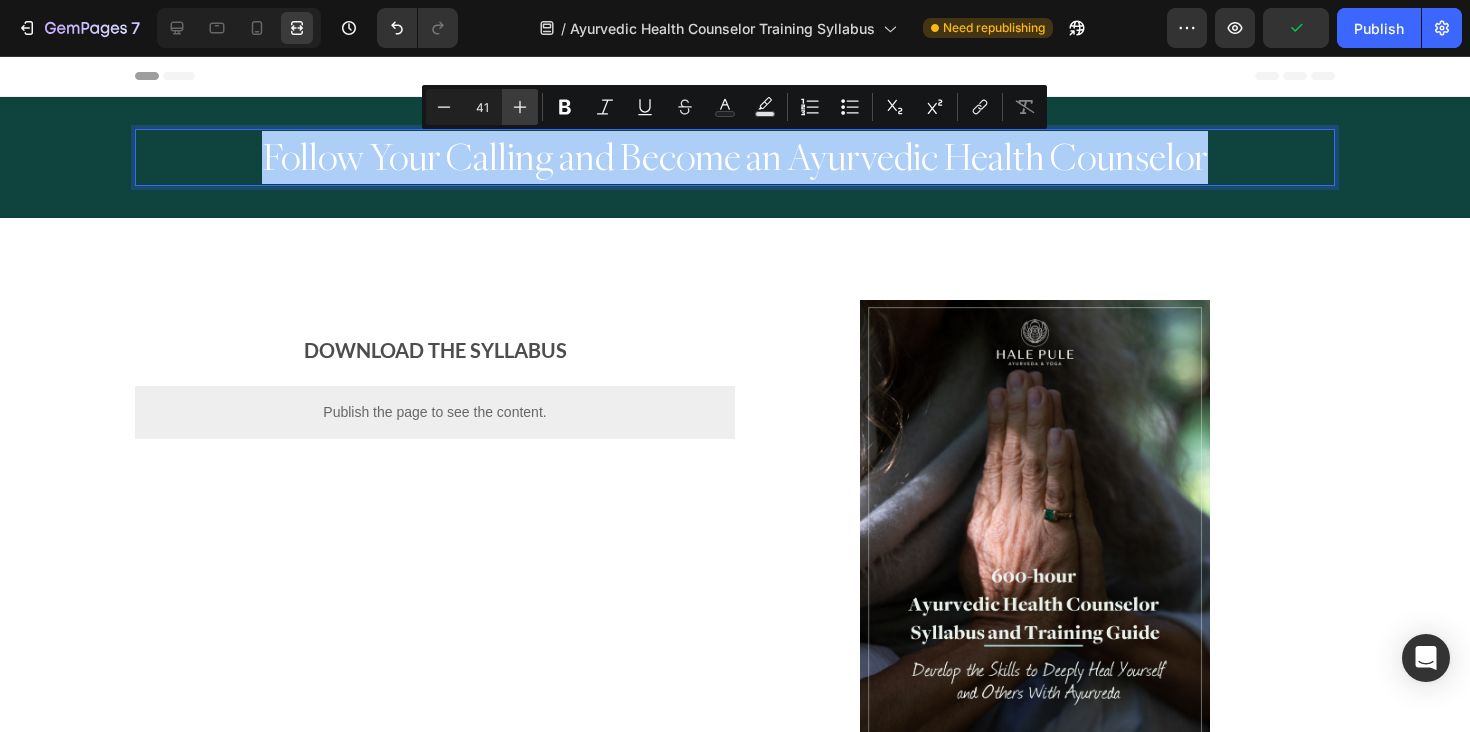 click 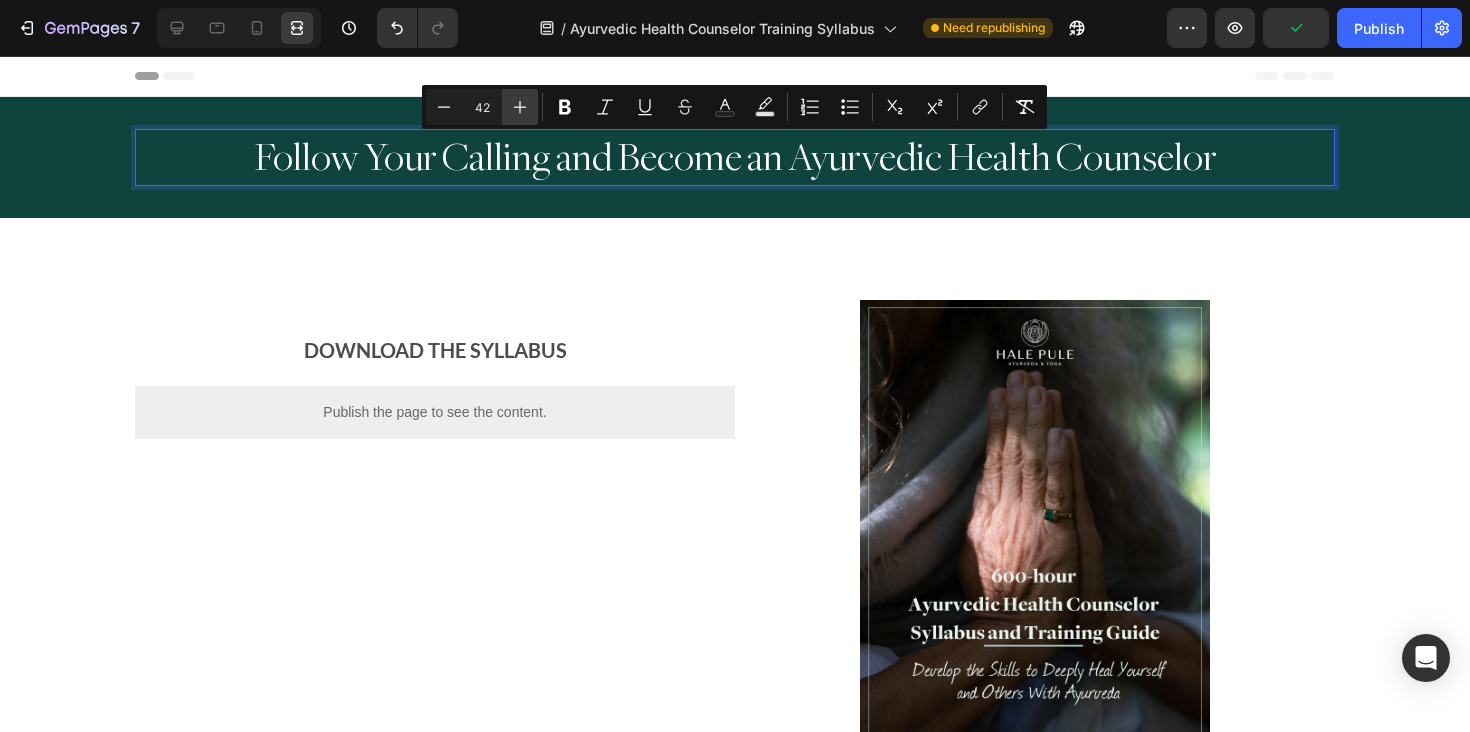 click 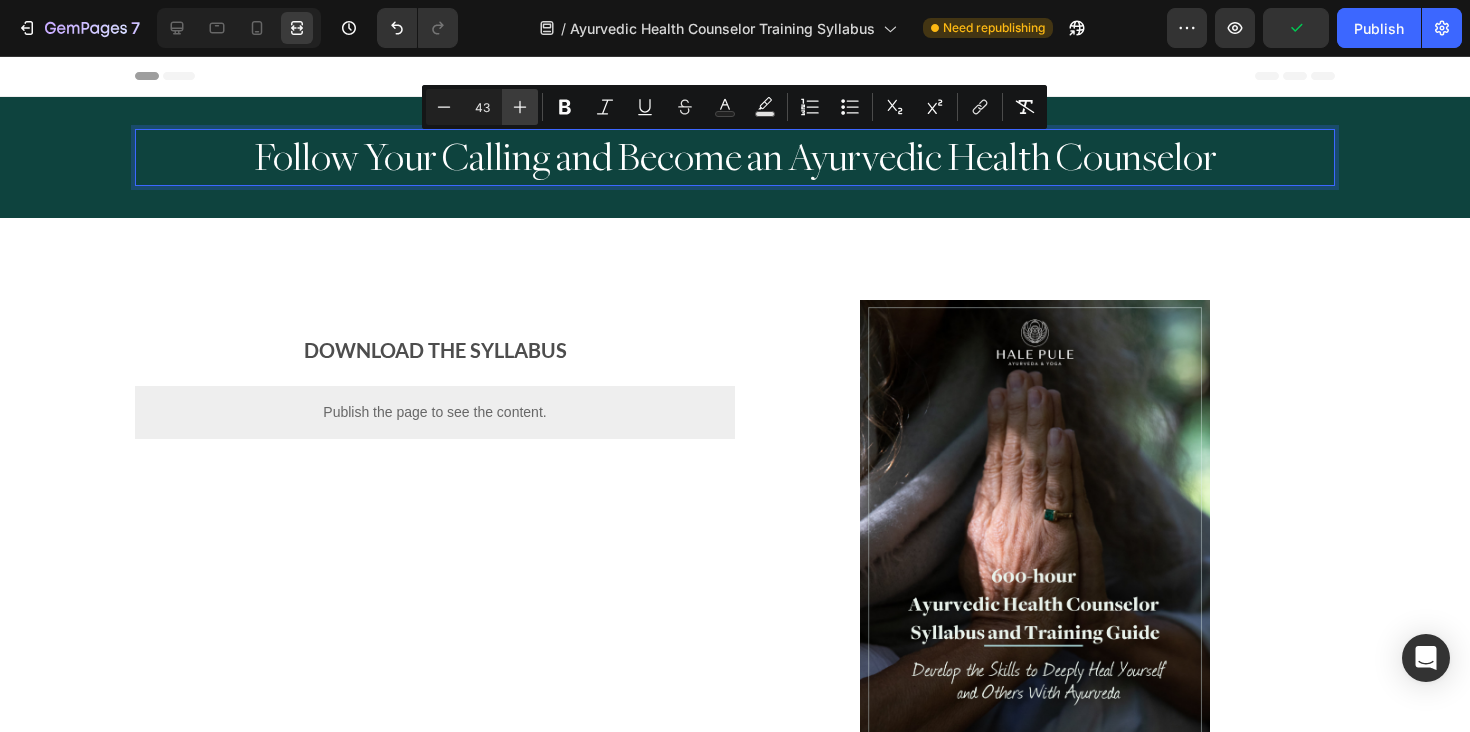click 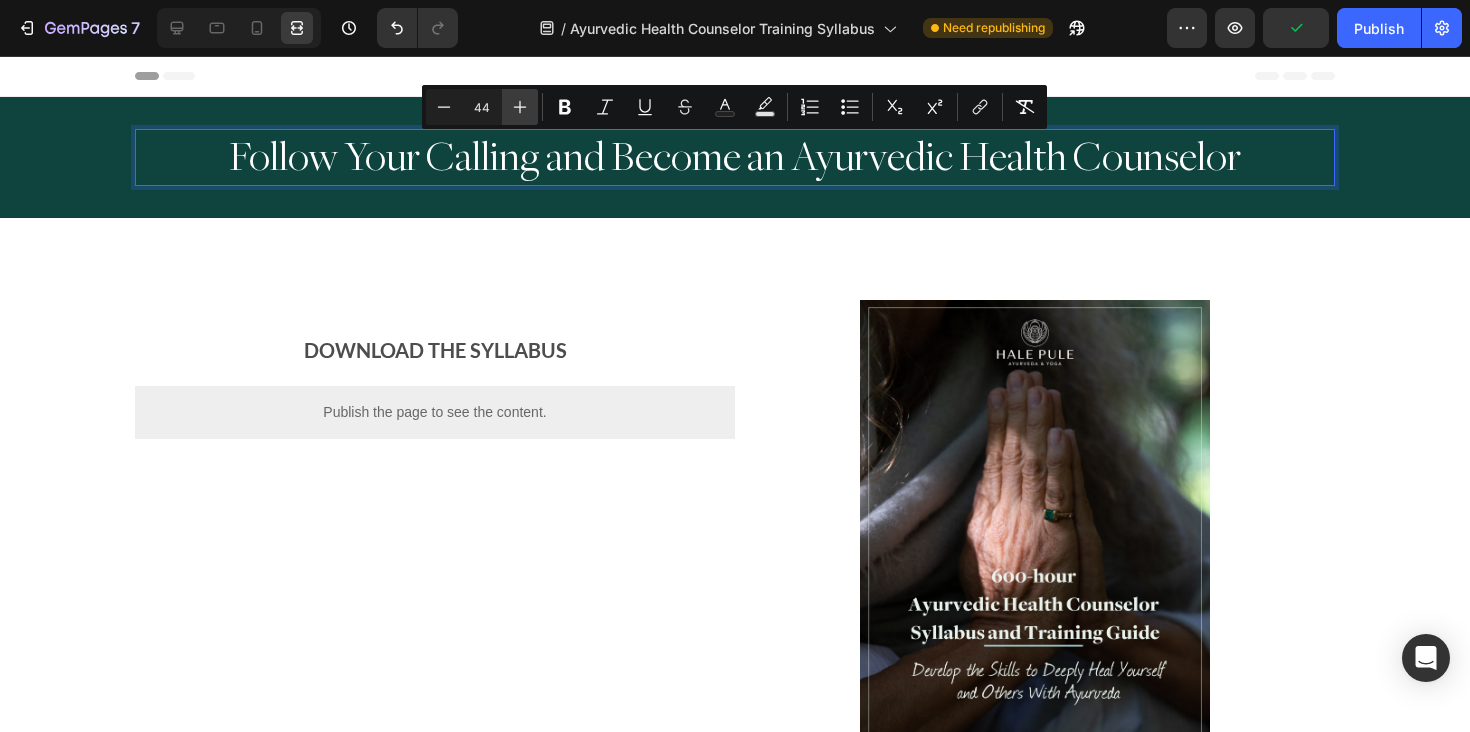 click 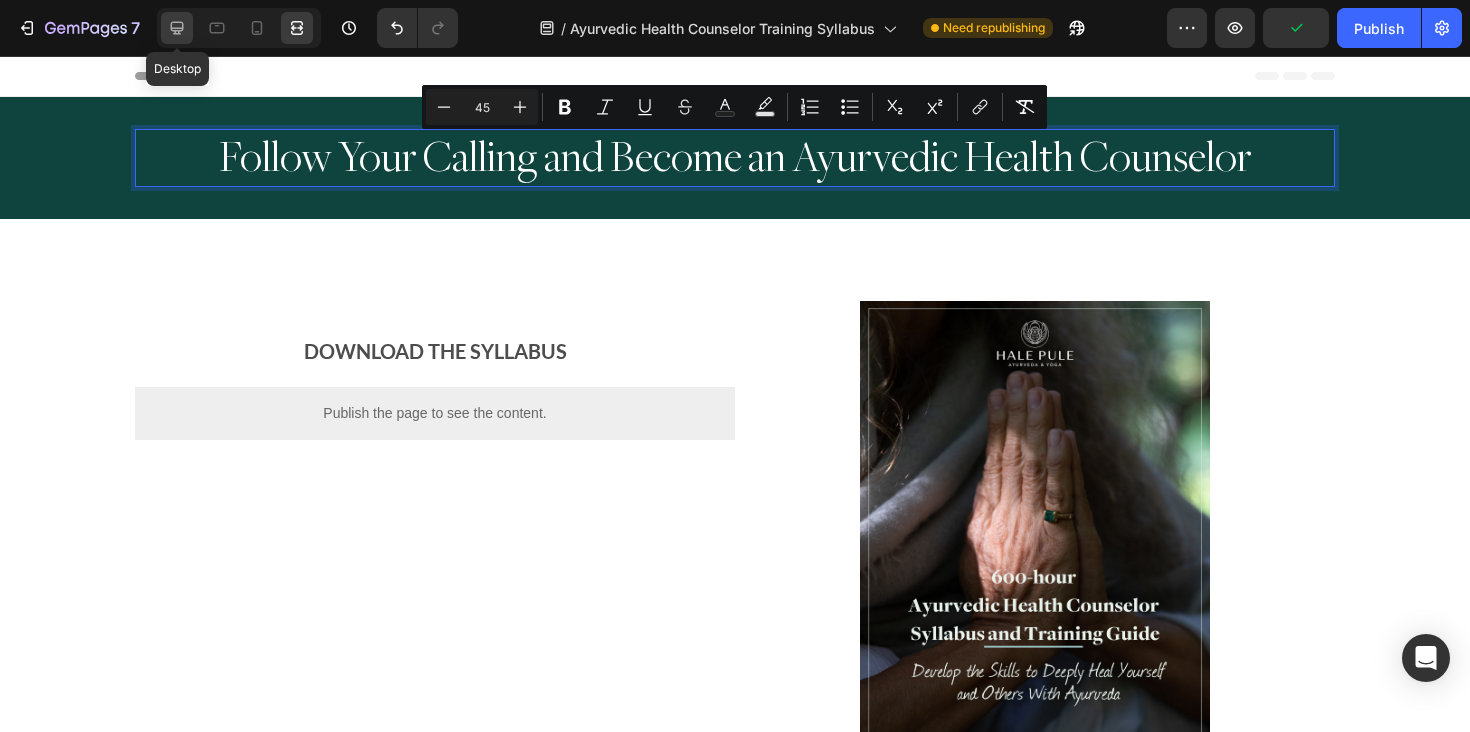 click 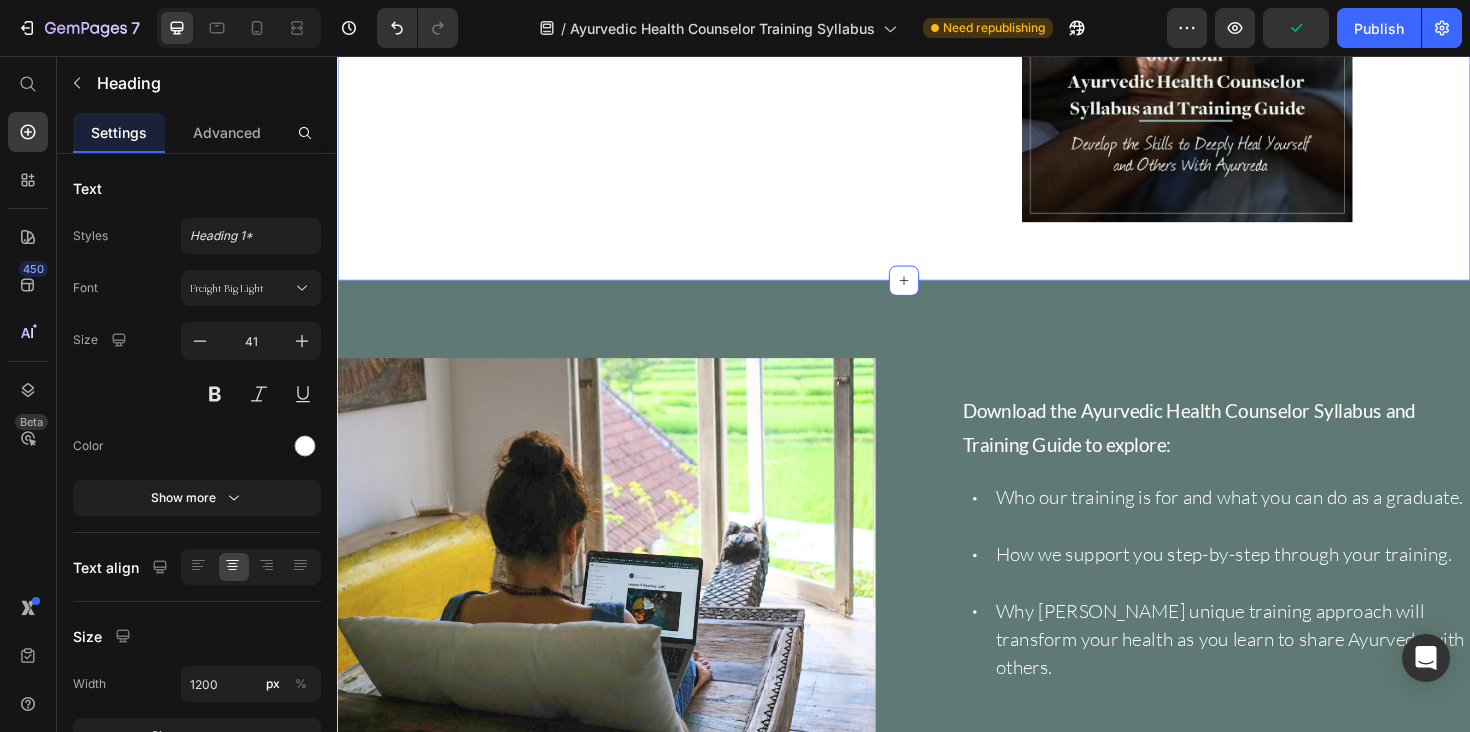 scroll, scrollTop: 787, scrollLeft: 0, axis: vertical 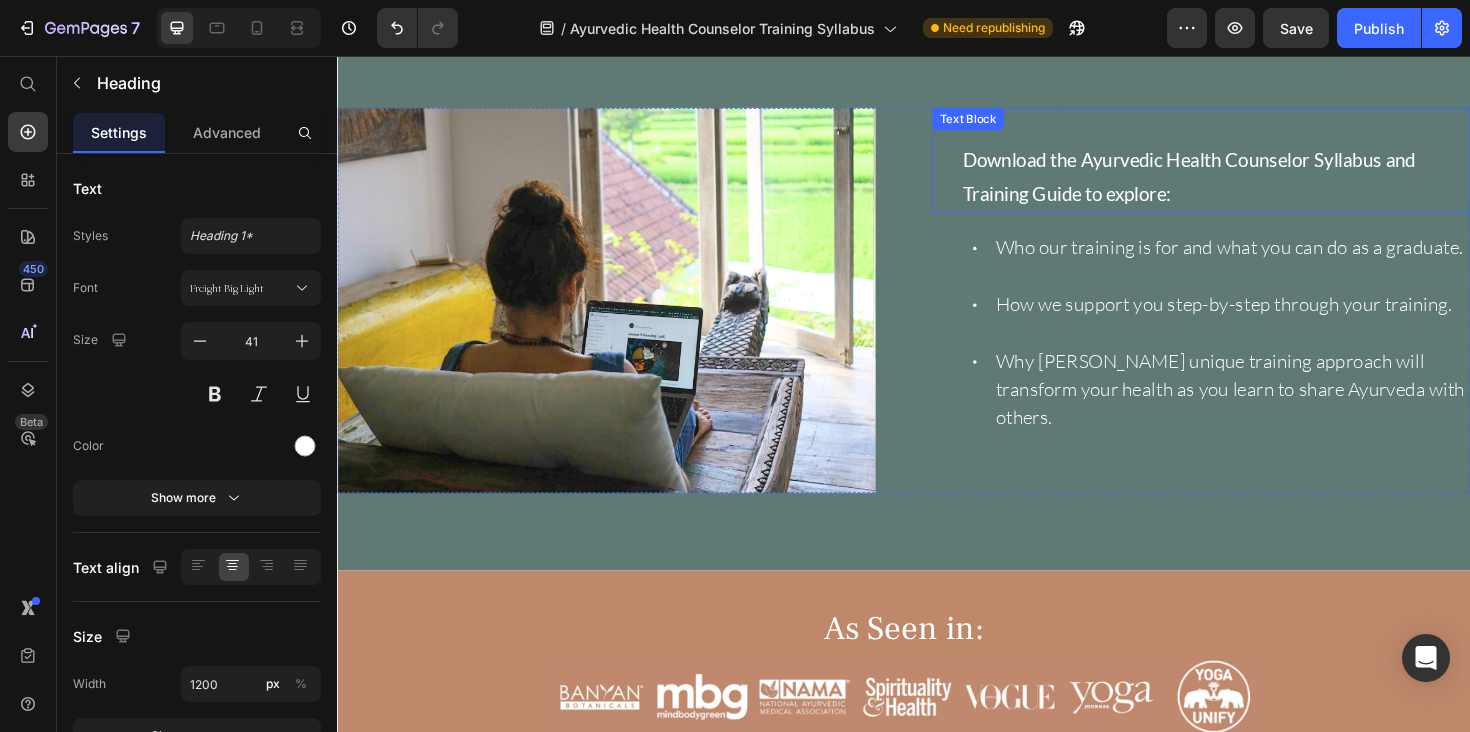 click on "Download the Ayurvedic Health Counselor Syllabus and Training Guide to explore:" at bounding box center (1239, 184) 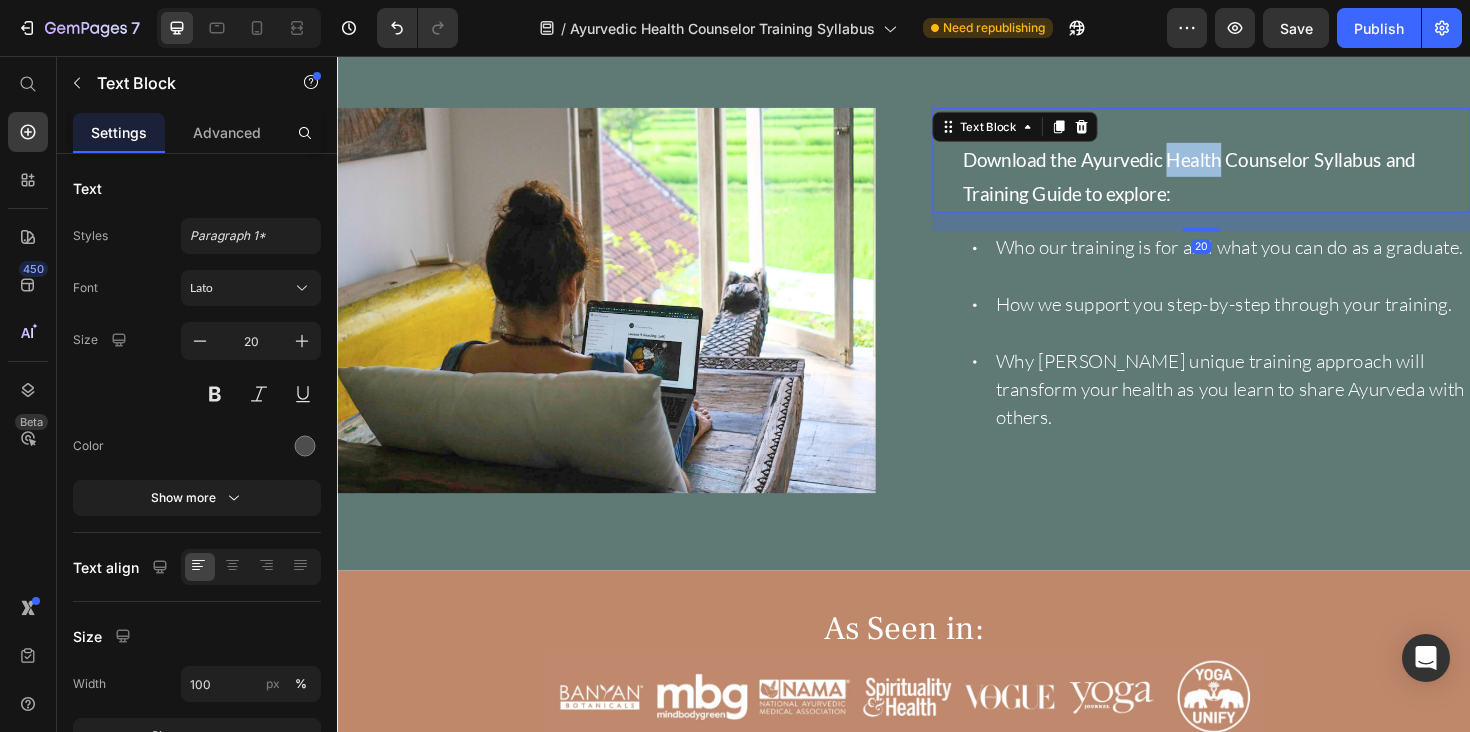 click on "Download the Ayurvedic Health Counselor Syllabus and Training Guide to explore:" at bounding box center [1239, 184] 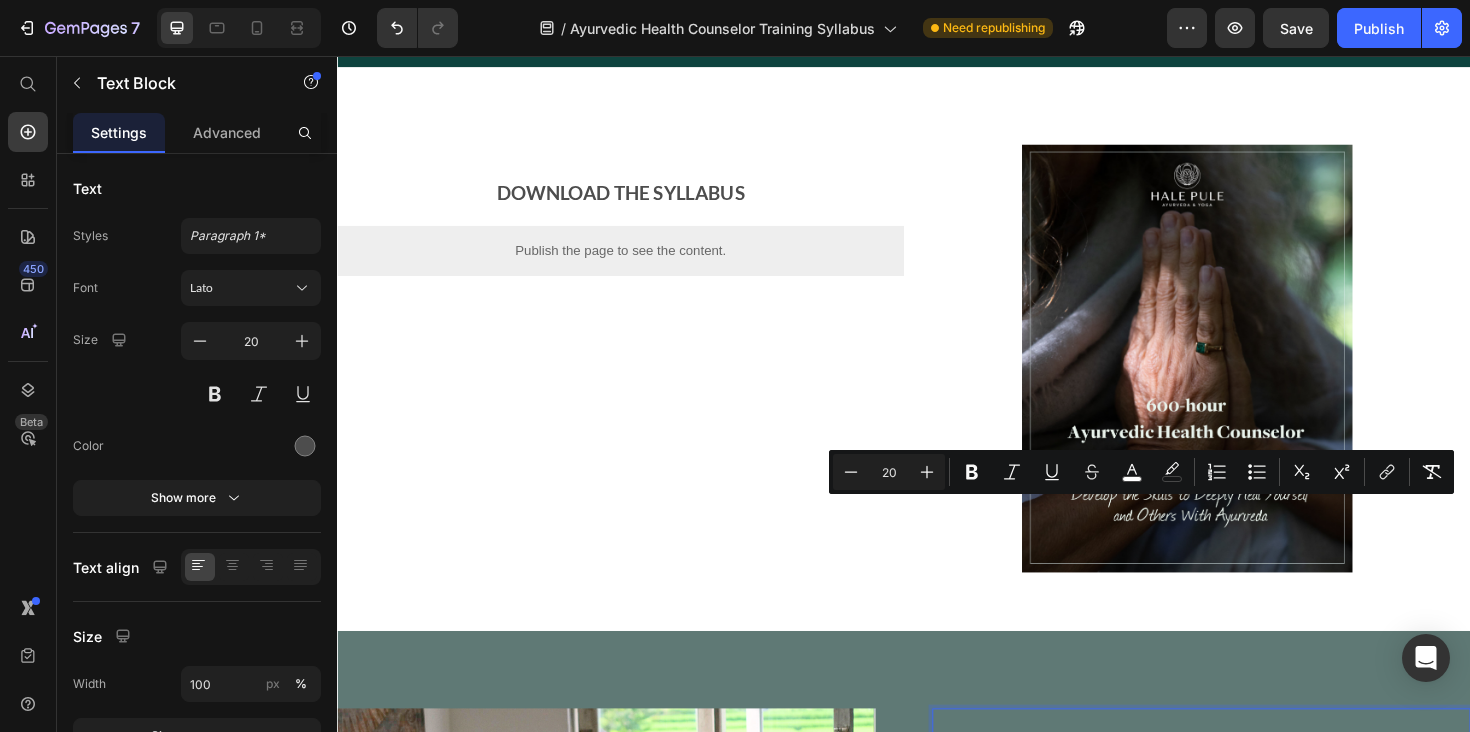 scroll, scrollTop: 37, scrollLeft: 0, axis: vertical 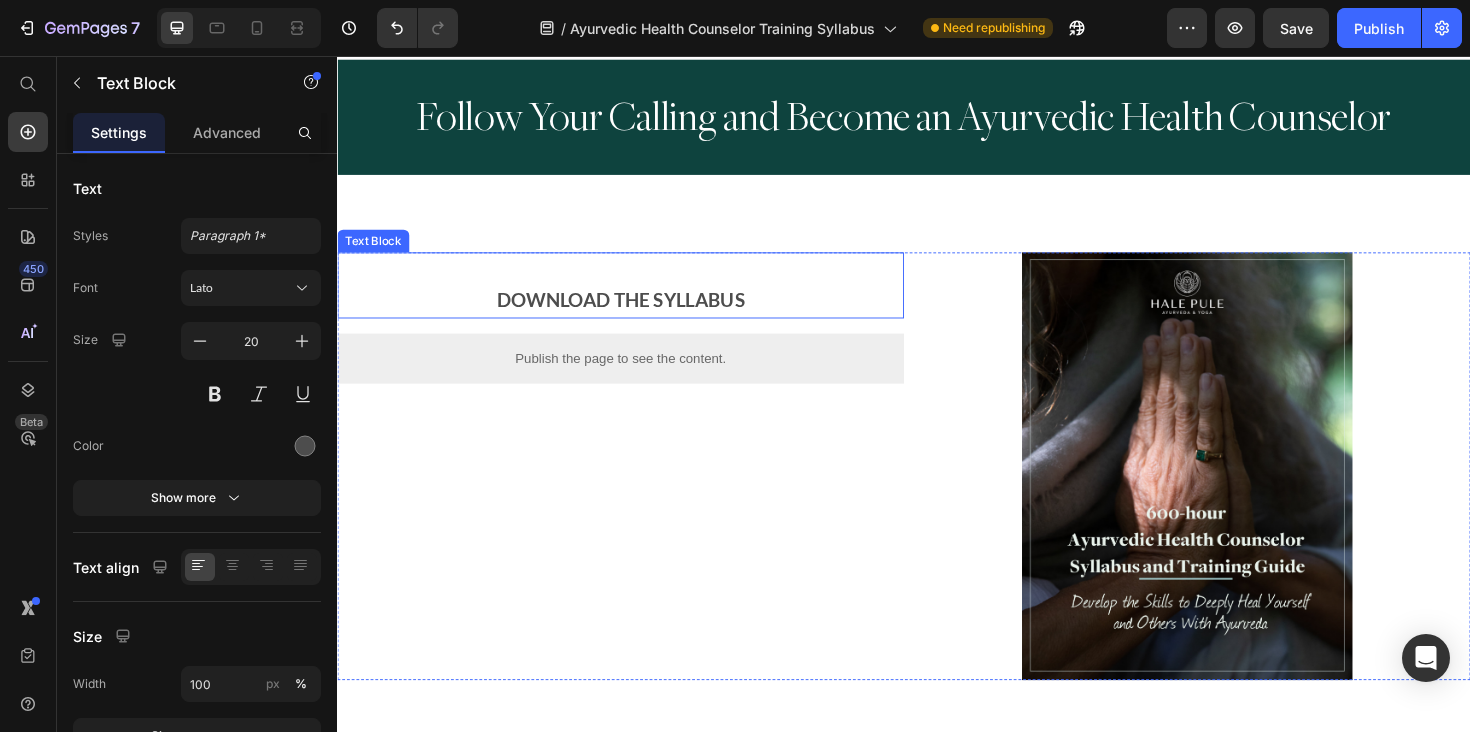 click on "DOWNLOAD THE SYLLABUS" at bounding box center [637, 314] 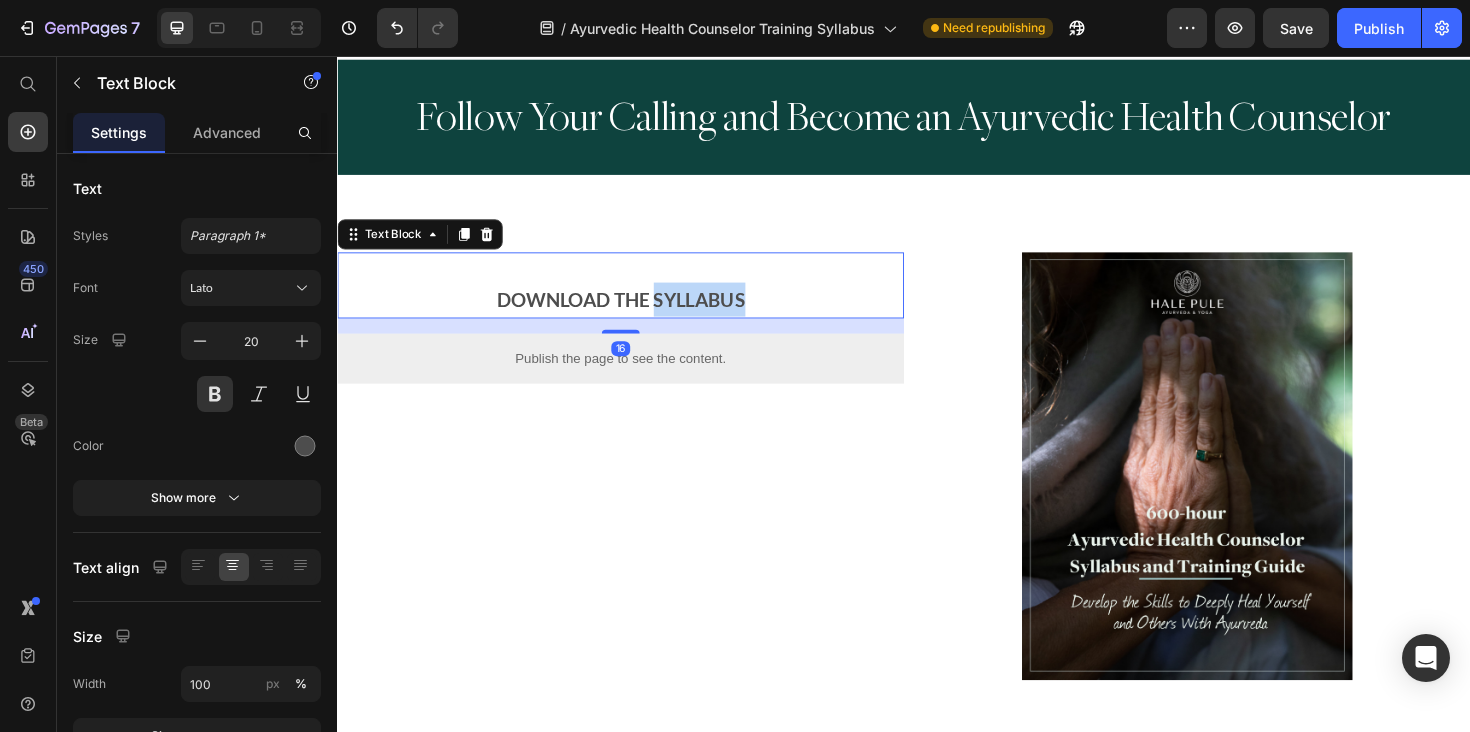 click on "DOWNLOAD THE SYLLABUS" at bounding box center (637, 314) 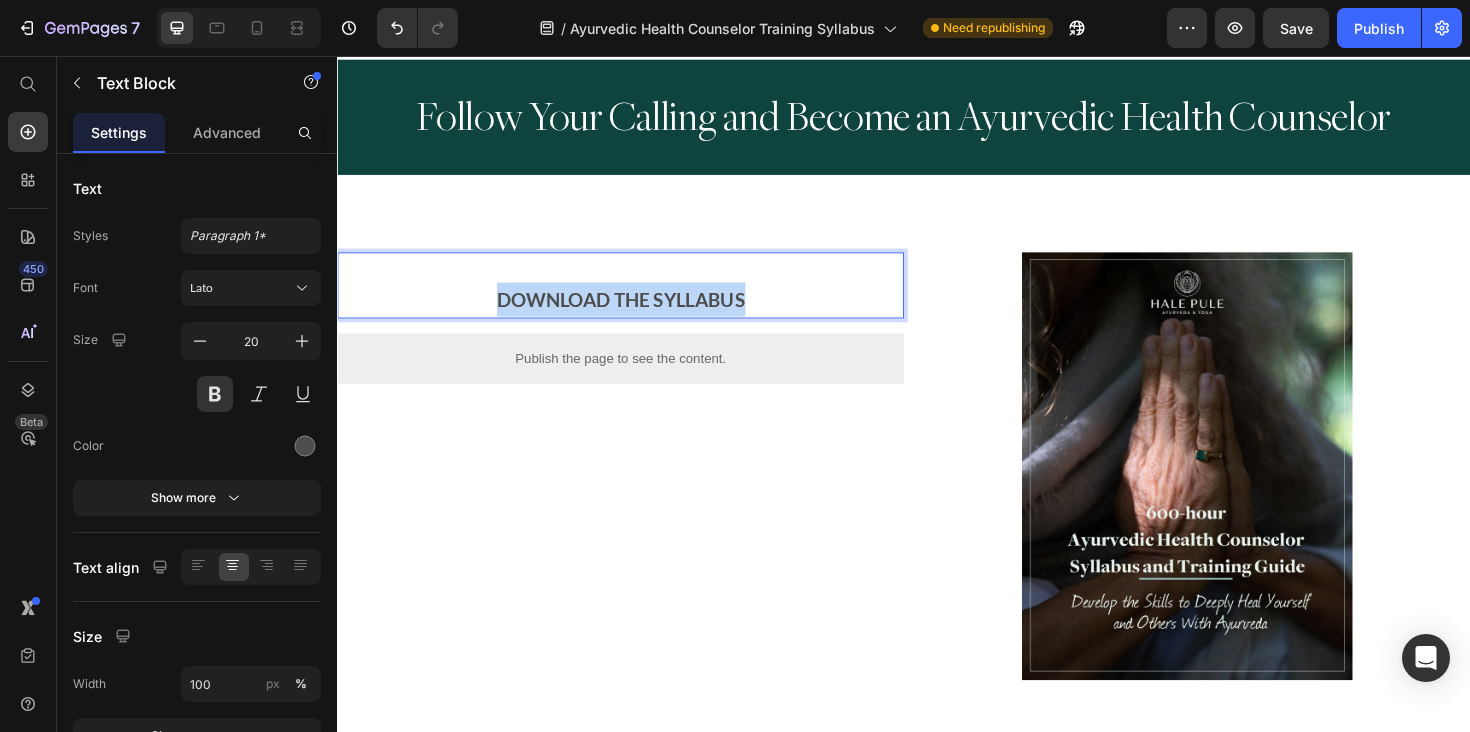 click on "DOWNLOAD THE SYLLABUS" at bounding box center [637, 314] 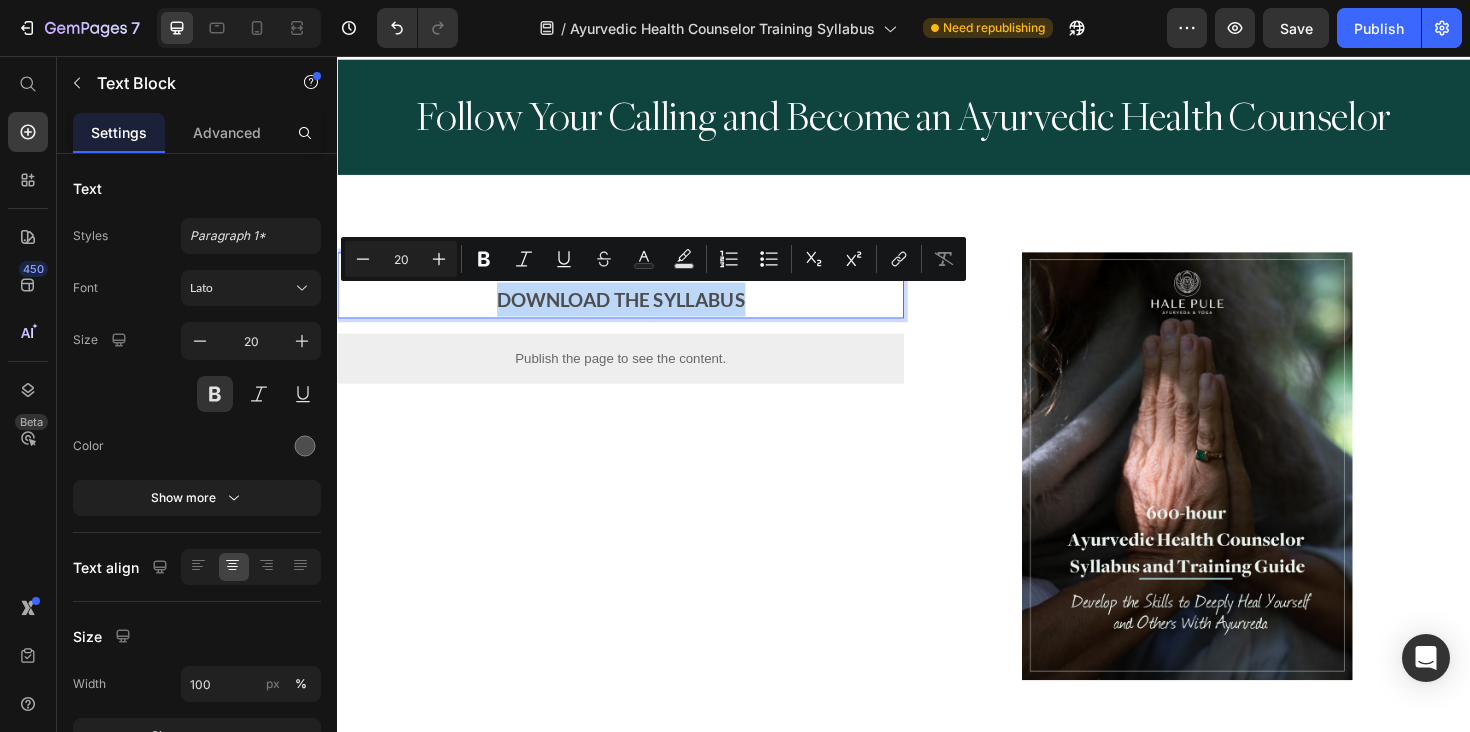 type on "14" 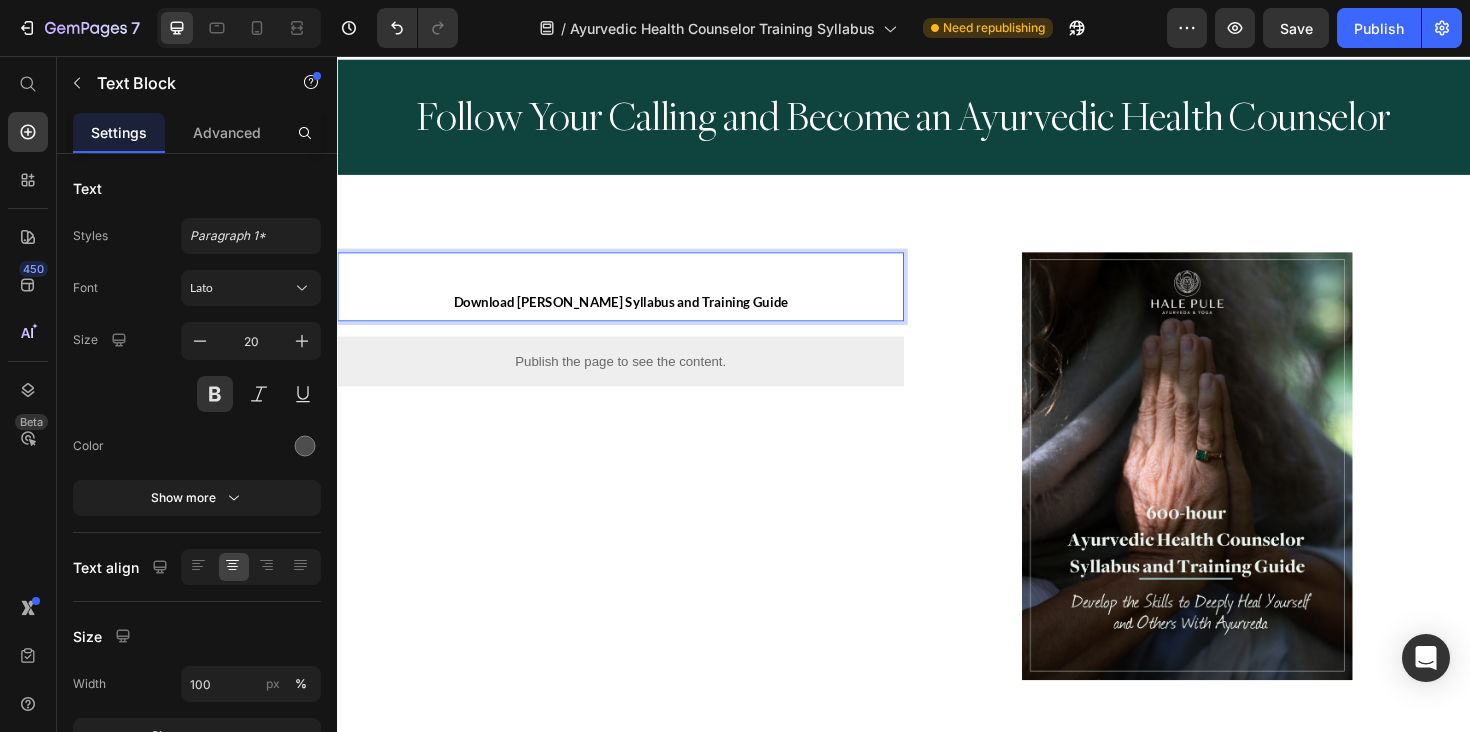 click on "Download Hale Pule's Syllabus and Training Guide" at bounding box center [637, 316] 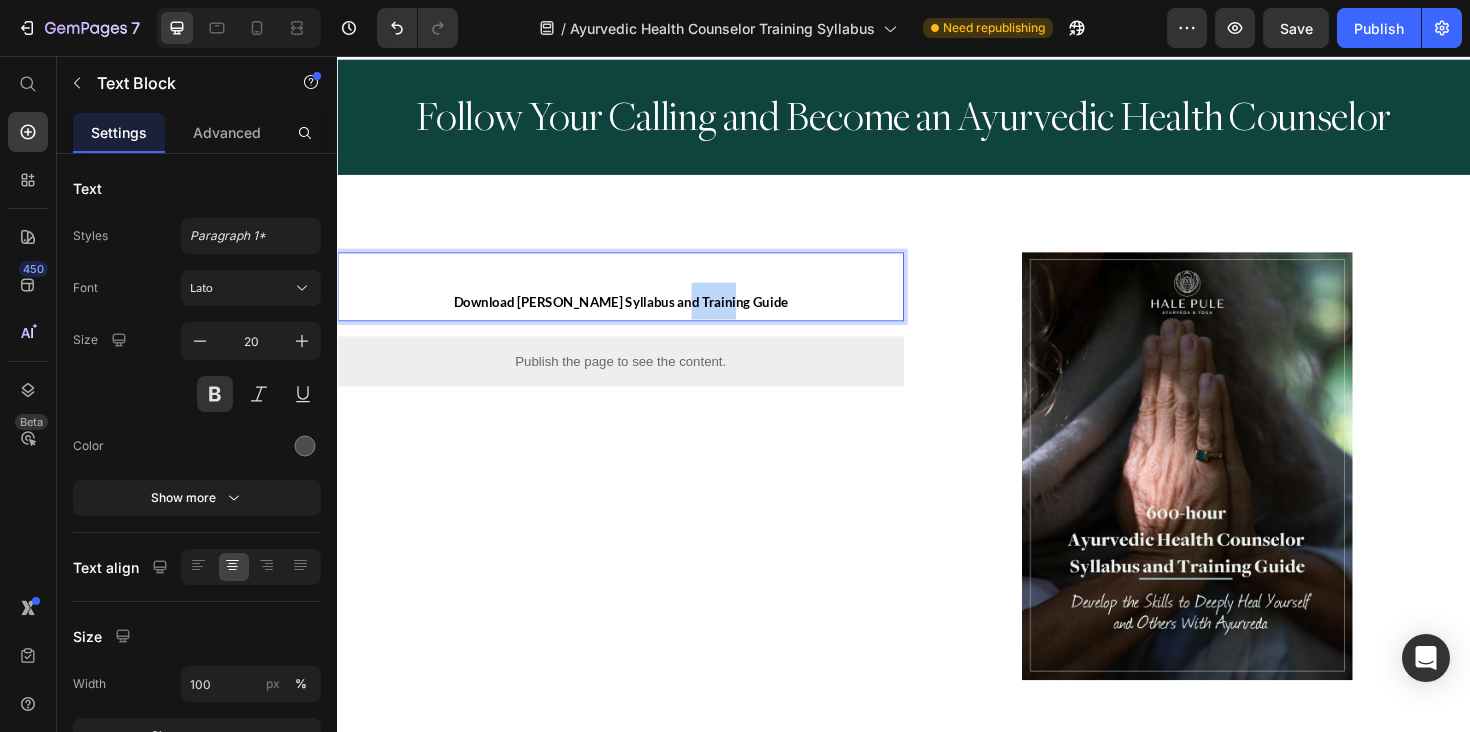 click on "Download Hale Pule's Syllabus and Training Guide" at bounding box center (637, 316) 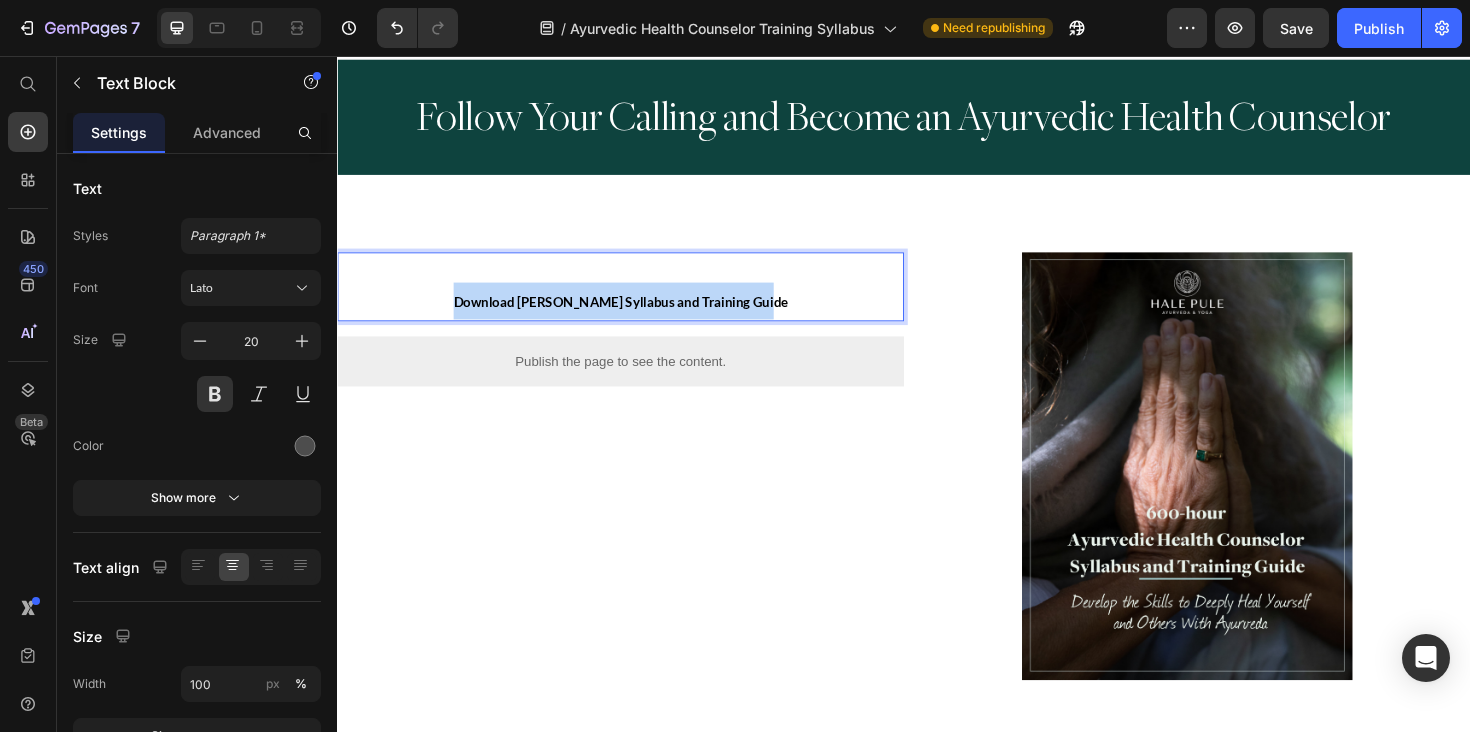 click on "Download Hale Pule's Syllabus and Training Guide" at bounding box center (637, 316) 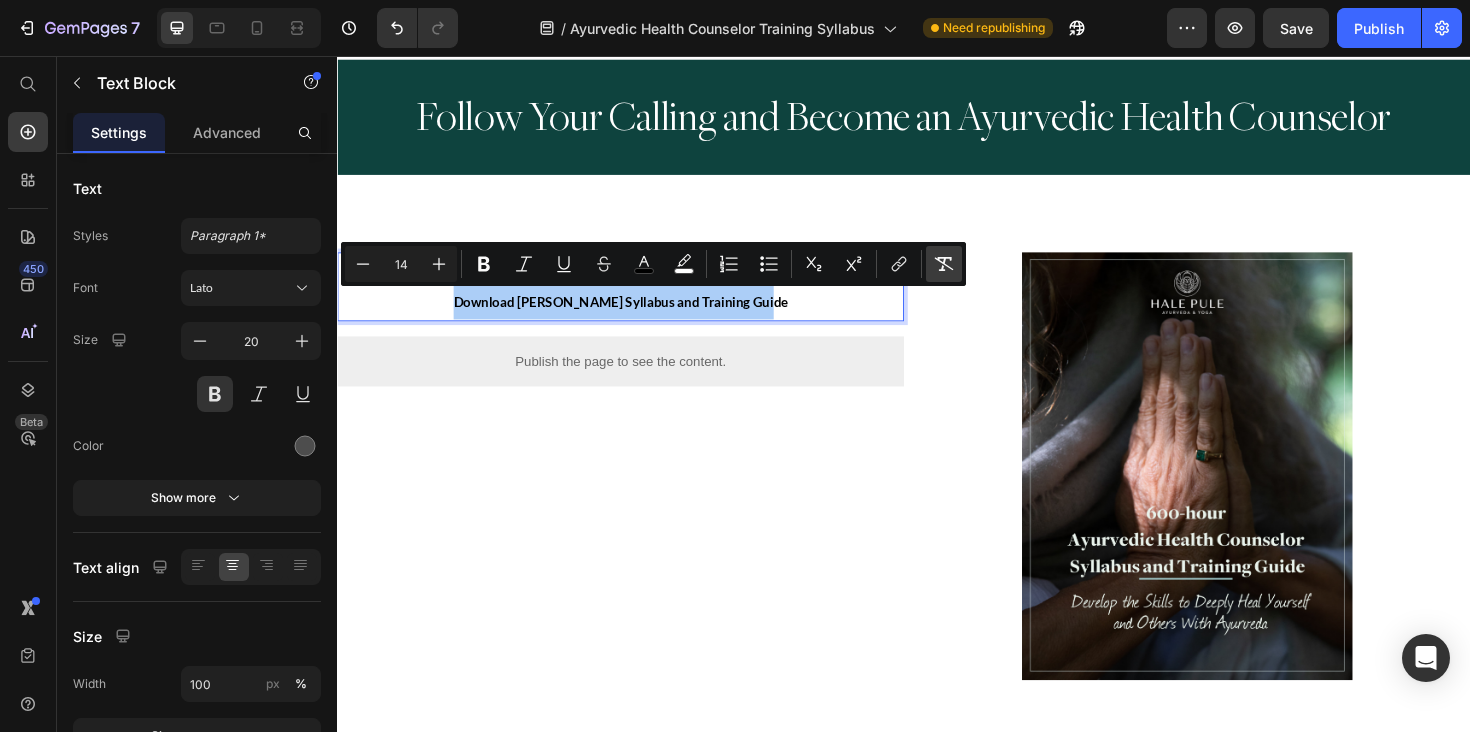 click 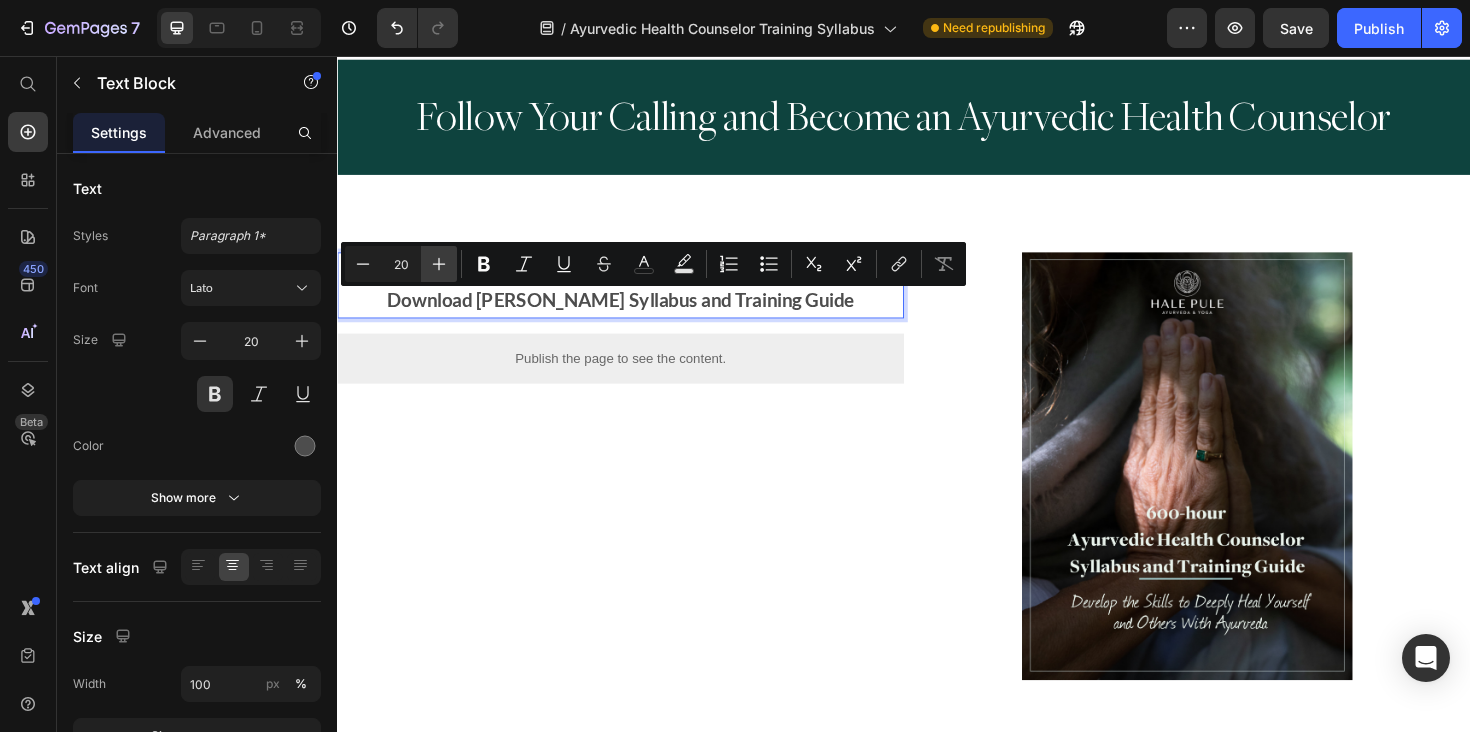 click 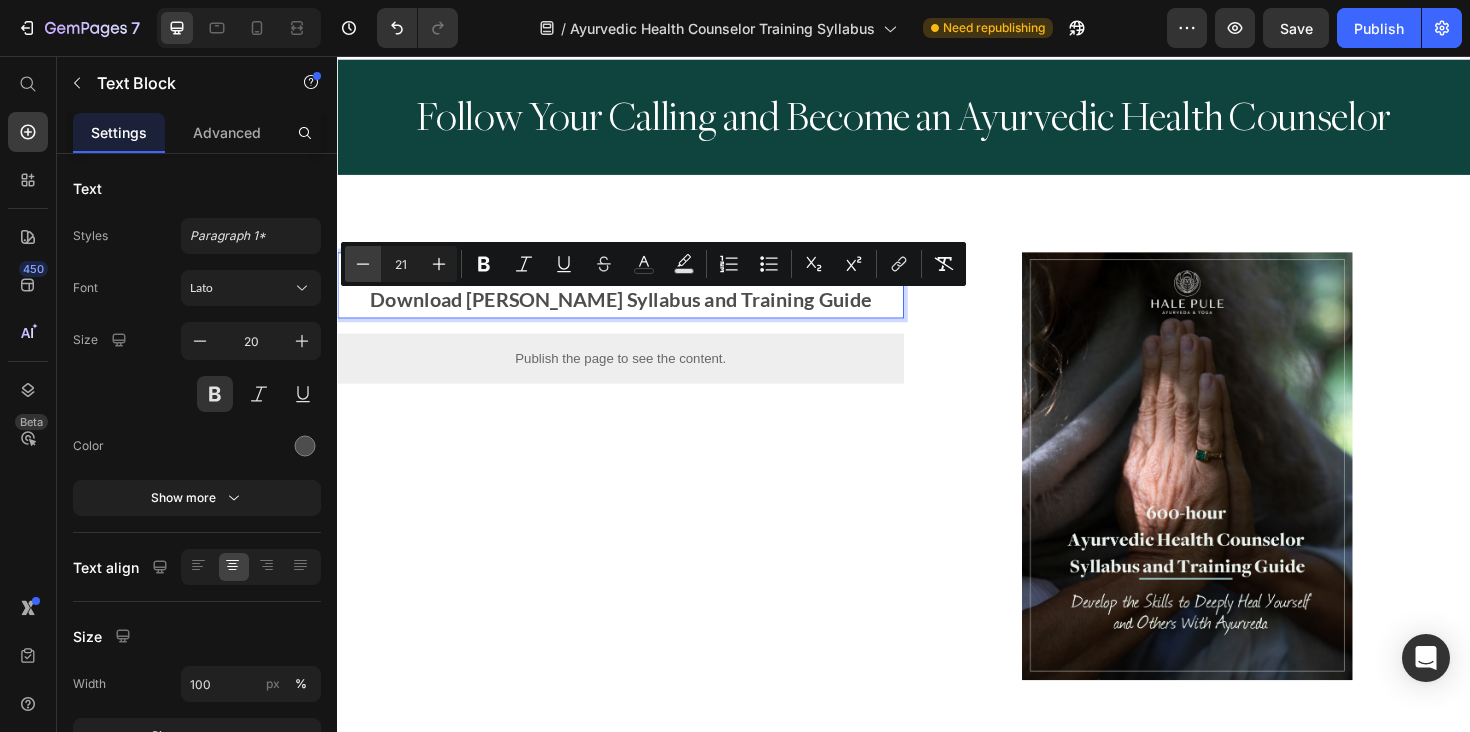 click 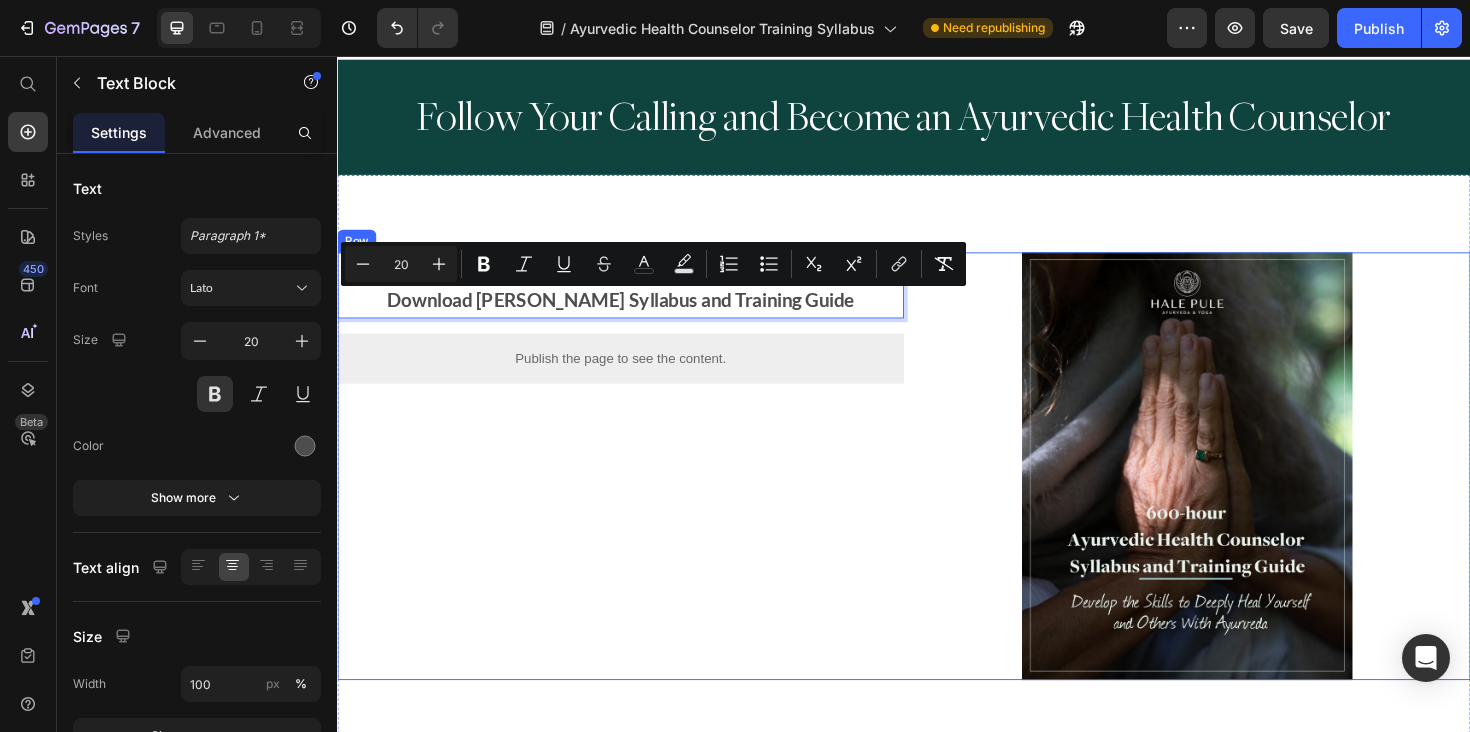 click on "Download Hale Pule's Syllabus and Training Guide Text Block   16
Publish the page to see the content.
Custom Code" at bounding box center (637, 490) 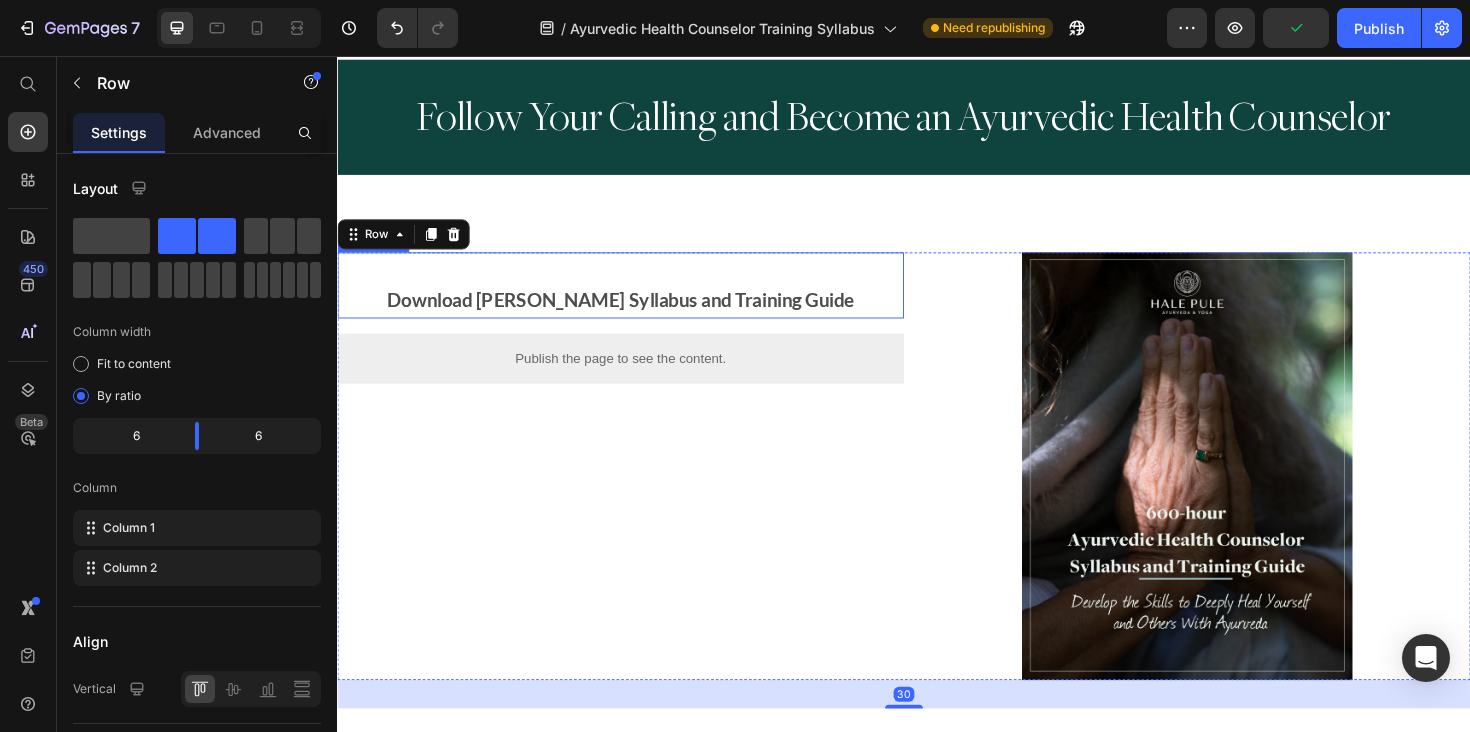 click on "Download Hale Pule's Syllabus and Training Guide" at bounding box center [637, 314] 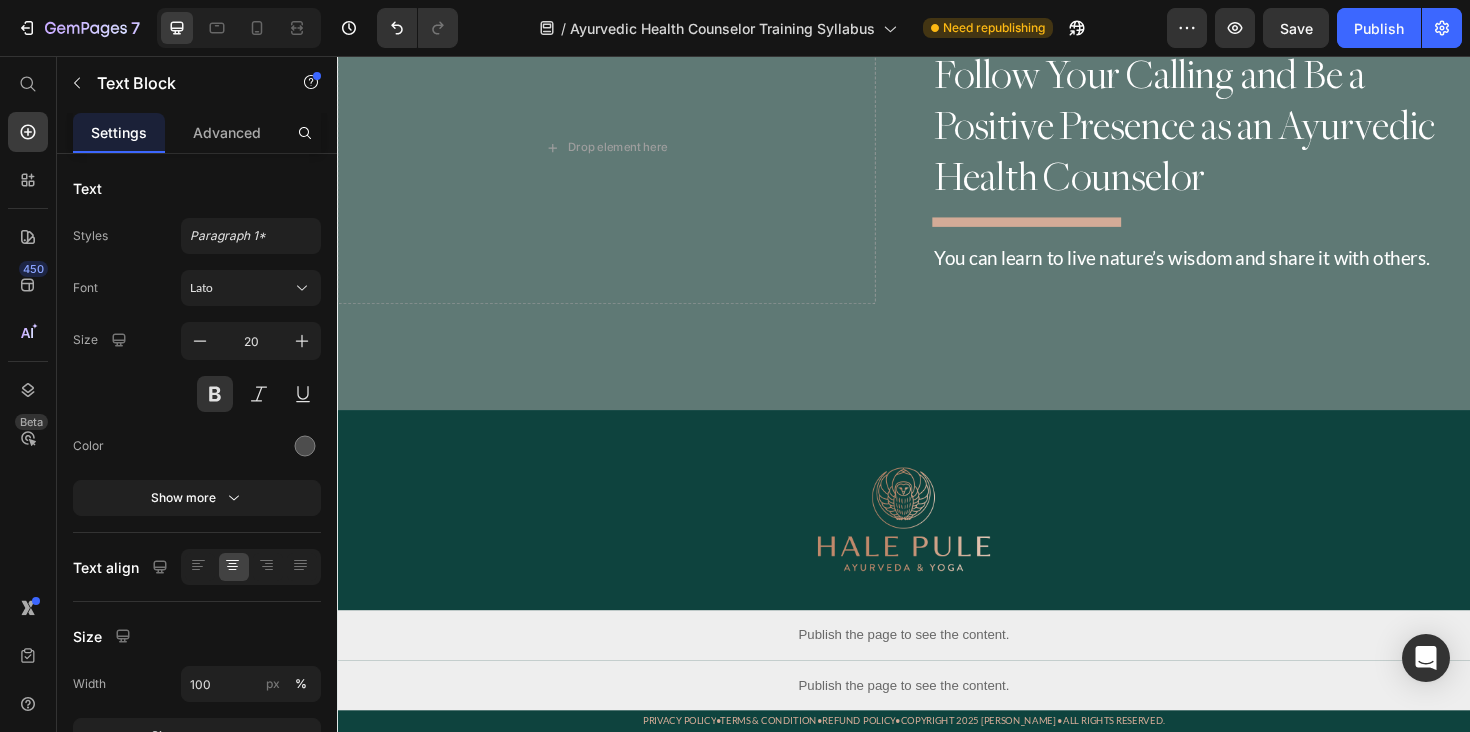 scroll, scrollTop: 3101, scrollLeft: 0, axis: vertical 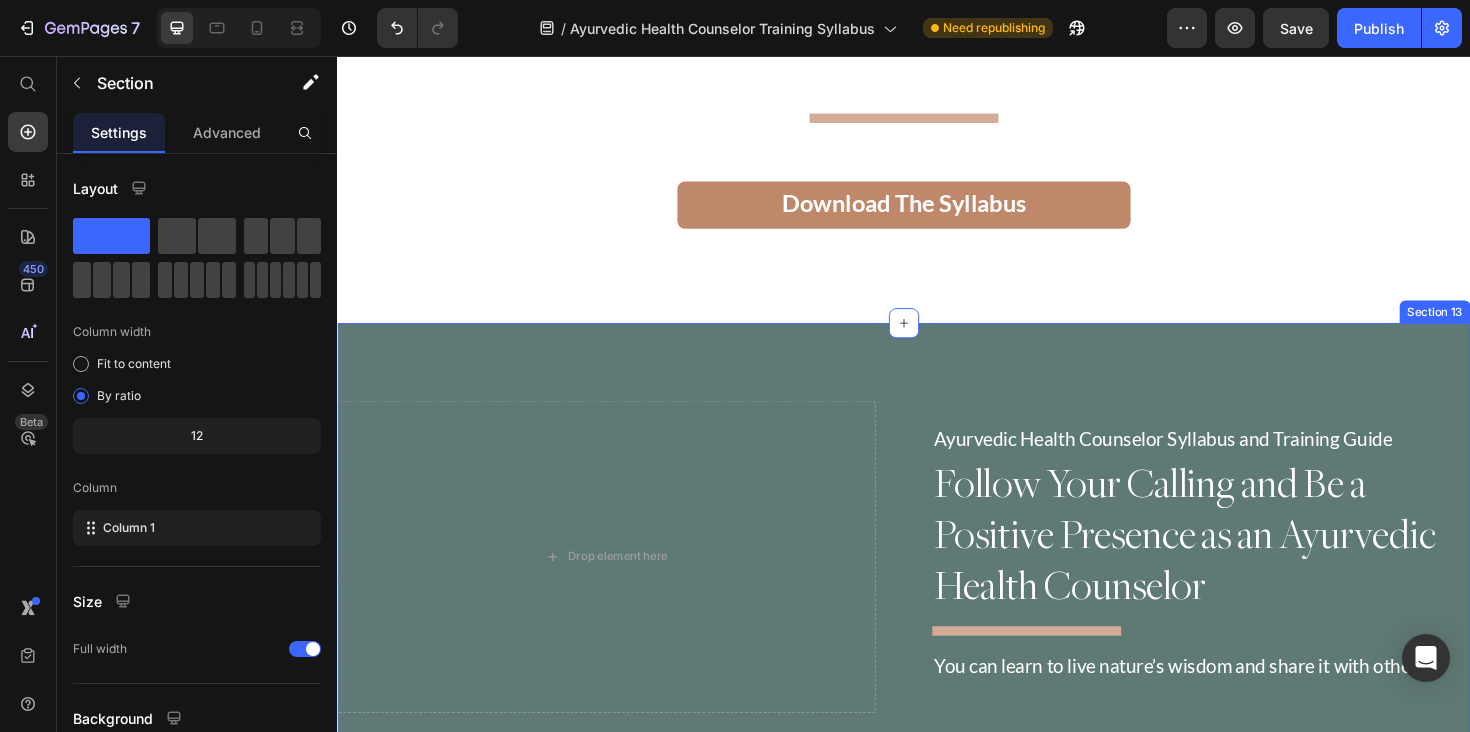 click on "Drop element here Ayurvedic Health Counselor Syllabus and Training Guide Text Block Follow Your Calling and Be a Positive Presence as an Ayurvedic Health Counselor Heading                Title Line You can learn to live nature’s wisdom and share it with others. Text Block Row Section 13" at bounding box center (937, 601) 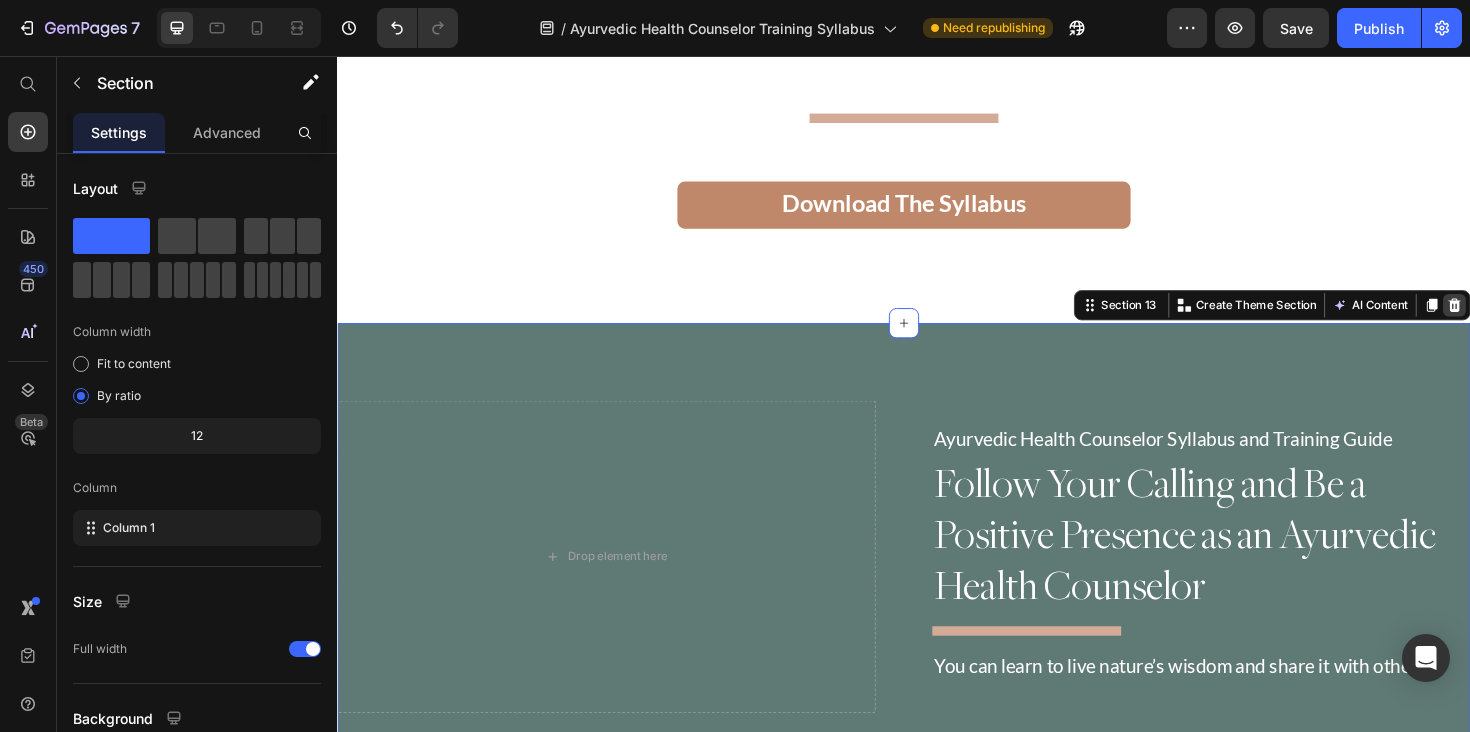 click 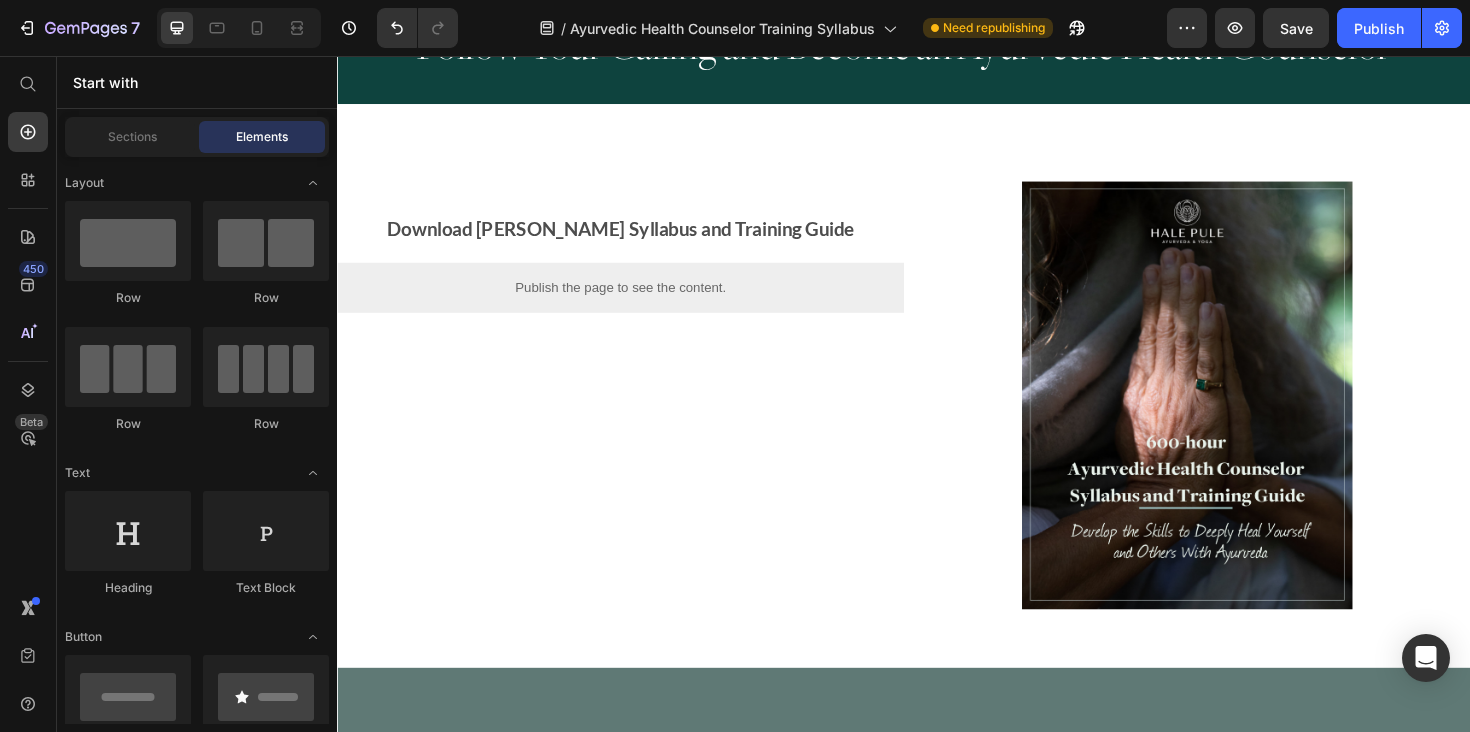 scroll, scrollTop: 0, scrollLeft: 0, axis: both 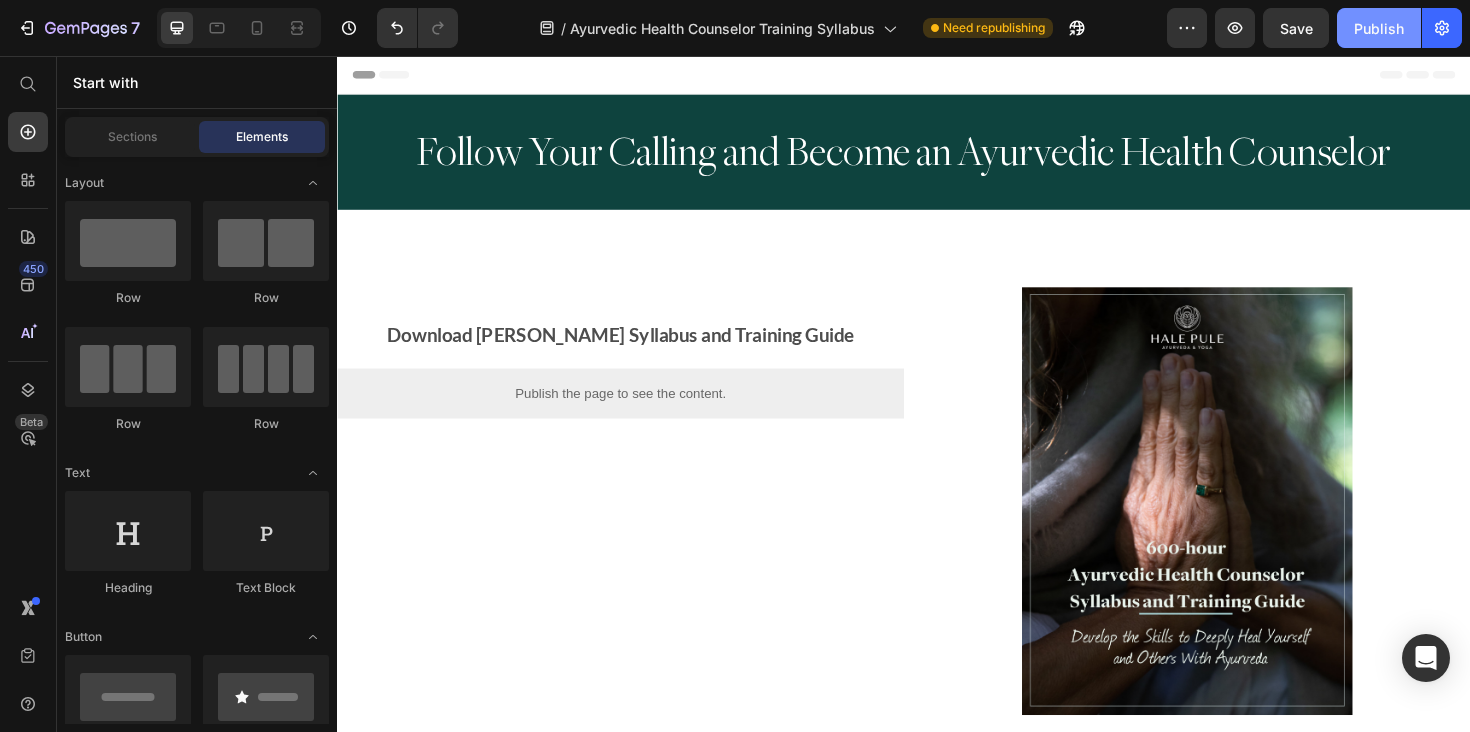 click on "Publish" at bounding box center [1379, 28] 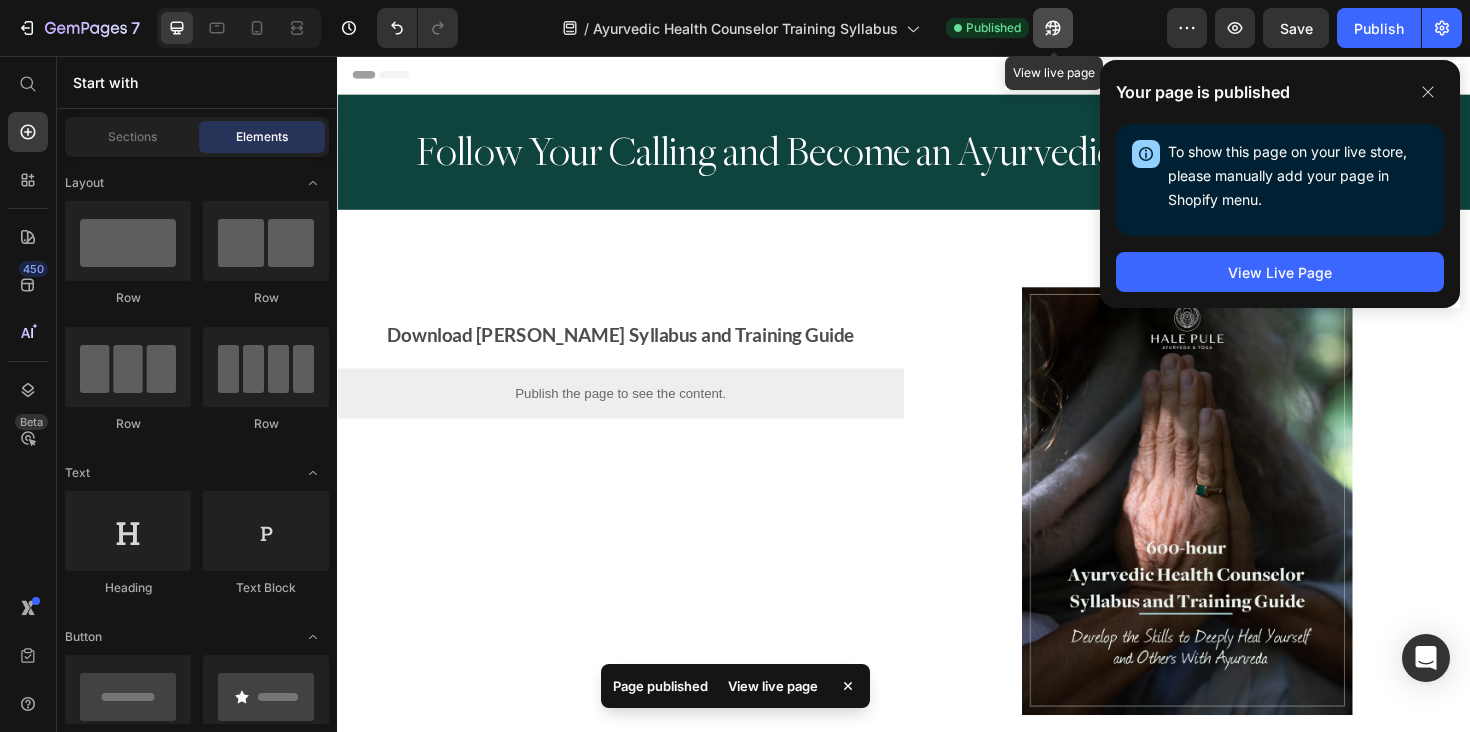 click 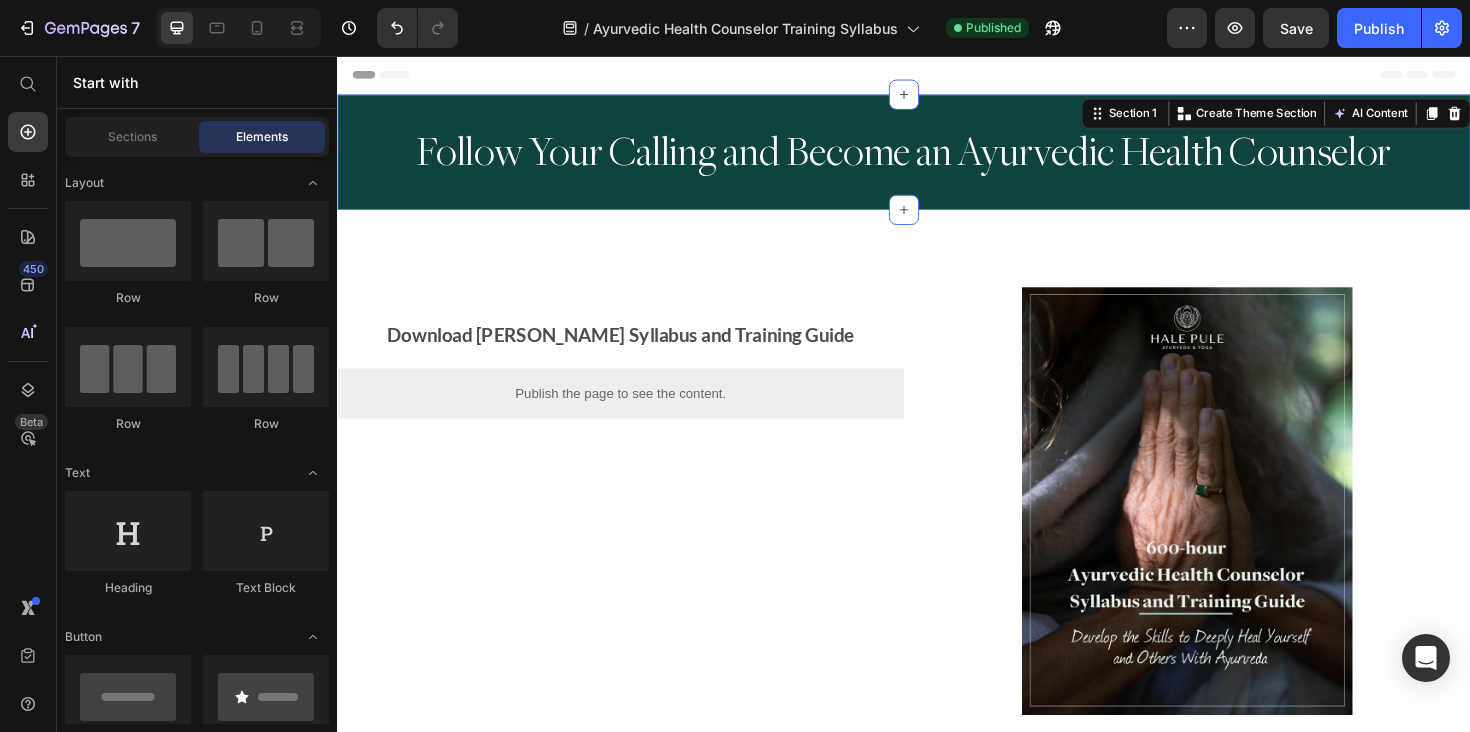 click on "Follow Your Calling and Become an Ayurvedic Health Counselor Heading Row Section 1   Create Theme Section AI Content Write with GemAI What would you like to describe here? Tone and Voice Persuasive Product Show more Generate" at bounding box center (937, 158) 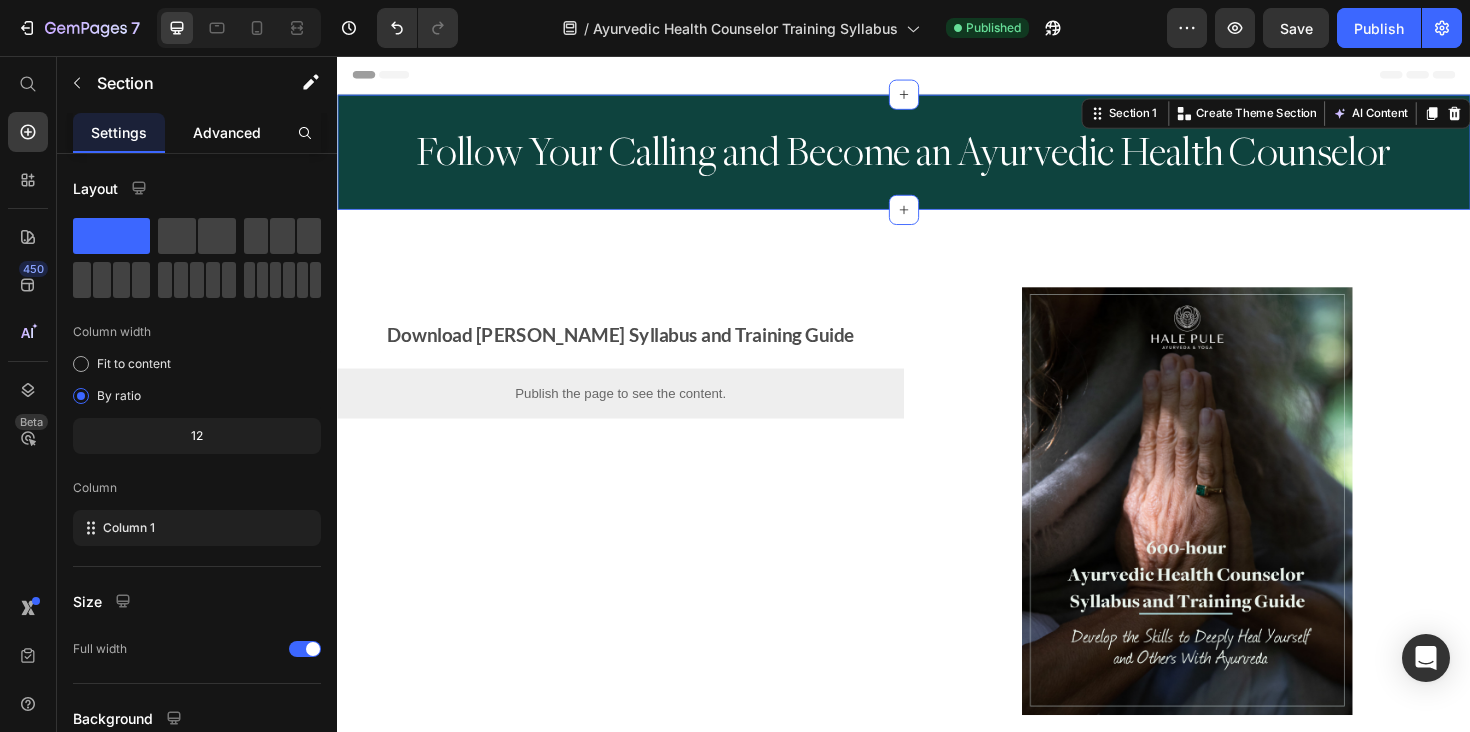 click on "Advanced" 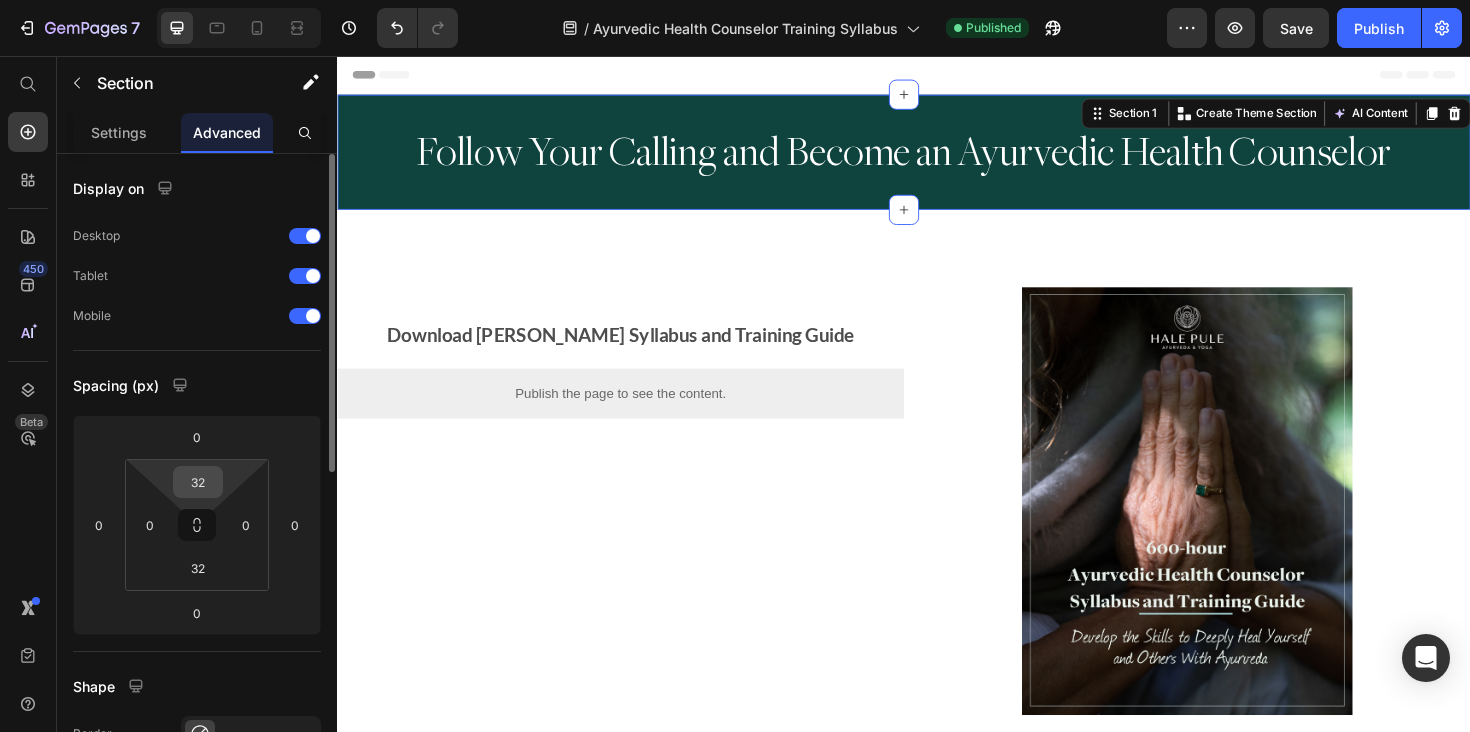click on "32" at bounding box center [198, 482] 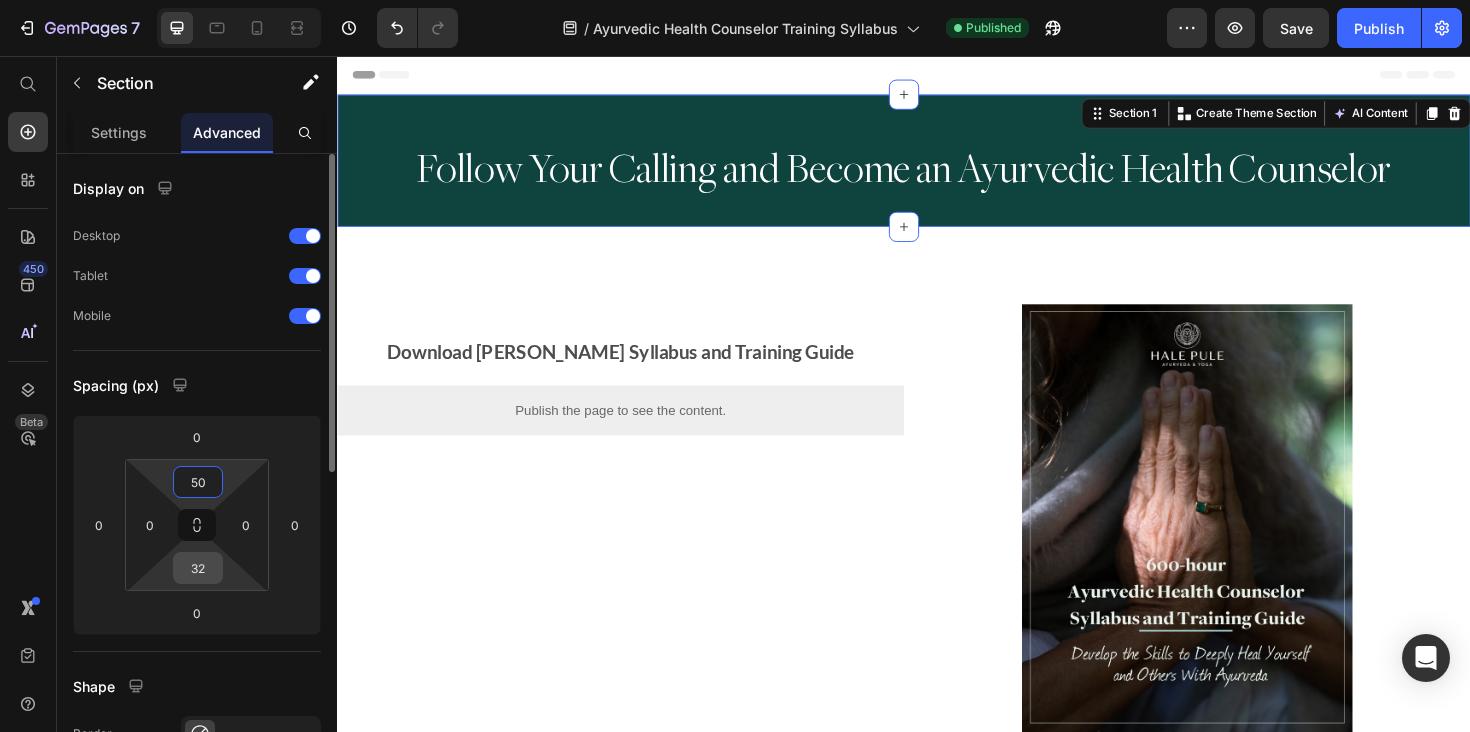 type on "50" 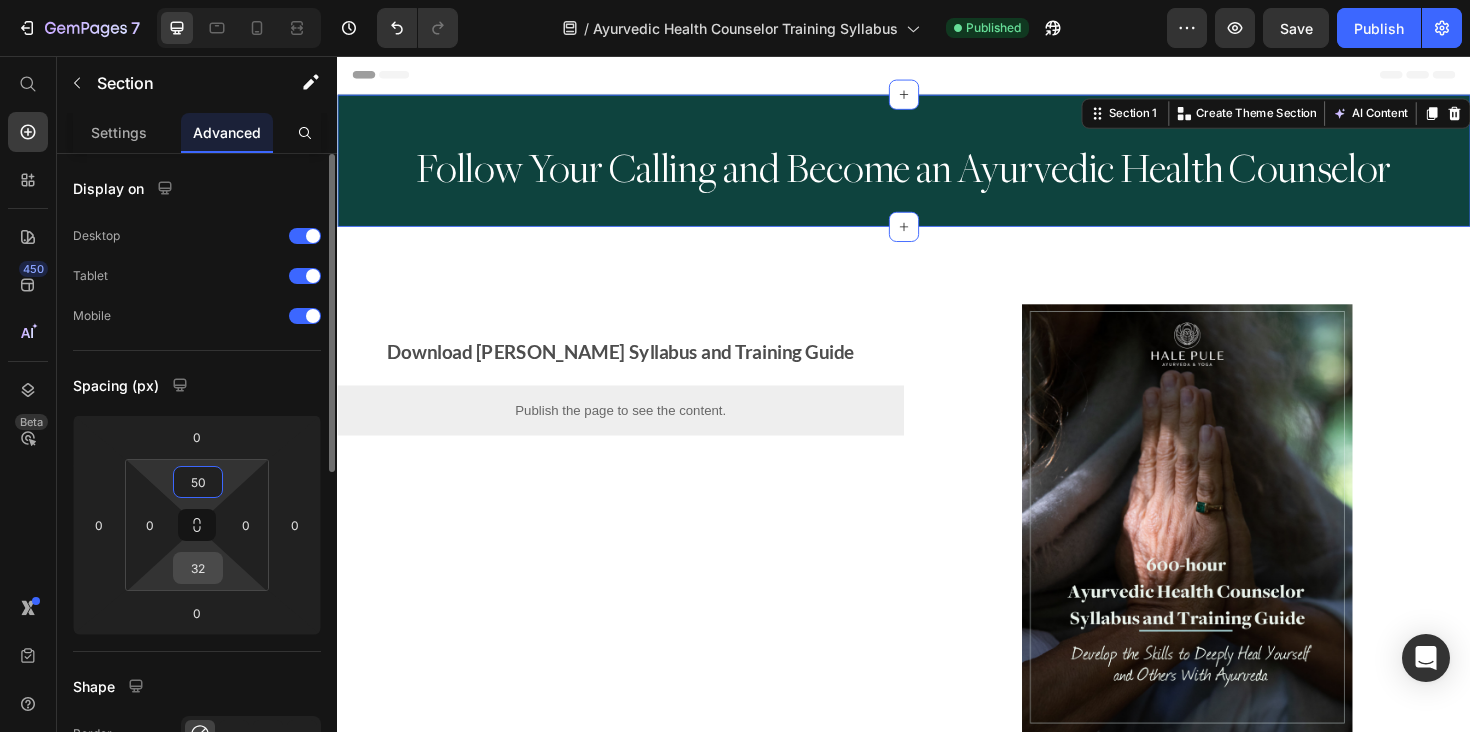 click on "32" at bounding box center [198, 568] 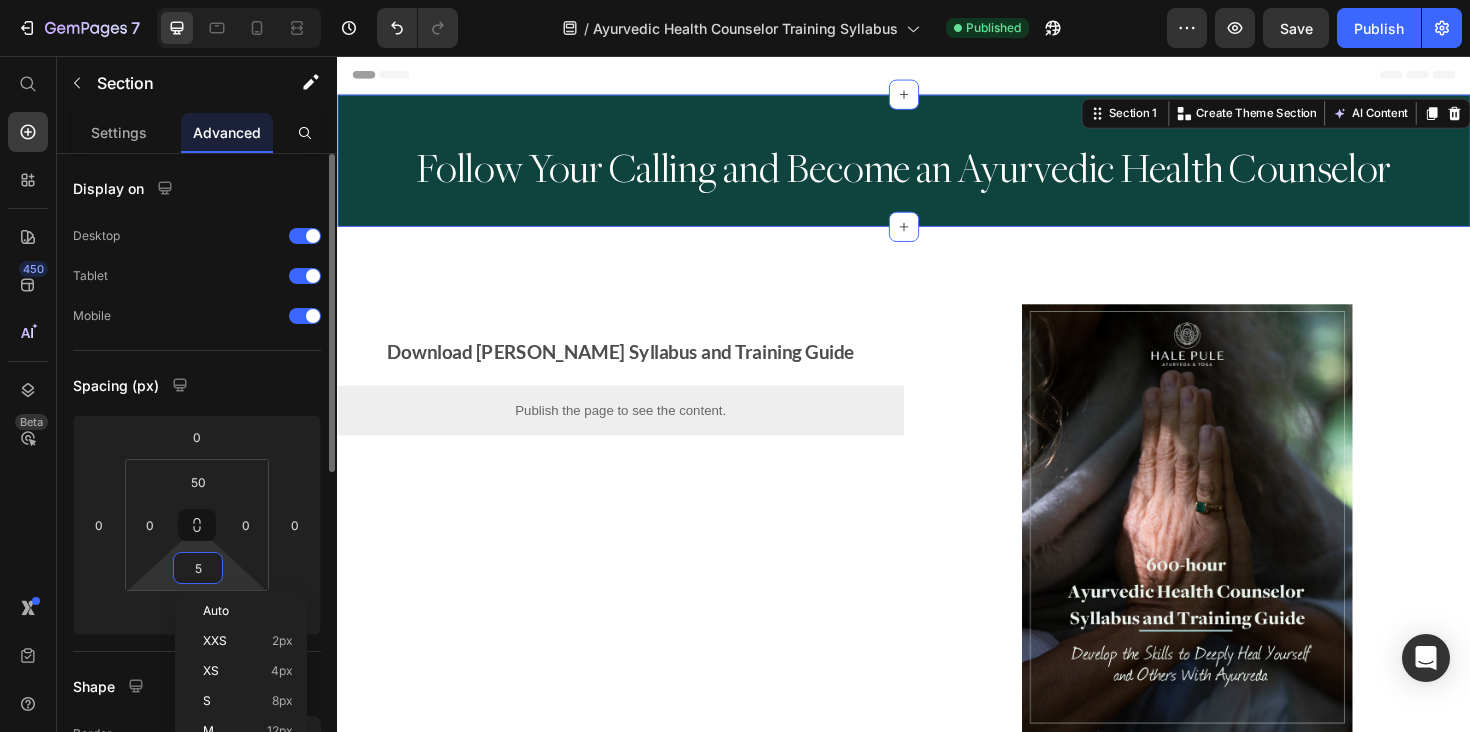 type on "50" 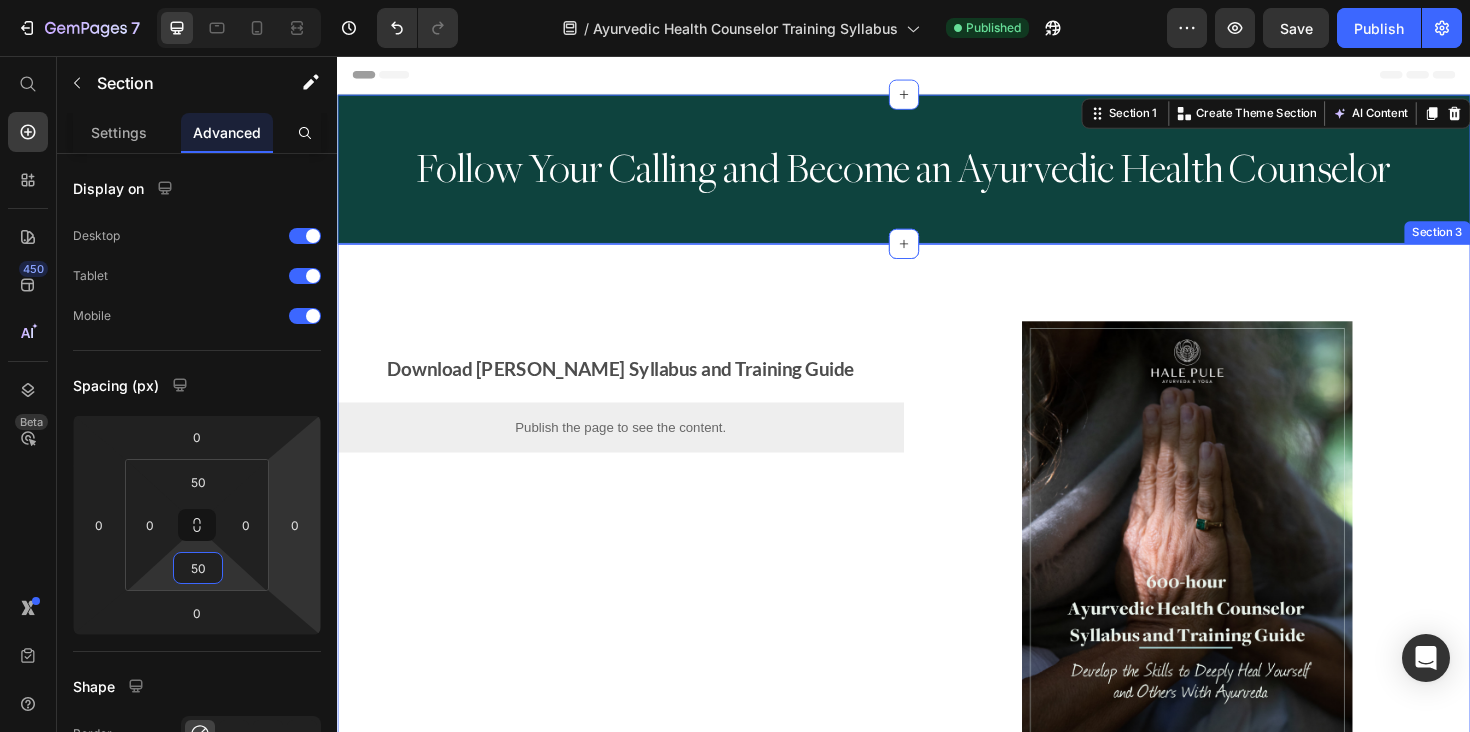 click on "Download Hale Pule's Syllabus and Training Guide Text Block
Publish the page to see the content.
Custom Code Image Row Section 3" at bounding box center [937, 553] 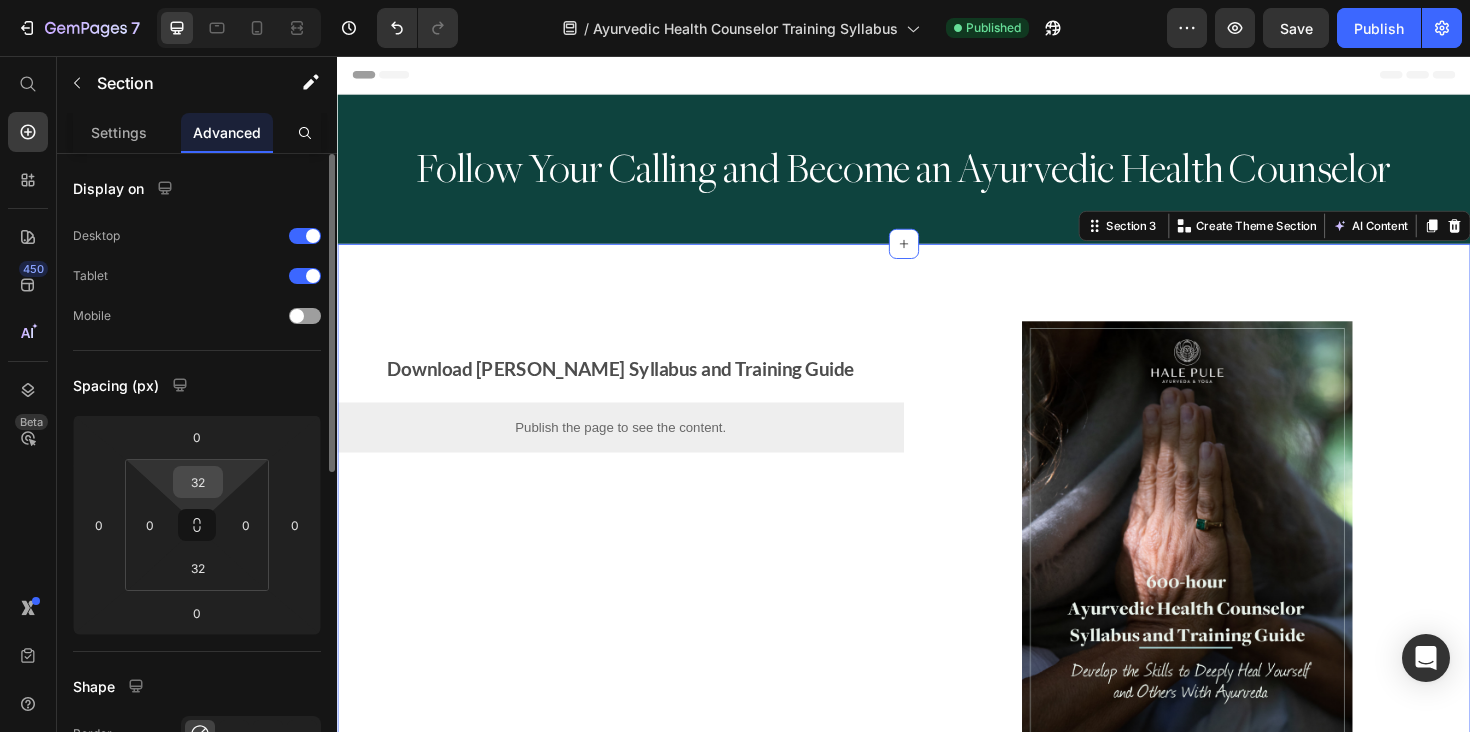 click on "32" at bounding box center [198, 482] 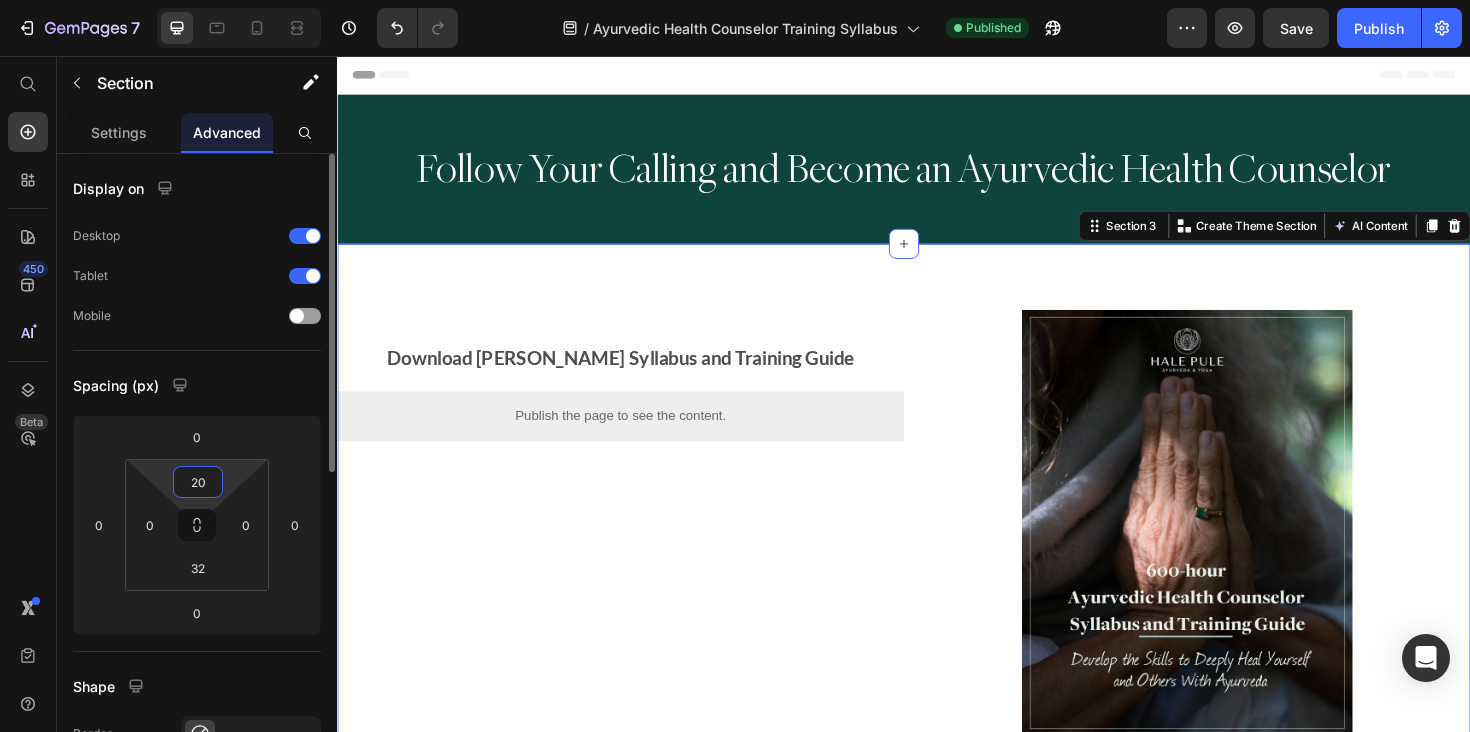 type on "2" 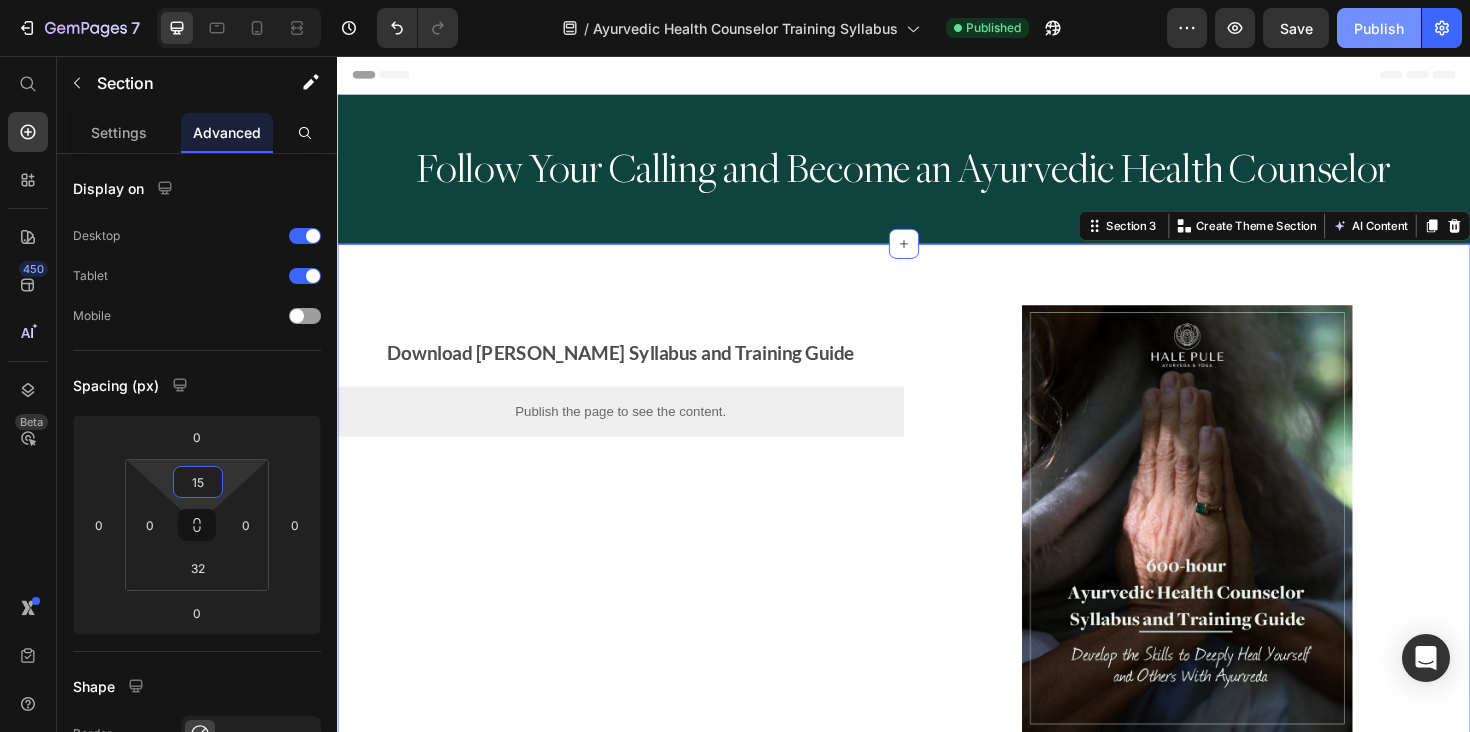 type on "15" 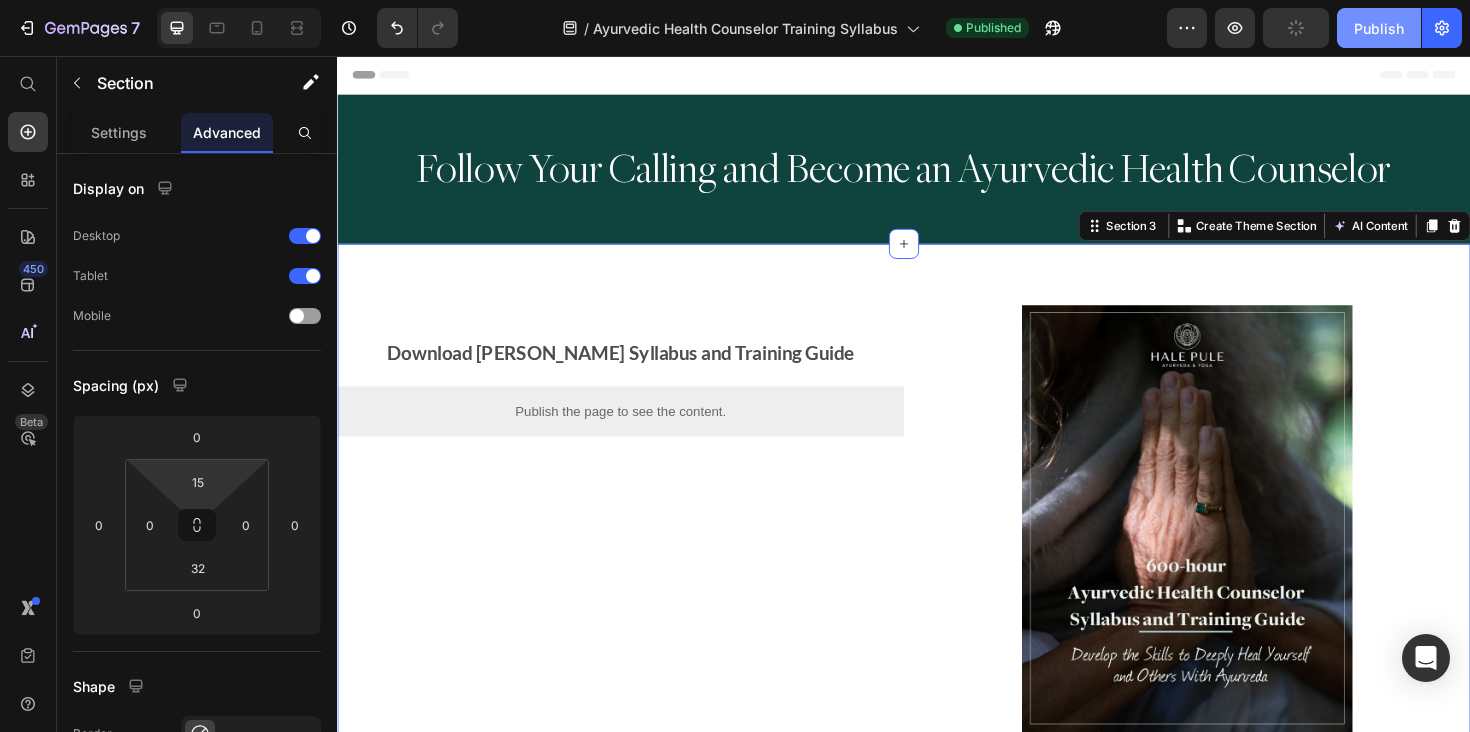 click on "Publish" 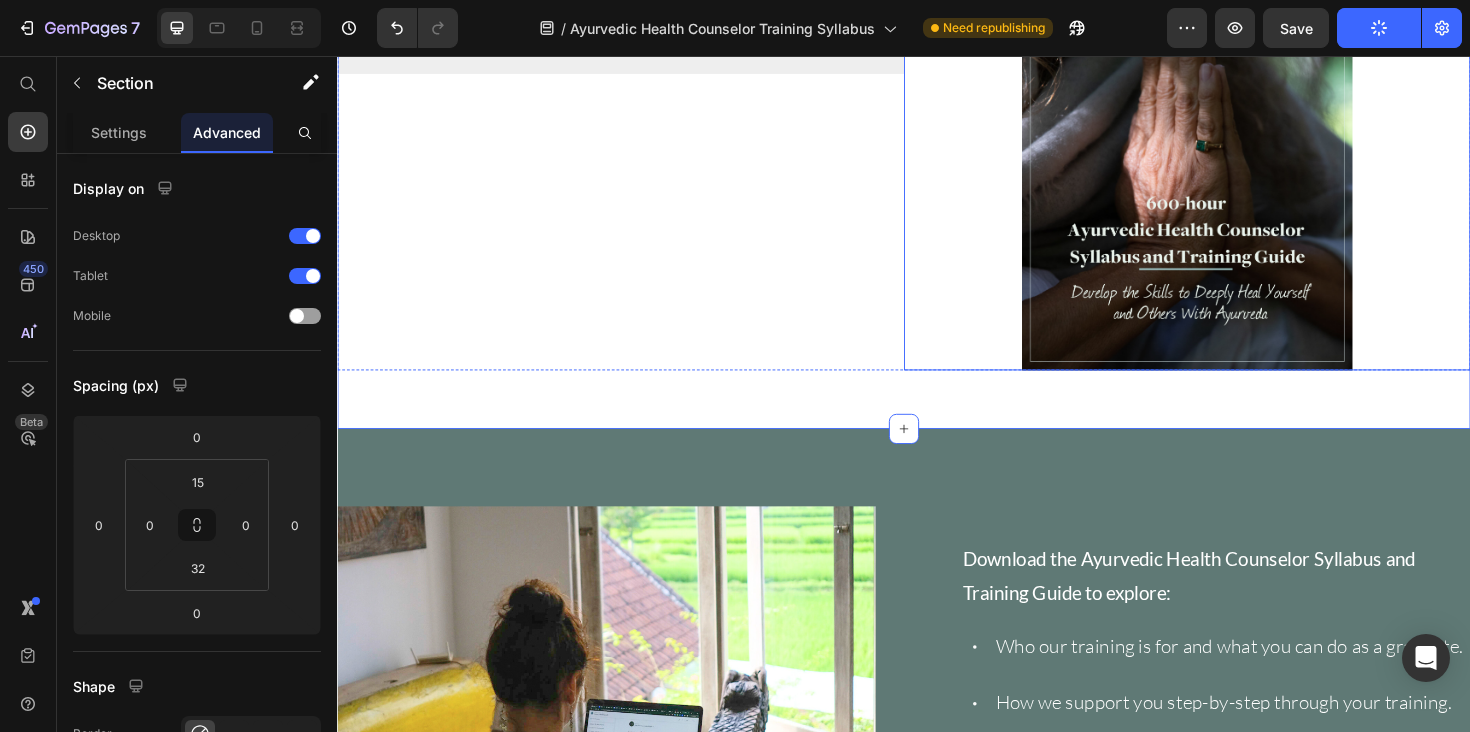 scroll, scrollTop: 0, scrollLeft: 0, axis: both 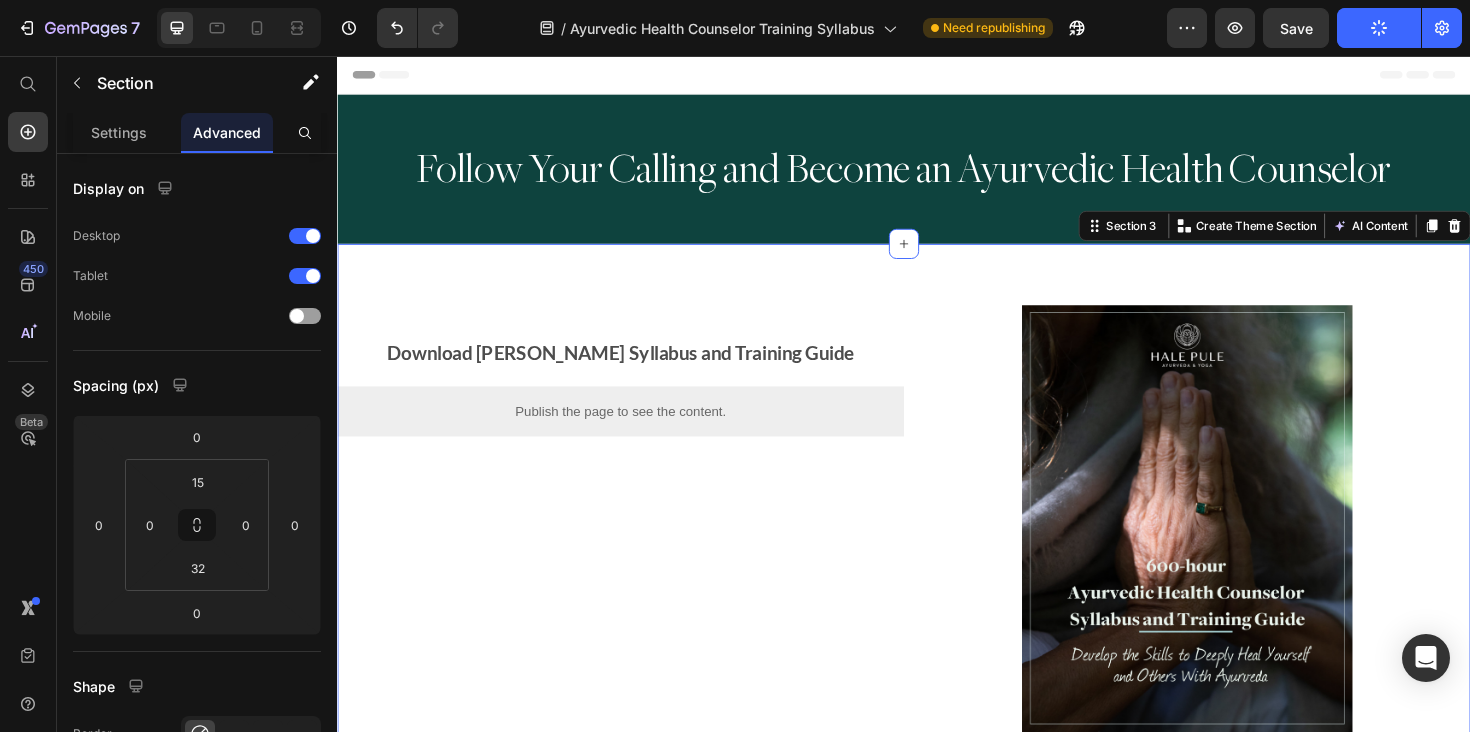 click on "Download Hale Pule's Syllabus and Training Guide Text Block
Publish the page to see the content.
Custom Code Image Row" at bounding box center (937, 536) 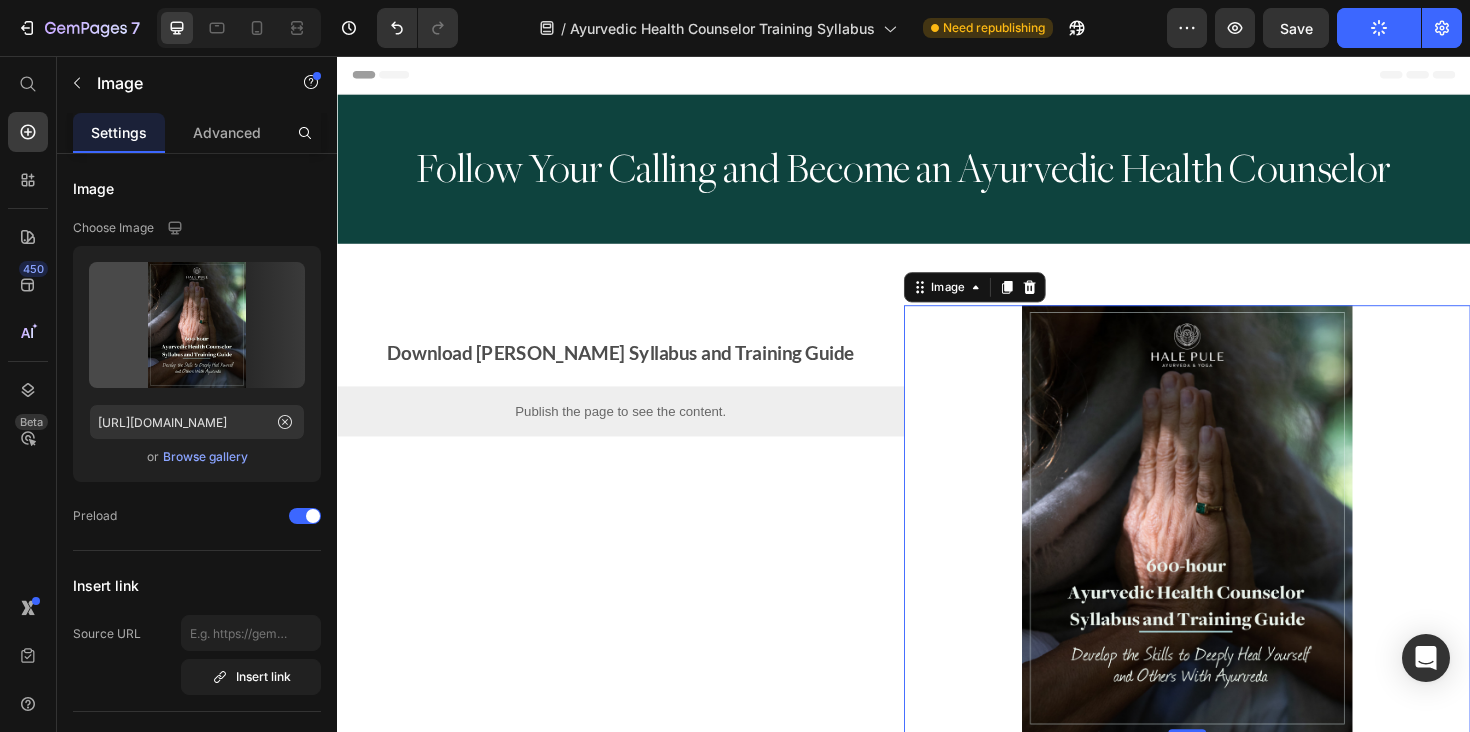 click at bounding box center [1237, 546] 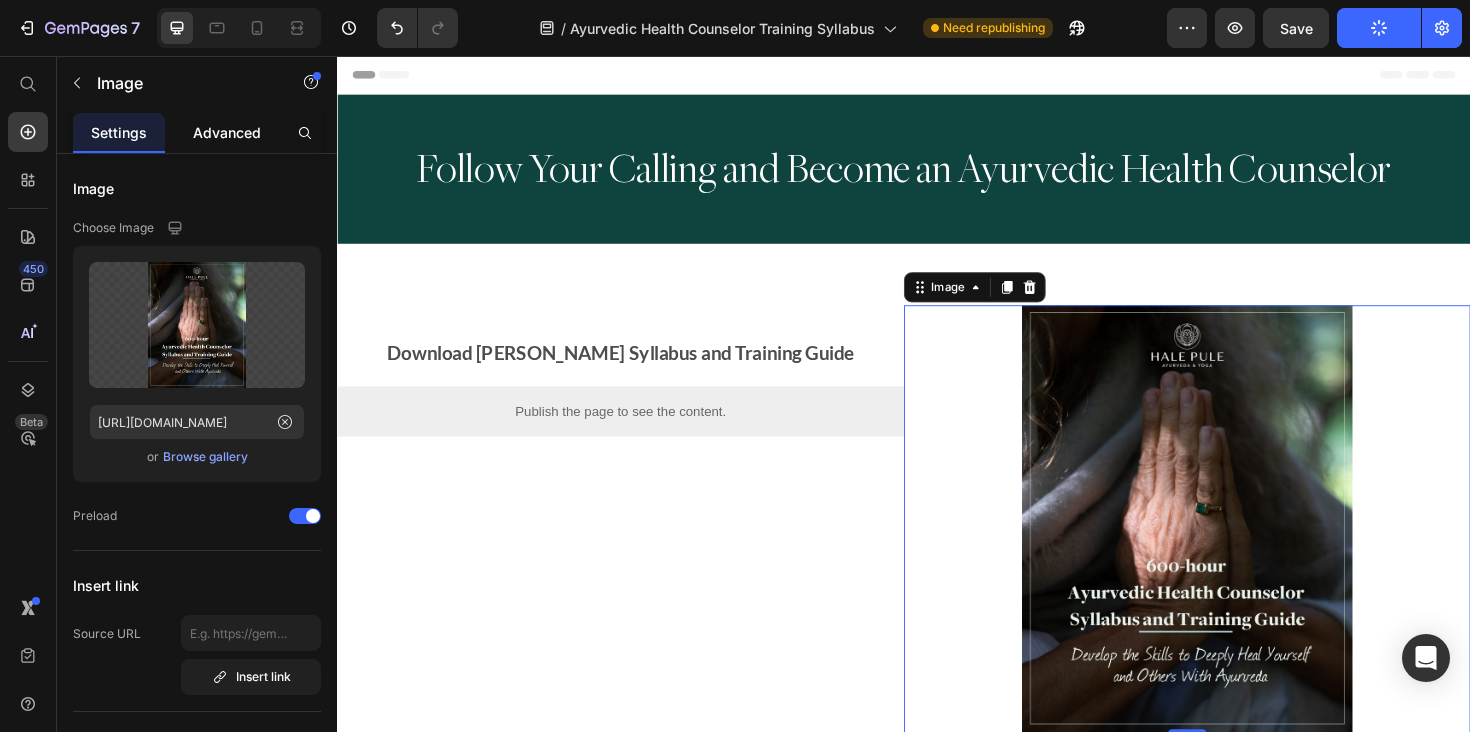 click on "Advanced" at bounding box center [227, 132] 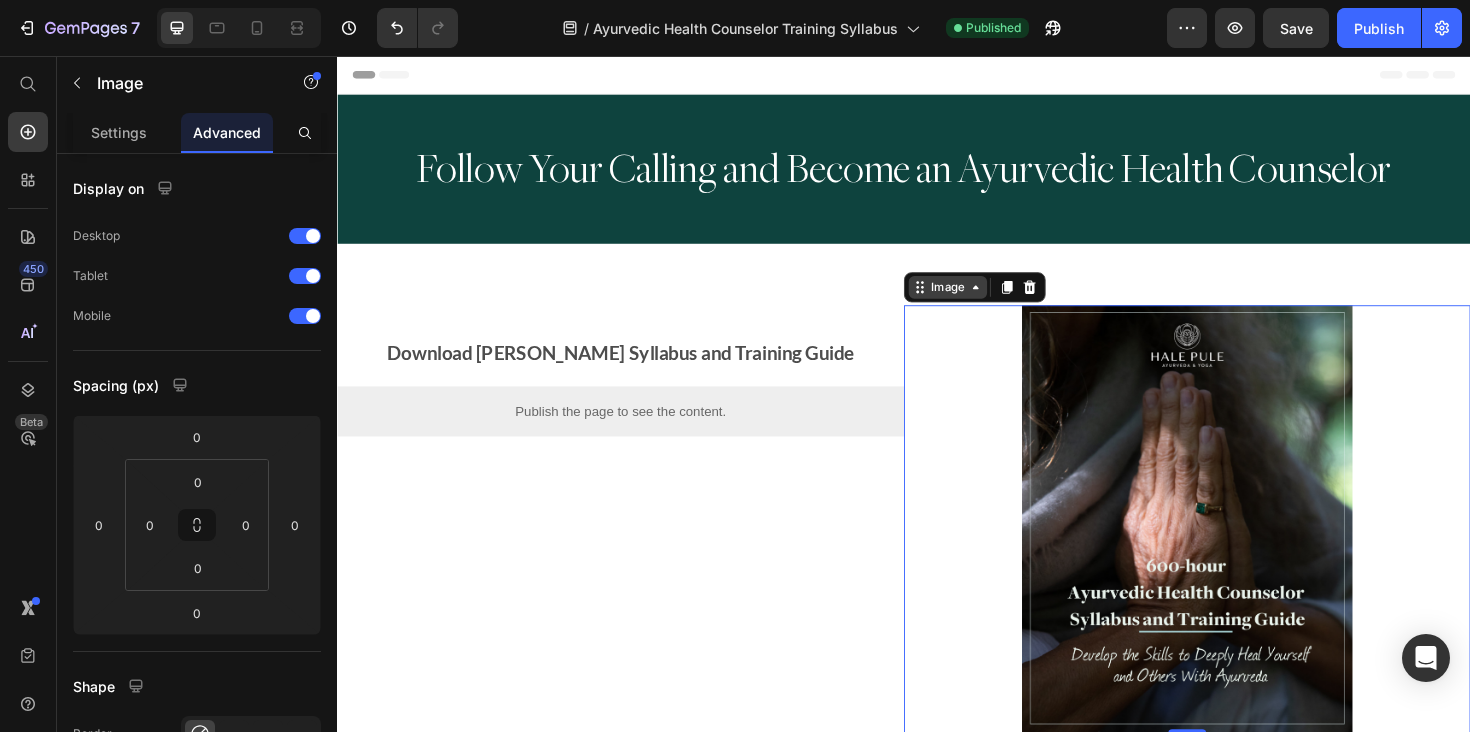 click on "Image" at bounding box center [983, 301] 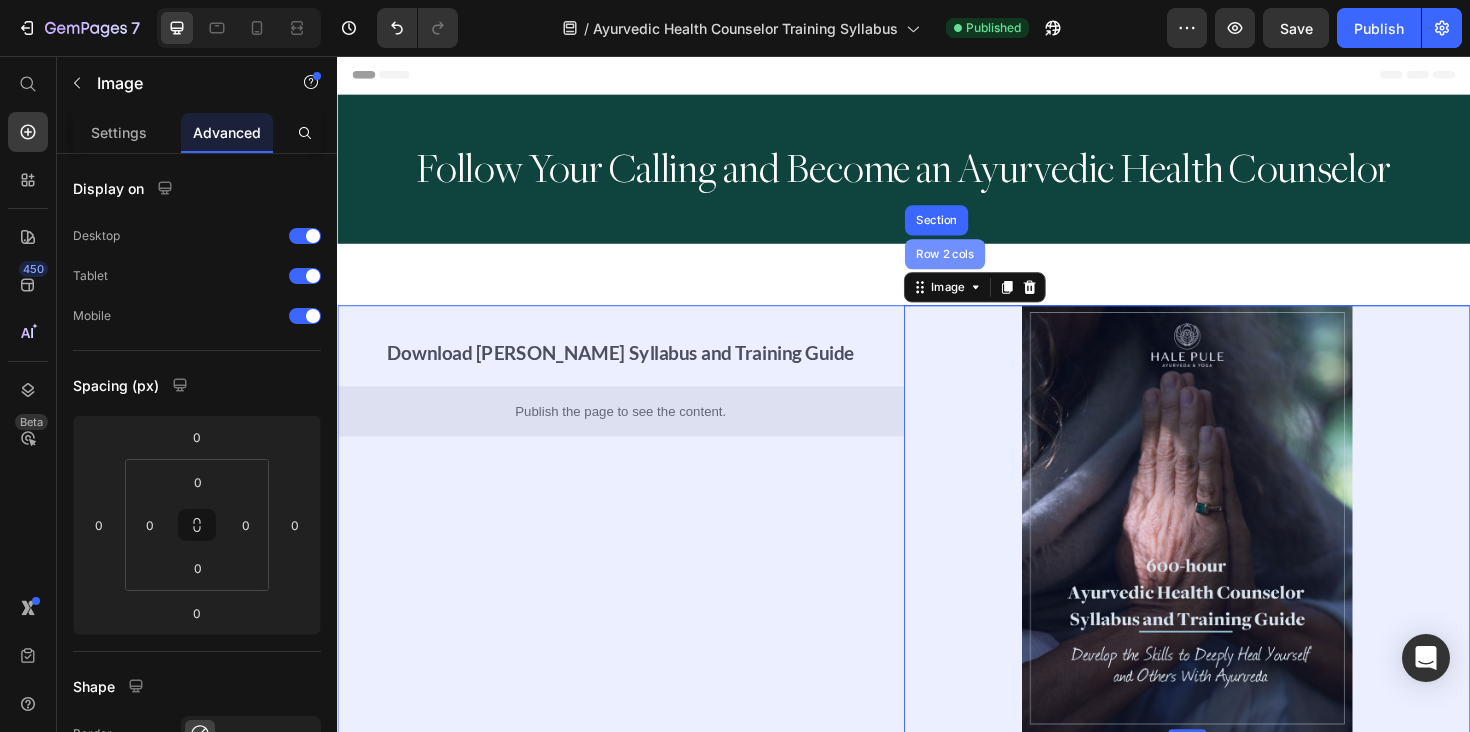 click on "Row 2 cols" at bounding box center (980, 266) 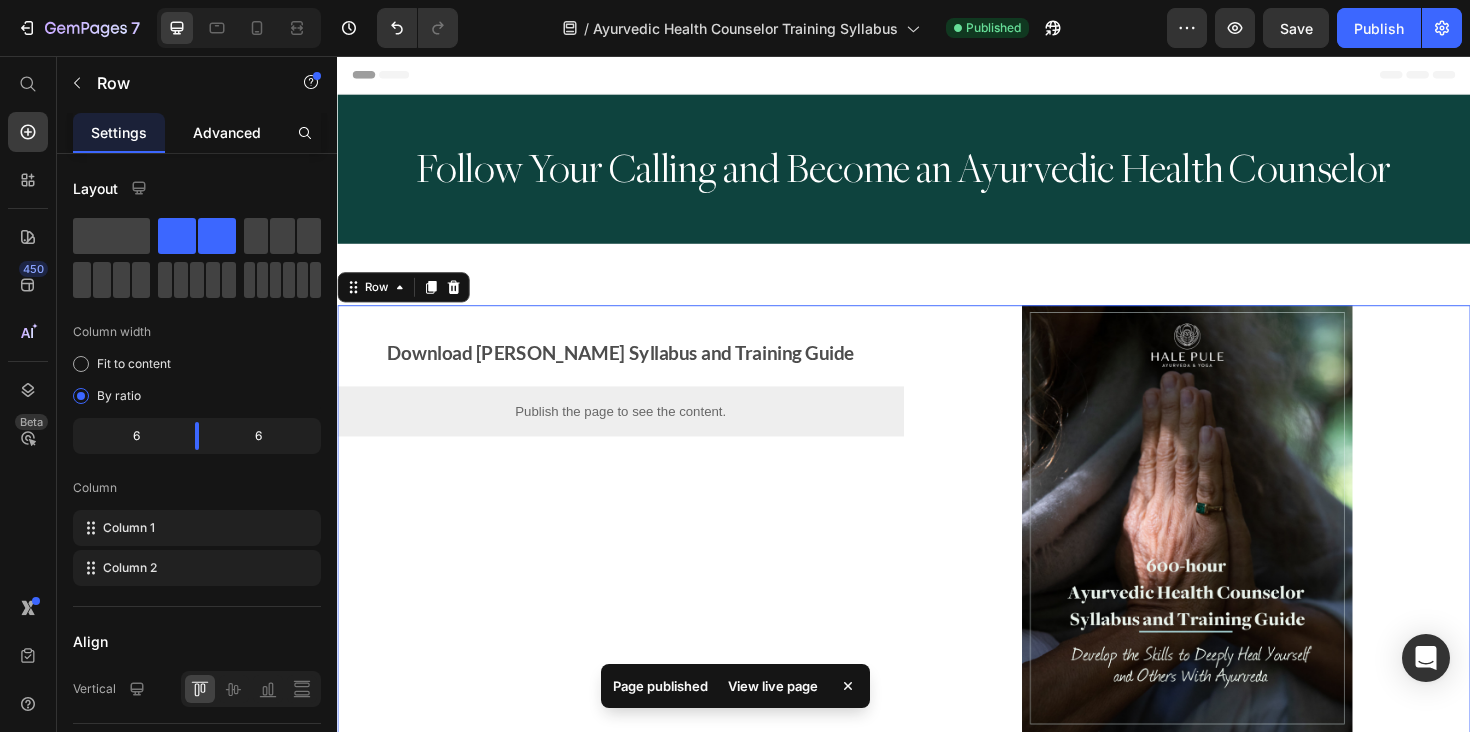click on "Advanced" at bounding box center (227, 132) 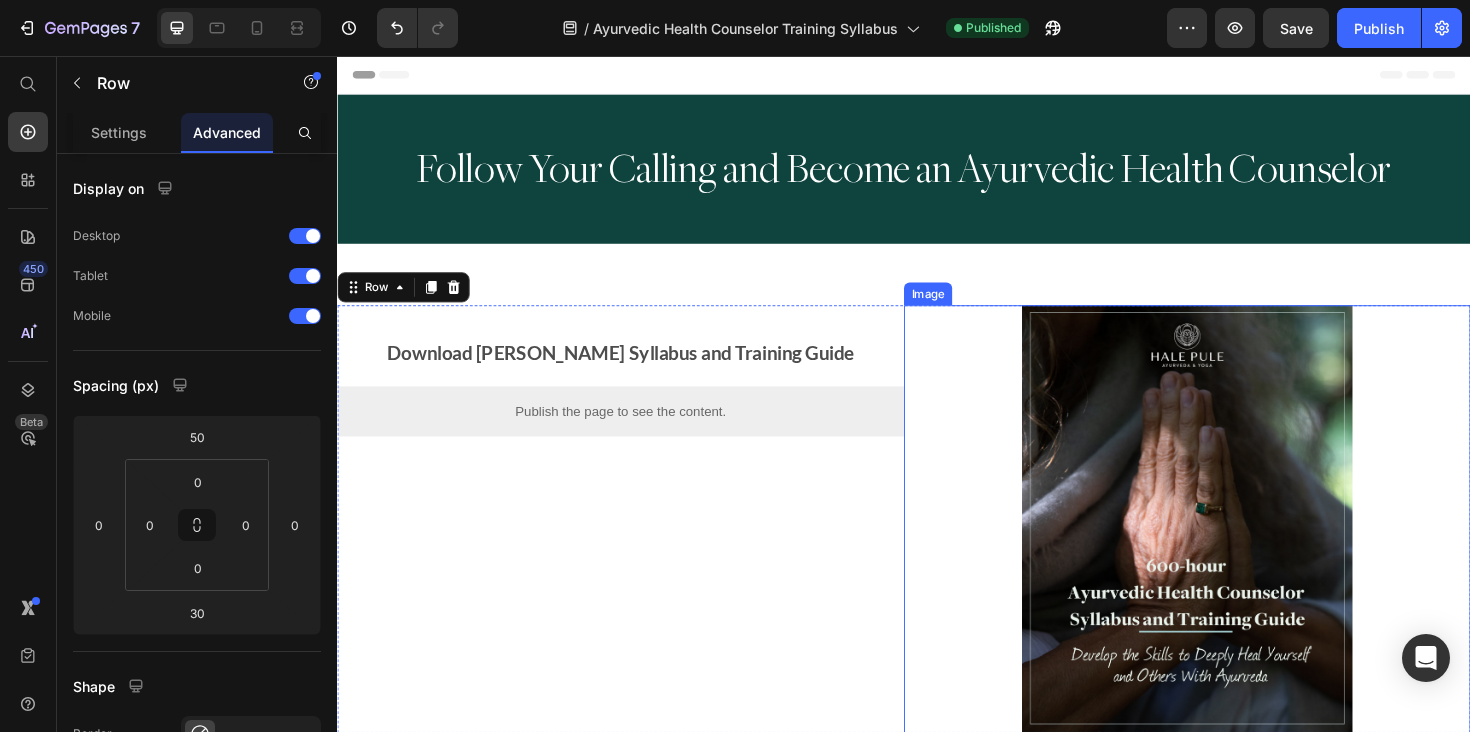 scroll, scrollTop: 784, scrollLeft: 0, axis: vertical 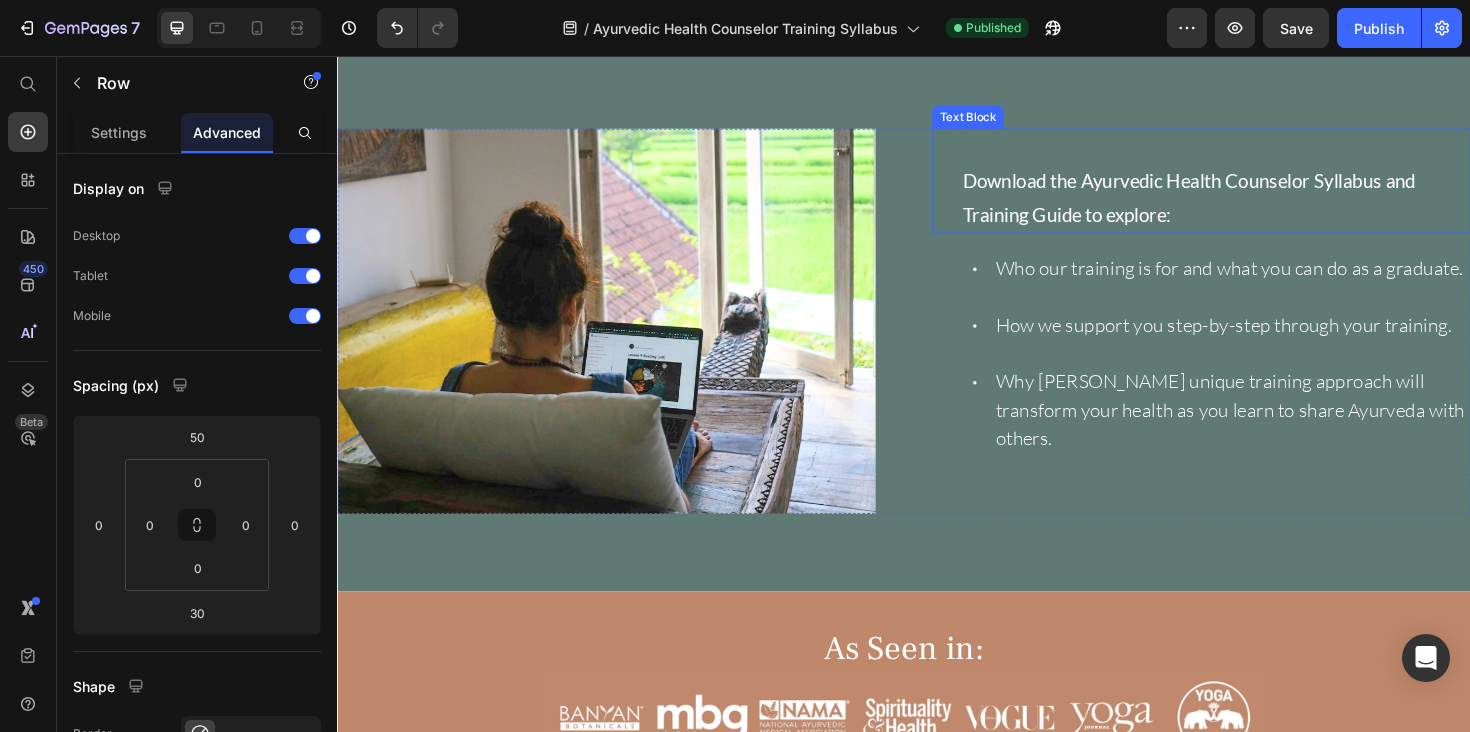 click on "Download the Ayurvedic Health Counselor Syllabus and Training Guide to explore:" at bounding box center [1239, 206] 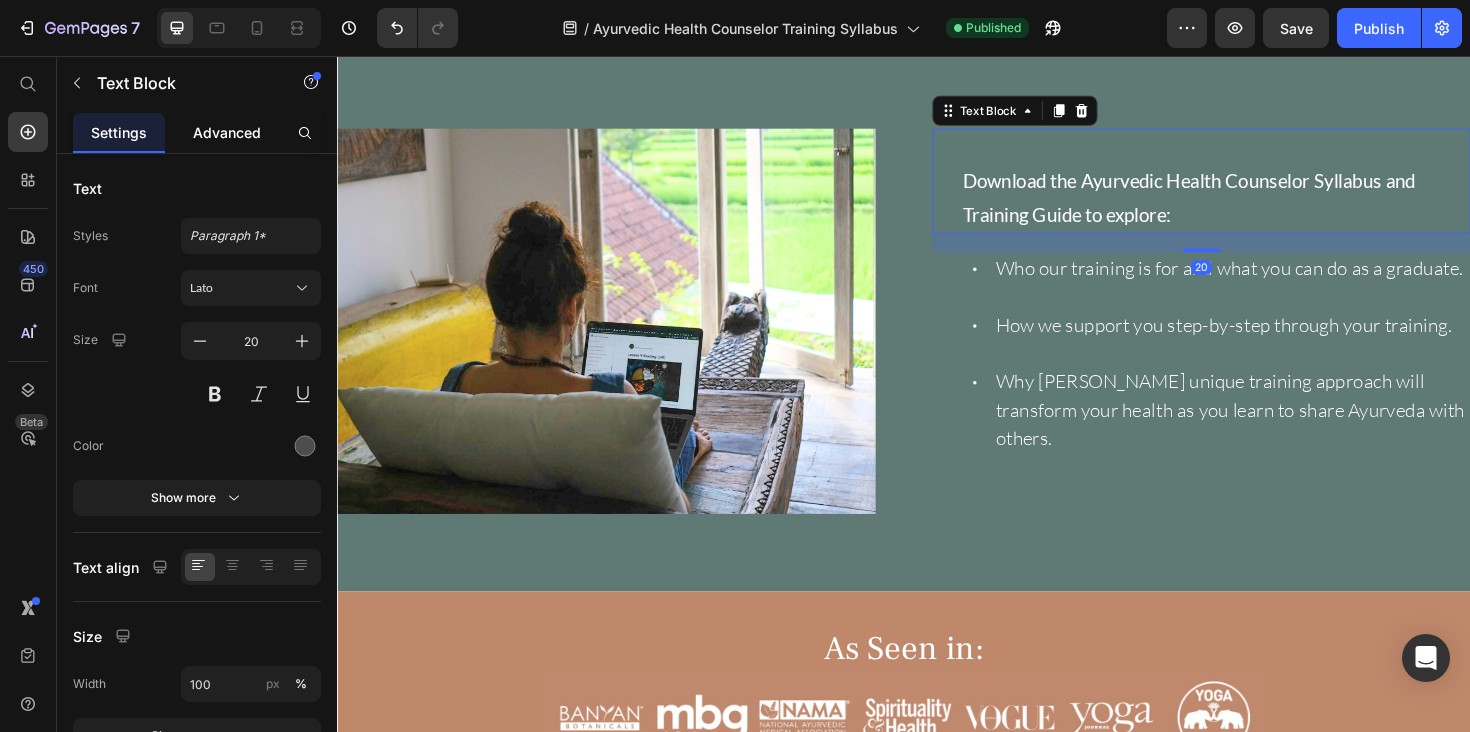 click on "Advanced" at bounding box center [227, 132] 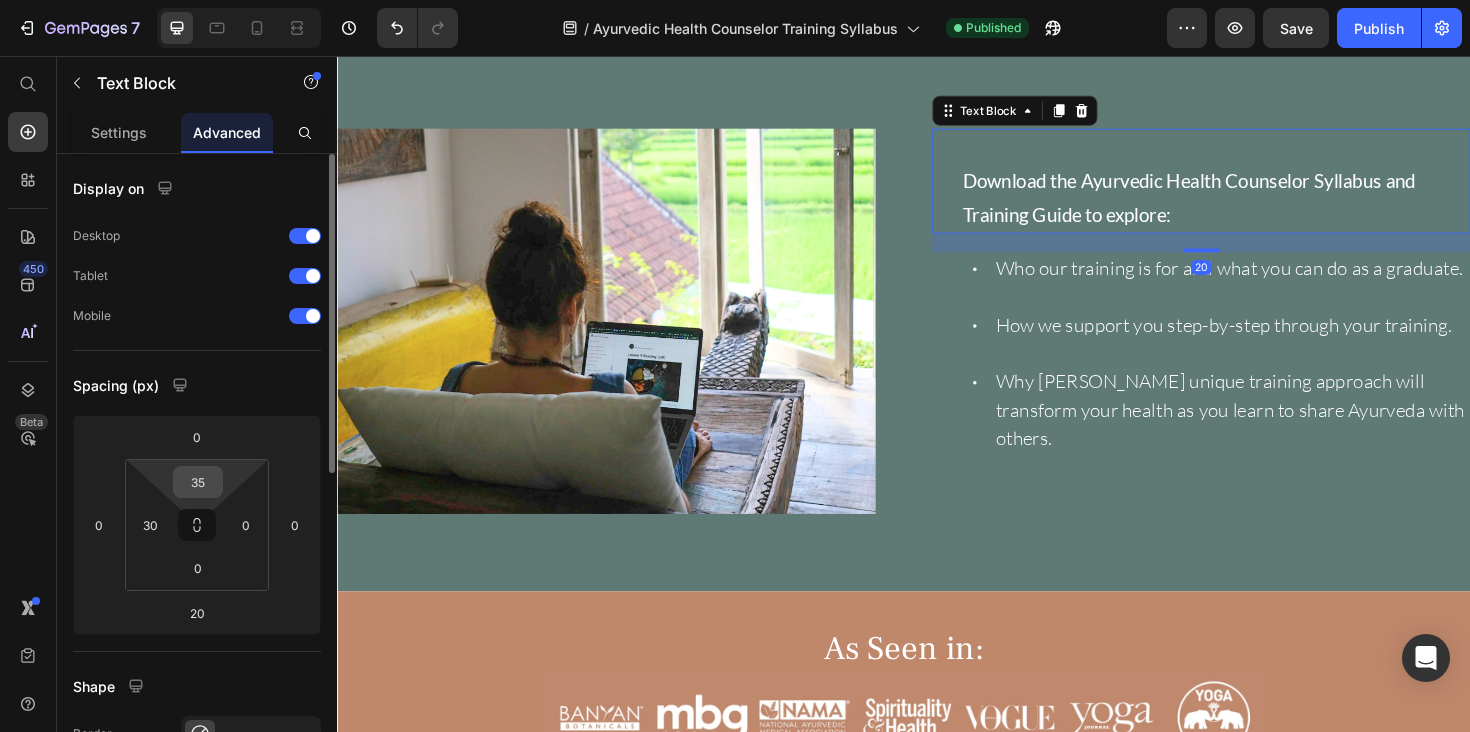 click on "35" at bounding box center [198, 482] 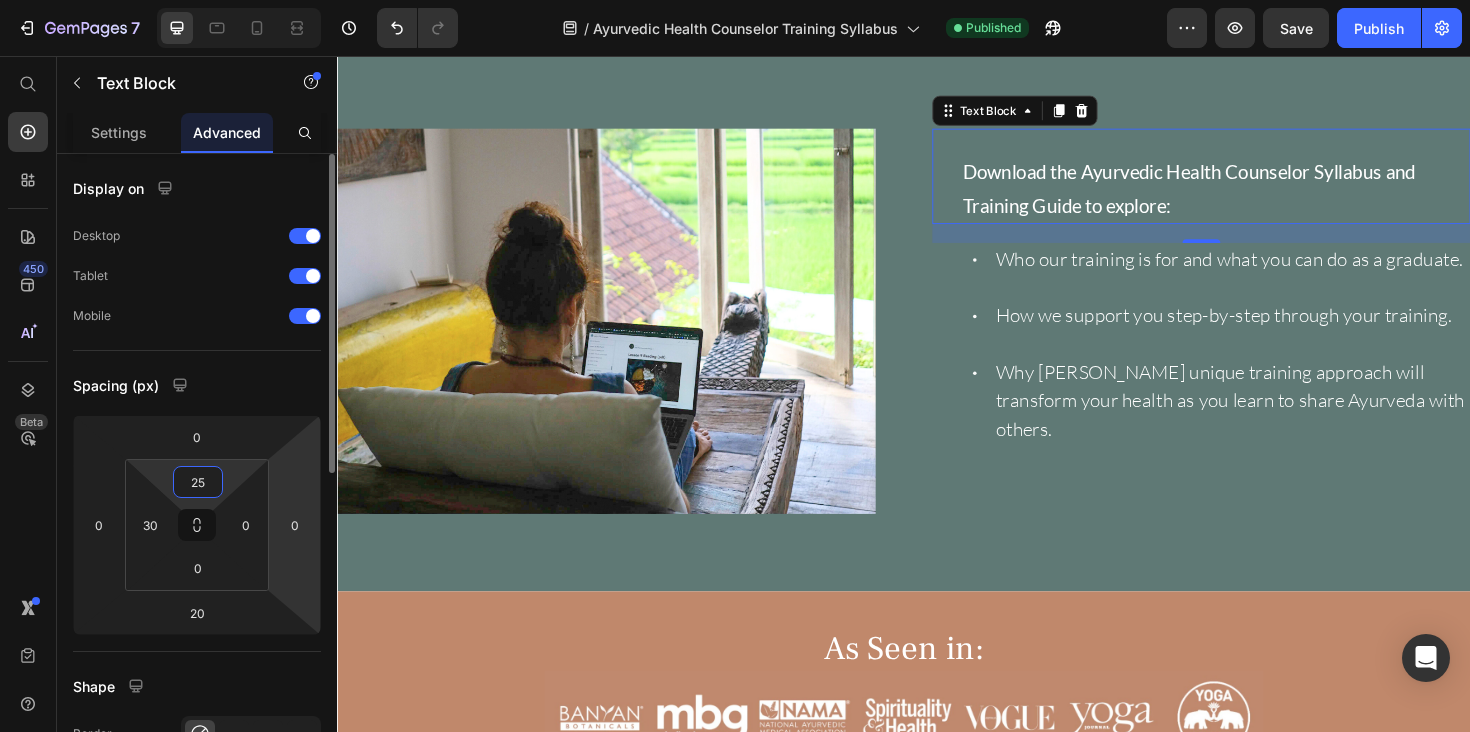 type on "2" 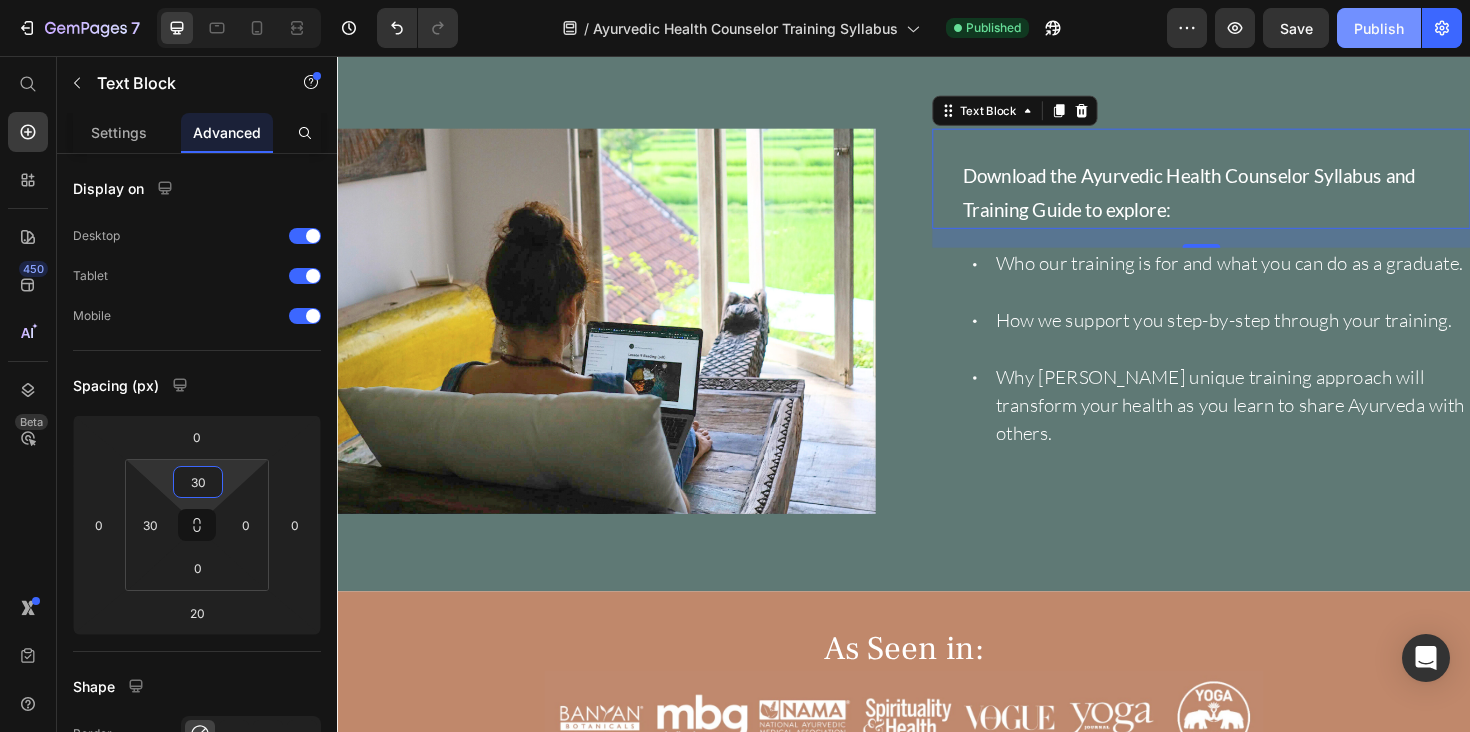 type on "30" 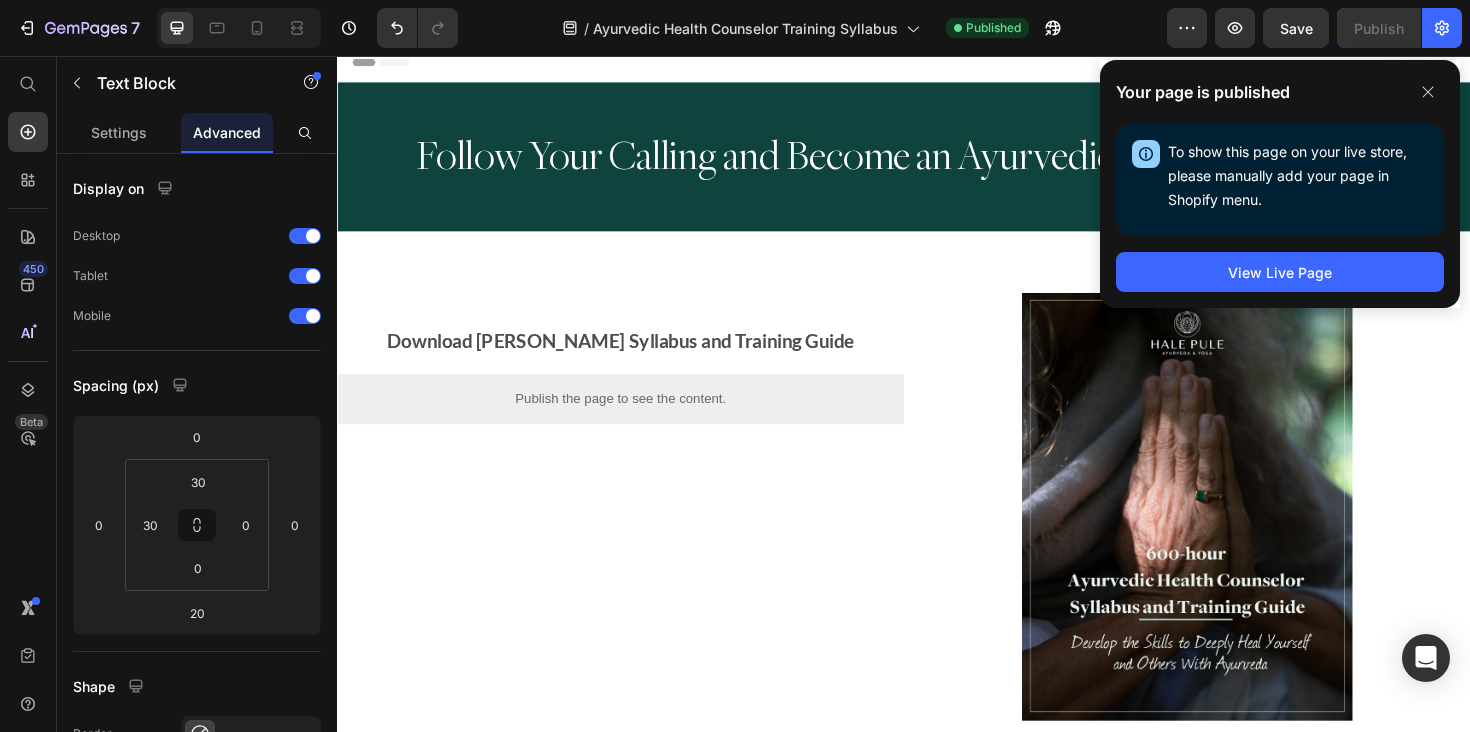 scroll, scrollTop: 0, scrollLeft: 0, axis: both 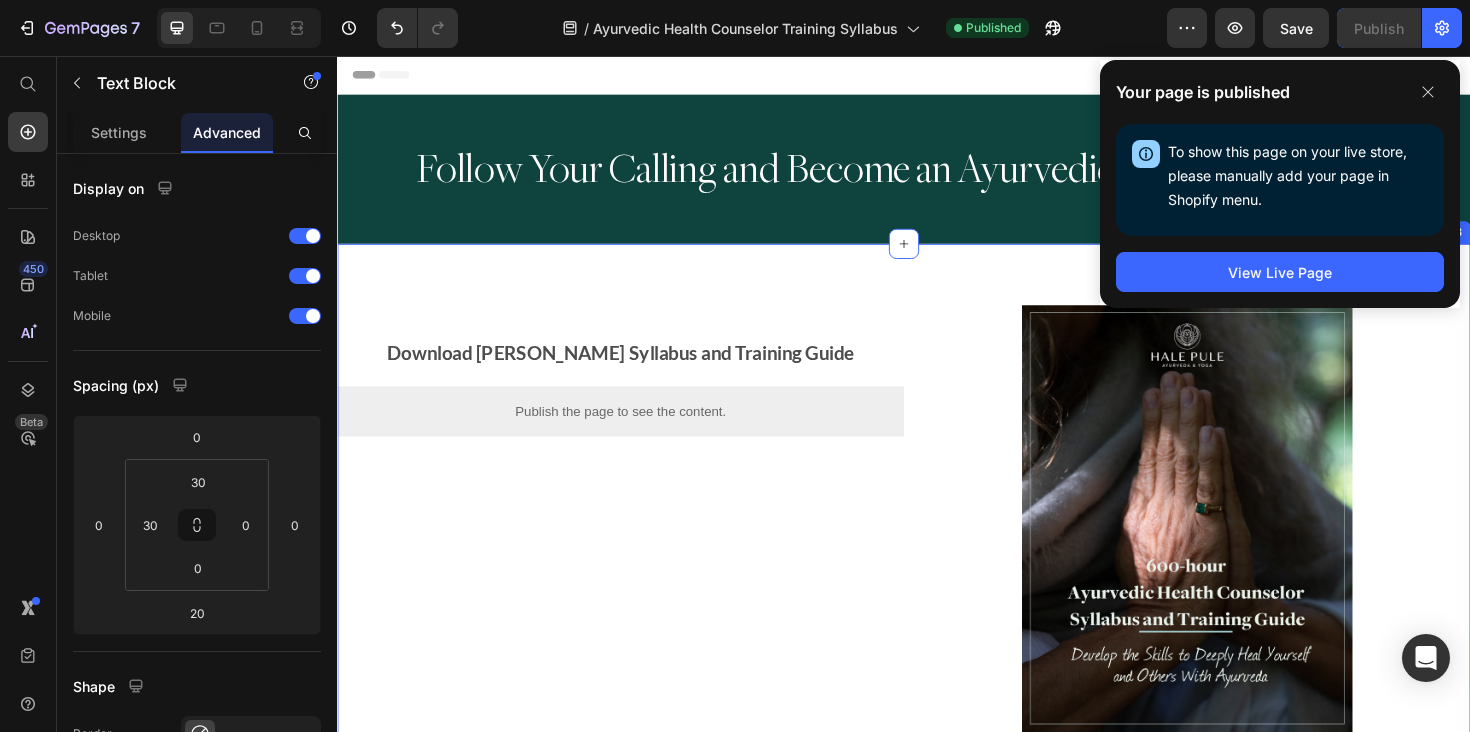 click on "Download Hale Pule's Syllabus and Training Guide Text Block
Publish the page to see the content.
Custom Code Image Row" at bounding box center [937, 536] 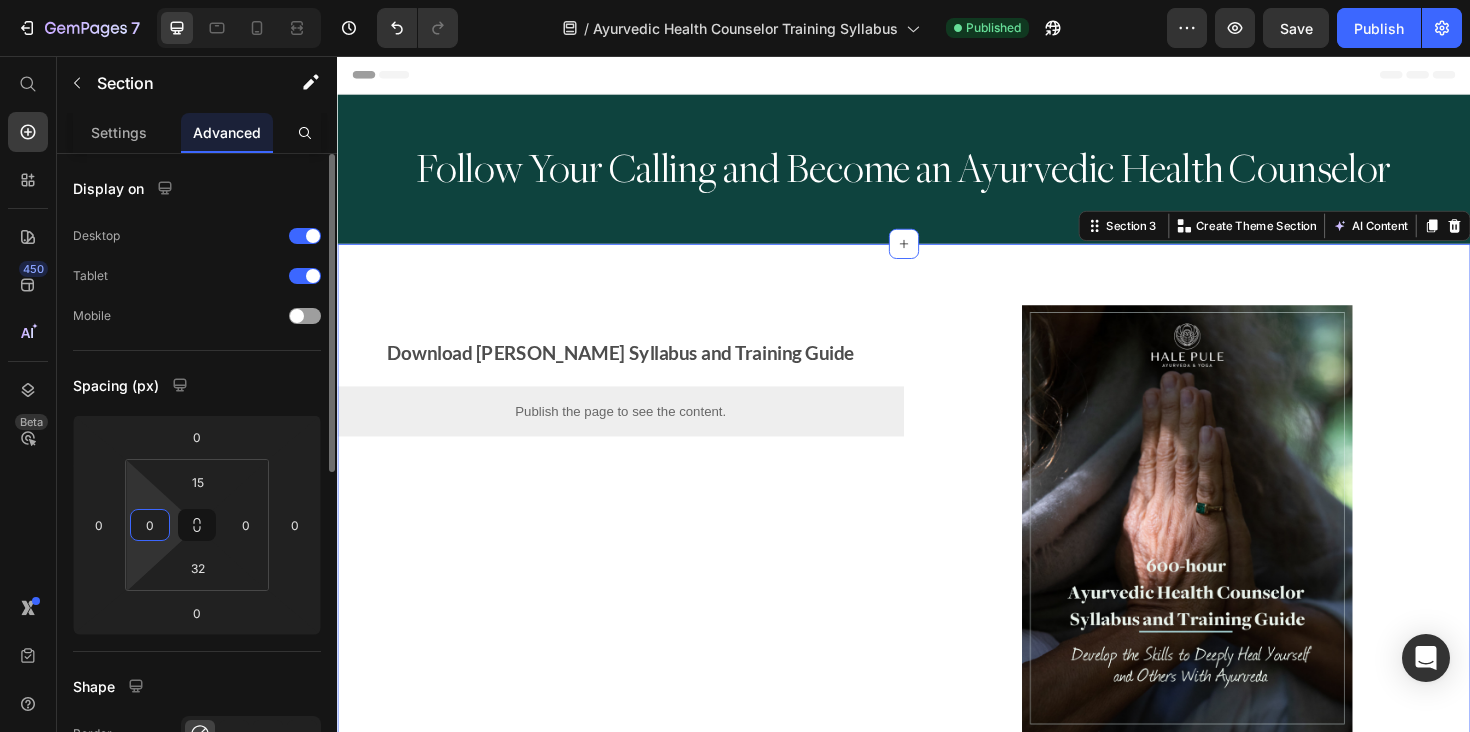 click on "0" at bounding box center [150, 525] 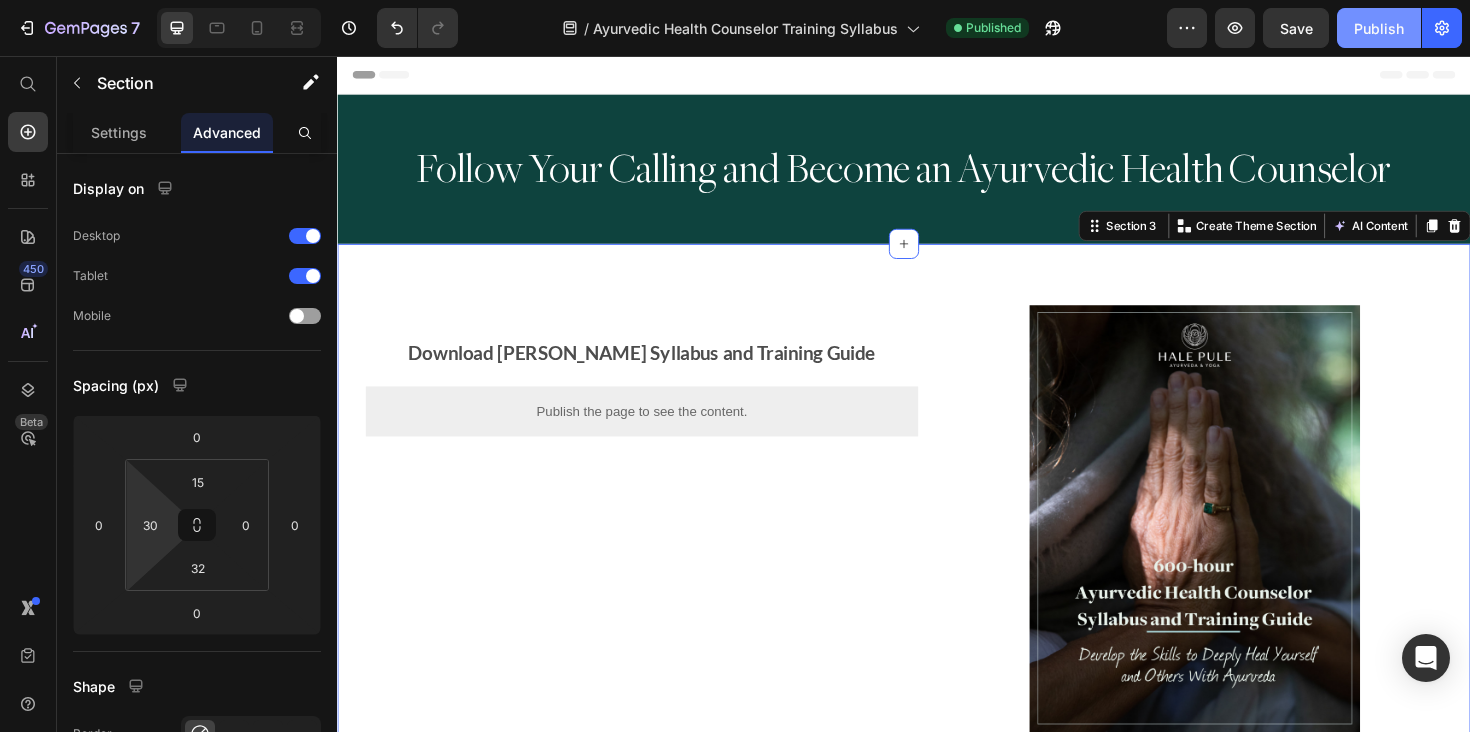 click on "Publish" at bounding box center [1379, 28] 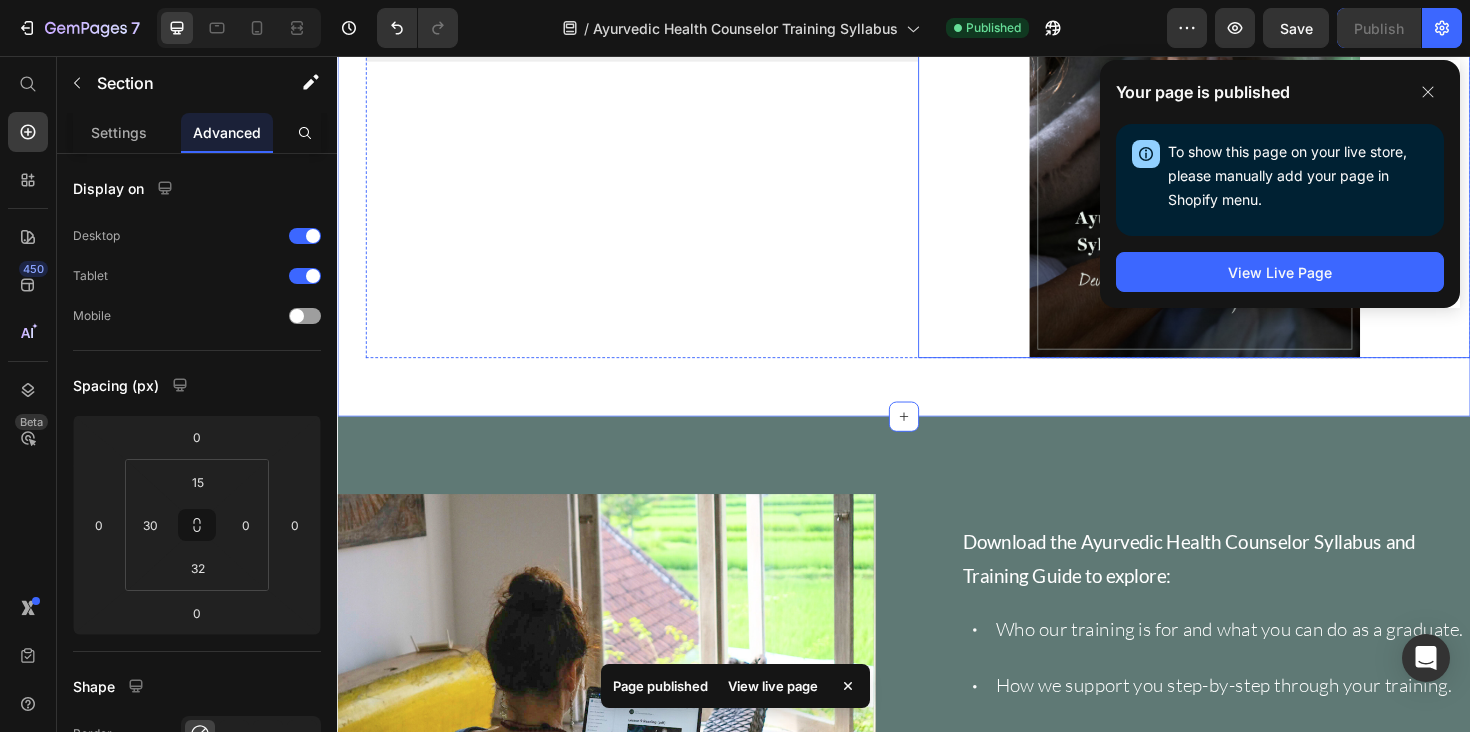 scroll, scrollTop: 0, scrollLeft: 0, axis: both 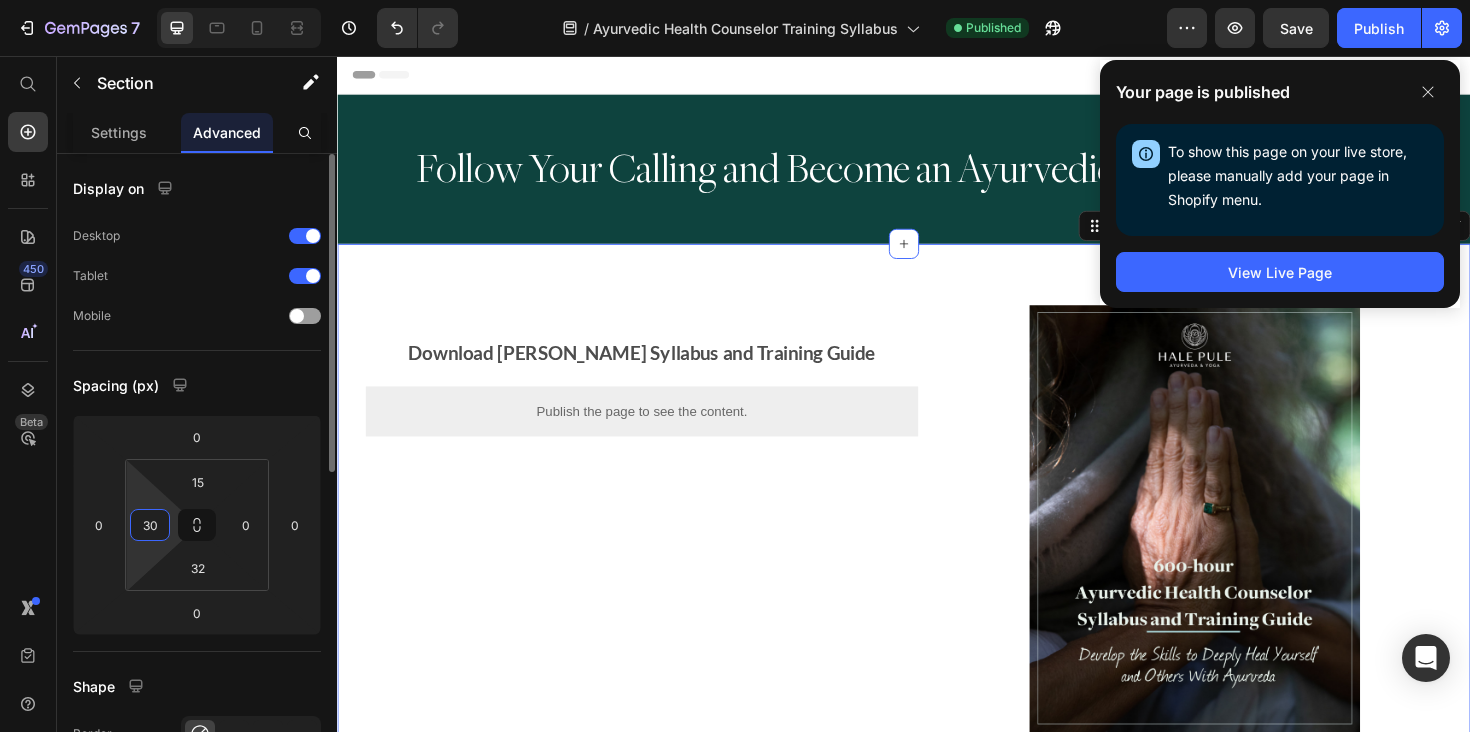 click on "30" at bounding box center (150, 525) 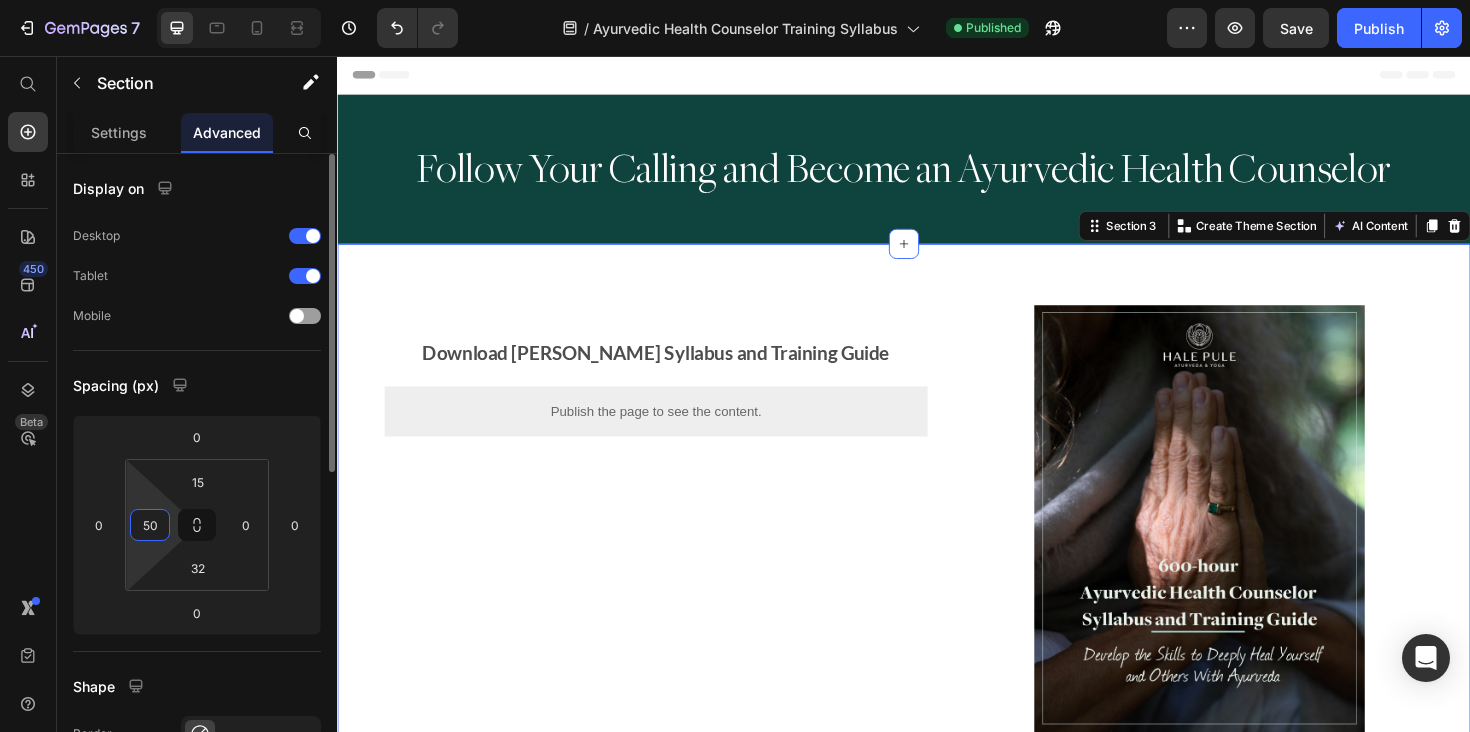 type on "5" 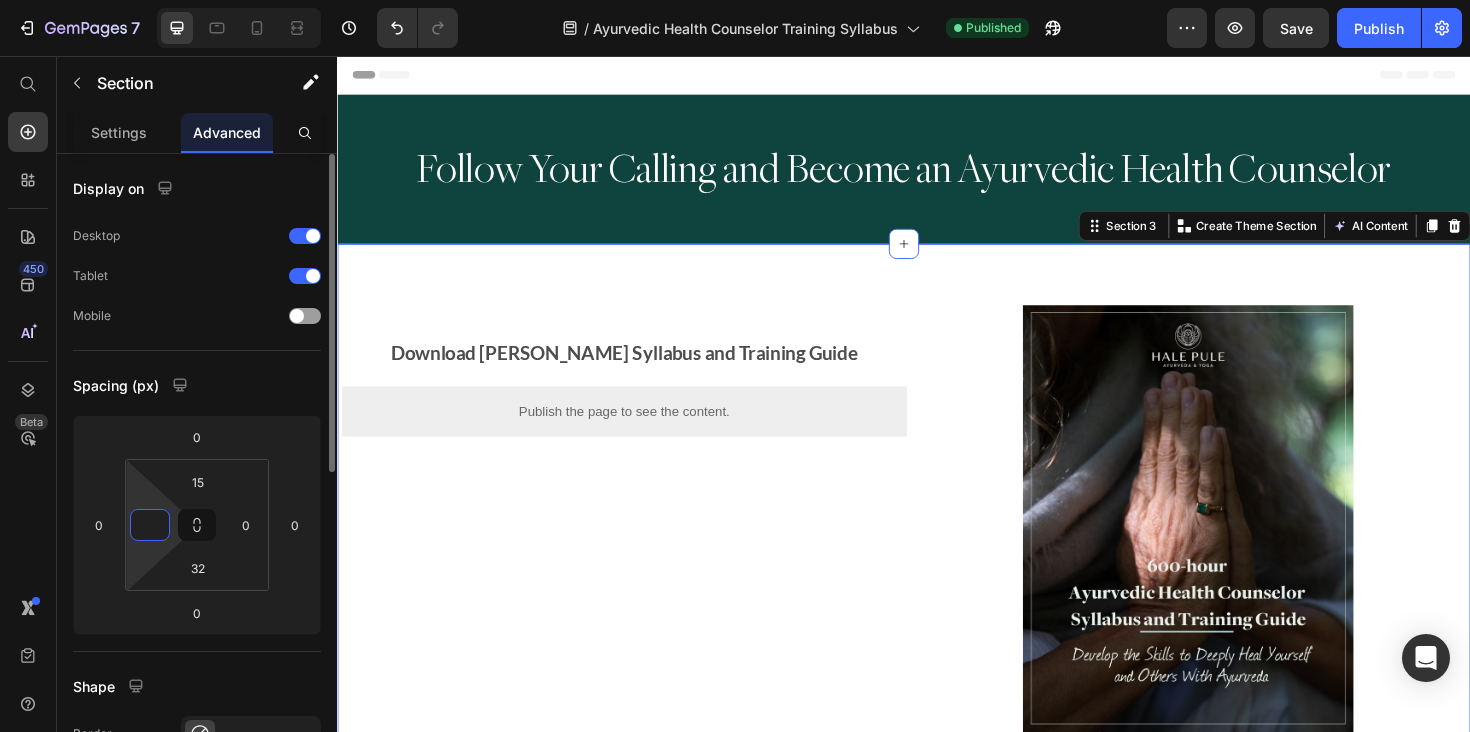 type on "0" 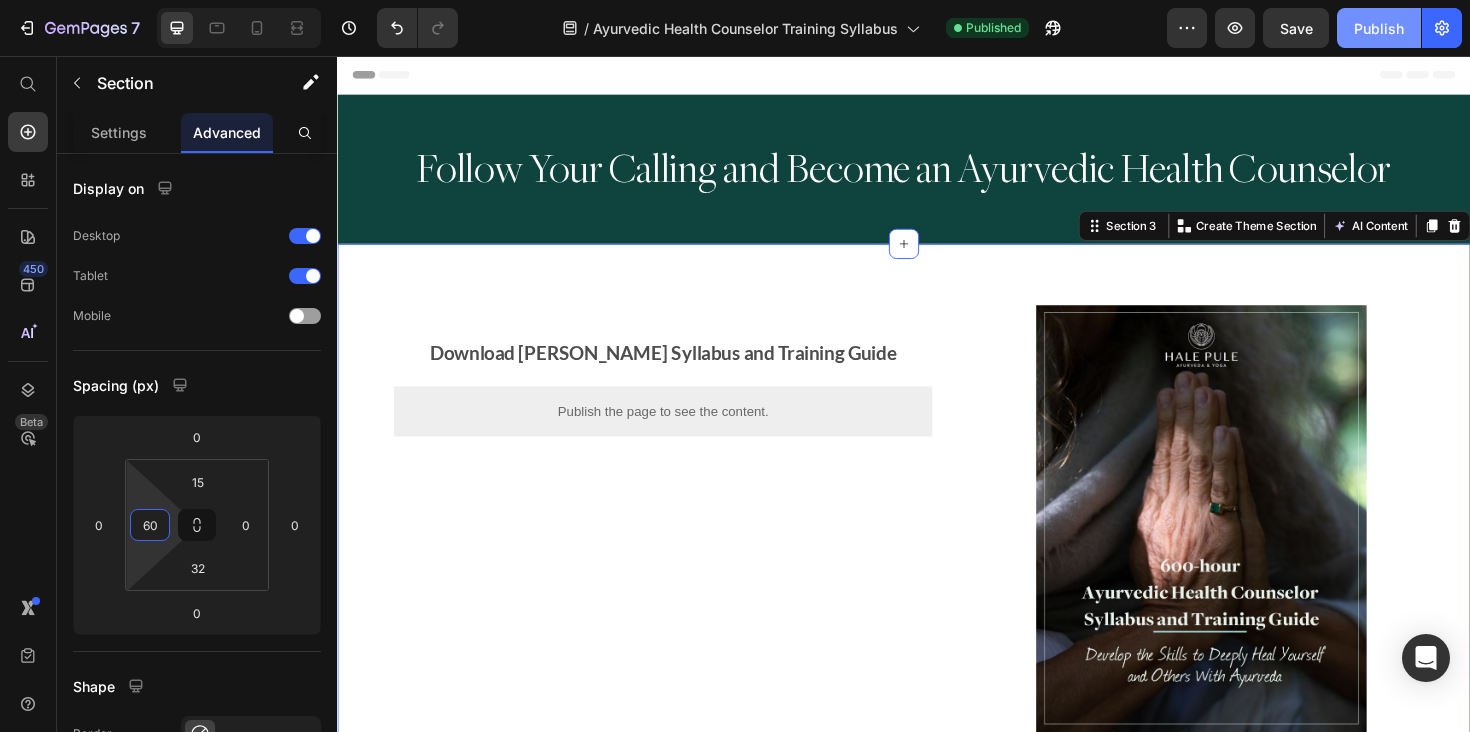 click on "Publish" at bounding box center (1379, 28) 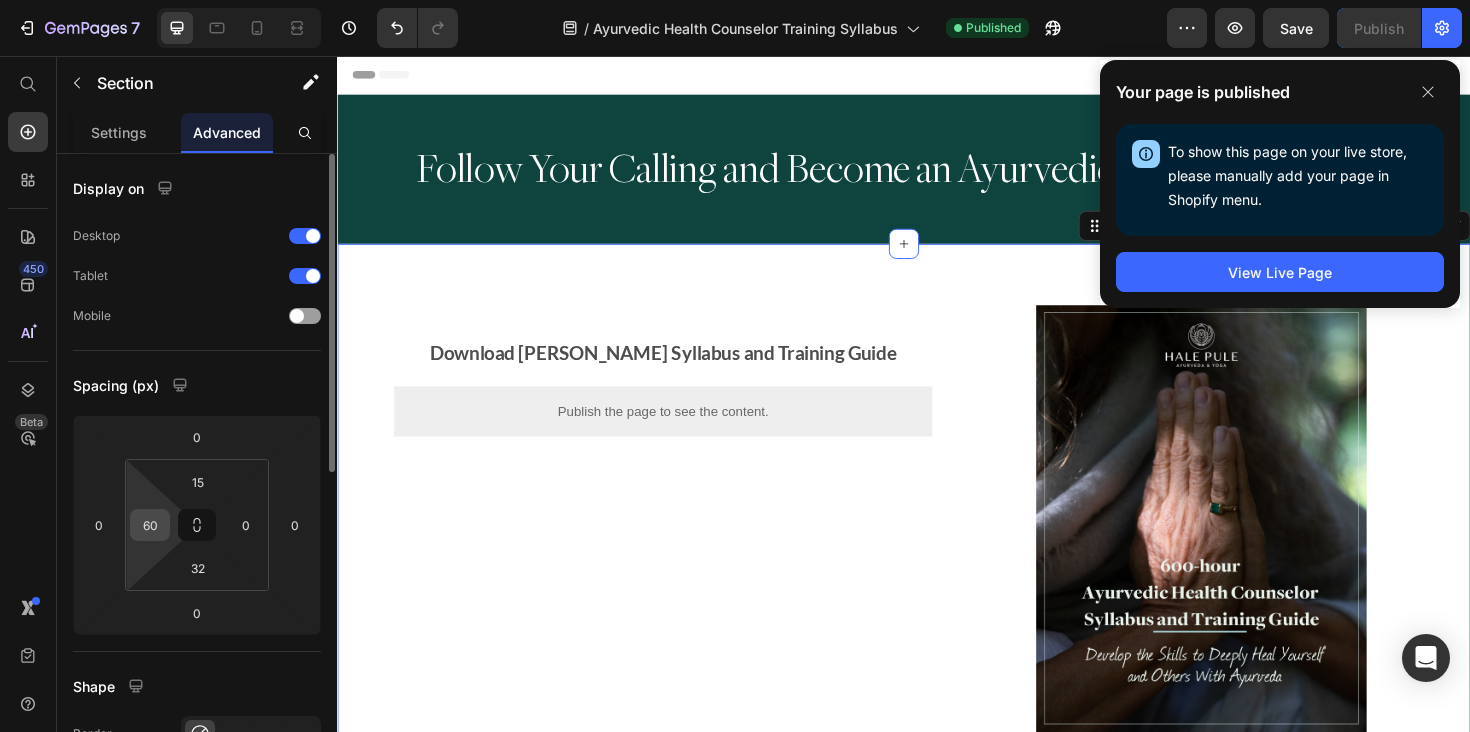 click on "60" at bounding box center (150, 525) 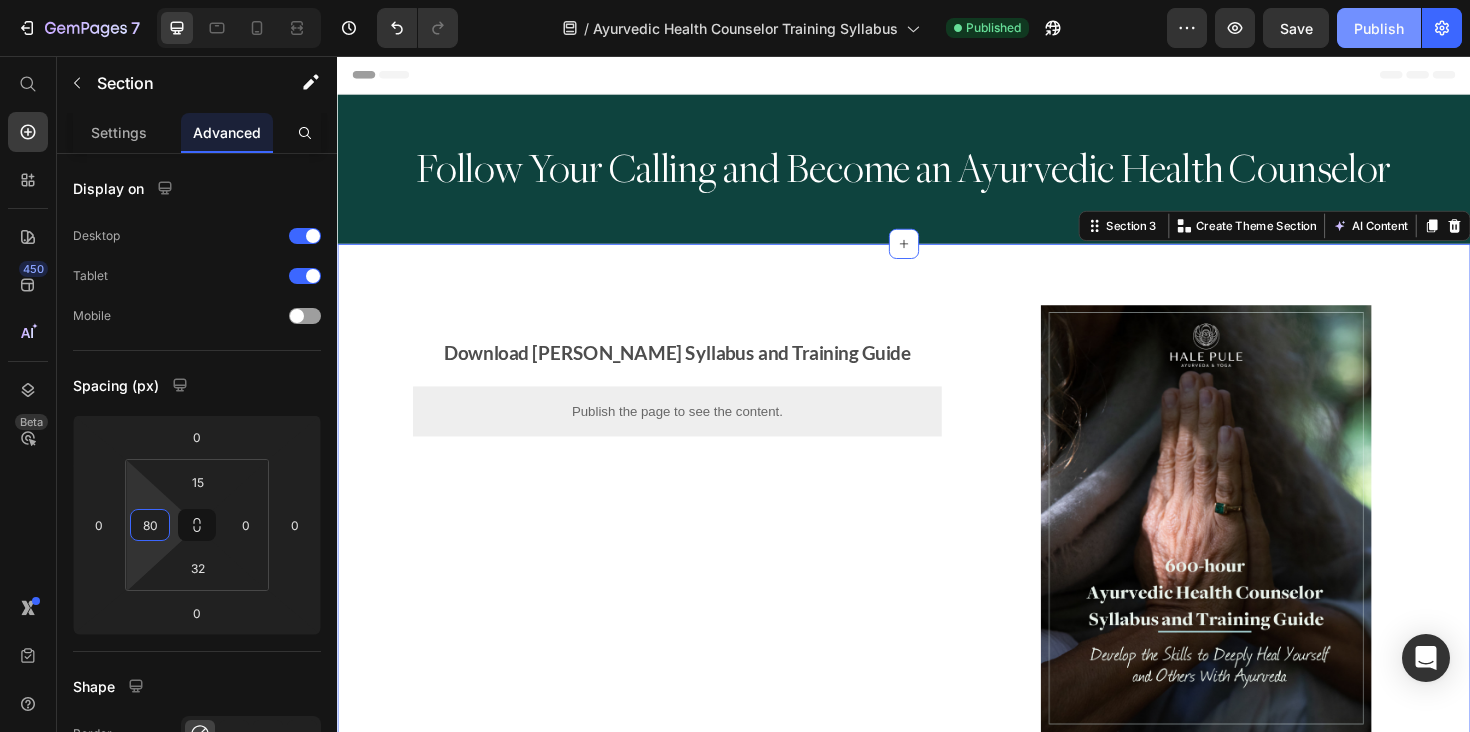 type on "80" 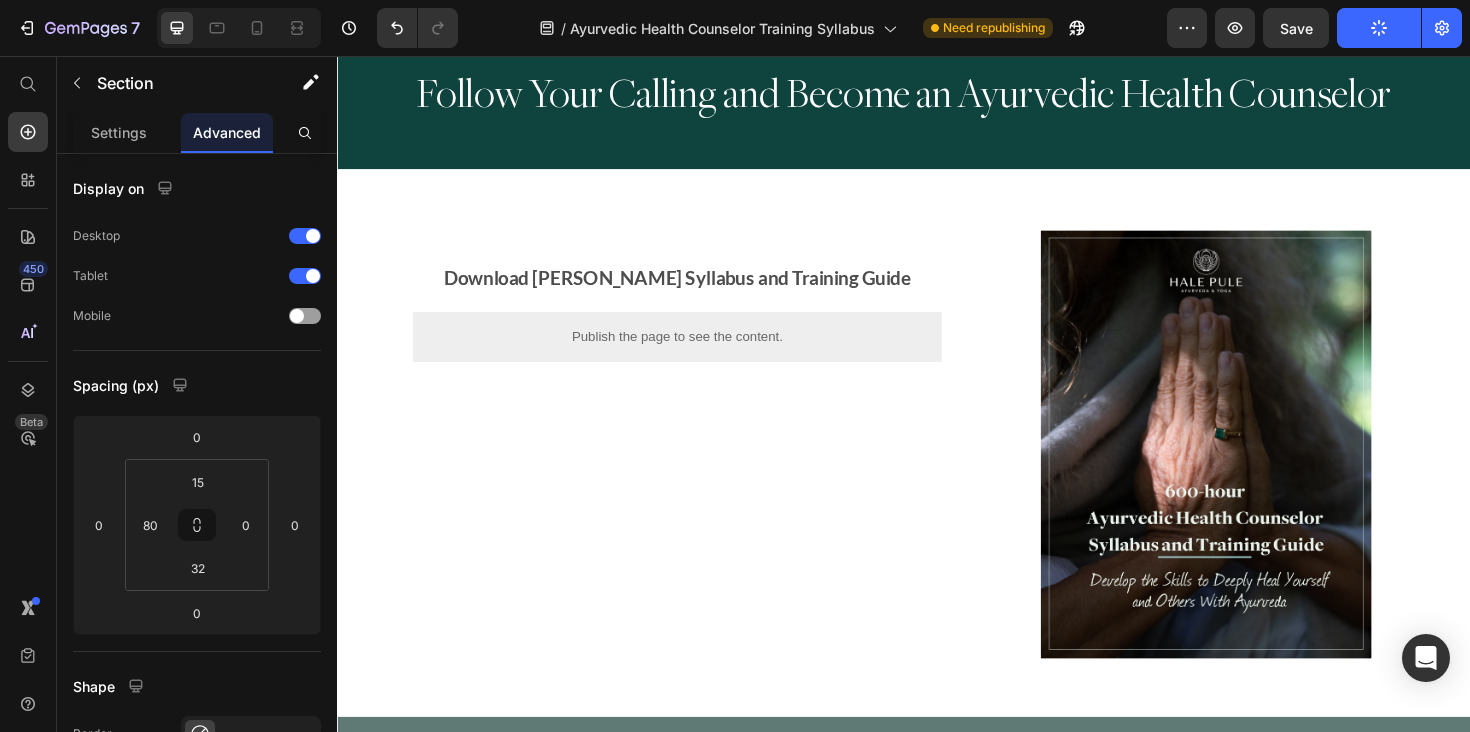 scroll, scrollTop: 0, scrollLeft: 0, axis: both 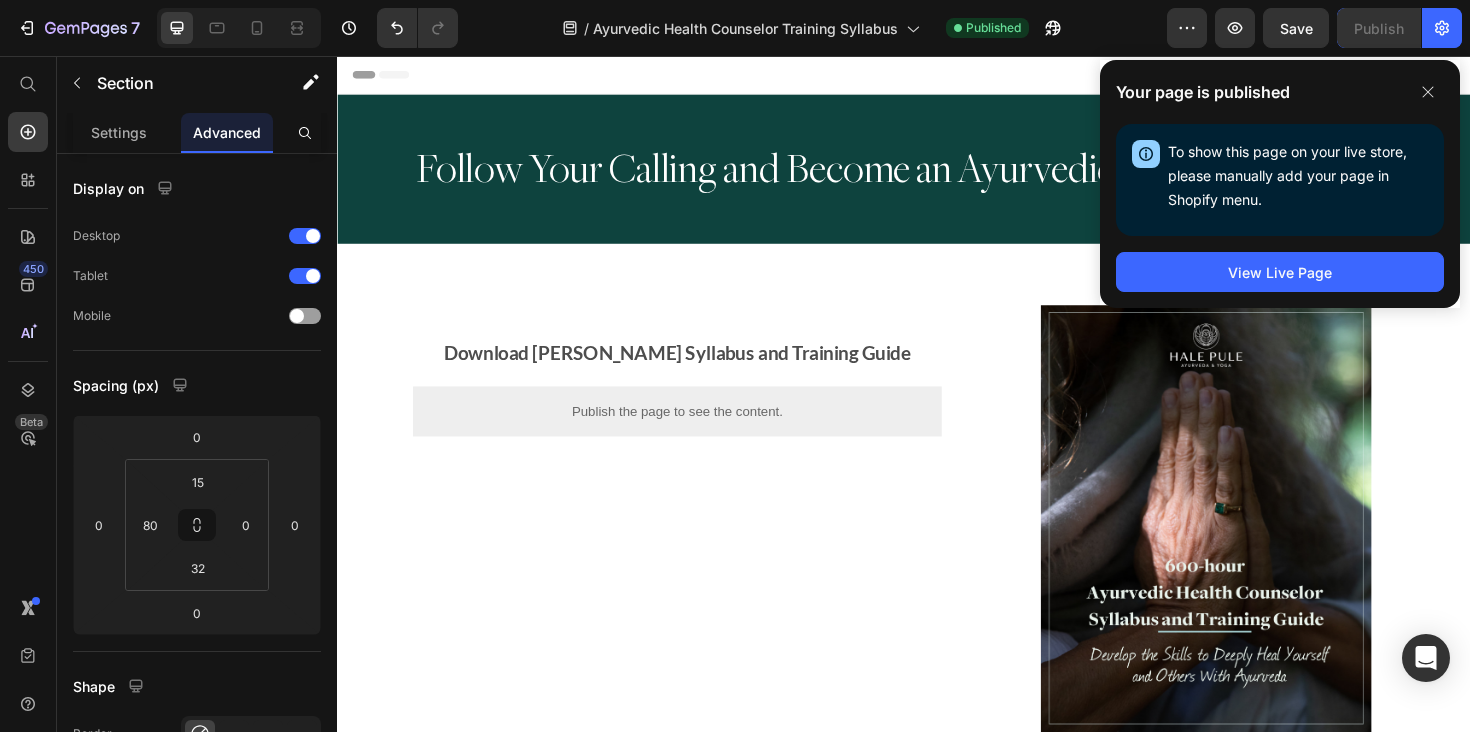 click on "Download Hale Pule's Syllabus and Training Guide Text Block
Publish the page to see the content.
Custom Code Image Row" at bounding box center (977, 536) 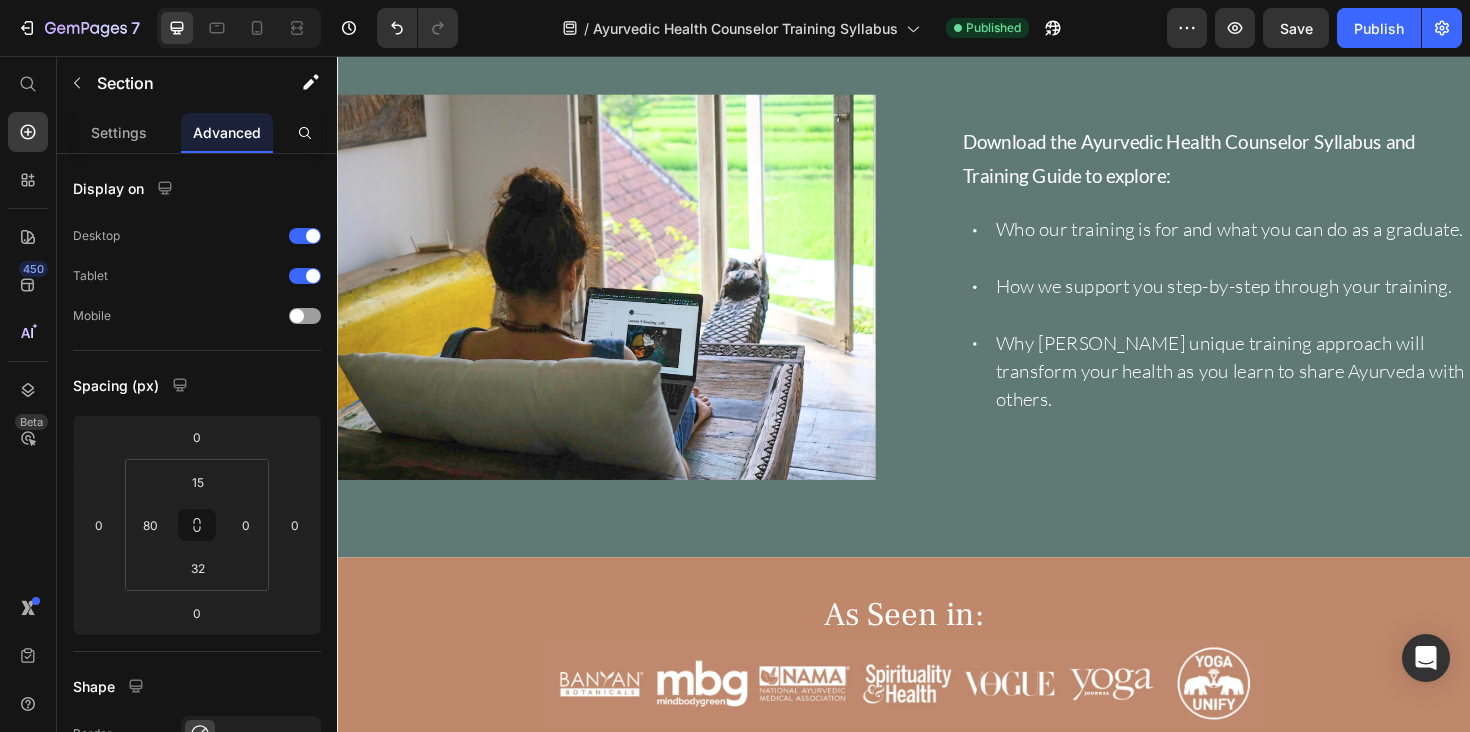 scroll, scrollTop: 618, scrollLeft: 0, axis: vertical 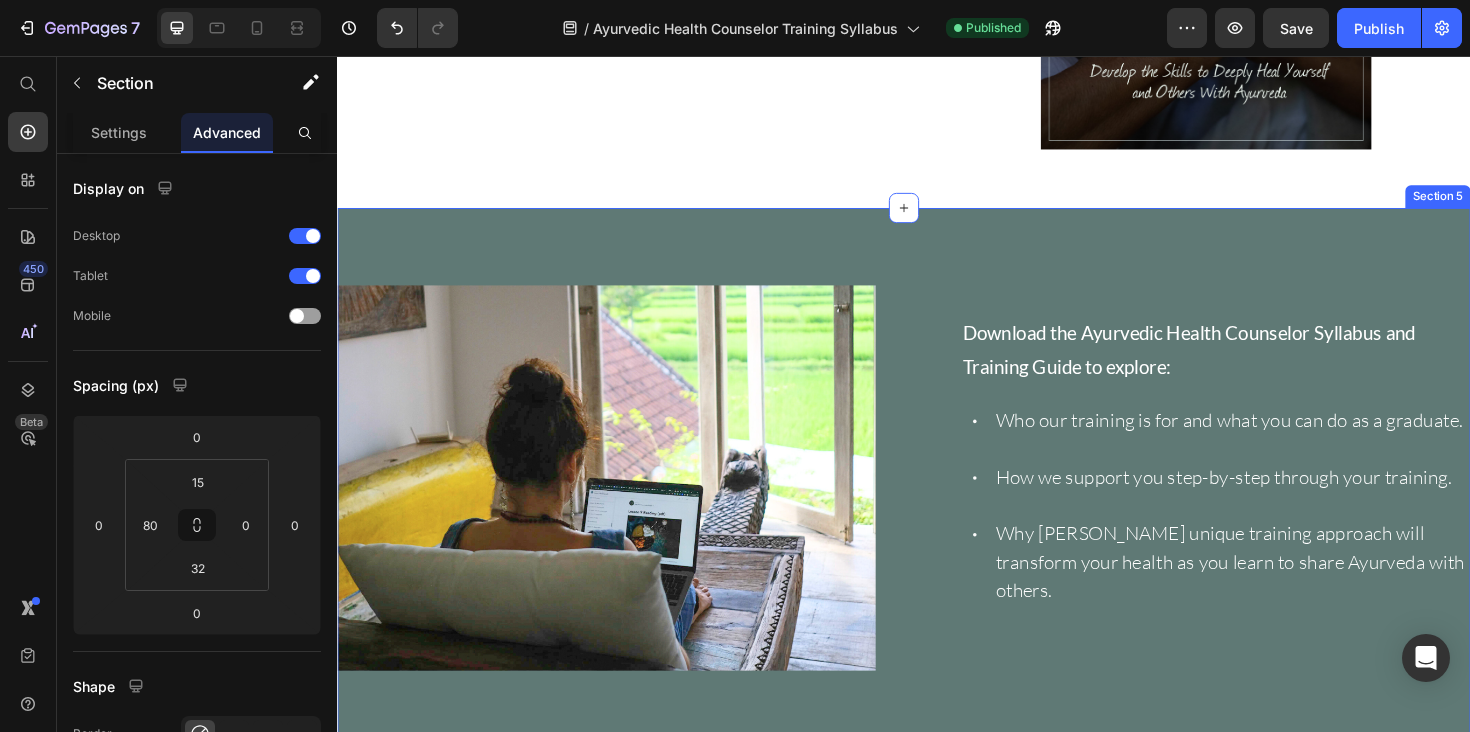 click on "Image Download the Ayurvedic Health Counselor Syllabus and Training Guide to explore: Text Block
Who our training is for and what you can do as a graduate.
How we support you step-by-step through your training.
Why Hale Pule’s unique training approach will transform your health as you learn to share Ayurveda with others. Item List Row" at bounding box center (937, 502) 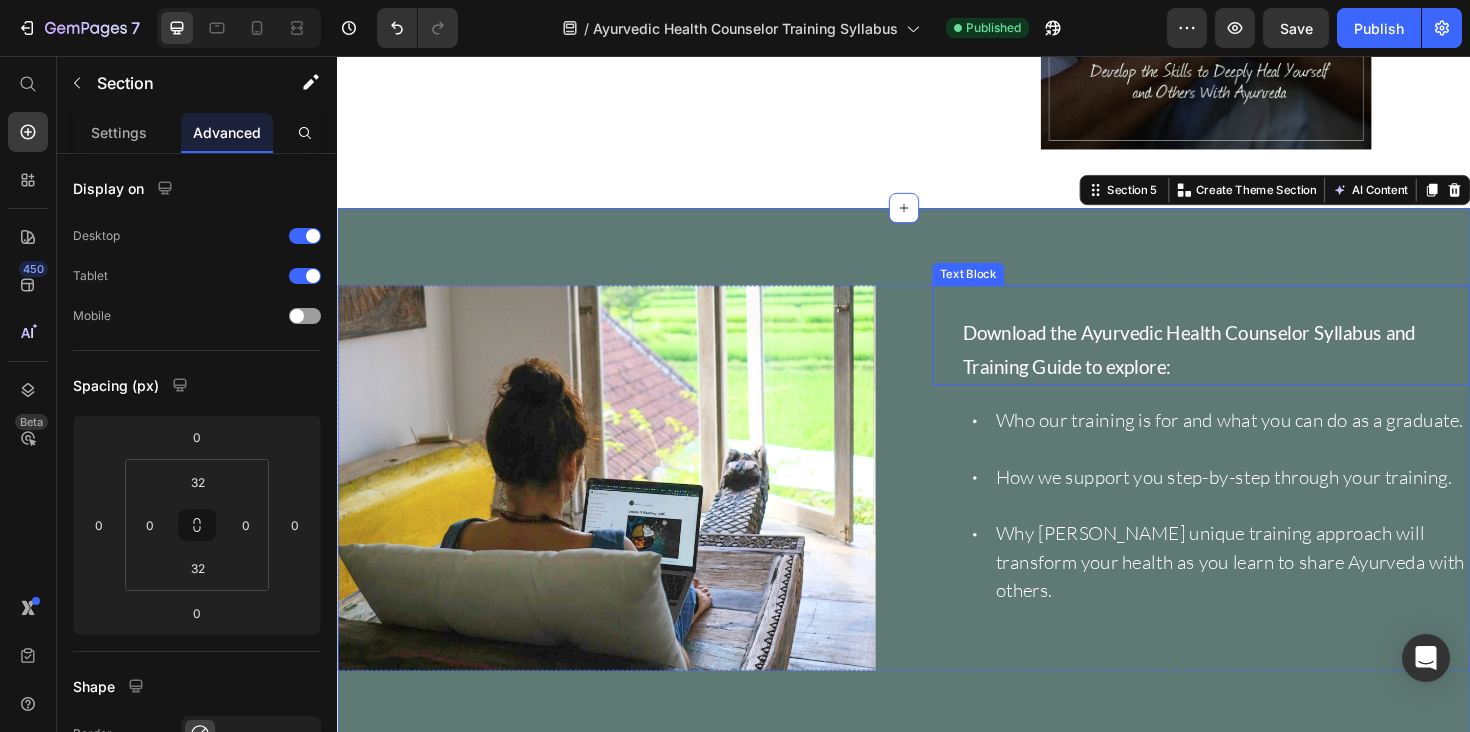 click on "Download the Ayurvedic Health Counselor Syllabus and Training Guide to explore: Text Block" at bounding box center (1252, 352) 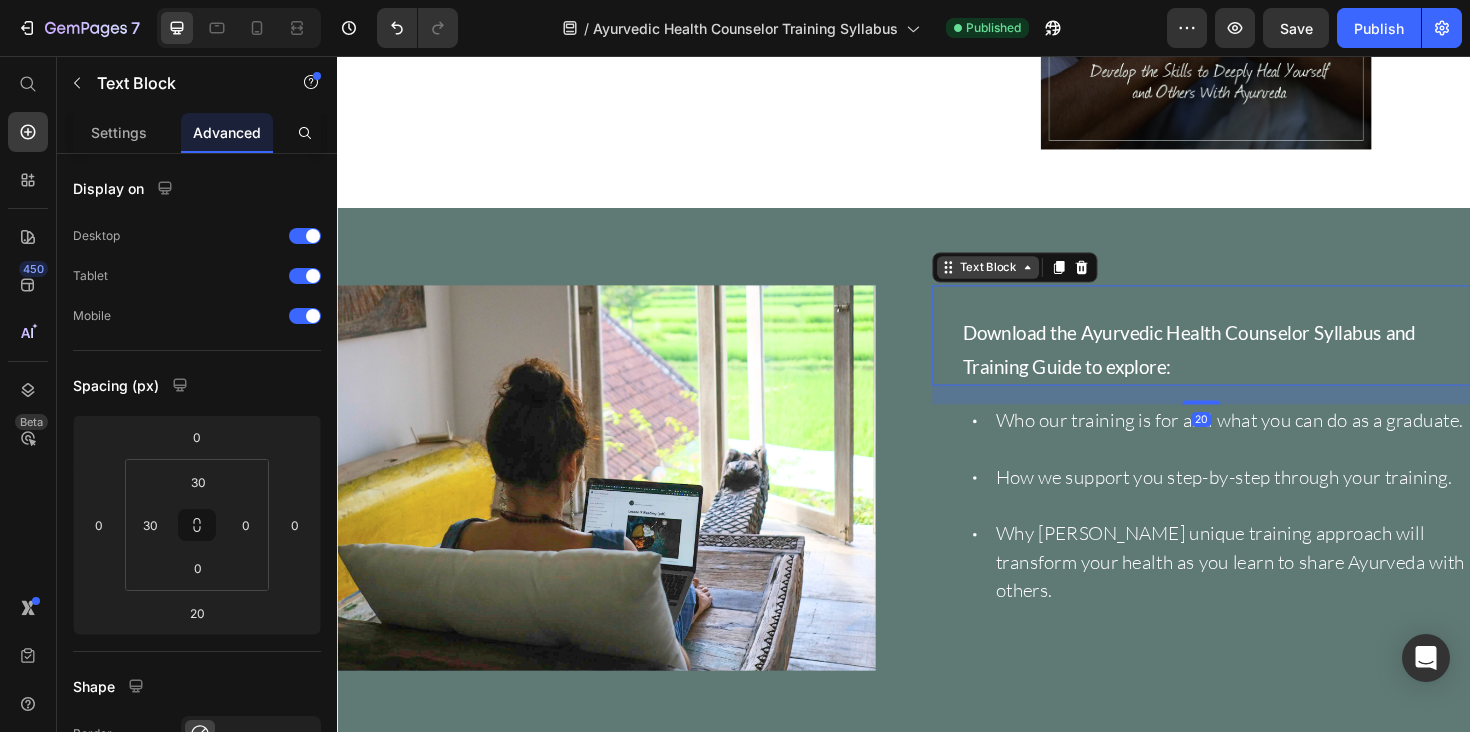 click on "Text Block" at bounding box center (1026, 280) 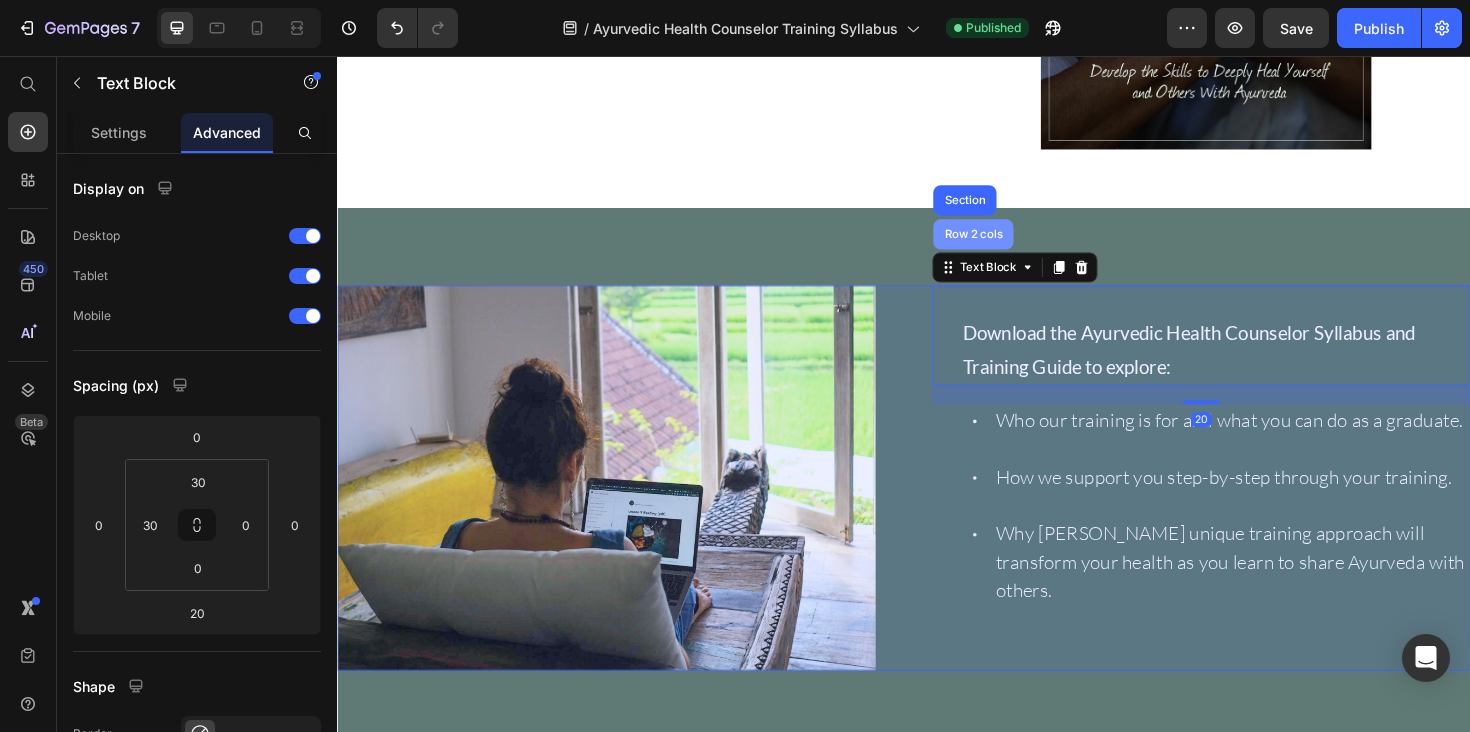 click on "Row 2 cols" at bounding box center [1010, 245] 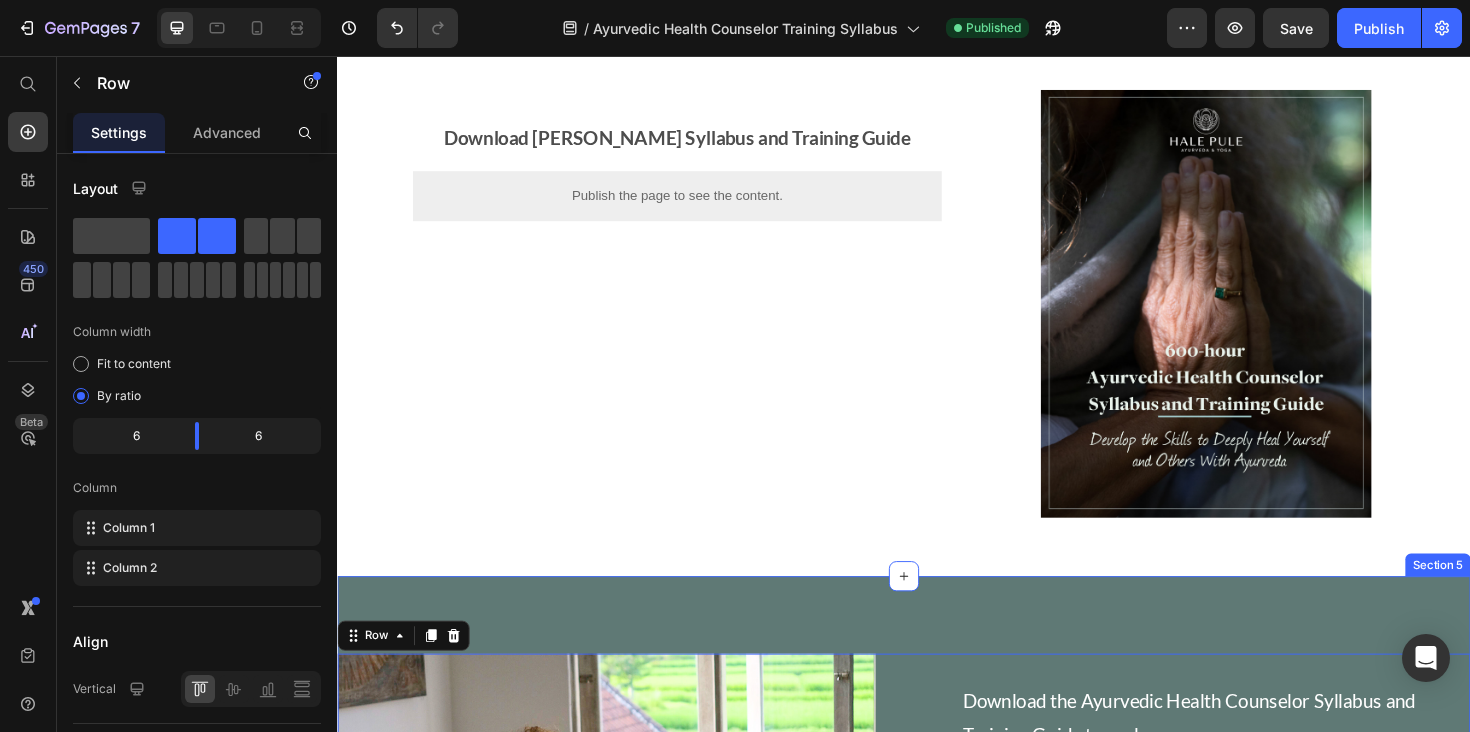 scroll, scrollTop: 0, scrollLeft: 0, axis: both 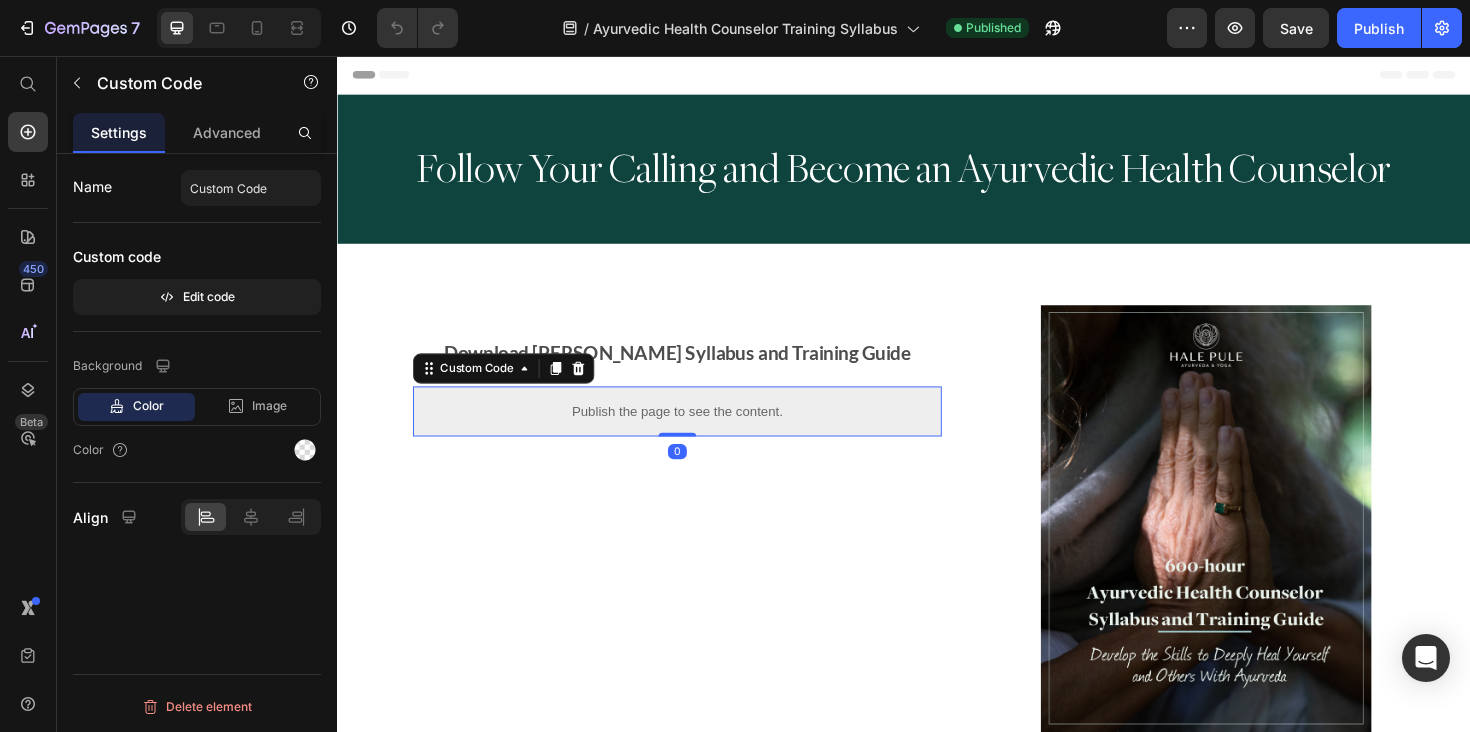 click on "Publish the page to see the content." at bounding box center (697, 432) 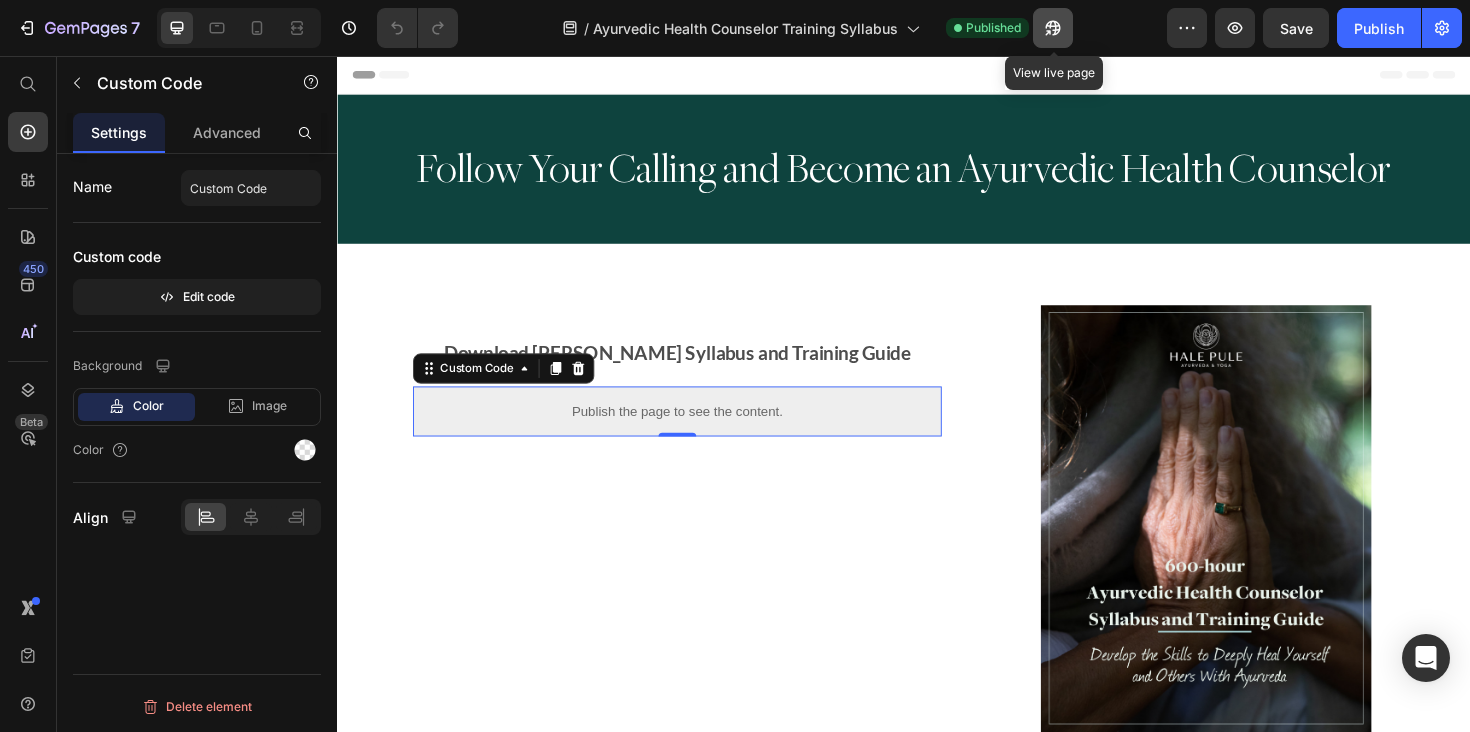 click 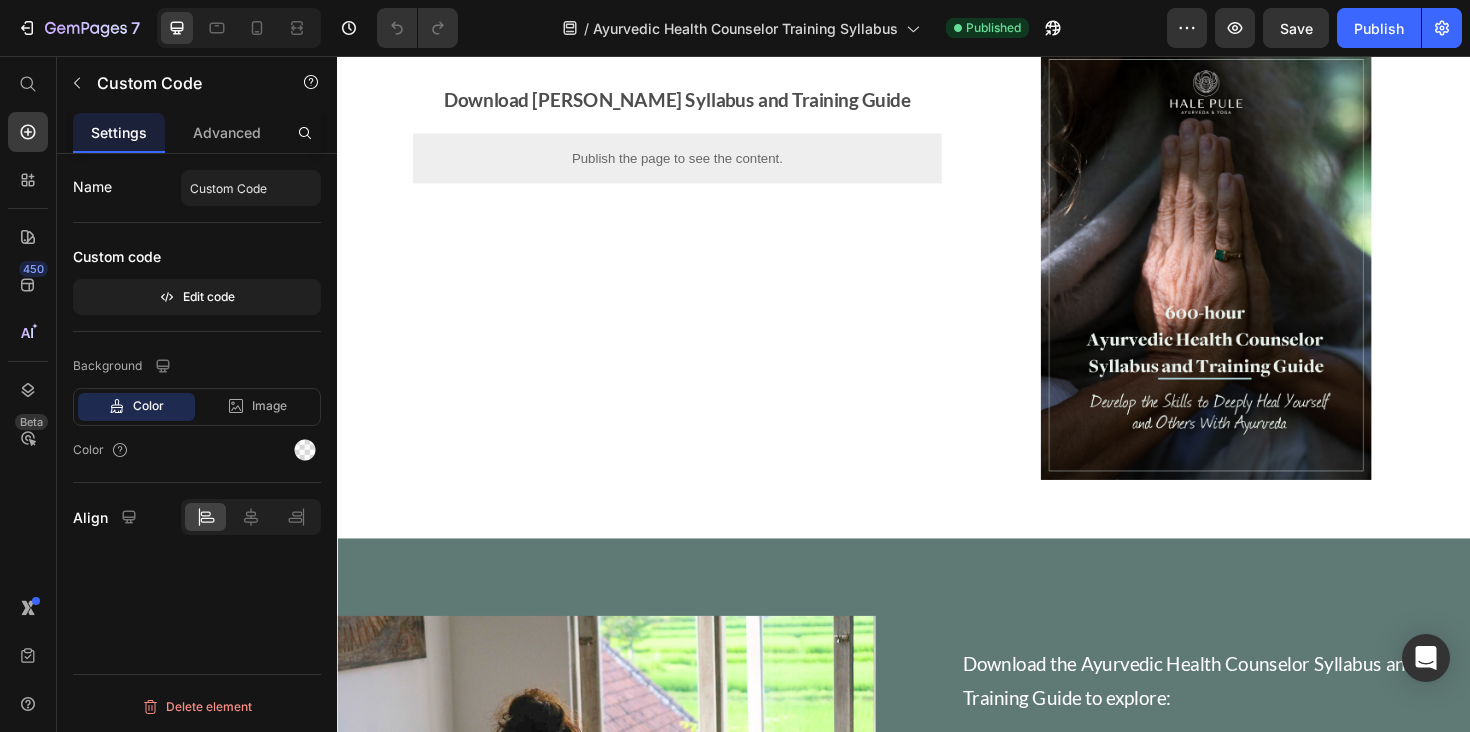 scroll, scrollTop: 0, scrollLeft: 0, axis: both 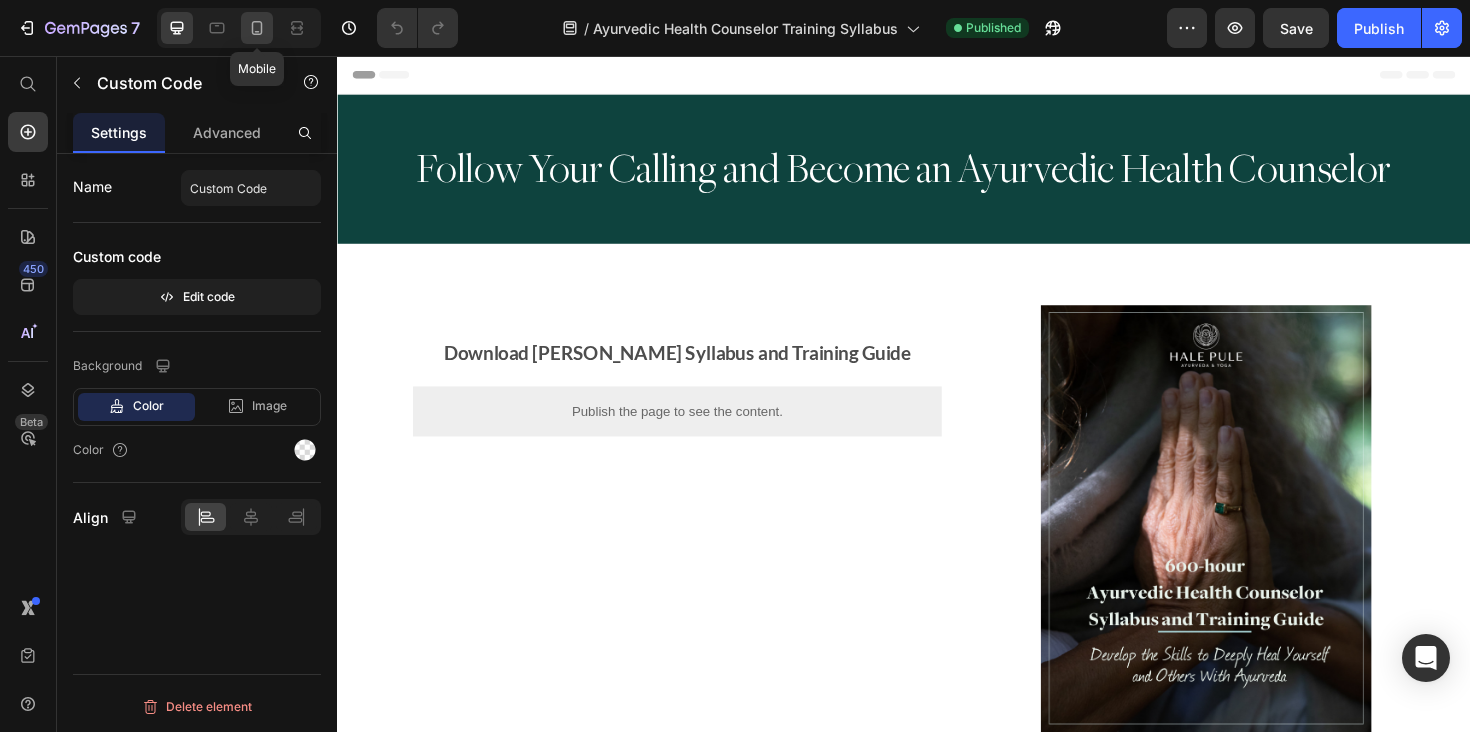 click 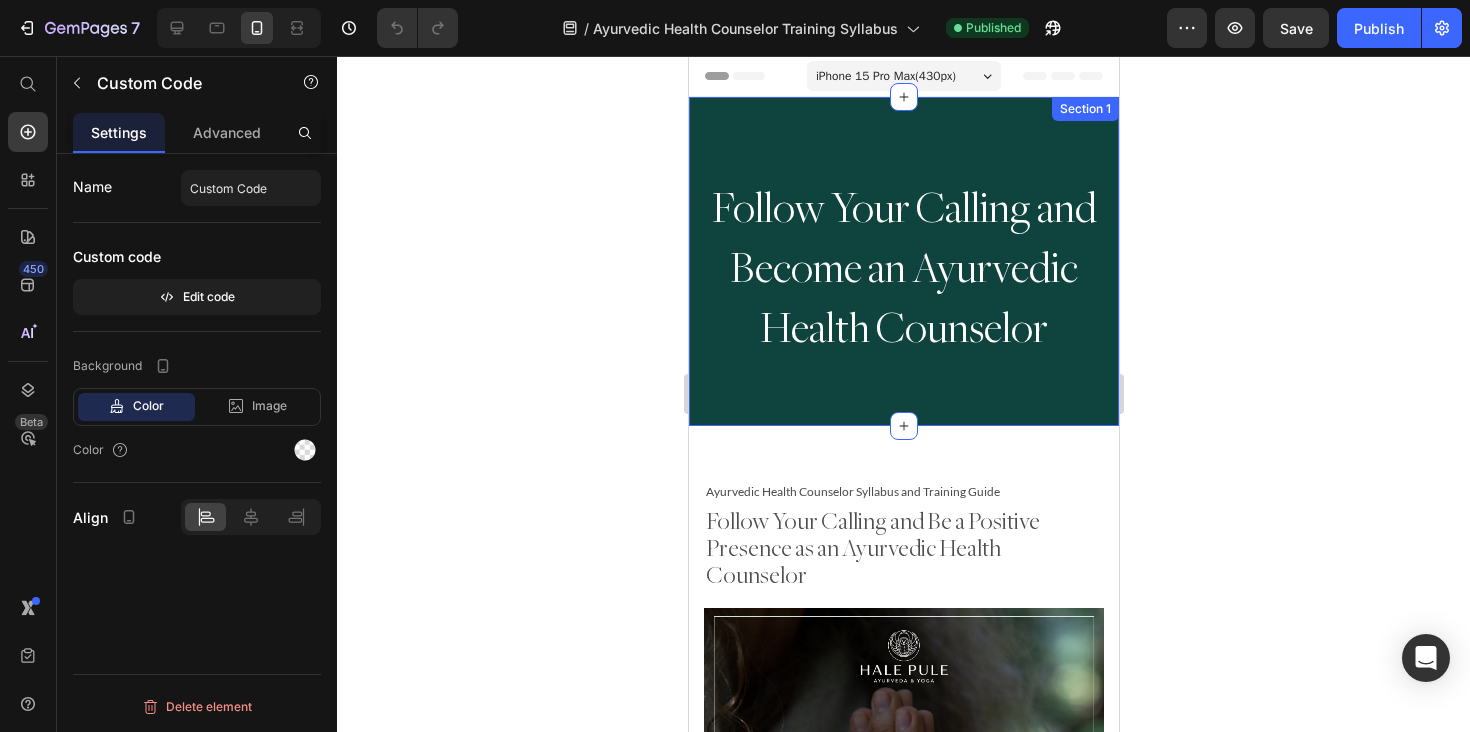 click on "Follow Your Calling and Become an Ayurvedic Health Counselor Heading Row Section 1" at bounding box center (903, 261) 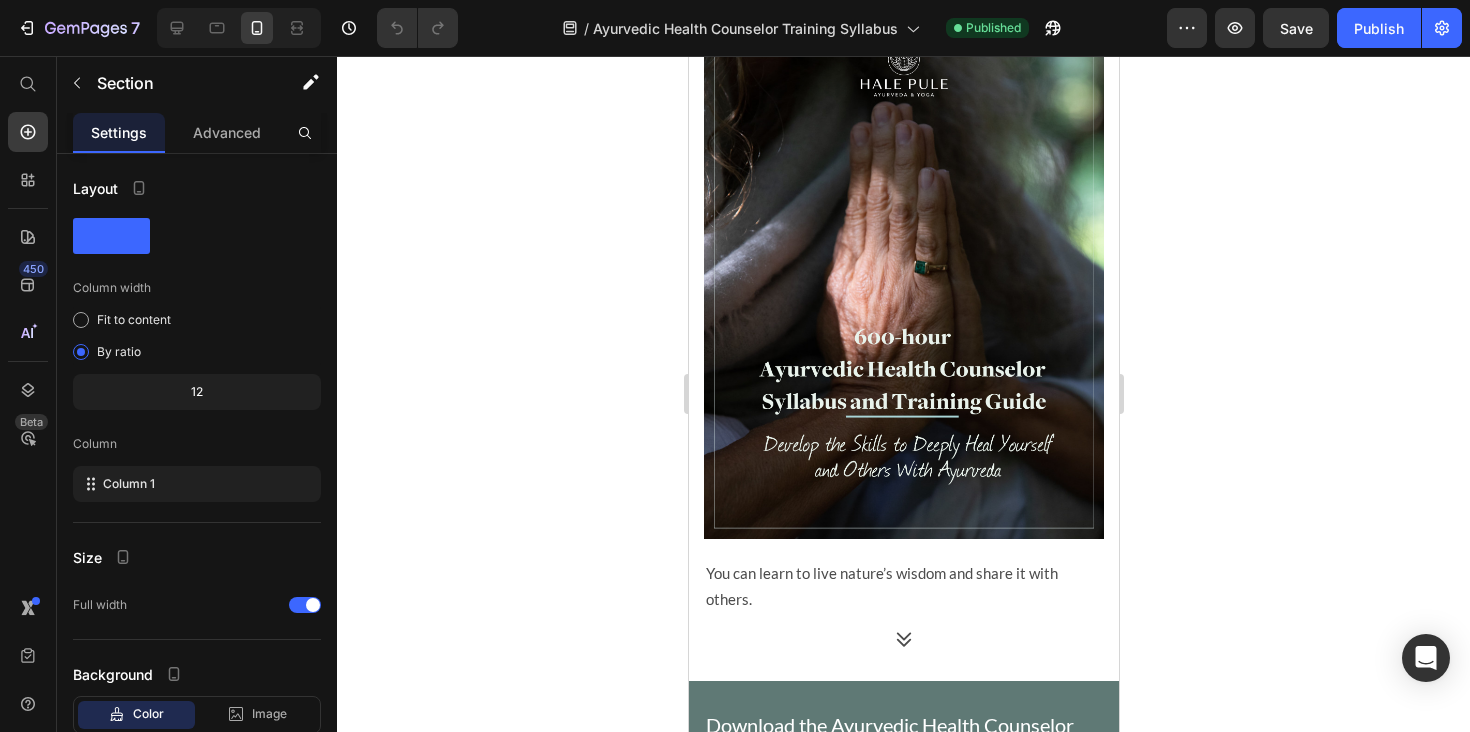 scroll, scrollTop: 262, scrollLeft: 0, axis: vertical 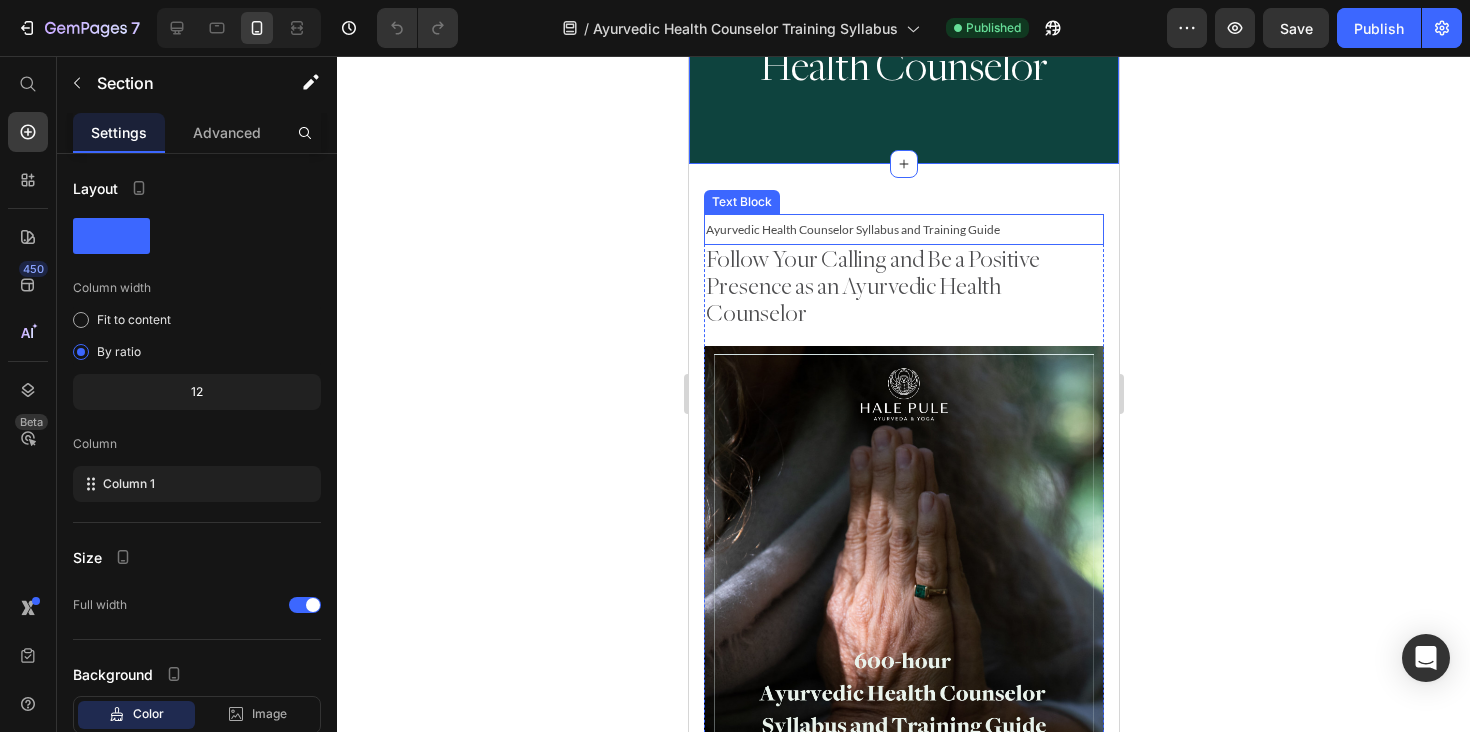 click on "Ayurvedic Health Counselor Syllabus and Training Guide" at bounding box center (852, 229) 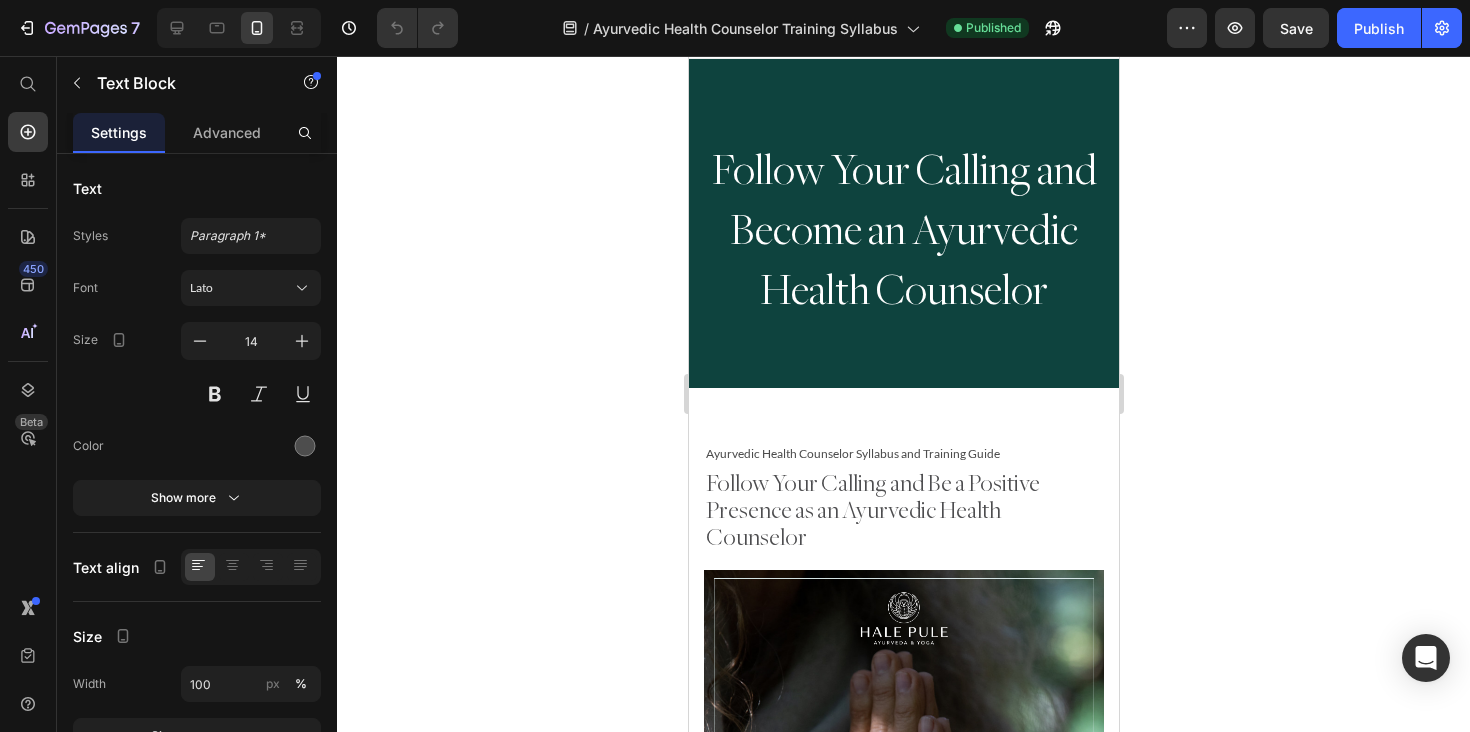 scroll, scrollTop: 0, scrollLeft: 0, axis: both 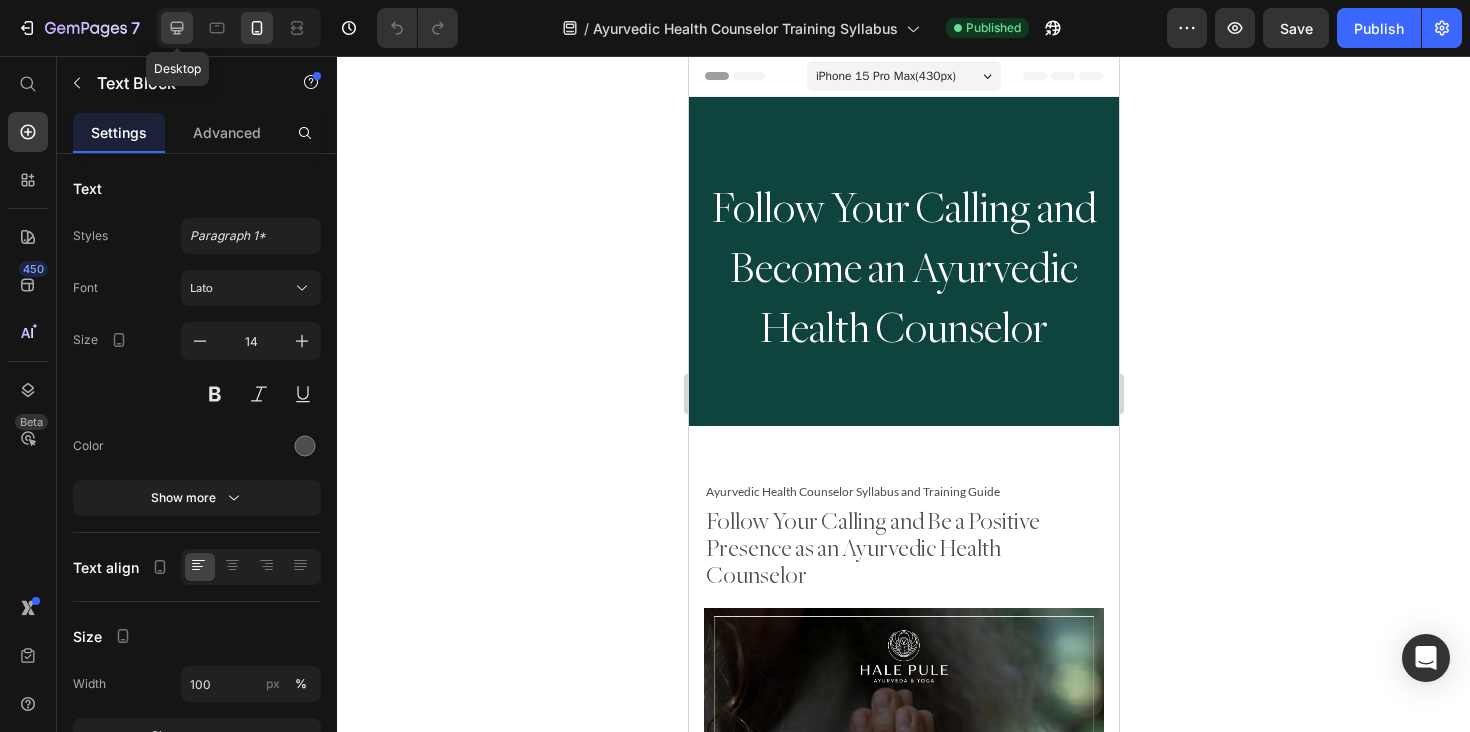 click 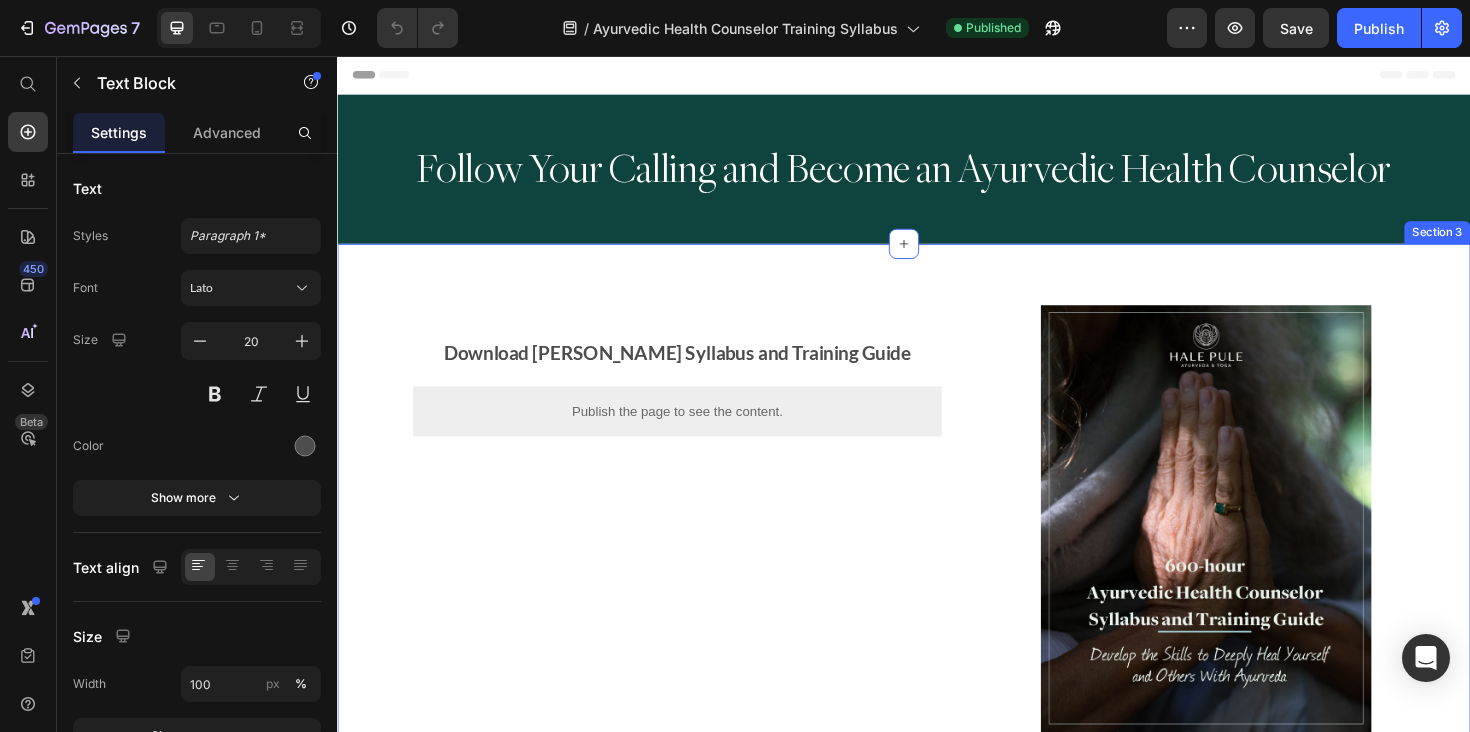 click on "Download Hale Pule's Syllabus and Training Guide Text Block
Publish the page to see the content.
Custom Code Image Row Section 3" at bounding box center [937, 545] 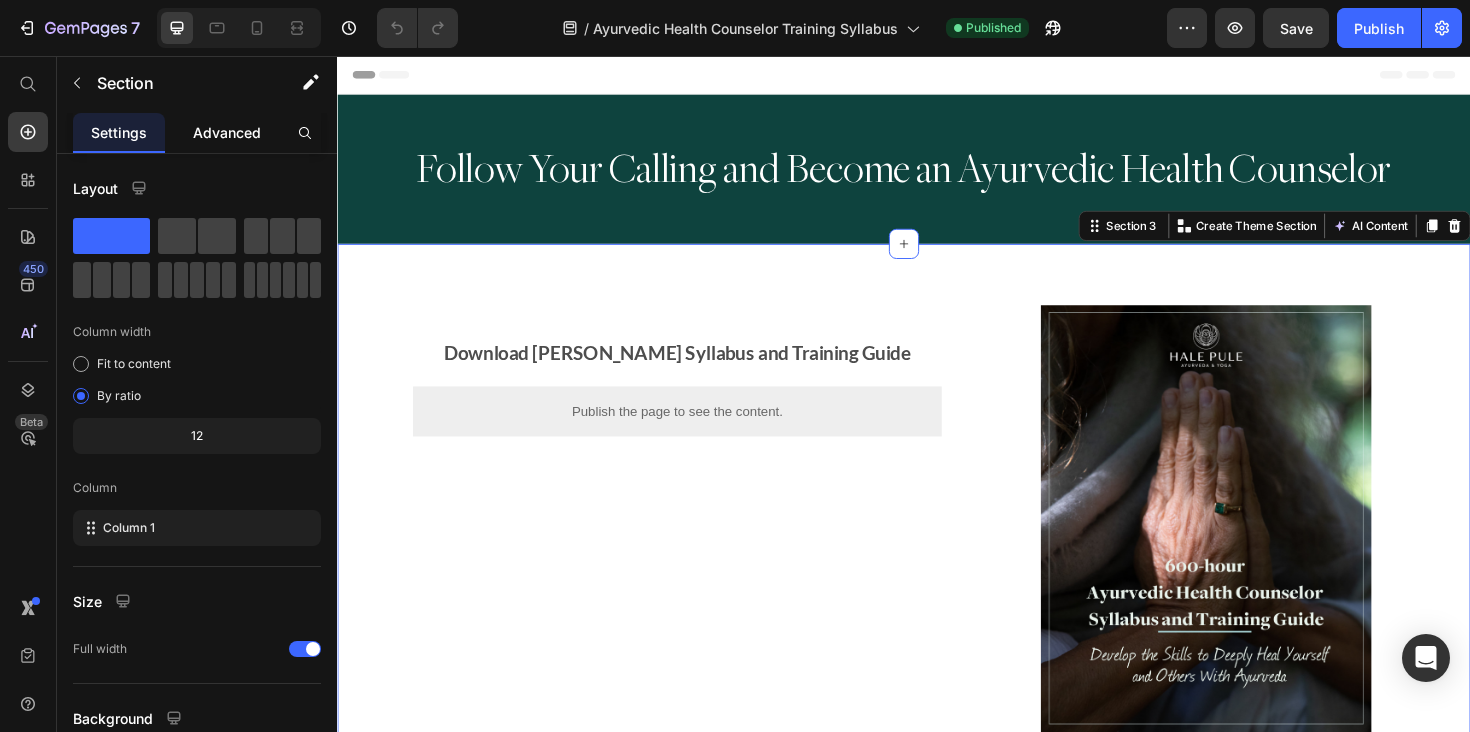 drag, startPoint x: 207, startPoint y: 123, endPoint x: 215, endPoint y: 134, distance: 13.601471 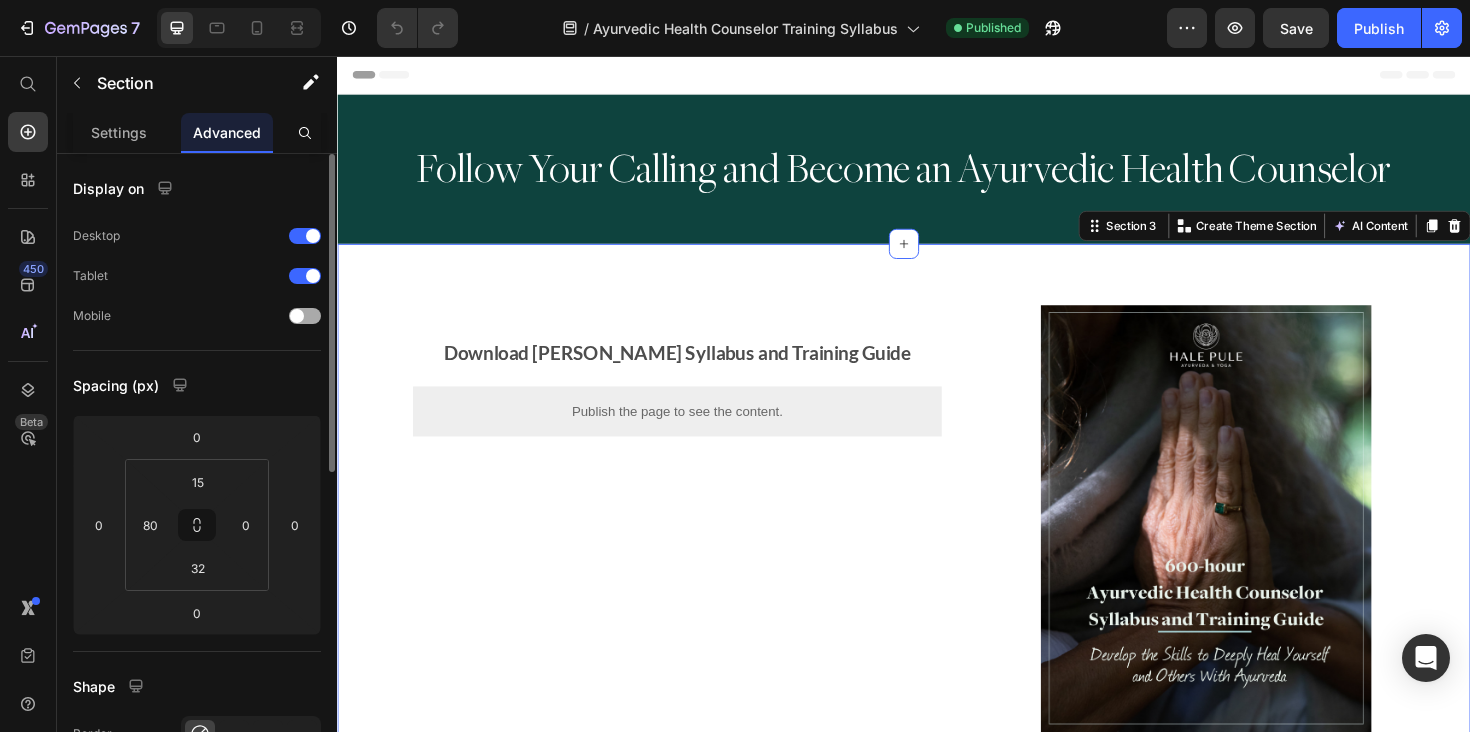 click at bounding box center (297, 316) 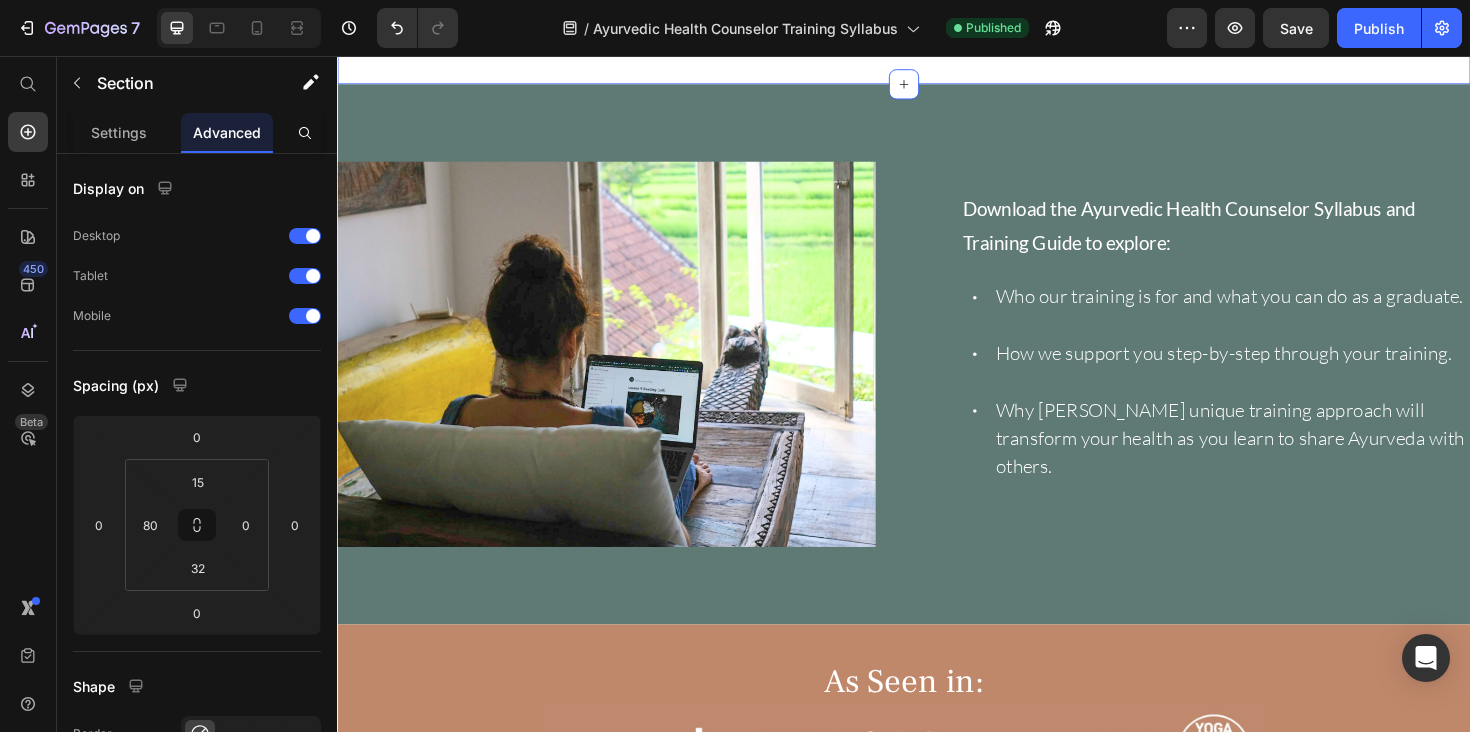 scroll, scrollTop: 611, scrollLeft: 0, axis: vertical 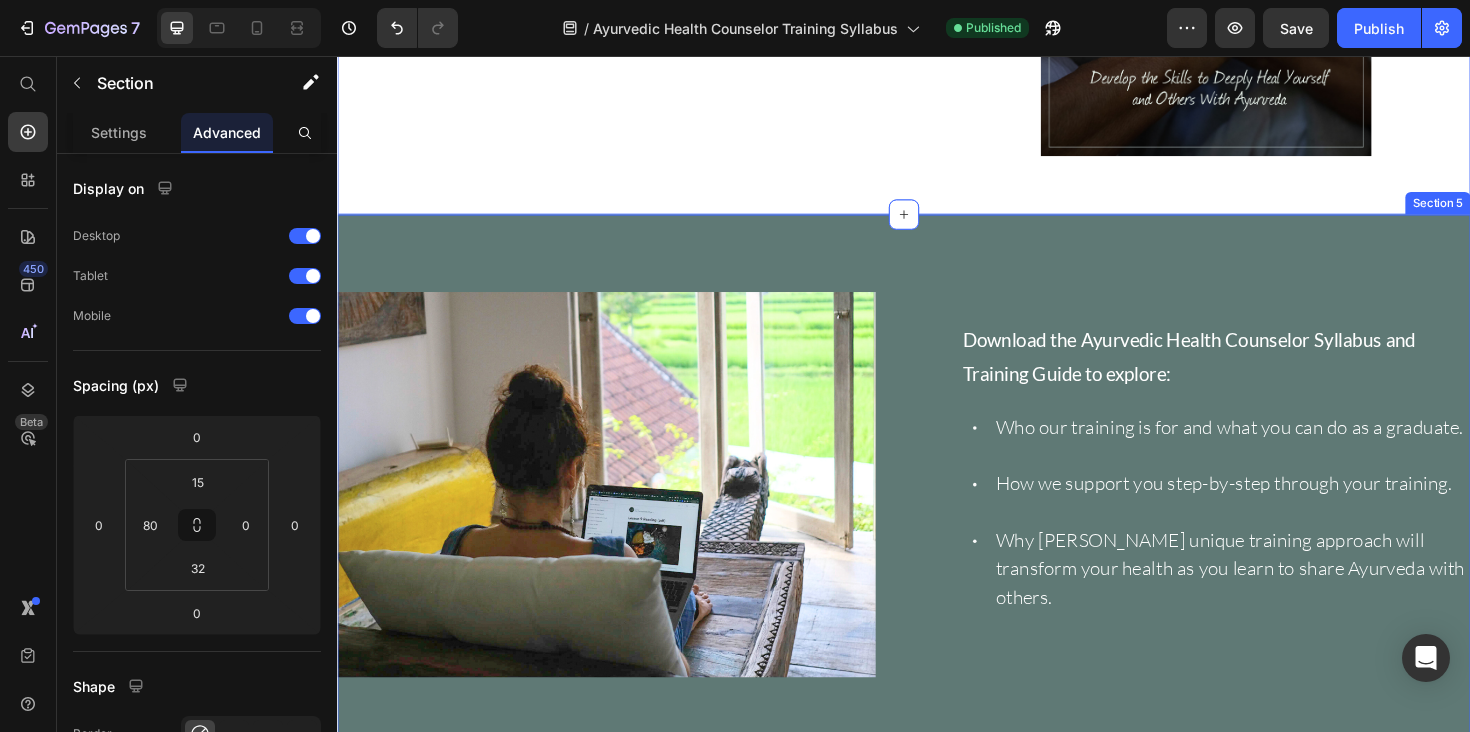 click on "Image Download the Ayurvedic Health Counselor Syllabus and Training Guide to explore: Text Block
Who our training is for and what you can do as a graduate.
How we support you step-by-step through your training.
Why Hale Pule’s unique training approach will transform your health as you learn to share Ayurveda with others. Item List Row Section 5" at bounding box center (937, 509) 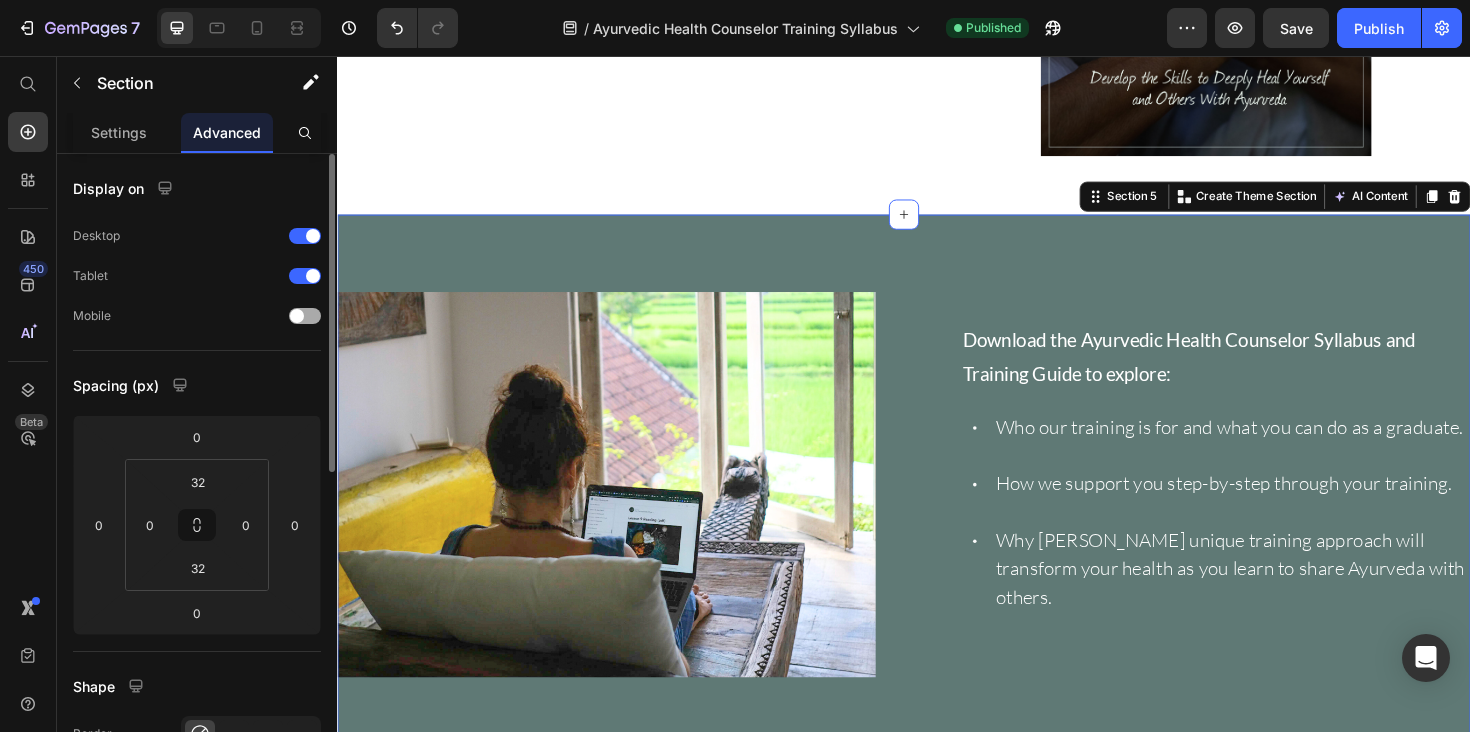 click at bounding box center [297, 316] 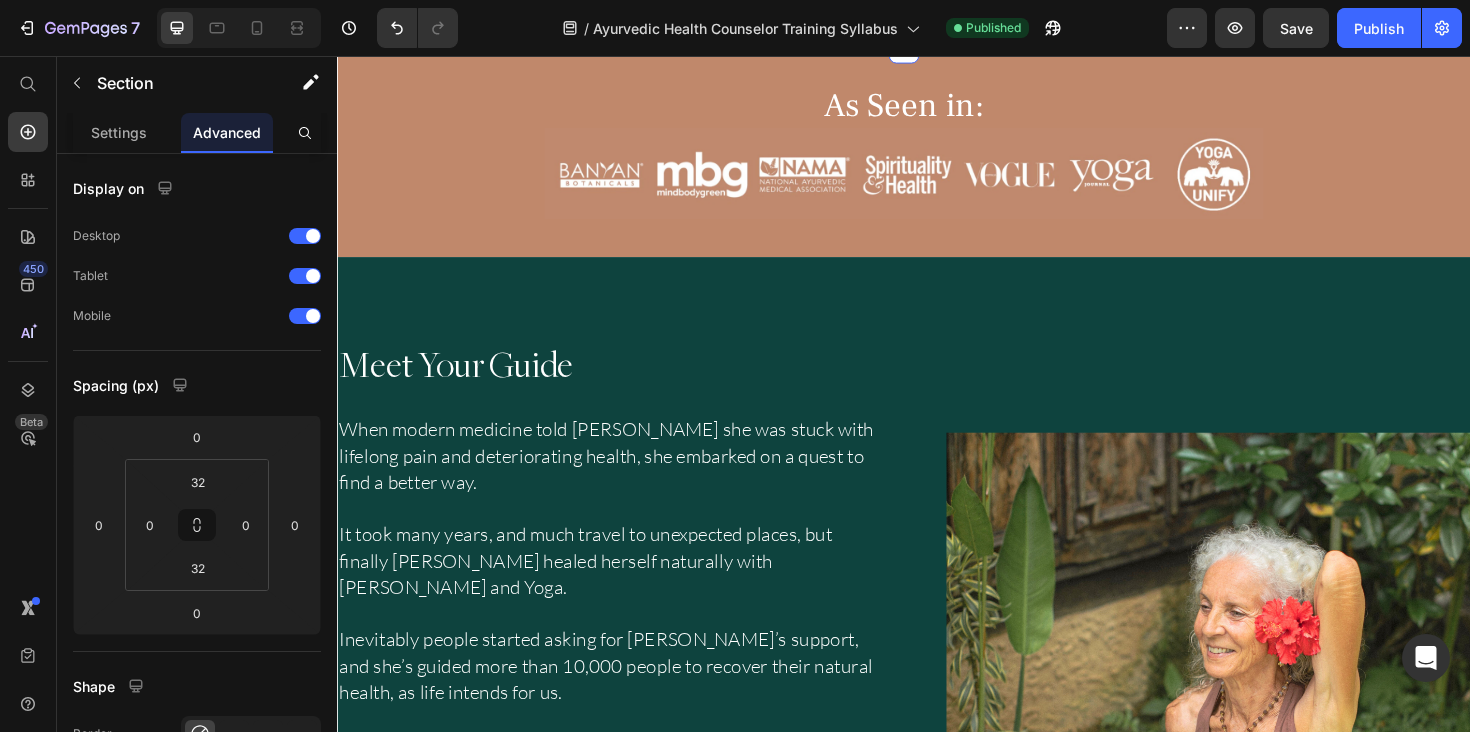scroll, scrollTop: 1145, scrollLeft: 0, axis: vertical 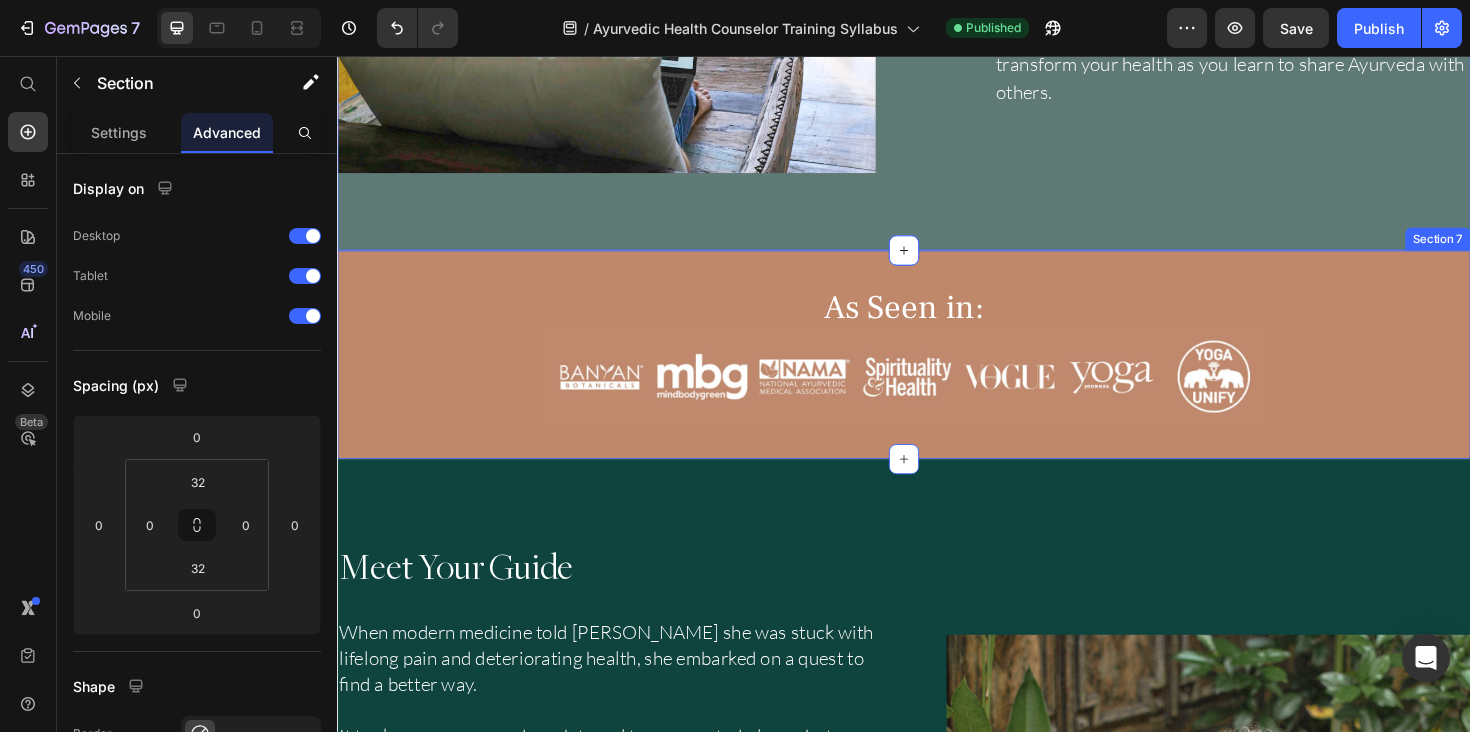 click on "As Seen in: Heading Image Section 7" at bounding box center (937, 372) 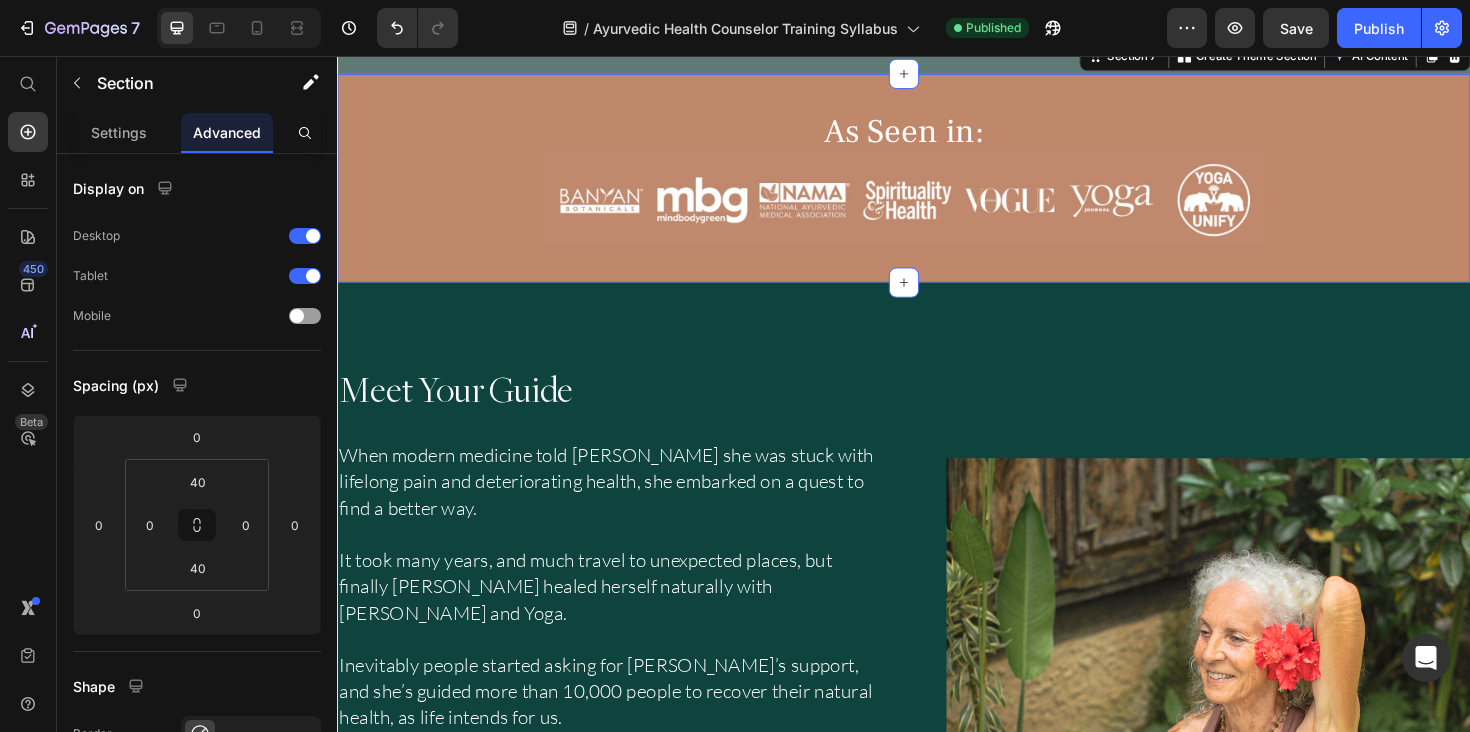 scroll, scrollTop: 1353, scrollLeft: 0, axis: vertical 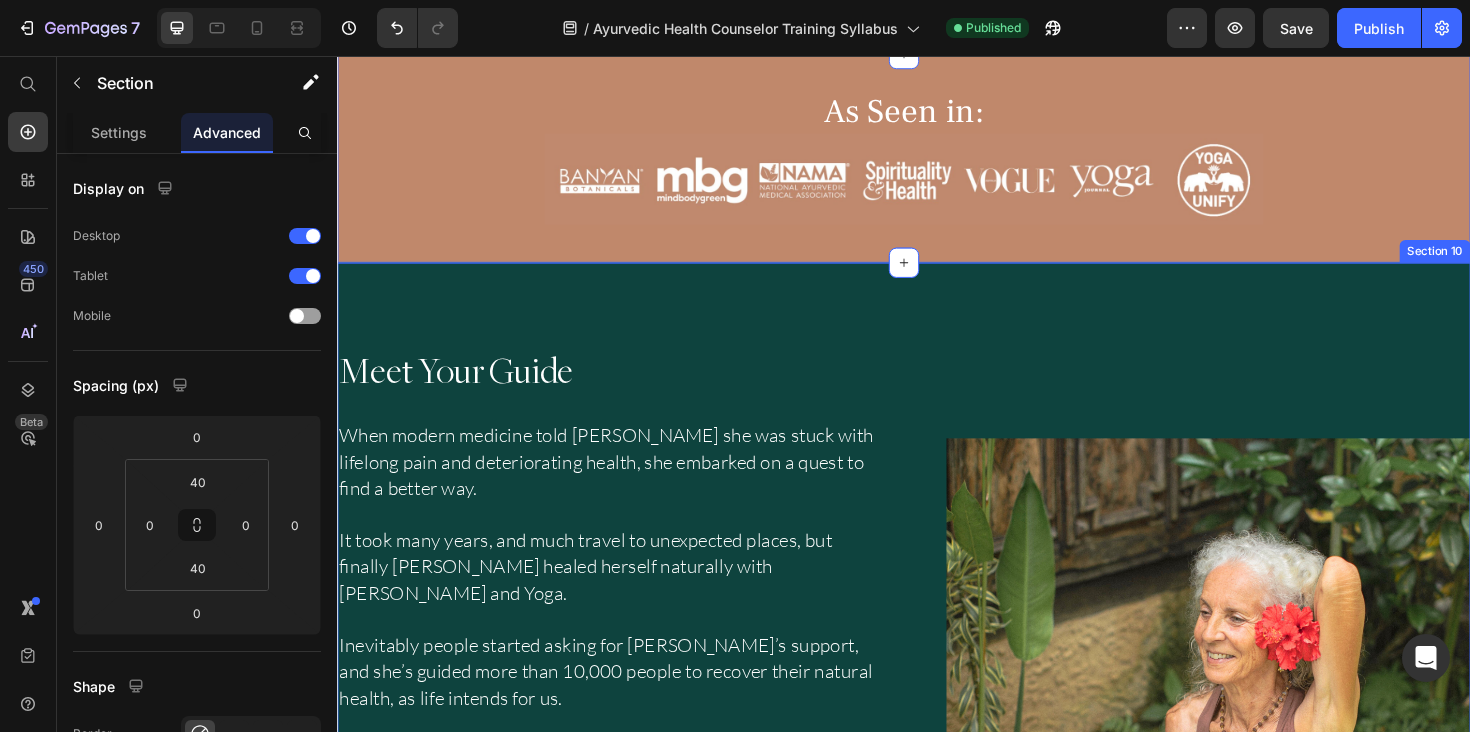 click on "Image Meet Your Guide Heading When modern medicine told Myra she was stuck with lifelong pain and deteriorating health, she embarked on a quest to find a better way.     It took many years, and much travel to unexpected places, but finally Myra healed herself naturally with Ayurveda and Yoga.     Inevitably people started asking for Myra’s support, and she’s guided more than 10,000 people to recover their natural health, as life intends for us.     Inspired, Myra’s clients wanted to become healers too, and learn her skilled ways. But Myra noticed many Ayurveda schools in the West, and even in India, were diluting Ayurveda by ignoring the fundamental spiritual nature of life.    Myra poured 30 years of experience into Hale Pule’s Ayurveda trainings, creating what she wishes she'd had when she was learning.       Myra offers the training with great love and joy, which is reflected in her students’ experiences. Text Block Row" at bounding box center [937, 805] 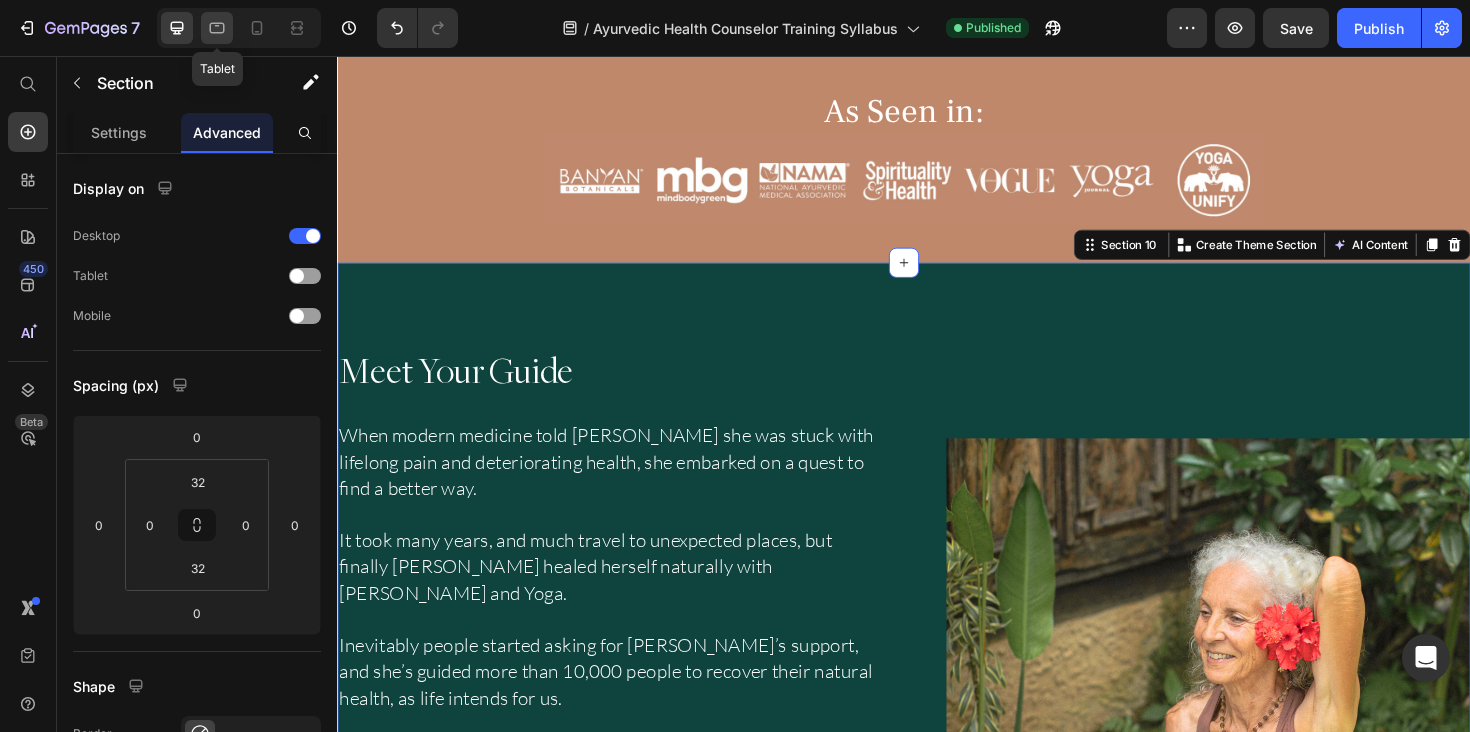click 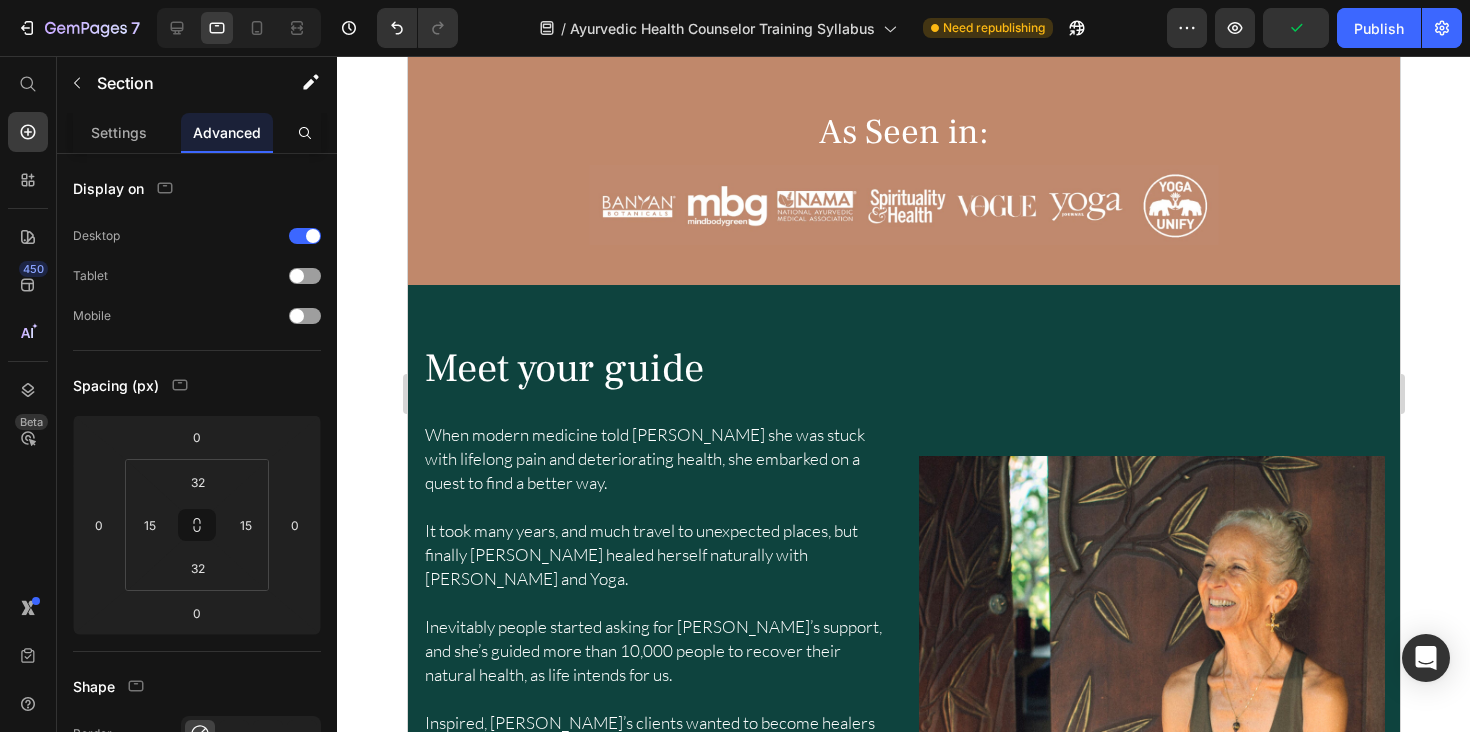 scroll, scrollTop: 1053, scrollLeft: 0, axis: vertical 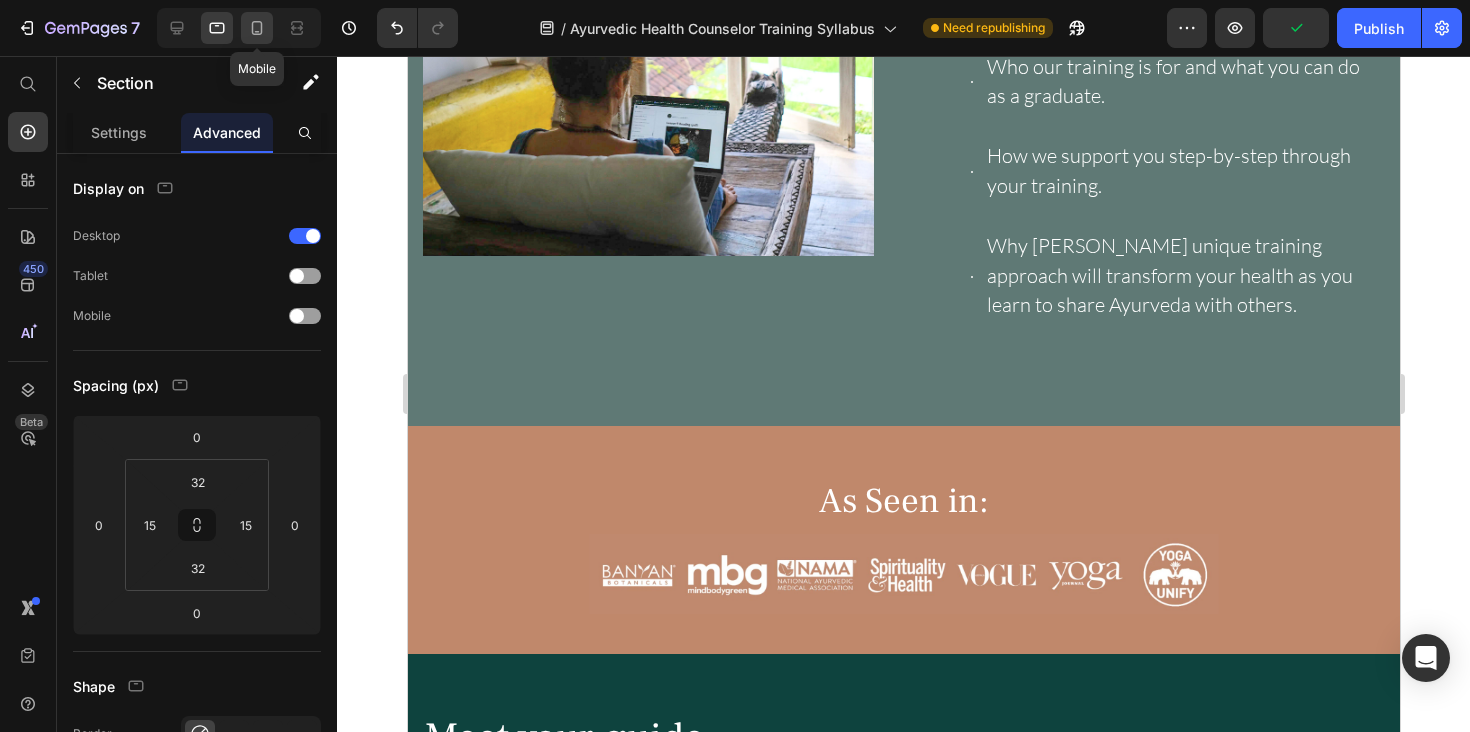 click 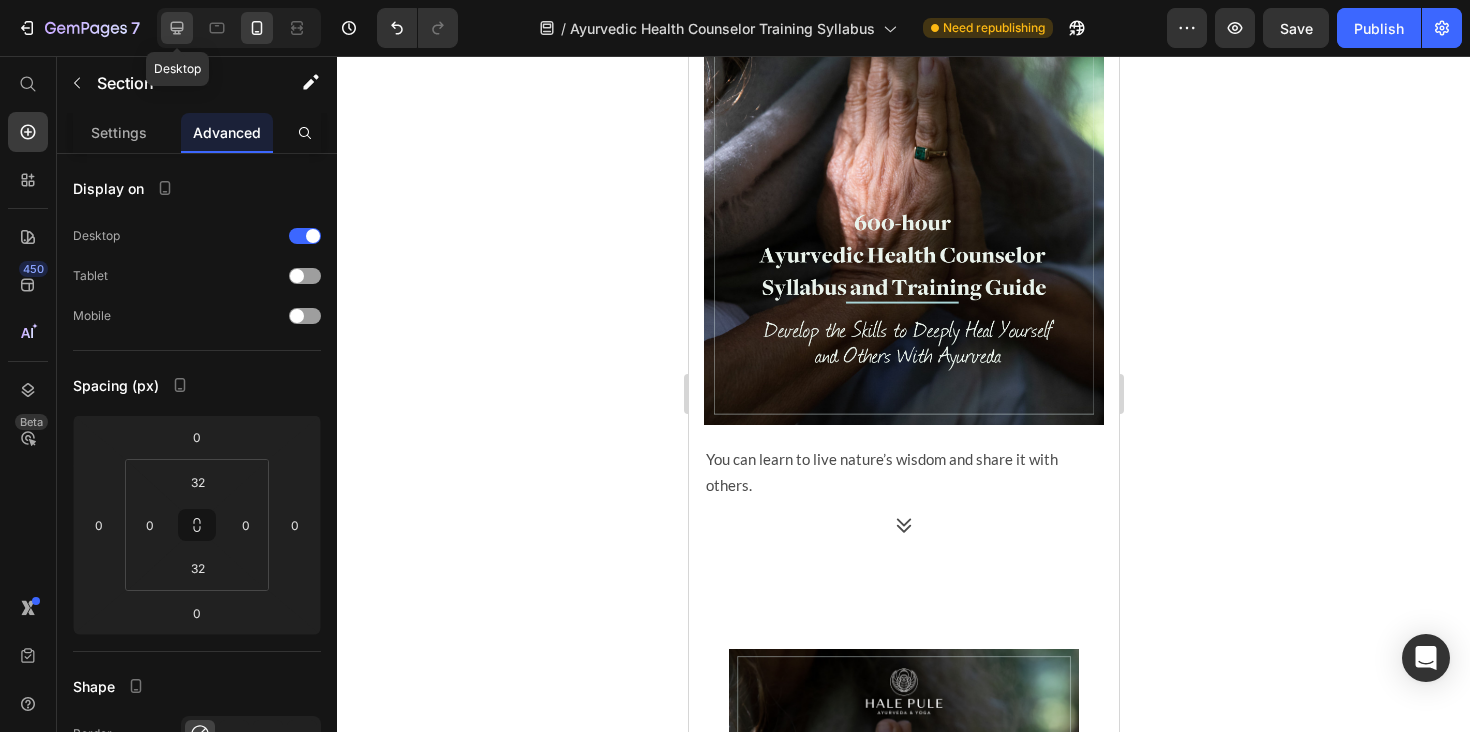 click 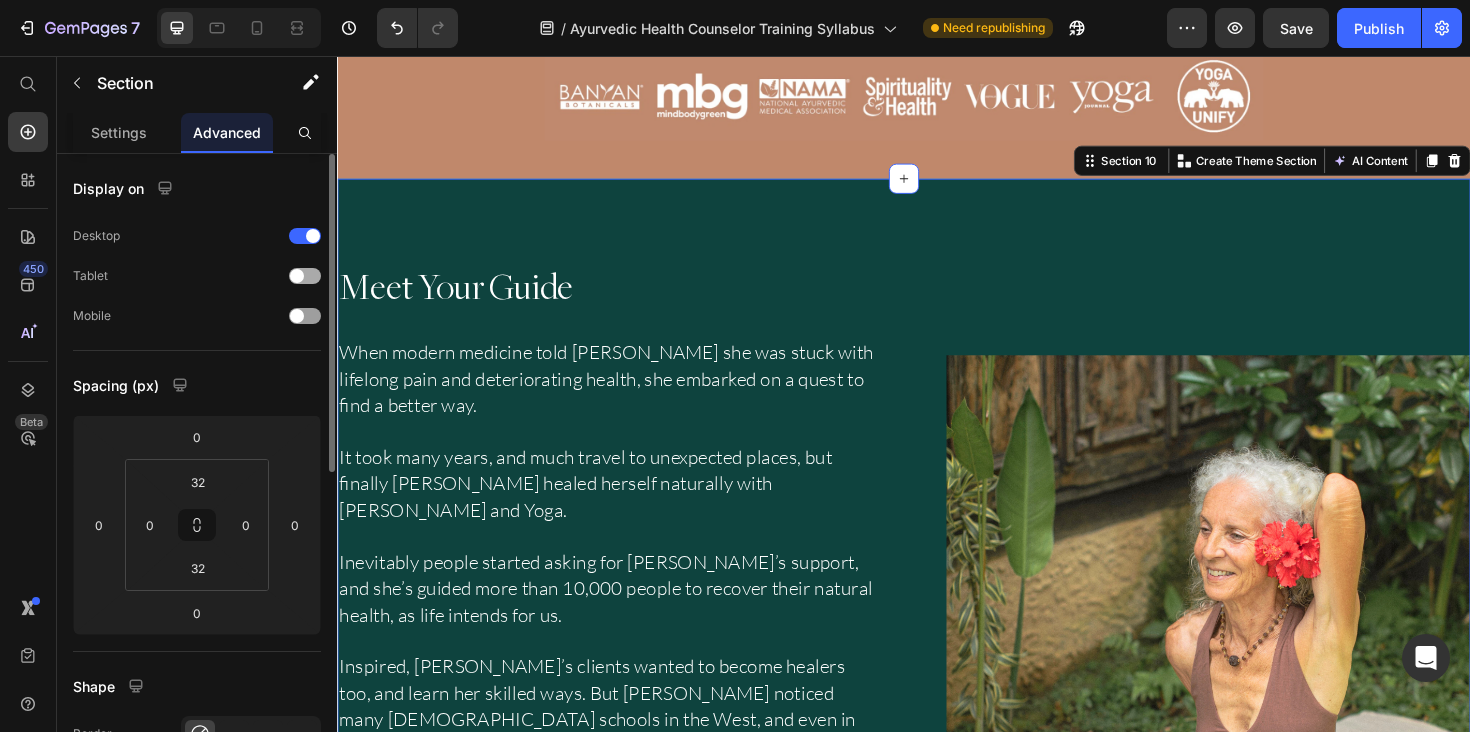 scroll, scrollTop: 1555, scrollLeft: 0, axis: vertical 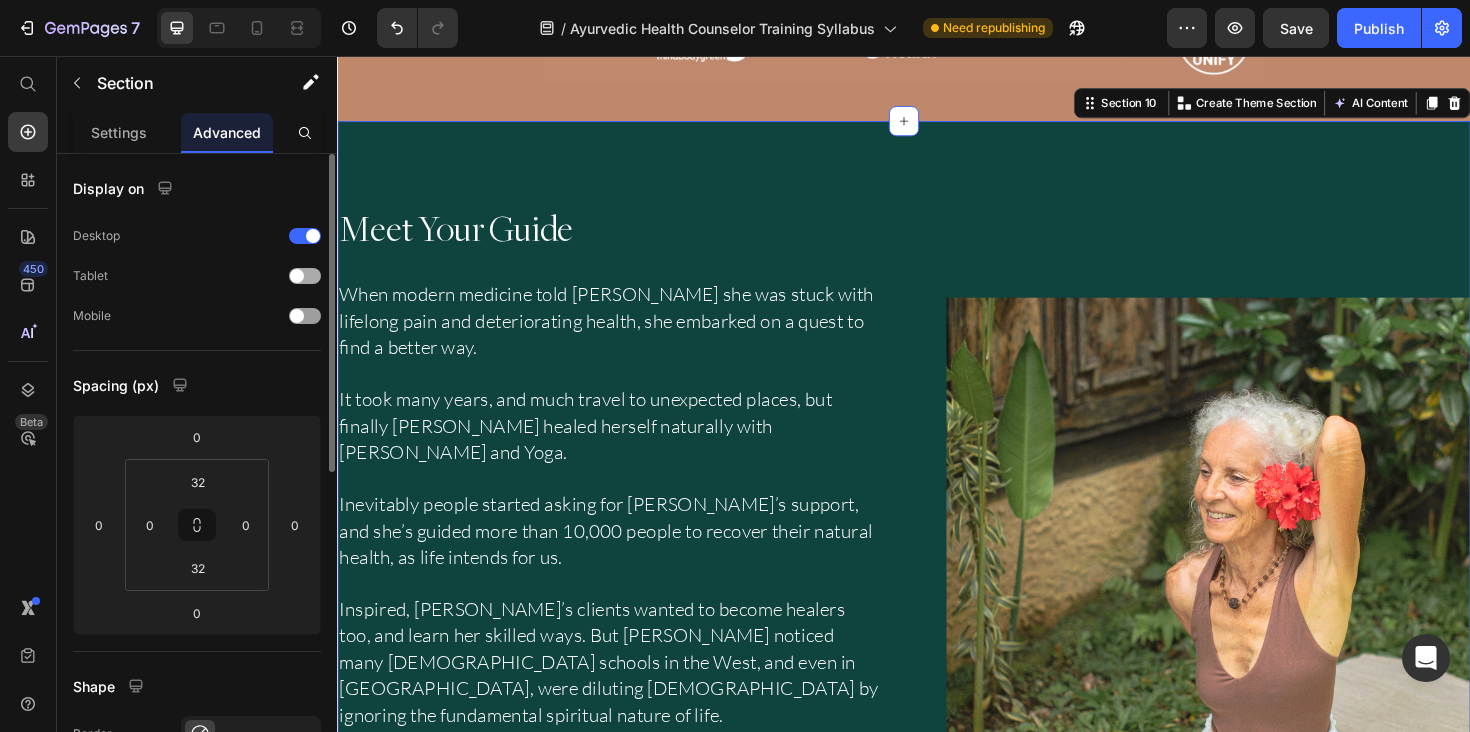 click at bounding box center [305, 276] 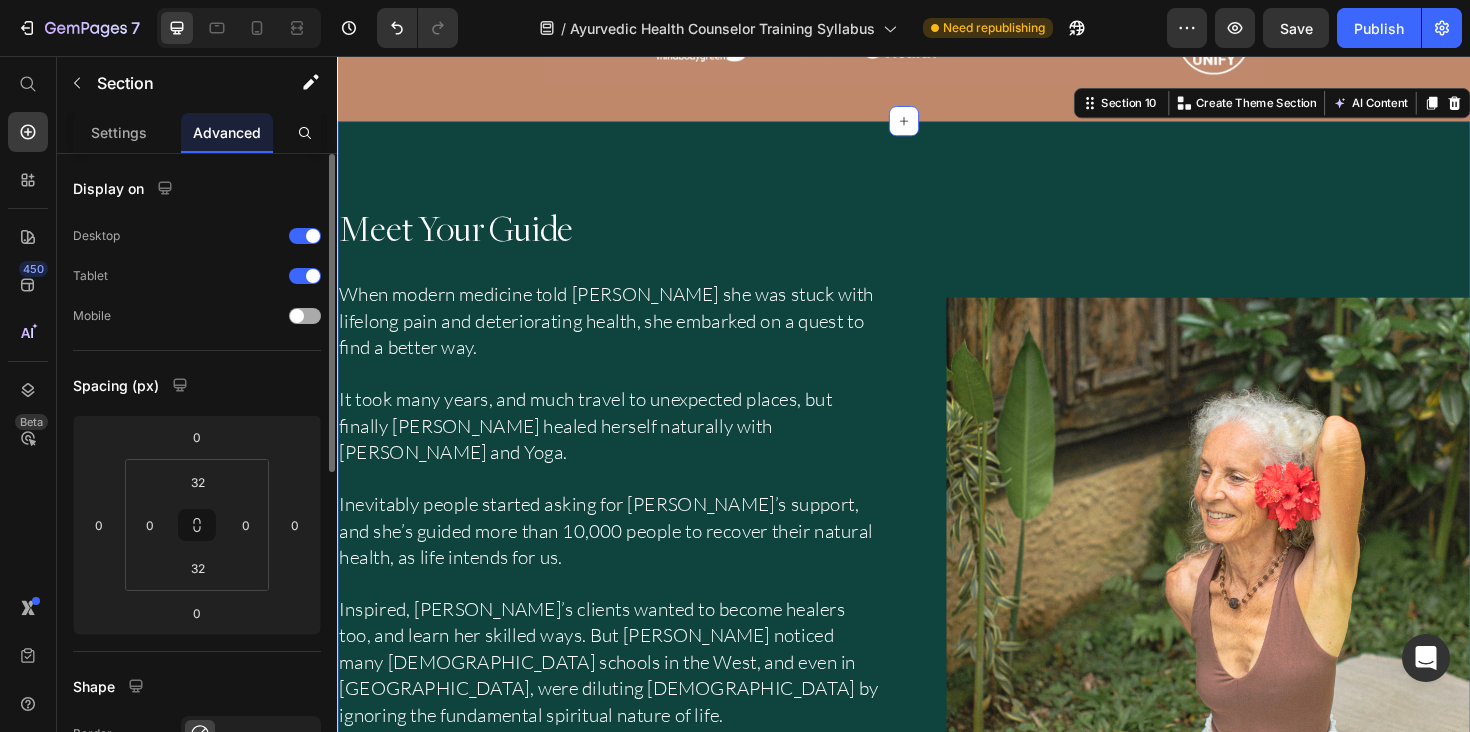 click on "Mobile" at bounding box center (197, 316) 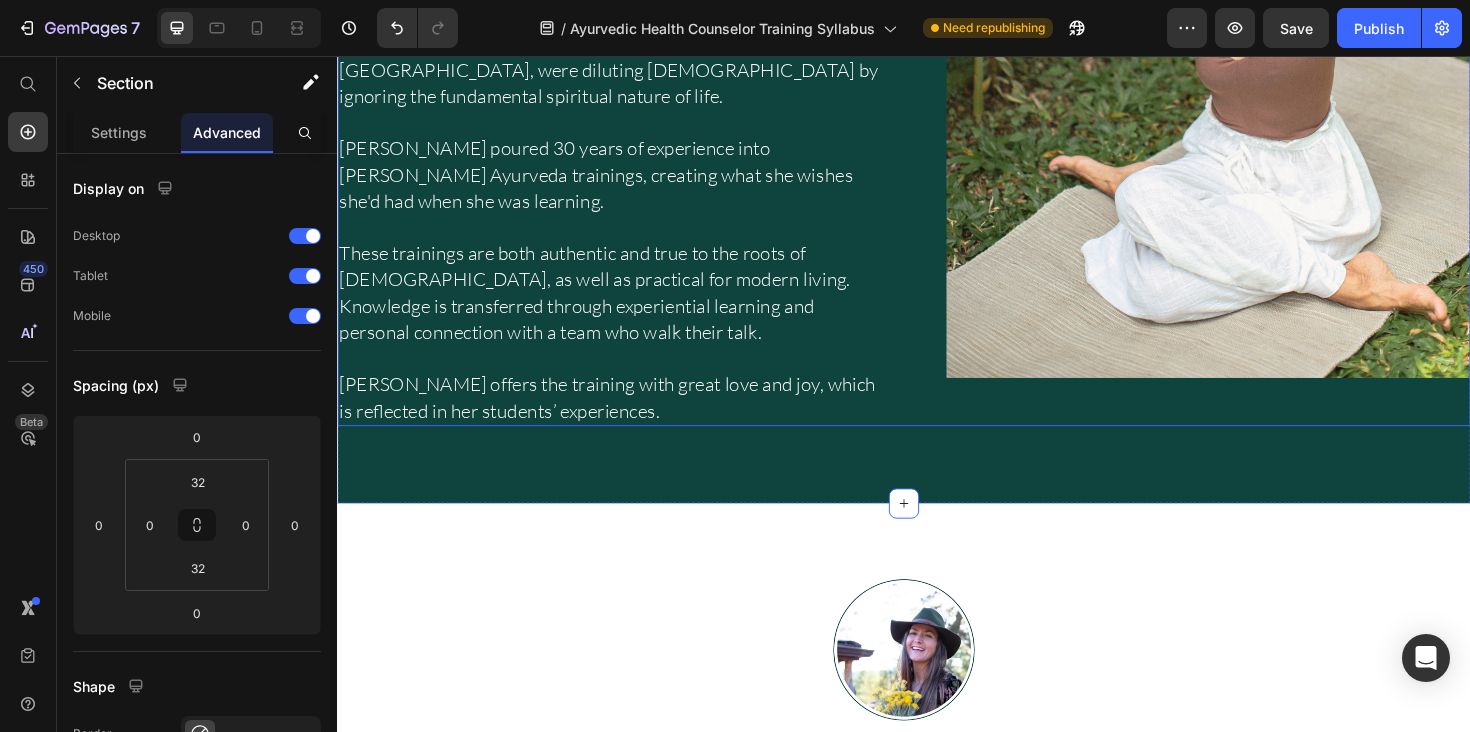 scroll, scrollTop: 2388, scrollLeft: 0, axis: vertical 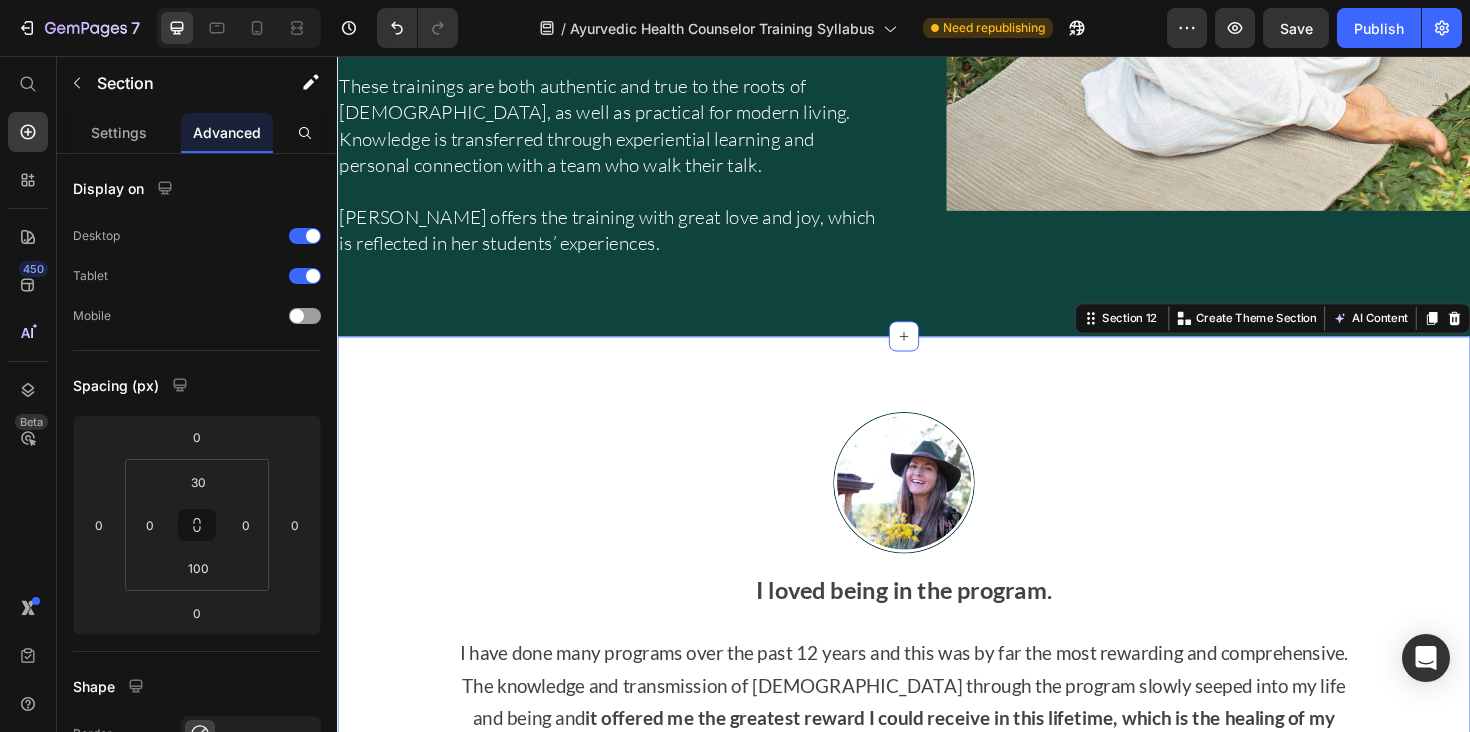 click on "Image I loved being in the program. I have done many programs over the past 12 years and this was by far the most rewarding and comprehensive. The knowledge and transmission of Ayurveda through the program slowly seeped into my life and being and  it offered me the greatest reward I could receive in this lifetime, which is the healing of my body and mind.  From this place I am more integrated and whole, and the nature of my dharma and my service in the world comes from a different place now. Heading Ullasita Rose Devi, student of Hale Pule’s Ayurvedic Health Counselor training Text Block                Title Line Row Download The Syllabus   Button Section 12   Create Theme Section AI Content Write with GemAI What would you like to describe here? Tone and Voice Persuasive Product Intuitive Energy Practice Bundle Show more Generate" at bounding box center (937, 771) 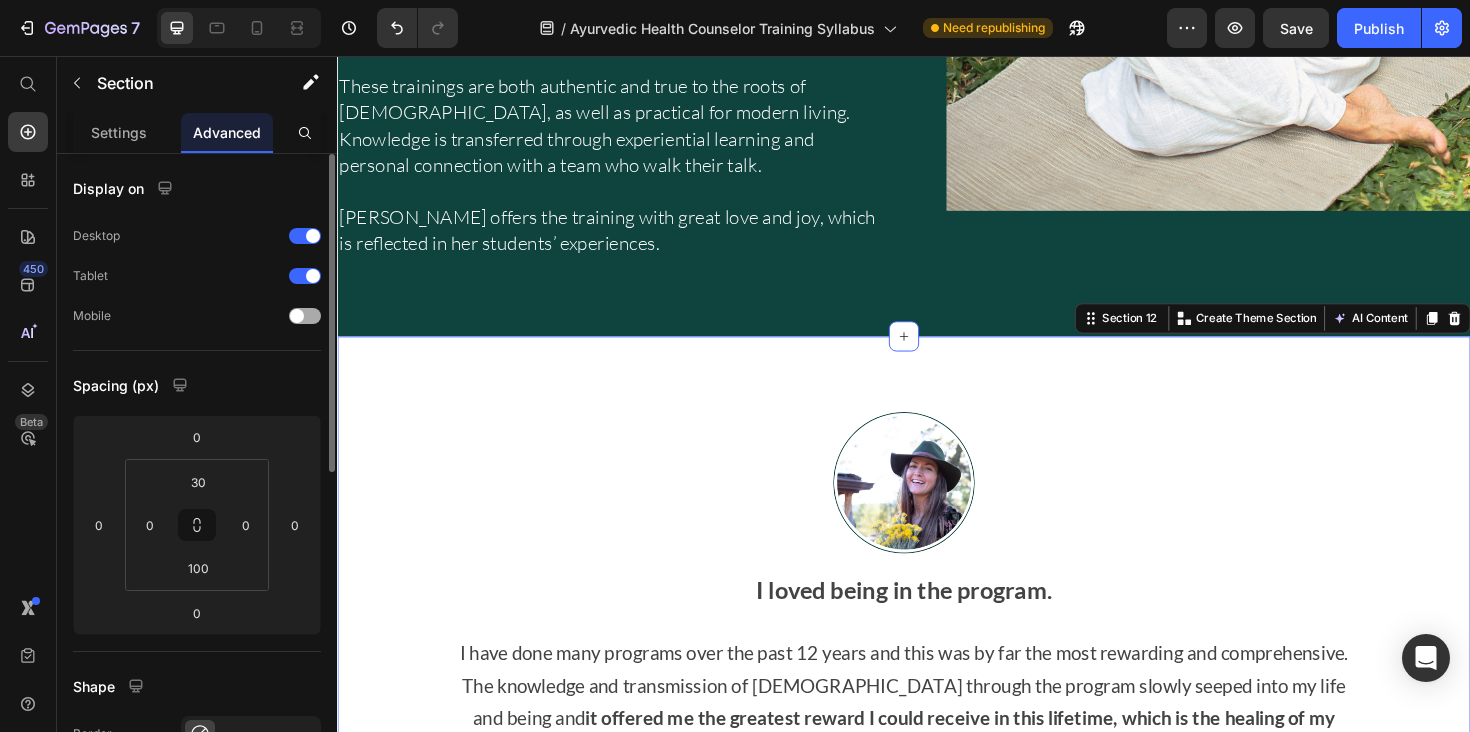 click at bounding box center [297, 316] 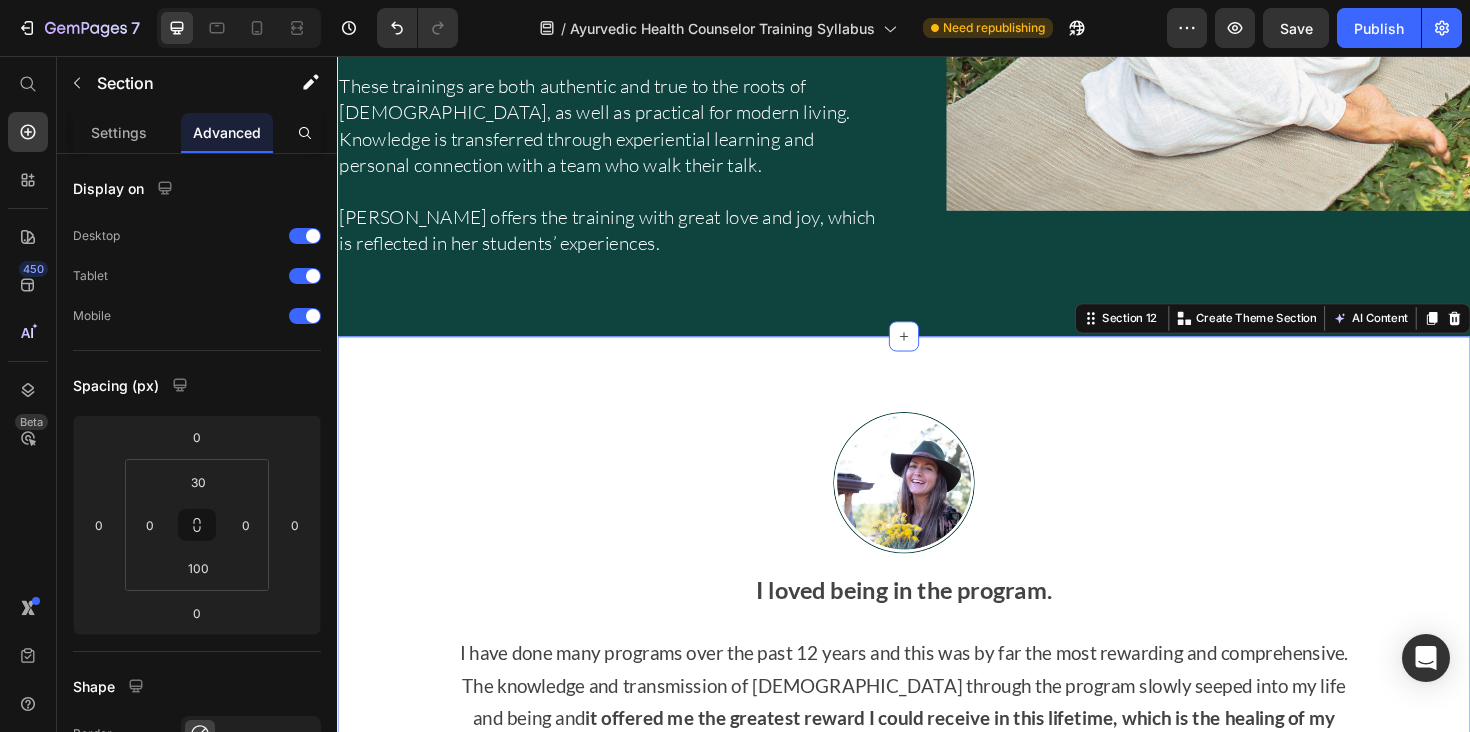 scroll, scrollTop: 3114, scrollLeft: 0, axis: vertical 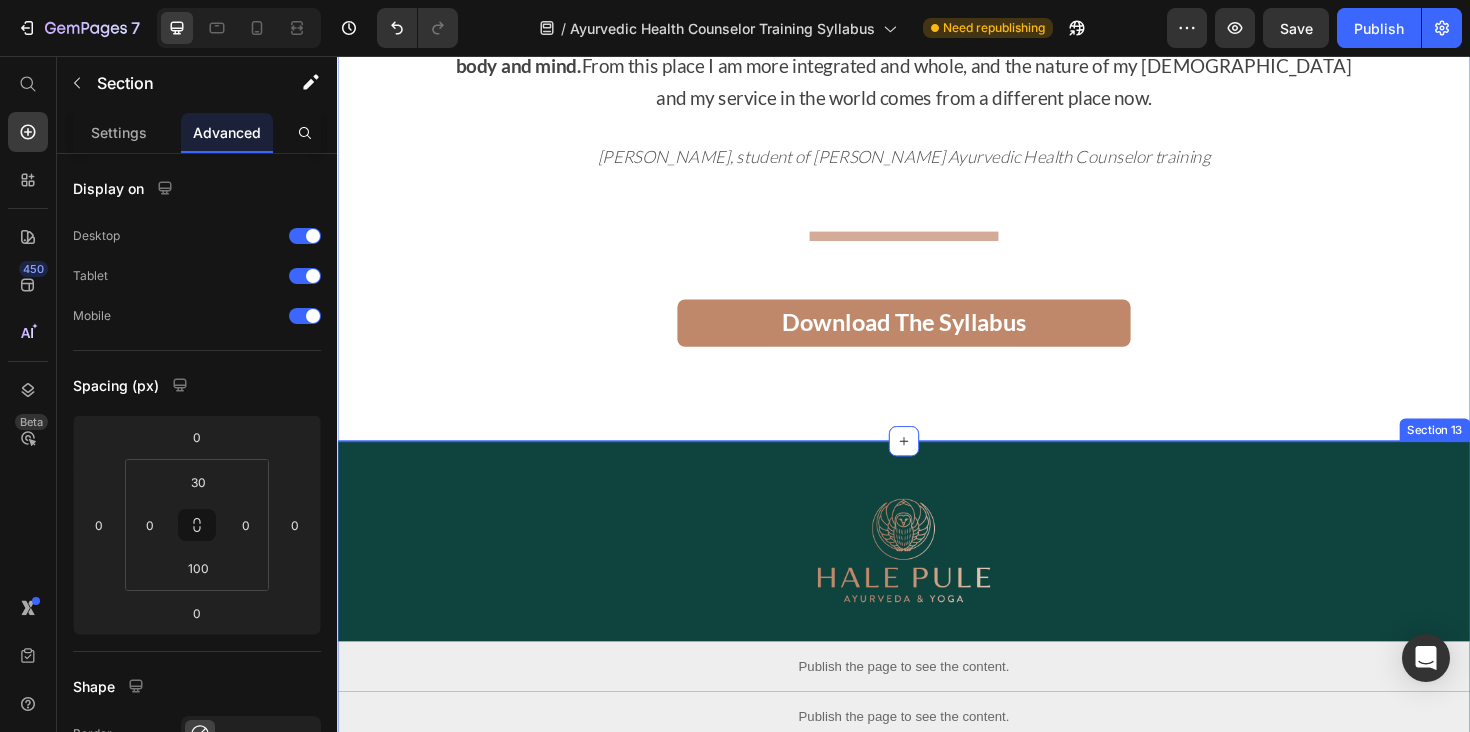 click on "Image
Publish the page to see the content.
Custom Code
Publish the page to see the content.
Custom Code PRIVACY POLICY  •  TERMS & CONDITION  •  REFUND POLICY  •  COPYRIGHT 2025 HALE PULE •  ALL RIGHTS RESERVED.  Text block Row Section 13" at bounding box center [937, 666] 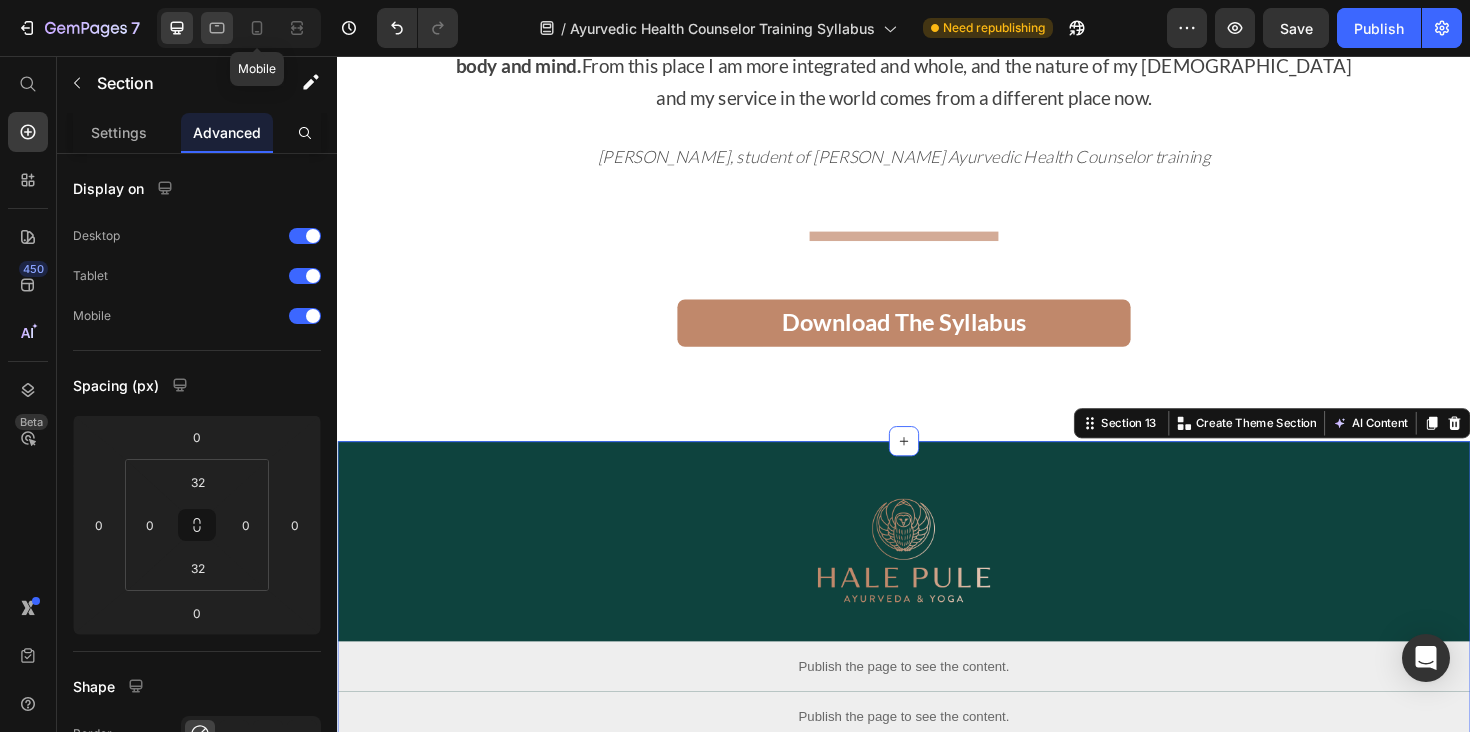 click 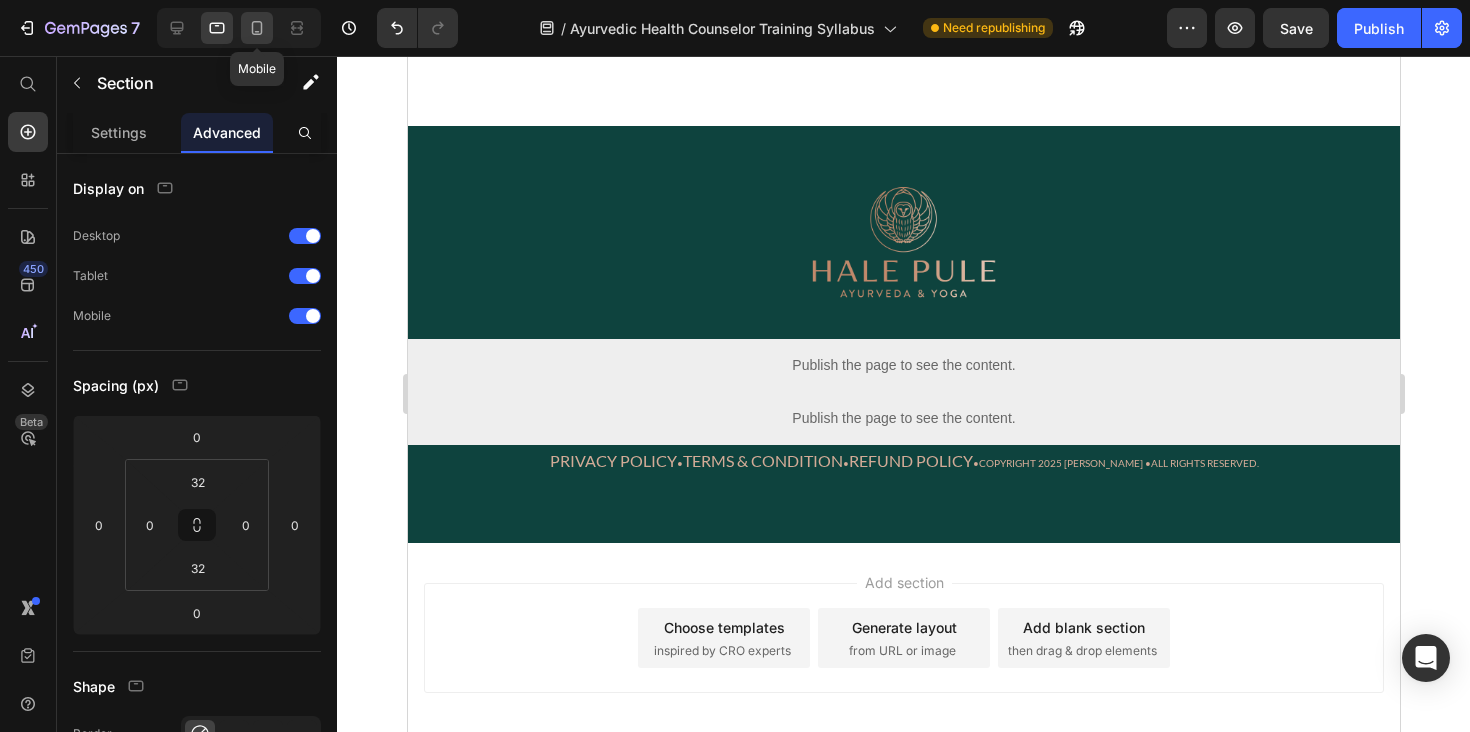 click 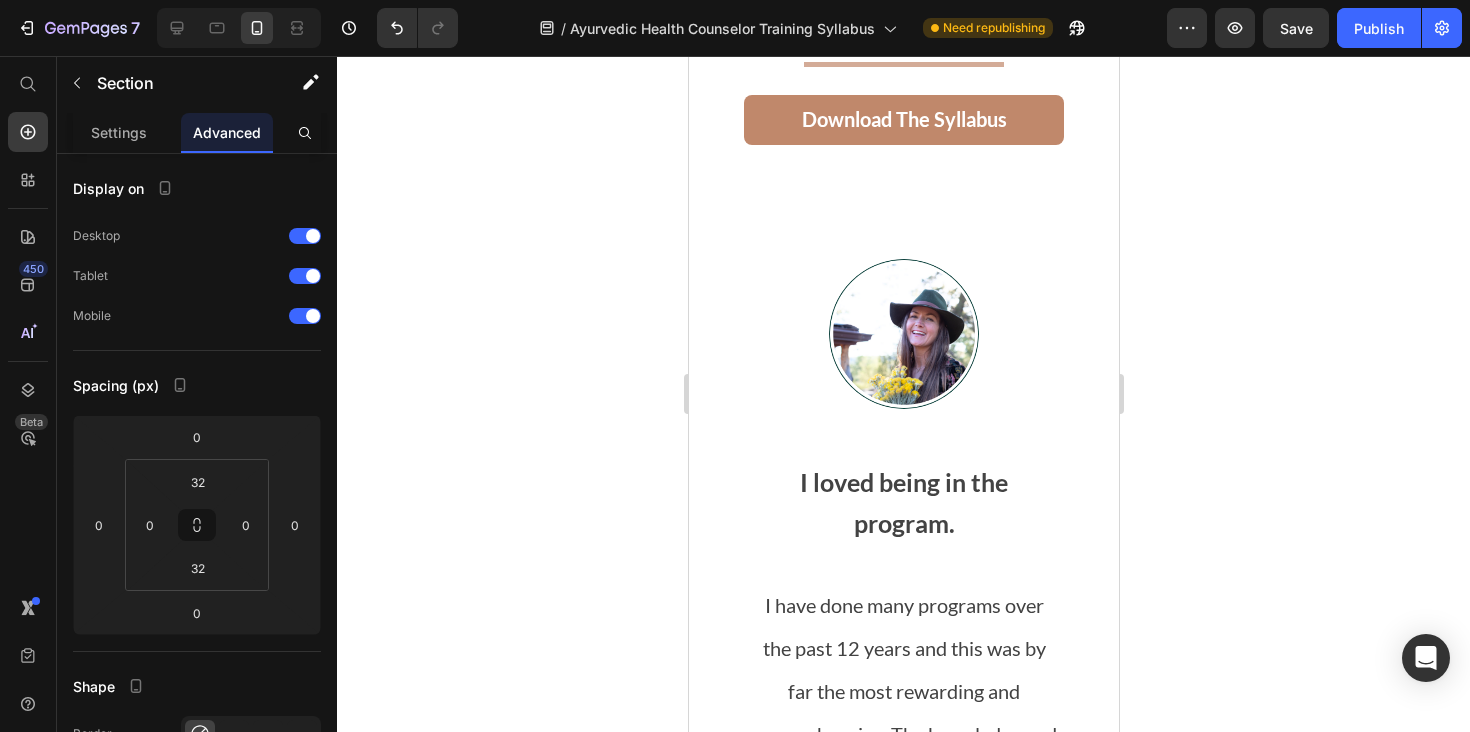 scroll, scrollTop: 6616, scrollLeft: 0, axis: vertical 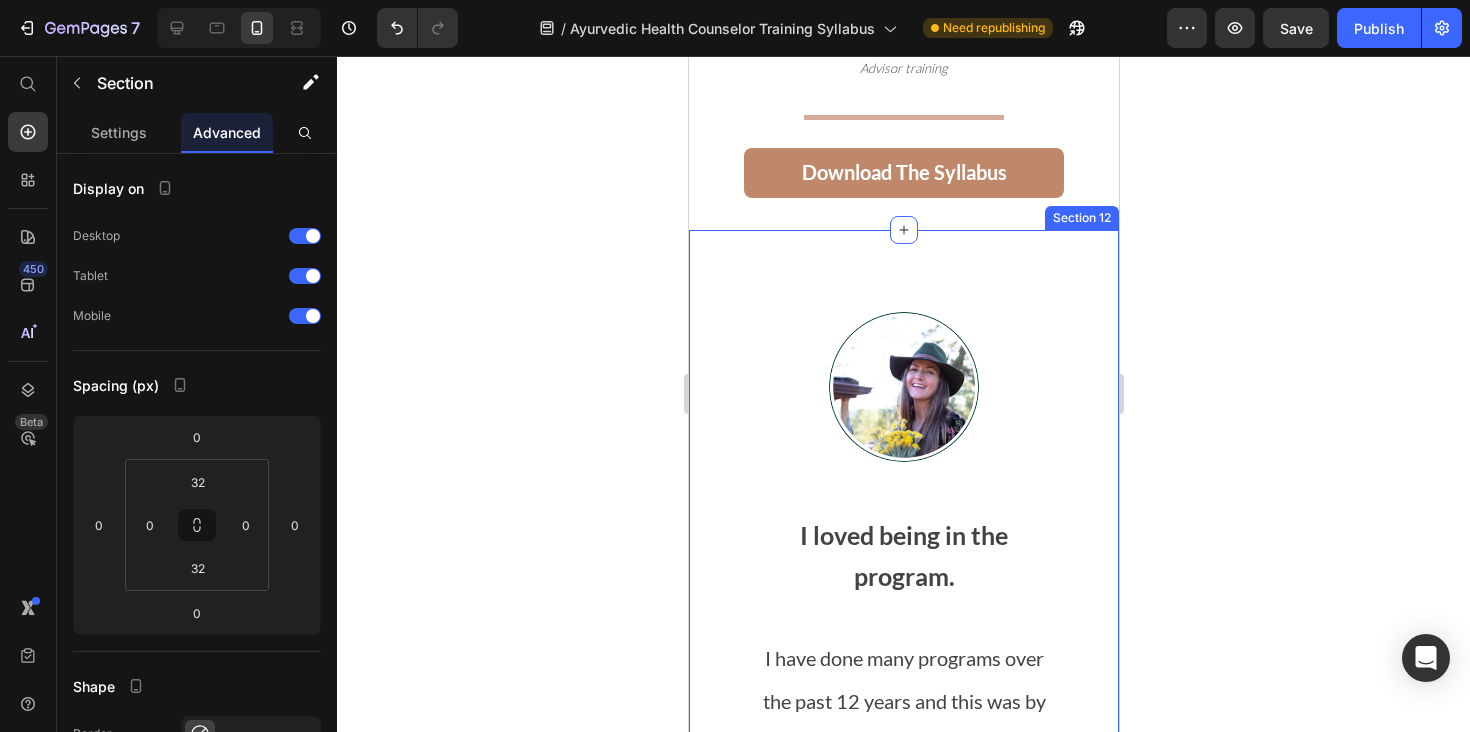 click on "Image I loved being in the program. I have done many programs over the past 12 years and this was by far the most rewarding and comprehensive. The knowledge and transmission of Ayurveda through the program slowly seeped into my life and being and  it offered me the greatest reward I could receive in this lifetime, which is the healing of my body and mind.  From this place I am more integrated and whole, and the nature of my dharma and my service in the world comes from a different place now. Heading Ullasita Rose Devi, student of Hale Pule’s Ayurvedic Health Counselor training Text Block                Title Line Row Download The Syllabus   Button" at bounding box center [903, 910] 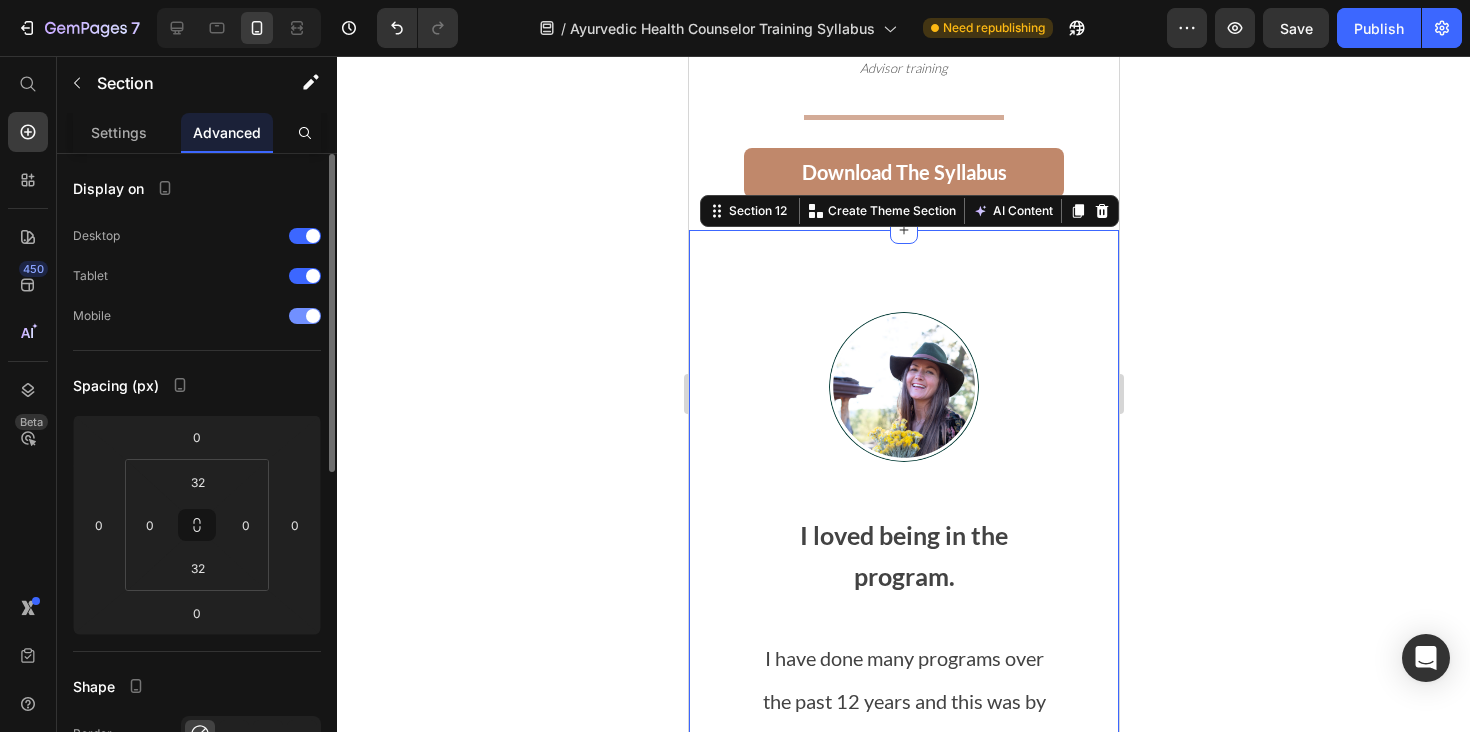 click at bounding box center [313, 316] 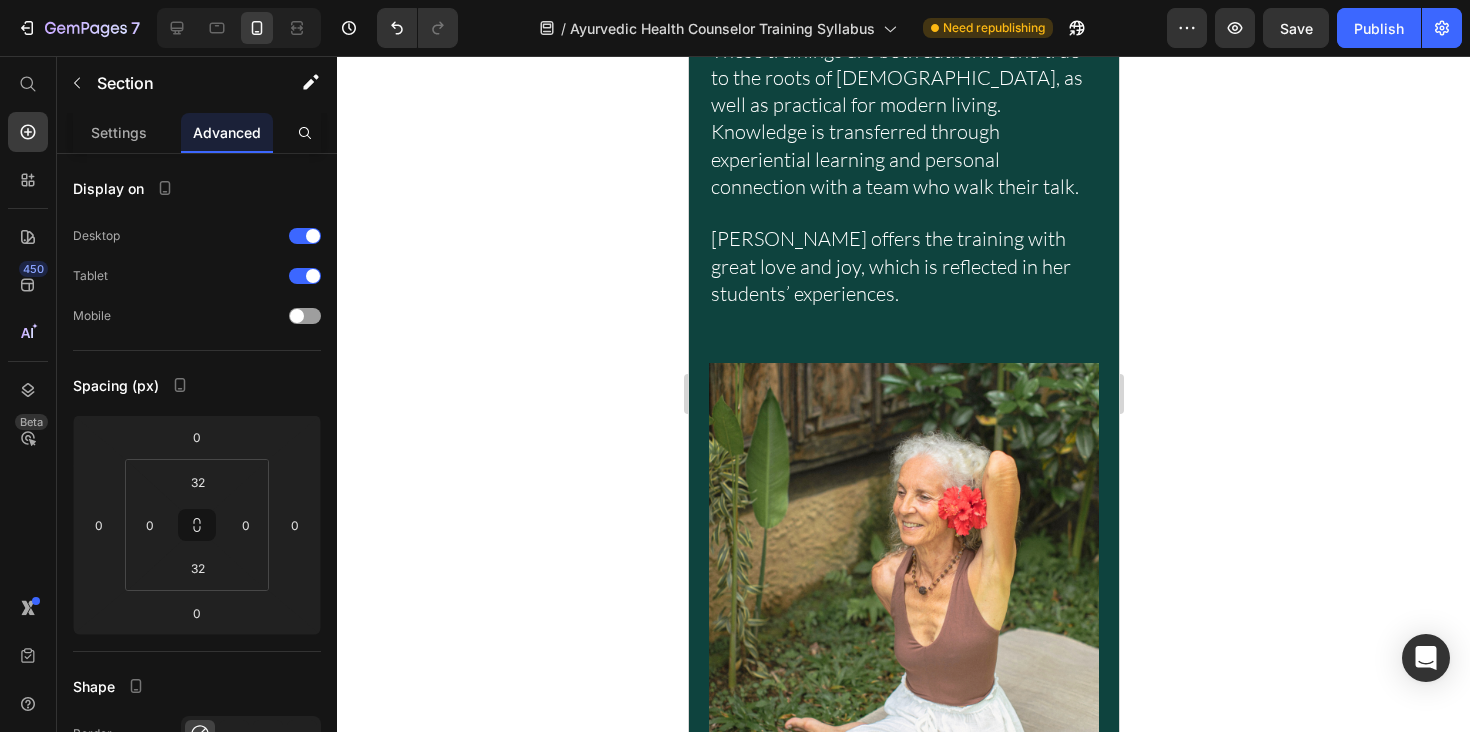 scroll, scrollTop: 5637, scrollLeft: 0, axis: vertical 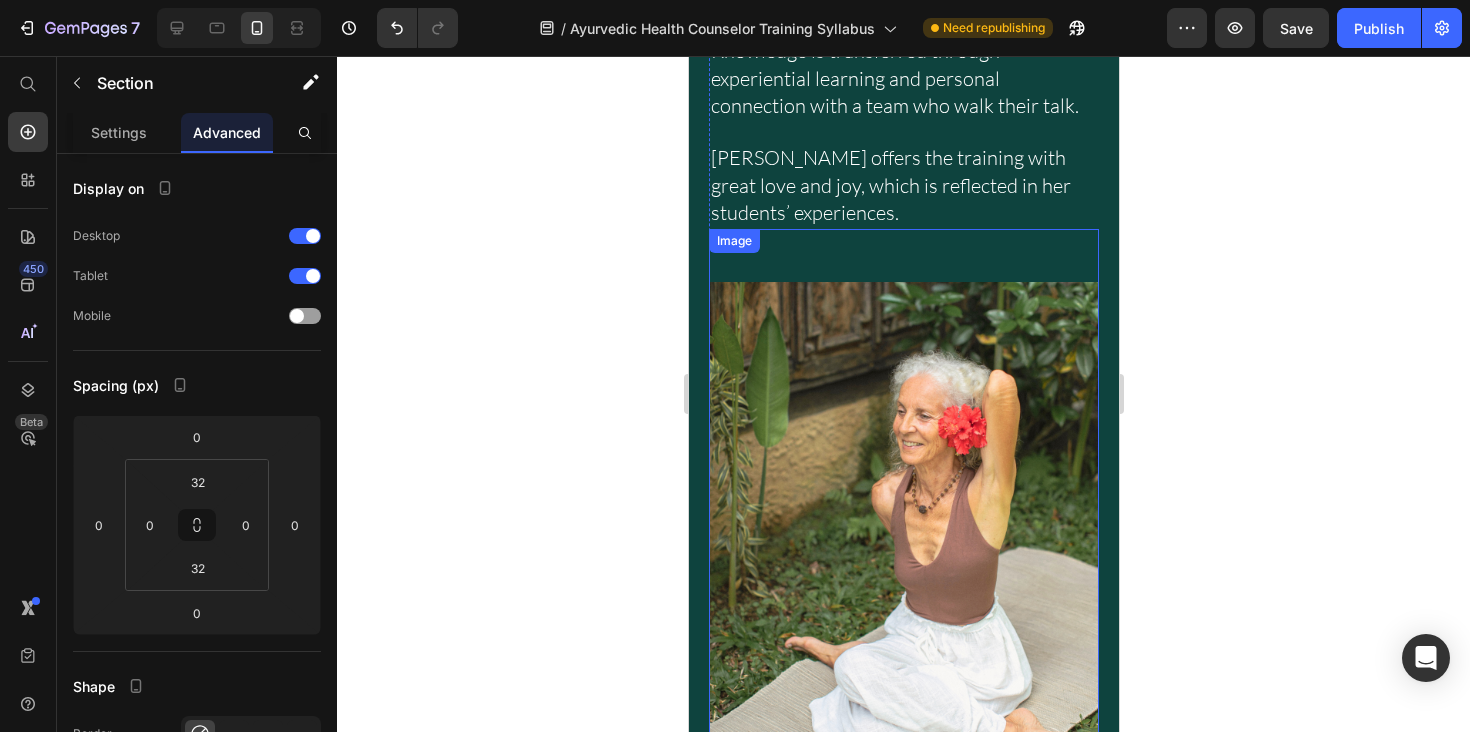 click at bounding box center (903, 515) 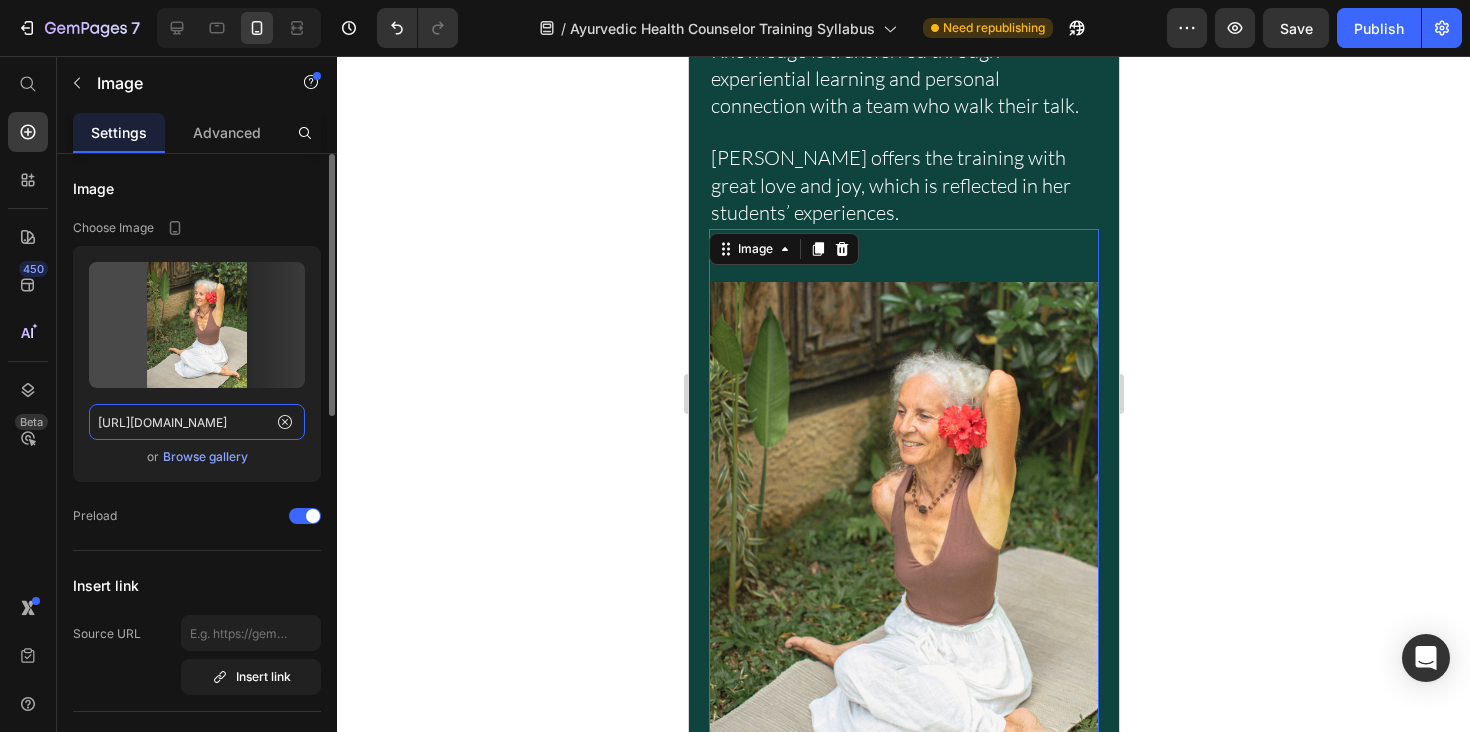 click on "https://cdn.shopify.com/s/files/1/0670/5188/0688/files/gempages_501846031424553952-f4b49cfa-5440-4c8a-9836-35d530cfa5af.png" 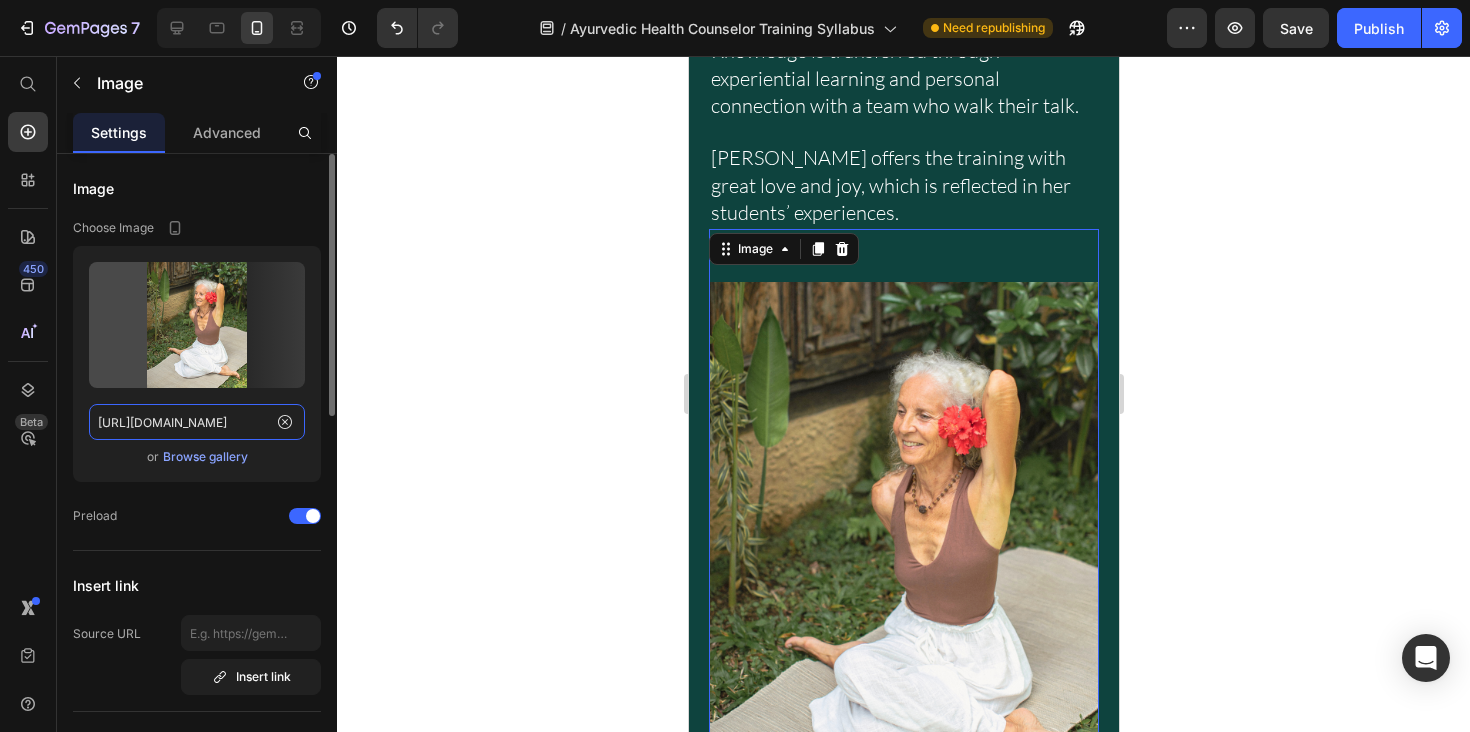 click on "https://cdn.shopify.com/s/files/1/0670/5188/0688/files/gempages_501846031424553952-f4b49cfa-5440-4c8a-9836-35d530cfa5af.png" 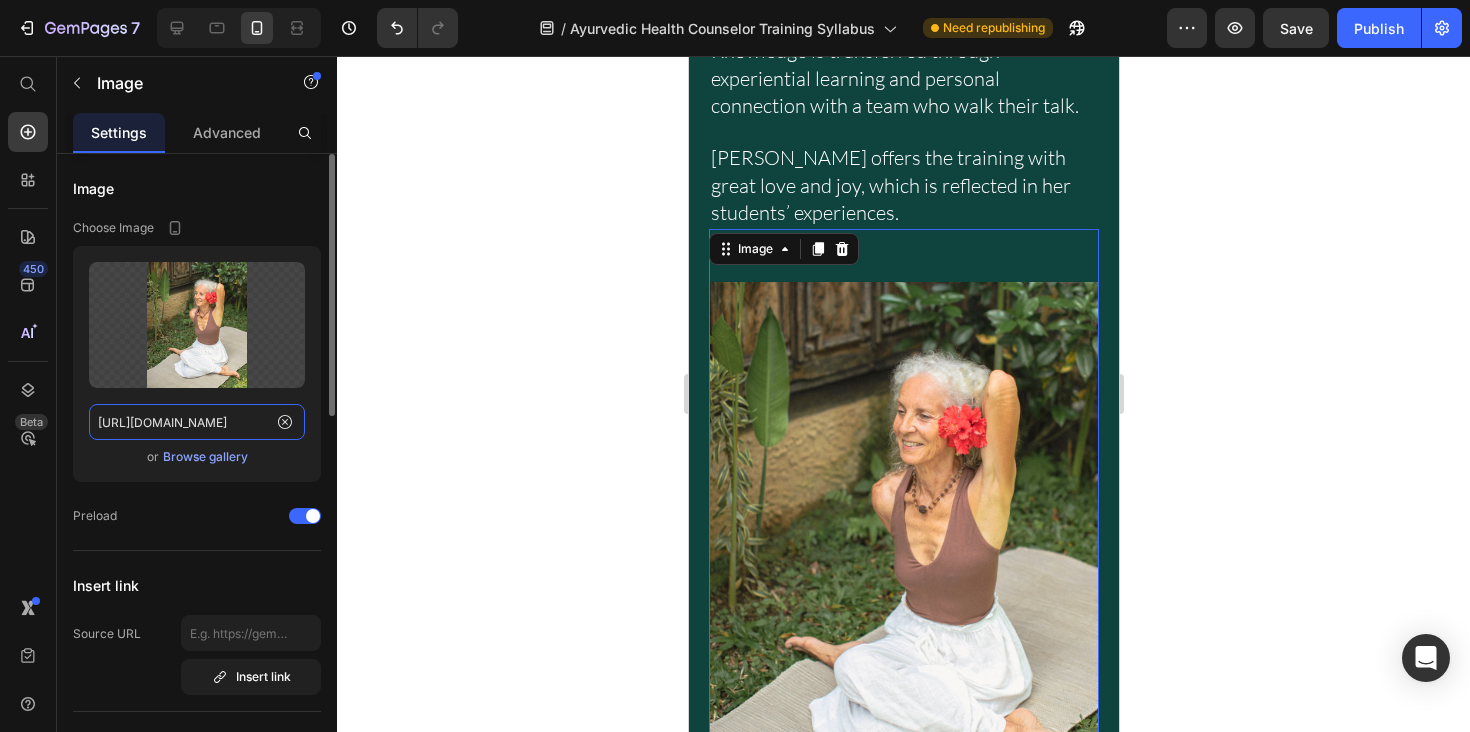 click on "https://cdn.shopify.com/s/files/1/0670/5188/0688/files/gempages_501846031424553952-f4b49cfa-5440-4c8a-9836-35d530cfa5af.png" 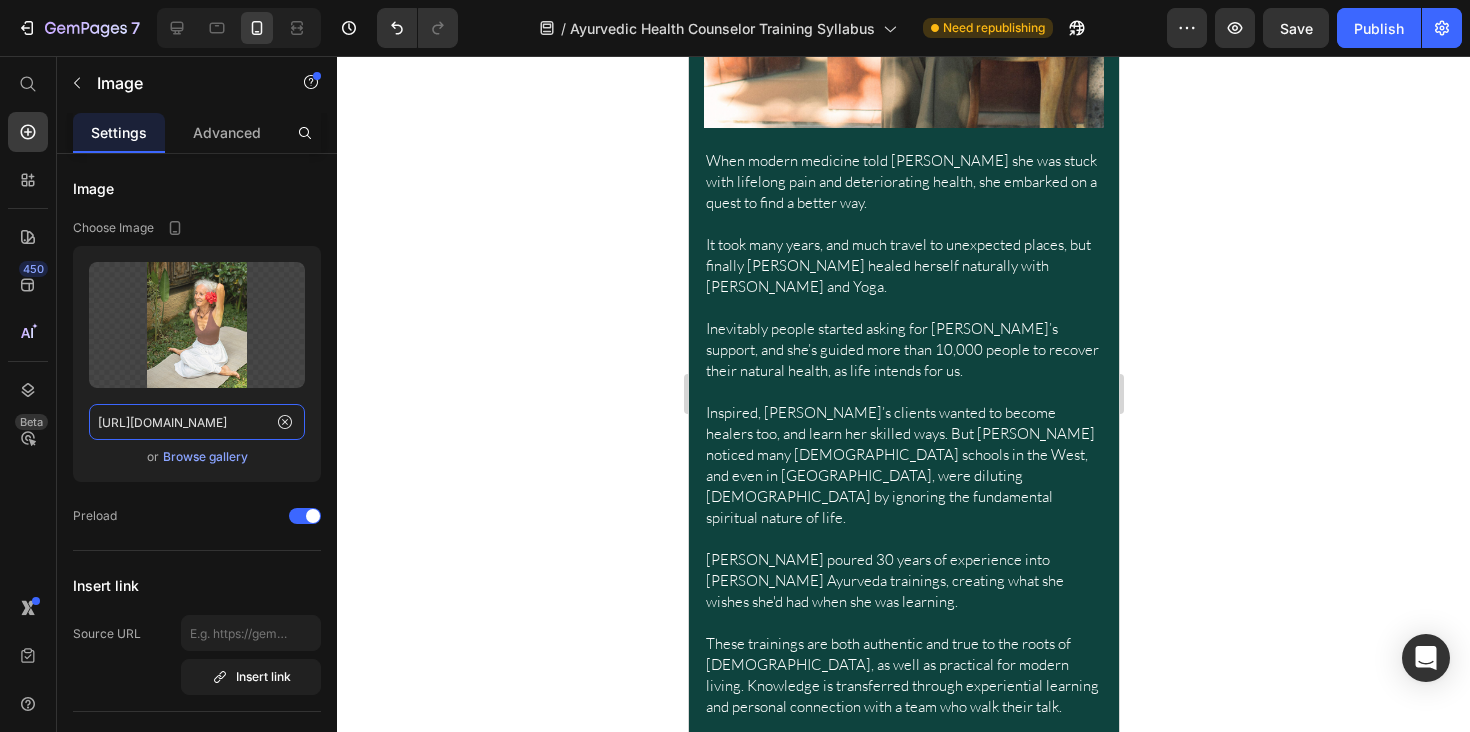 scroll, scrollTop: 3493, scrollLeft: 0, axis: vertical 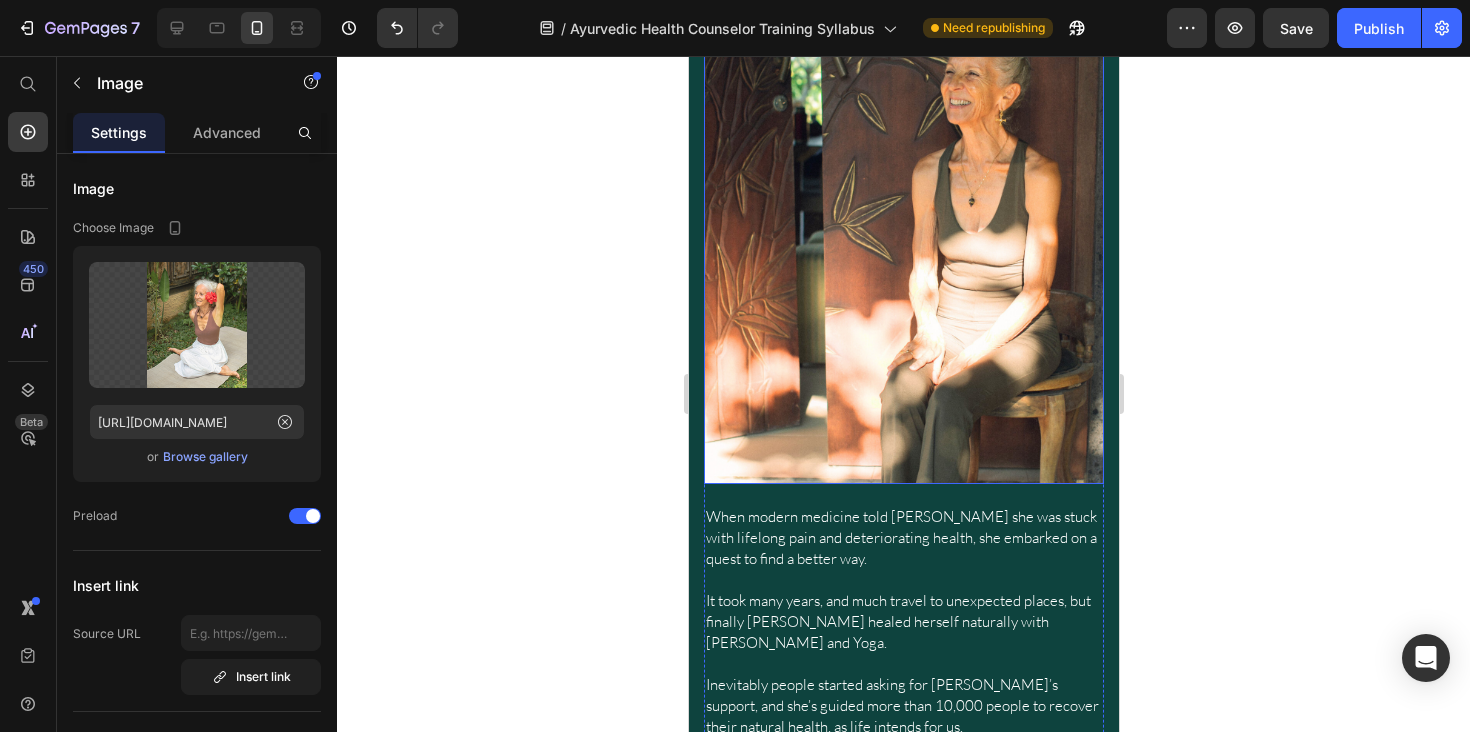 click at bounding box center [903, 234] 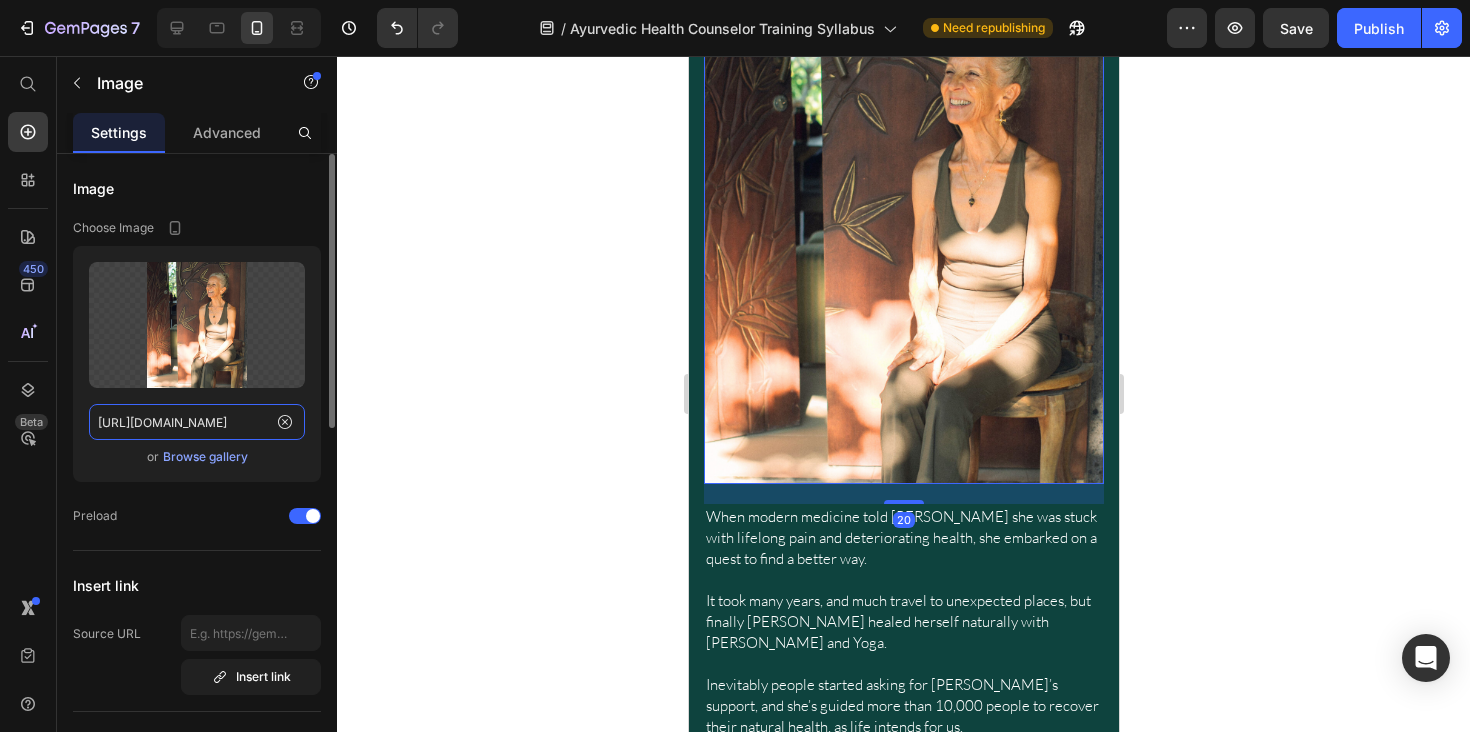 click on "https://cdn.shopify.com/s/files/1/0670/5188/0688/files/gempages_501846031424553952-61ea6723-b618-49aa-83d2-02fcb94ad7cb.png" 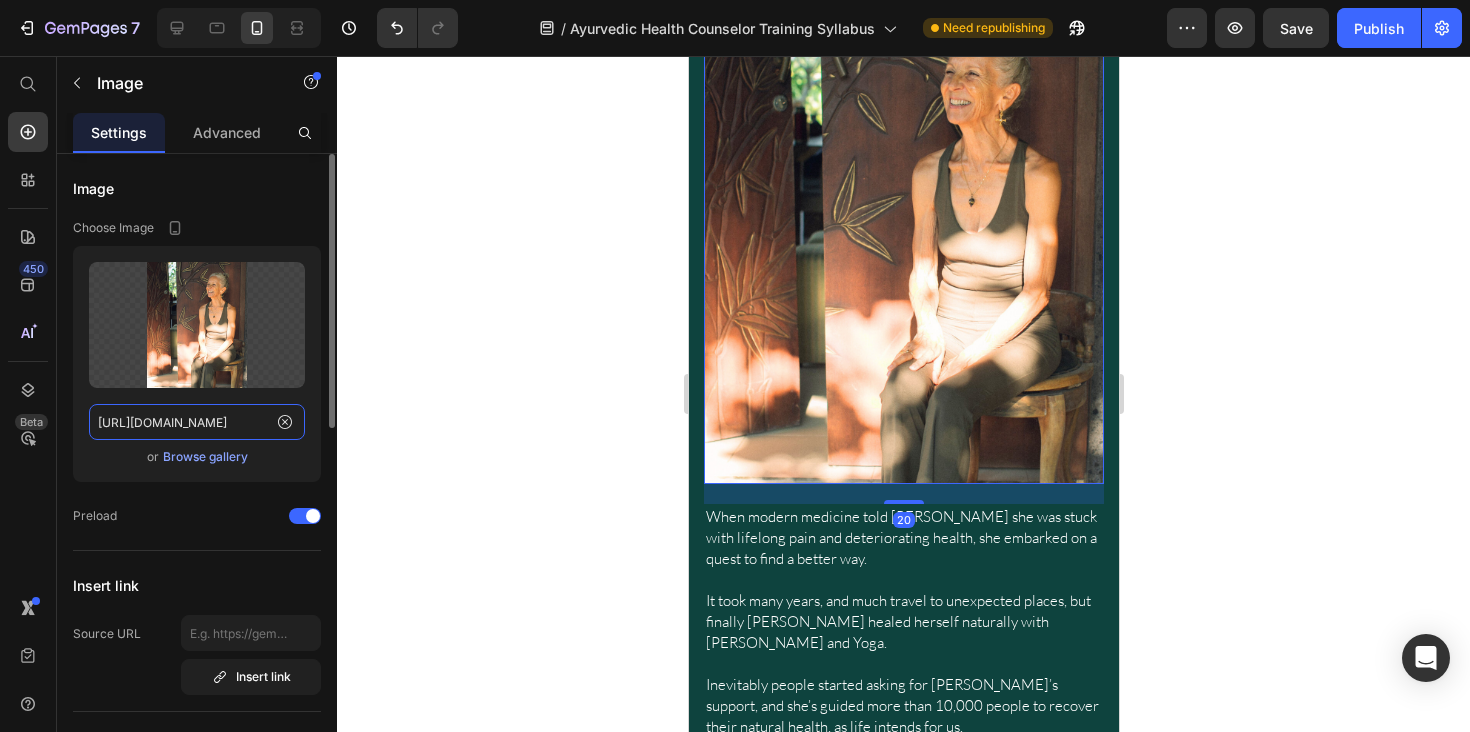 click on "https://cdn.shopify.com/s/files/1/0670/5188/0688/files/gempages_501846031424553952-61ea6723-b618-49aa-83d2-02fcb94ad7cb.png" 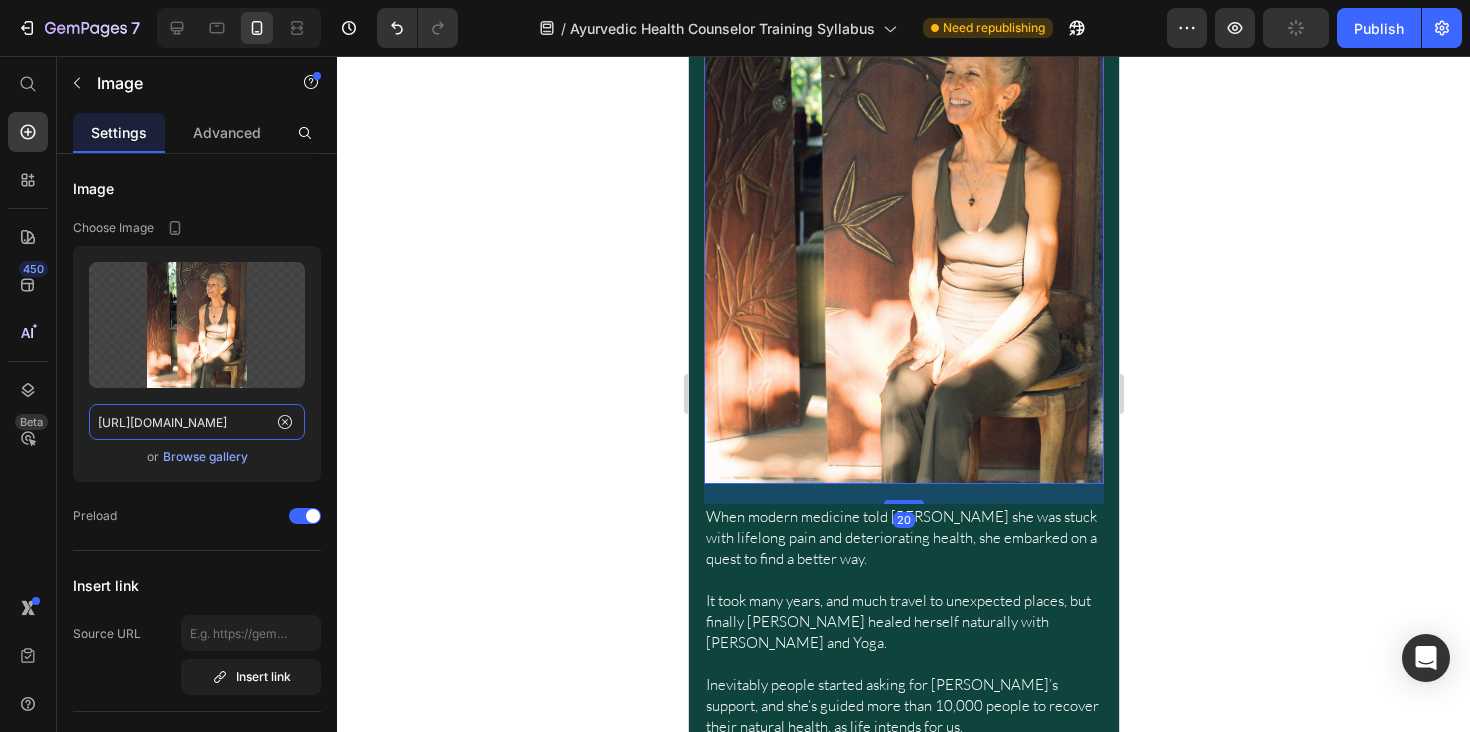paste on "f4b49cfa-5440-4c8a-9836-35d530cfa5af" 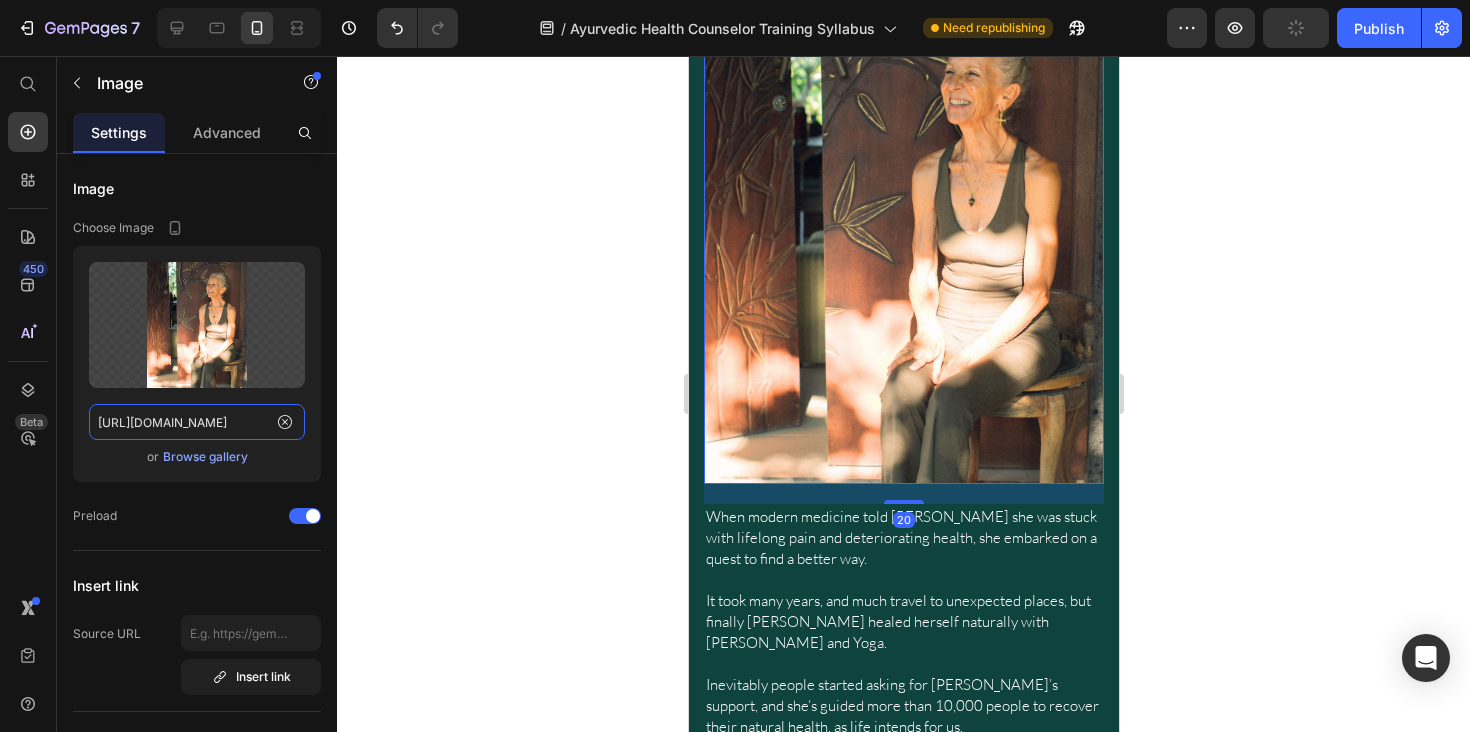 type on "https://cdn.shopify.com/s/files/1/0670/5188/0688/files/gempages_501846031424553952-f4b49cfa-5440-4c8a-9836-35d530cfa5af.png" 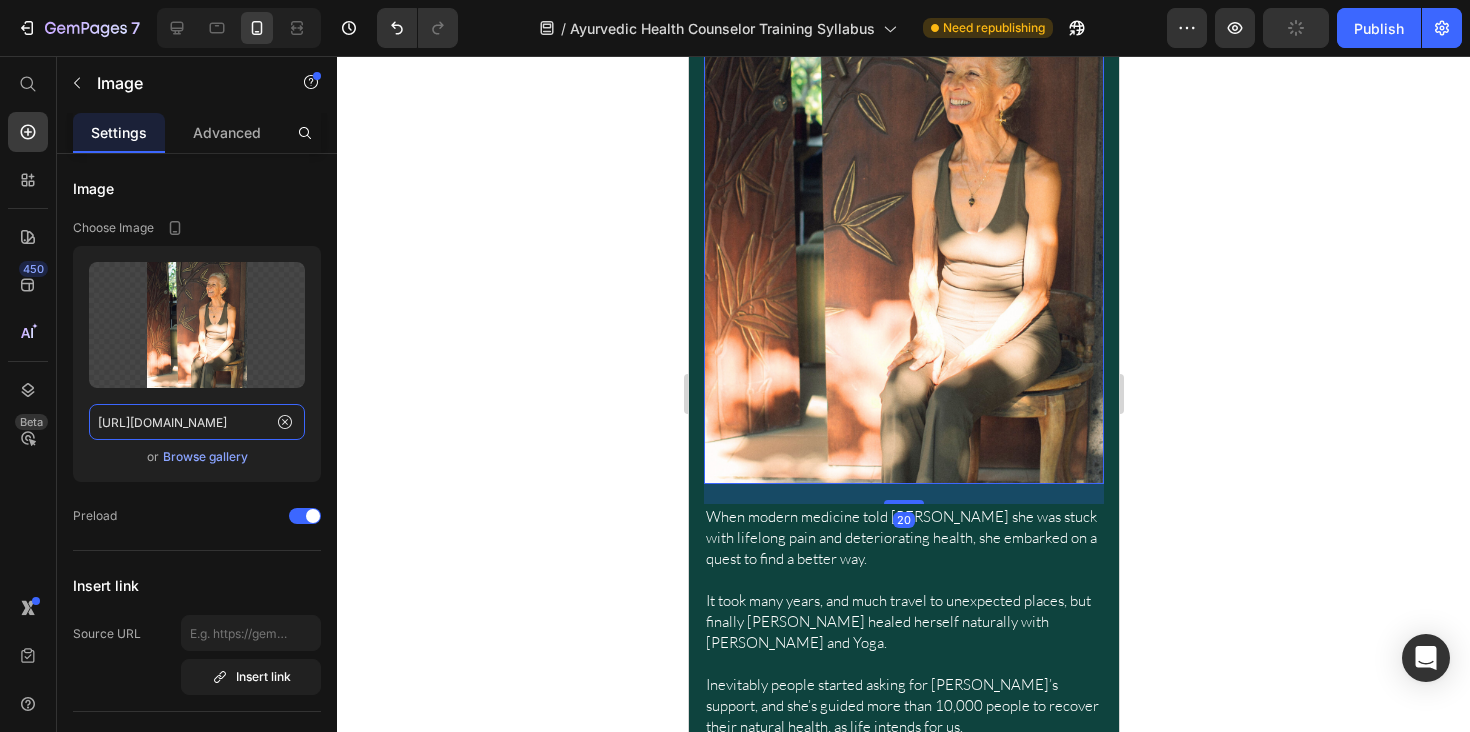 scroll, scrollTop: 0, scrollLeft: 605, axis: horizontal 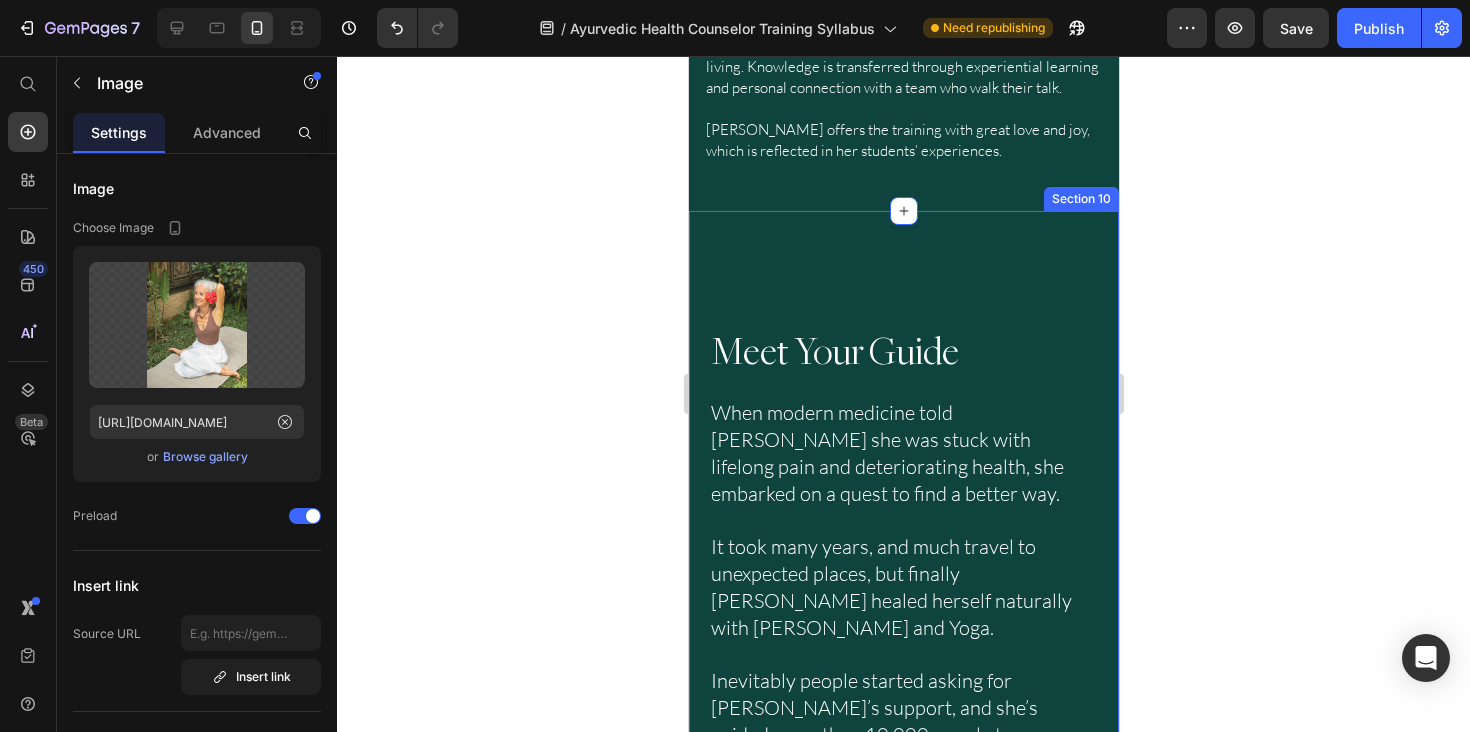 click on "Image Meet Your Guide Heading When modern medicine told Myra she was stuck with lifelong pain and deteriorating health, she embarked on a quest to find a better way.     It took many years, and much travel to unexpected places, but finally Myra healed herself naturally with Ayurveda and Yoga.     Inevitably people started asking for Myra’s support, and she’s guided more than 10,000 people to recover their natural health, as life intends for us.     Inspired, Myra’s clients wanted to become healers too, and learn her skilled ways. But Myra noticed many Ayurveda schools in the West, and even in India, were diluting Ayurveda by ignoring the fundamental spiritual nature of life.    Myra poured 30 years of experience into Hale Pule’s Ayurveda trainings, creating what she wishes she'd had when she was learning.       Myra offers the training with great love and joy, which is reflected in her students’ experiences. Text Block Row" at bounding box center [903, 1141] 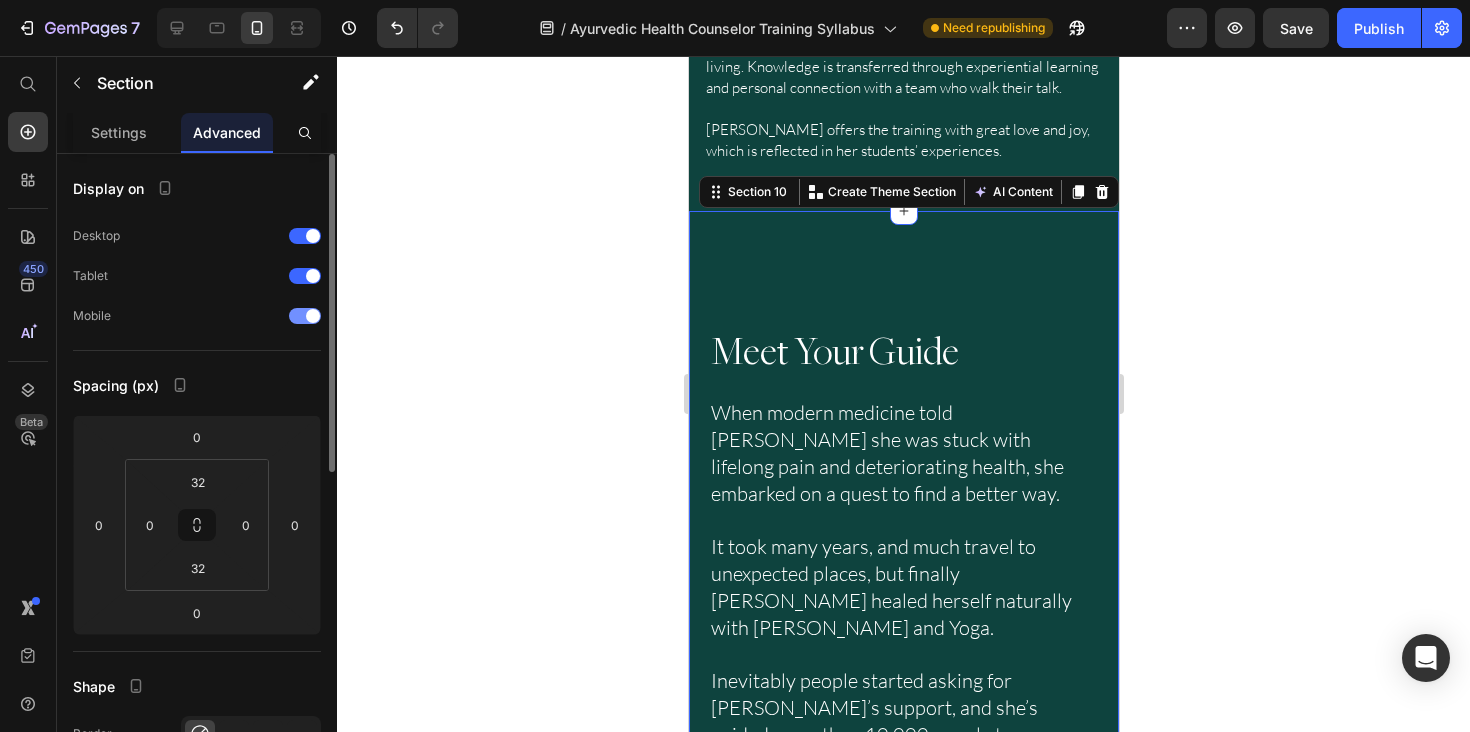 click at bounding box center [313, 316] 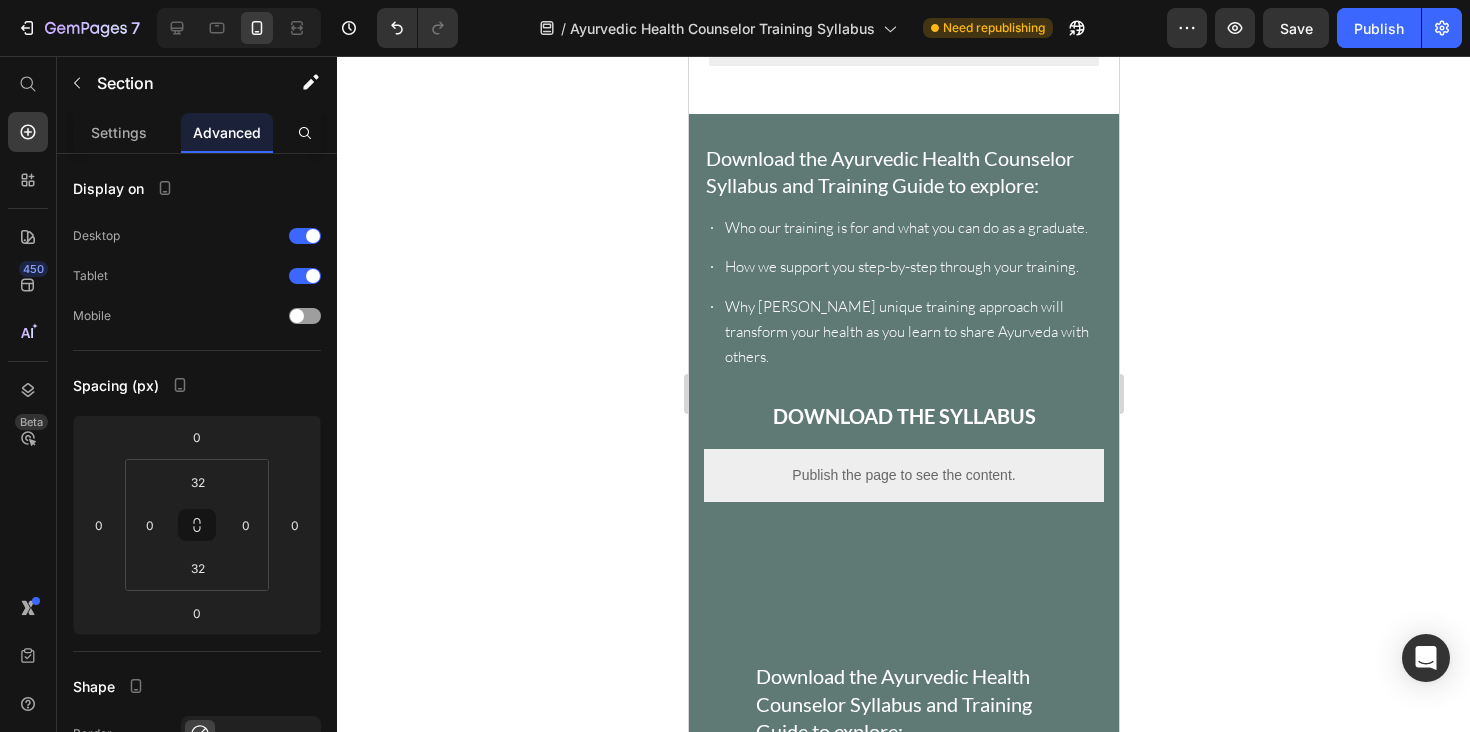 scroll, scrollTop: 1695, scrollLeft: 0, axis: vertical 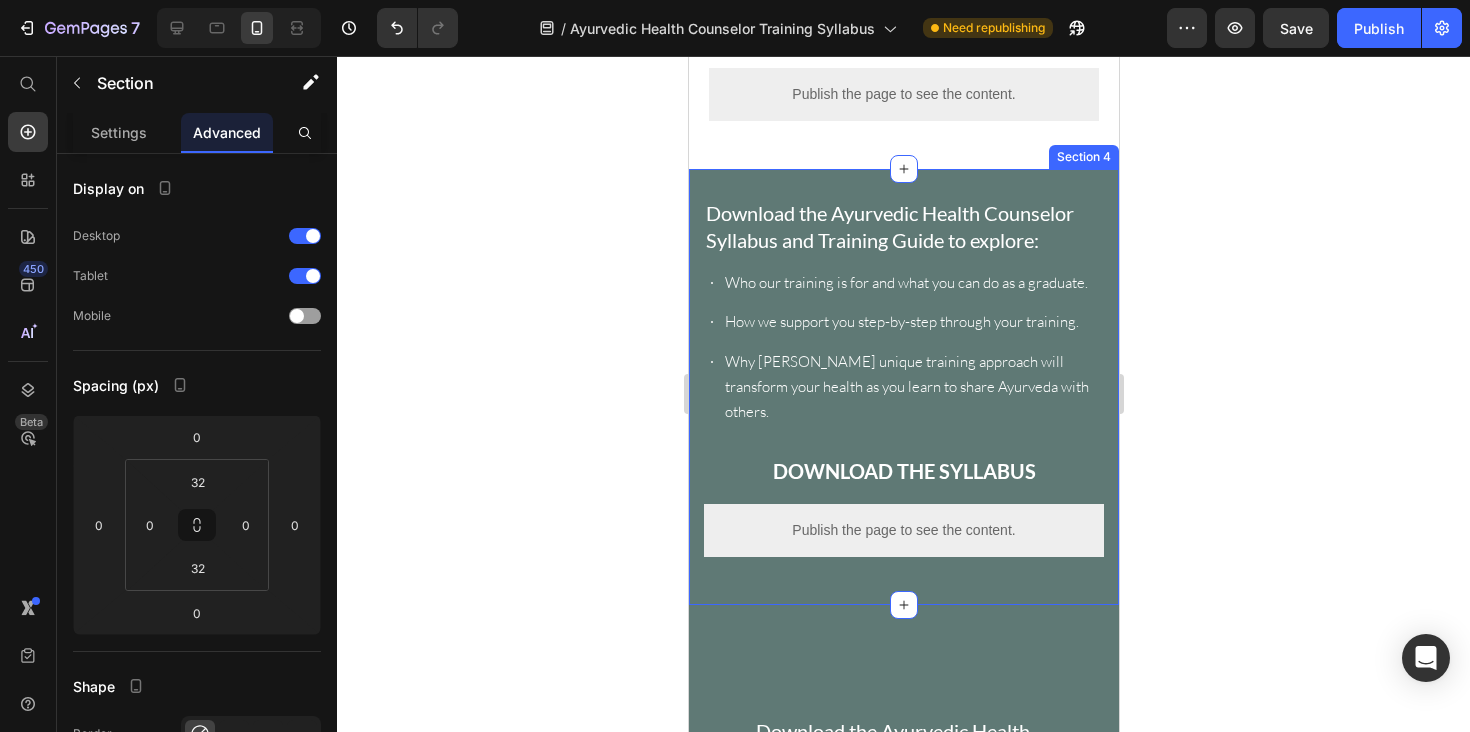 click on "DOWNLOAD THE SYLLABUS Text Block
Publish the page to see the content.
Custom Code Download the Ayurvedic Health Counselor Syllabus and Training Guide to explore: Text Block
Who our training is for and what you can do as a graduate.
How we support you step-by-step through your training.
Why Hale Pule’s unique training approach will transform your health as you learn to share Ayurveda with others. Item List Row" at bounding box center [903, 371] 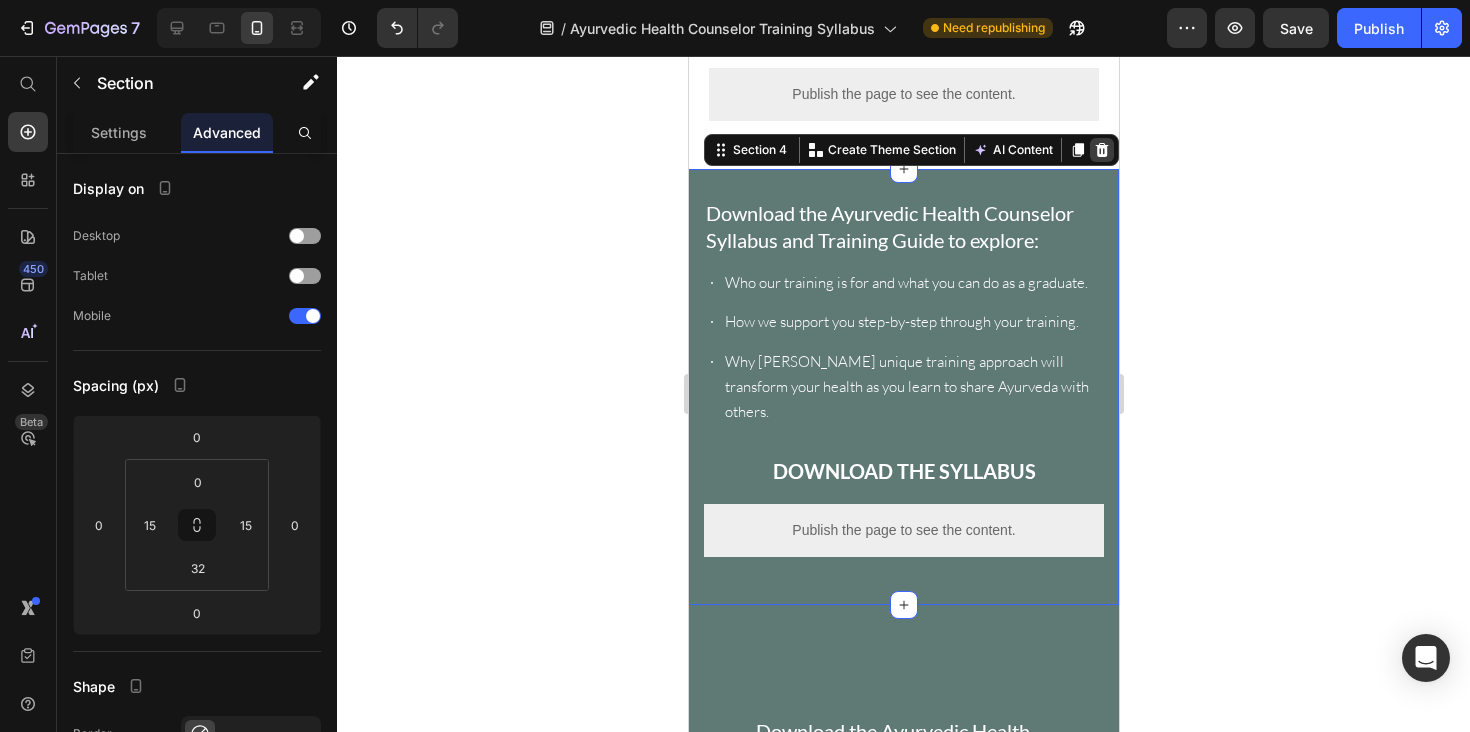 click 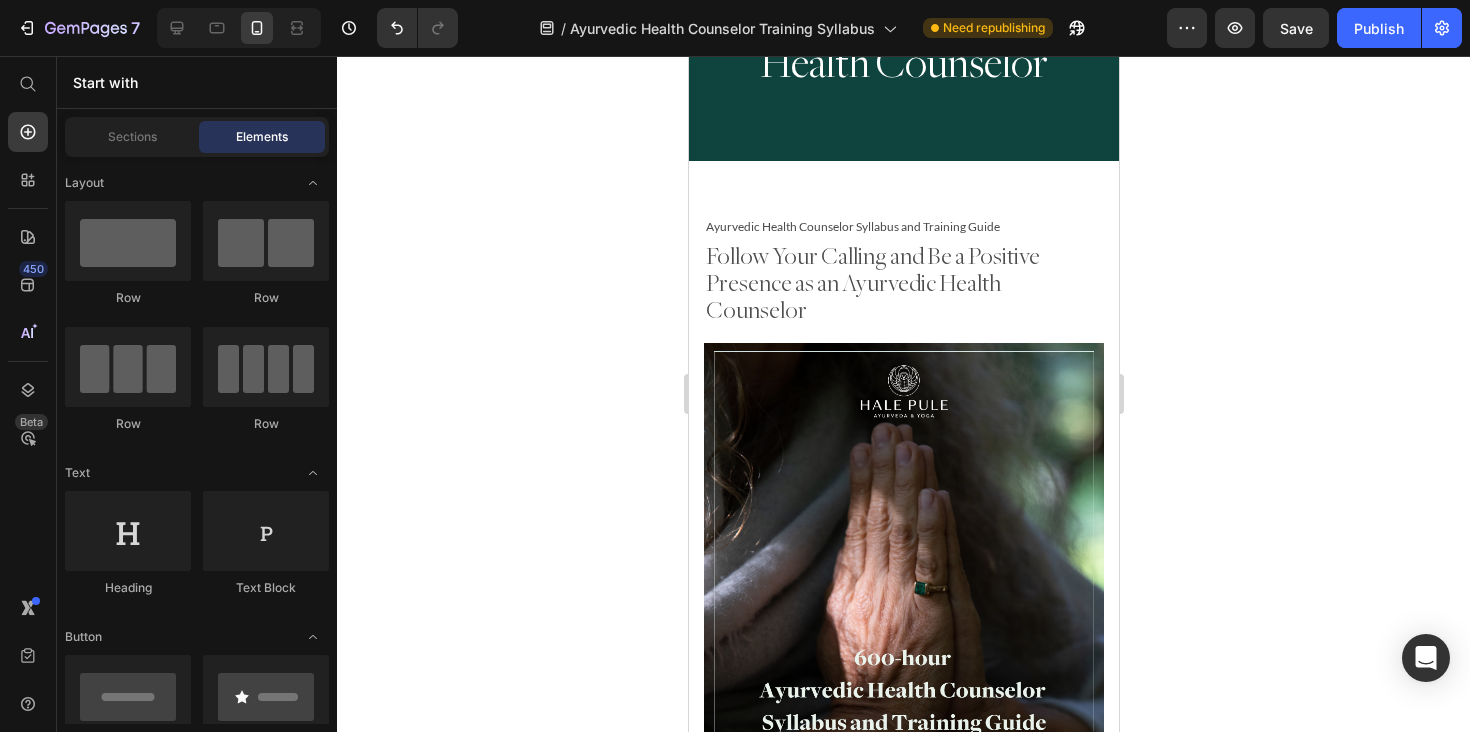 scroll, scrollTop: 116, scrollLeft: 0, axis: vertical 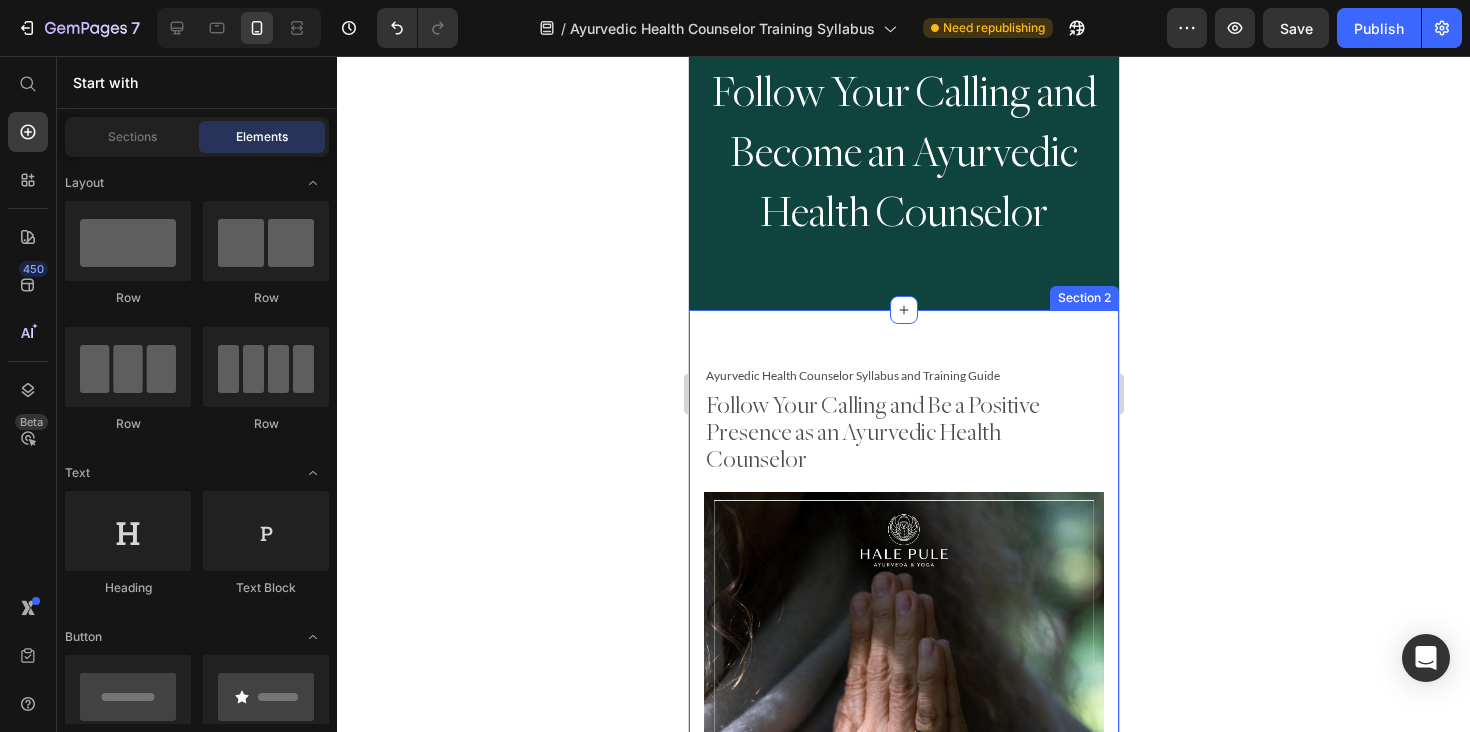 click on "You can learn to live nature’s wisdom and share it with others. Text Block
Icon Ayurvedic Health Counselor Syllabus and Training Guide Text Block Follow Your Calling and Be a Positive Presence as an Ayurvedic Health Counselor Heading Image Row" at bounding box center [903, 714] 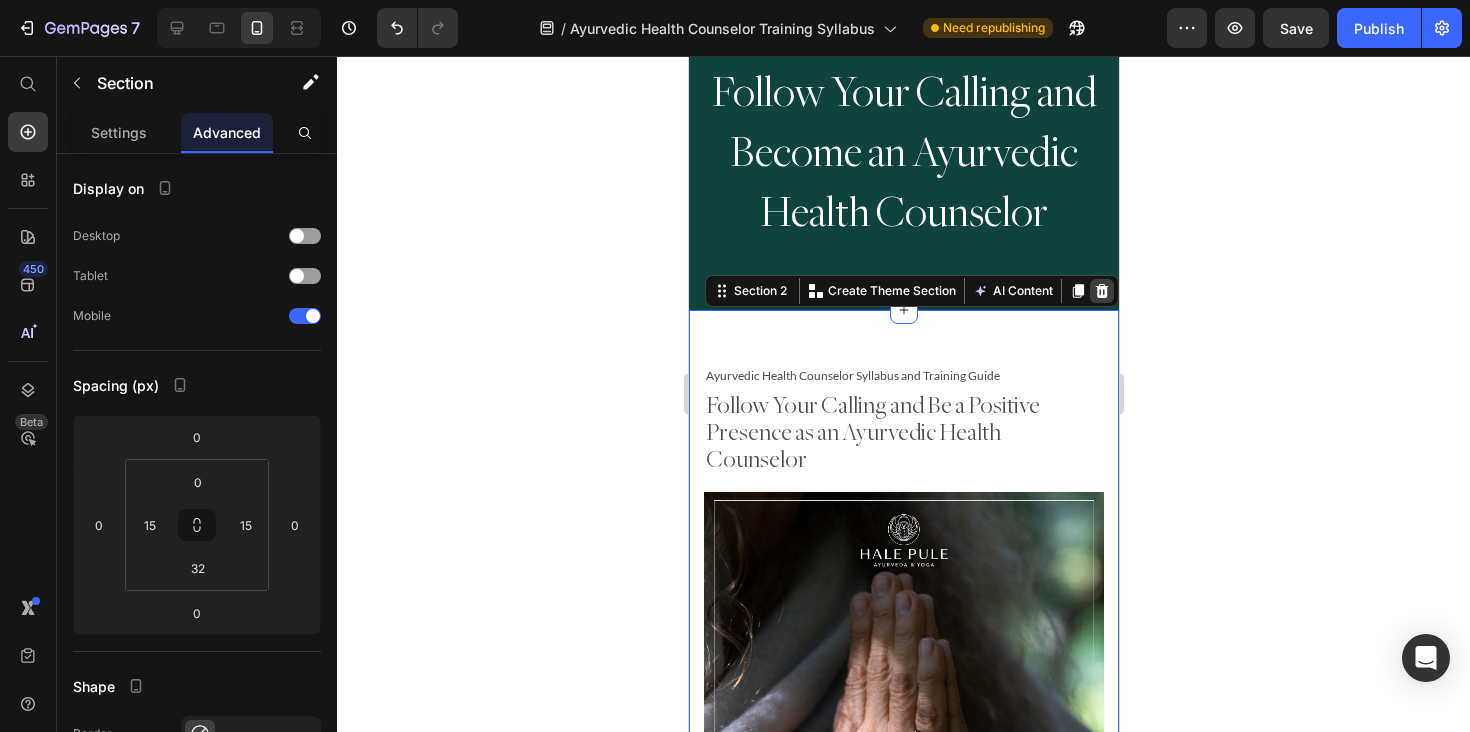 click 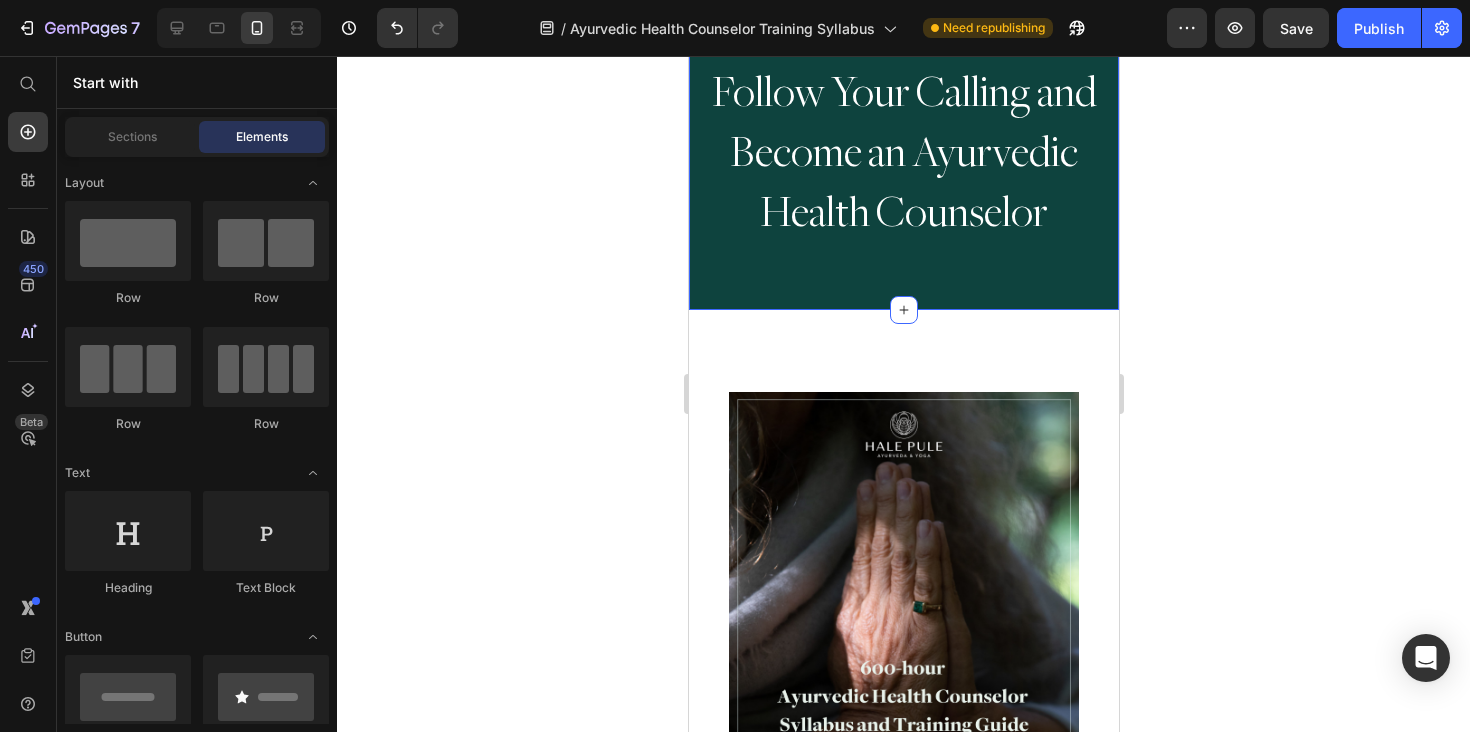 scroll, scrollTop: 118, scrollLeft: 0, axis: vertical 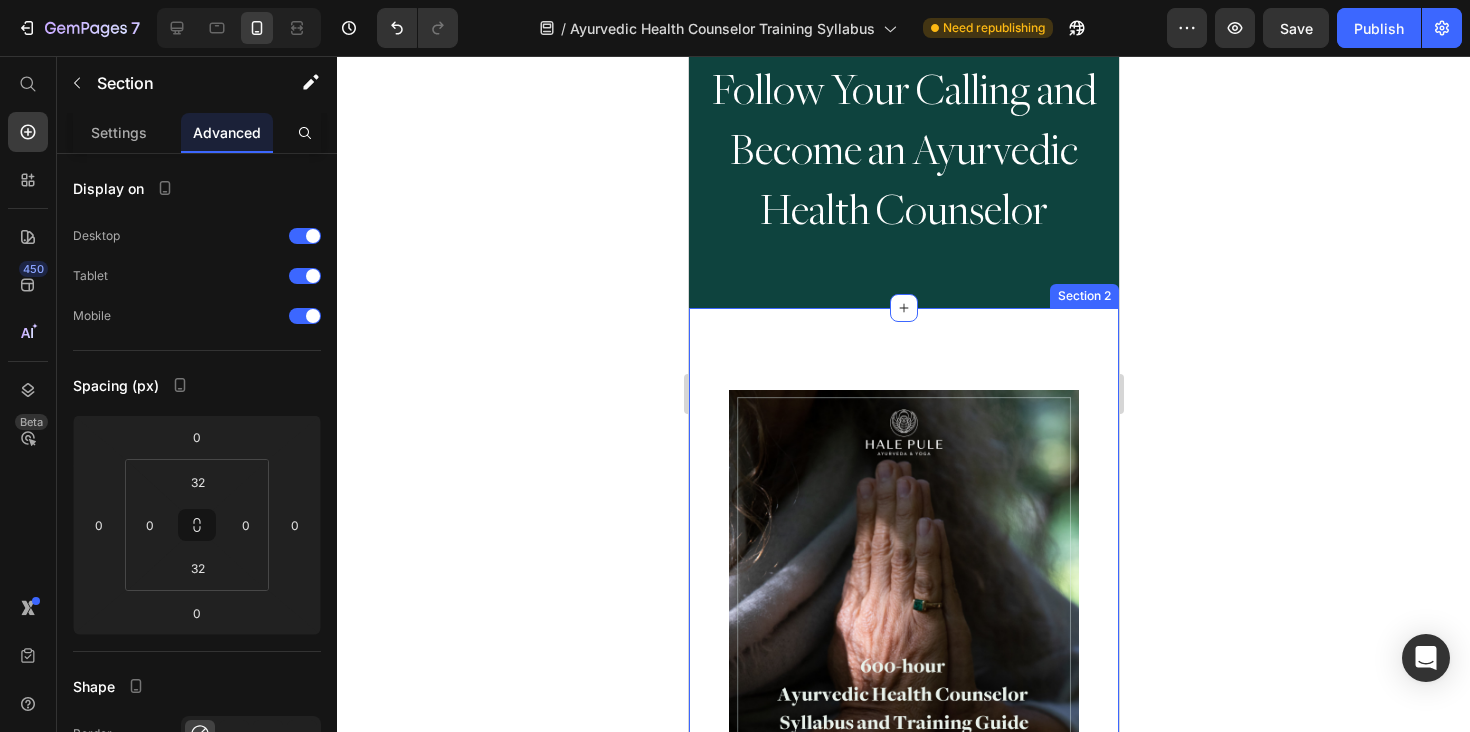 click on "Download Hale Pule's Syllabus and Training Guide Text Block
Publish the page to see the content.
Custom Code Image Row Section 2" at bounding box center (903, 678) 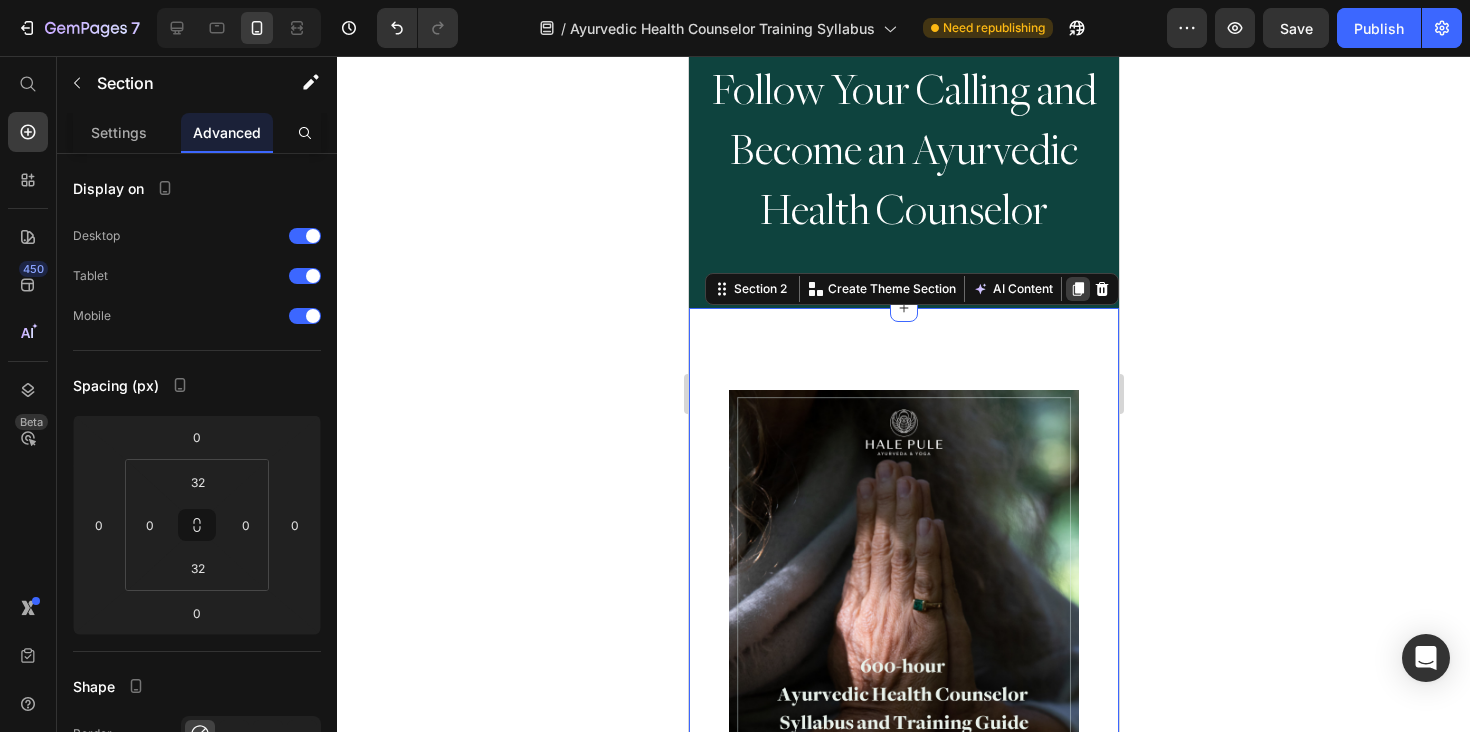 click 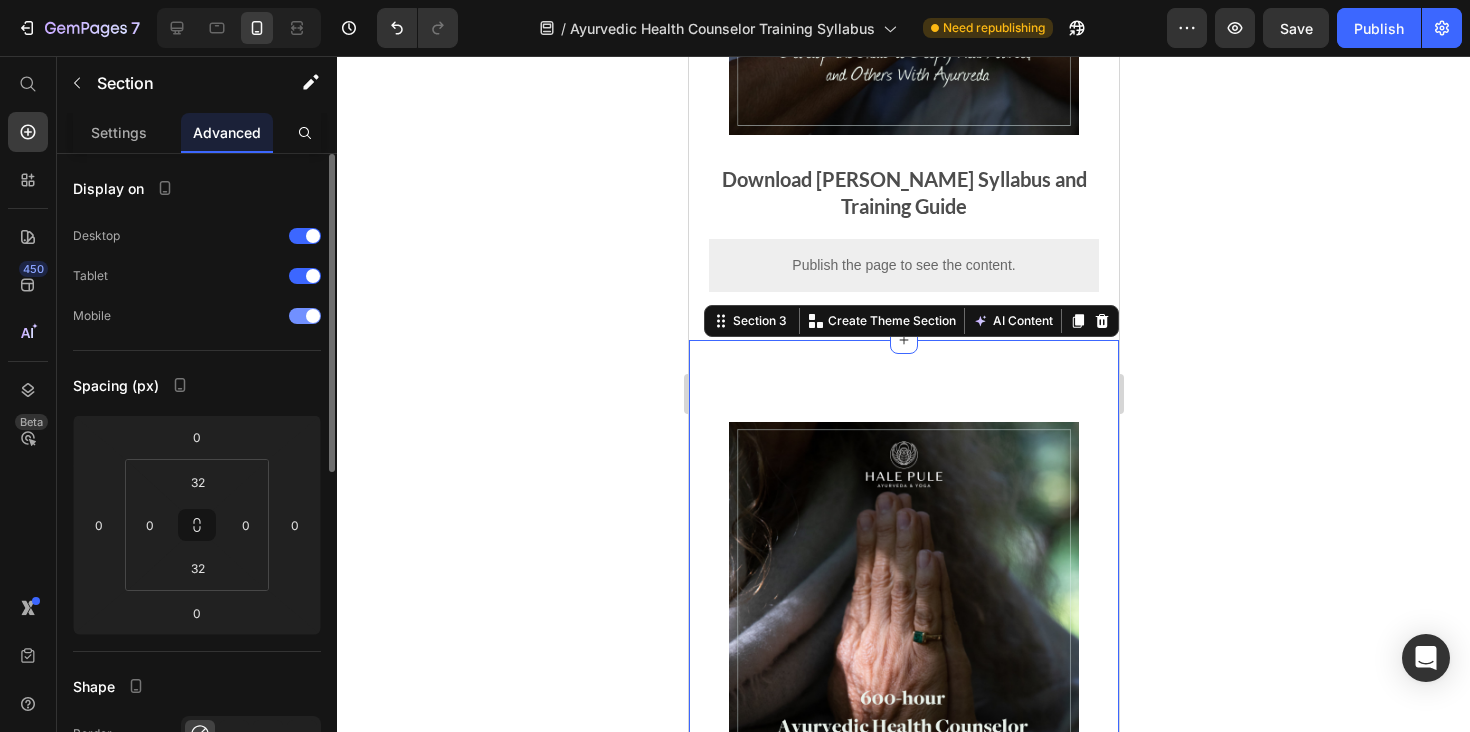 scroll, scrollTop: 1042, scrollLeft: 0, axis: vertical 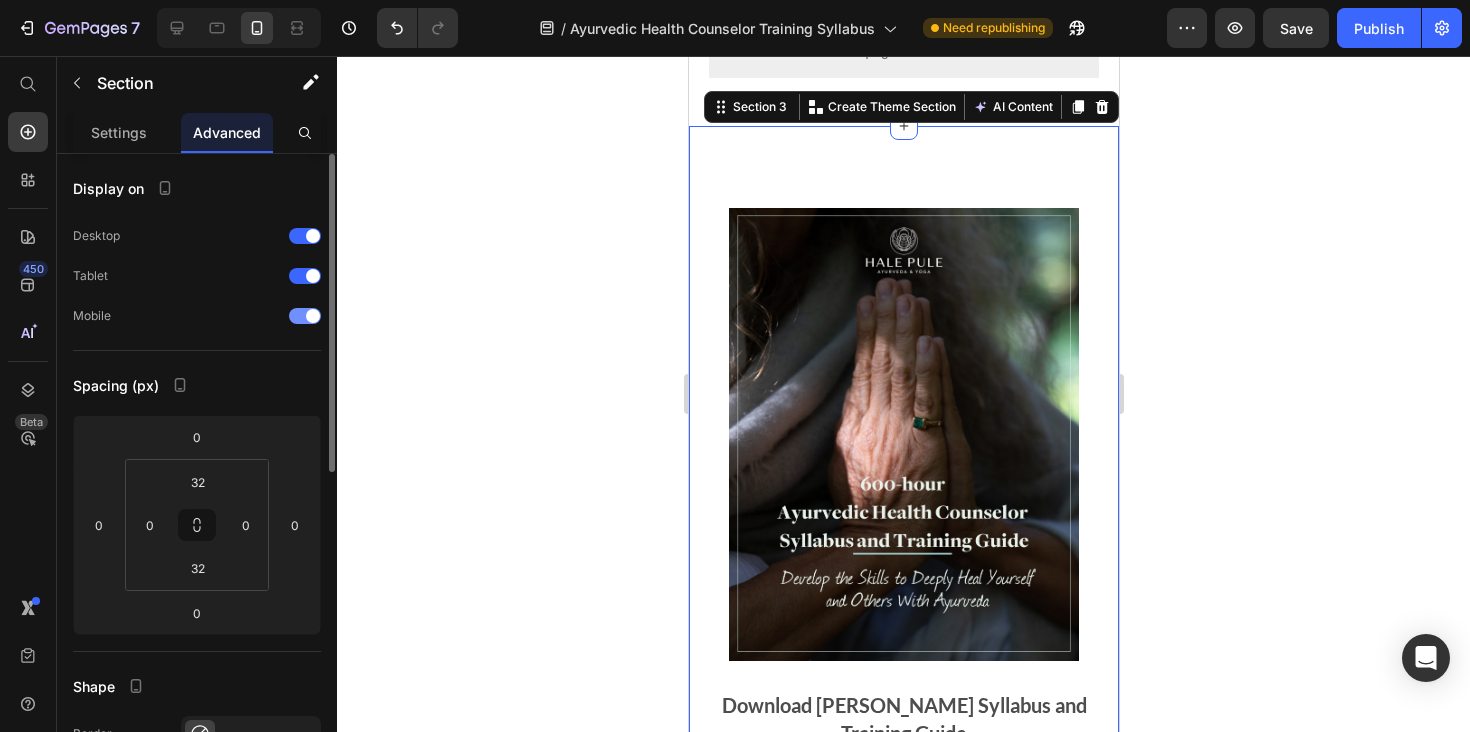 click at bounding box center (313, 316) 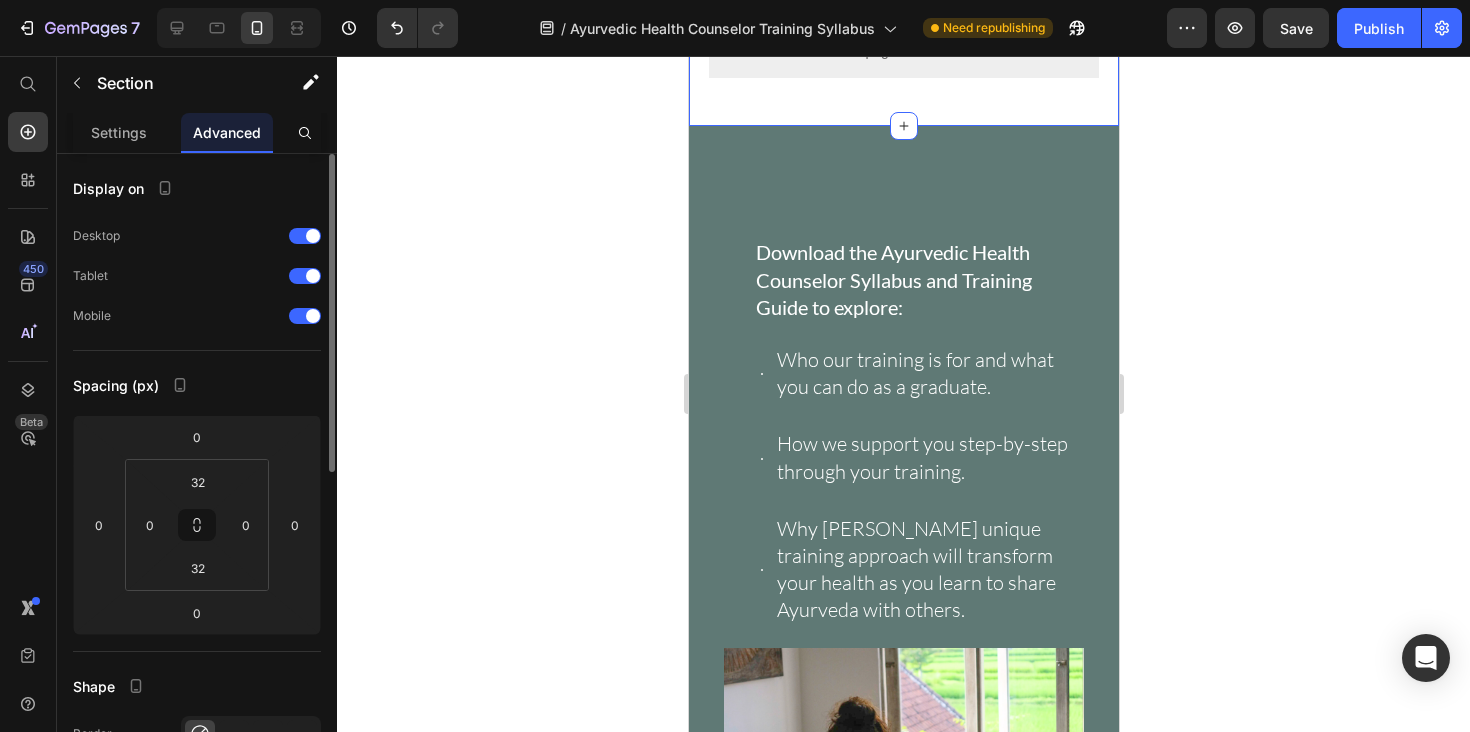 click on "Download Hale Pule's Syllabus and Training Guide Text Block
Publish the page to see the content.
Custom Code Image Row Section 2   Create Theme Section AI Content Write with GemAI What would you like to describe here? Tone and Voice Persuasive Product Intuitive Energy Practice Bundle Show more Generate" at bounding box center (903, -244) 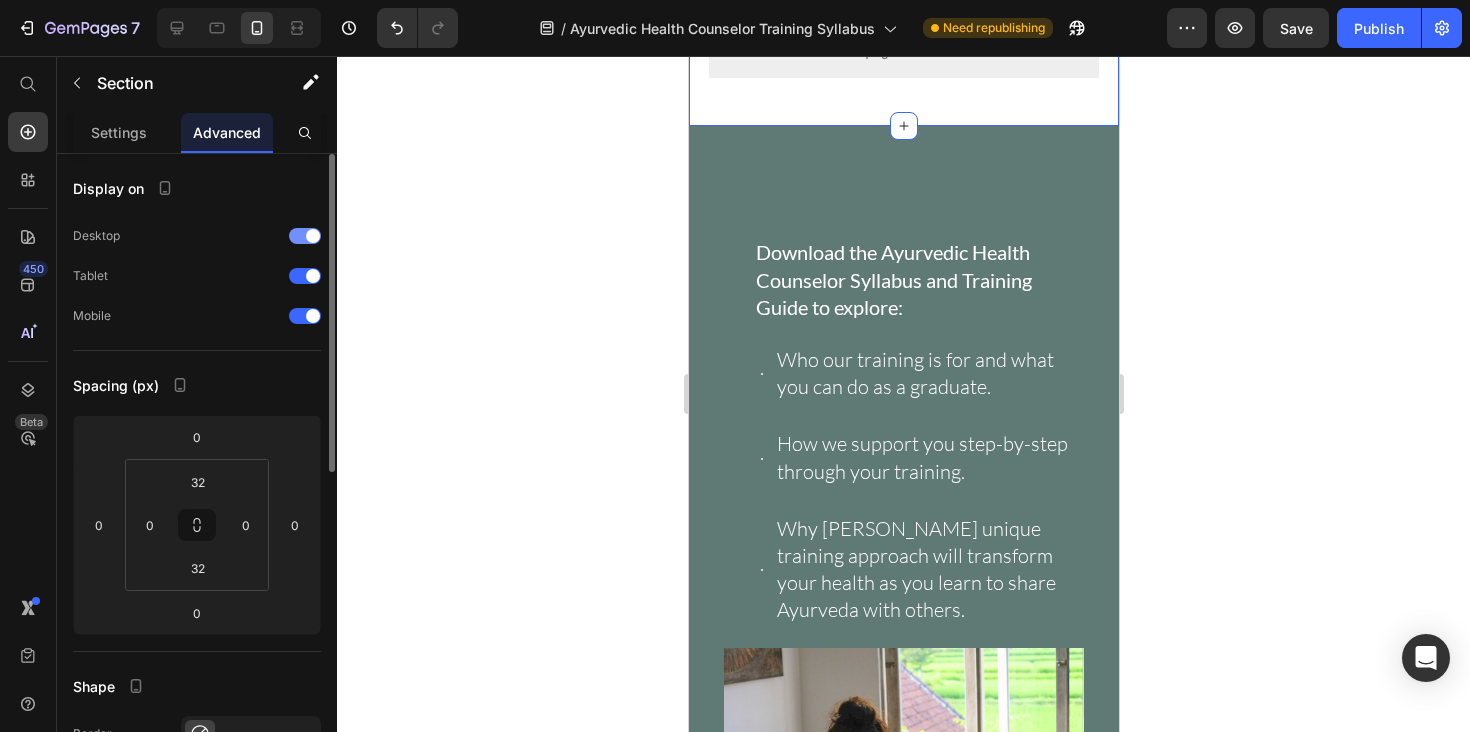 click at bounding box center (305, 236) 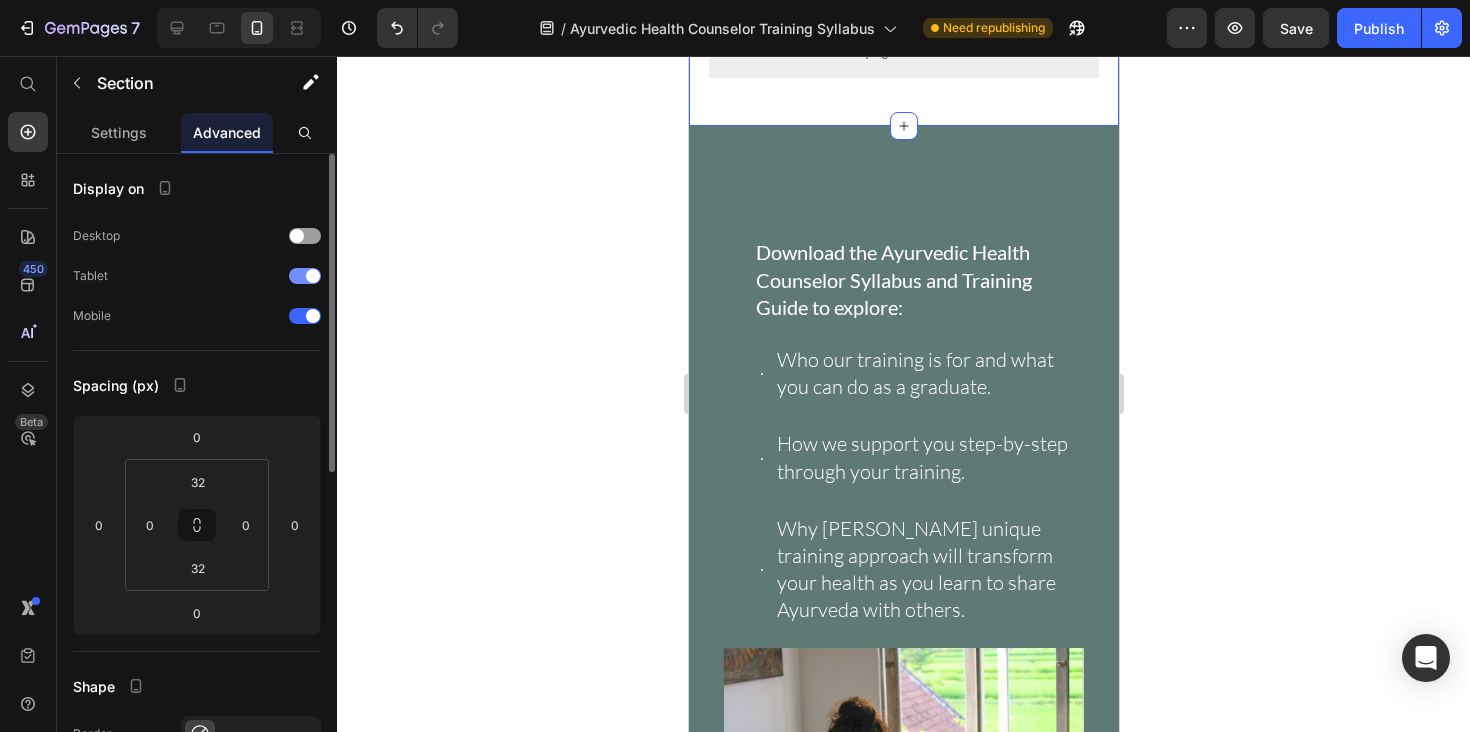 click at bounding box center [305, 276] 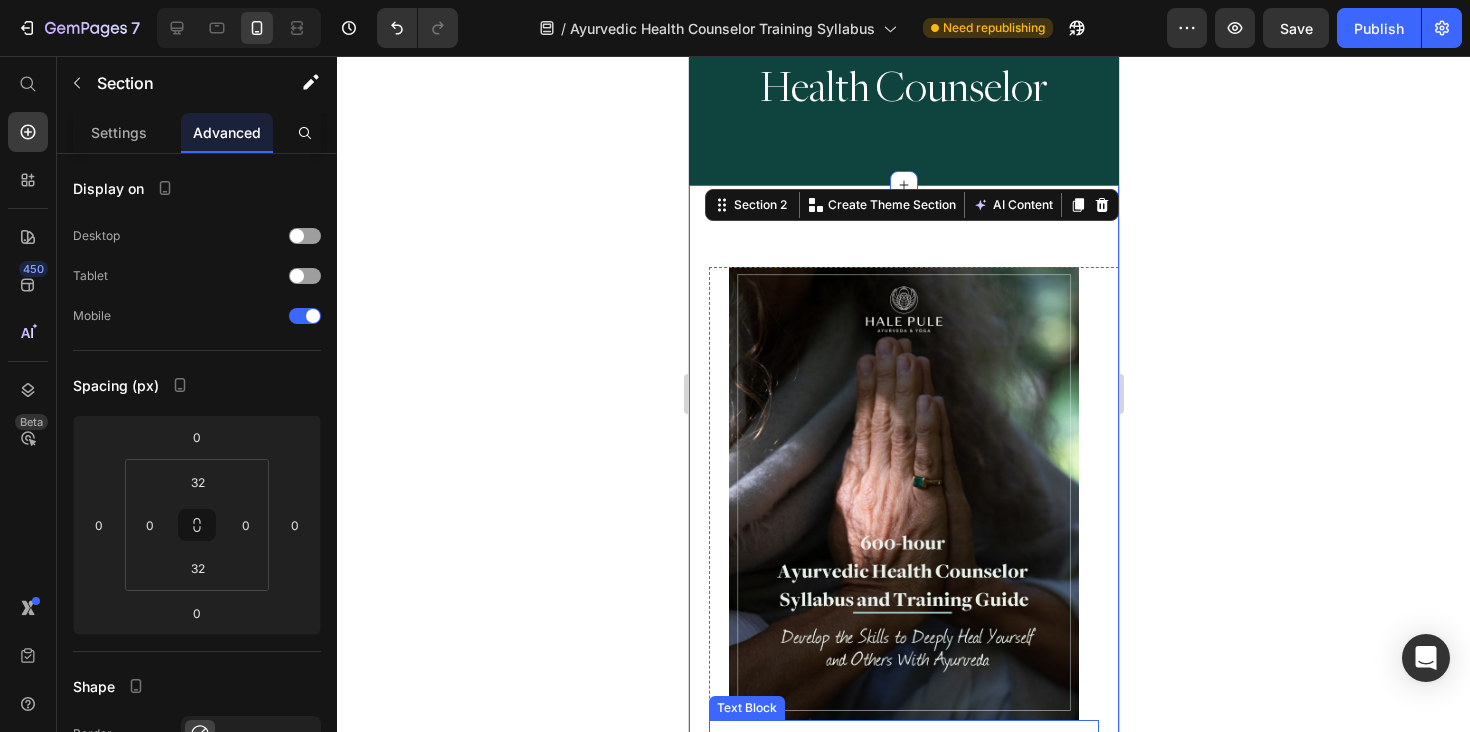scroll, scrollTop: 386, scrollLeft: 0, axis: vertical 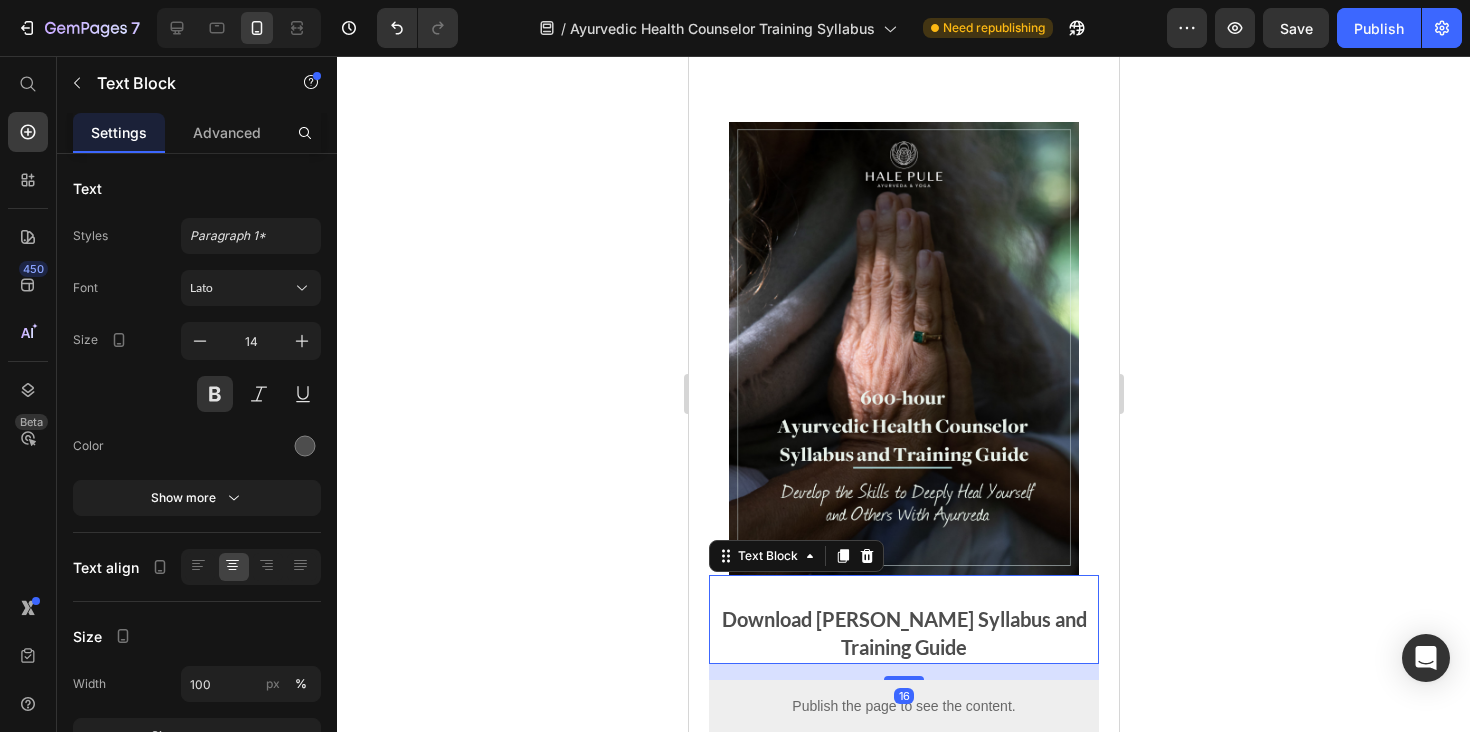 click on "Download Hale Pule's Syllabus and Training Guide Text Block   16" at bounding box center [903, 619] 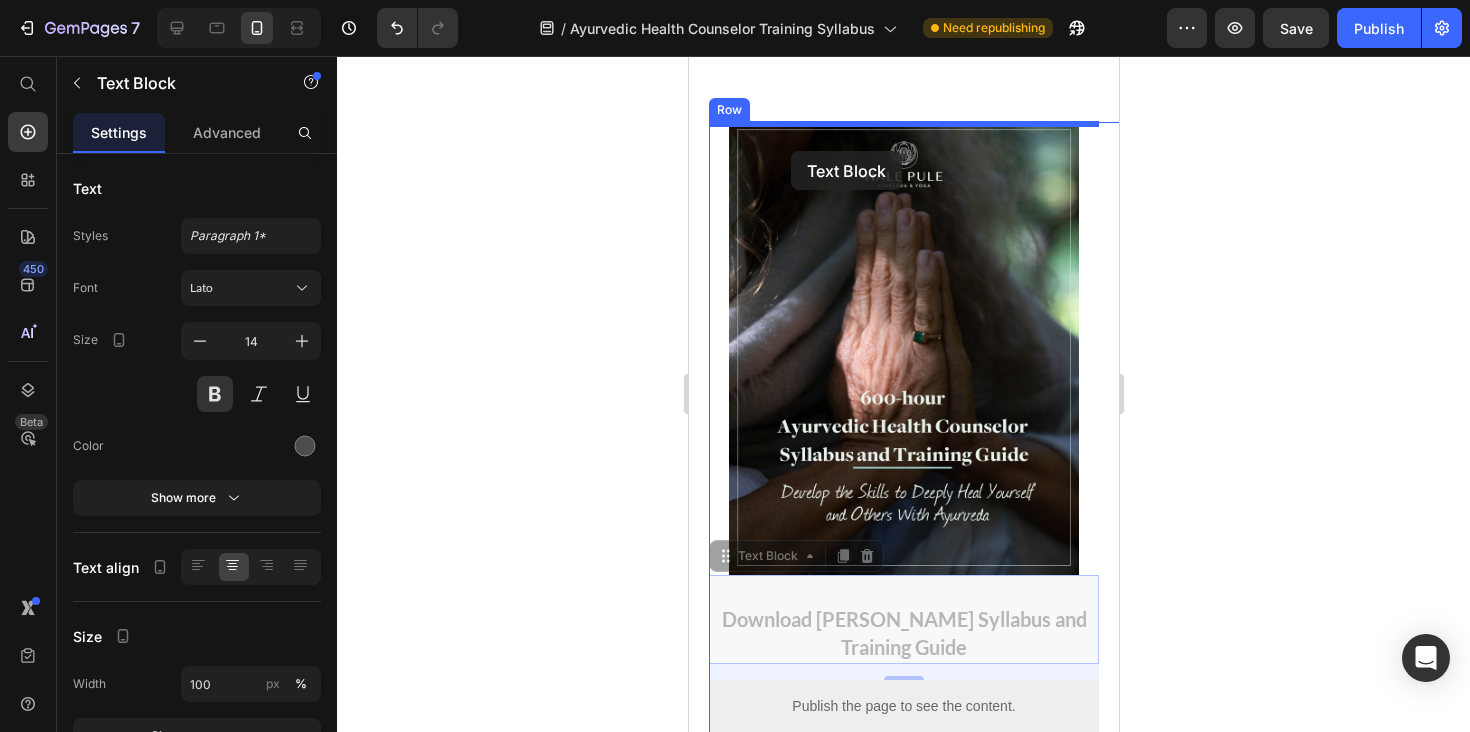 drag, startPoint x: 751, startPoint y: 560, endPoint x: 790, endPoint y: 151, distance: 410.8552 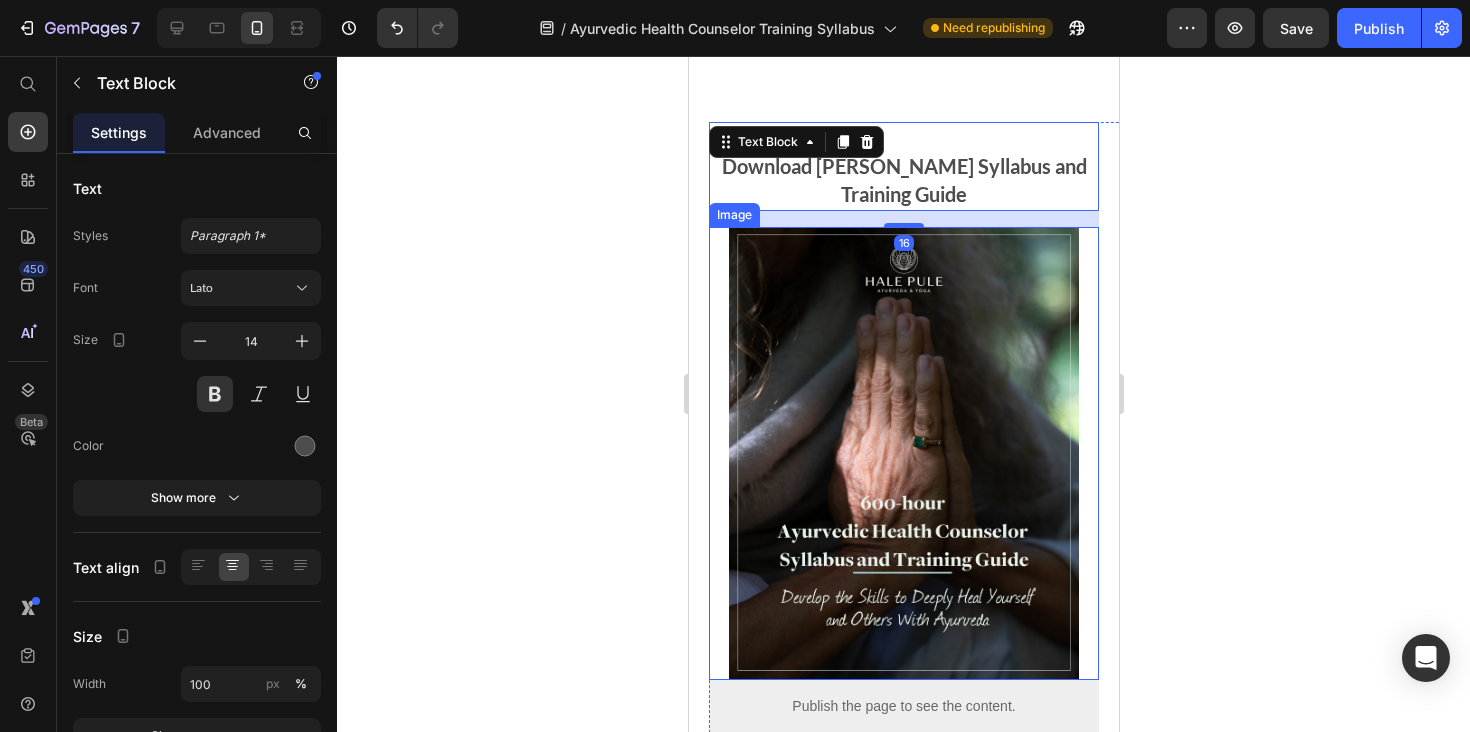 scroll, scrollTop: 622, scrollLeft: 0, axis: vertical 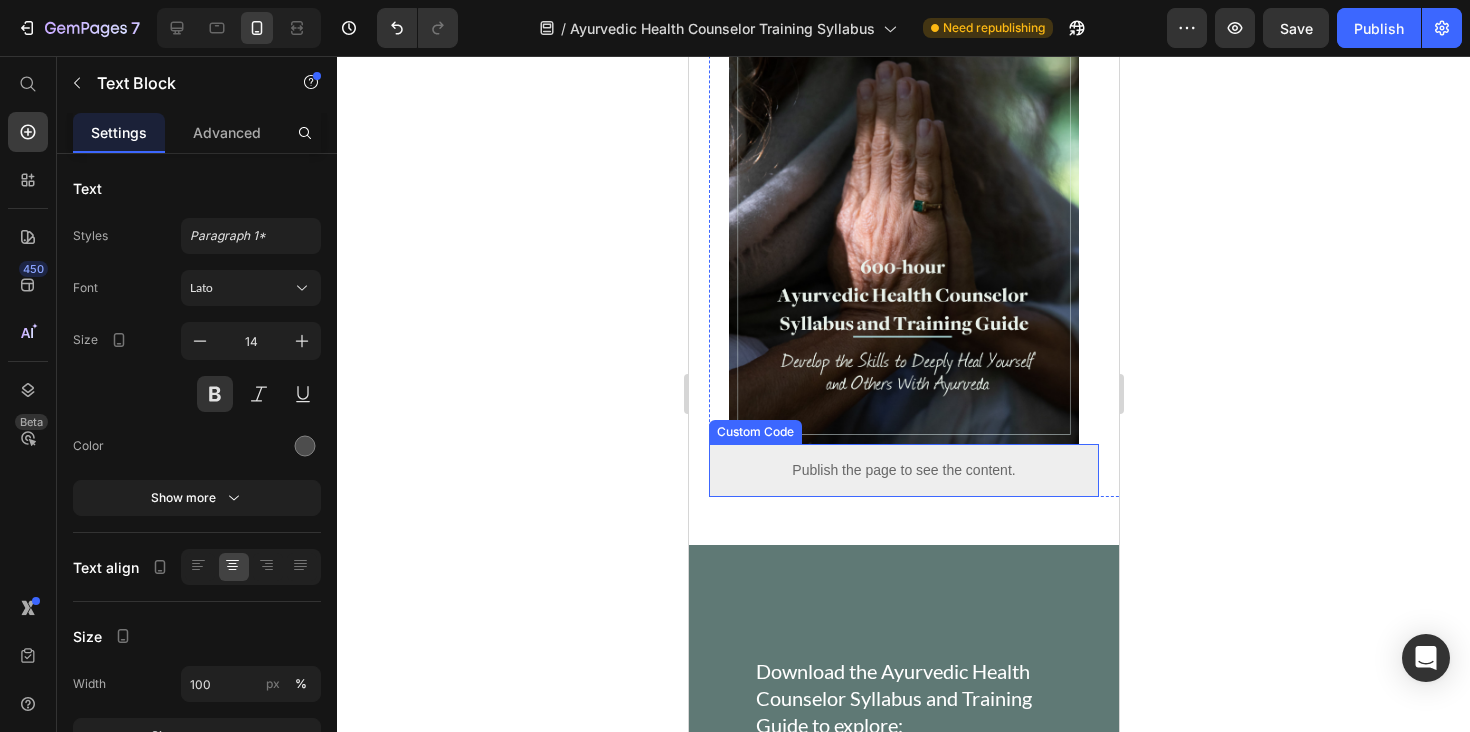click on "Publish the page to see the content." at bounding box center [903, 470] 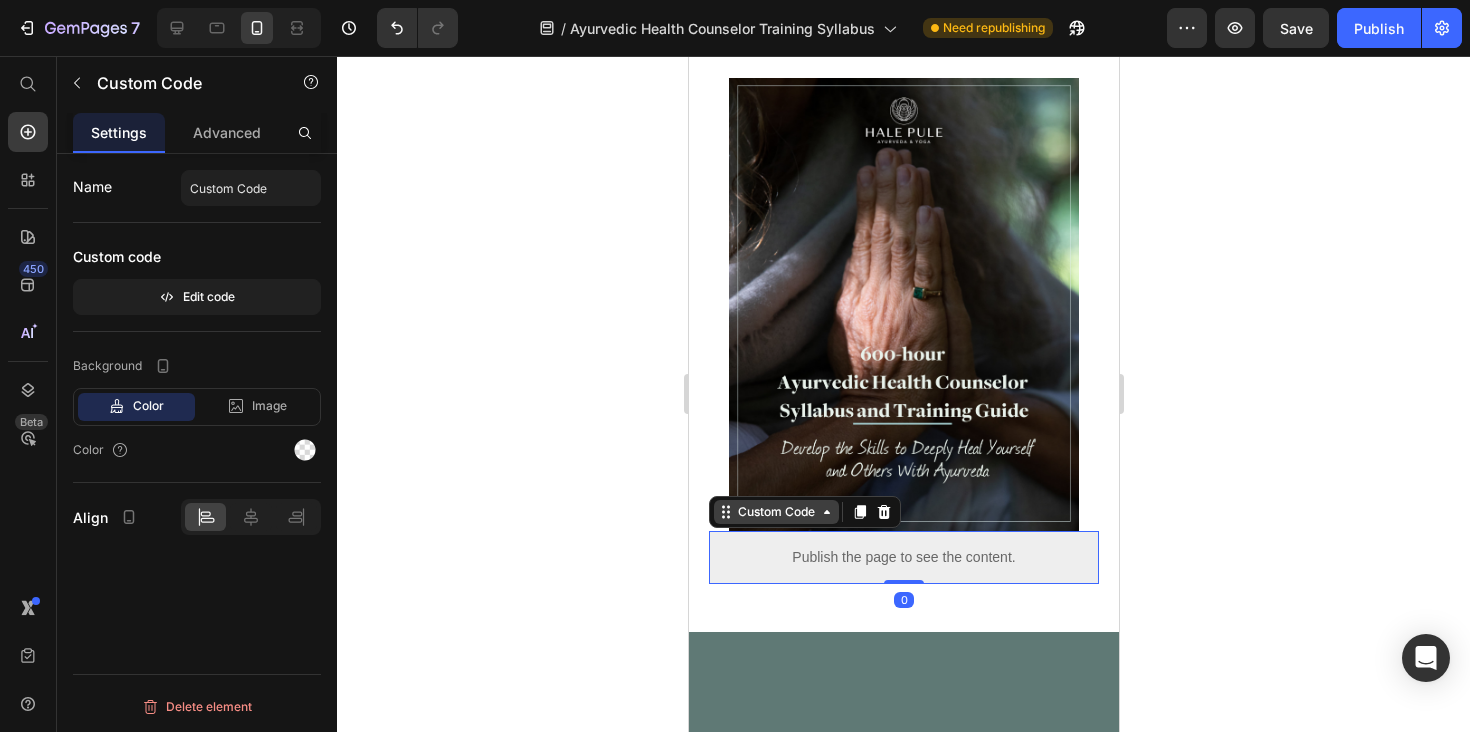 scroll, scrollTop: 475, scrollLeft: 0, axis: vertical 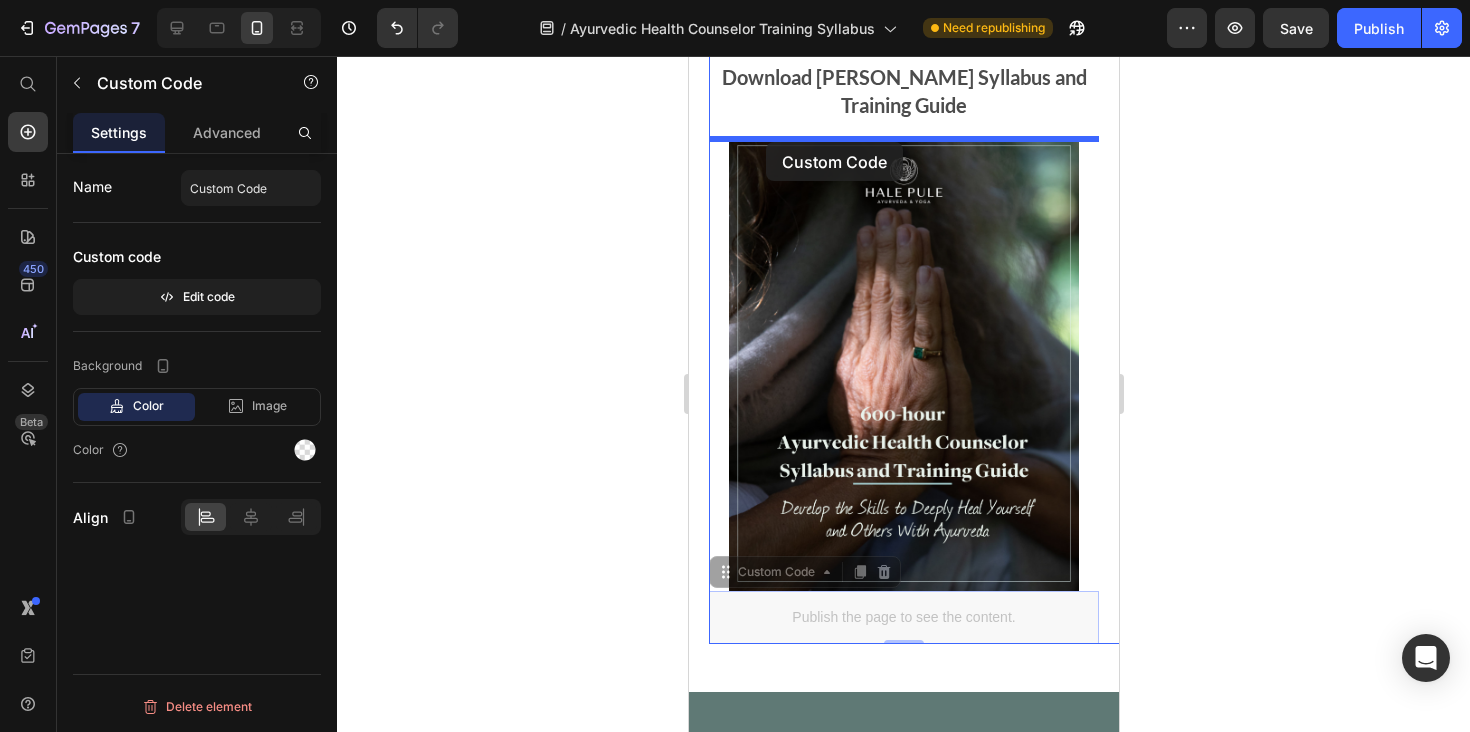 drag, startPoint x: 758, startPoint y: 578, endPoint x: 765, endPoint y: 142, distance: 436.05618 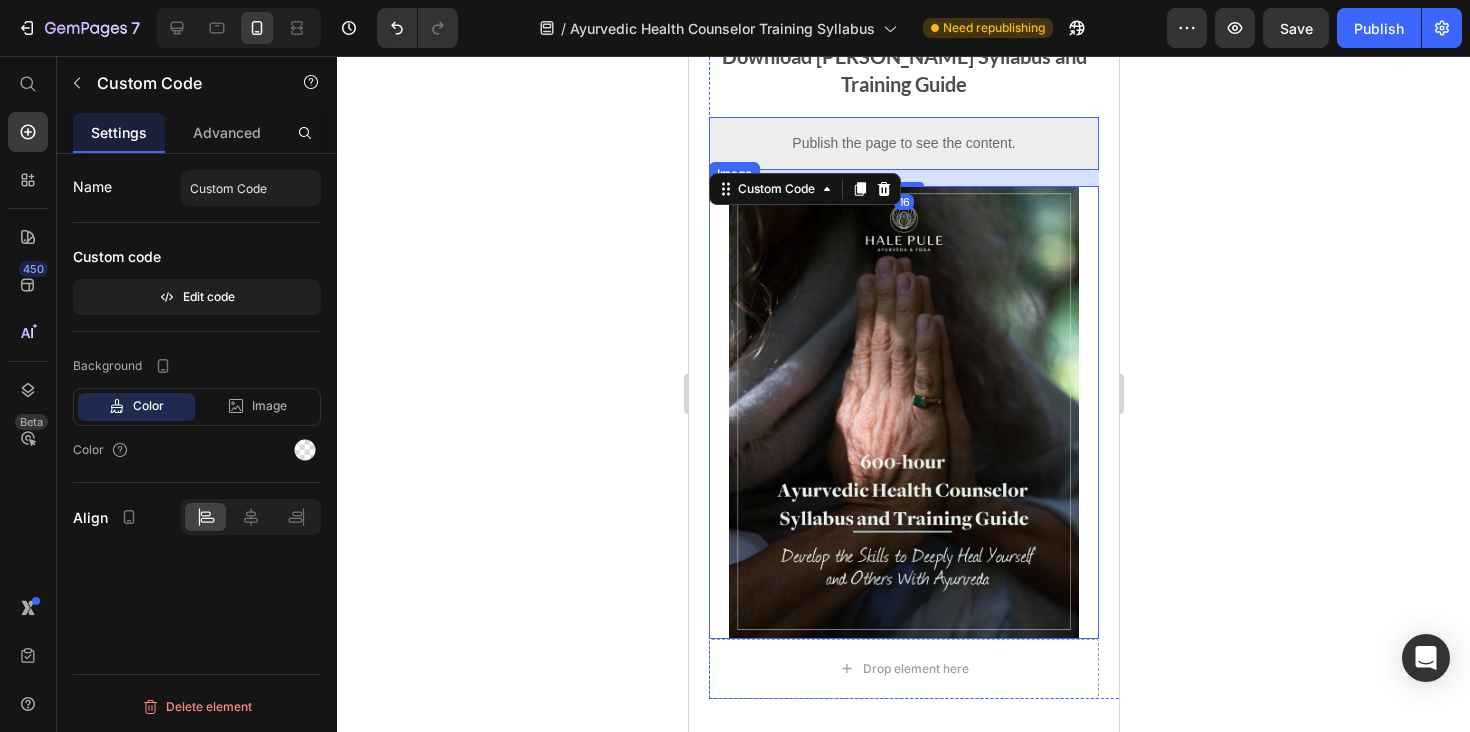 scroll, scrollTop: 383, scrollLeft: 0, axis: vertical 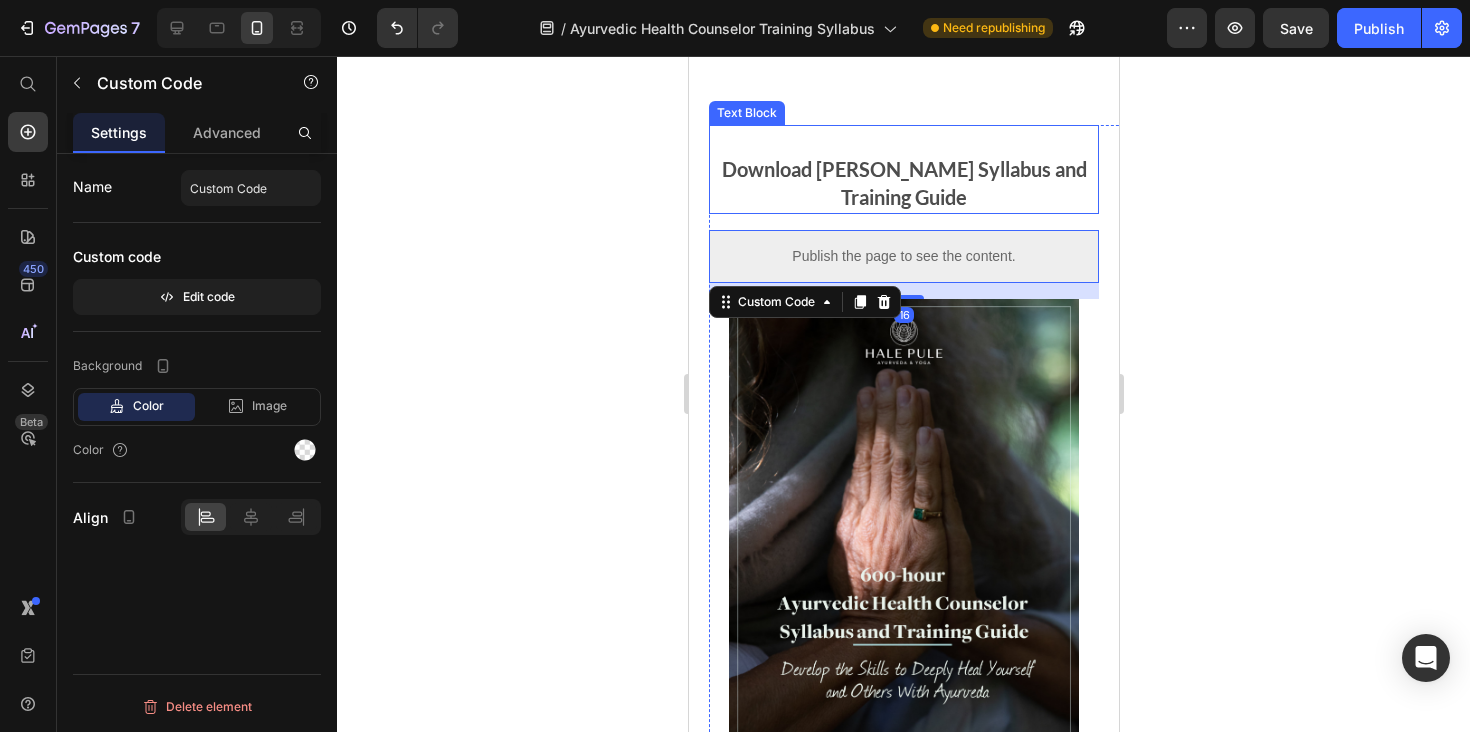 click on "Download Hale Pule's Syllabus and Training Guide" at bounding box center (903, 182) 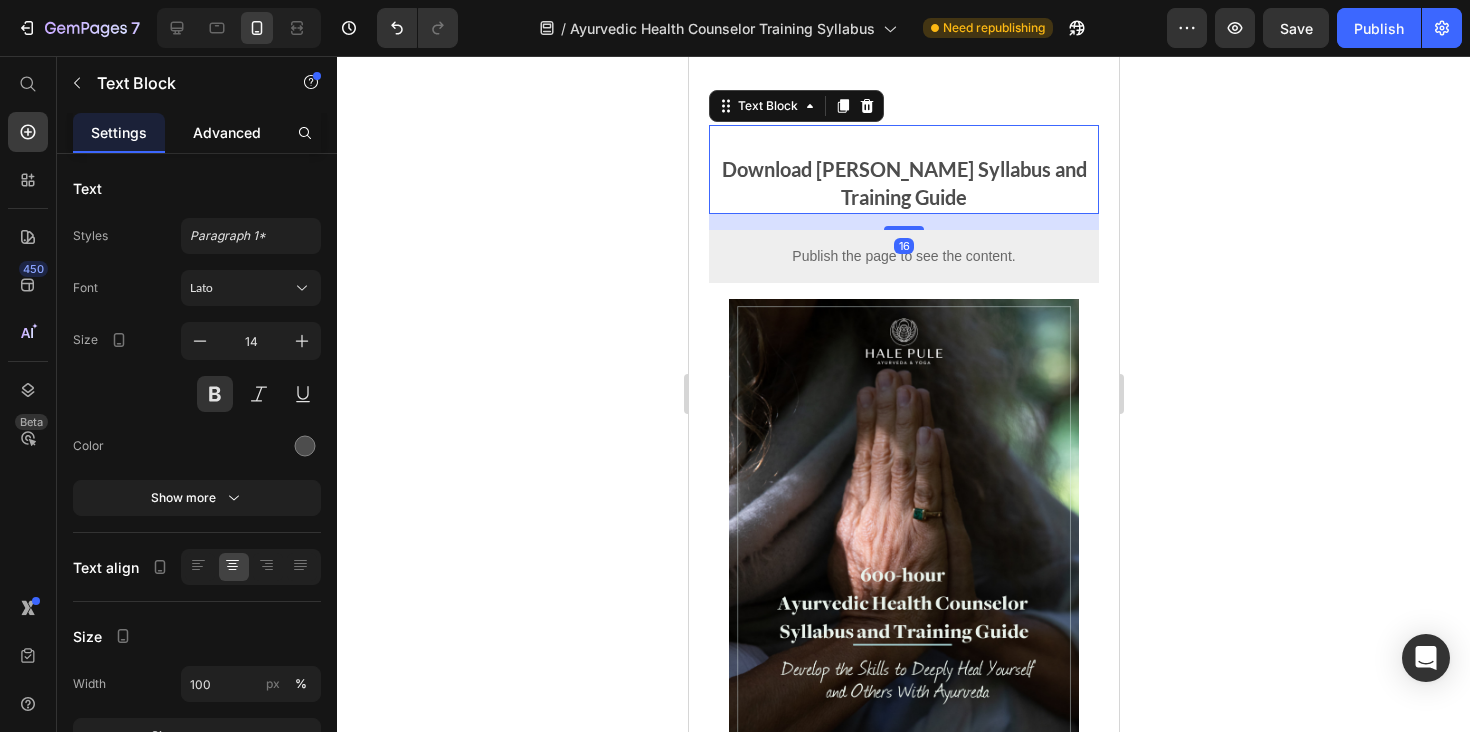 click on "Advanced" 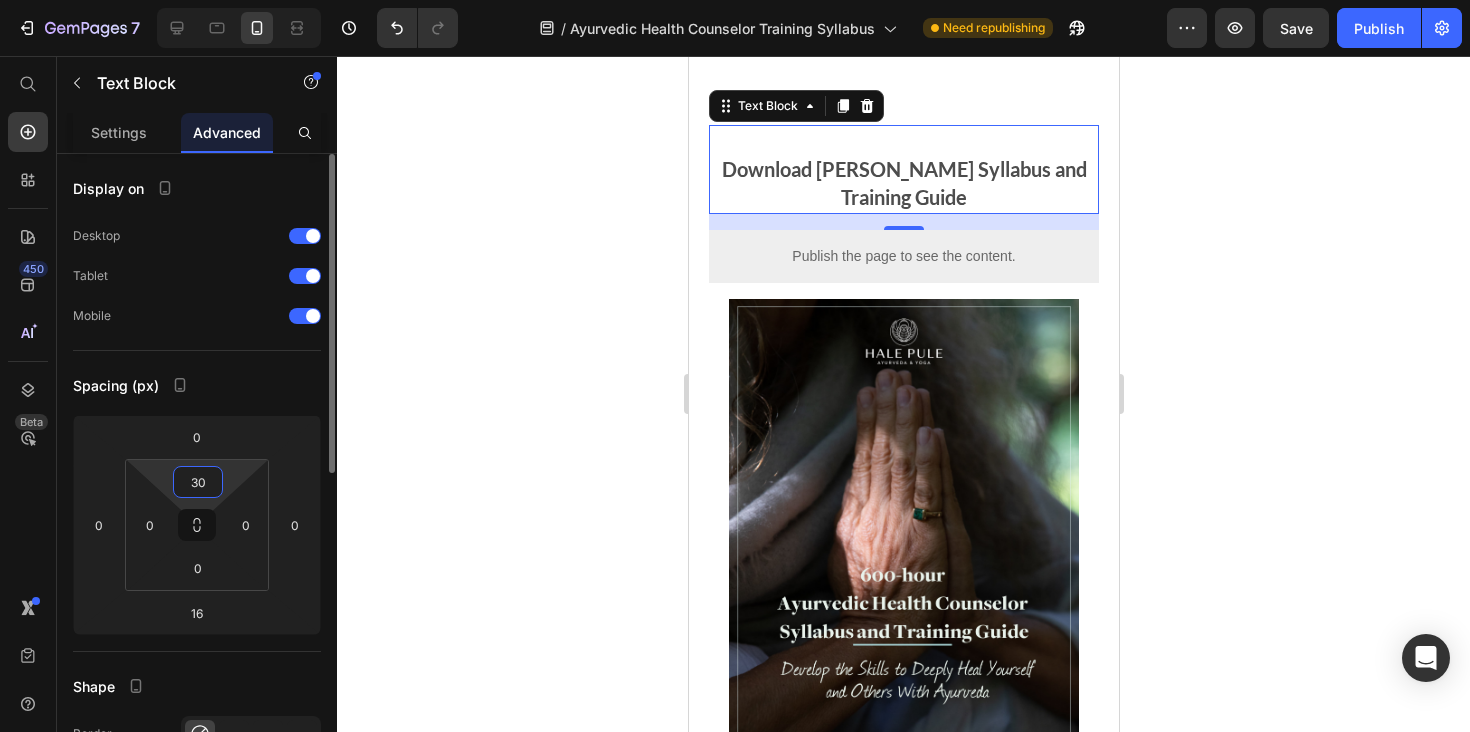 click on "30" at bounding box center (198, 482) 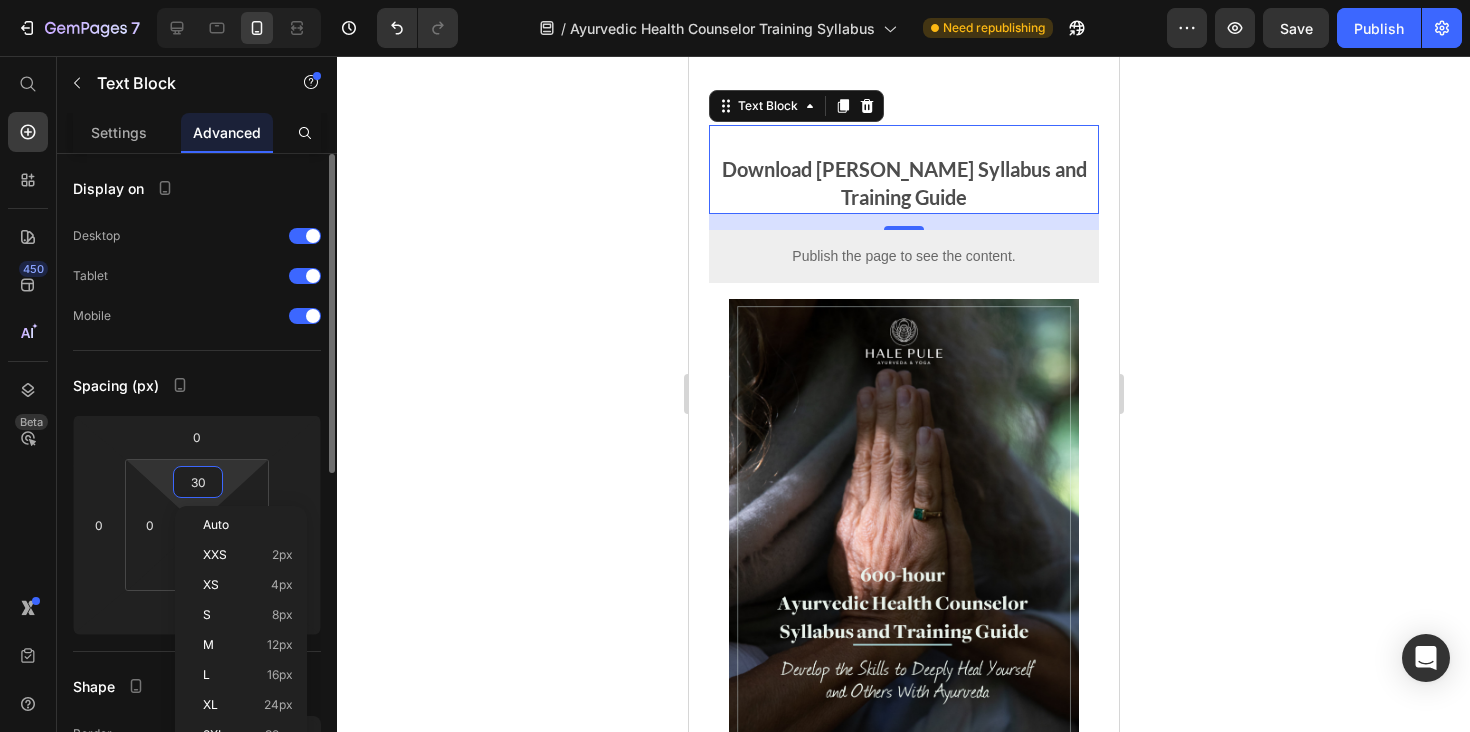 type on "0" 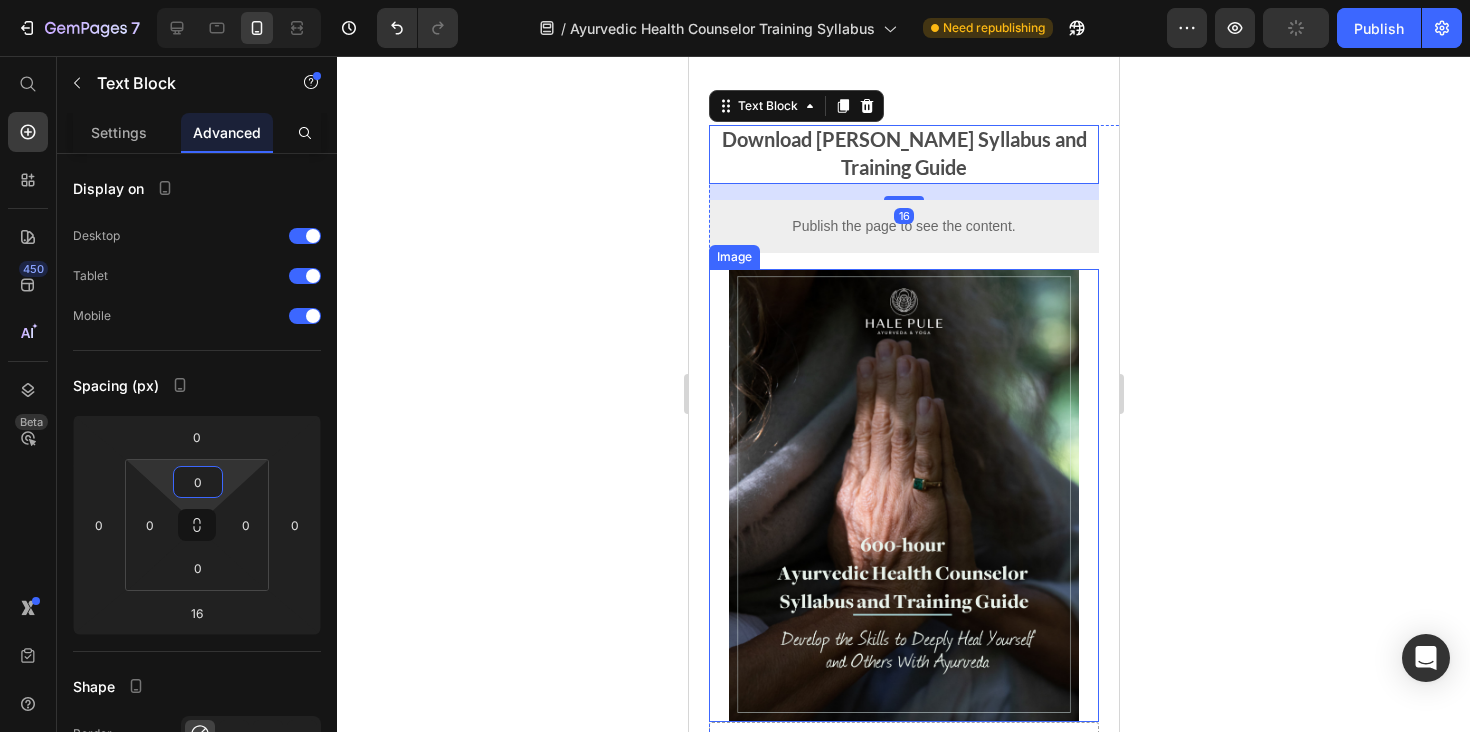 click at bounding box center [903, 495] 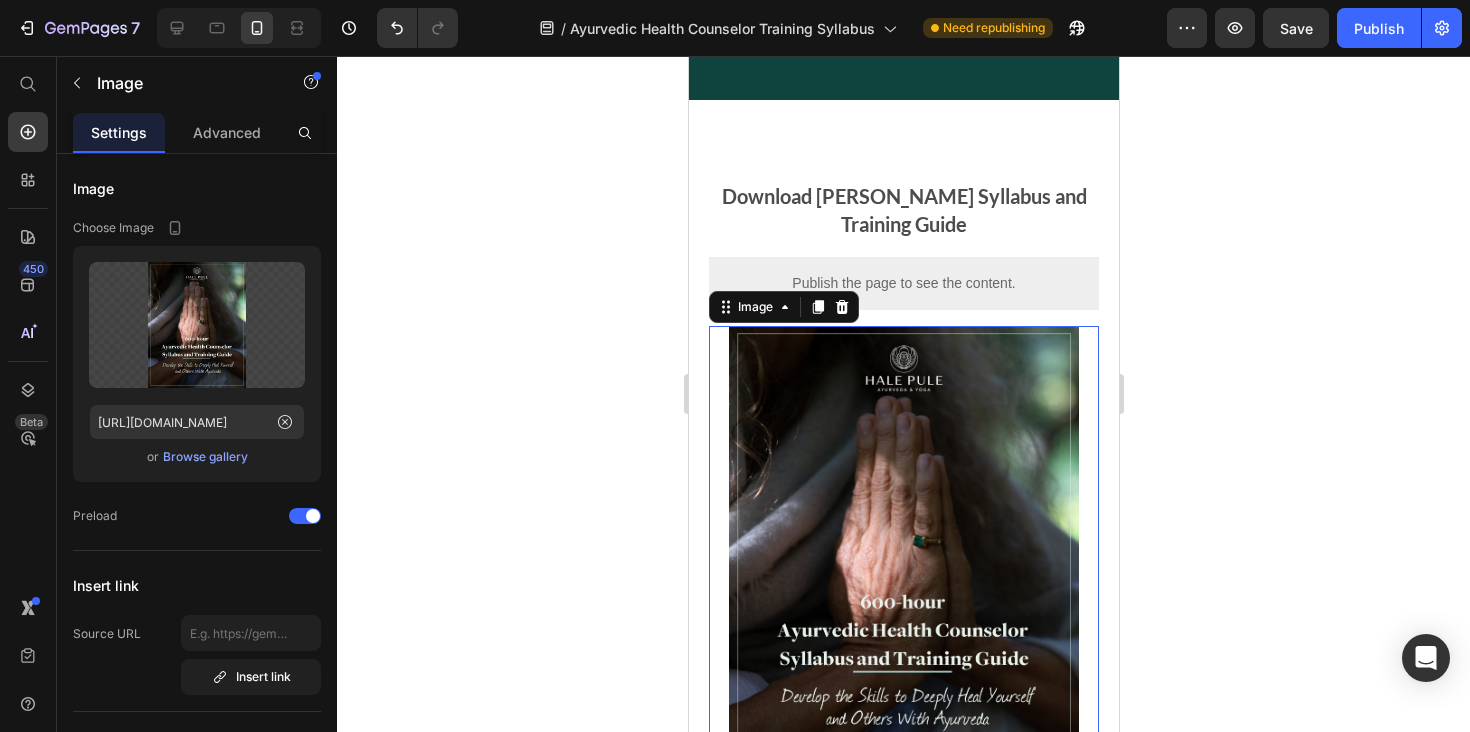 scroll, scrollTop: 191, scrollLeft: 0, axis: vertical 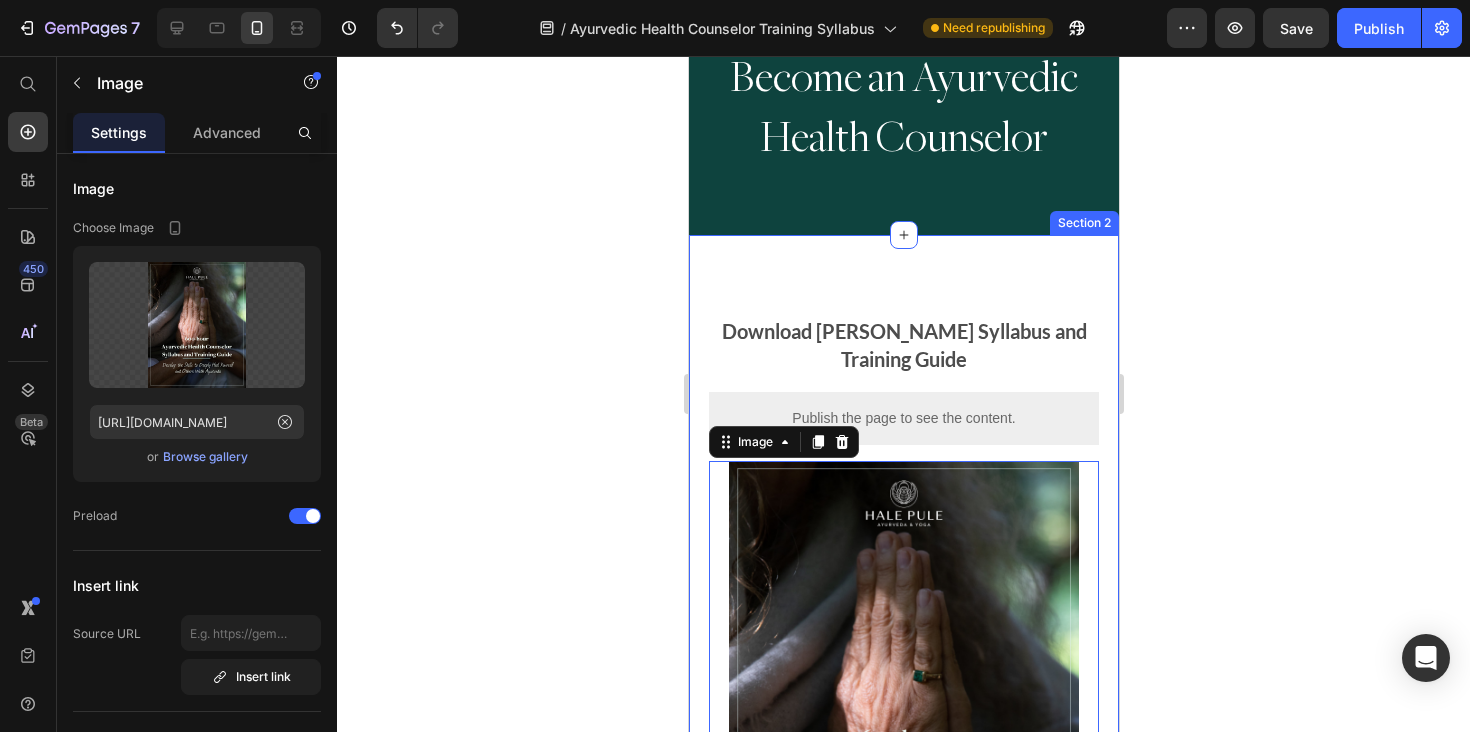 click on "Drop element here Download Hale Pule's Syllabus and Training Guide Text Block
Publish the page to see the content.
Custom Code Image   0 Row" at bounding box center (903, 628) 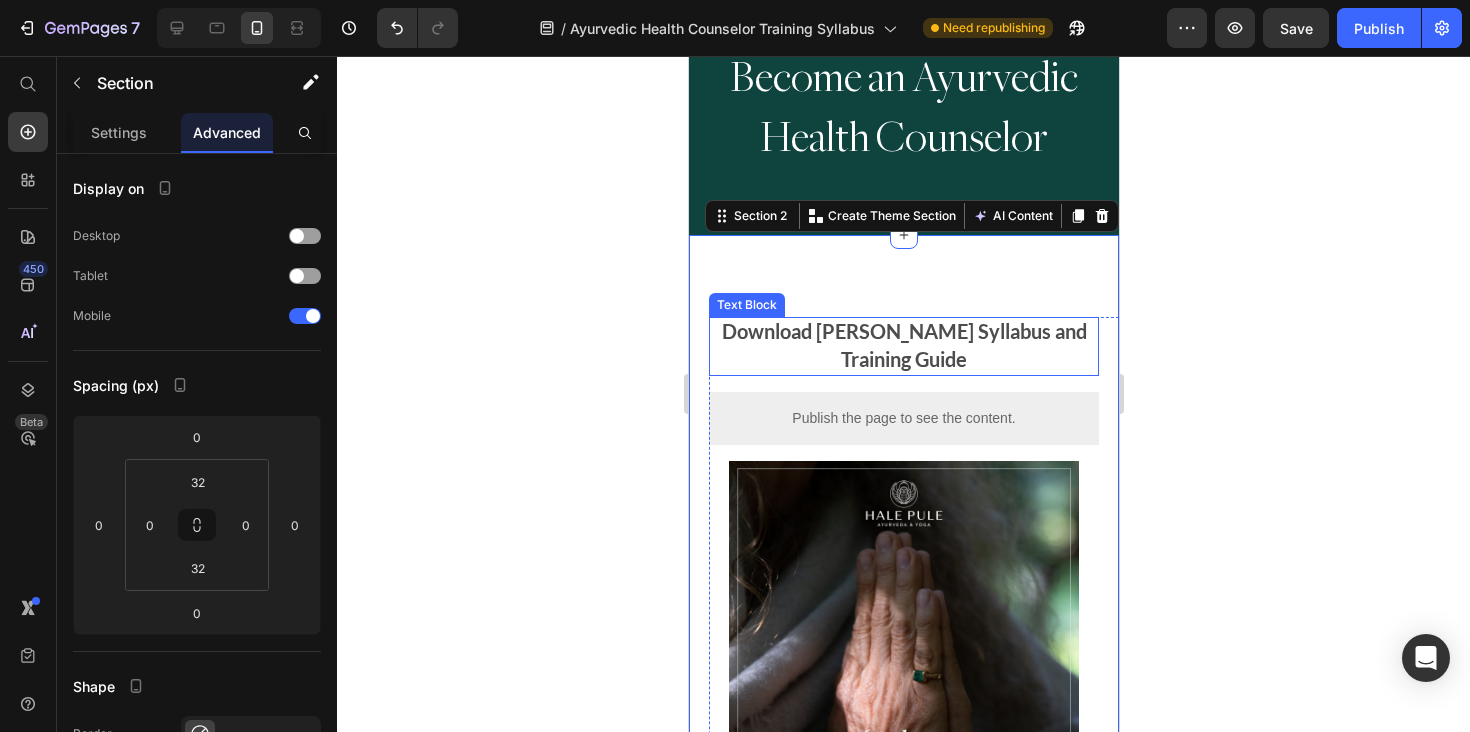 click on "Download Hale Pule's Syllabus and Training Guide" at bounding box center (903, 346) 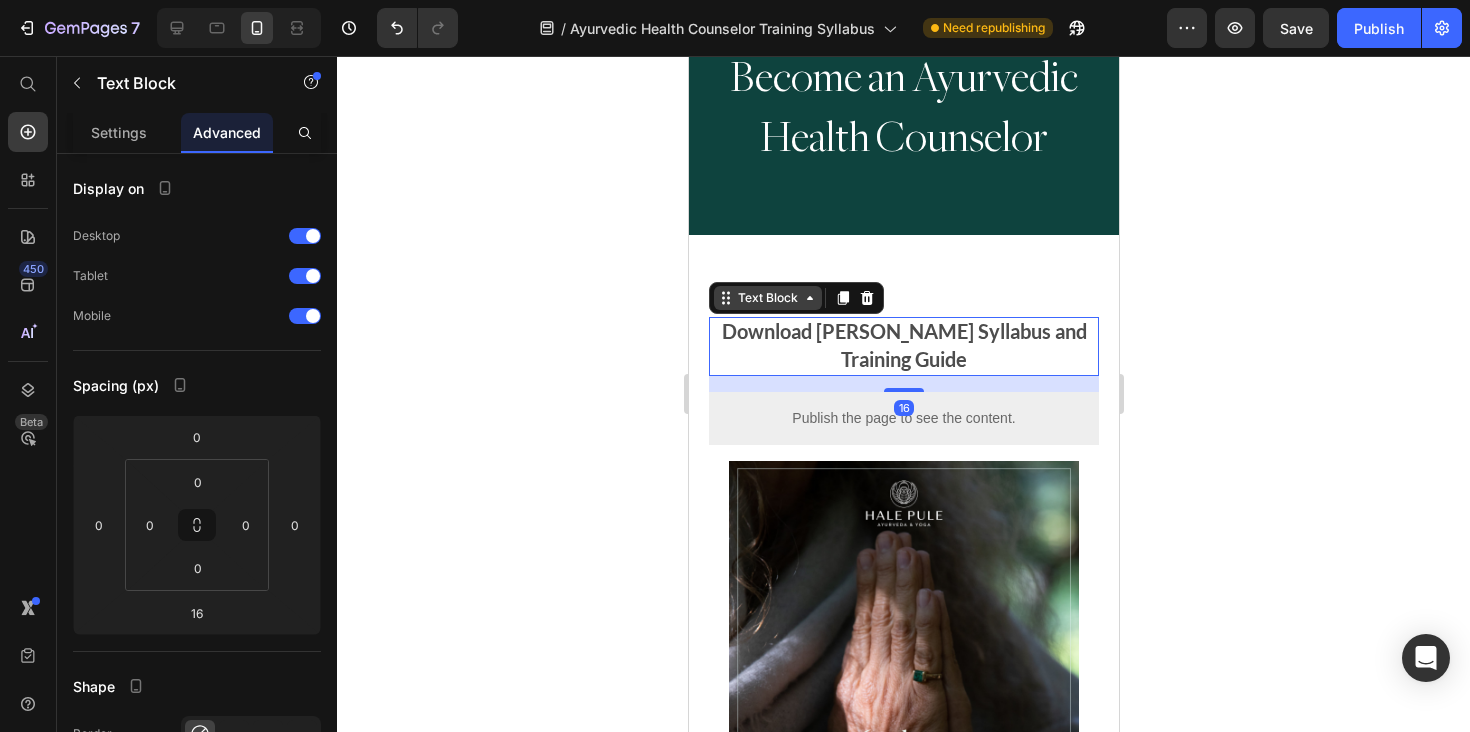click on "Text Block" at bounding box center [767, 298] 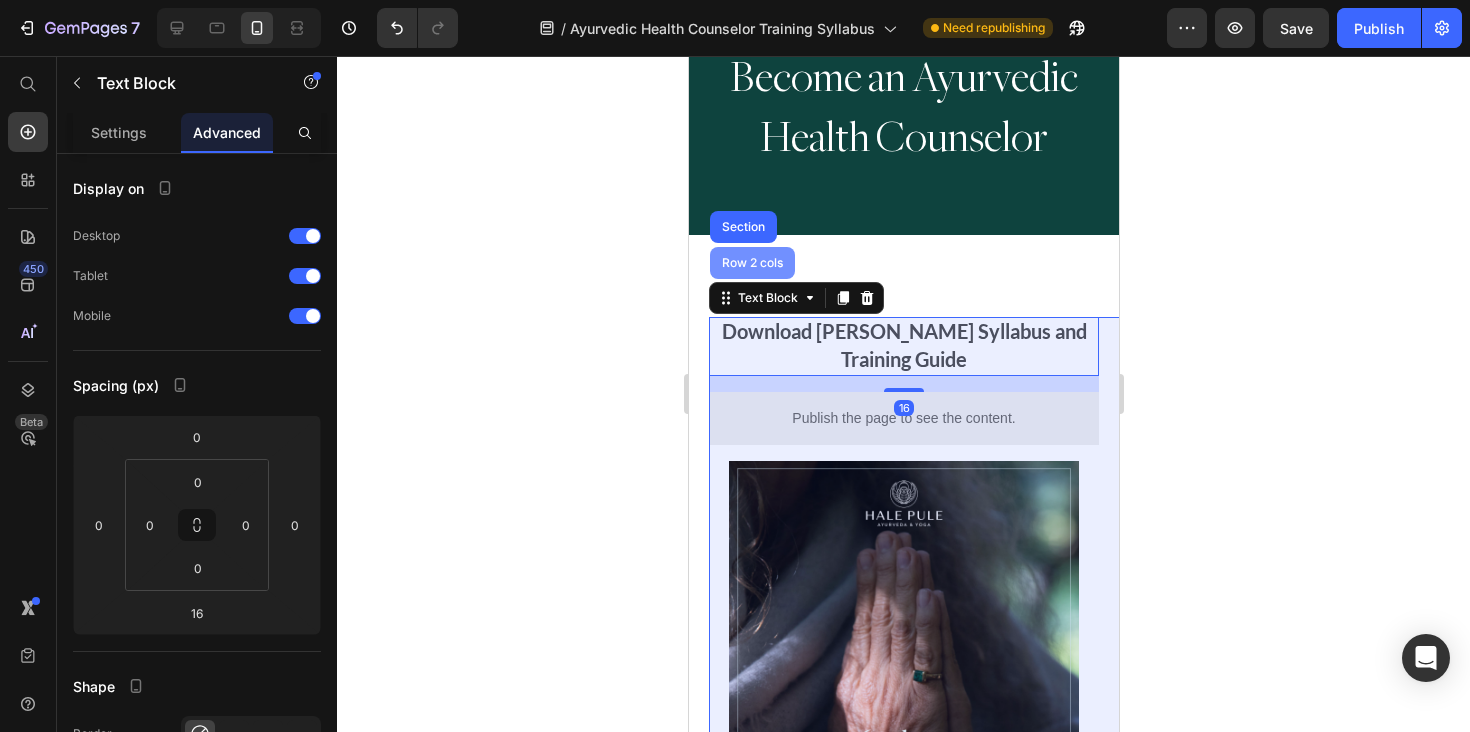 click on "Row 2 cols" at bounding box center (751, 263) 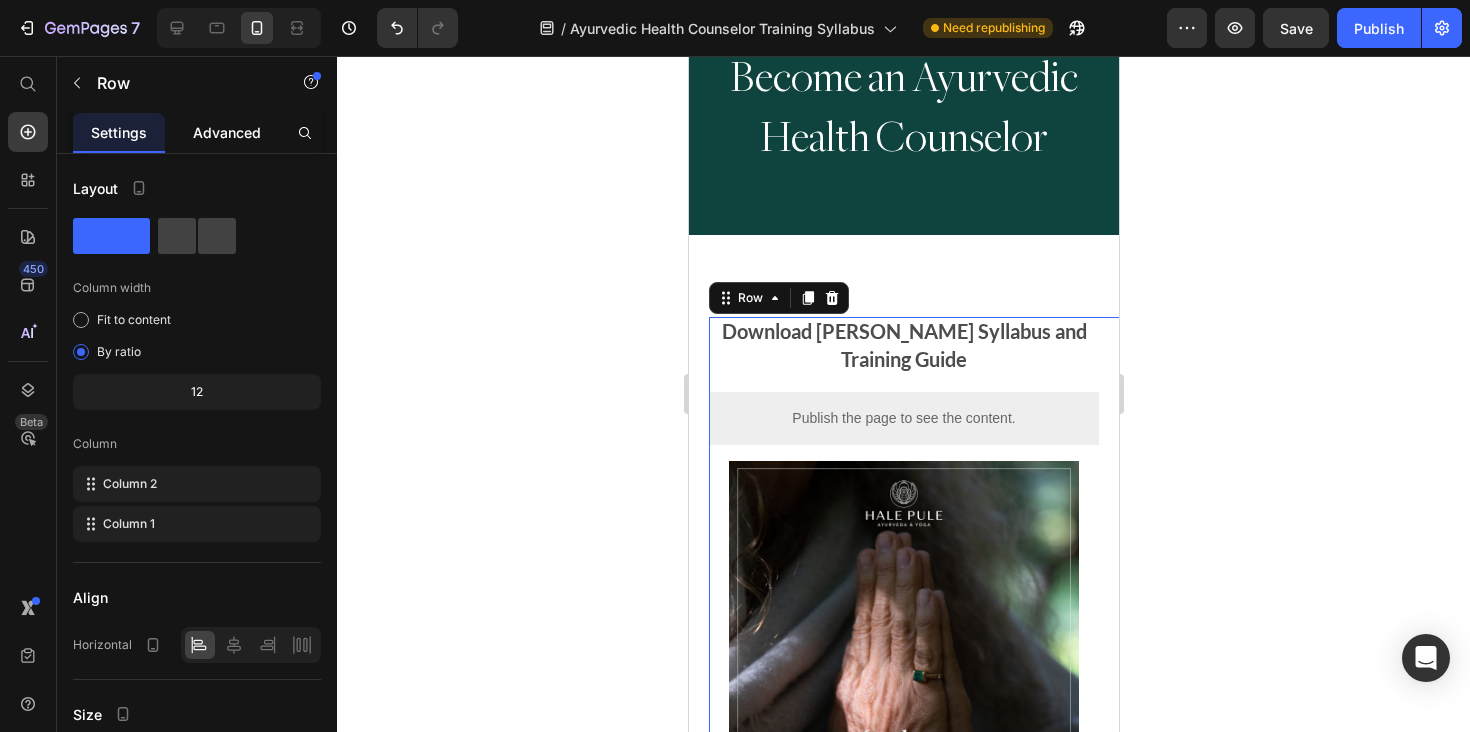 click on "Advanced" at bounding box center [227, 132] 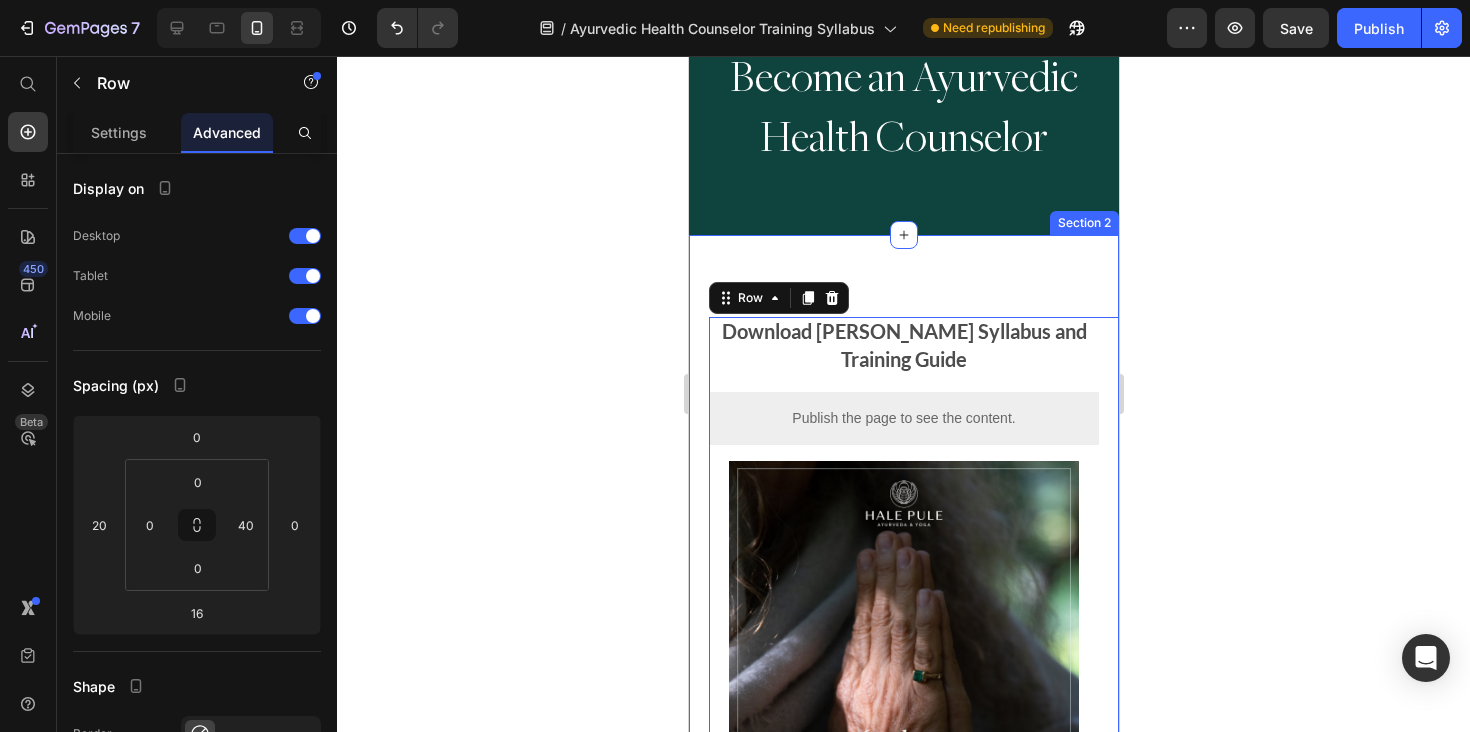click on "Drop element here Download Hale Pule's Syllabus and Training Guide Text Block
Publish the page to see the content.
Custom Code Image Row   16 Section 2" at bounding box center [903, 628] 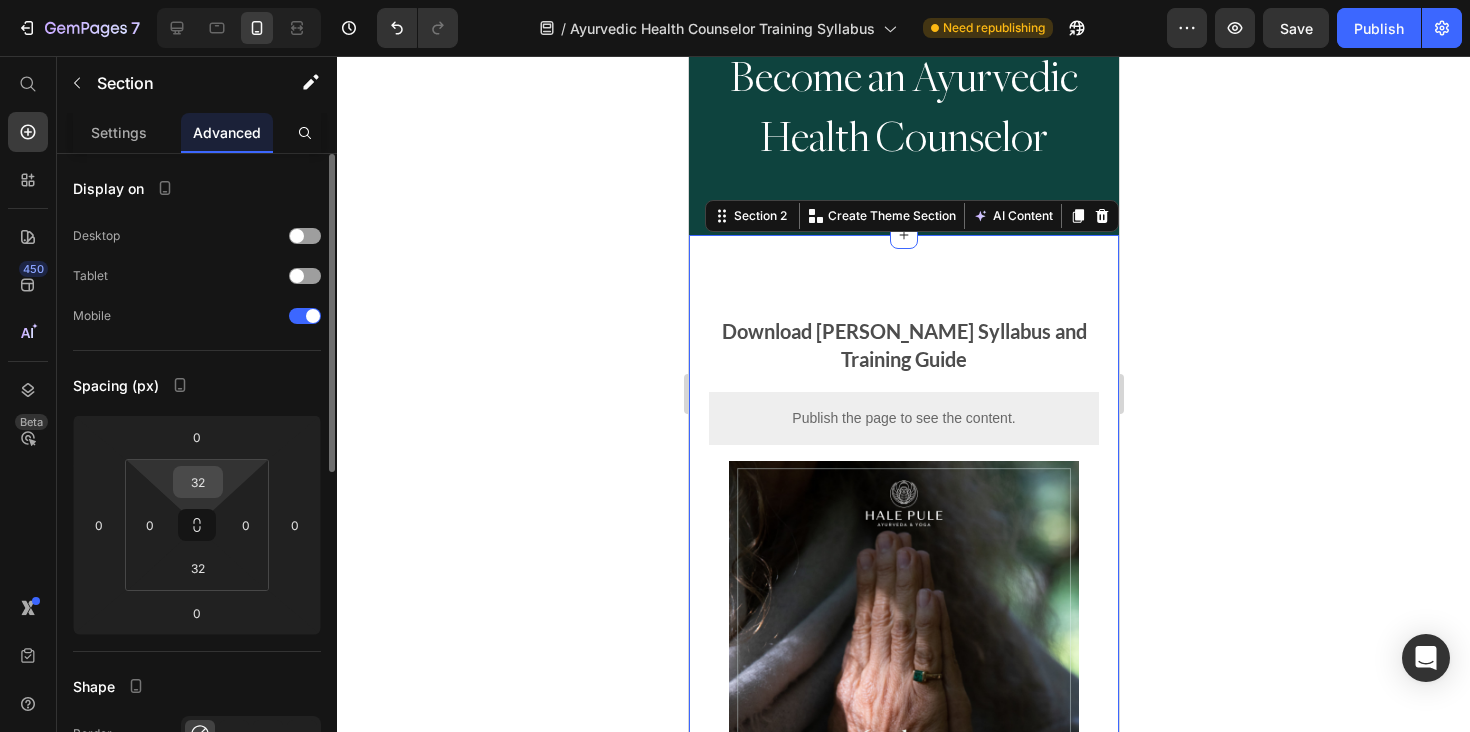 click on "32" at bounding box center (198, 482) 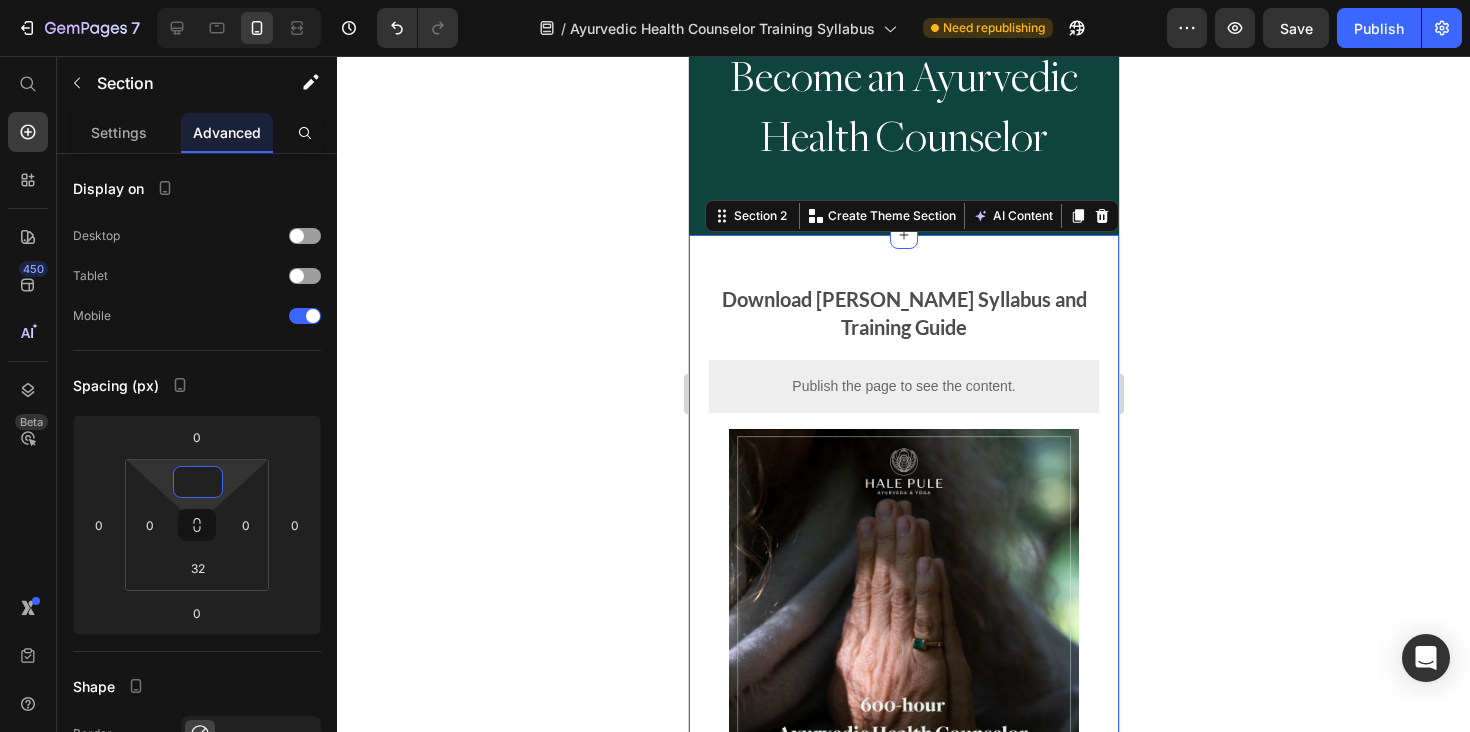 type on "0" 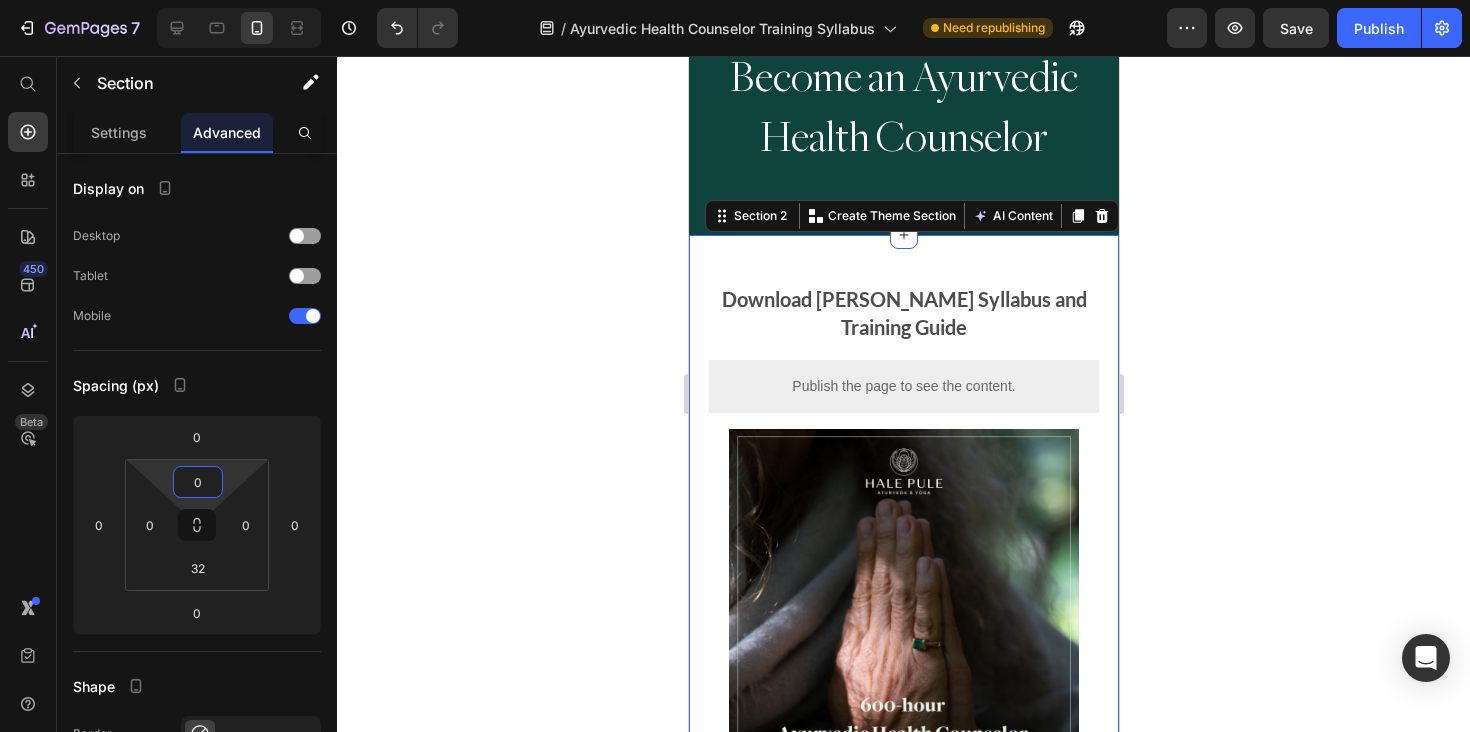 click on "Drop element here Download Hale Pule's Syllabus and Training Guide Text Block
Publish the page to see the content.
Custom Code Image Row" at bounding box center (903, 596) 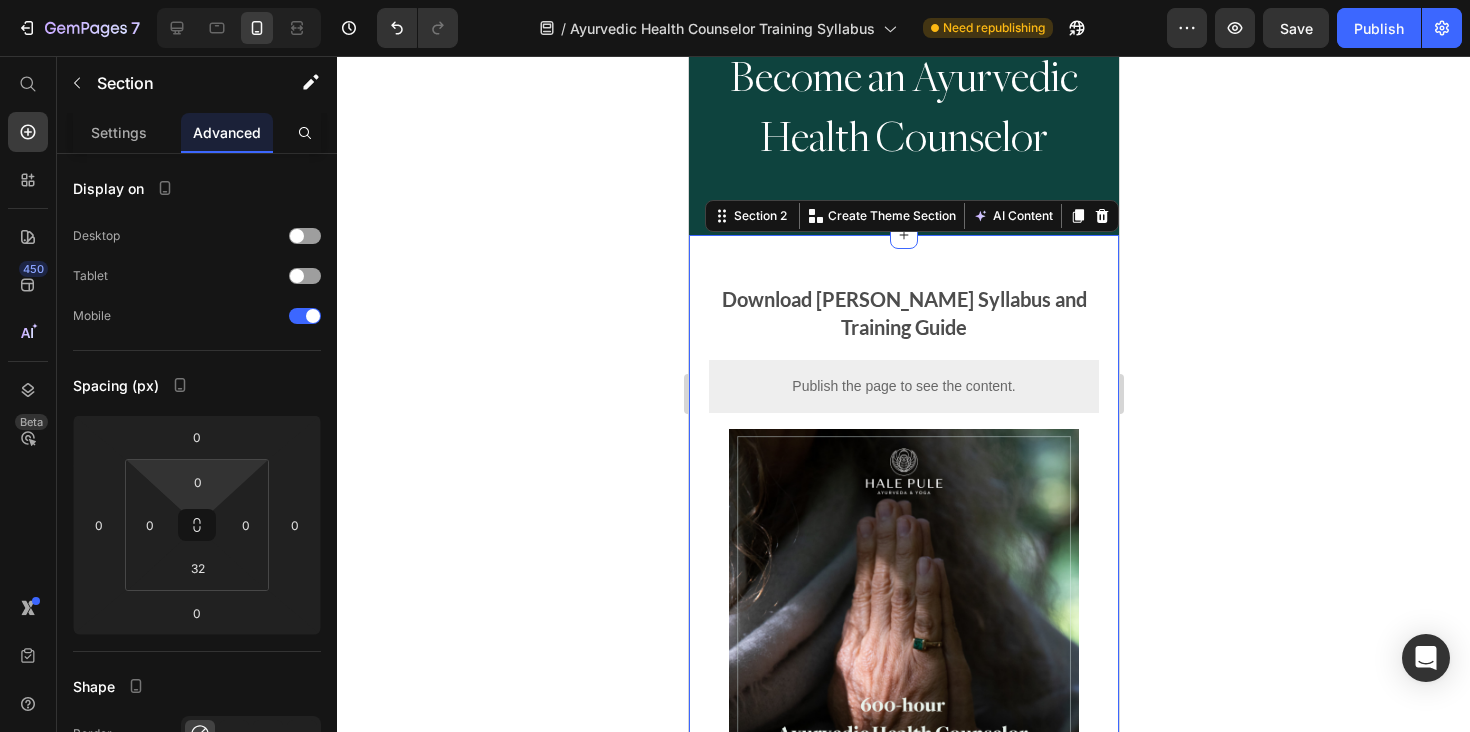 click on "Drop element here Download Hale Pule's Syllabus and Training Guide Text Block
Publish the page to see the content.
Custom Code Image Row" at bounding box center (903, 596) 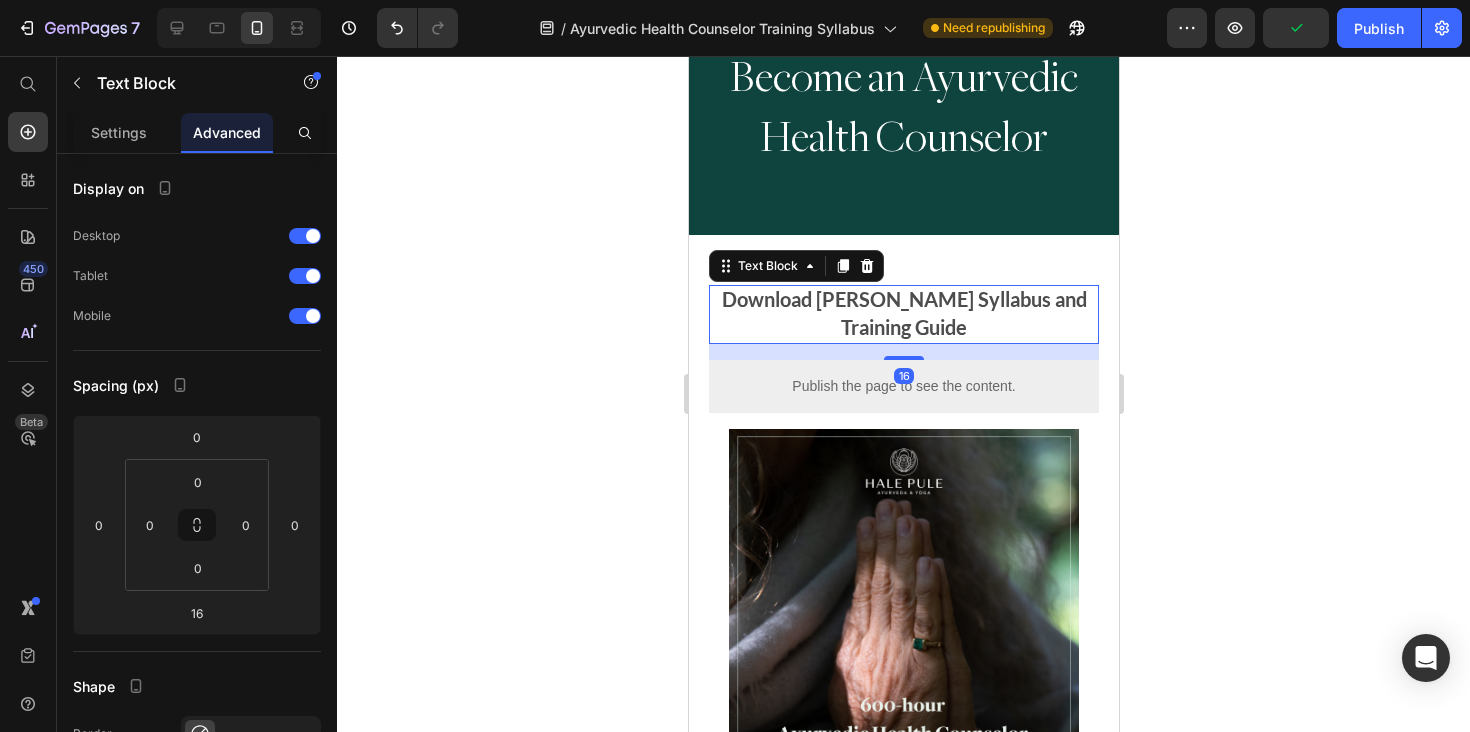 click on "Download Hale Pule's Syllabus and Training Guide" at bounding box center (903, 312) 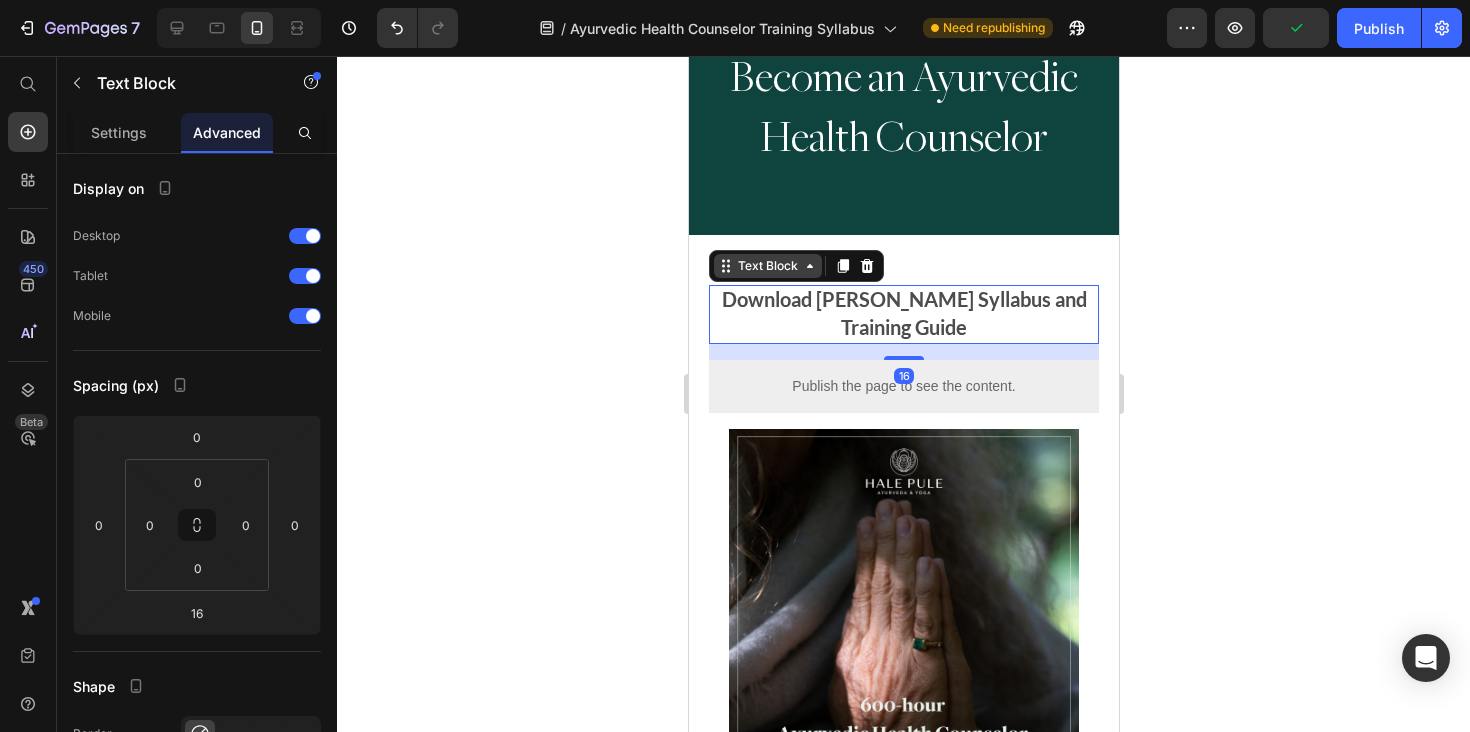click on "Text Block" at bounding box center (767, 266) 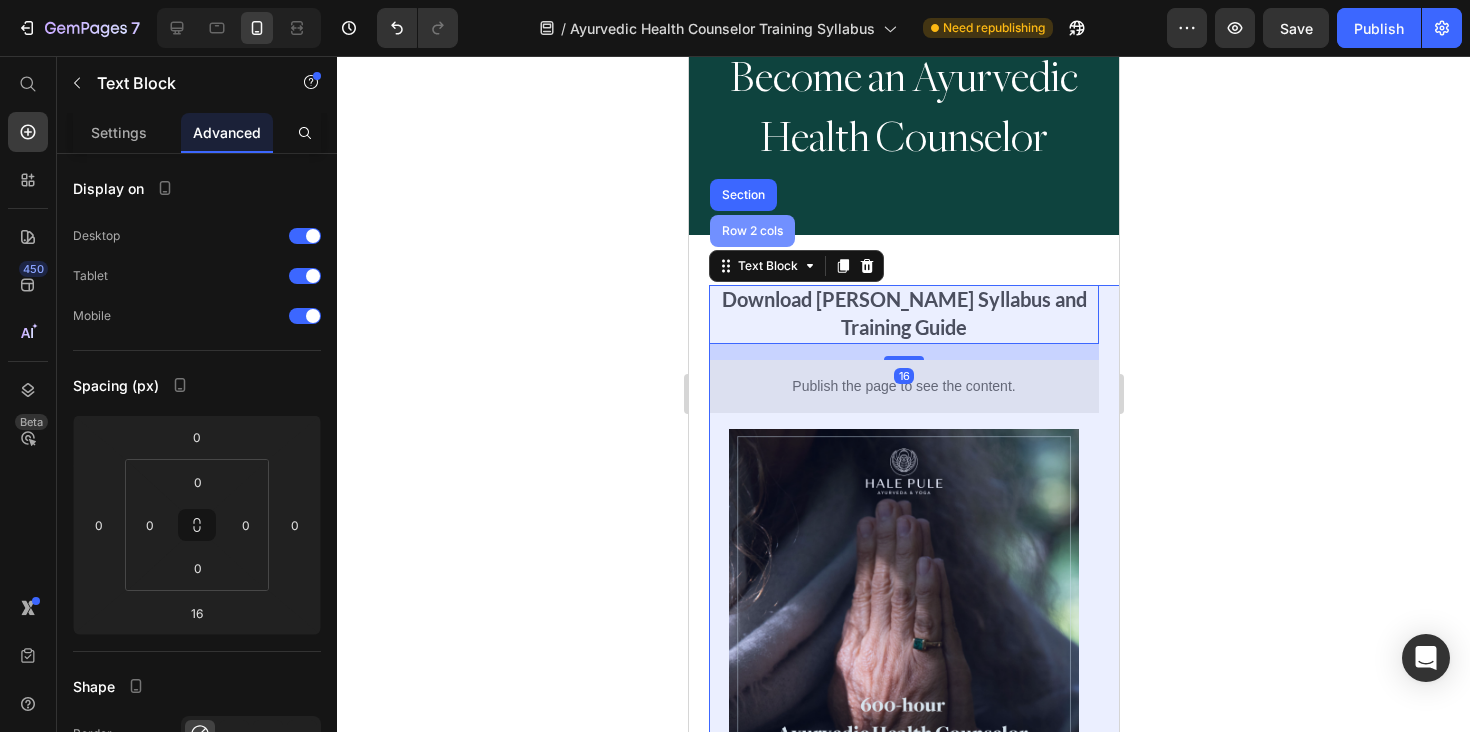 click on "Row 2 cols" at bounding box center [751, 231] 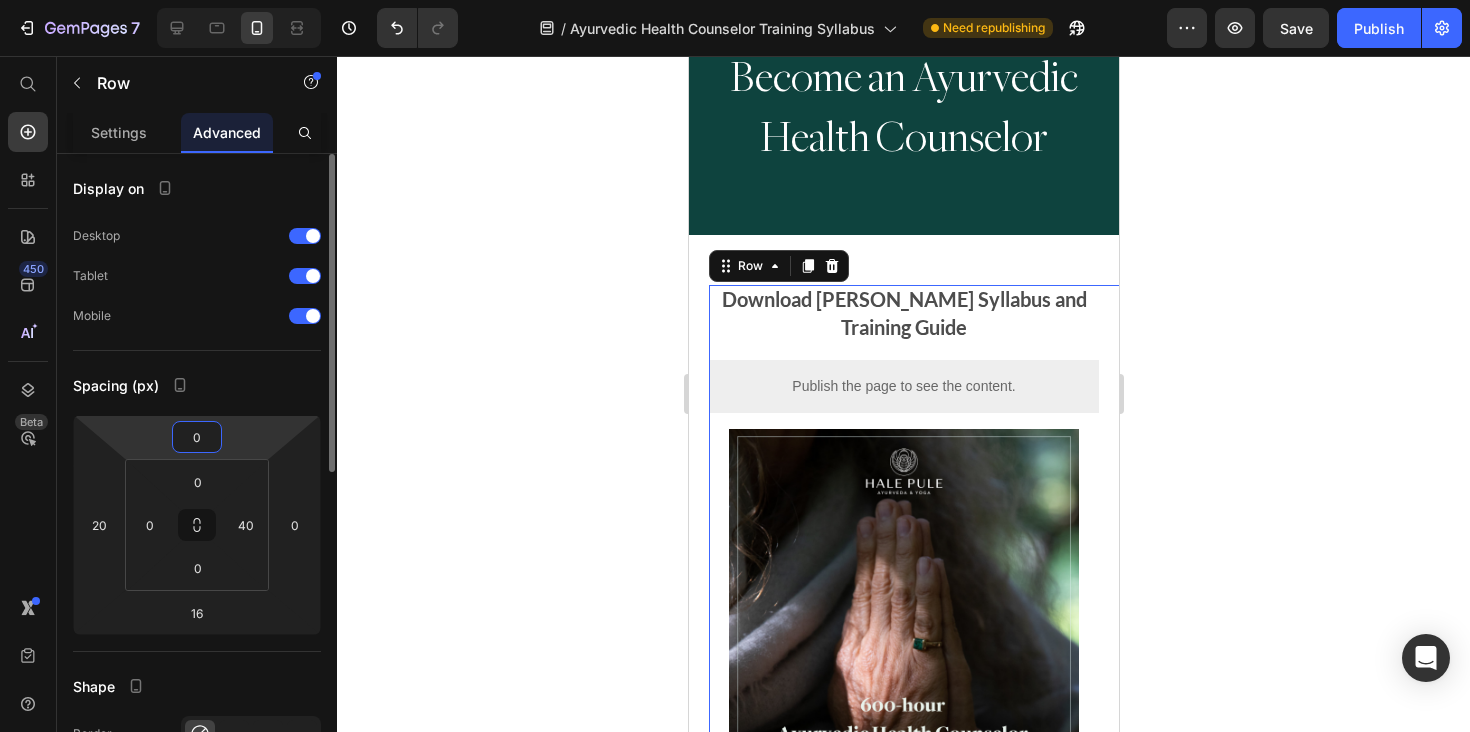 click on "0" at bounding box center [197, 437] 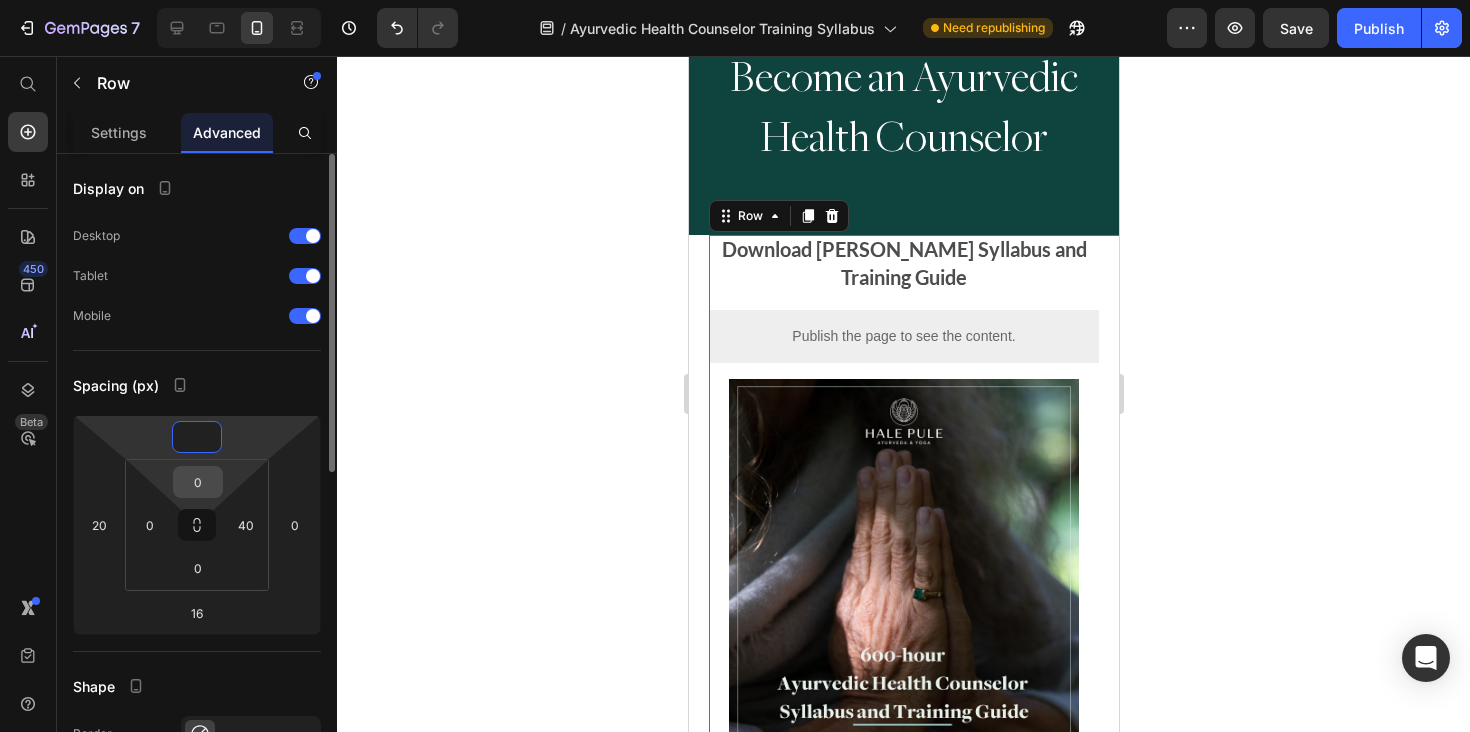 type on "0" 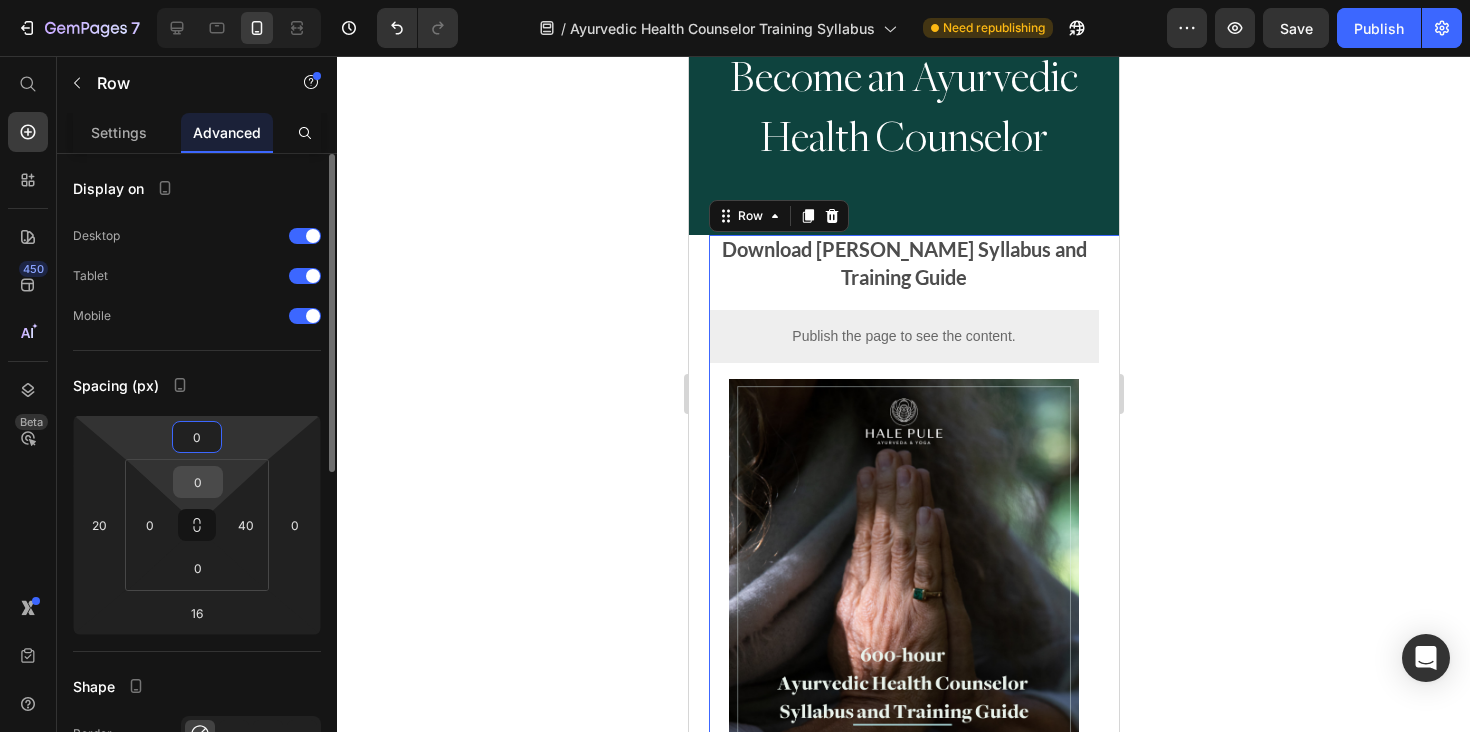 click on "0" at bounding box center (198, 482) 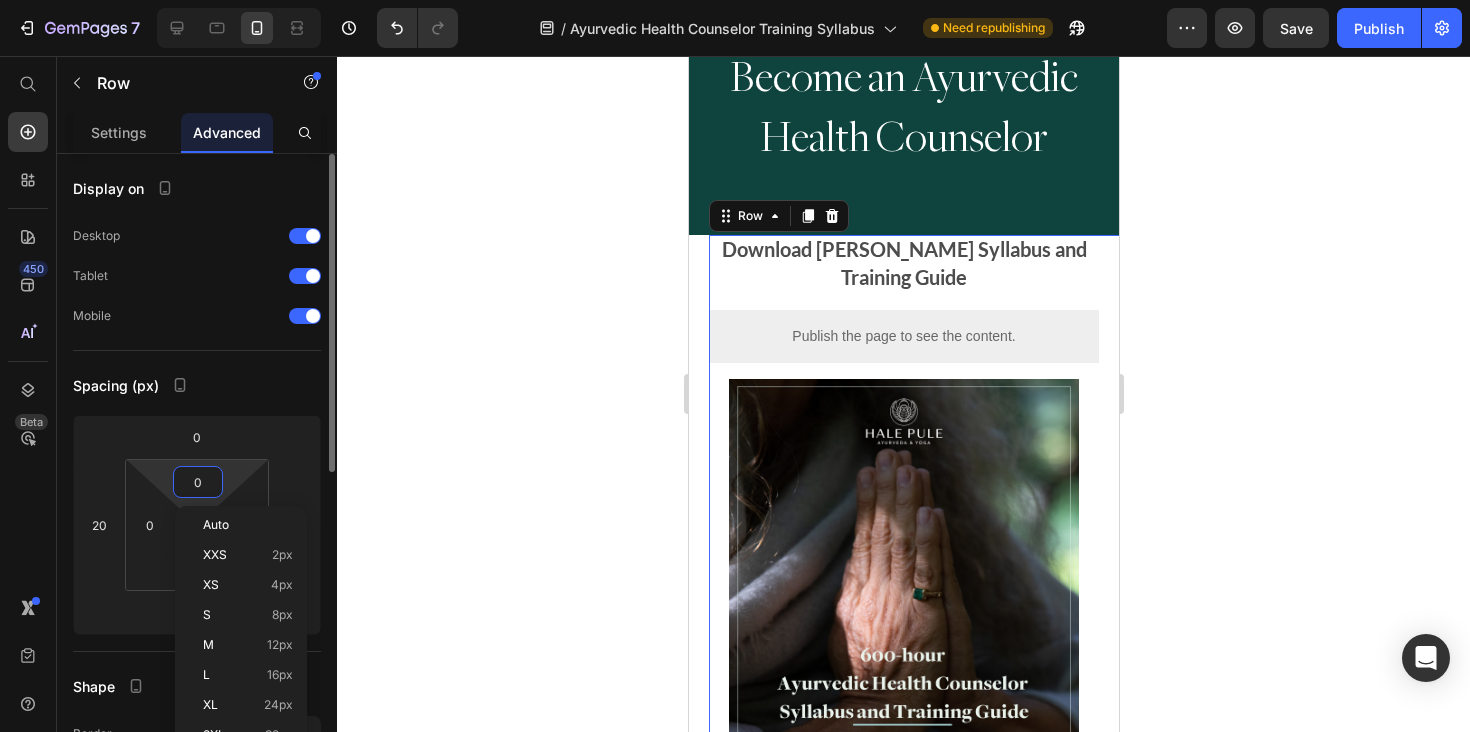 type 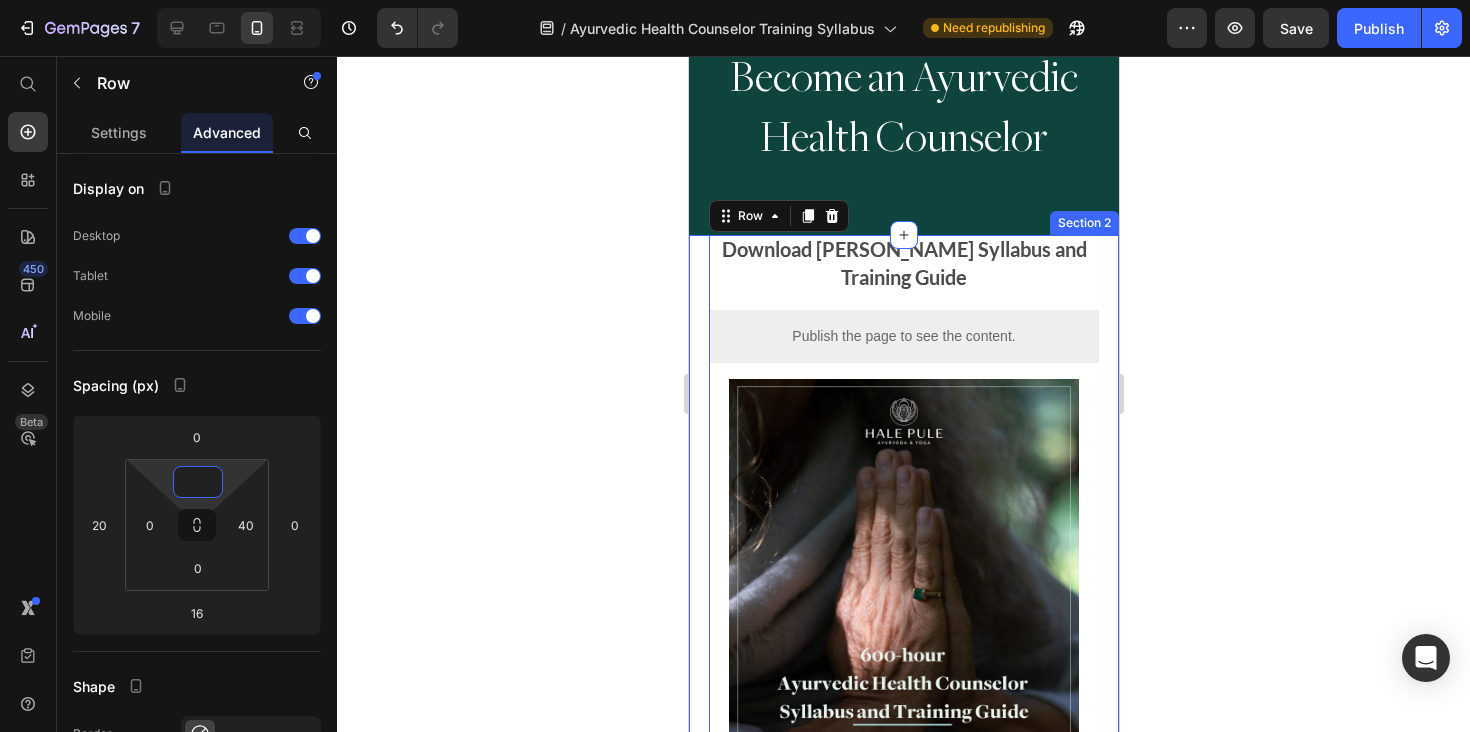 click on "Drop element here Download Hale Pule's Syllabus and Training Guide Text Block
Publish the page to see the content.
Custom Code Image Row   16" at bounding box center (903, 571) 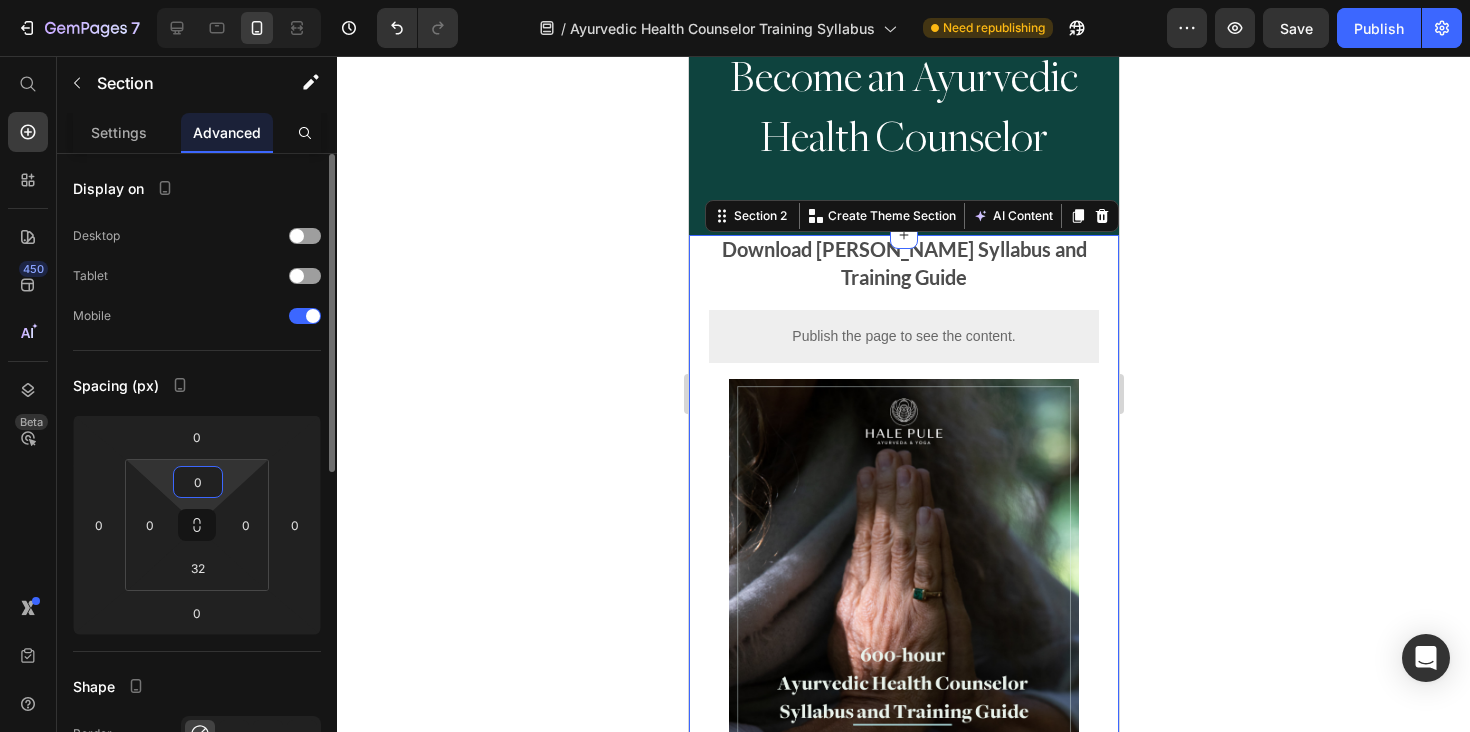 click on "0" at bounding box center (198, 482) 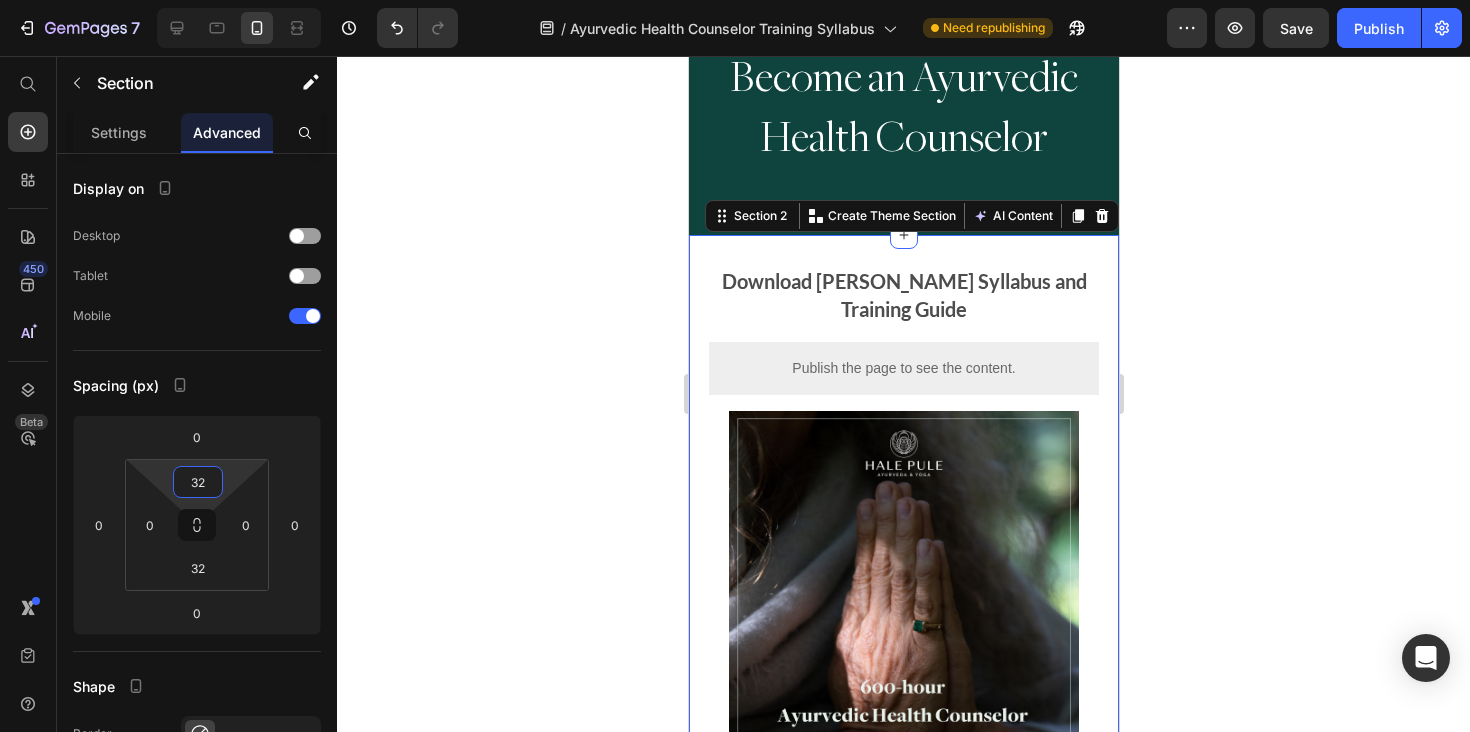 type on "32" 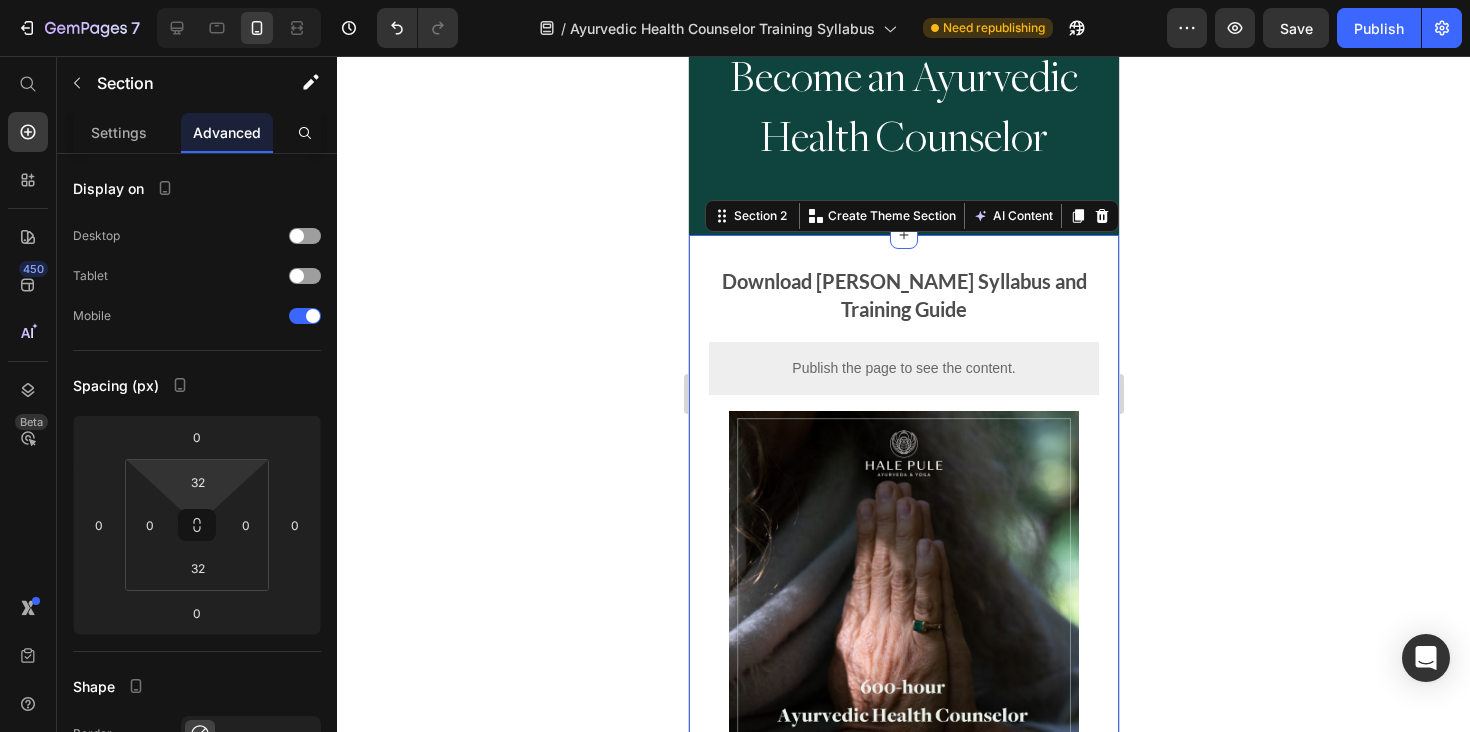 click on "Drop element here Download Hale Pule's Syllabus and Training Guide Text Block
Publish the page to see the content.
Custom Code Image Row" at bounding box center [903, 603] 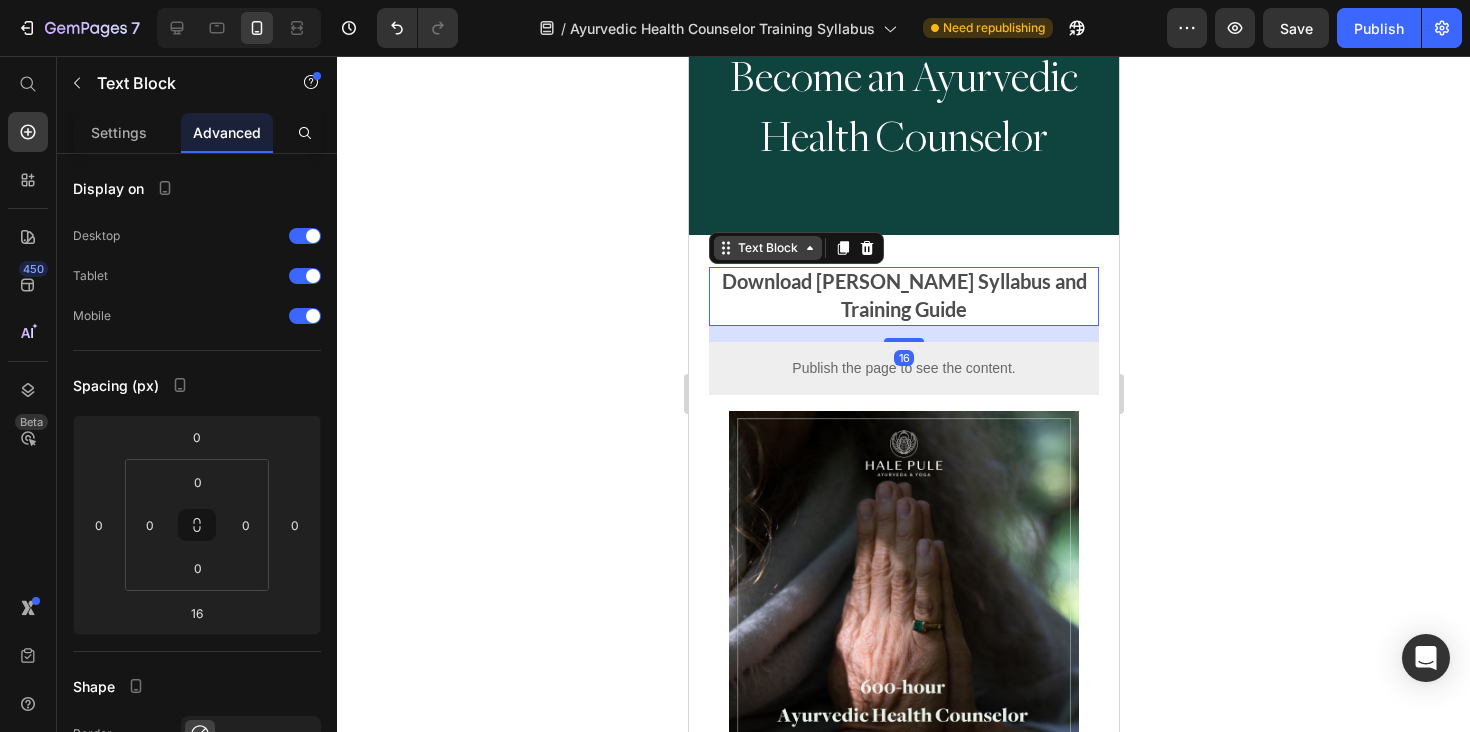click on "Text Block" at bounding box center [767, 248] 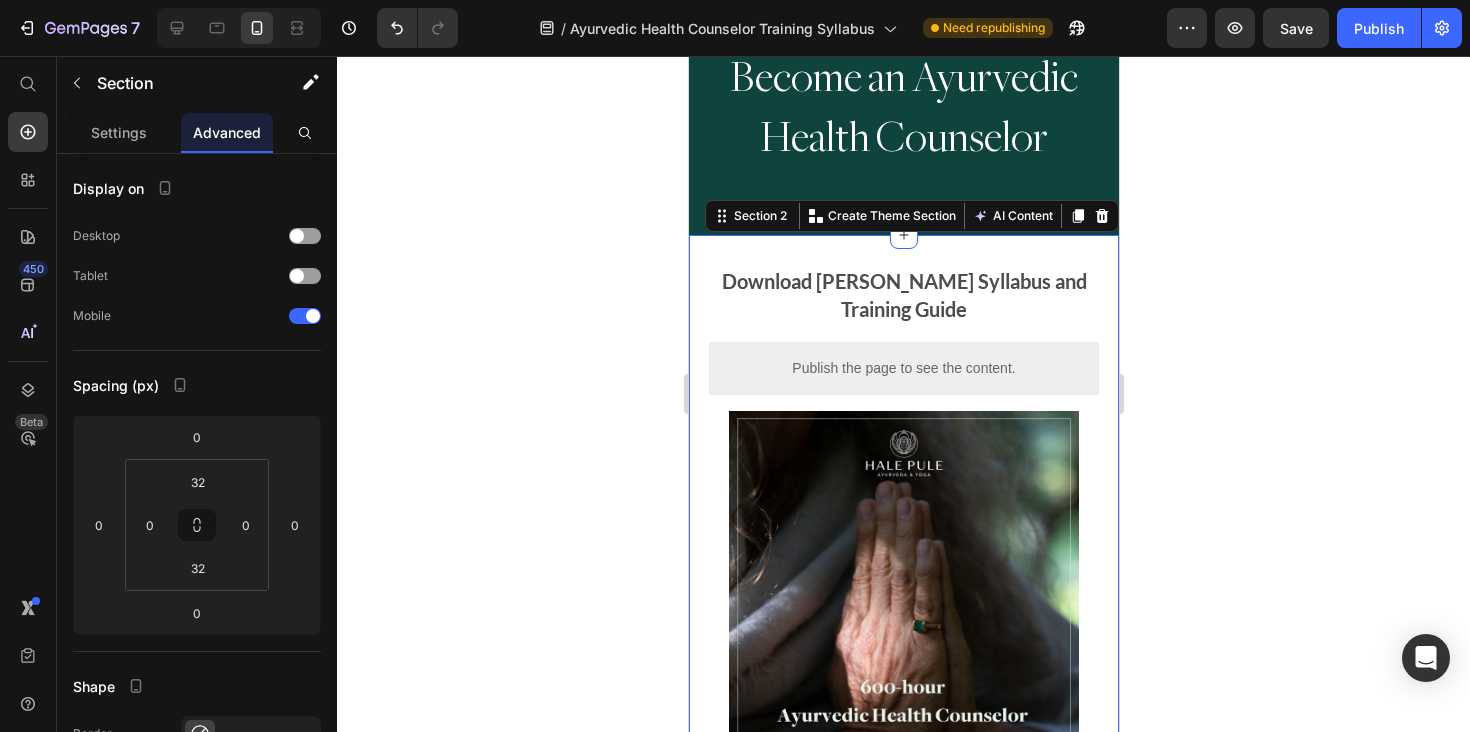 click on "Drop element here Download Hale Pule's Syllabus and Training Guide Text Block
Publish the page to see the content.
Custom Code Image Row" at bounding box center [903, 603] 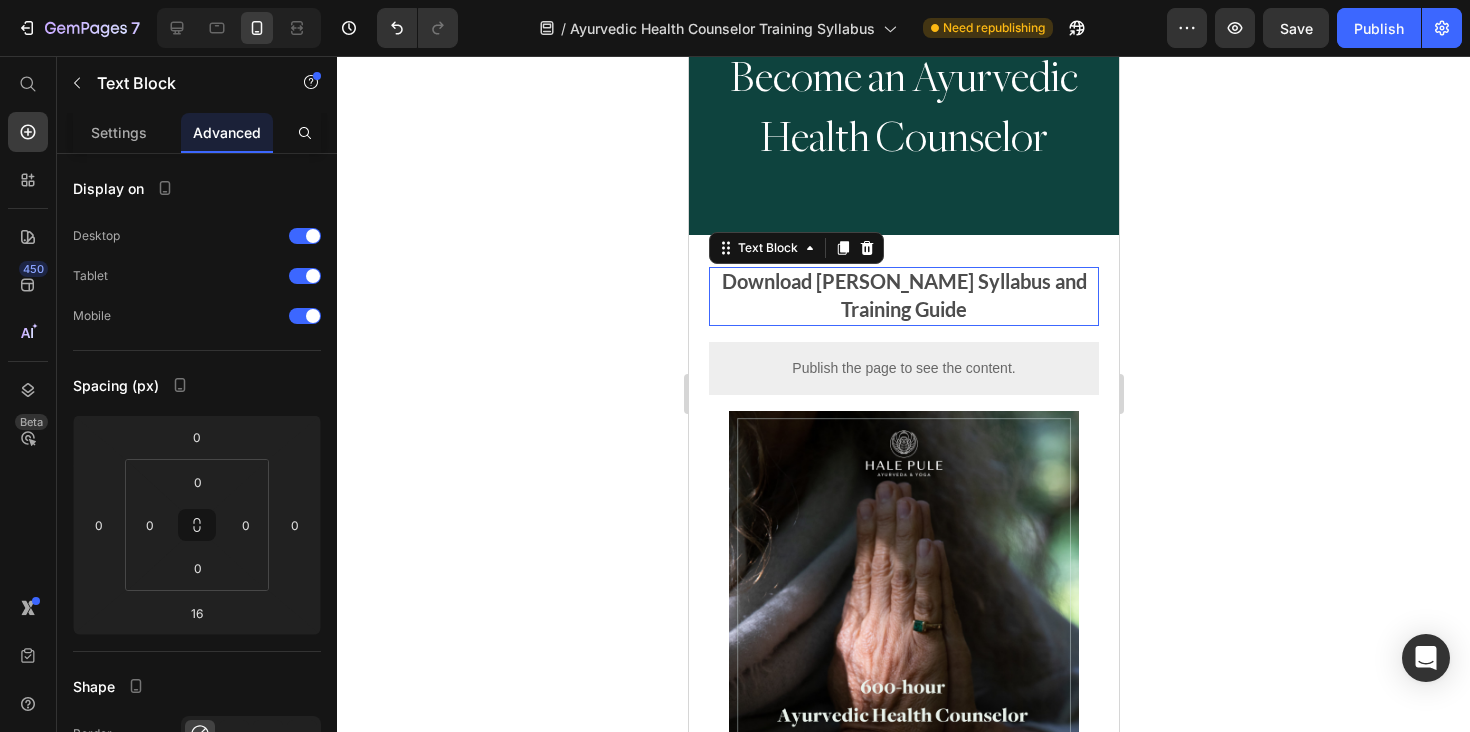click on "Download Hale Pule's Syllabus and Training Guide" at bounding box center [903, 296] 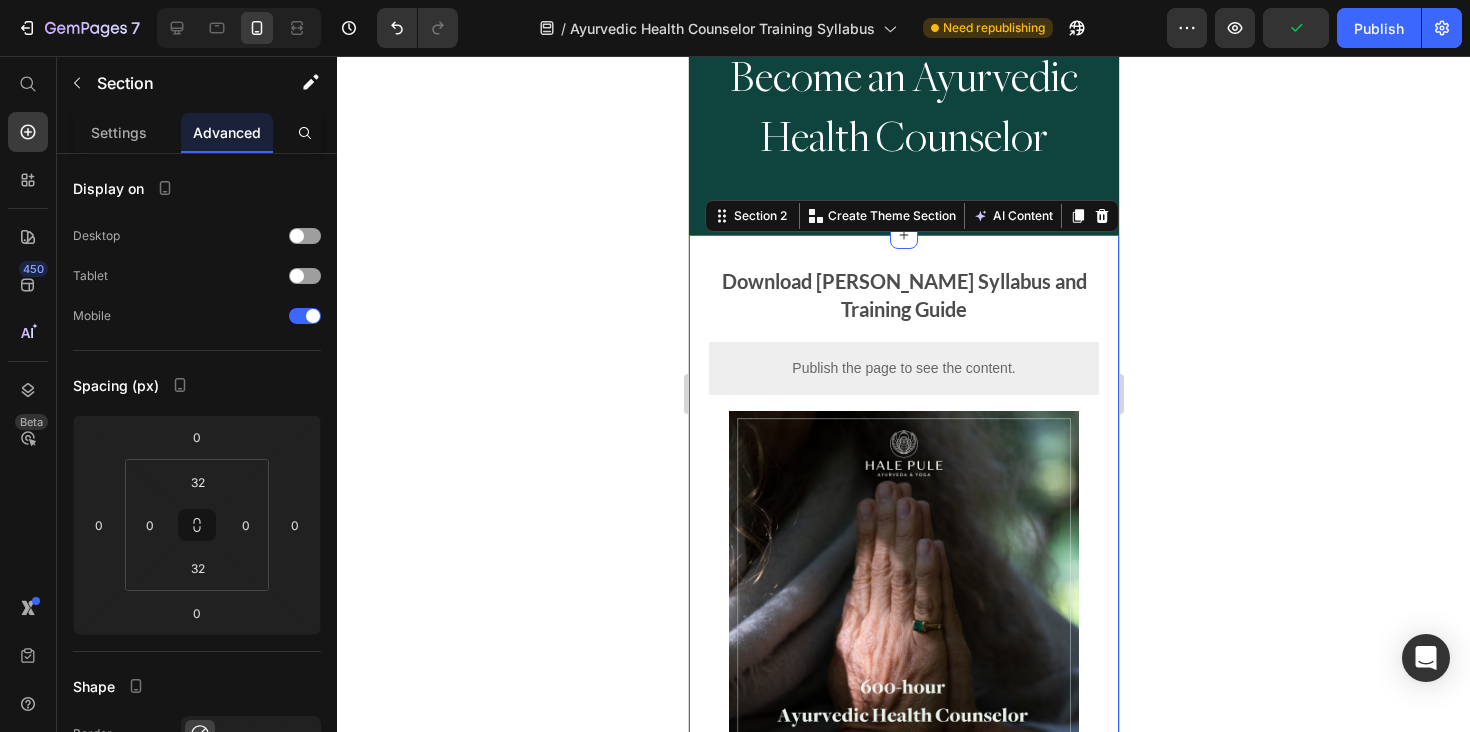 drag, startPoint x: 701, startPoint y: 283, endPoint x: 1313, endPoint y: 364, distance: 617.33704 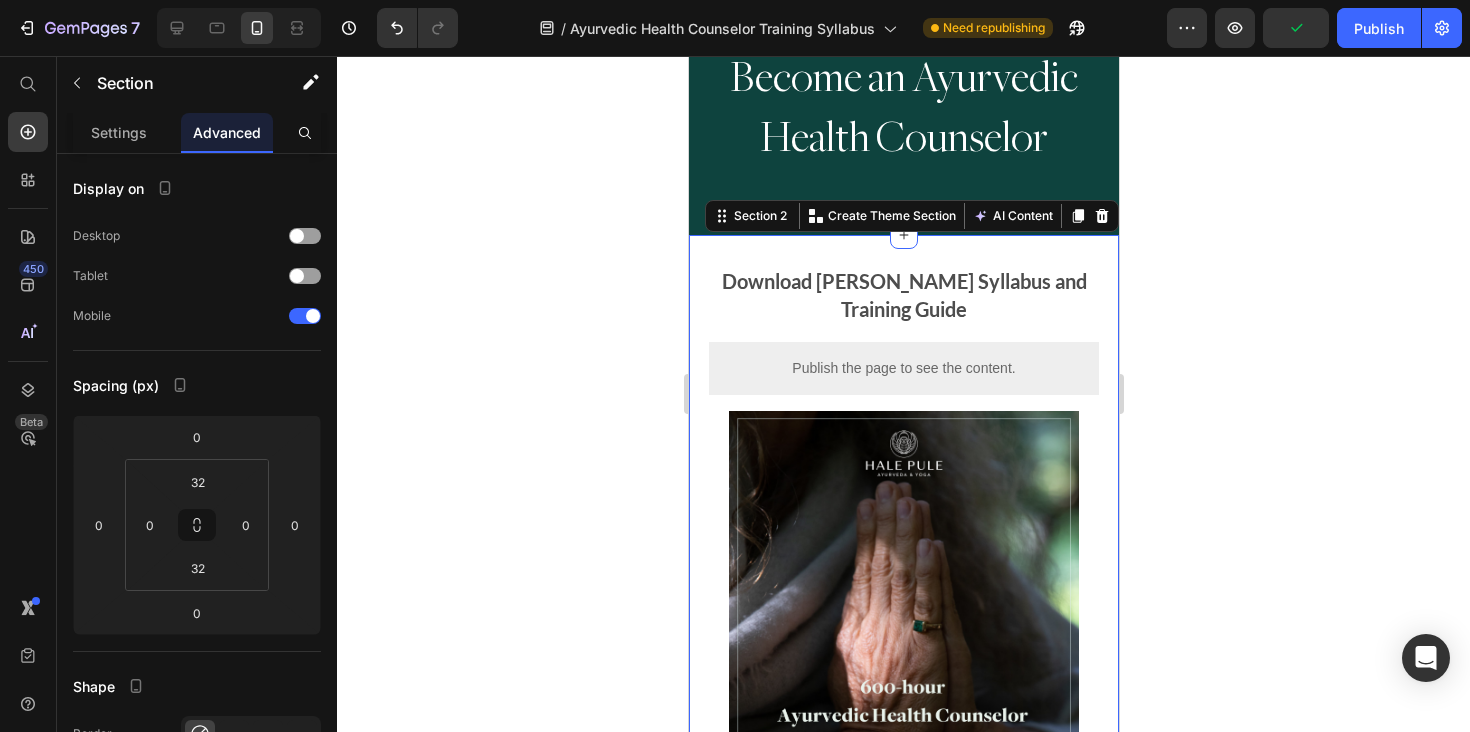 click on "Drop element here Download Hale Pule's Syllabus and Training Guide Text Block
Publish the page to see the content.
Custom Code Image Row" at bounding box center [903, 603] 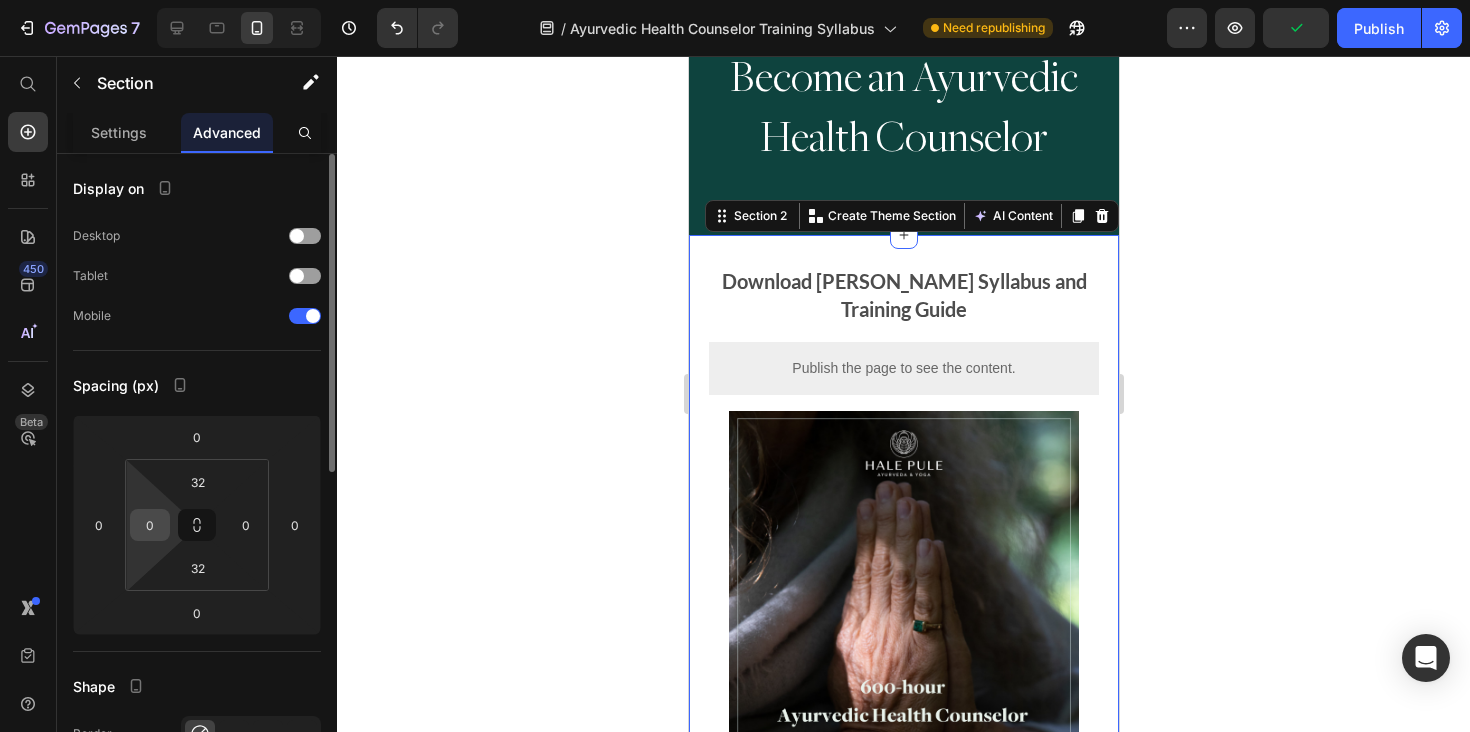 click on "0" at bounding box center (150, 525) 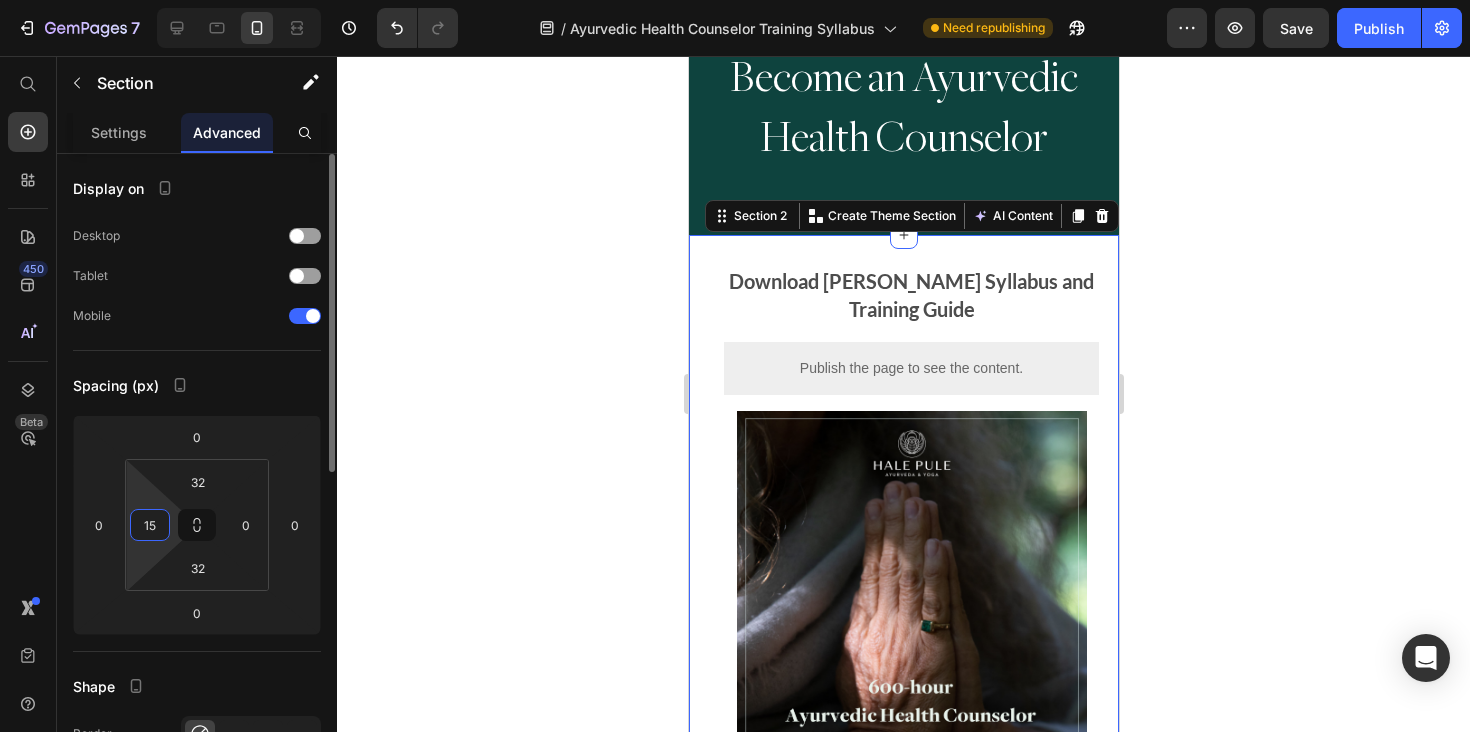 type on "1" 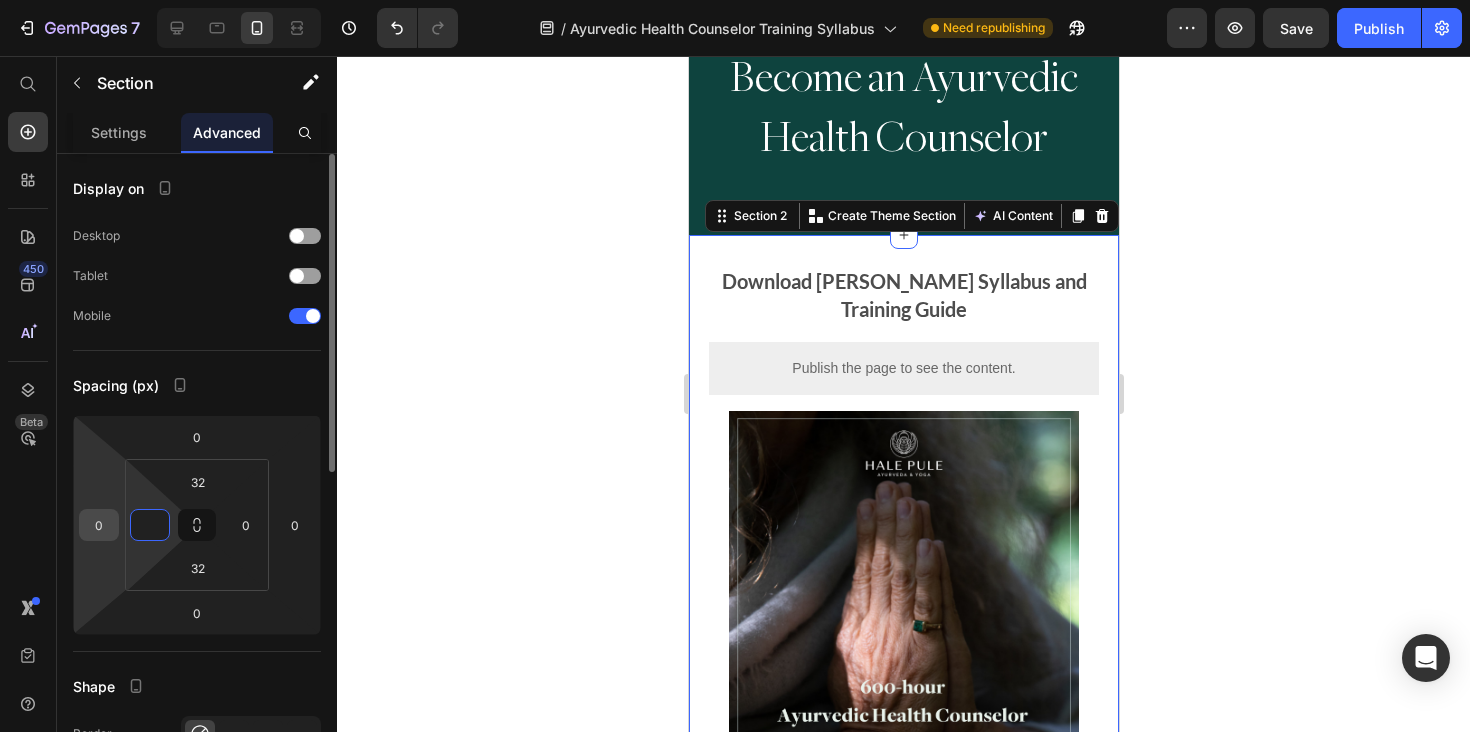 click on "0" at bounding box center (99, 525) 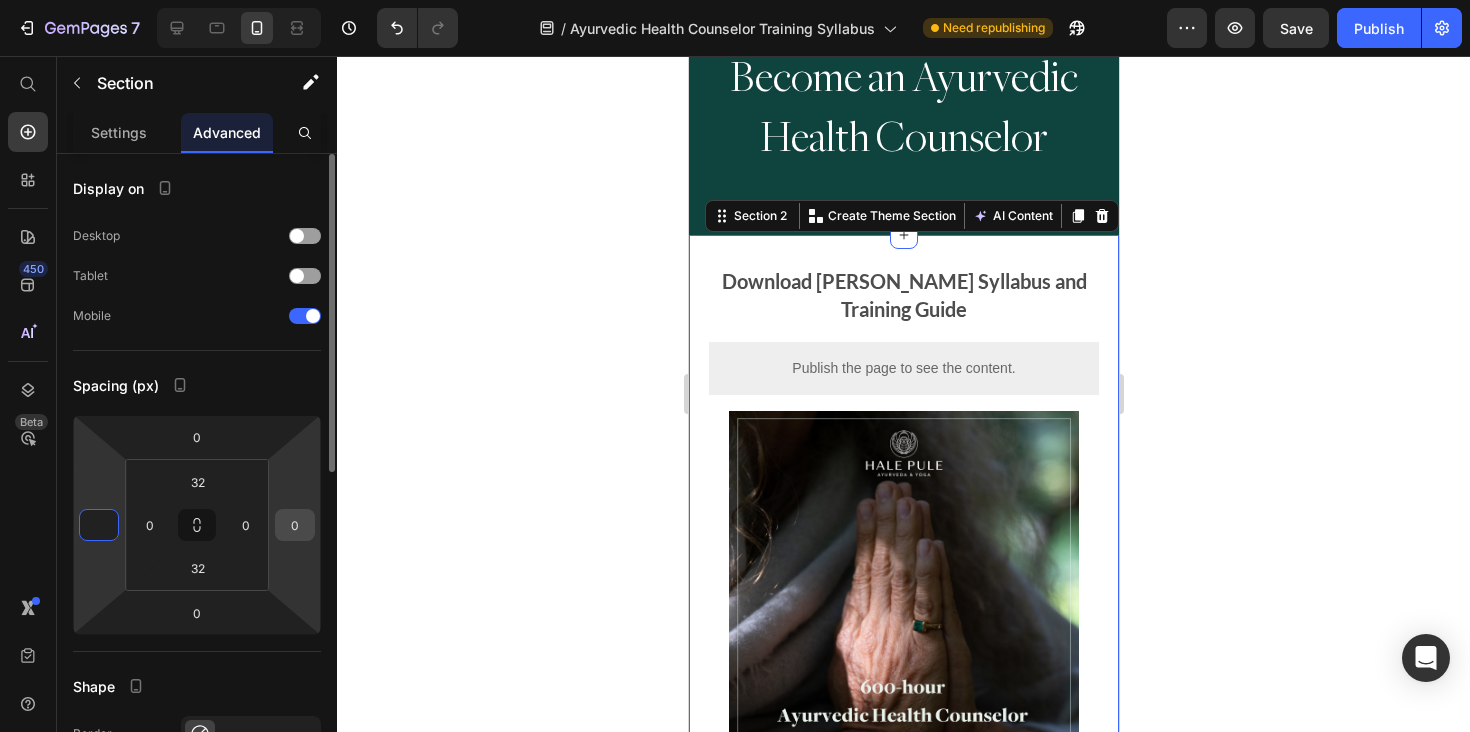 type on "0" 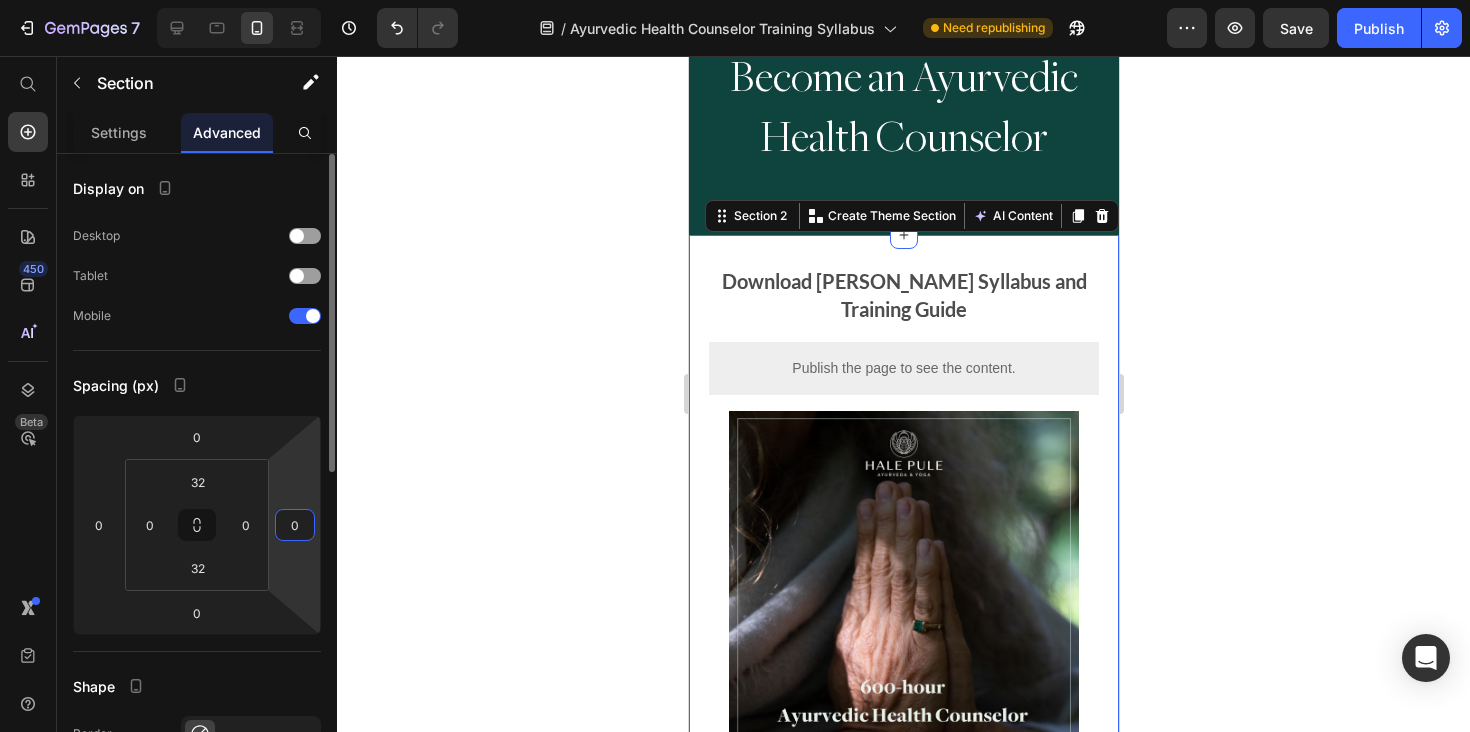 click on "0" at bounding box center [295, 525] 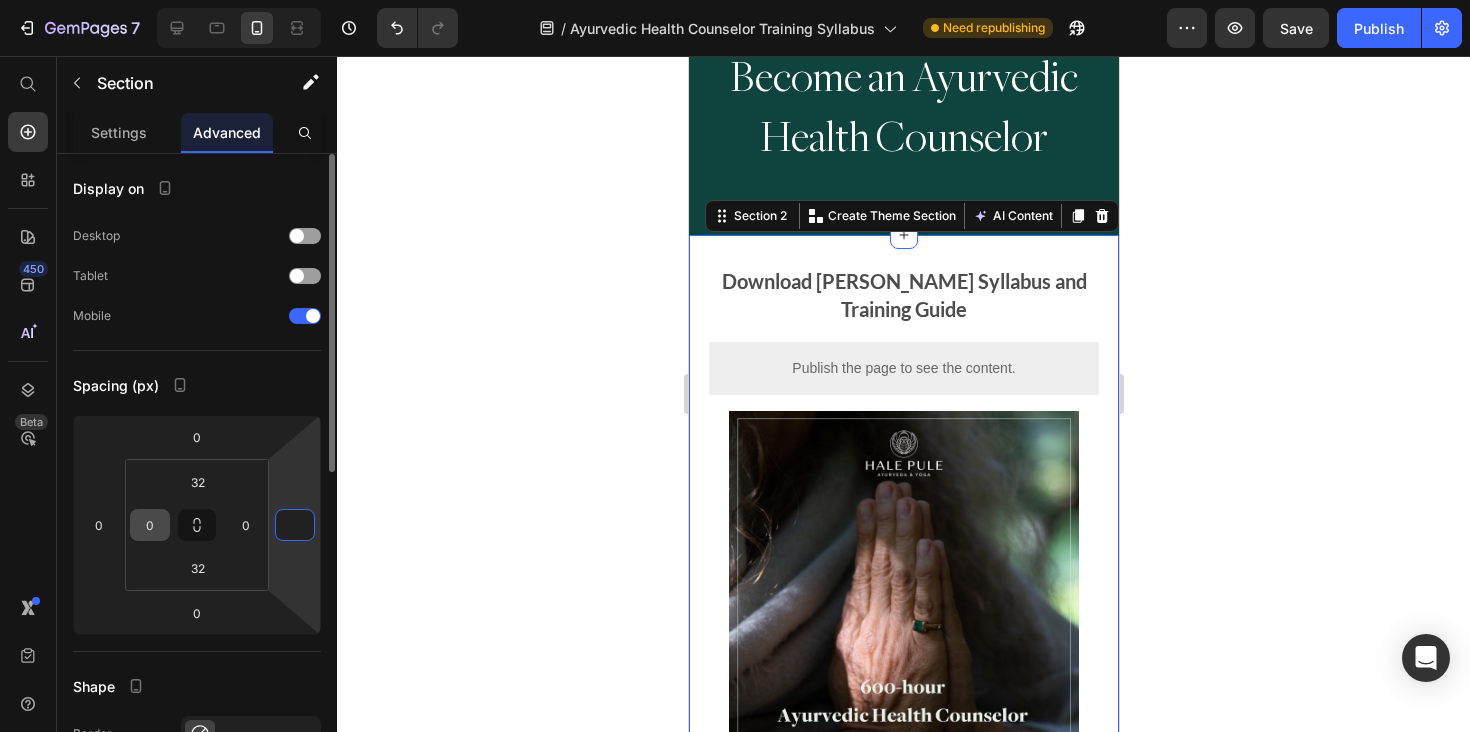 type on "0" 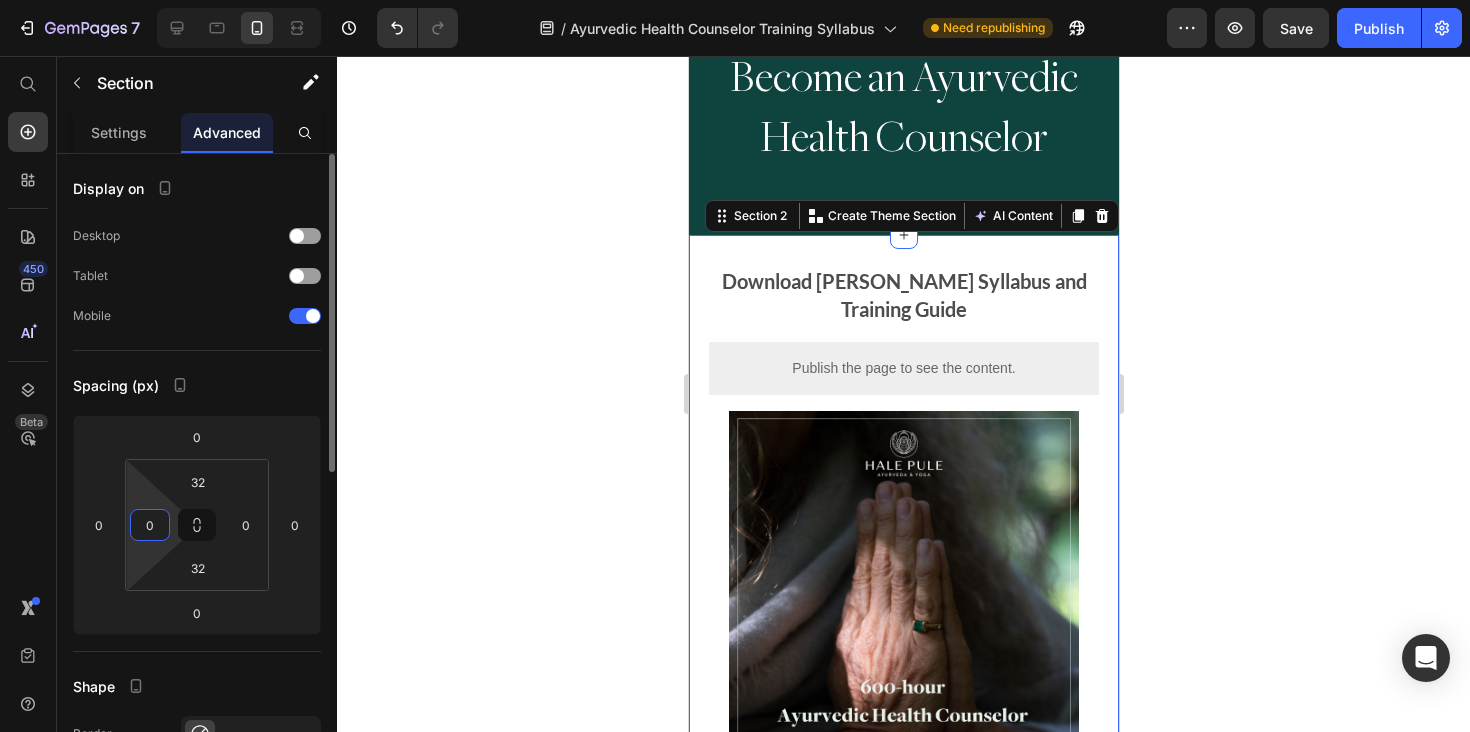 click on "0" at bounding box center [150, 525] 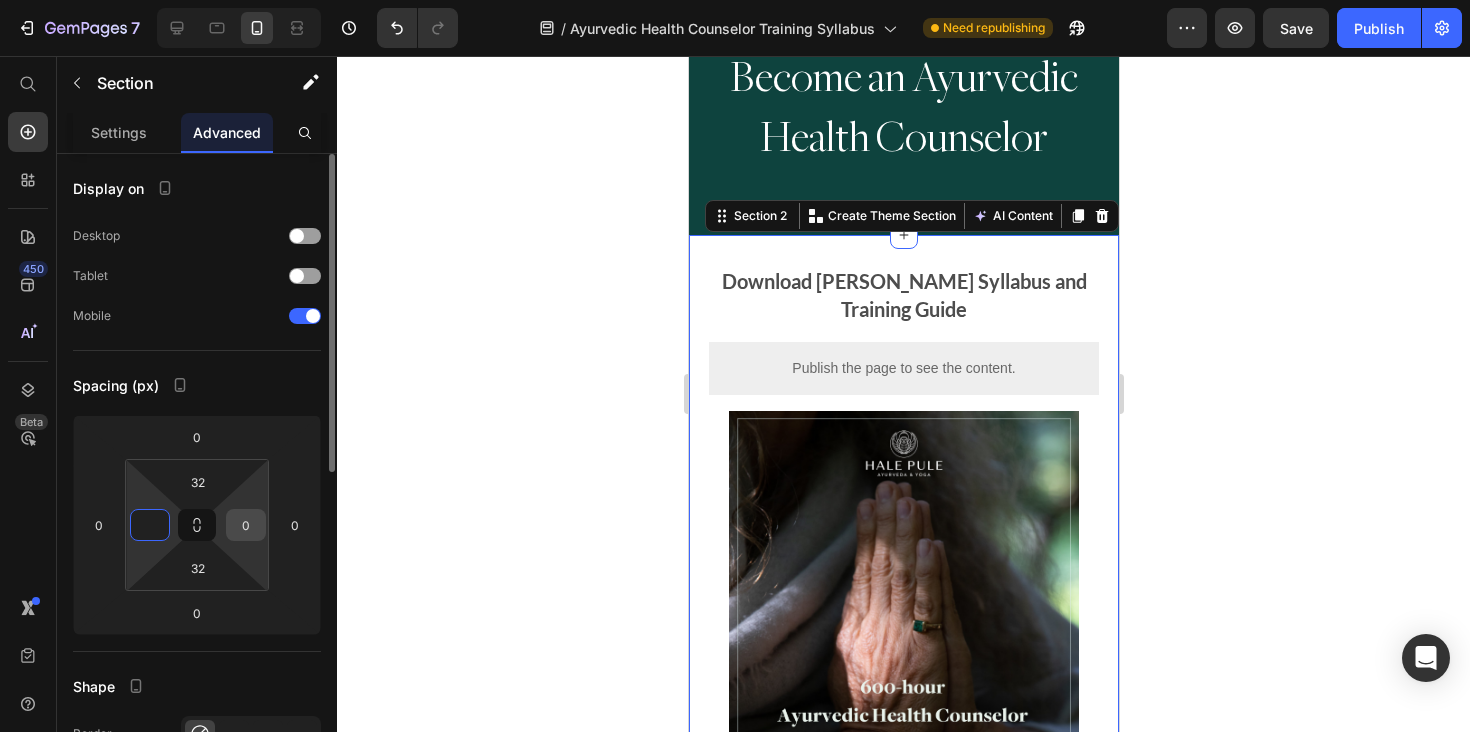 type on "0" 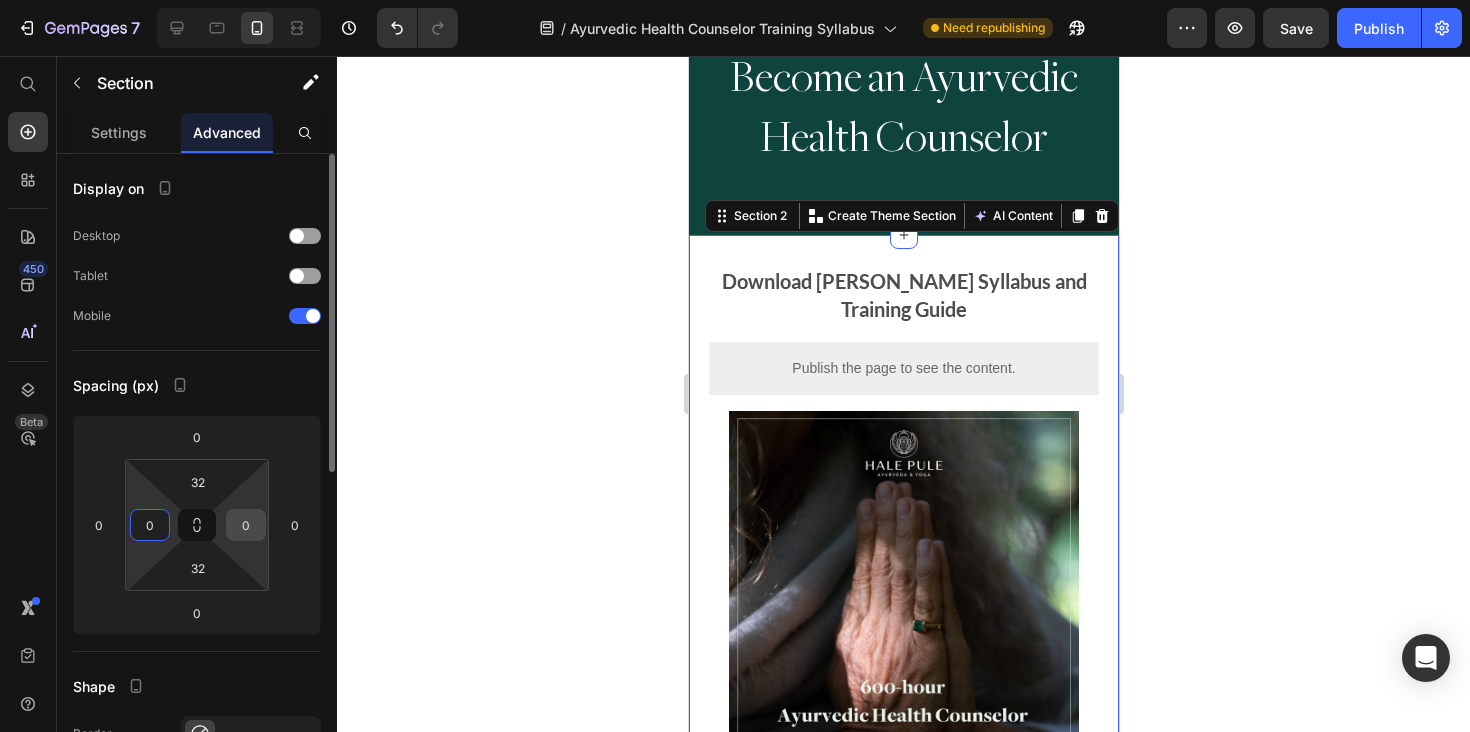 click on "0" at bounding box center [246, 525] 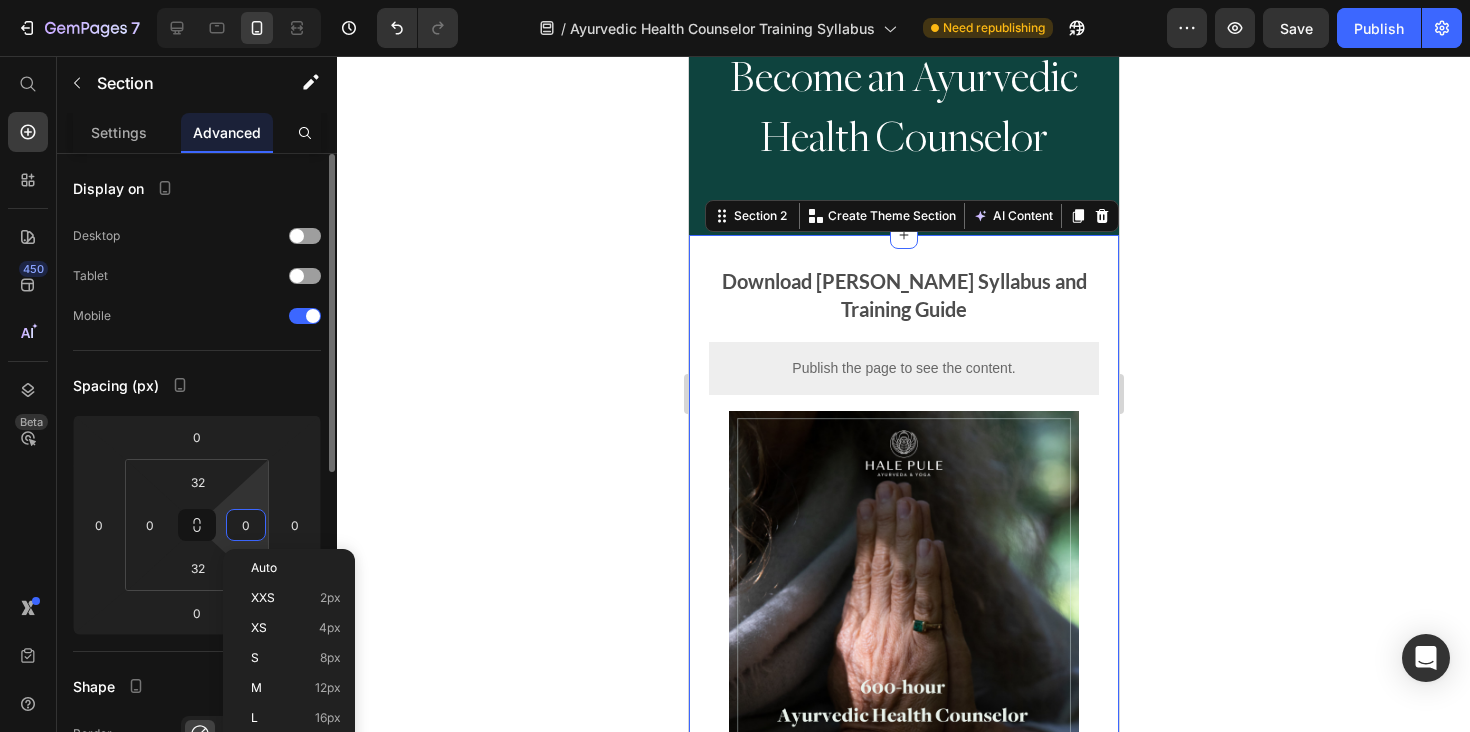 type 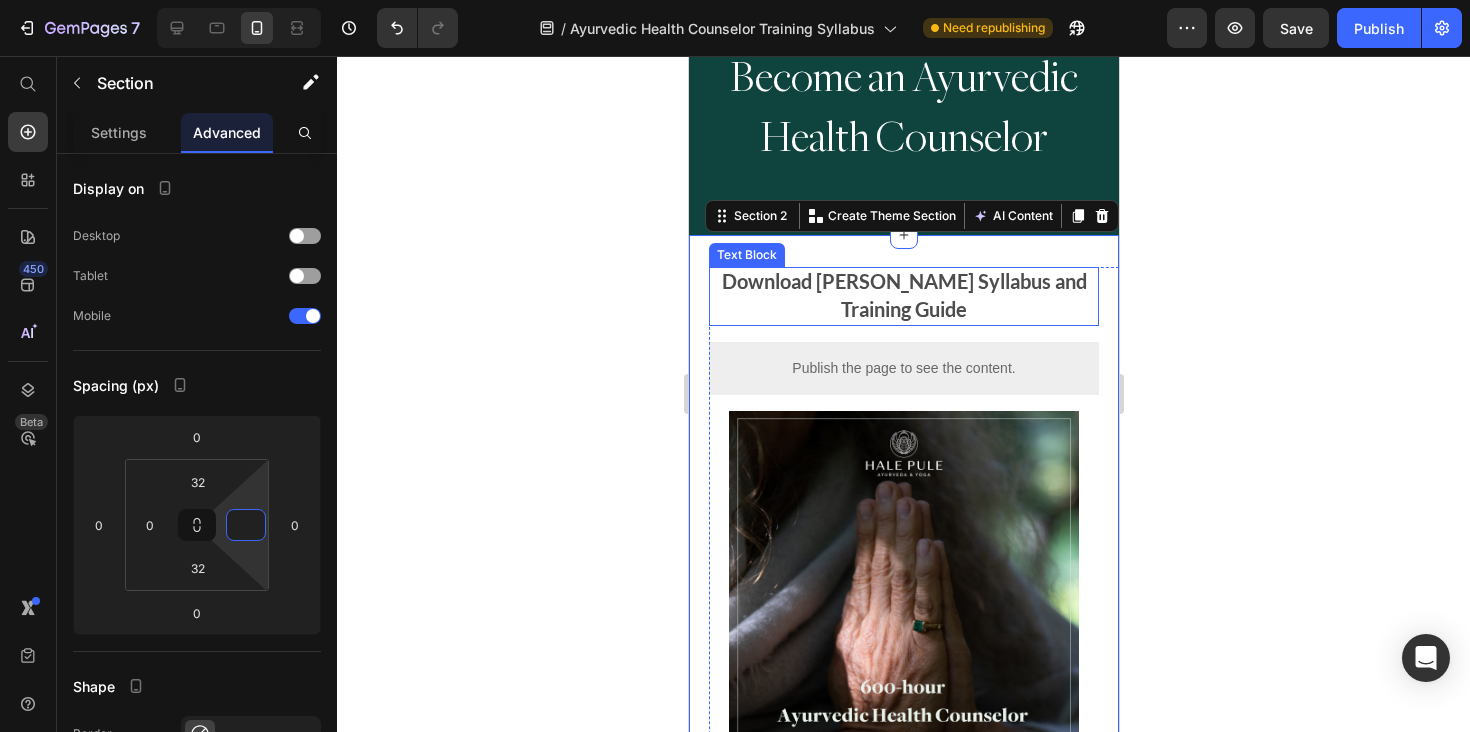 click on "Download Hale Pule's Syllabus and Training Guide" at bounding box center [903, 294] 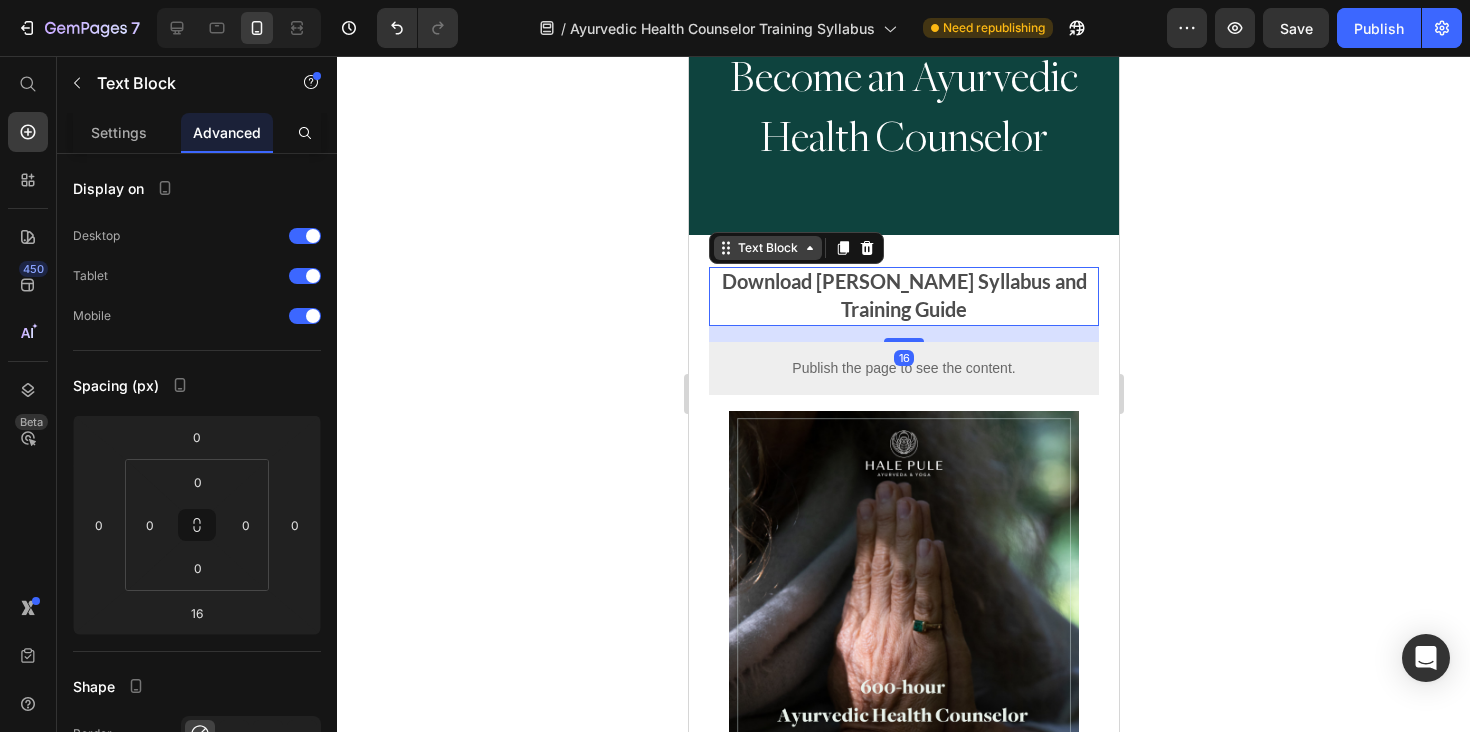 click on "Text Block" at bounding box center [767, 248] 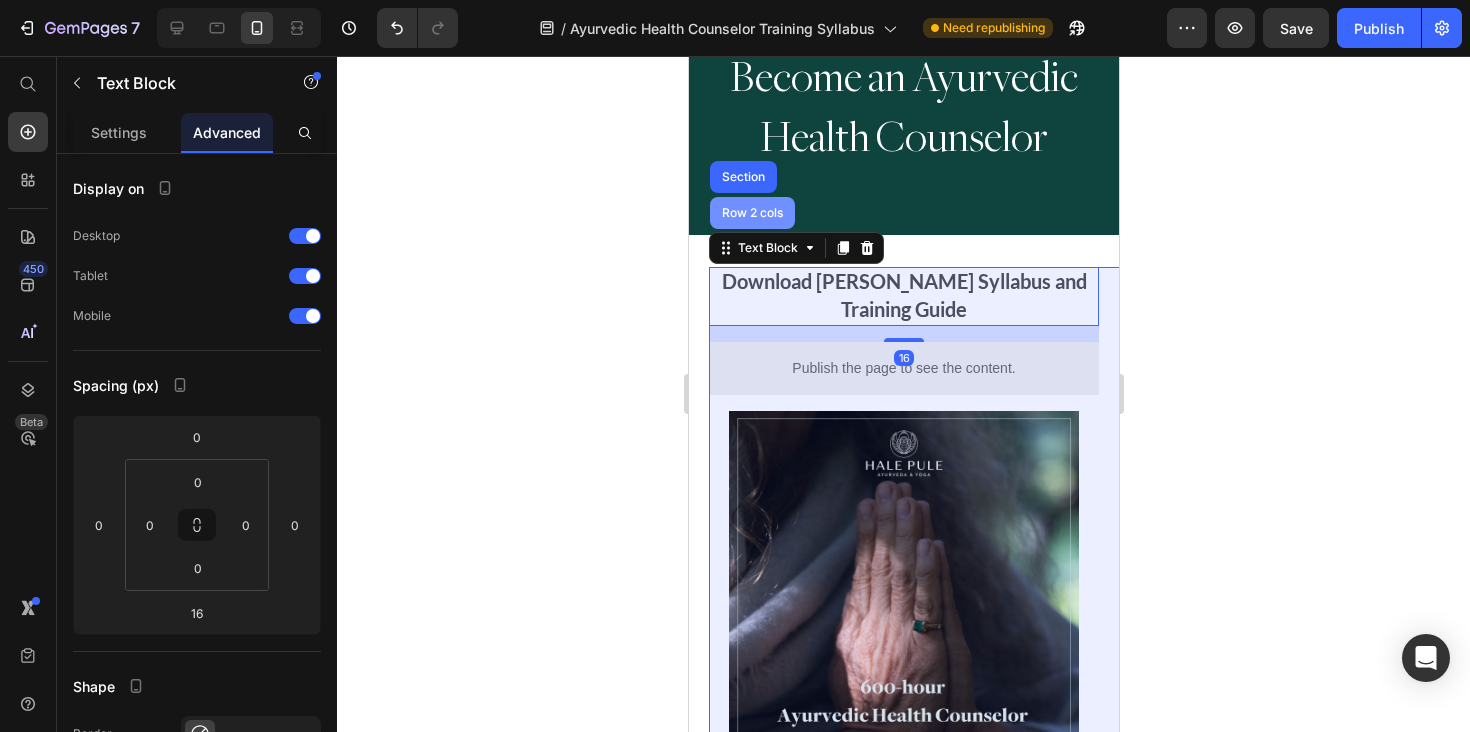 click on "Row 2 cols" at bounding box center [751, 213] 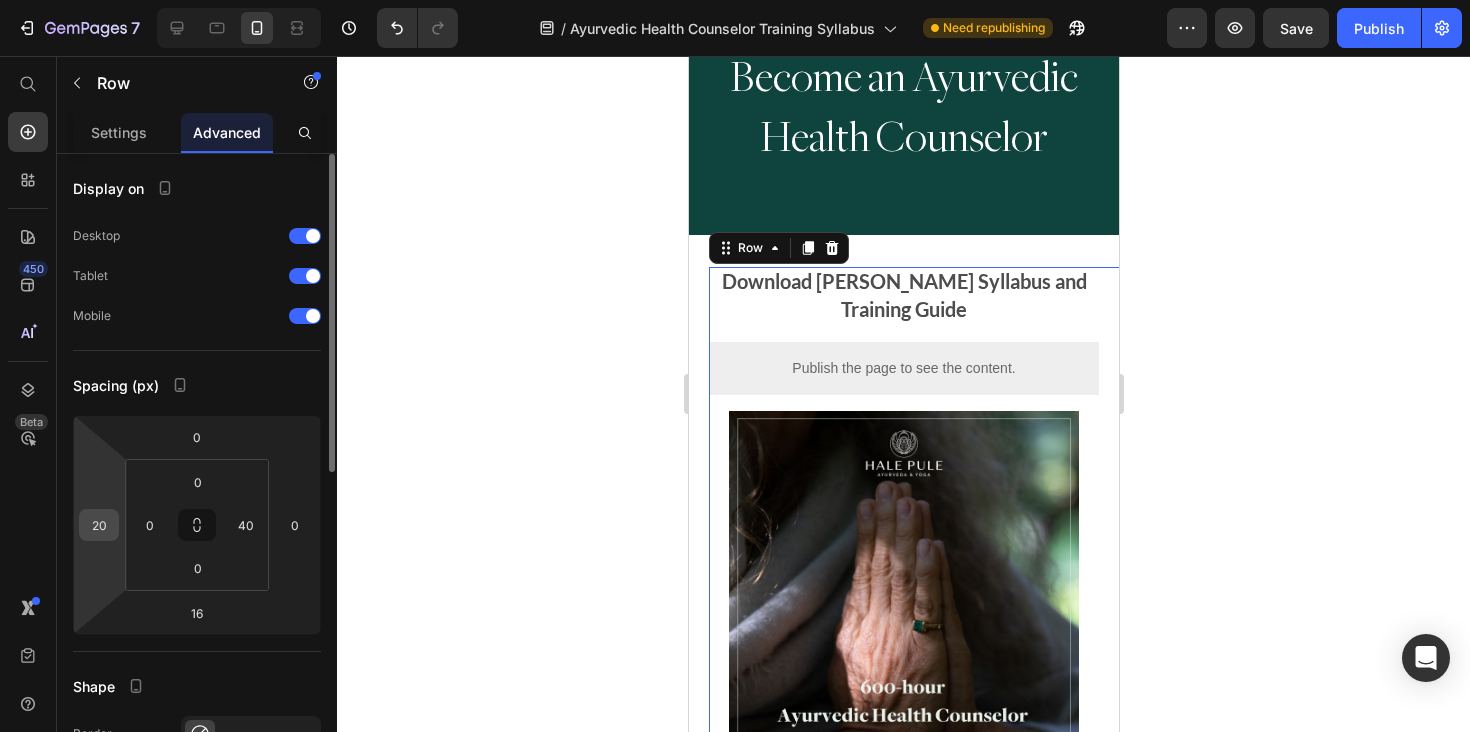 click on "20" at bounding box center (99, 525) 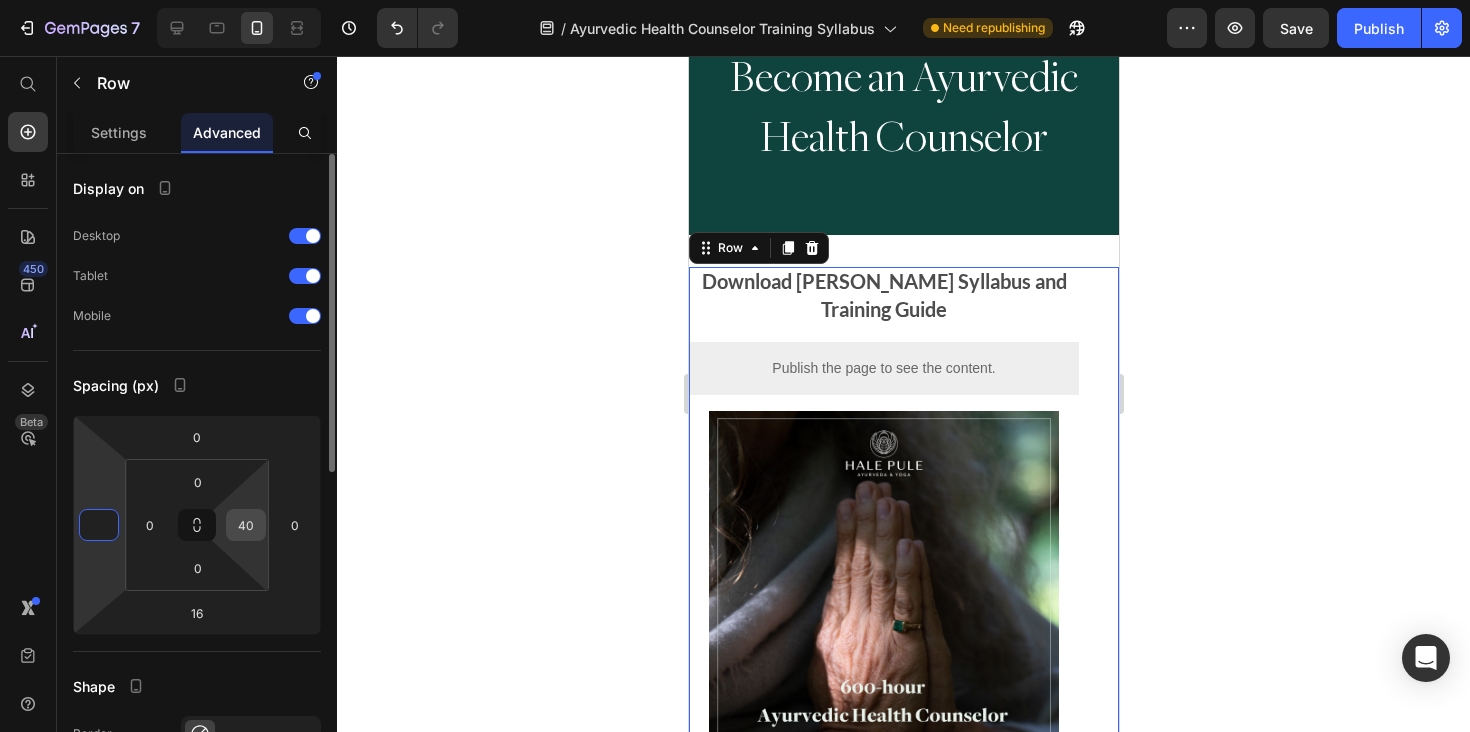 type on "0" 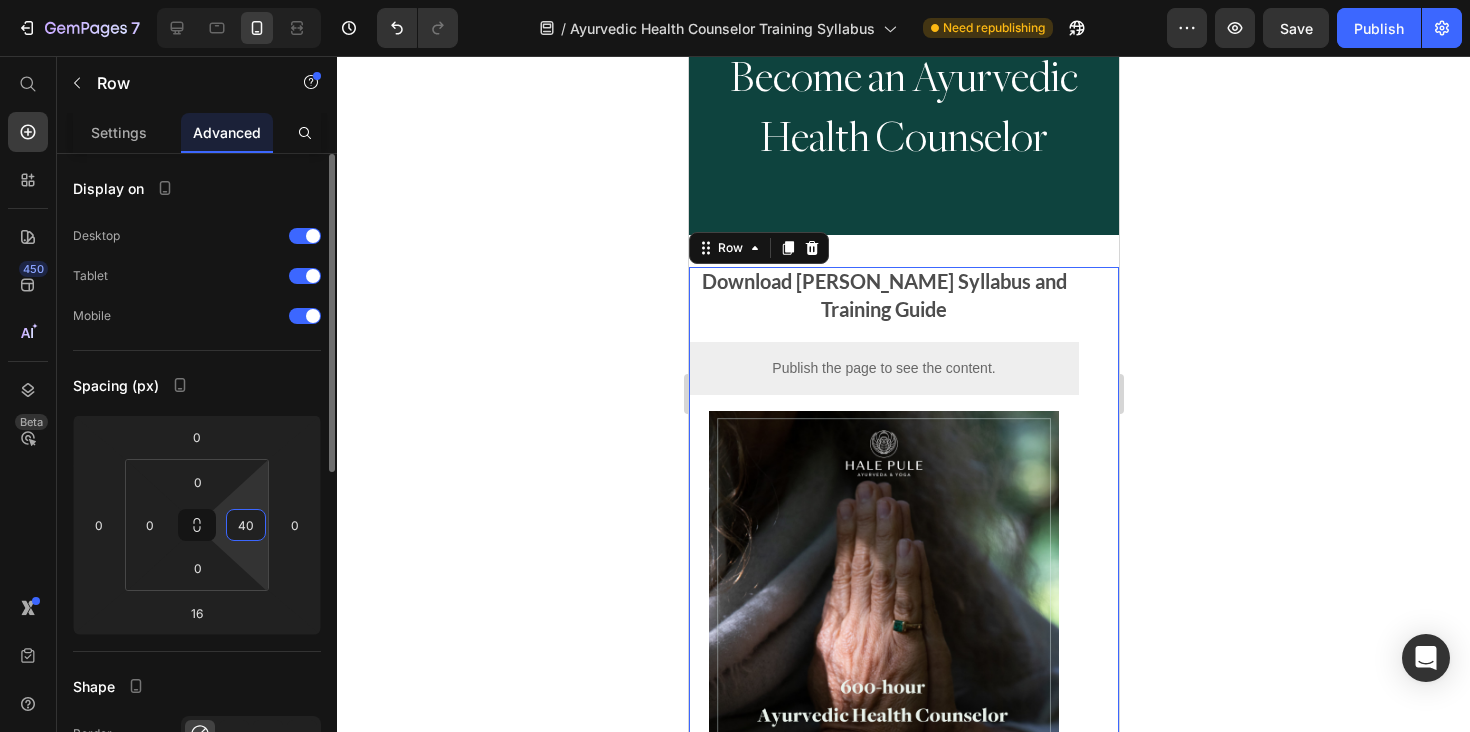 click on "40" at bounding box center (246, 525) 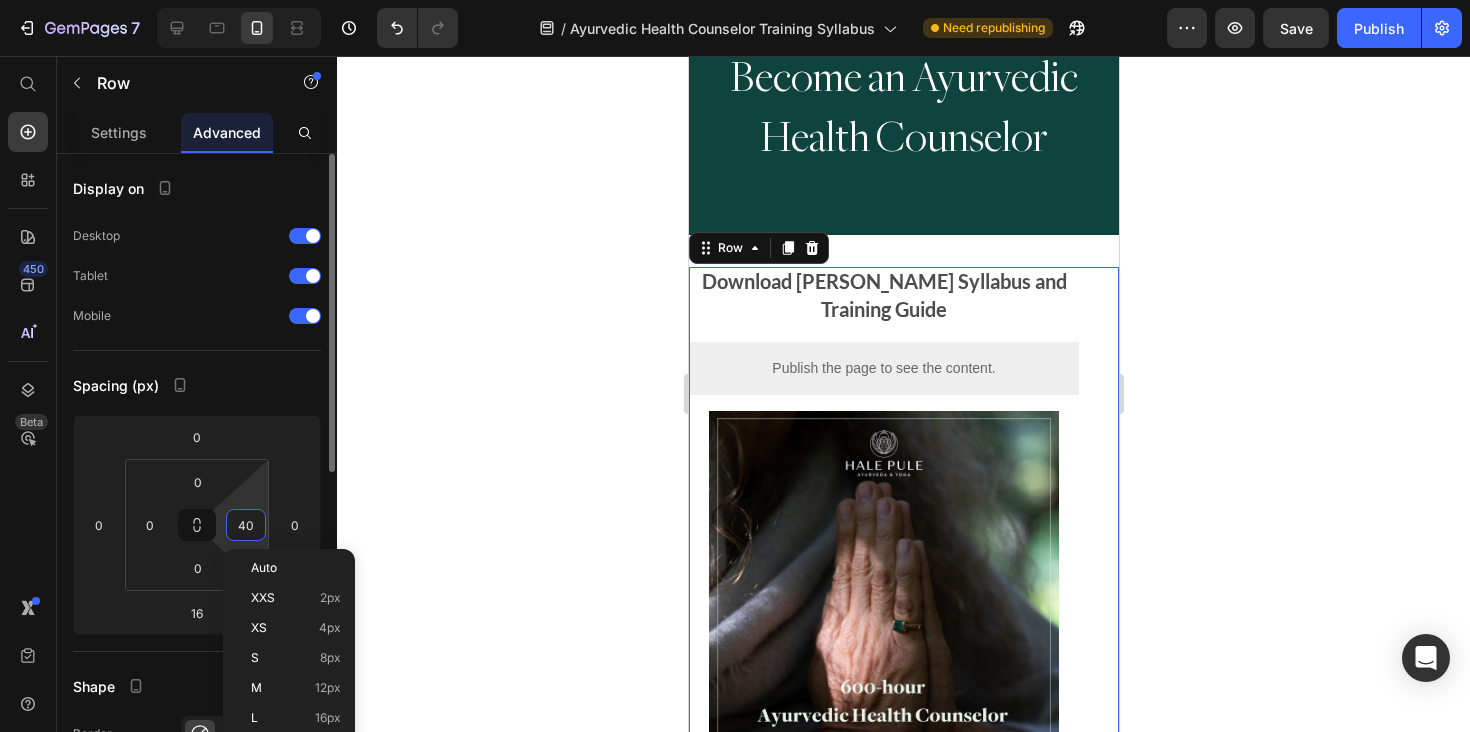 type 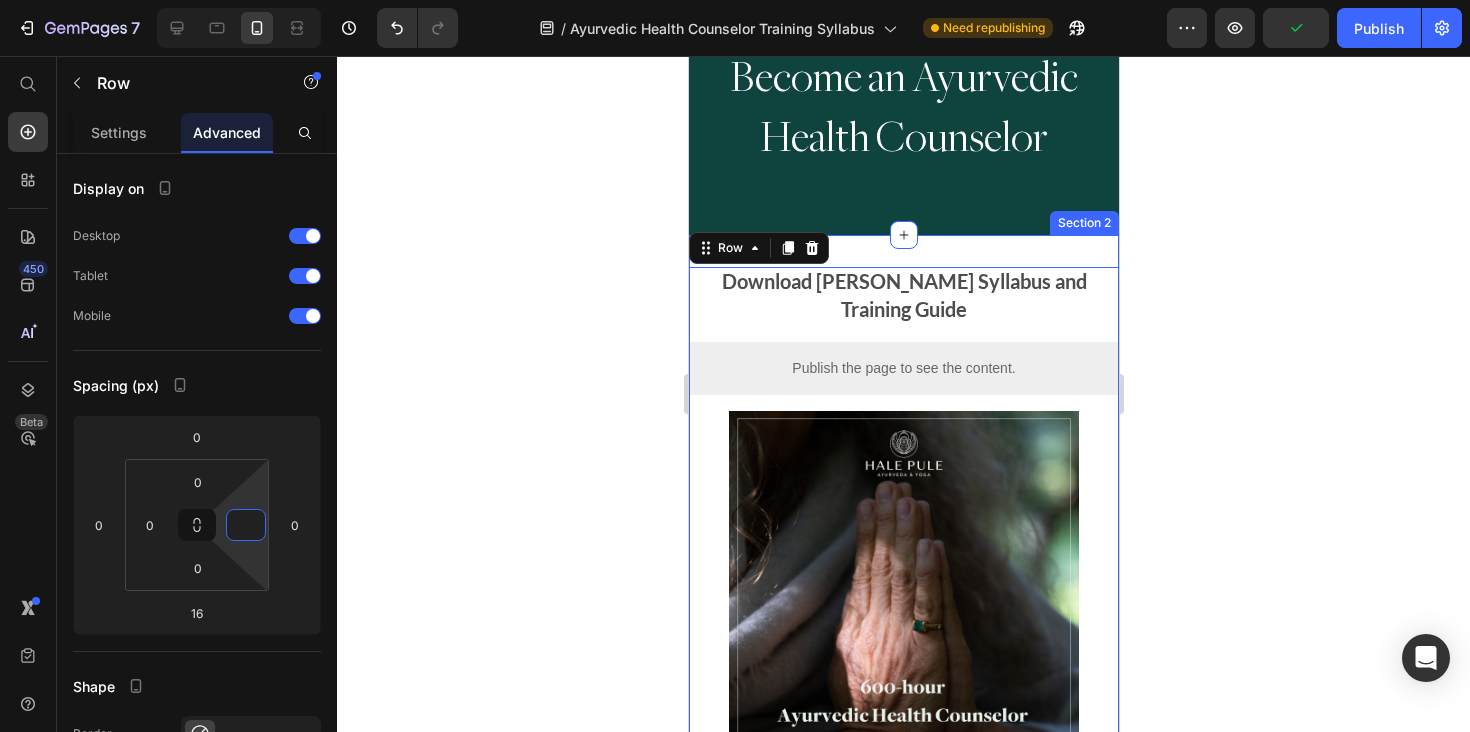 click on "Drop element here Download Hale Pule's Syllabus and Training Guide Text Block
Publish the page to see the content.
Custom Code Image Row   16 Section 2" at bounding box center [903, 603] 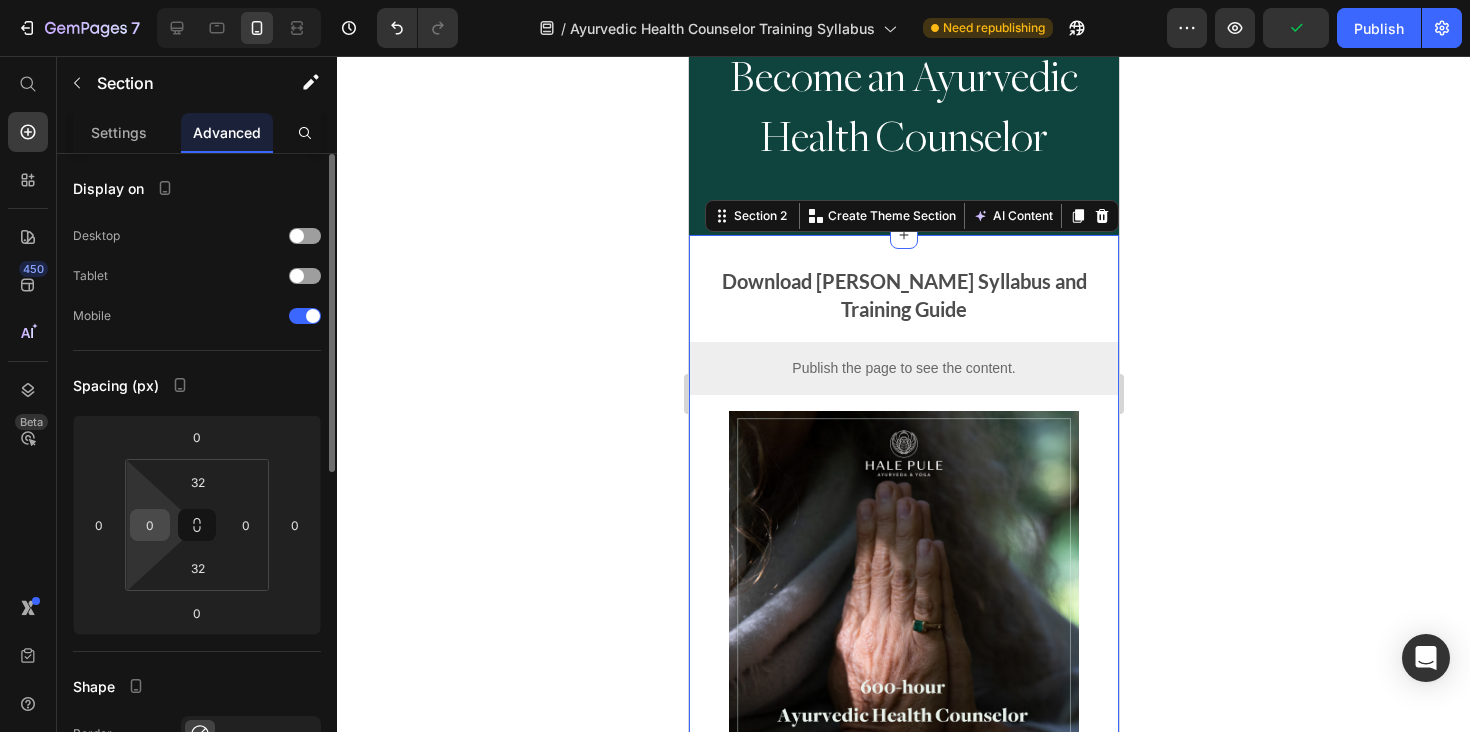 click on "0" at bounding box center (150, 525) 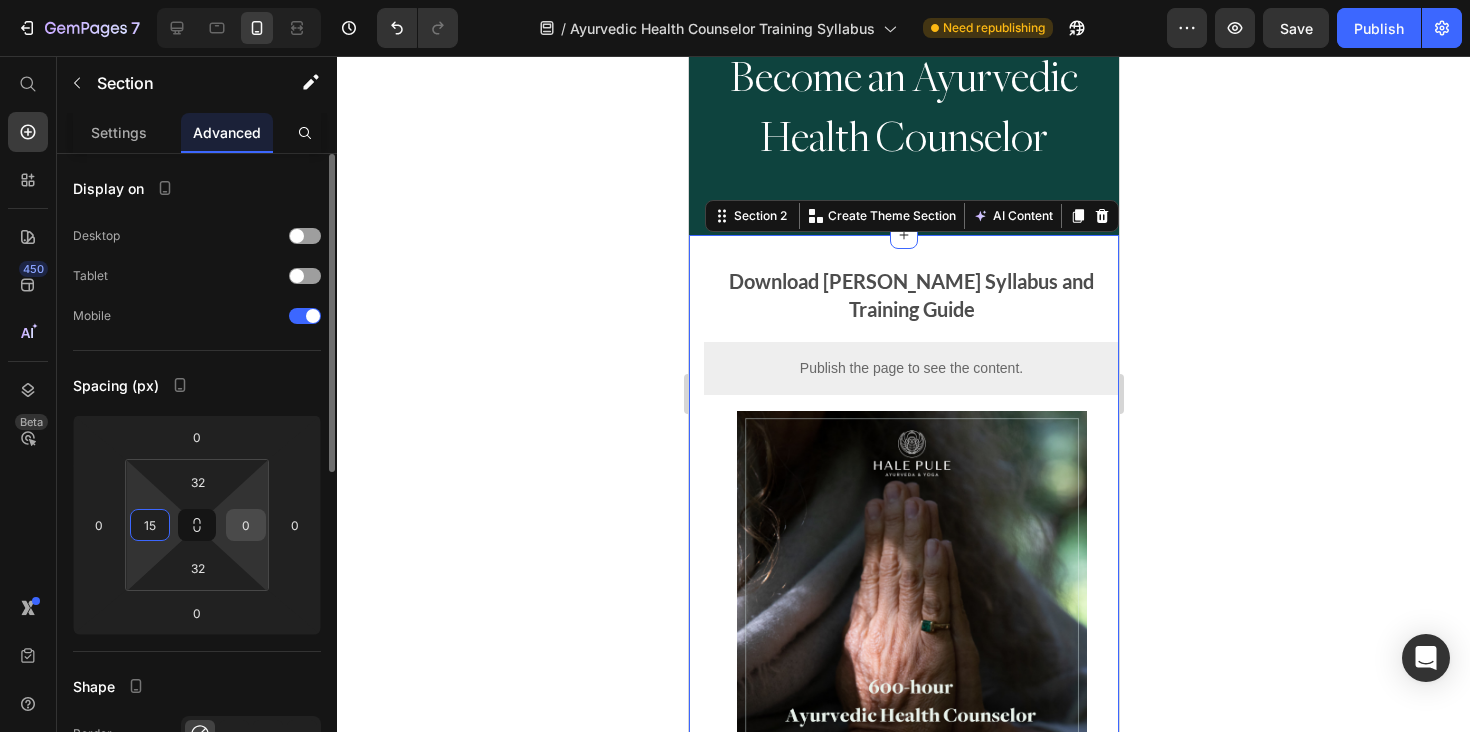 type on "15" 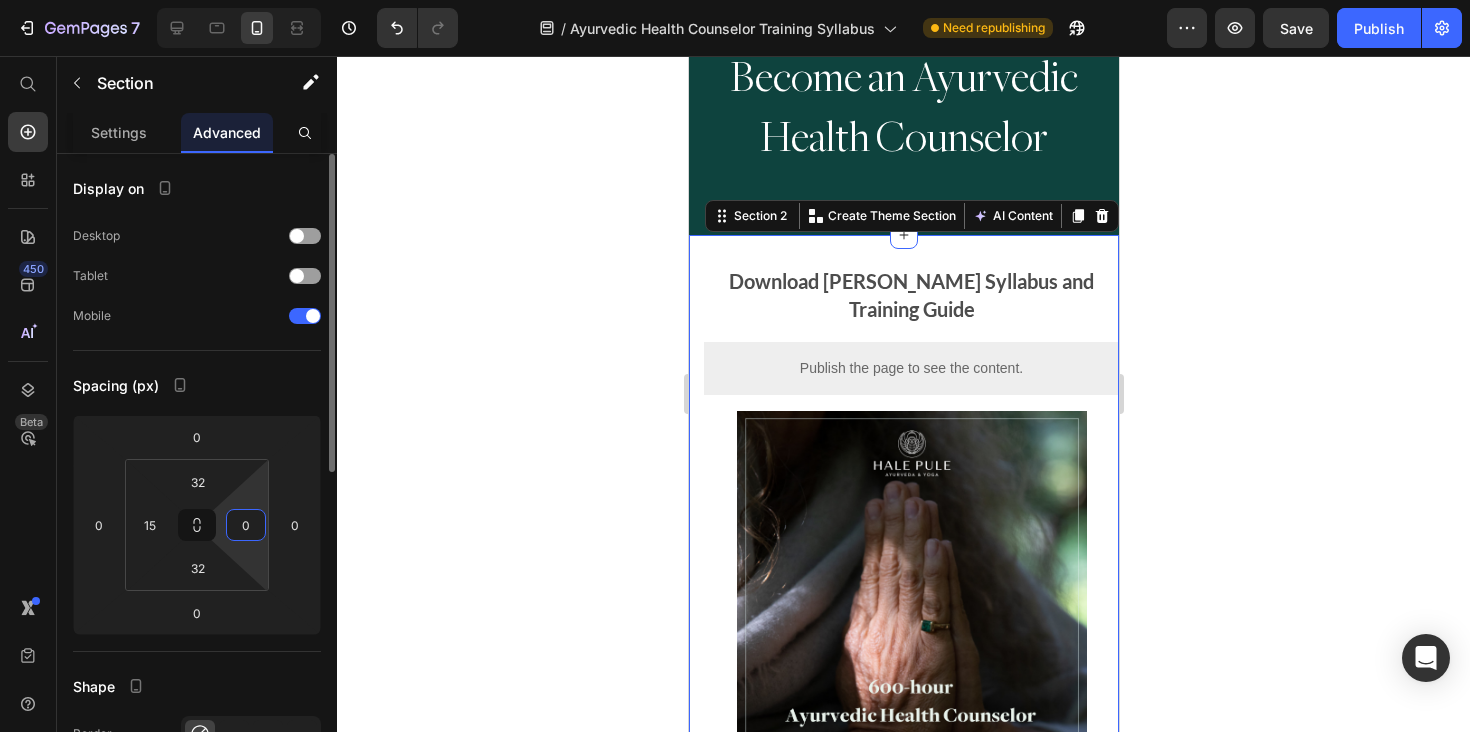 click on "0" at bounding box center (246, 525) 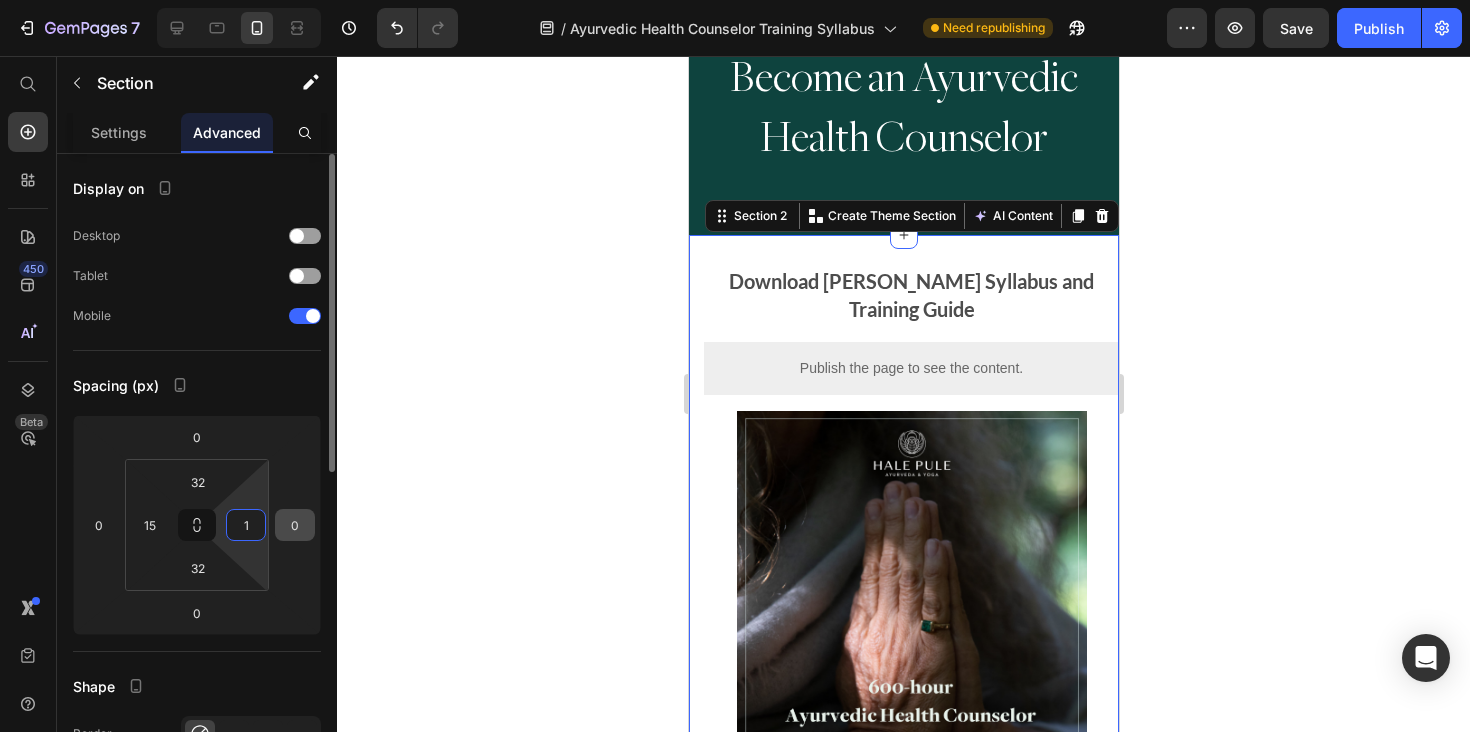 type on "15" 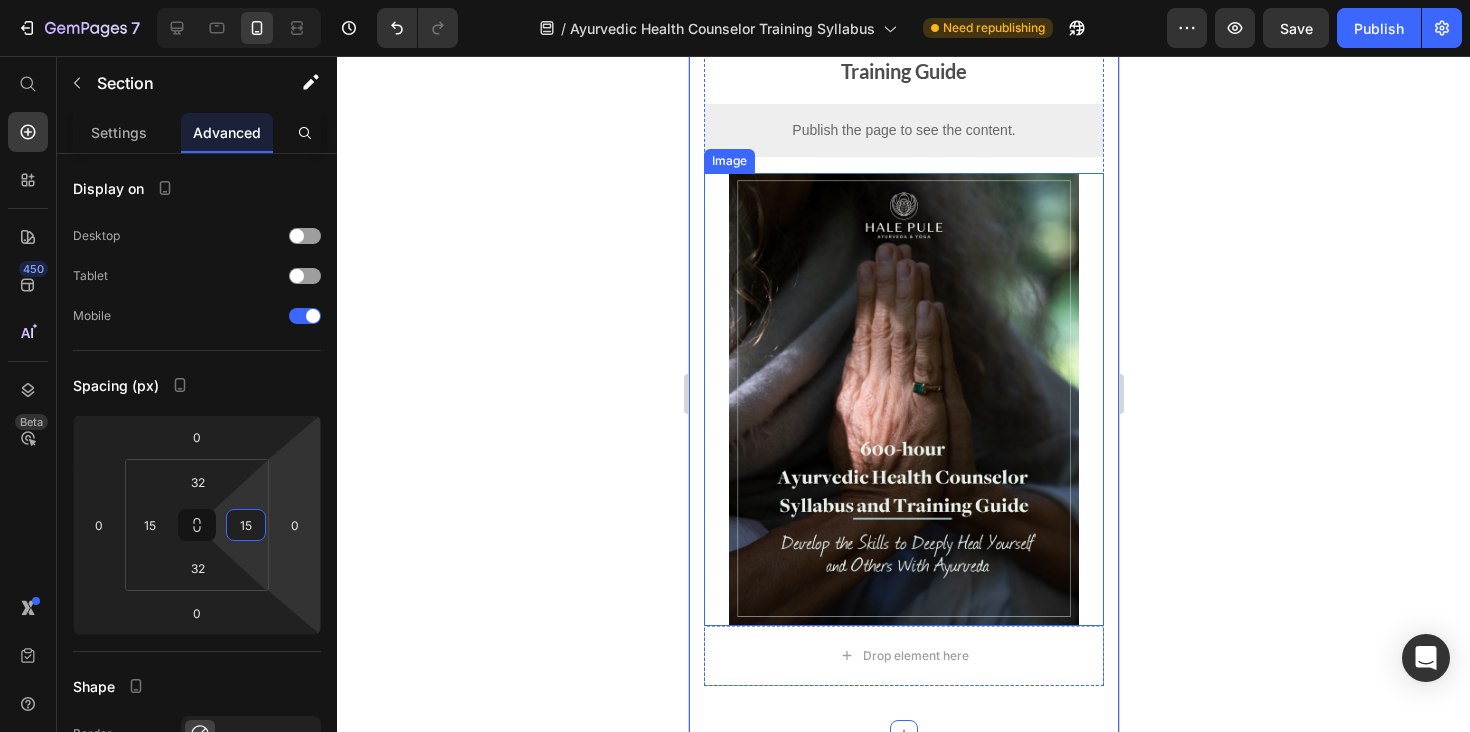 scroll, scrollTop: 489, scrollLeft: 0, axis: vertical 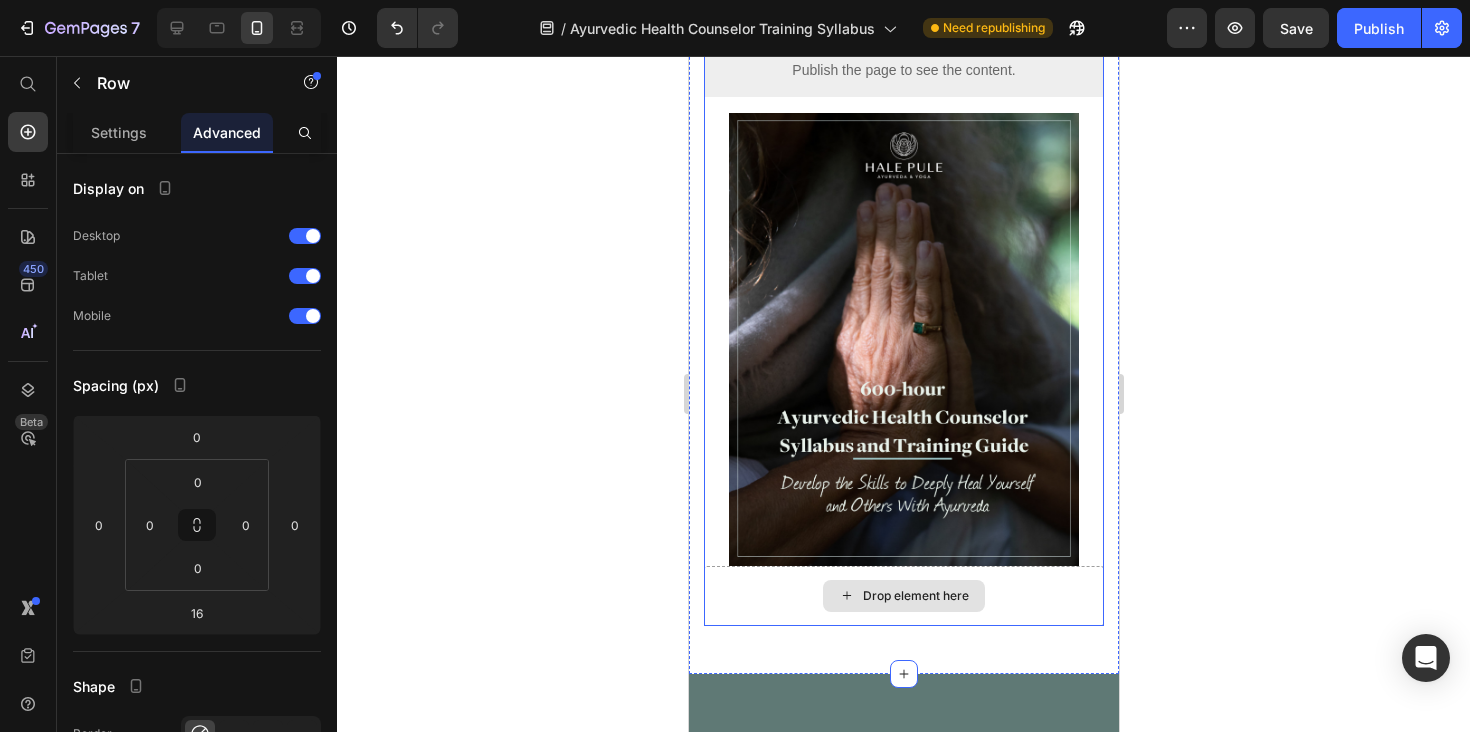 click on "Drop element here" at bounding box center [903, 596] 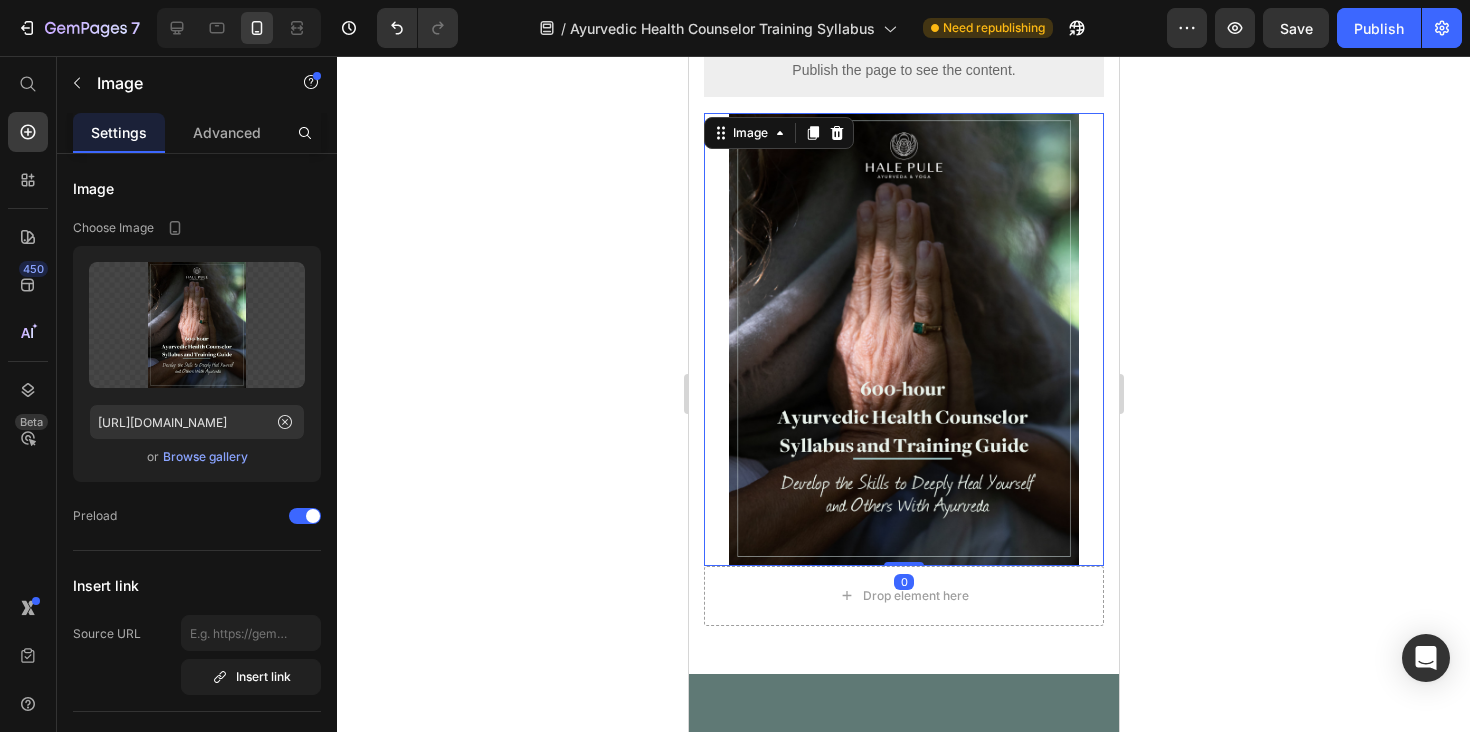 click at bounding box center [903, 339] 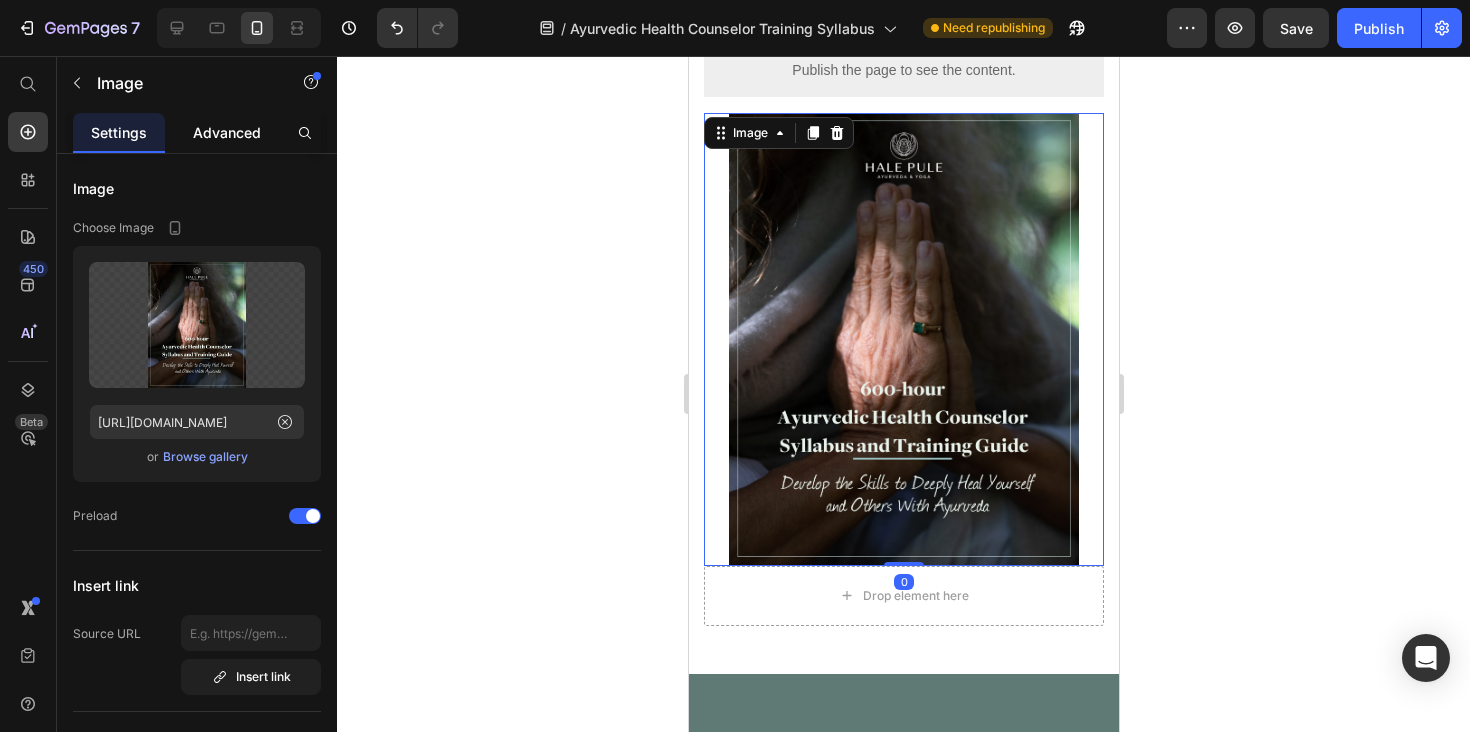 click on "Advanced" at bounding box center [227, 132] 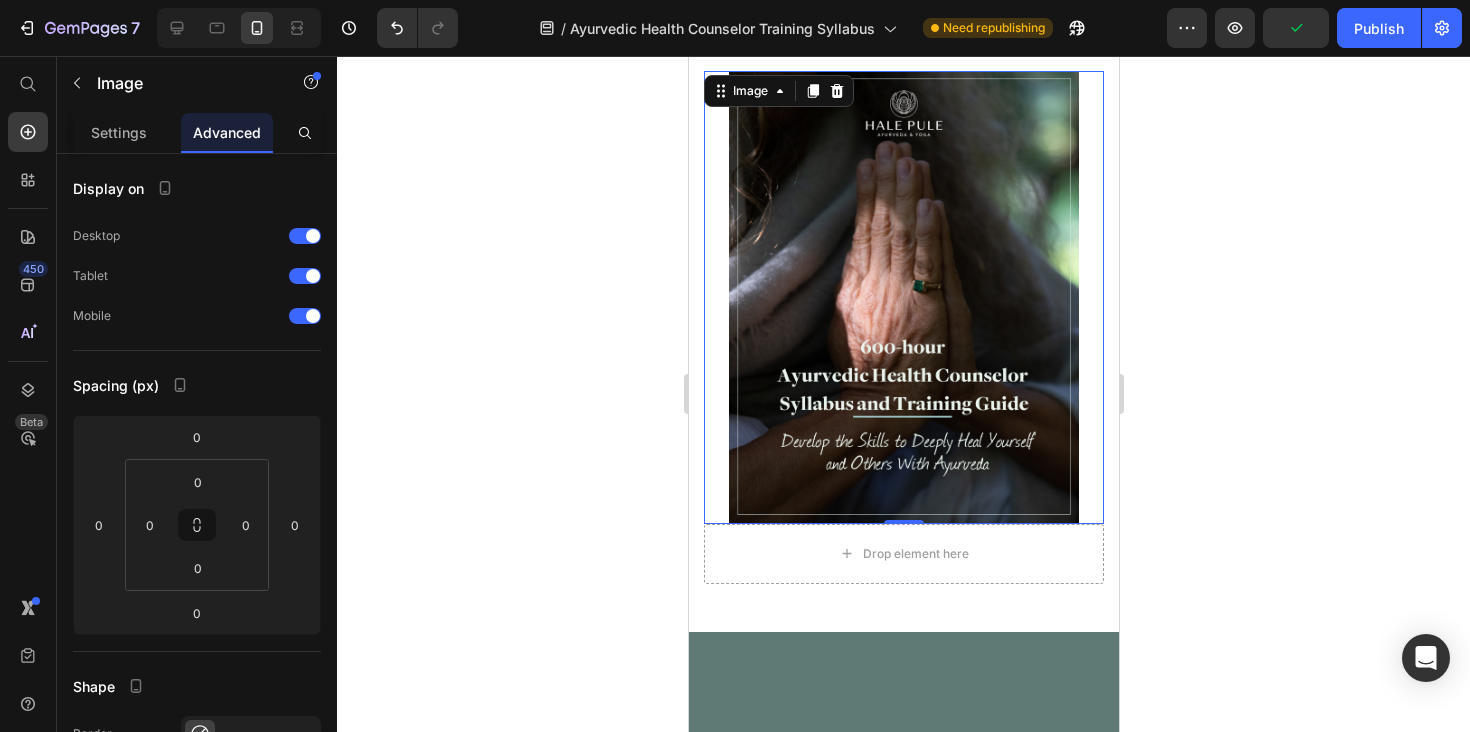 scroll, scrollTop: 599, scrollLeft: 0, axis: vertical 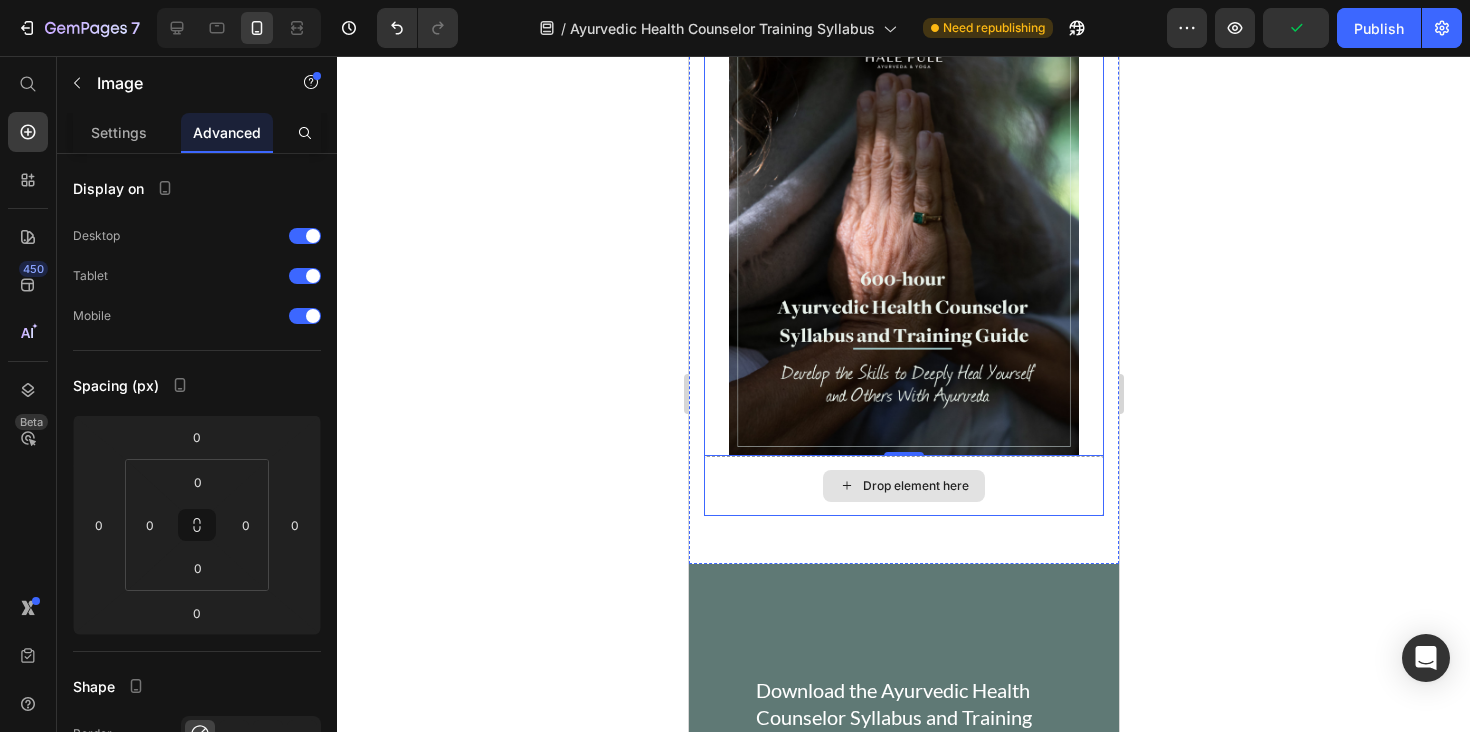 click on "Drop element here" at bounding box center [903, 486] 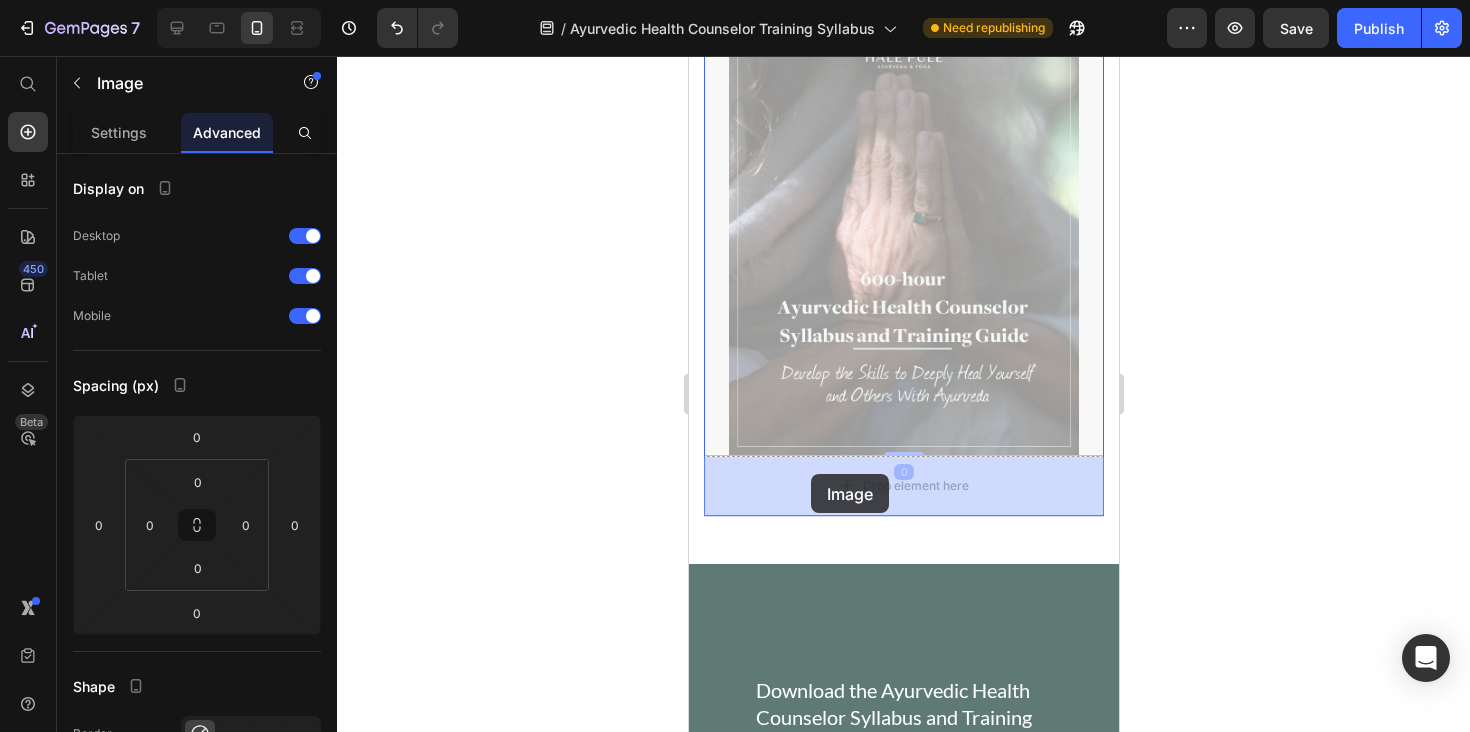 drag, startPoint x: 824, startPoint y: 403, endPoint x: 817, endPoint y: 462, distance: 59.413803 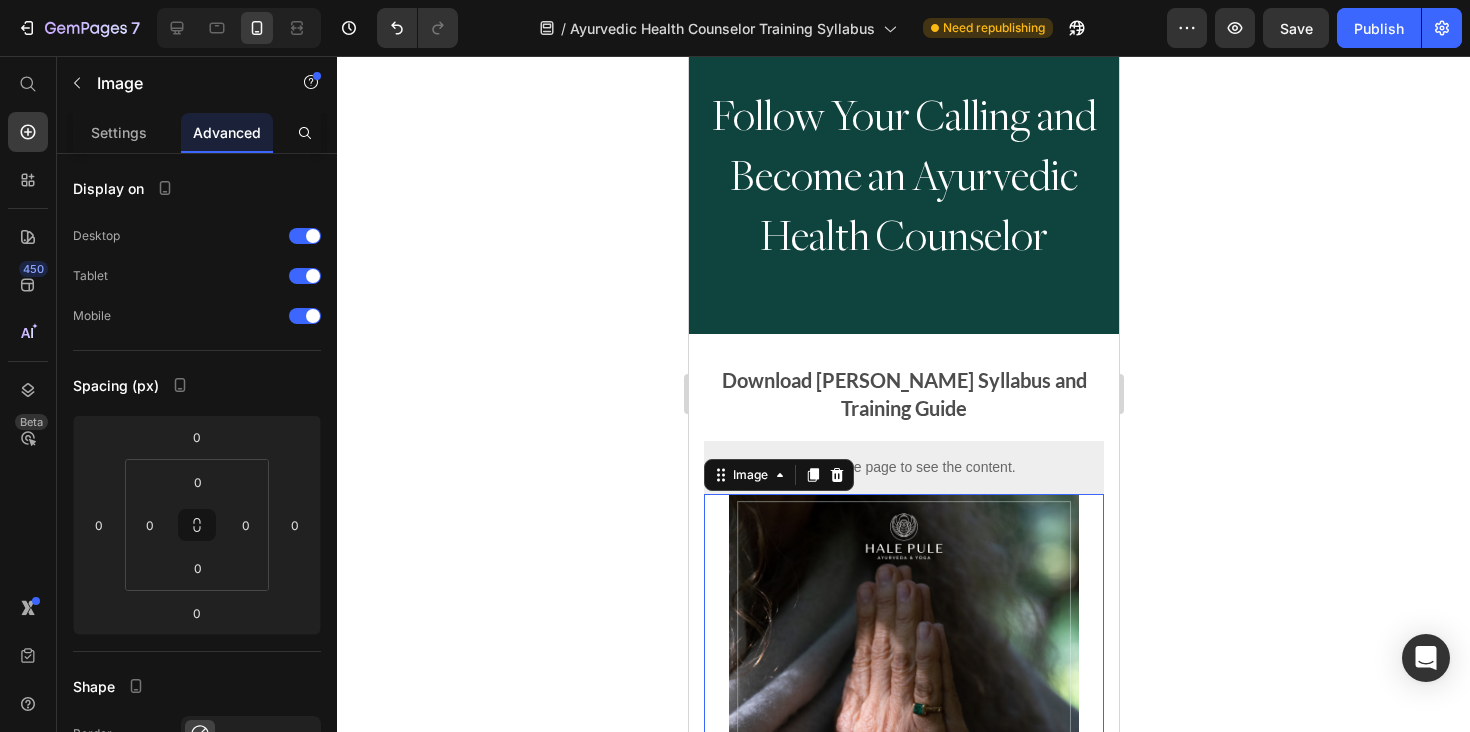 scroll, scrollTop: 98, scrollLeft: 0, axis: vertical 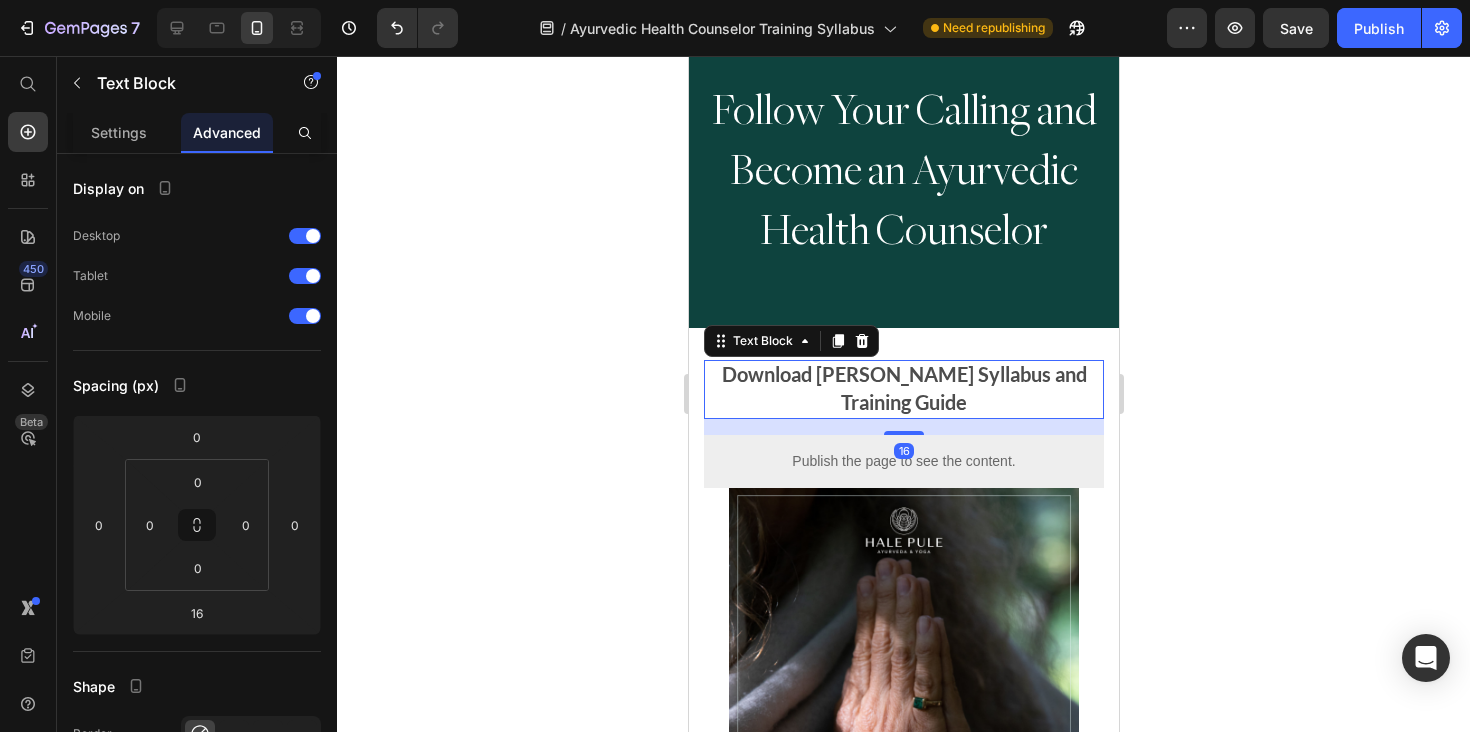 click on "Download Hale Pule's Syllabus and Training Guide" at bounding box center [903, 389] 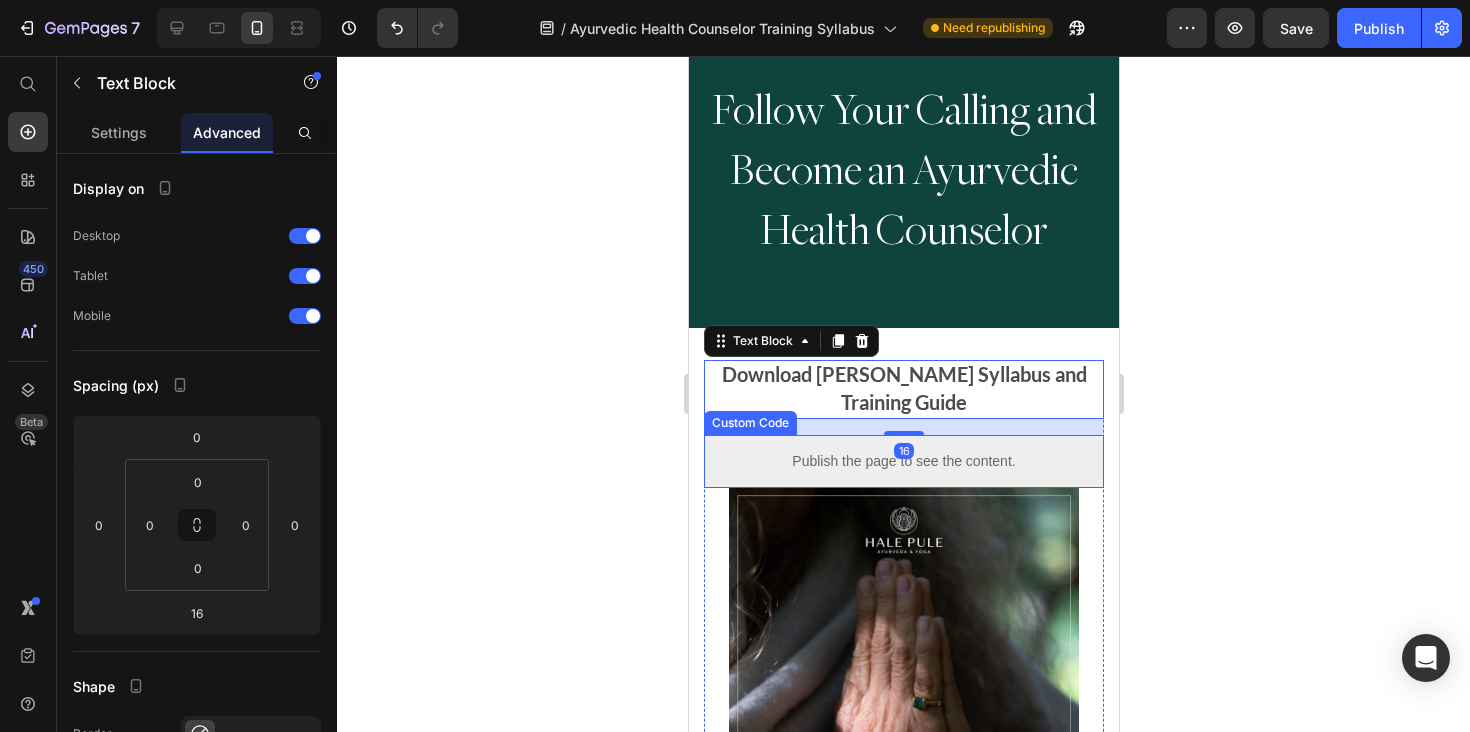 click on "Publish the page to see the content." at bounding box center (903, 461) 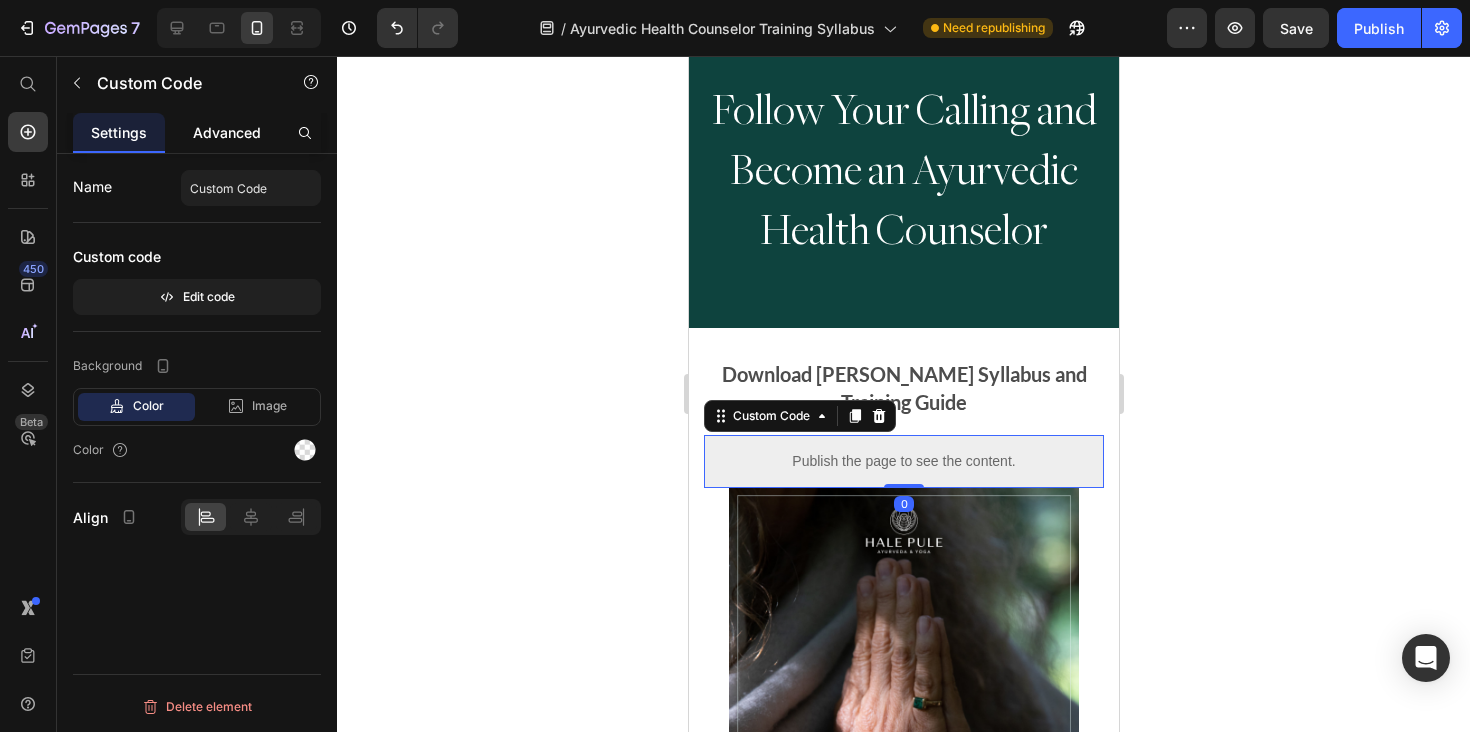 drag, startPoint x: 219, startPoint y: 122, endPoint x: 219, endPoint y: 149, distance: 27 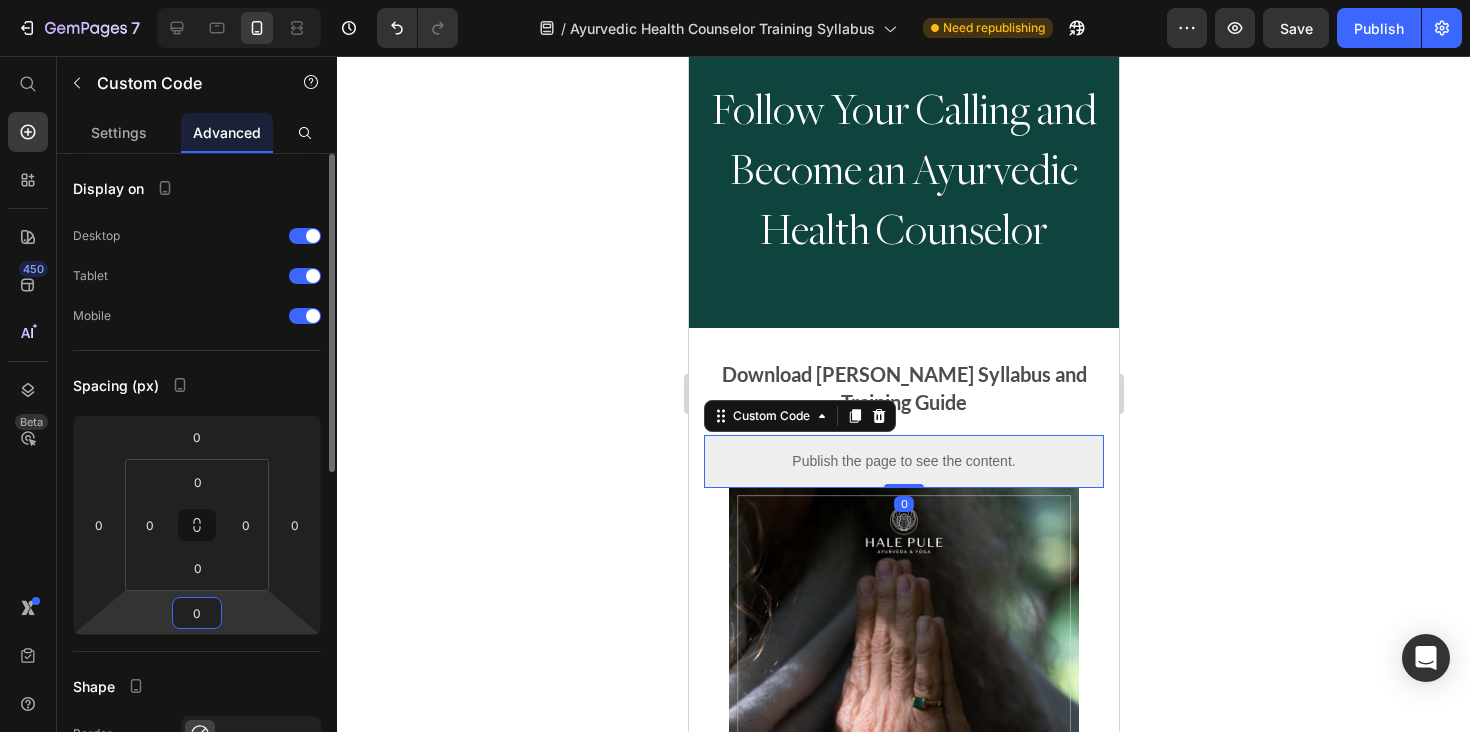 click on "0" at bounding box center [197, 613] 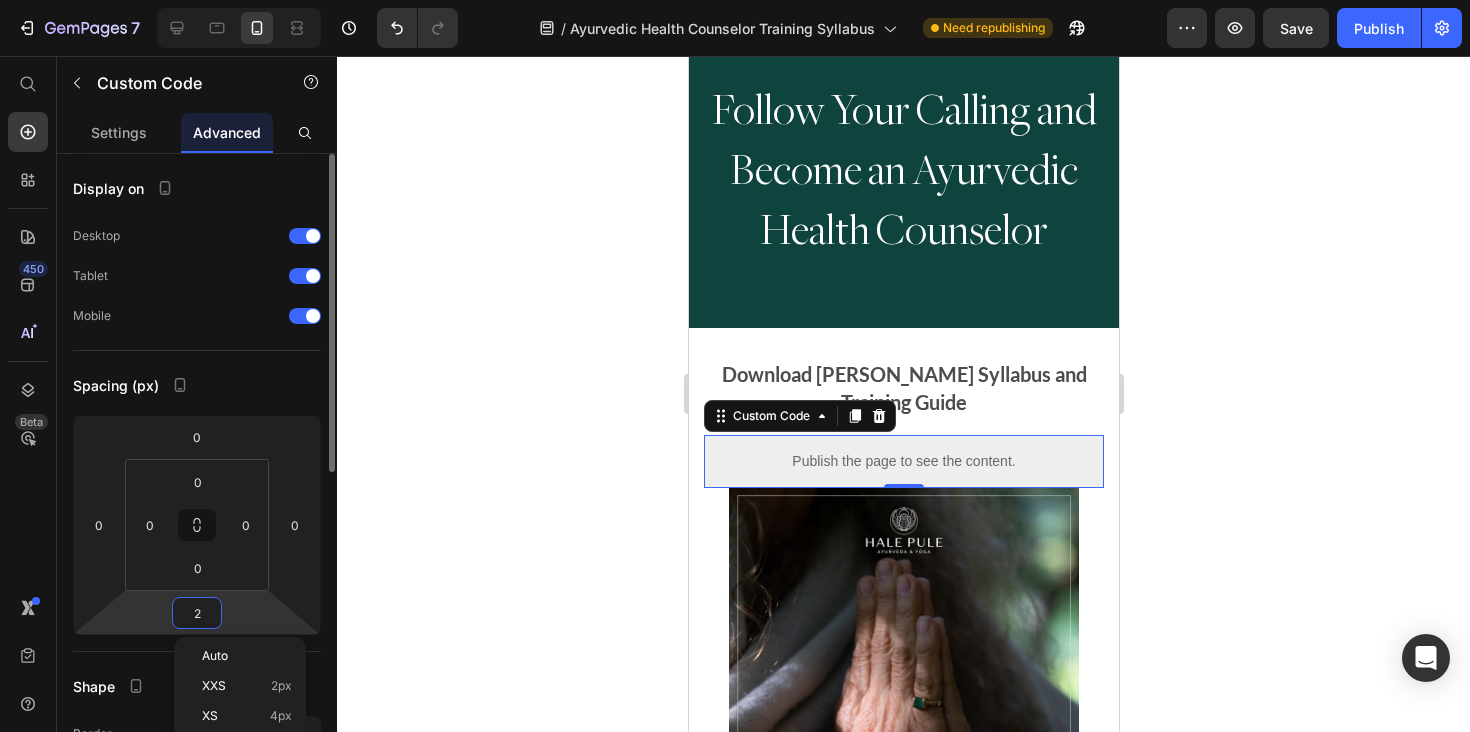 type on "20" 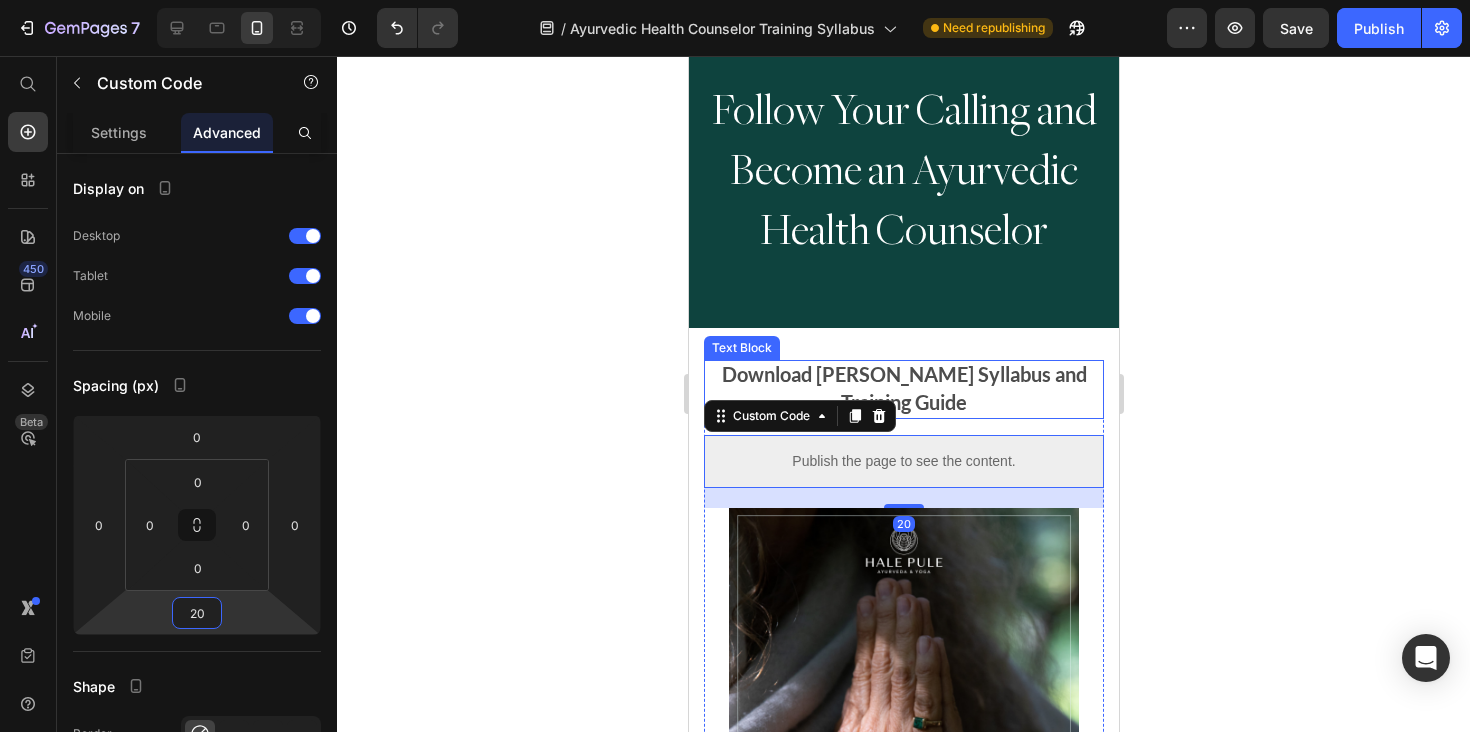 click on "Download Hale Pule's Syllabus and Training Guide" at bounding box center (903, 389) 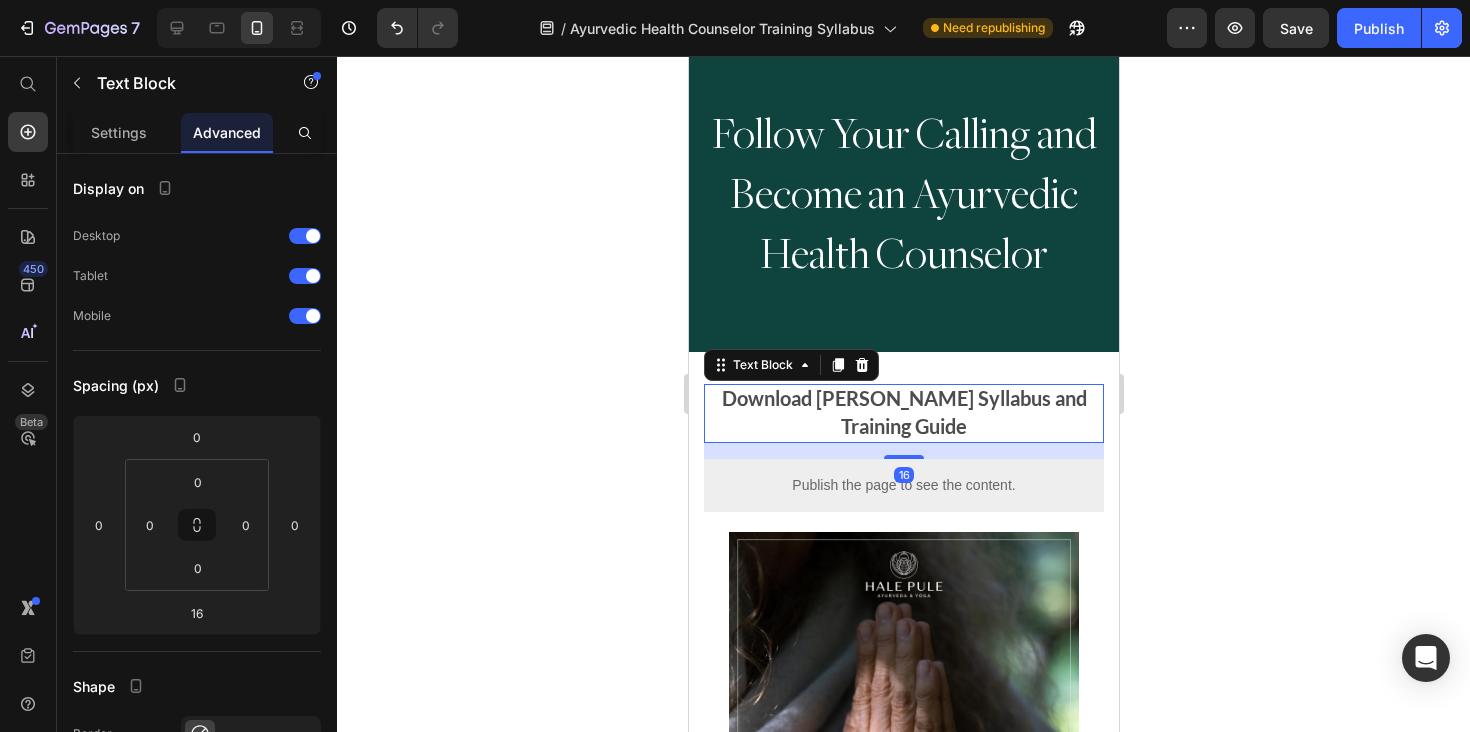 scroll, scrollTop: 0, scrollLeft: 0, axis: both 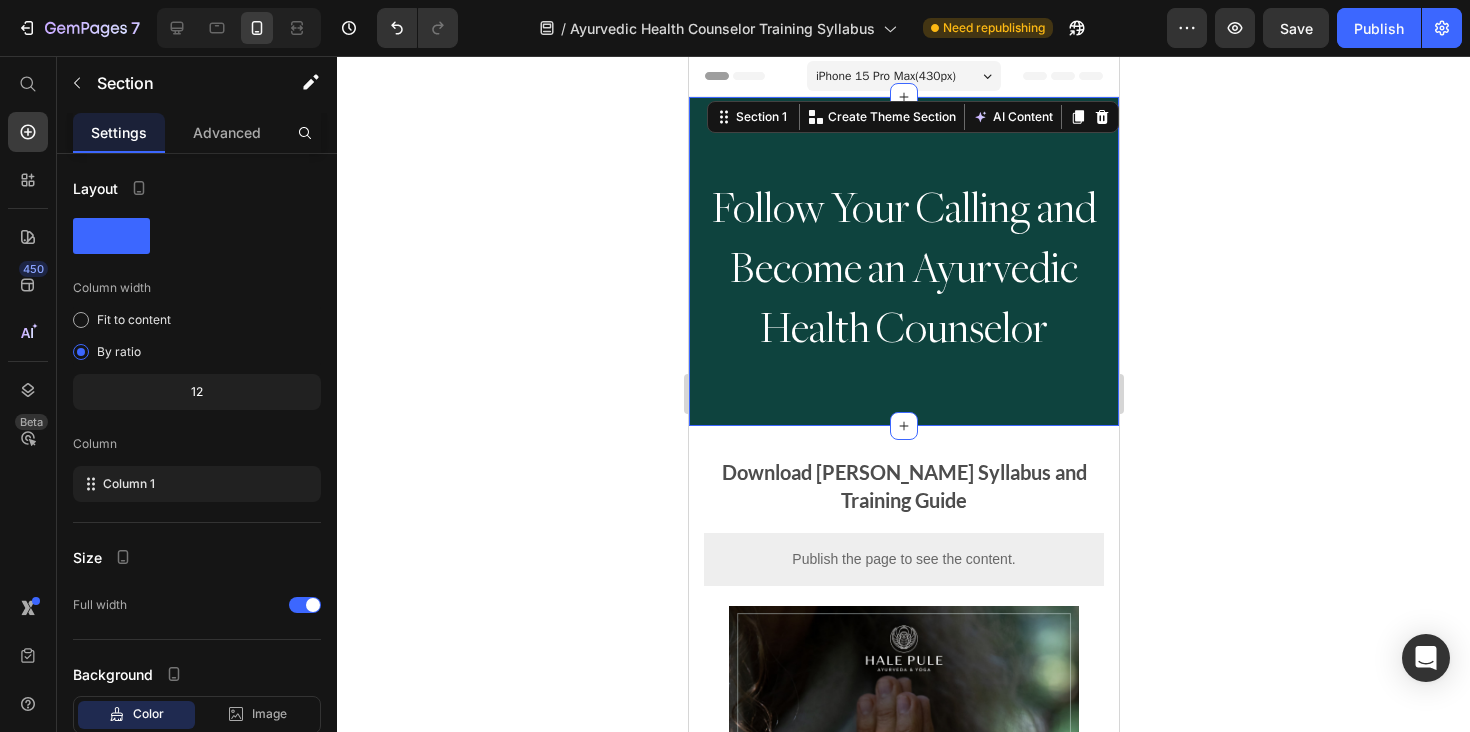 click on "Follow Your Calling and Become an Ayurvedic Health Counselor Heading Row Section 1   Create Theme Section AI Content Write with GemAI What would you like to describe here? Tone and Voice Persuasive Product Intuitive Energy Practice Bundle Show more Generate" at bounding box center [903, 261] 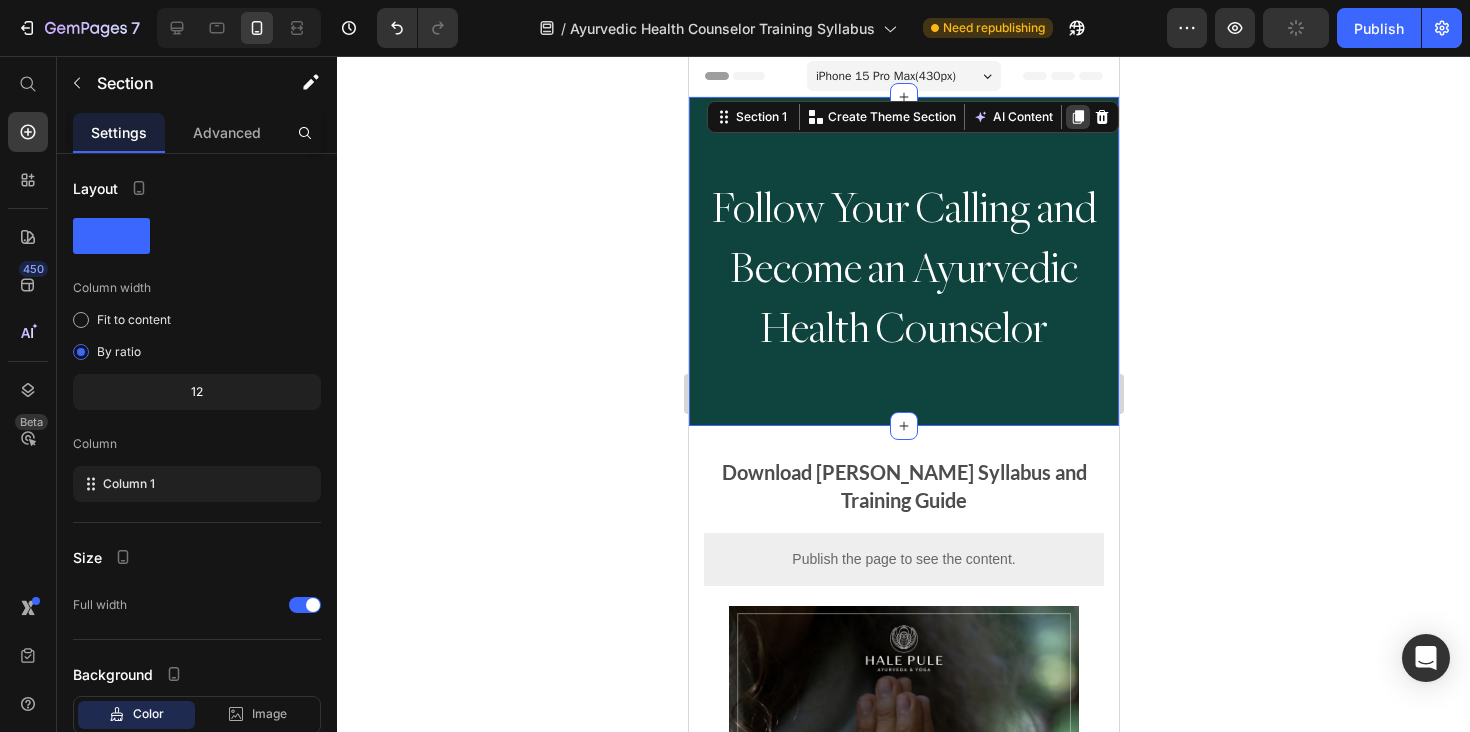 click at bounding box center [1077, 117] 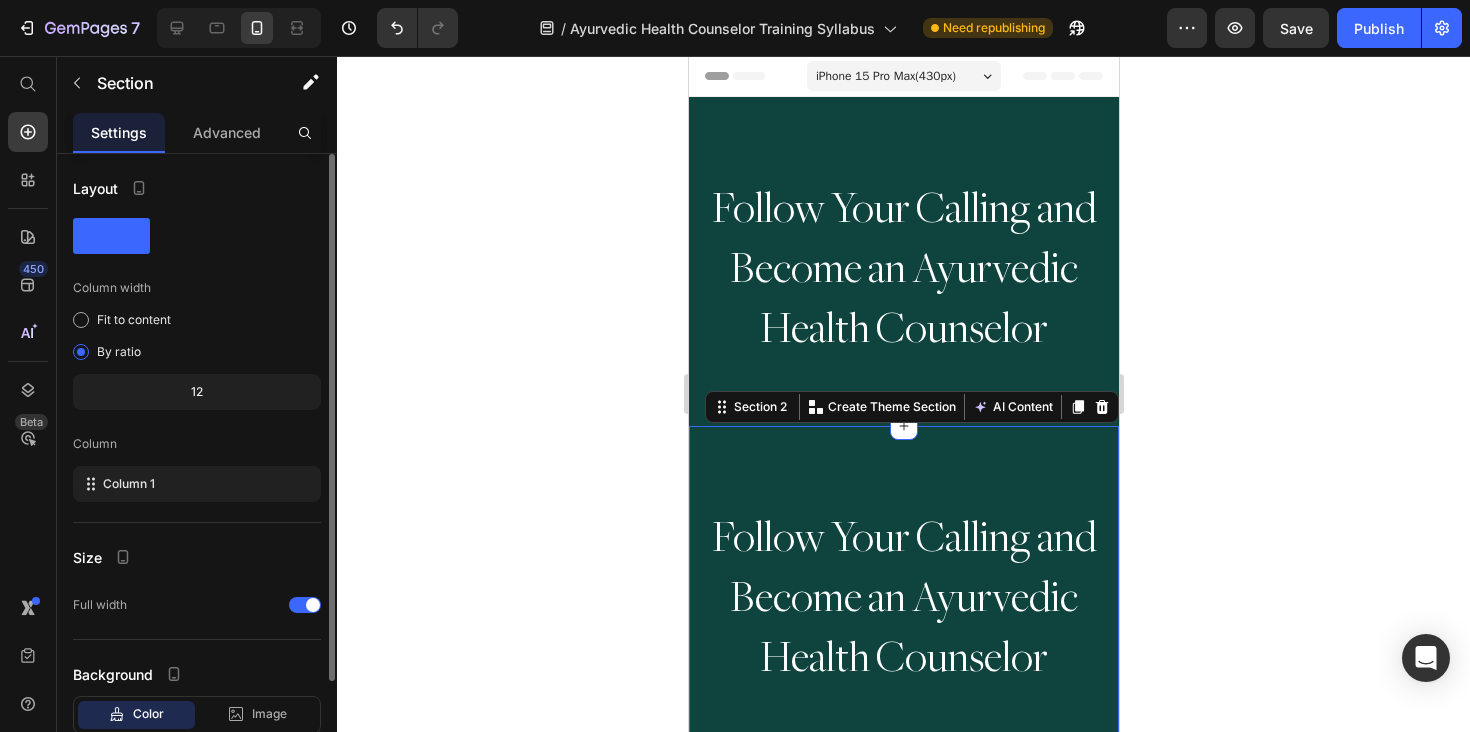 click on "Advanced" at bounding box center (227, 132) 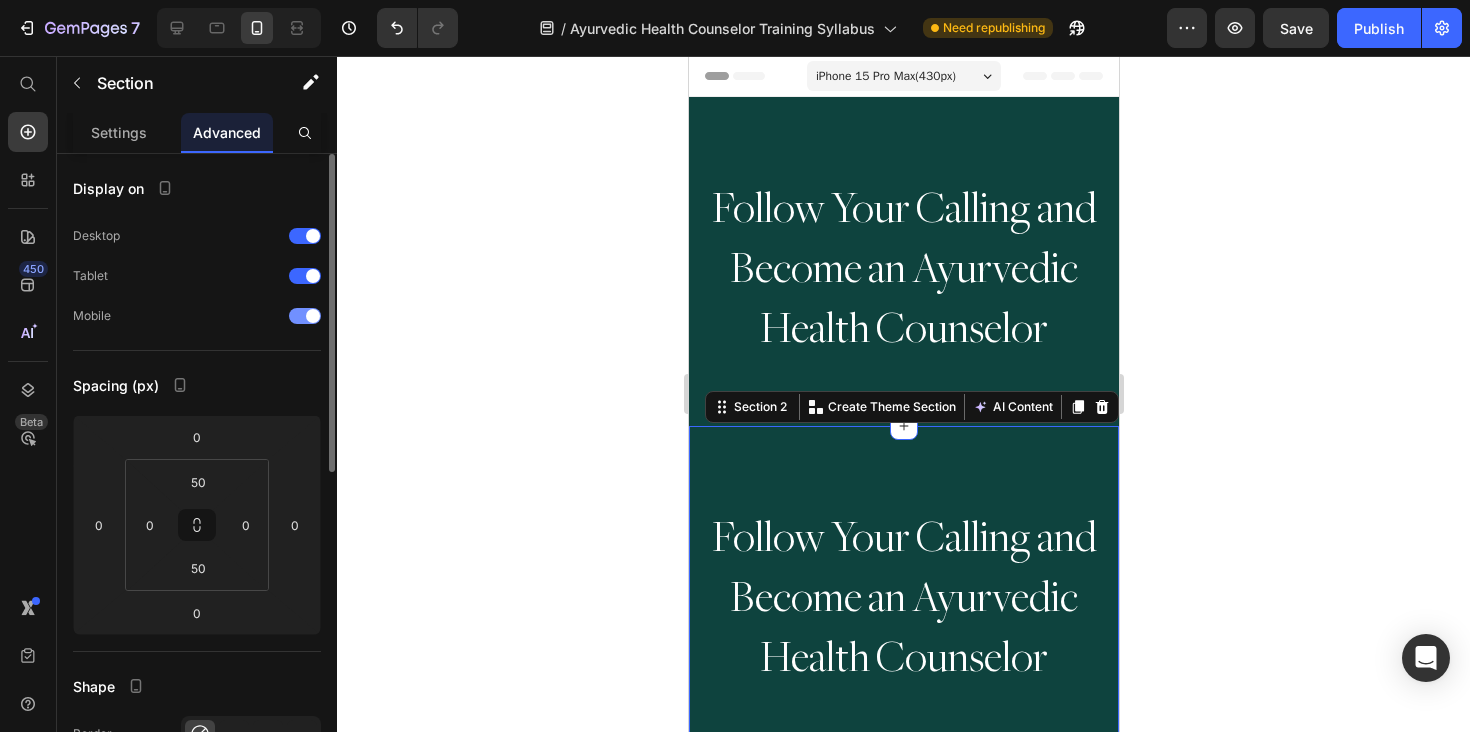 click at bounding box center [305, 316] 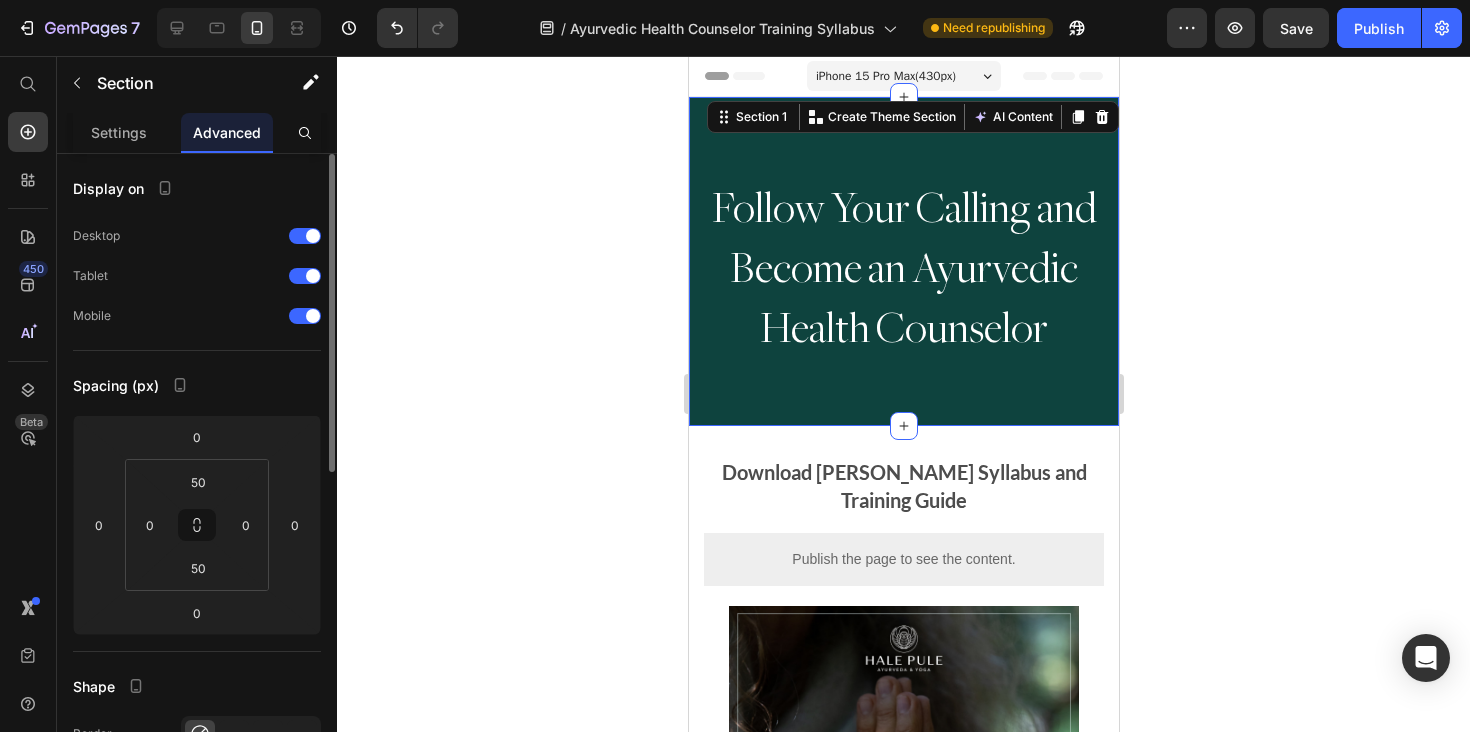 drag, startPoint x: 726, startPoint y: 103, endPoint x: 1092, endPoint y: 269, distance: 401.88556 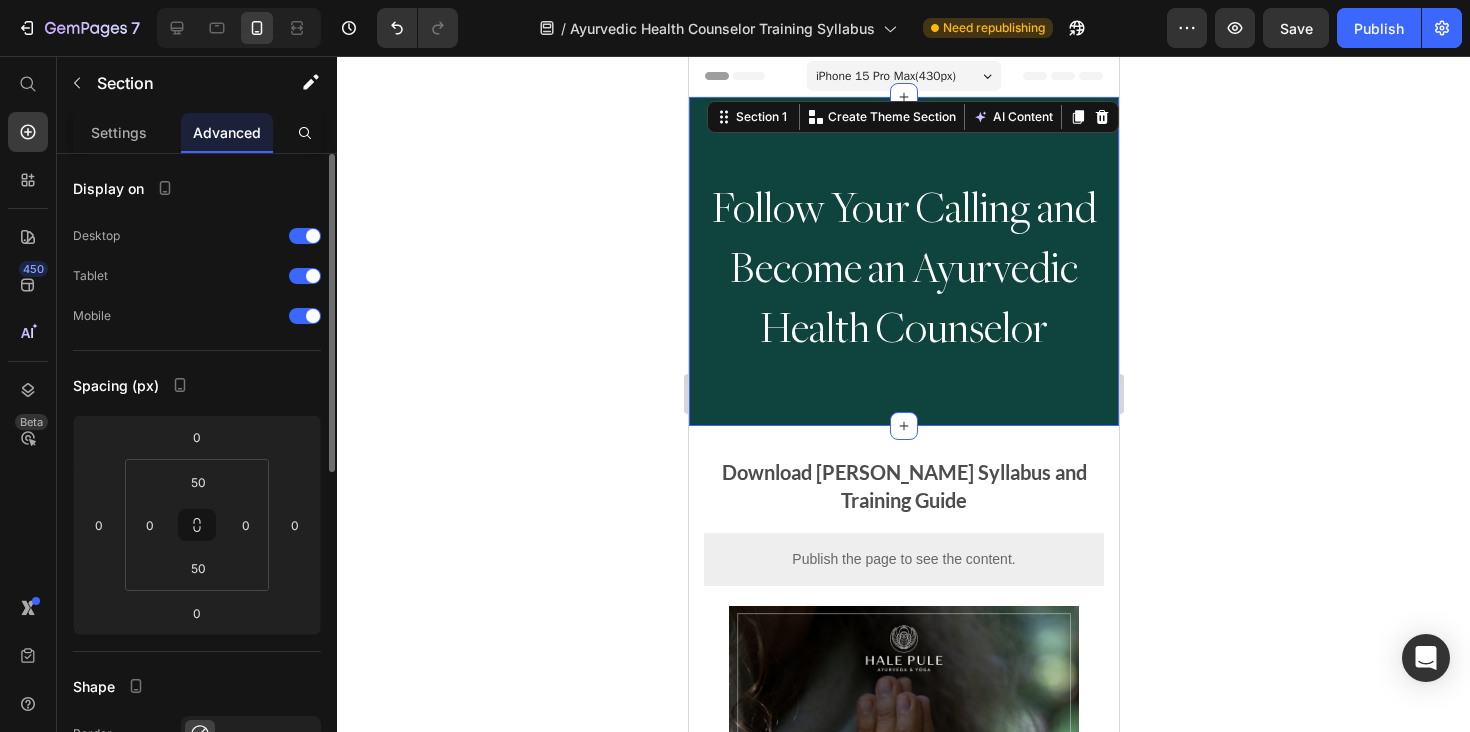 click on "Follow Your Calling and Become an Ayurvedic Health Counselor Heading Row Section 1   Create Theme Section AI Content Write with GemAI What would you like to describe here? Tone and Voice Persuasive Product Intuitive Energy Practice Bundle Show more Generate" at bounding box center [903, 261] 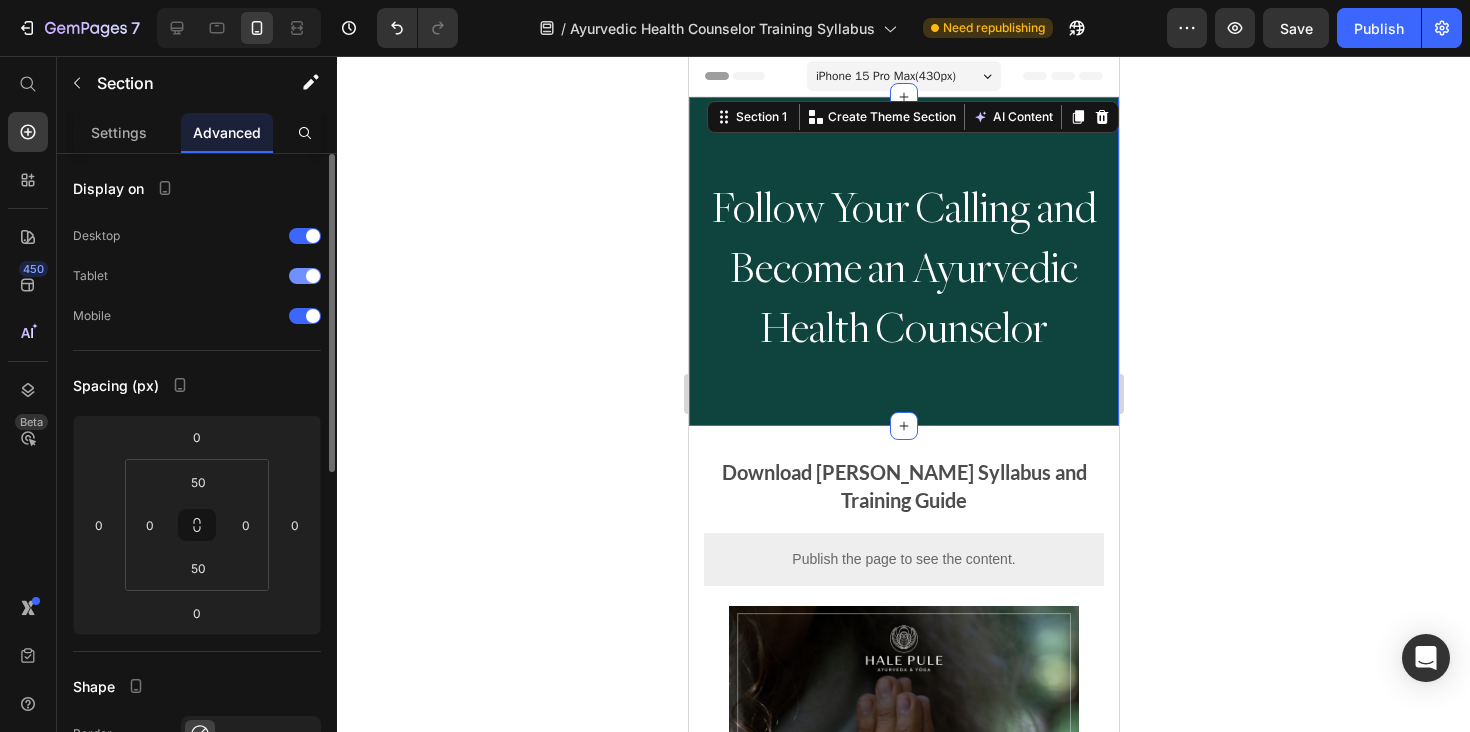 drag, startPoint x: 297, startPoint y: 233, endPoint x: 306, endPoint y: 280, distance: 47.853943 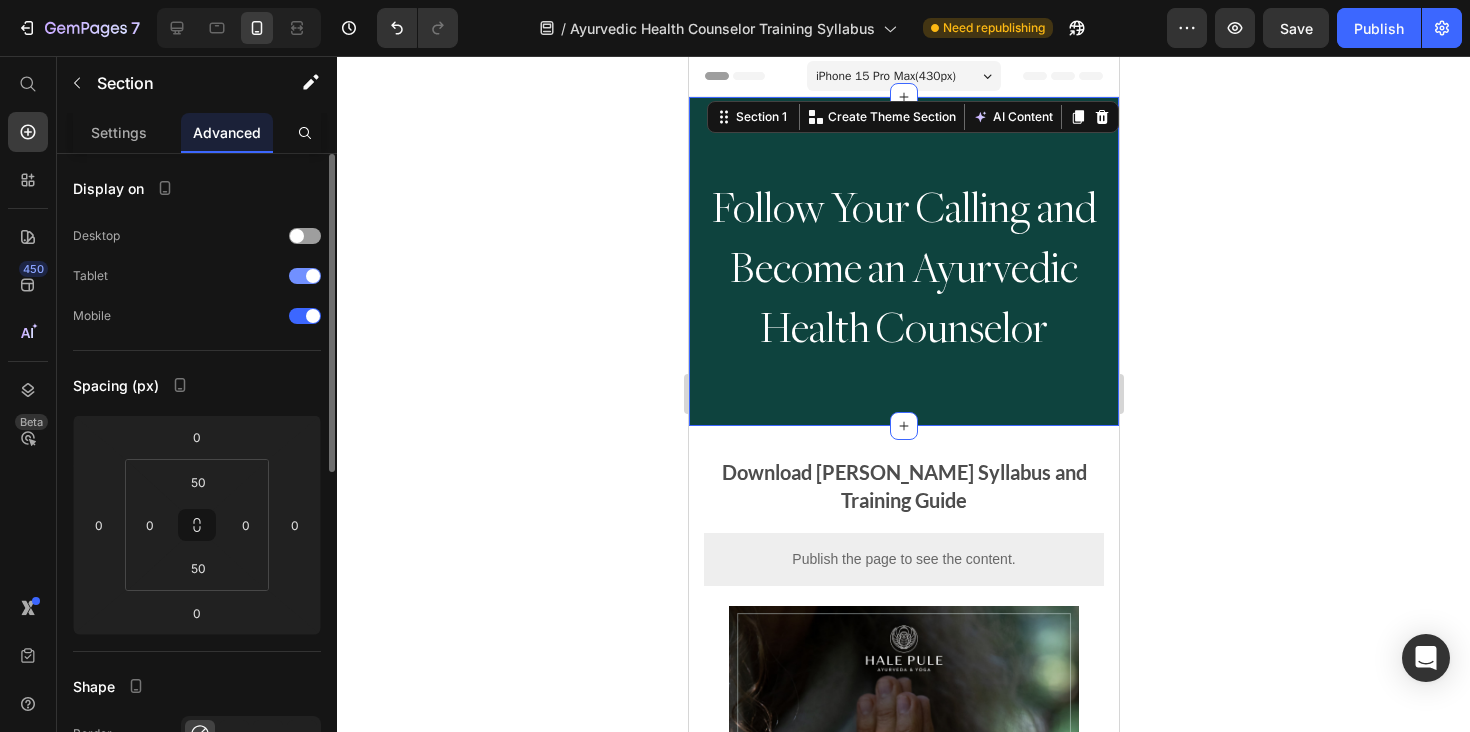 click at bounding box center (313, 276) 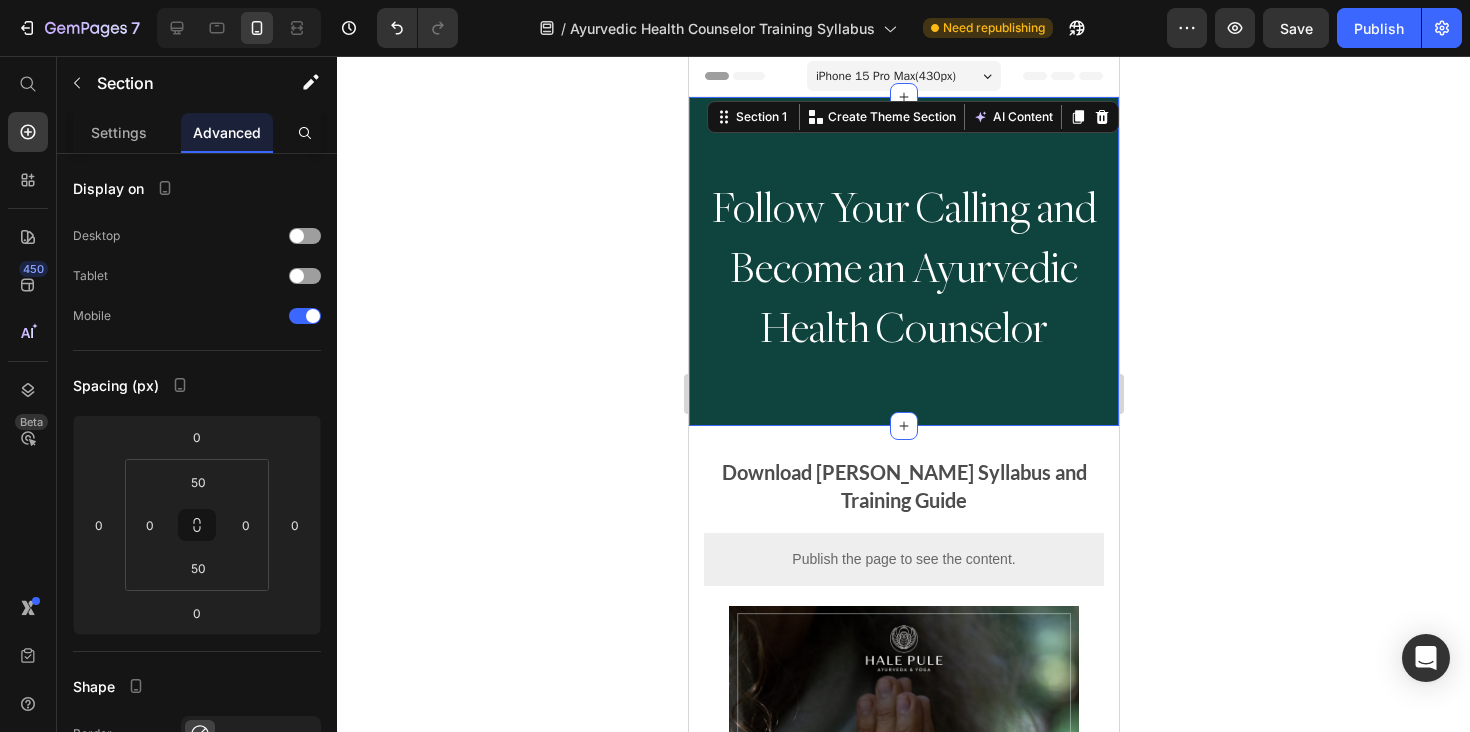 click on "Follow Your Calling and Become an Ayurvedic Health Counselor Heading Row Section 1   Create Theme Section AI Content Write with GemAI What would you like to describe here? Tone and Voice Persuasive Product Intuitive Energy Practice Bundle Show more Generate" at bounding box center [903, 261] 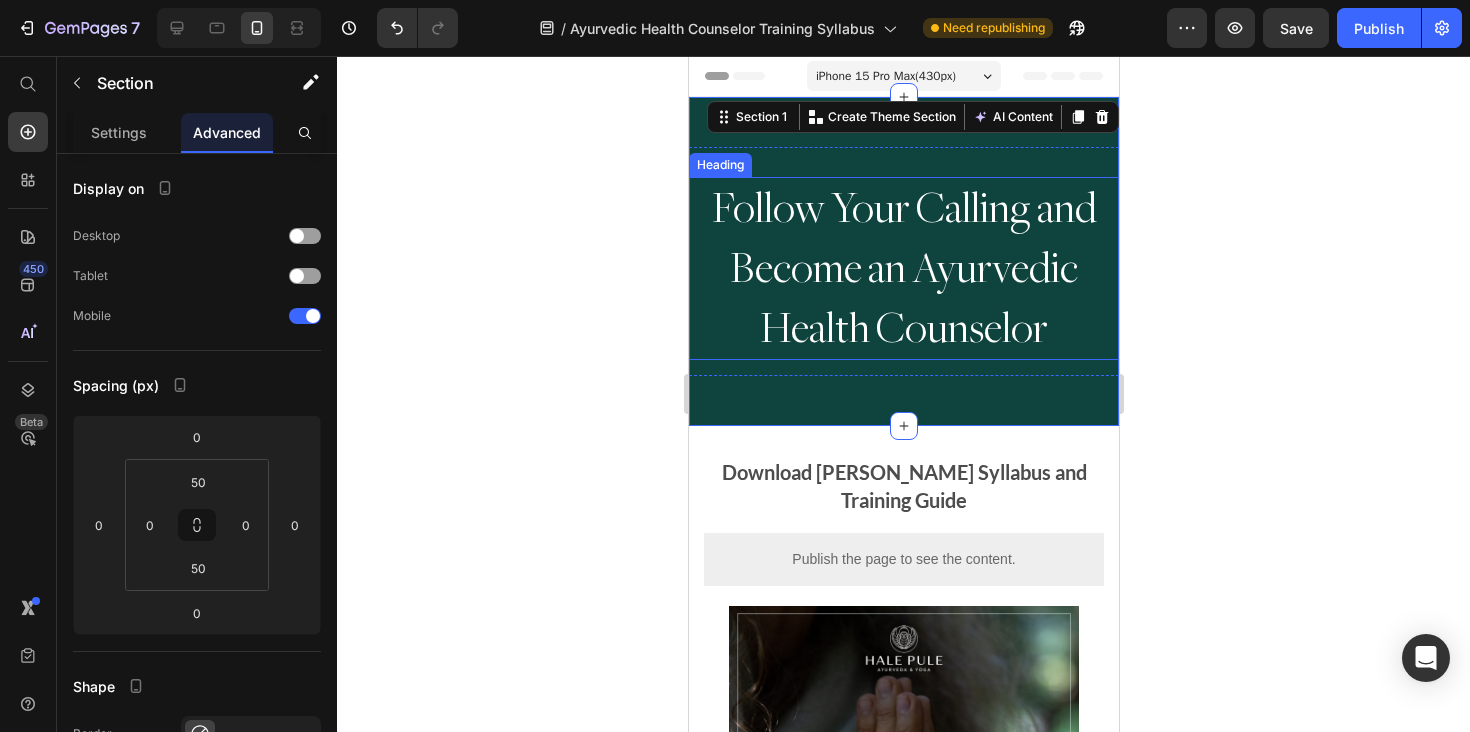click on "Follow Your Calling and Become an Ayurvedic Health Counselor" at bounding box center (903, 268) 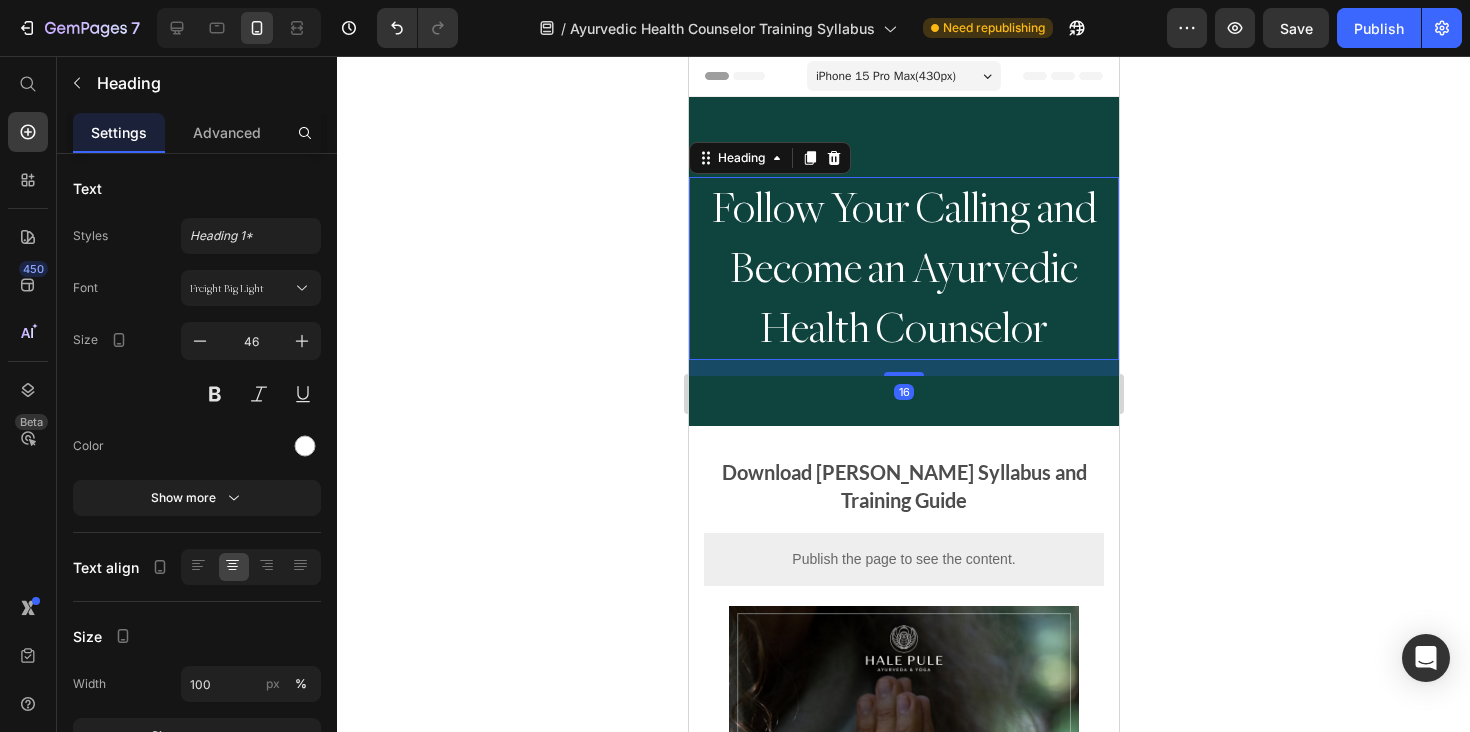 click on "Follow Your Calling and Become an Ayurvedic Health Counselor" at bounding box center (903, 268) 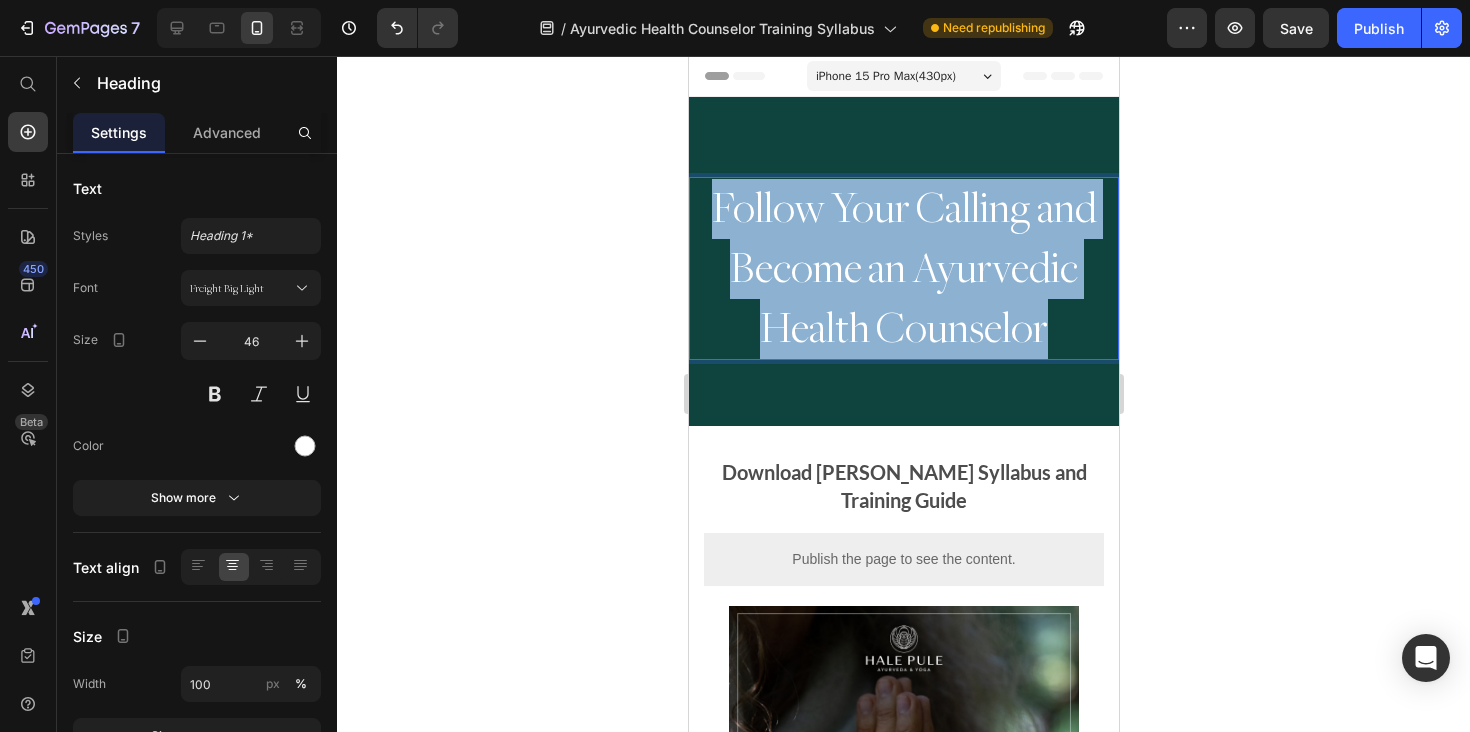 click on "Follow Your Calling and Become an Ayurvedic Health Counselor" at bounding box center (903, 268) 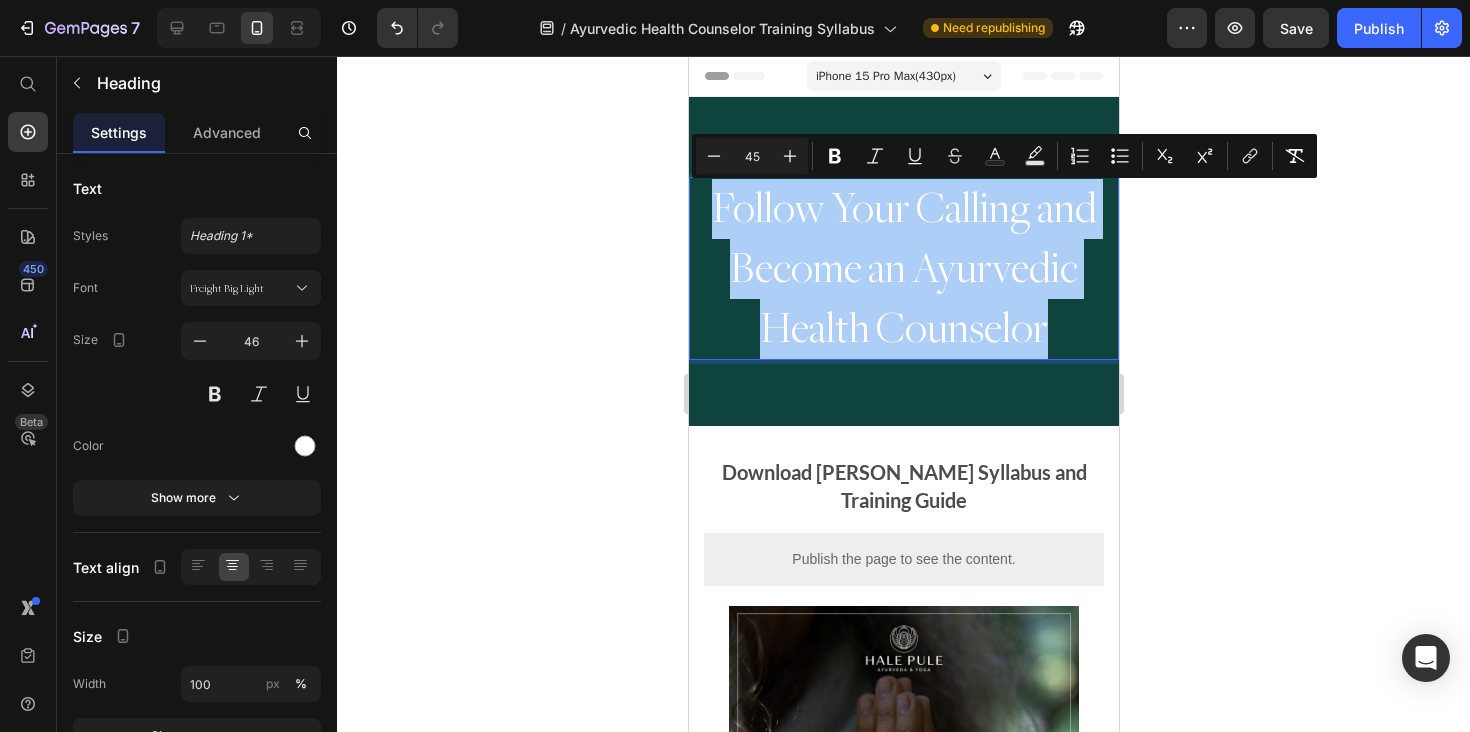 click on "45" at bounding box center (752, 156) 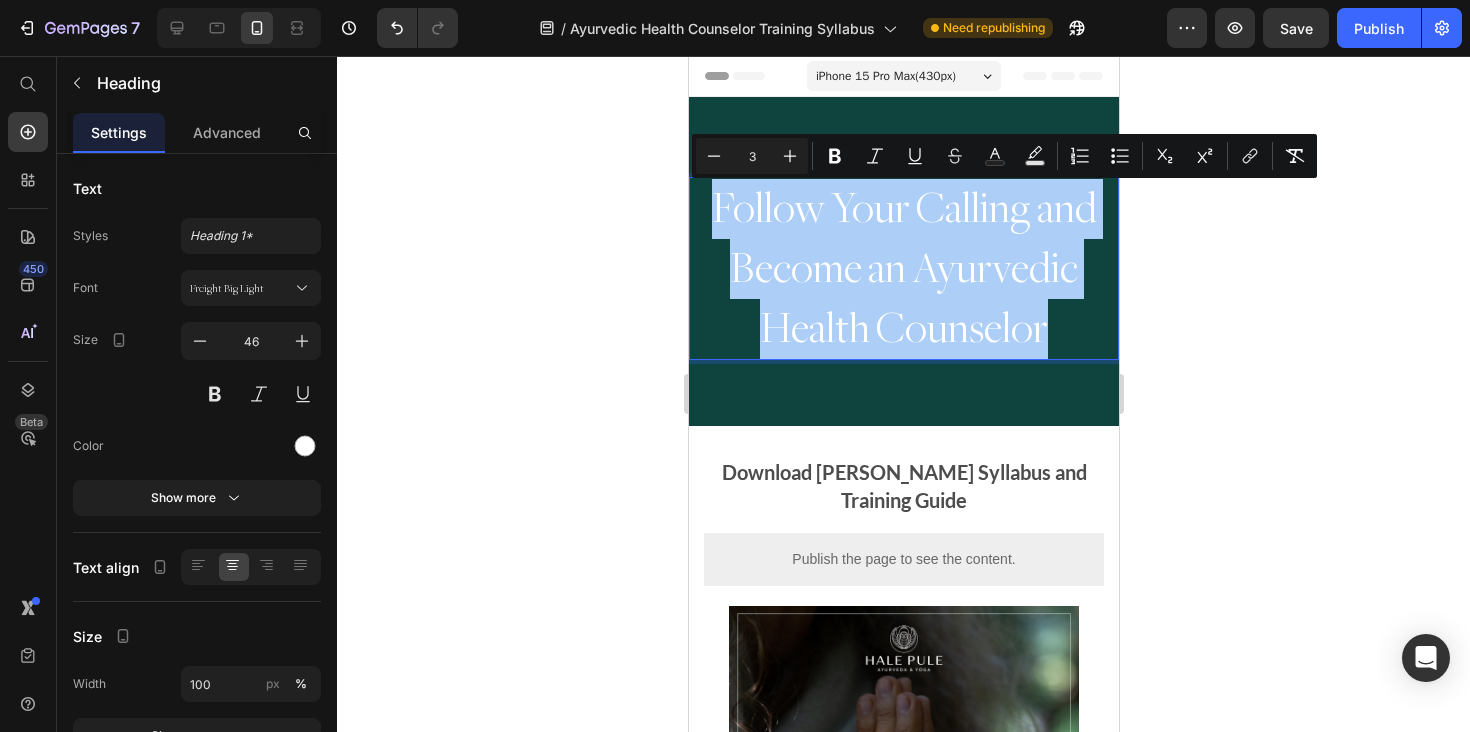 type on "3" 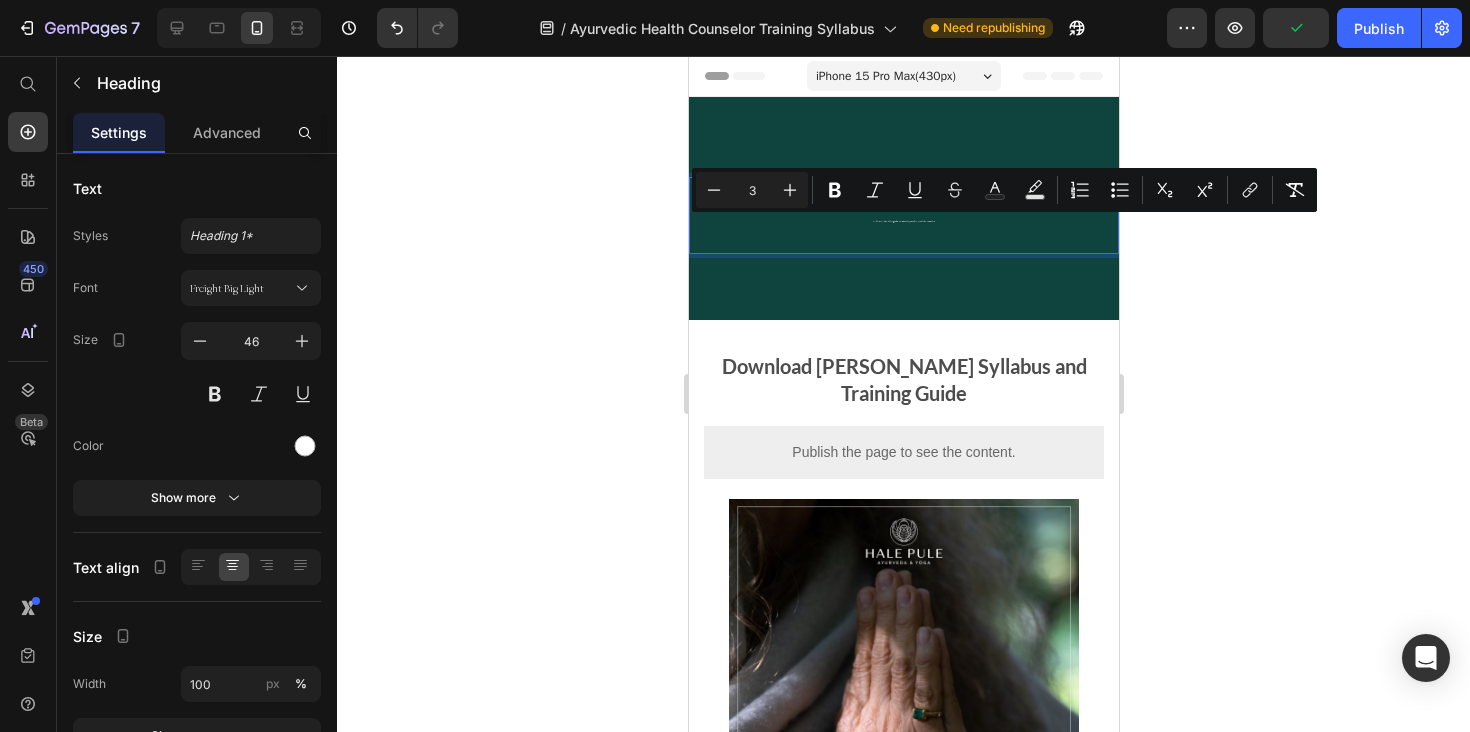 click on "Follow Your Calling and Become an Ayurvedic Health Counselor" at bounding box center (903, 215) 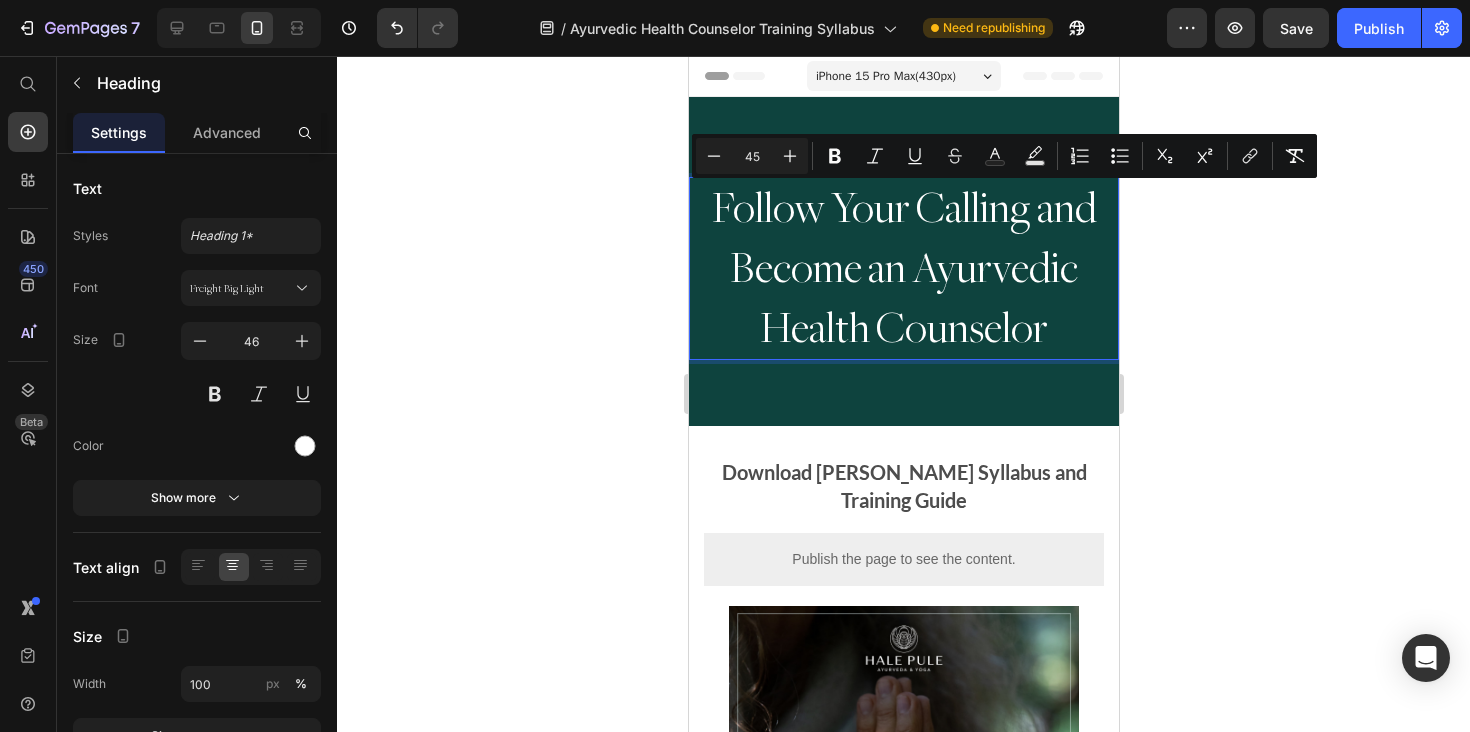 click on "45" at bounding box center [752, 156] 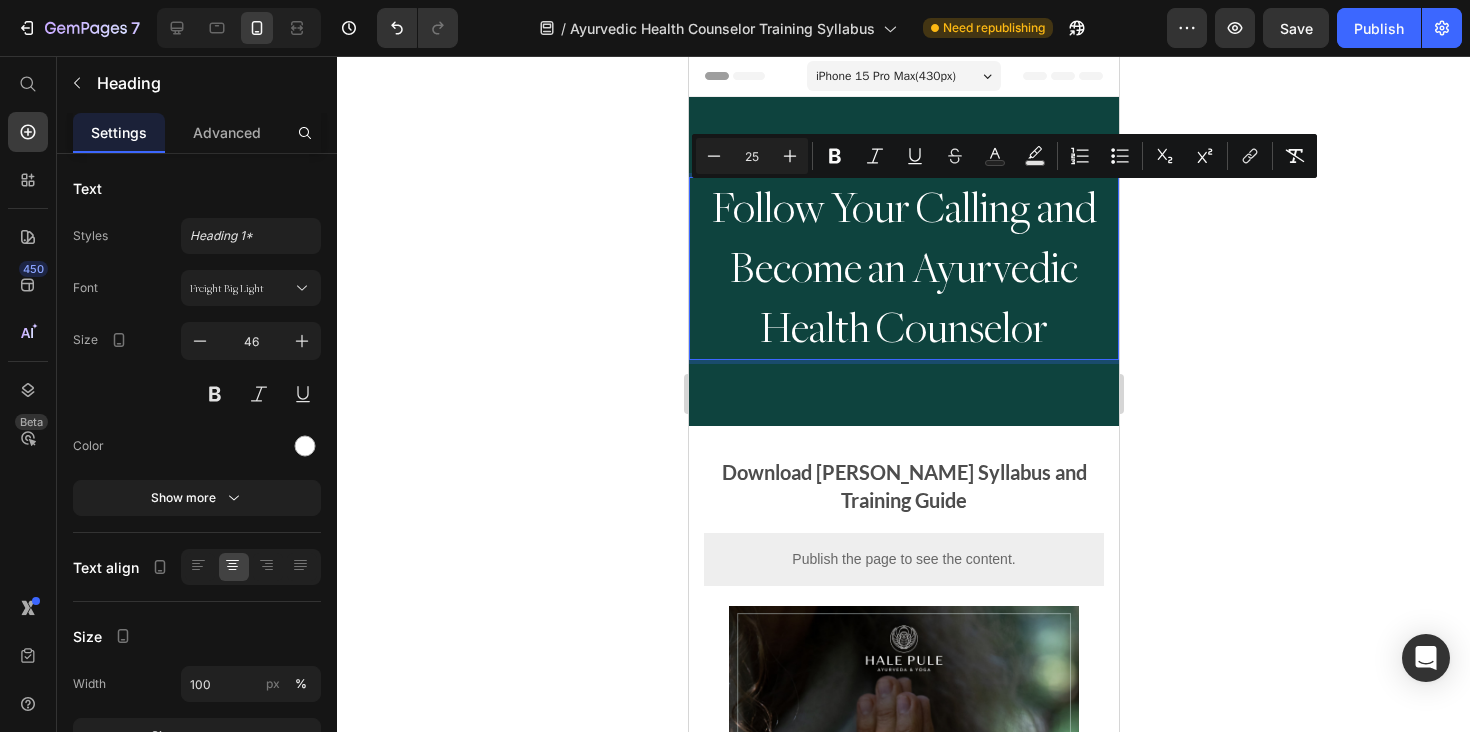 type on "25" 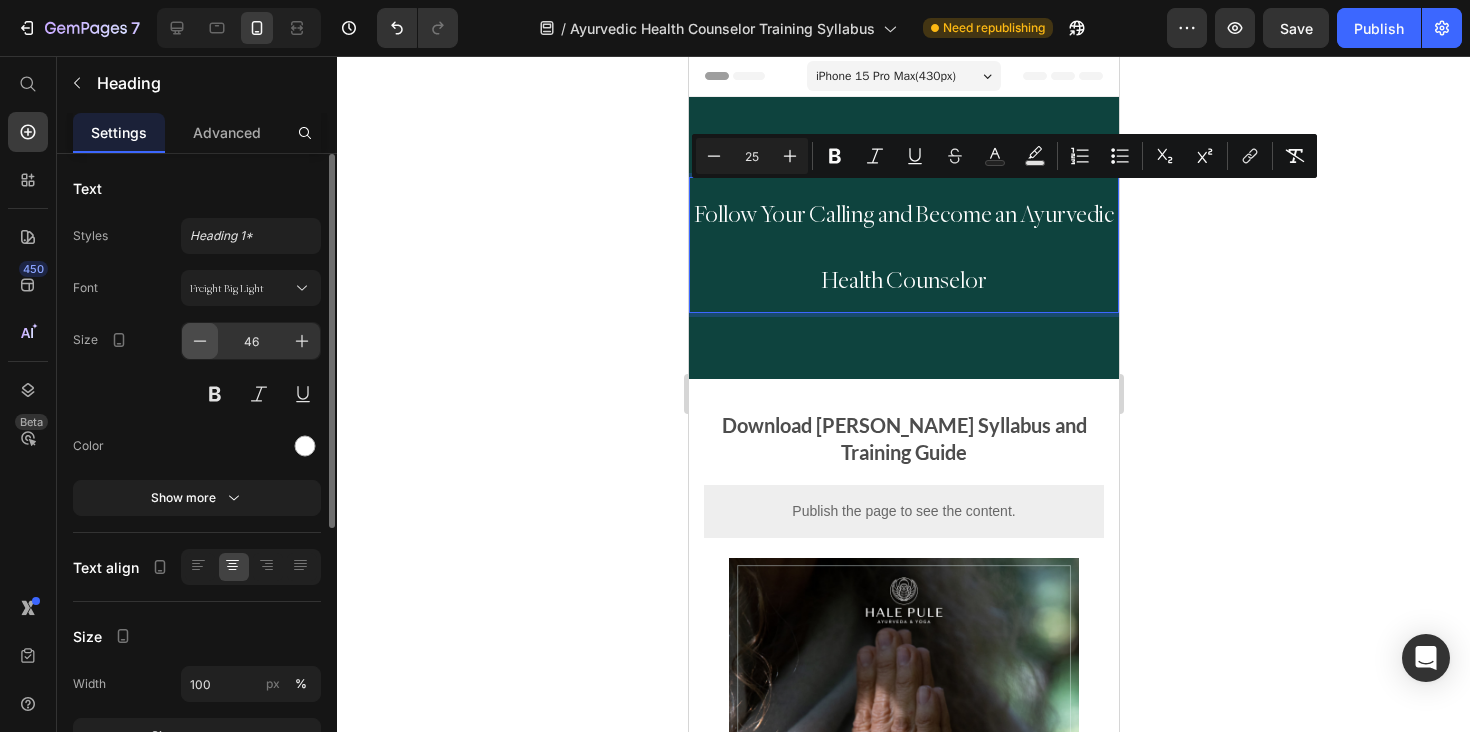 click 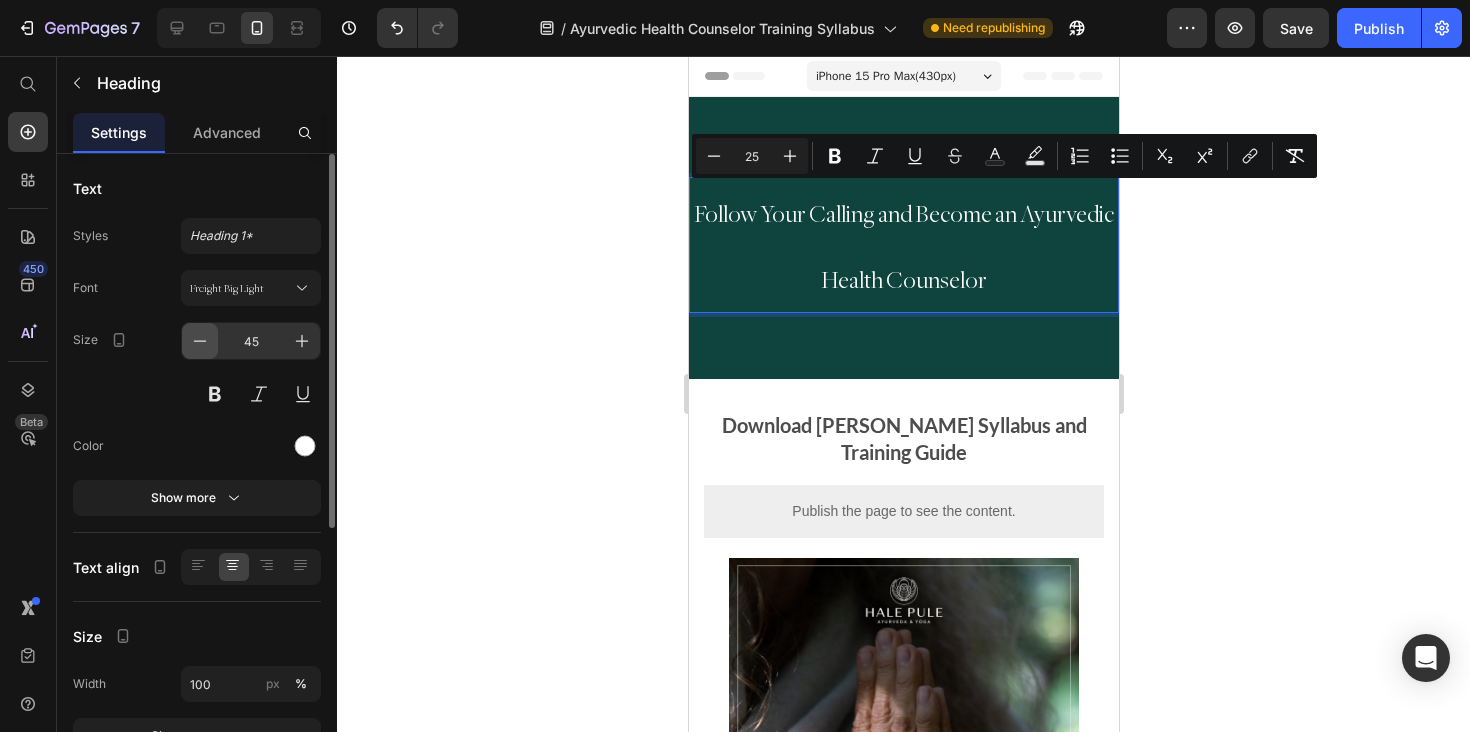 click 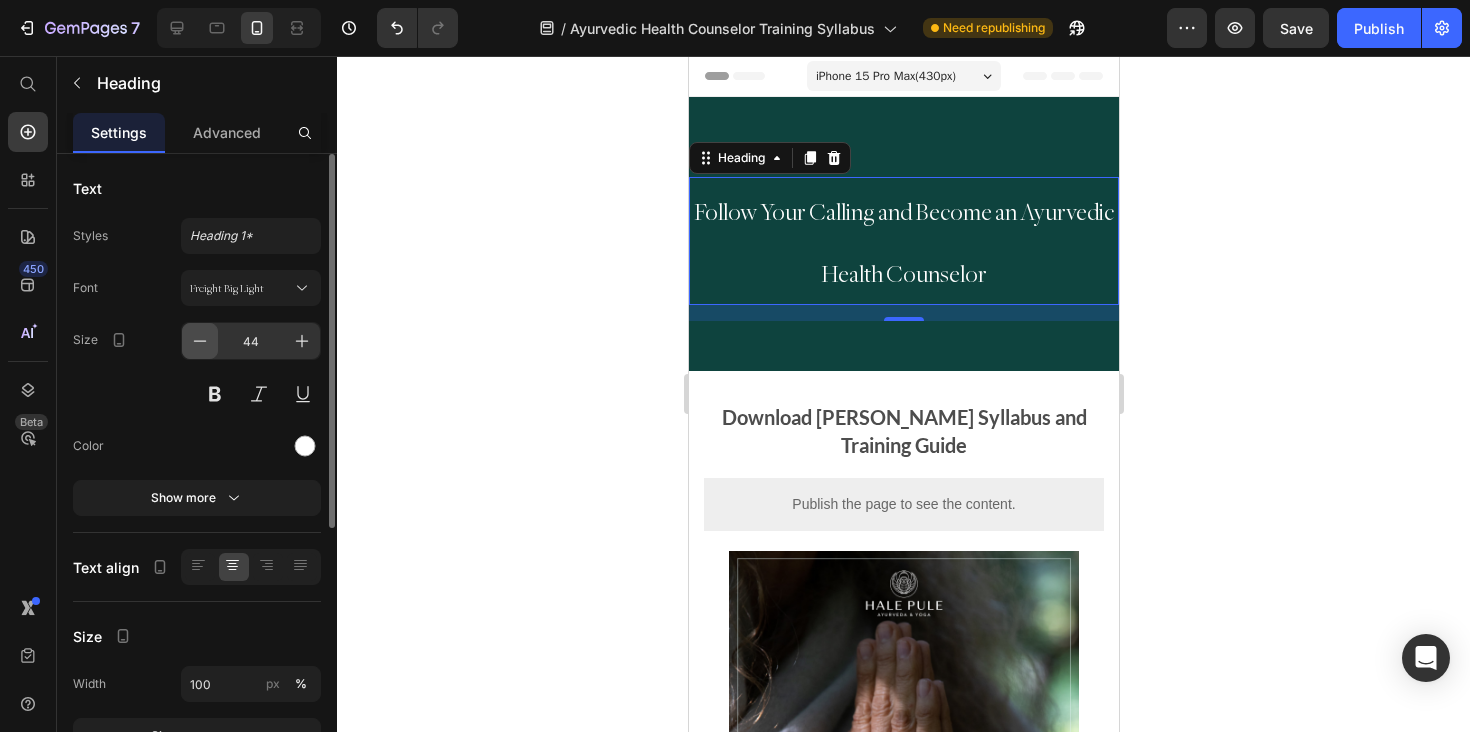 click 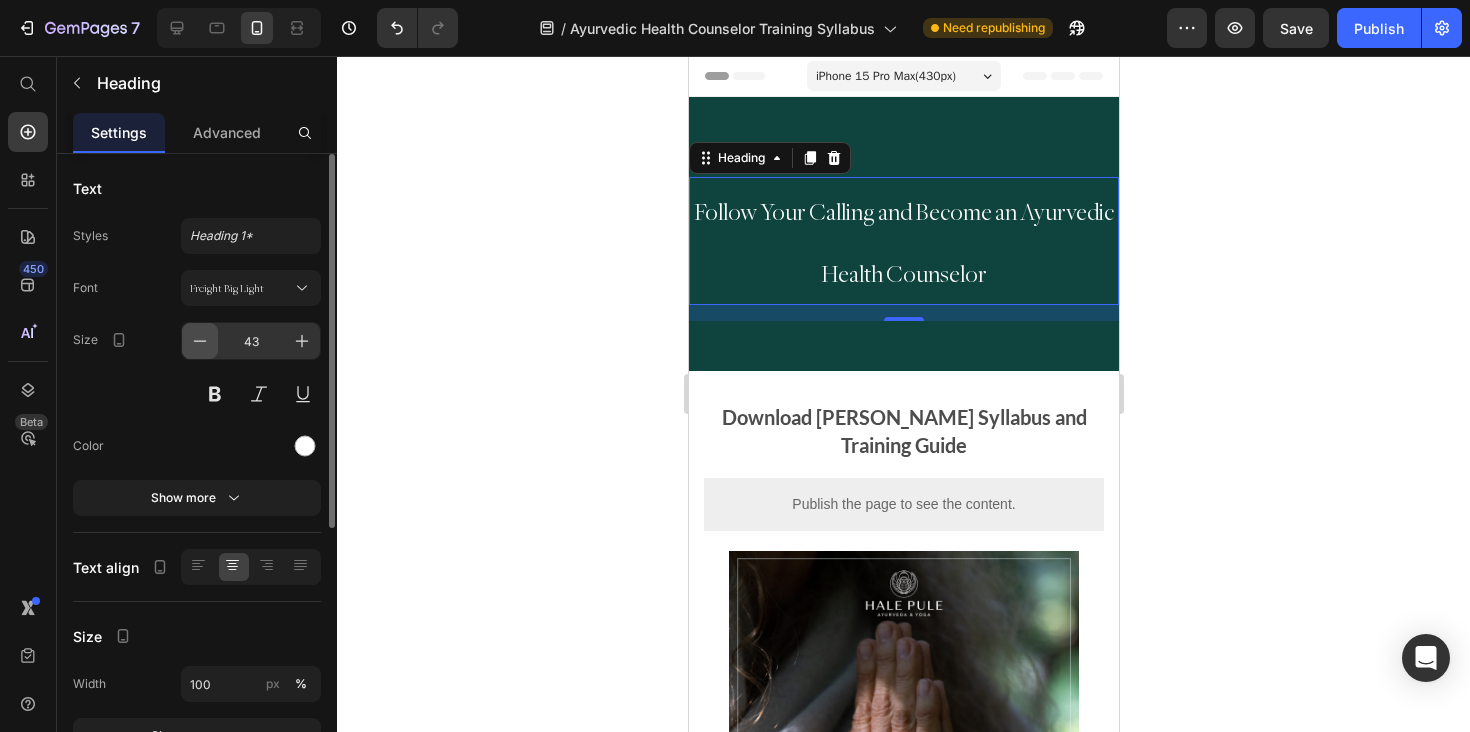click 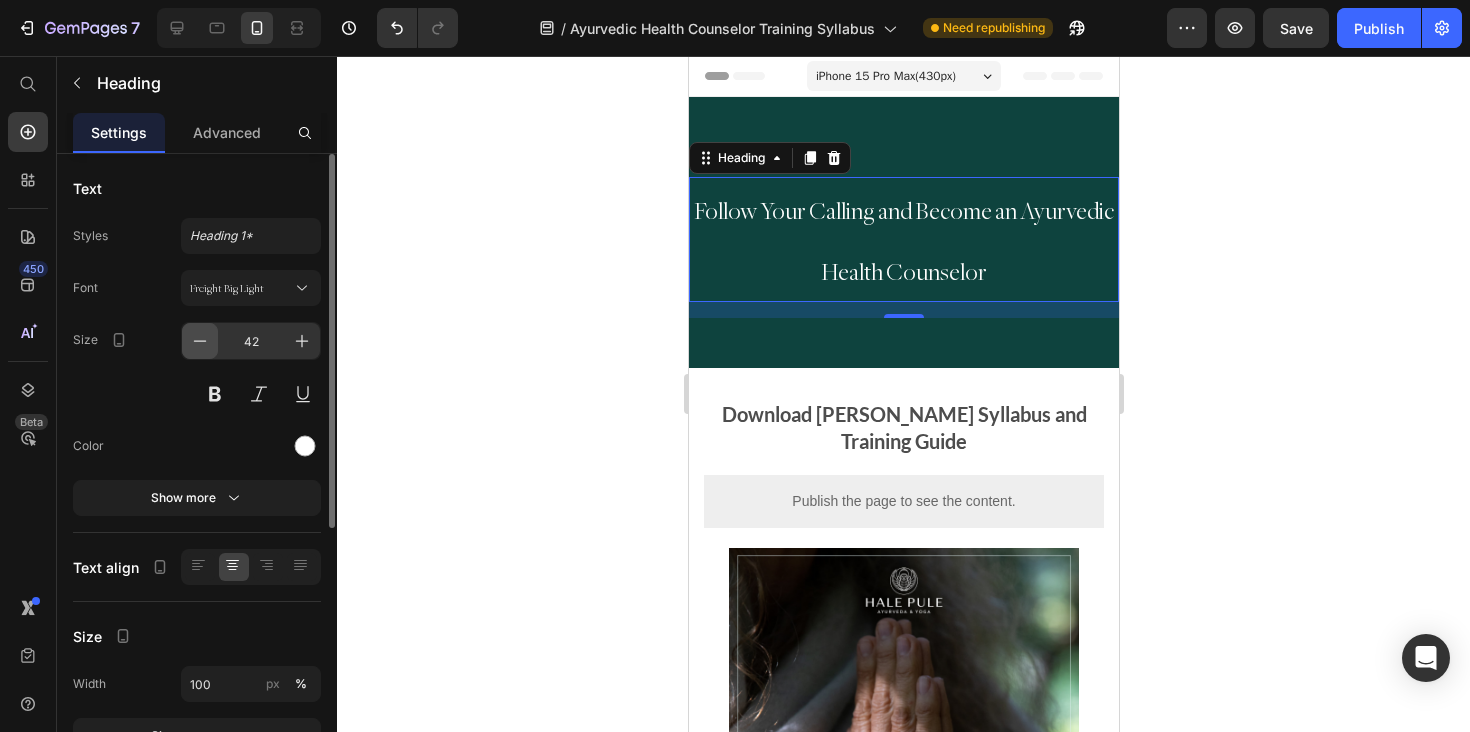 click 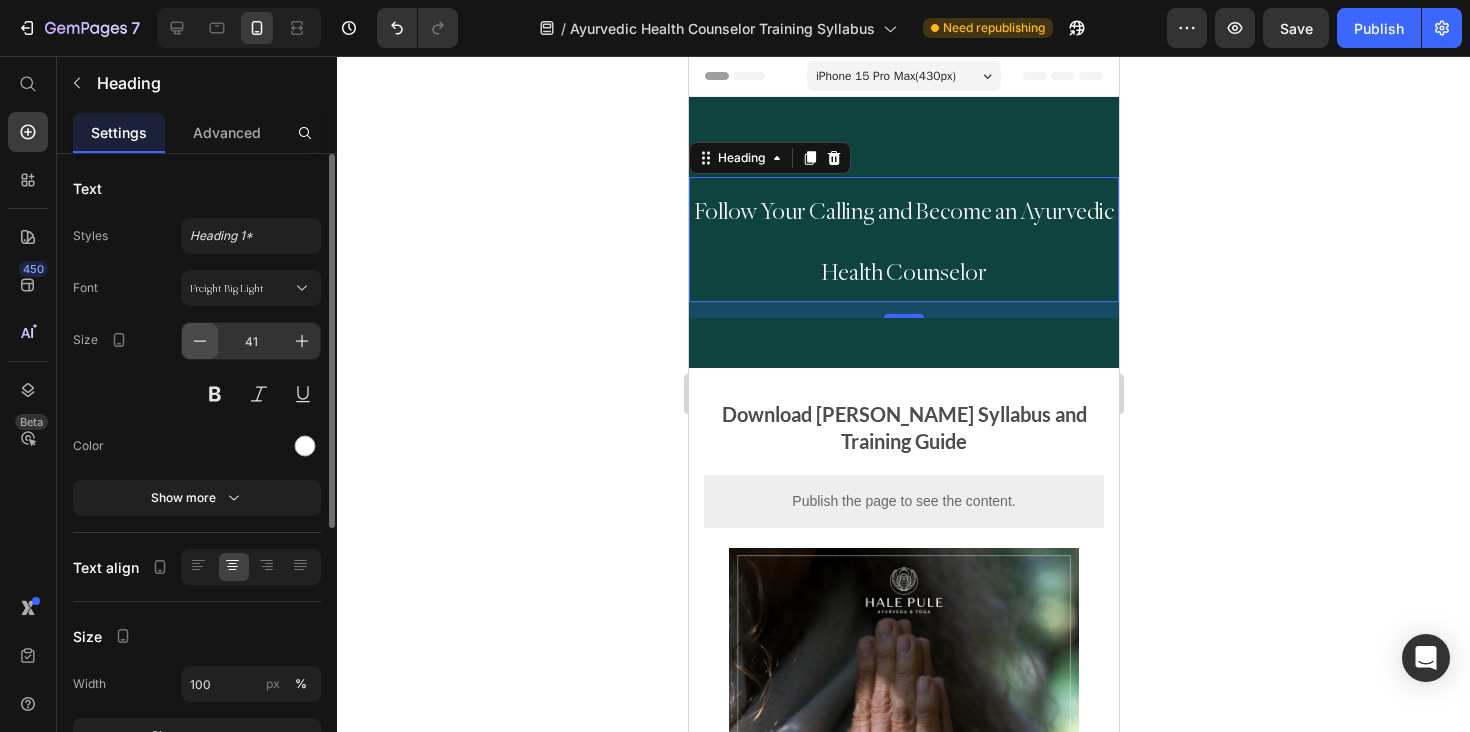 click 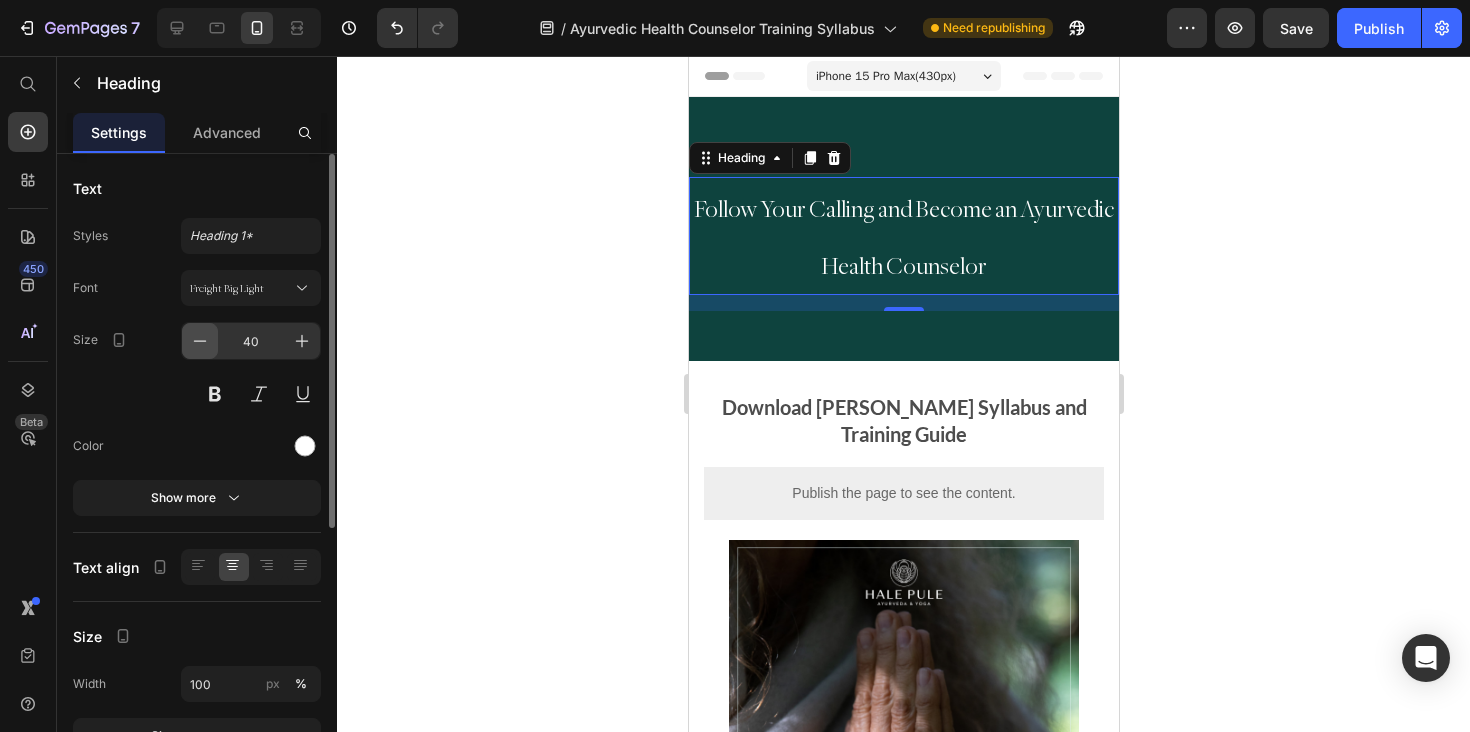 click 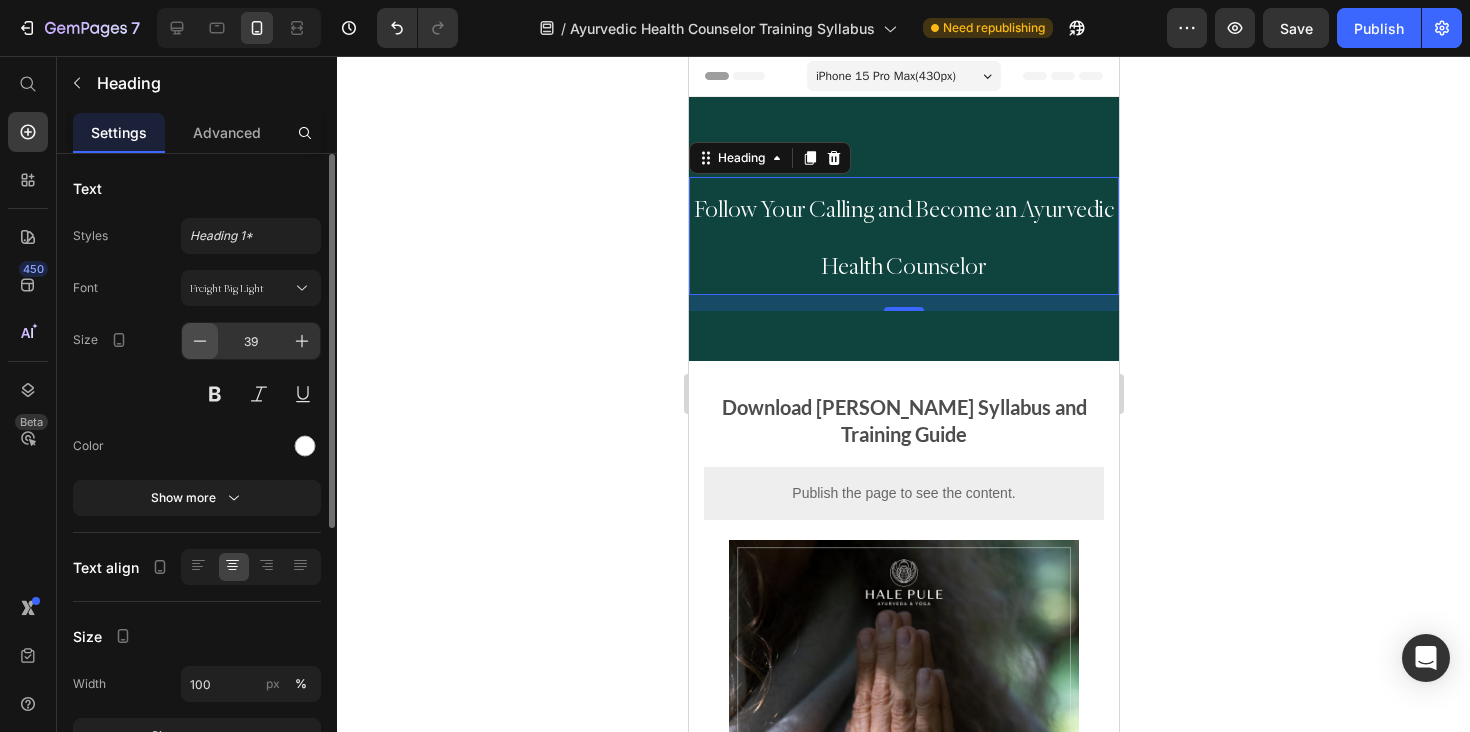 click 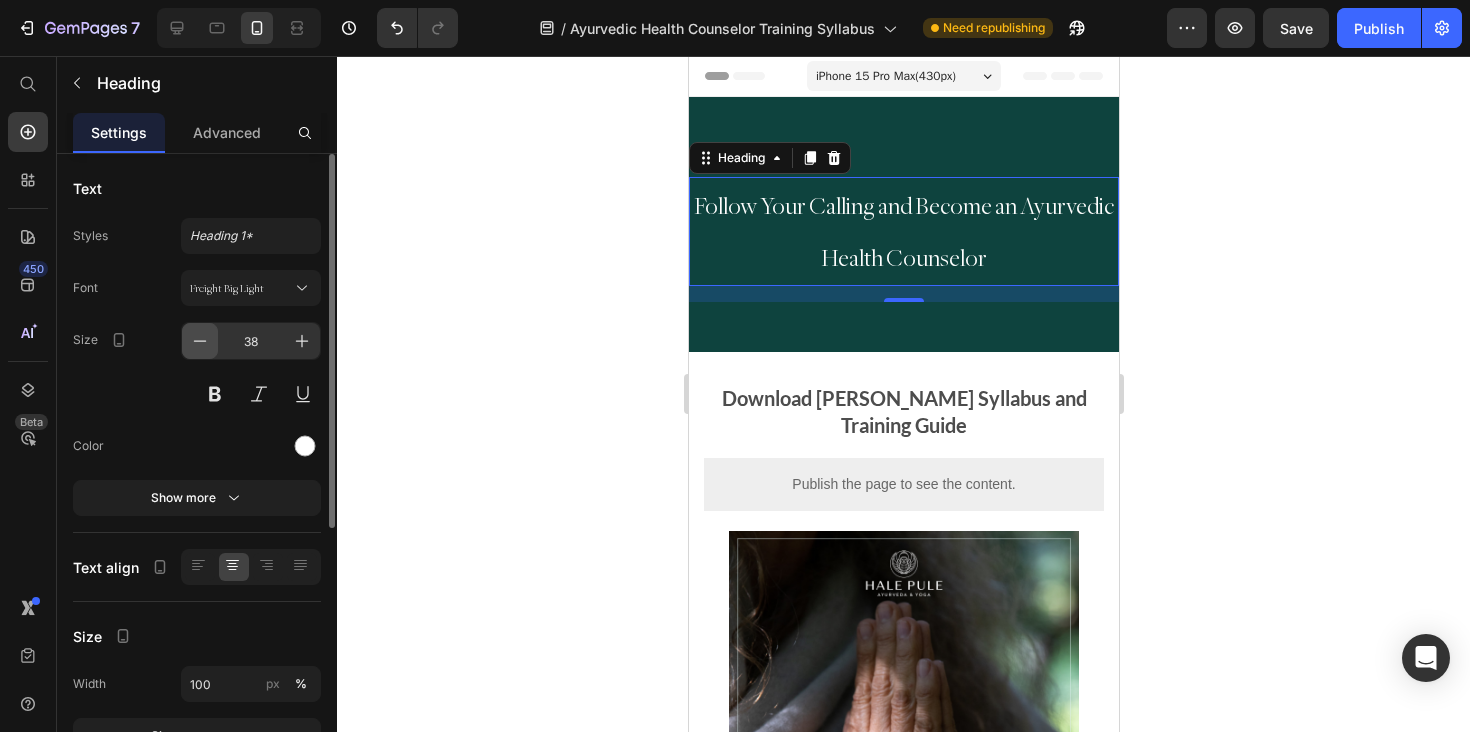click 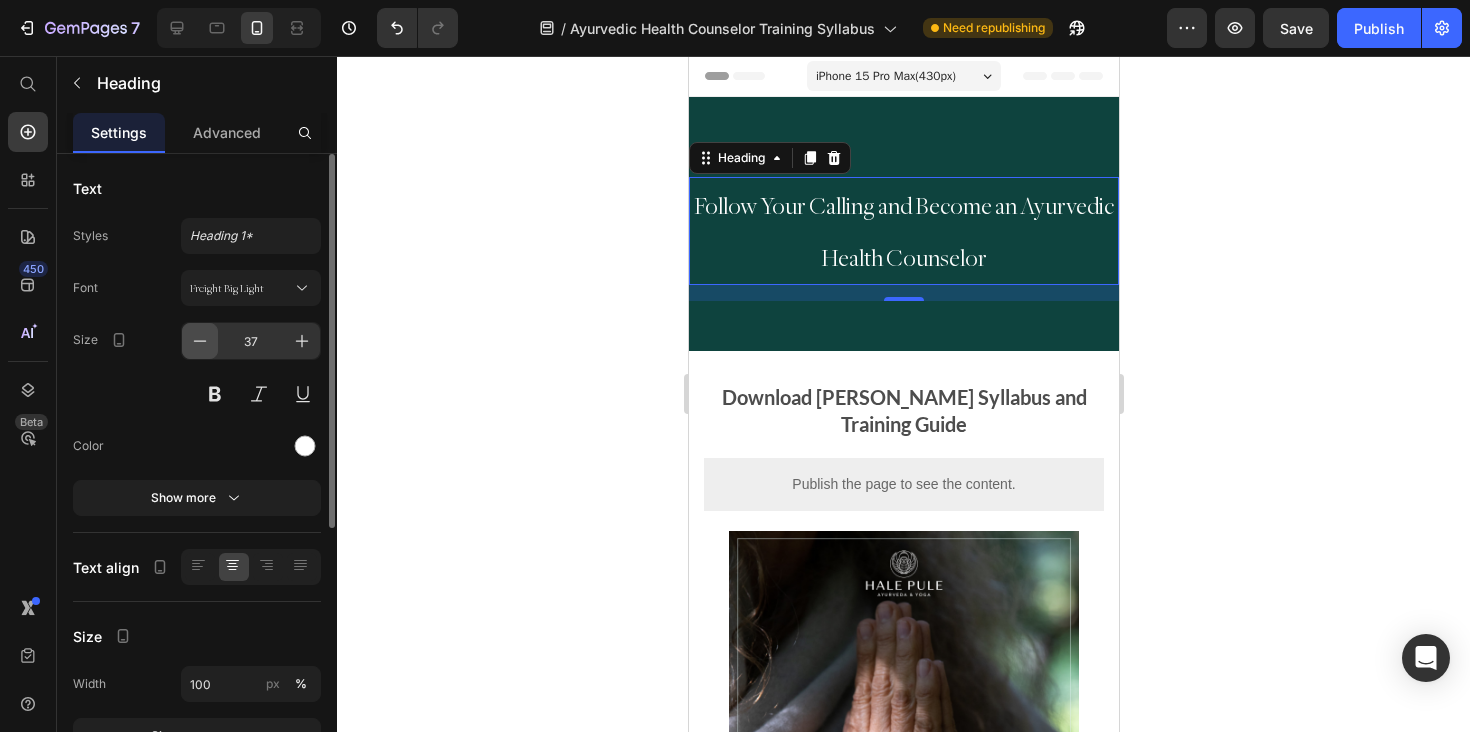 click 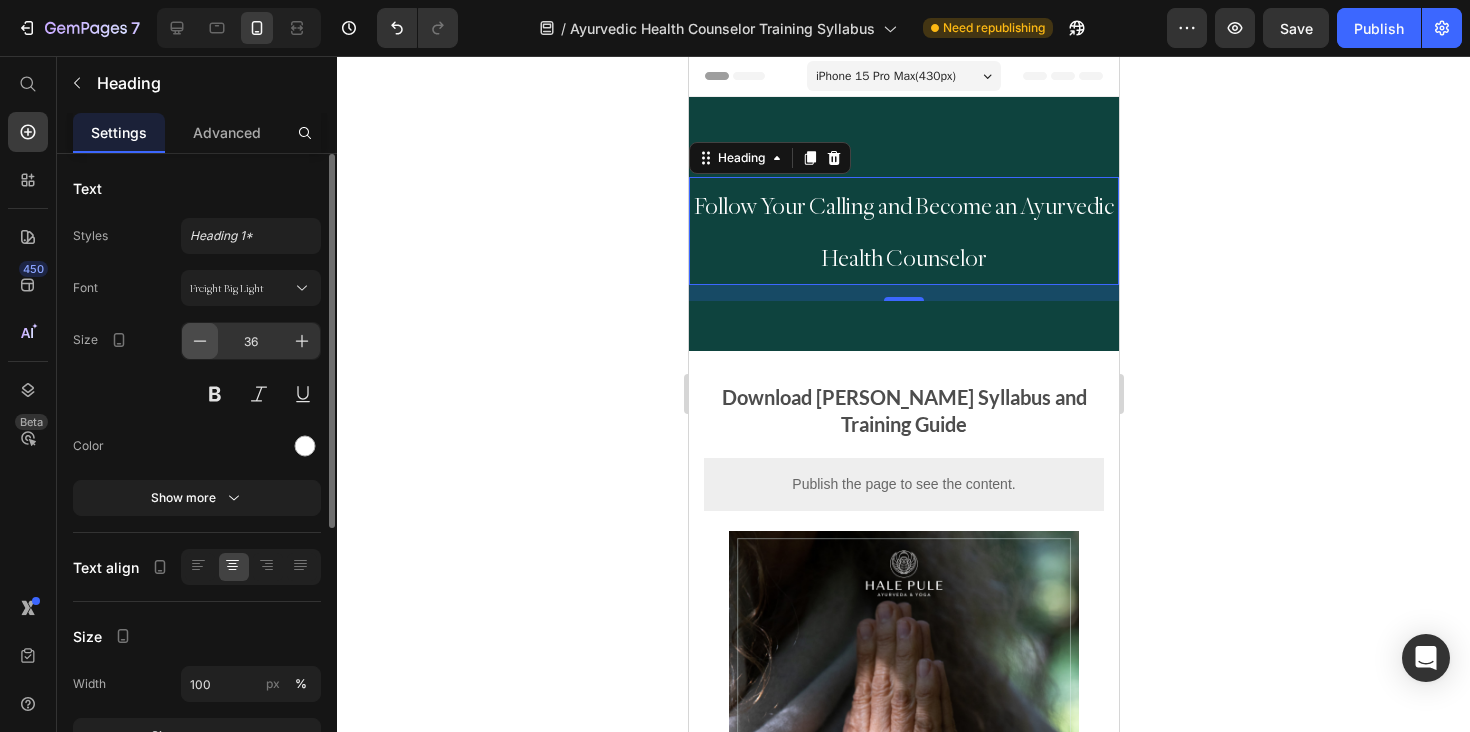 click 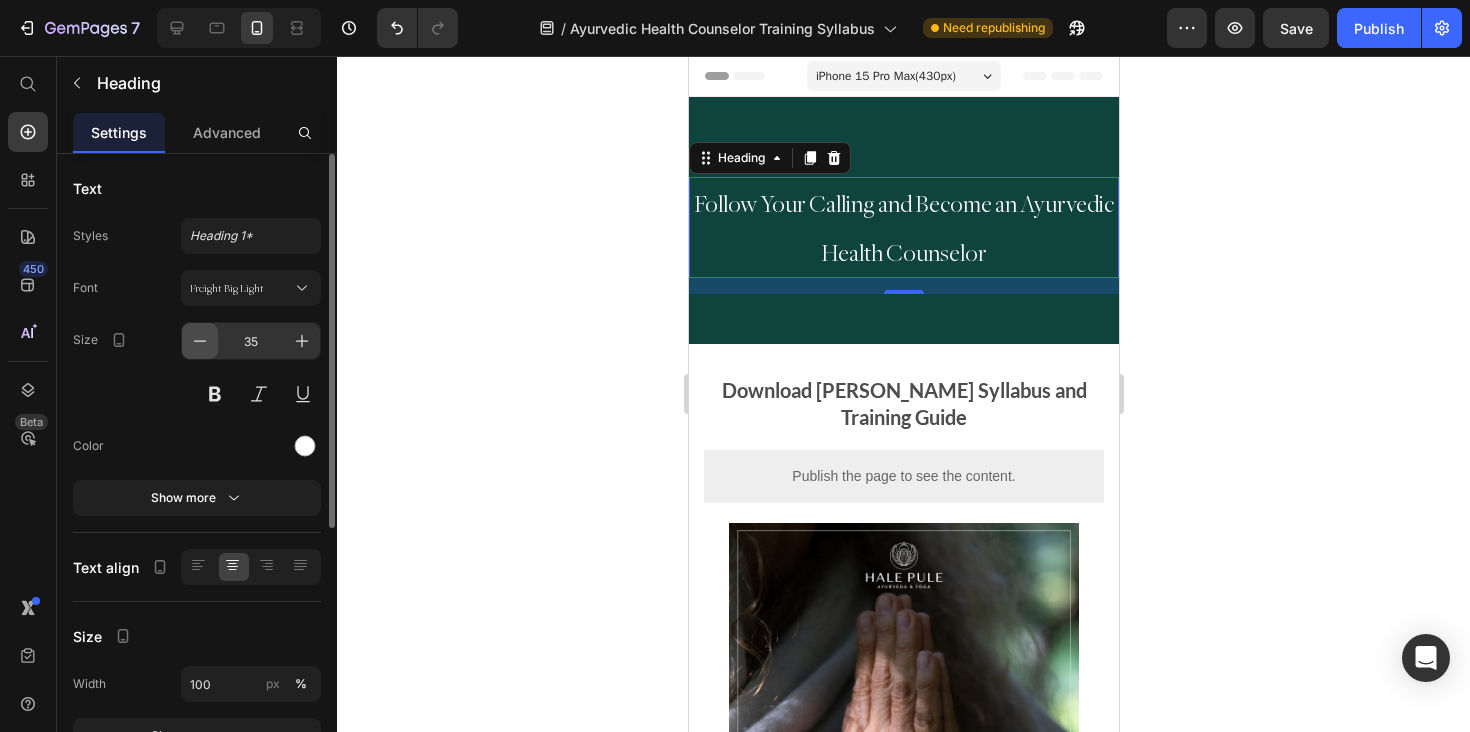 click 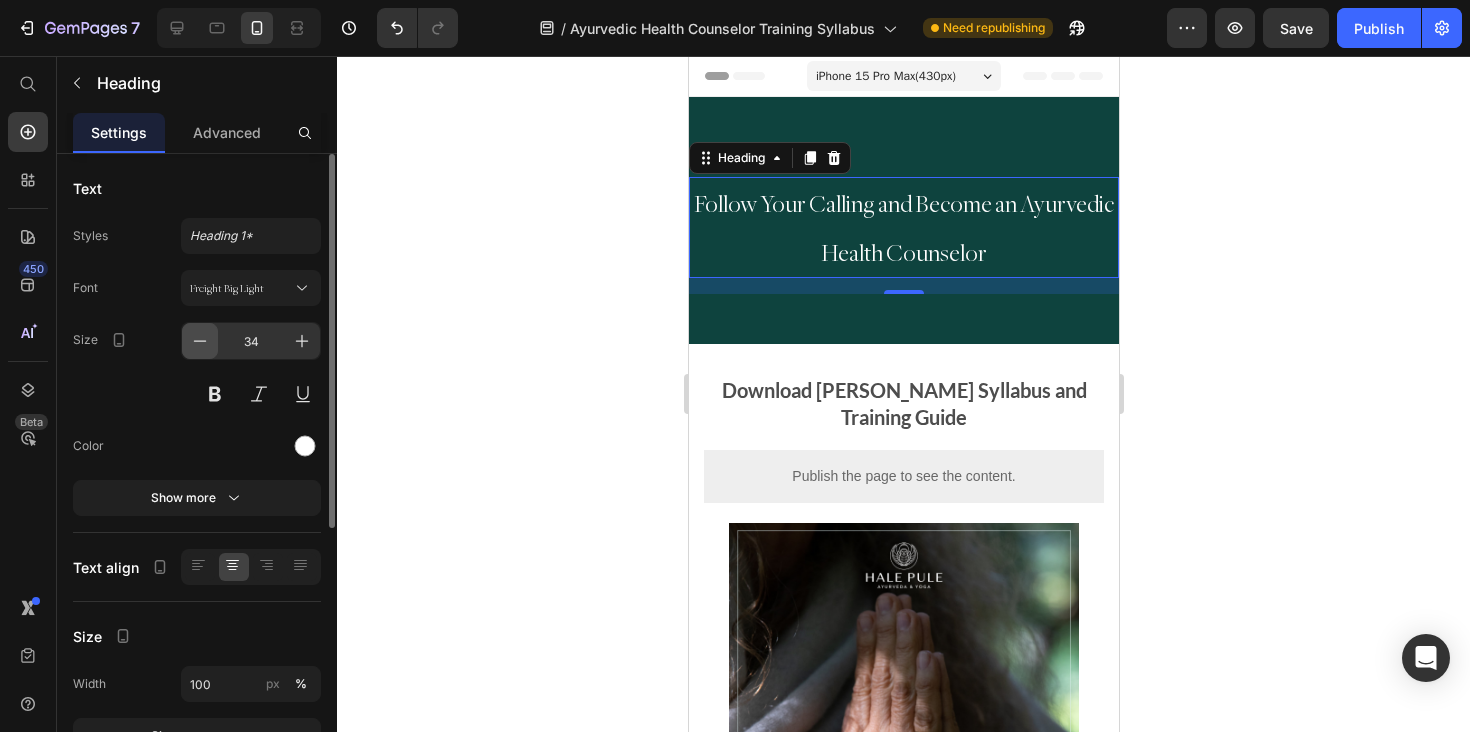 click 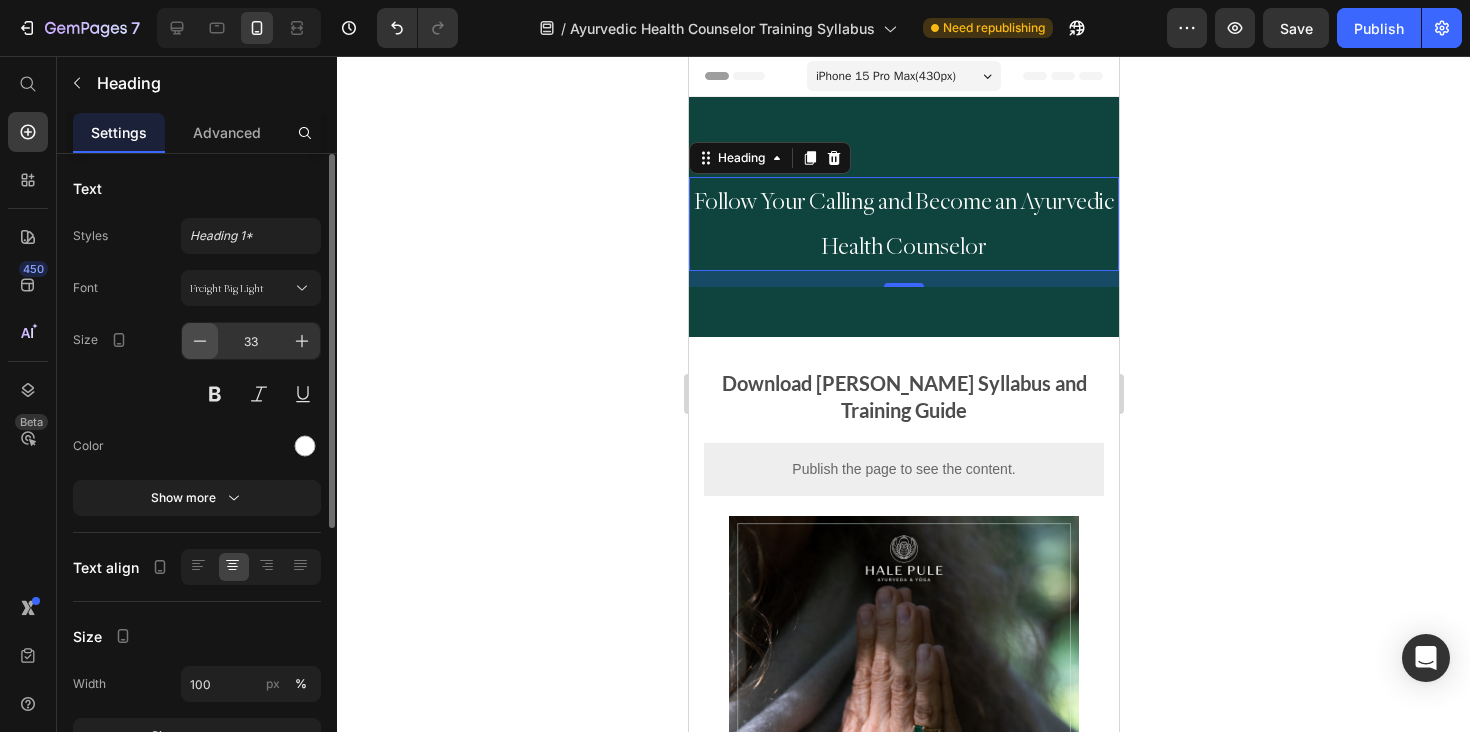 click 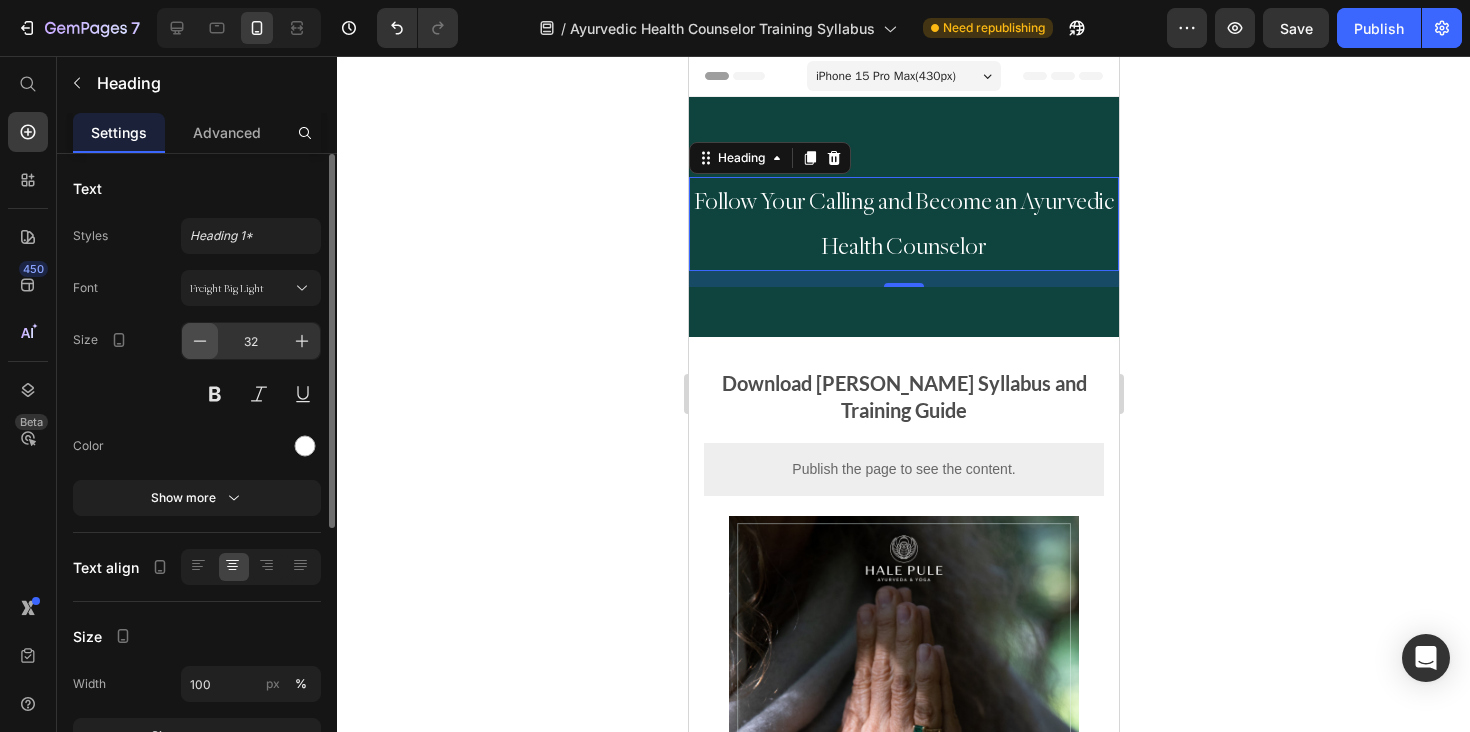 click 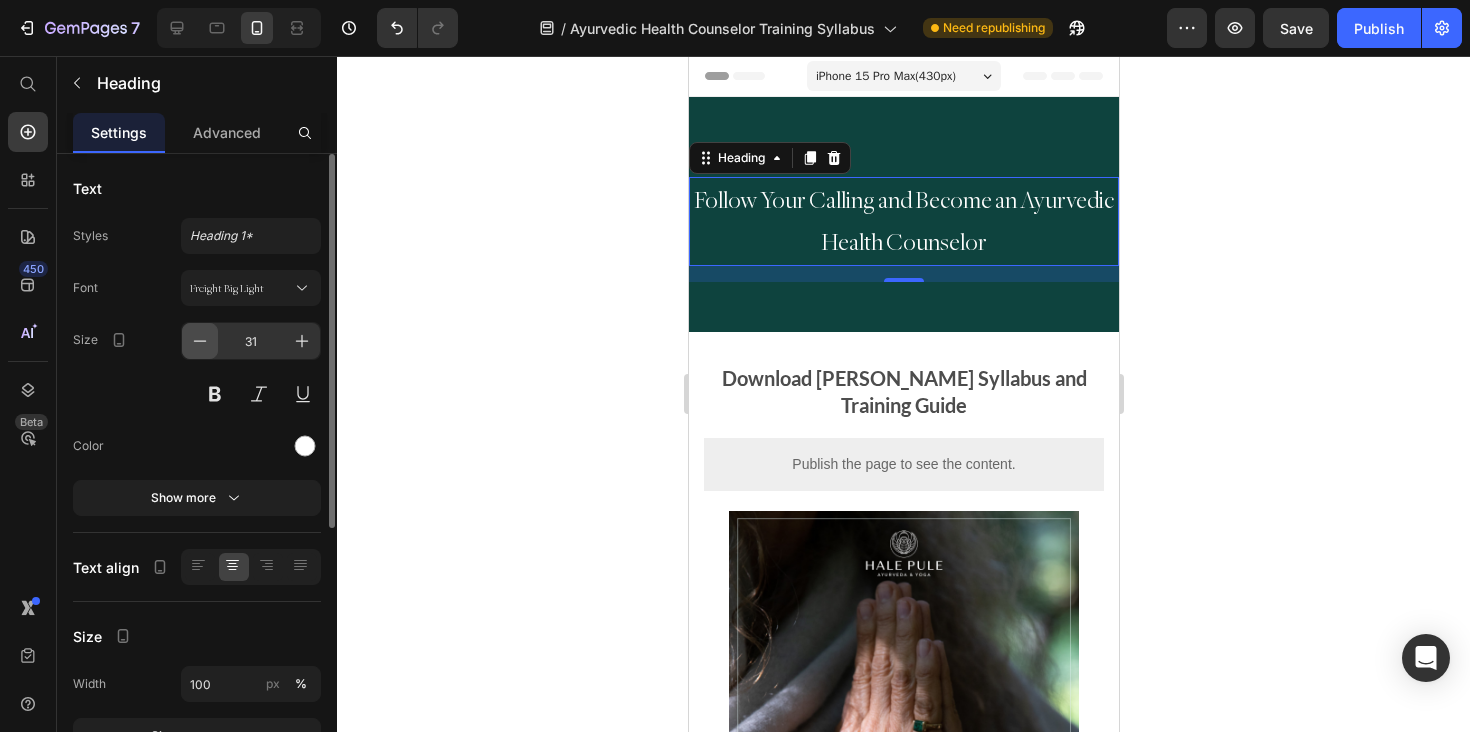 click 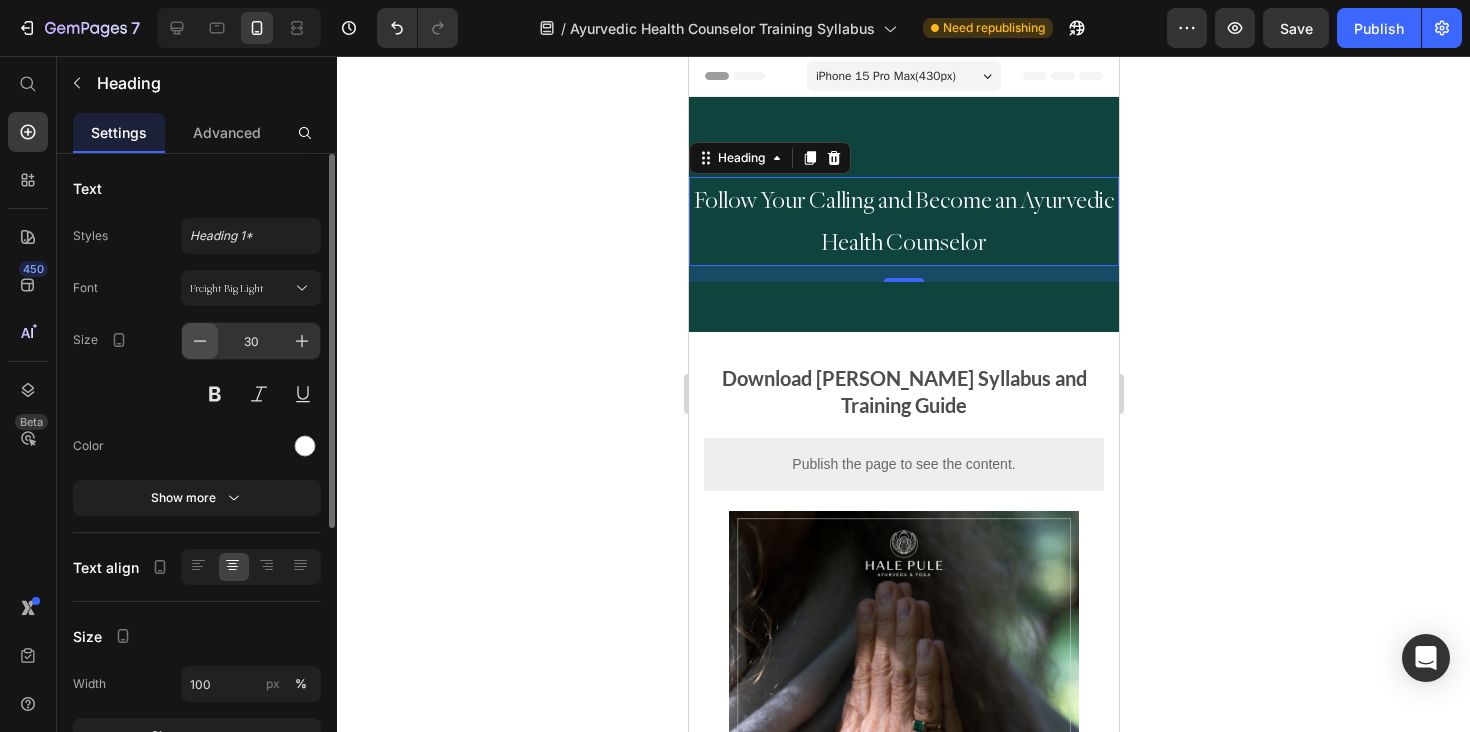 click 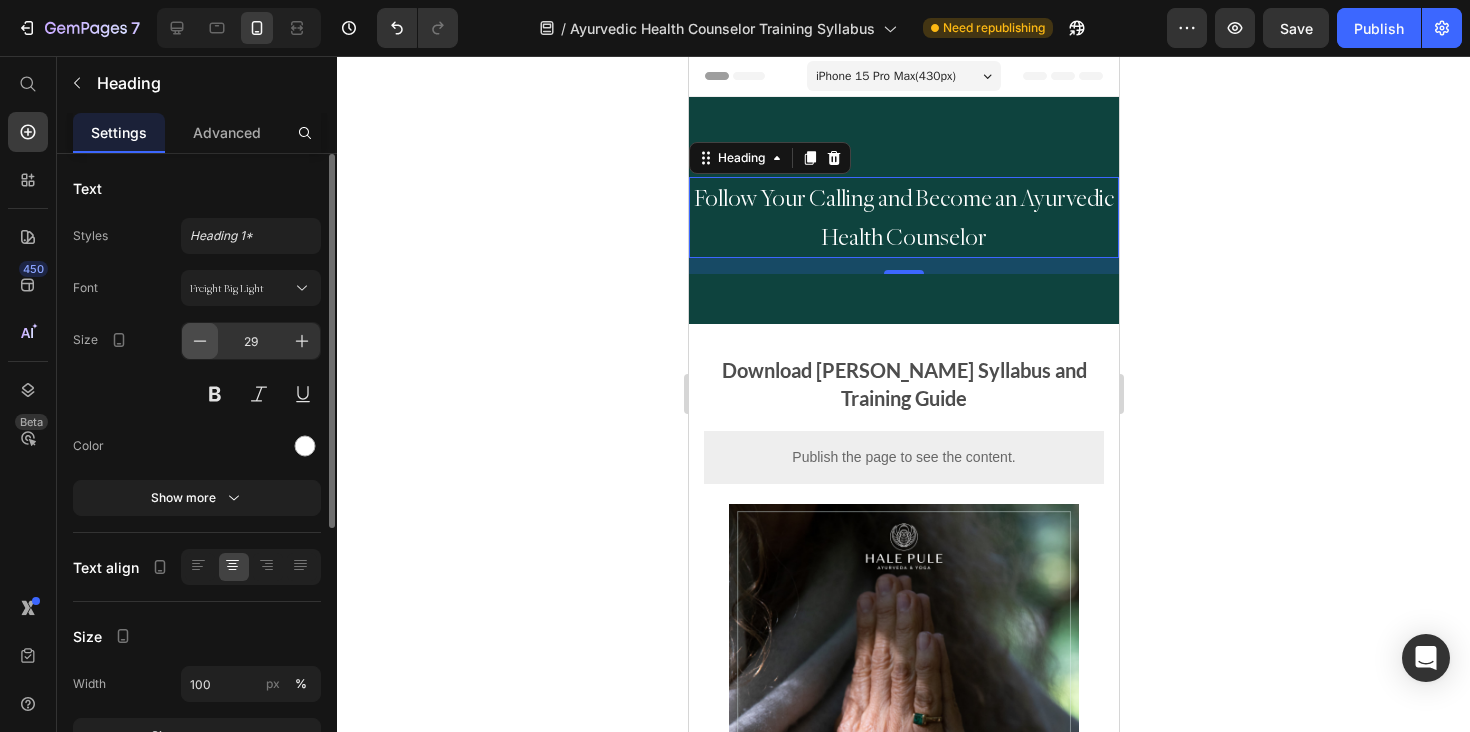 click 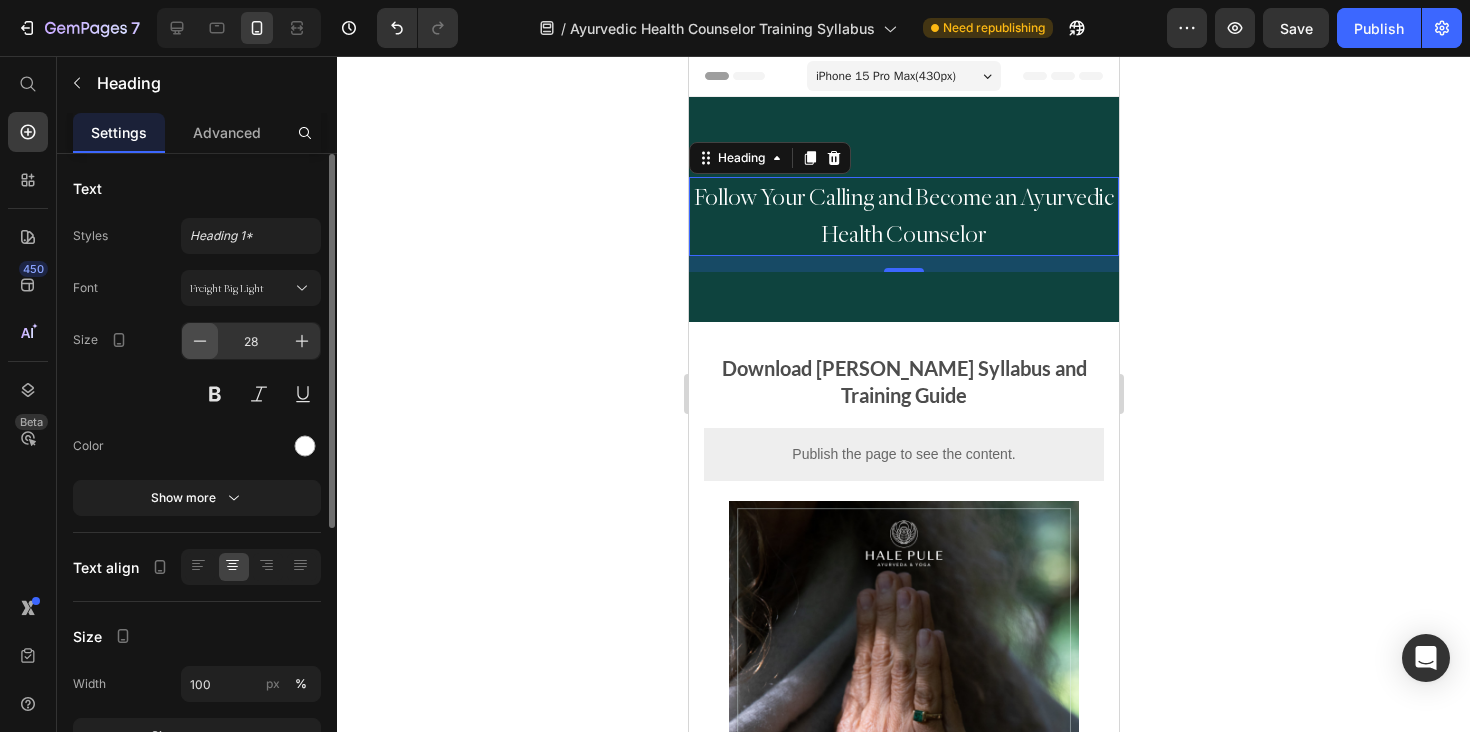 click 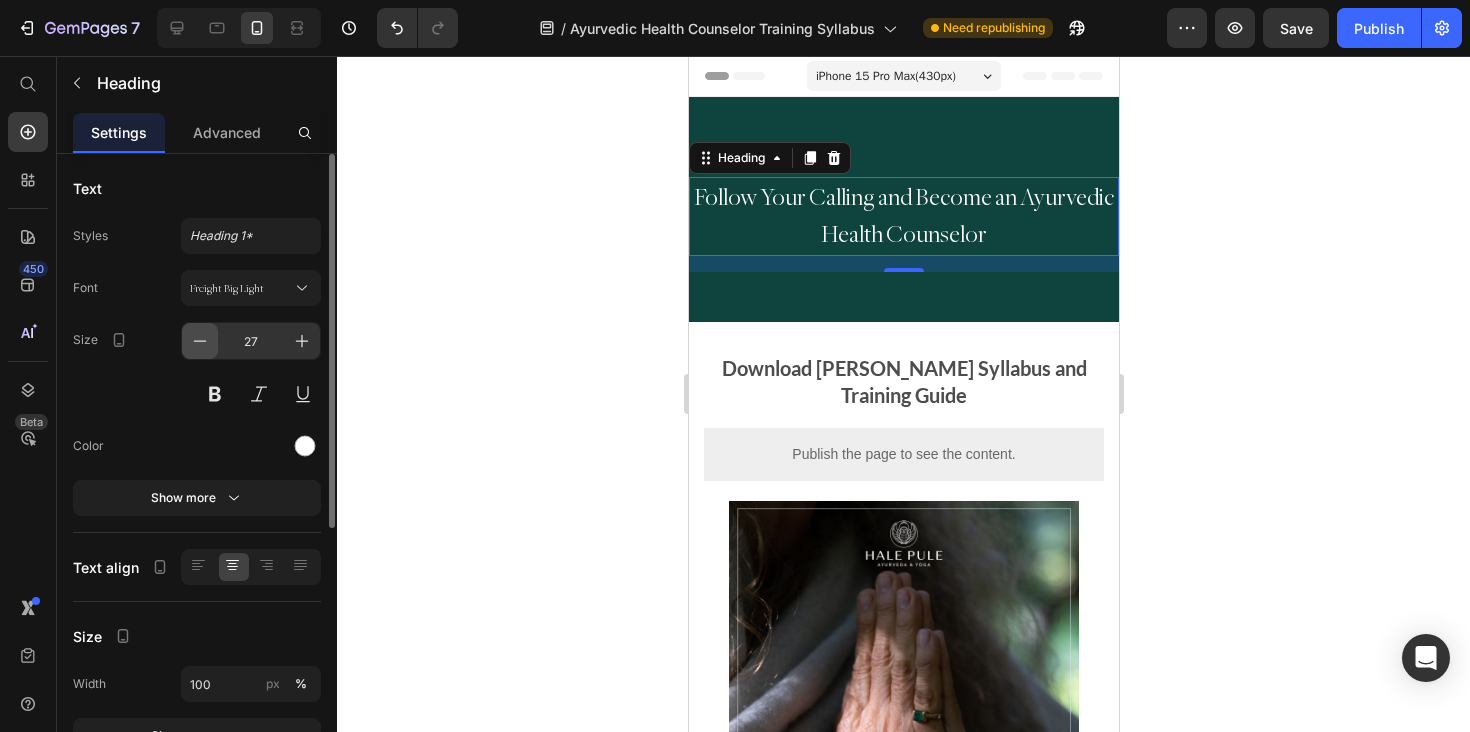 click 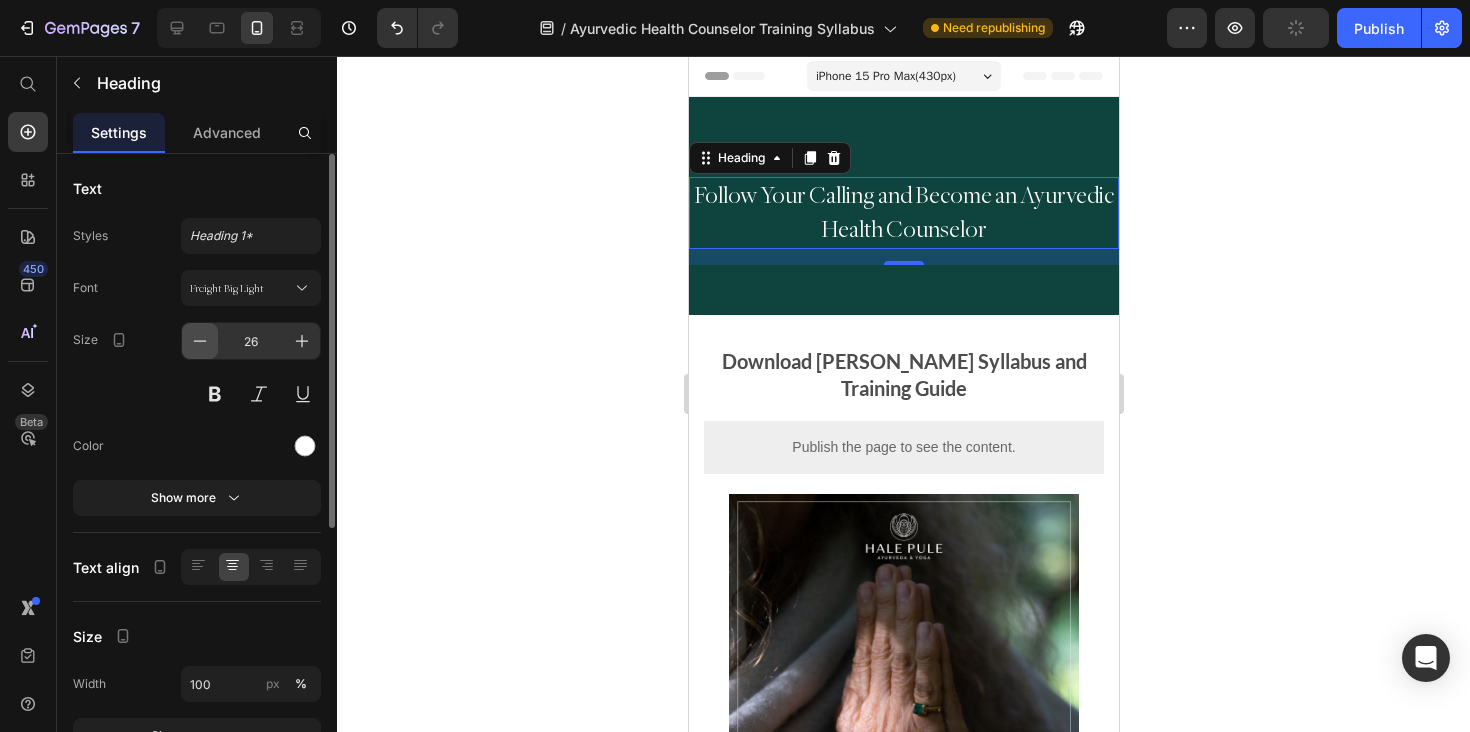 click 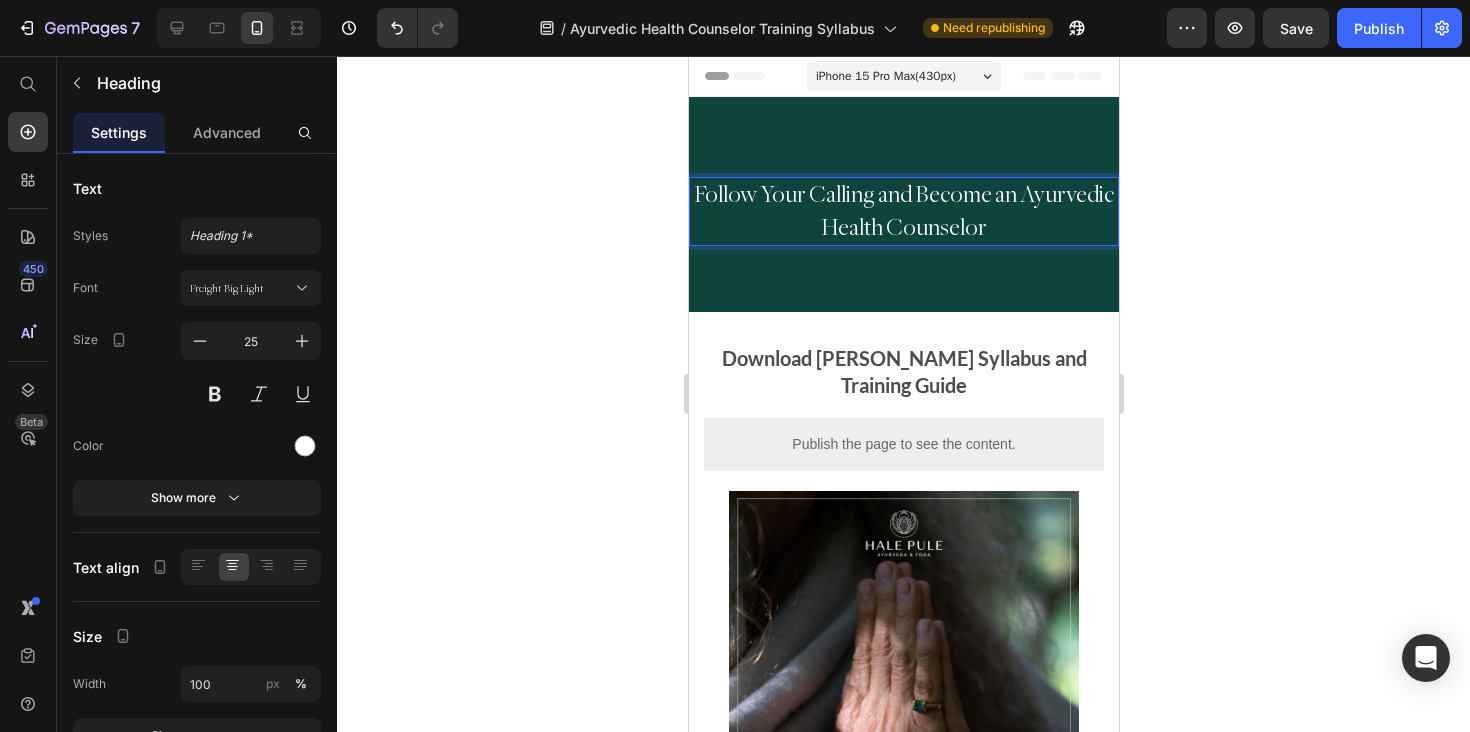 click on "Follow Your Calling and Become an Ayurvedic Health Counselor" at bounding box center [903, 211] 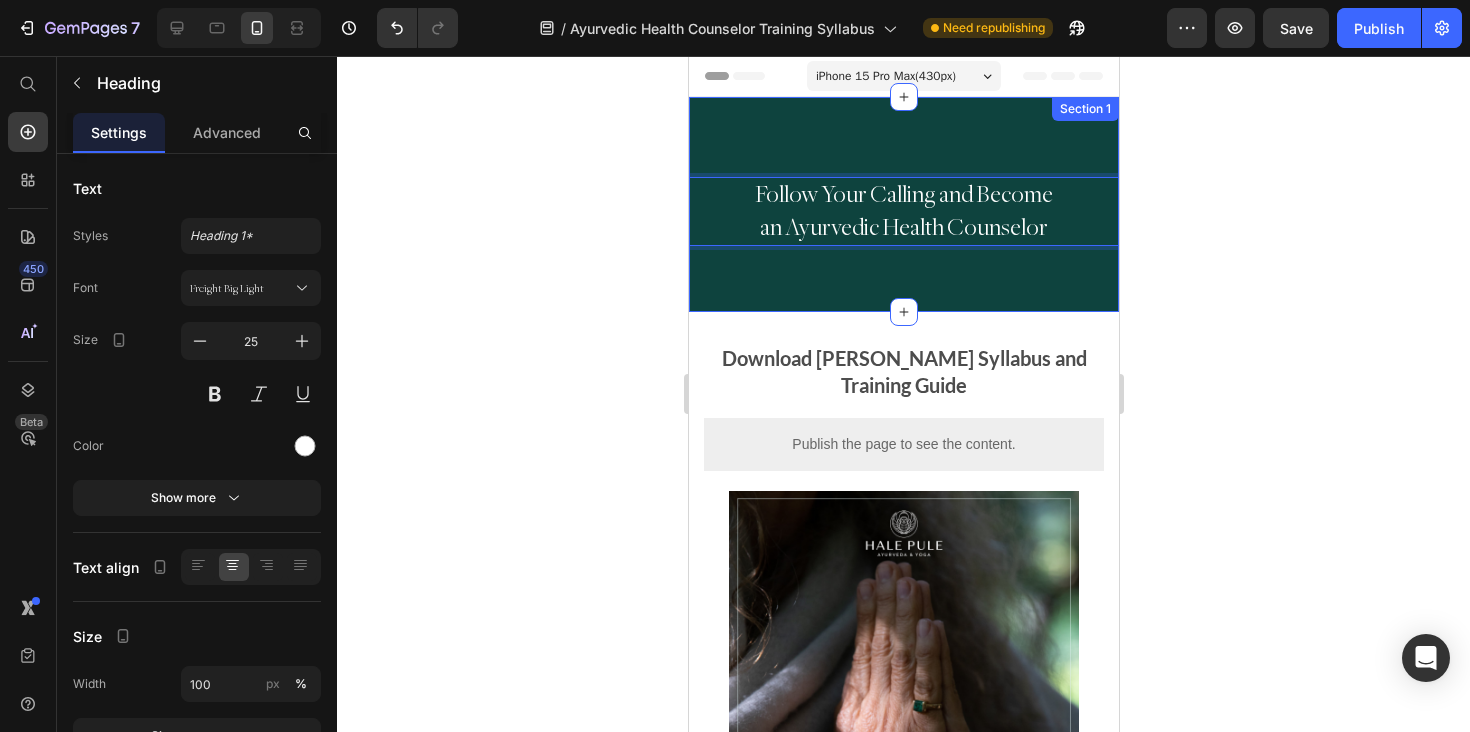 click on "Follow Your Calling and Become  an Ayurvedic Health Counselor Heading   16 Row Section 1" at bounding box center (903, 204) 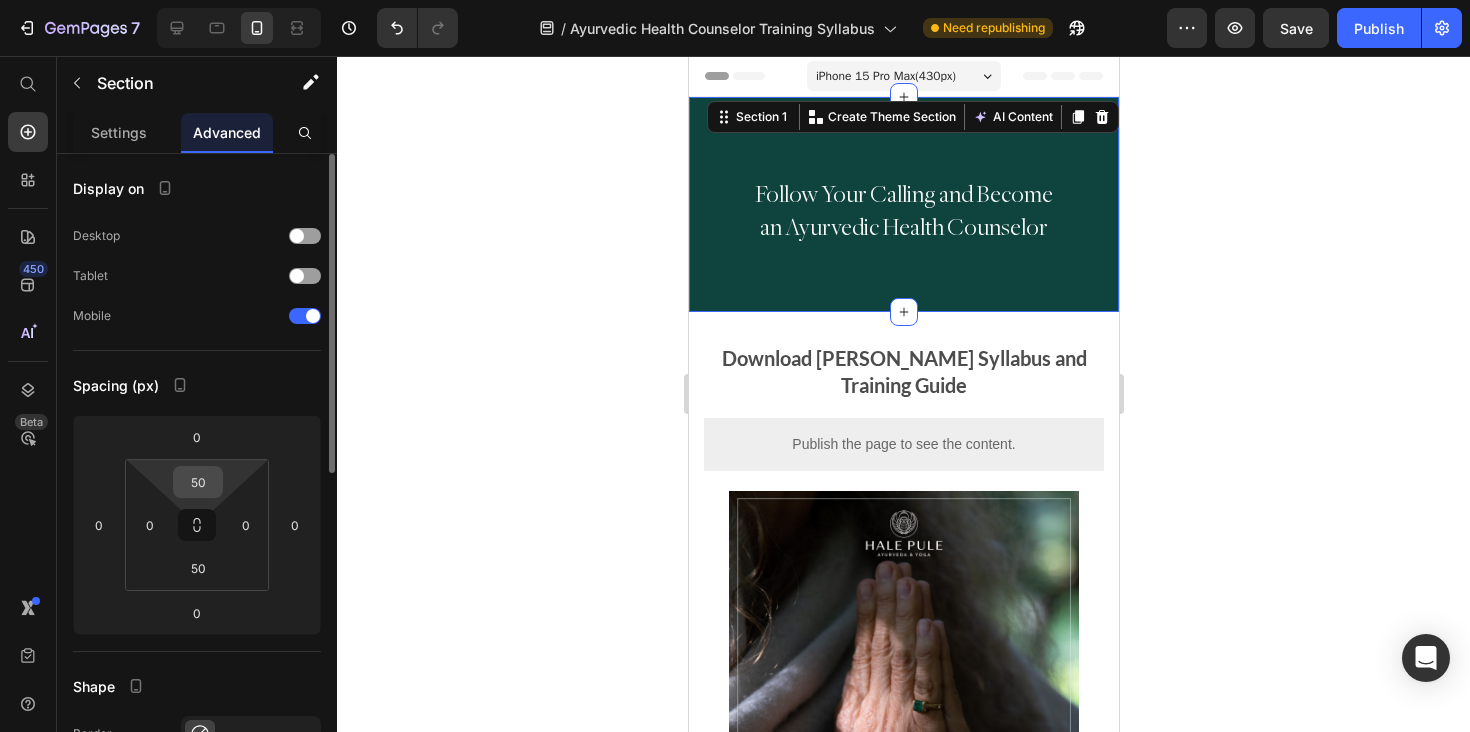 click on "50" at bounding box center [198, 482] 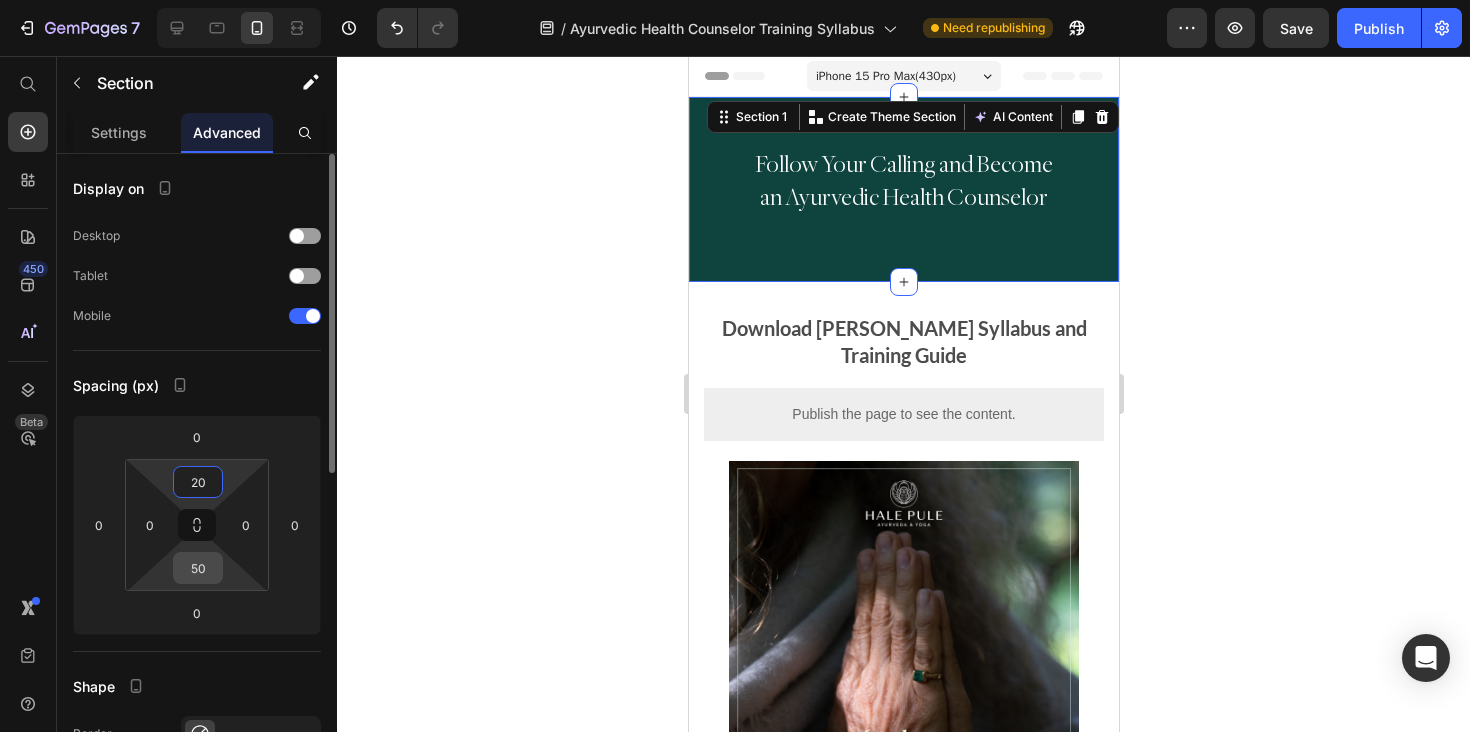 type on "20" 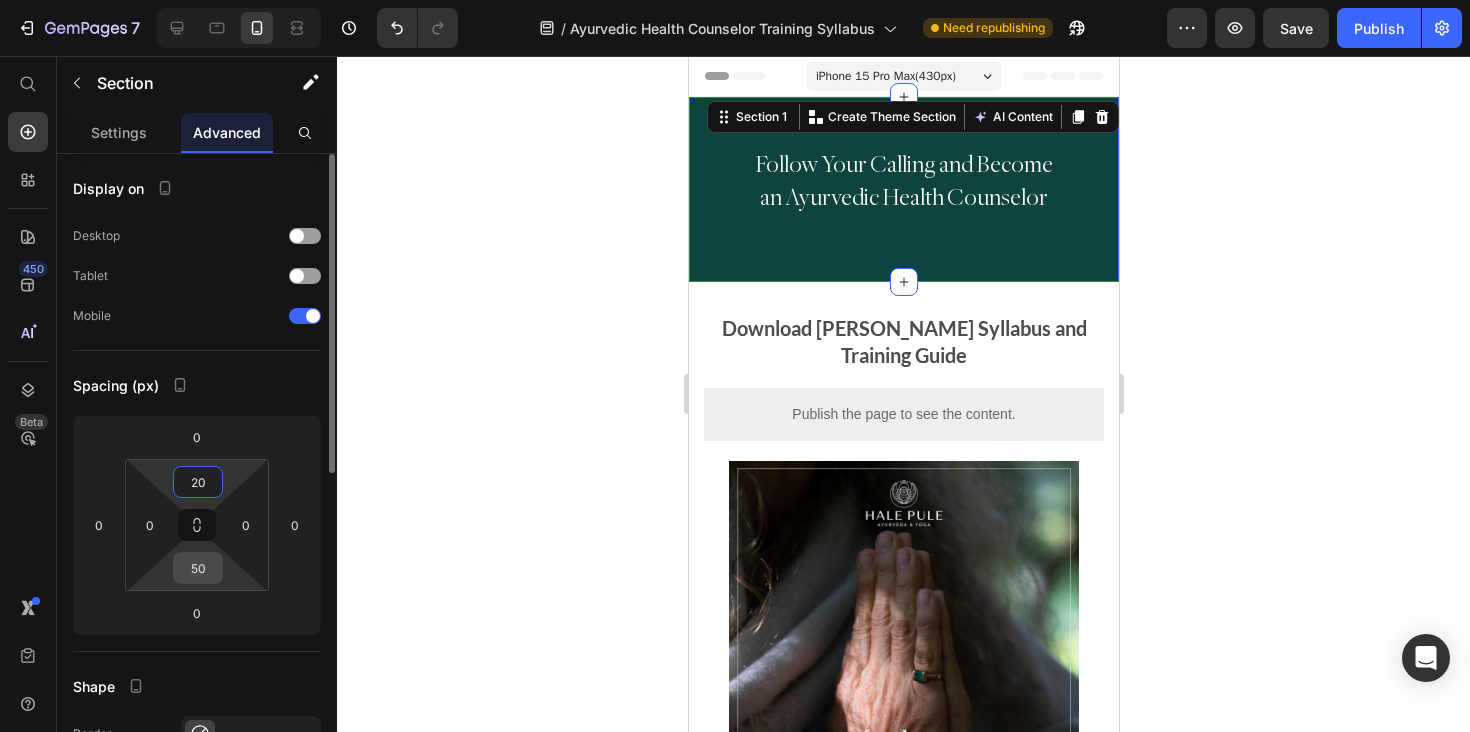 click on "50" at bounding box center (198, 568) 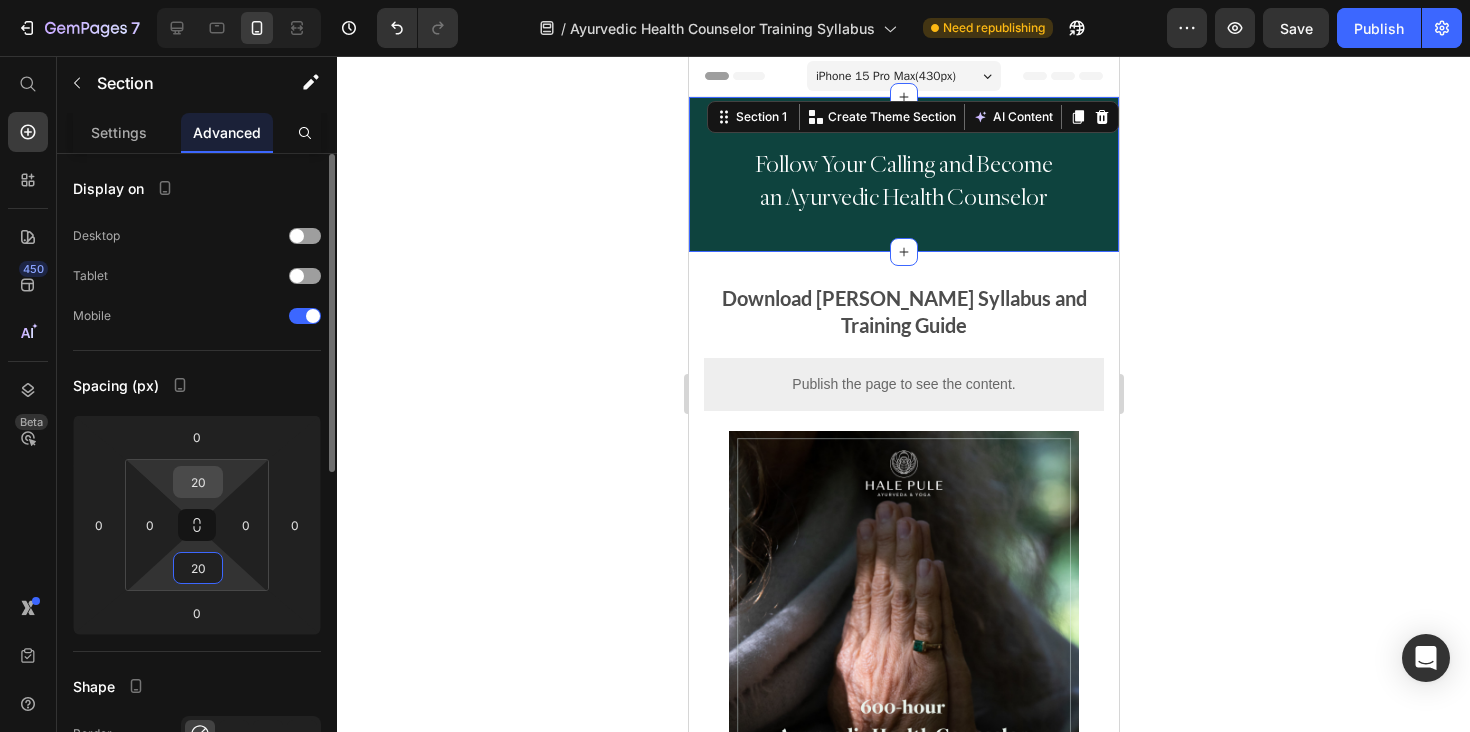 type on "20" 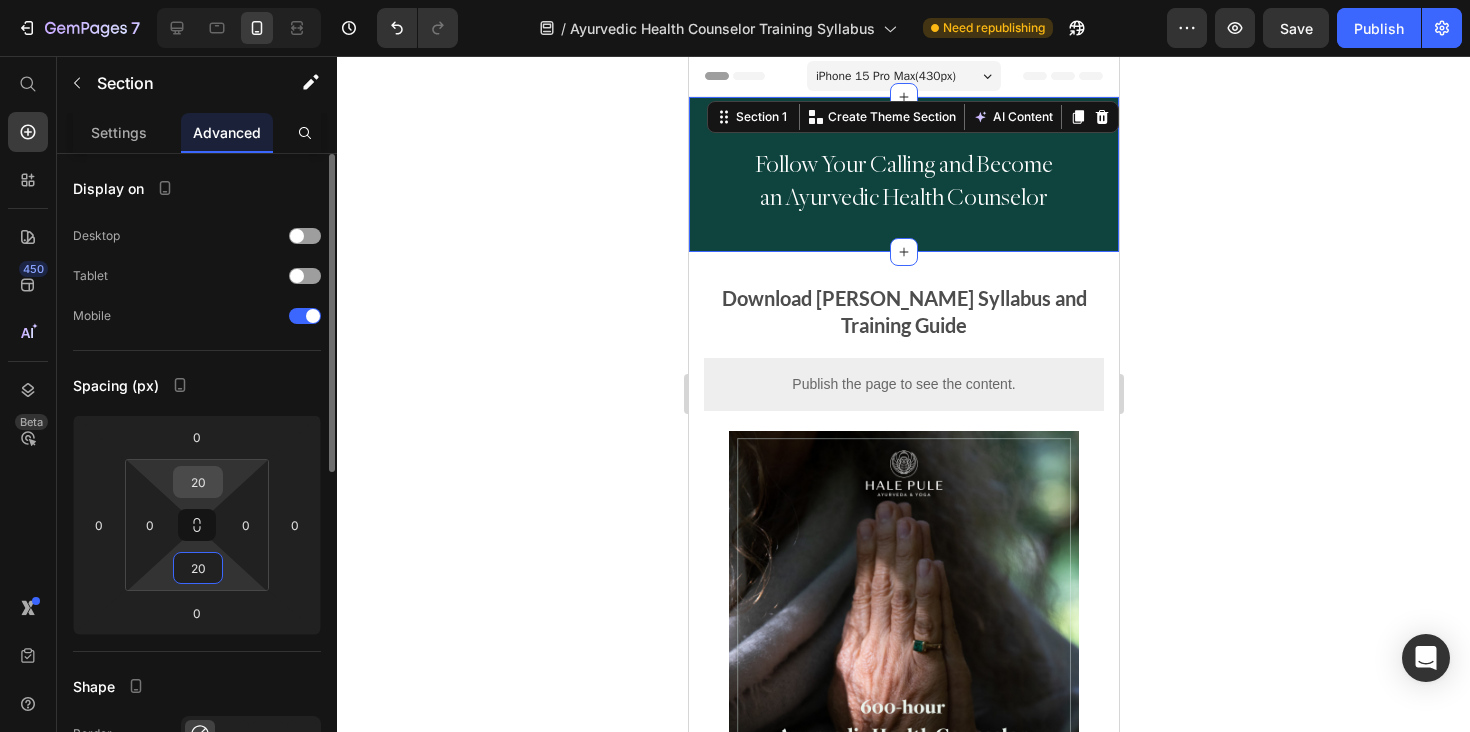 click on "20" at bounding box center (198, 482) 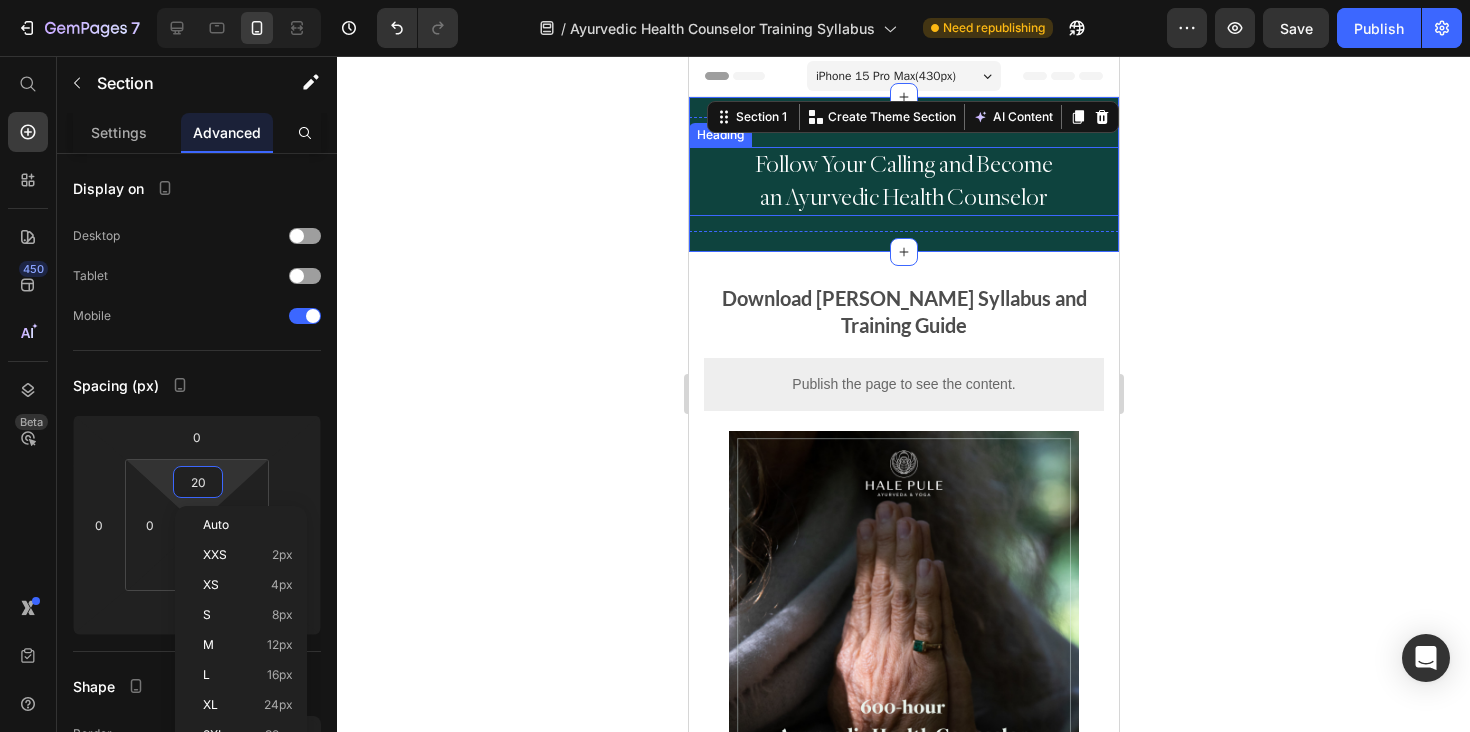 click on "⁠⁠⁠⁠⁠⁠⁠ Follow Your Calling and Become  an Ayurvedic Health Counselor" at bounding box center [903, 181] 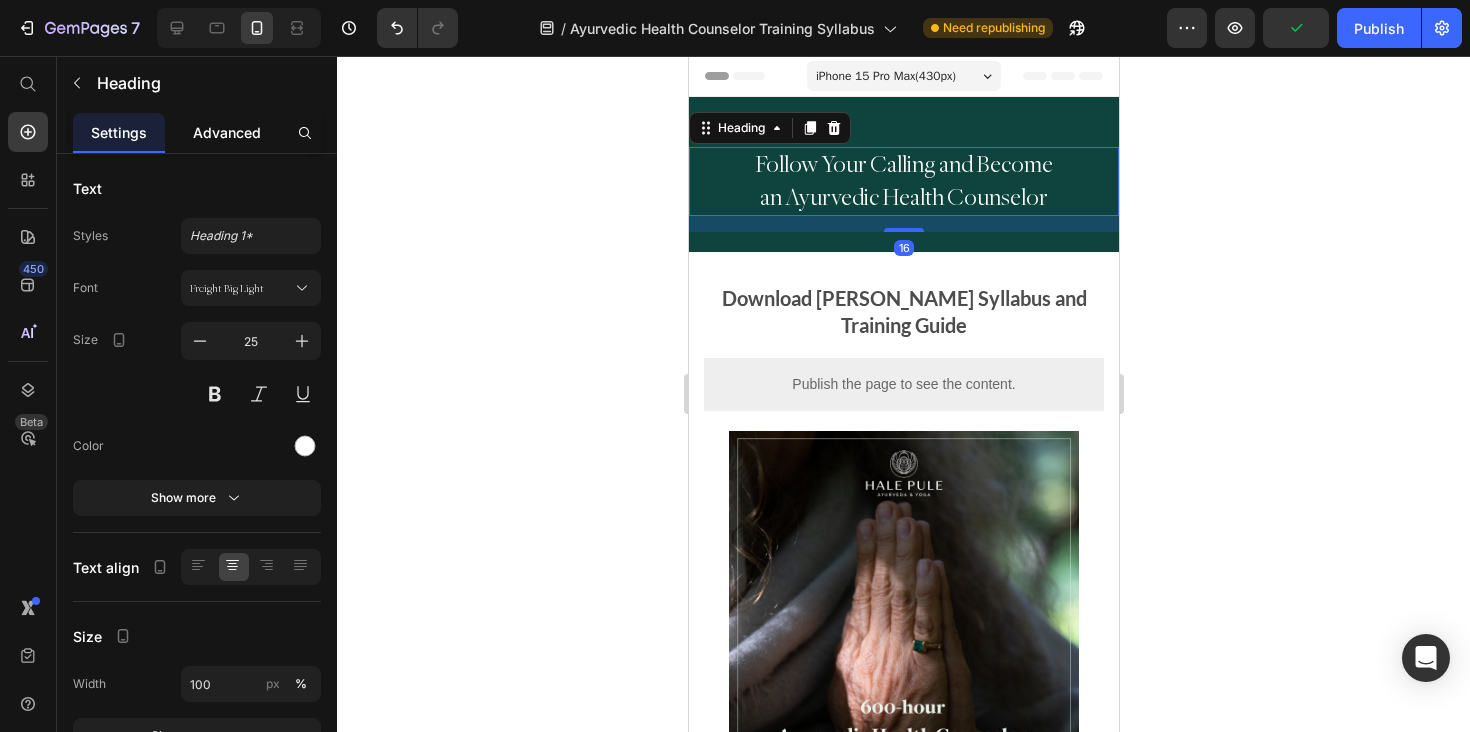click on "Advanced" 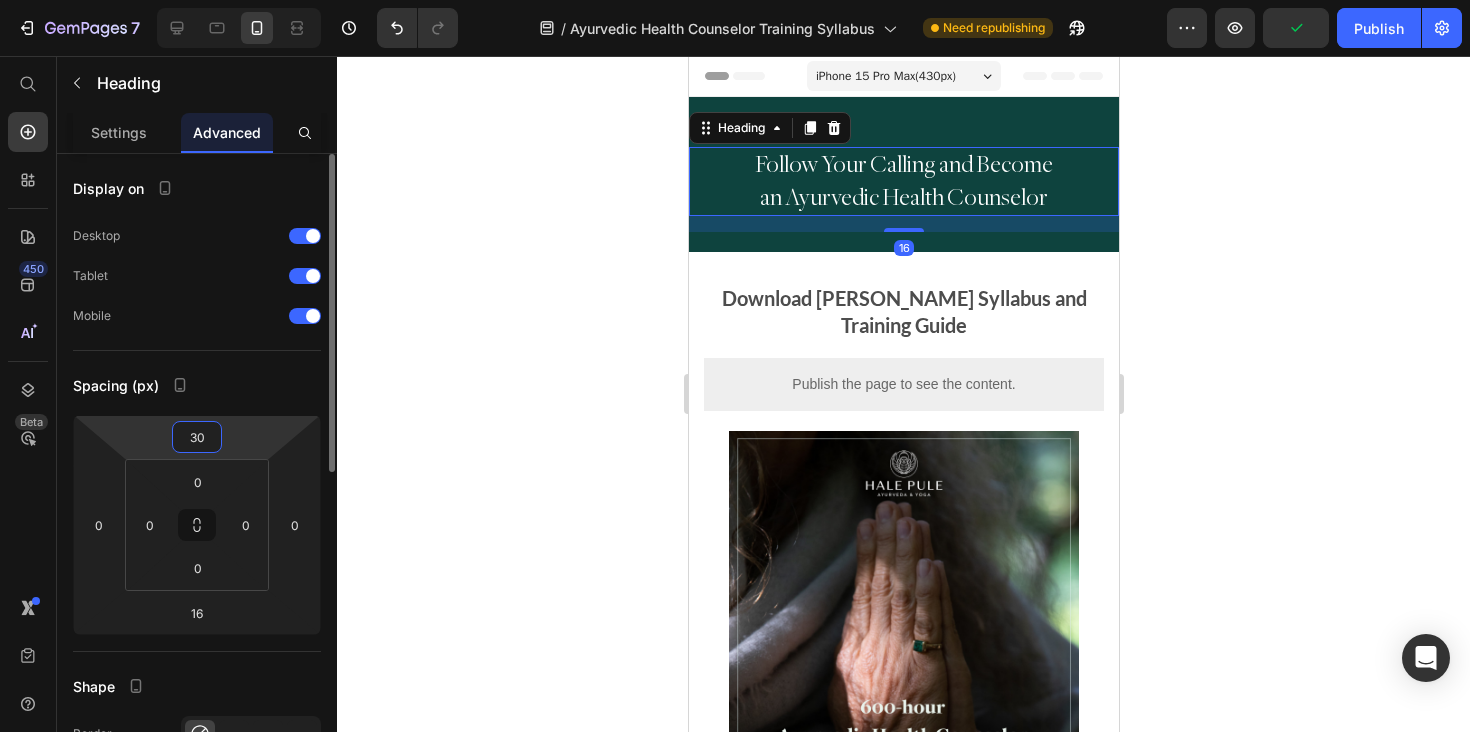 click on "30" at bounding box center (197, 437) 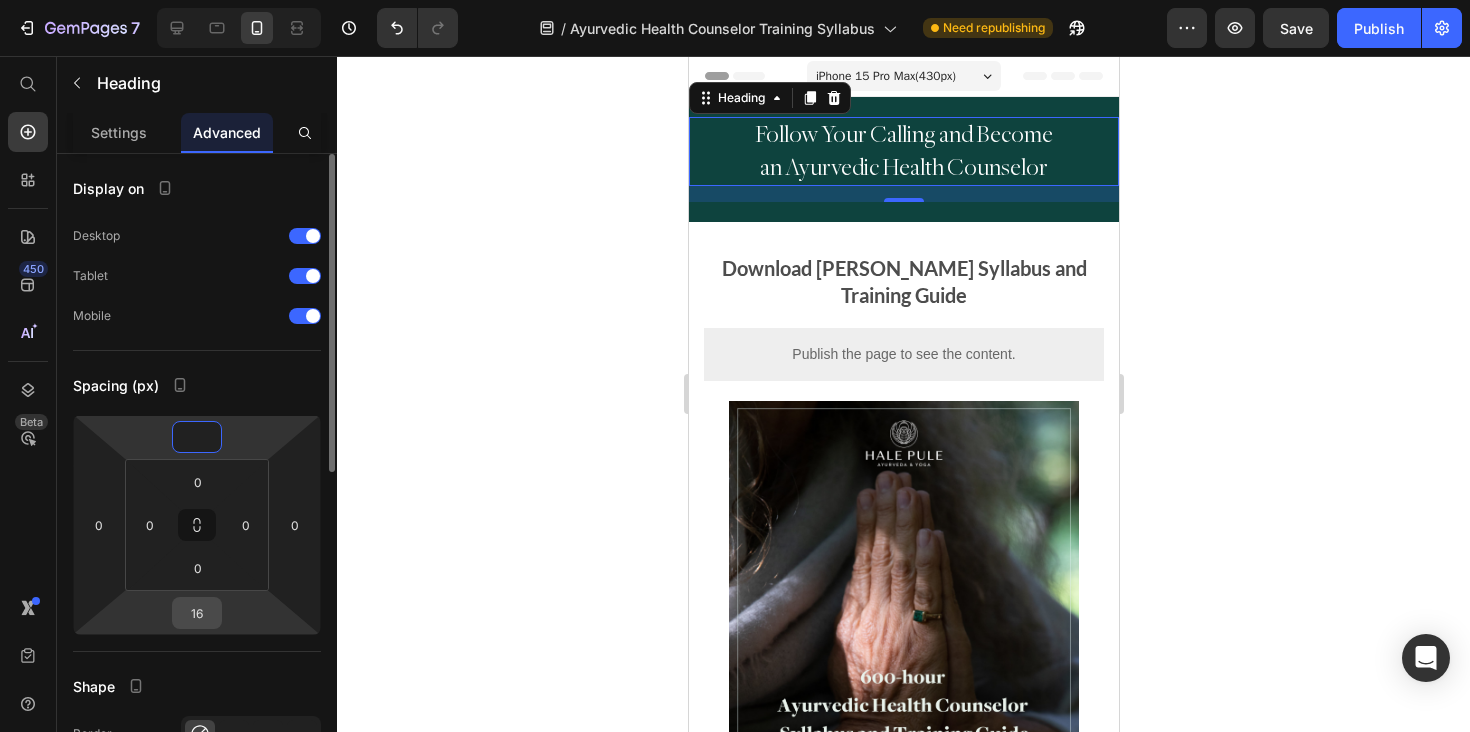 type on "0" 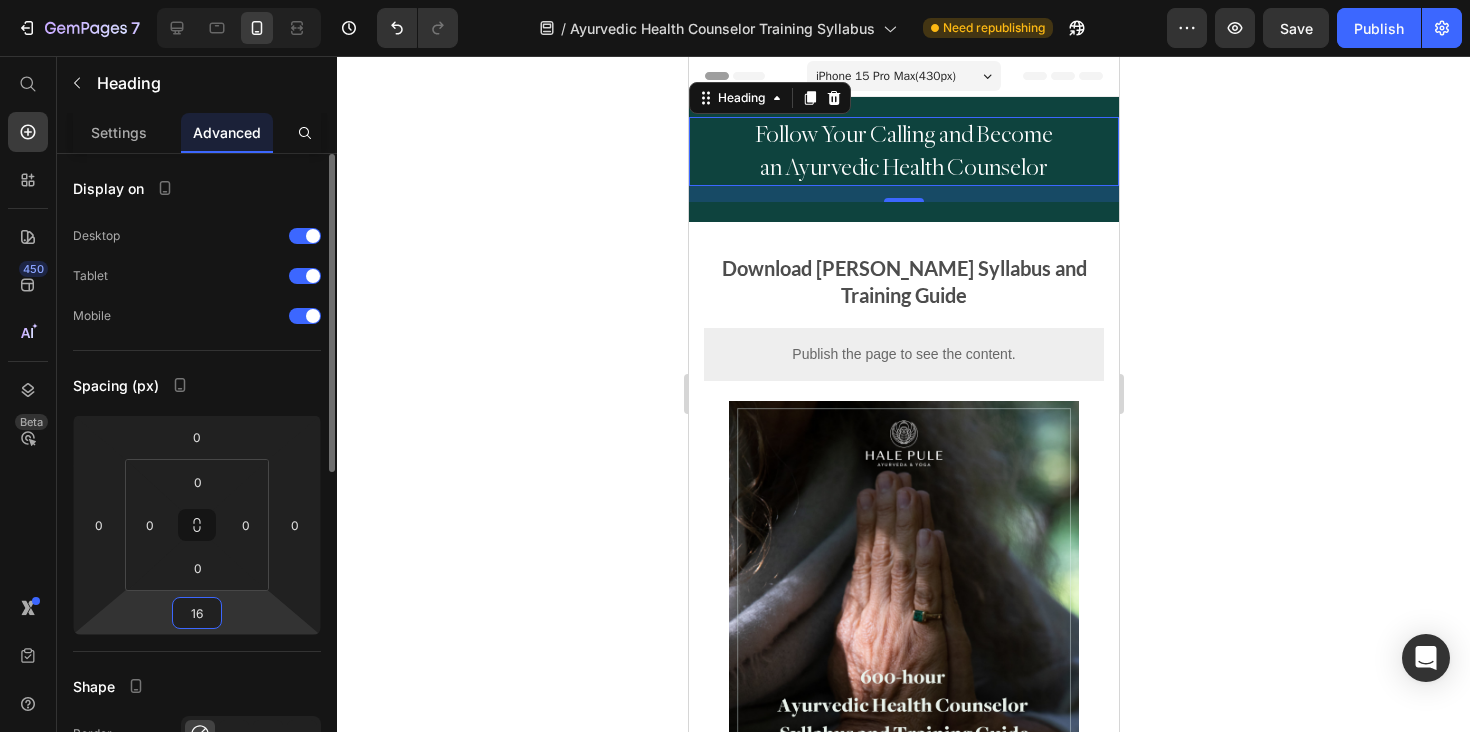 click on "16" at bounding box center [197, 613] 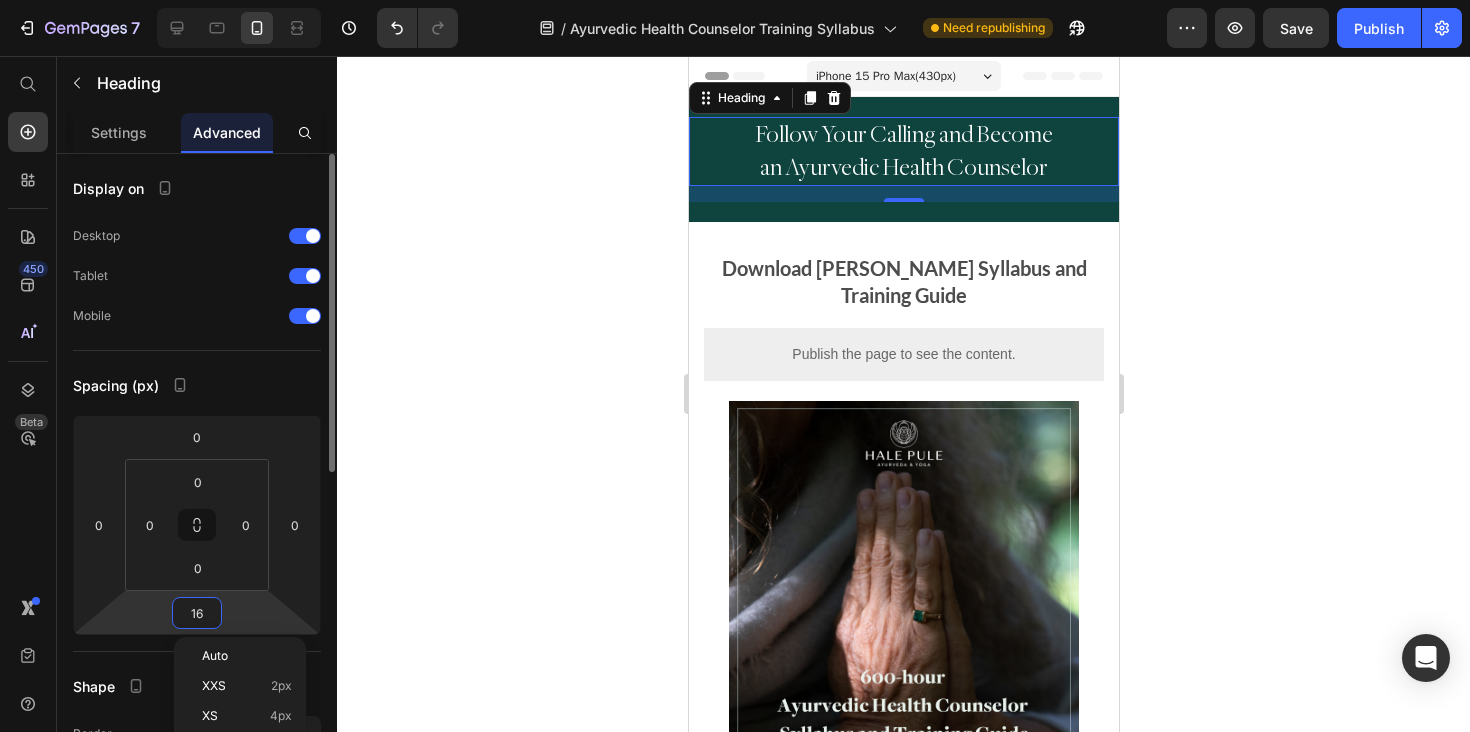 type 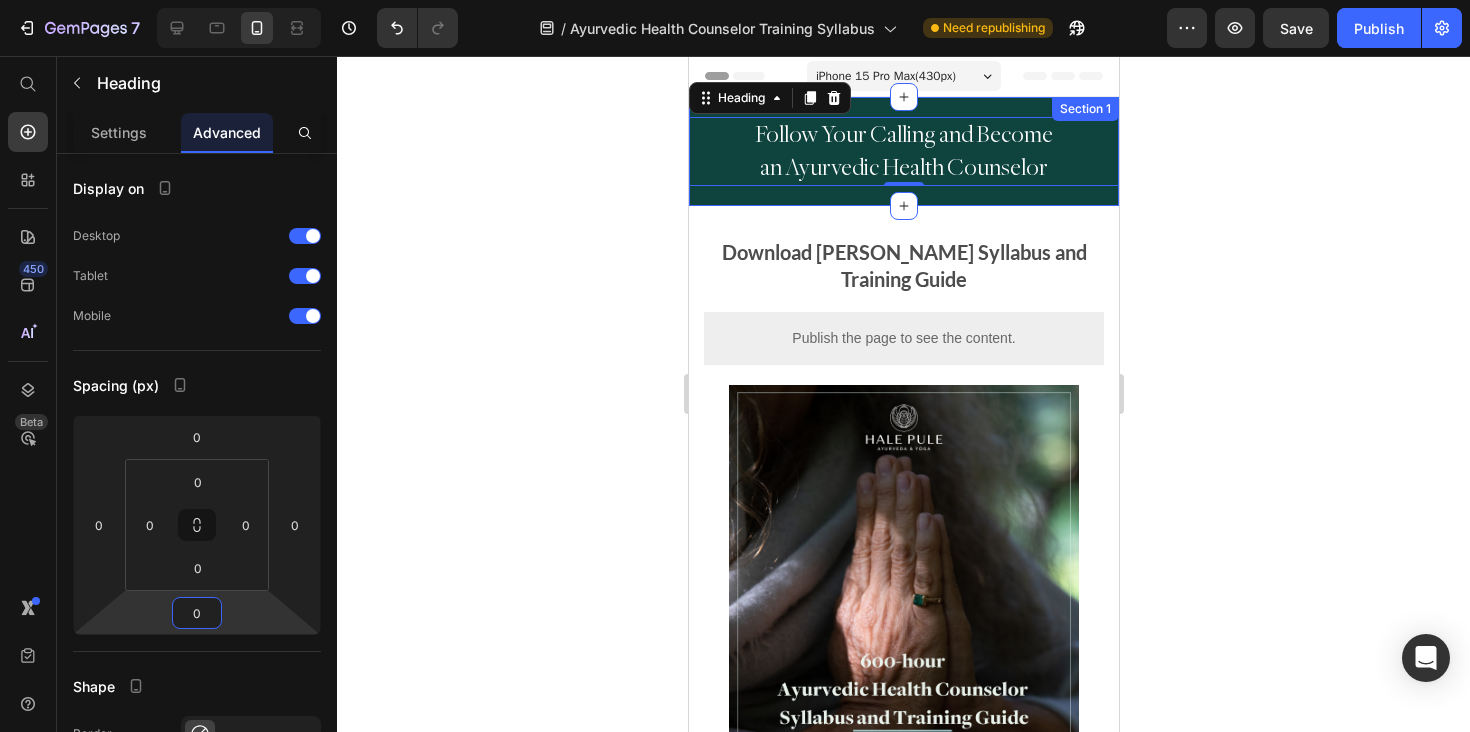 click on "⁠⁠⁠⁠⁠⁠⁠ Follow Your Calling and Become  an Ayurvedic Health Counselor Heading   0 Row Section 1" at bounding box center (903, 151) 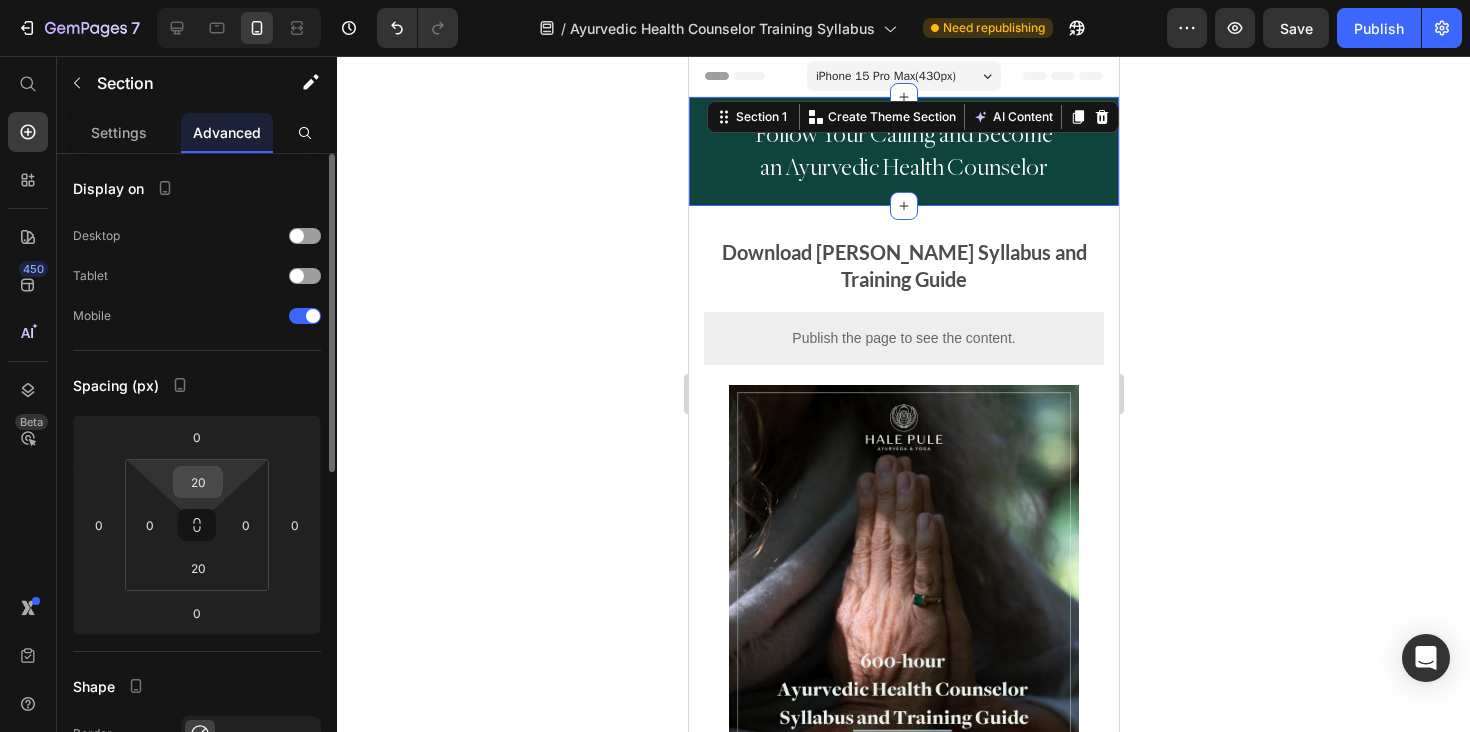 click on "20" at bounding box center [198, 482] 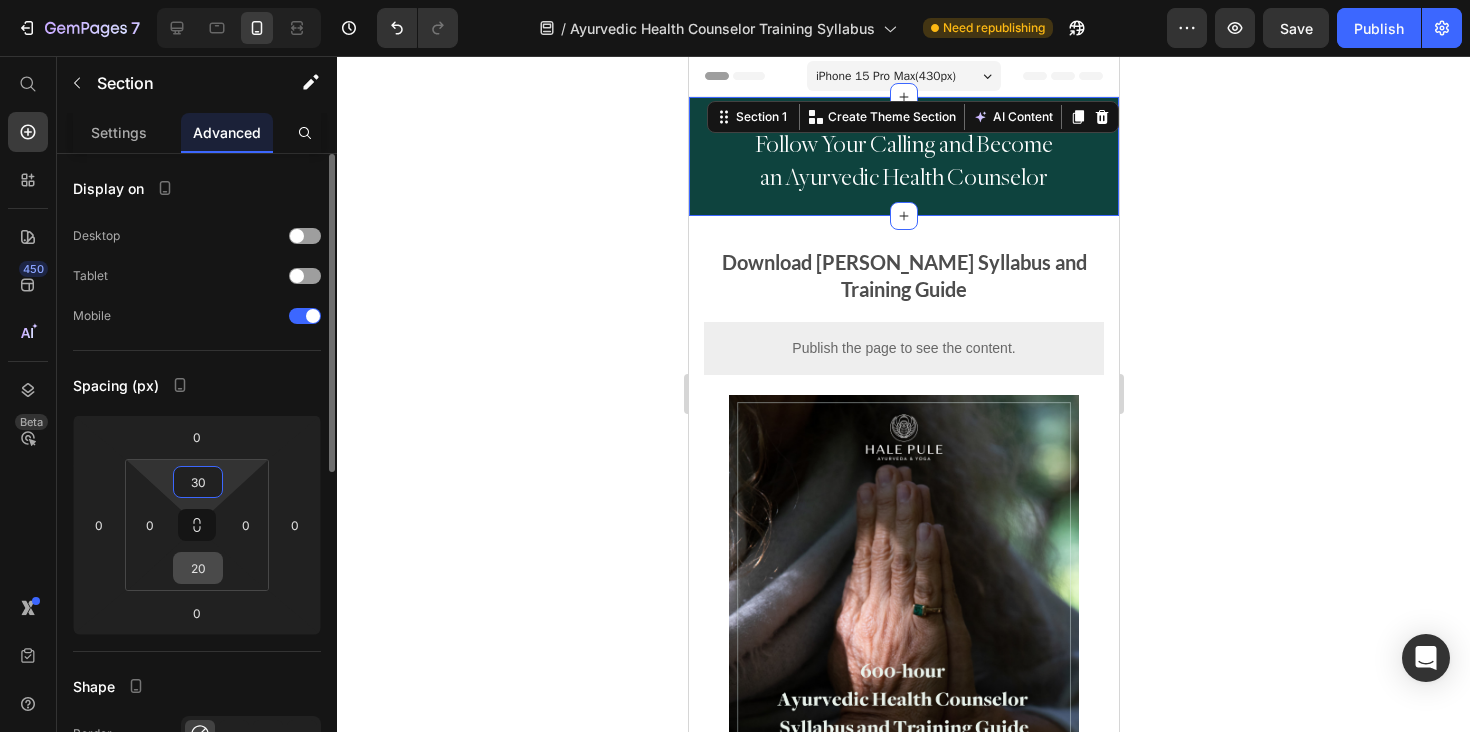 type on "30" 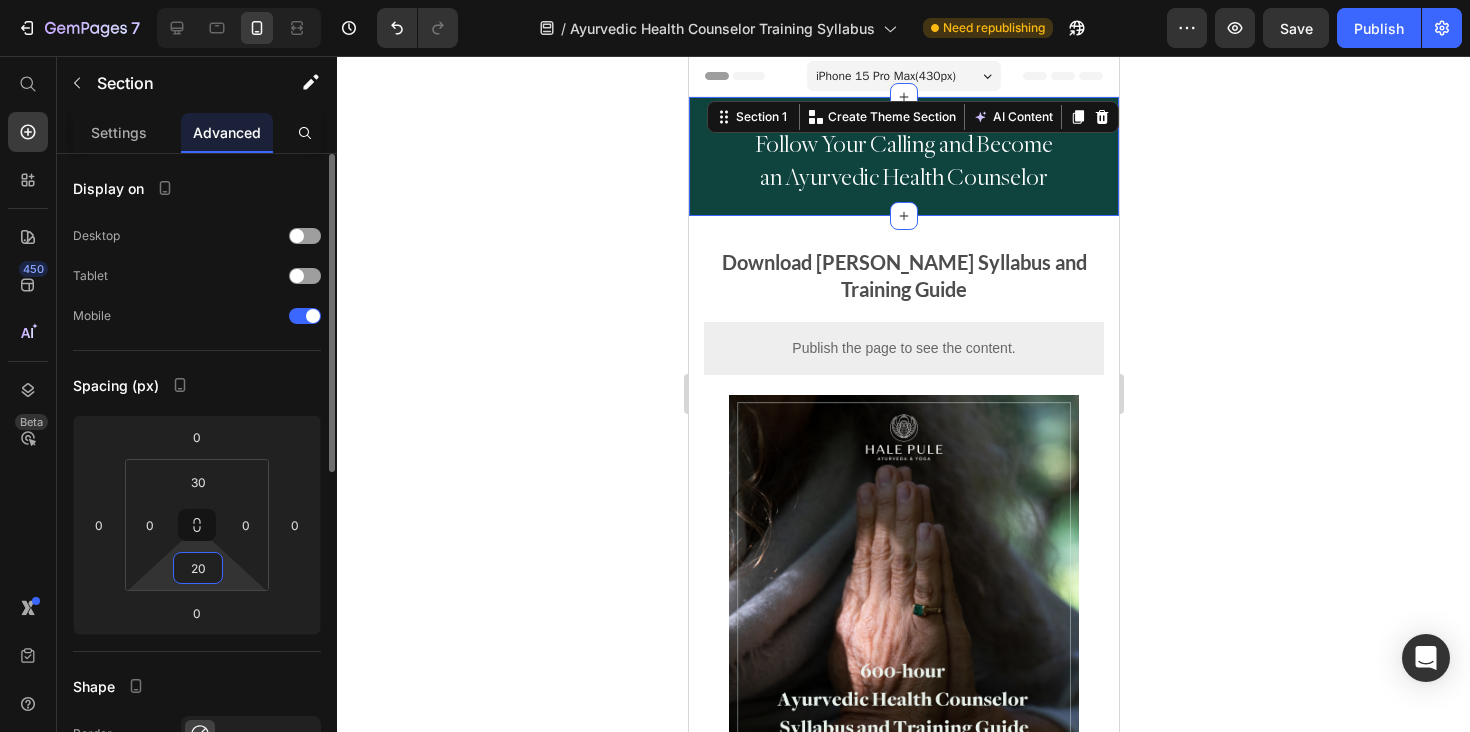 click on "20" at bounding box center [198, 568] 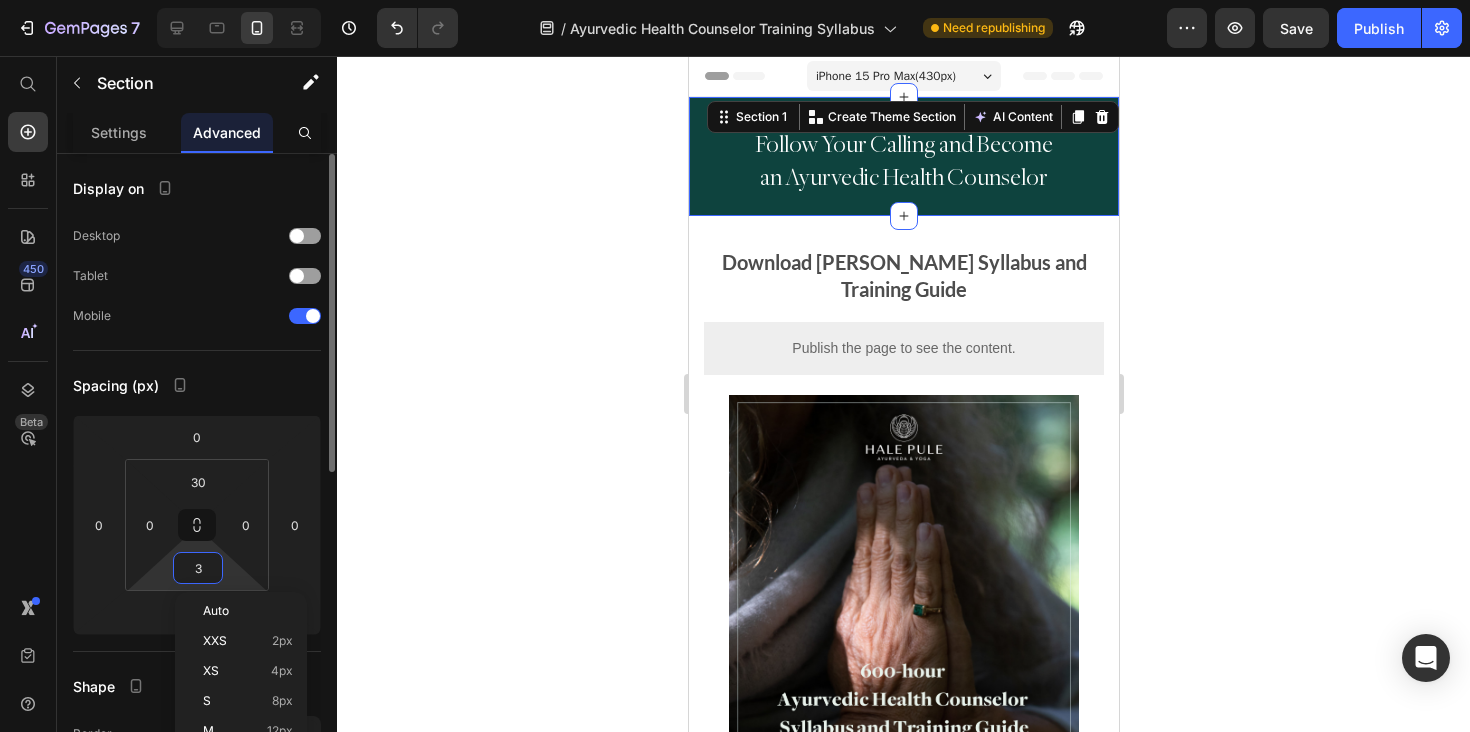 type on "30" 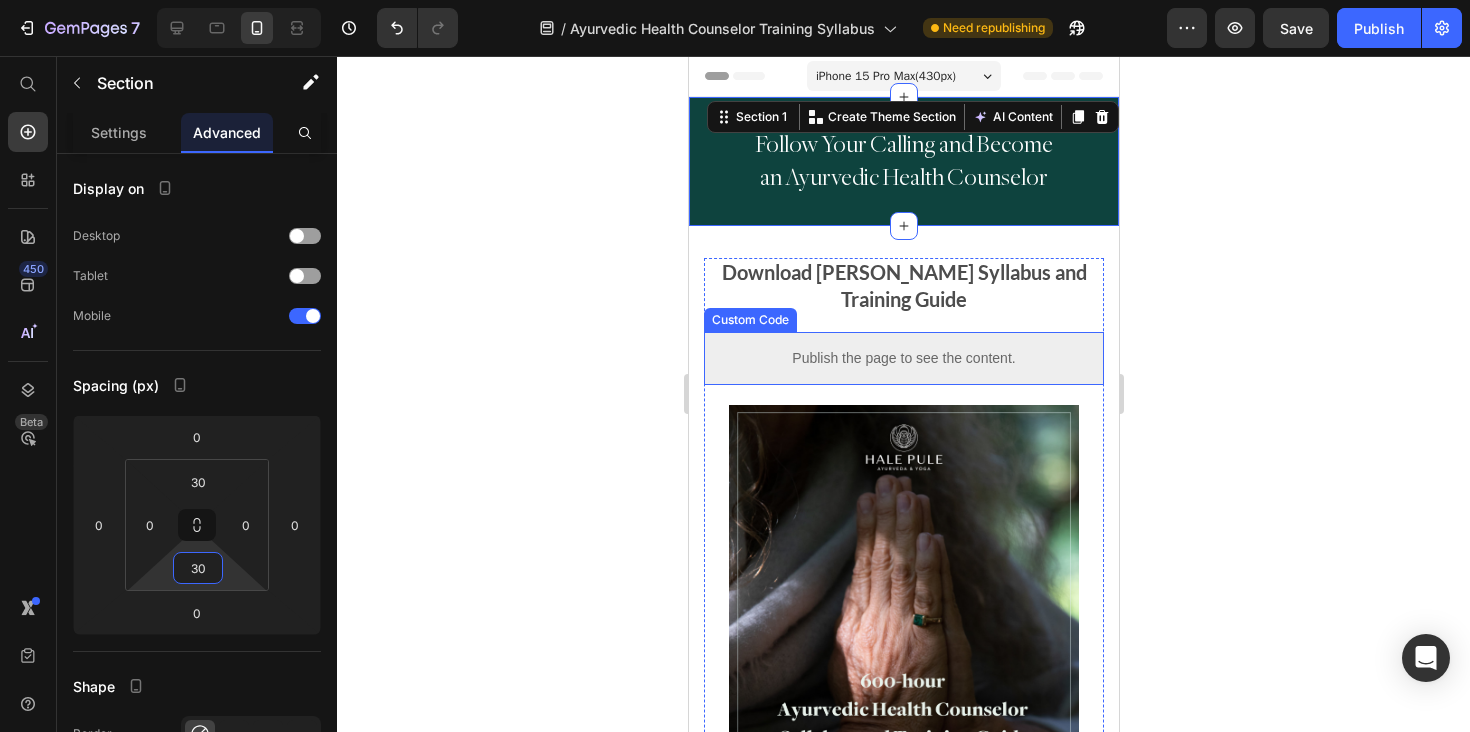 click on "Custom Code" at bounding box center (749, 320) 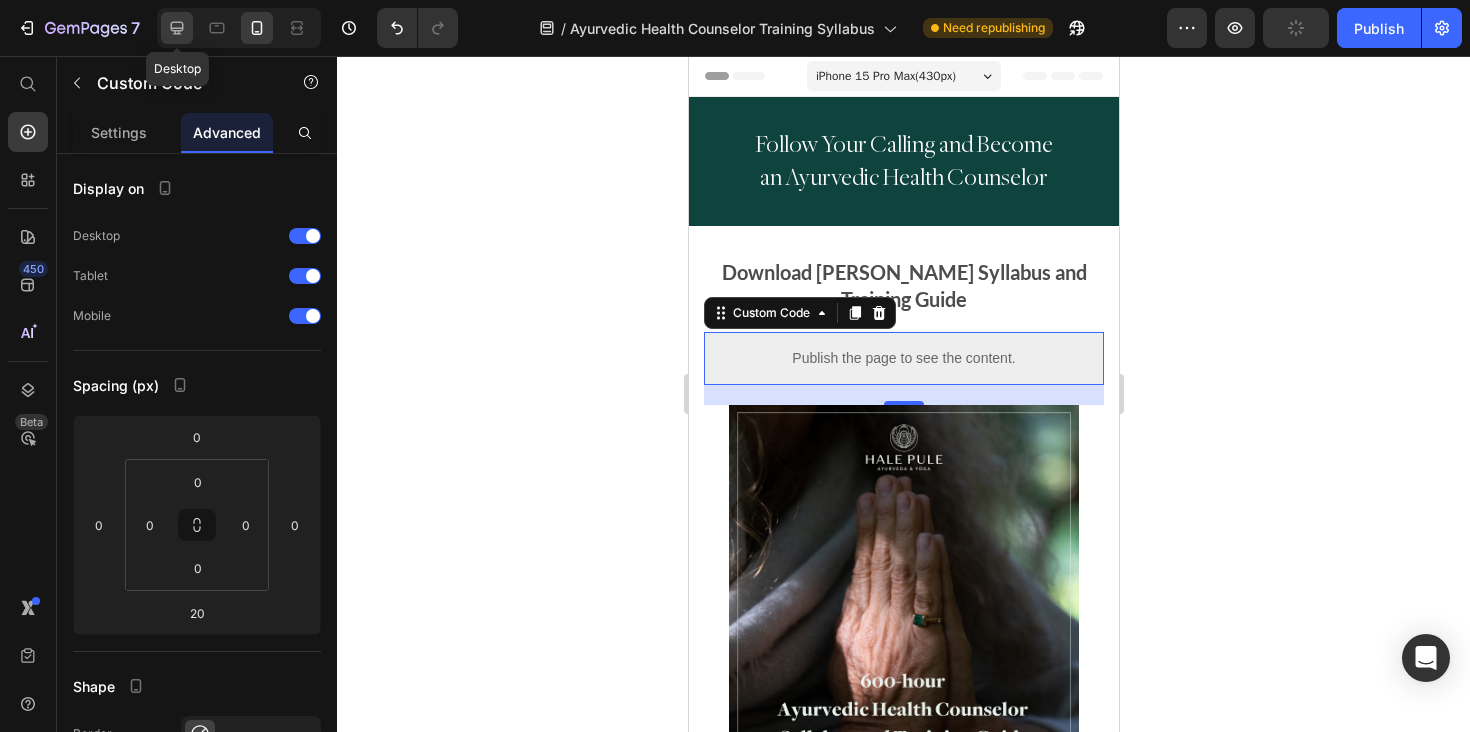 click 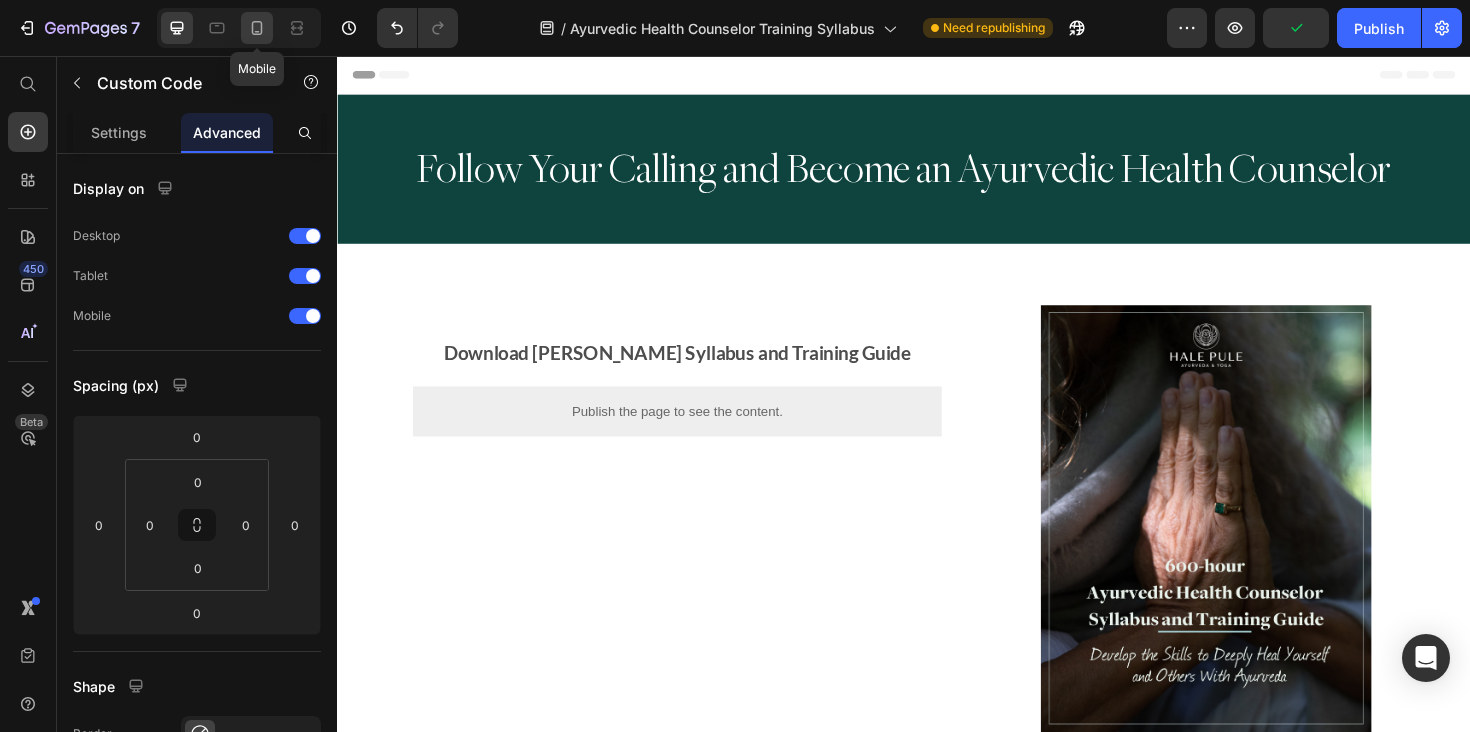 click 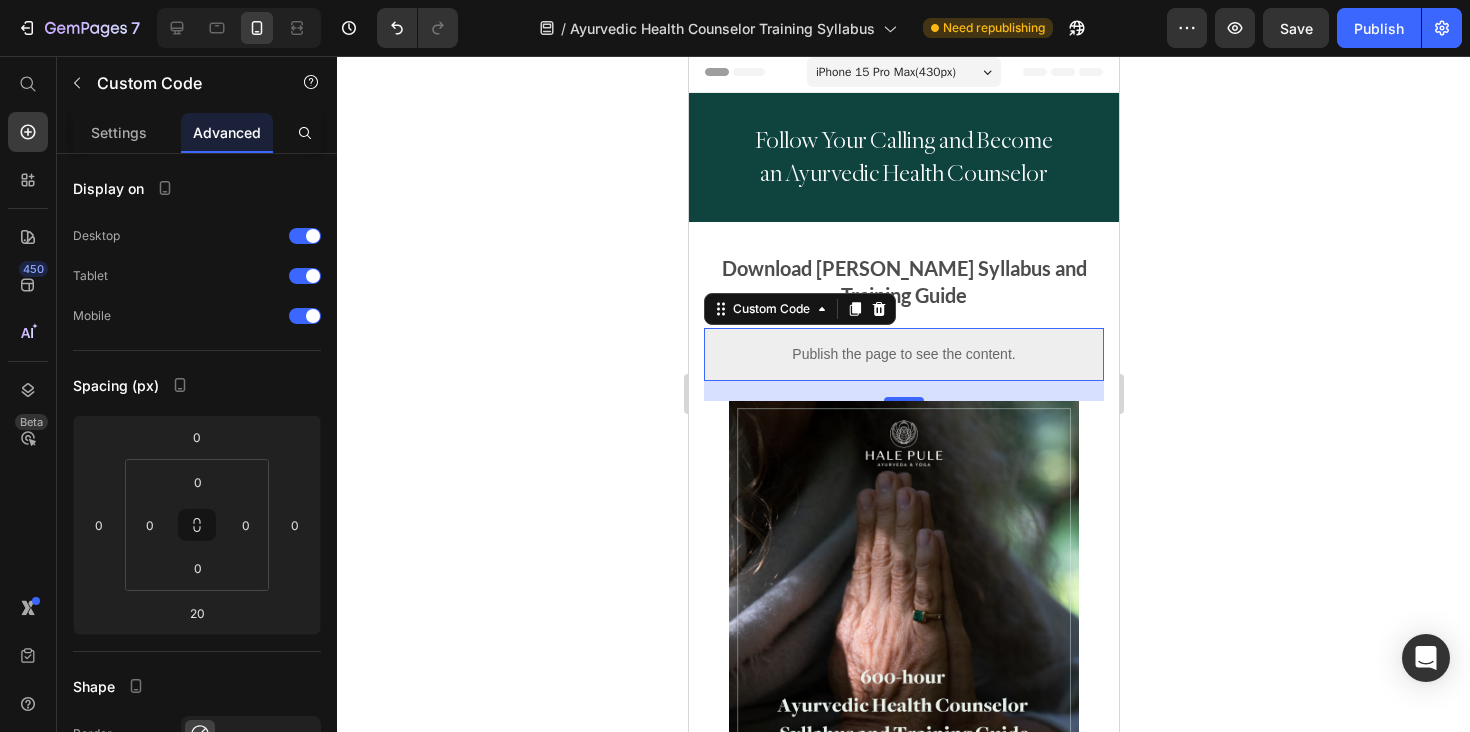 scroll, scrollTop: 3, scrollLeft: 0, axis: vertical 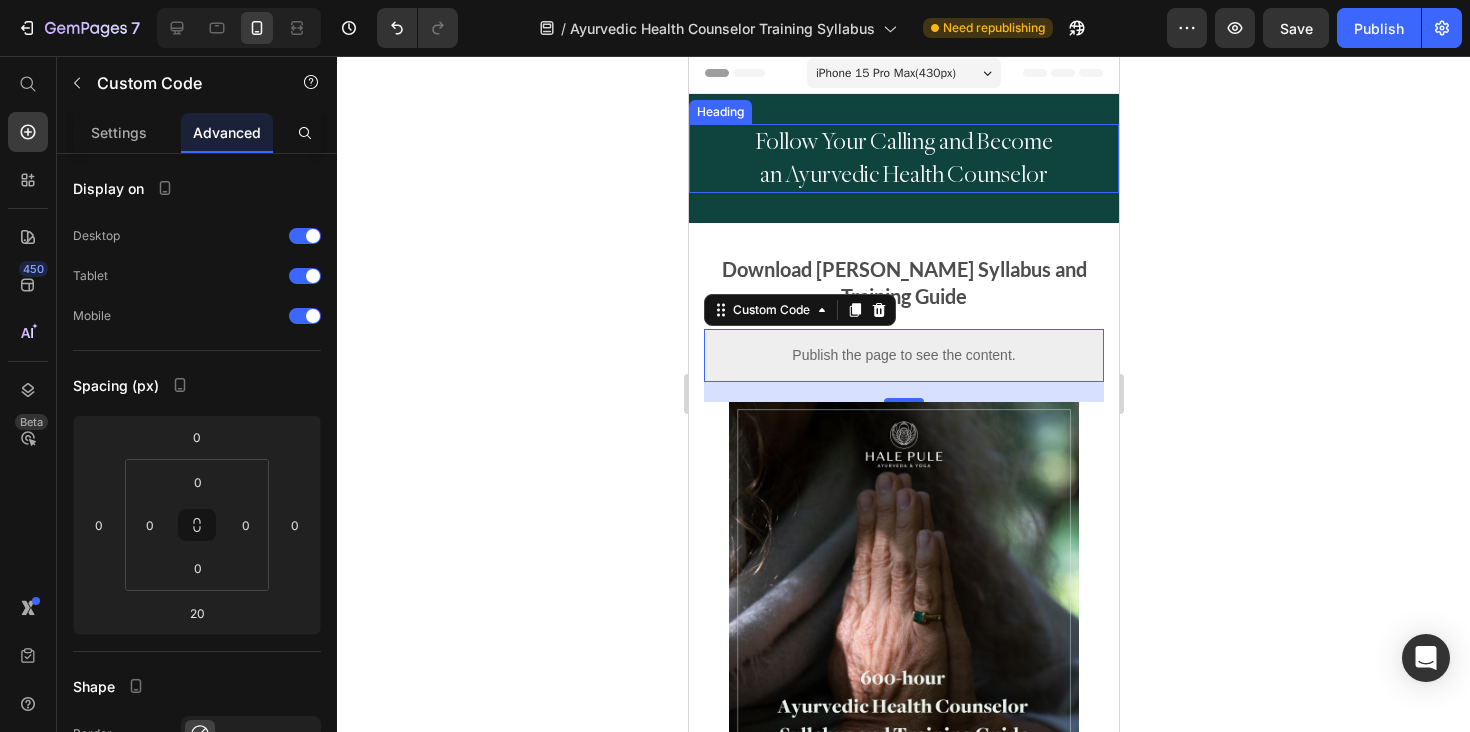 click on "an Ayurvedic Health Counselor" at bounding box center [903, 174] 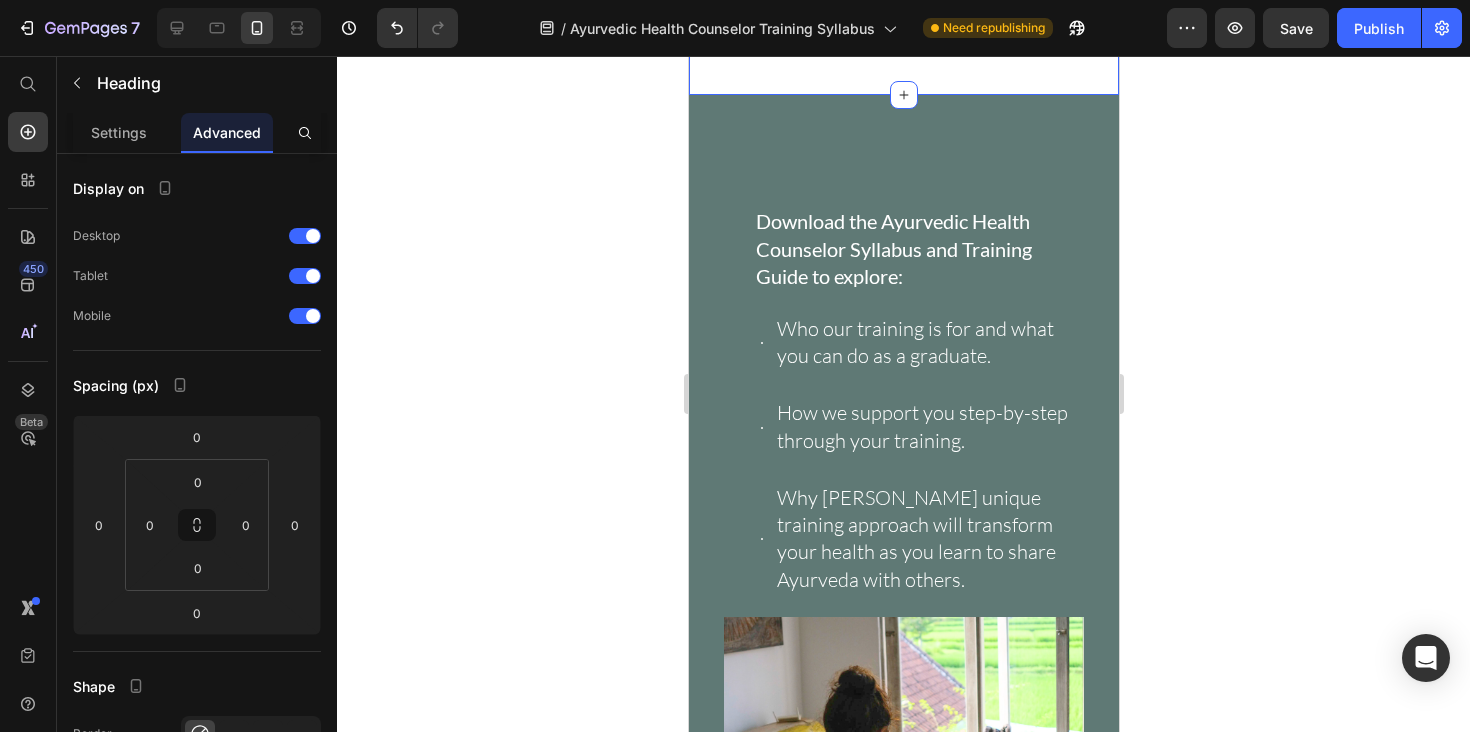 scroll, scrollTop: 605, scrollLeft: 0, axis: vertical 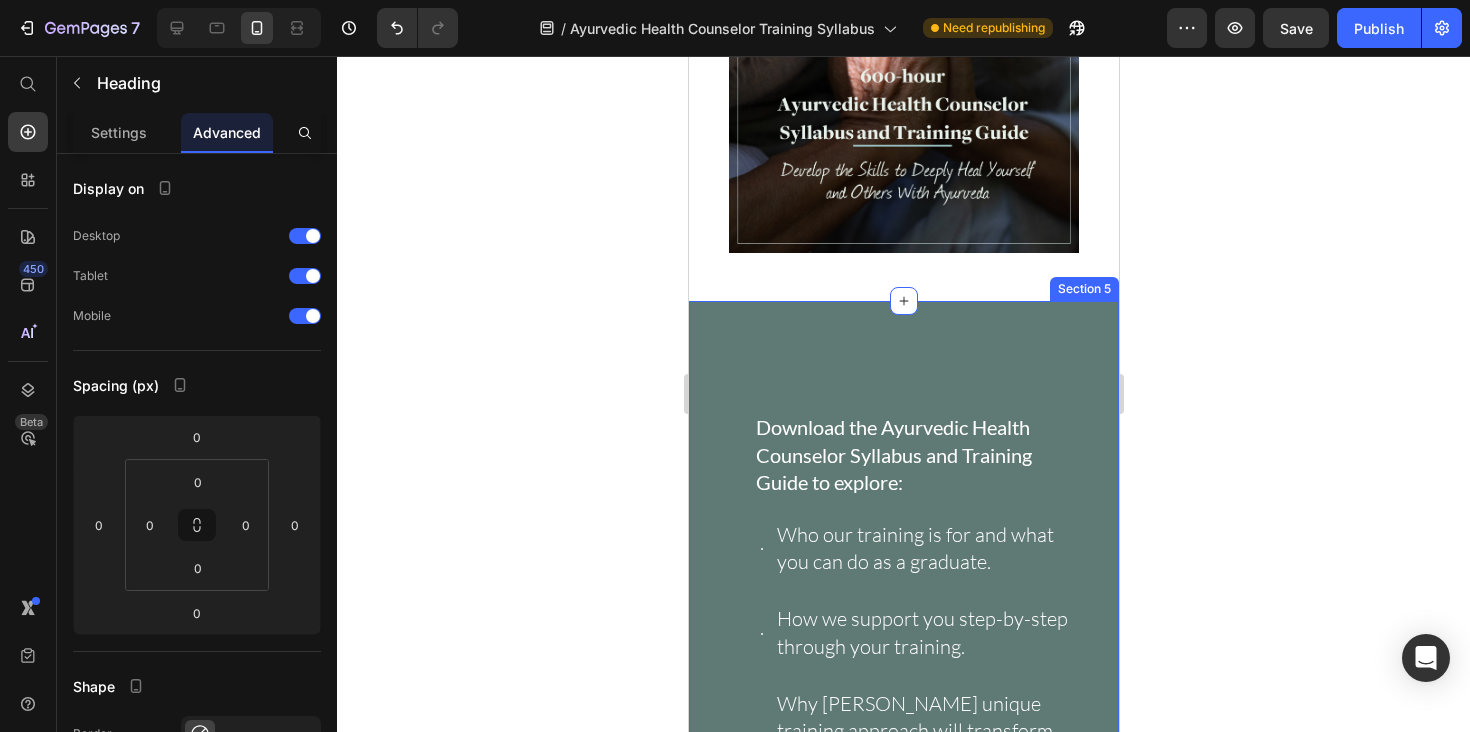 click on "Image Download the Ayurvedic Health Counselor Syllabus and Training Guide to explore: Text Block
Who our training is for and what you can do as a graduate.
How we support you step-by-step through your training.
Why Hale Pule’s unique training approach will transform your health as you learn to share Ayurveda with others. Item List Row Section 5" at bounding box center (903, 714) 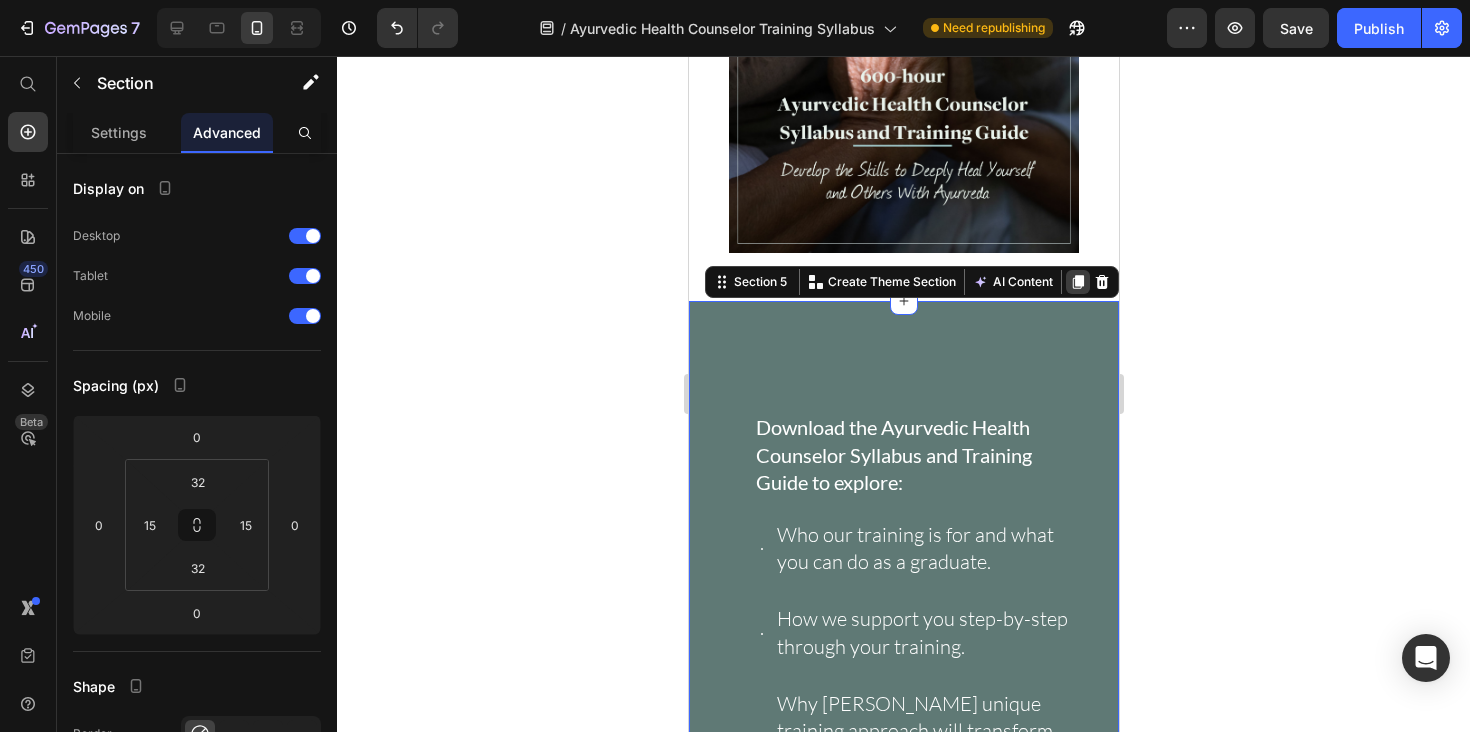 click 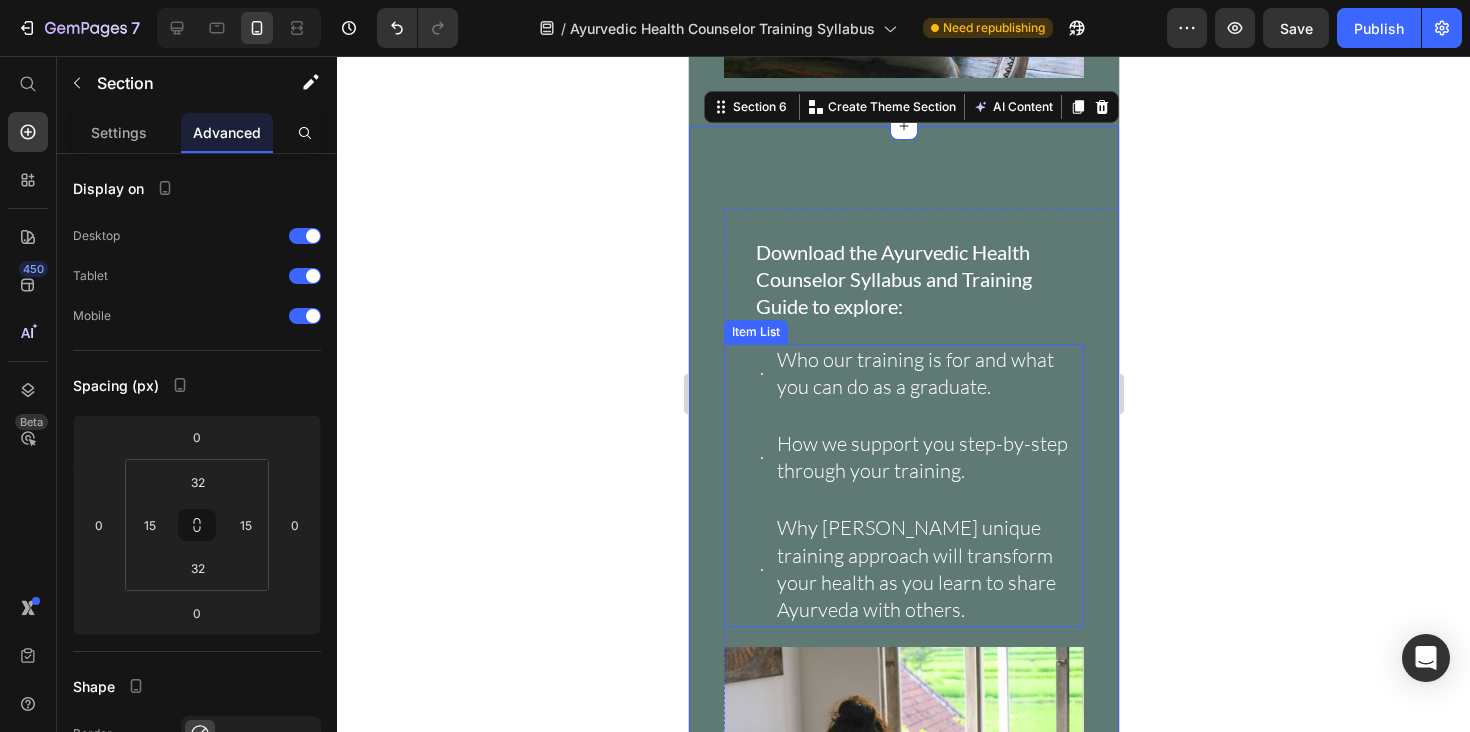 scroll, scrollTop: 1596, scrollLeft: 0, axis: vertical 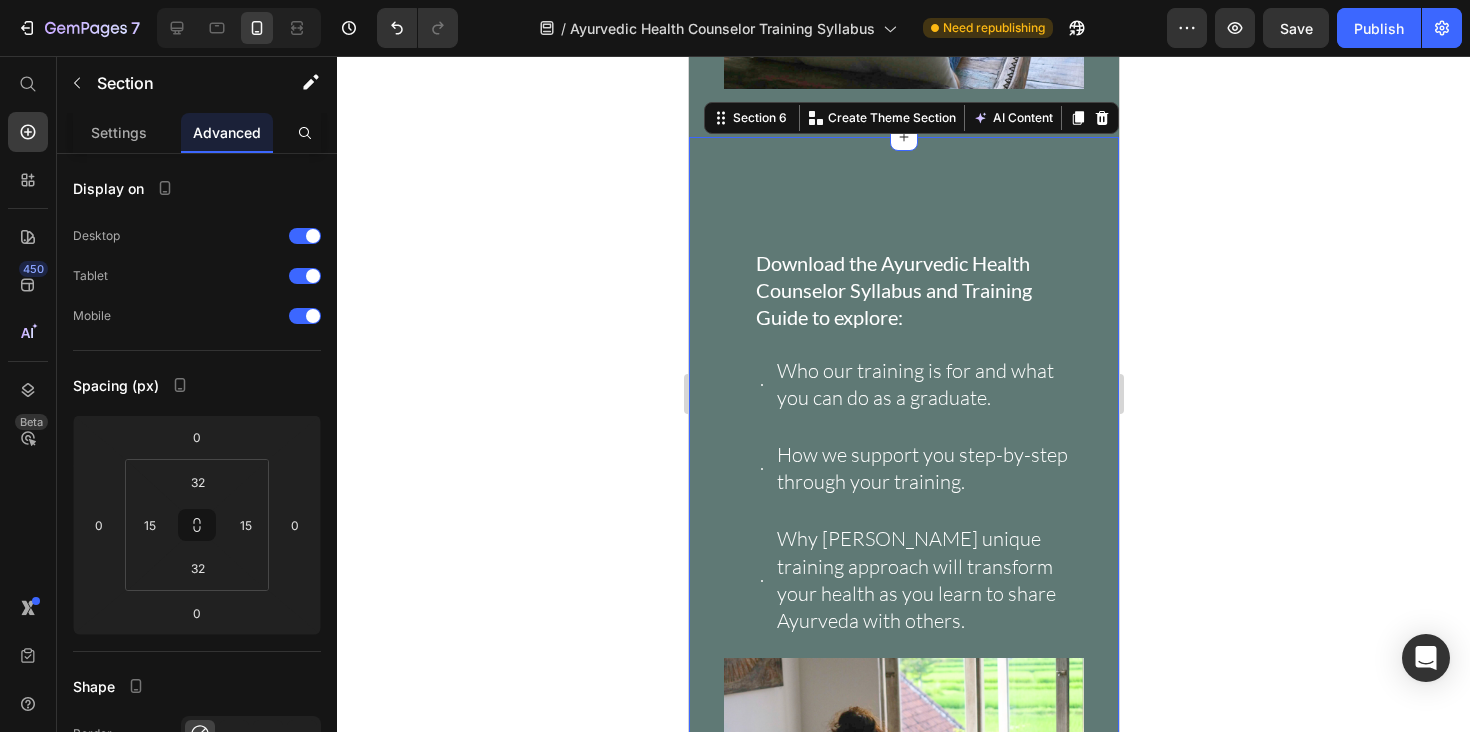 click on "Image Download the Ayurvedic Health Counselor Syllabus and Training Guide to explore: Text Block
Who our training is for and what you can do as a graduate.
How we support you step-by-step through your training.
Why Hale Pule’s unique training approach will transform your health as you learn to share Ayurveda with others. Item List Row" at bounding box center [903, 550] 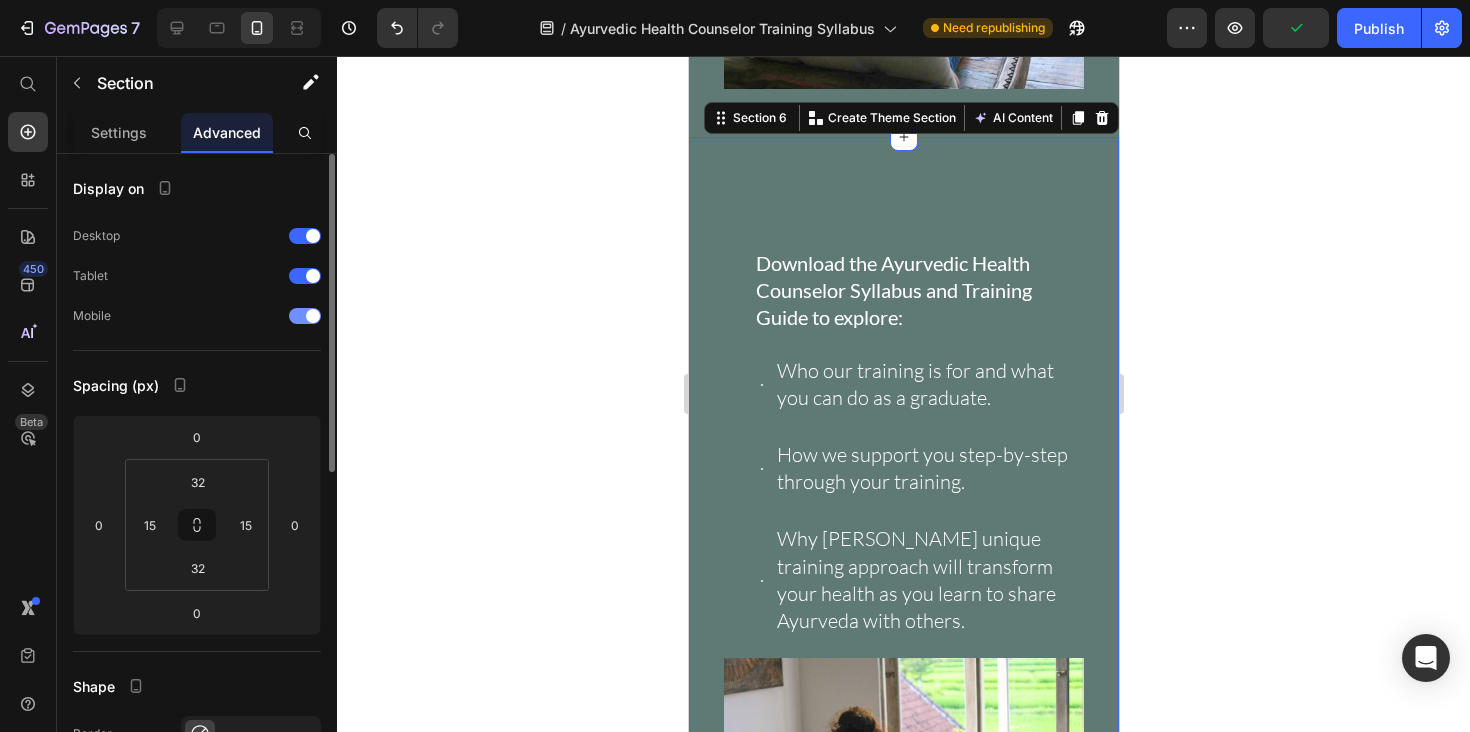 click on "Mobile" at bounding box center (197, 316) 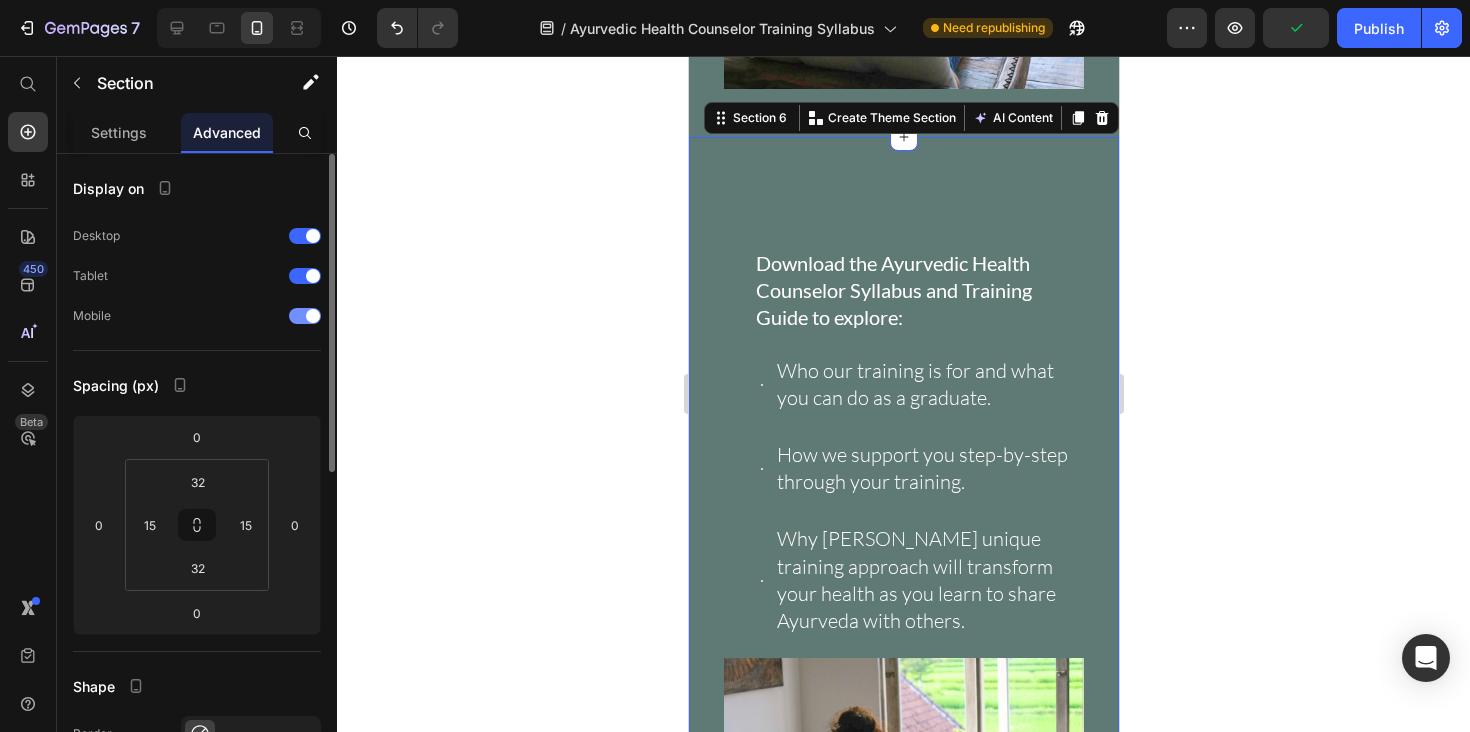 click at bounding box center [313, 316] 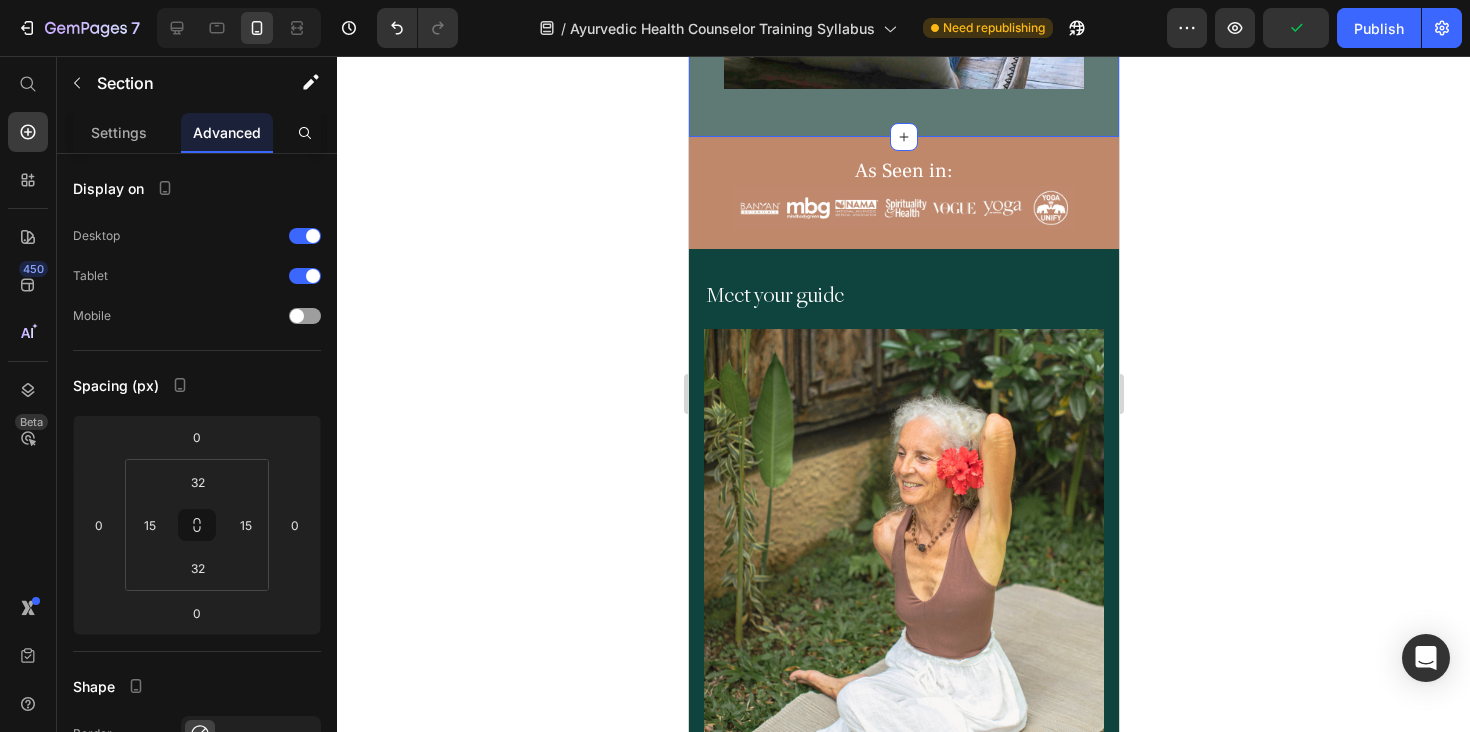 click on "Image Download the Ayurvedic Health Counselor Syllabus and Training Guide to explore: Text Block
Who our training is for and what you can do as a graduate.
How we support you step-by-step through your training.
Why Hale Pule’s unique training approach will transform your health as you learn to share Ayurveda with others. Item List Row Section 5" at bounding box center (903, -277) 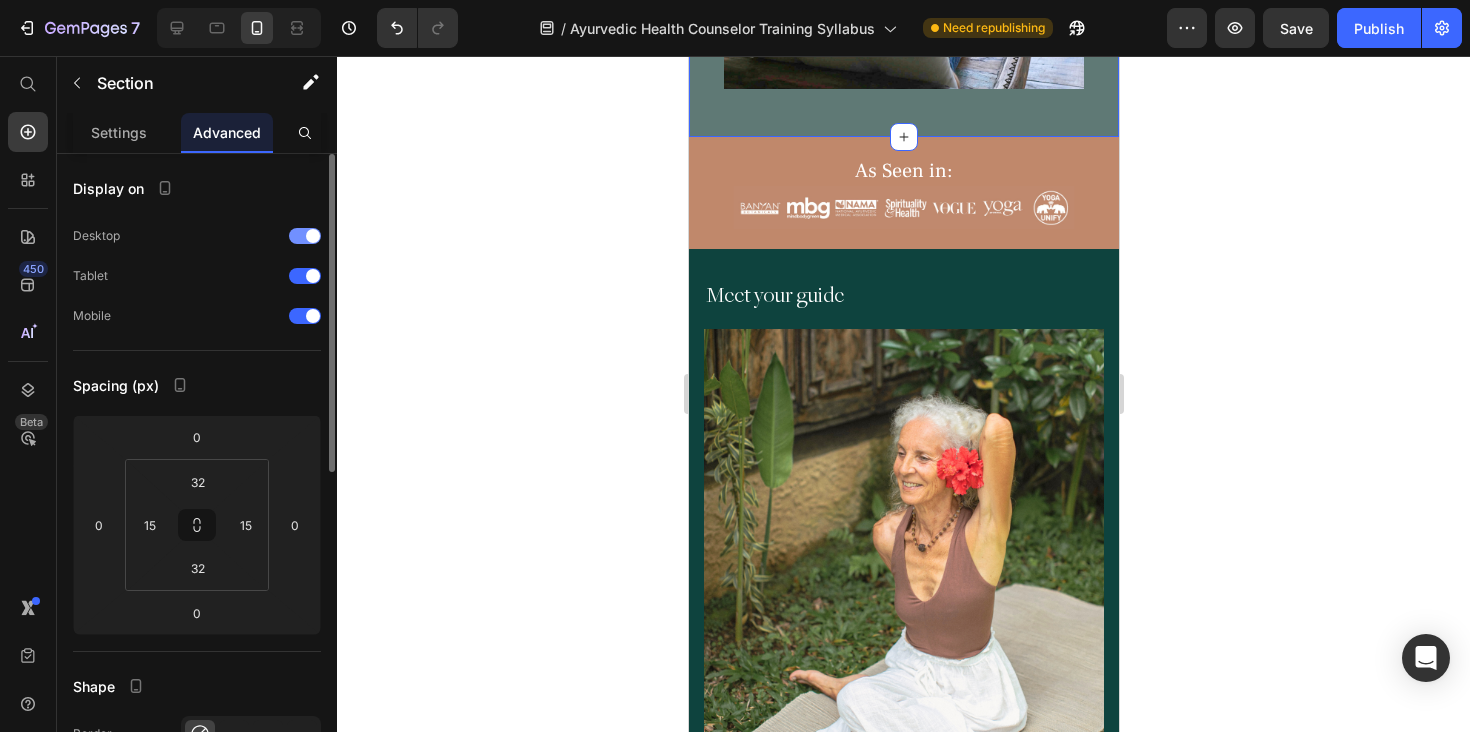 click at bounding box center (313, 236) 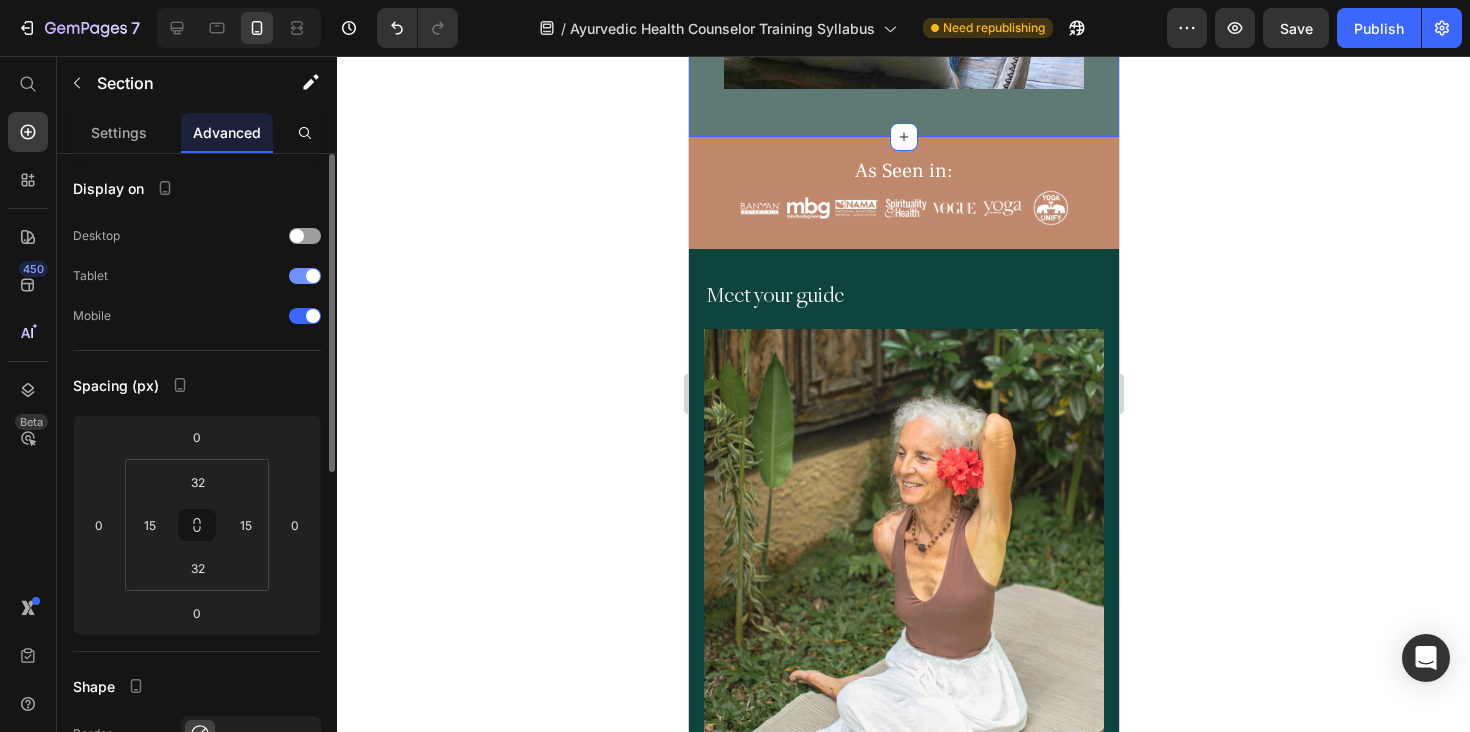 click at bounding box center [313, 276] 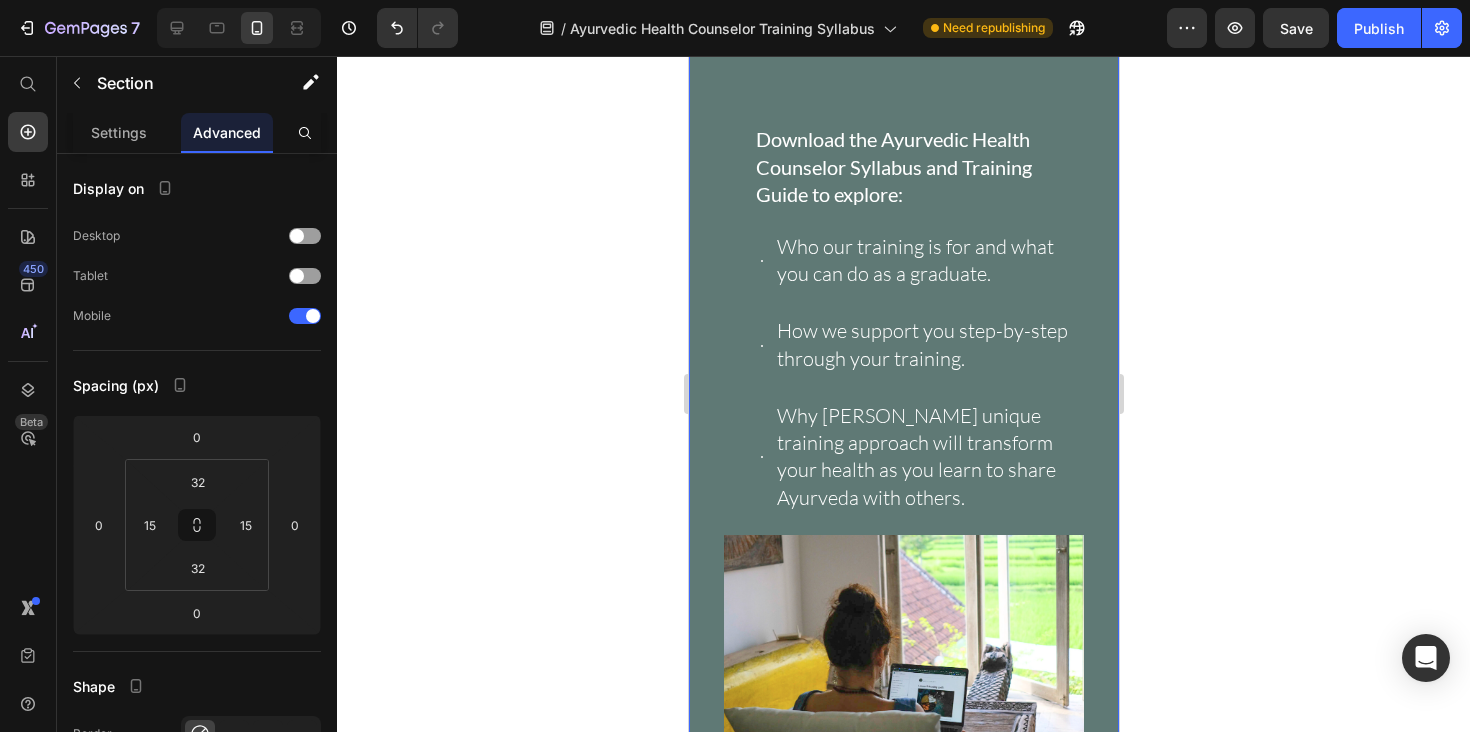 scroll, scrollTop: 870, scrollLeft: 0, axis: vertical 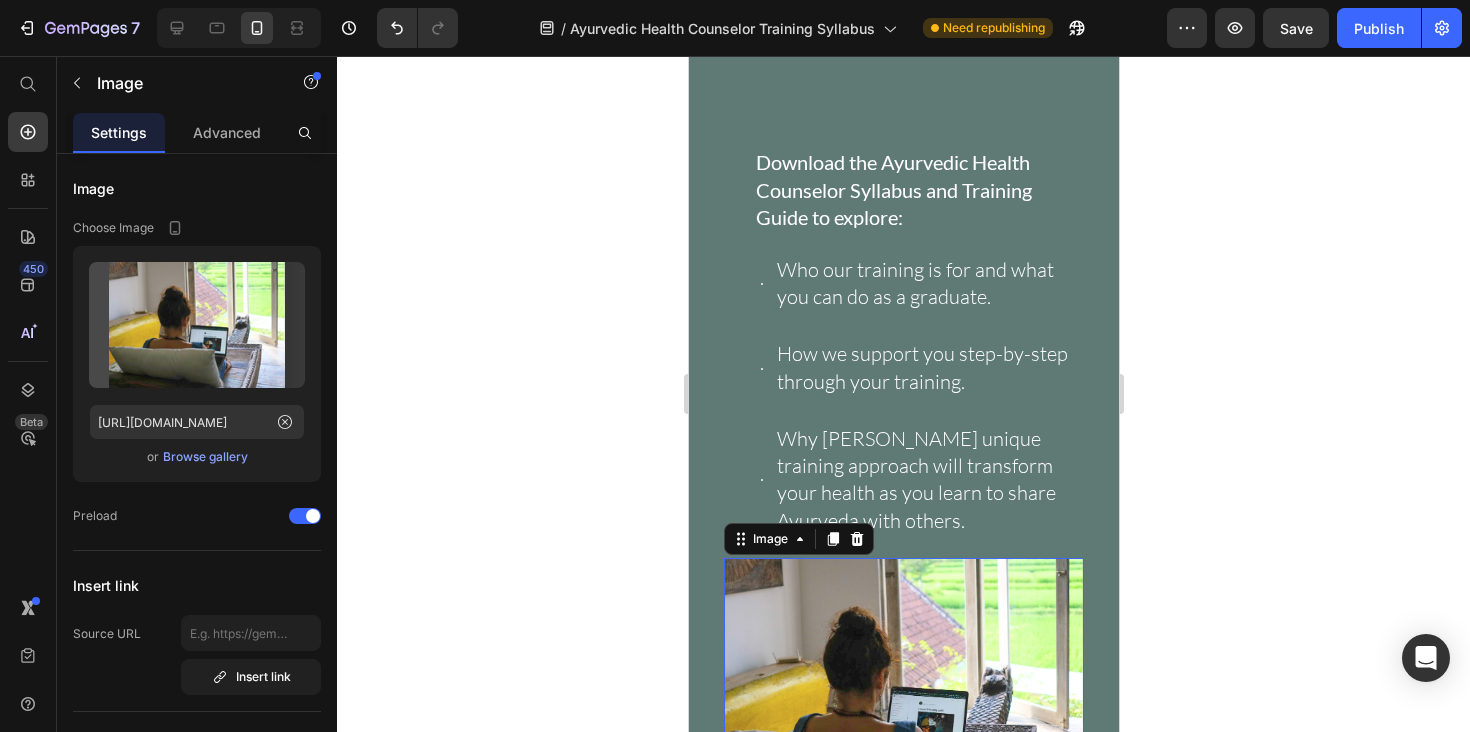 click at bounding box center (903, 686) 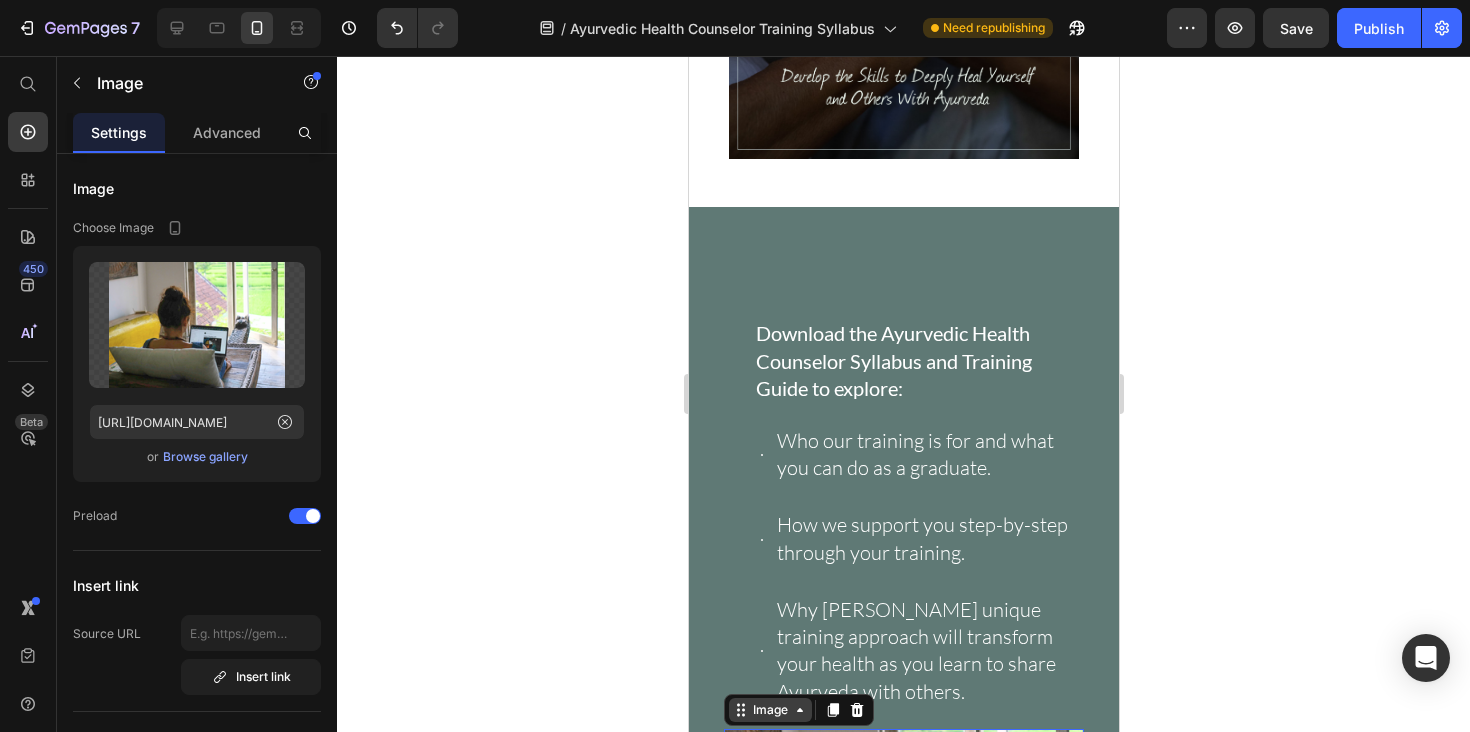 scroll, scrollTop: 568, scrollLeft: 0, axis: vertical 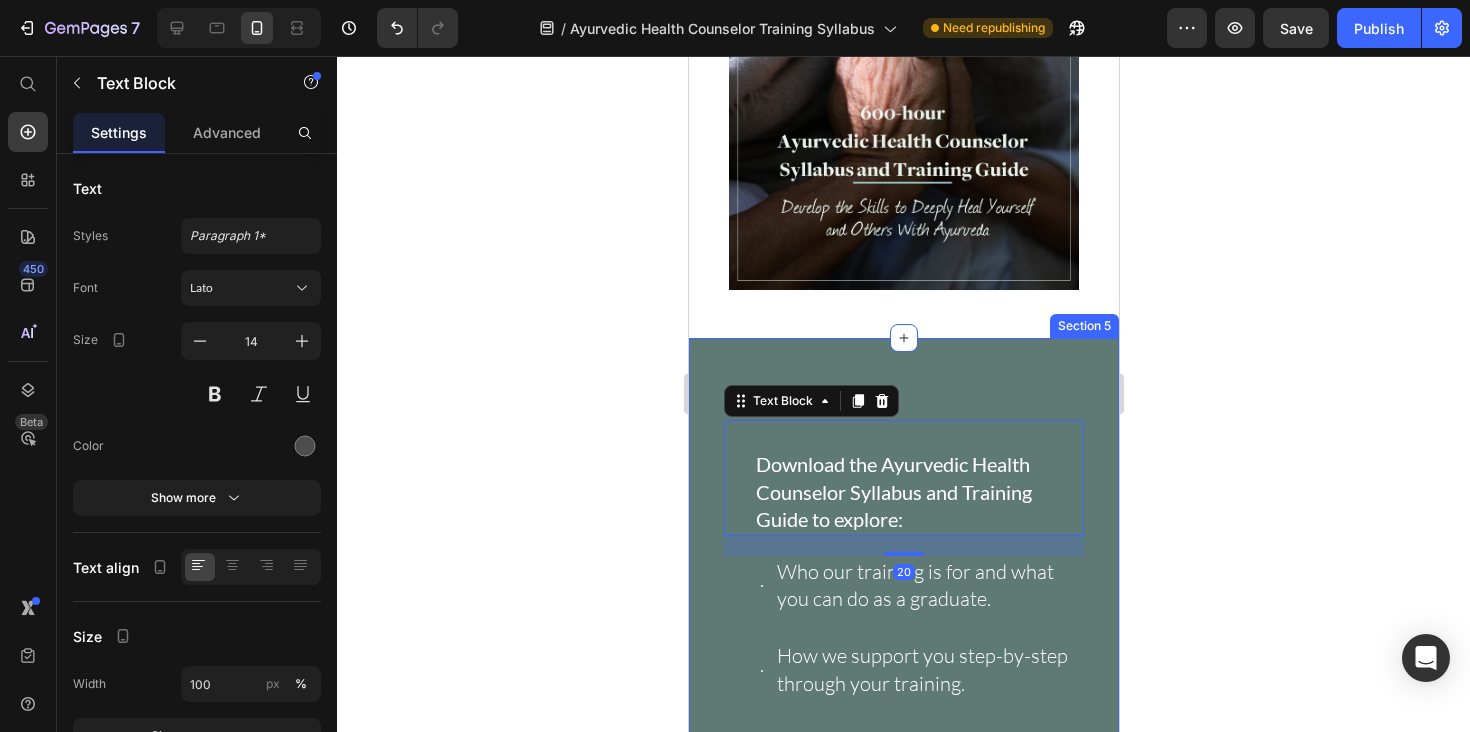 click on "Image Download the Ayurvedic Health Counselor Syllabus and Training Guide to explore: Text Block   20
Who our training is for and what you can do as a graduate.
How we support you step-by-step through your training.
Why Hale Pule’s unique training approach will transform your health as you learn to share Ayurveda with others. Item List Row Section 5" at bounding box center [903, 751] 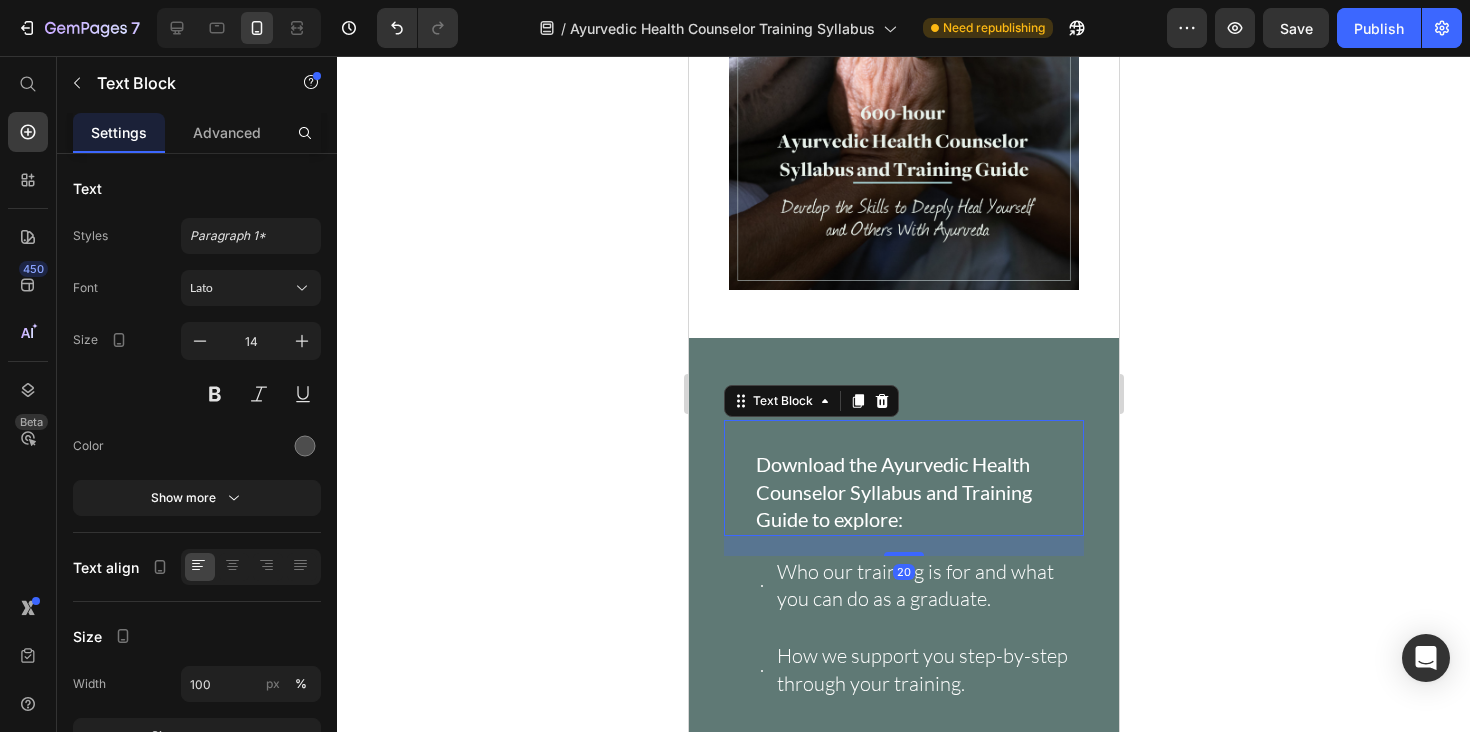 click on "Download the Ayurvedic Health Counselor Syllabus and Training Guide to explore: Text Block   20" at bounding box center (903, 478) 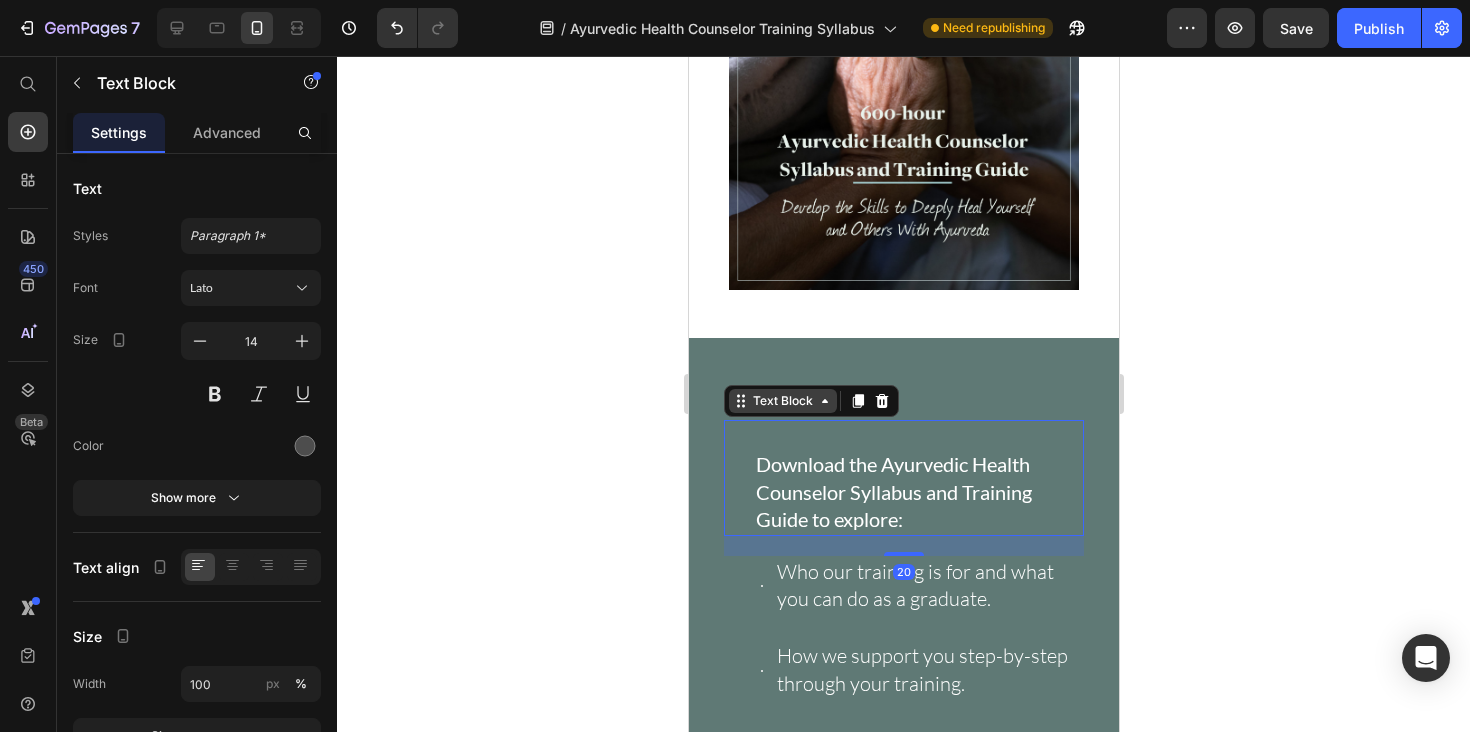 click on "Text Block" at bounding box center (782, 401) 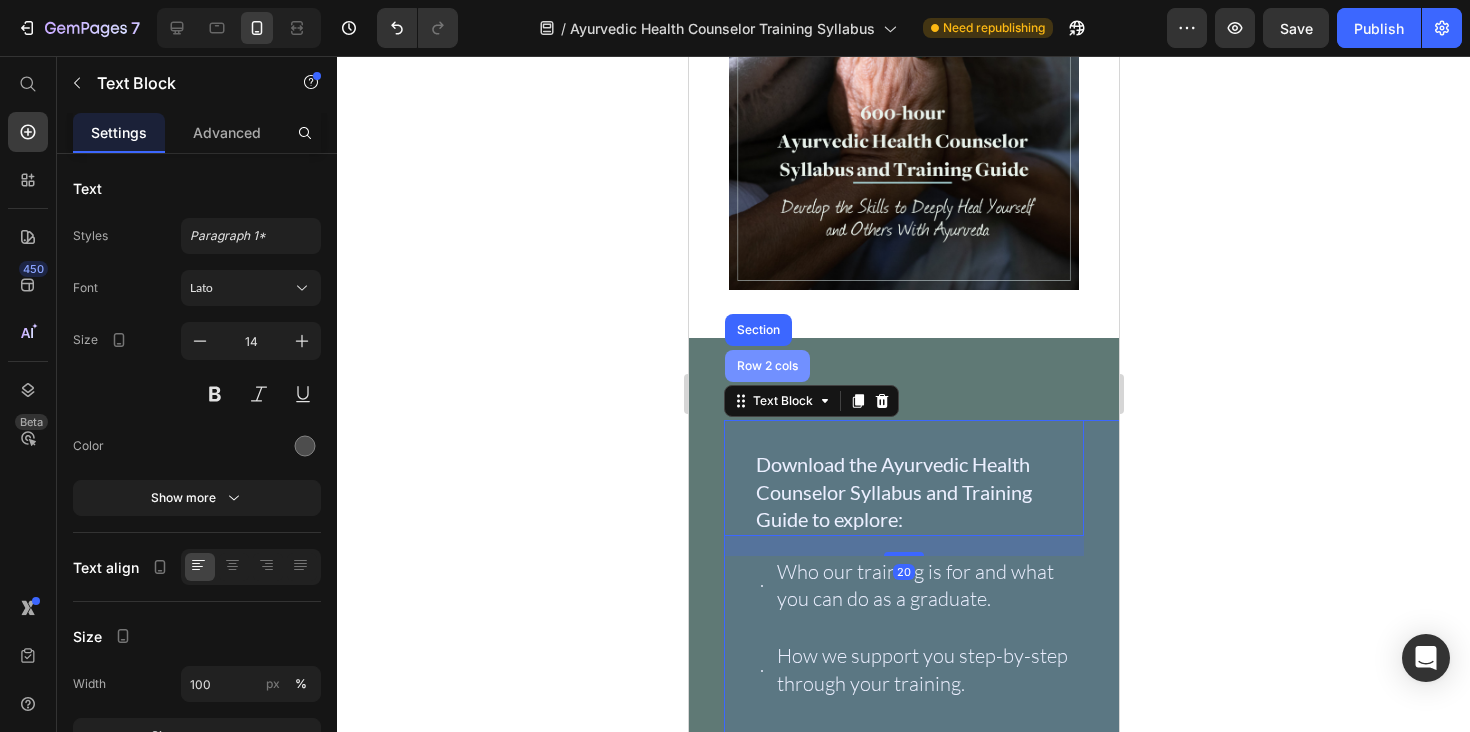 drag, startPoint x: 754, startPoint y: 370, endPoint x: 1372, endPoint y: 427, distance: 620.62305 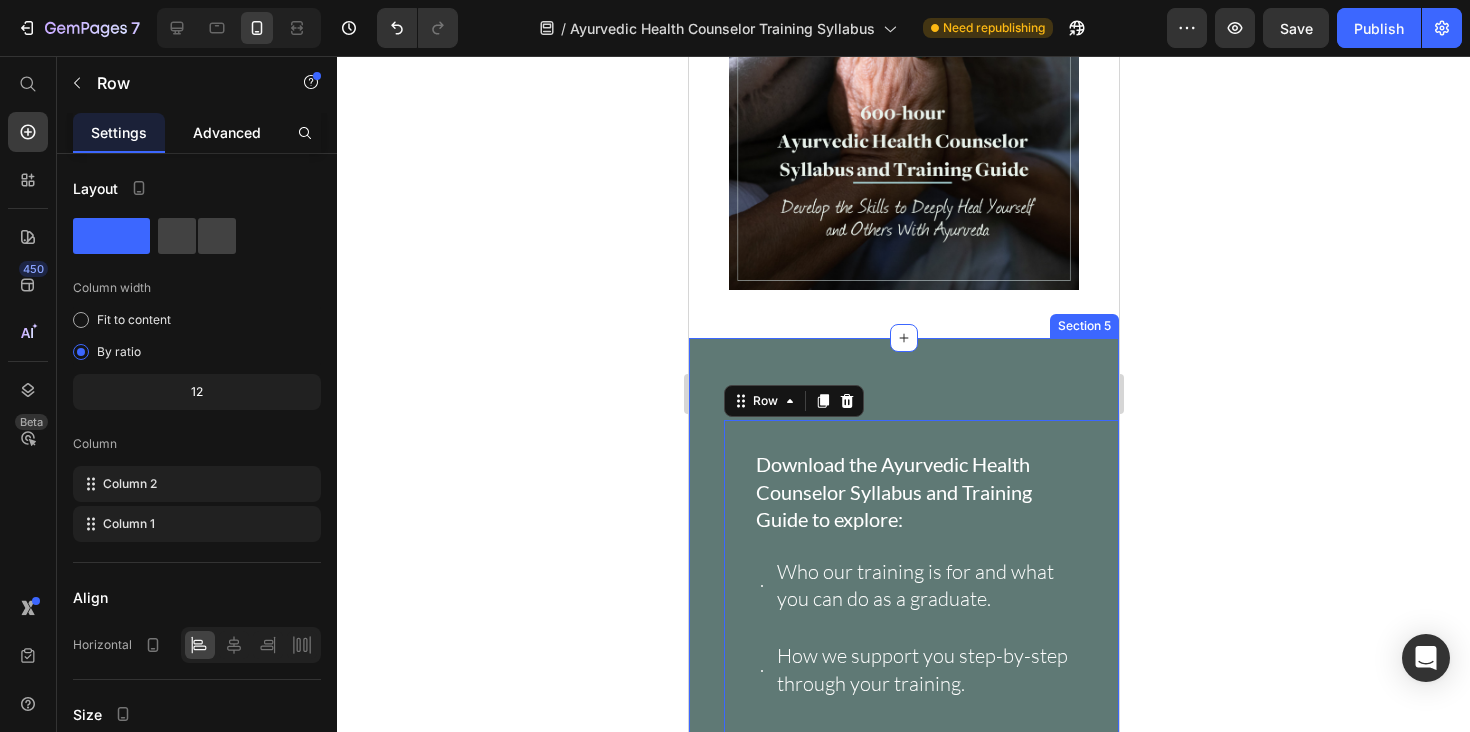 click on "Advanced" 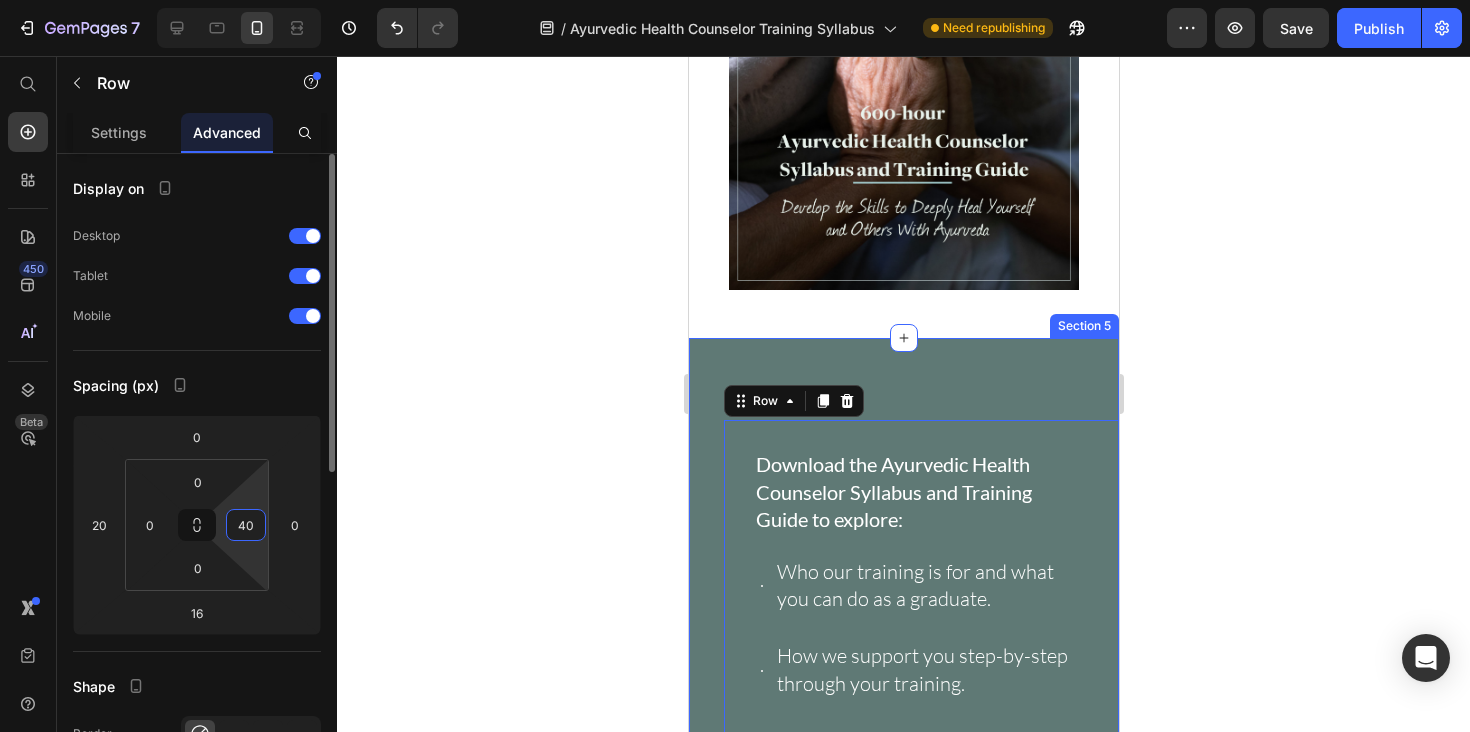 click on "40" at bounding box center [246, 525] 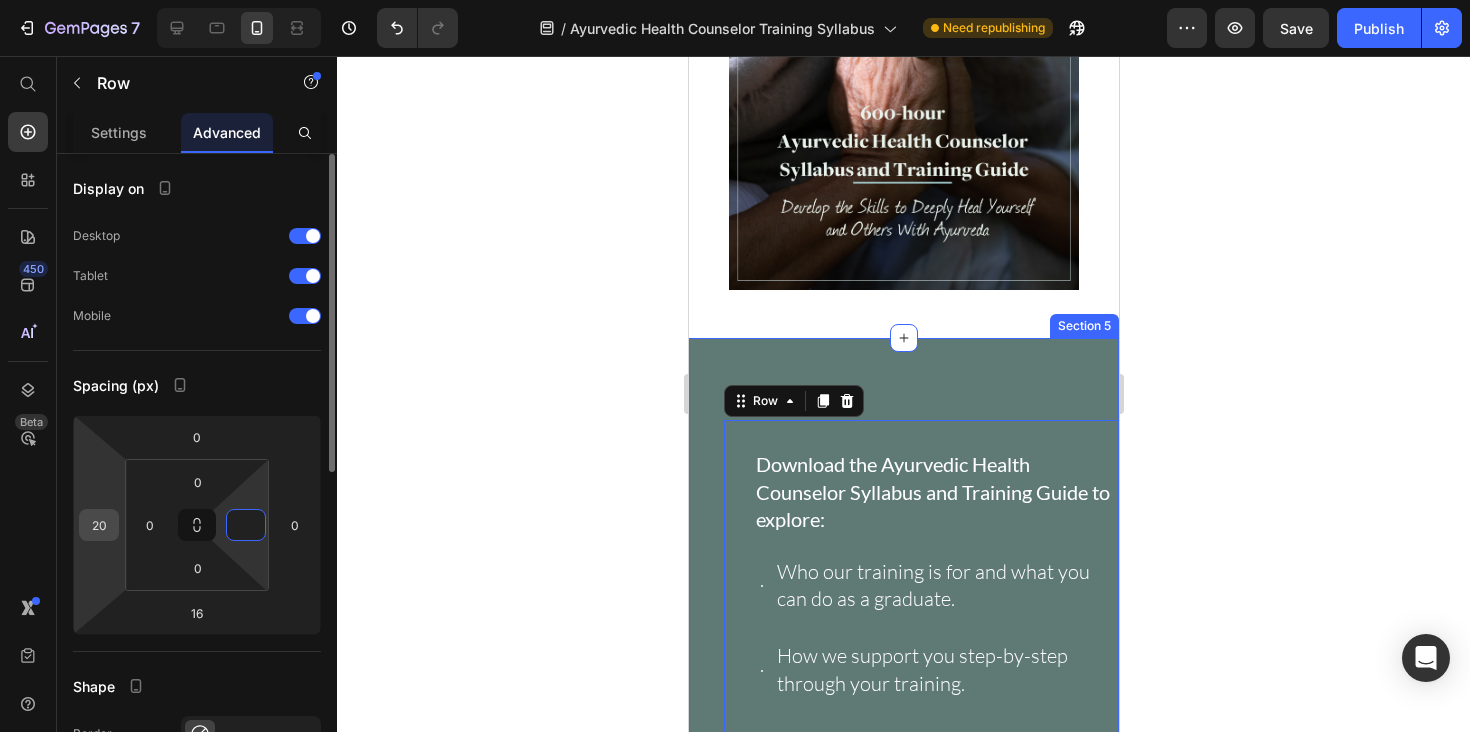 type on "0" 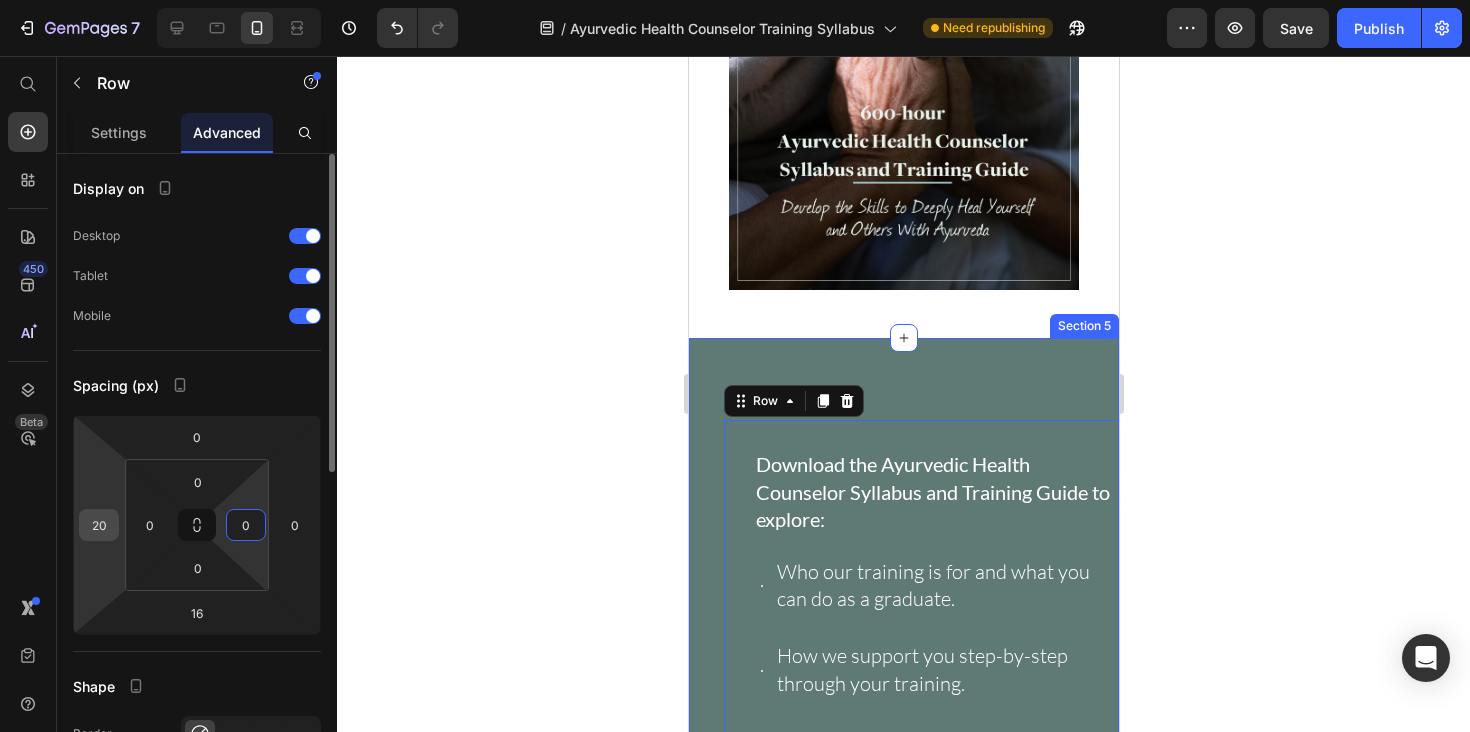 click on "20" at bounding box center (99, 525) 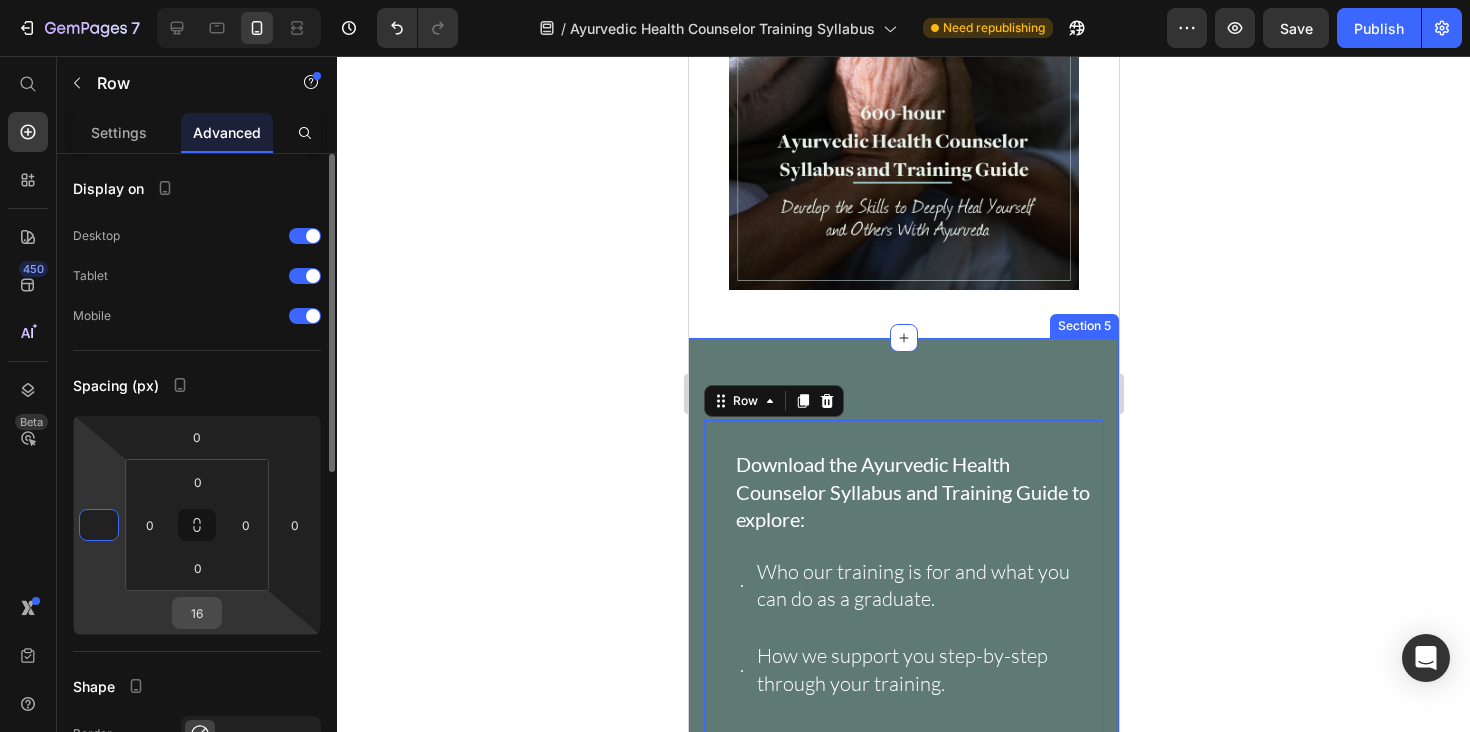 type on "0" 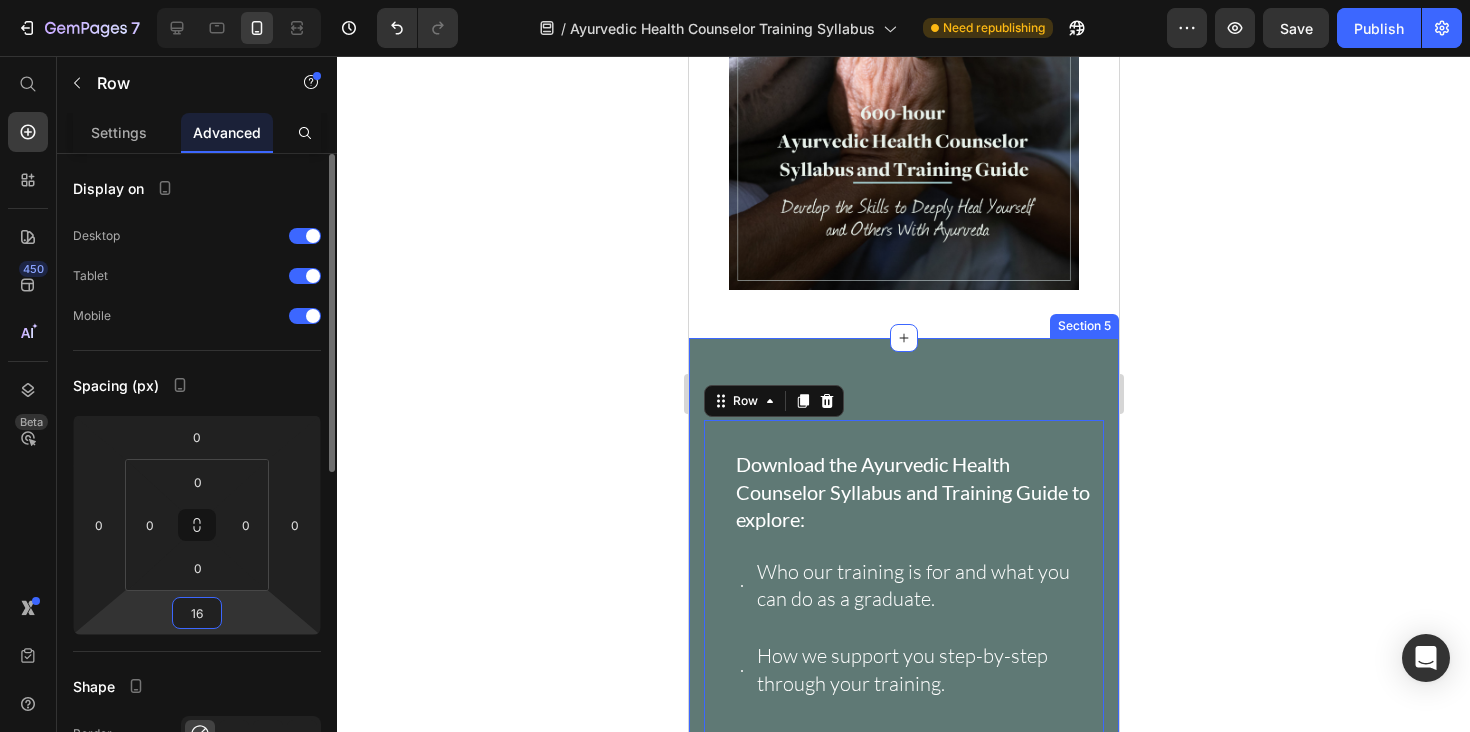 click on "16" at bounding box center (197, 613) 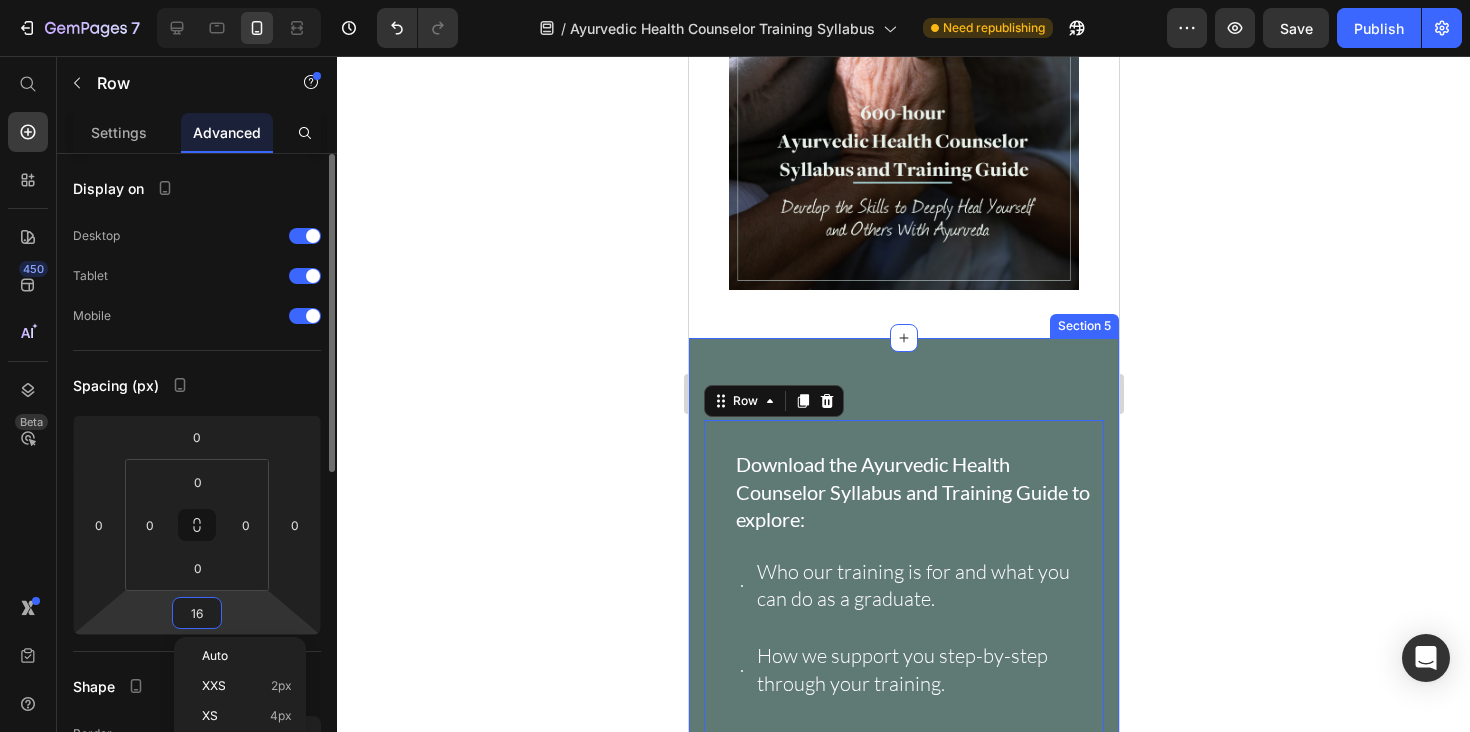 type 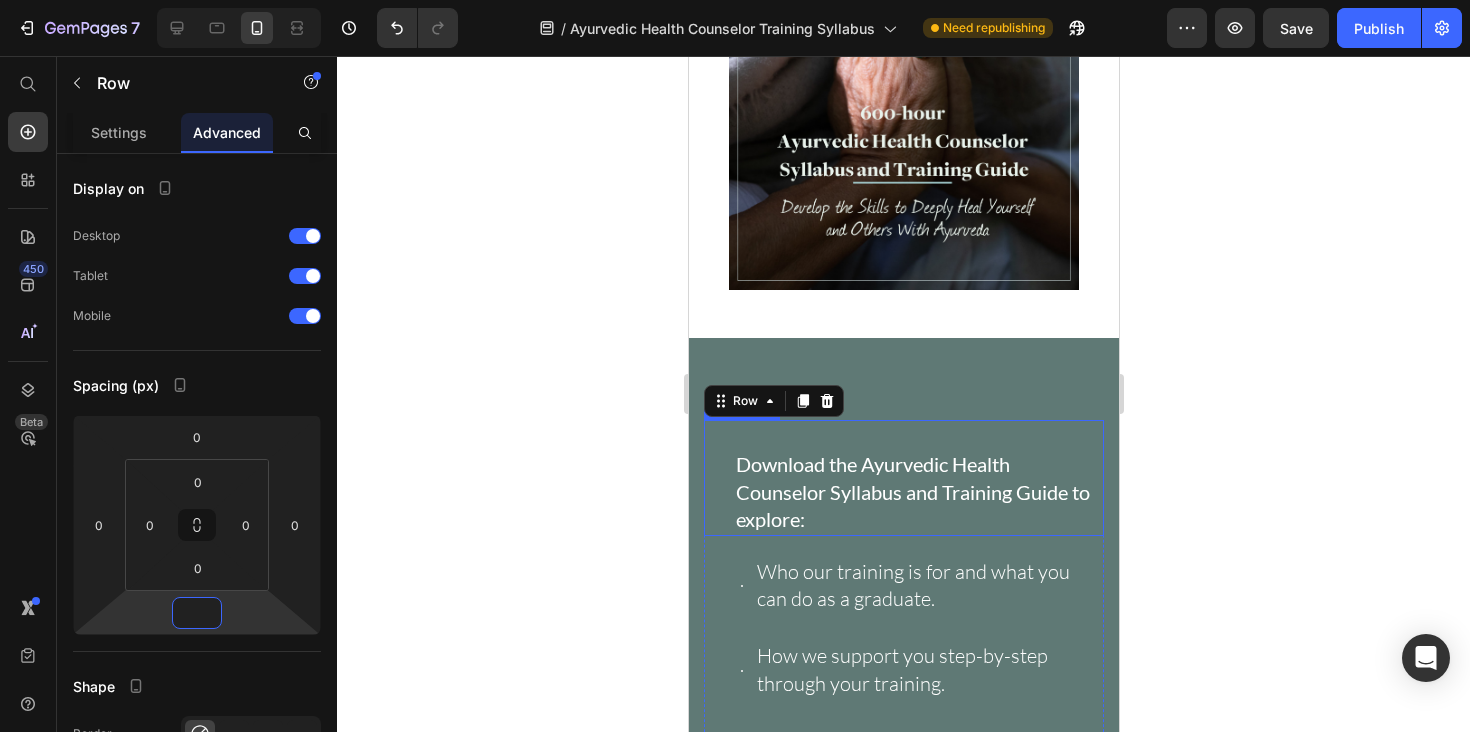 click on "Download the Ayurvedic Health Counselor Syllabus and Training Guide to explore:" at bounding box center [912, 491] 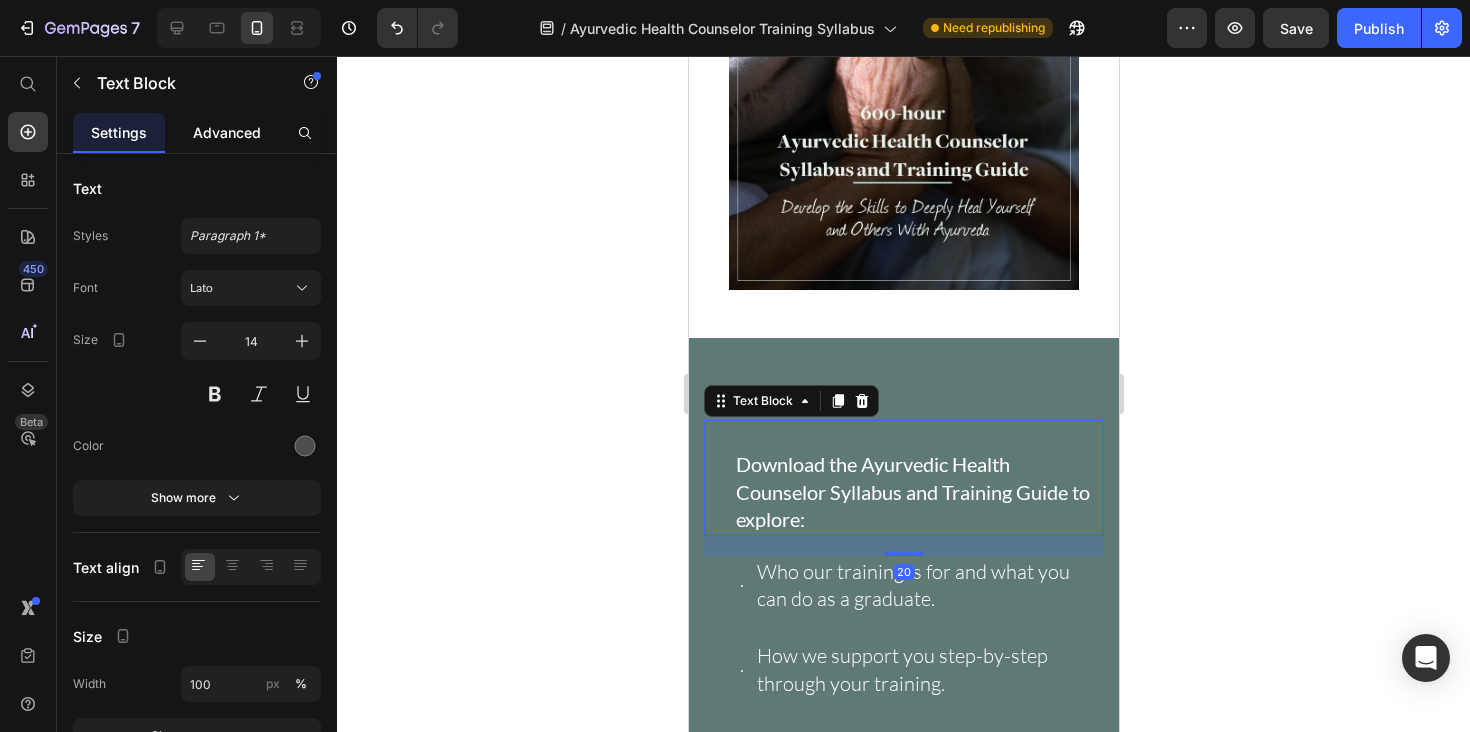 click on "Advanced" at bounding box center [227, 132] 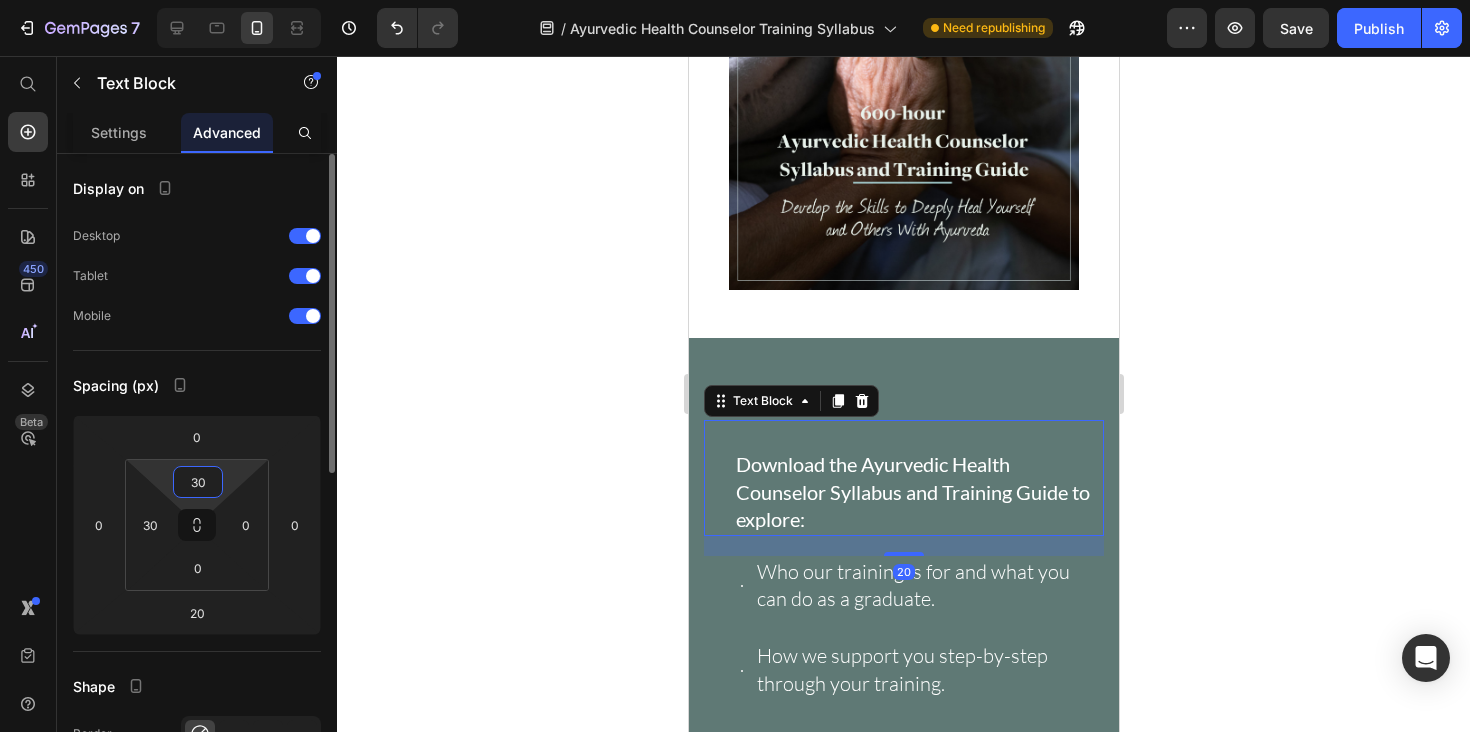 click on "30" at bounding box center [198, 482] 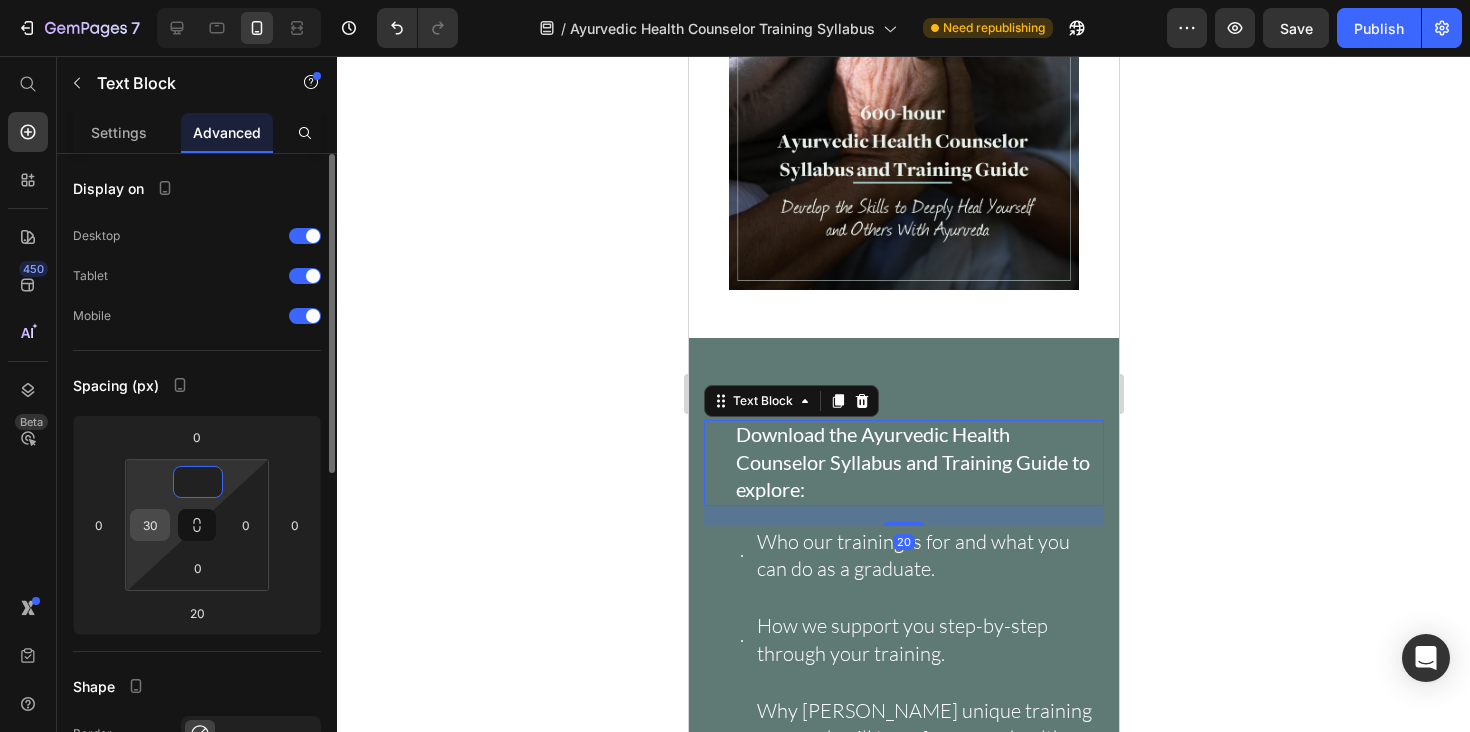 type on "0" 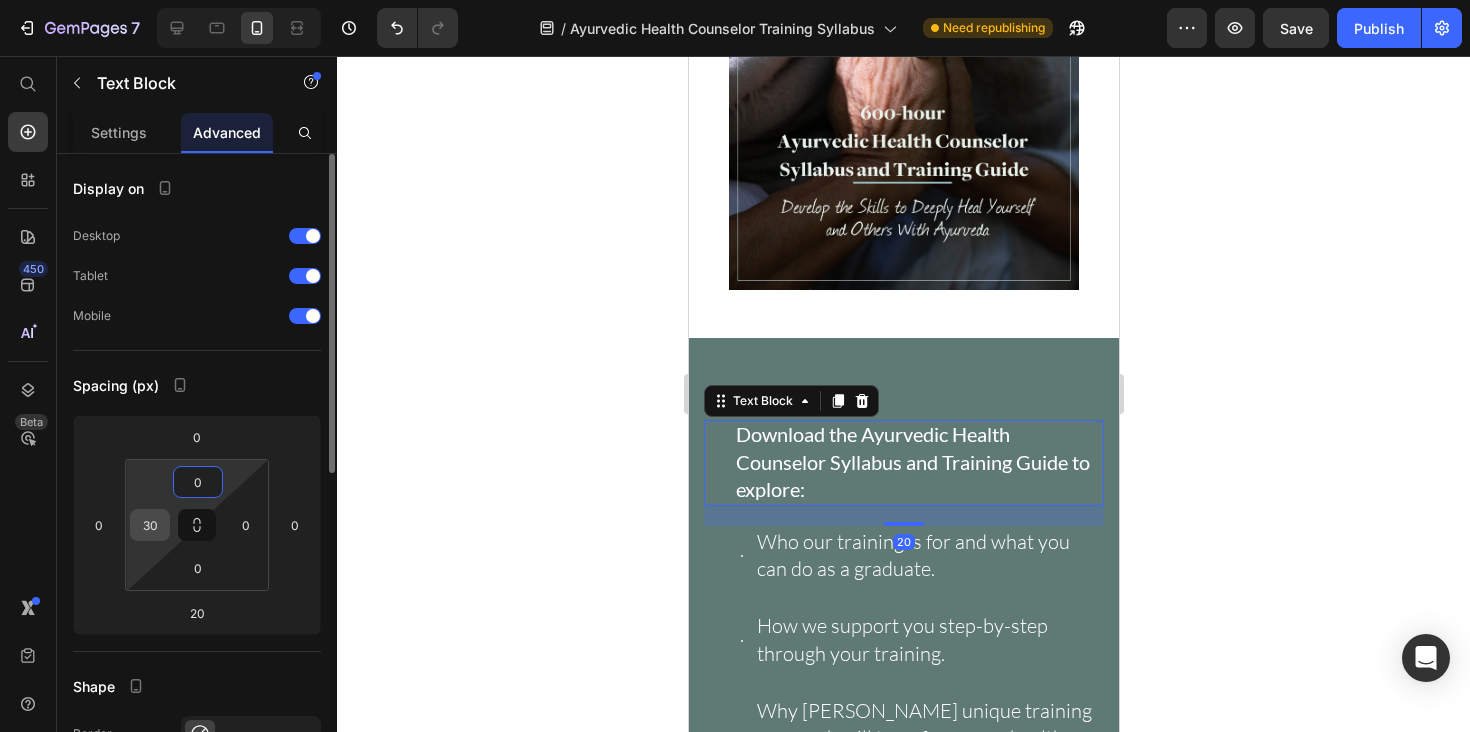 click on "30" at bounding box center (150, 525) 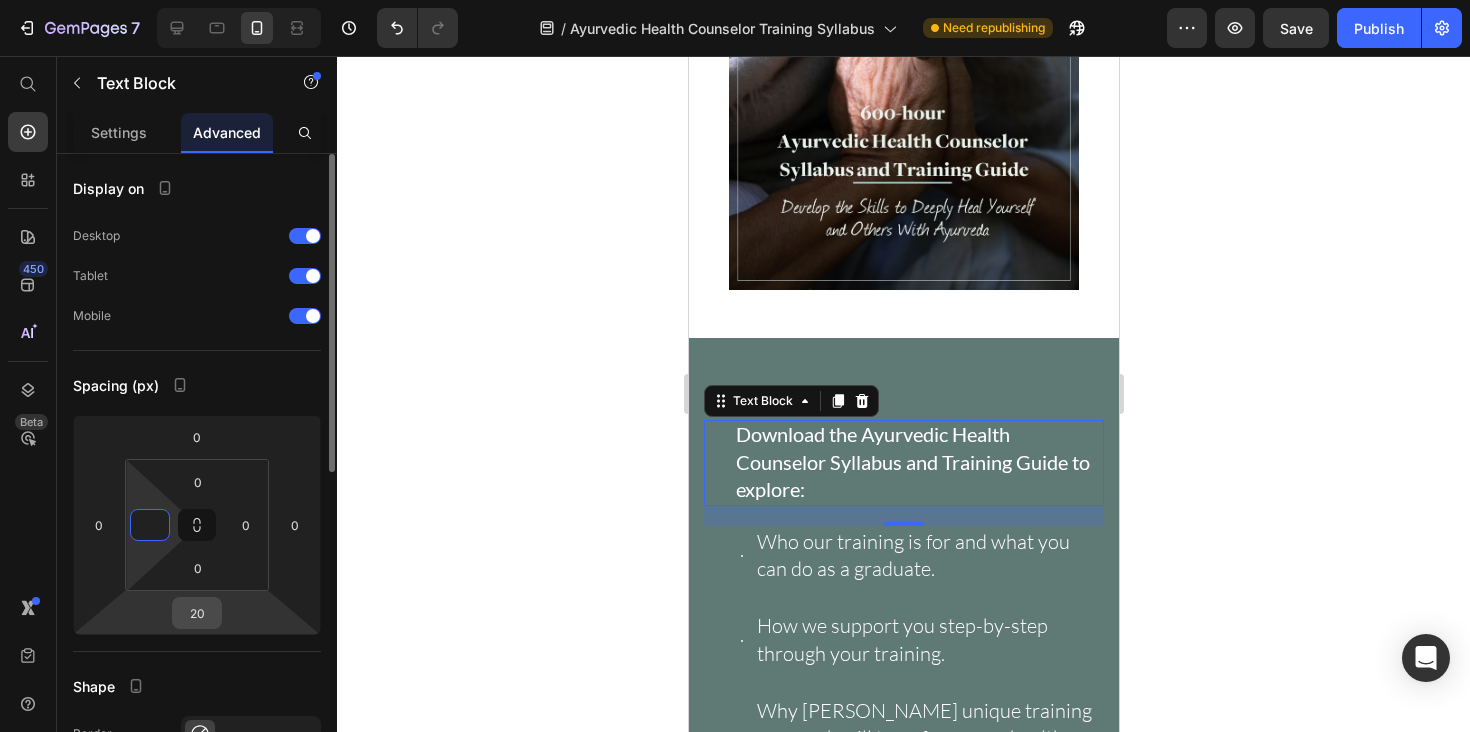 type on "0" 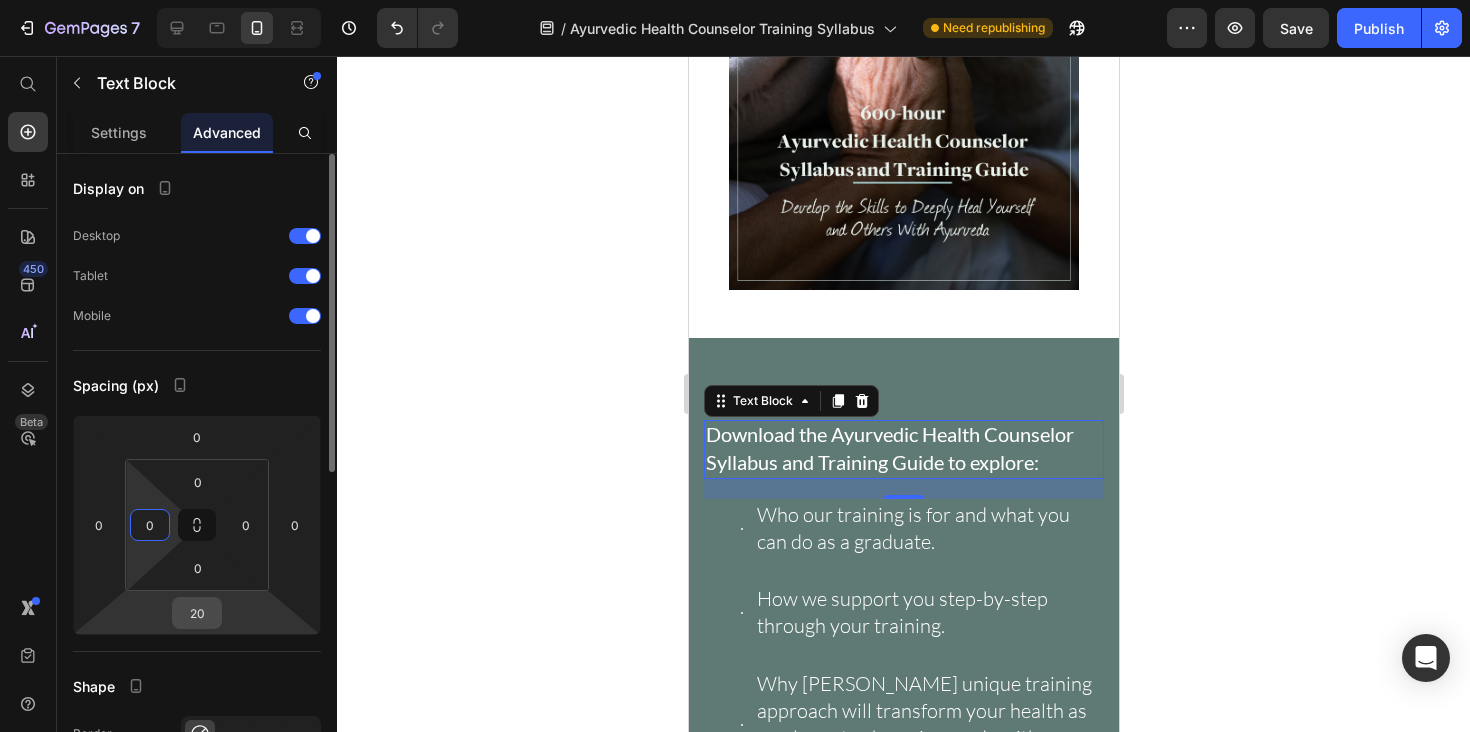click on "20" at bounding box center [197, 613] 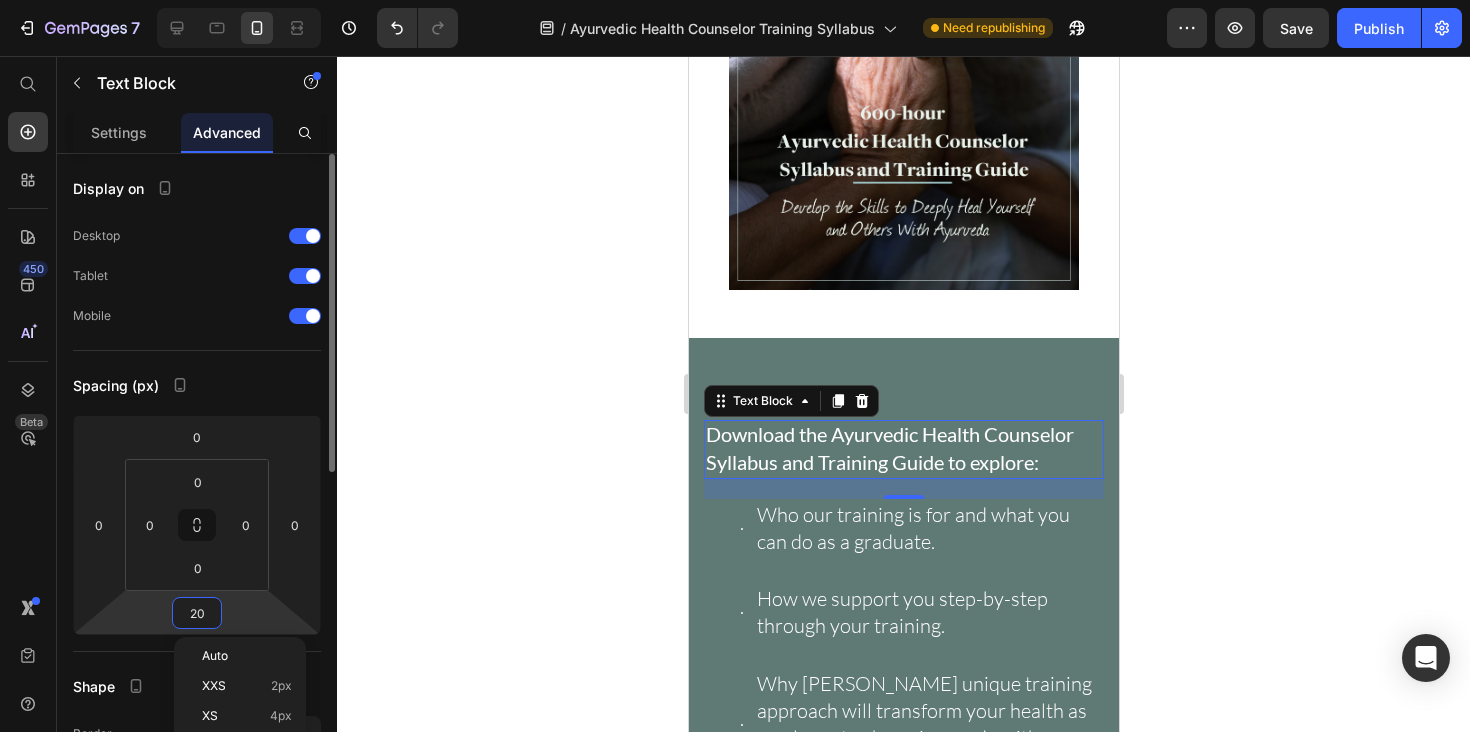 type 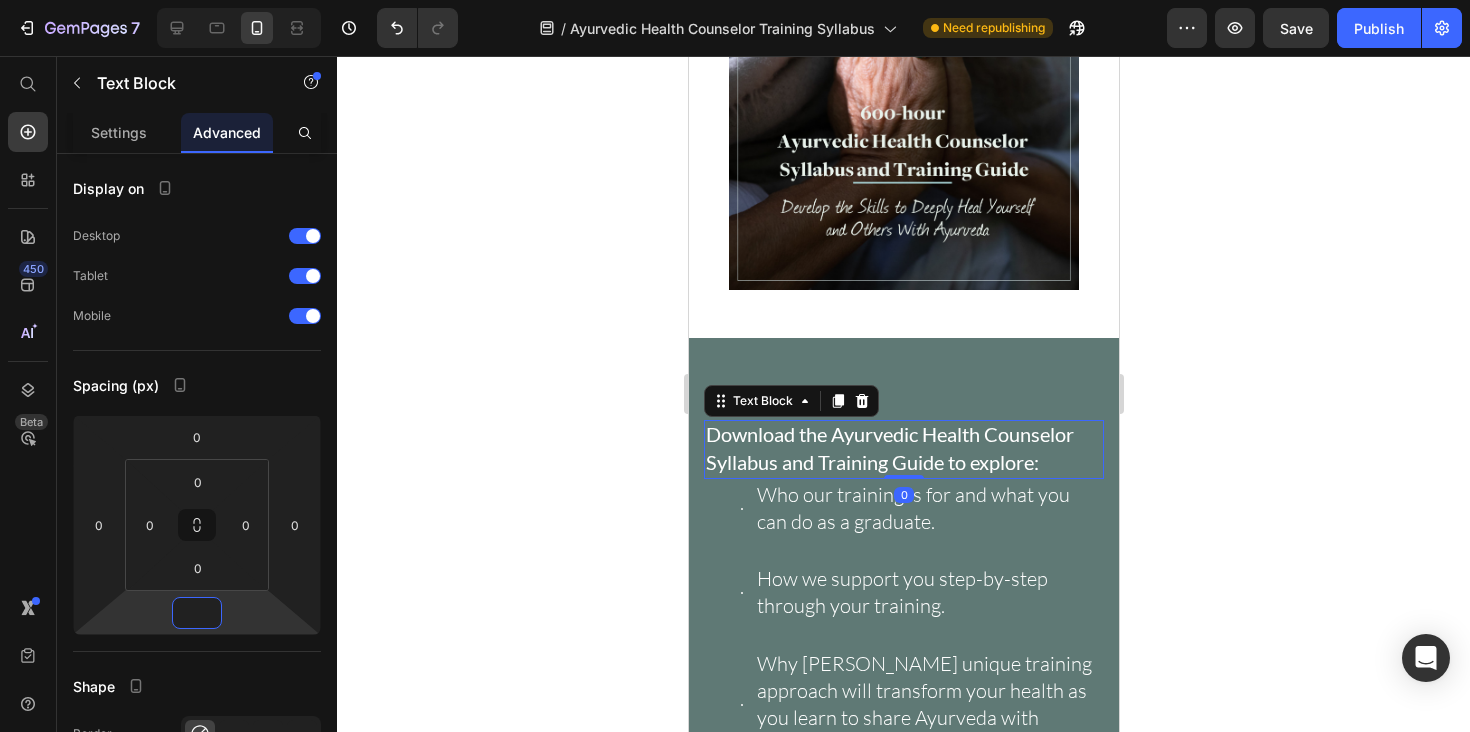 click on "Who our training is for and what you can do as a graduate.
How we support you step-by-step through your training.
Why Hale Pule’s unique training approach will transform your health as you learn to share Ayurveda with others." at bounding box center (918, 621) 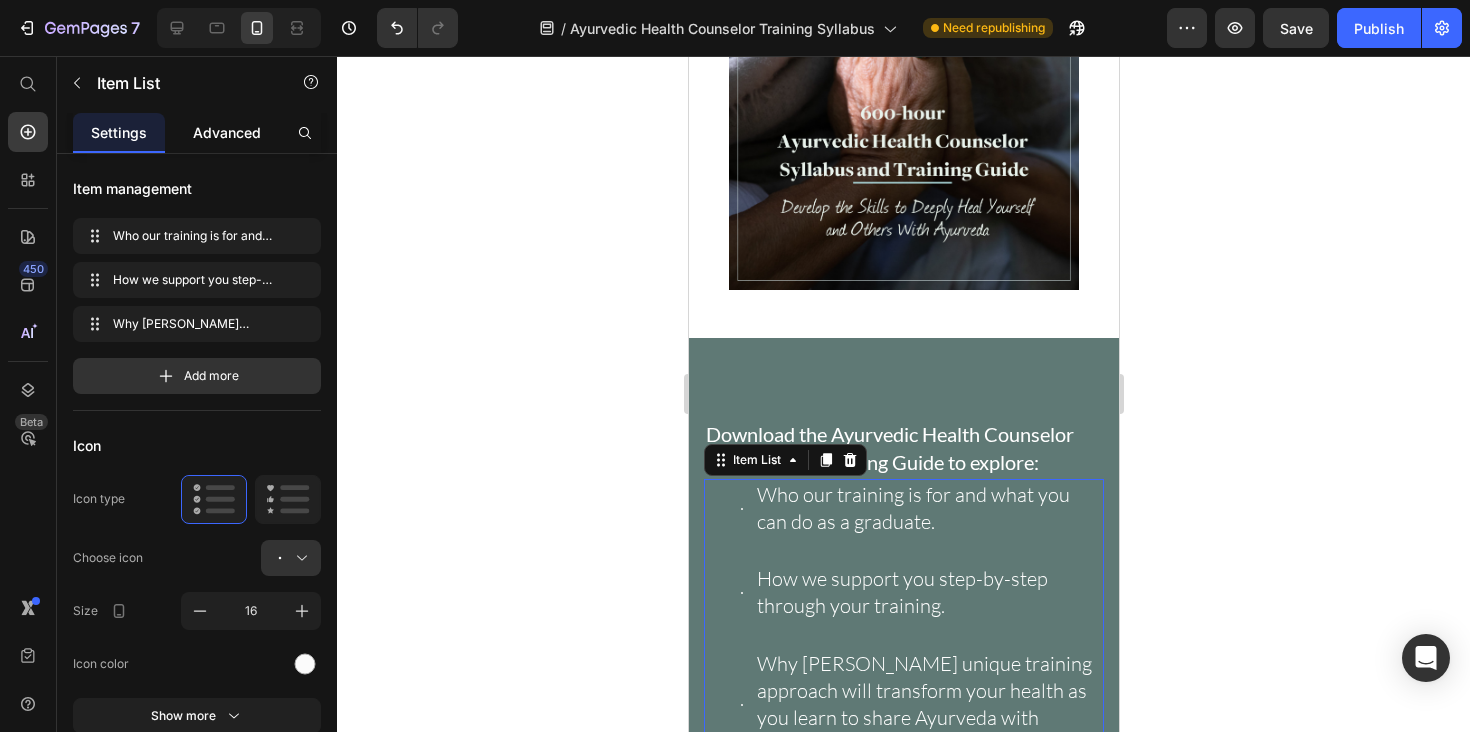 click on "Advanced" at bounding box center (227, 132) 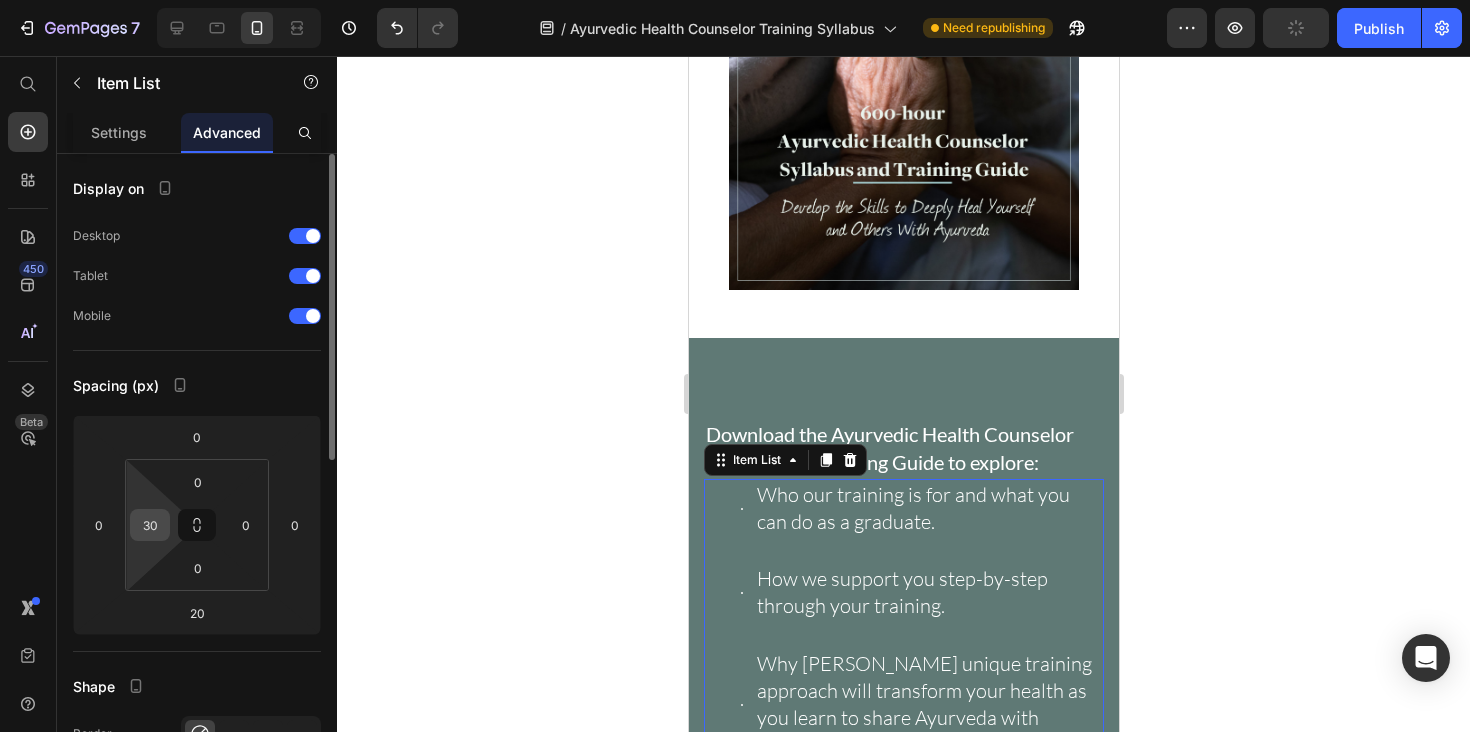 click on "30" at bounding box center [150, 525] 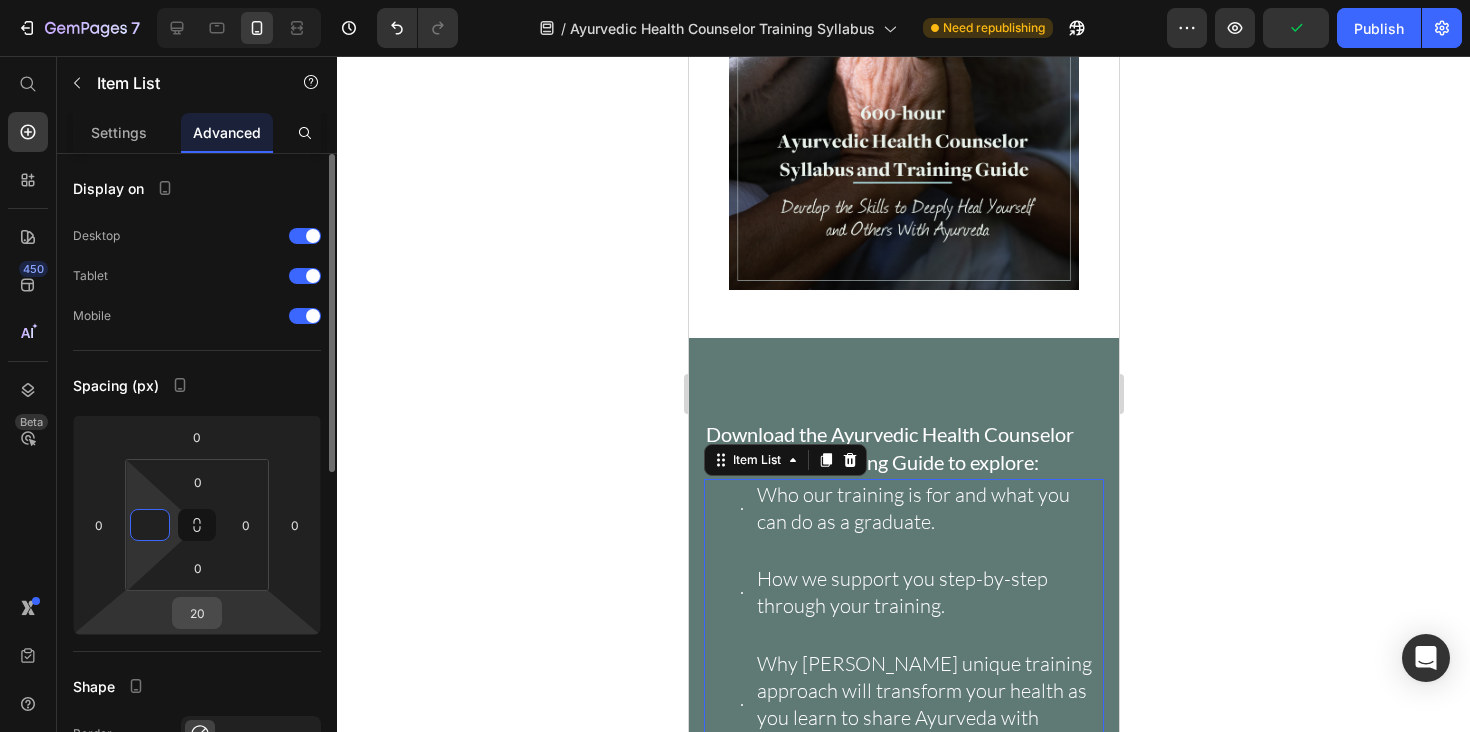 type on "0" 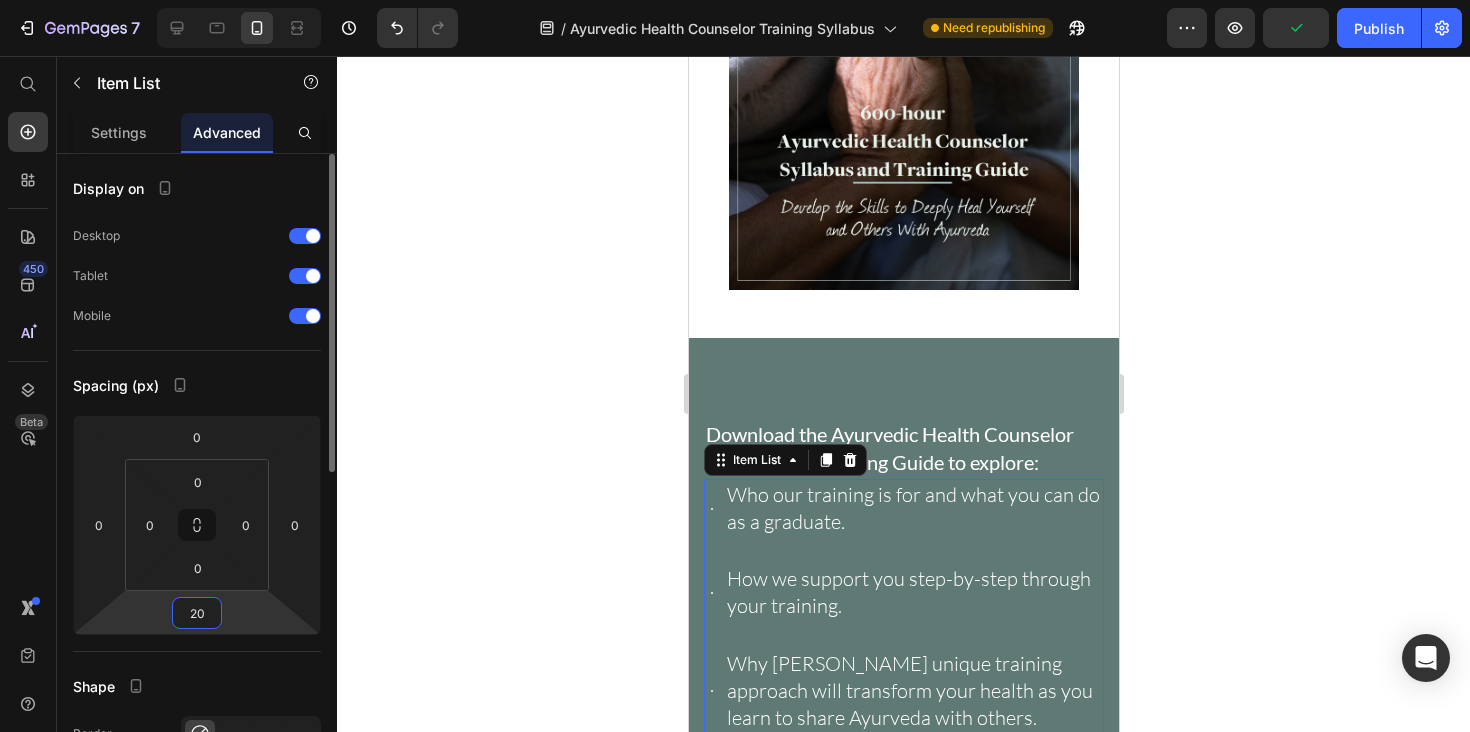 click on "20" at bounding box center (197, 613) 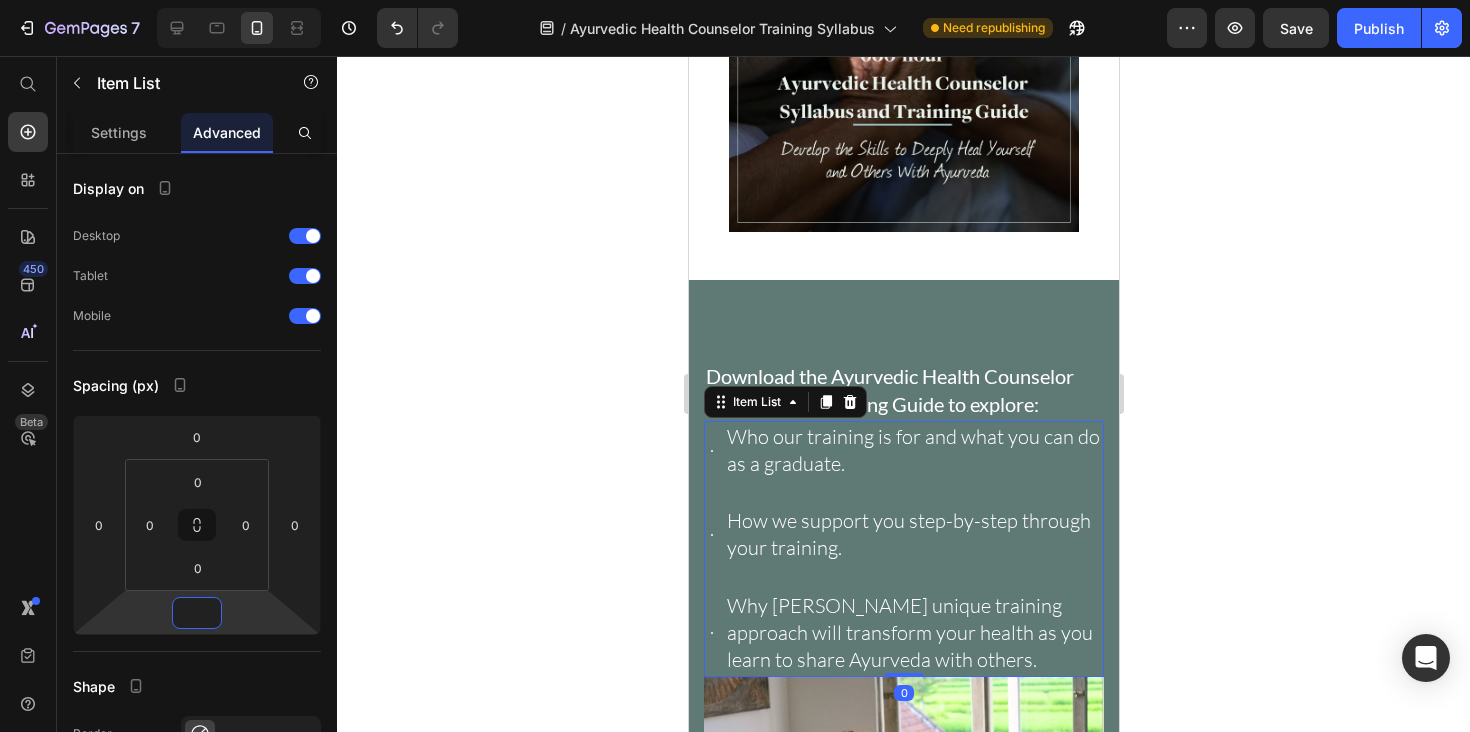 scroll, scrollTop: 685, scrollLeft: 0, axis: vertical 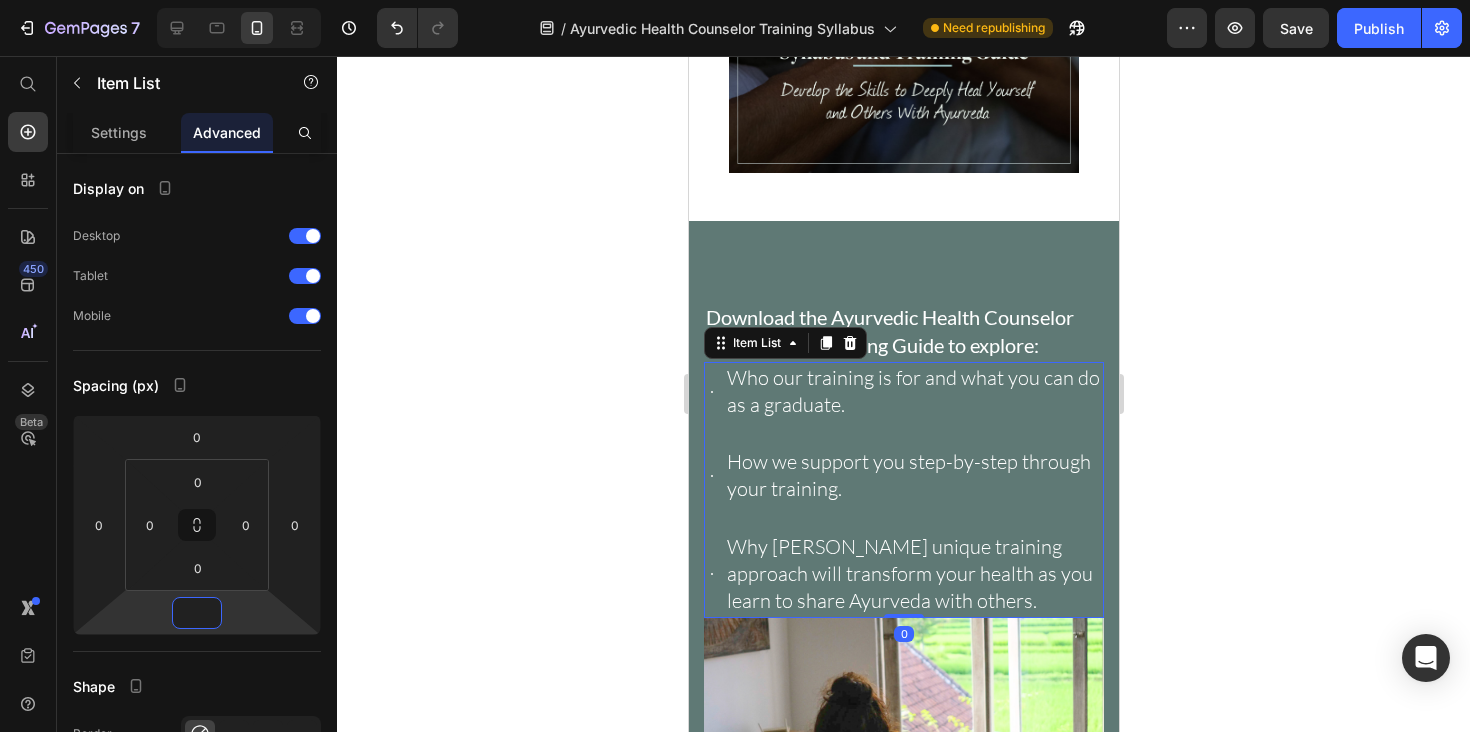 type on "0" 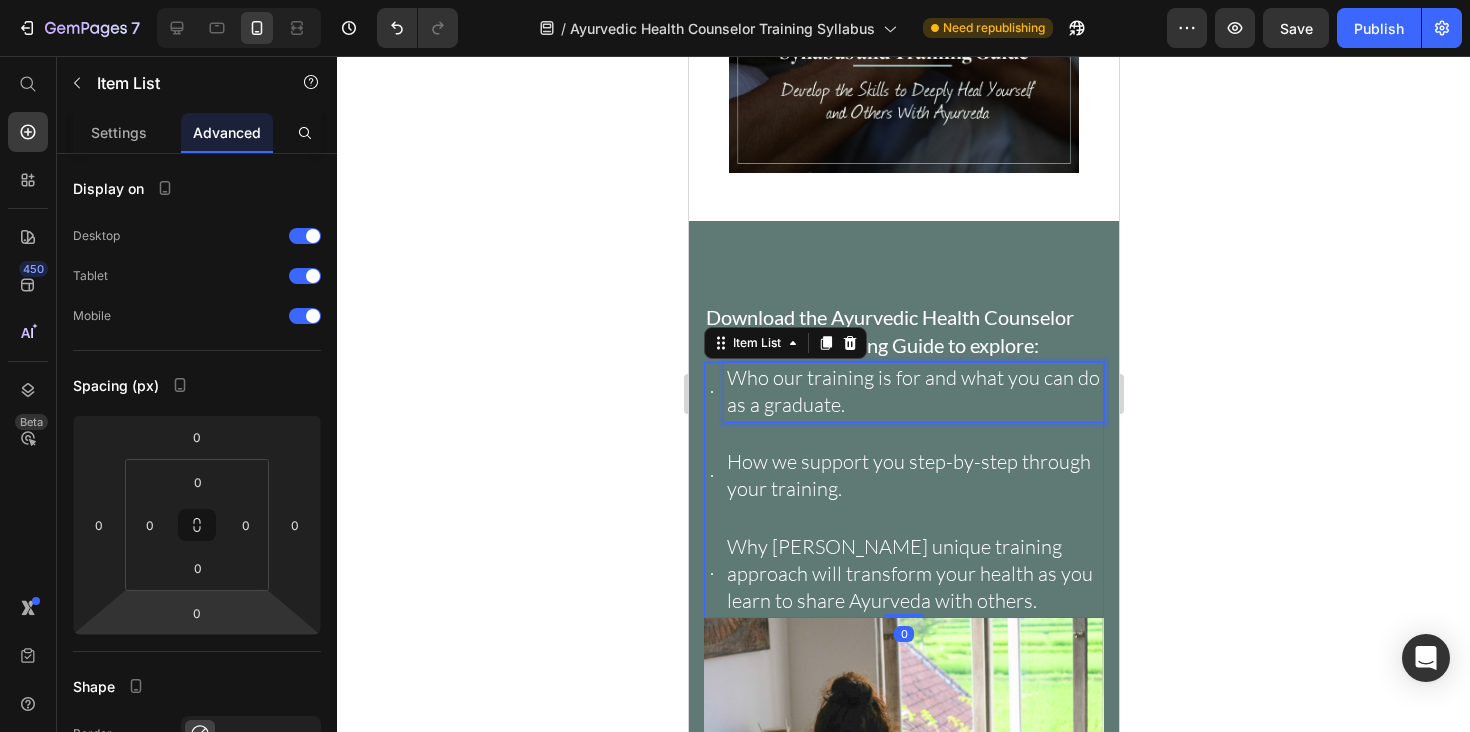 click on "Who our training is for and what you can do as a graduate." at bounding box center (912, 391) 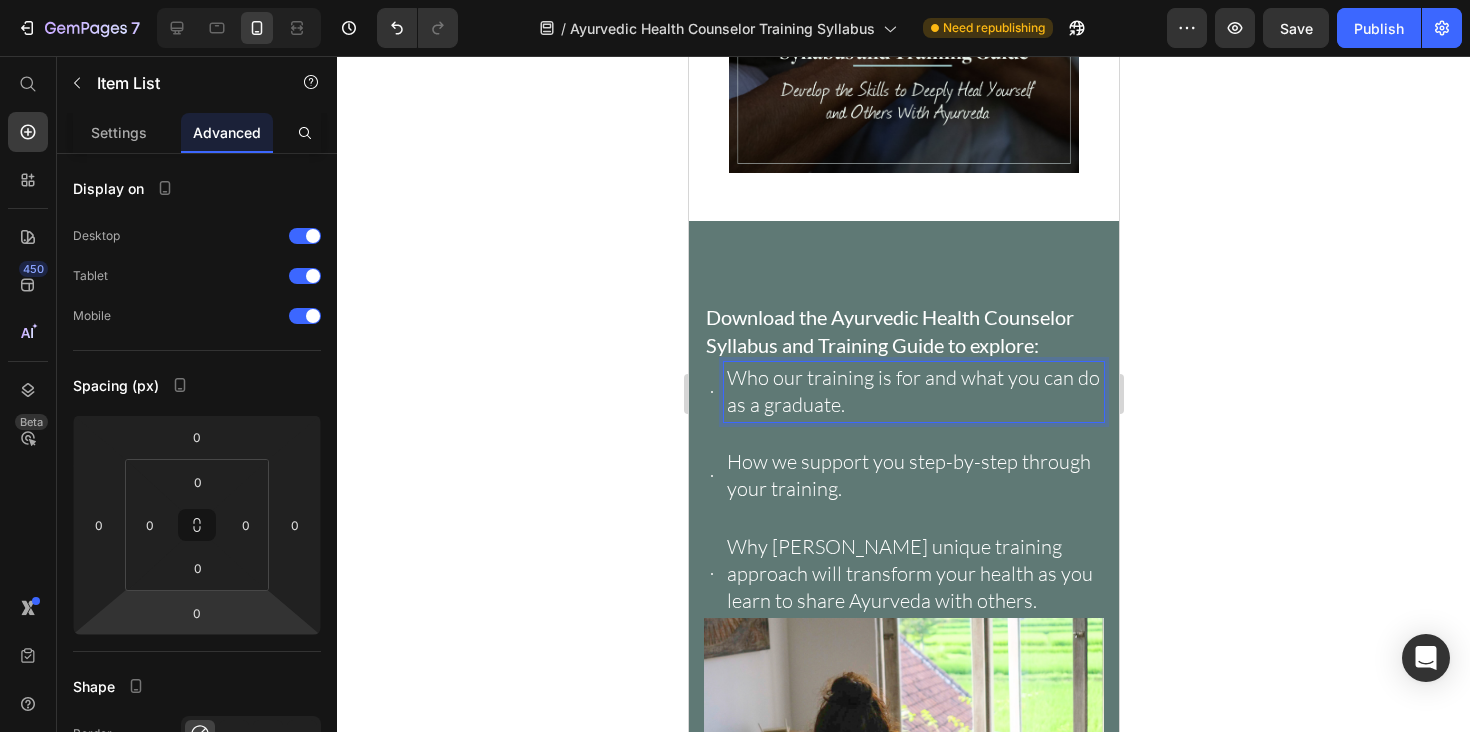 click on "Who our training is for and what you can do as a graduate." at bounding box center (912, 391) 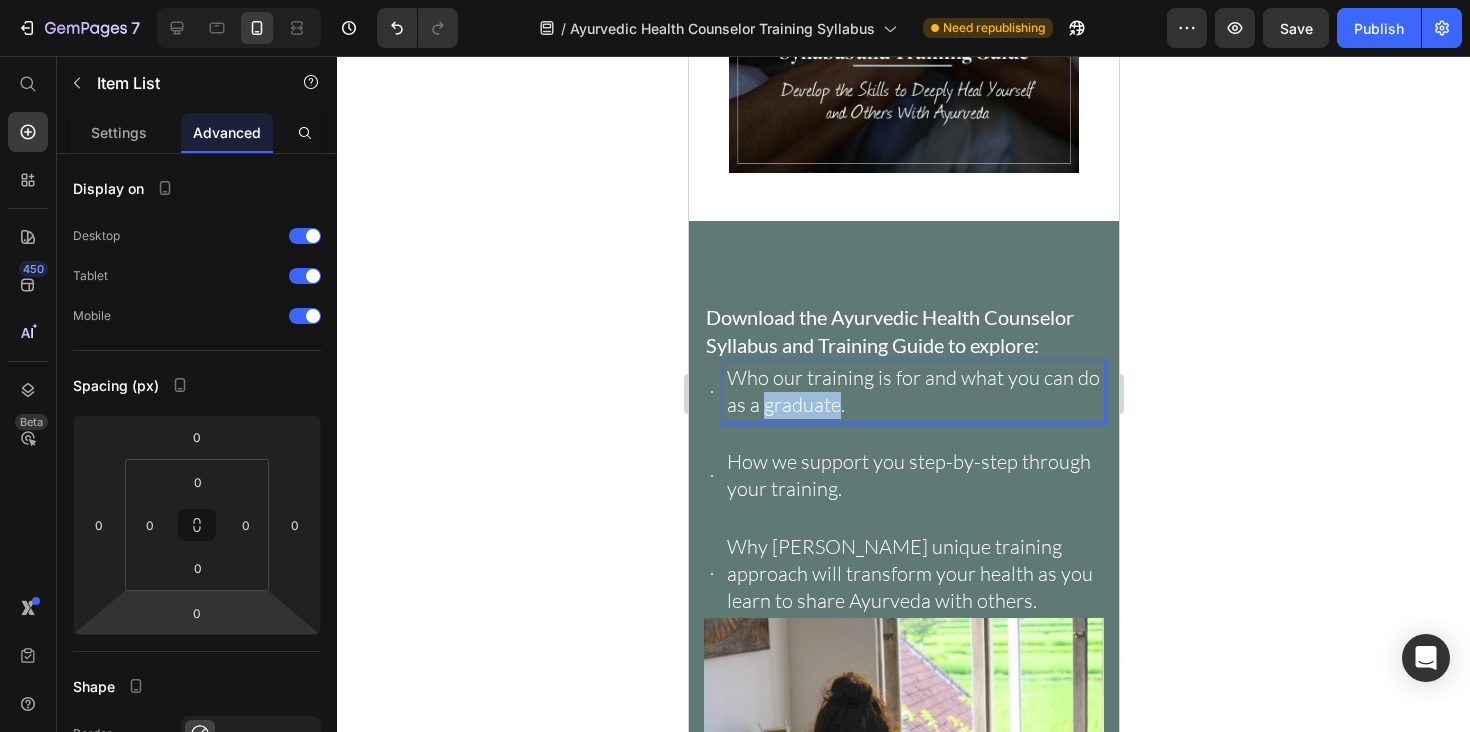 click on "Who our training is for and what you can do as a graduate." at bounding box center (912, 391) 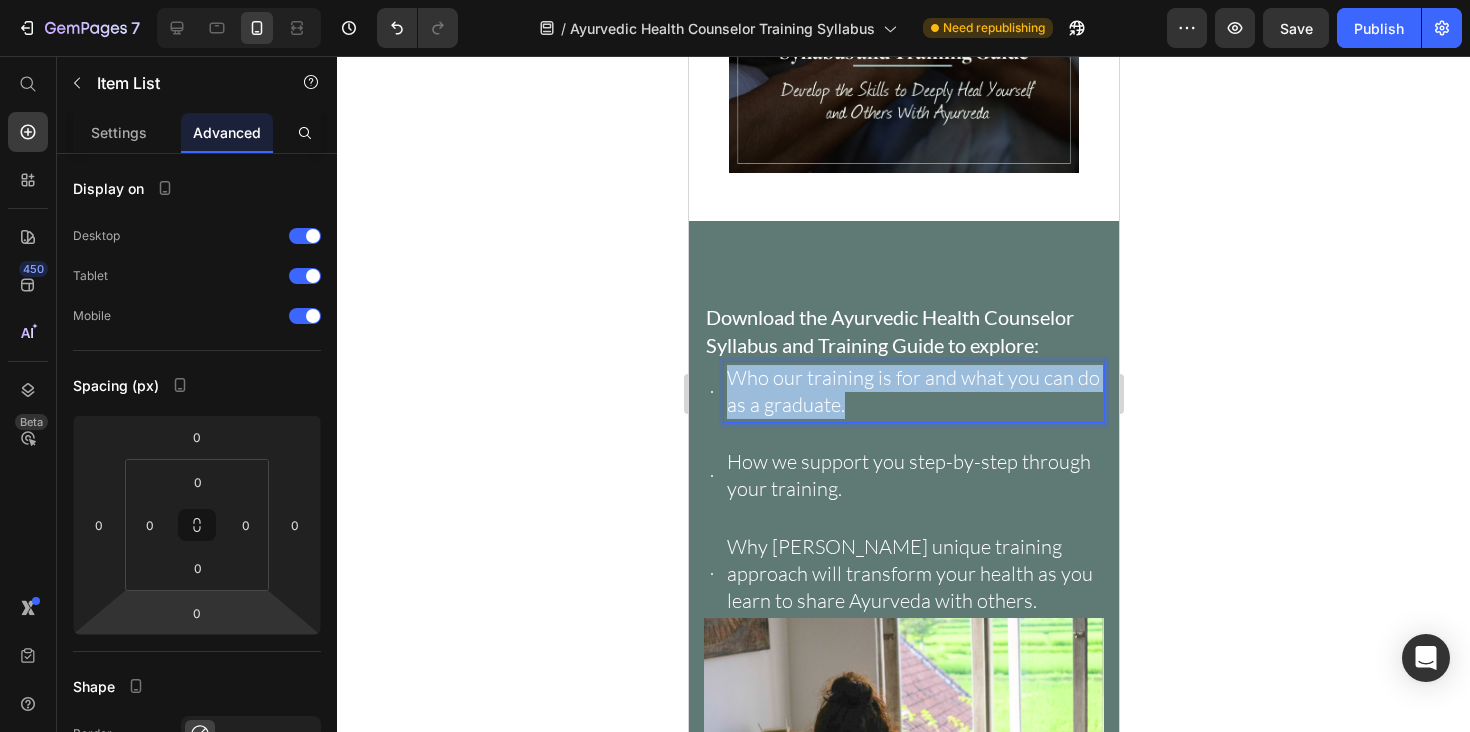 click on "Who our training is for and what you can do as a graduate." at bounding box center (912, 391) 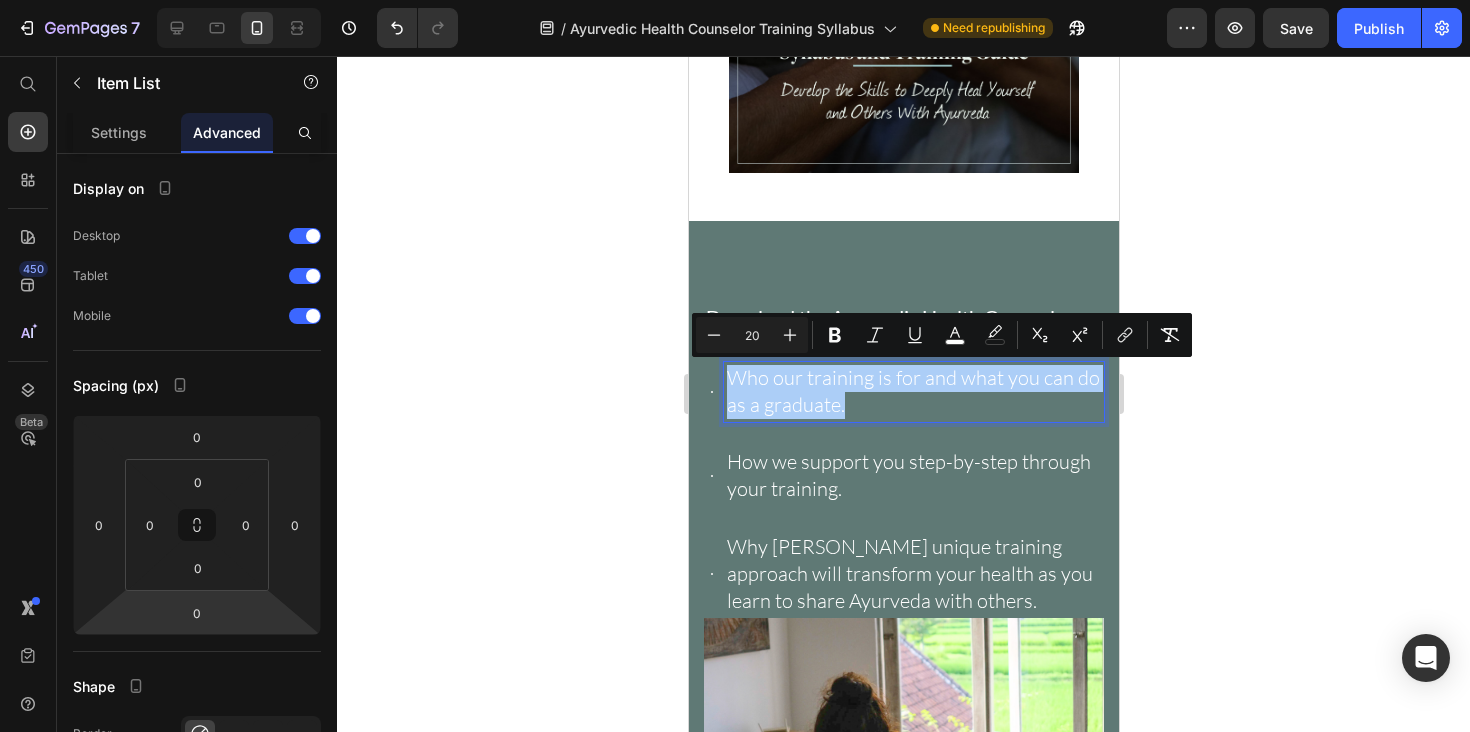 click on "20" at bounding box center (752, 335) 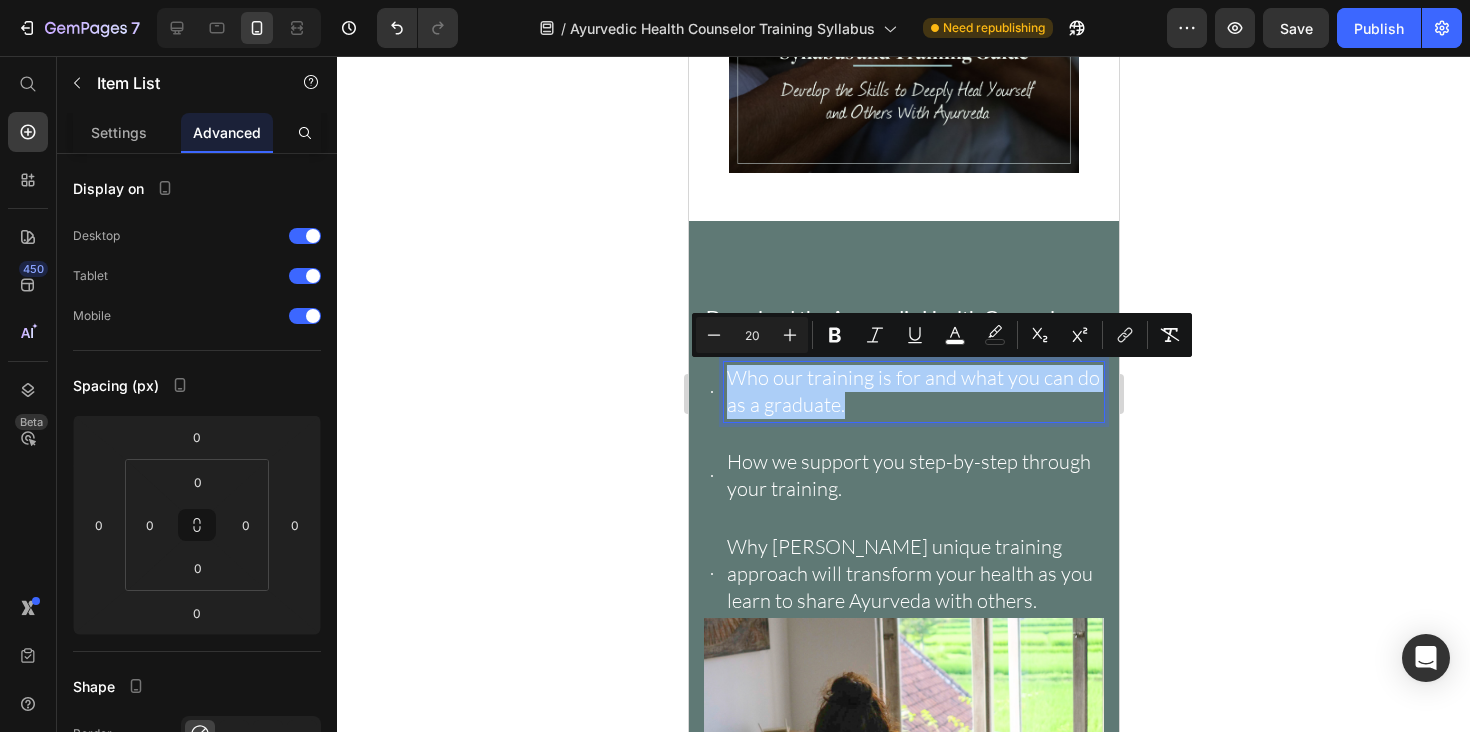 click on "20" at bounding box center (752, 335) 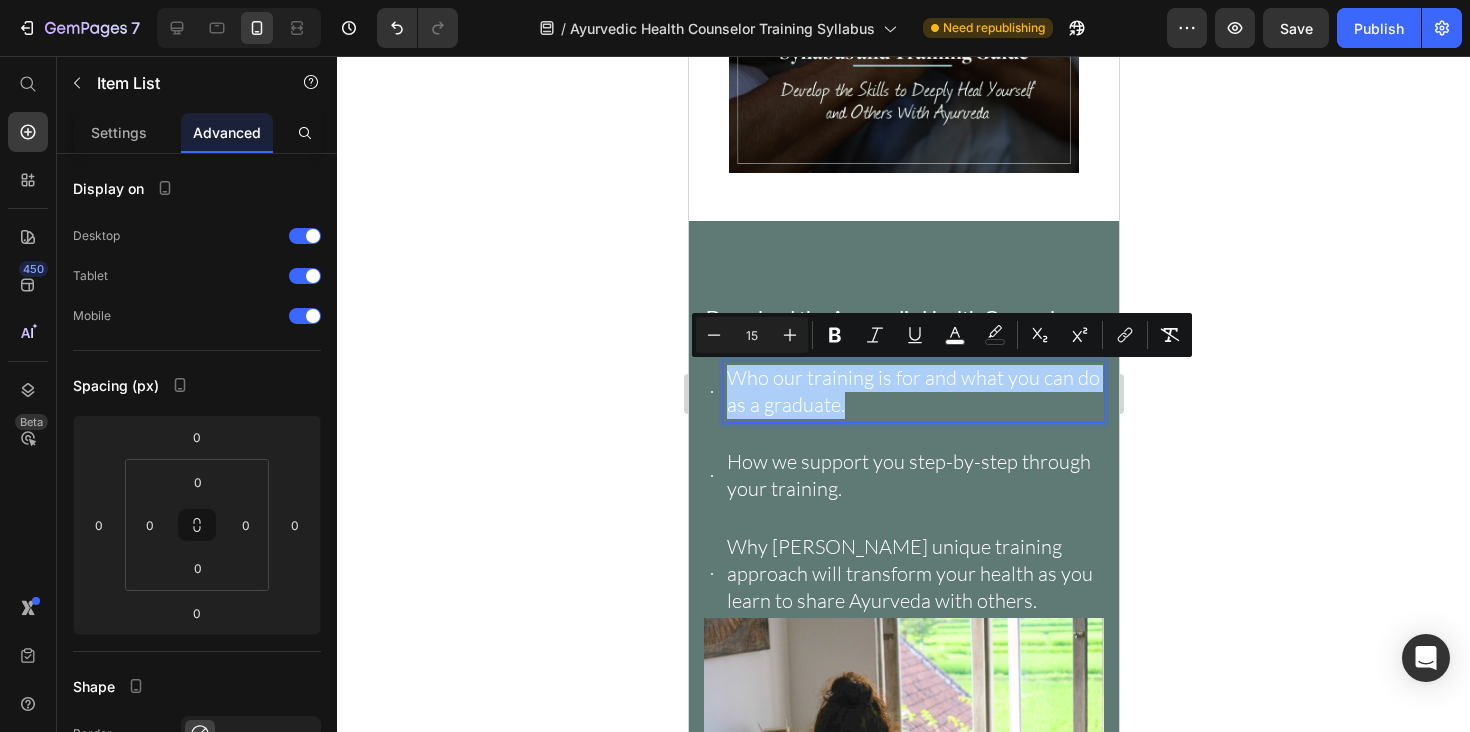 type on "15" 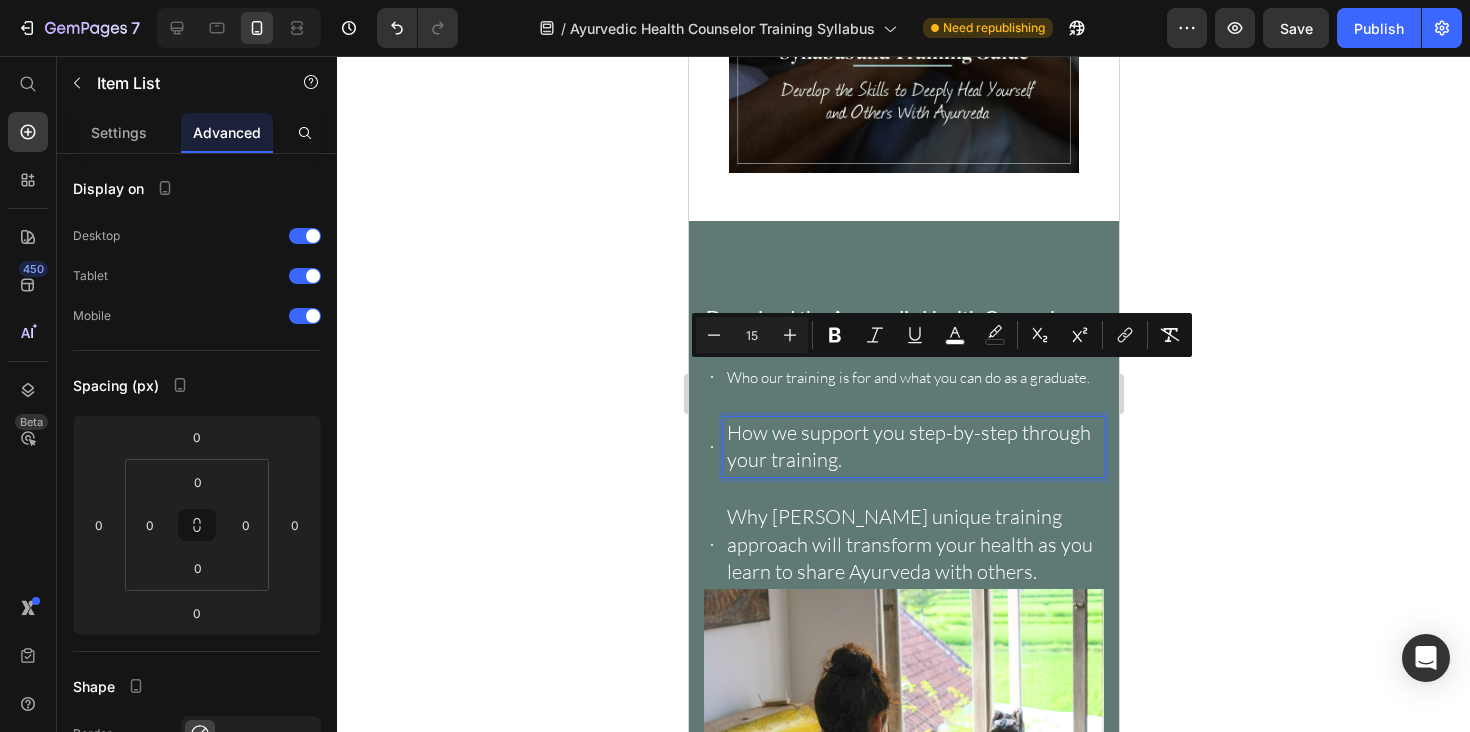 click on "How we support you step-by-step through your training." at bounding box center [908, 446] 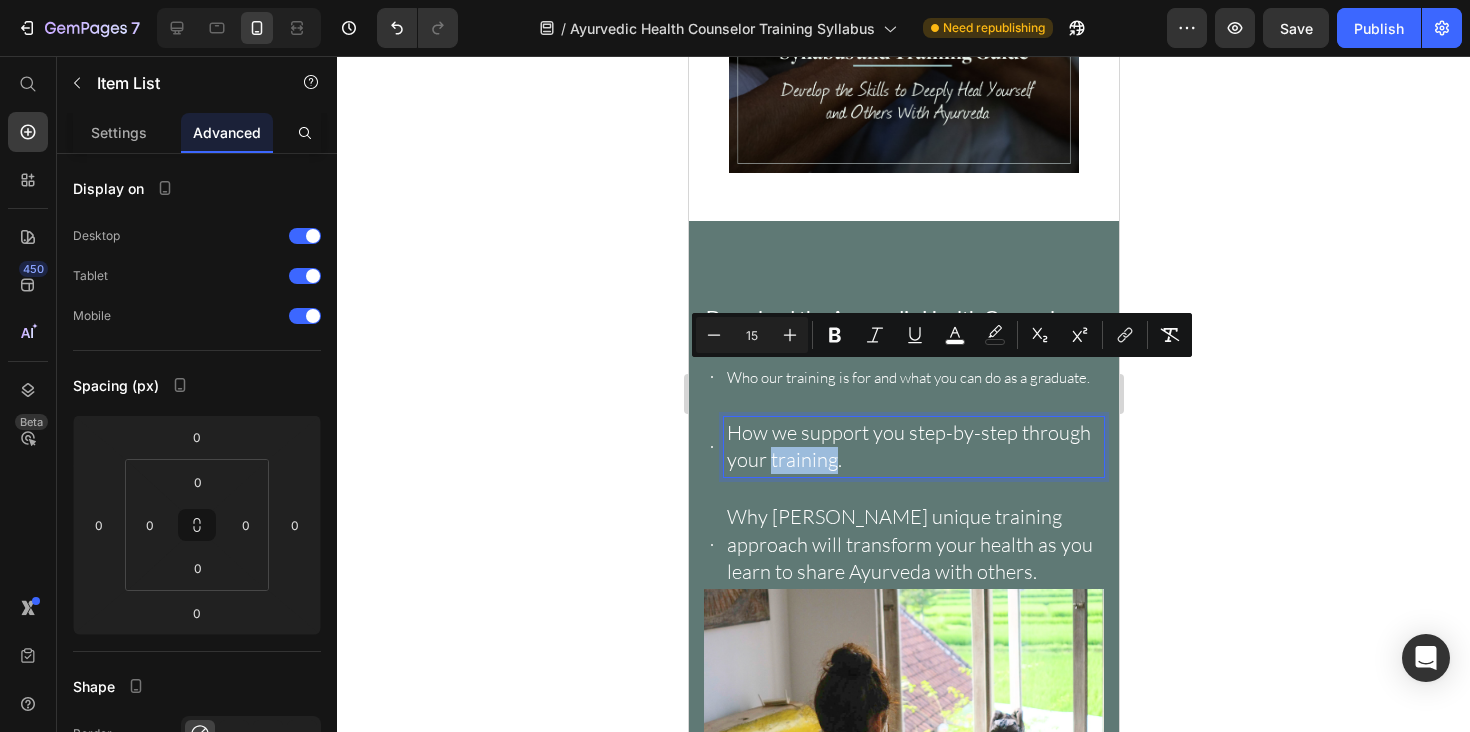 click on "How we support you step-by-step through your training." at bounding box center (908, 446) 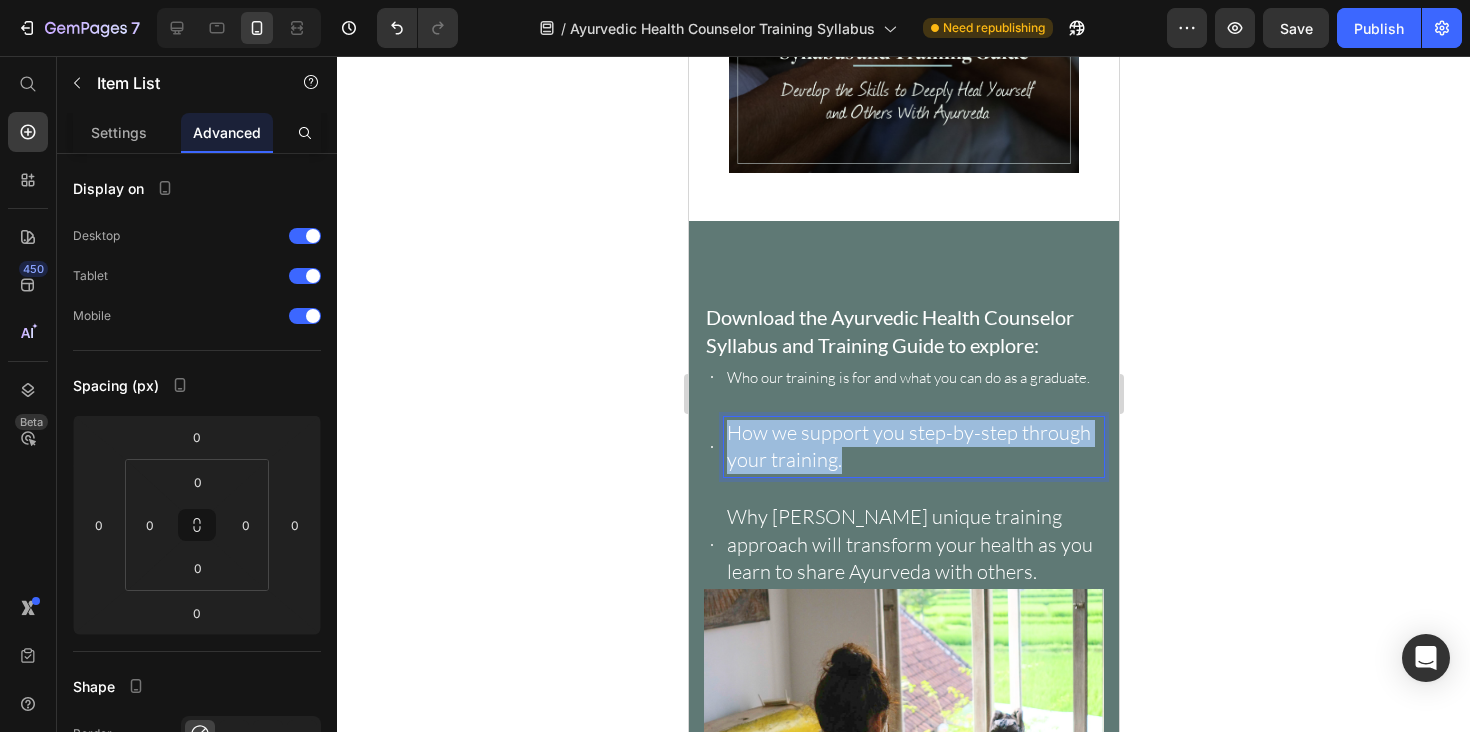 click on "How we support you step-by-step through your training." at bounding box center (908, 446) 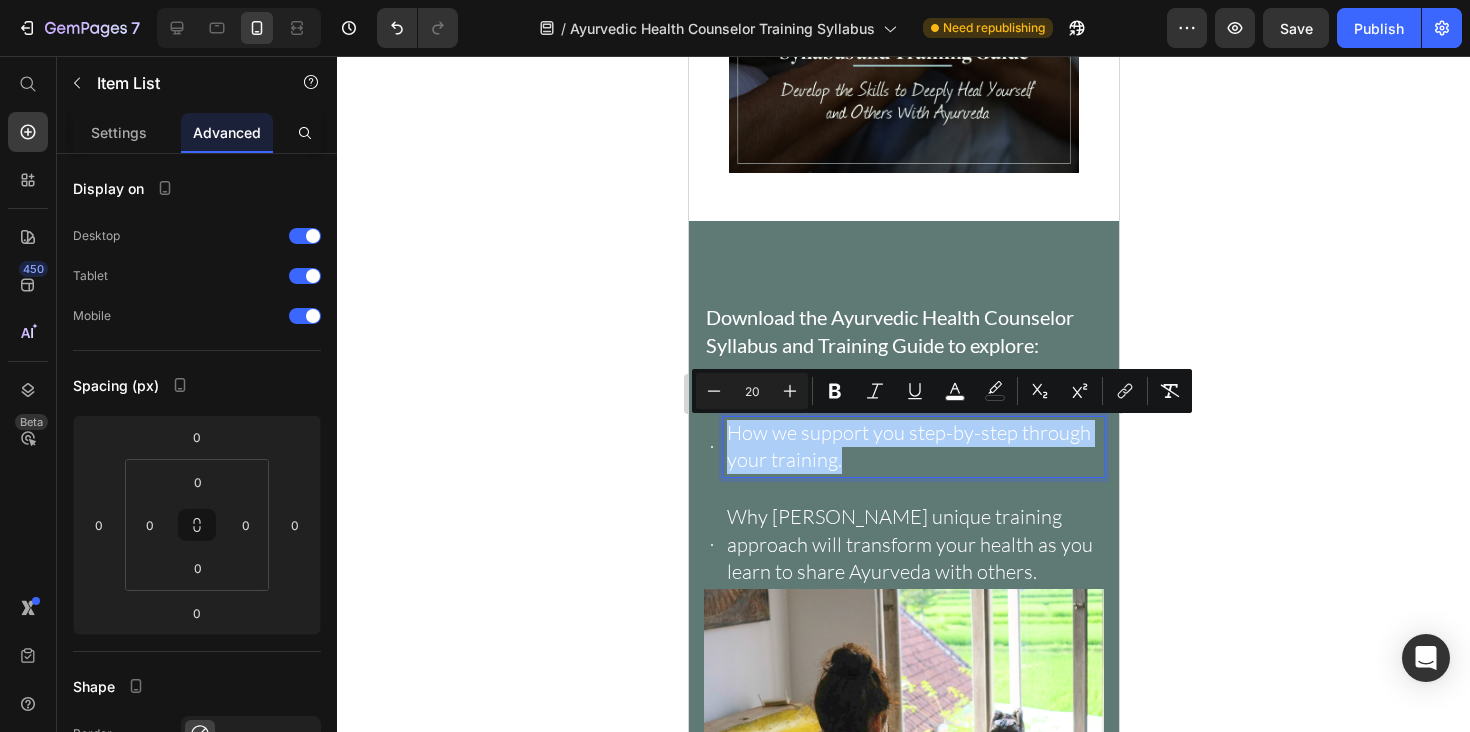 click on "20" at bounding box center (752, 391) 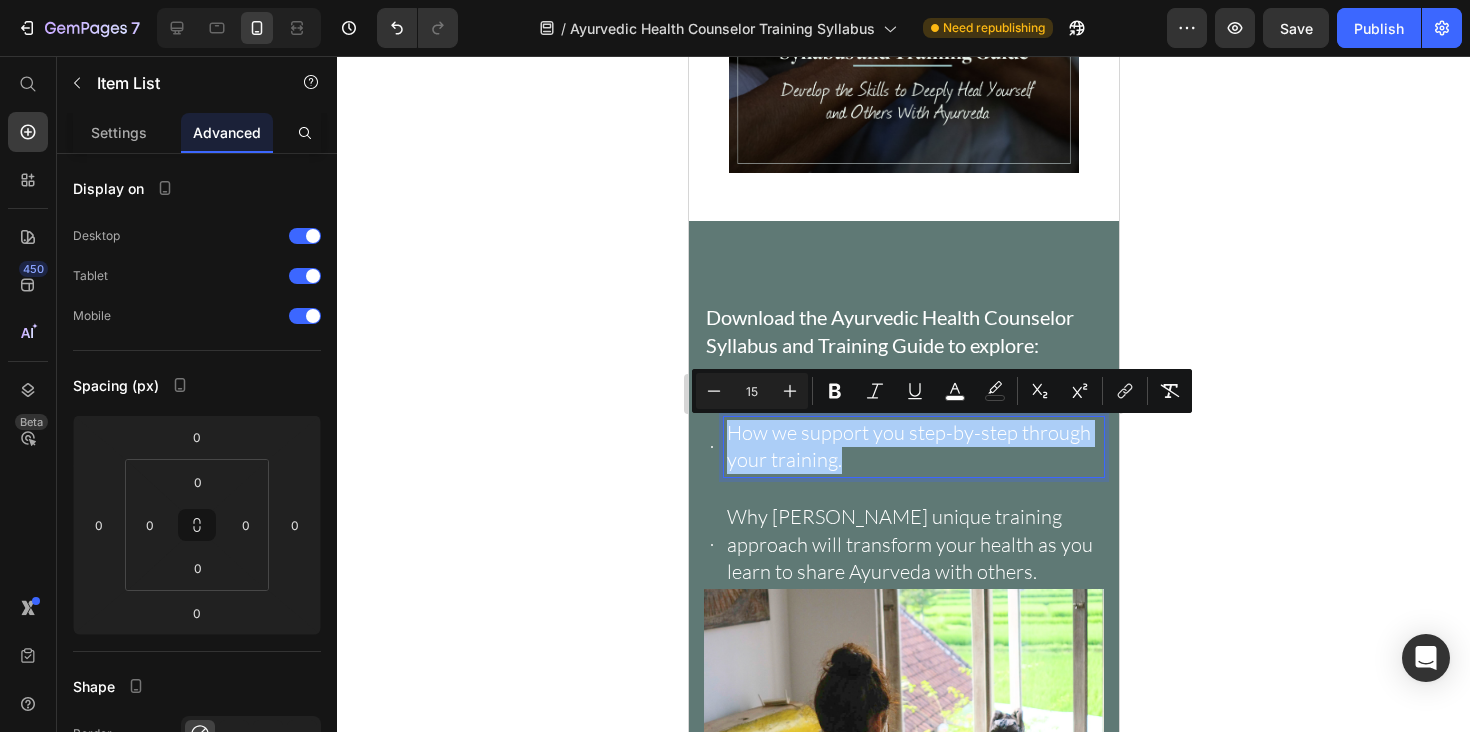 type on "15" 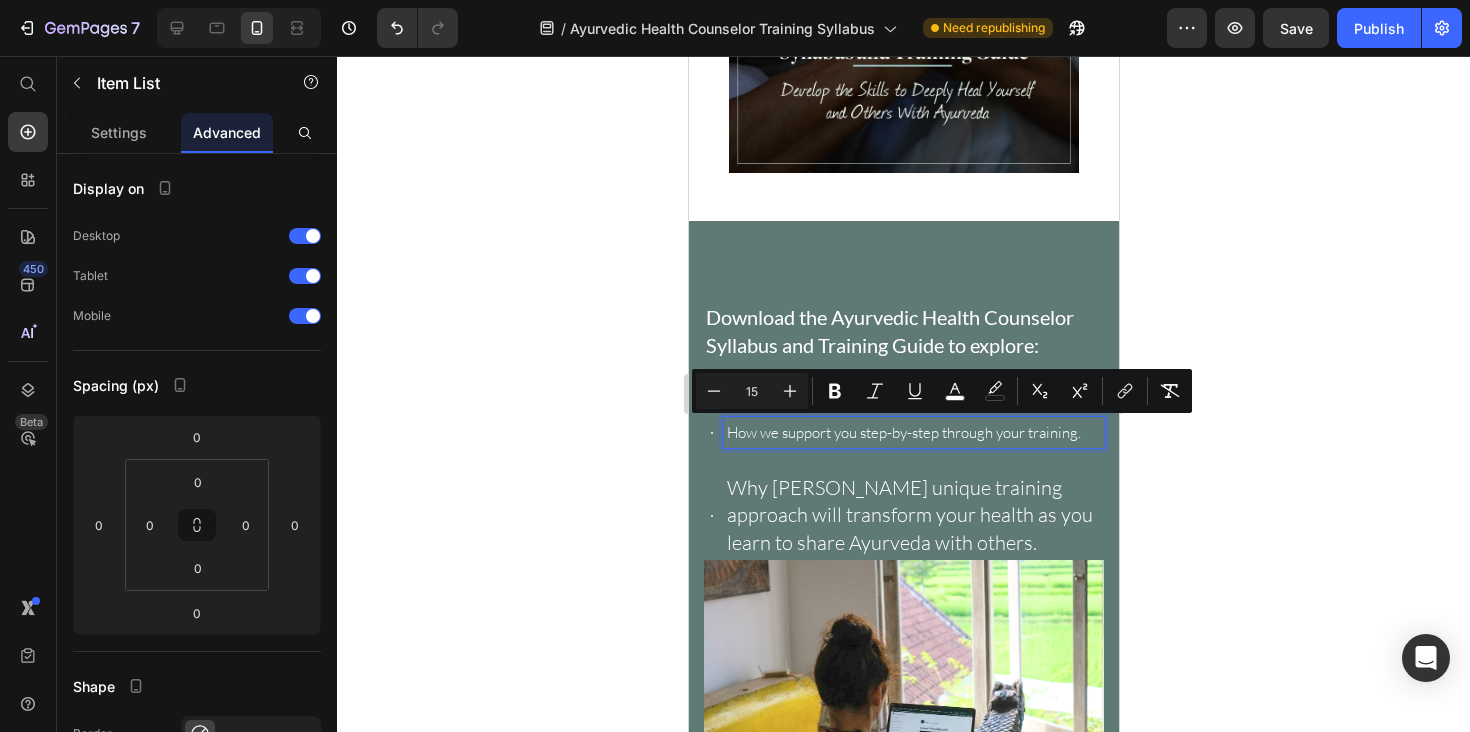 click on "Why Hale Pule’s unique training approach will transform your health as you learn to share Ayurveda with others." at bounding box center [909, 514] 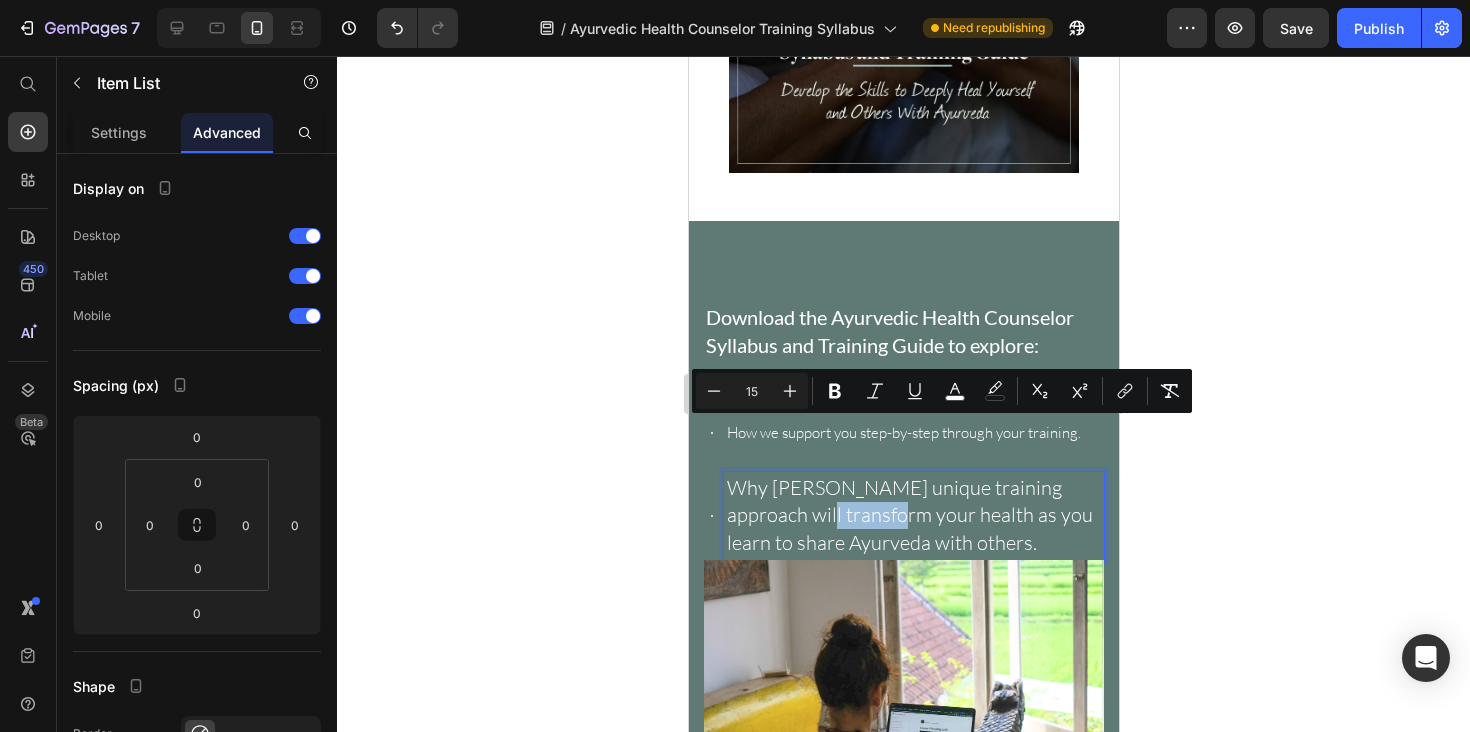 click on "Why Hale Pule’s unique training approach will transform your health as you learn to share Ayurveda with others." at bounding box center [909, 514] 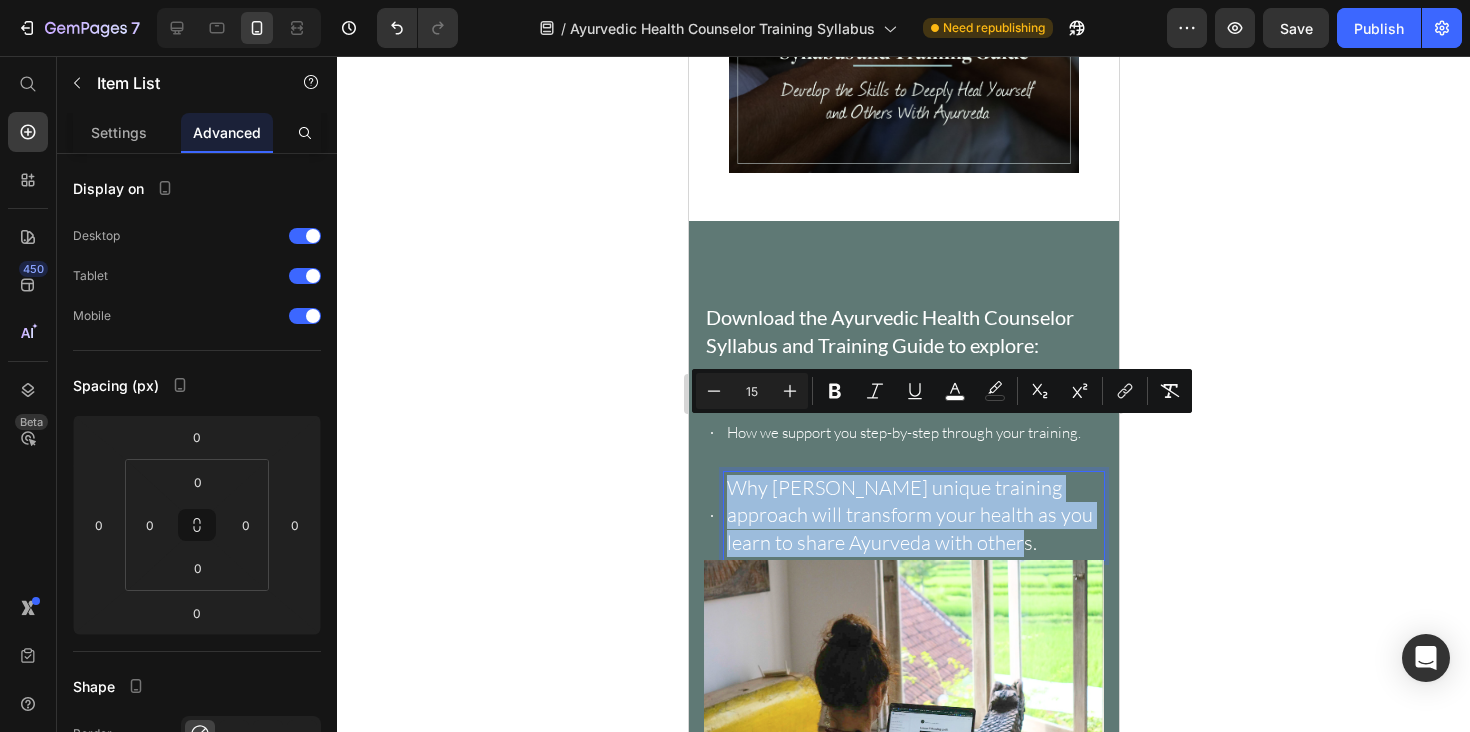 click on "Why Hale Pule’s unique training approach will transform your health as you learn to share Ayurveda with others." at bounding box center [909, 514] 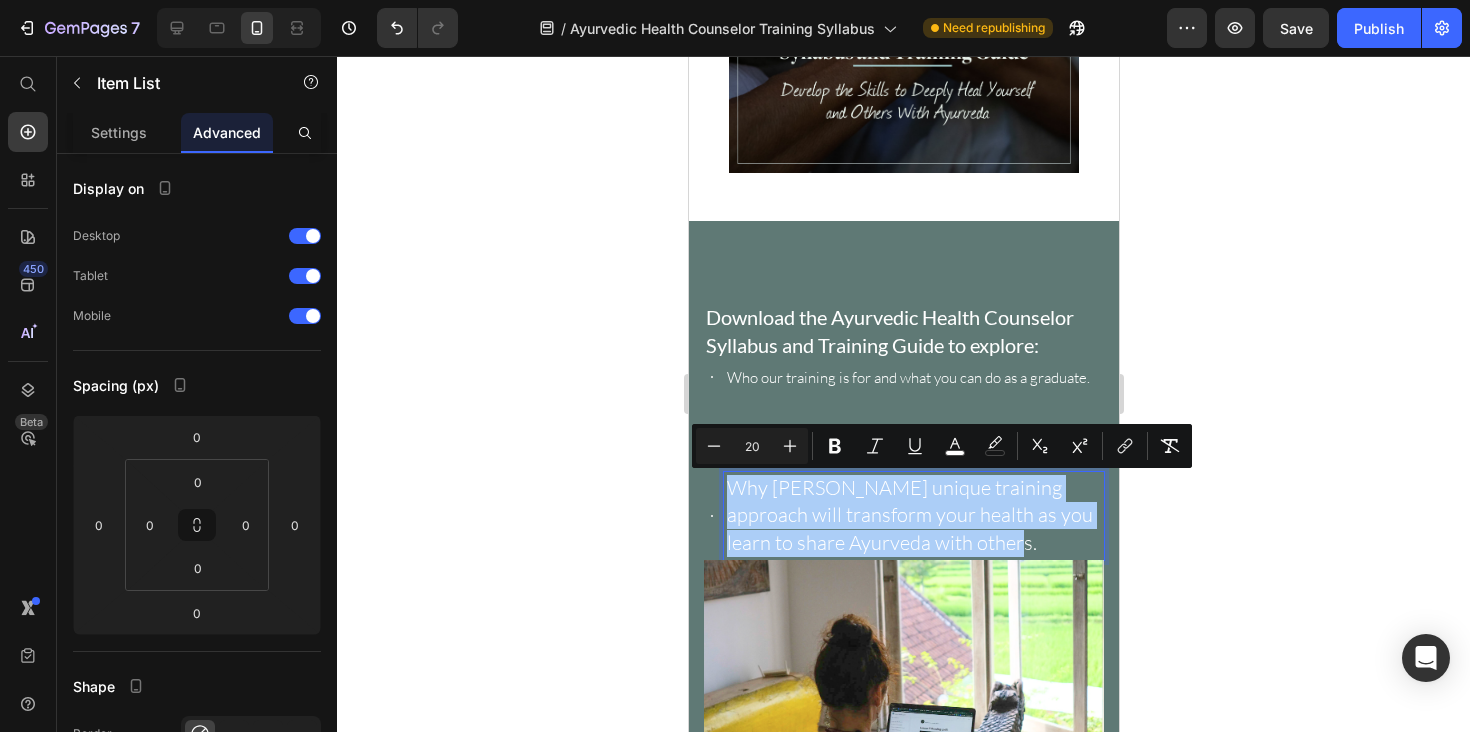 click on "20" at bounding box center [752, 446] 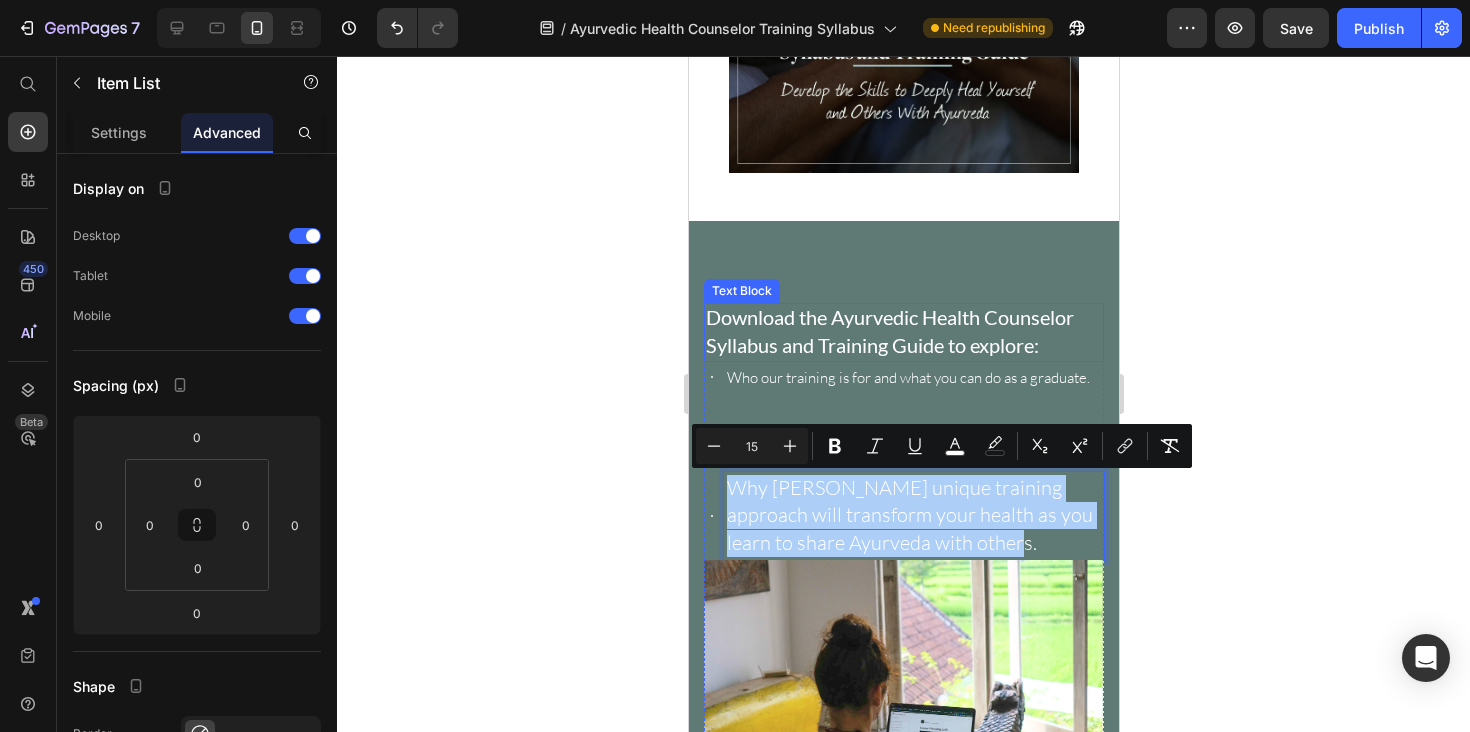 type on "15" 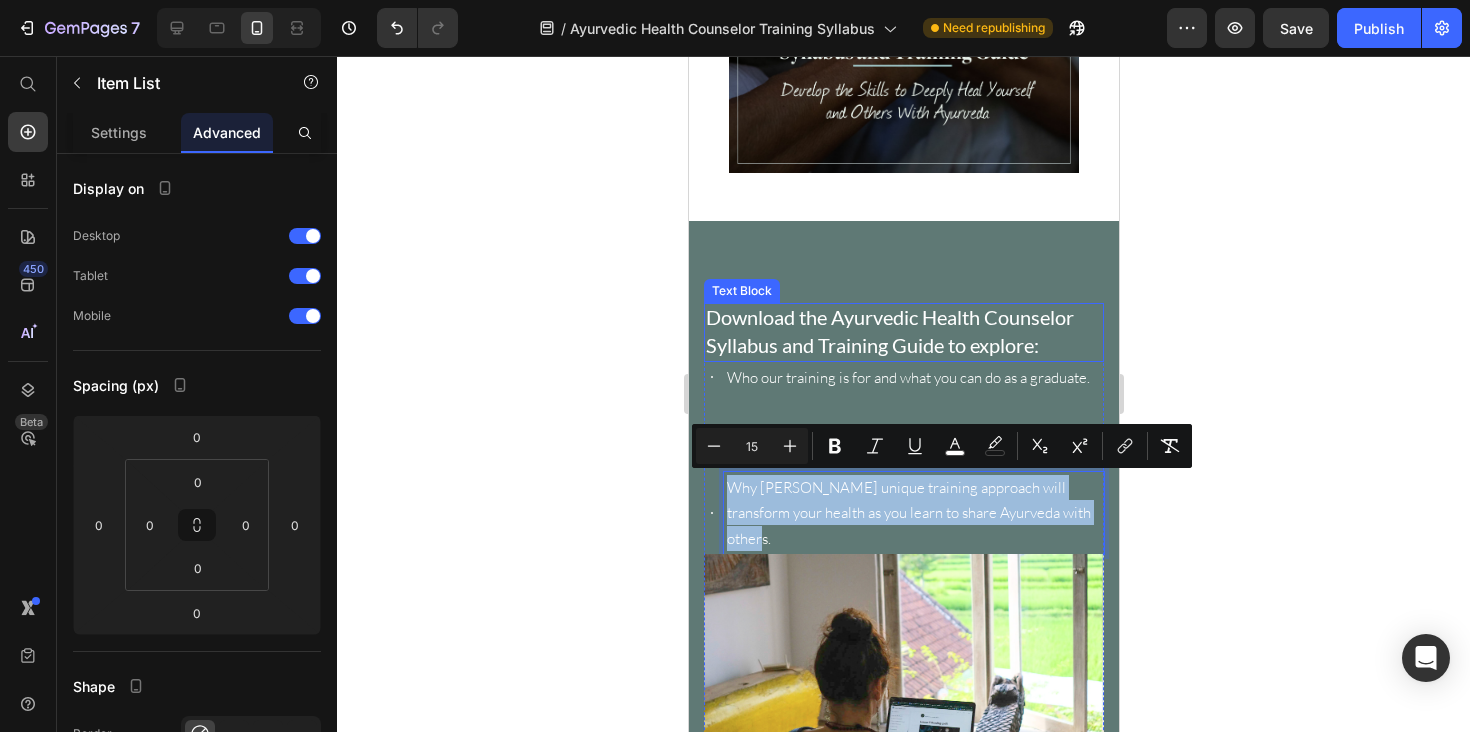 click on "Download the Ayurvedic Health Counselor Syllabus and Training Guide to explore:" at bounding box center (903, 332) 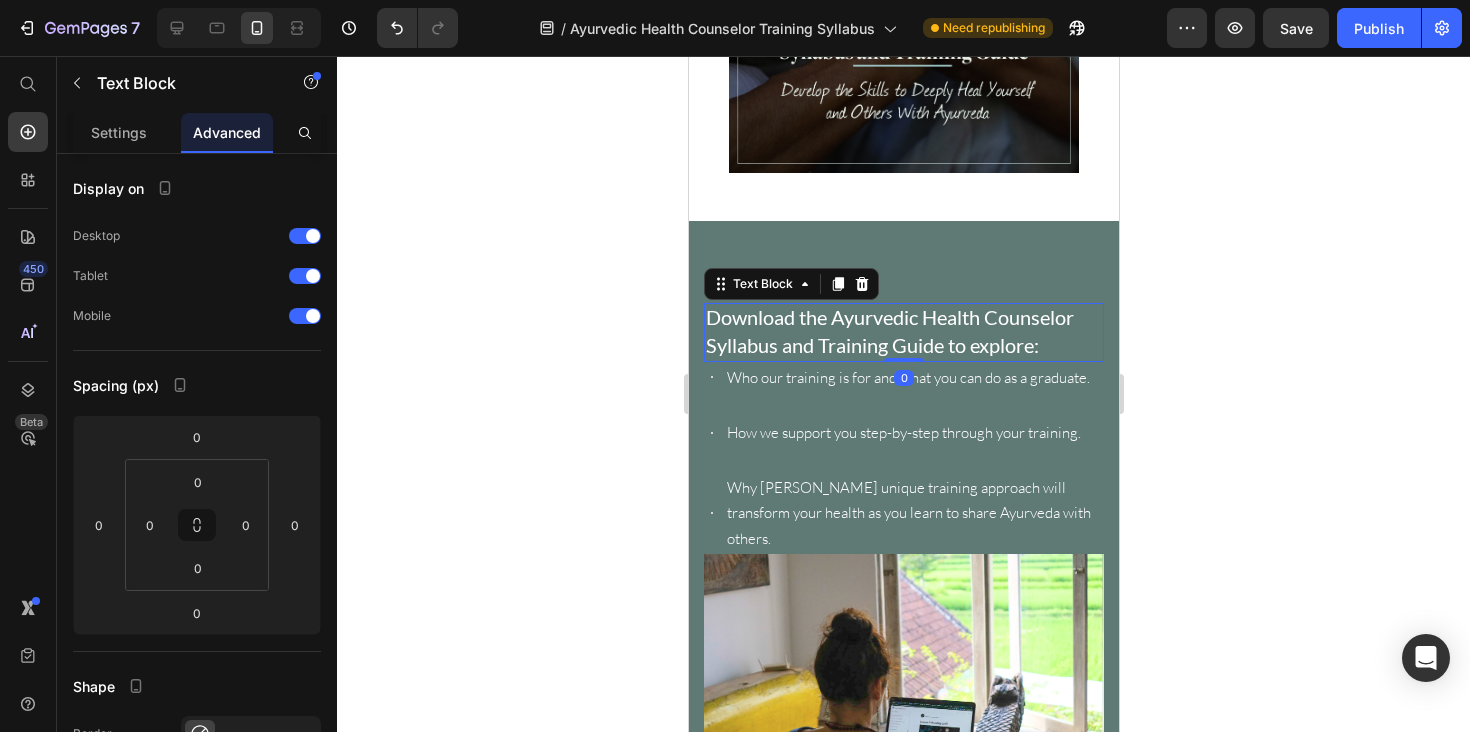 click on "Download the Ayurvedic Health Counselor Syllabus and Training Guide to explore:" at bounding box center (903, 332) 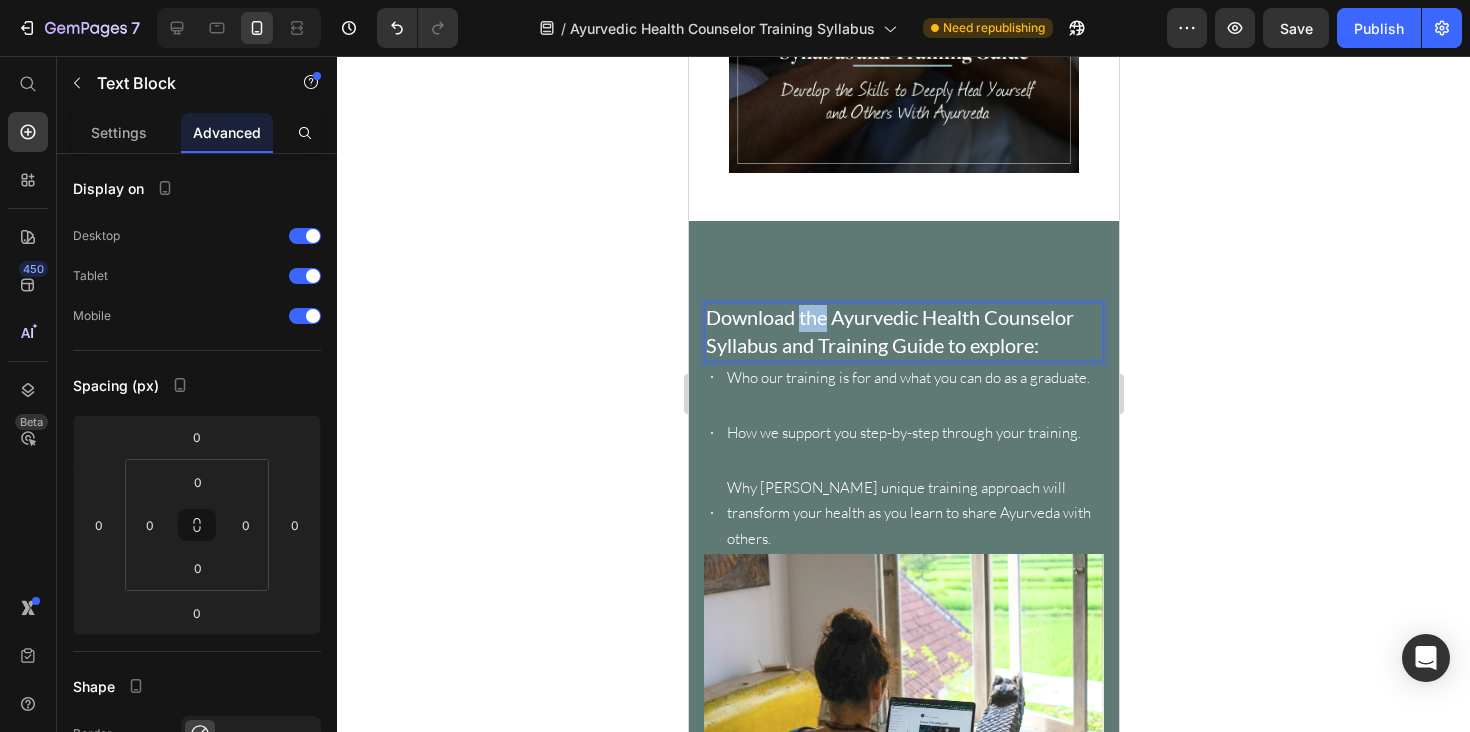 click on "Download the Ayurvedic Health Counselor Syllabus and Training Guide to explore:" at bounding box center [903, 332] 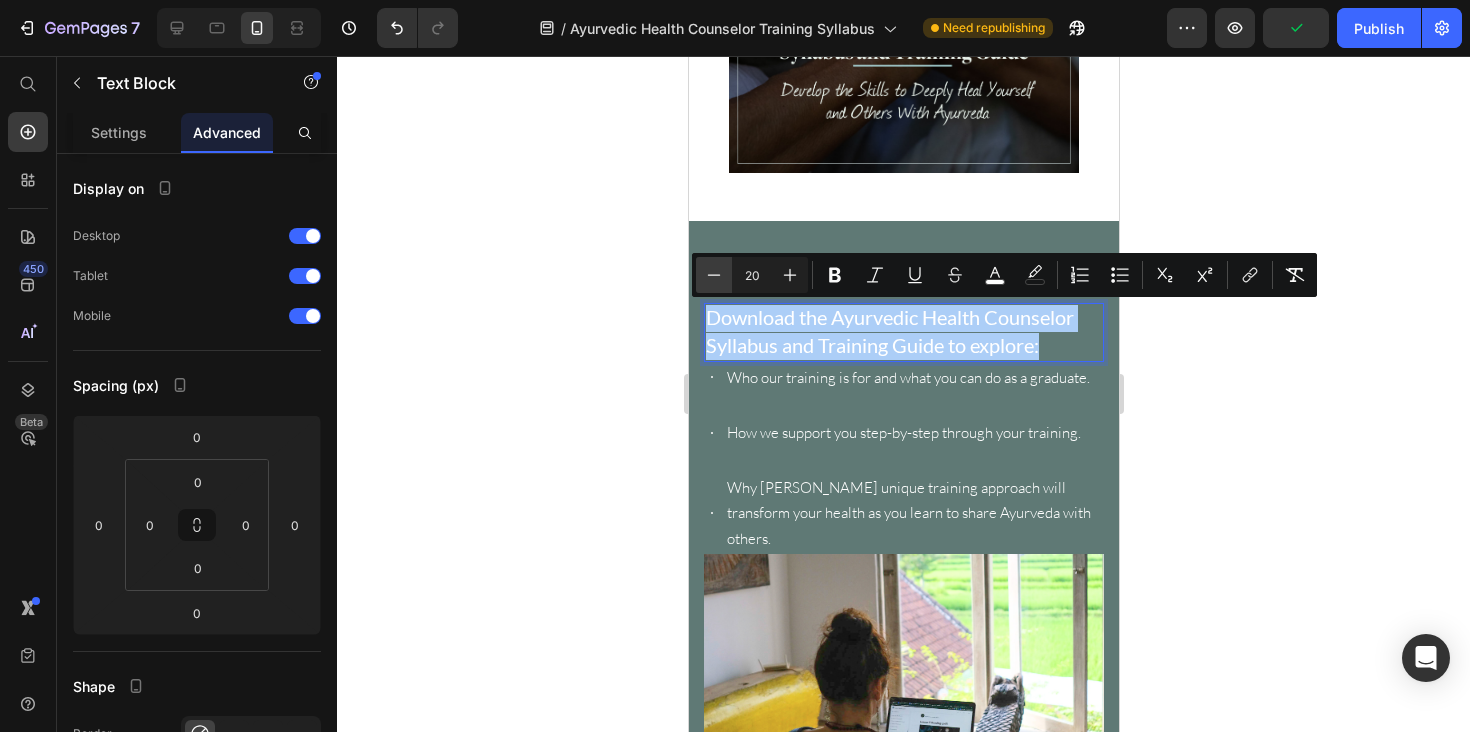 click 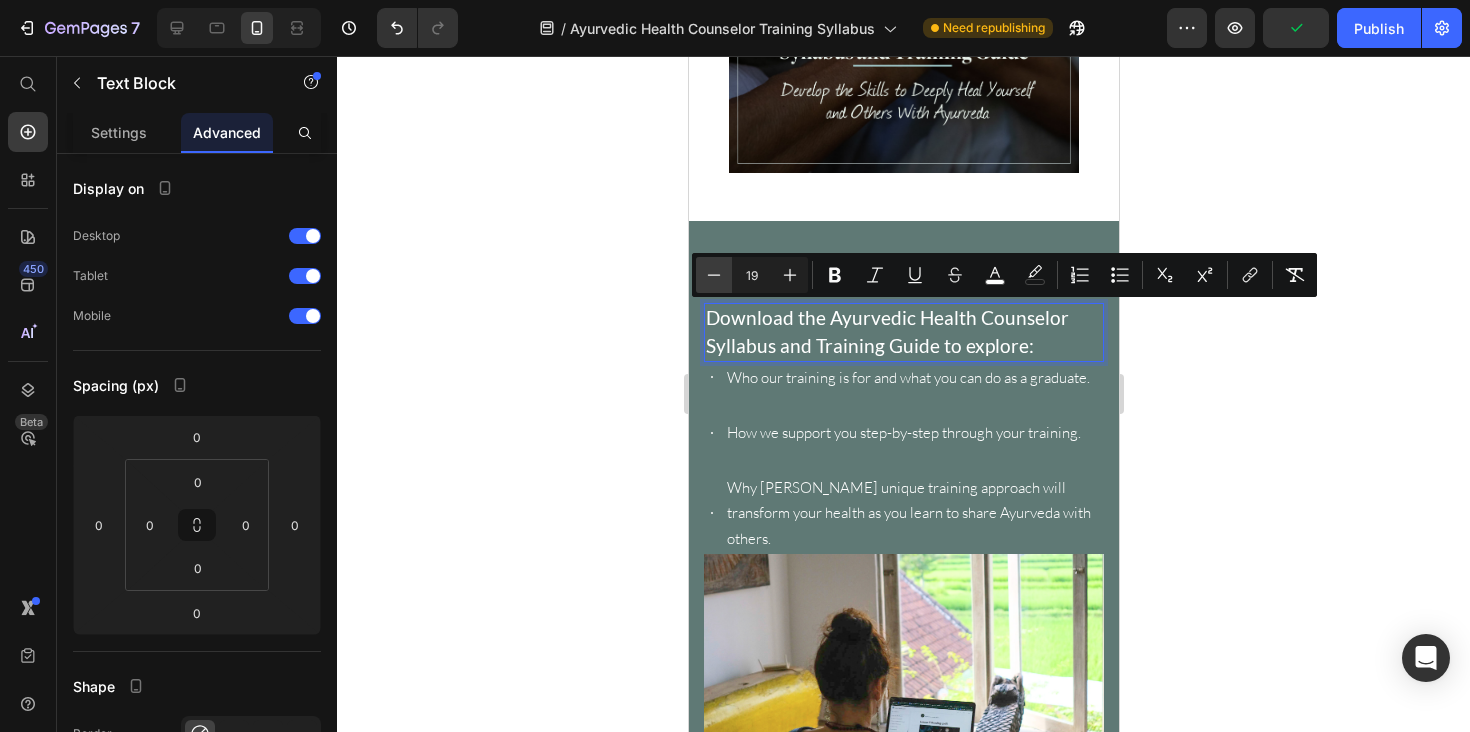click 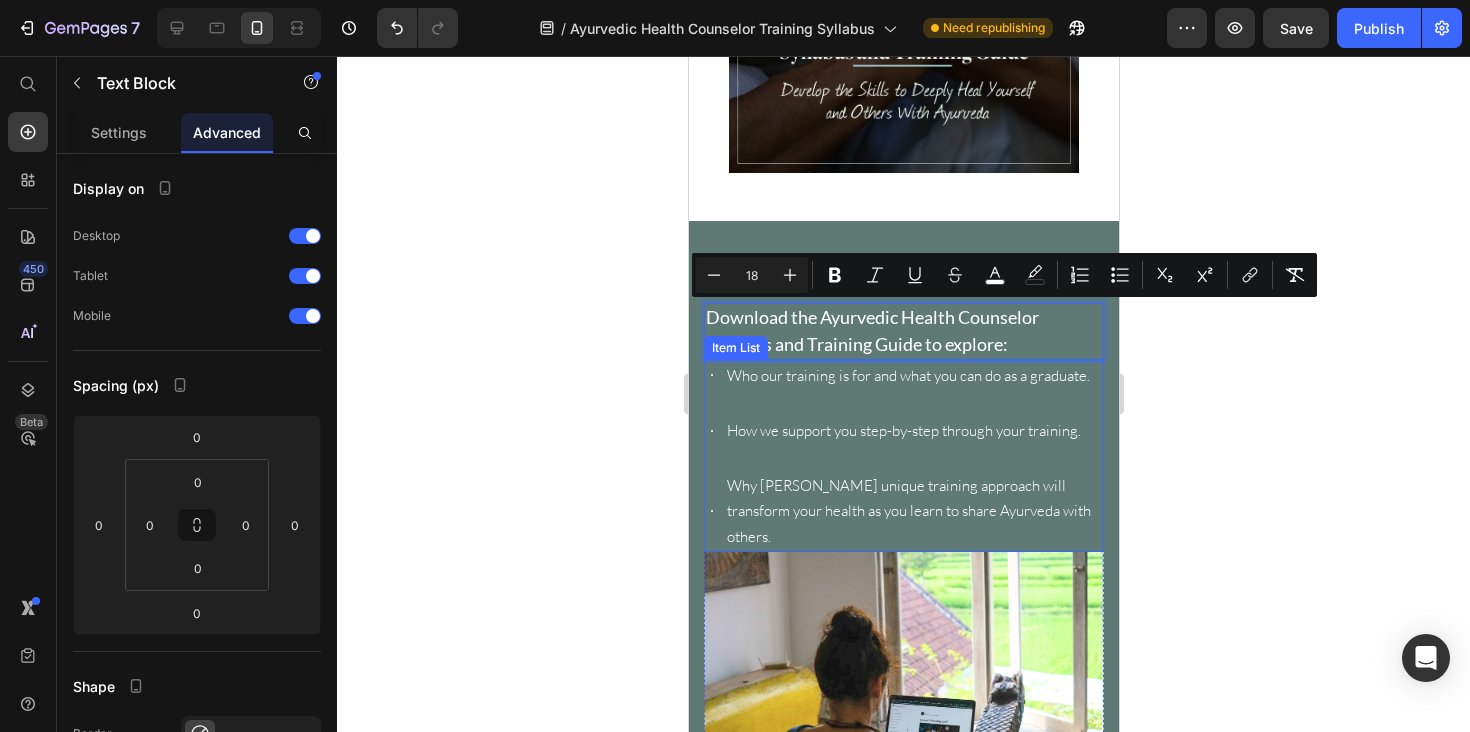 click on "How we support you step-by-step through your training." at bounding box center [913, 430] 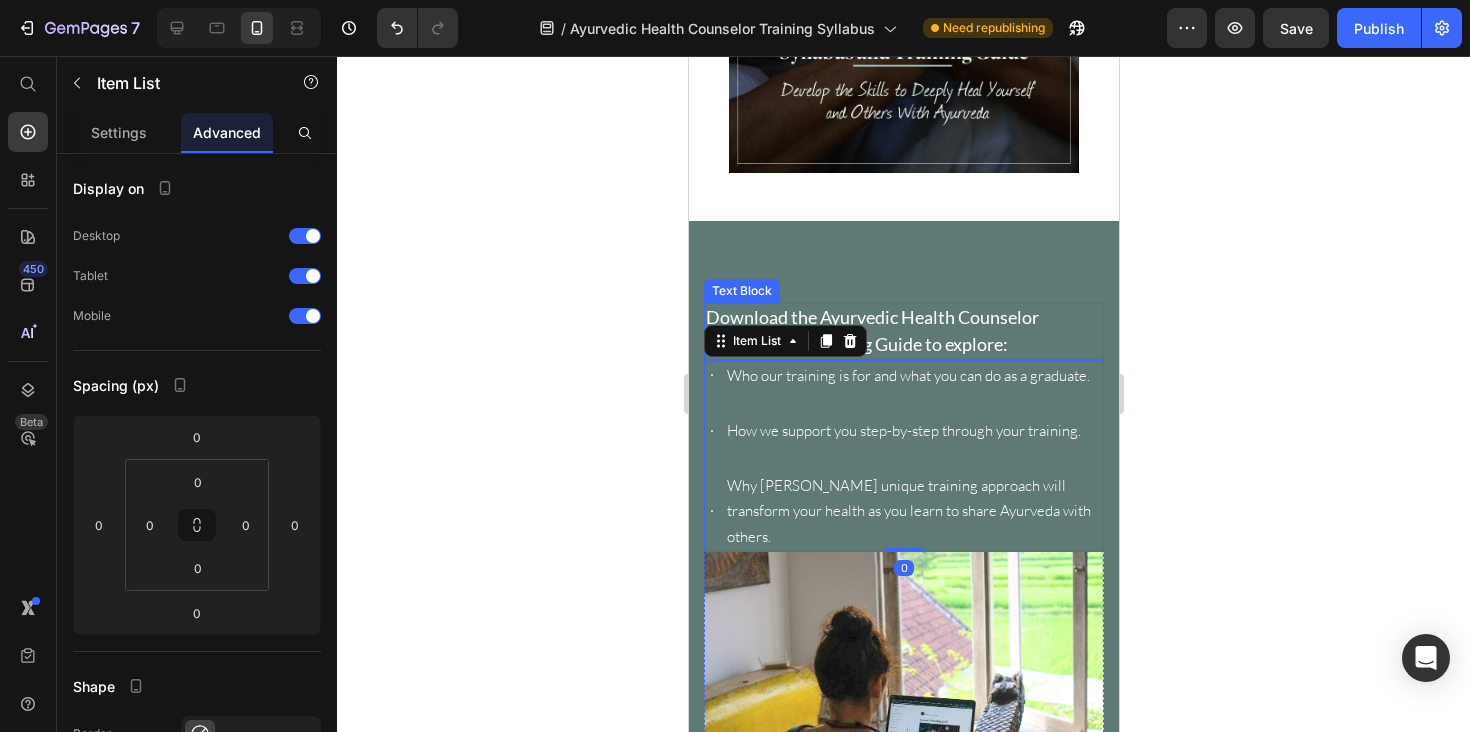 click on "Download the Ayurvedic Health Counselor Syllabus and Training Guide to explore:" at bounding box center [903, 331] 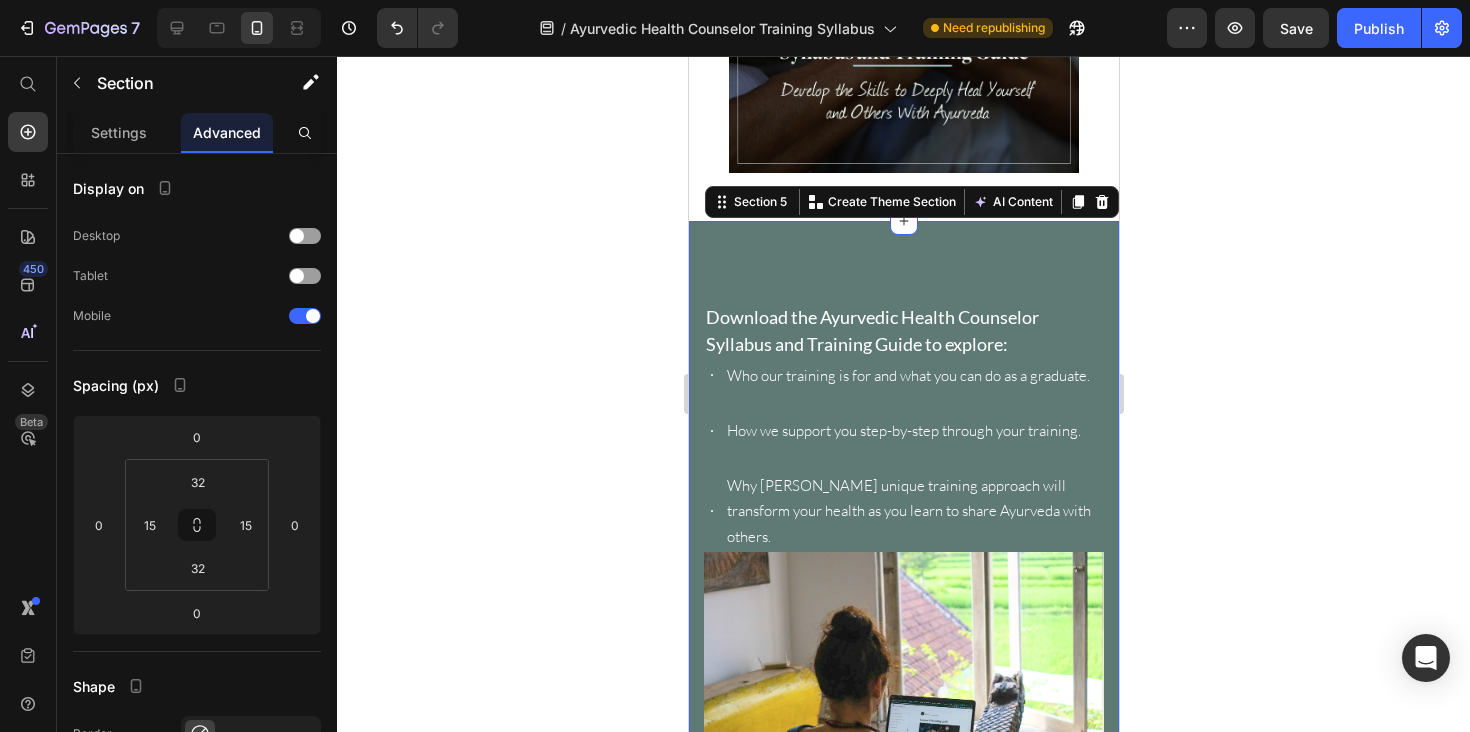 click on "Image Download the Ayurvedic Health Counselor Syllabus and Training Guide to explore: Text Block
Who our training is for and what you can do as a graduate.
How we support you step-by-step through your training.
Why Hale Pule’s unique training approach will transform your health as you learn to share Ayurveda with others. Item List Row" at bounding box center [903, 545] 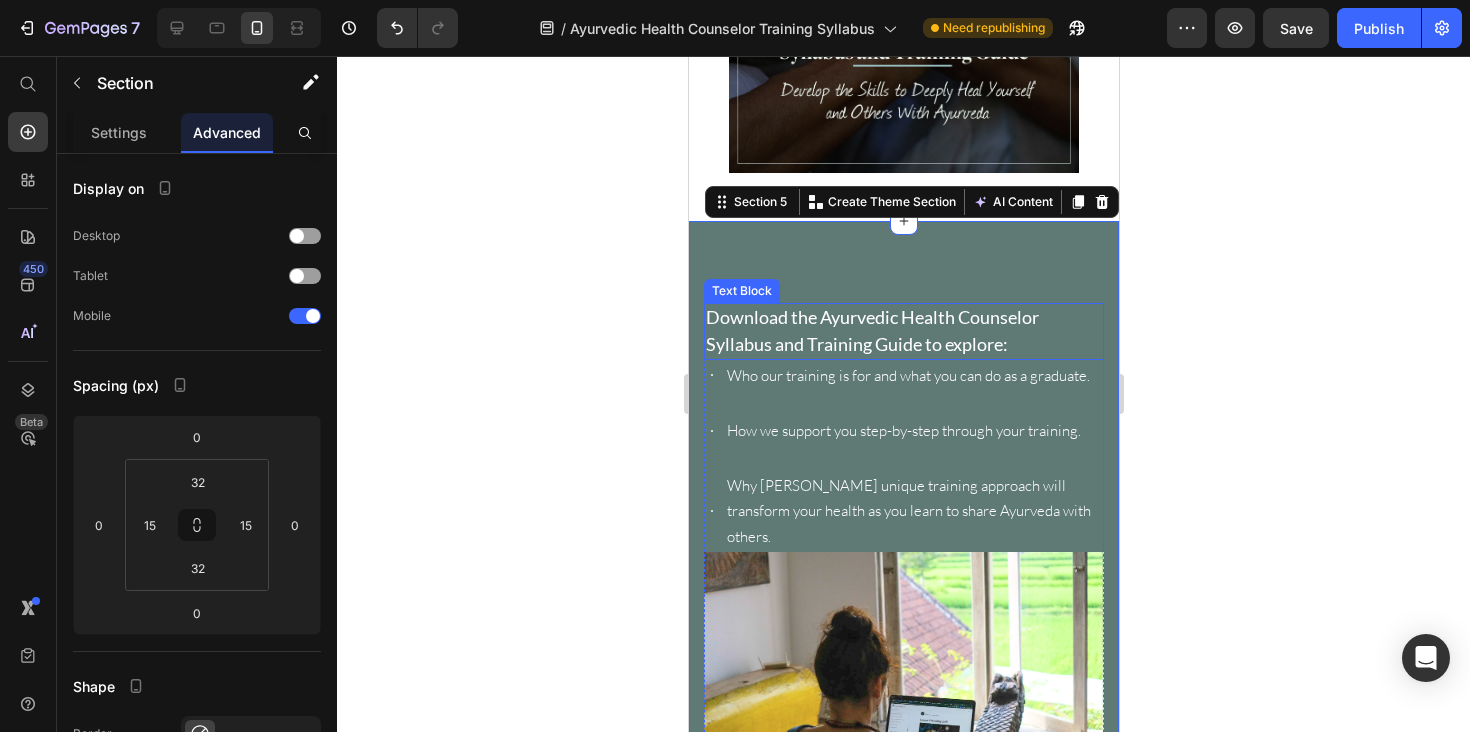 click on "Download the Ayurvedic Health Counselor Syllabus and Training Guide to explore:" at bounding box center [871, 330] 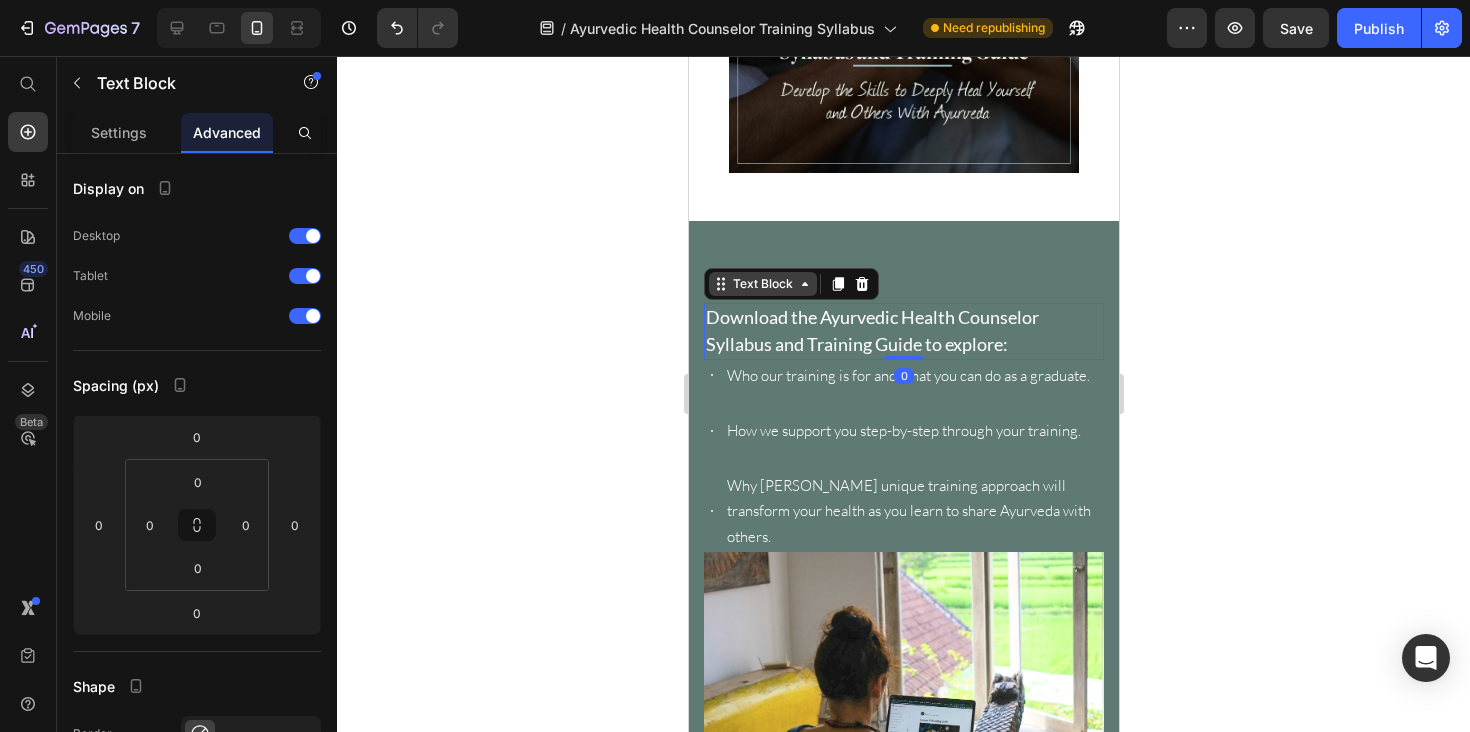 click on "Text Block" at bounding box center (762, 284) 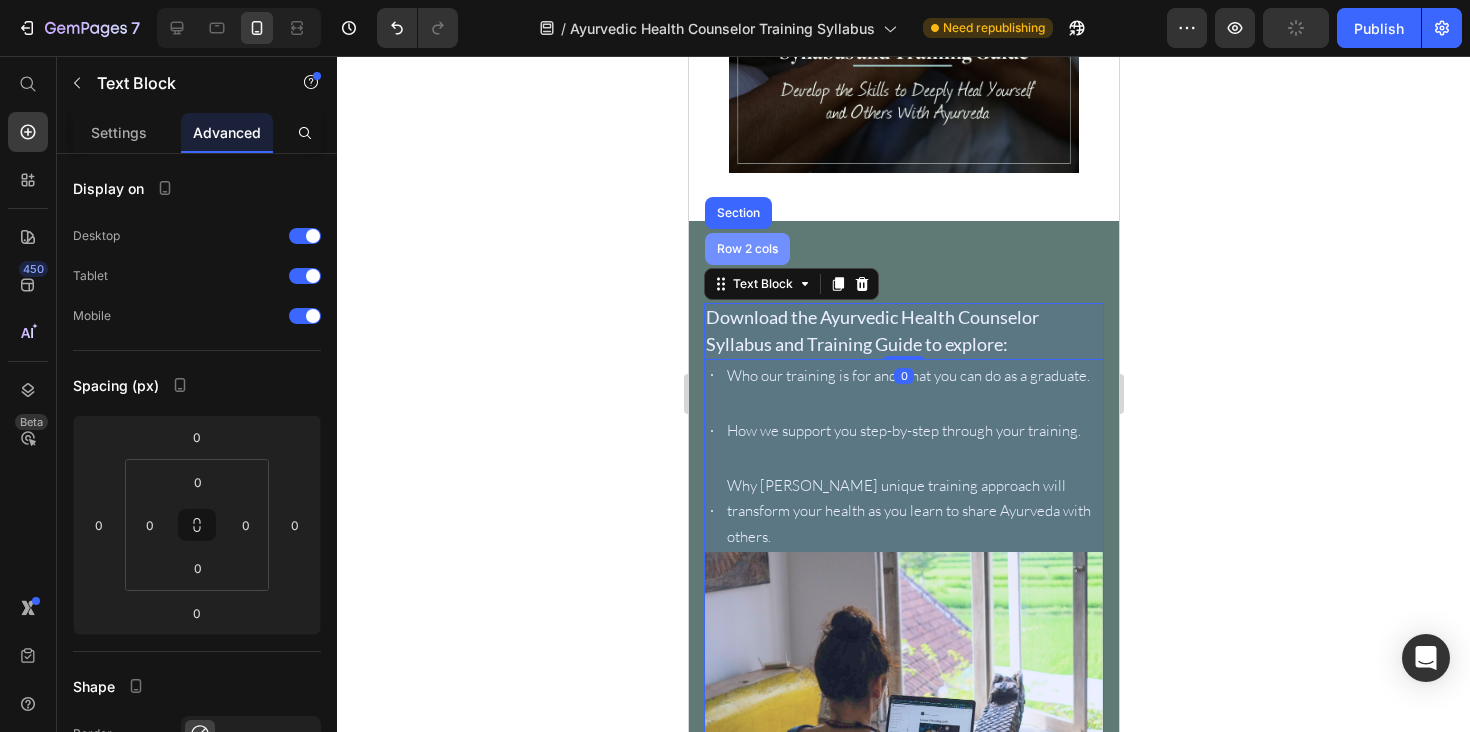 click on "Row 2 cols" at bounding box center (746, 249) 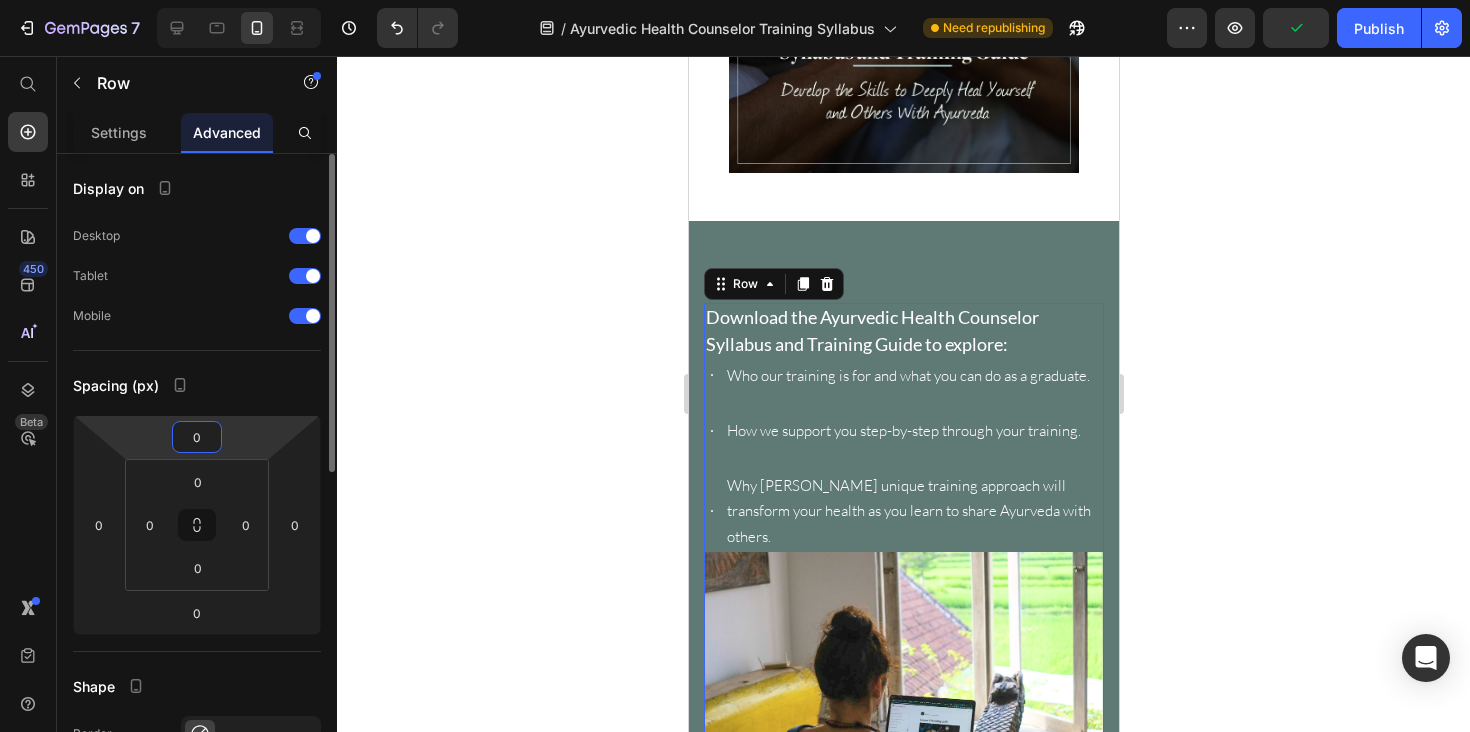 click on "0" at bounding box center (197, 437) 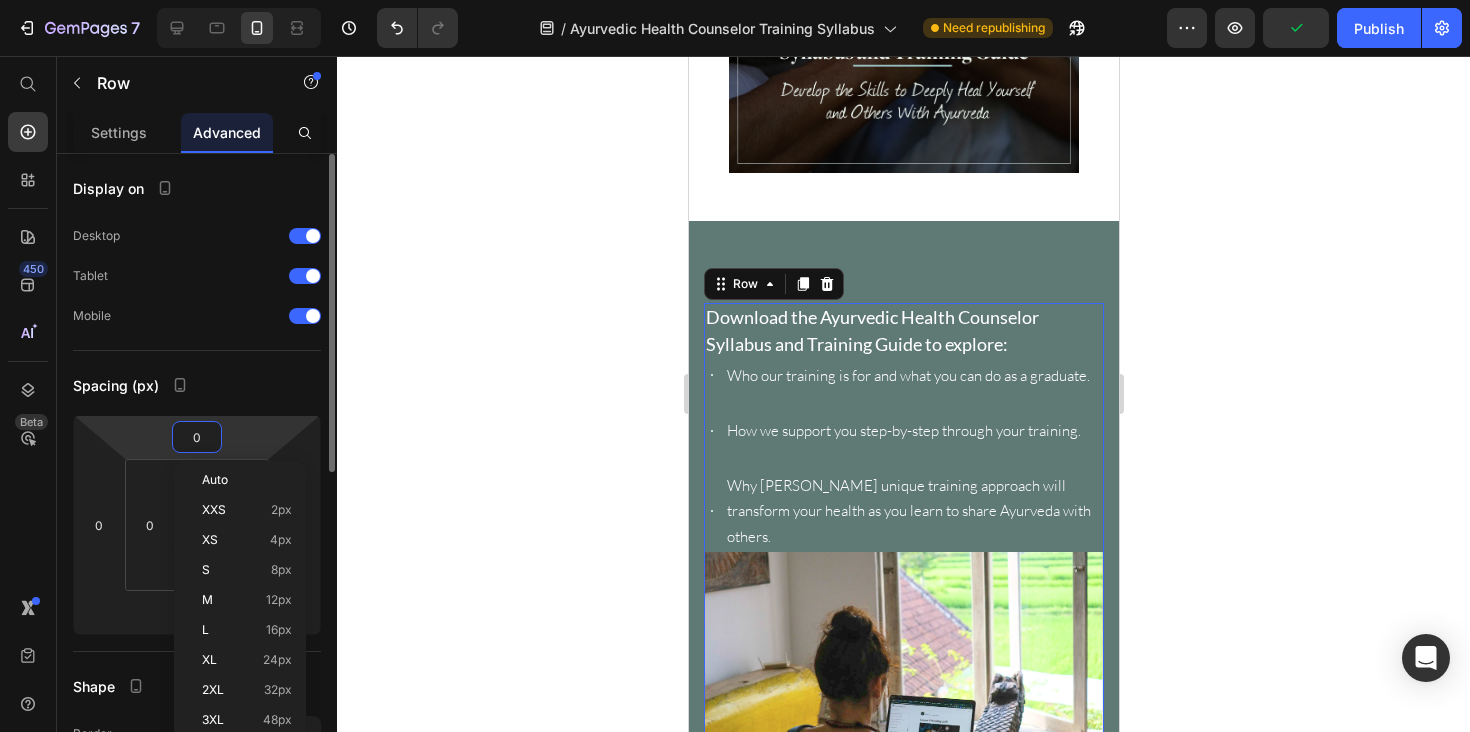 type 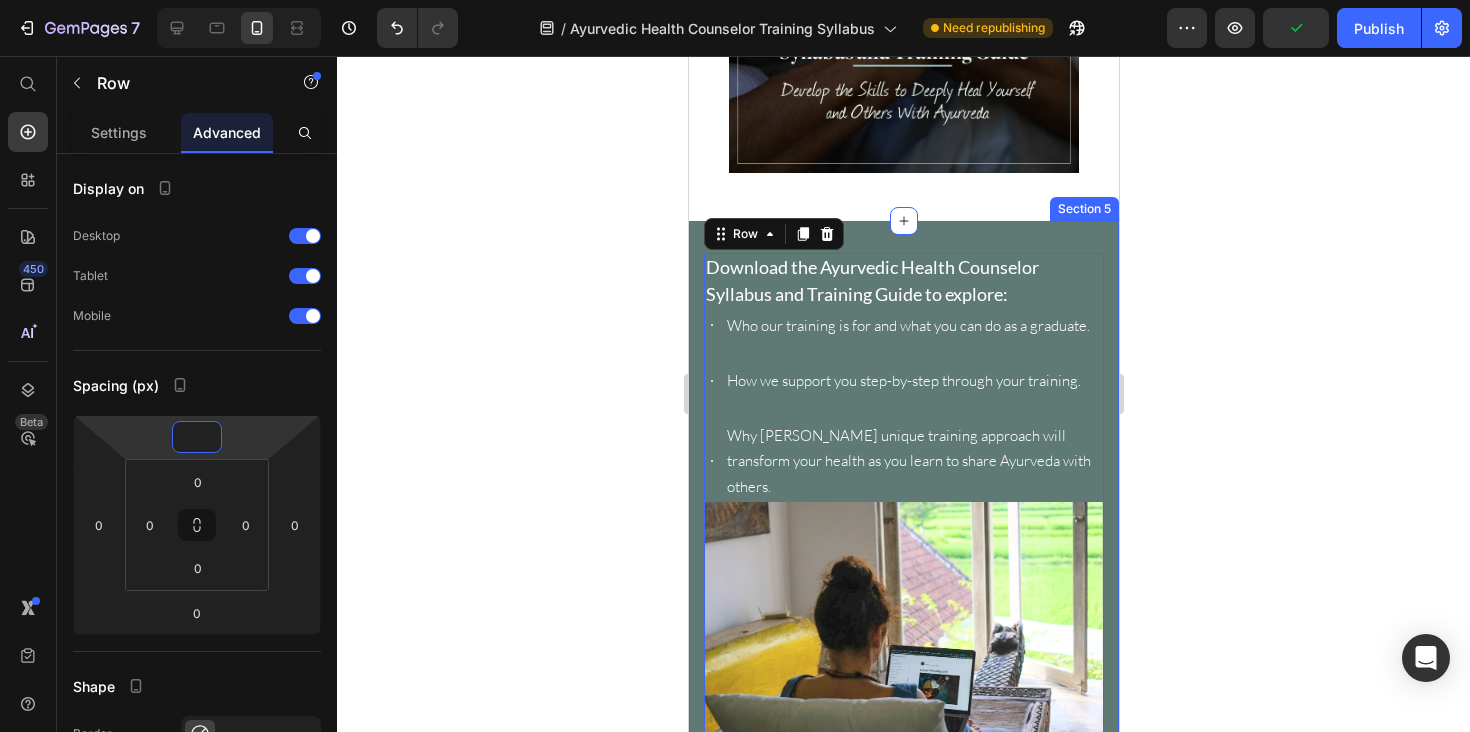 click on "Image Download the Ayurvedic Health Counselor Syllabus and Training Guide to explore: Text Block
Who our training is for and what you can do as a graduate.
How we support you step-by-step through your training.
Why Hale Pule’s unique training approach will transform your health as you learn to share Ayurveda with others. Item List Row   0 Section 5" at bounding box center [903, 520] 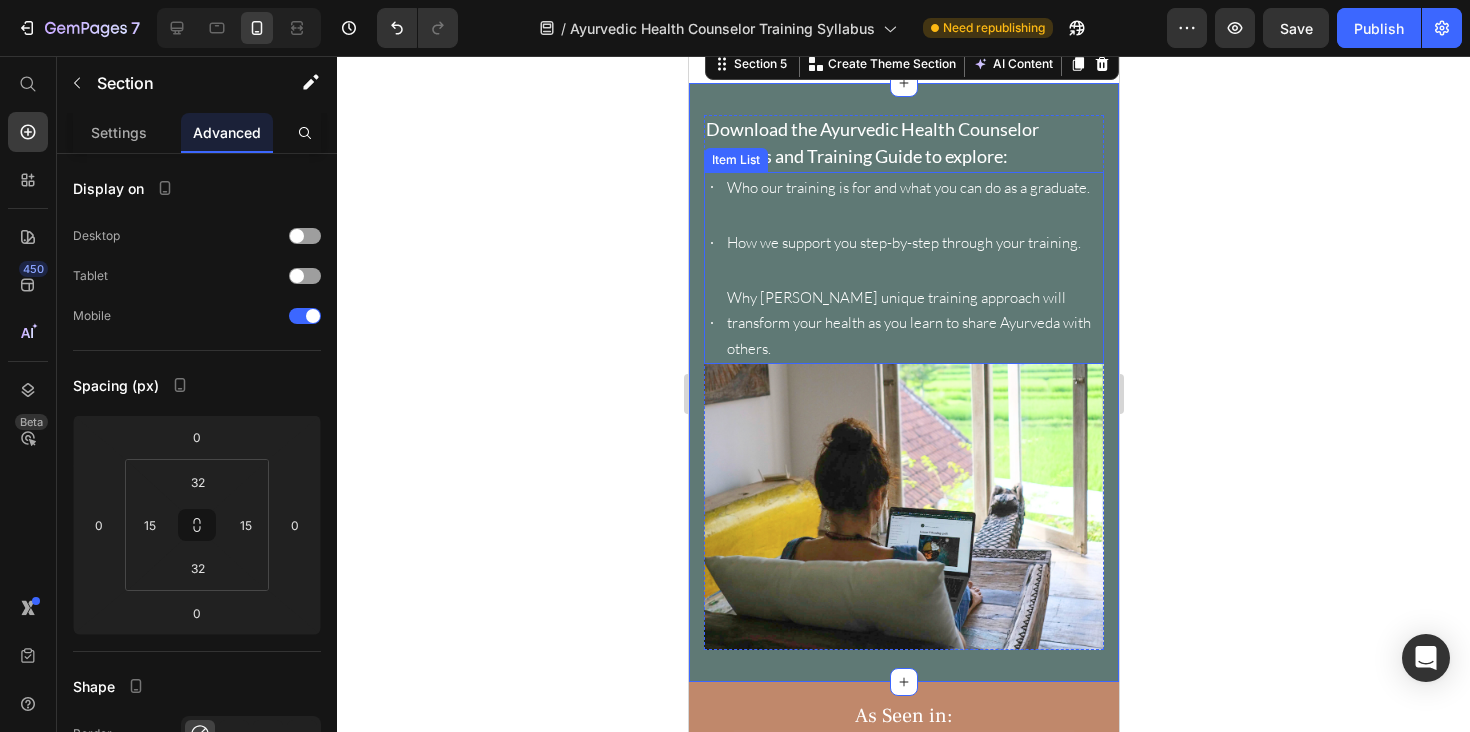 scroll, scrollTop: 849, scrollLeft: 0, axis: vertical 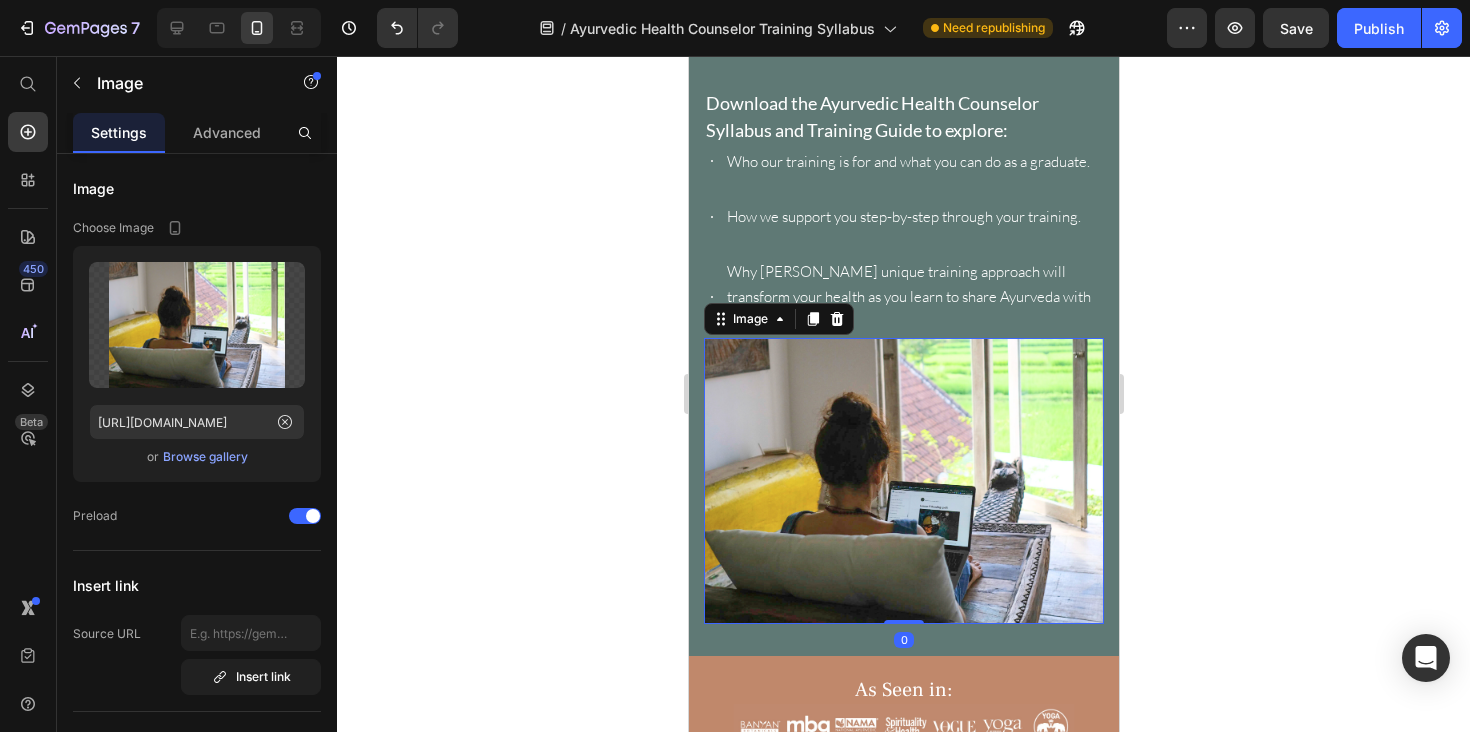 click at bounding box center (903, 481) 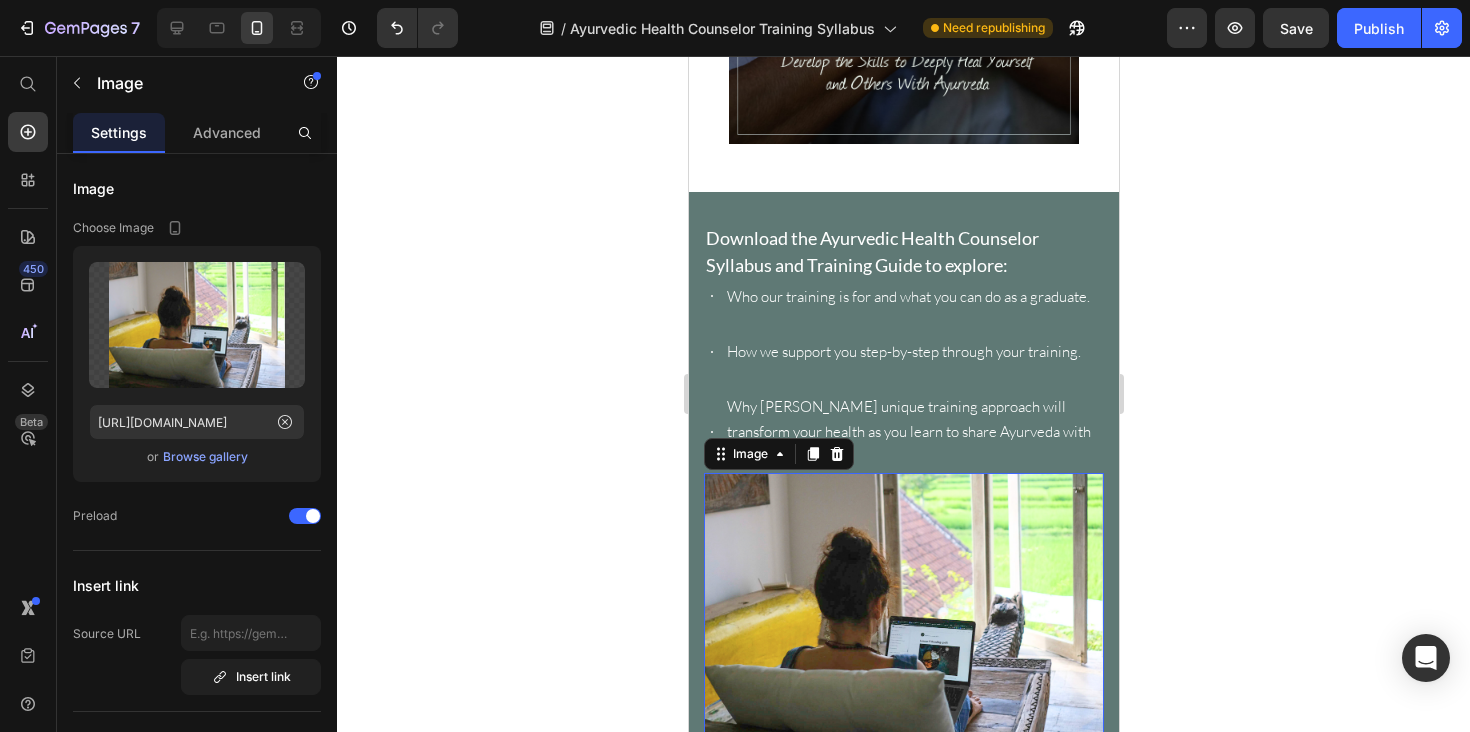 scroll, scrollTop: 794, scrollLeft: 0, axis: vertical 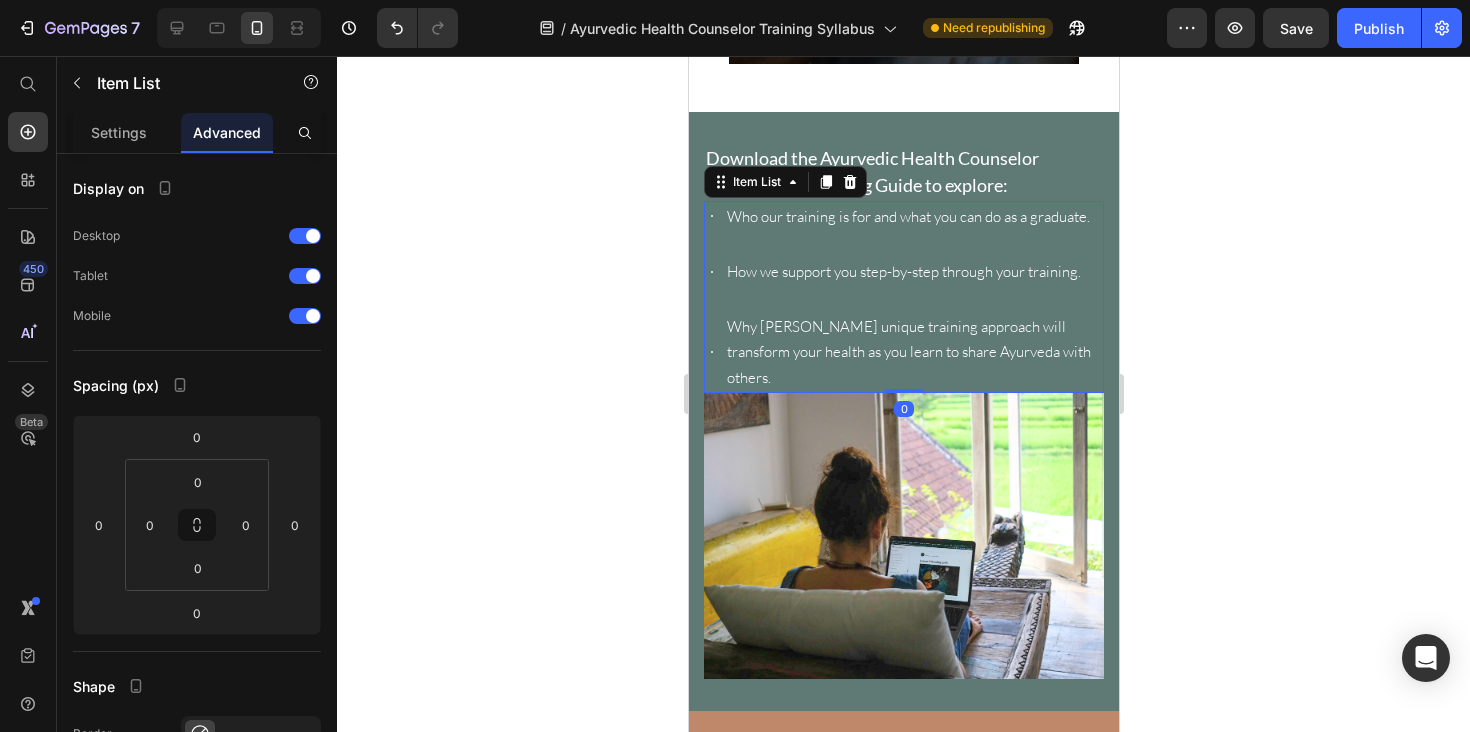 click on "How we support you step-by-step through your training." at bounding box center (913, 271) 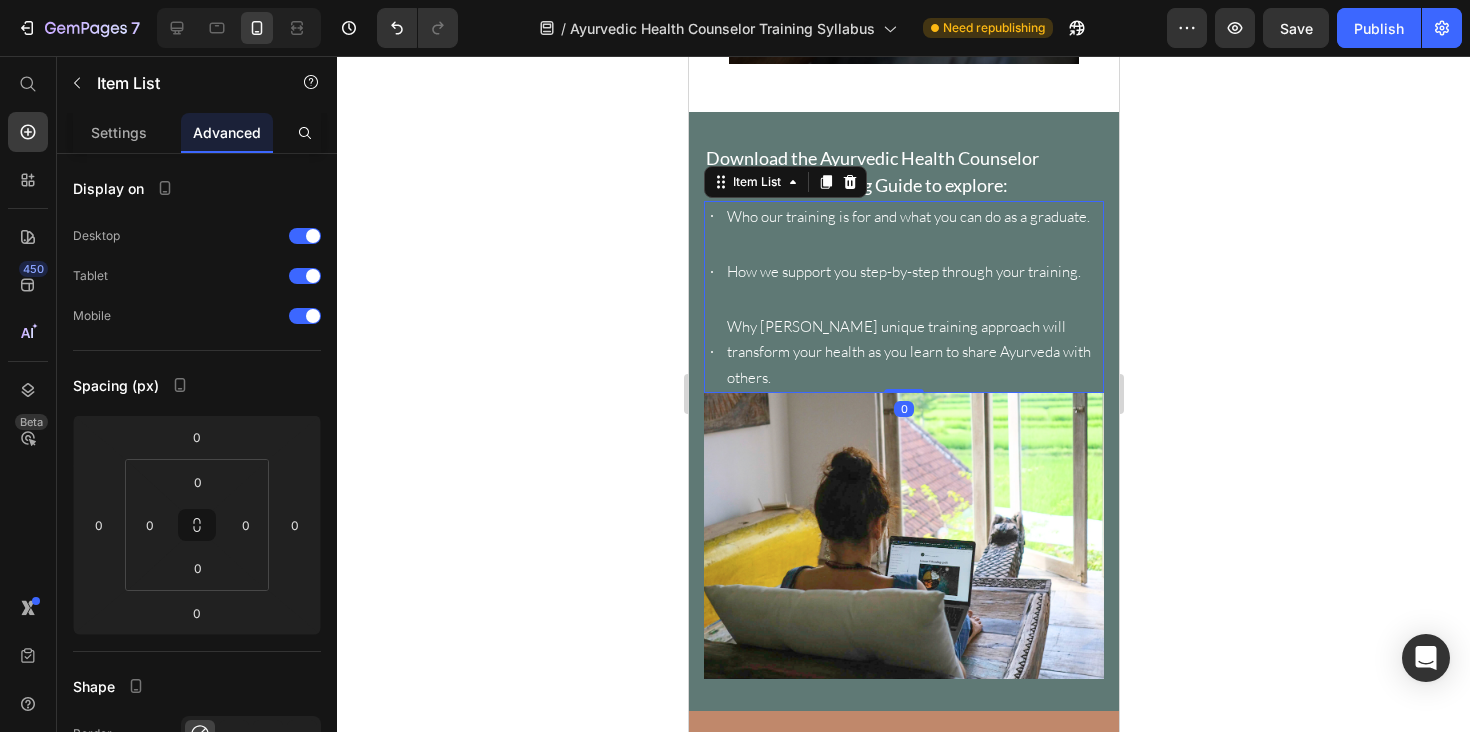 click on "Who our training is for and what you can do as a graduate.
How we support you step-by-step through your training.
Why Hale Pule’s unique training approach will transform your health as you learn to share Ayurveda with others." at bounding box center (903, 297) 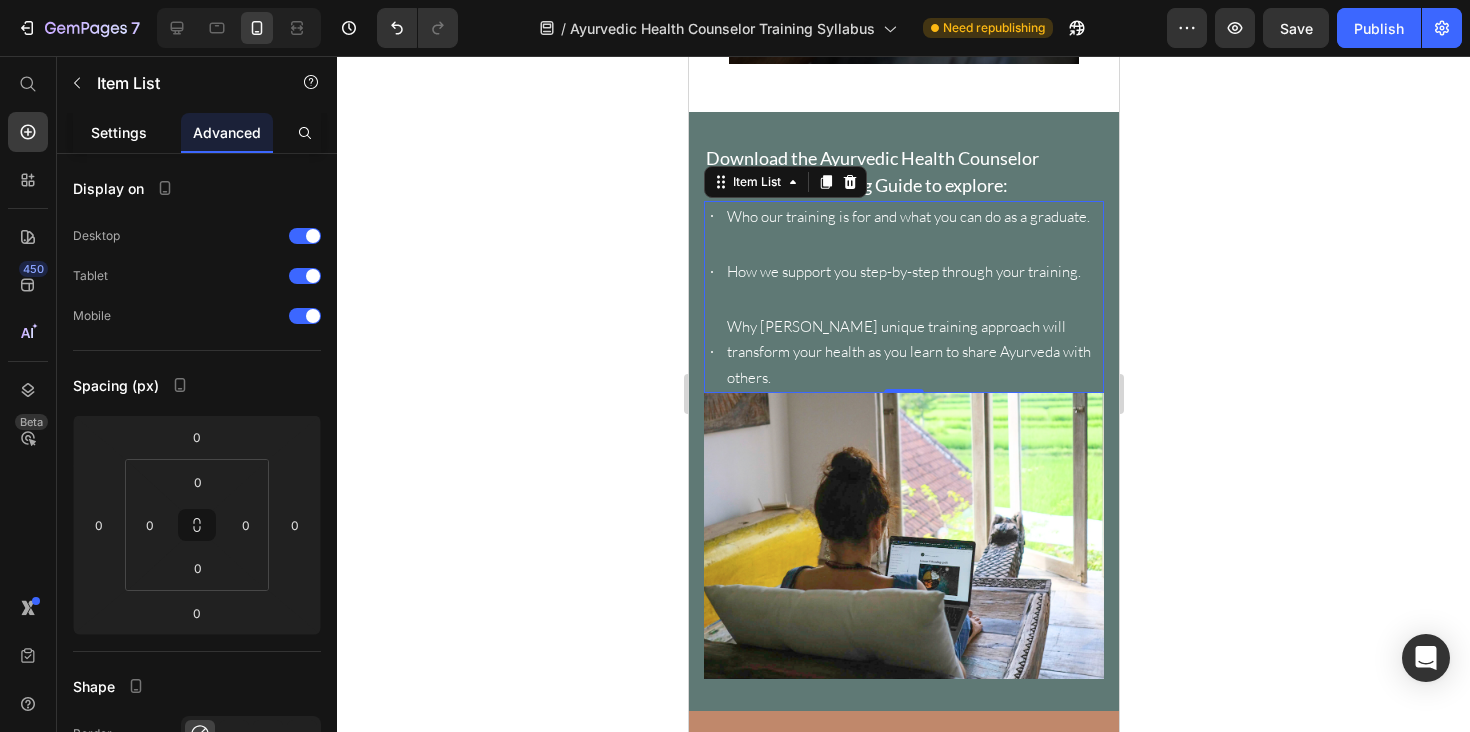 click on "Settings" at bounding box center [119, 132] 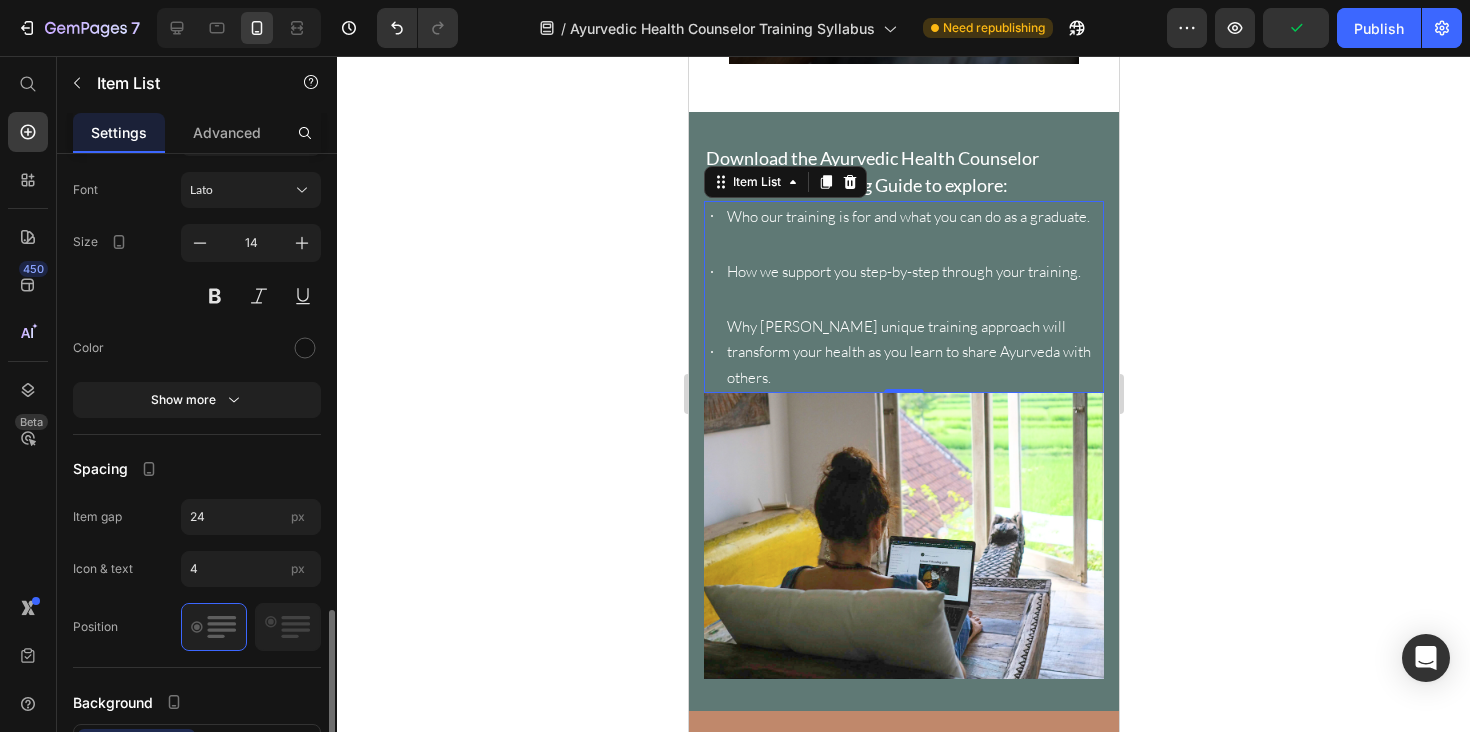 scroll, scrollTop: 818, scrollLeft: 0, axis: vertical 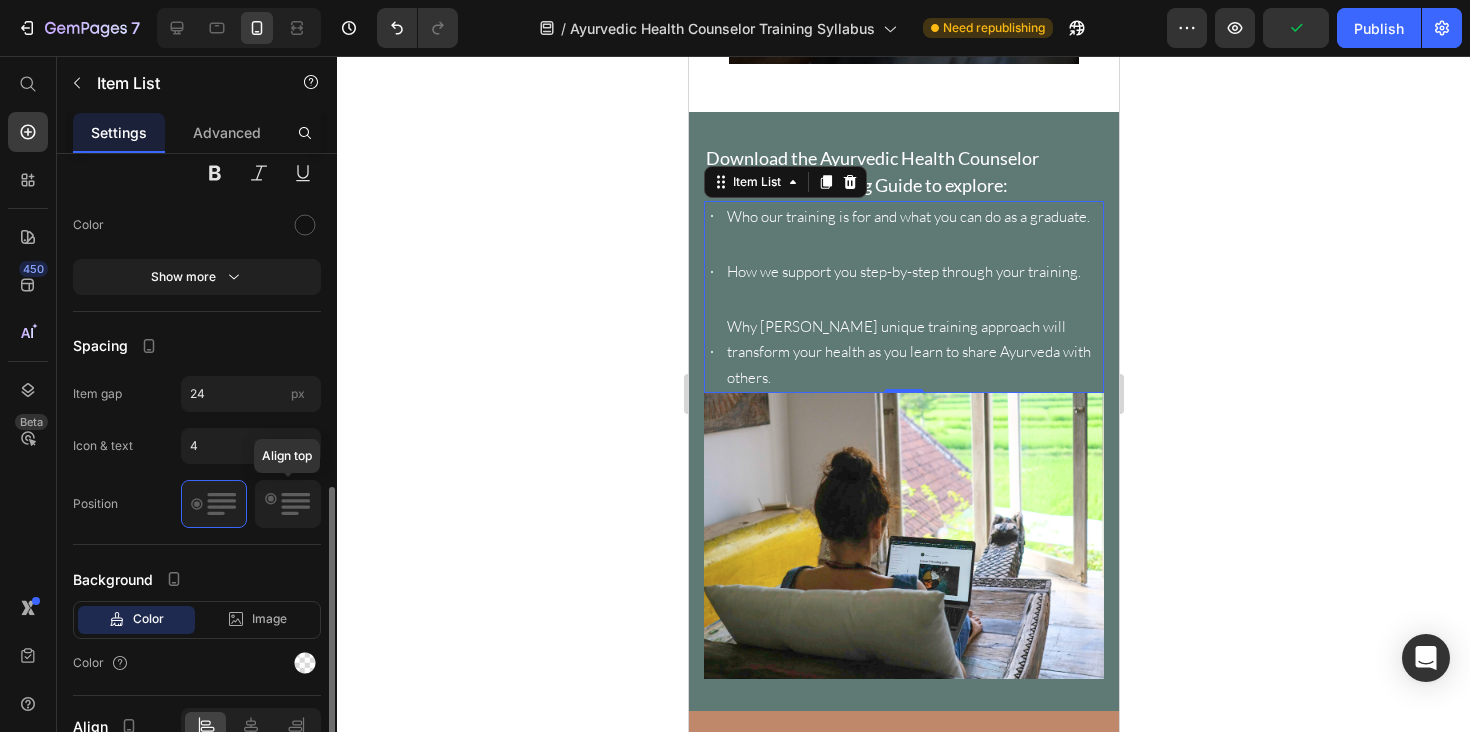 click 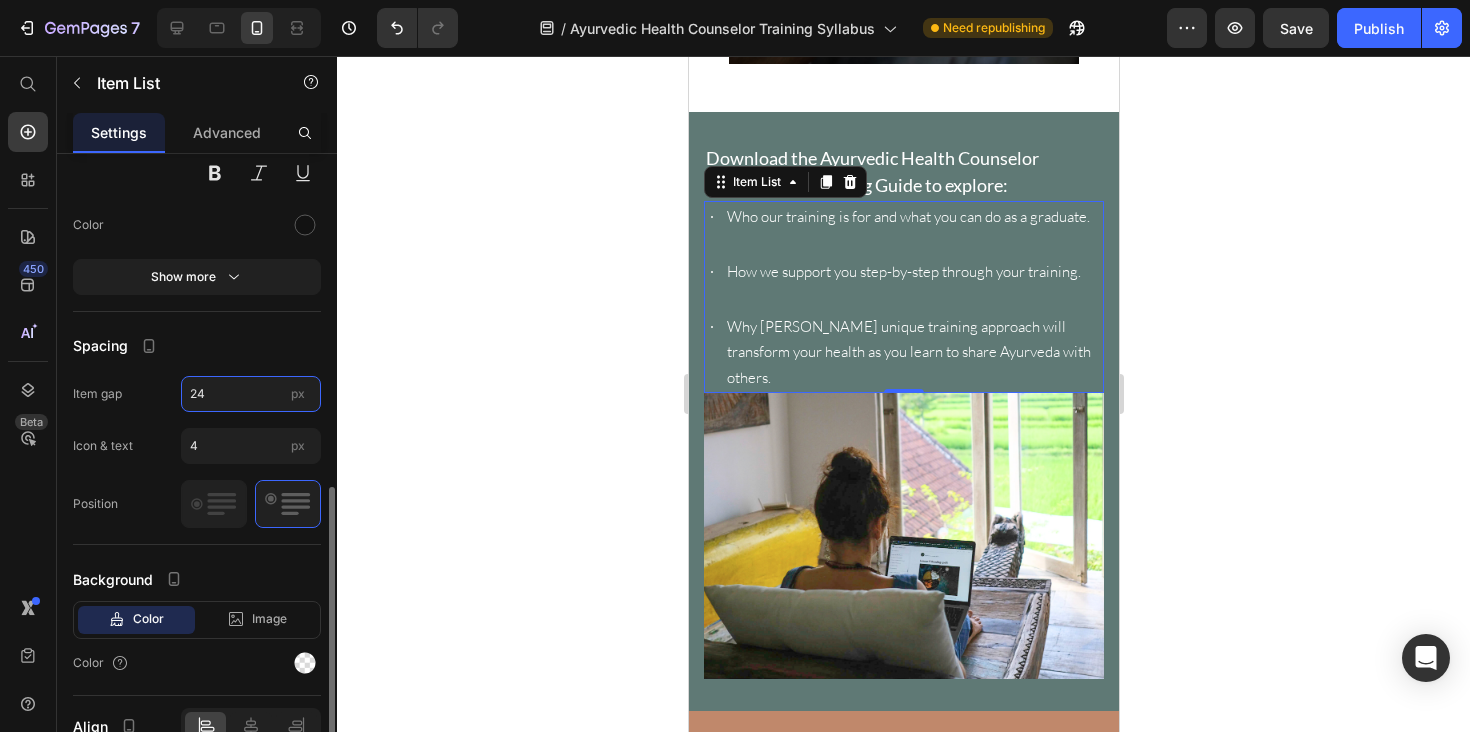 click on "24" at bounding box center [251, 394] 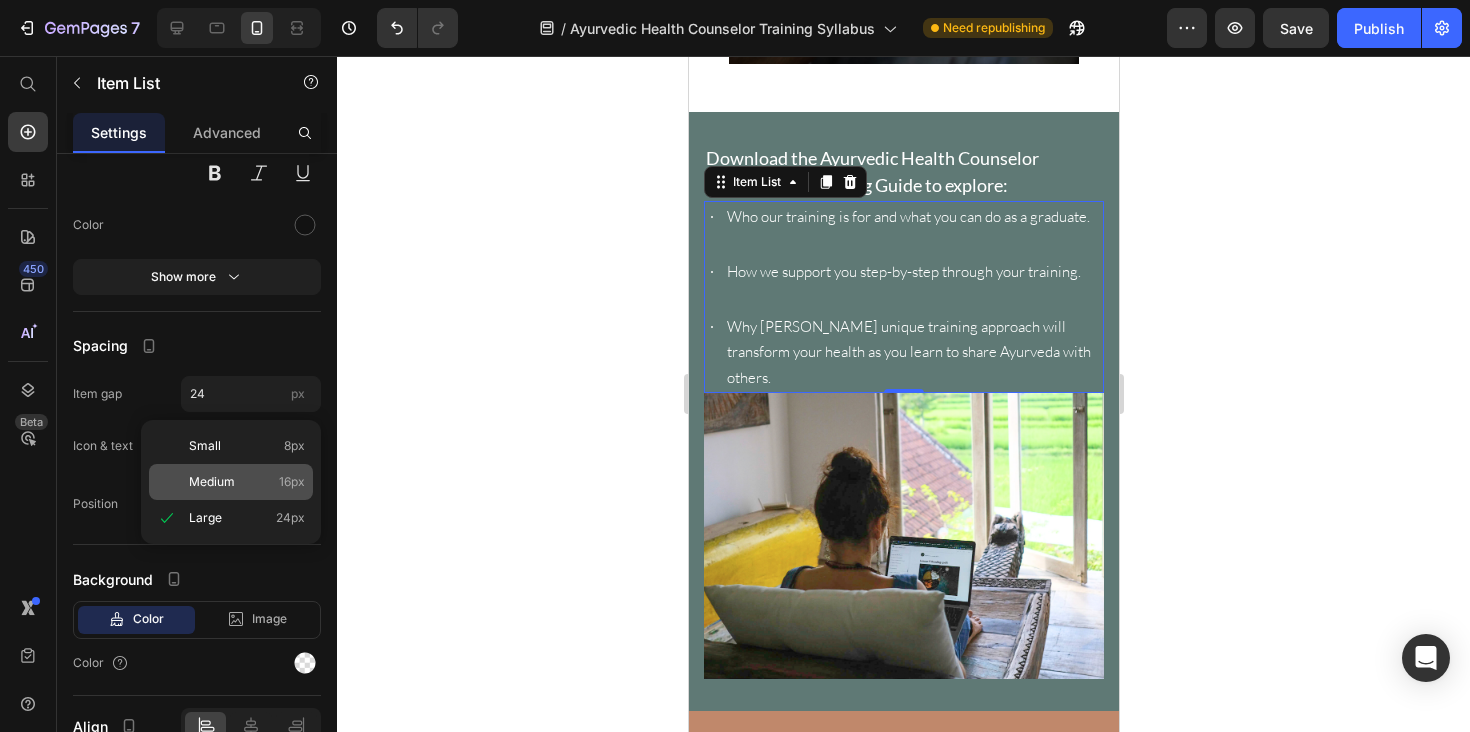 click on "Medium 16px" 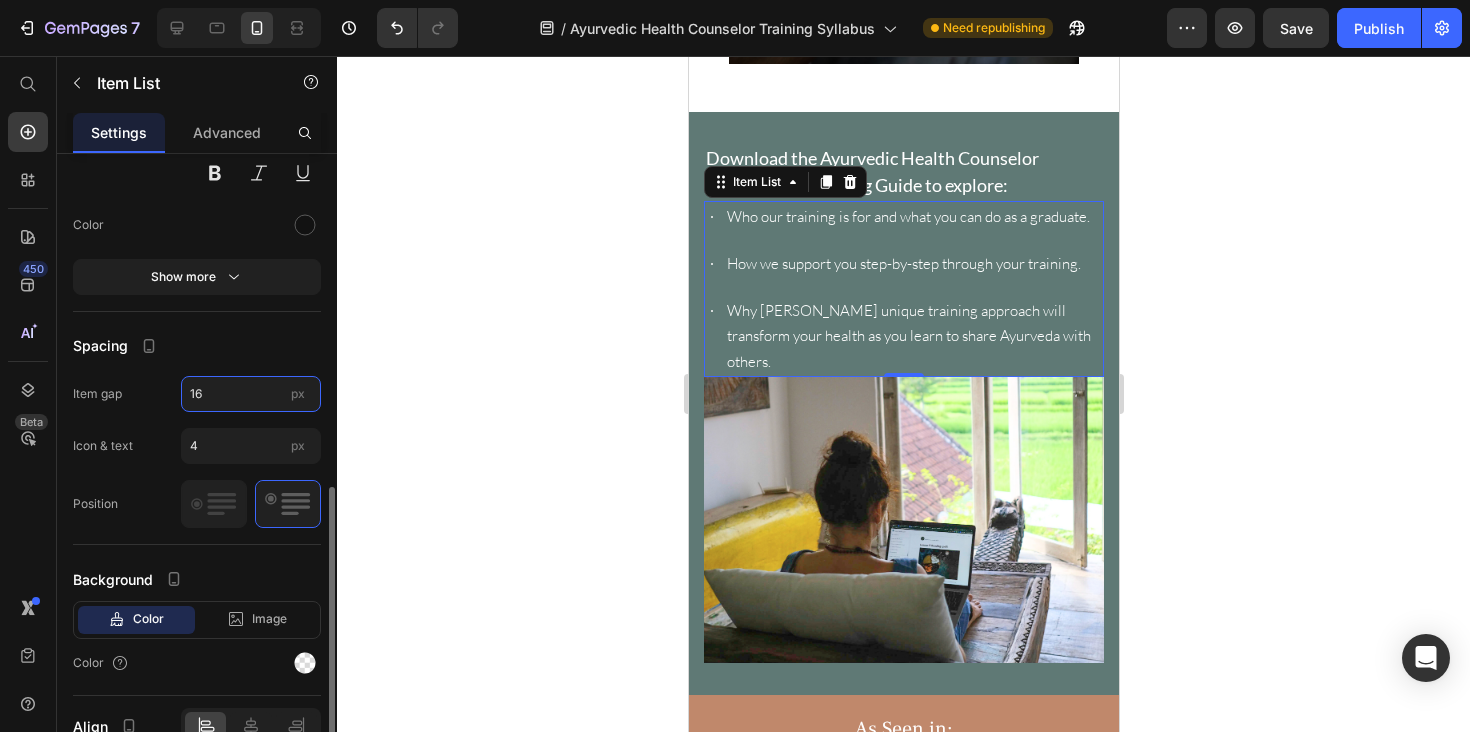 click on "16" at bounding box center (251, 394) 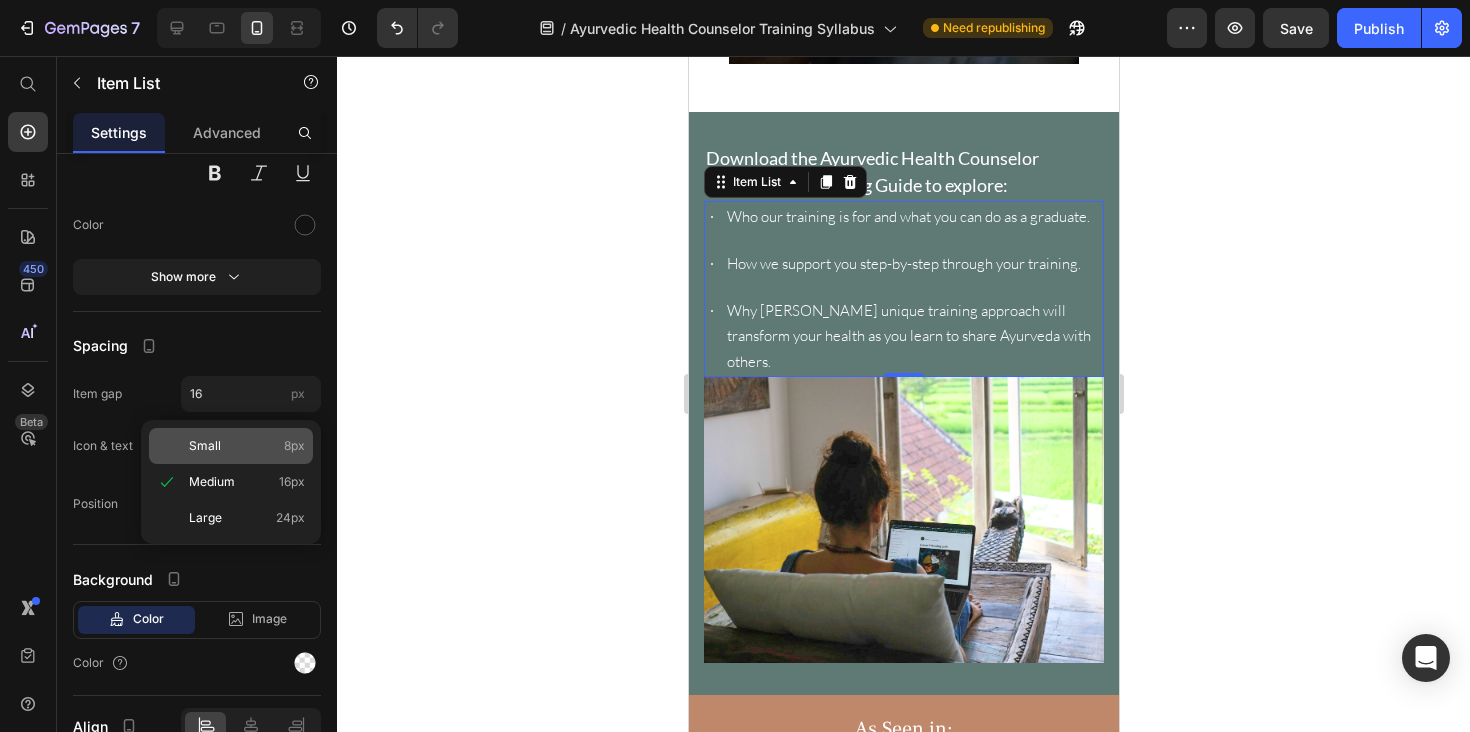 click on "Small 8px" at bounding box center [247, 446] 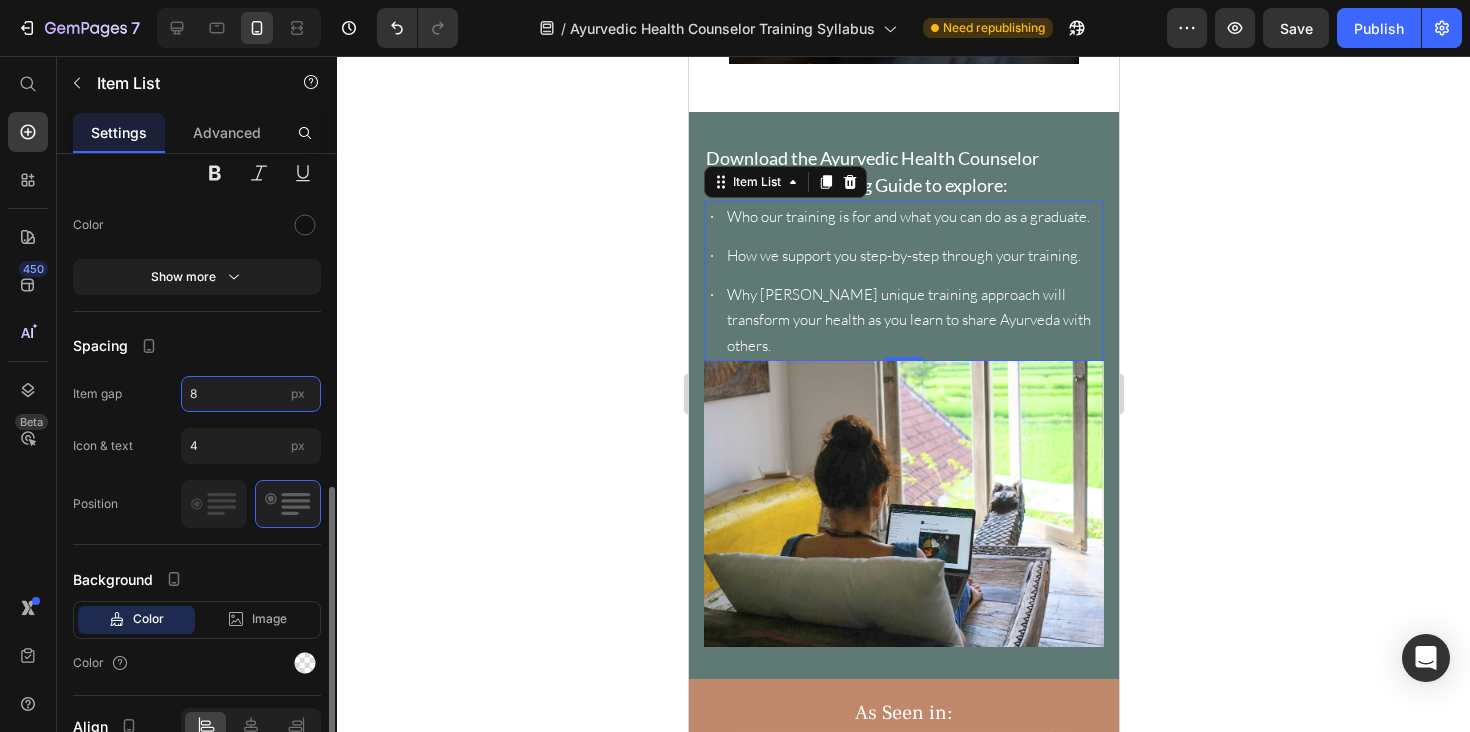 click on "8" at bounding box center (251, 394) 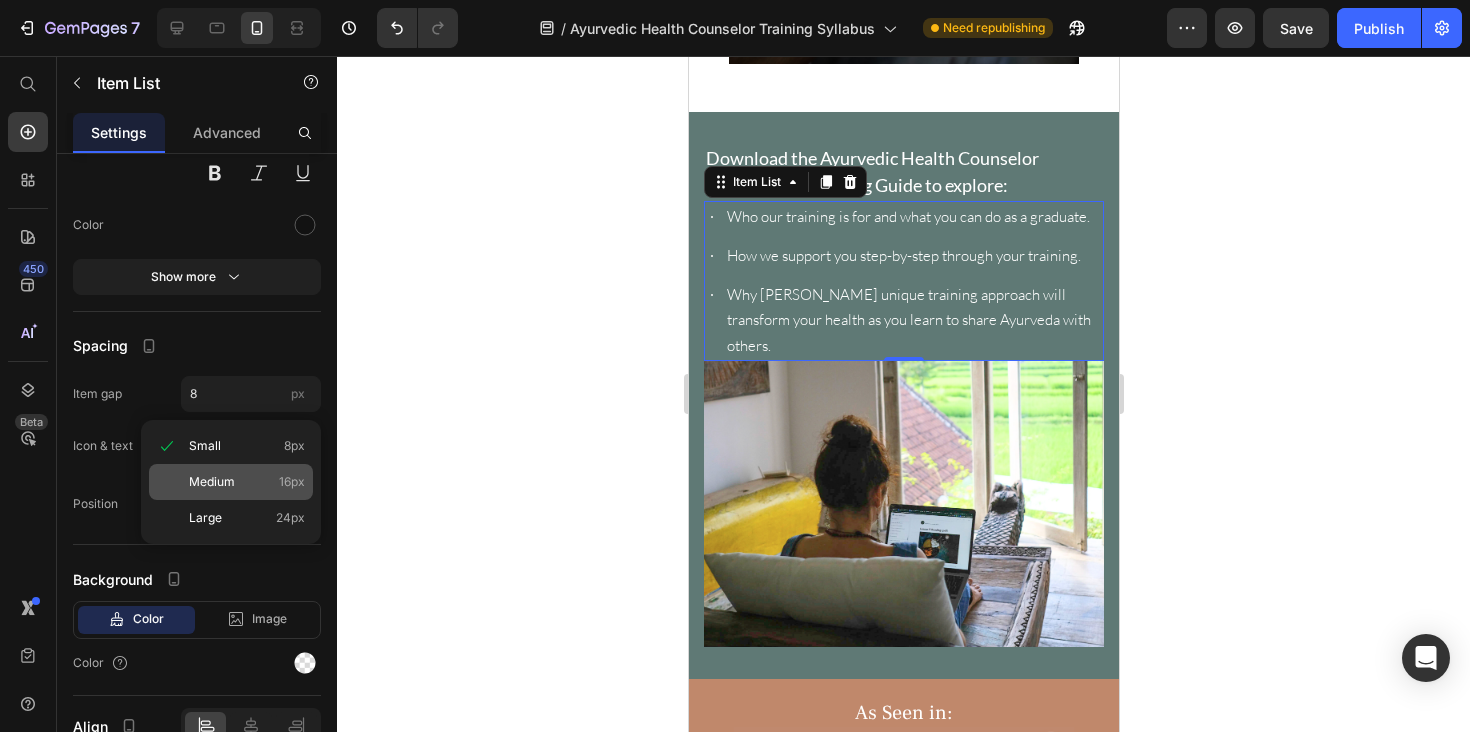 click on "Medium 16px" at bounding box center [247, 482] 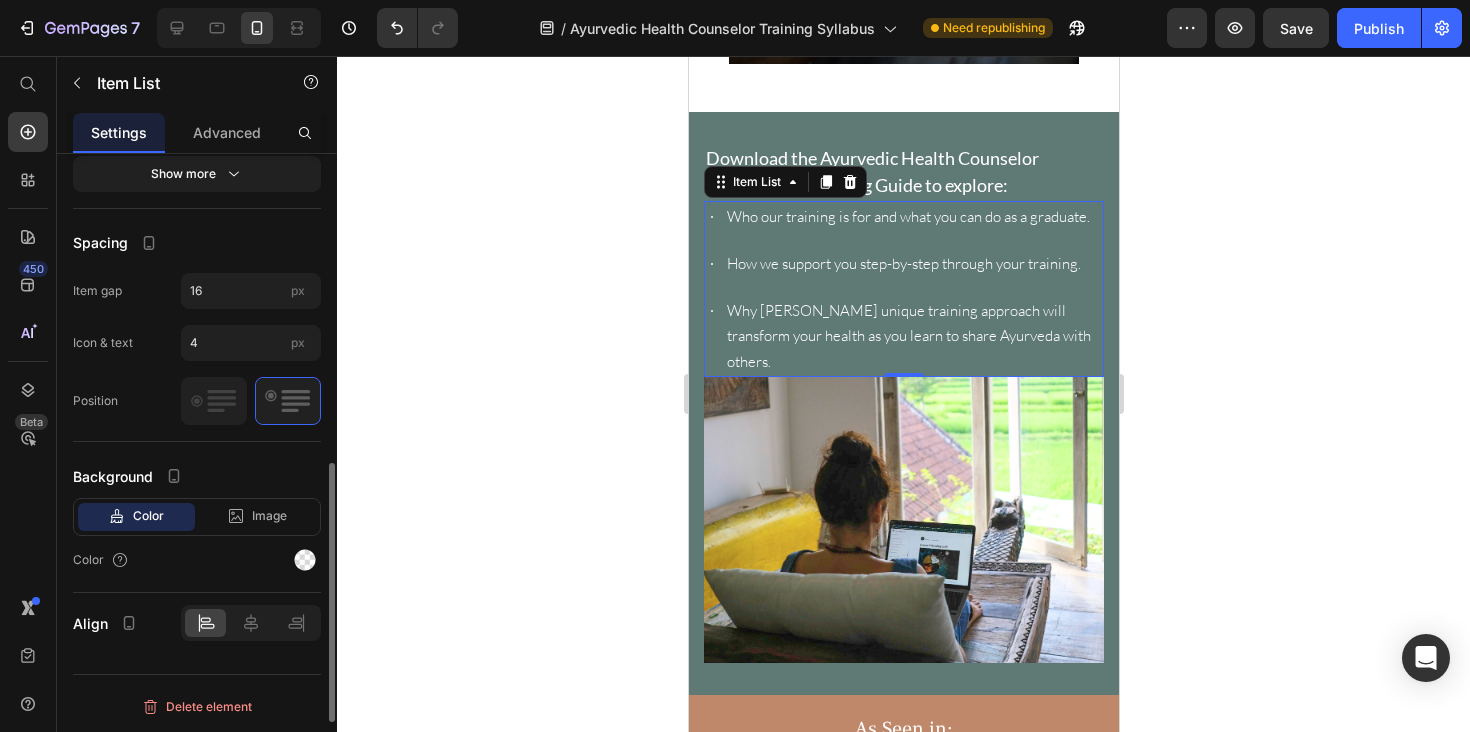 scroll, scrollTop: 604, scrollLeft: 0, axis: vertical 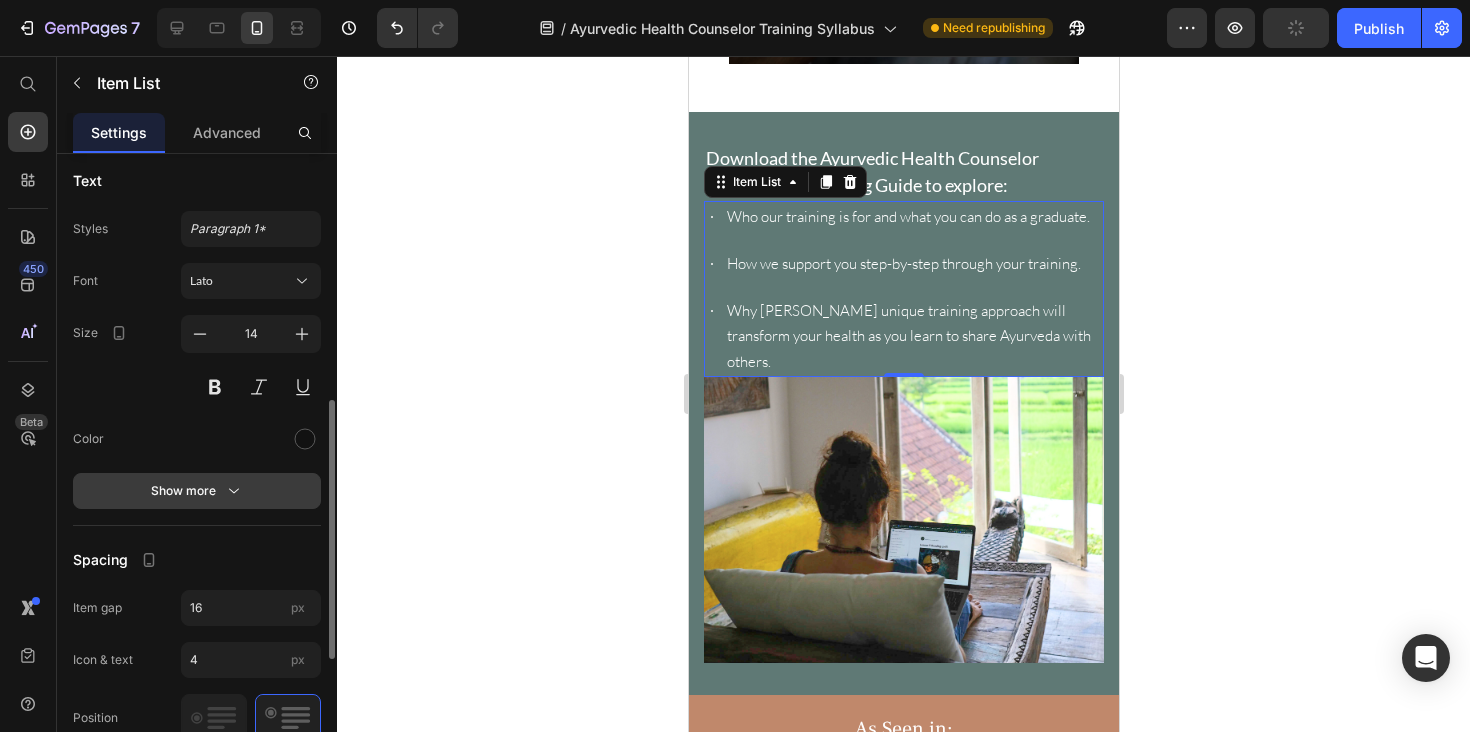 click on "Show more" at bounding box center (197, 491) 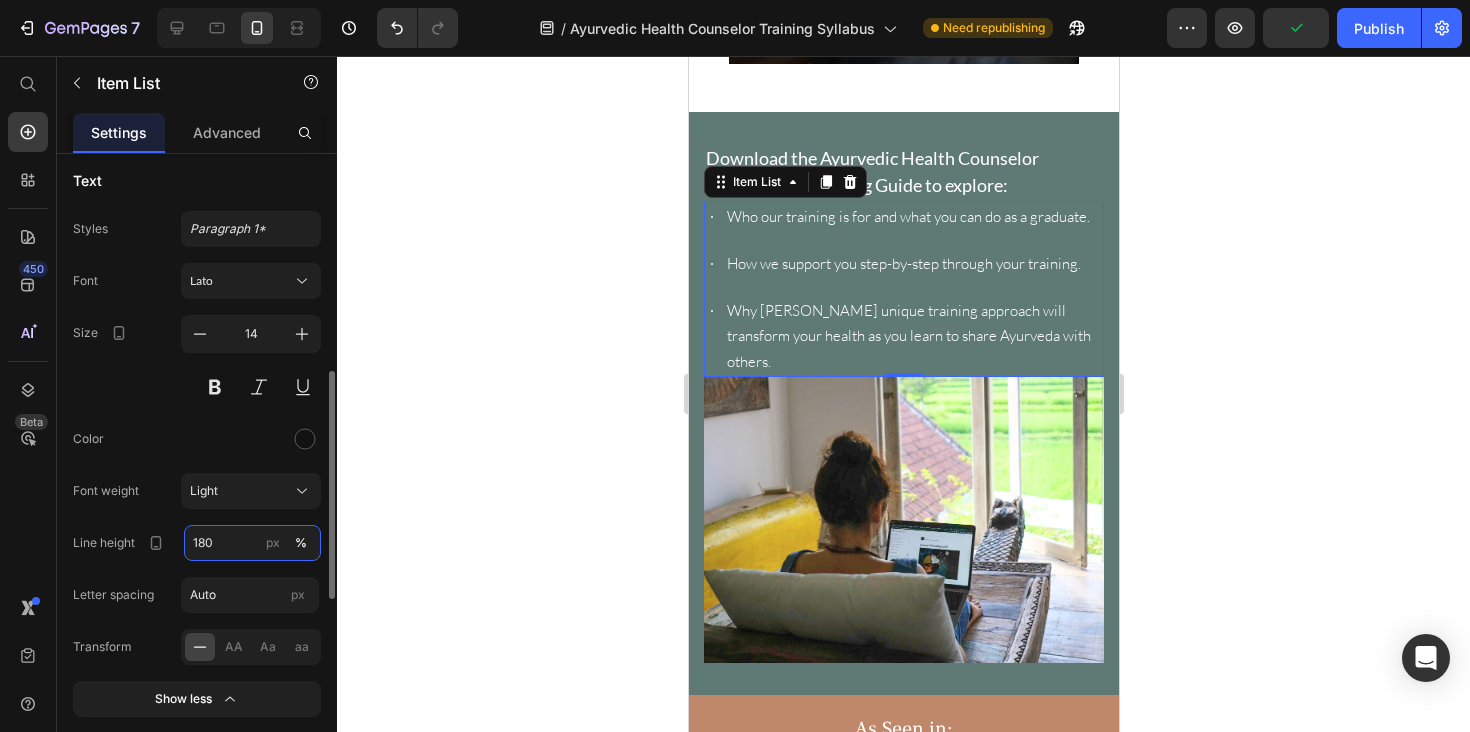 click on "180" at bounding box center (252, 543) 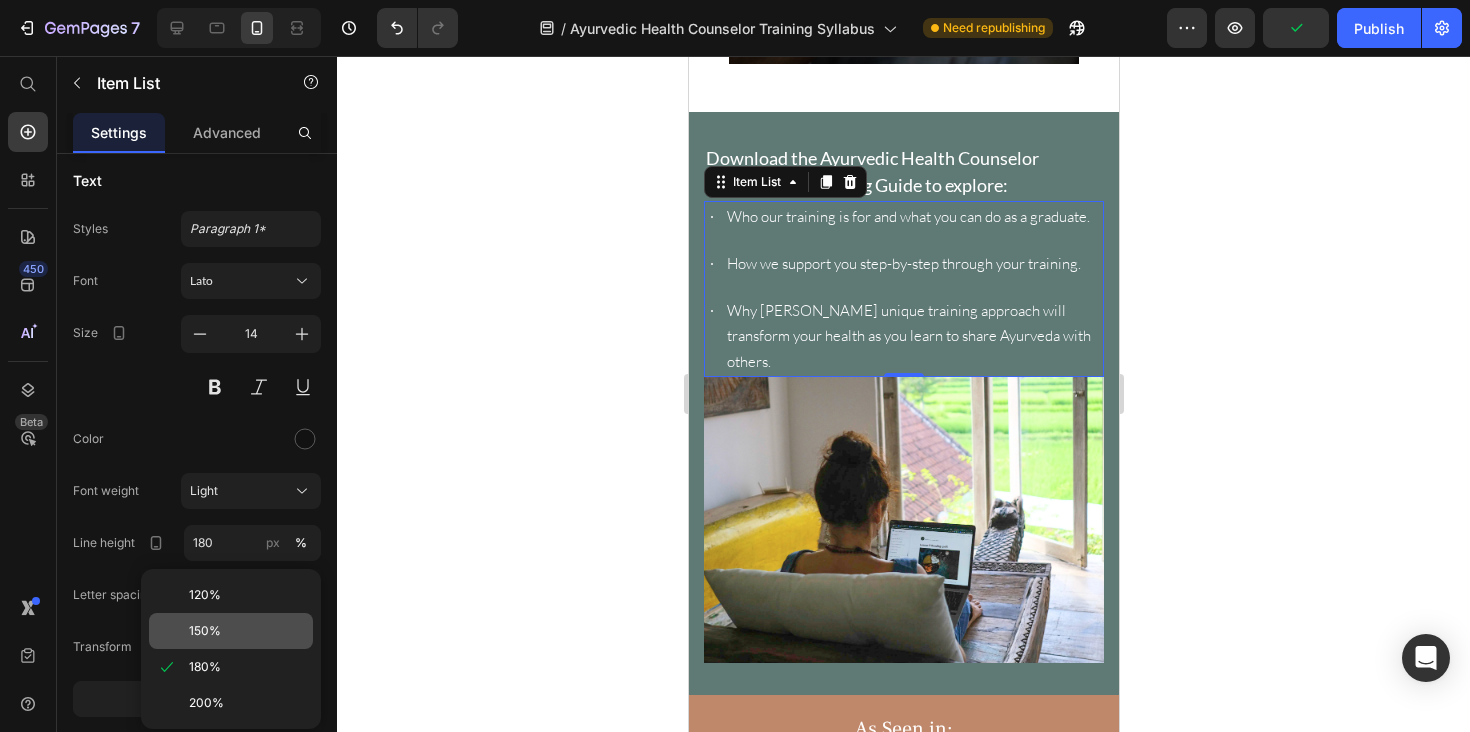 click on "150%" at bounding box center [247, 631] 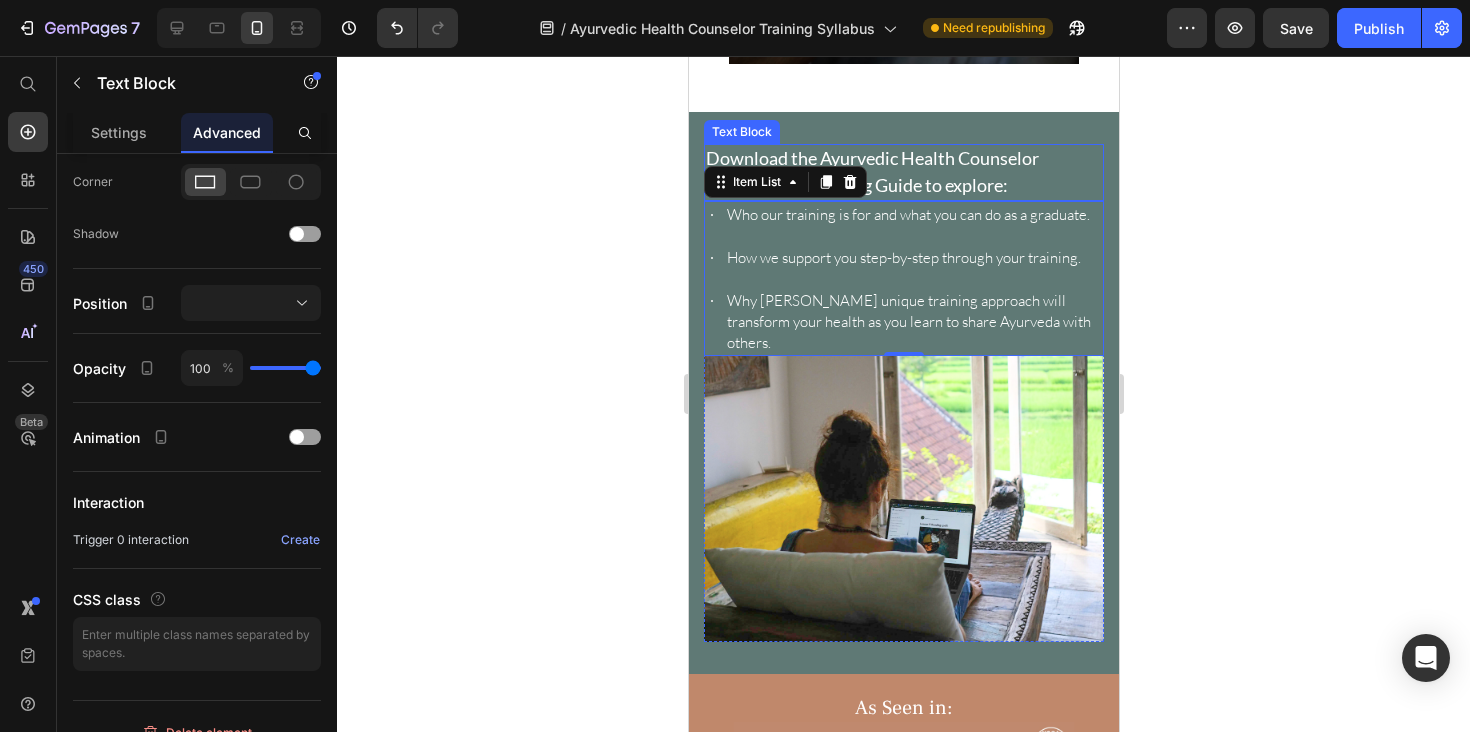 click on "Download the Ayurvedic Health Counselor Syllabus and Training Guide to explore:" at bounding box center (903, 172) 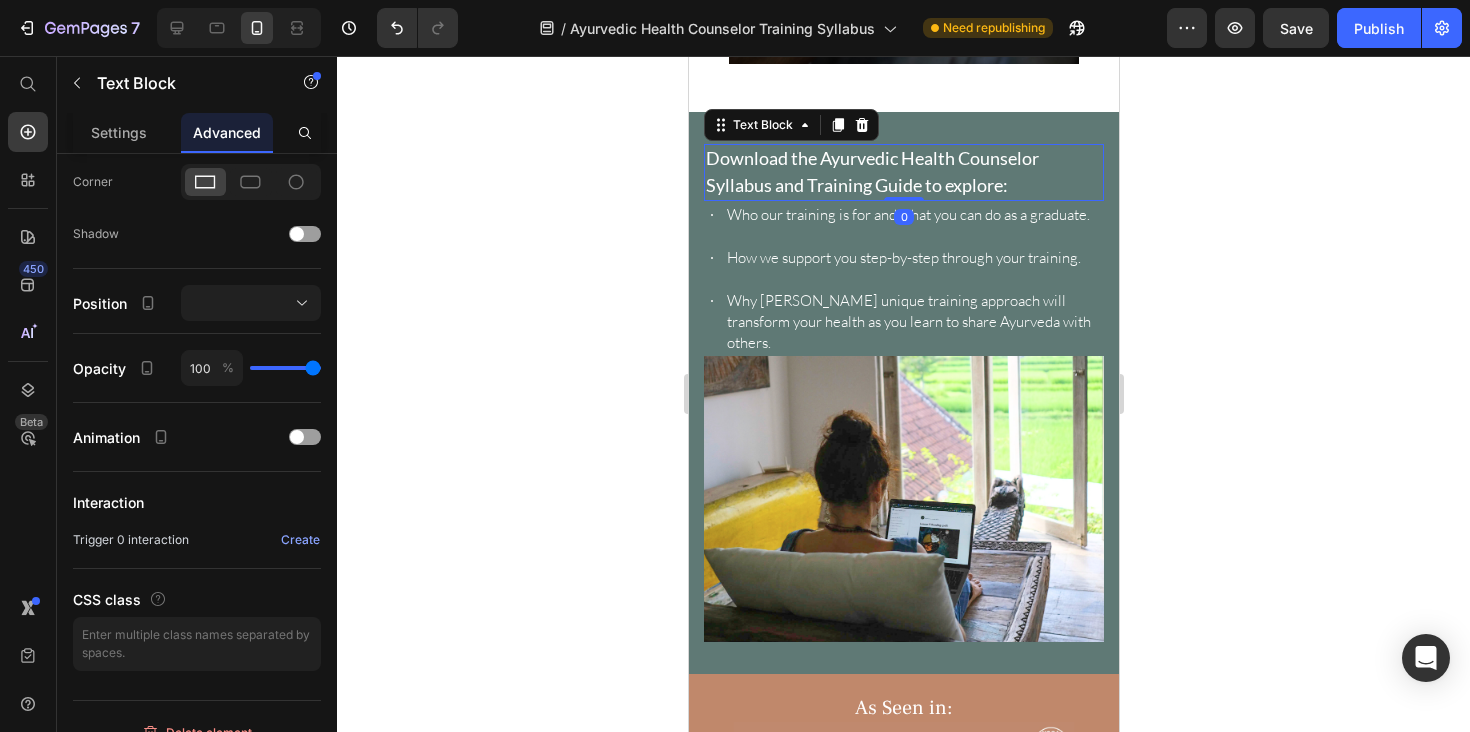 scroll, scrollTop: 0, scrollLeft: 0, axis: both 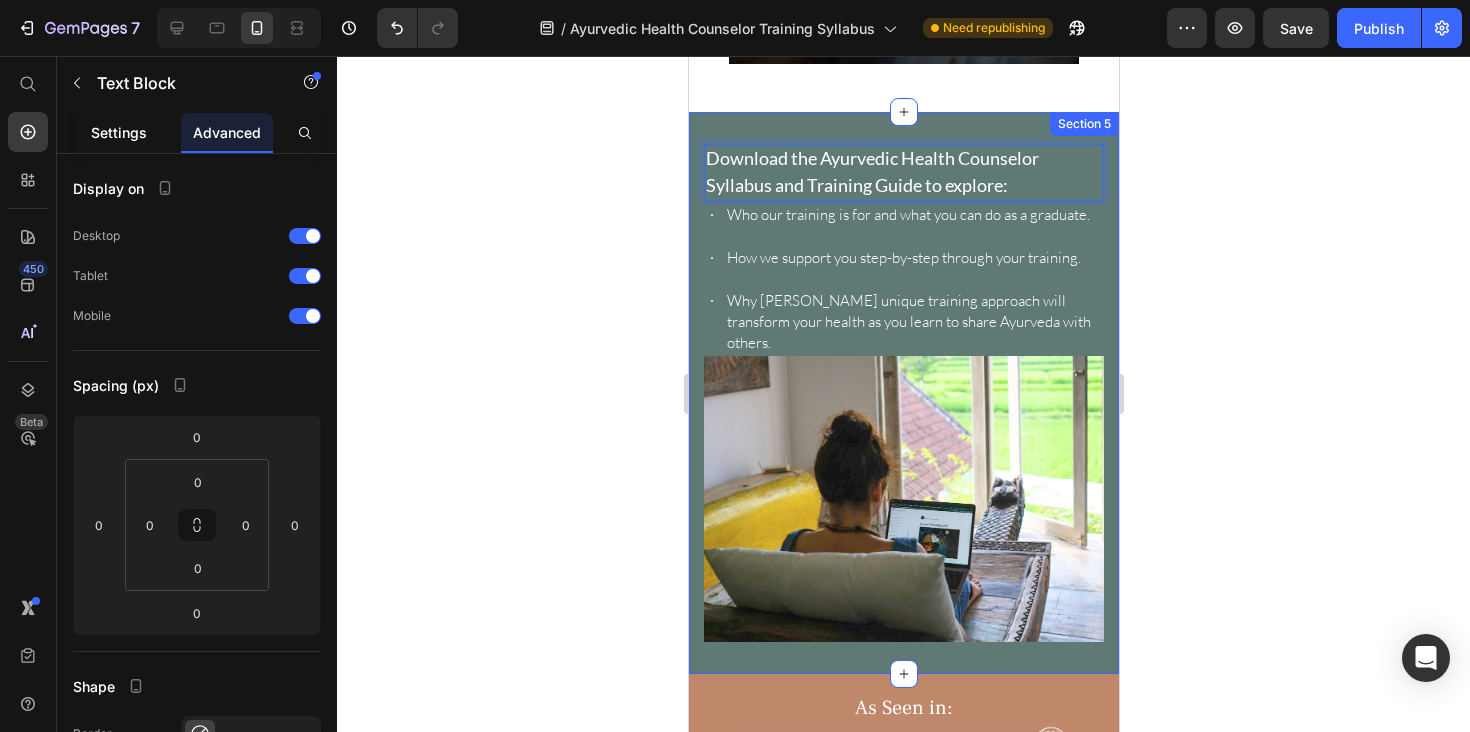 drag, startPoint x: 92, startPoint y: 133, endPoint x: 124, endPoint y: 152, distance: 37.215588 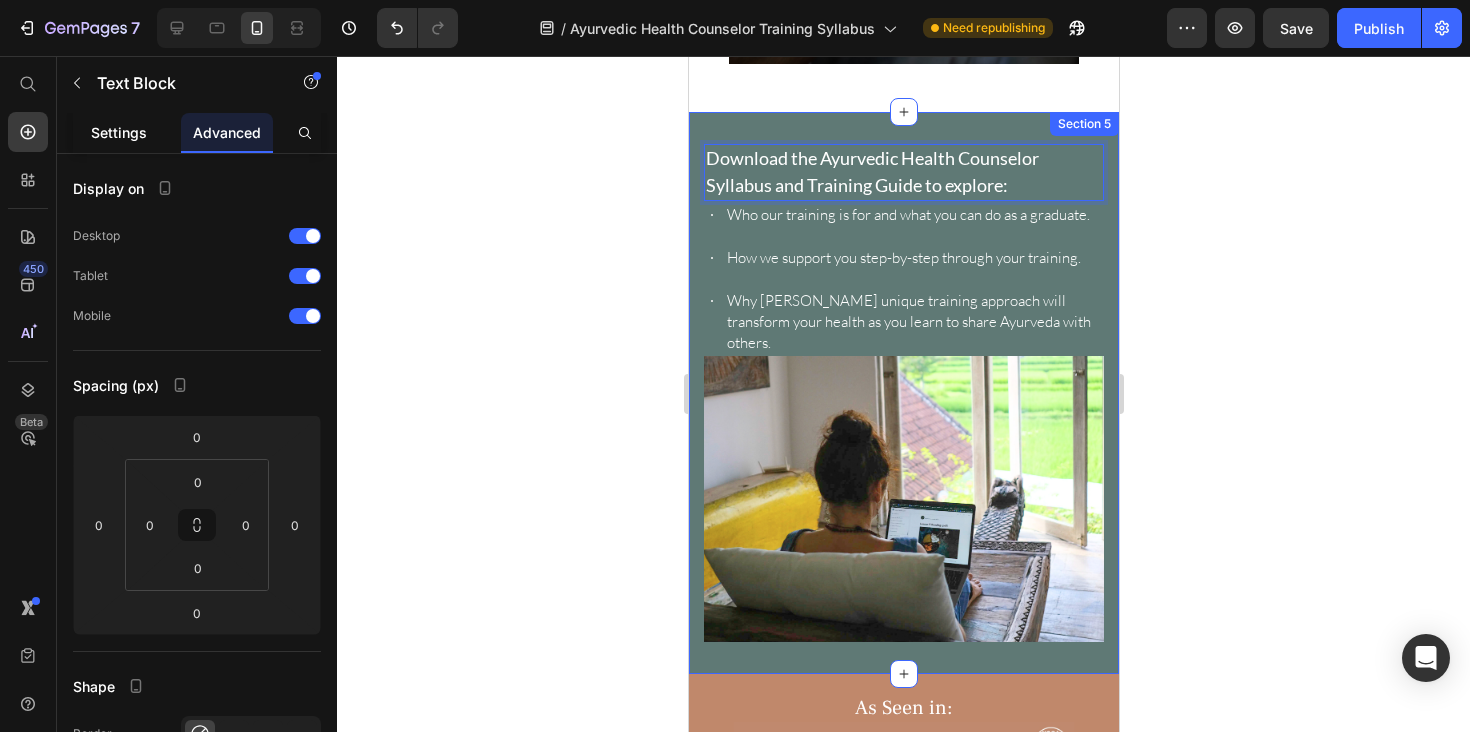 click on "Settings" at bounding box center (119, 132) 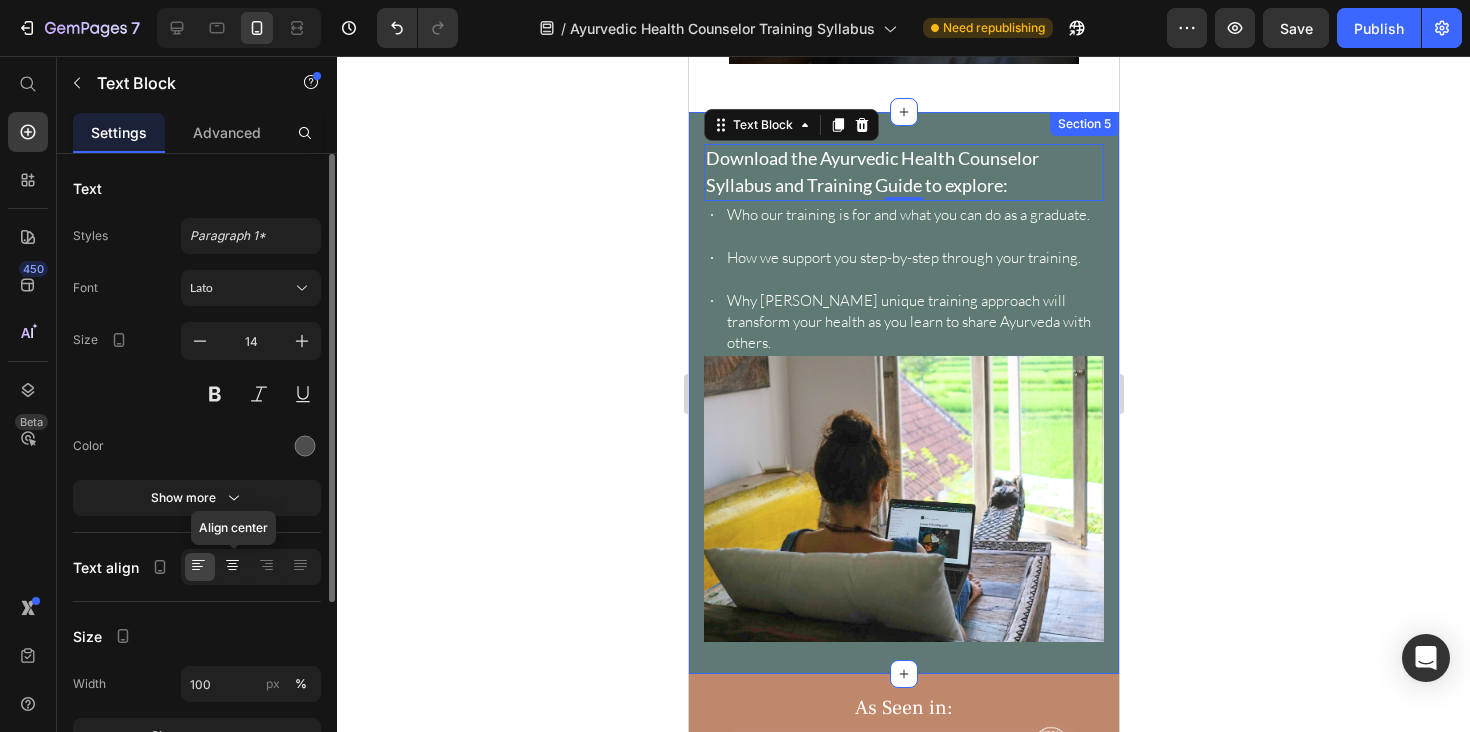 click 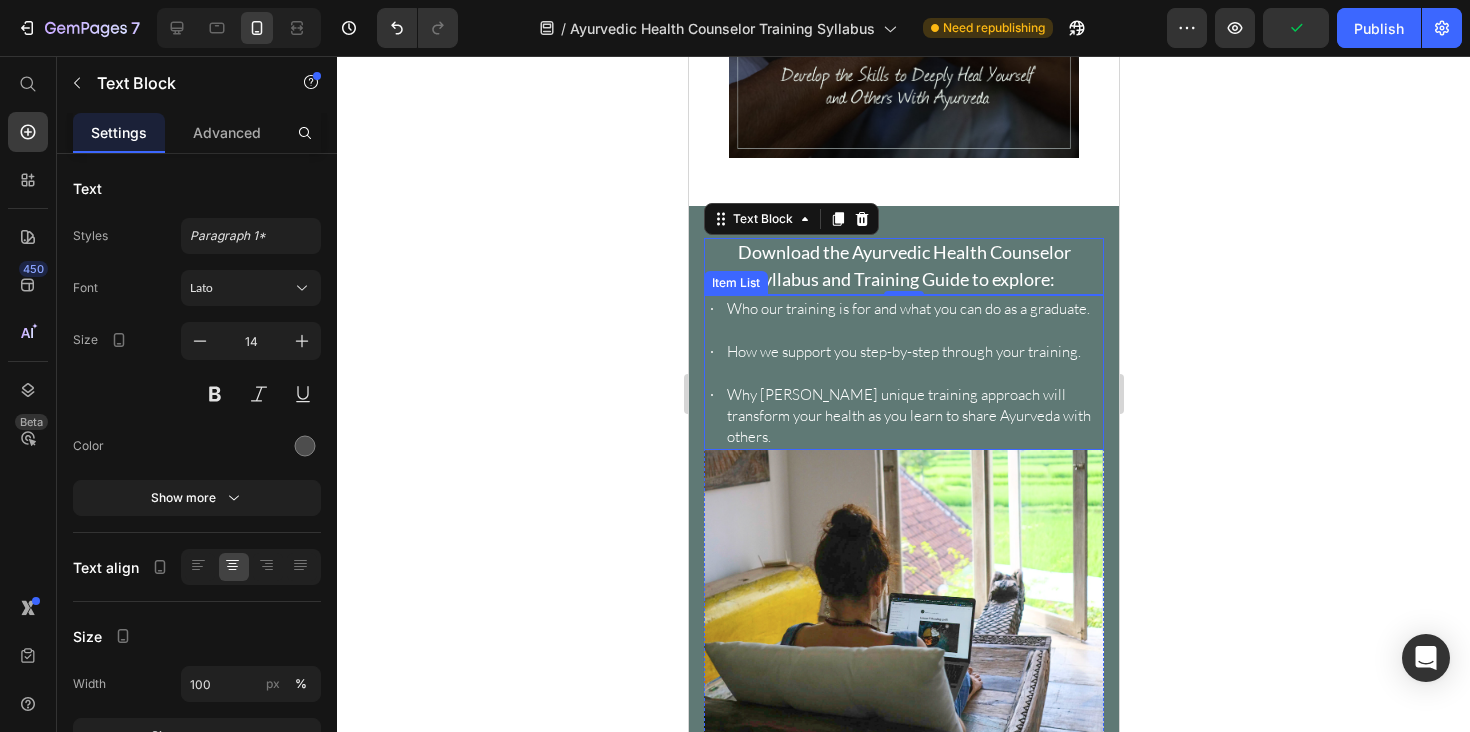 scroll, scrollTop: 759, scrollLeft: 0, axis: vertical 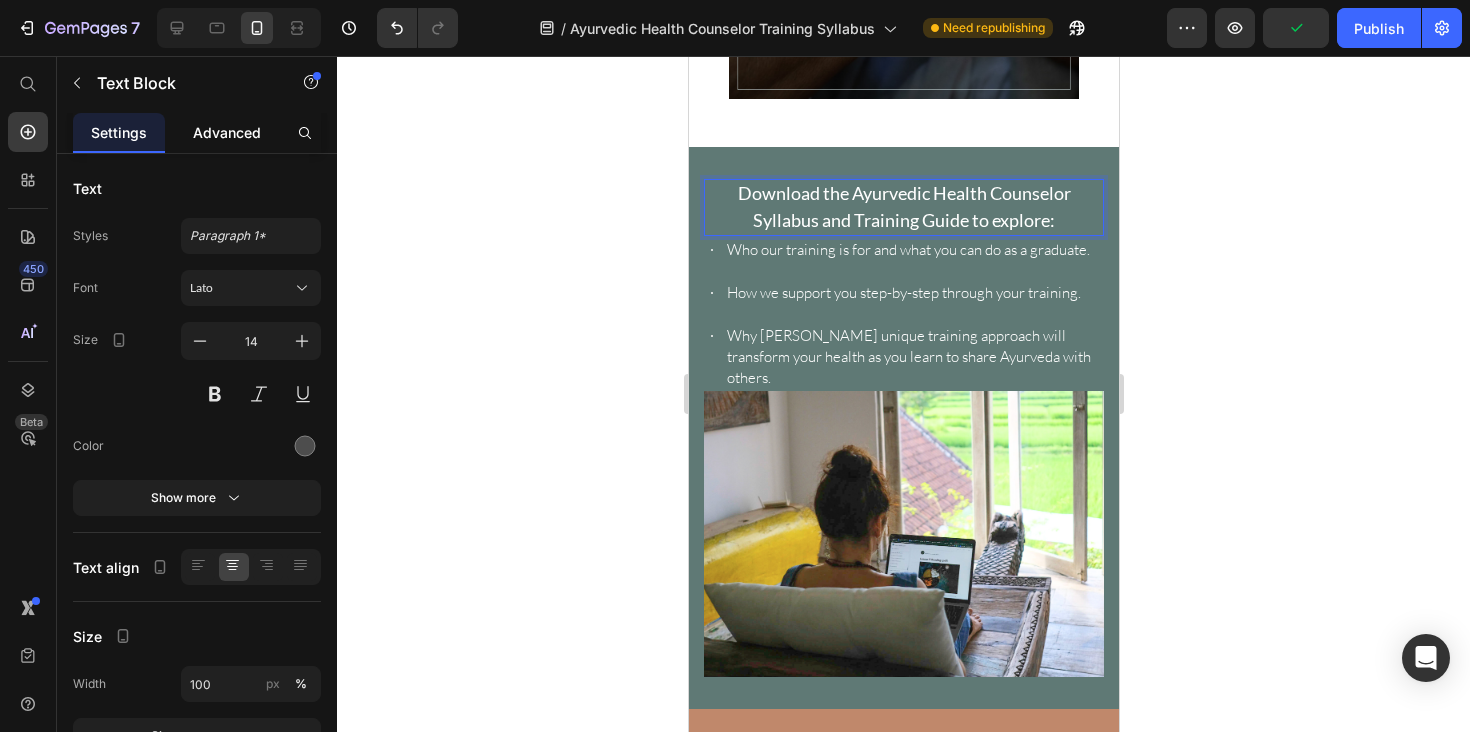 click on "Advanced" at bounding box center [227, 132] 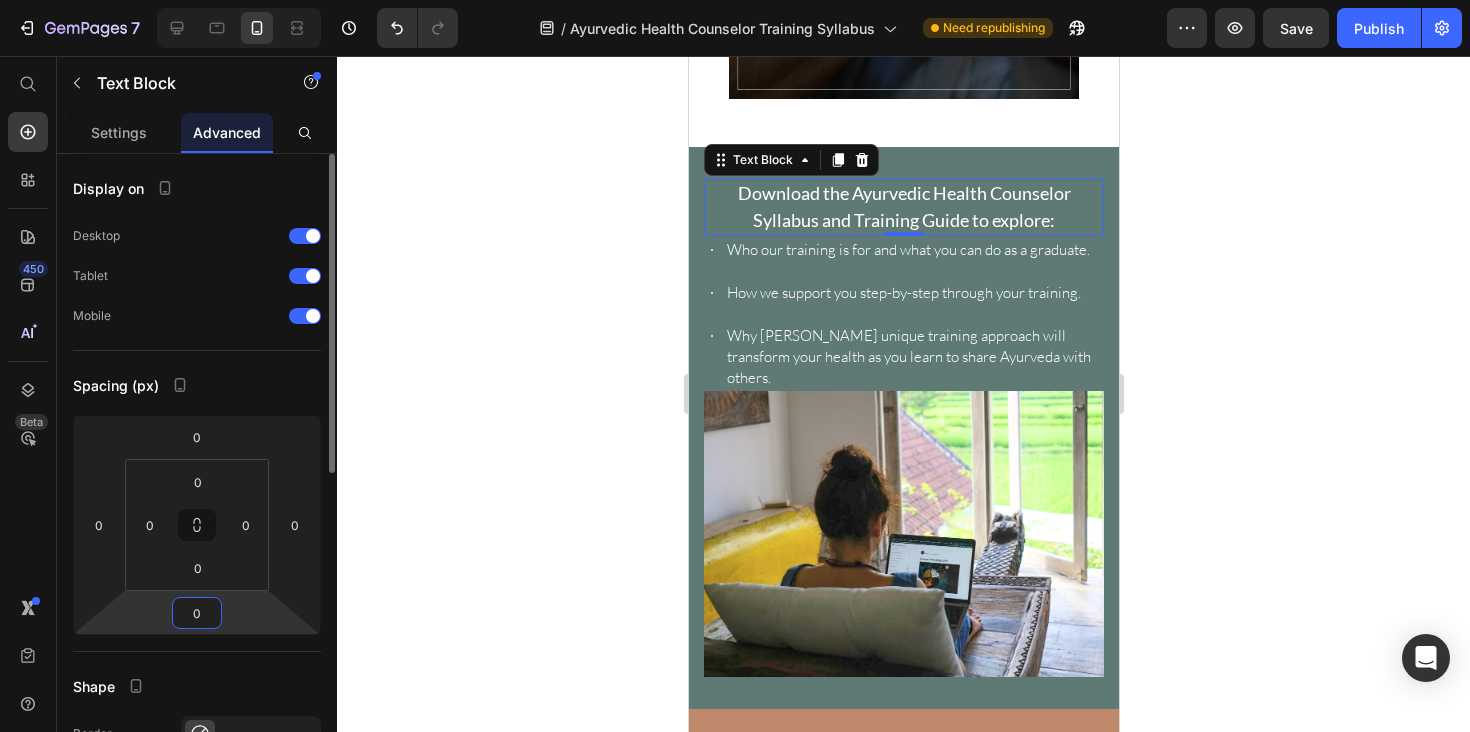 click on "0" at bounding box center (197, 613) 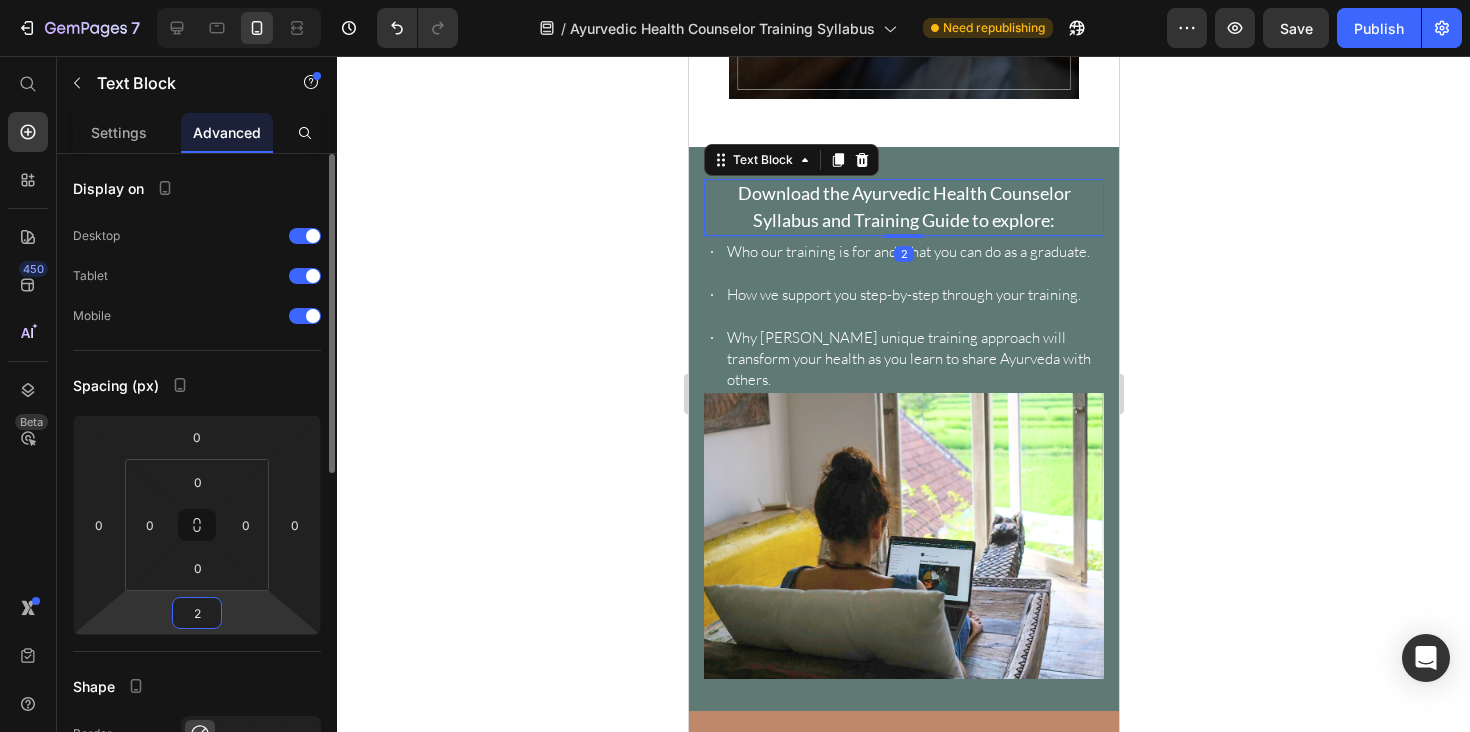 type on "20" 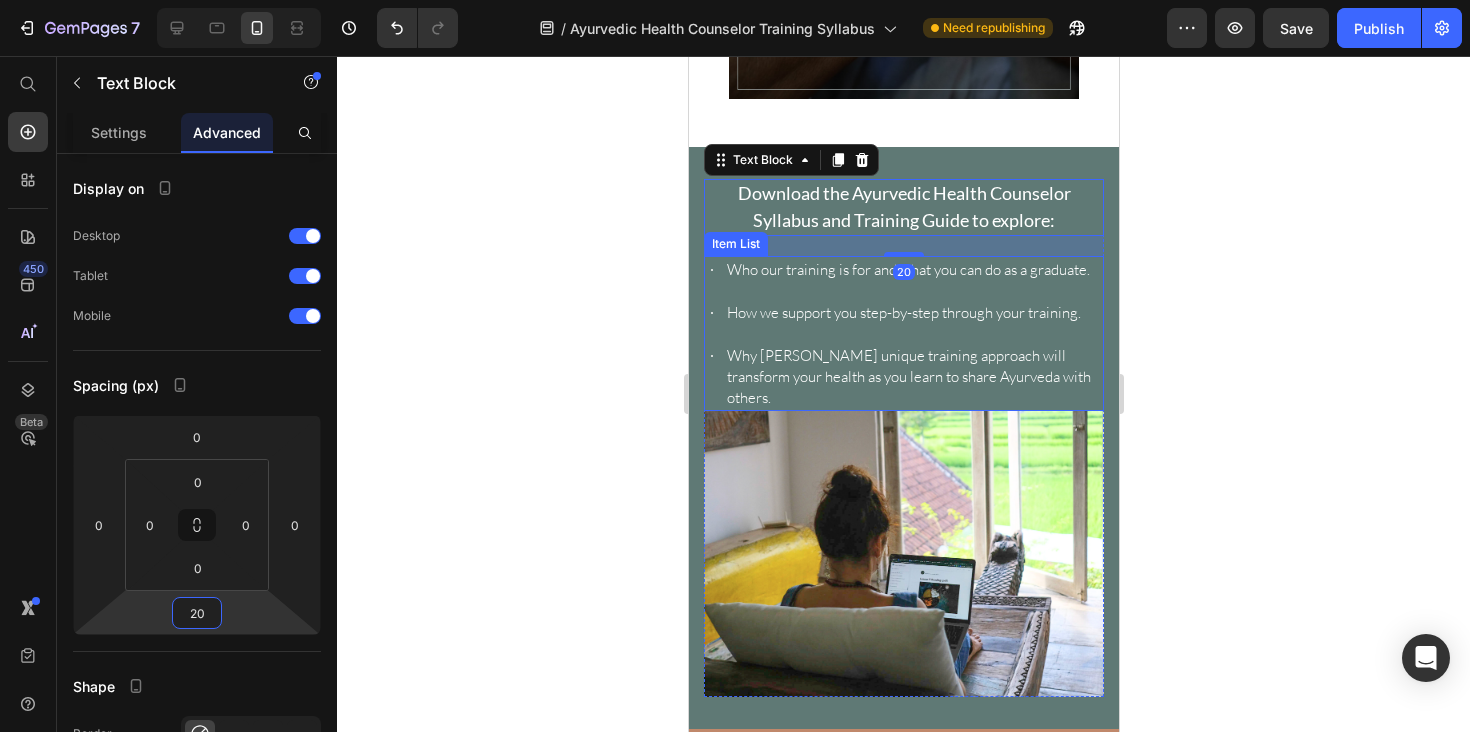 click on "Who our training is for and what you can do as a graduate.
How we support you step-by-step through your training.
Why Hale Pule’s unique training approach will transform your health as you learn to share Ayurveda with others." at bounding box center (903, 333) 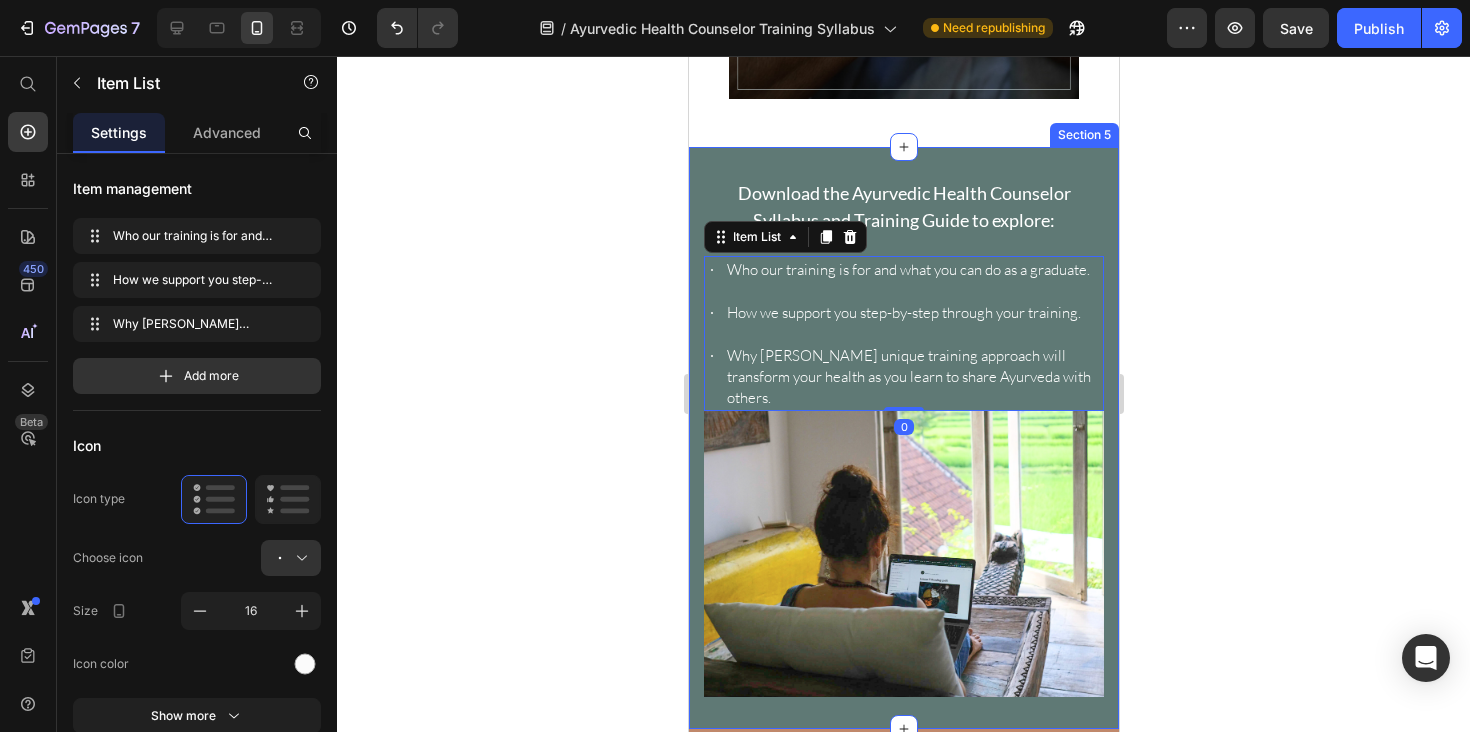 click on "Image Download the Ayurvedic Health Counselor Syllabus and Training Guide to explore: Text Block
Who our training is for and what you can do as a graduate.
How we support you step-by-step through your training.
Why Hale Pule’s unique training approach will transform your health as you learn to share Ayurveda with others. Item List   0 Row Section 5" at bounding box center [903, 437] 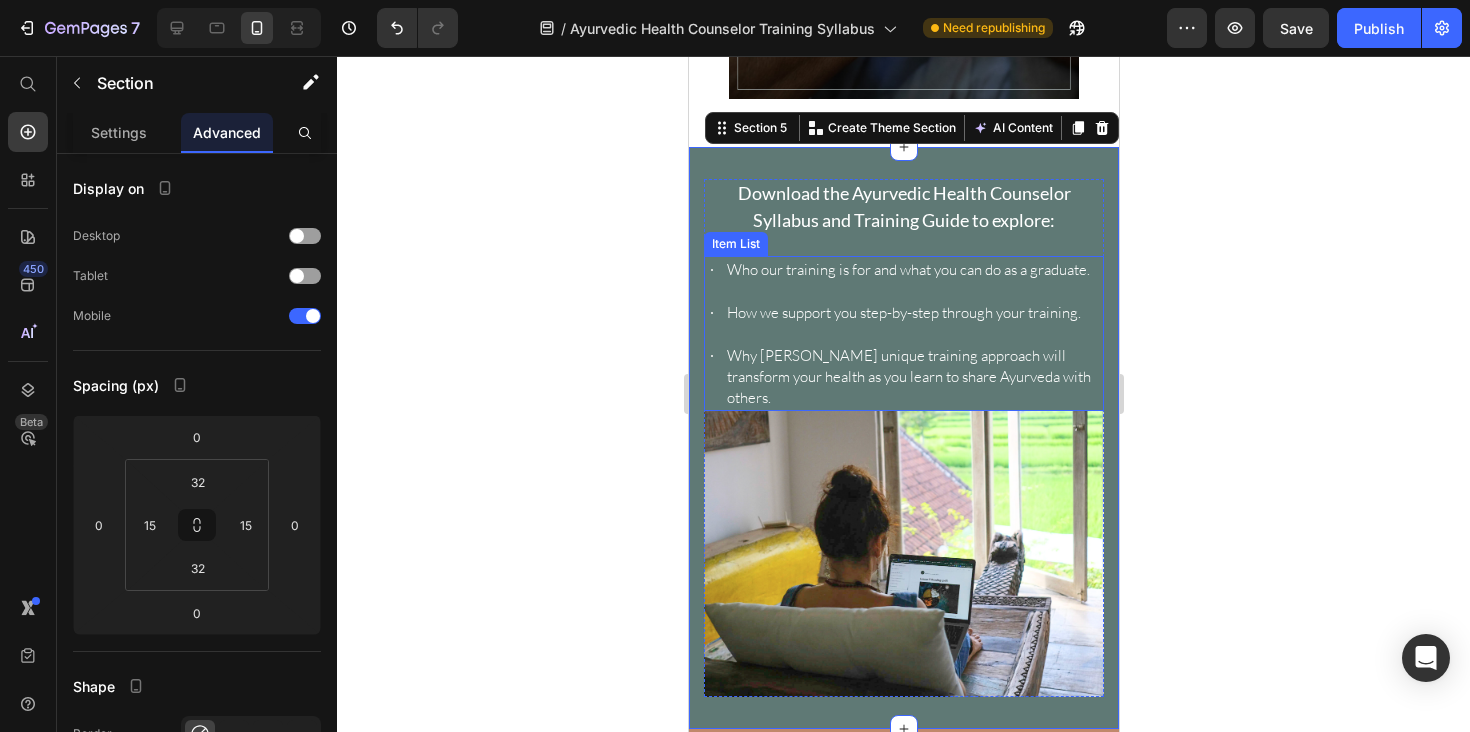 click at bounding box center (903, 554) 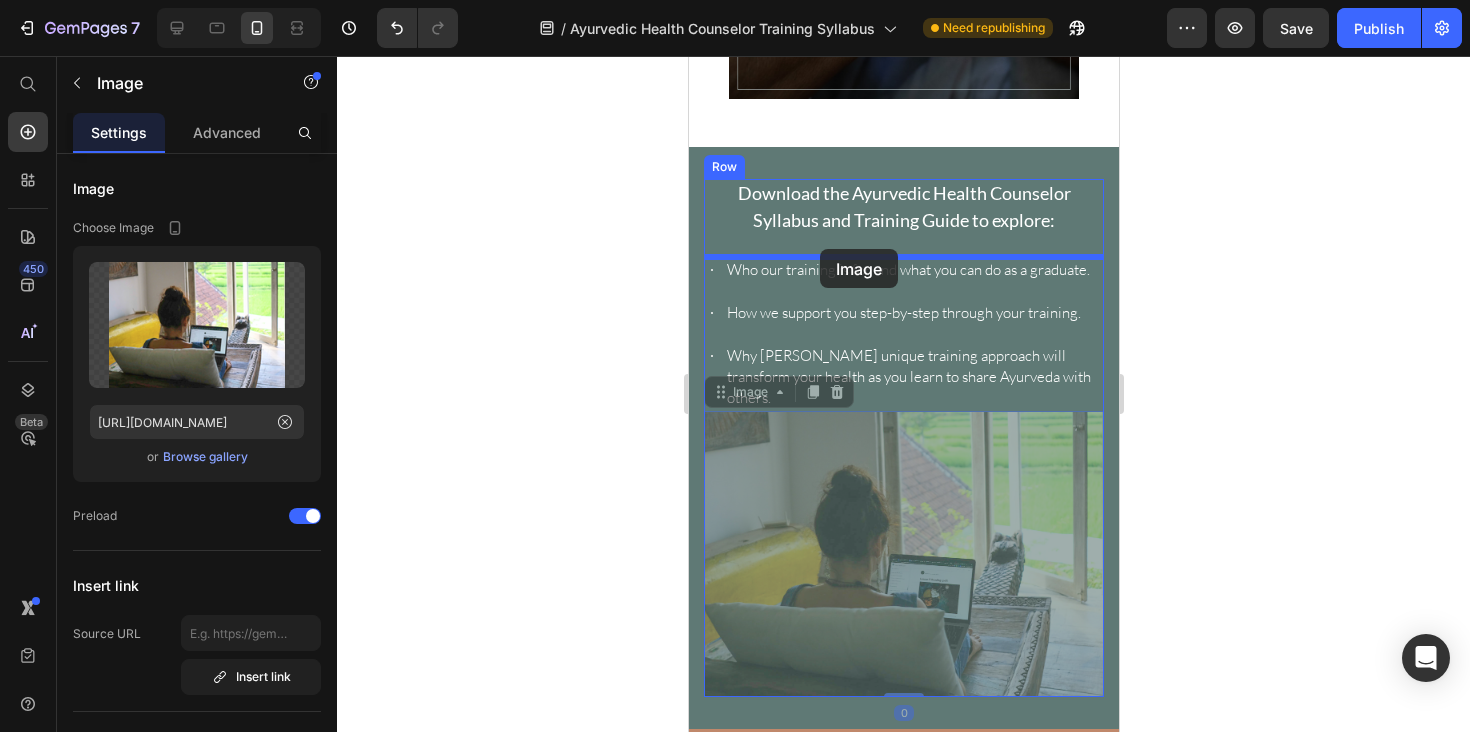 drag, startPoint x: 759, startPoint y: 380, endPoint x: 819, endPoint y: 249, distance: 144.08678 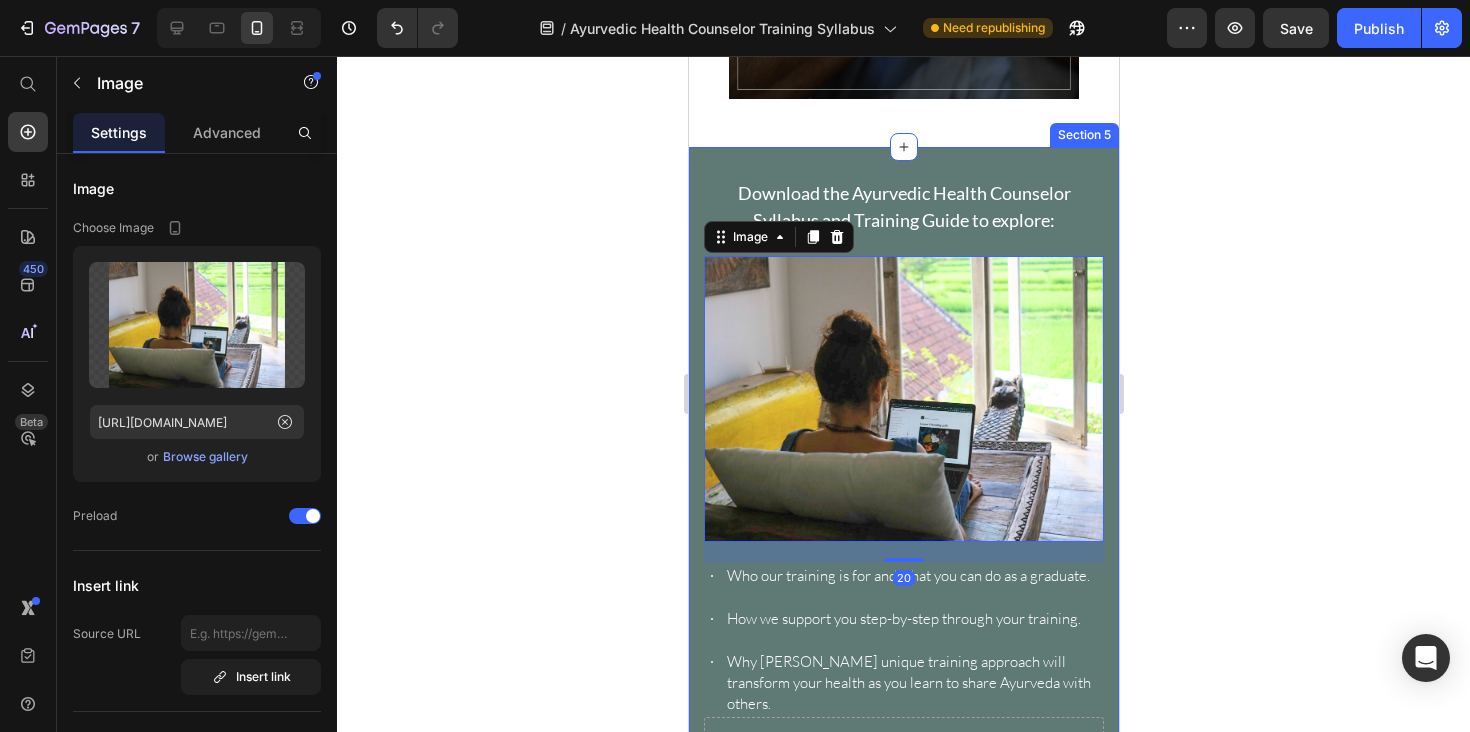 click on "Drop element here Download the Ayurvedic Health Counselor Syllabus and Training Guide to explore: Text Block Image   20
Who our training is for and what you can do as a graduate.
How we support you step-by-step through your training.
Why Hale Pule’s unique training approach will transform your health as you learn to share Ayurveda with others. Item List Row Section 5" at bounding box center (903, 477) 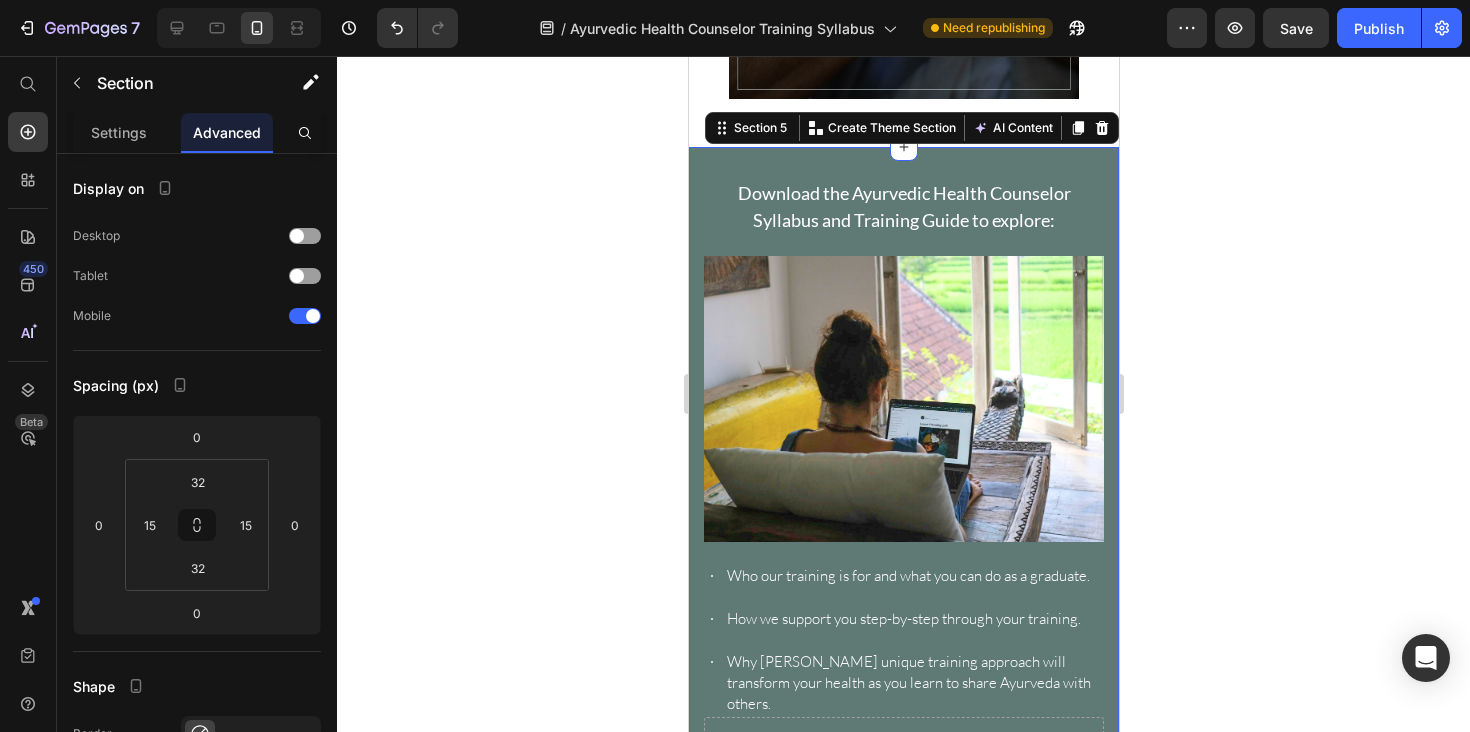 scroll, scrollTop: 766, scrollLeft: 0, axis: vertical 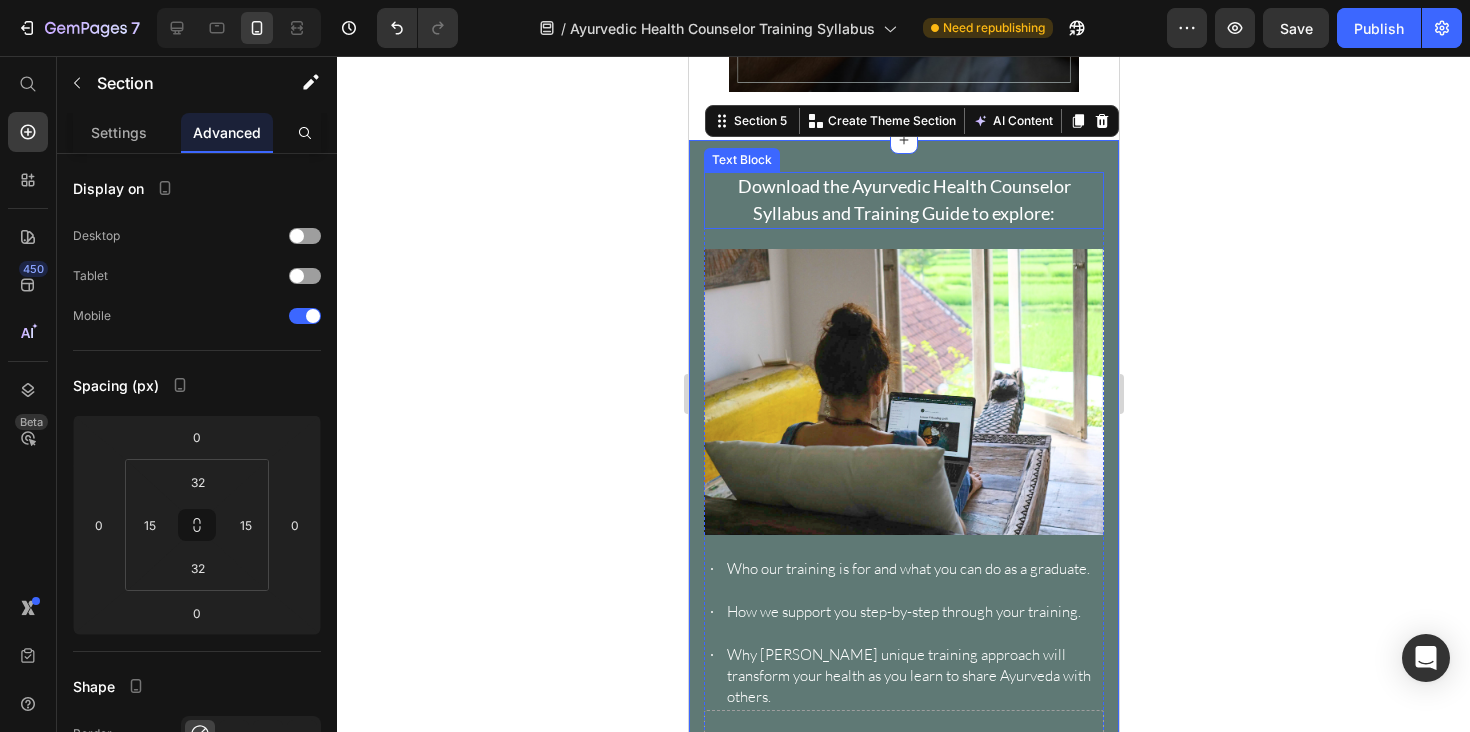 click on "Download the Ayurvedic Health Counselor Syllabus and Training Guide to explore: Text Block Image
Who our training is for and what you can do as a graduate.
How we support you step-by-step through your training.
Why Hale Pule’s unique training approach will transform your health as you learn to share Ayurveda with others. Item List" at bounding box center [903, 440] 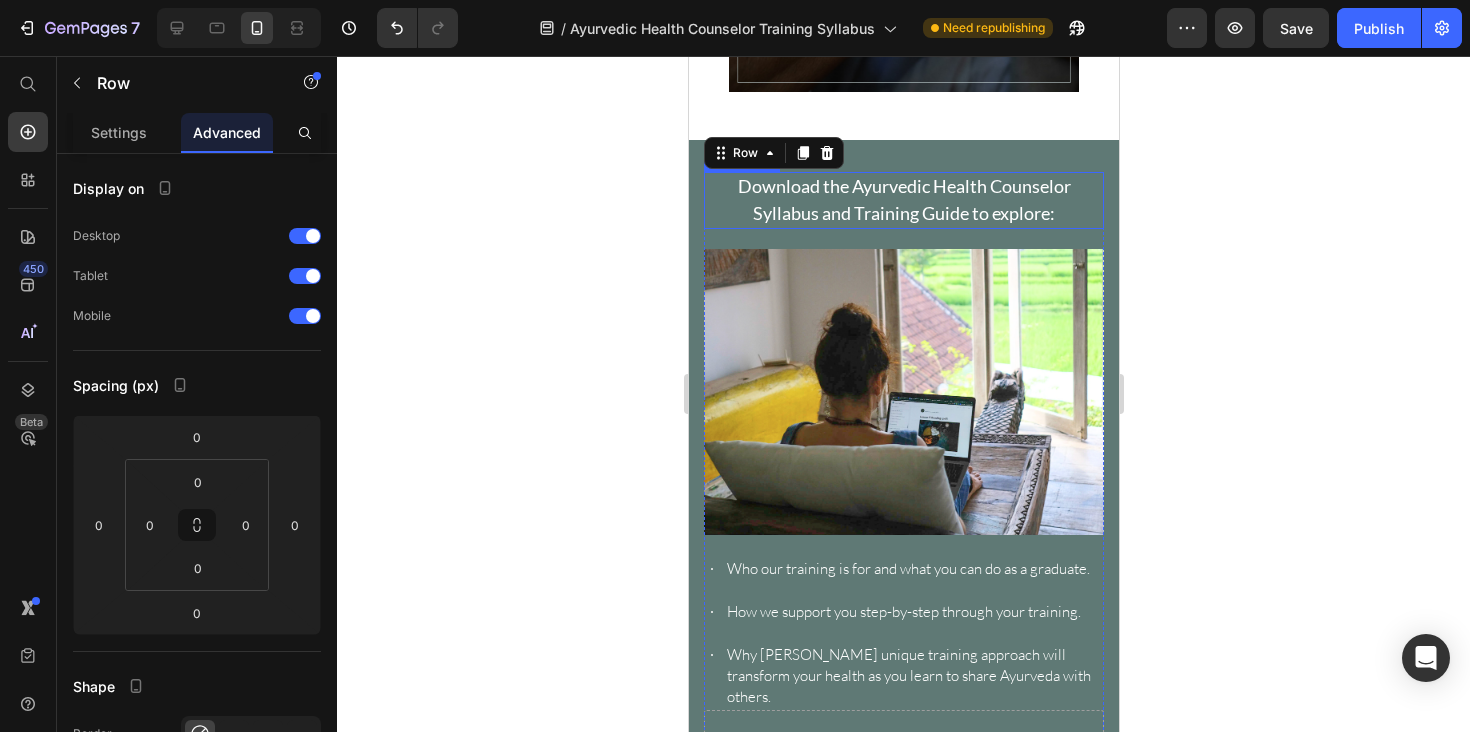 click on "Download the Ayurvedic Health Counselor Syllabus and Training Guide to explore:" at bounding box center (903, 199) 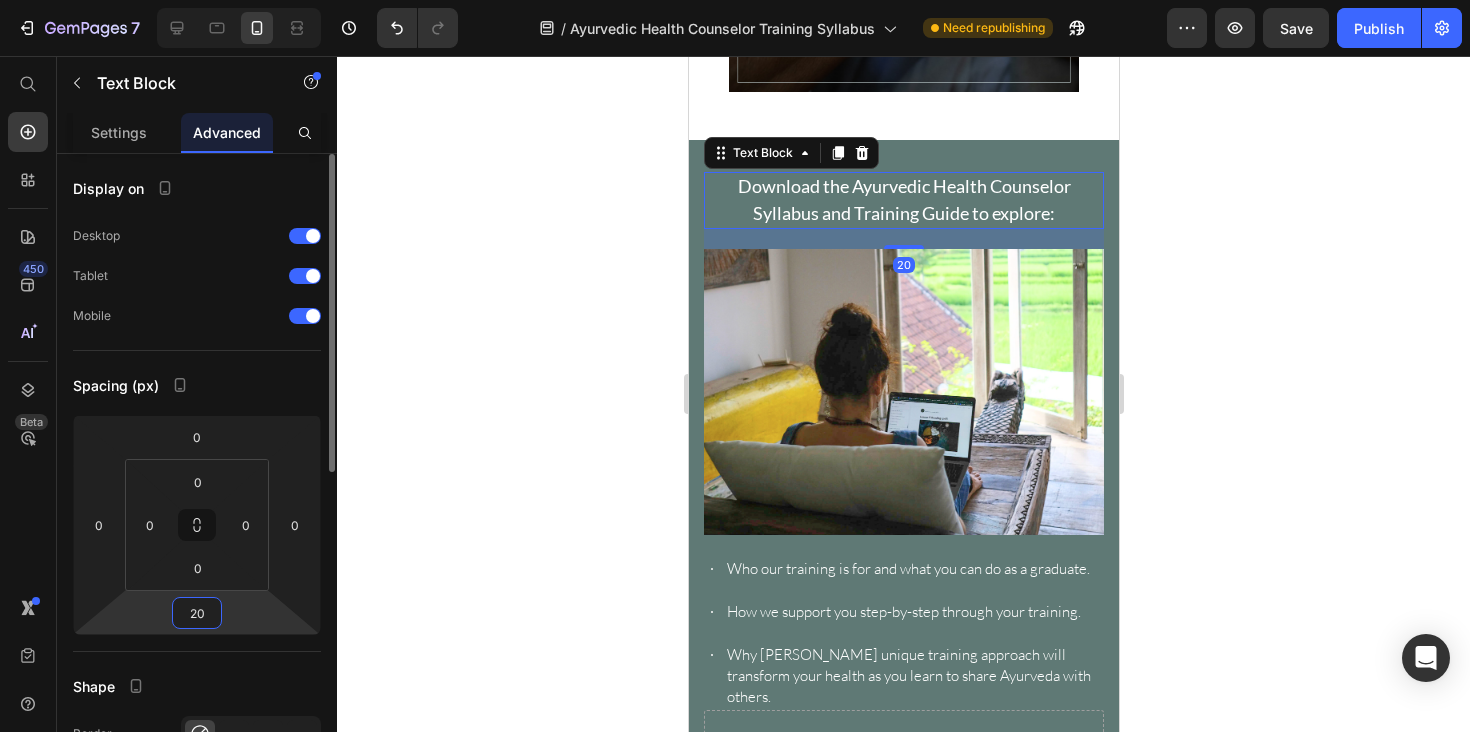 click on "20" at bounding box center (197, 613) 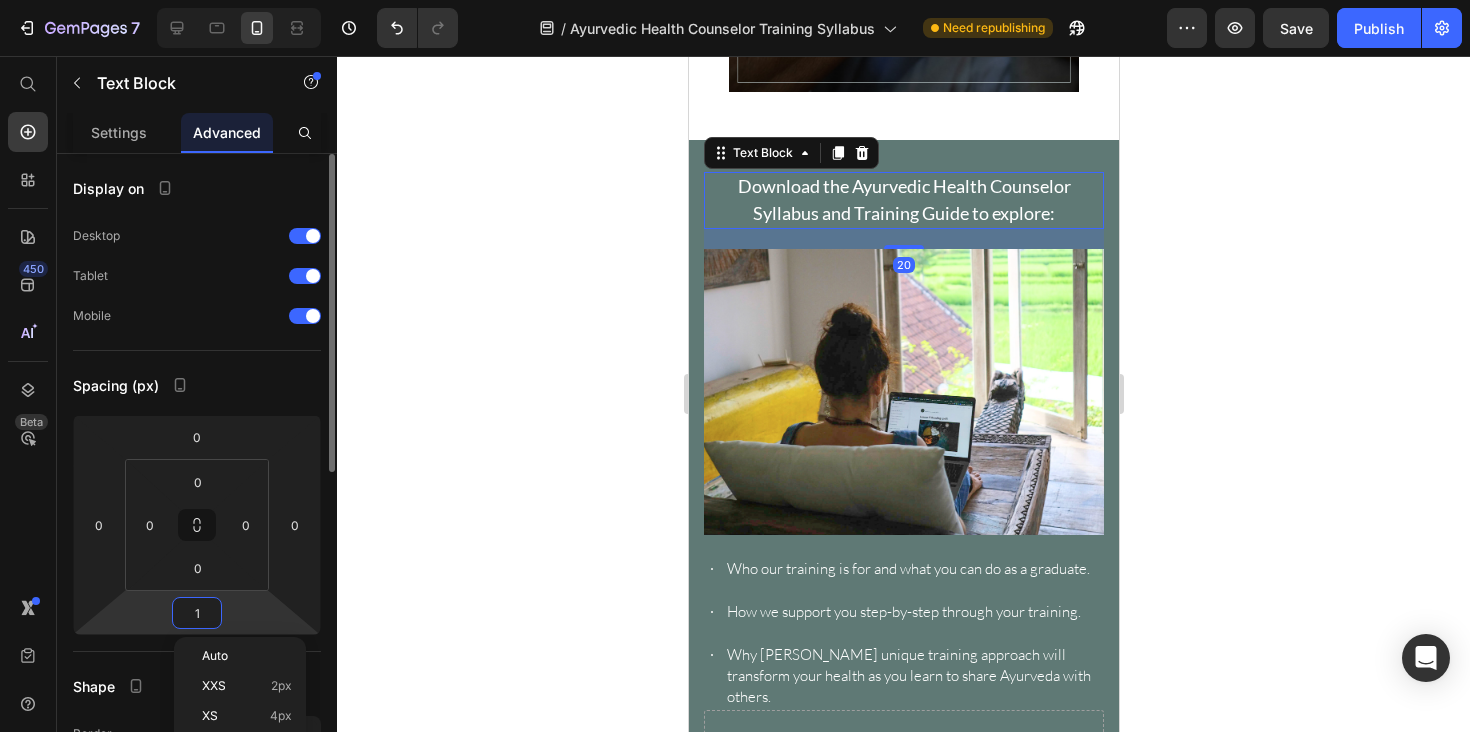 type on "15" 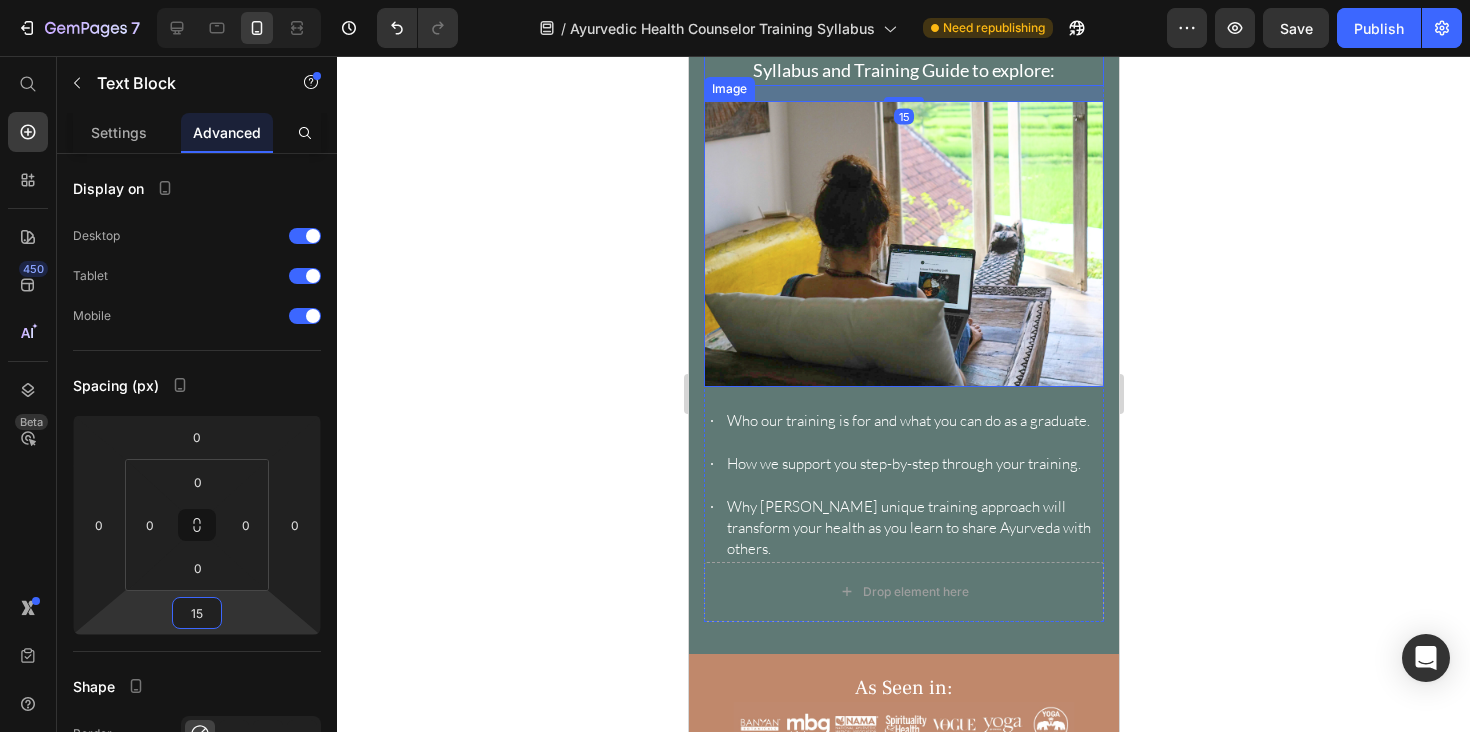 scroll, scrollTop: 944, scrollLeft: 0, axis: vertical 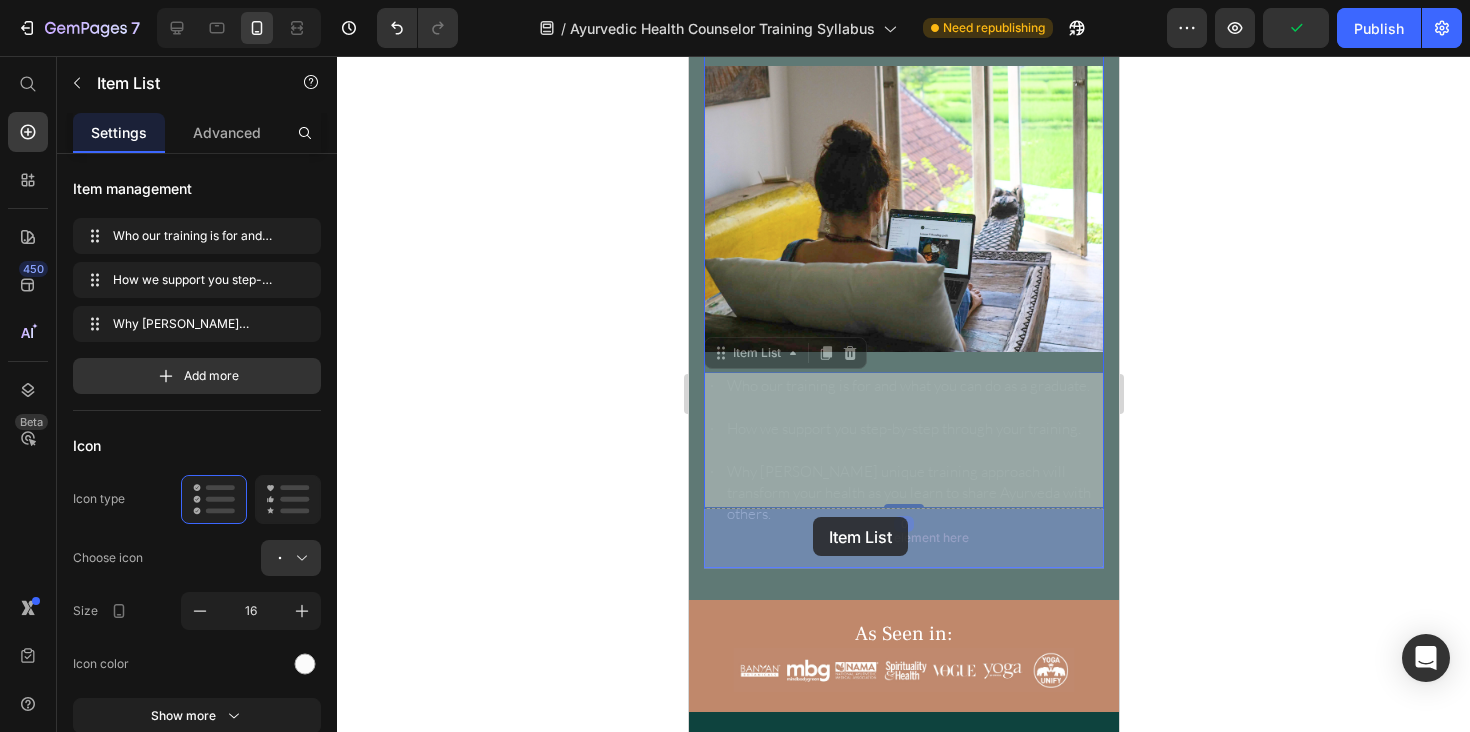 drag, startPoint x: 815, startPoint y: 450, endPoint x: 812, endPoint y: 517, distance: 67.06713 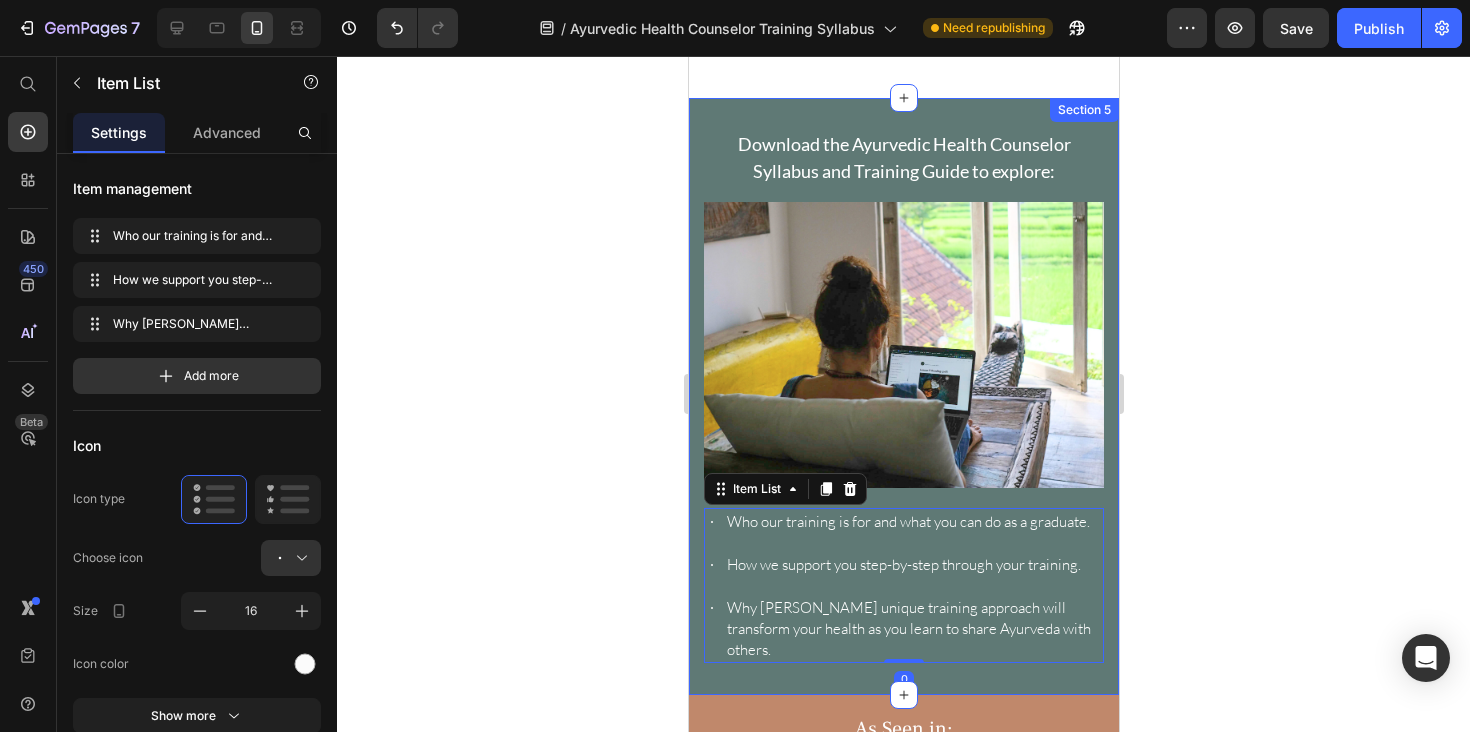 click on "Section 5" at bounding box center (1083, 110) 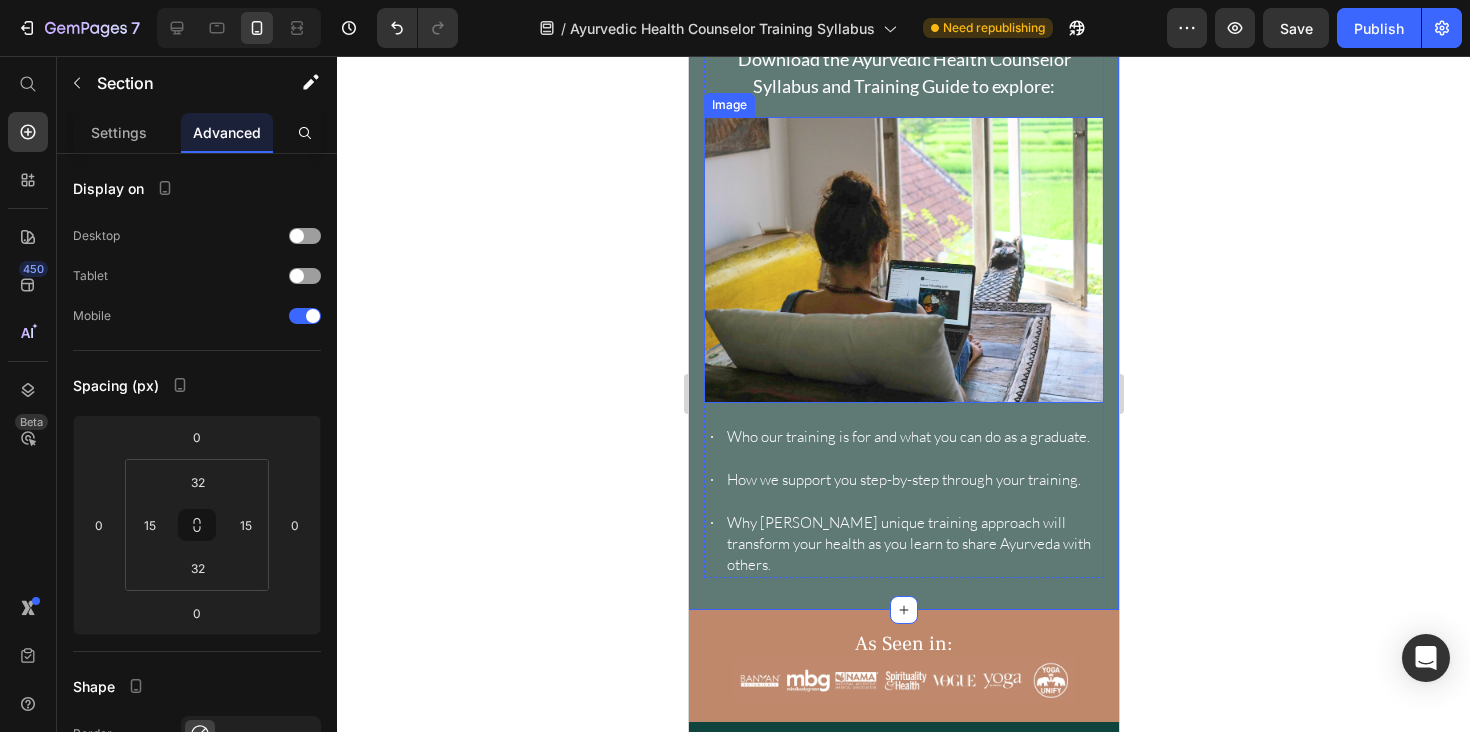 scroll, scrollTop: 959, scrollLeft: 0, axis: vertical 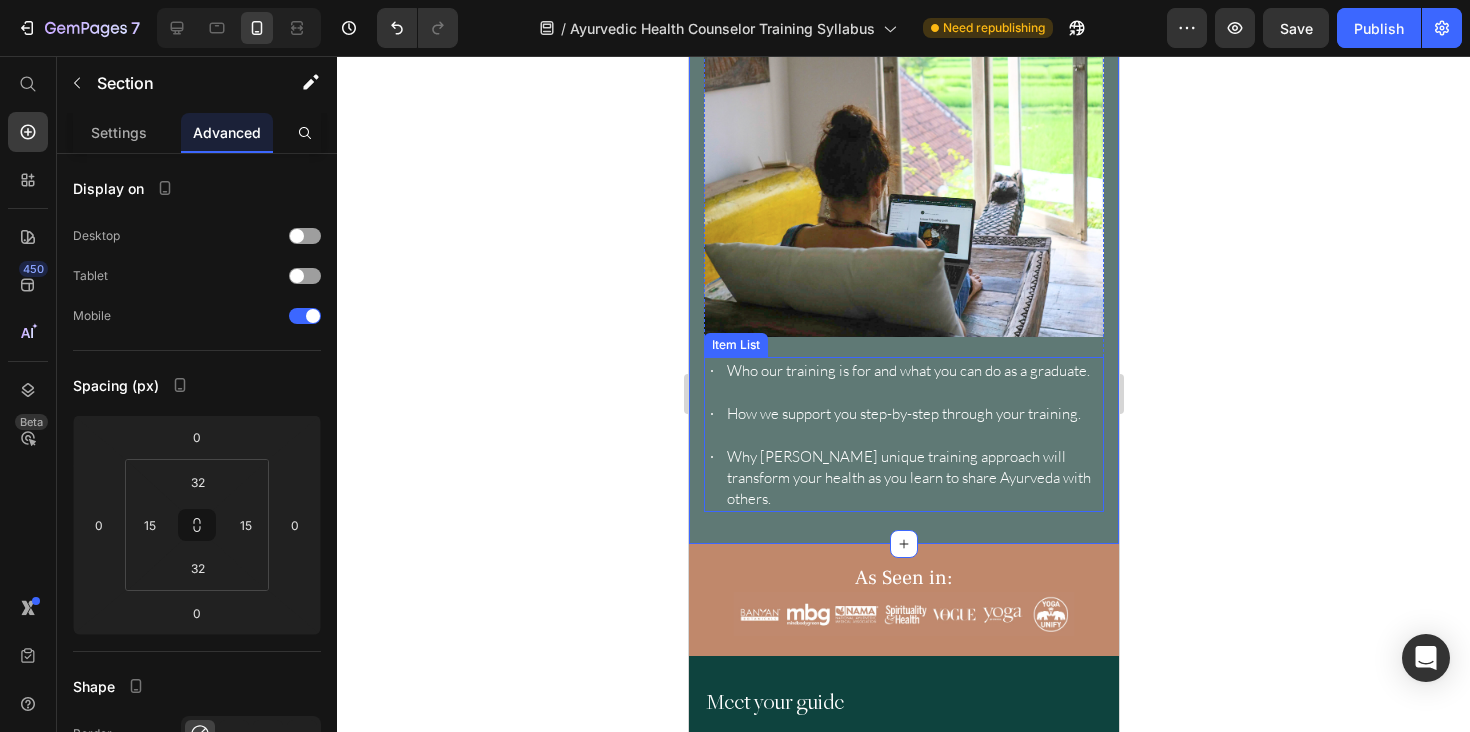 click on "Who our training is for and what you can do as a graduate." at bounding box center [907, 370] 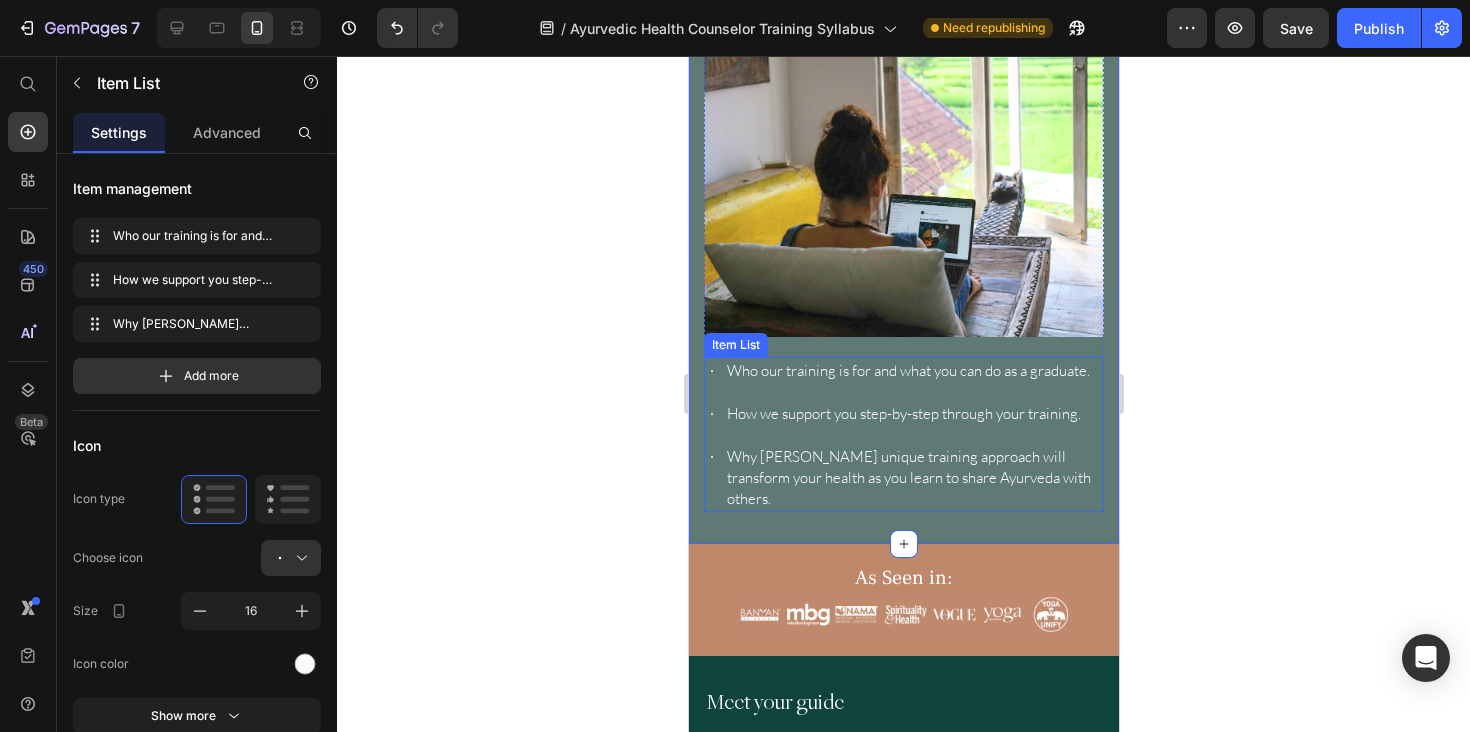 click on "Who our training is for and what you can do as a graduate." at bounding box center [907, 370] 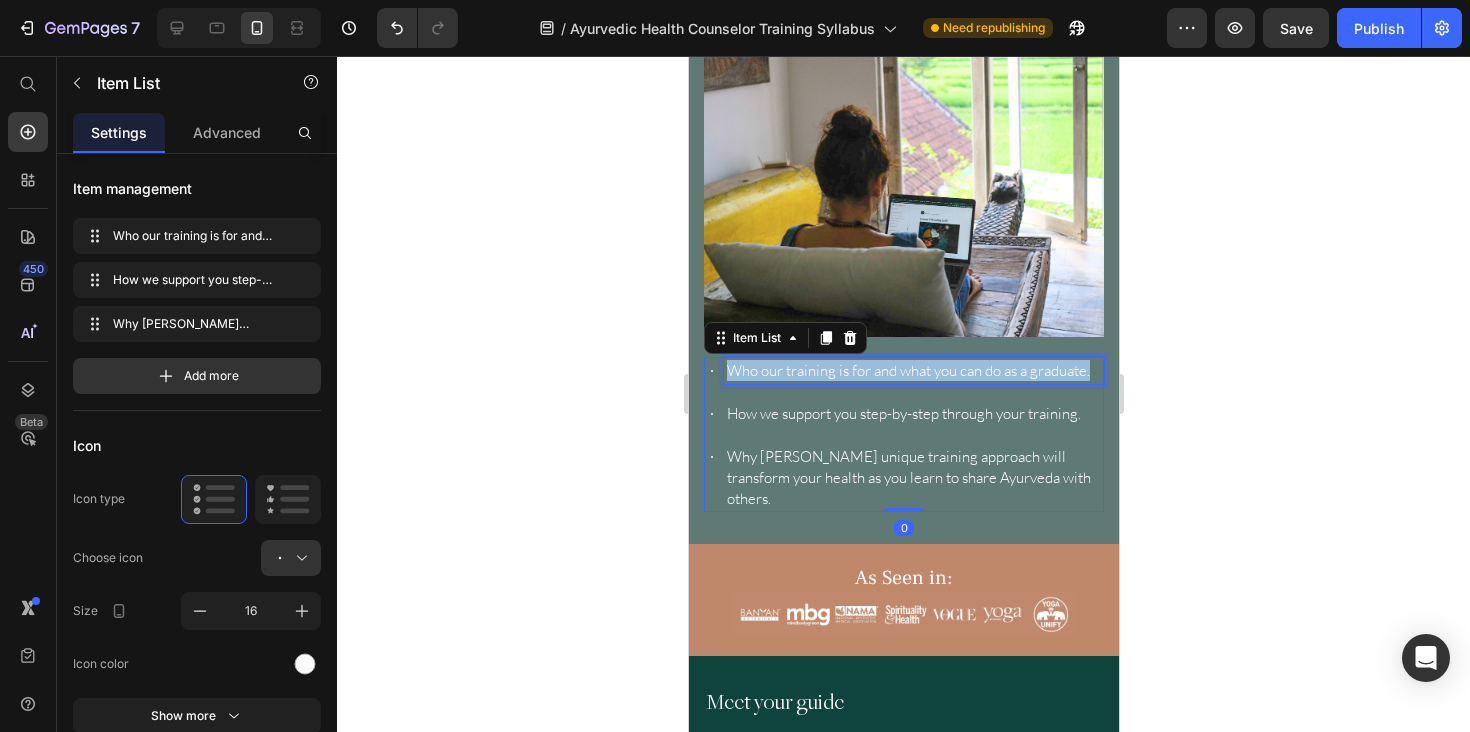 click on "Who our training is for and what you can do as a graduate." at bounding box center (907, 370) 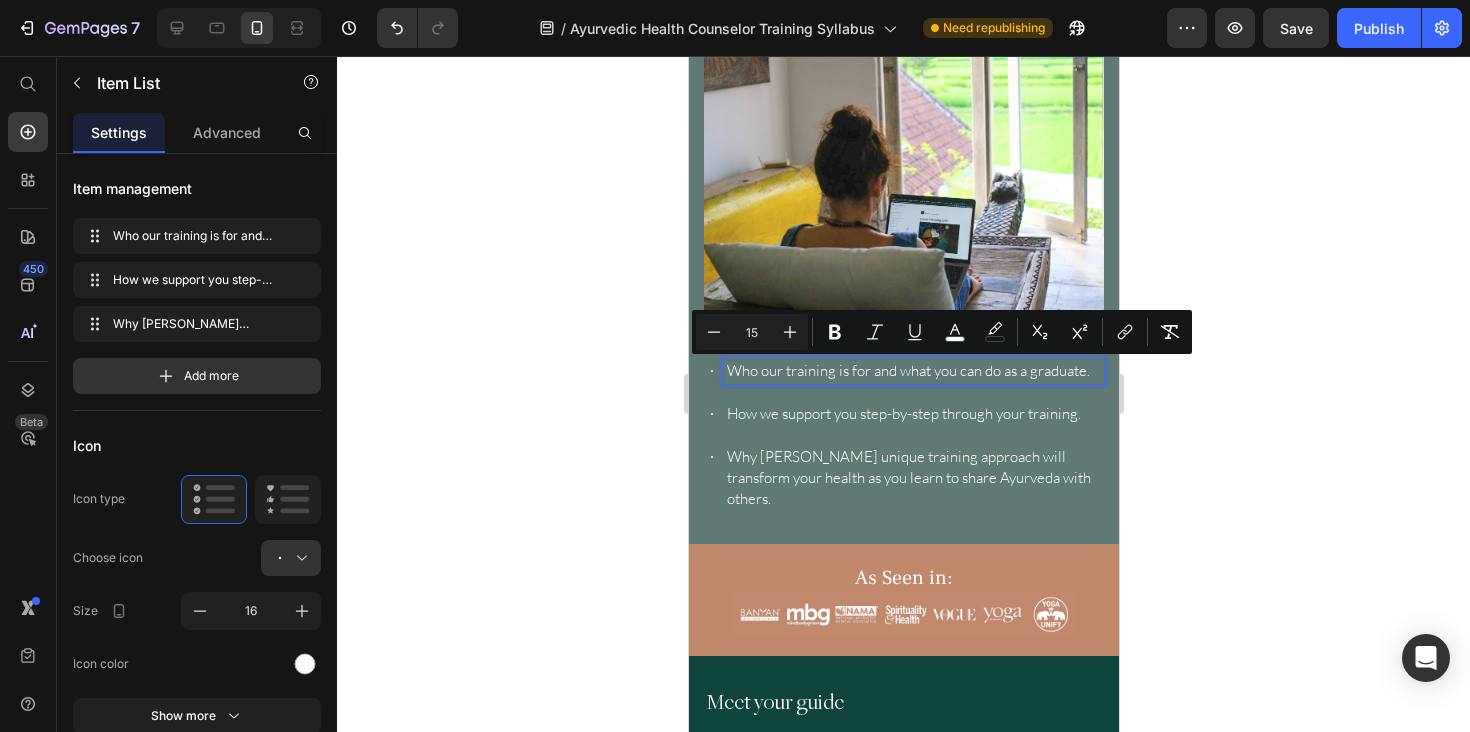 click on "How we support you step-by-step through your training." at bounding box center (903, 413) 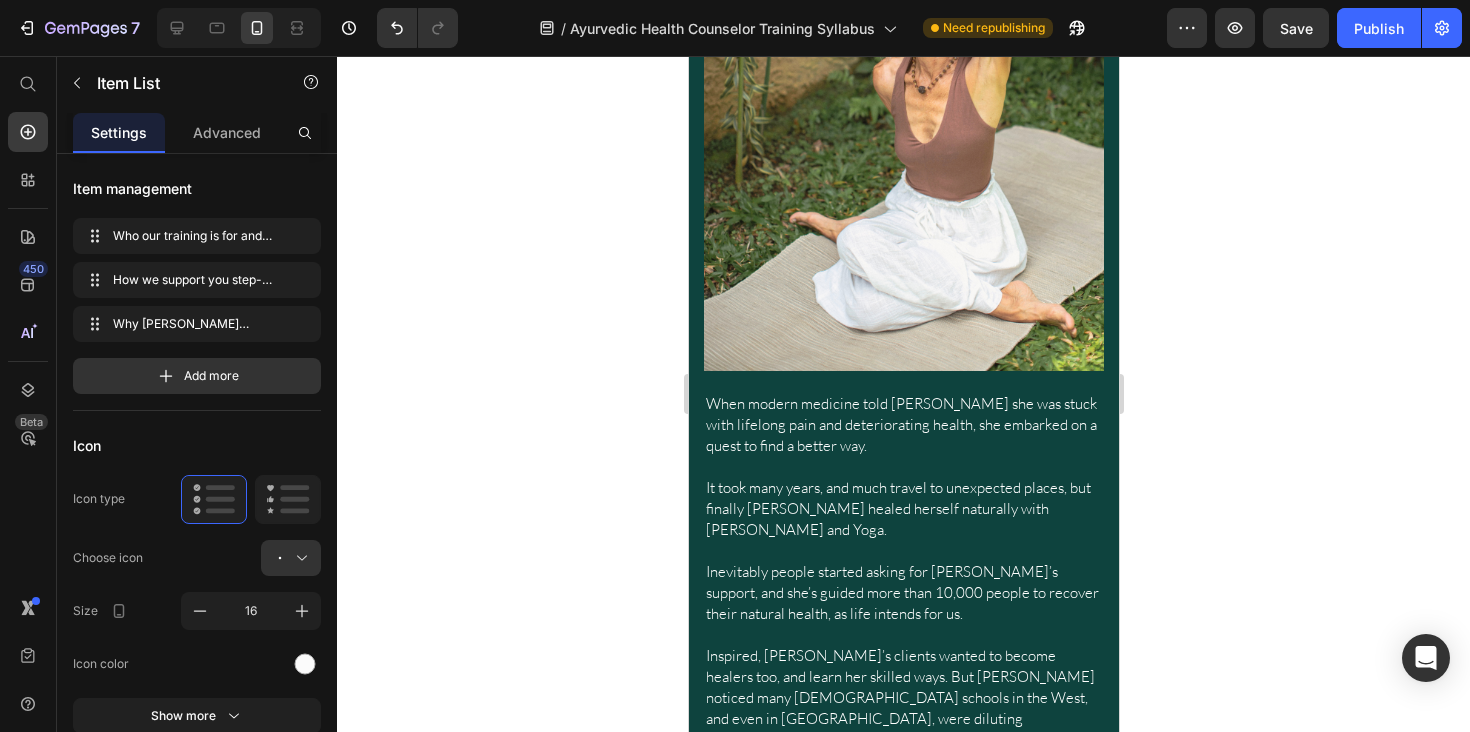scroll, scrollTop: 1857, scrollLeft: 0, axis: vertical 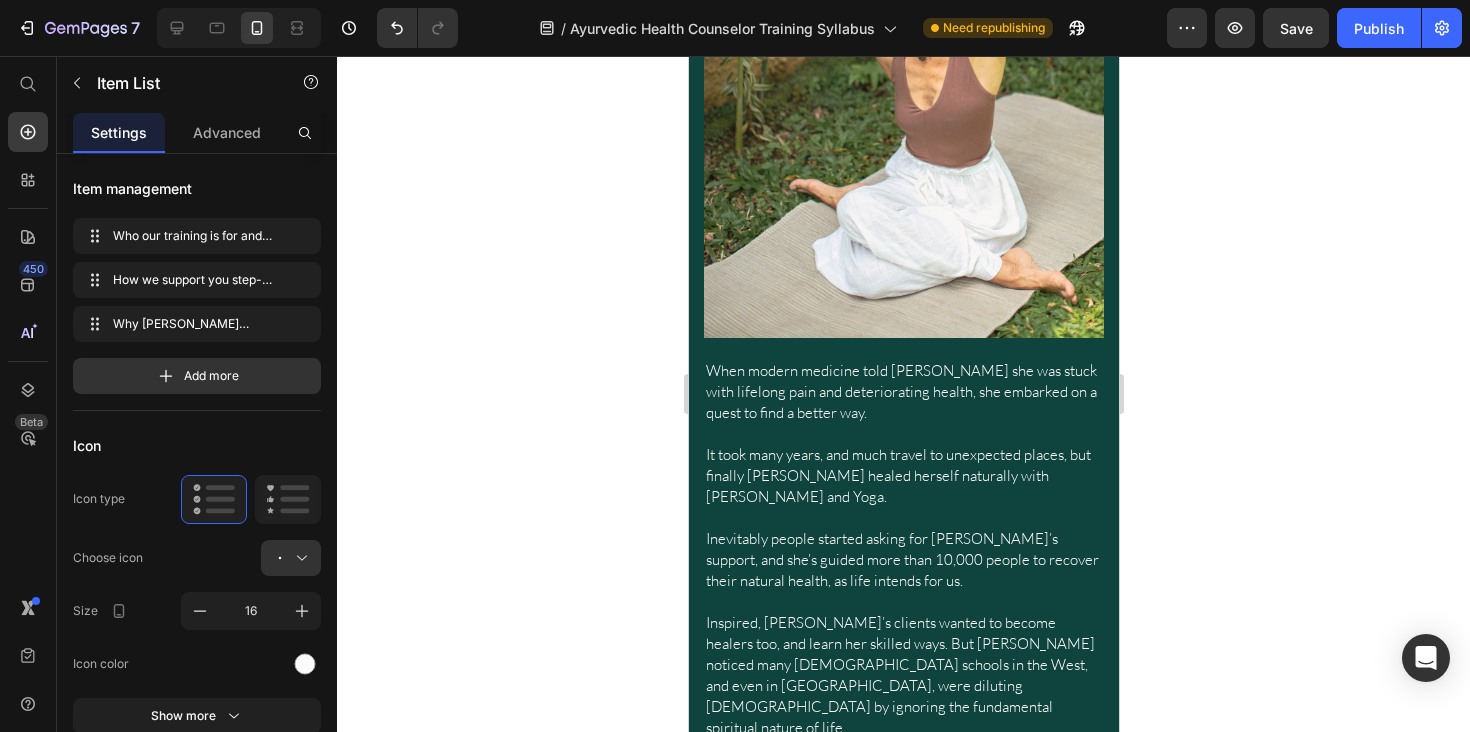 click at bounding box center [903, 433] 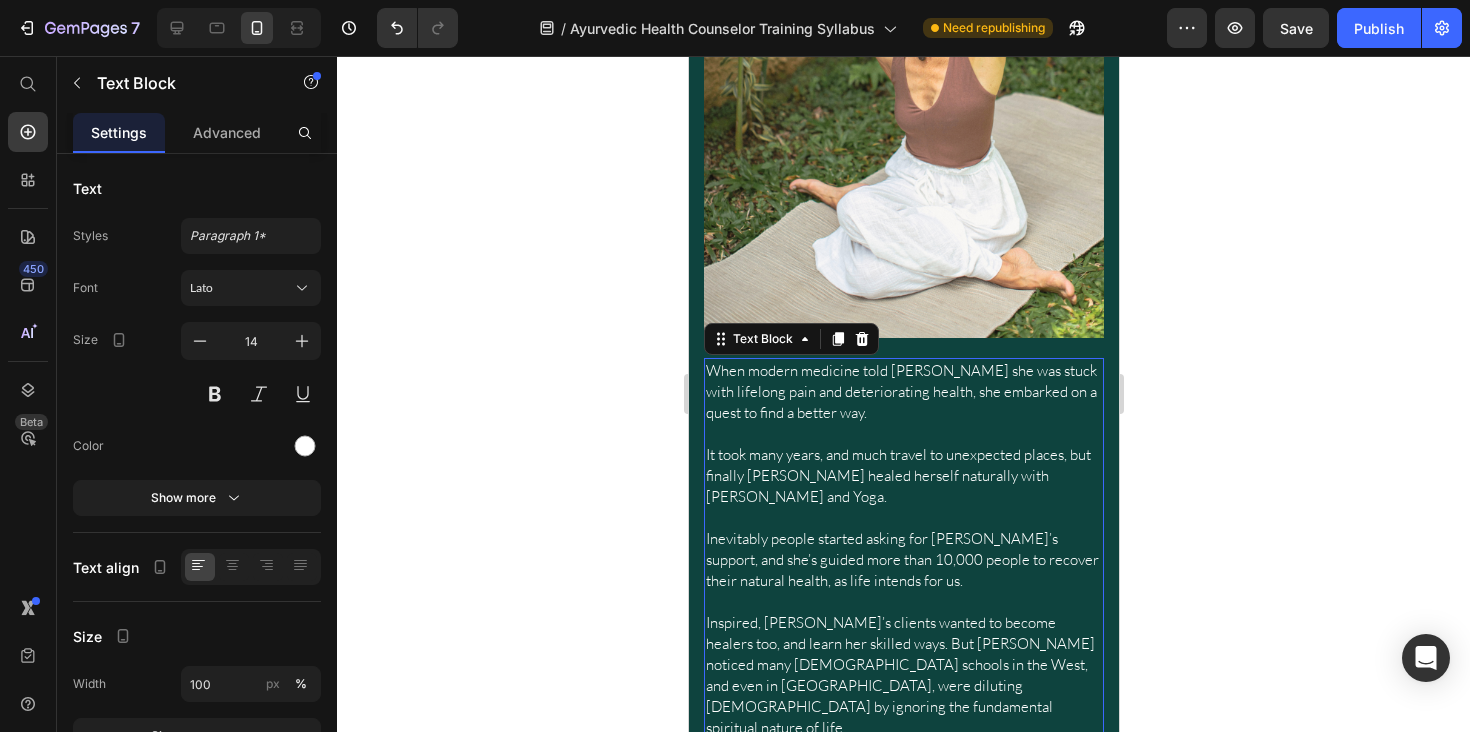 click at bounding box center [903, 433] 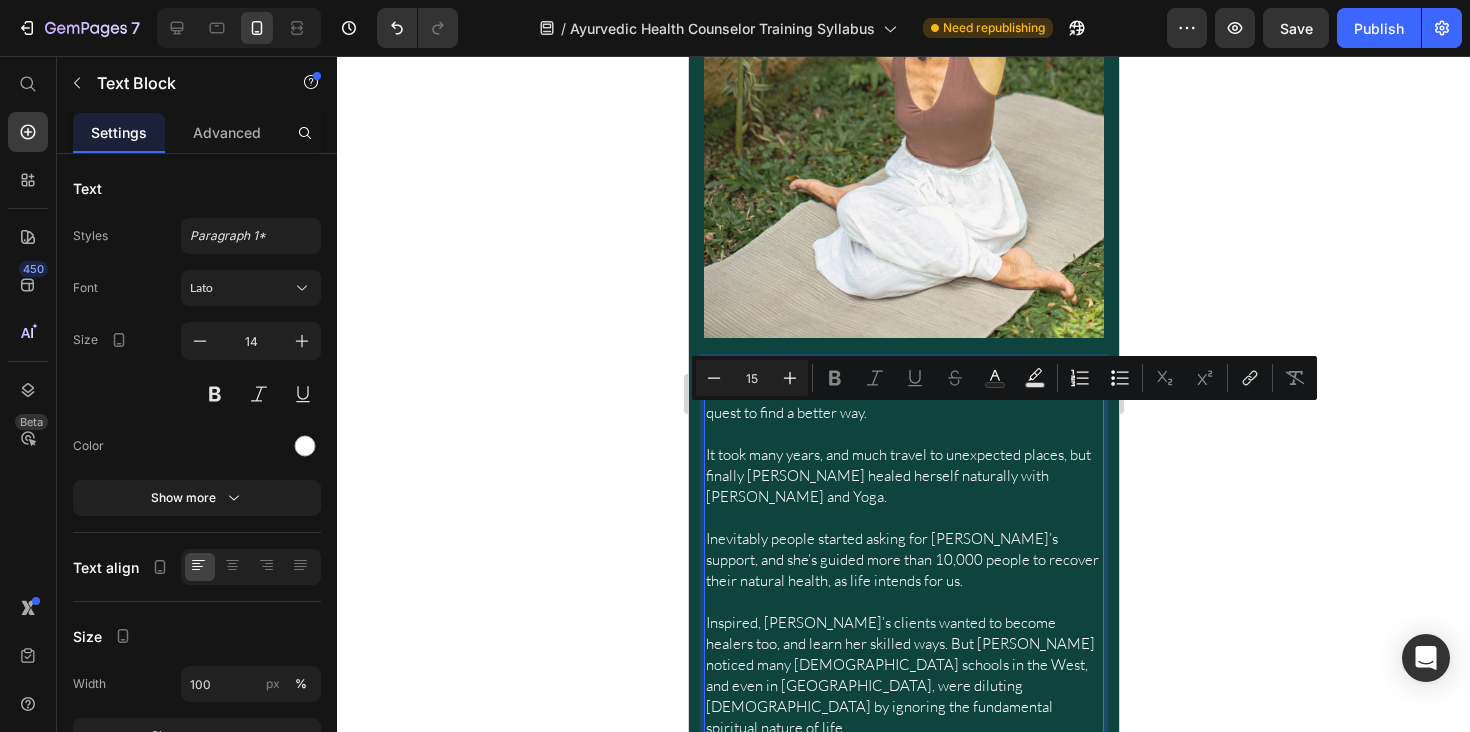 click on "It took many years, and much travel to unexpected places, but finally Myra healed herself naturally with Ayurveda and Yoga." at bounding box center (897, 475) 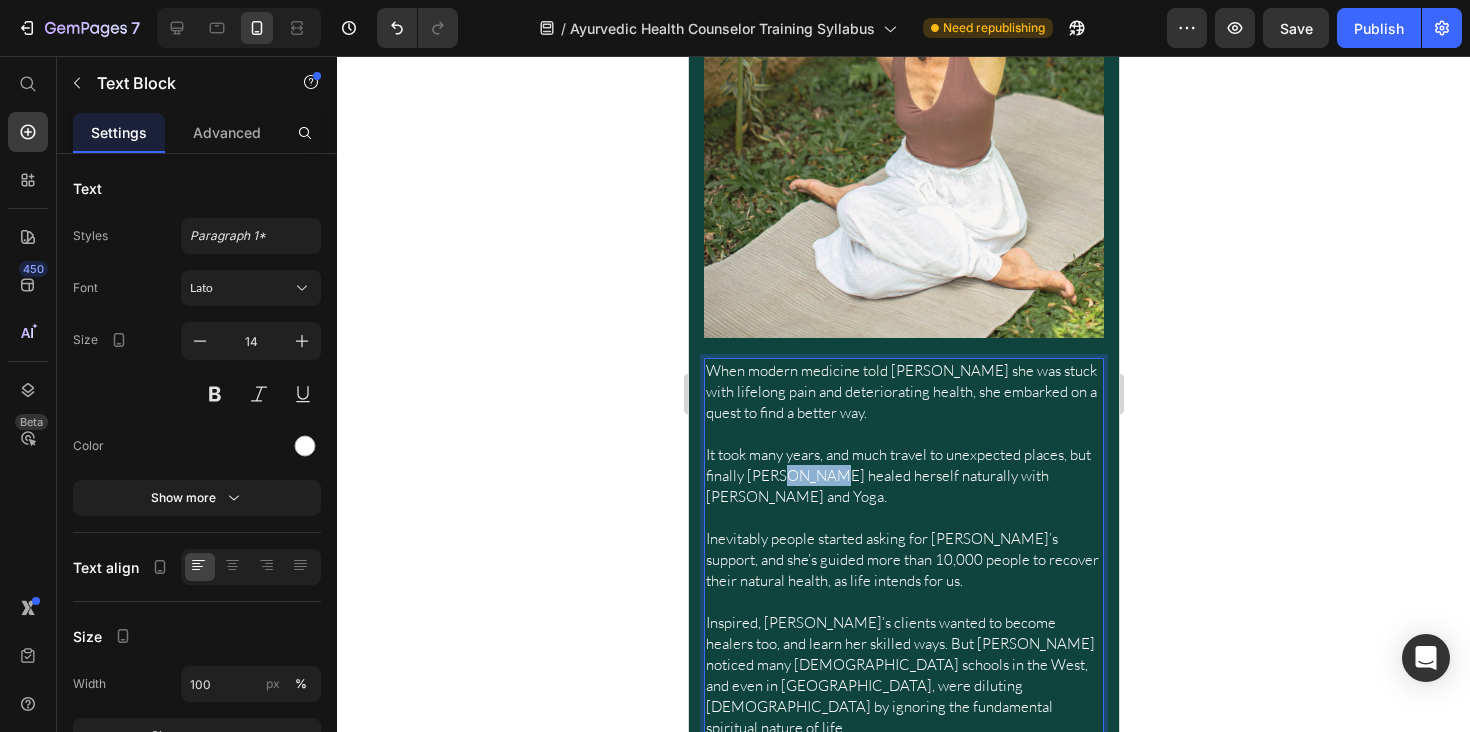 click on "It took many years, and much travel to unexpected places, but finally Myra healed herself naturally with Ayurveda and Yoga." at bounding box center [897, 475] 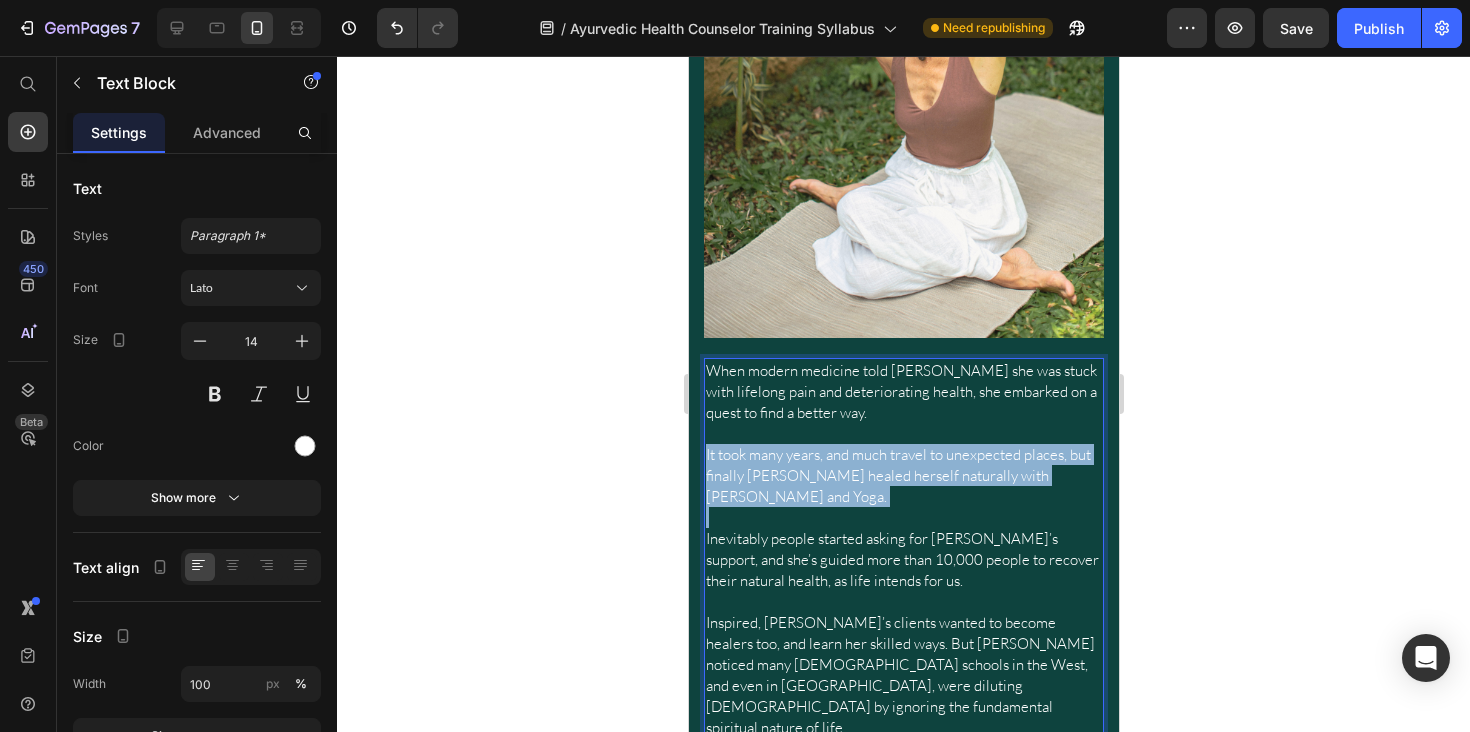 click on "It took many years, and much travel to unexpected places, but finally Myra healed herself naturally with Ayurveda and Yoga." at bounding box center (897, 475) 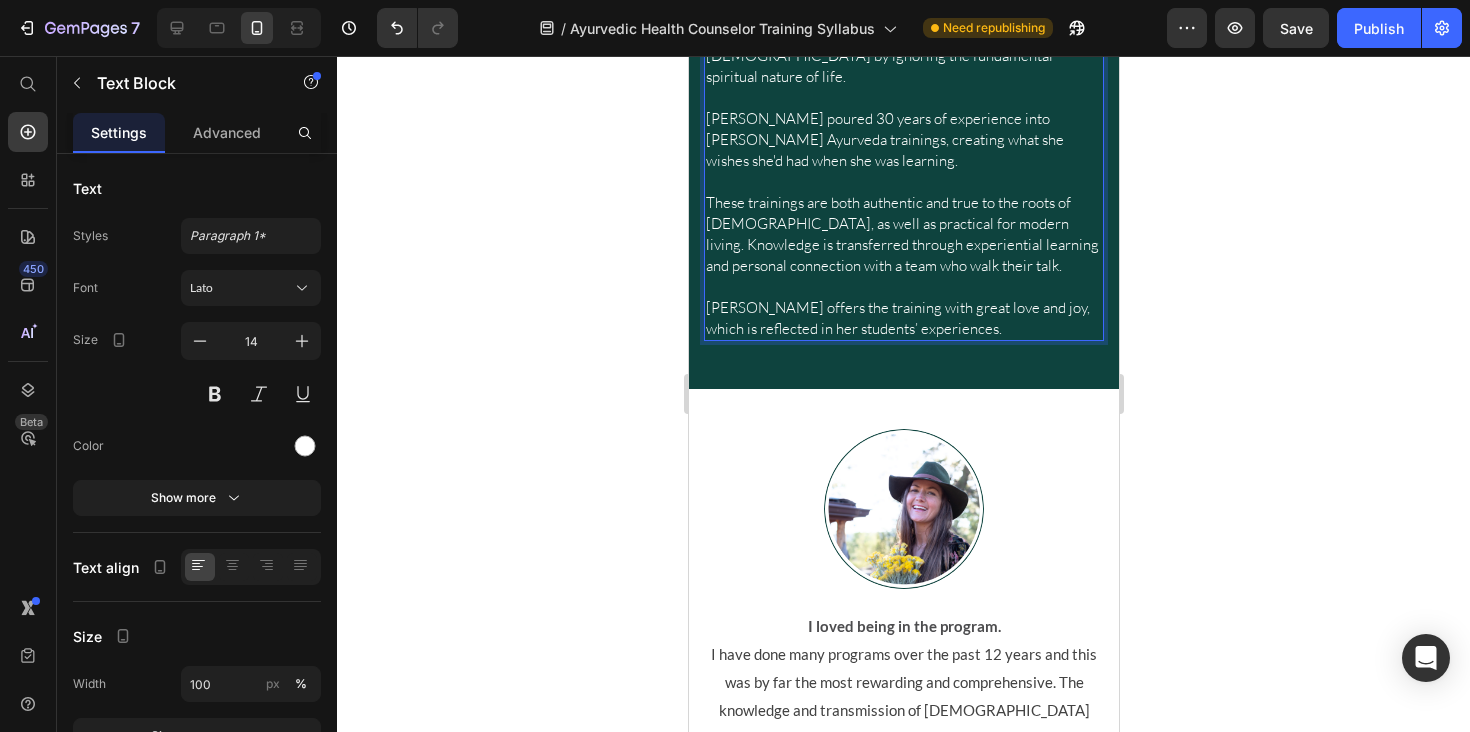 scroll, scrollTop: 2575, scrollLeft: 0, axis: vertical 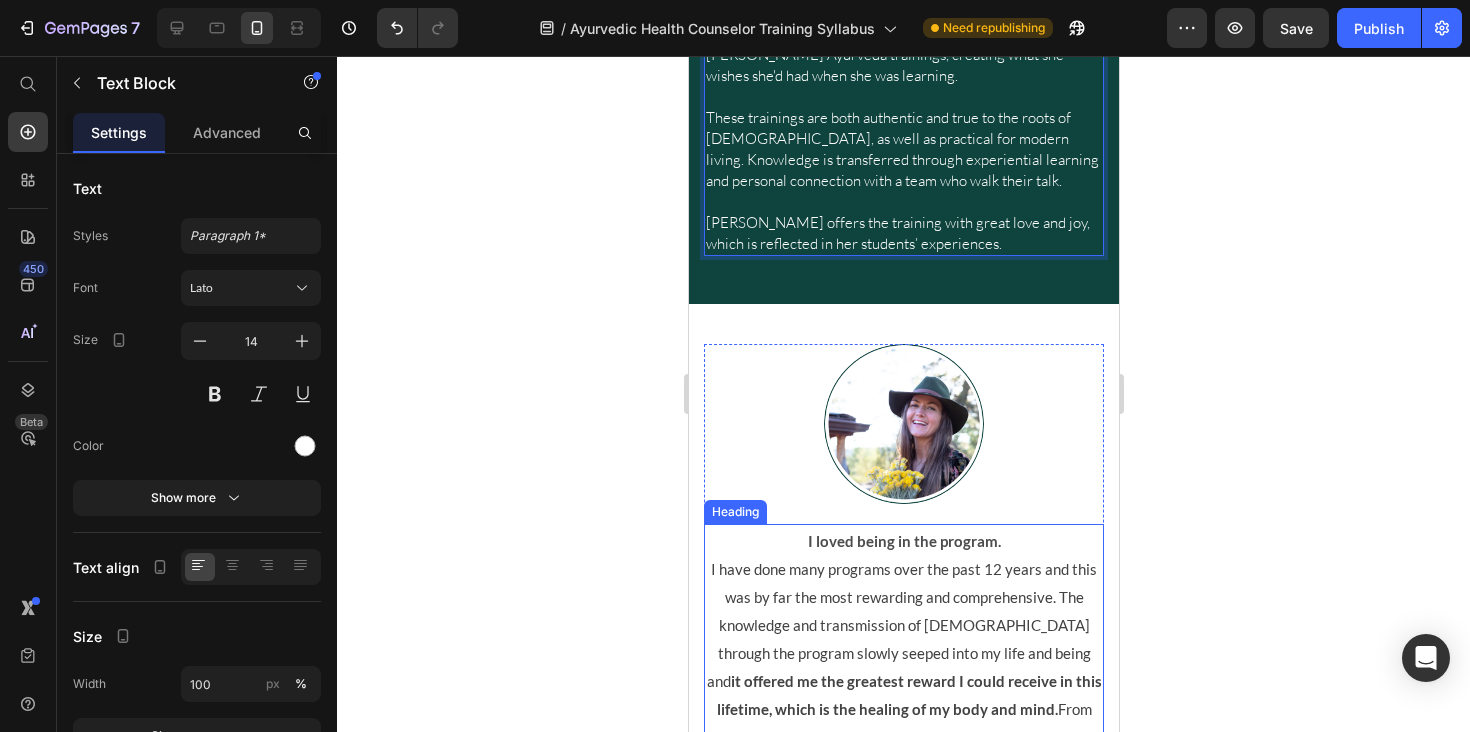 click on "I loved being in the program. I have done many programs over the past 12 years and this was by far the most rewarding and comprehensive. The knowledge and transmission of Ayurveda through the program slowly seeped into my life and being and  it offered me the greatest reward I could receive in this lifetime, which is the healing of my body and mind.  From this place I am more integrated and whole, and the nature of my dharma and my service in the world comes from a different place now." at bounding box center [903, 666] 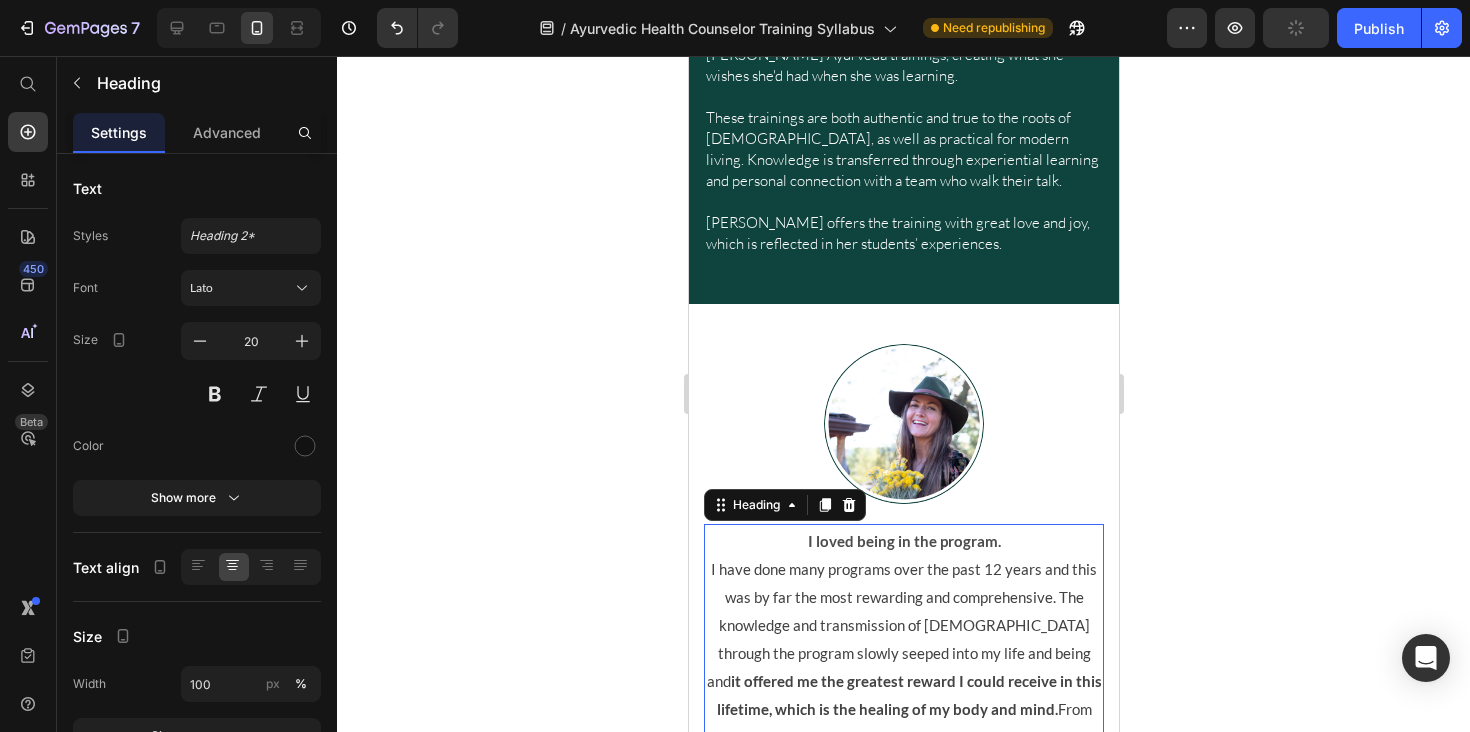 click on "I loved being in the program. I have done many programs over the past 12 years and this was by far the most rewarding and comprehensive. The knowledge and transmission of Ayurveda through the program slowly seeped into my life and being and  it offered me the greatest reward I could receive in this lifetime, which is the healing of my body and mind.  From this place I am more integrated and whole, and the nature of my dharma and my service in the world comes from a different place now." at bounding box center [903, 666] 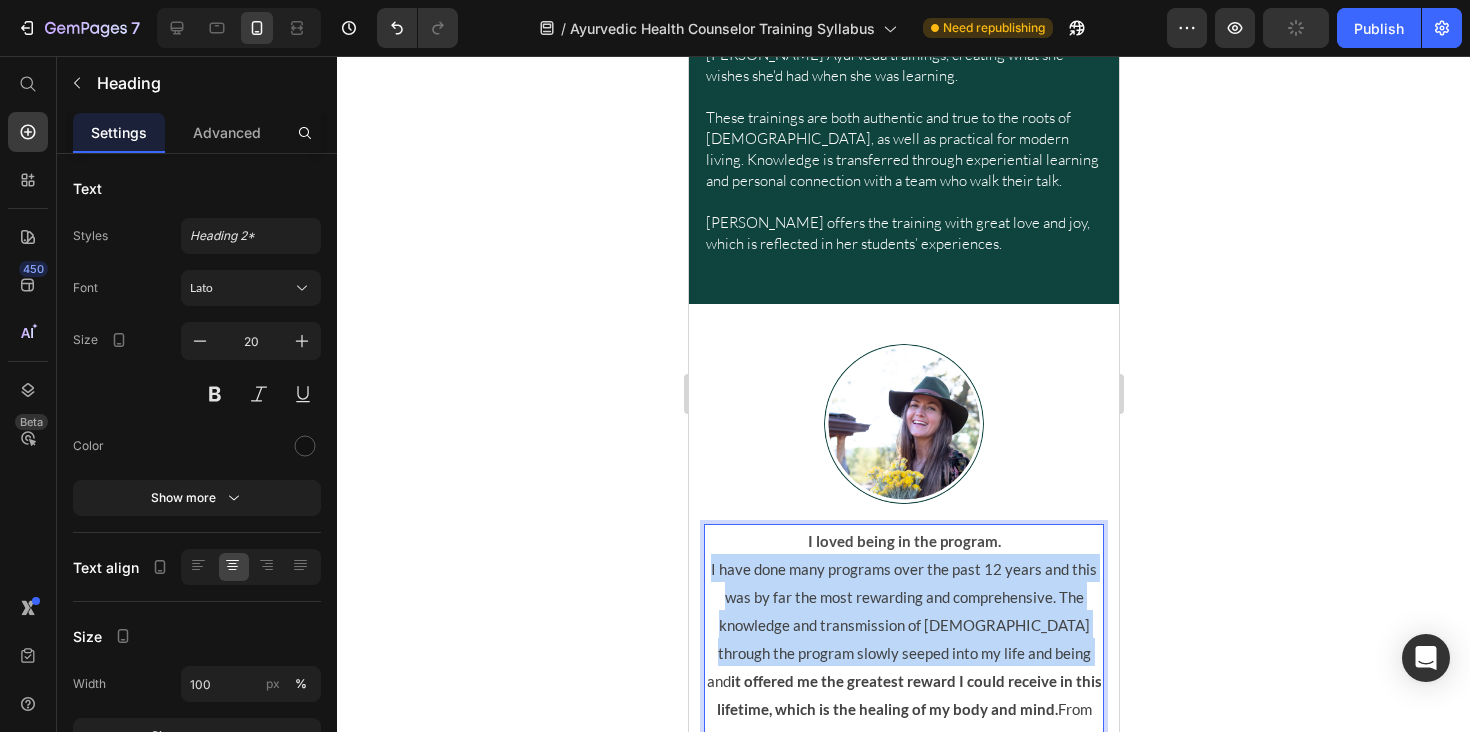 click on "I loved being in the program. I have done many programs over the past 12 years and this was by far the most rewarding and comprehensive. The knowledge and transmission of Ayurveda through the program slowly seeped into my life and being and  it offered me the greatest reward I could receive in this lifetime, which is the healing of my body and mind.  From this place I am more integrated and whole, and the nature of my dharma and my service in the world comes from a different place now." at bounding box center (903, 666) 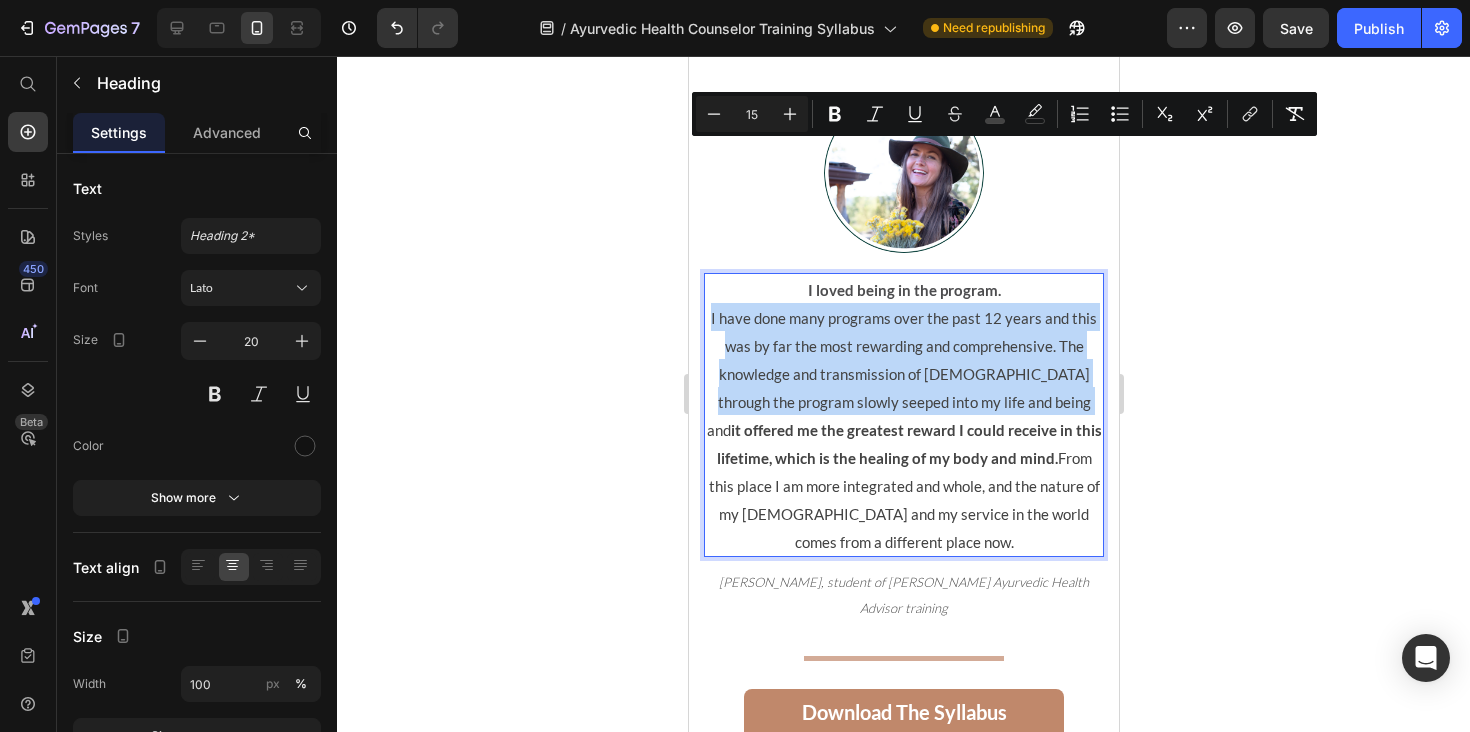 scroll, scrollTop: 2937, scrollLeft: 0, axis: vertical 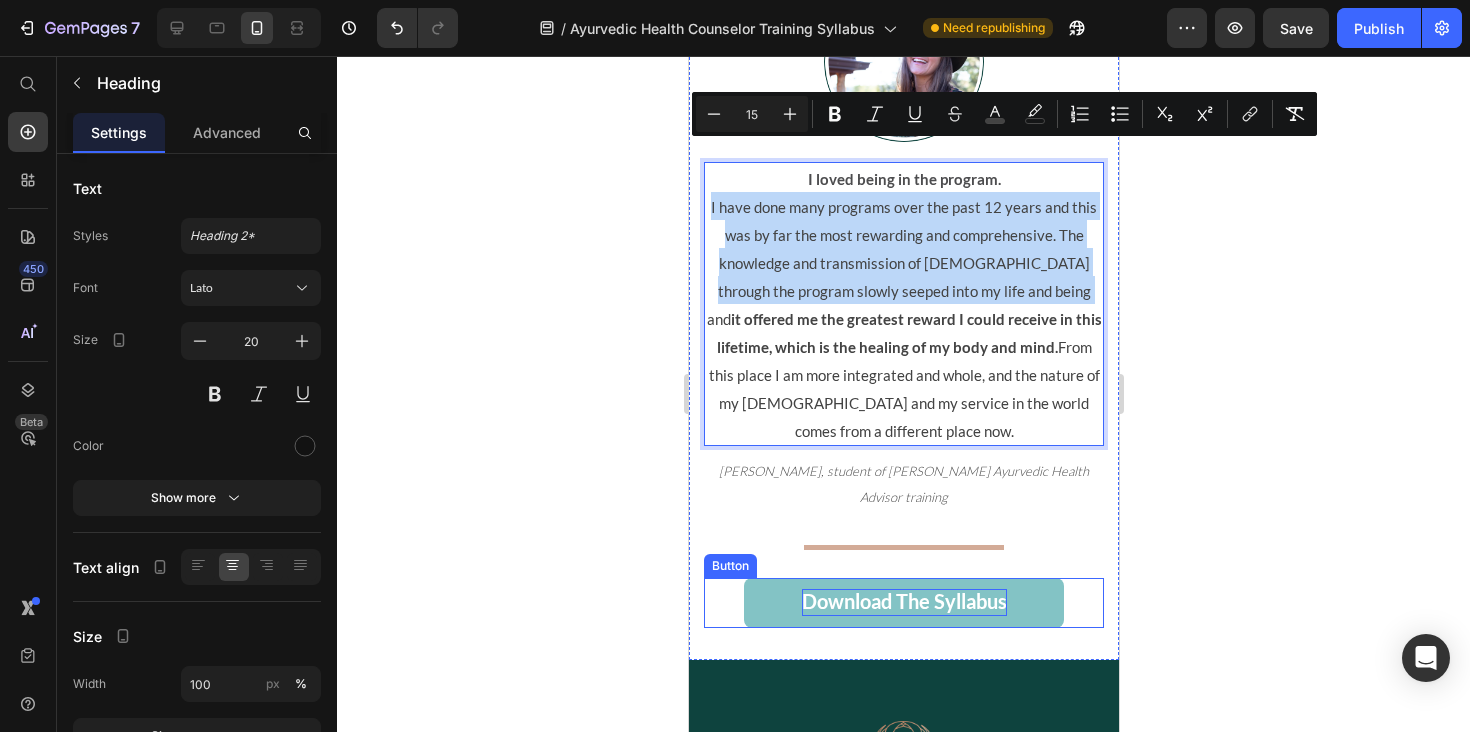 click on "Download The Syllabus" at bounding box center [903, 601] 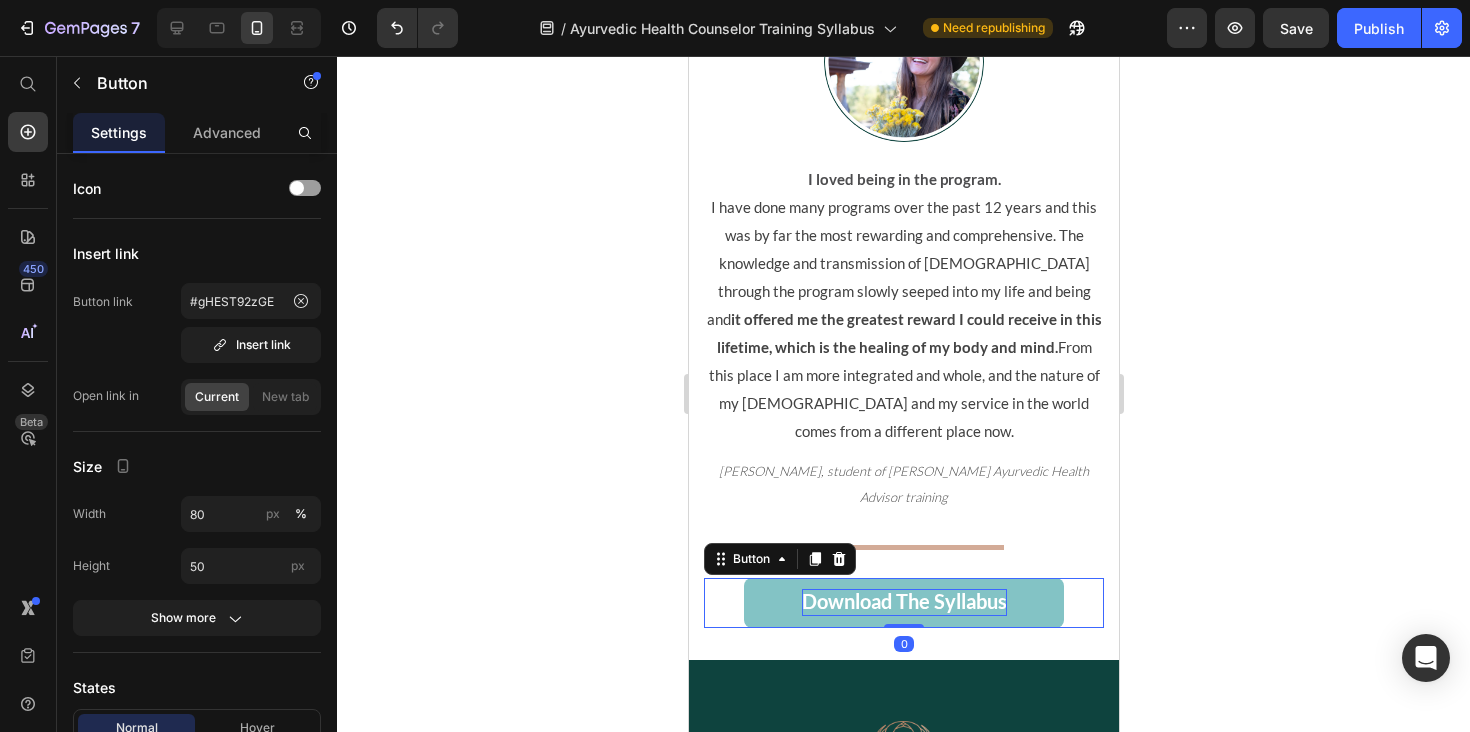 click on "Download The Syllabus" at bounding box center (903, 601) 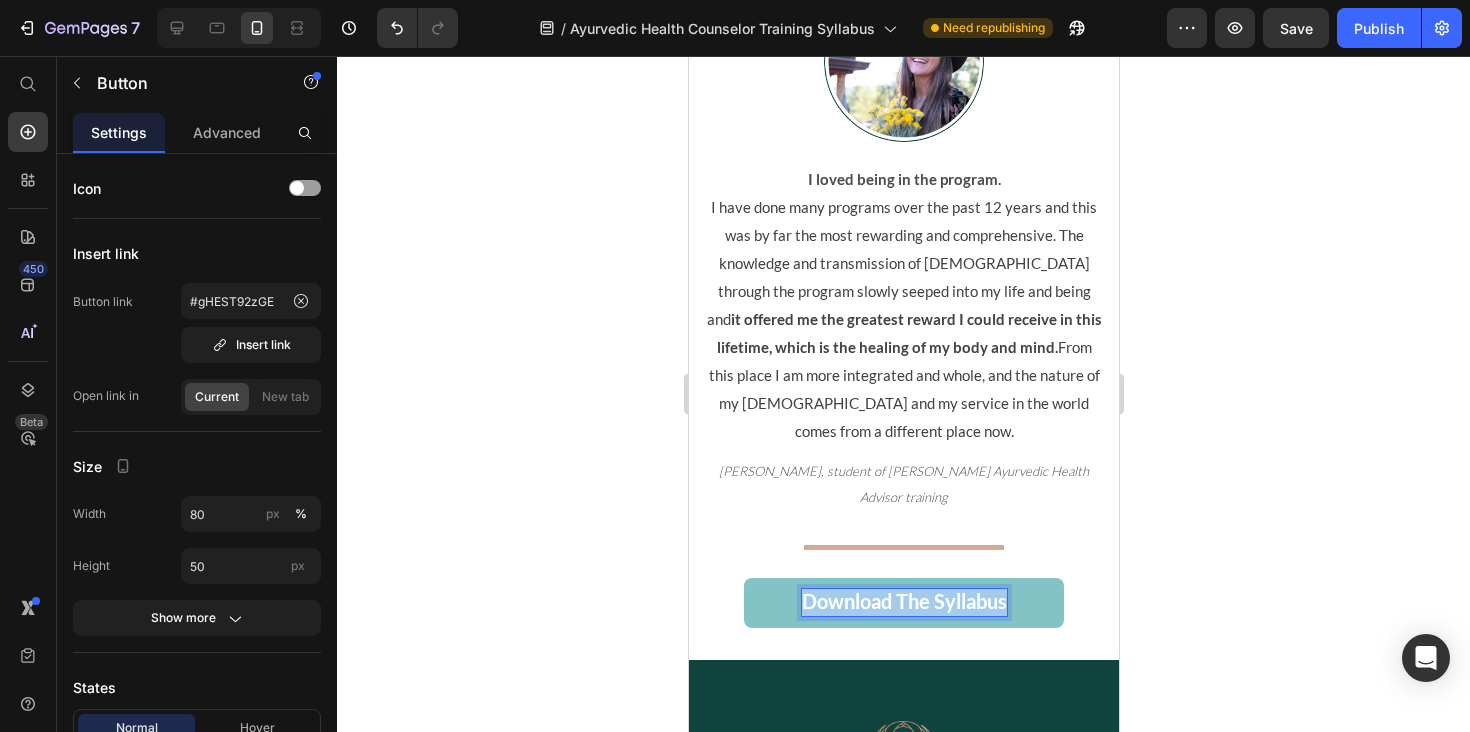 click on "Download The Syllabus" at bounding box center [903, 601] 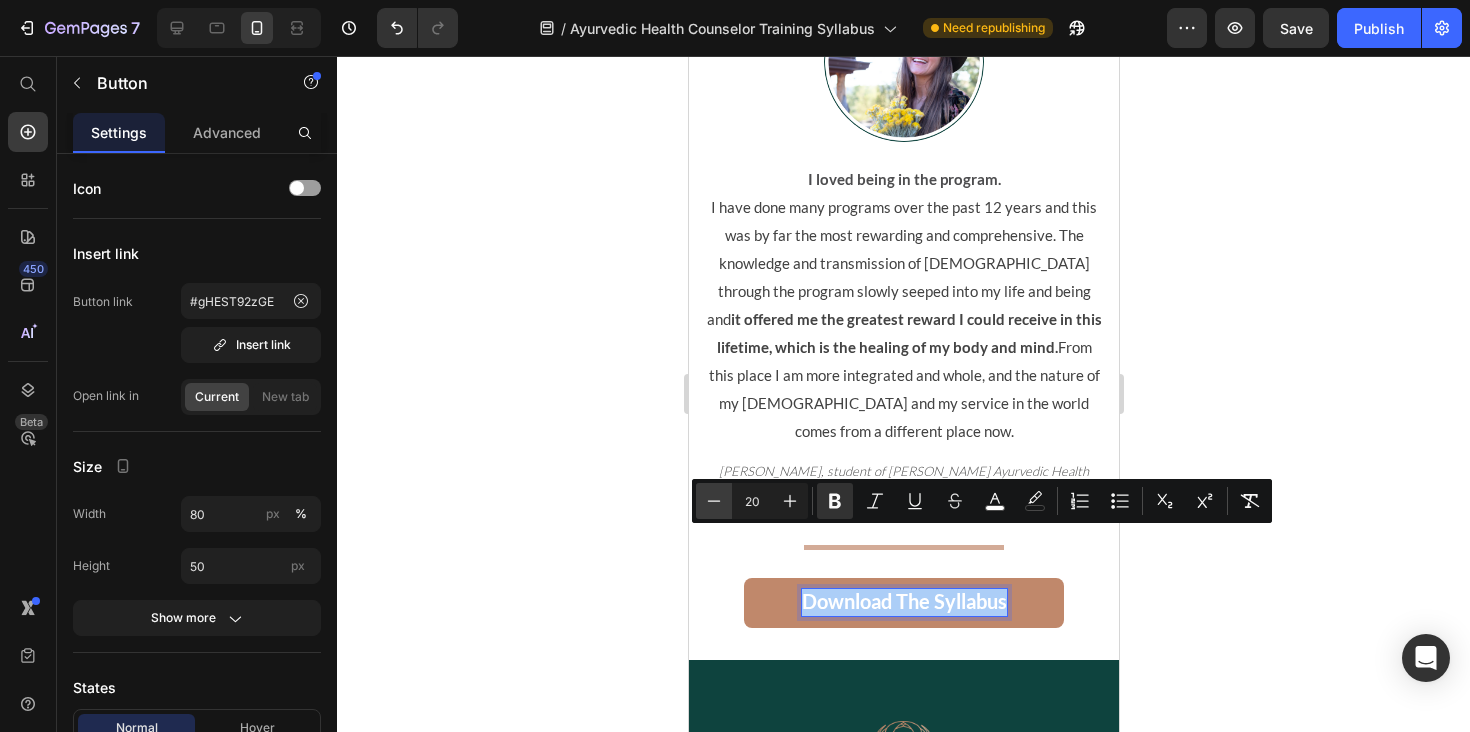 click 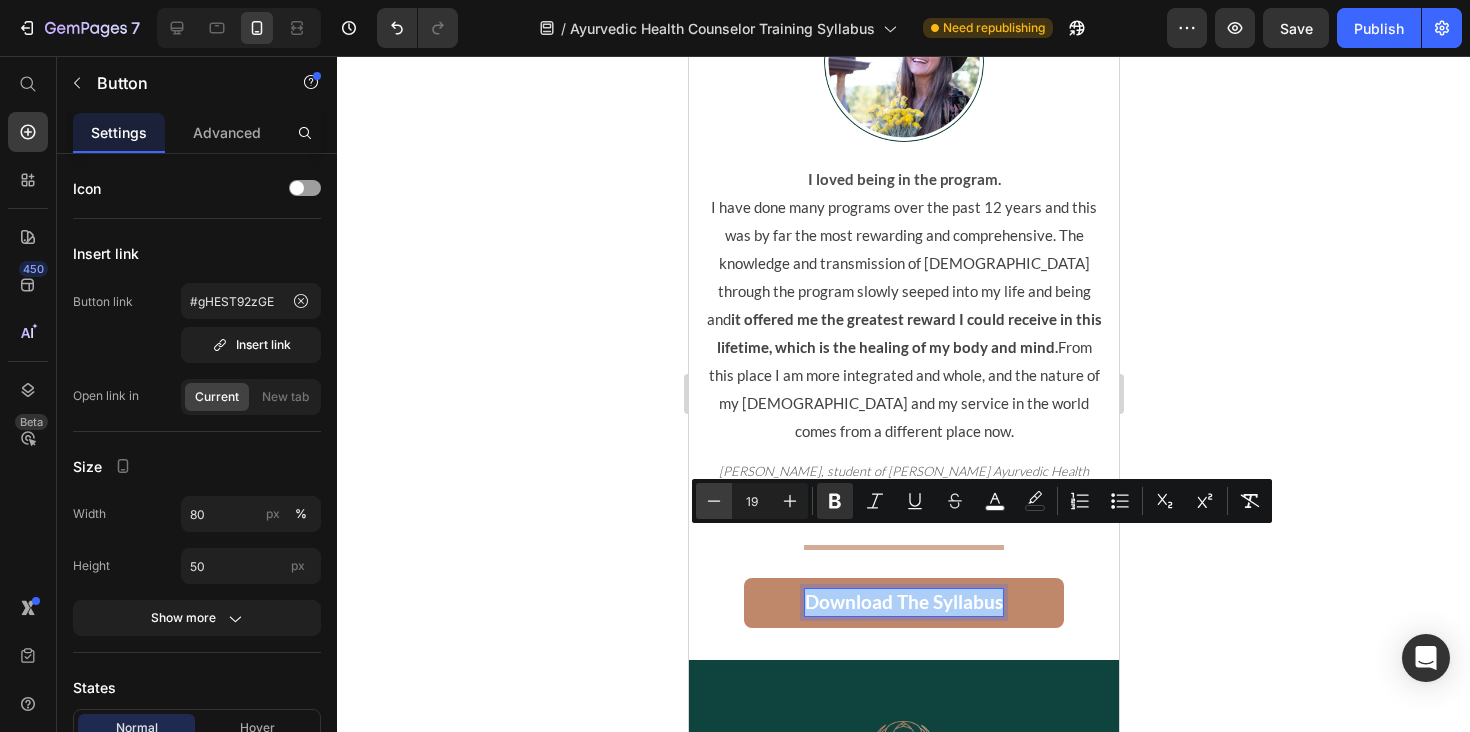 click 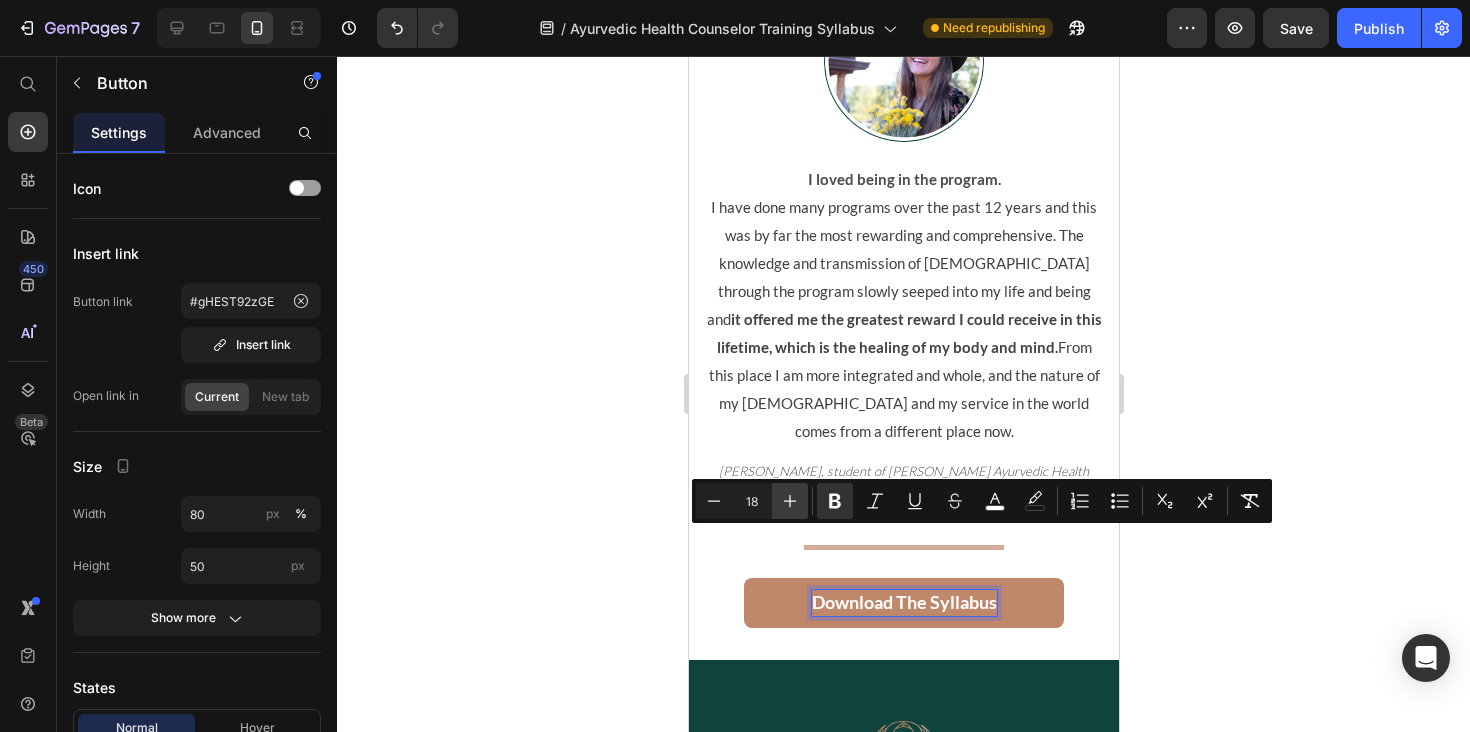 click 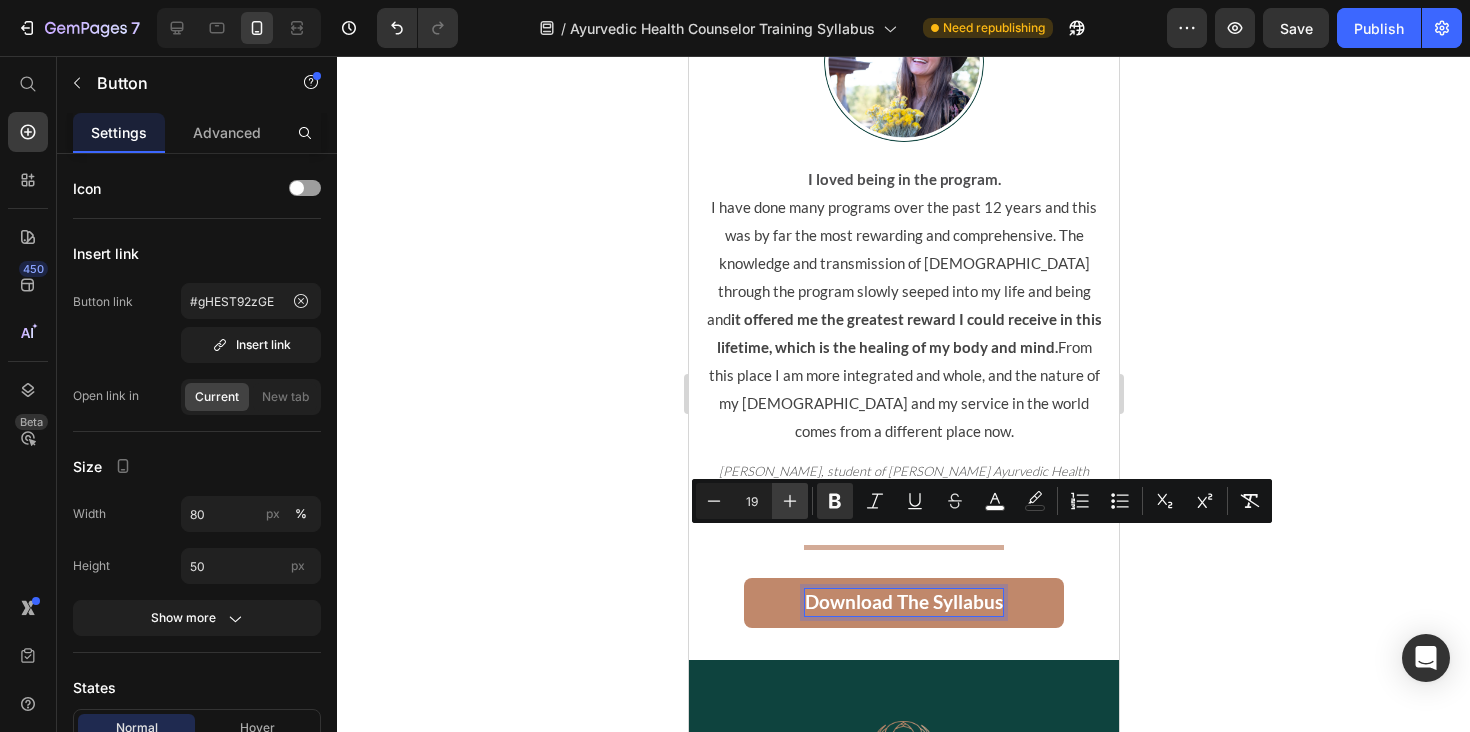 click 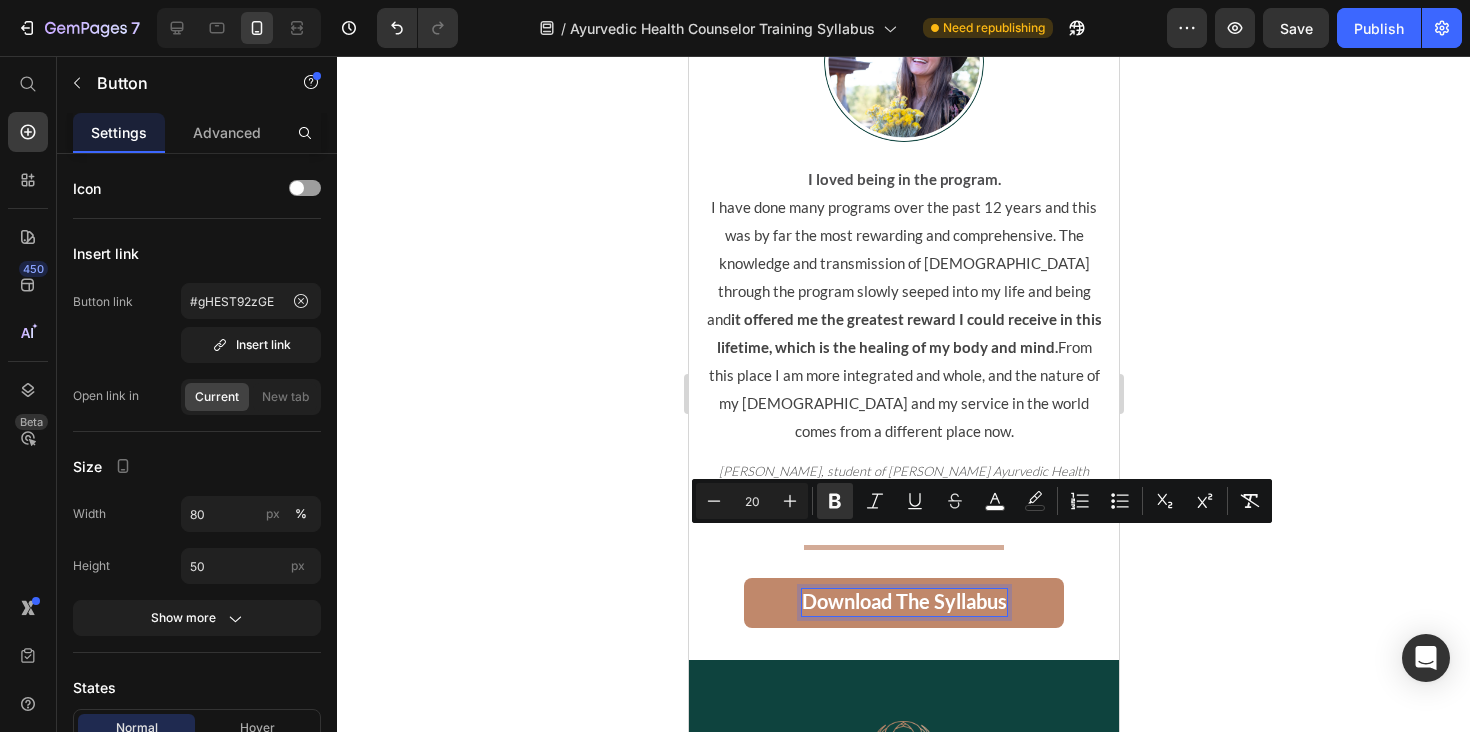 click on "Ullasita Rose Devi, student of Hale Pule’s Ayurvedic Health Advisor training" at bounding box center [903, 484] 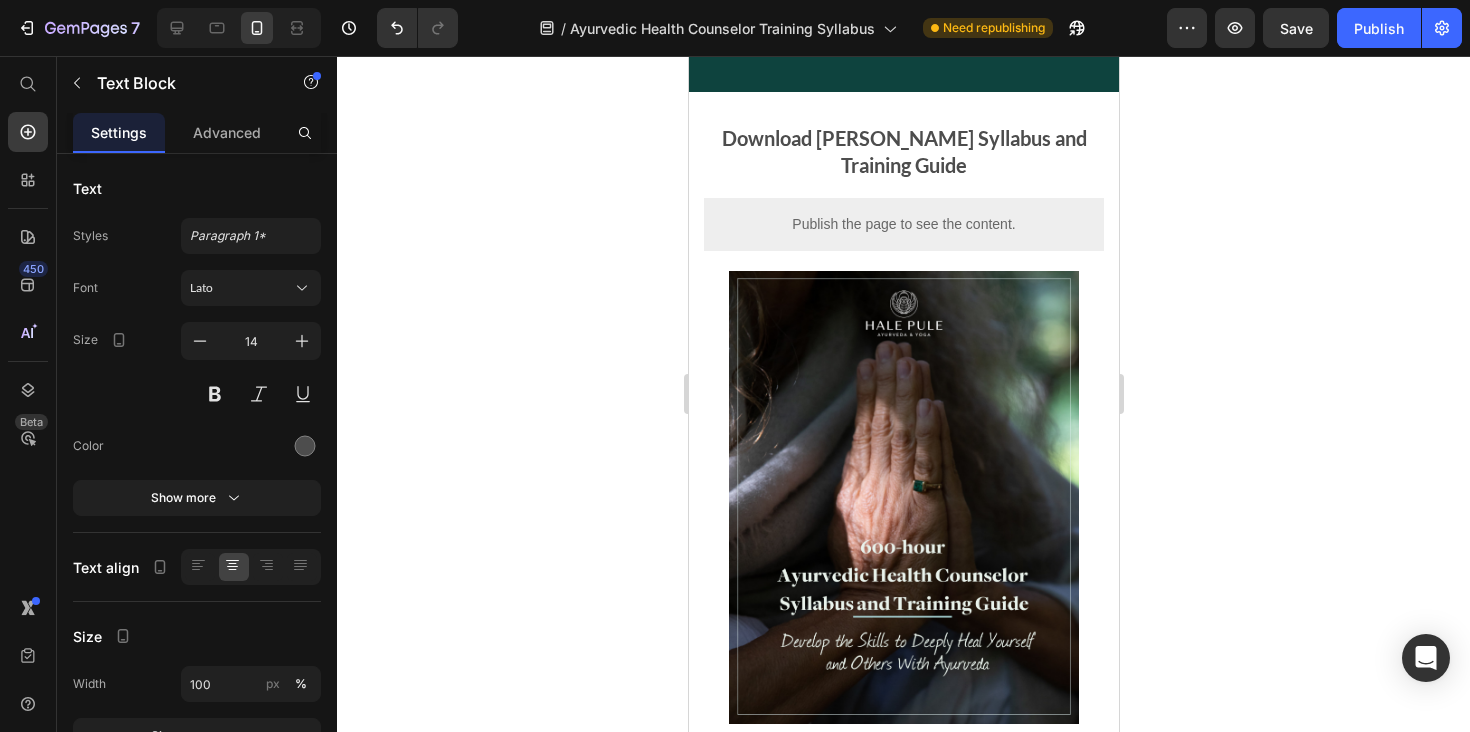 scroll, scrollTop: 0, scrollLeft: 0, axis: both 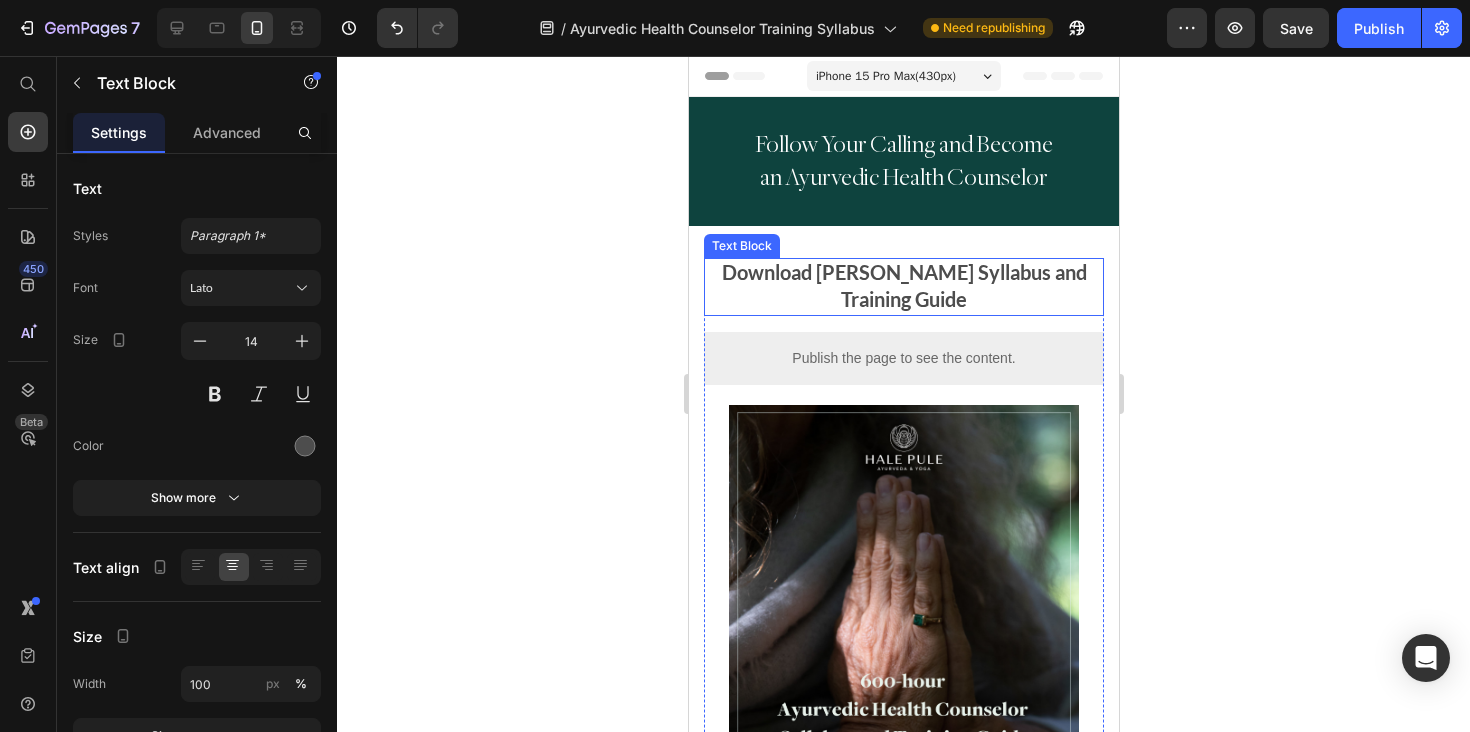 click on "Download Hale Pule's Syllabus and Training Guide" at bounding box center [903, 285] 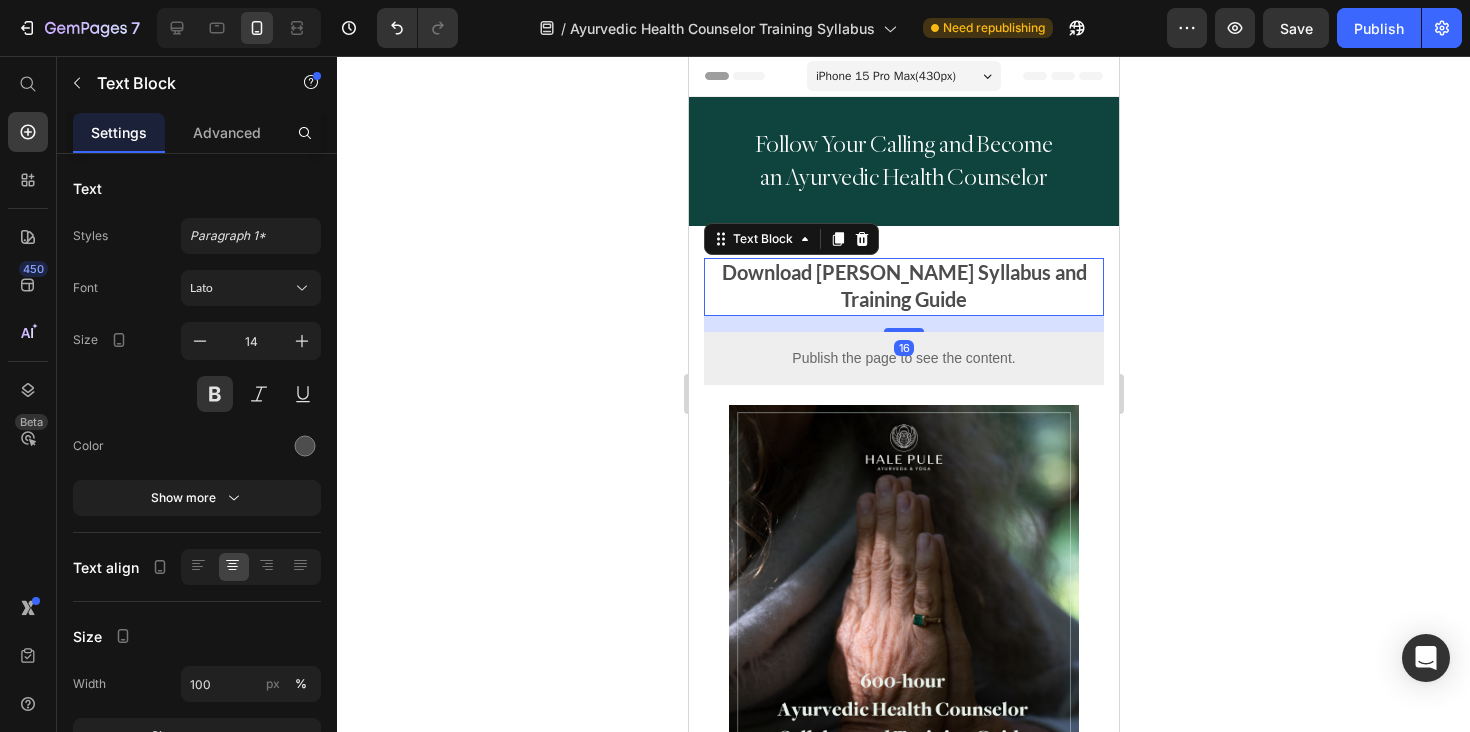 click on "Download Hale Pule's Syllabus and Training Guide" at bounding box center (903, 285) 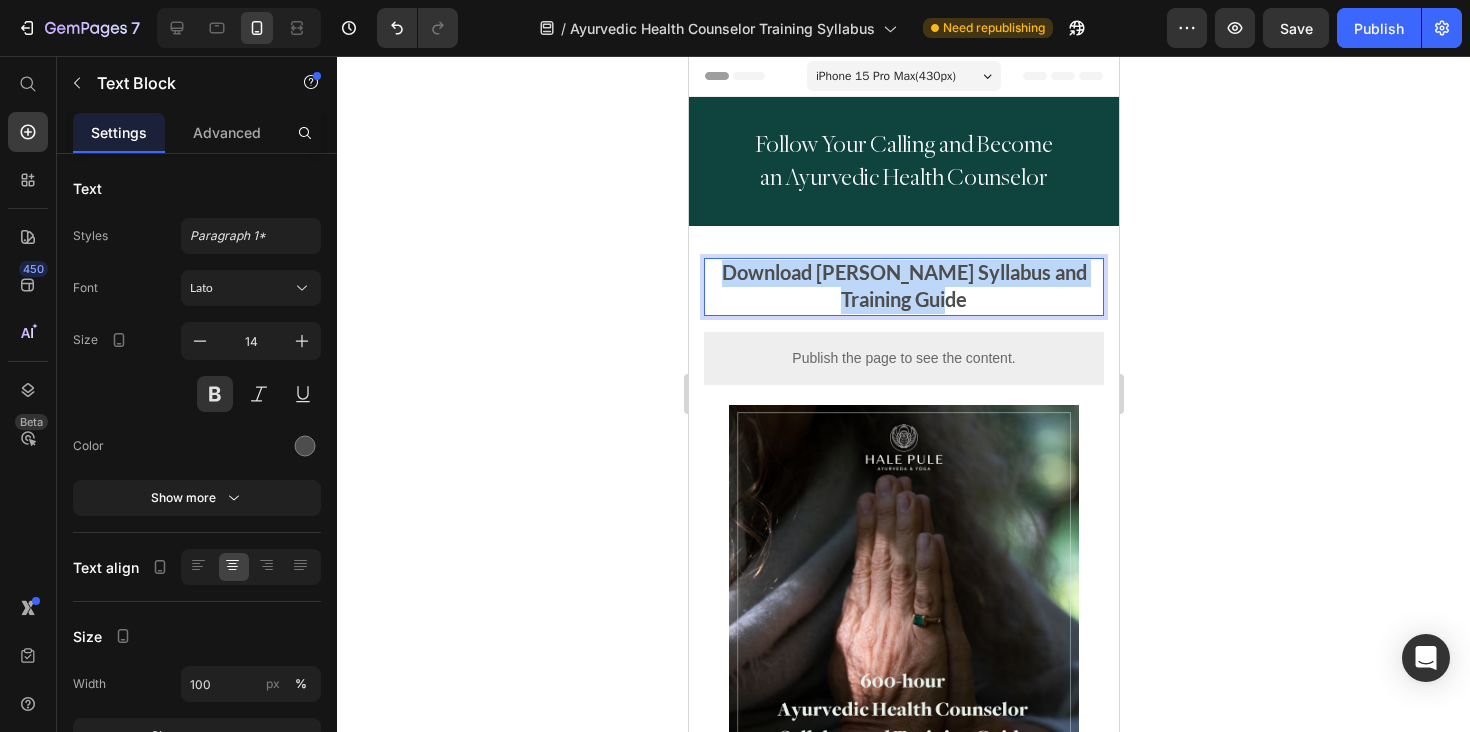 click on "Download Hale Pule's Syllabus and Training Guide" at bounding box center [903, 285] 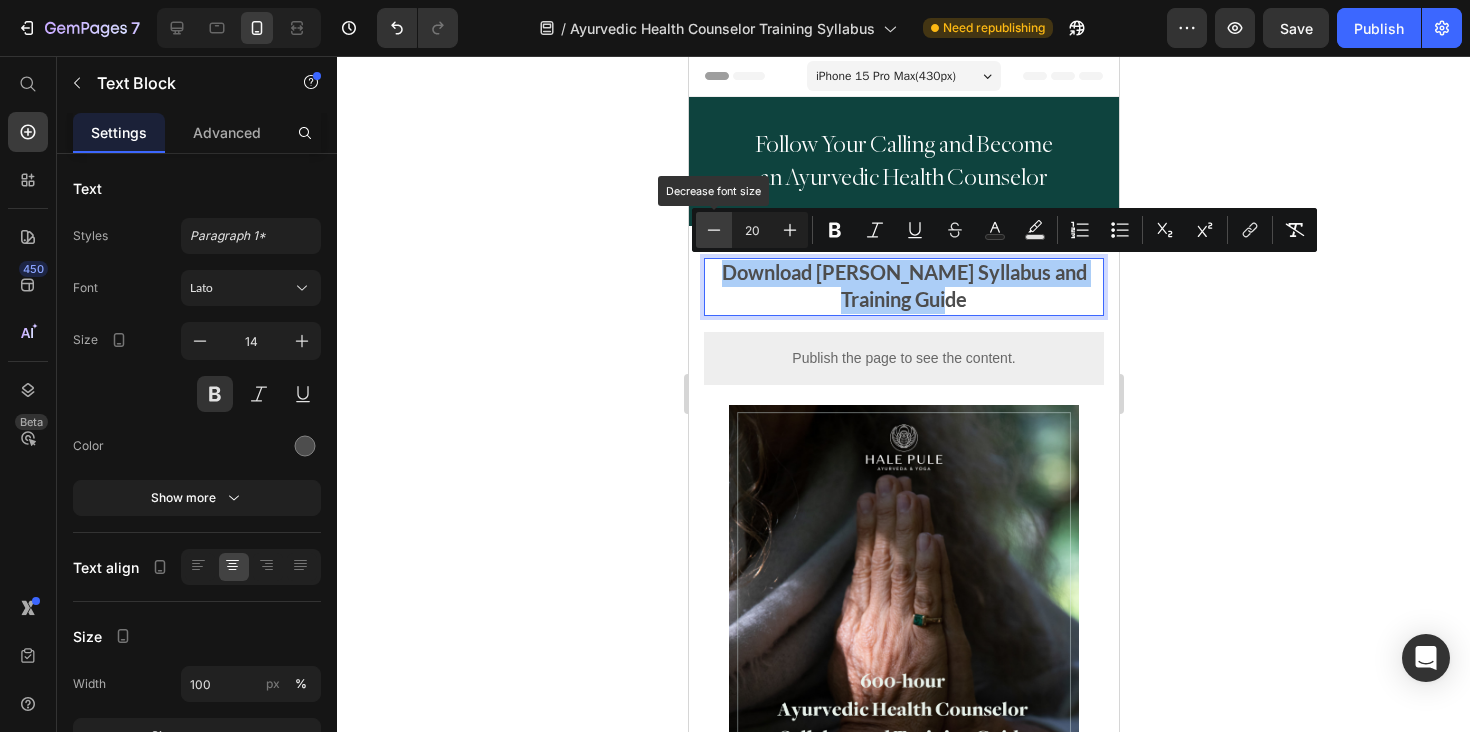 click 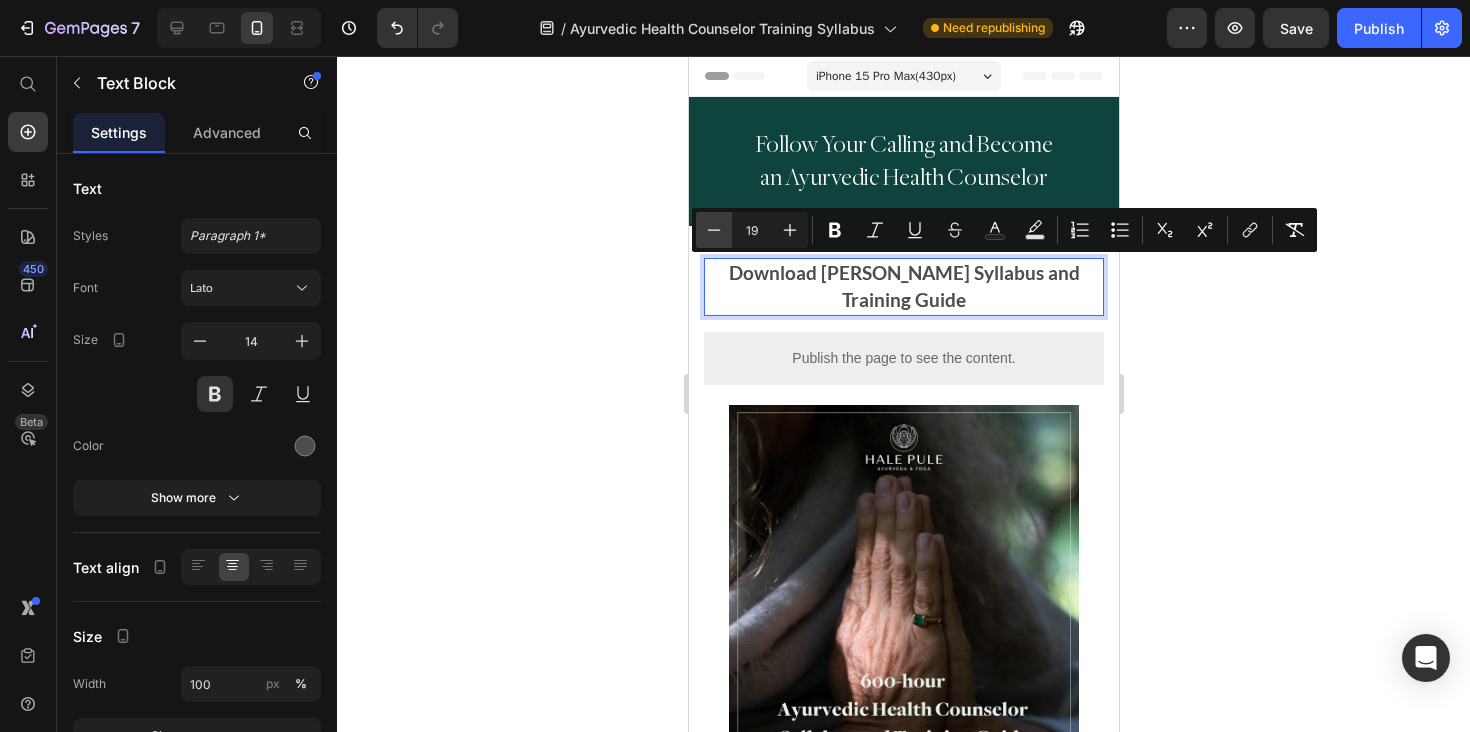 click 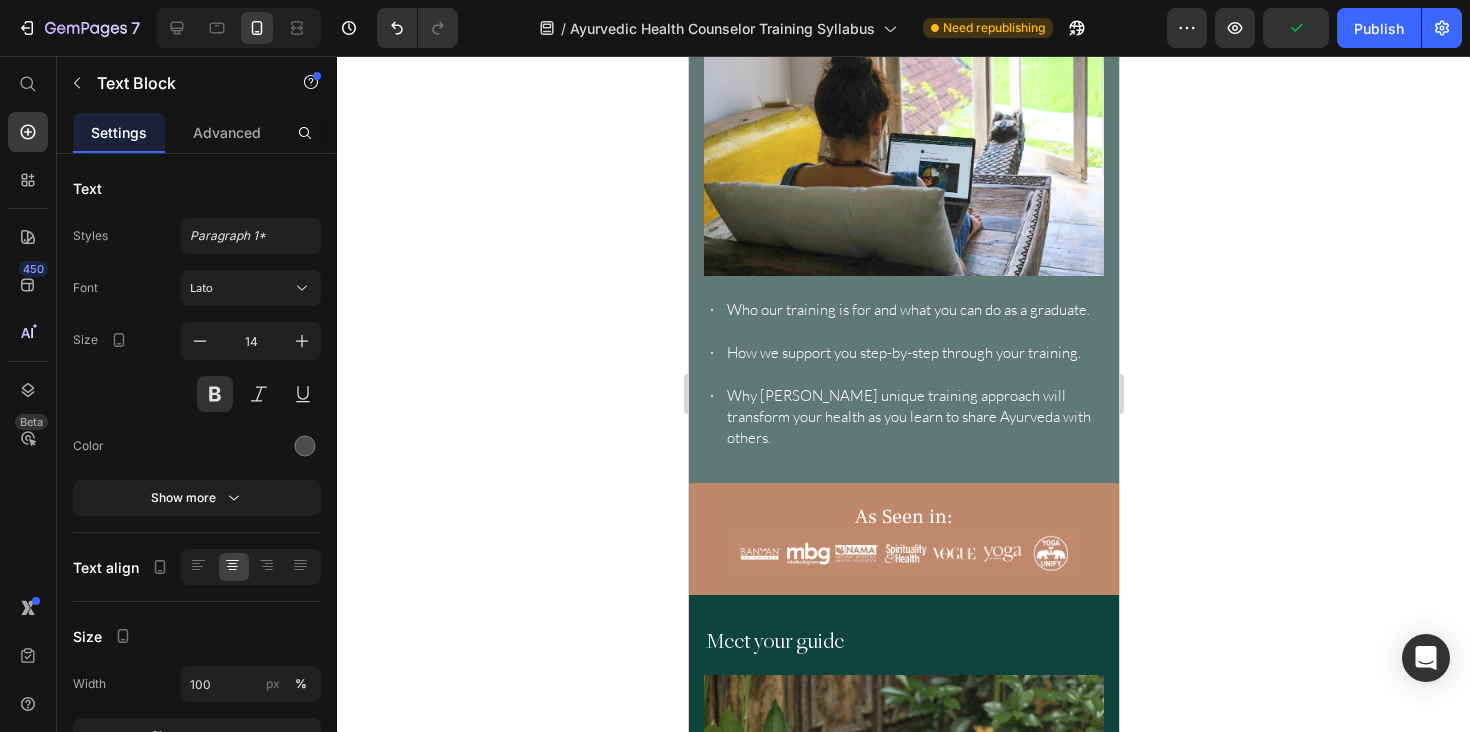 scroll, scrollTop: 1064, scrollLeft: 0, axis: vertical 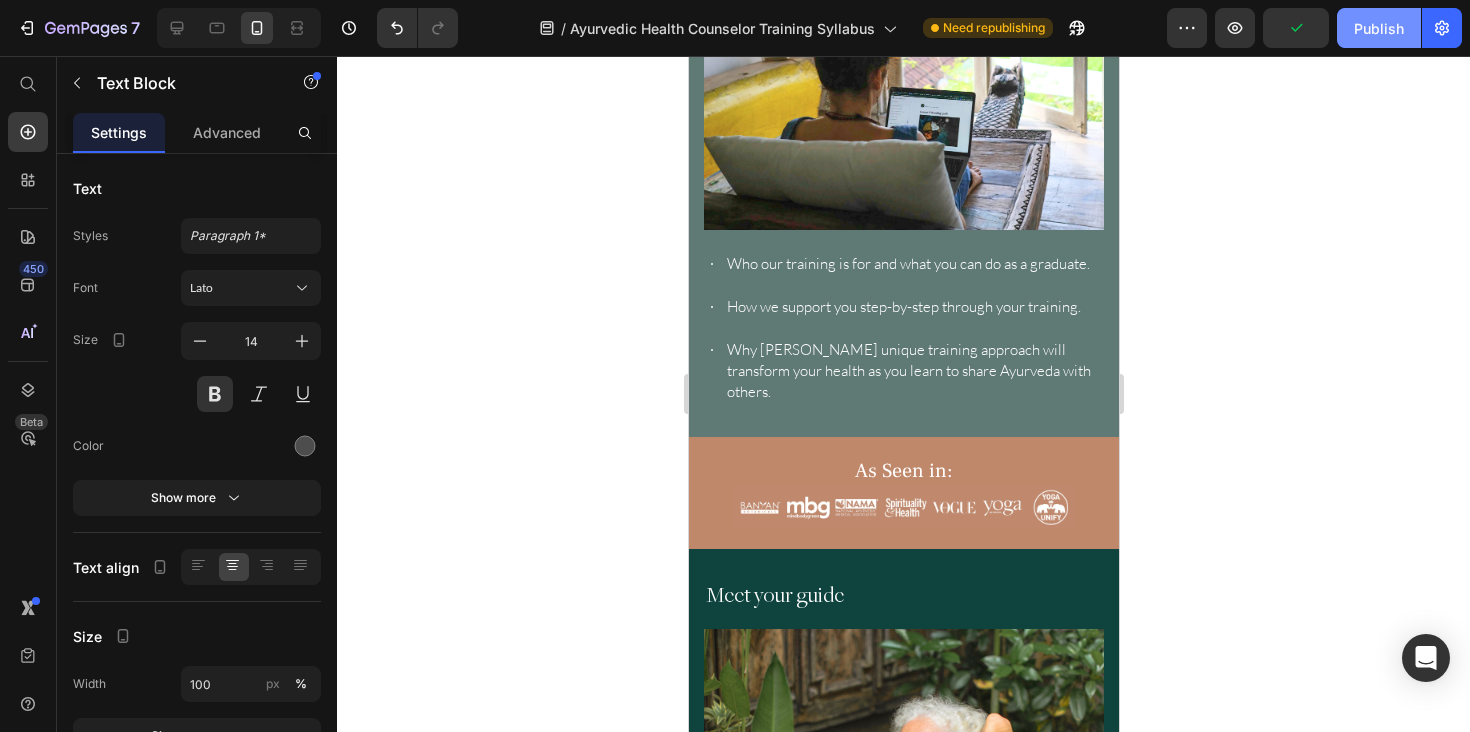 click on "Publish" at bounding box center [1379, 28] 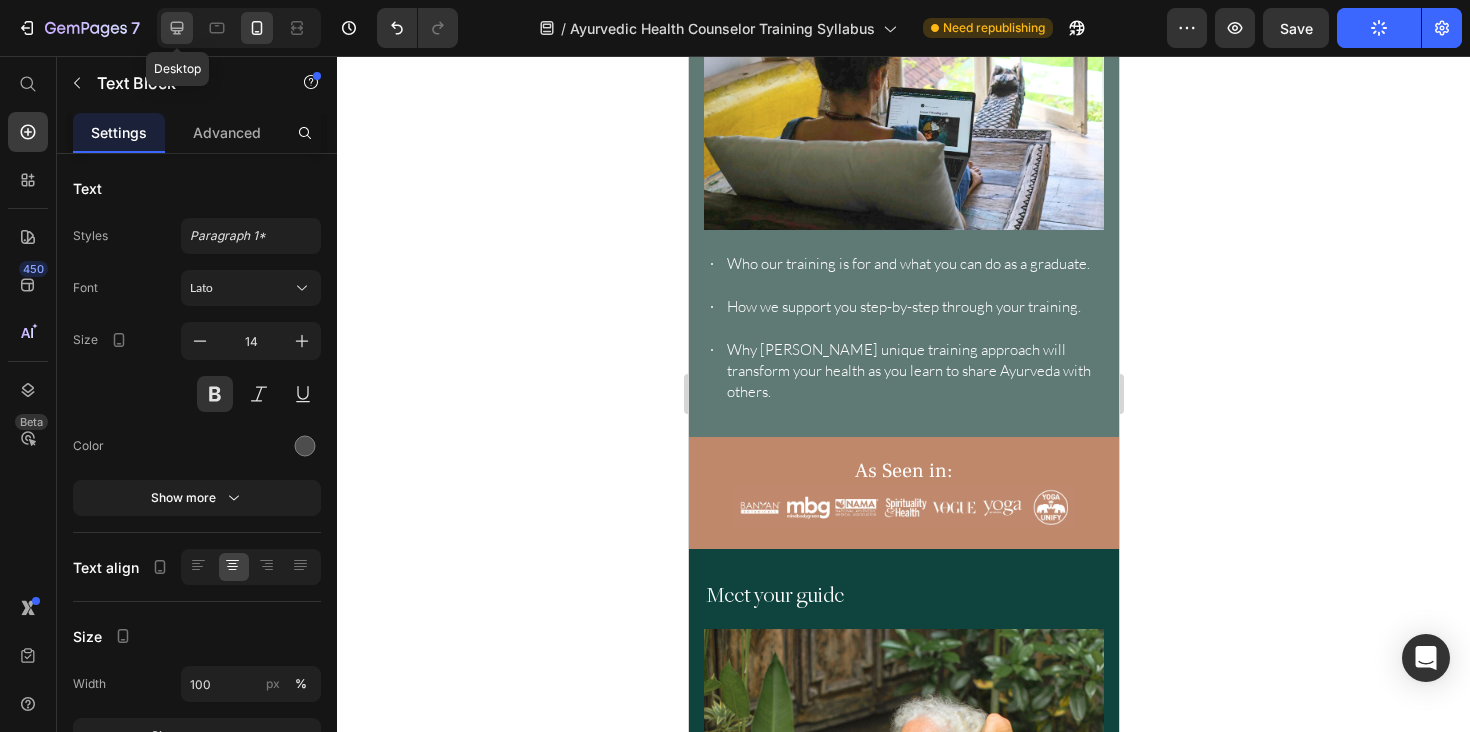 click 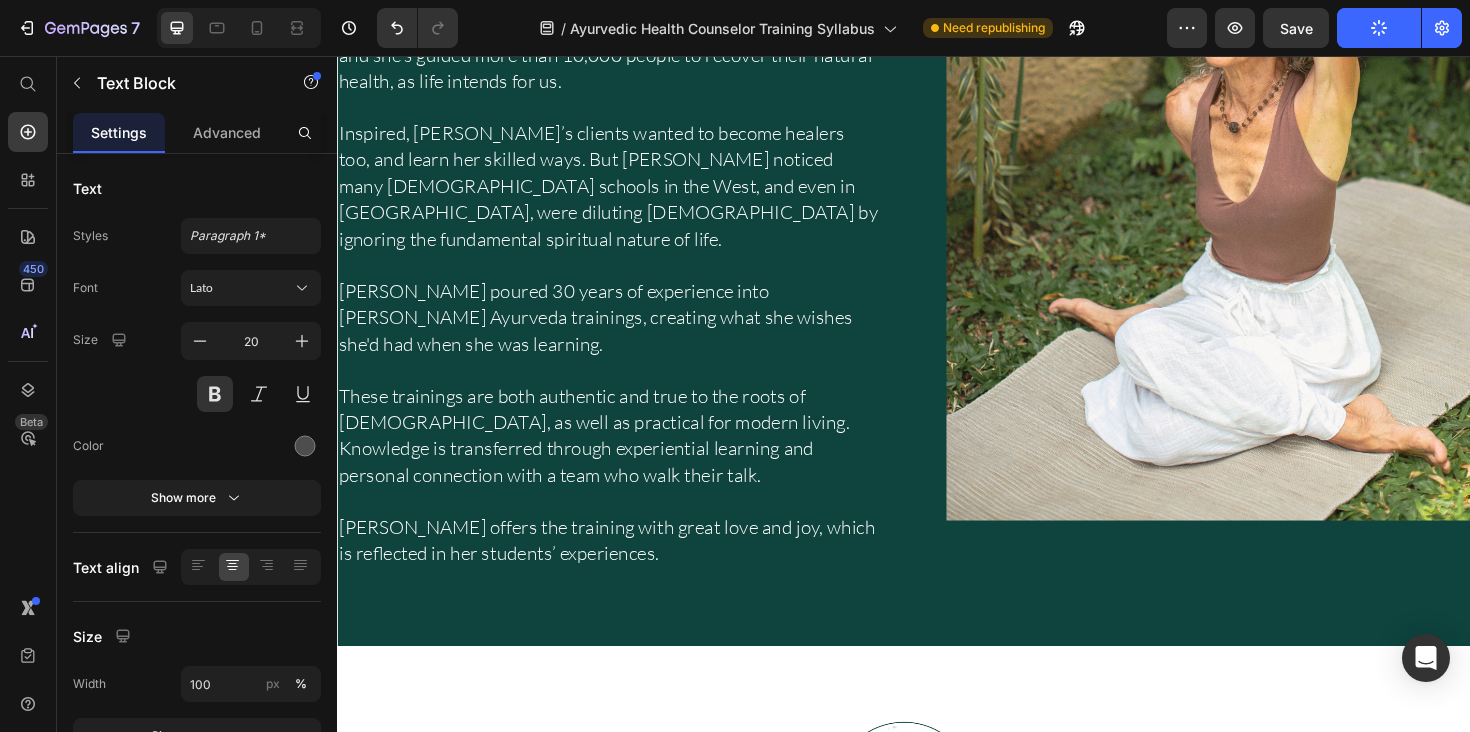scroll, scrollTop: 2045, scrollLeft: 0, axis: vertical 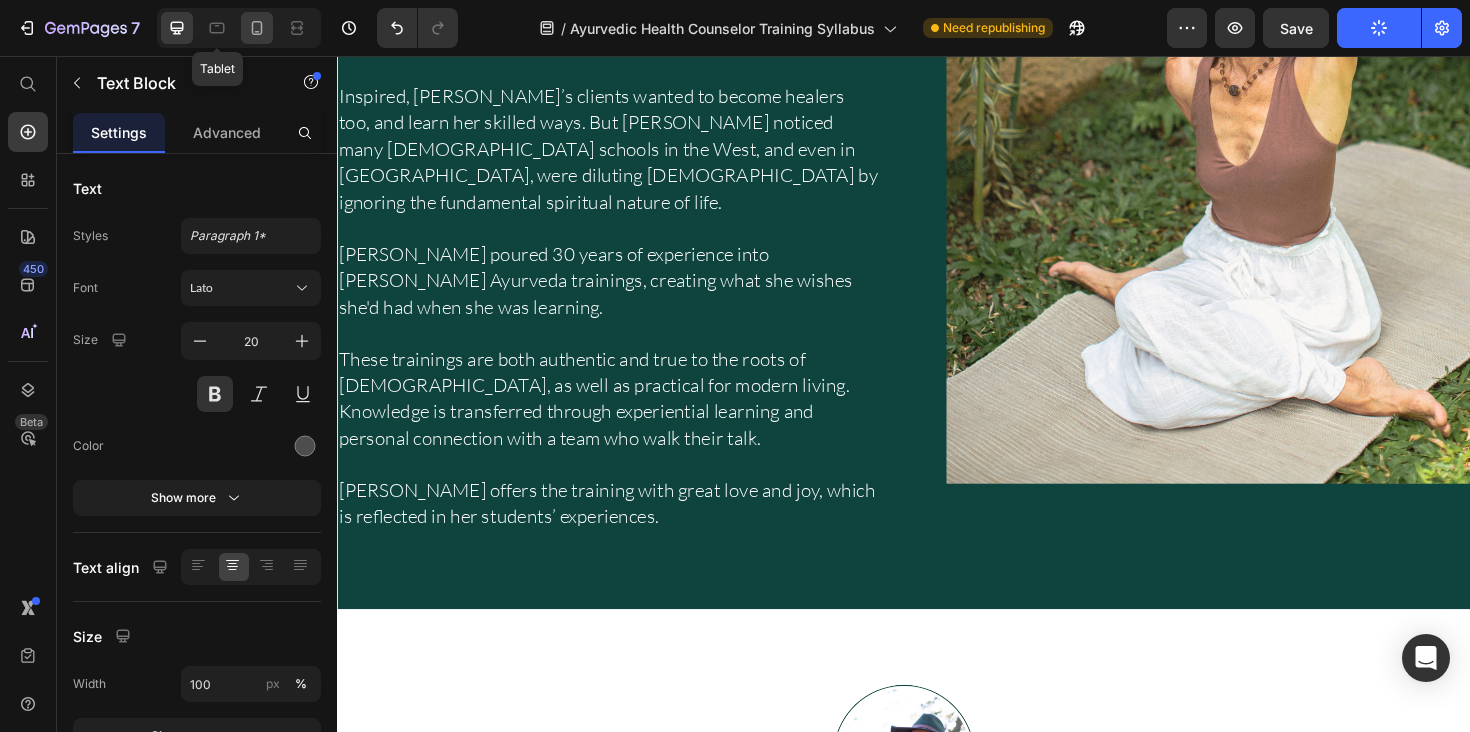click 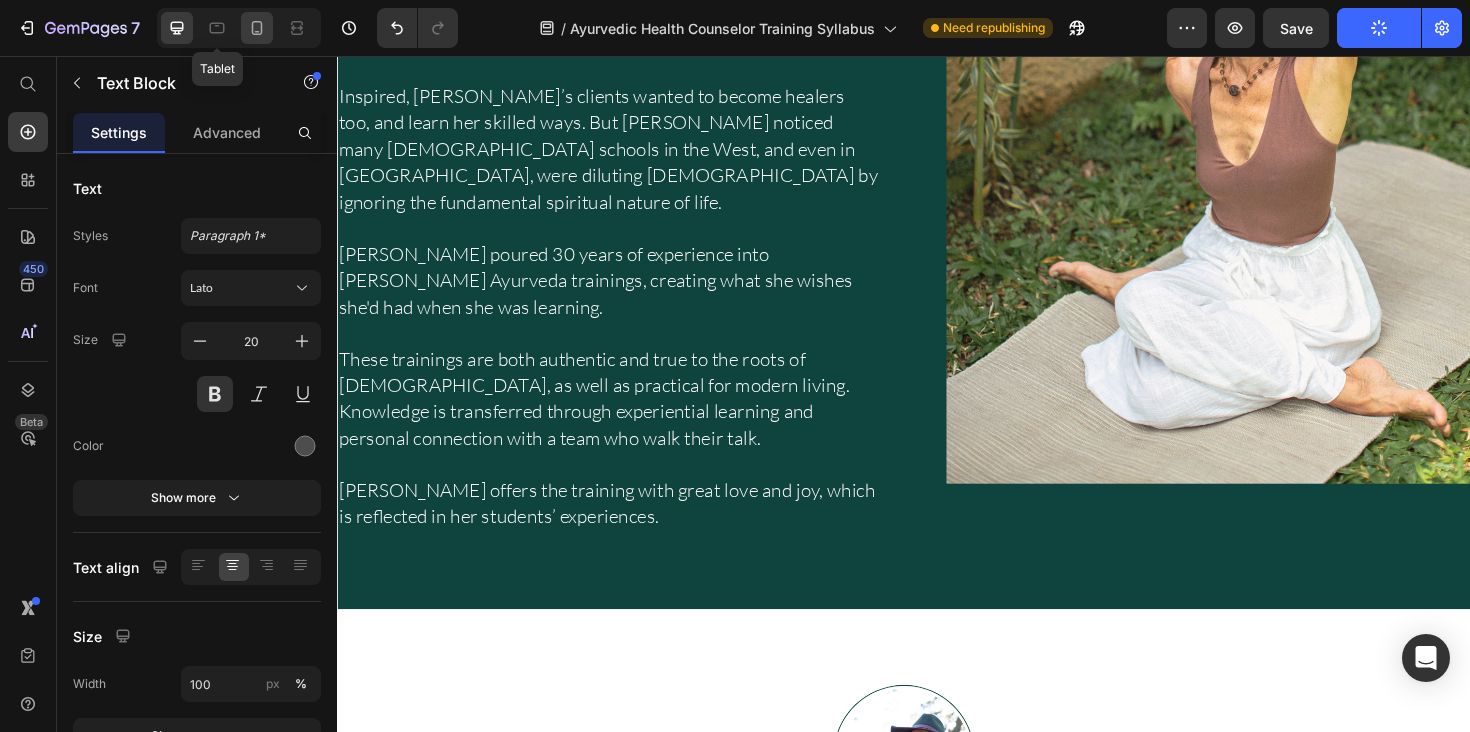 type on "16" 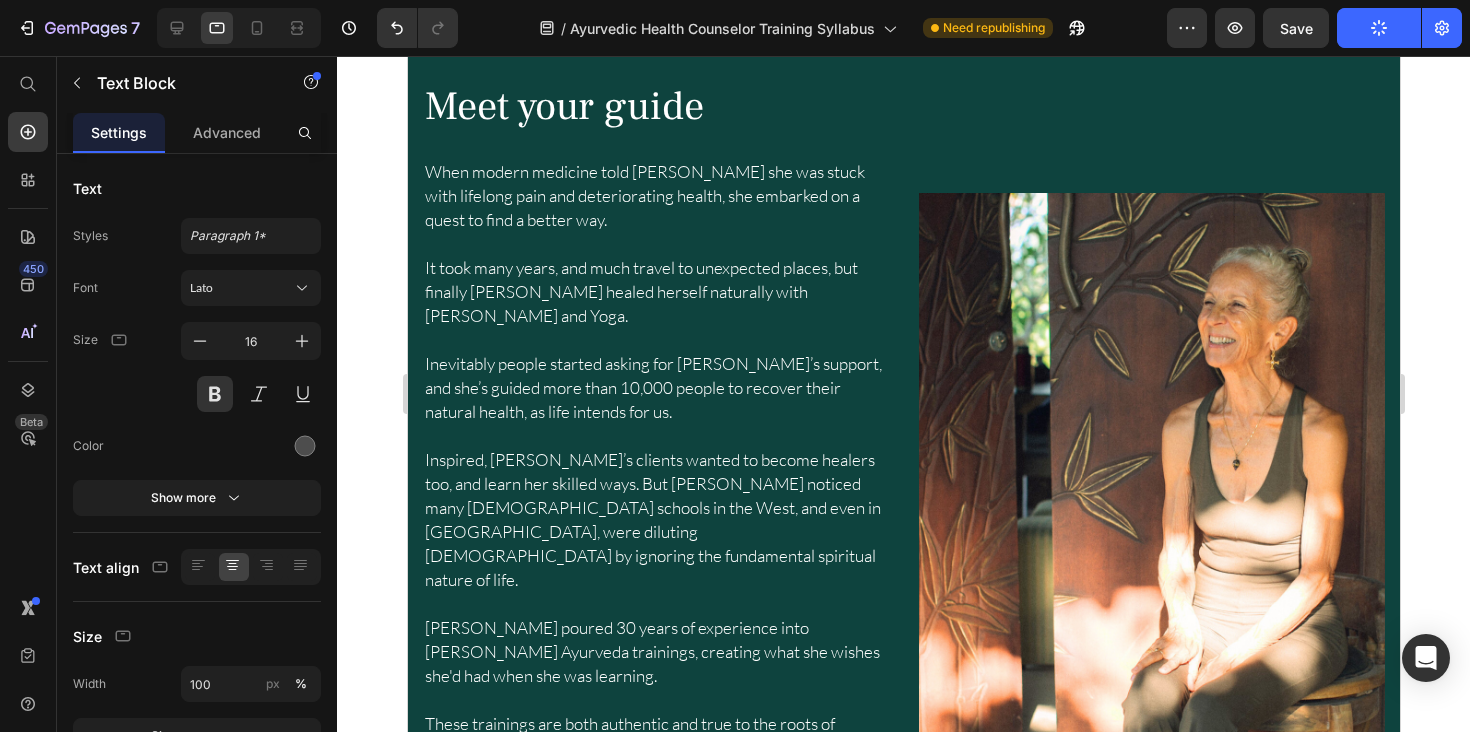 scroll, scrollTop: 1537, scrollLeft: 0, axis: vertical 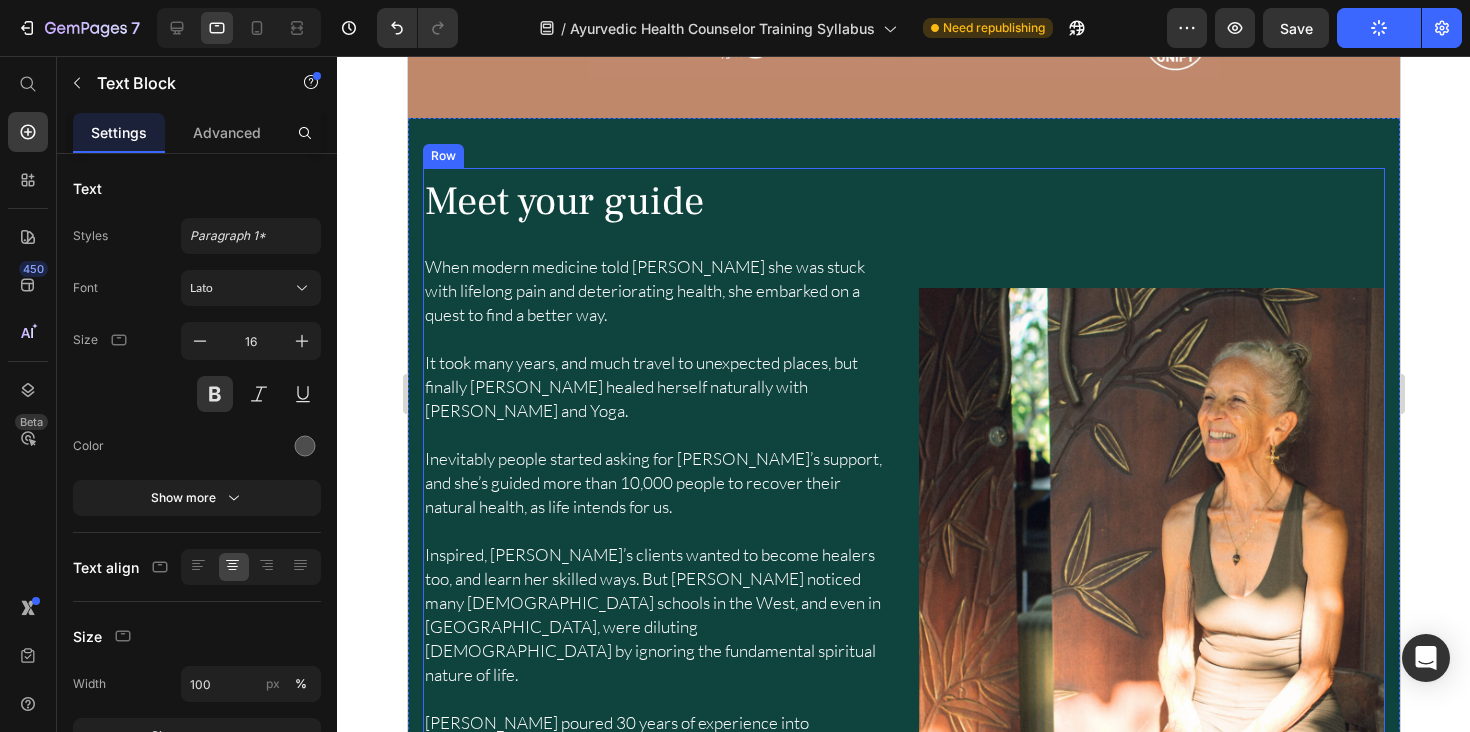 click on "Image Meet your guide Heading When modern medicine told Myra she was stuck with lifelong pain and deteriorating health, she embarked on a quest to find a better way.     It took many years, and much travel to unexpected places, but finally Myra healed herself naturally with Ayurveda and Yoga.     Inevitably people started asking for Myra’s support, and she’s guided more than 10,000 people to recover their natural health, as life intends for us.     Inspired, Myra’s clients wanted to become healers too, and learn her skilled ways. But Myra noticed many Ayurveda schools in the West, and even in India, were diluting Ayurveda by ignoring the fundamental spiritual nature of life.    Myra poured 30 years of experience into Hale Pule’s Ayurveda trainings, creating what she wishes she'd had when she was learning.       Myra offers the training with great love and joy, which is reflected in her students’ experiences. Text Block Row" at bounding box center [903, 573] 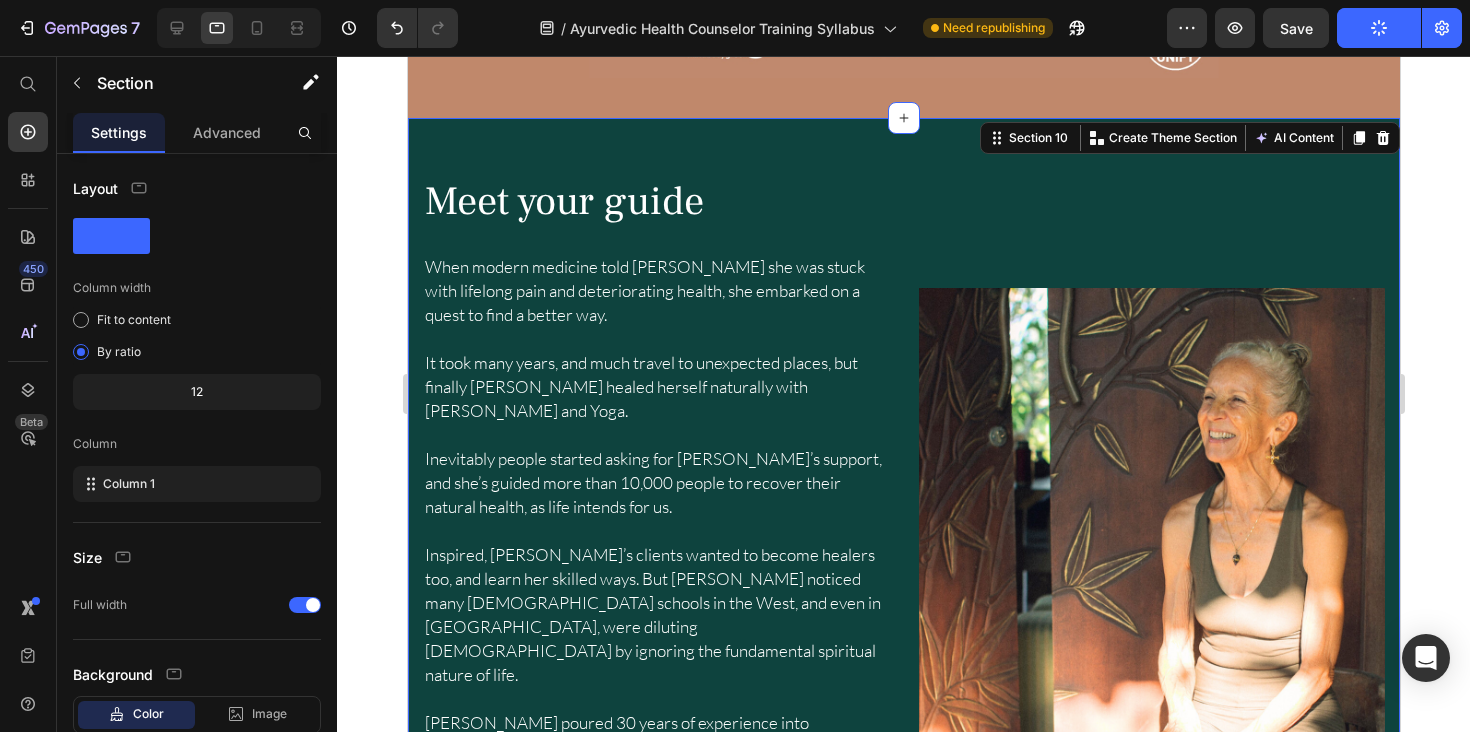 click on "Image Meet your guide Heading When modern medicine told Myra she was stuck with lifelong pain and deteriorating health, she embarked on a quest to find a better way.     It took many years, and much travel to unexpected places, but finally Myra healed herself naturally with Ayurveda and Yoga.     Inevitably people started asking for Myra’s support, and she’s guided more than 10,000 people to recover their natural health, as life intends for us.     Inspired, Myra’s clients wanted to become healers too, and learn her skilled ways. But Myra noticed many Ayurveda schools in the West, and even in India, were diluting Ayurveda by ignoring the fundamental spiritual nature of life.    Myra poured 30 years of experience into Hale Pule’s Ayurveda trainings, creating what she wishes she'd had when she was learning.       Myra offers the training with great love and joy, which is reflected in her students’ experiences. Text Block Row" at bounding box center (903, 573) 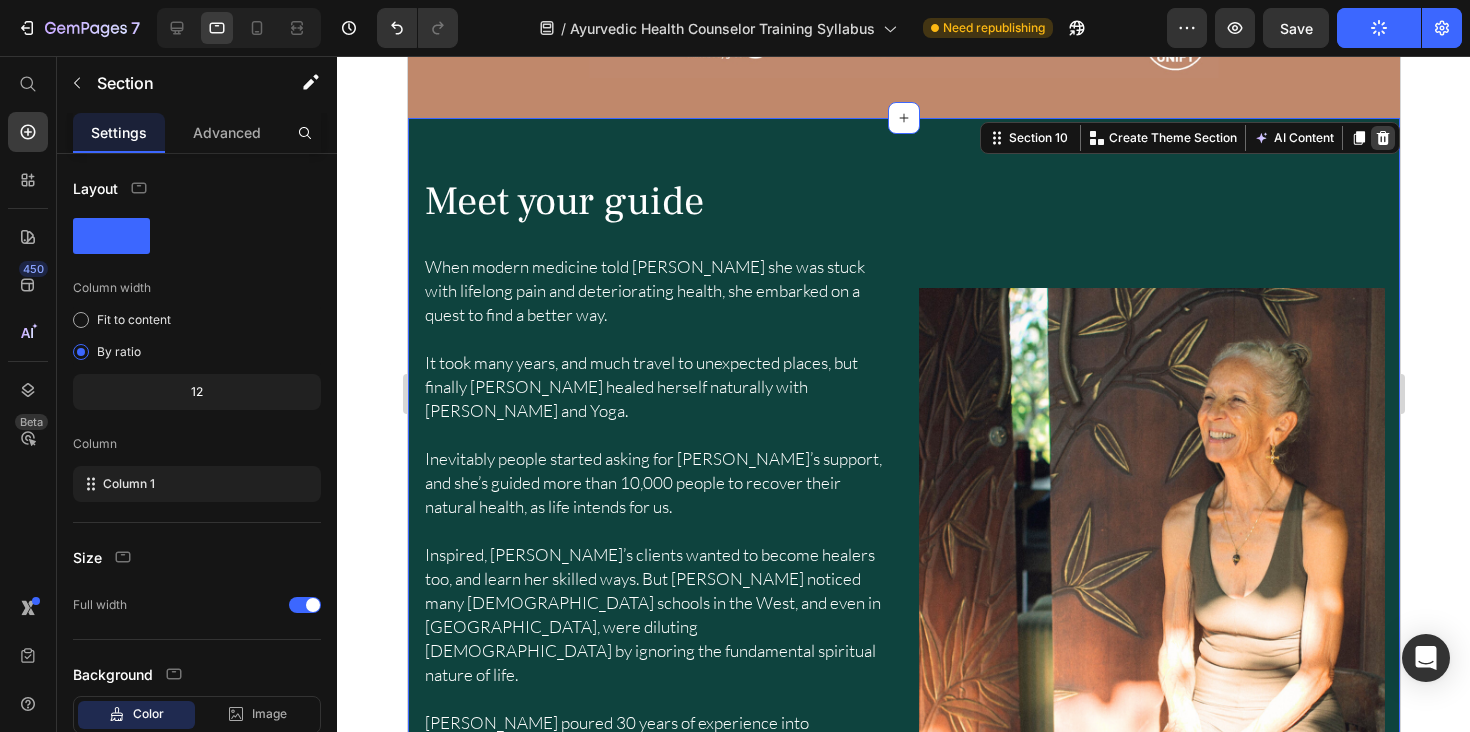 click 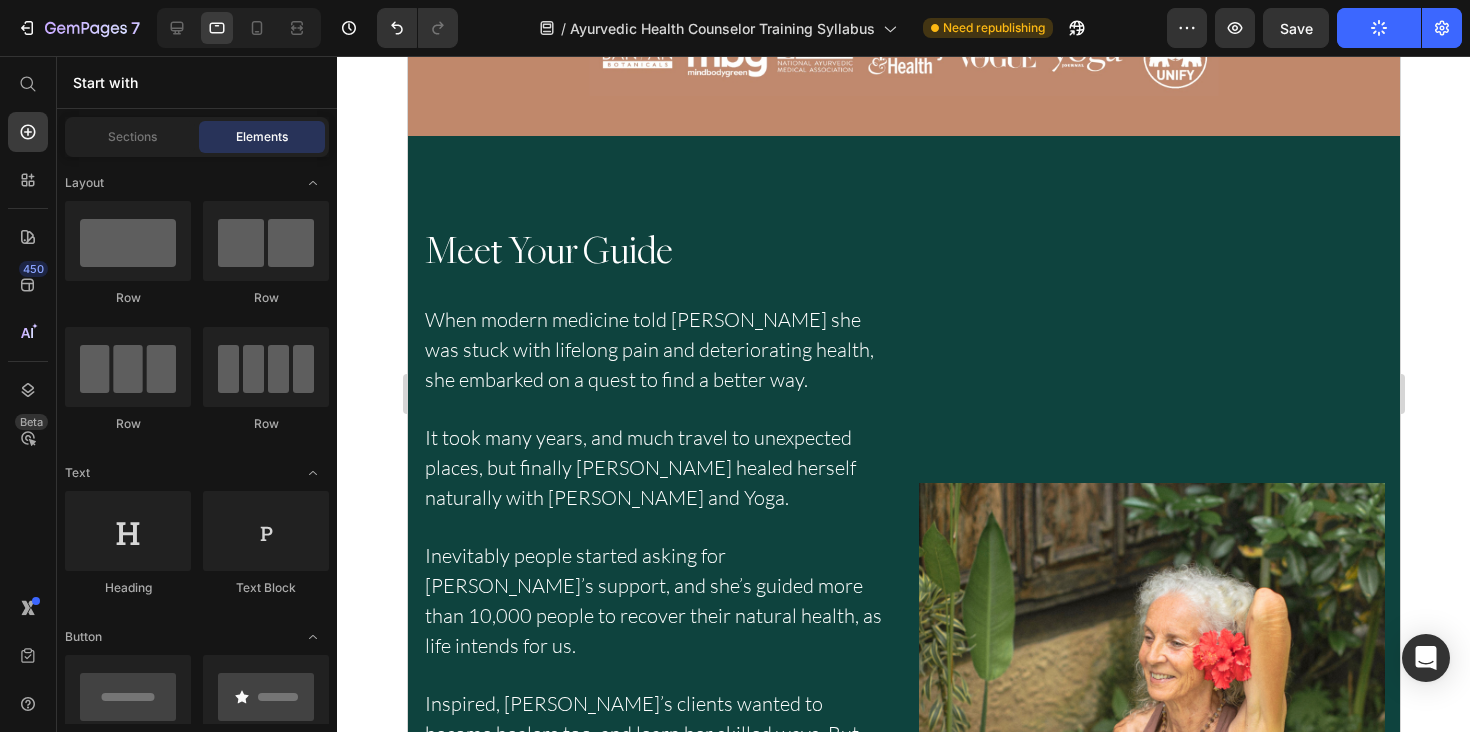 scroll, scrollTop: 1526, scrollLeft: 0, axis: vertical 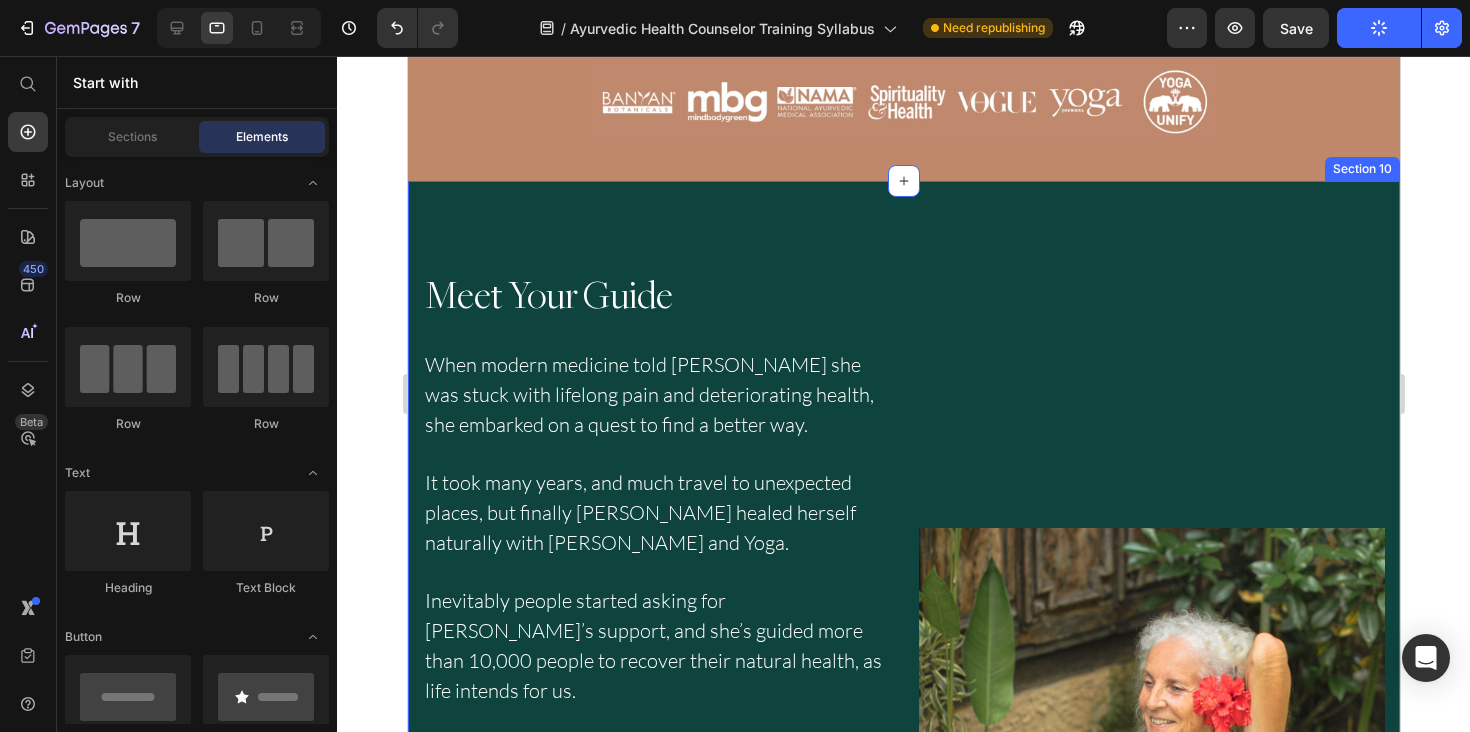 click on "Image Meet Your Guide Heading When modern medicine told Myra she was stuck with lifelong pain and deteriorating health, she embarked on a quest to find a better way.     It took many years, and much travel to unexpected places, but finally Myra healed herself naturally with Ayurveda and Yoga.     Inevitably people started asking for Myra’s support, and she’s guided more than 10,000 people to recover their natural health, as life intends for us.     Inspired, Myra’s clients wanted to become healers too, and learn her skilled ways. But Myra noticed many Ayurveda schools in the West, and even in India, were diluting Ayurveda by ignoring the fundamental spiritual nature of life.    Myra poured 30 years of experience into Hale Pule’s Ayurveda trainings, creating what she wishes she'd had when she was learning.       Myra offers the training with great love and joy, which is reflected in her students’ experiences. Text Block Row" at bounding box center [903, 811] 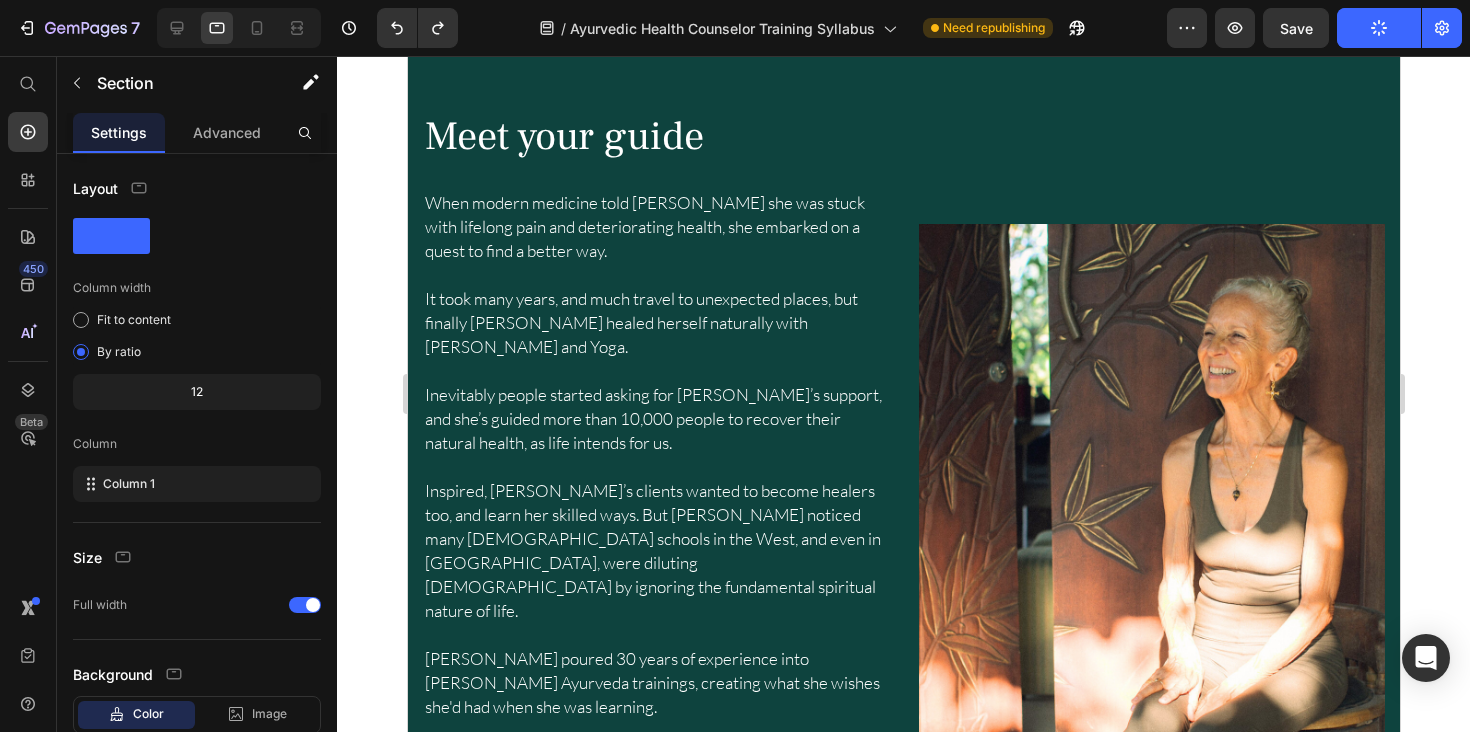 scroll, scrollTop: 1455, scrollLeft: 0, axis: vertical 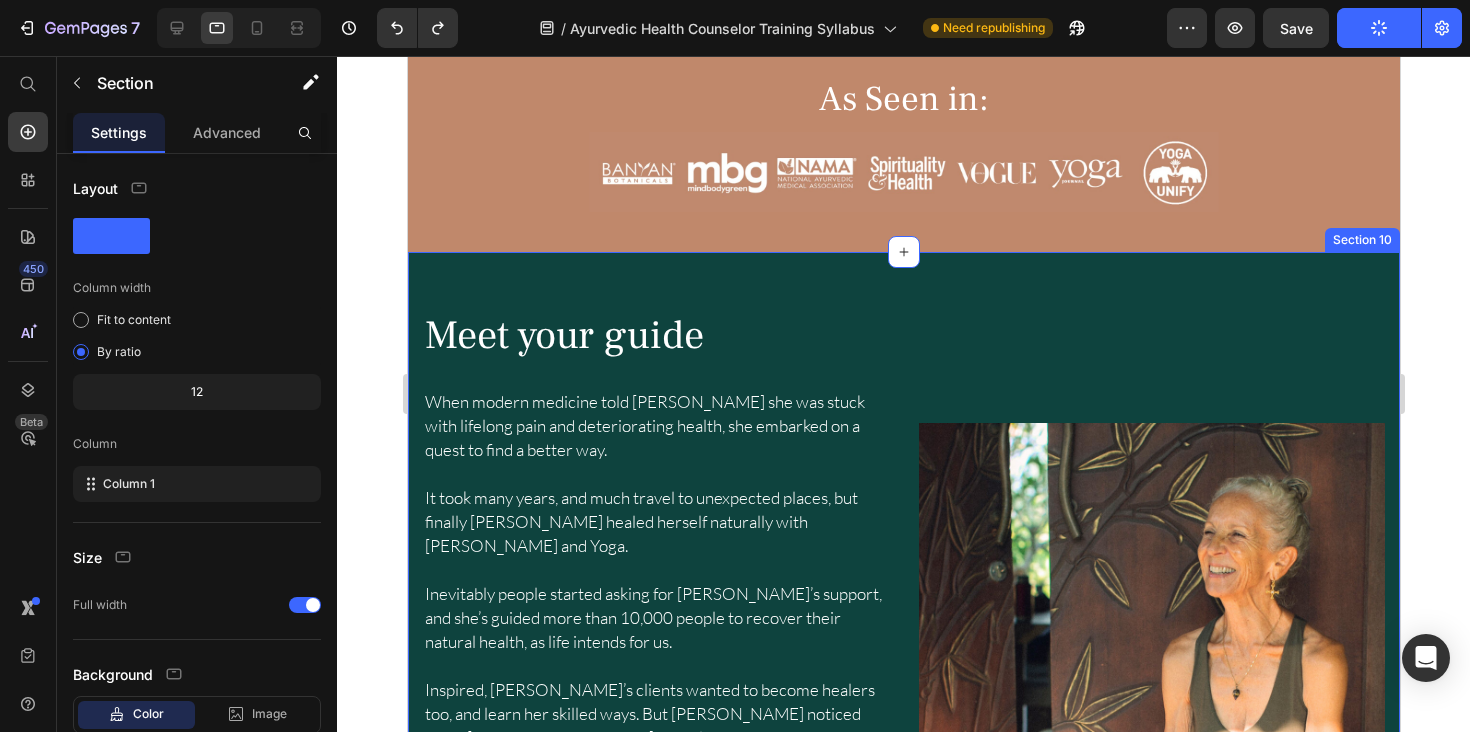 click on "Image Meet your guide Heading When modern medicine told Myra she was stuck with lifelong pain and deteriorating health, she embarked on a quest to find a better way.     It took many years, and much travel to unexpected places, but finally Myra healed herself naturally with Ayurveda and Yoga.     Inevitably people started asking for Myra’s support, and she’s guided more than 10,000 people to recover their natural health, as life intends for us.     Inspired, Myra’s clients wanted to become healers too, and learn her skilled ways. But Myra noticed many Ayurveda schools in the West, and even in India, were diluting Ayurveda by ignoring the fundamental spiritual nature of life.    Myra poured 30 years of experience into Hale Pule’s Ayurveda trainings, creating what she wishes she'd had when she was learning.       Myra offers the training with great love and joy, which is reflected in her students’ experiences. Text Block Row" at bounding box center [903, 707] 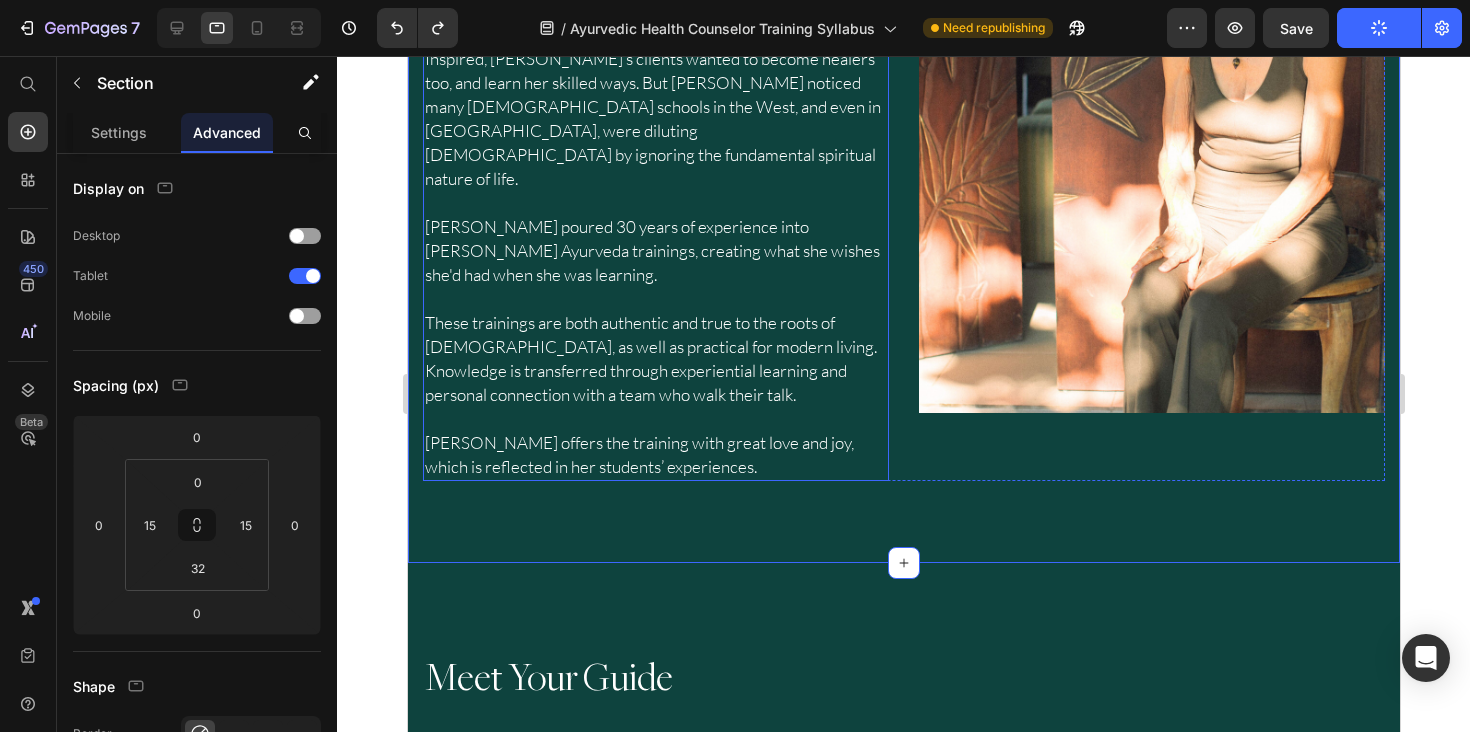 scroll, scrollTop: 2158, scrollLeft: 0, axis: vertical 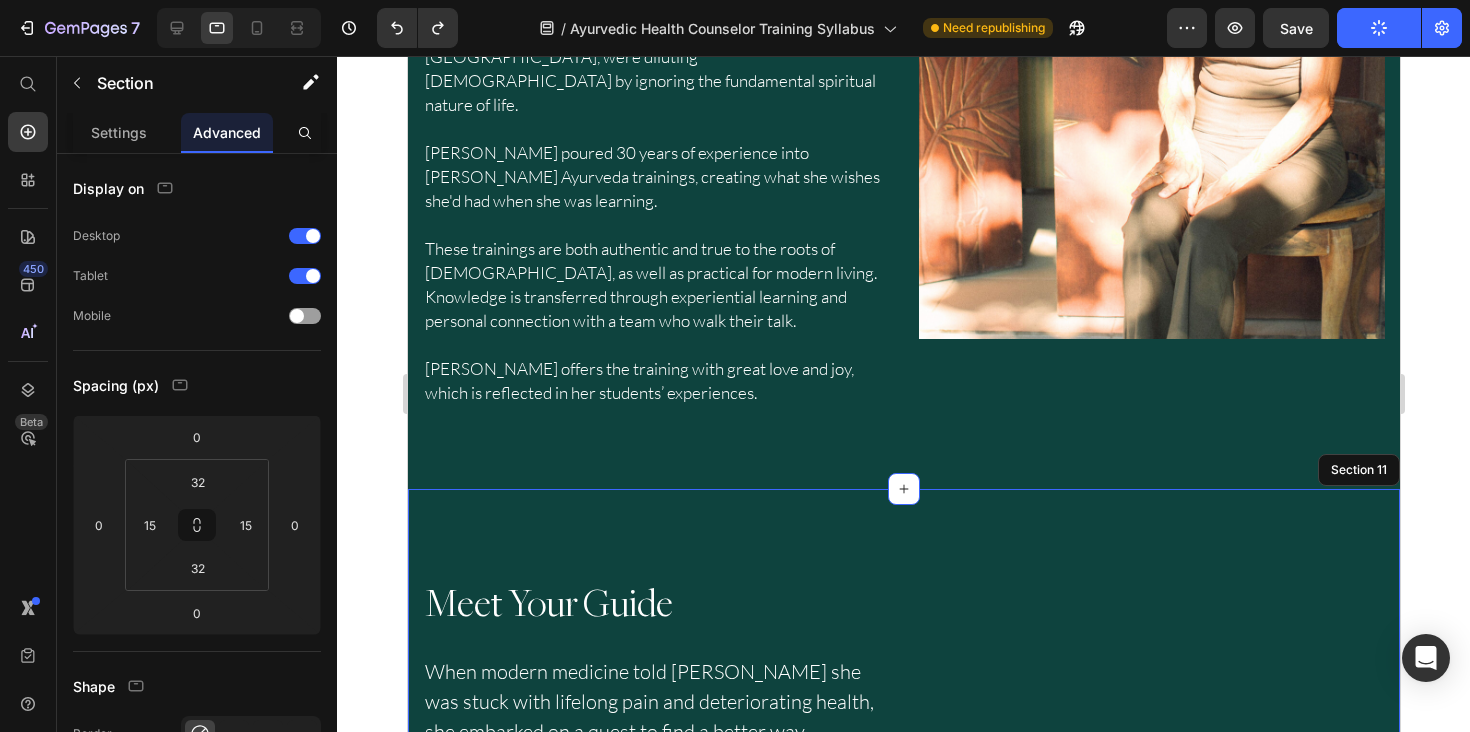 click on "Image Meet Your Guide Heading When modern medicine told Myra she was stuck with lifelong pain and deteriorating health, she embarked on a quest to find a better way.     It took many years, and much travel to unexpected places, but finally Myra healed herself naturally with Ayurveda and Yoga.     Inevitably people started asking for Myra’s support, and she’s guided more than 10,000 people to recover their natural health, as life intends for us.     Inspired, Myra’s clients wanted to become healers too, and learn her skilled ways. But Myra noticed many Ayurveda schools in the West, and even in India, were diluting Ayurveda by ignoring the fundamental spiritual nature of life.    Myra poured 30 years of experience into Hale Pule’s Ayurveda trainings, creating what she wishes she'd had when she was learning.       Myra offers the training with great love and joy, which is reflected in her students’ experiences. Text Block Row Section 11" at bounding box center (903, 1119) 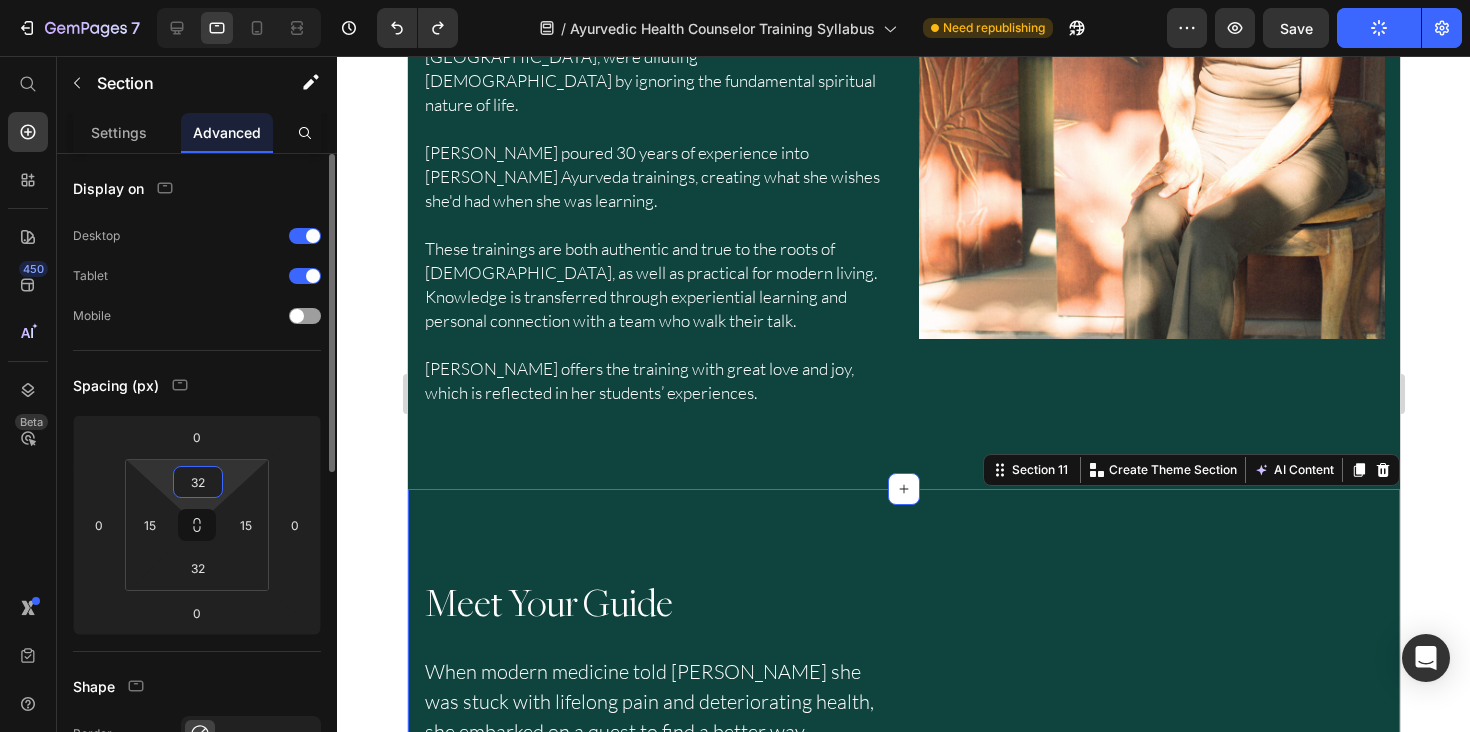 click on "32" at bounding box center (198, 482) 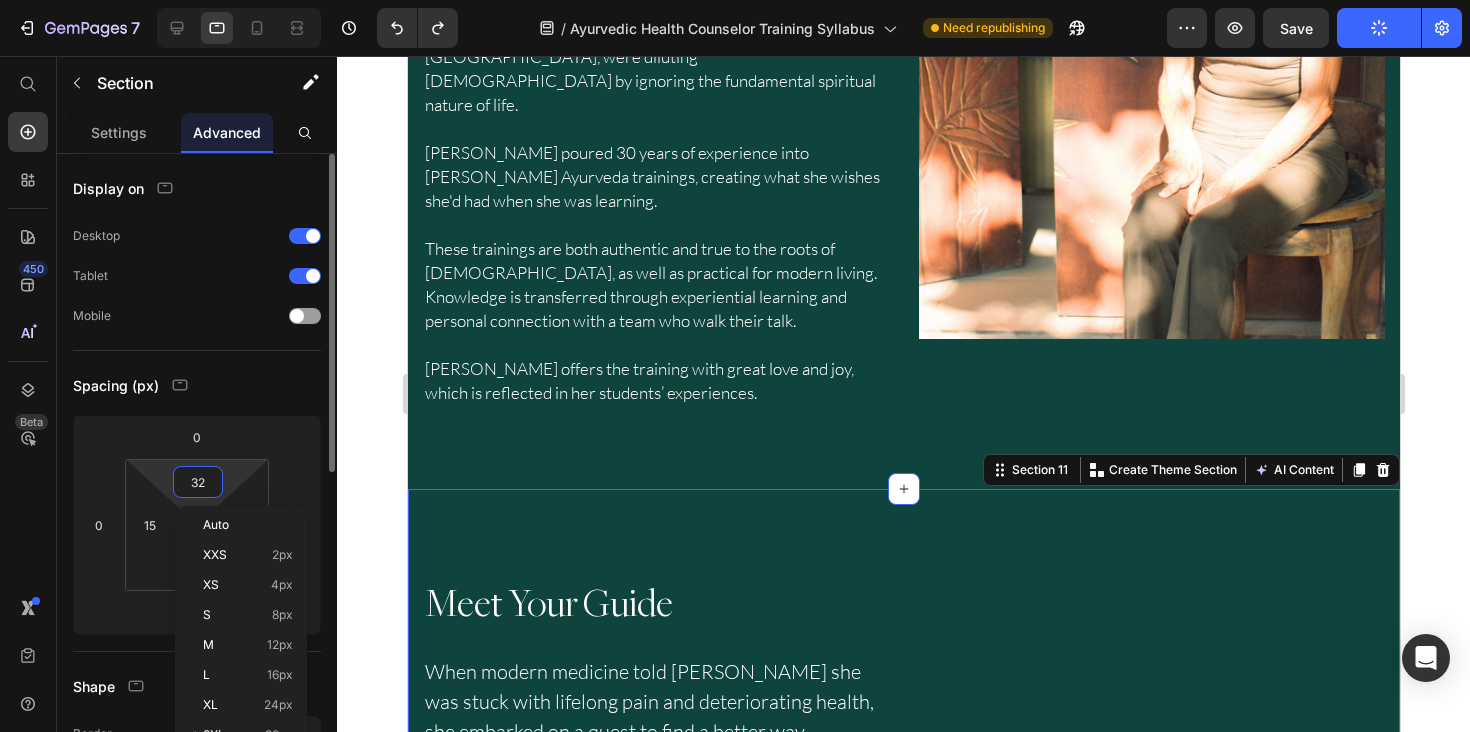type 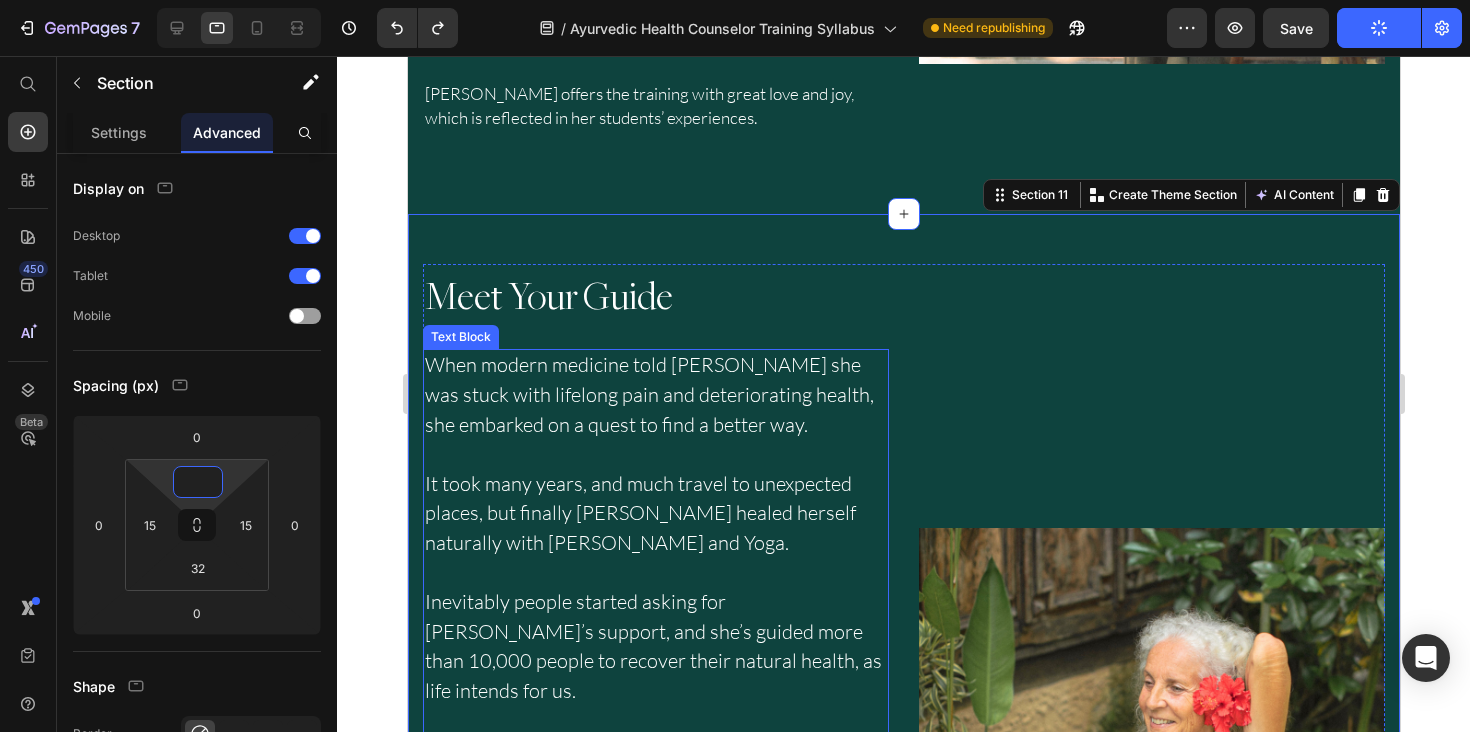 scroll, scrollTop: 2260, scrollLeft: 0, axis: vertical 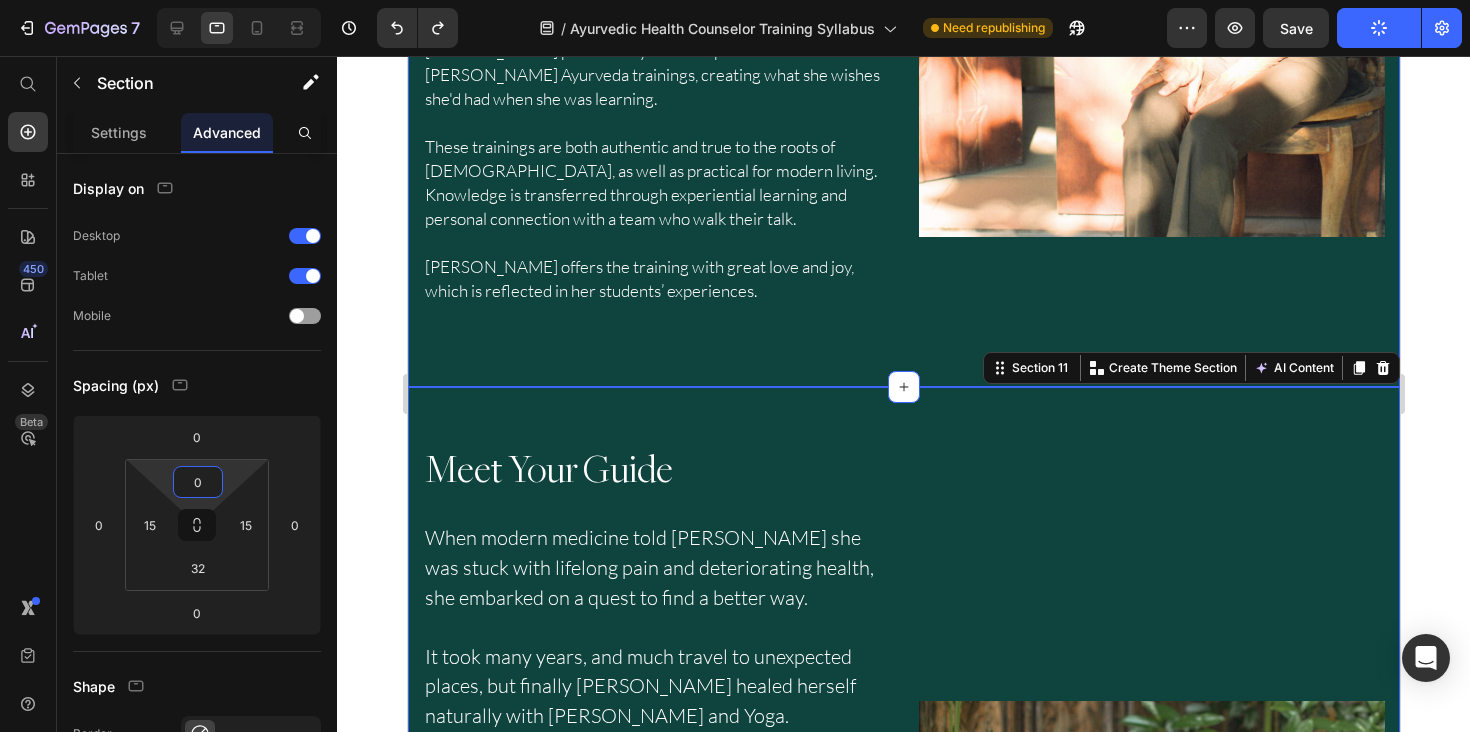 click on "Image Meet your guide Heading When modern medicine told Myra she was stuck with lifelong pain and deteriorating health, she embarked on a quest to find a better way.     It took many years, and much travel to unexpected places, but finally Myra healed herself naturally with Ayurveda and Yoga.     Inevitably people started asking for Myra’s support, and she’s guided more than 10,000 people to recover their natural health, as life intends for us.     Inspired, Myra’s clients wanted to become healers too, and learn her skilled ways. But Myra noticed many Ayurveda schools in the West, and even in India, were diluting Ayurveda by ignoring the fundamental spiritual nature of life.    Myra poured 30 years of experience into Hale Pule’s Ayurveda trainings, creating what she wishes she'd had when she was learning.       Myra offers the training with great love and joy, which is reflected in her students’ experiences. Text Block Row" at bounding box center [903, -100] 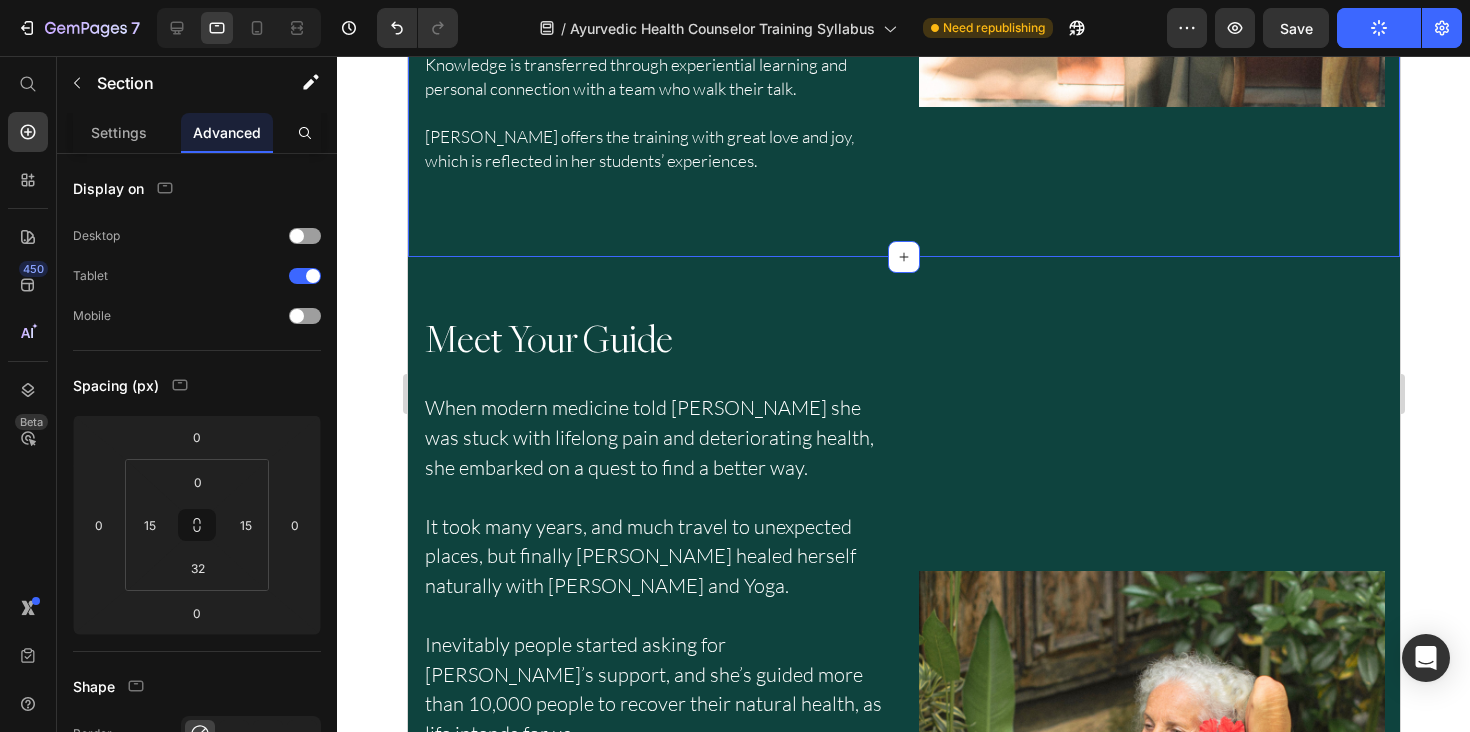 scroll, scrollTop: 2594, scrollLeft: 0, axis: vertical 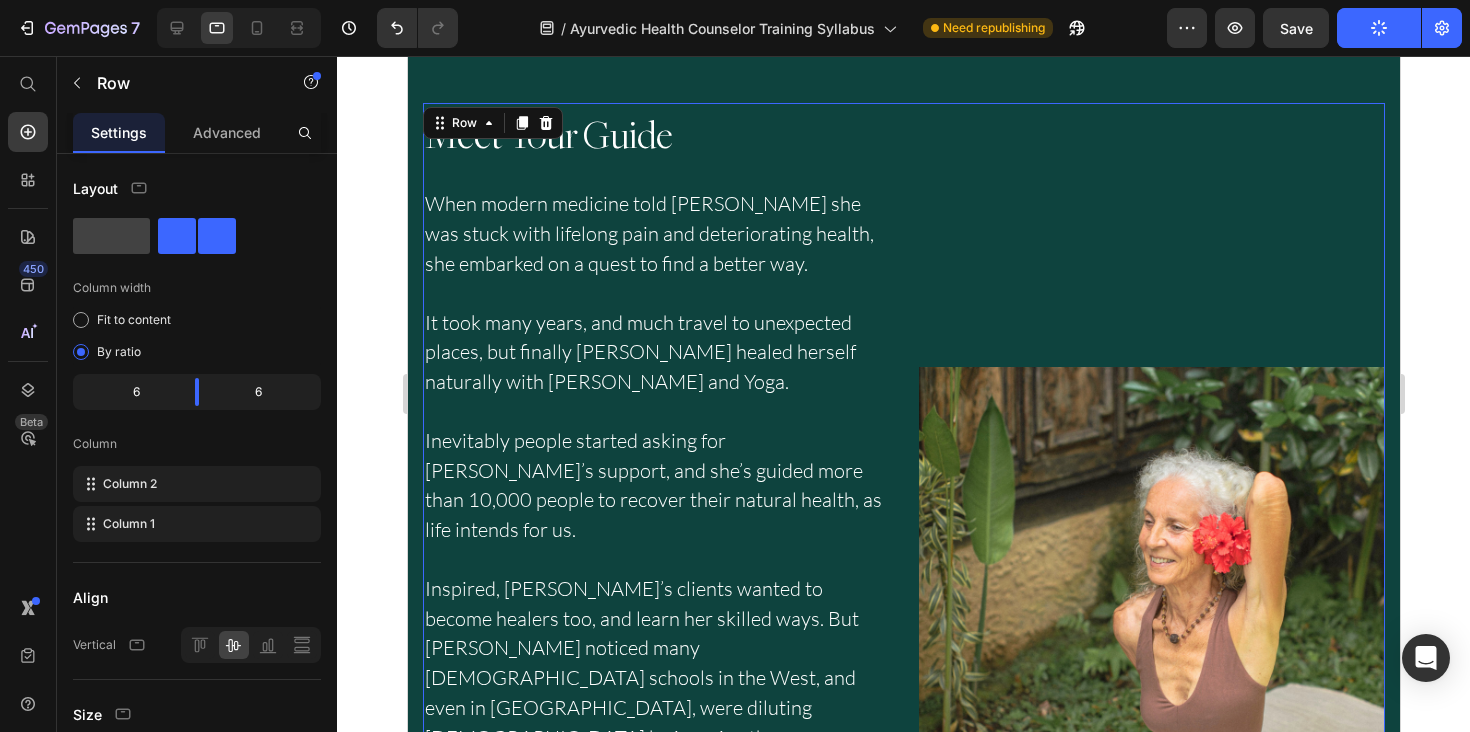 click on "Image Meet Your Guide Heading When modern medicine told Myra she was stuck with lifelong pain and deteriorating health, she embarked on a quest to find a better way.     It took many years, and much travel to unexpected places, but finally Myra healed herself naturally with Ayurveda and Yoga.     Inevitably people started asking for Myra’s support, and she’s guided more than 10,000 people to recover their natural health, as life intends for us.     Inspired, Myra’s clients wanted to become healers too, and learn her skilled ways. But Myra noticed many Ayurveda schools in the West, and even in India, were diluting Ayurveda by ignoring the fundamental spiritual nature of life.    Myra poured 30 years of experience into Hale Pule’s Ayurveda trainings, creating what she wishes she'd had when she was learning.       Myra offers the training with great love and joy, which is reflected in her students’ experiences. Text Block Row   50" at bounding box center (903, 651) 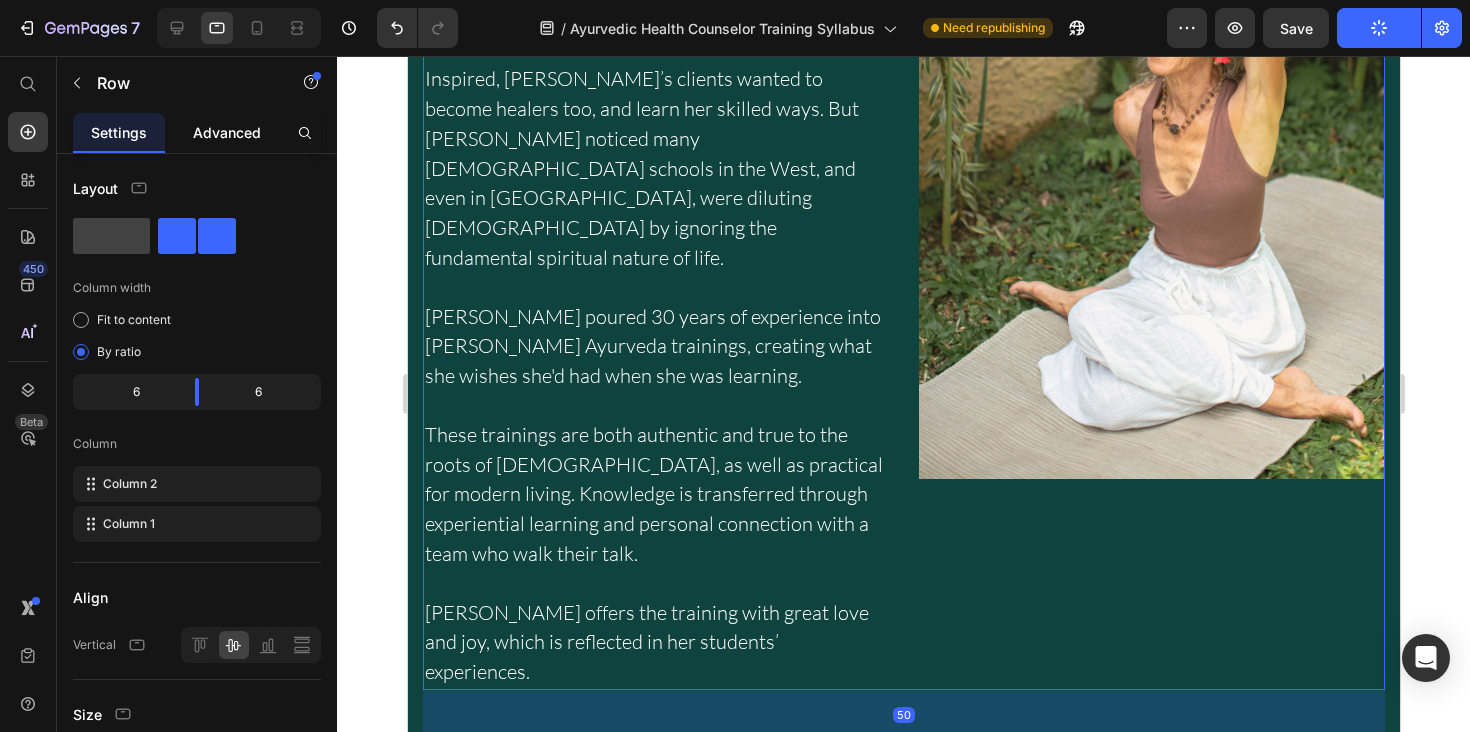 click on "Advanced" at bounding box center [227, 132] 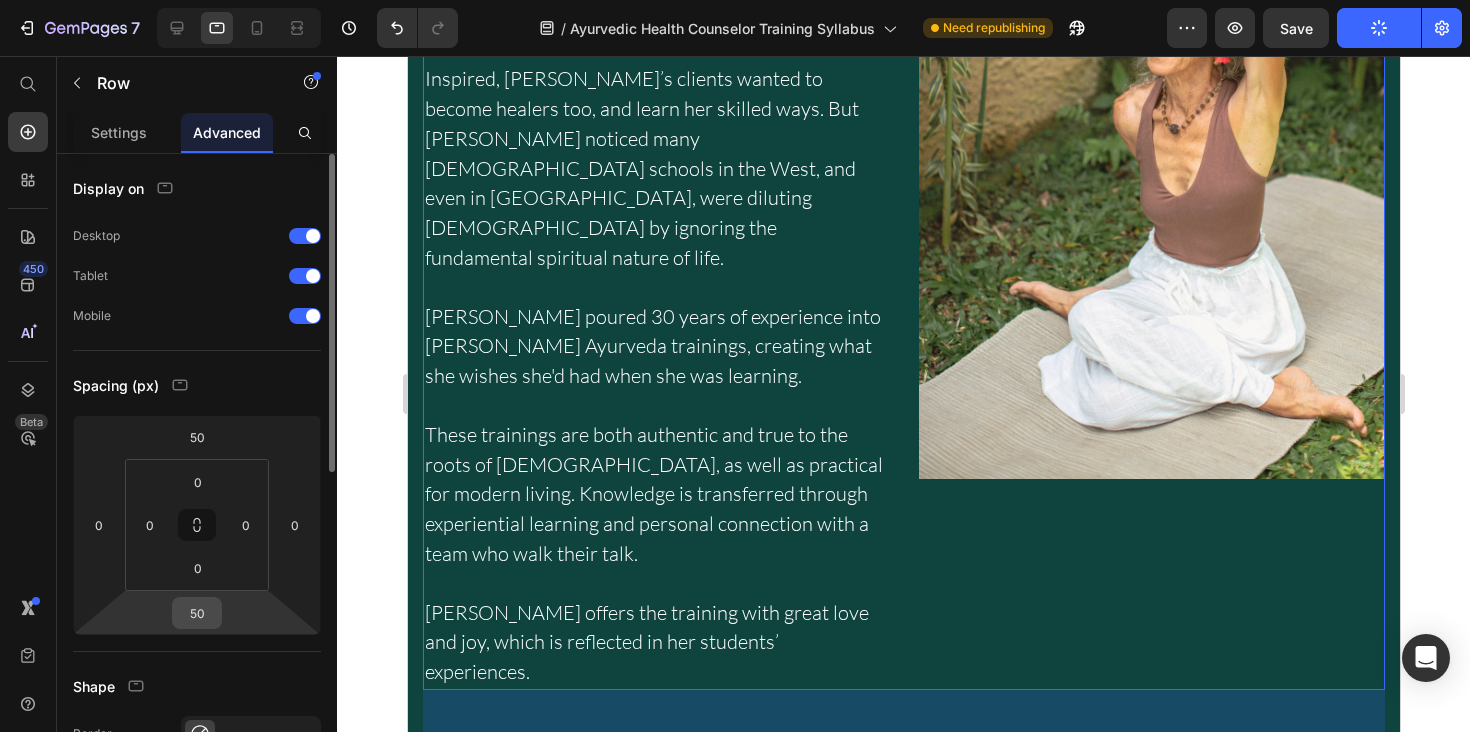 click on "50" at bounding box center [197, 613] 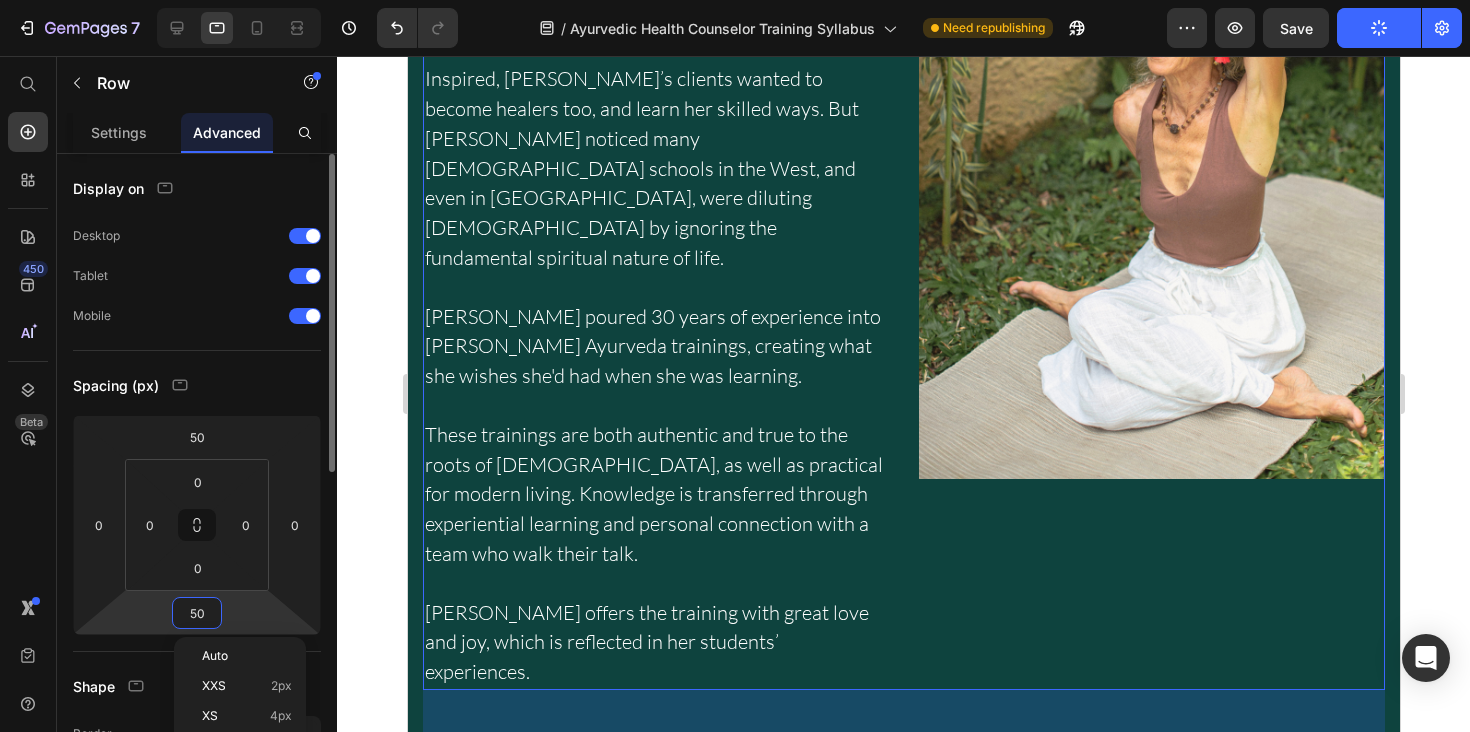 type 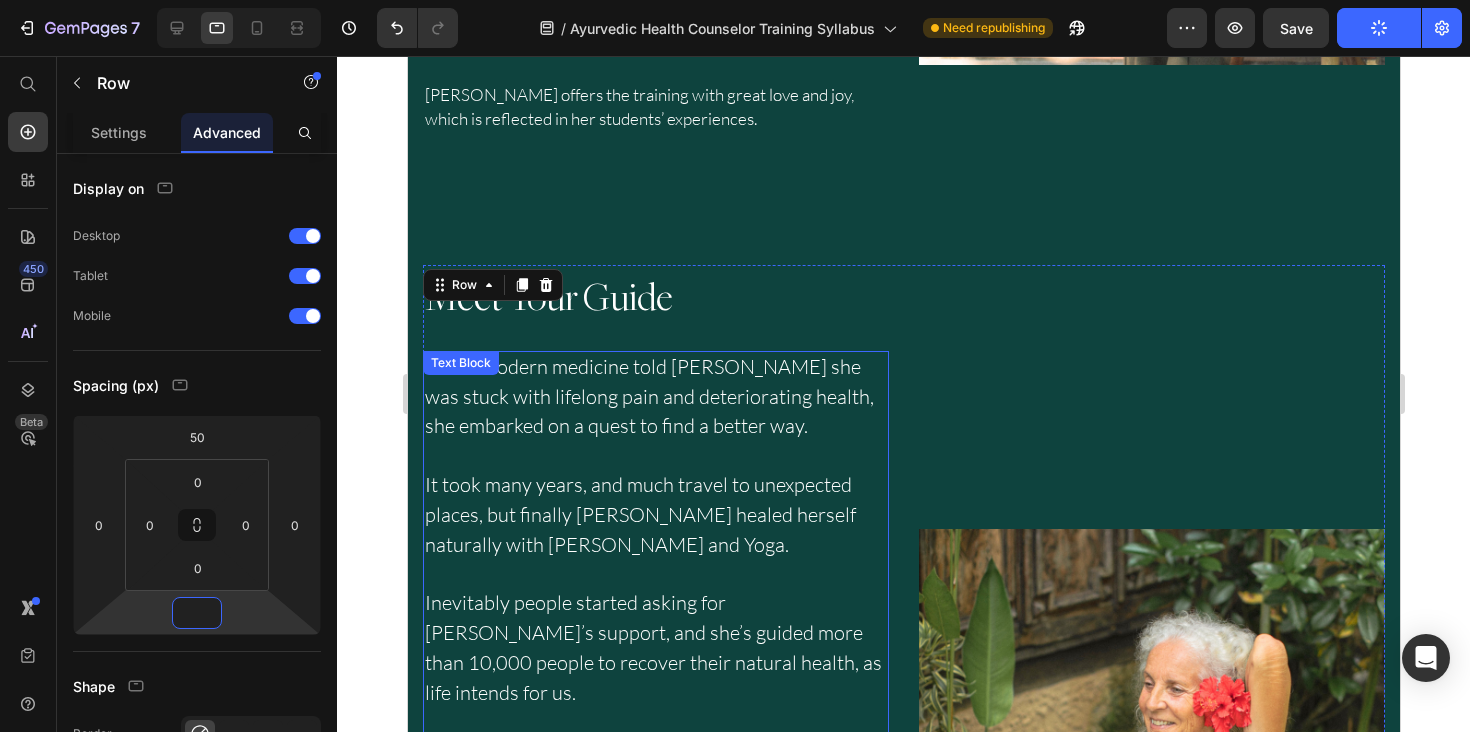 scroll, scrollTop: 1994, scrollLeft: 0, axis: vertical 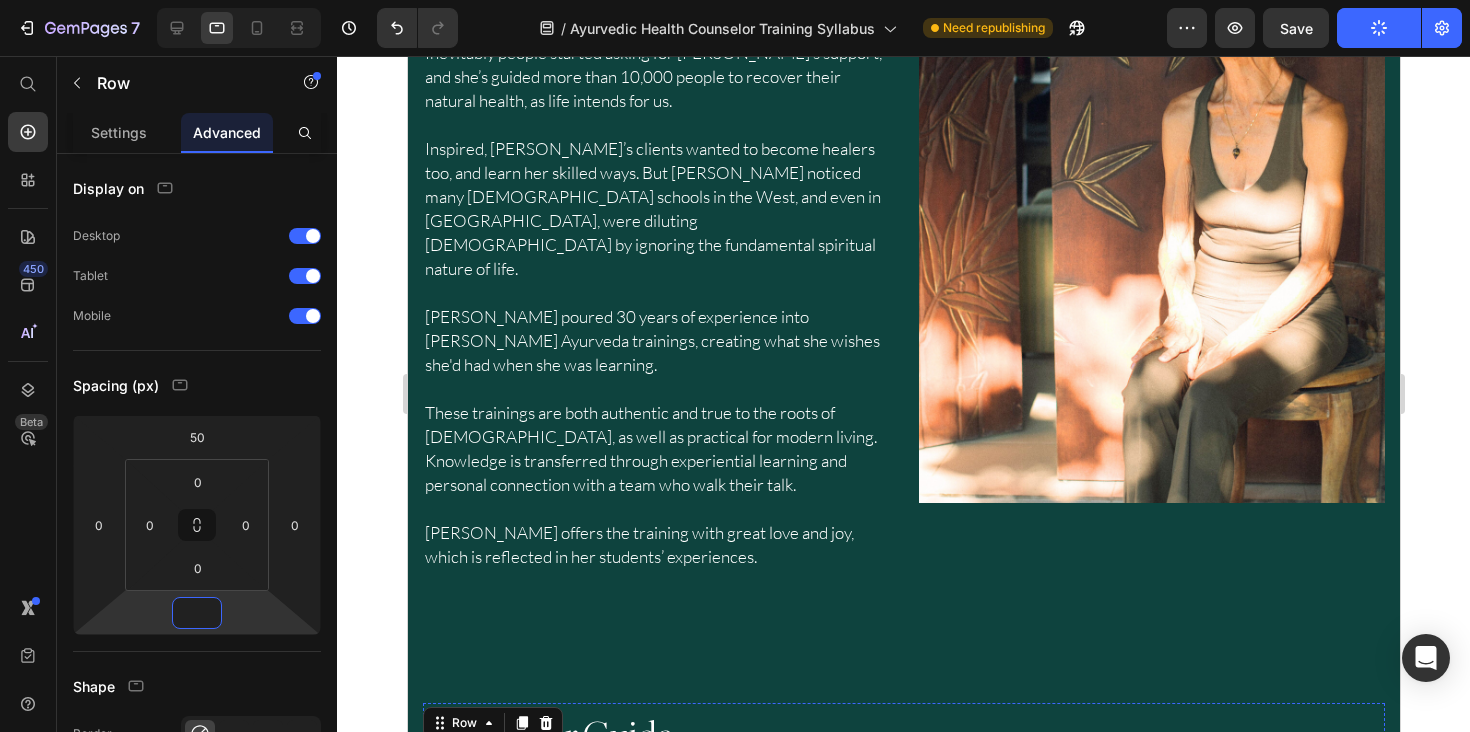 click at bounding box center (655, 509) 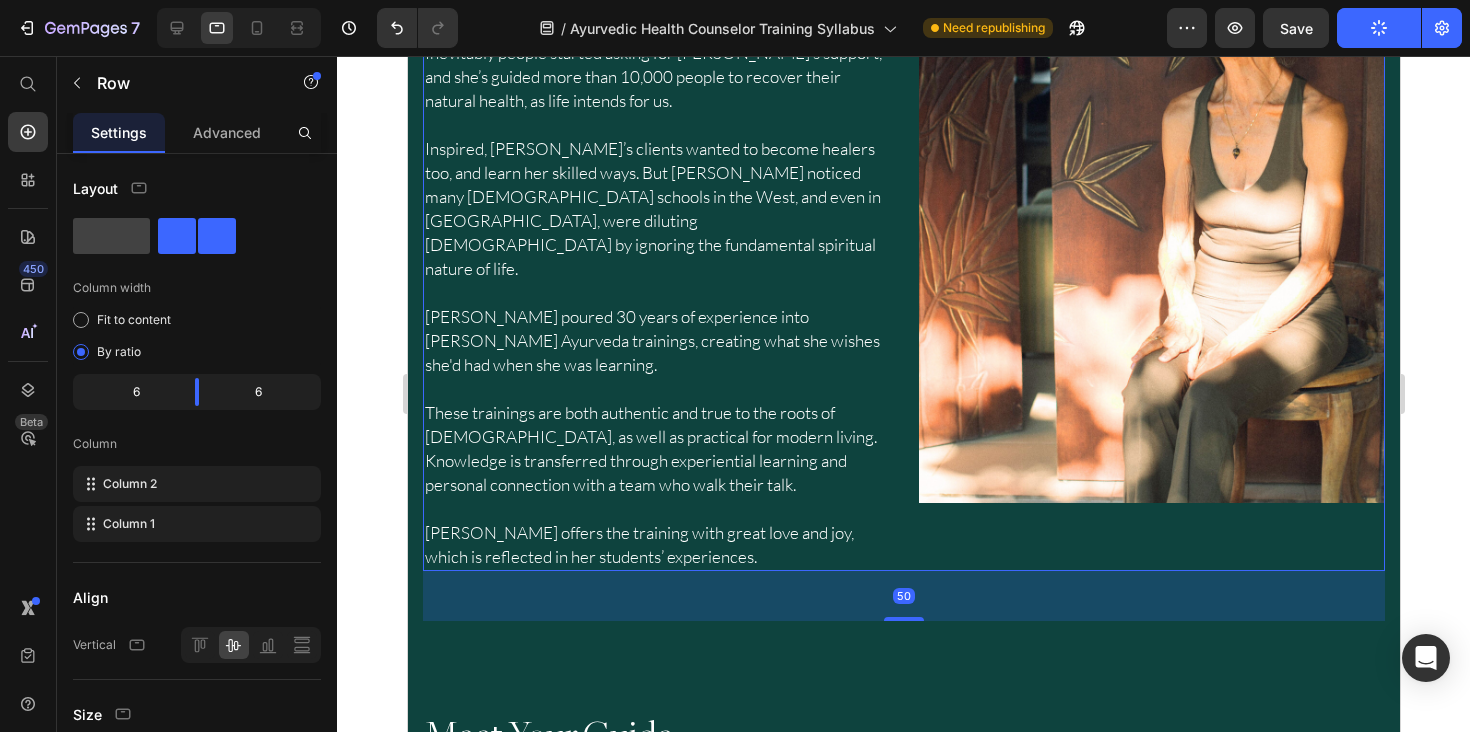 click on "Image Meet your guide Heading When modern medicine told Myra she was stuck with lifelong pain and deteriorating health, she embarked on a quest to find a better way.     It took many years, and much travel to unexpected places, but finally Myra healed herself naturally with Ayurveda and Yoga.     Inevitably people started asking for Myra’s support, and she’s guided more than 10,000 people to recover their natural health, as life intends for us.     Inspired, Myra’s clients wanted to become healers too, and learn her skilled ways. But Myra noticed many Ayurveda schools in the West, and even in India, were diluting Ayurveda by ignoring the fundamental spiritual nature of life.    Myra poured 30 years of experience into Hale Pule’s Ayurveda trainings, creating what she wishes she'd had when she was learning.       Myra offers the training with great love and joy, which is reflected in her students’ experiences. Text Block Row   50" at bounding box center (903, 166) 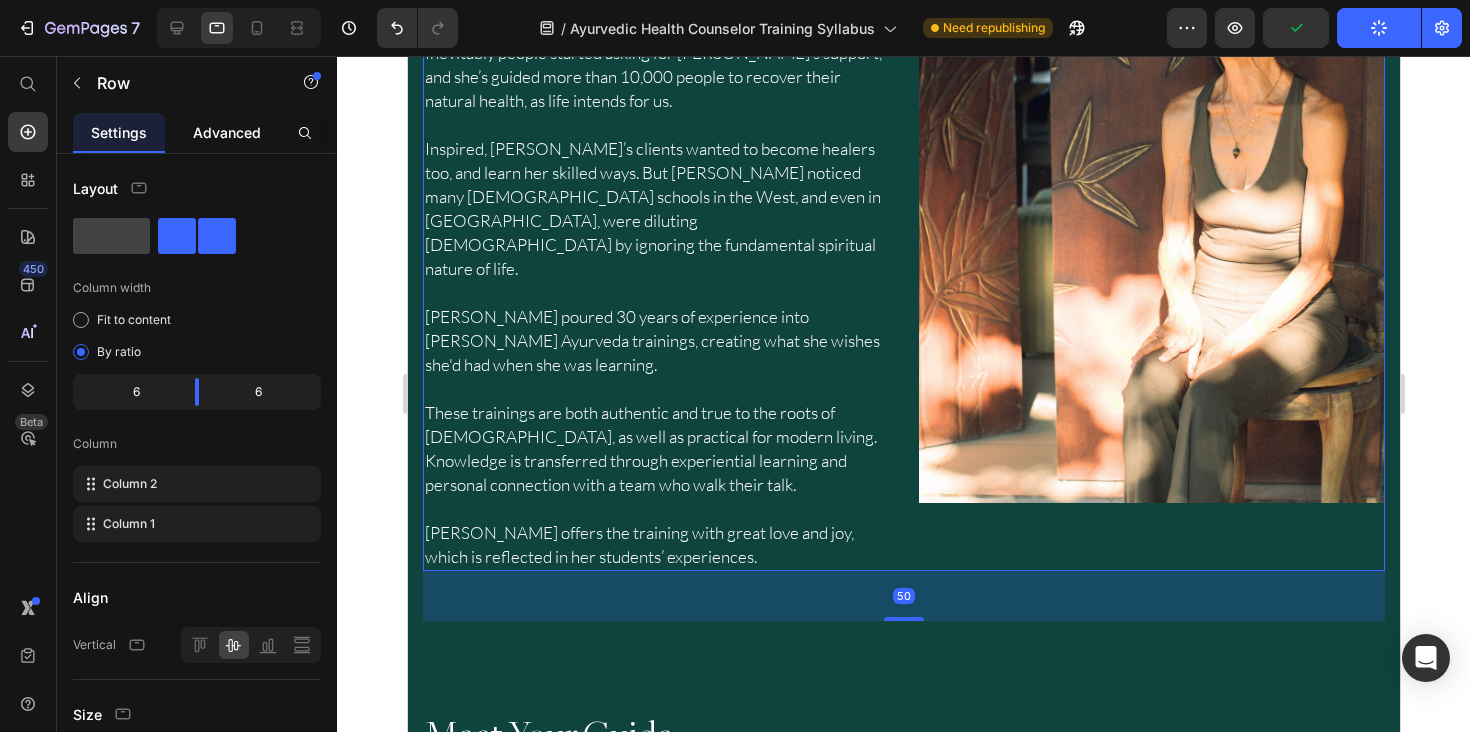 click on "Advanced" at bounding box center [227, 132] 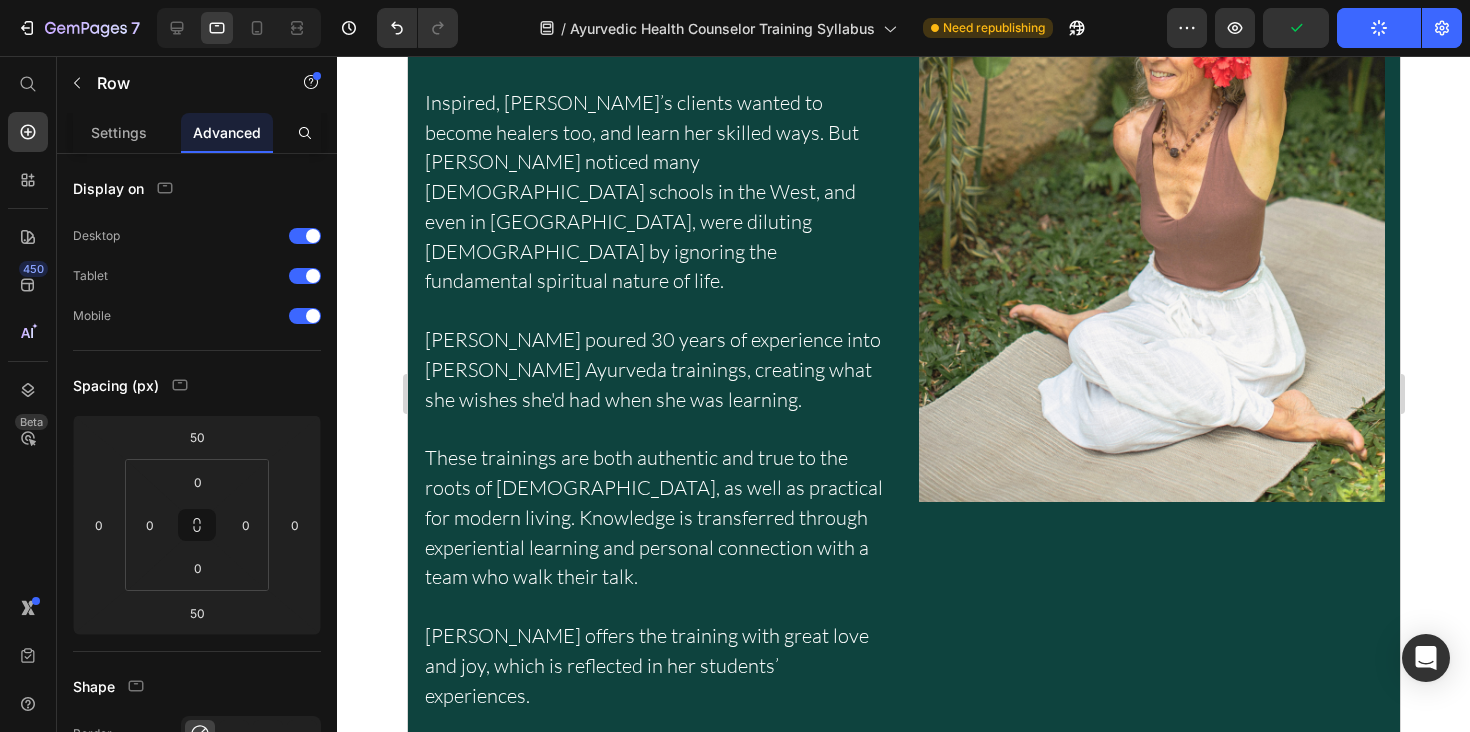 scroll, scrollTop: 3208, scrollLeft: 0, axis: vertical 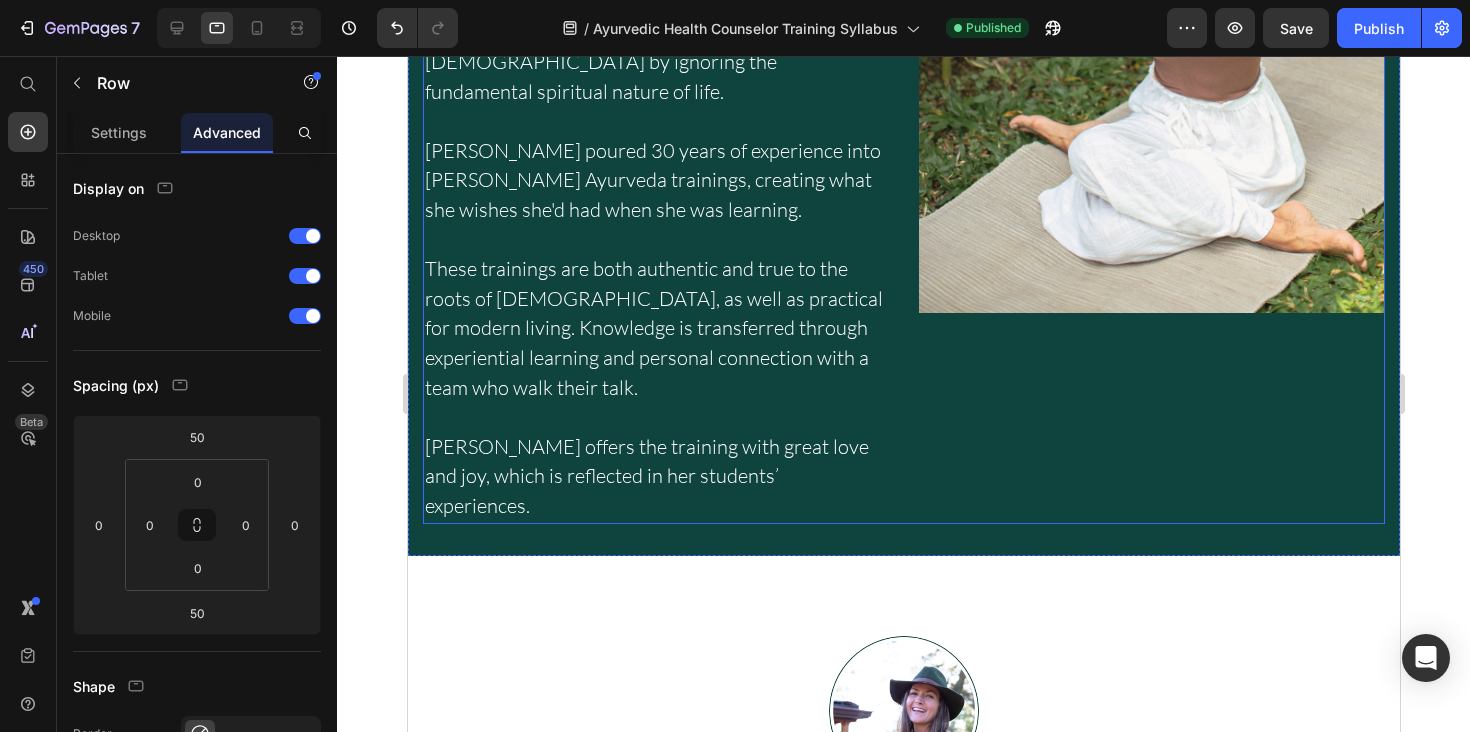 click on "Image Meet Your Guide Heading When modern medicine told Myra she was stuck with lifelong pain and deteriorating health, she embarked on a quest to find a better way.     It took many years, and much travel to unexpected places, but finally Myra healed herself naturally with Ayurveda and Yoga.     Inevitably people started asking for Myra’s support, and she’s guided more than 10,000 people to recover their natural health, as life intends for us.     Inspired, Myra’s clients wanted to become healers too, and learn her skilled ways. But Myra noticed many Ayurveda schools in the West, and even in India, were diluting Ayurveda by ignoring the fundamental spiritual nature of life.    Myra poured 30 years of experience into Hale Pule’s Ayurveda trainings, creating what she wishes she'd had when she was learning.       Myra offers the training with great love and joy, which is reflected in her students’ experiences. Text Block Row" at bounding box center (903, -25) 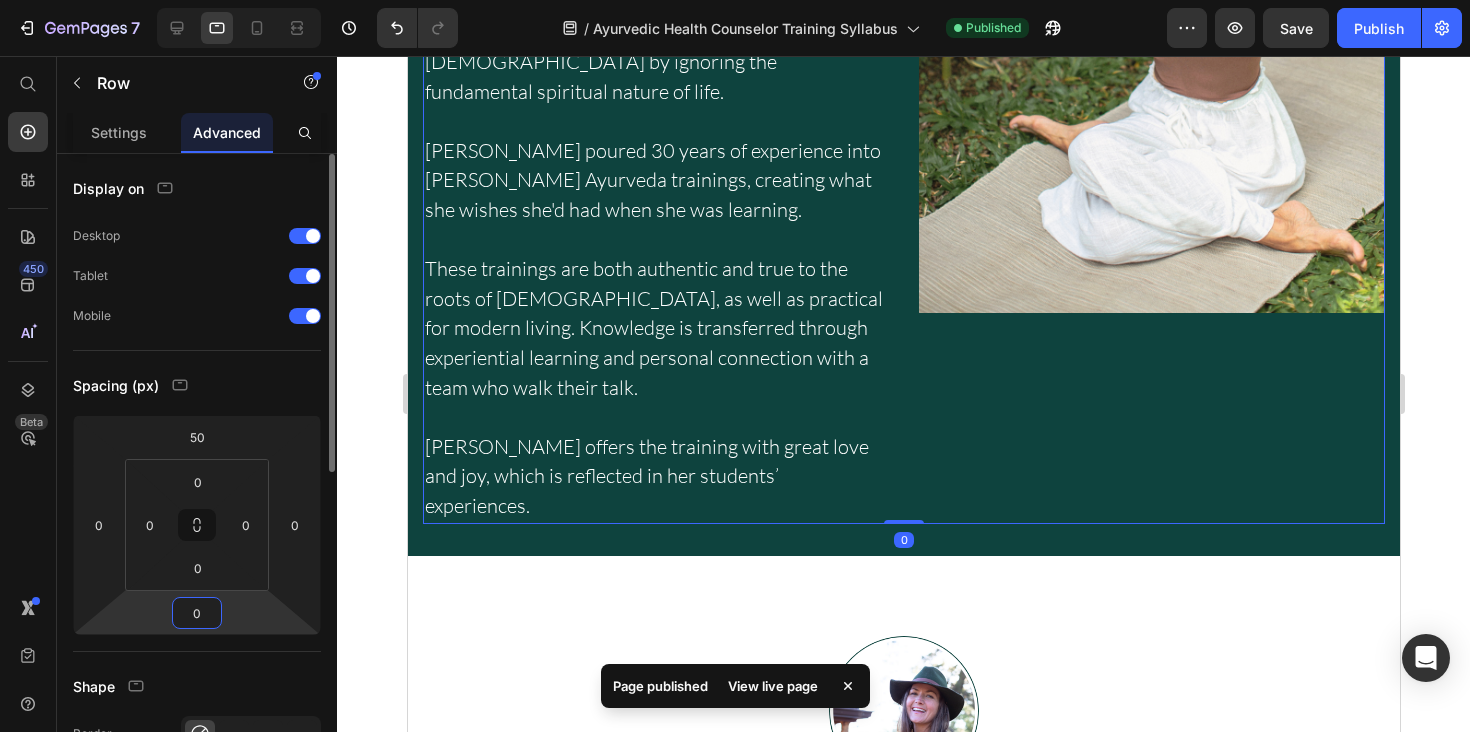click on "0" at bounding box center (197, 613) 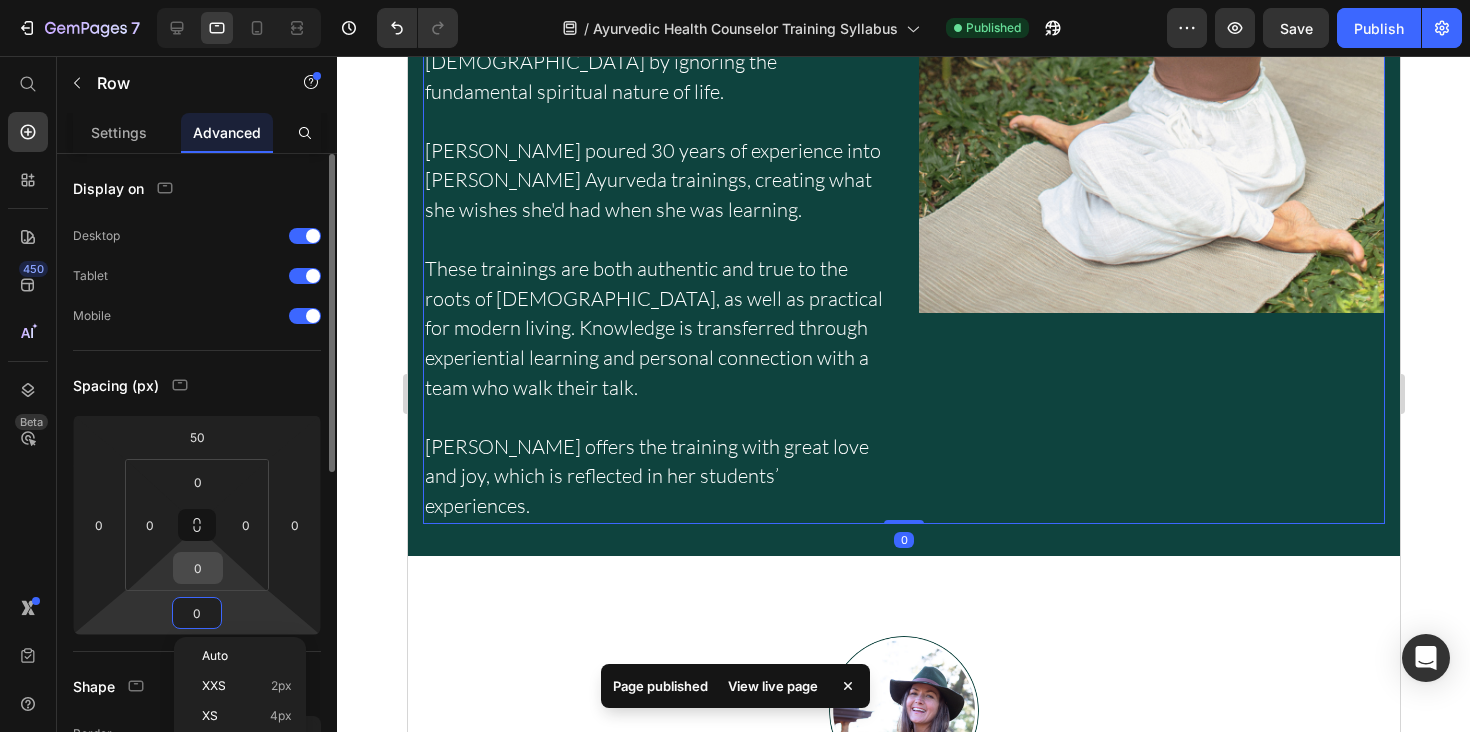 click on "0" at bounding box center [198, 568] 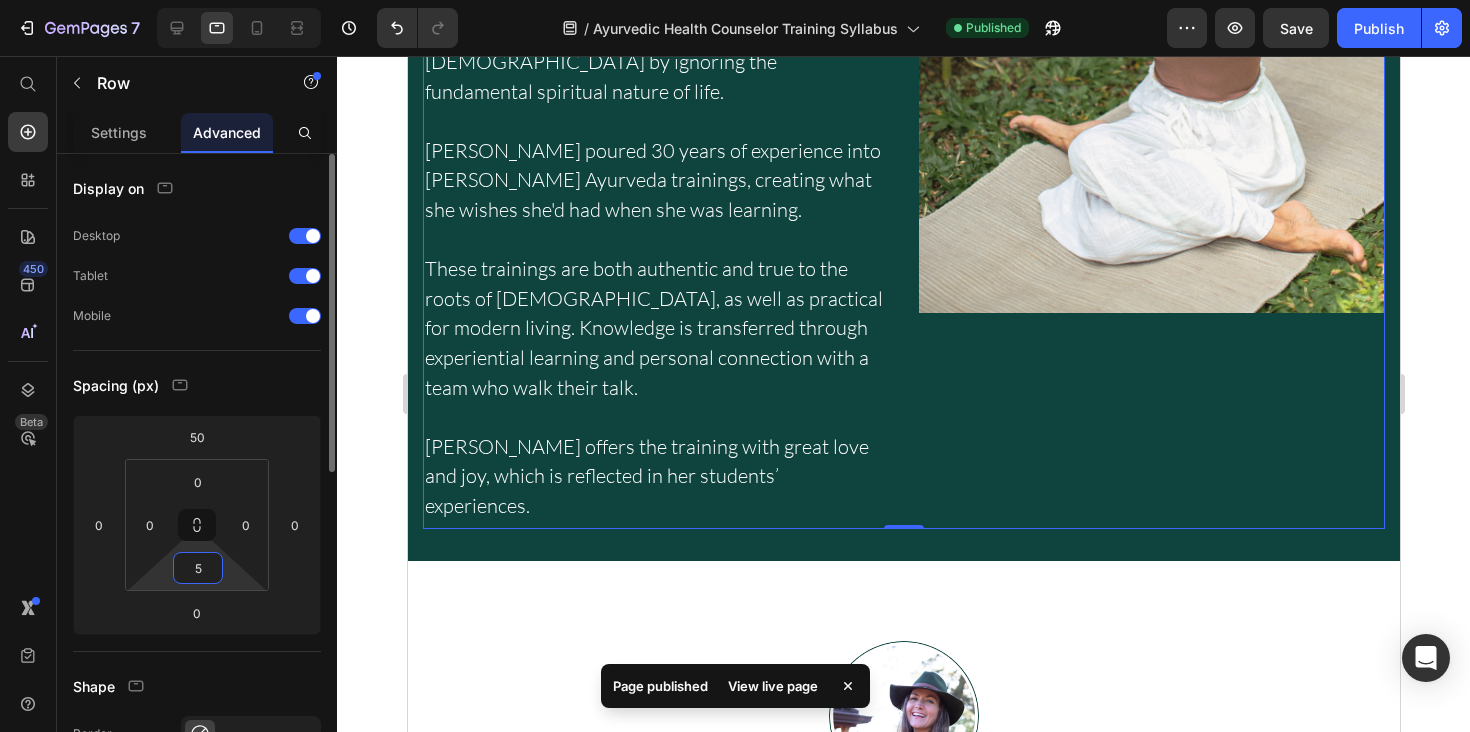 type on "50" 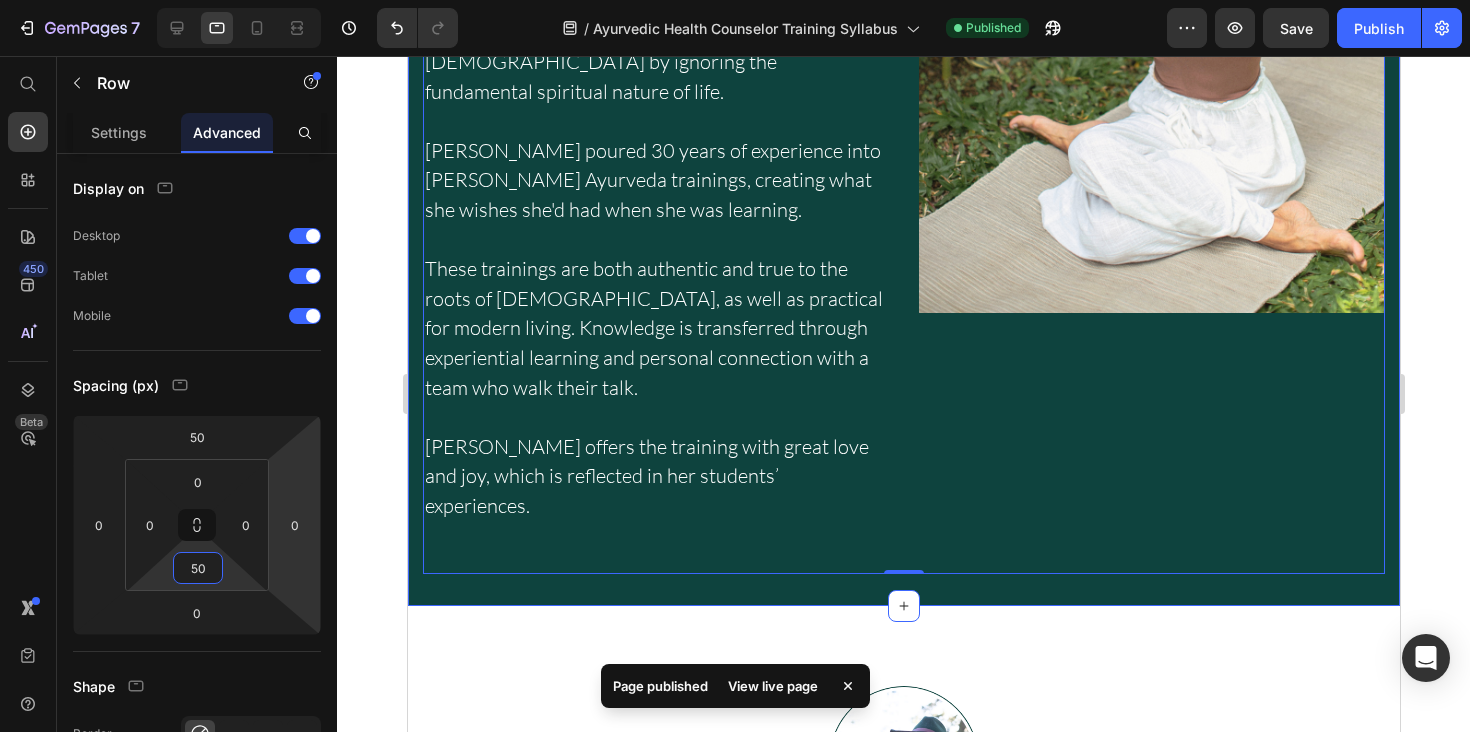 click on "Image Meet Your Guide Heading When modern medicine told Myra she was stuck with lifelong pain and deteriorating health, she embarked on a quest to find a better way.     It took many years, and much travel to unexpected places, but finally Myra healed herself naturally with Ayurveda and Yoga.     Inevitably people started asking for Myra’s support, and she’s guided more than 10,000 people to recover their natural health, as life intends for us.     Inspired, Myra’s clients wanted to become healers too, and learn her skilled ways. But Myra noticed many Ayurveda schools in the West, and even in India, were diluting Ayurveda by ignoring the fundamental spiritual nature of life.    Myra poured 30 years of experience into Hale Pule’s Ayurveda trainings, creating what she wishes she'd had when she was learning.       Myra offers the training with great love and joy, which is reflected in her students’ experiences. Text Block Row   0 Section 11" at bounding box center (903, -9) 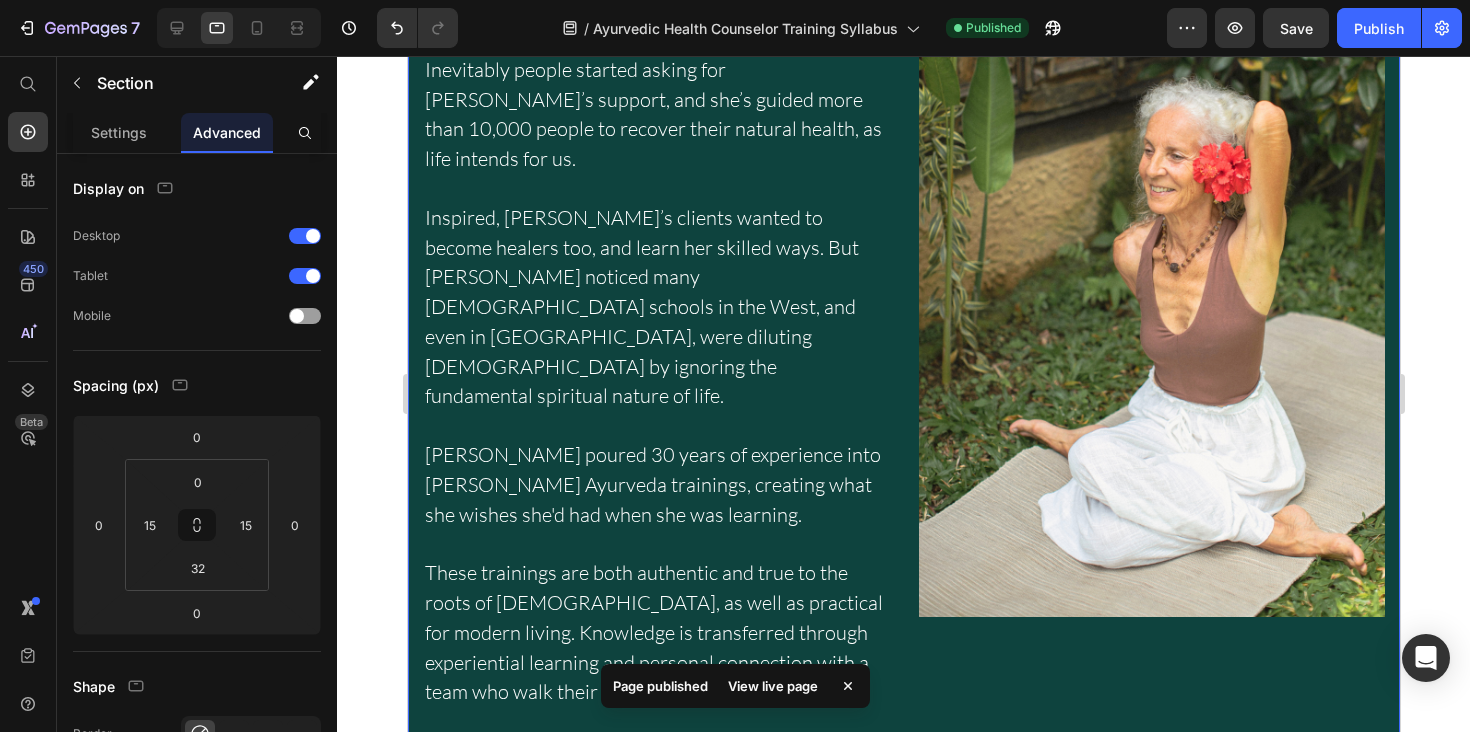 scroll, scrollTop: 2431, scrollLeft: 0, axis: vertical 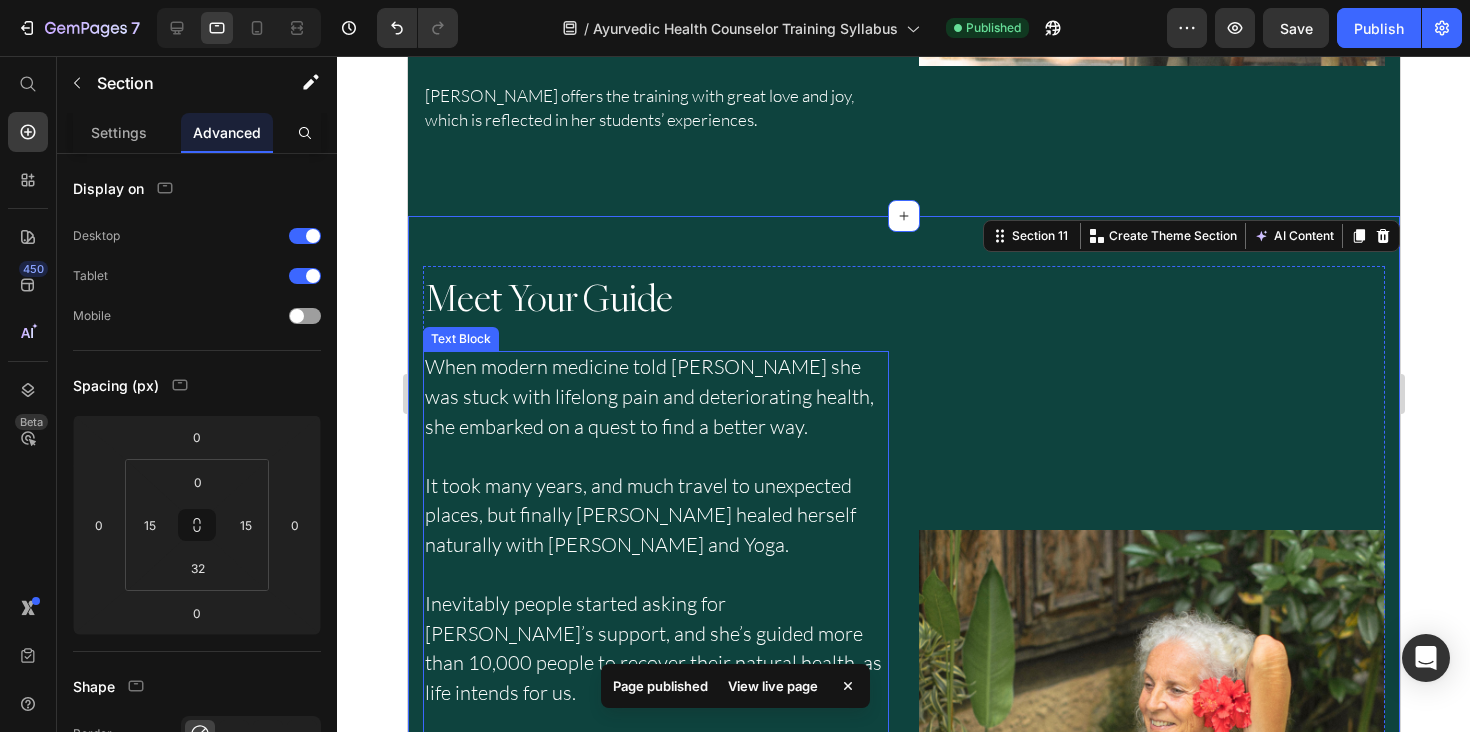 click on "When modern medicine told Myra she was stuck with lifelong pain and deteriorating health, she embarked on a quest to find a better way." at bounding box center (655, 397) 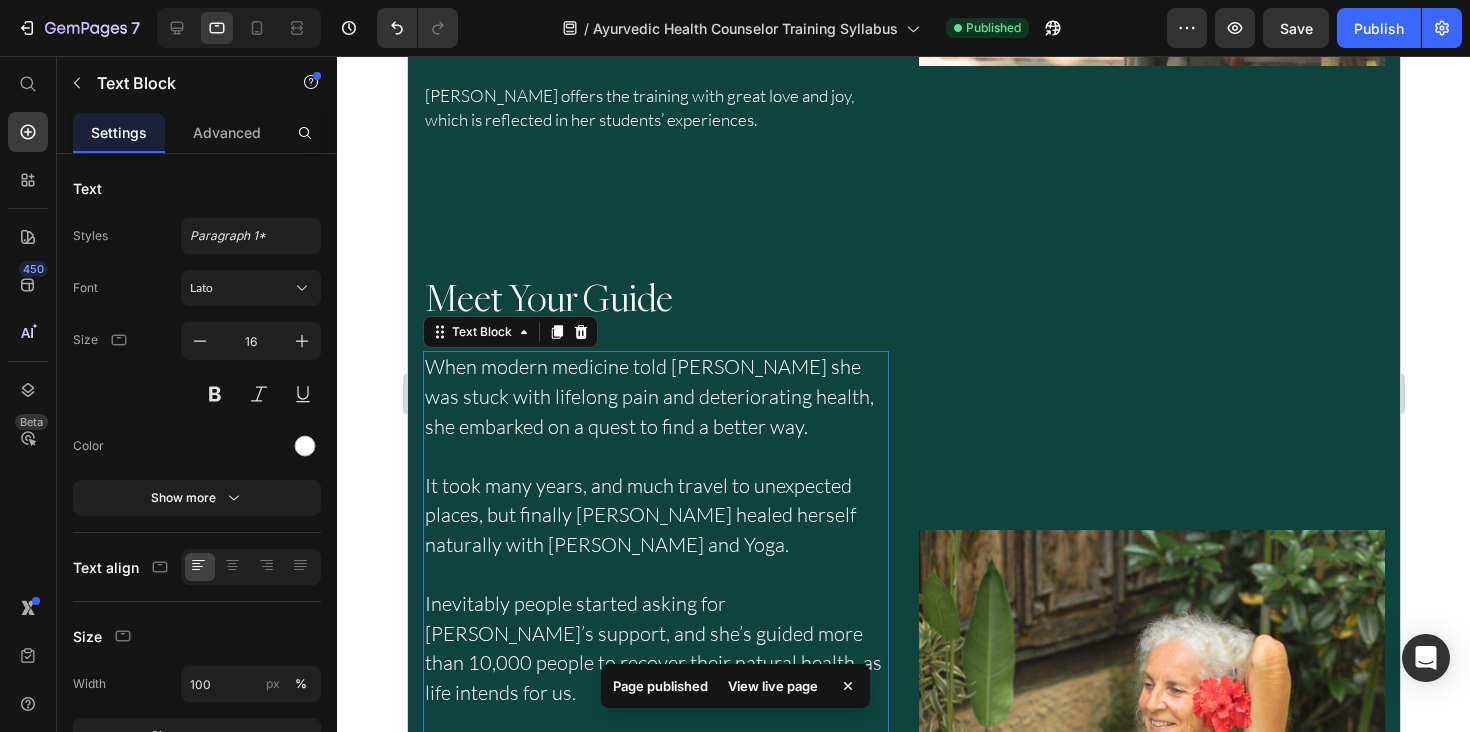 click on "When modern medicine told Myra she was stuck with lifelong pain and deteriorating health, she embarked on a quest to find a better way." at bounding box center (655, 397) 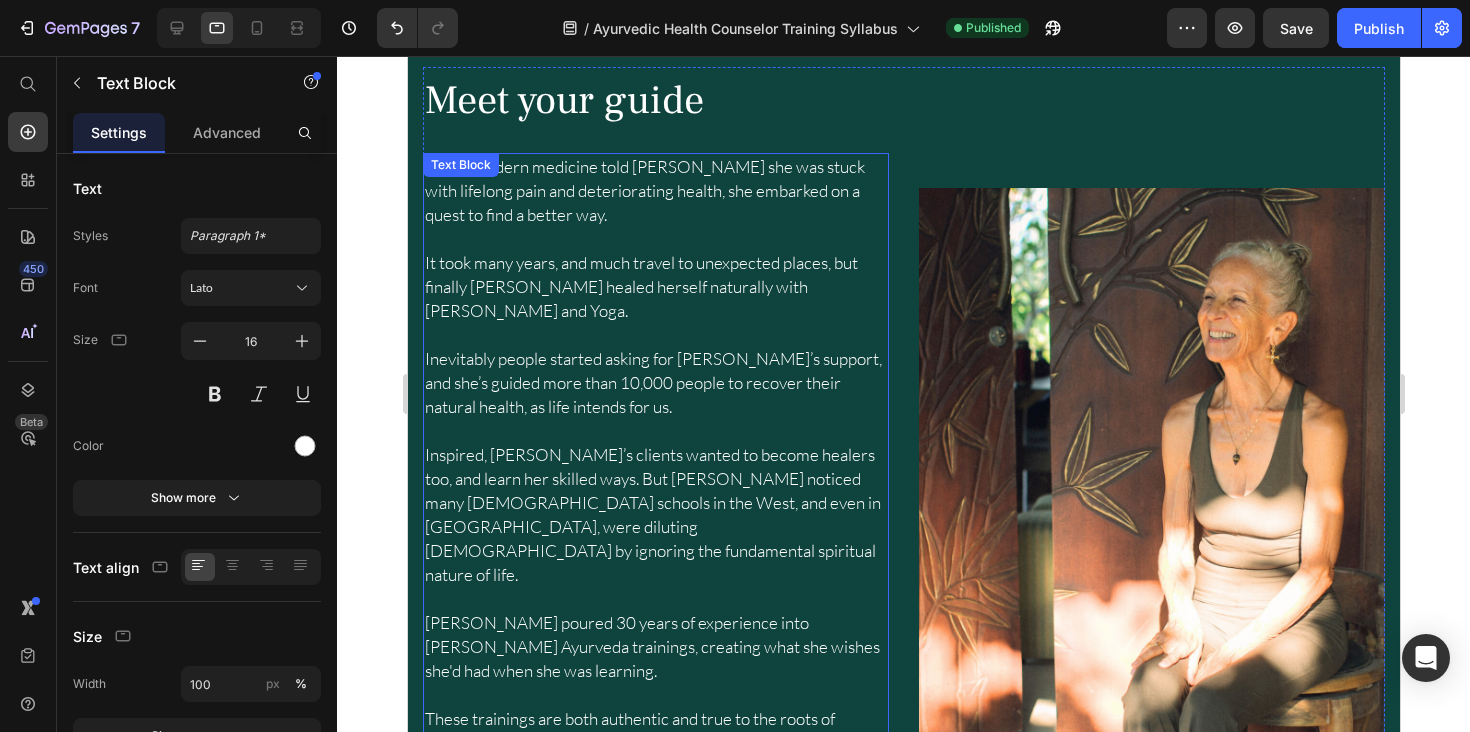 scroll, scrollTop: 1425, scrollLeft: 0, axis: vertical 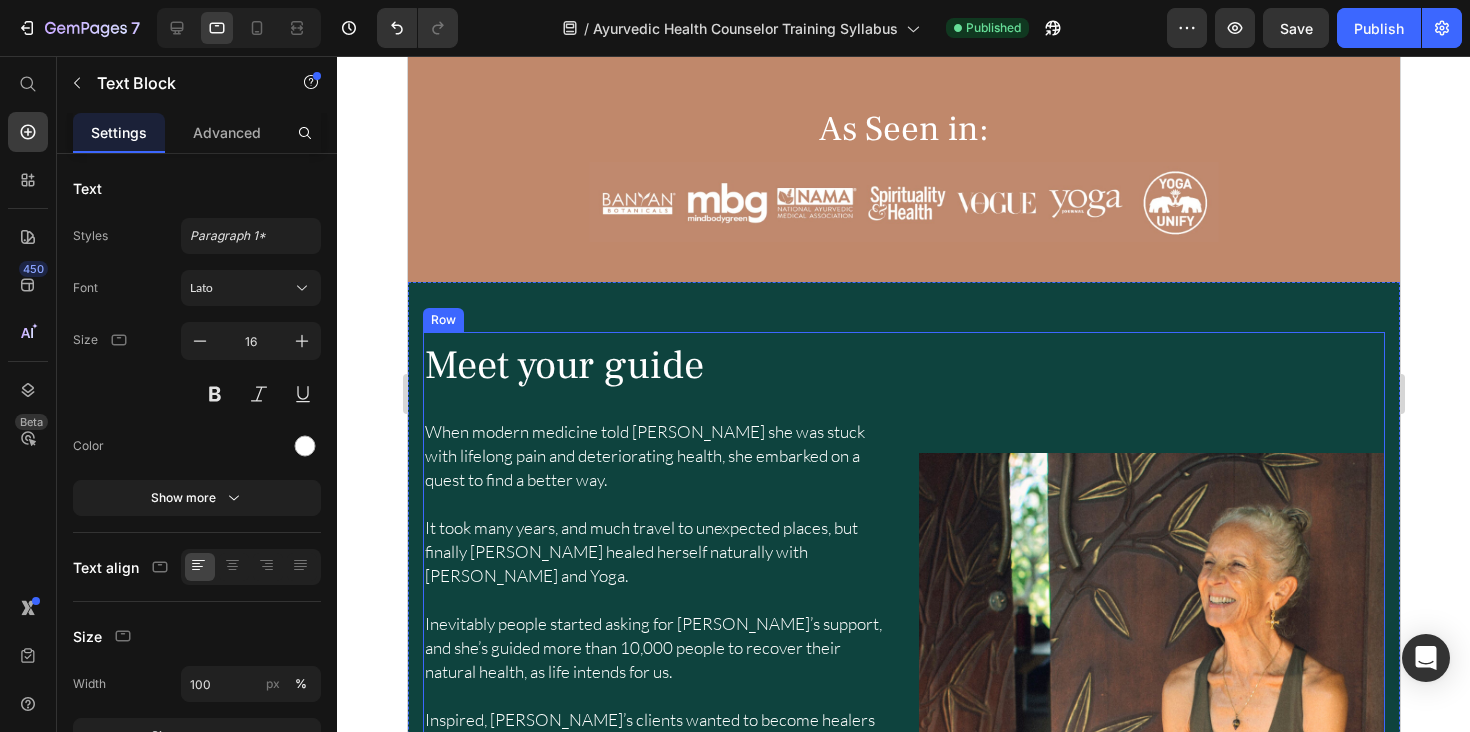 click on "When modern medicine told Myra she was stuck with lifelong pain and deteriorating health, she embarked on a quest to find a better way." at bounding box center (644, 455) 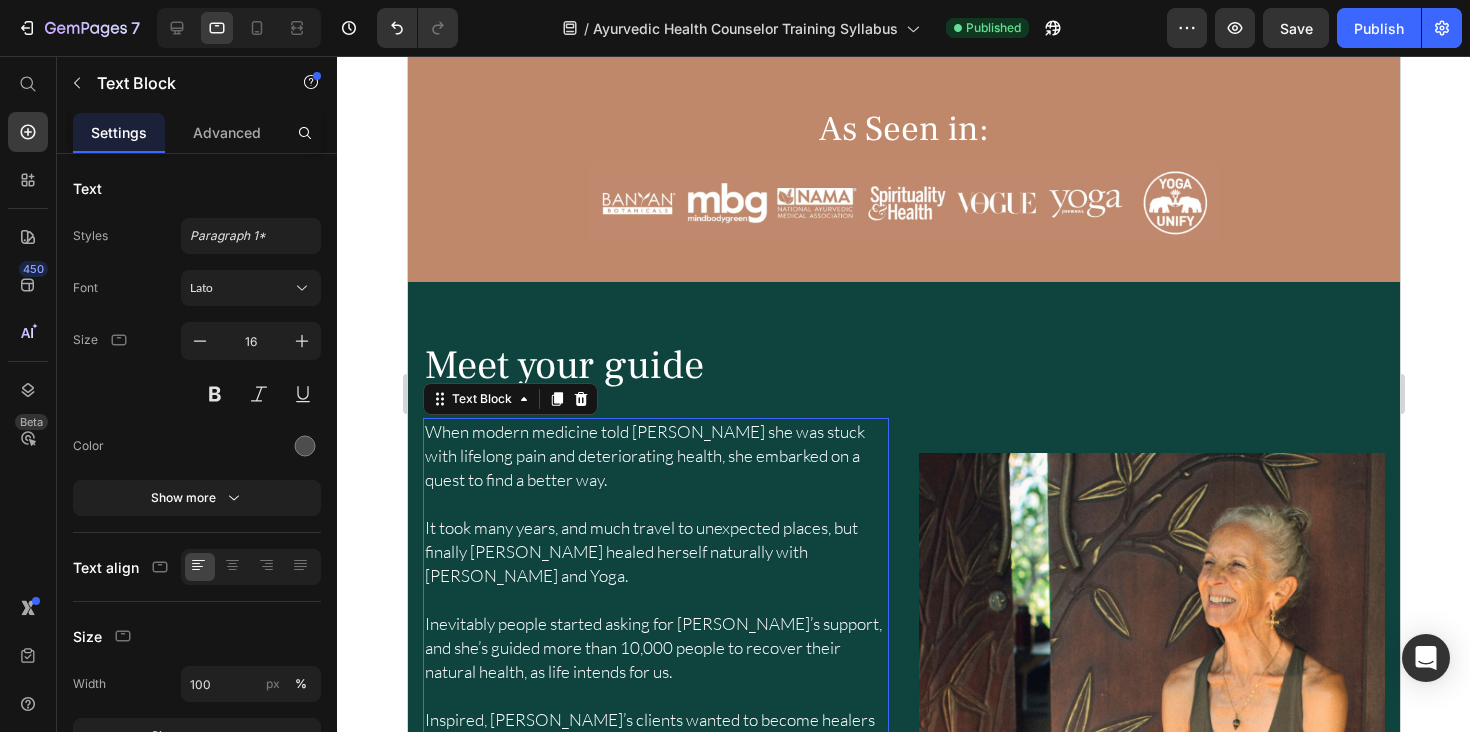 click on "When modern medicine told Myra she was stuck with lifelong pain and deteriorating health, she embarked on a quest to find a better way." at bounding box center (644, 455) 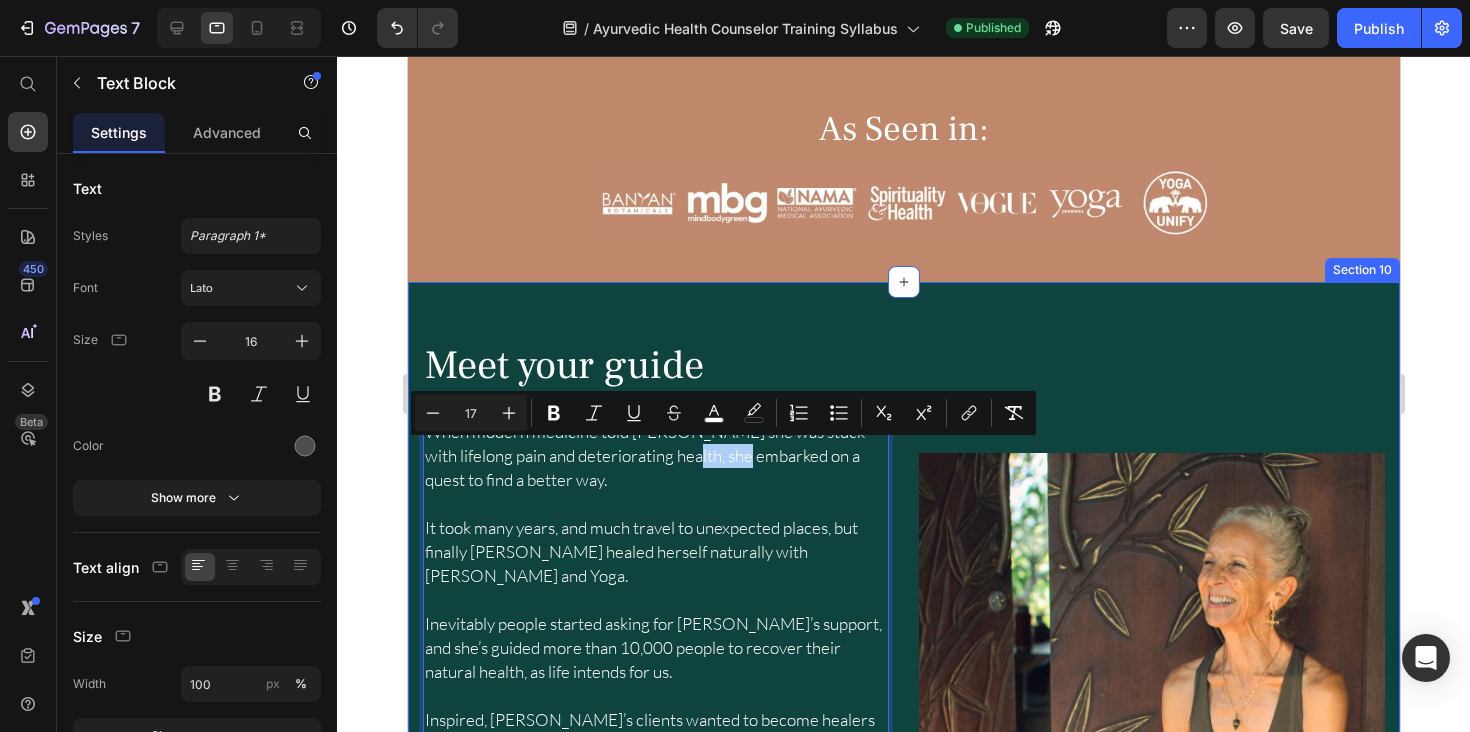 click on "Image Meet your guide Heading When modern medicine told Myra she was stuck with lifelong pain and deteriorating health, she embarked on a quest to find a better way.   It took many years, and much travel to unexpected places, but finally Myra healed herself naturally with Ayurveda and Yoga.   Inevitably people started asking for Myra’s support, and she’s guided more than 10,000 people to recover their natural health, as life intends for us.   Inspired, Myra’s clients wanted to become healers too, and learn her skilled ways. But Myra noticed many Ayurveda schools in the West, and even in India, were diluting Ayurveda by ignoring the fundamental spiritual nature of life.  Myra poured 30 years of experience into Hale Pule’s Ayurveda trainings, creating what she wishes she'd had when she was learning.   Myra offers the training with great love and joy, which is reflected in her students’ experiences. Text Block   0 Row" at bounding box center (903, 737) 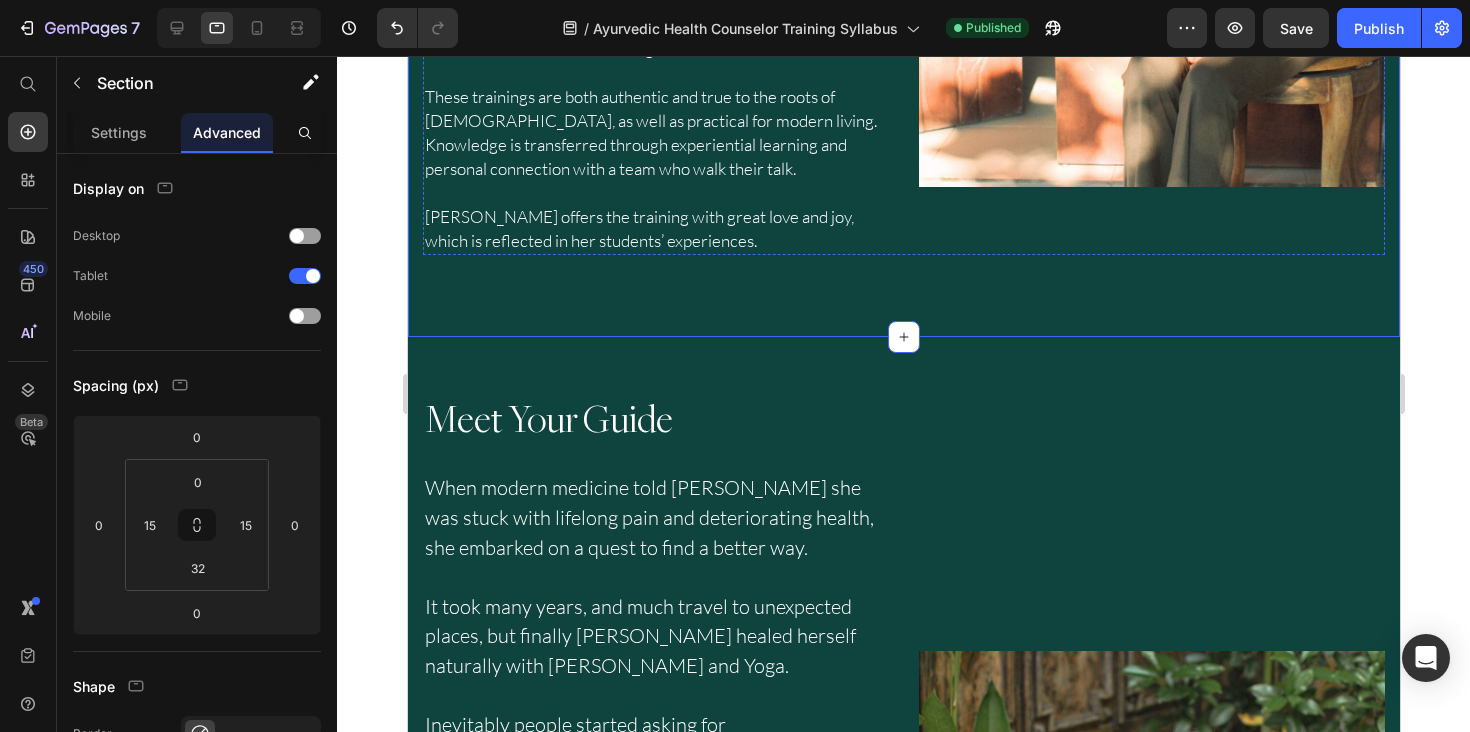 scroll, scrollTop: 2280, scrollLeft: 0, axis: vertical 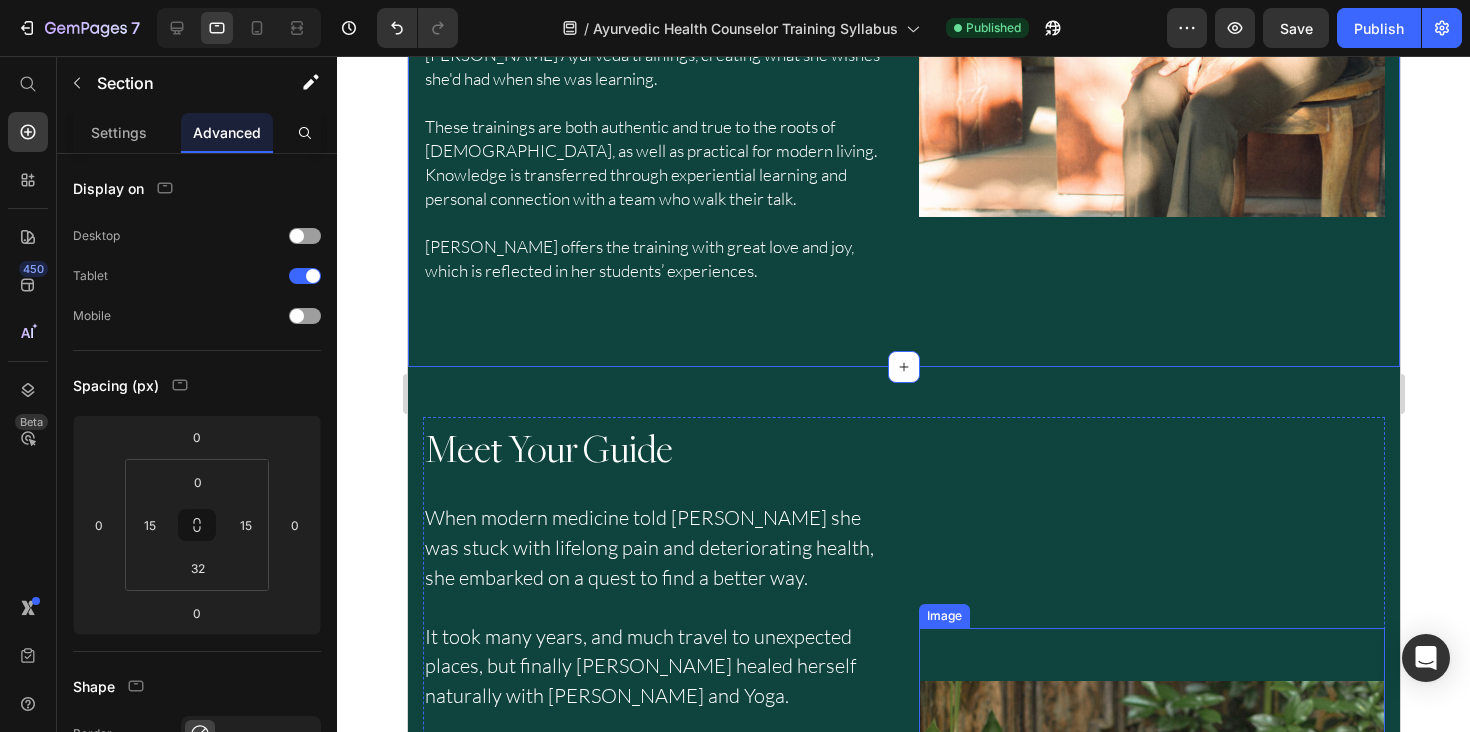 drag, startPoint x: 1036, startPoint y: 597, endPoint x: 481, endPoint y: 539, distance: 558.0224 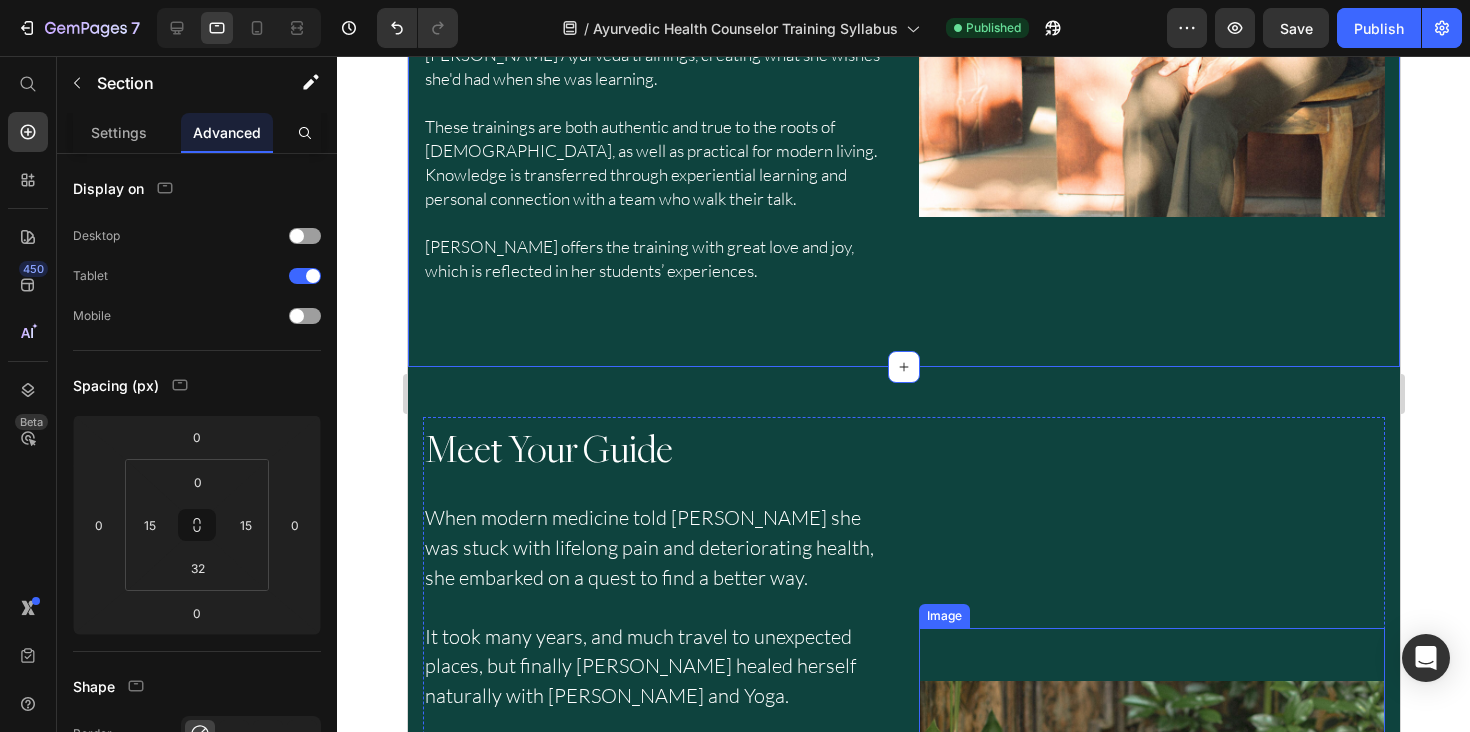 click at bounding box center [1151, 965] 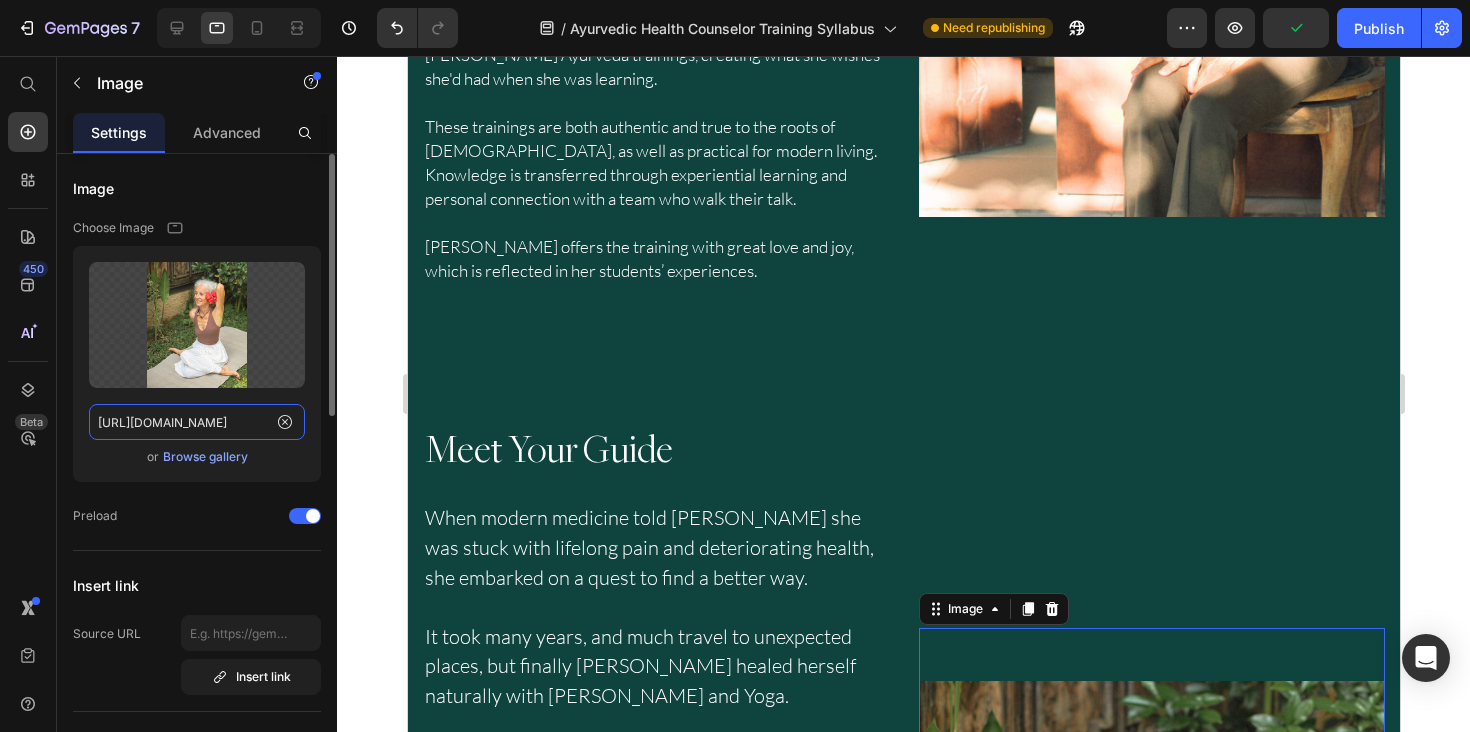 click on "https://cdn.shopify.com/s/files/1/0670/5188/0688/files/gempages_501846031424553952-f4b49cfa-5440-4c8a-9836-35d530cfa5af.png" 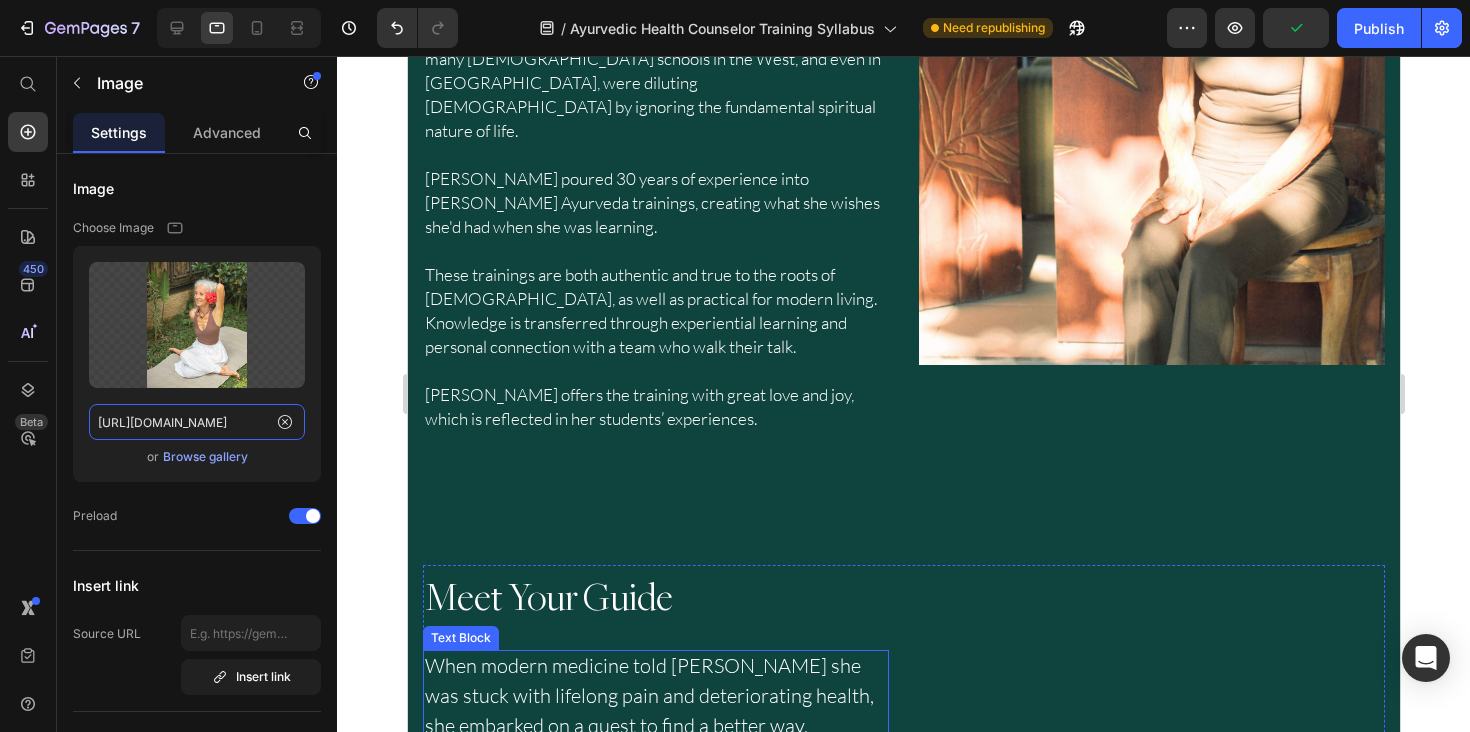 scroll, scrollTop: 1870, scrollLeft: 0, axis: vertical 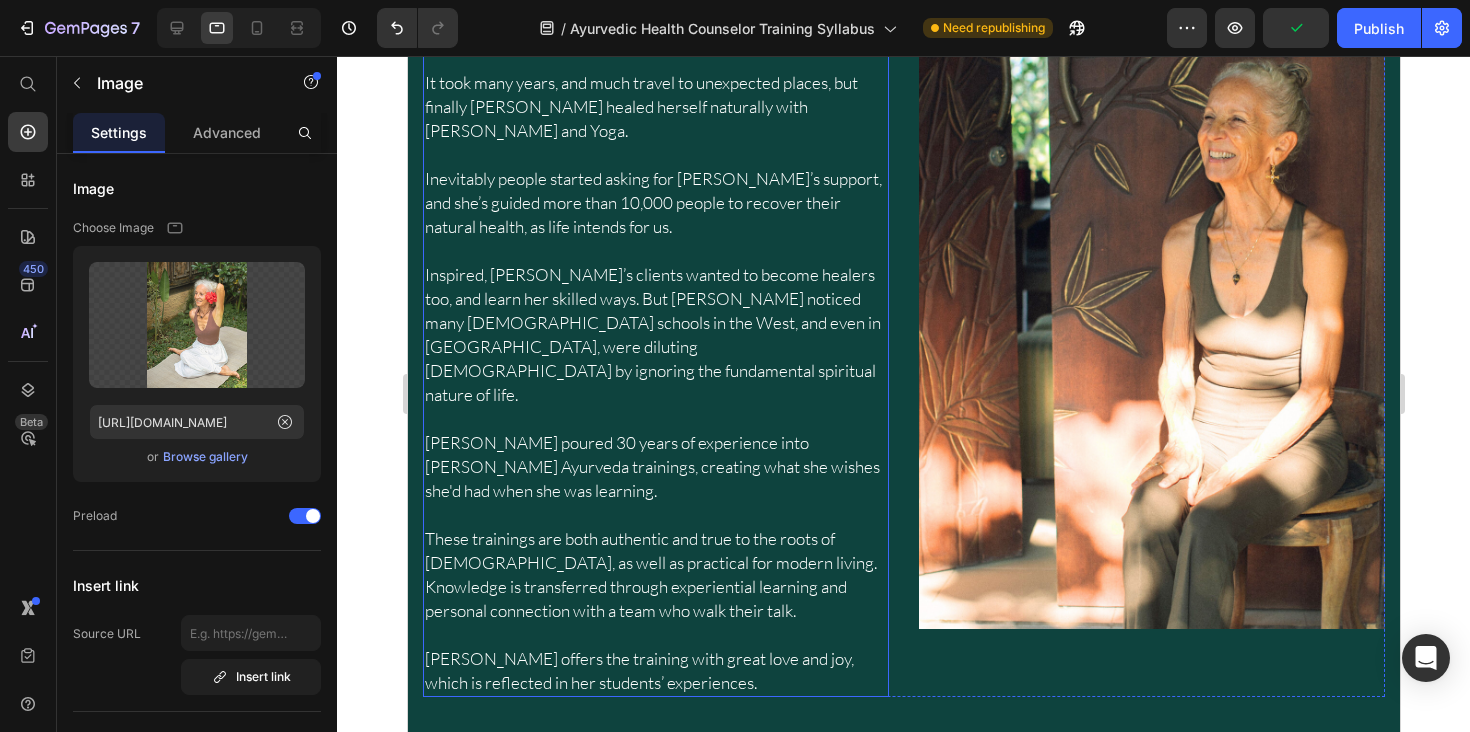 click at bounding box center [1151, 292] 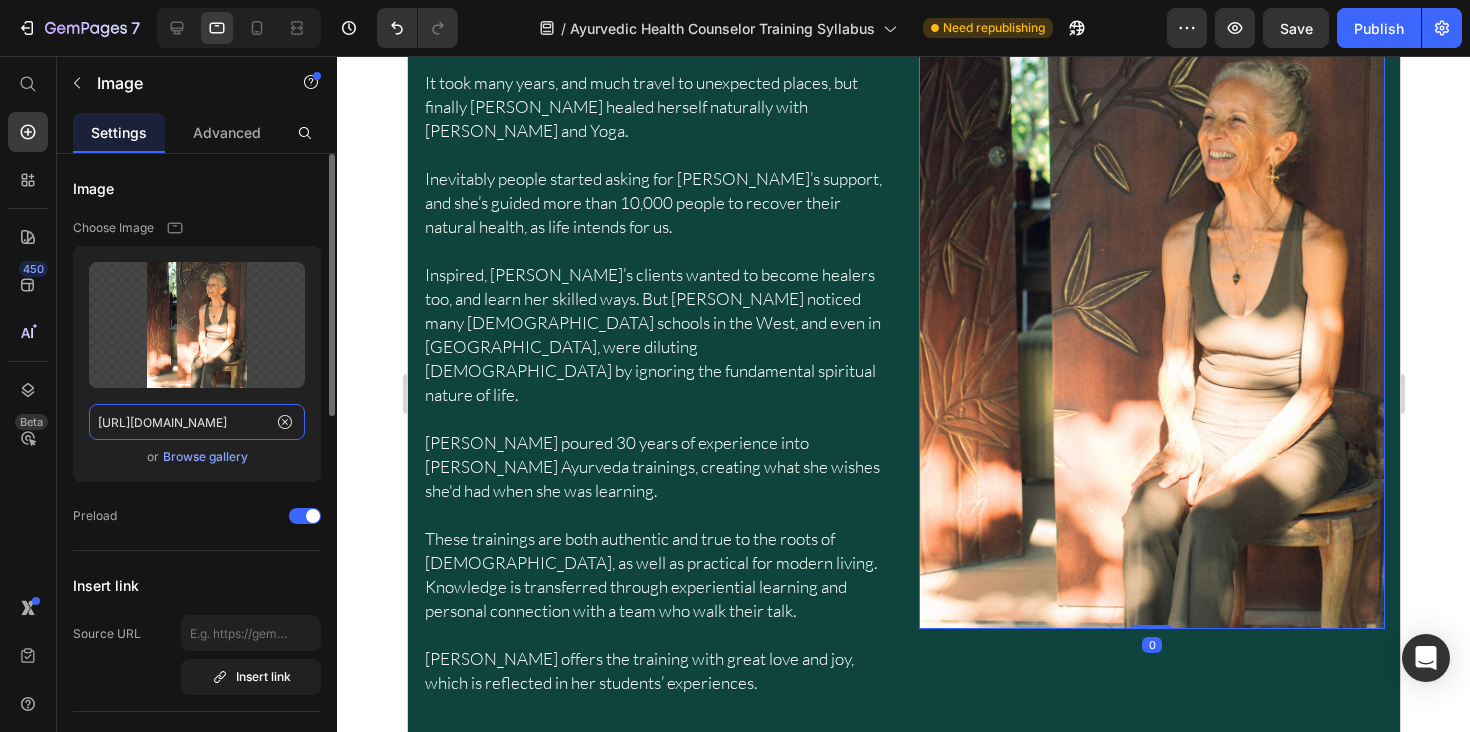 click on "https://cdn.shopify.com/s/files/1/0670/5188/0688/files/gempages_501846031424553952-61ea6723-b618-49aa-83d2-02fcb94ad7cb.png" 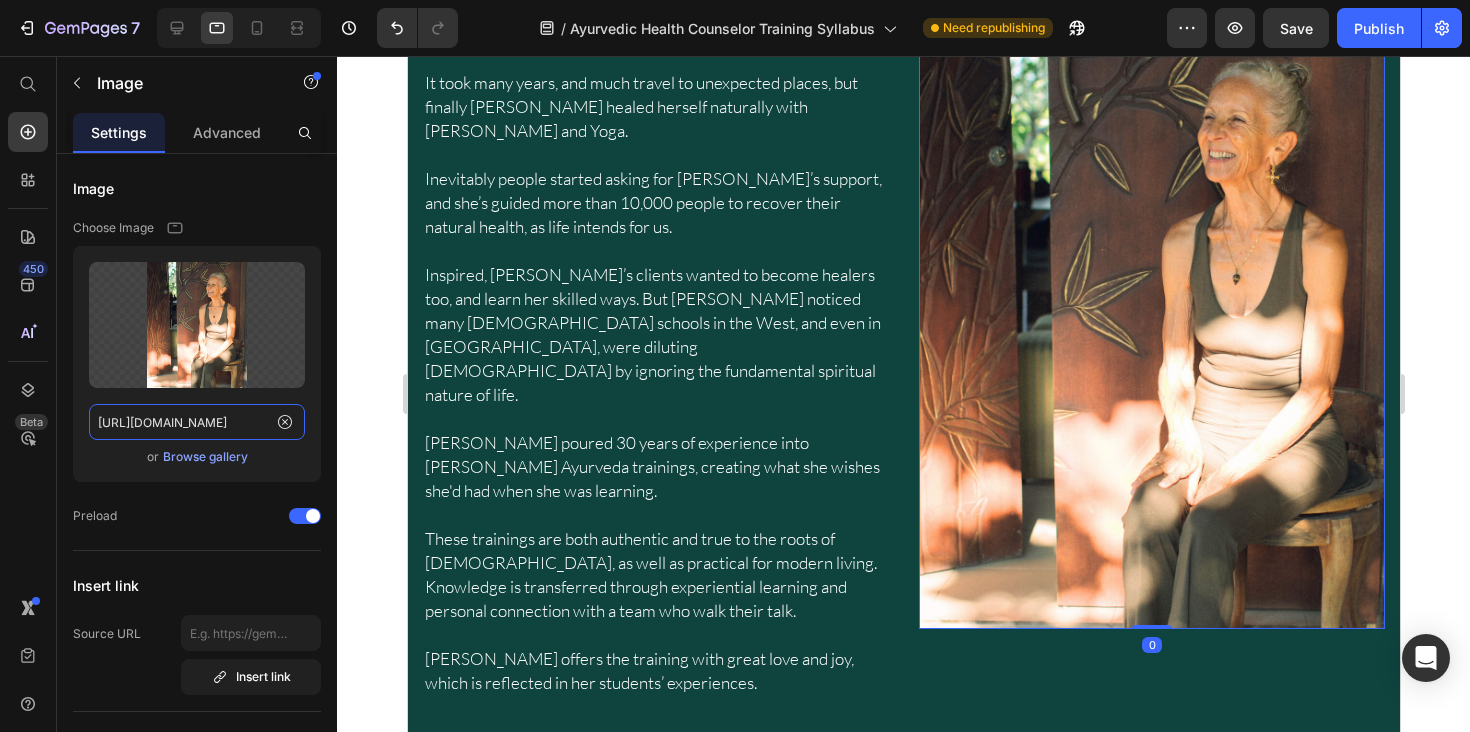scroll, scrollTop: 0, scrollLeft: 605, axis: horizontal 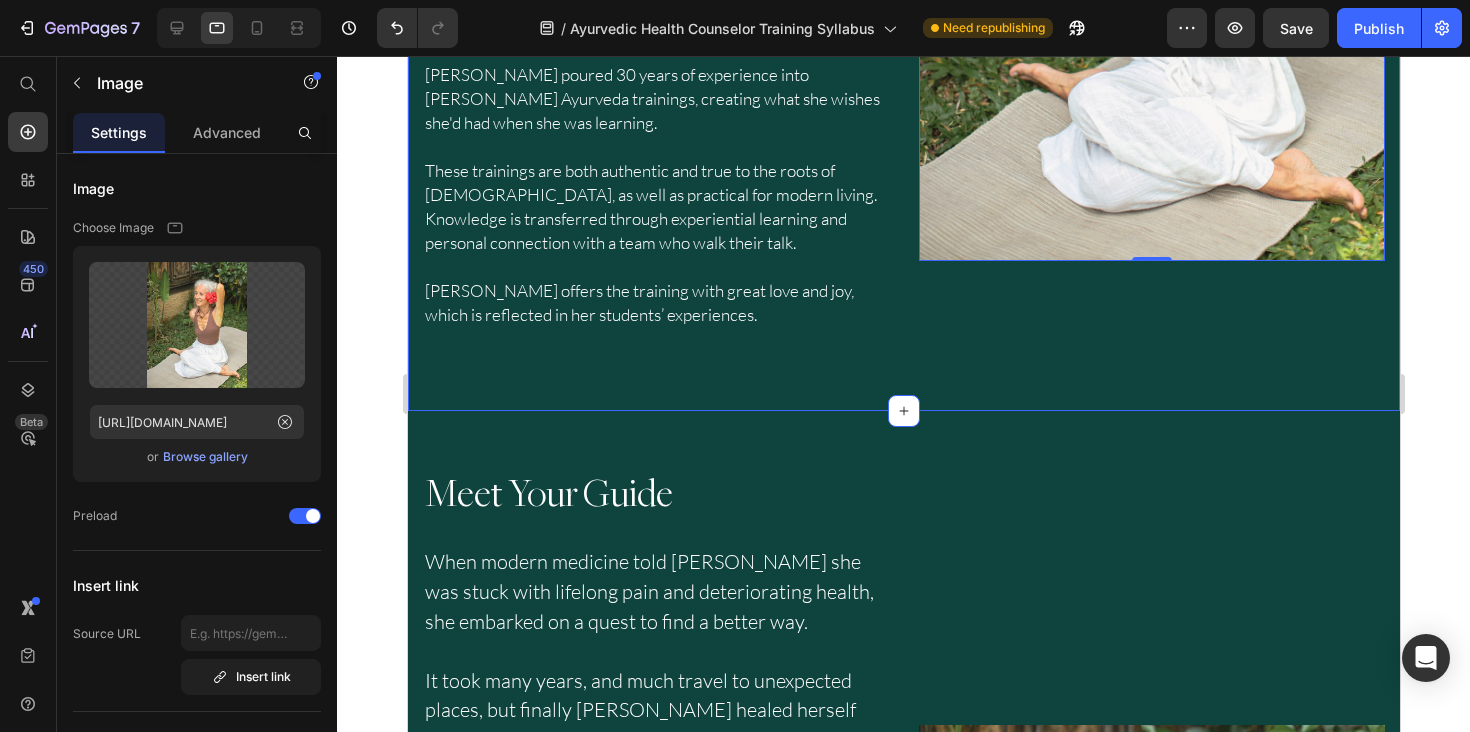 click on "Image   0 Meet your guide Heading When modern medicine told Myra she was stuck with lifelong pain and deteriorating health, she embarked on a quest to find a better way.   It took many years, and much travel to unexpected places, but finally Myra healed herself naturally with Ayurveda and Yoga.   Inevitably people started asking for Myra’s support, and she’s guided more than 10,000 people to recover their natural health, as life intends for us.   Inspired, Myra’s clients wanted to become healers too, and learn her skilled ways. But Myra noticed many Ayurveda schools in the West, and even in India, were diluting Ayurveda by ignoring the fundamental spiritual nature of life.  Myra poured 30 years of experience into Hale Pule’s Ayurveda trainings, creating what she wishes she'd had when she was learning.   Myra offers the training with great love and joy, which is reflected in her students’ experiences. Text Block Row" at bounding box center (903, -76) 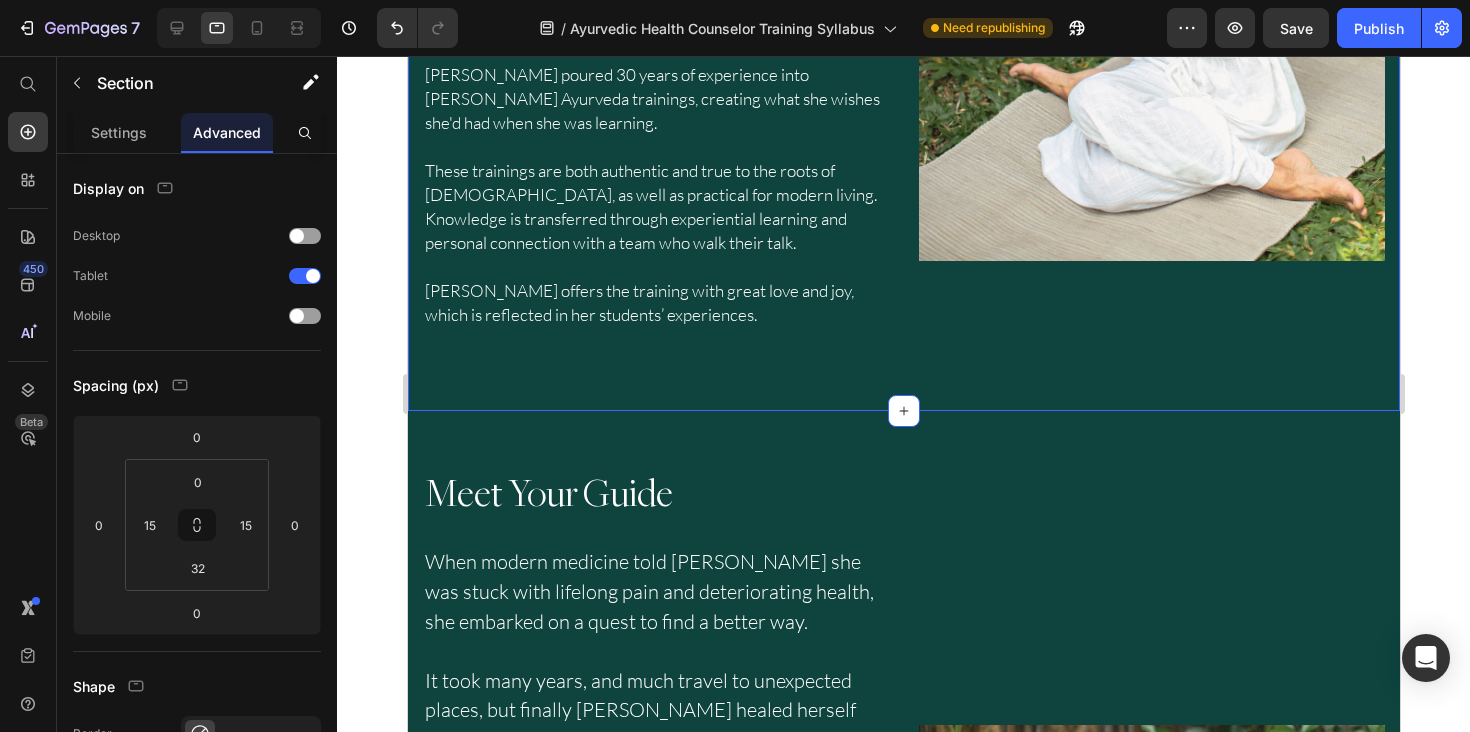 click on "Image Meet Your Guide Heading When modern medicine told Myra she was stuck with lifelong pain and deteriorating health, she embarked on a quest to find a better way.   It took many years, and much travel to unexpected places, but finally Myra healed herself naturally with Ayurveda and Yoga.   Inevitably people started asking for Myra’s support, and she’s guided more than 10,000 people to recover their natural health, as life intends for us.   Inspired, Myra’s clients wanted to become healers too, and learn her skilled ways. But Myra noticed many Ayurveda schools in the West, and even in India, were diluting Ayurveda by ignoring the fundamental spiritual nature of life.  Myra poured 30 years of experience into Hale Pule’s Ayurveda trainings, creating what she wishes she'd had when she was learning.   Myra offers the training with great love and joy, which is reflected in her students’ experiences. Text Block Row" at bounding box center (903, 1009) 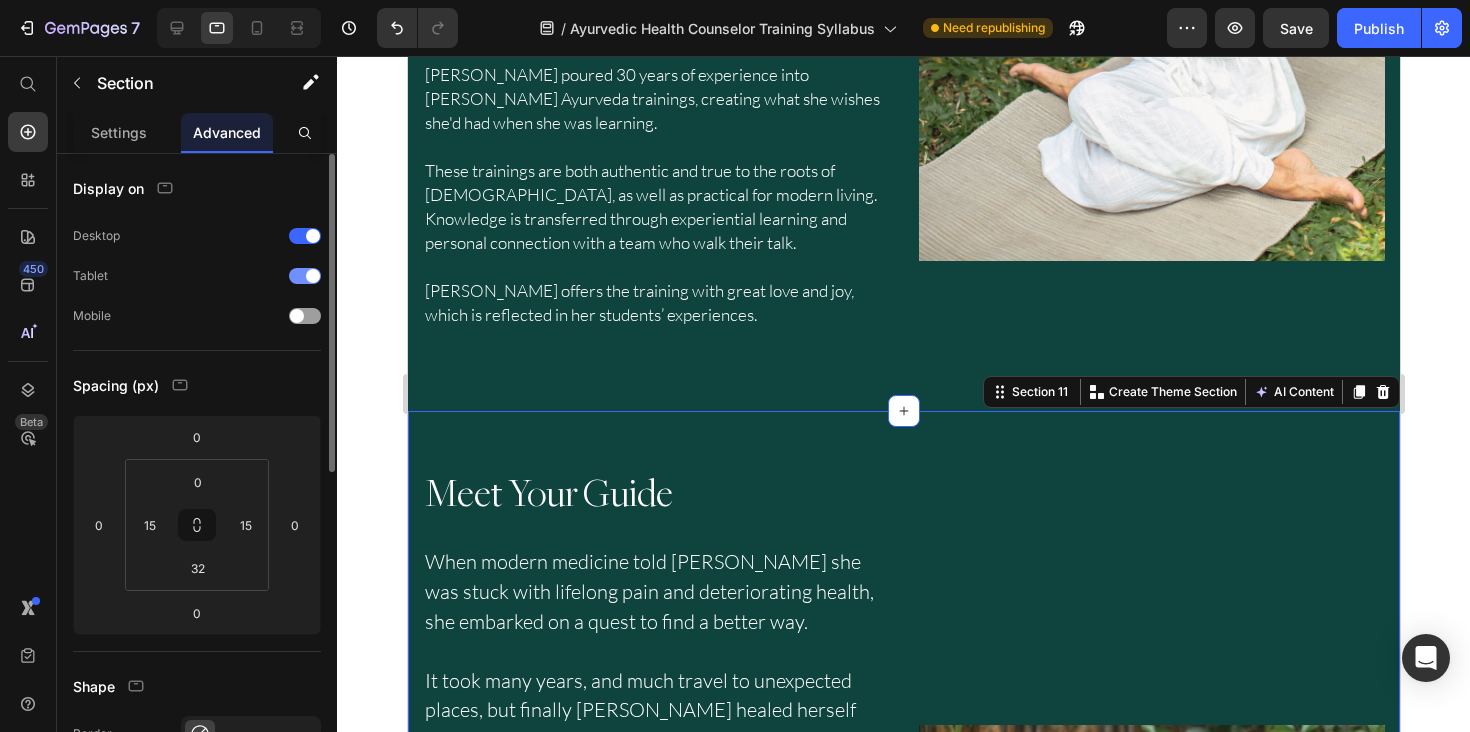 click at bounding box center [313, 276] 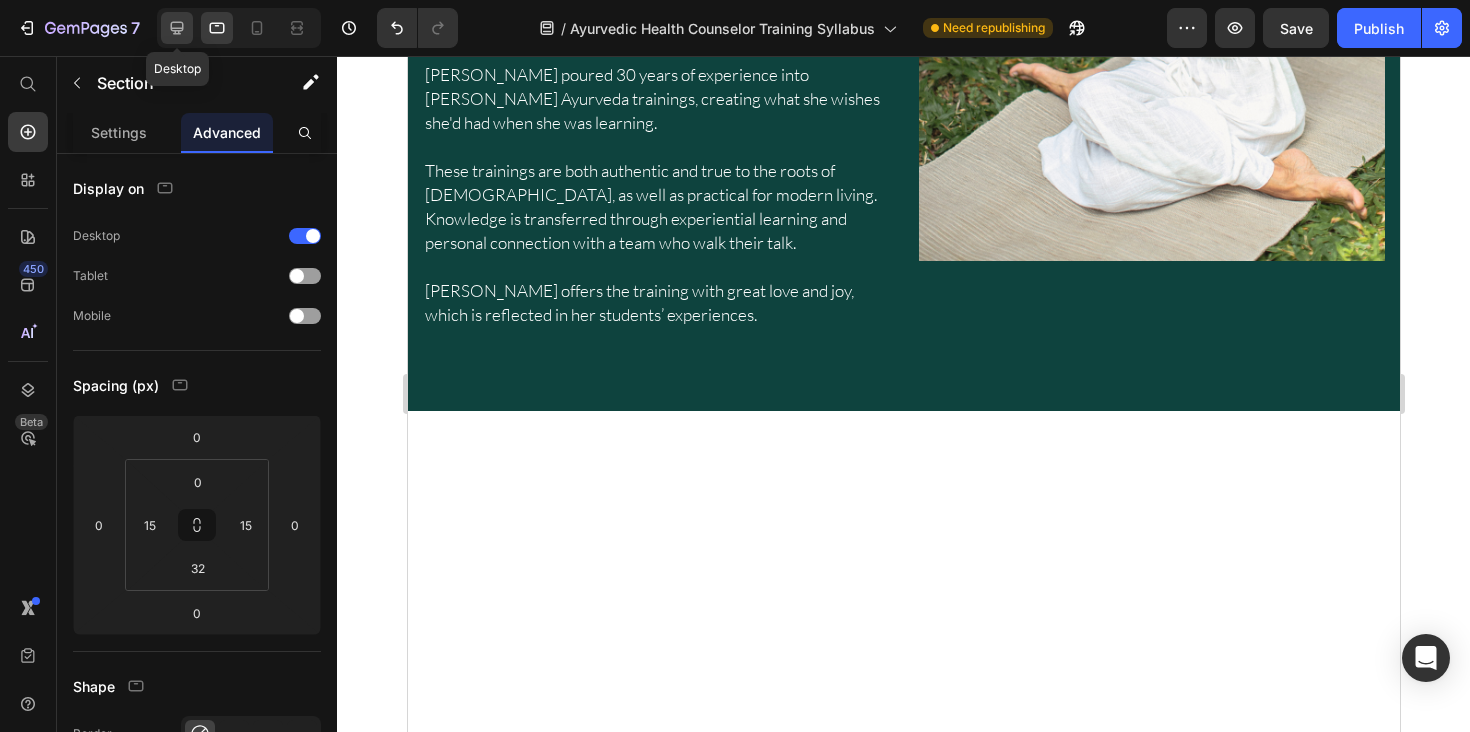 click 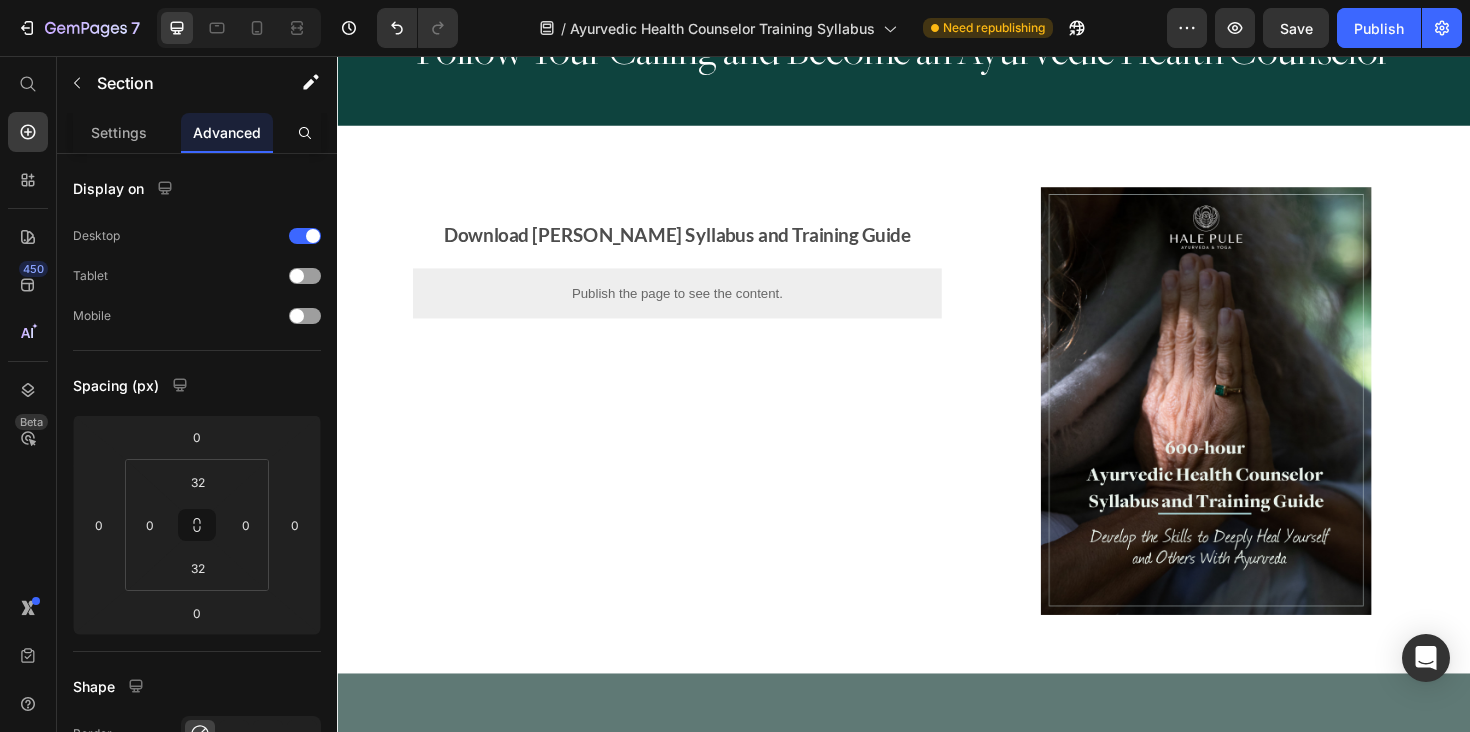 scroll, scrollTop: 240, scrollLeft: 0, axis: vertical 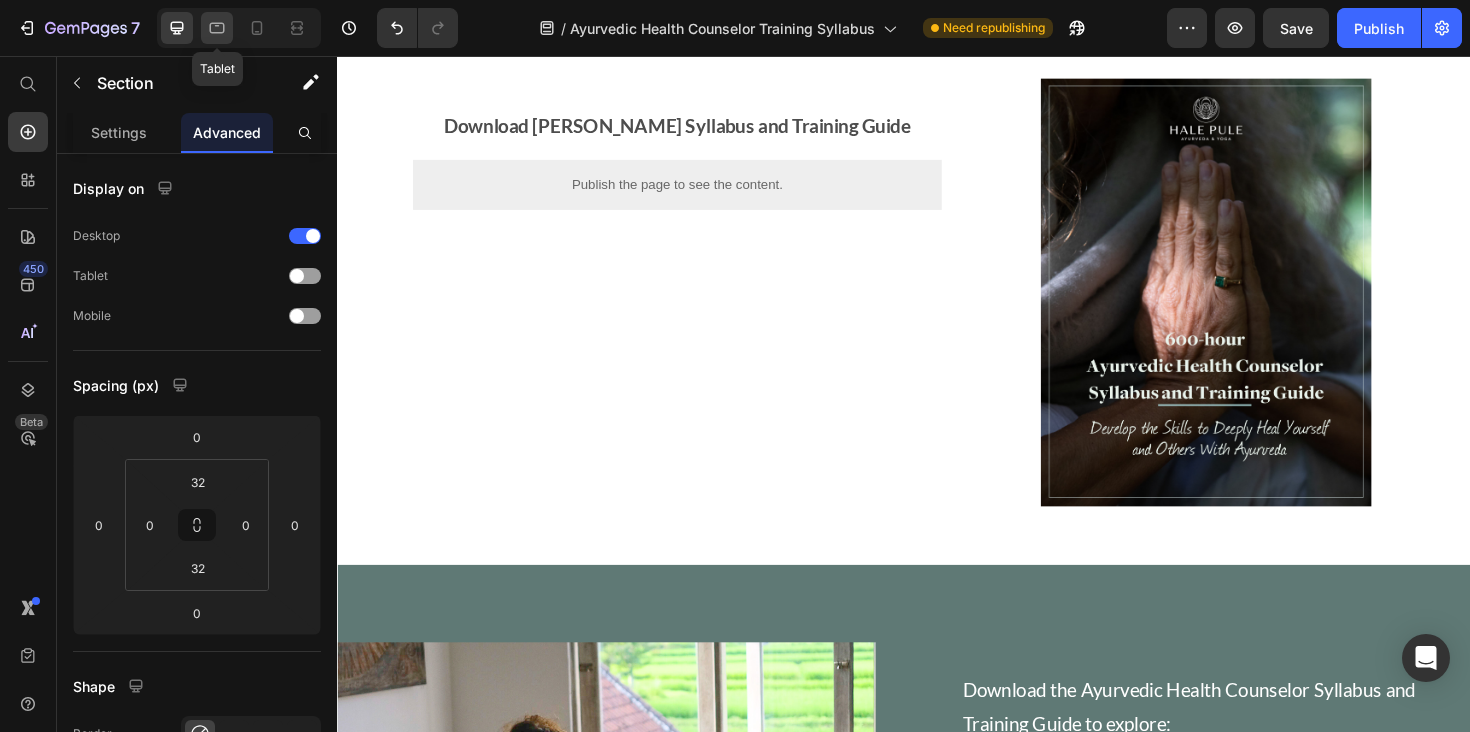 click 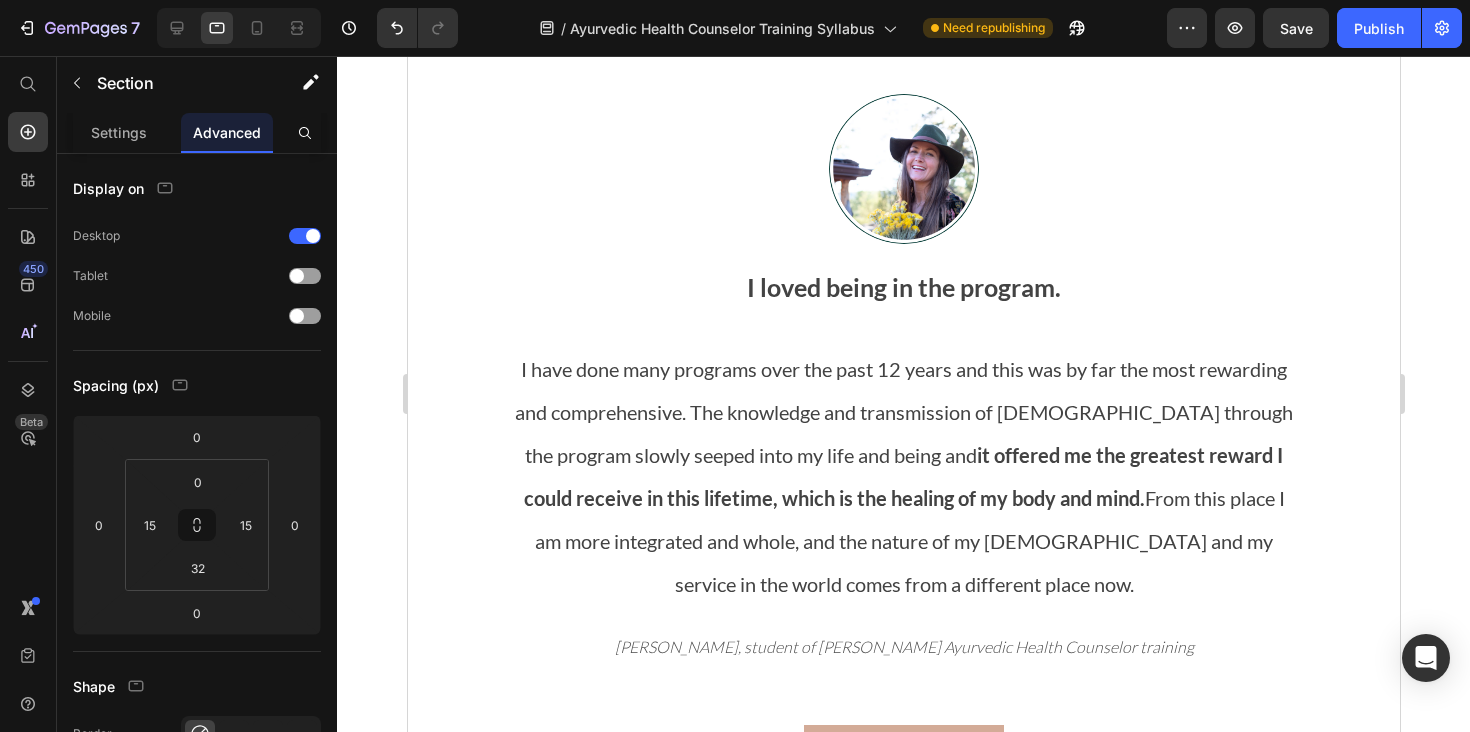 scroll, scrollTop: 2691, scrollLeft: 0, axis: vertical 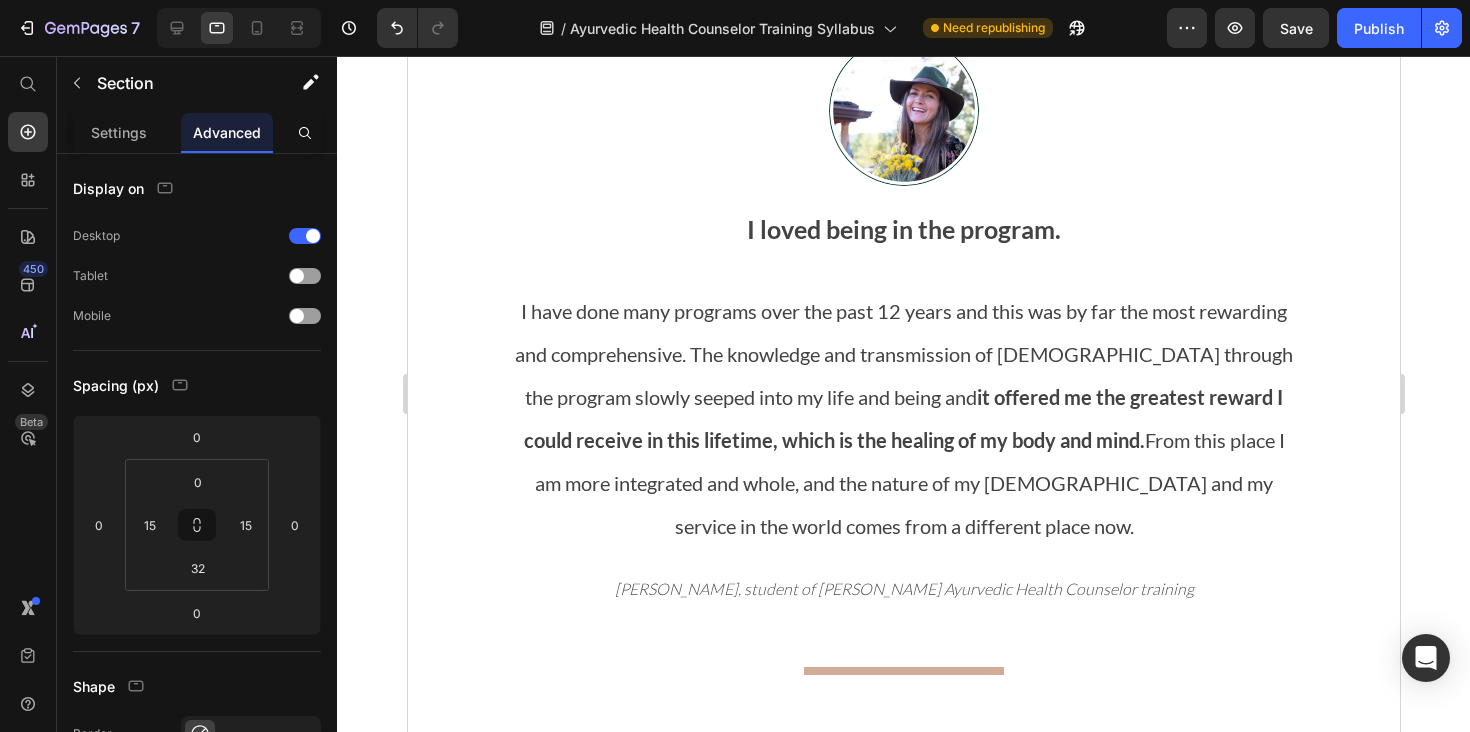 click on "I loved being in the program. I have done many programs over the past 12 years and this was by far the most rewarding and comprehensive. The knowledge and transmission of Ayurveda through the program slowly seeped into my life and being and  it offered me the greatest reward I could receive in this lifetime, which is the healing of my body and mind.  From this place I am more integrated and whole, and the nature of my dharma and my service in the world comes from a different place now." at bounding box center [903, 377] 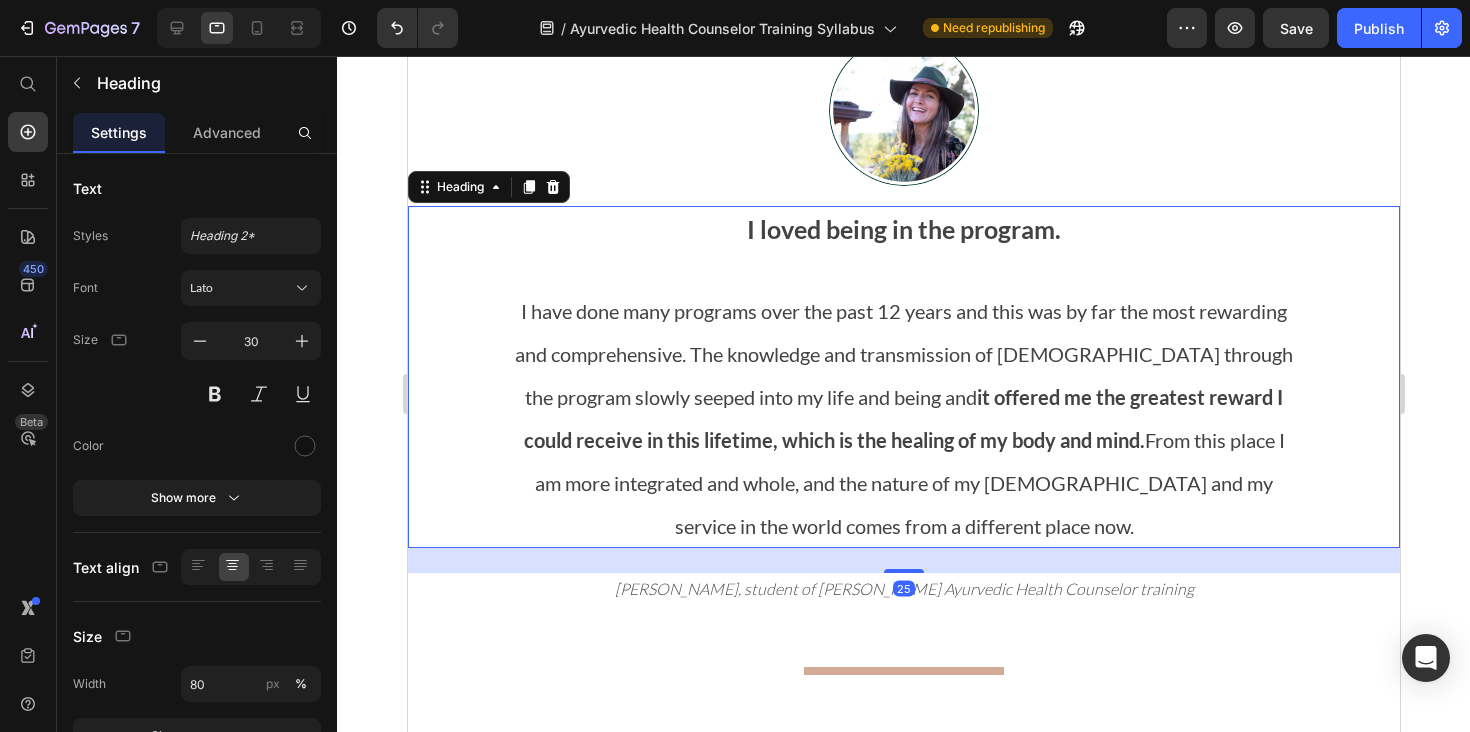 click on "I loved being in the program. I have done many programs over the past 12 years and this was by far the most rewarding and comprehensive. The knowledge and transmission of Ayurveda through the program slowly seeped into my life and being and  it offered me the greatest reward I could receive in this lifetime, which is the healing of my body and mind.  From this place I am more integrated and whole, and the nature of my dharma and my service in the world comes from a different place now." at bounding box center (903, 377) 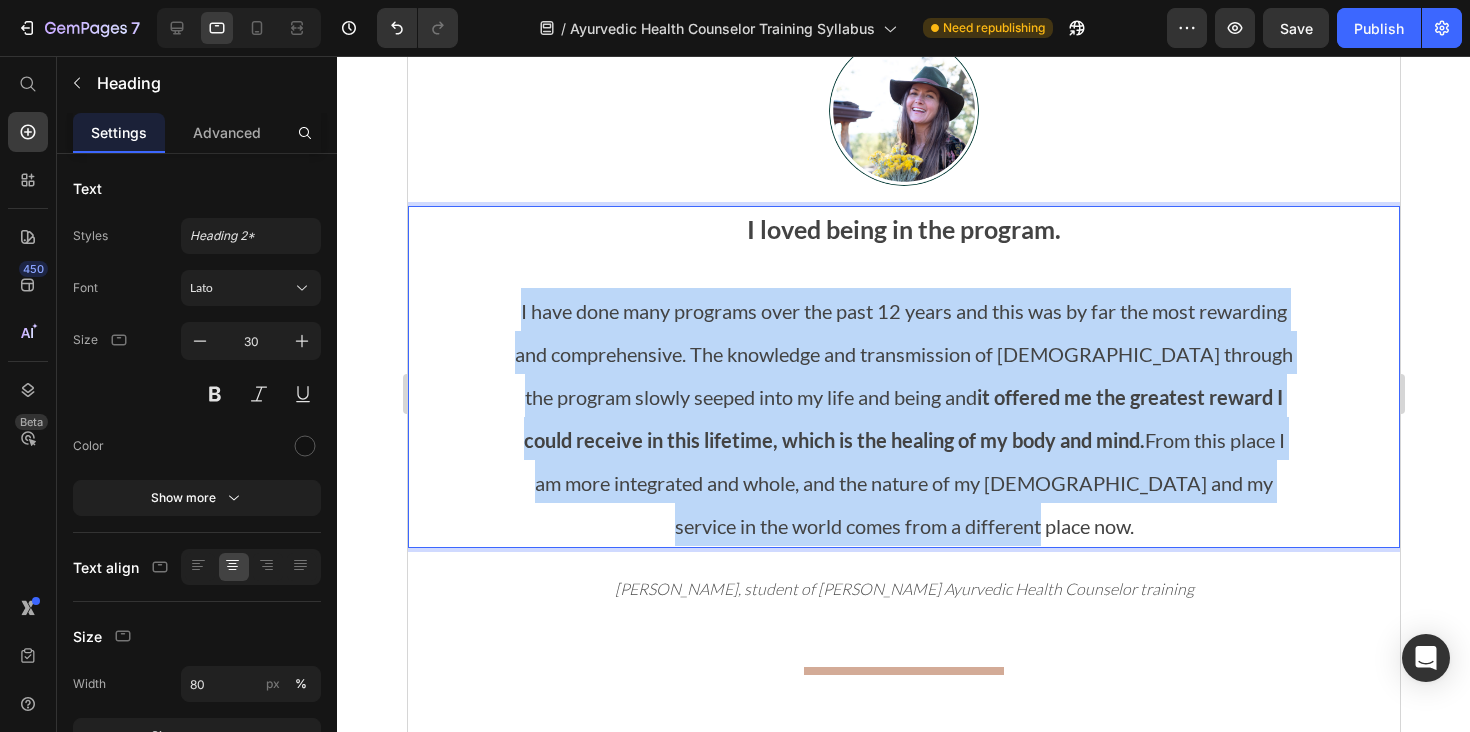 click on "I loved being in the program. I have done many programs over the past 12 years and this was by far the most rewarding and comprehensive. The knowledge and transmission of Ayurveda through the program slowly seeped into my life and being and  it offered me the greatest reward I could receive in this lifetime, which is the healing of my body and mind.  From this place I am more integrated and whole, and the nature of my dharma and my service in the world comes from a different place now." at bounding box center [903, 377] 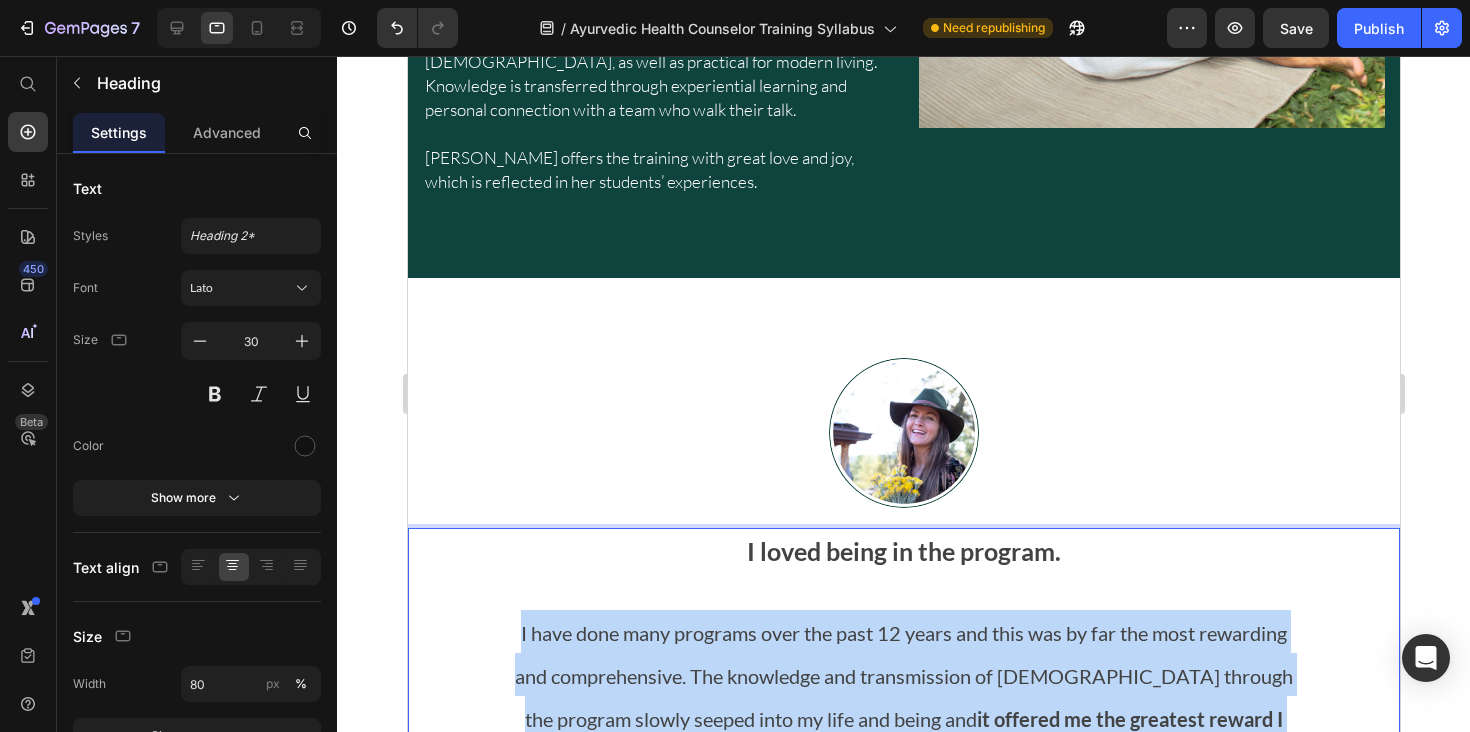 scroll, scrollTop: 1761, scrollLeft: 0, axis: vertical 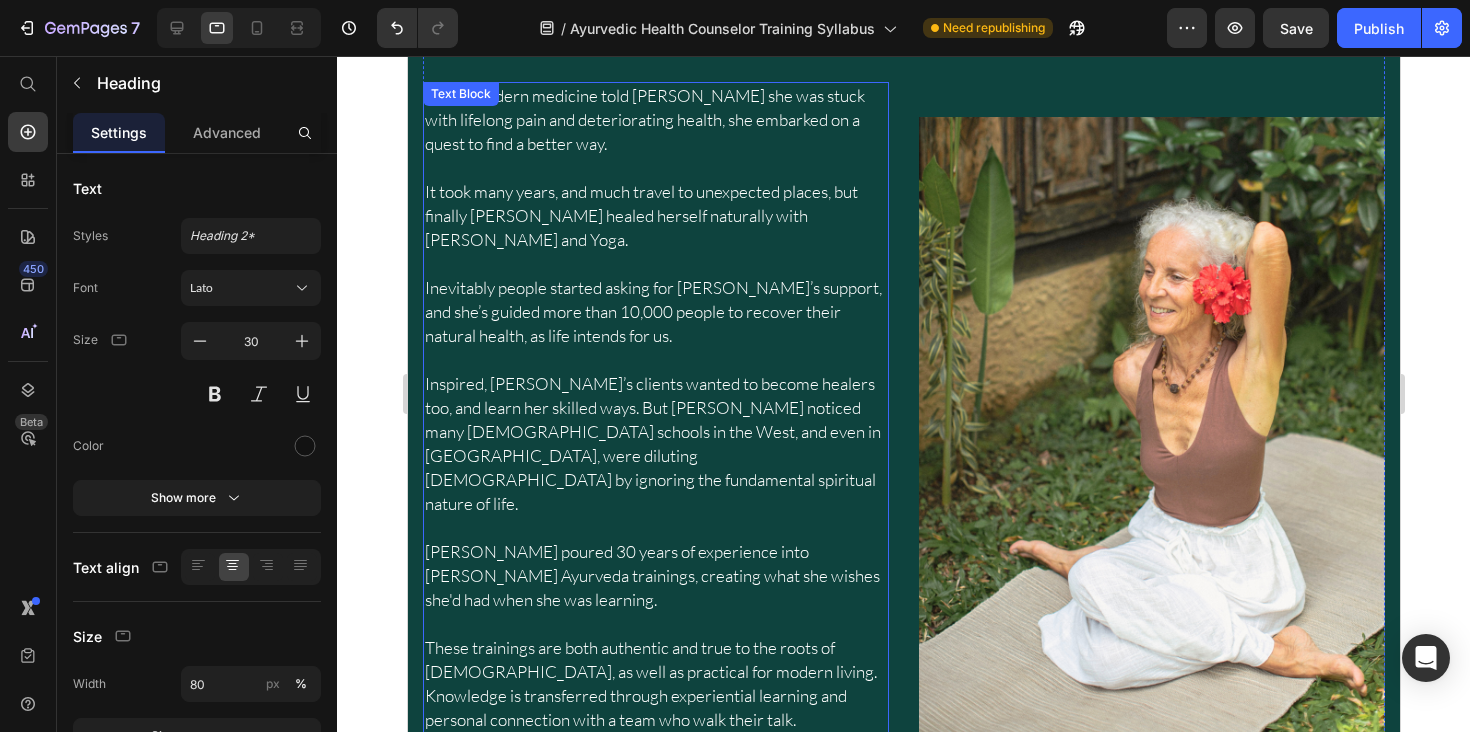 click on "Inspired, Myra’s clients wanted to become healers too, and learn her skilled ways. But Myra noticed many Ayurveda schools in the West, and even in India, were diluting Ayurveda by ignoring the fundamental spiritual nature of life." at bounding box center [652, 443] 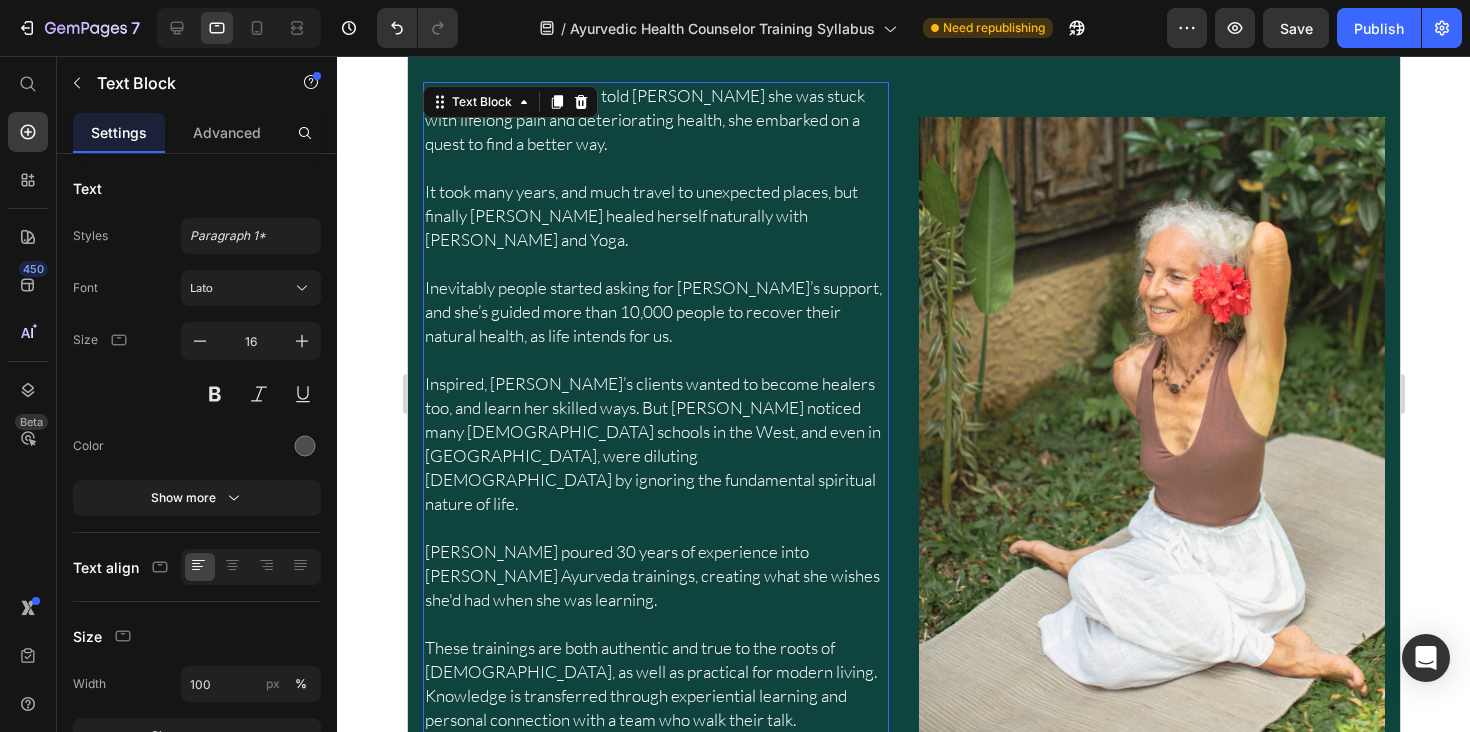 click on "Inspired, Myra’s clients wanted to become healers too, and learn her skilled ways. But Myra noticed many Ayurveda schools in the West, and even in India, were diluting Ayurveda by ignoring the fundamental spiritual nature of life." at bounding box center [652, 443] 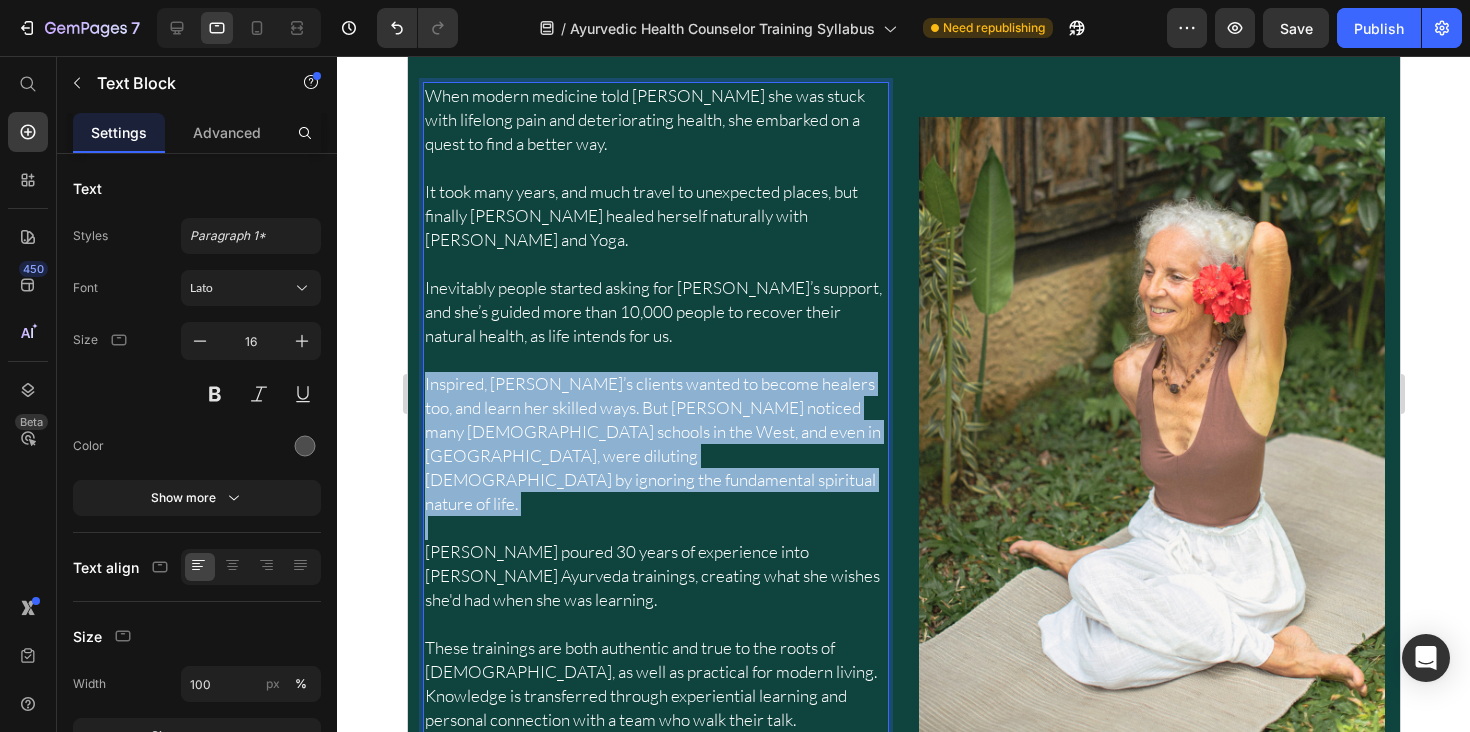 click on "Inspired, Myra’s clients wanted to become healers too, and learn her skilled ways. But Myra noticed many Ayurveda schools in the West, and even in India, were diluting Ayurveda by ignoring the fundamental spiritual nature of life." at bounding box center [652, 443] 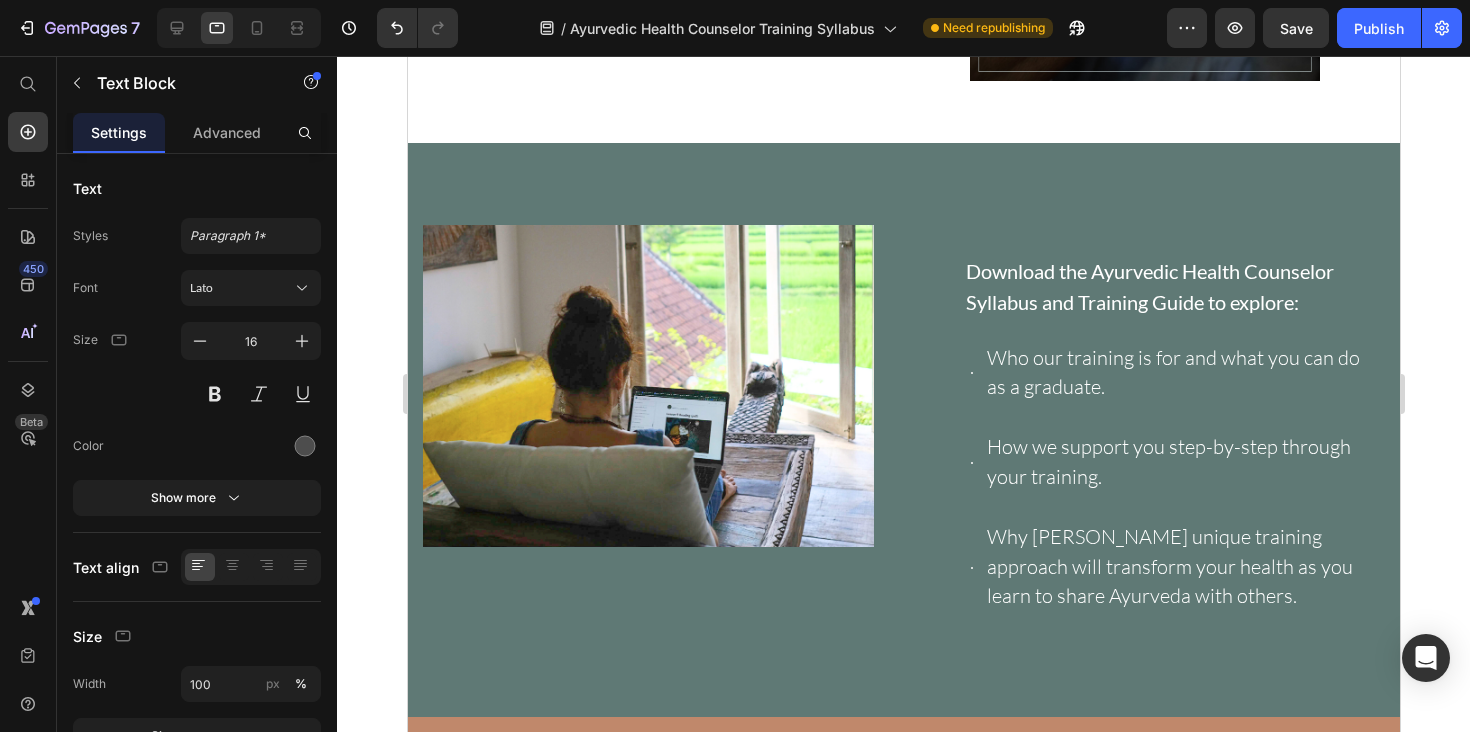 scroll, scrollTop: 711, scrollLeft: 0, axis: vertical 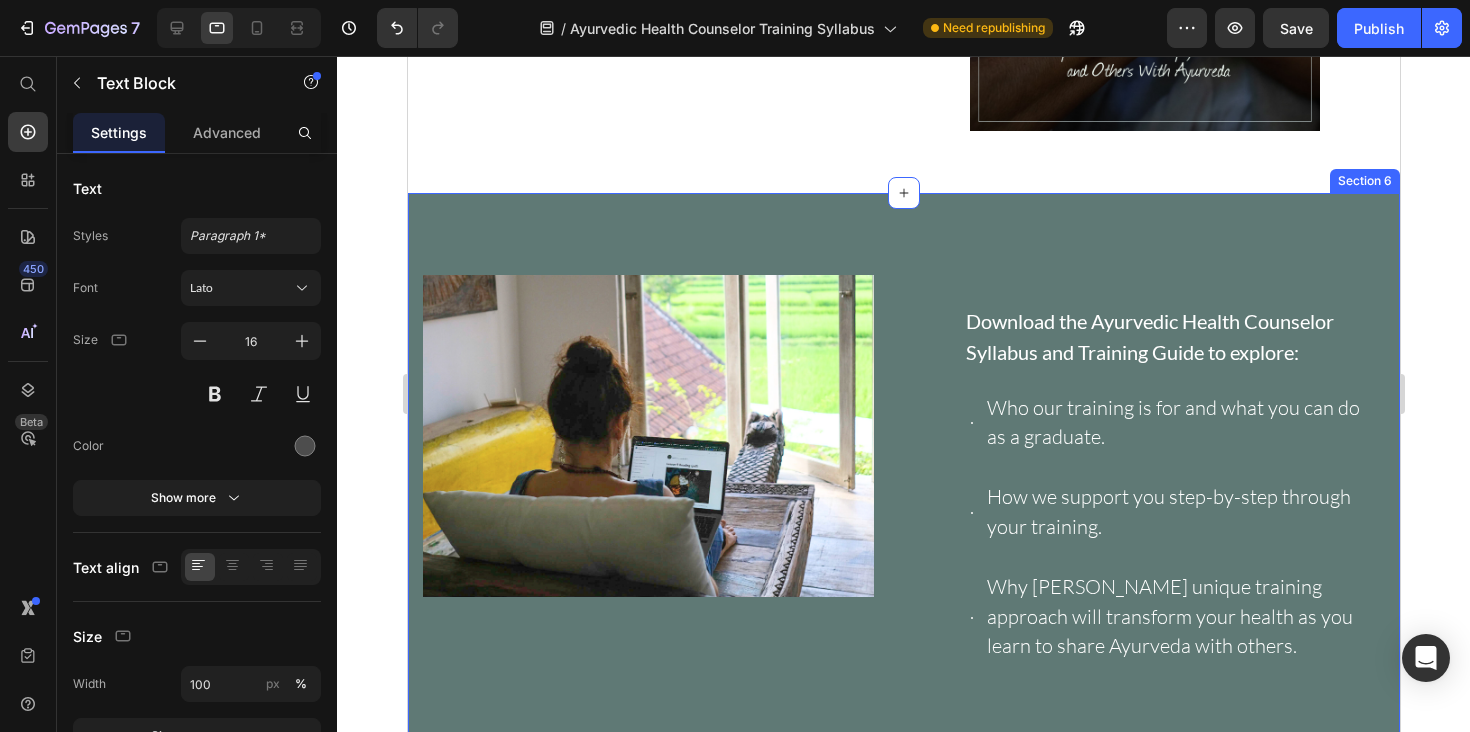 click on "Image Download the Ayurvedic Health Counselor Syllabus and Training Guide to explore: Text Block
Who our training is for and what you can do as a graduate.
How we support you step-by-step through your training.
Why Hale Pule’s unique training approach will transform your health as you learn to share Ayurveda with others. Item List Row" at bounding box center [903, 480] 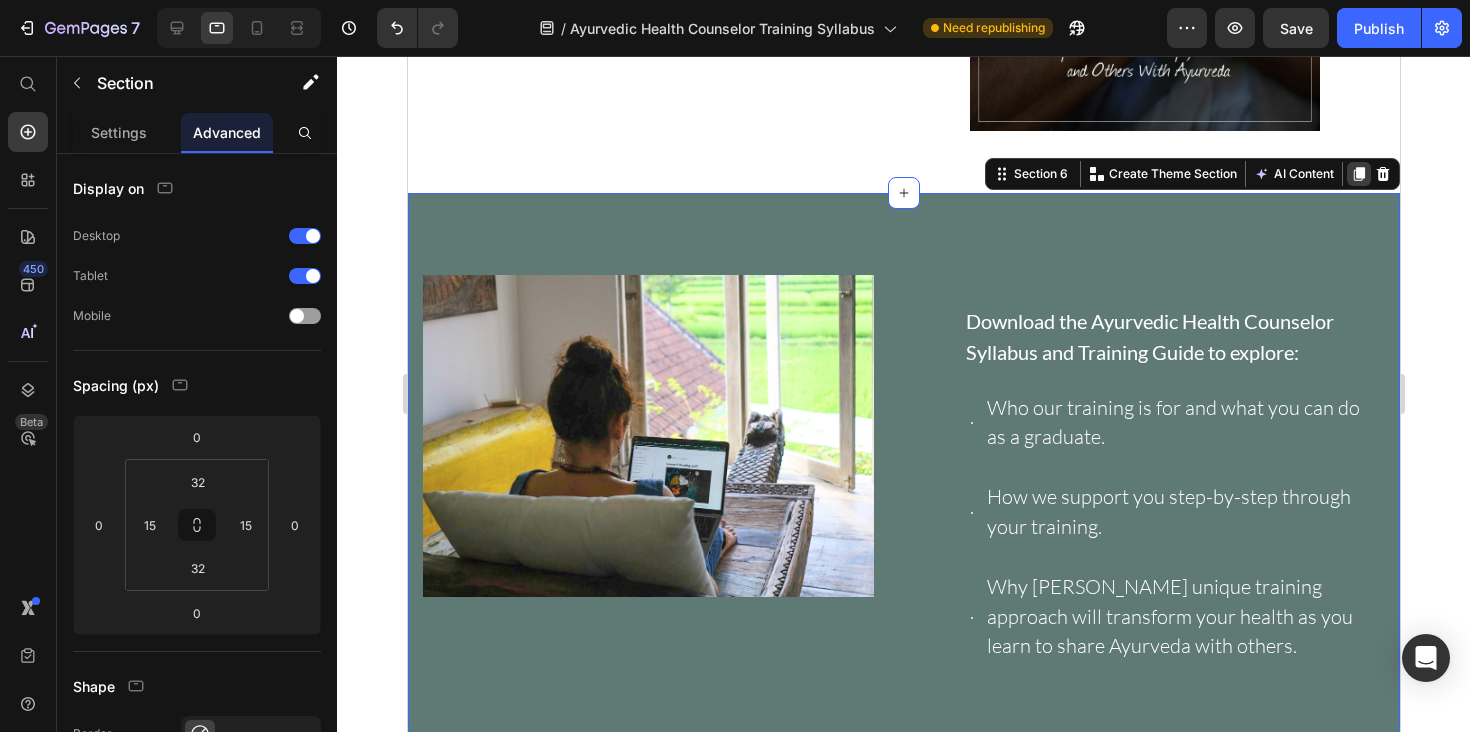 click 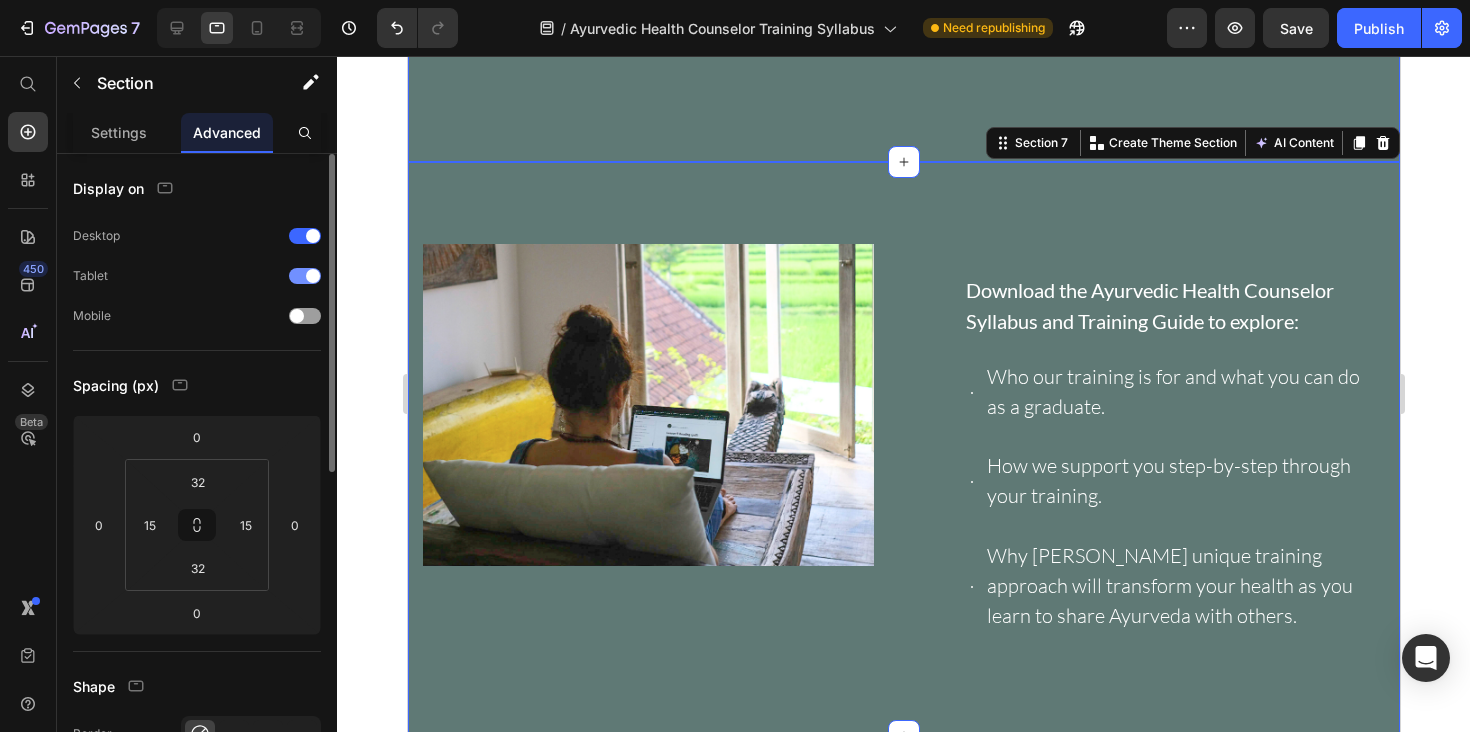 scroll, scrollTop: 1351, scrollLeft: 0, axis: vertical 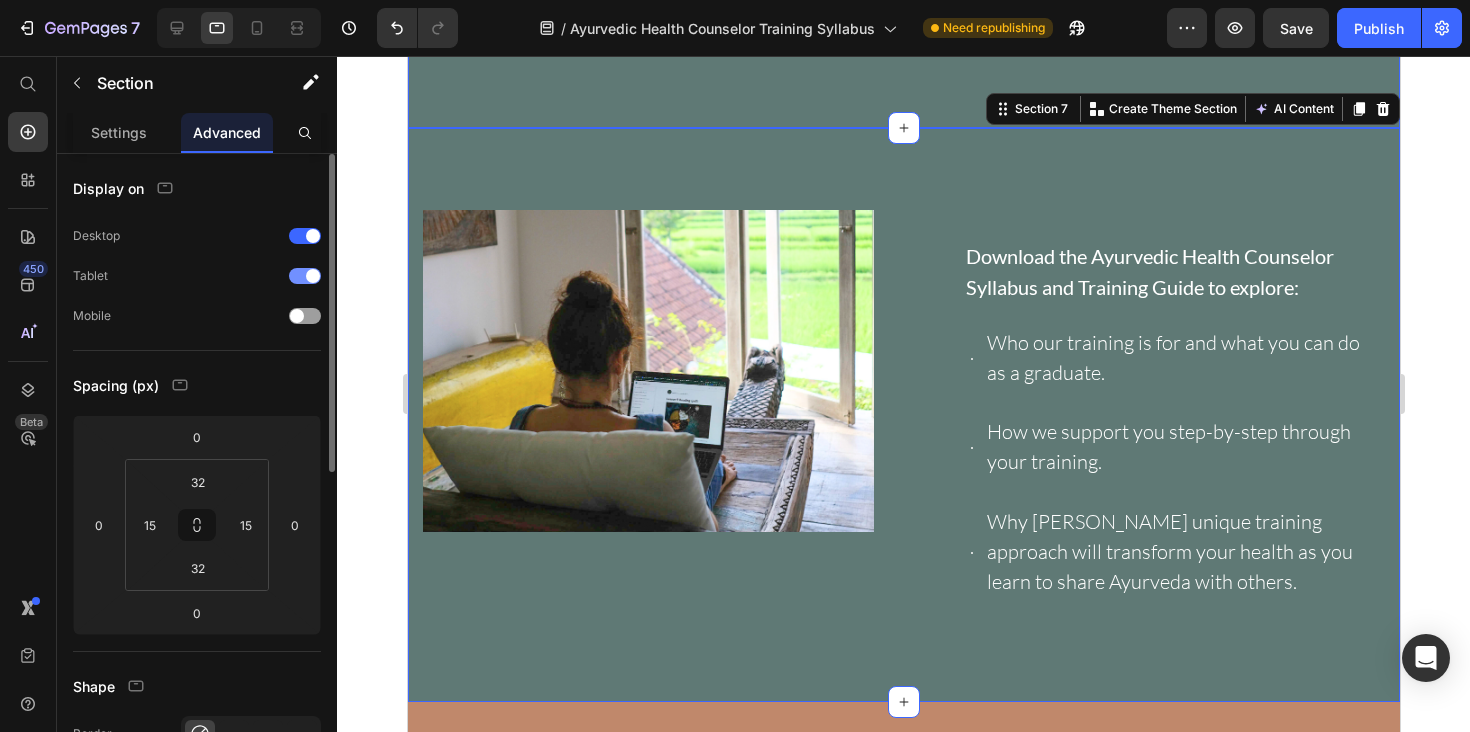 click at bounding box center (313, 276) 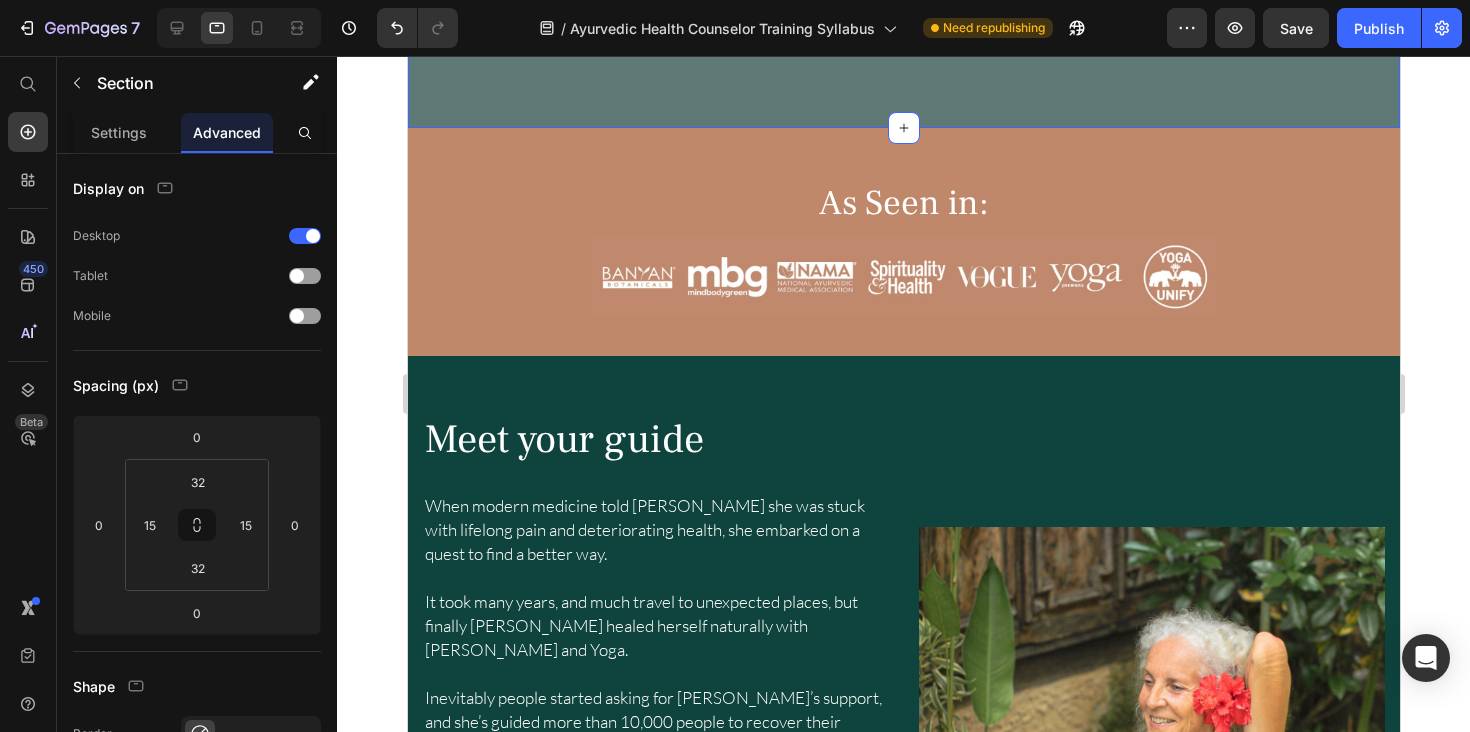 click on "Image Download the Ayurvedic Health Counselor Syllabus and Training Guide to explore: Text Block
Who our training is for and what you can do as a graduate.
How we support you step-by-step through your training.
Why Hale Pule’s unique training approach will transform your health as you learn to share Ayurveda with others. Item List Row Section 6" at bounding box center [903, -159] 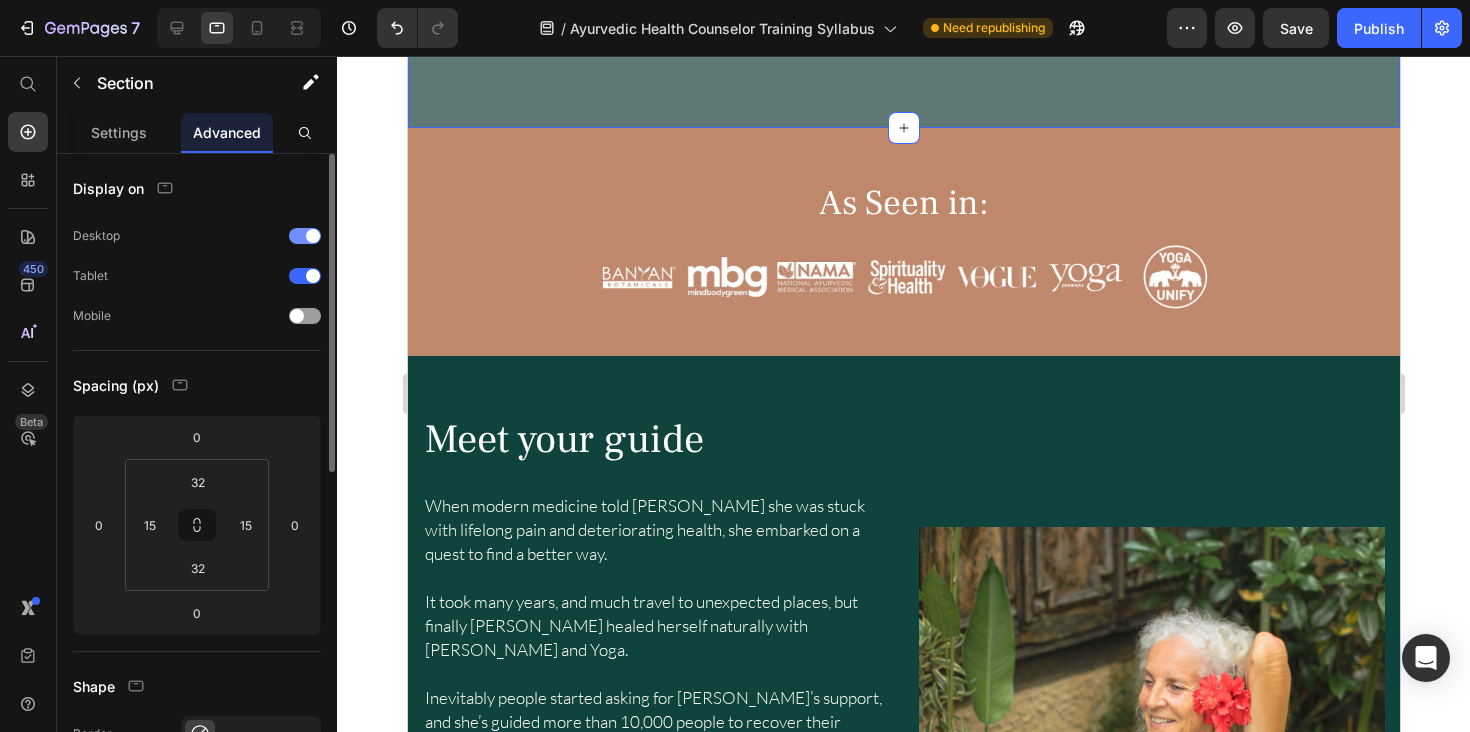 click at bounding box center [313, 236] 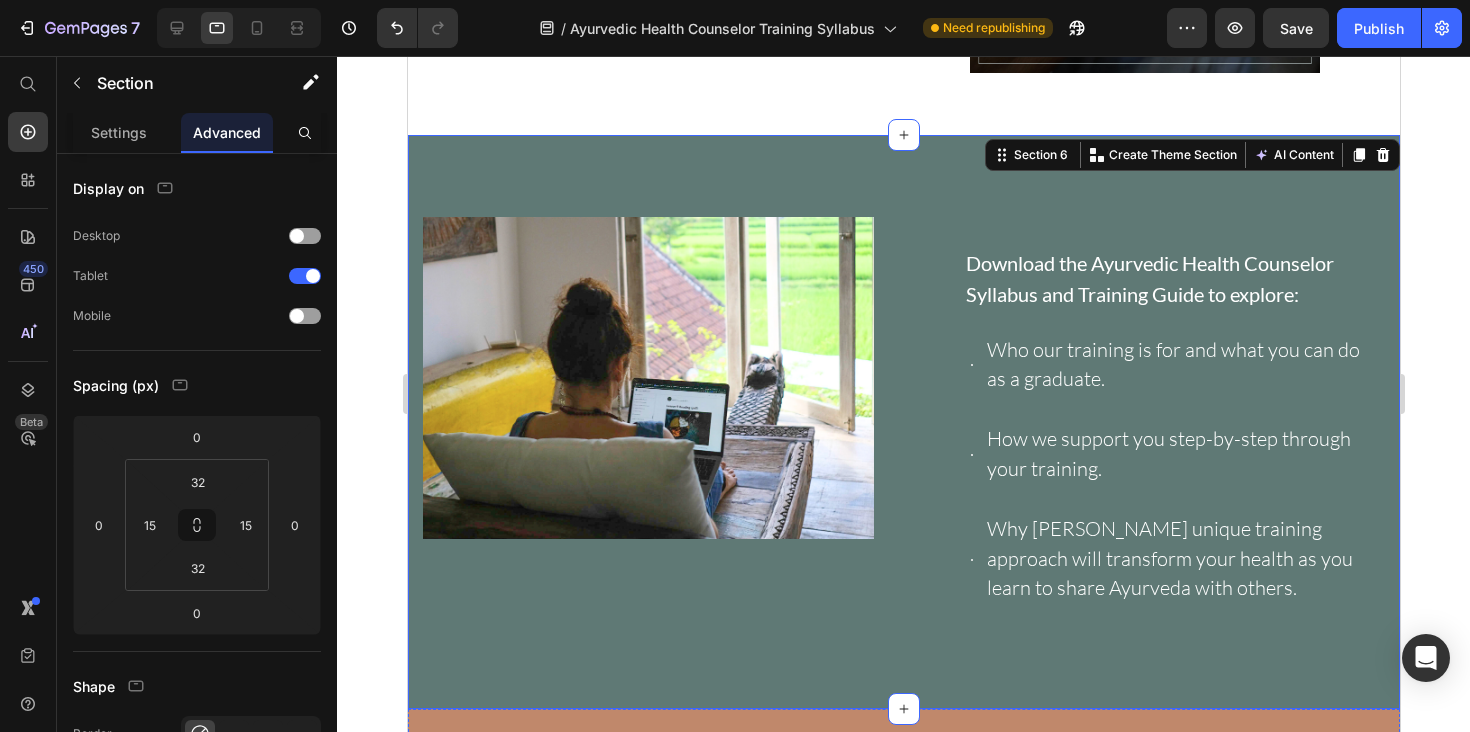scroll, scrollTop: 842, scrollLeft: 0, axis: vertical 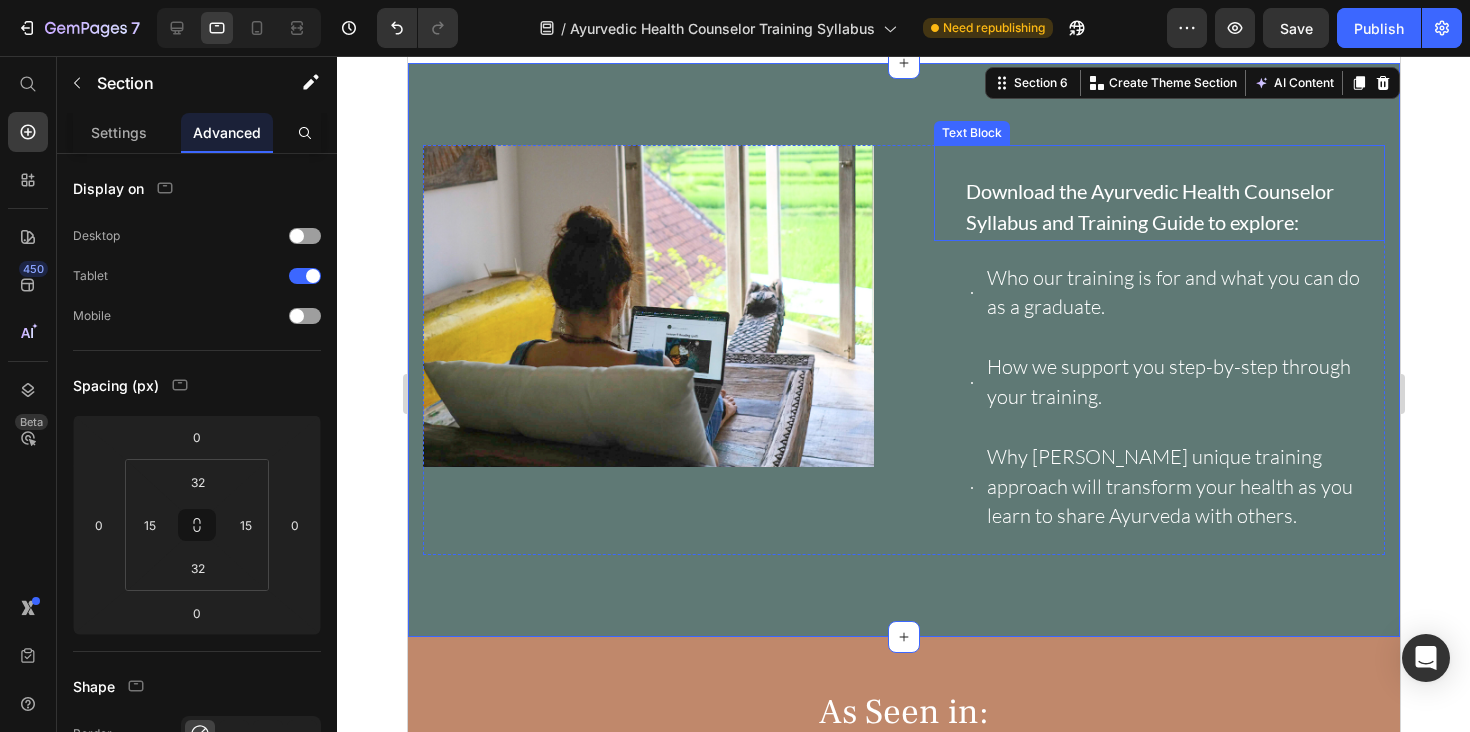click on "Download the Ayurvedic Health Counselor Syllabus and Training Guide to explore:" at bounding box center (1149, 206) 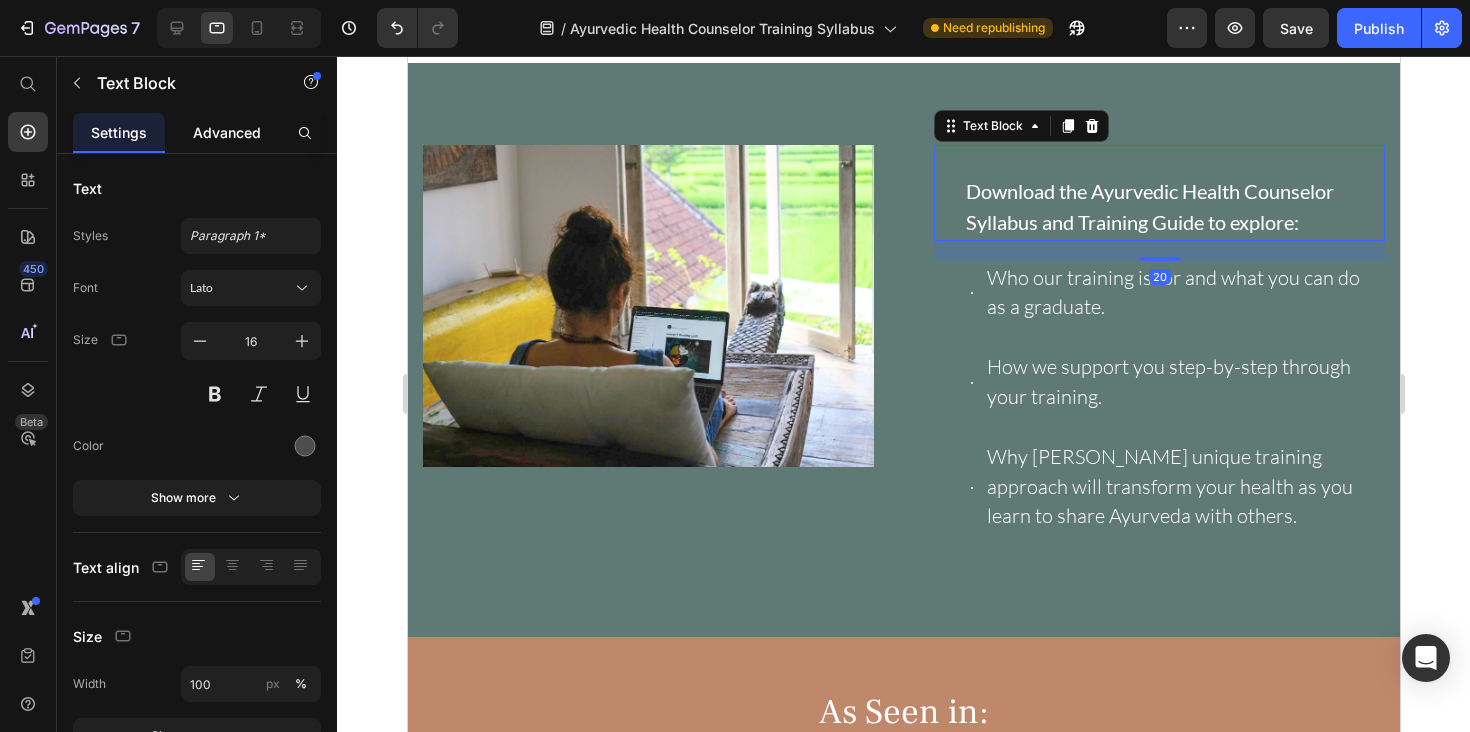 click on "Advanced" at bounding box center [227, 132] 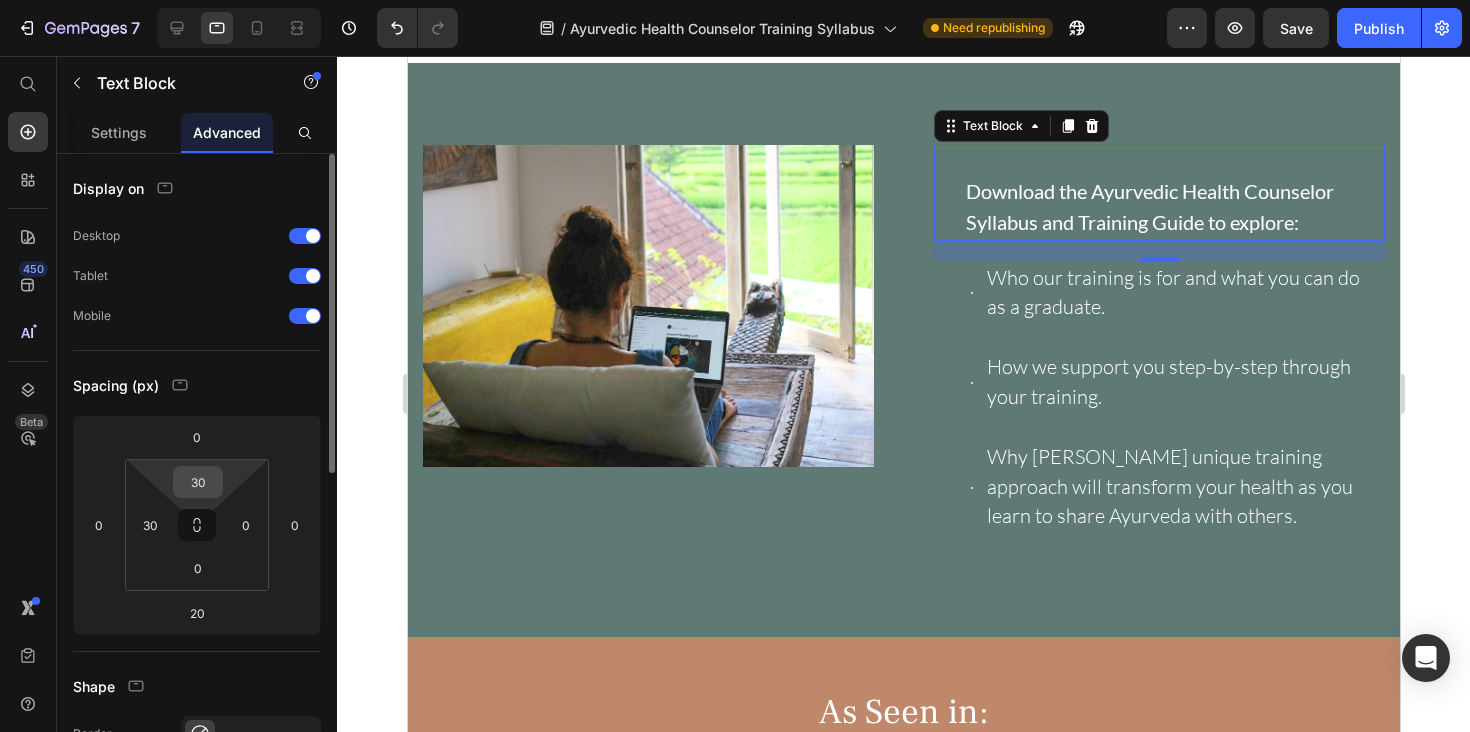 click on "30" at bounding box center [198, 482] 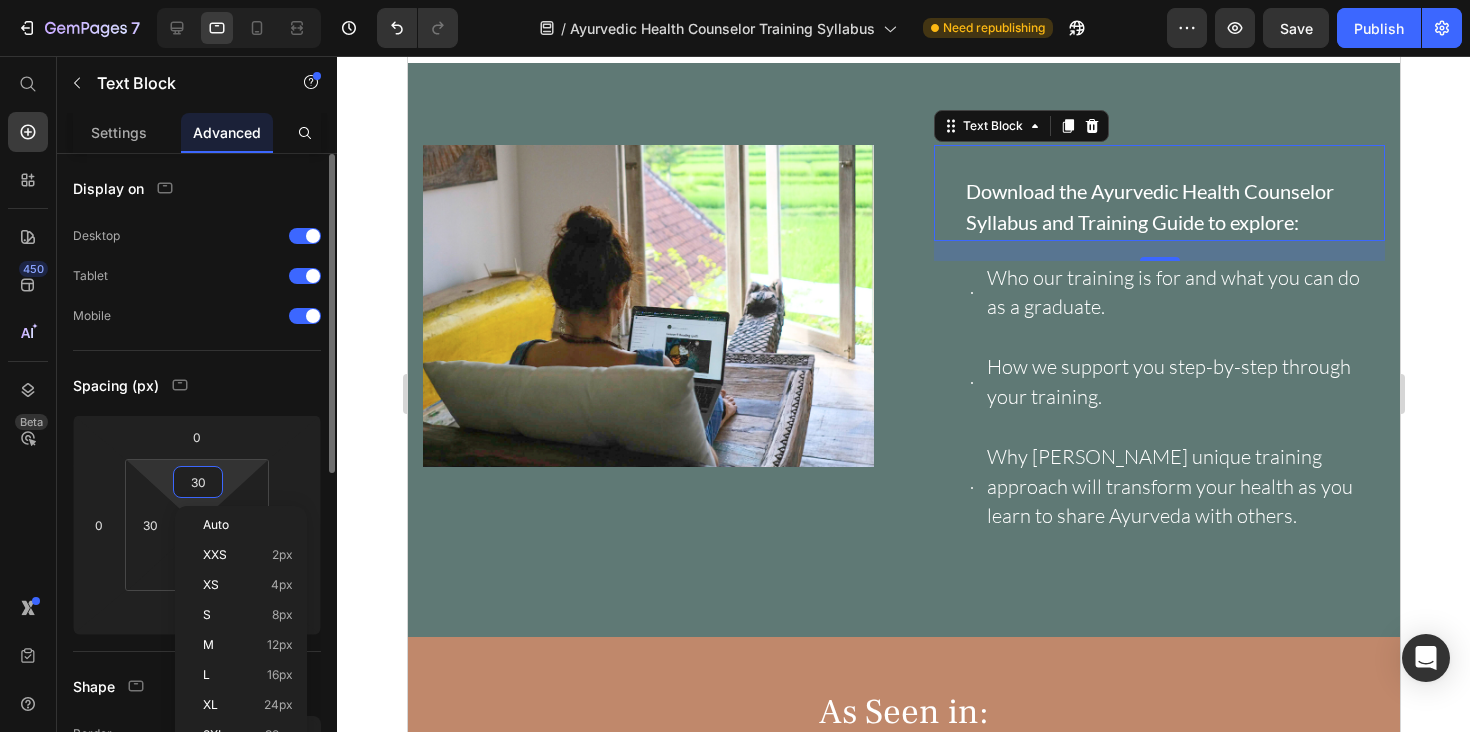 type 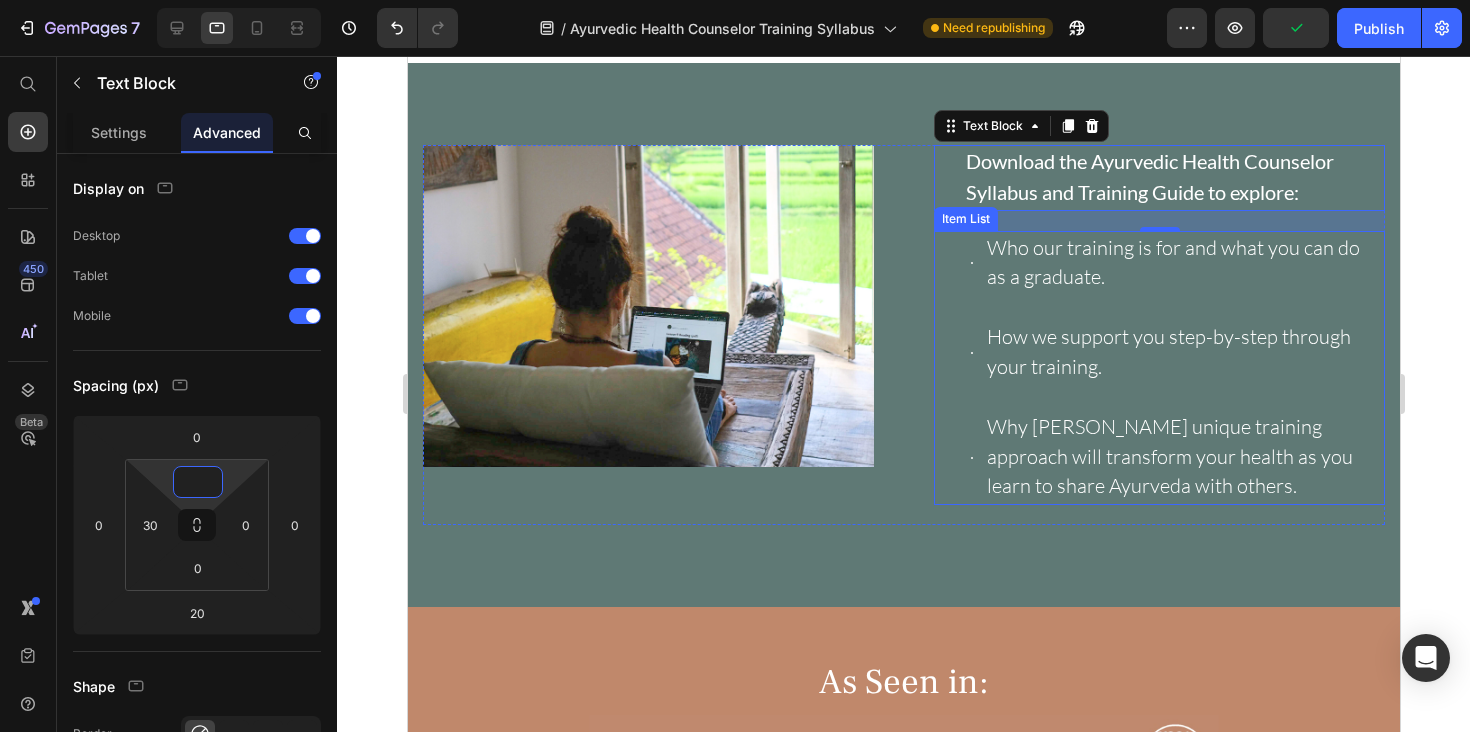 click on "Who our training is for and what you can do as a graduate.
How we support you step-by-step through your training.
Why Hale Pule’s unique training approach will transform your health as you learn to share Ayurveda with others." at bounding box center [1173, 368] 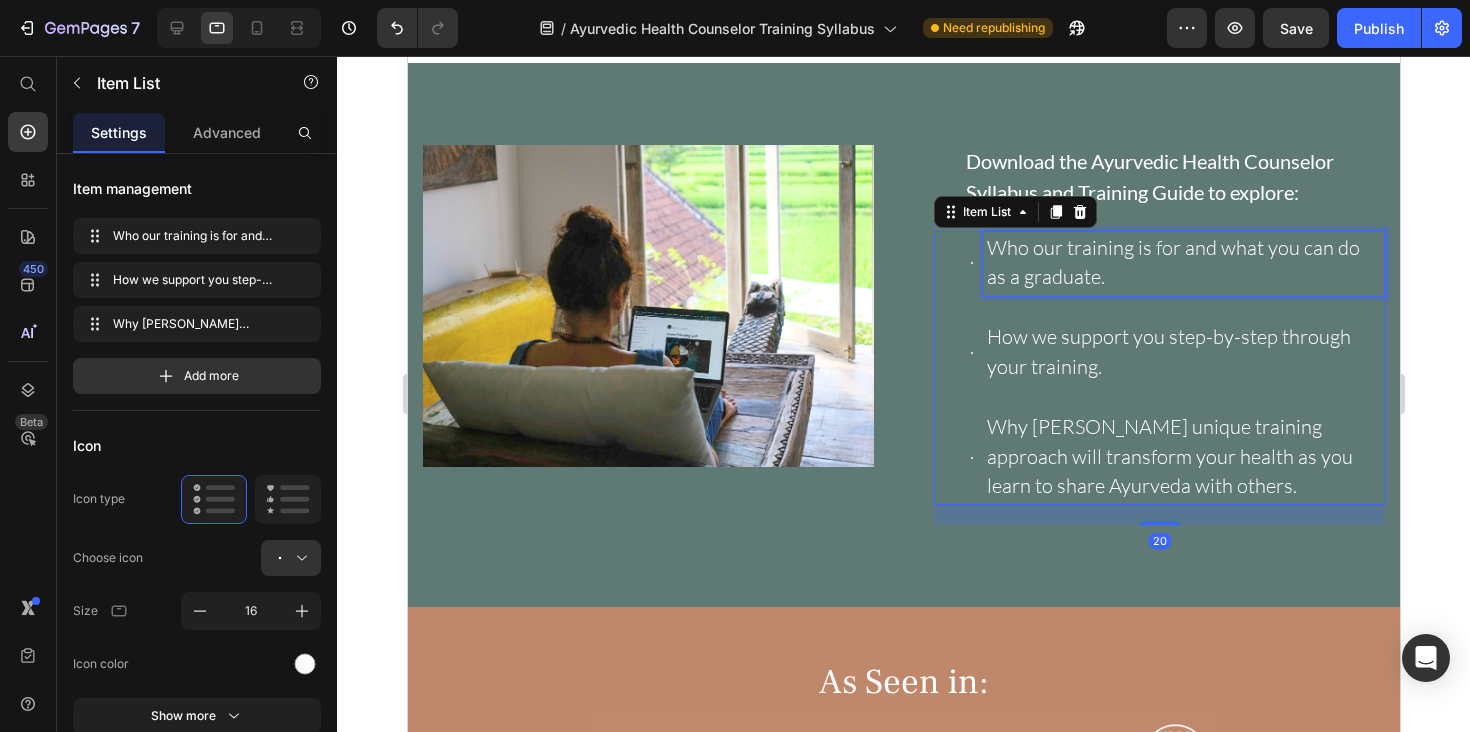 click on "Who our training is for and what you can do as a graduate." at bounding box center [1183, 264] 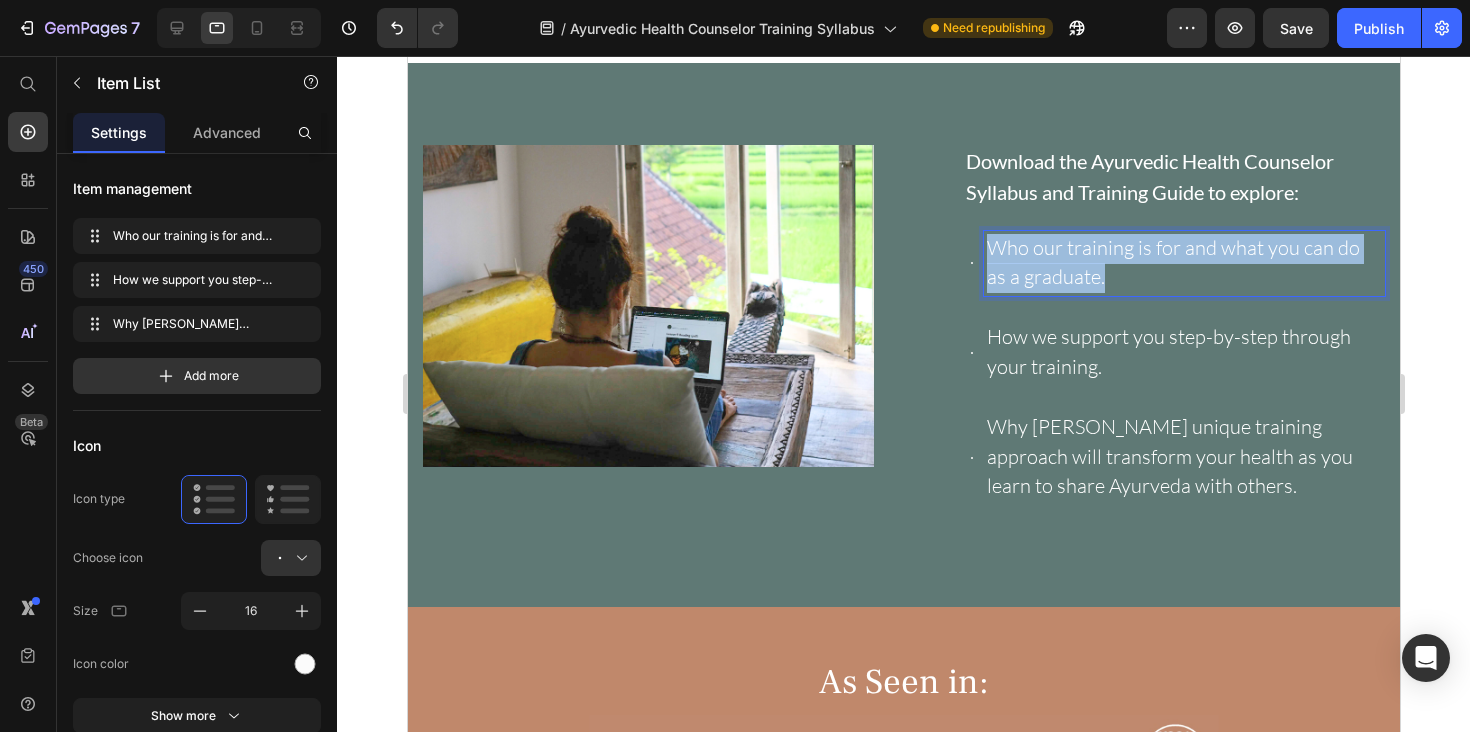 click on "Who our training is for and what you can do as a graduate." at bounding box center [1183, 264] 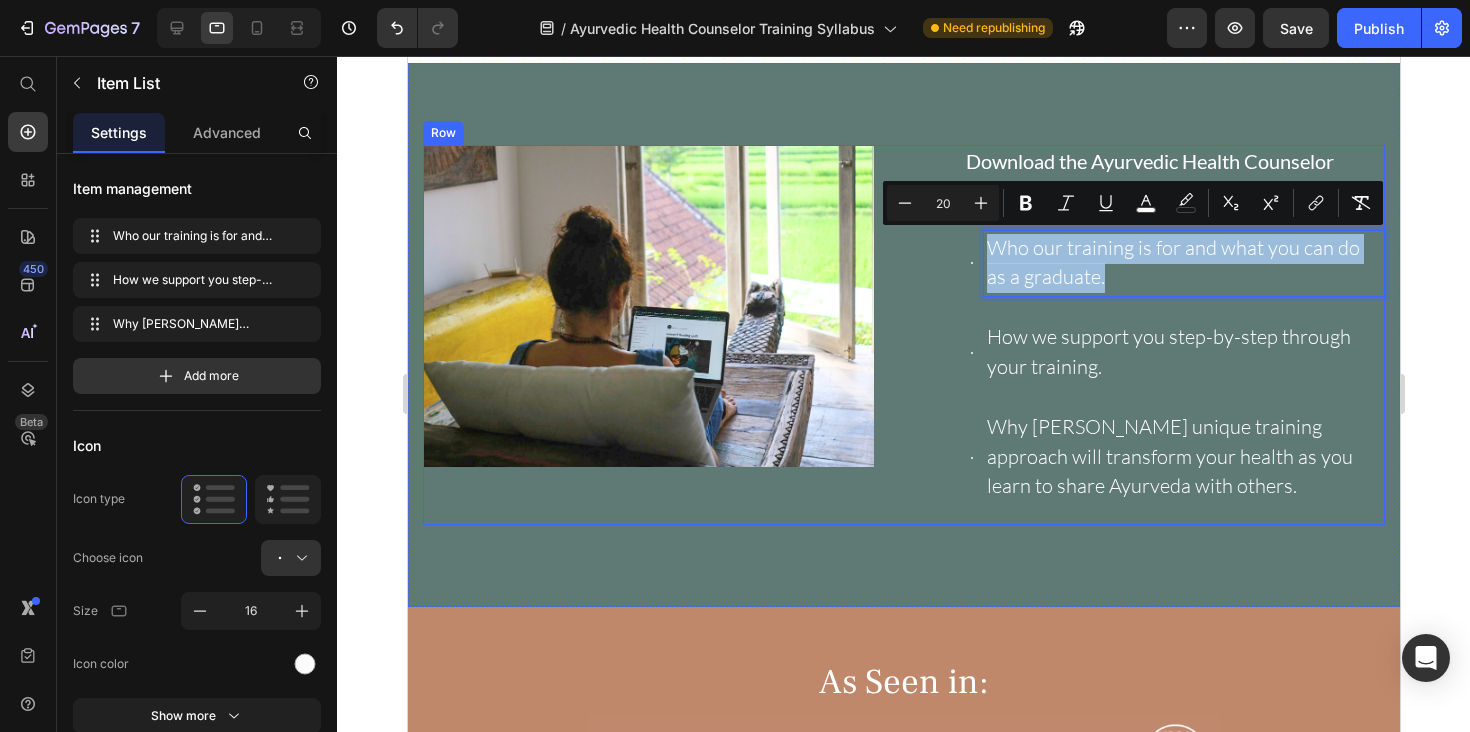 click on "Image Download the Ayurvedic Health Counselor Syllabus and Training Guide to explore: Text Block
Who our training is for and what you can do as a graduate.
How we support you step-by-step through your training.
Why Hale Pule’s unique training approach will transform your health as you learn to share Ayurveda with others. Item List   20 Row" at bounding box center [903, 335] 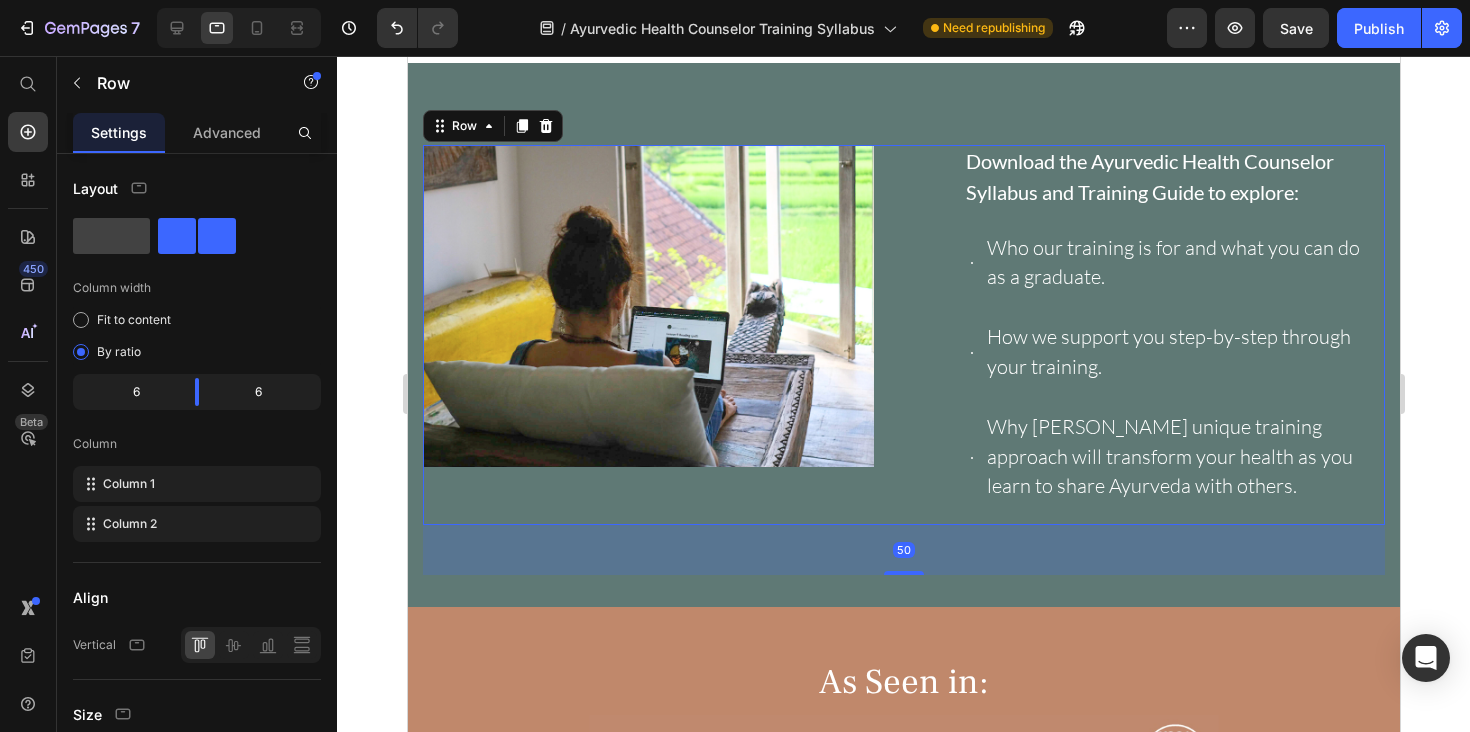 click on "Who our training is for and what you can do as a graduate.
How we support you step-by-step through your training.
Why Hale Pule’s unique training approach will transform your health as you learn to share Ayurveda with others." at bounding box center (1158, 368) 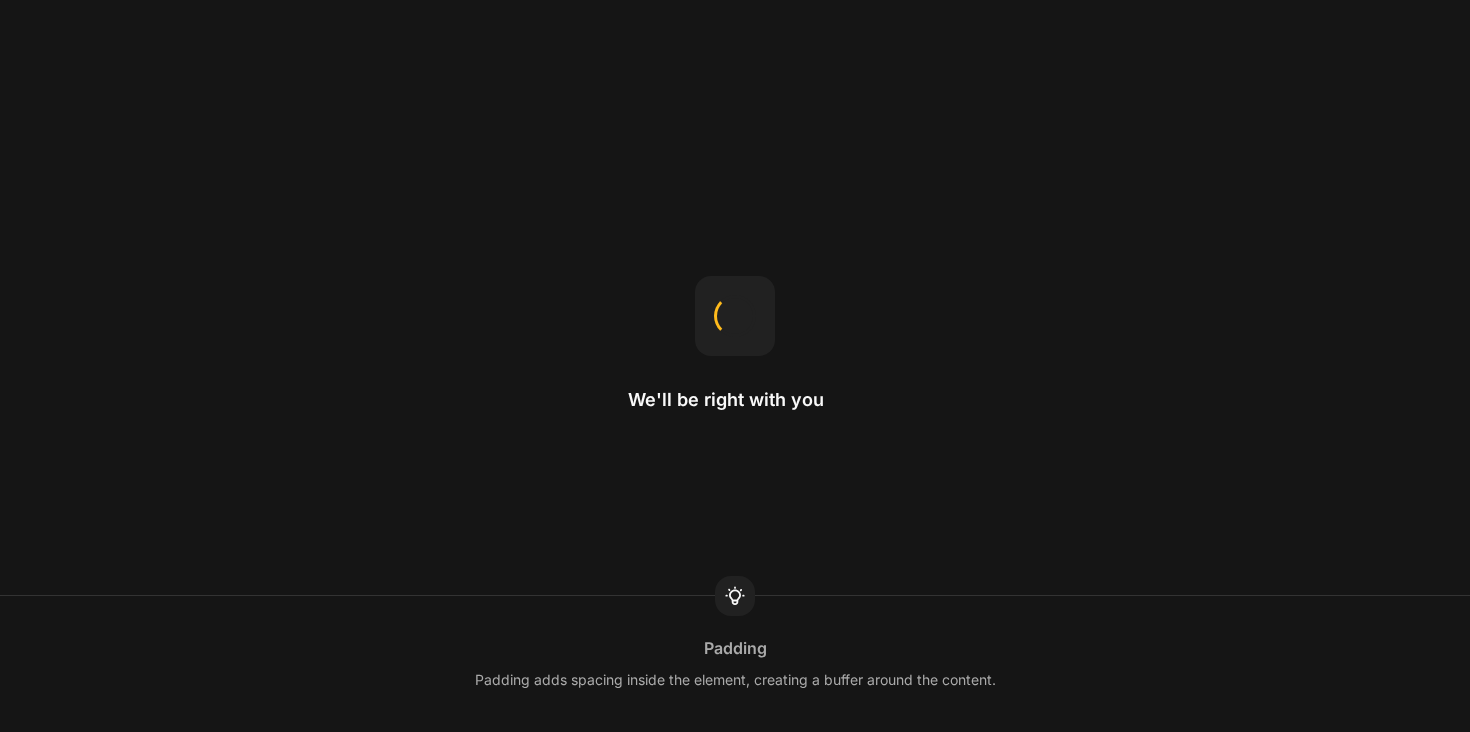 scroll, scrollTop: 0, scrollLeft: 0, axis: both 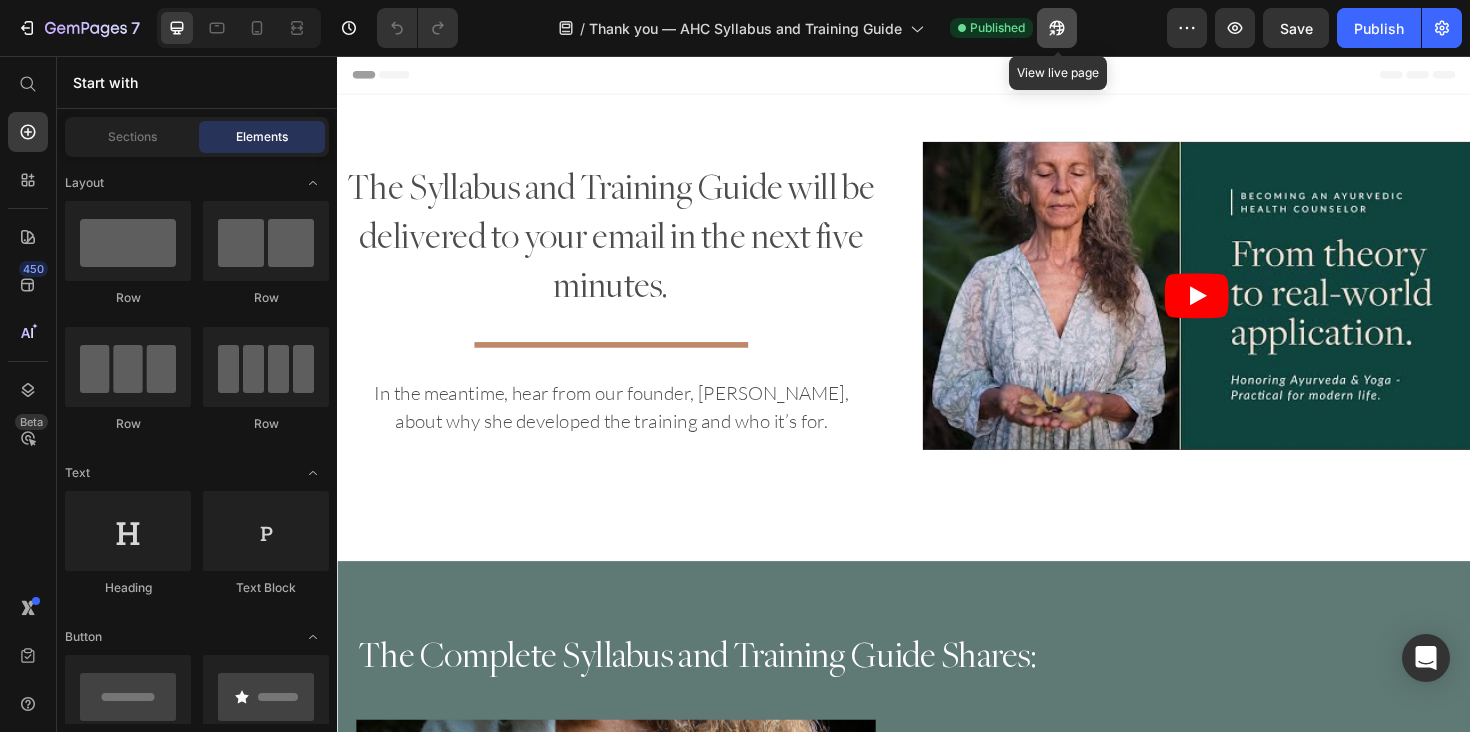click 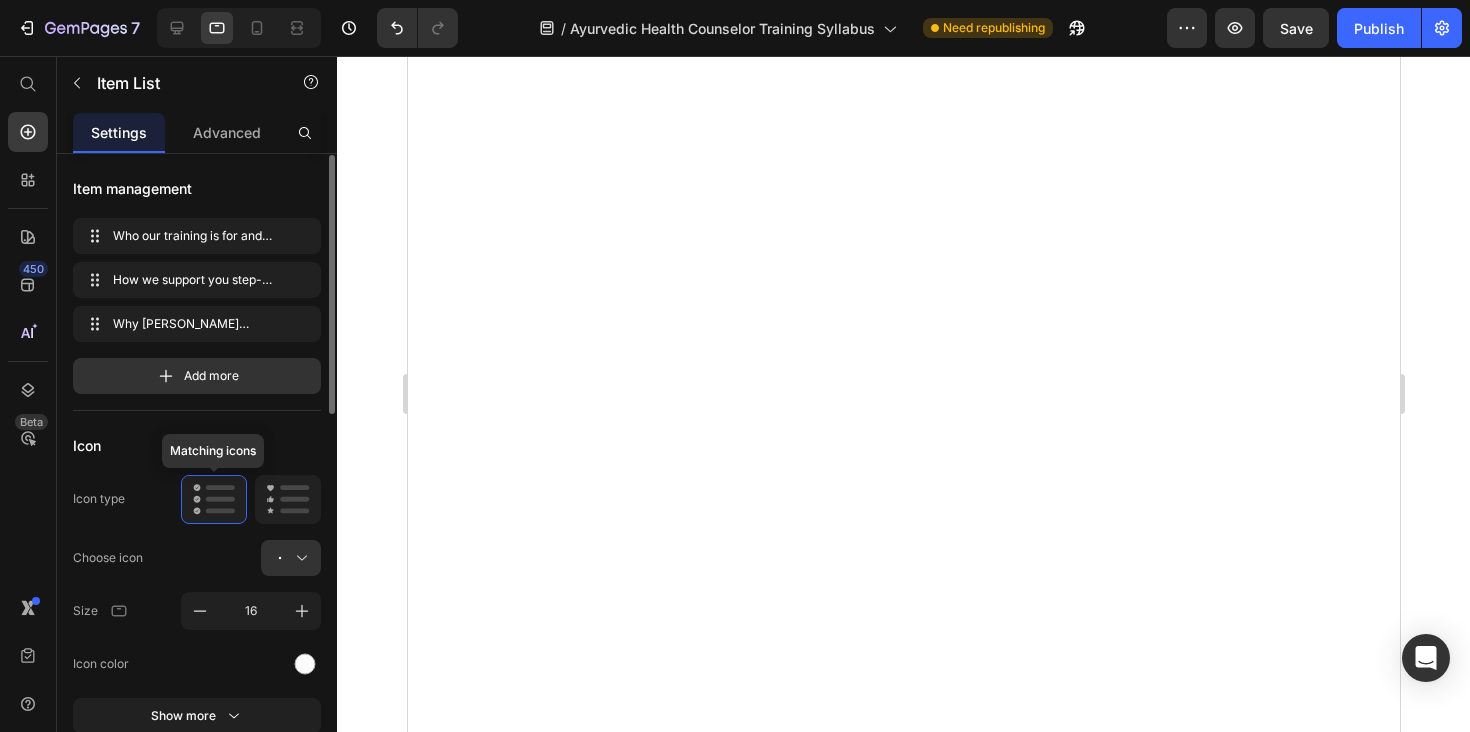 scroll, scrollTop: 0, scrollLeft: 0, axis: both 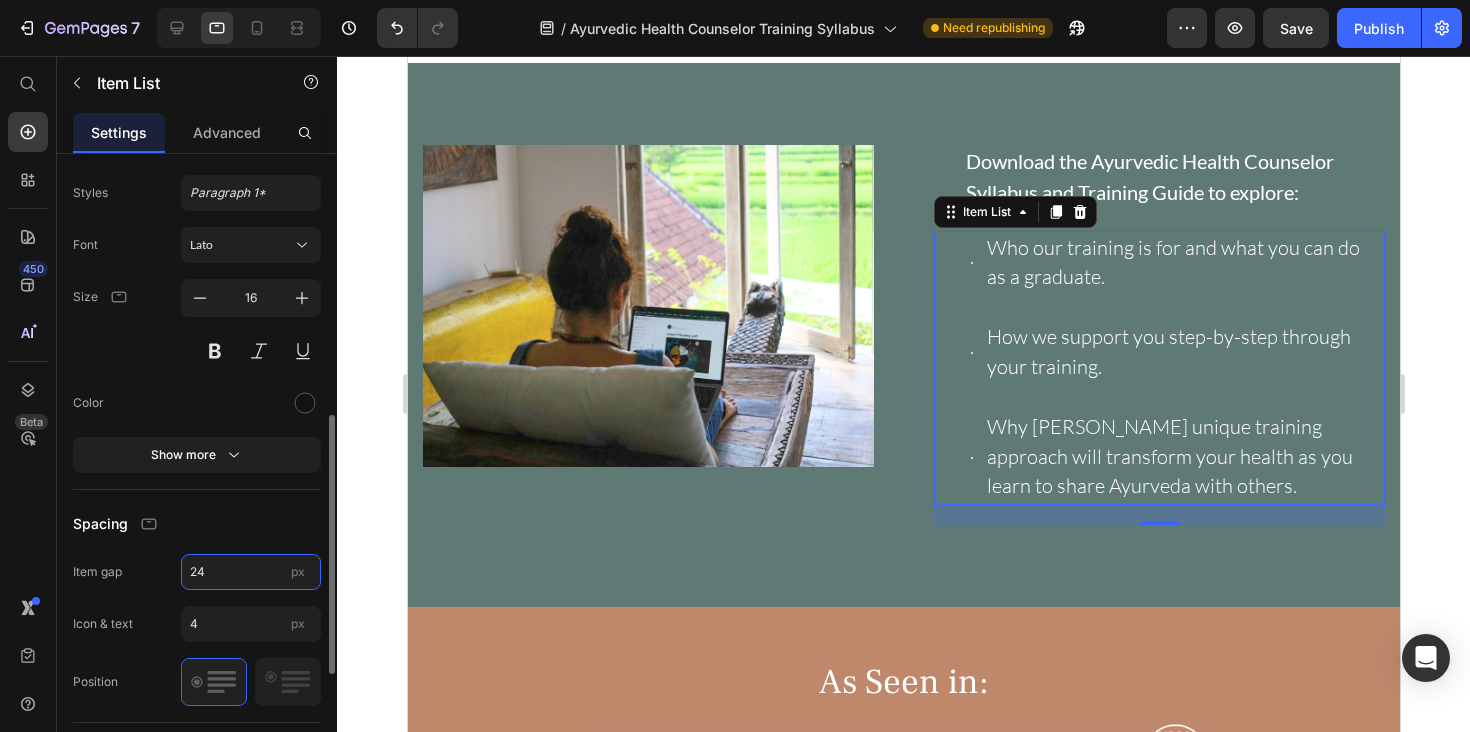 click on "24" at bounding box center (251, 572) 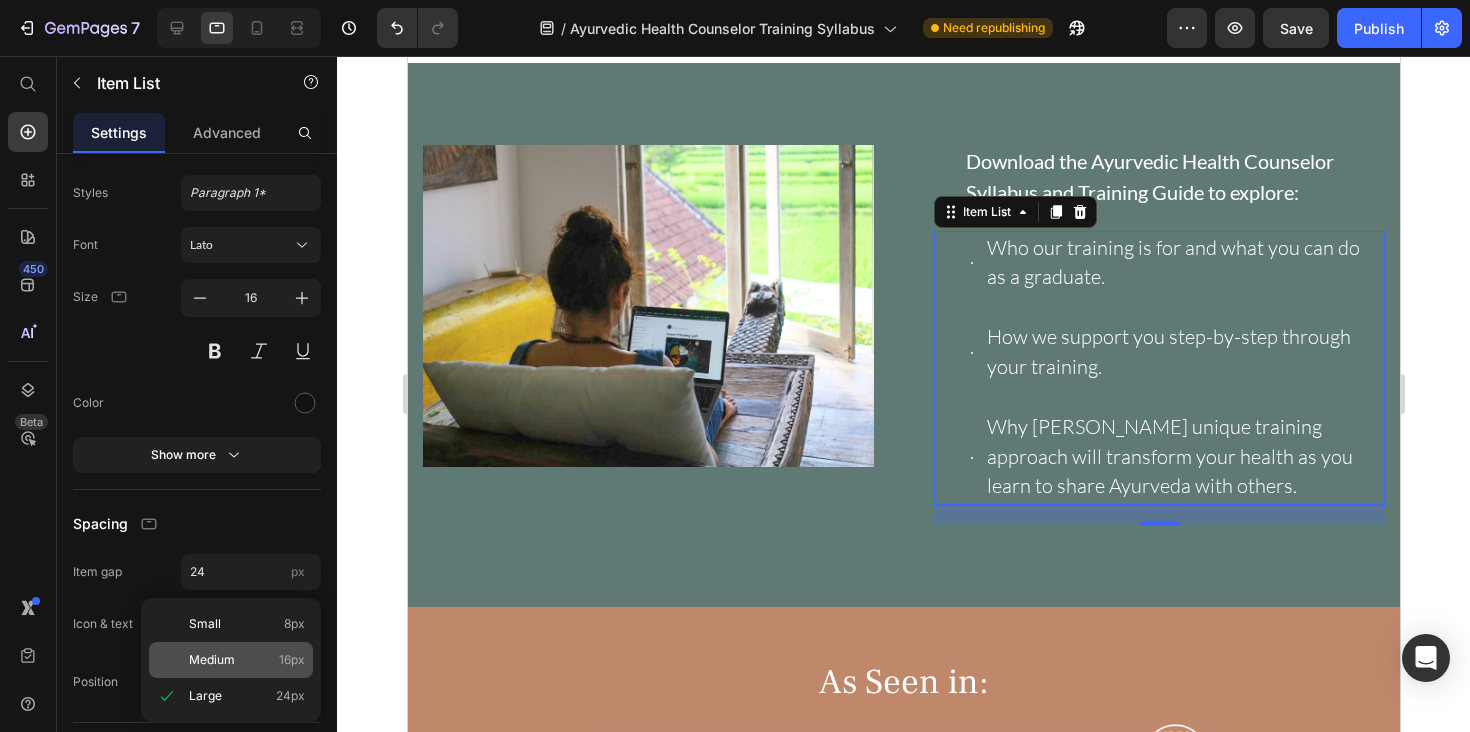 click on "Medium" at bounding box center (212, 660) 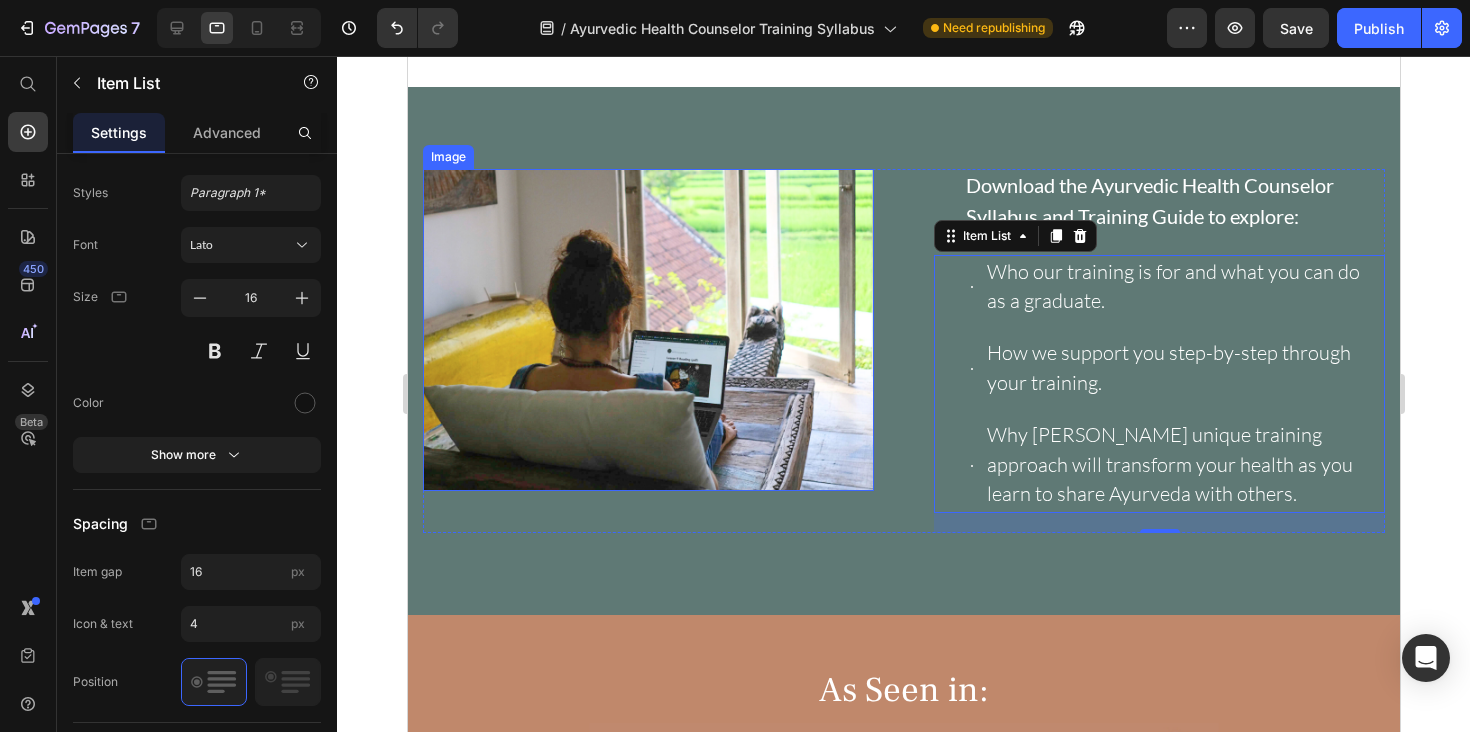 scroll, scrollTop: 810, scrollLeft: 0, axis: vertical 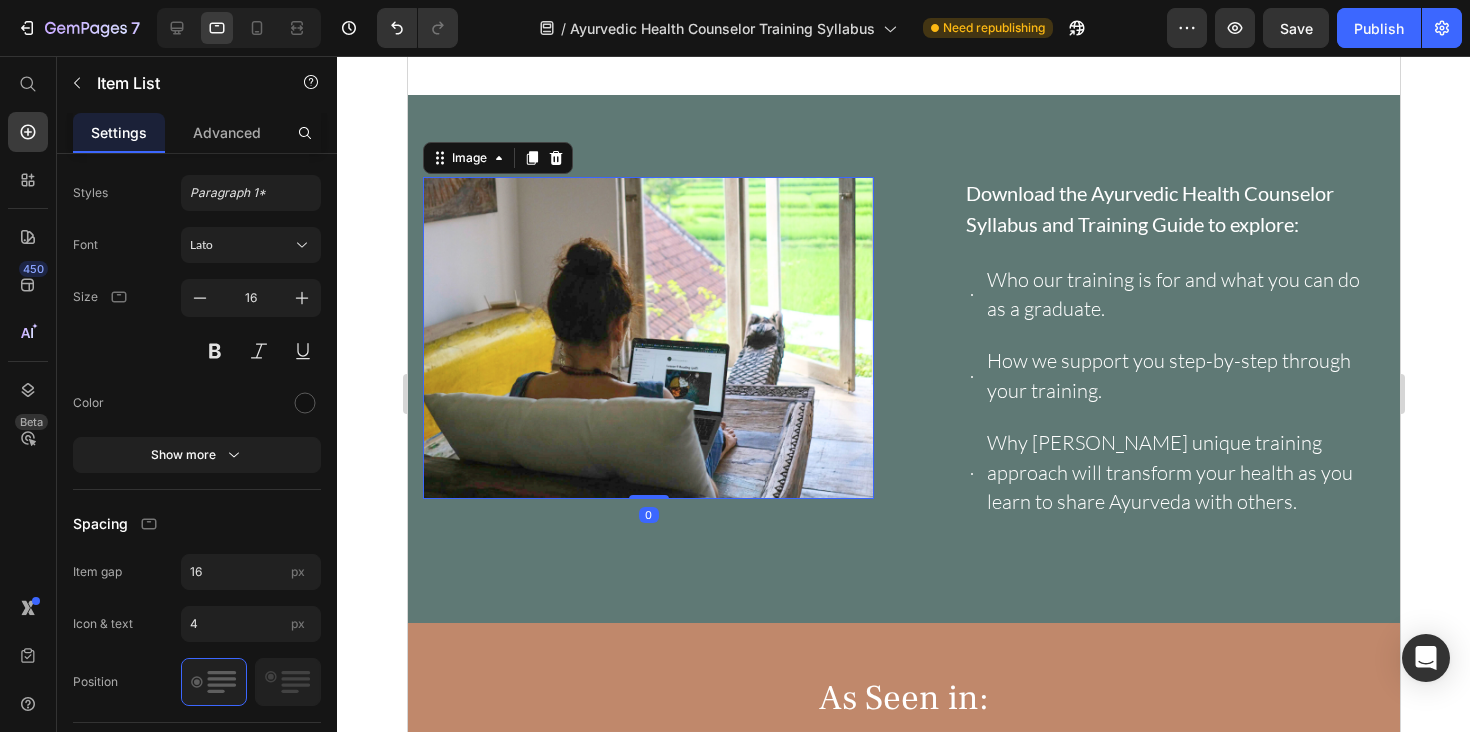 click at bounding box center [647, 338] 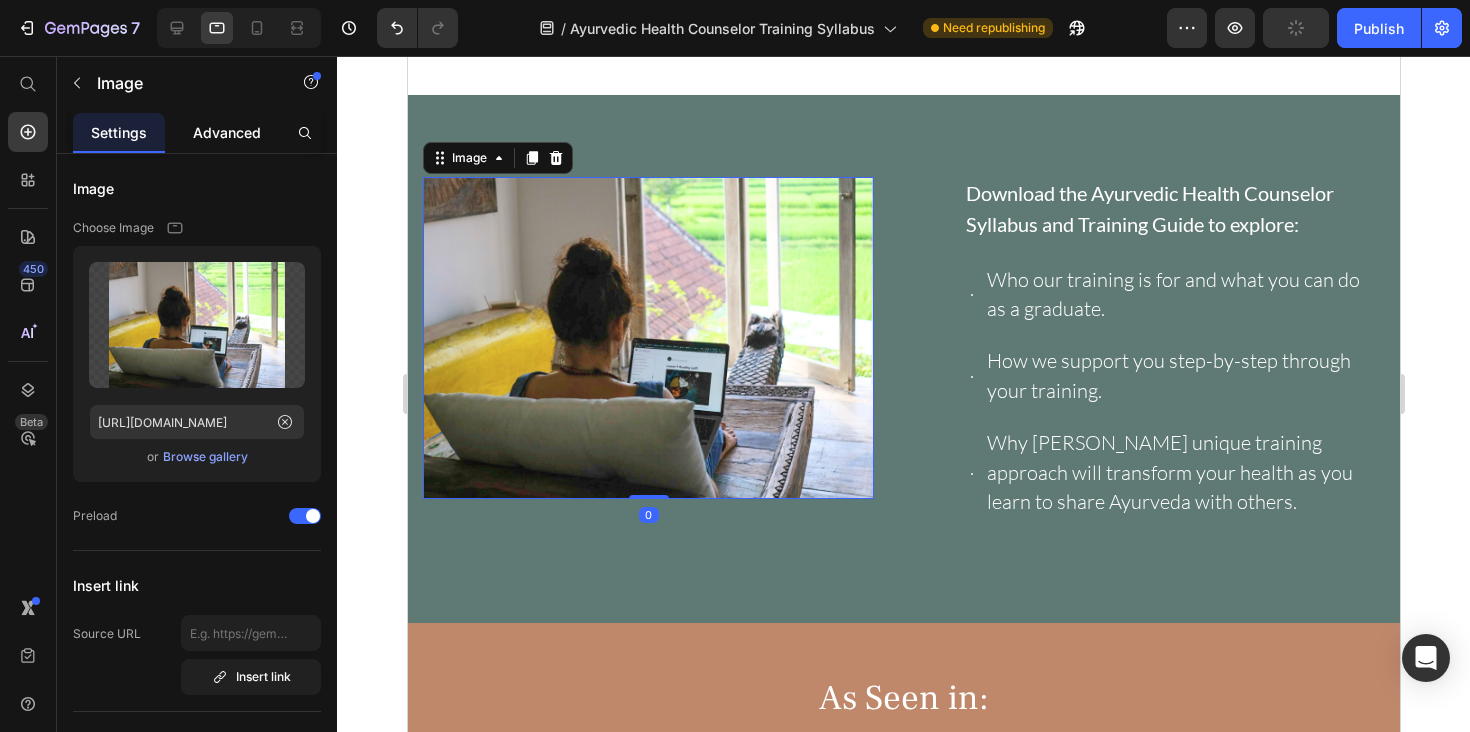 click on "Advanced" at bounding box center (227, 132) 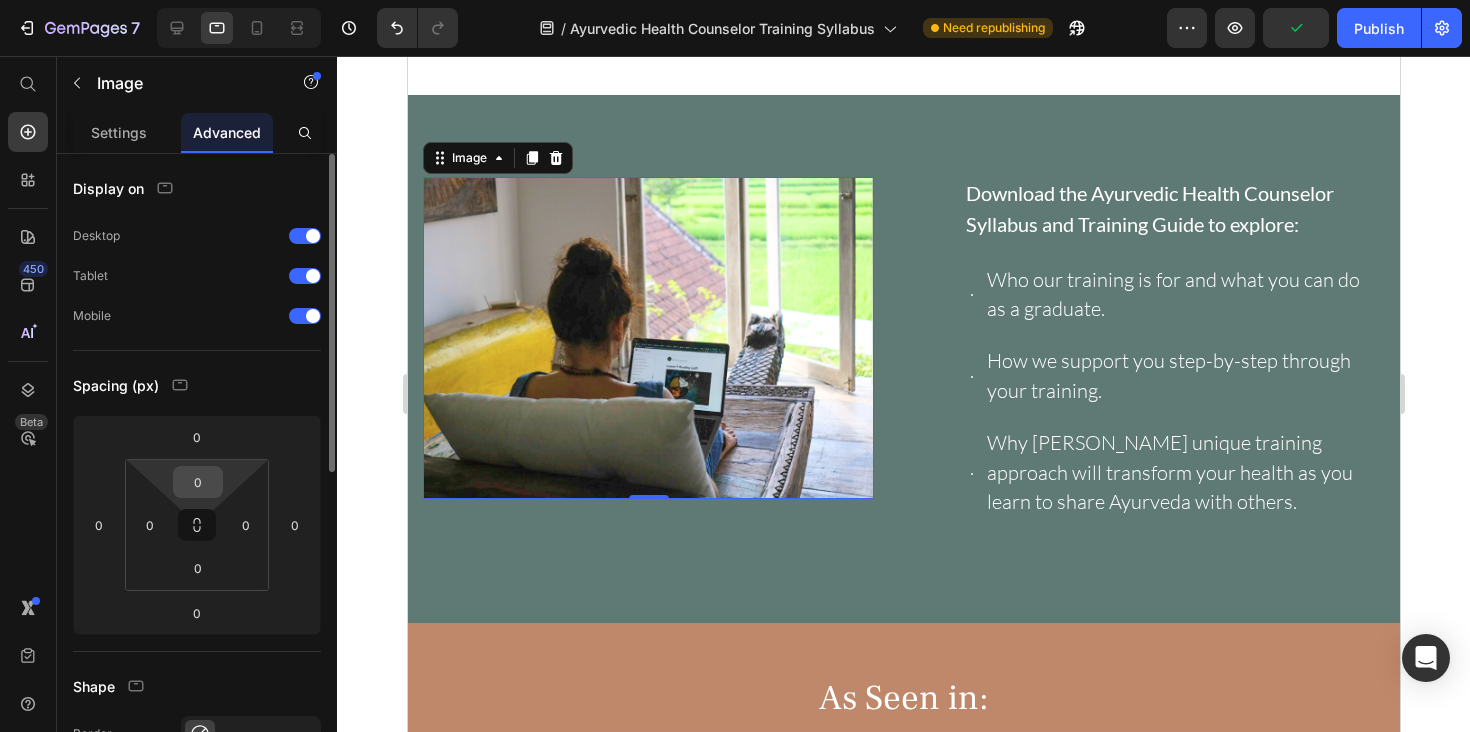 click on "0" at bounding box center (198, 482) 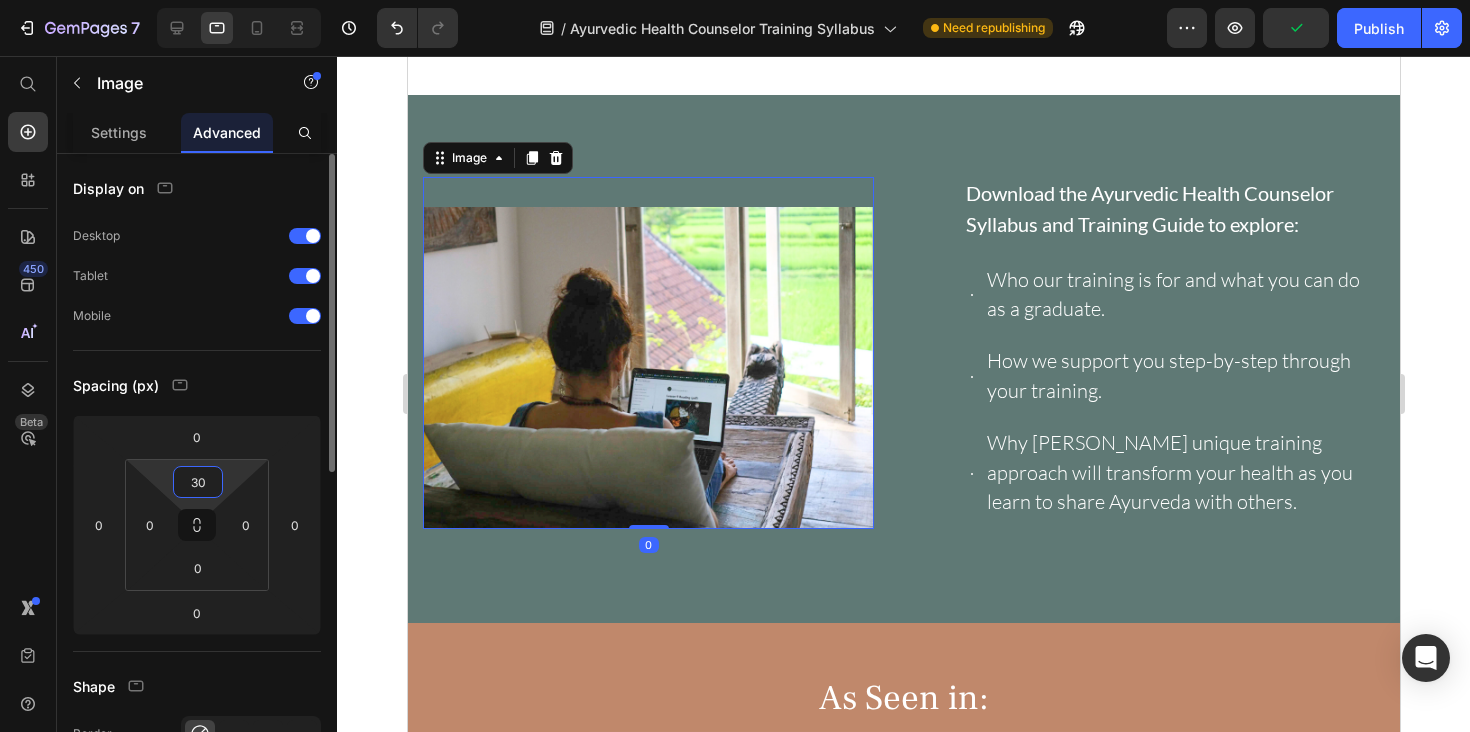 type on "3" 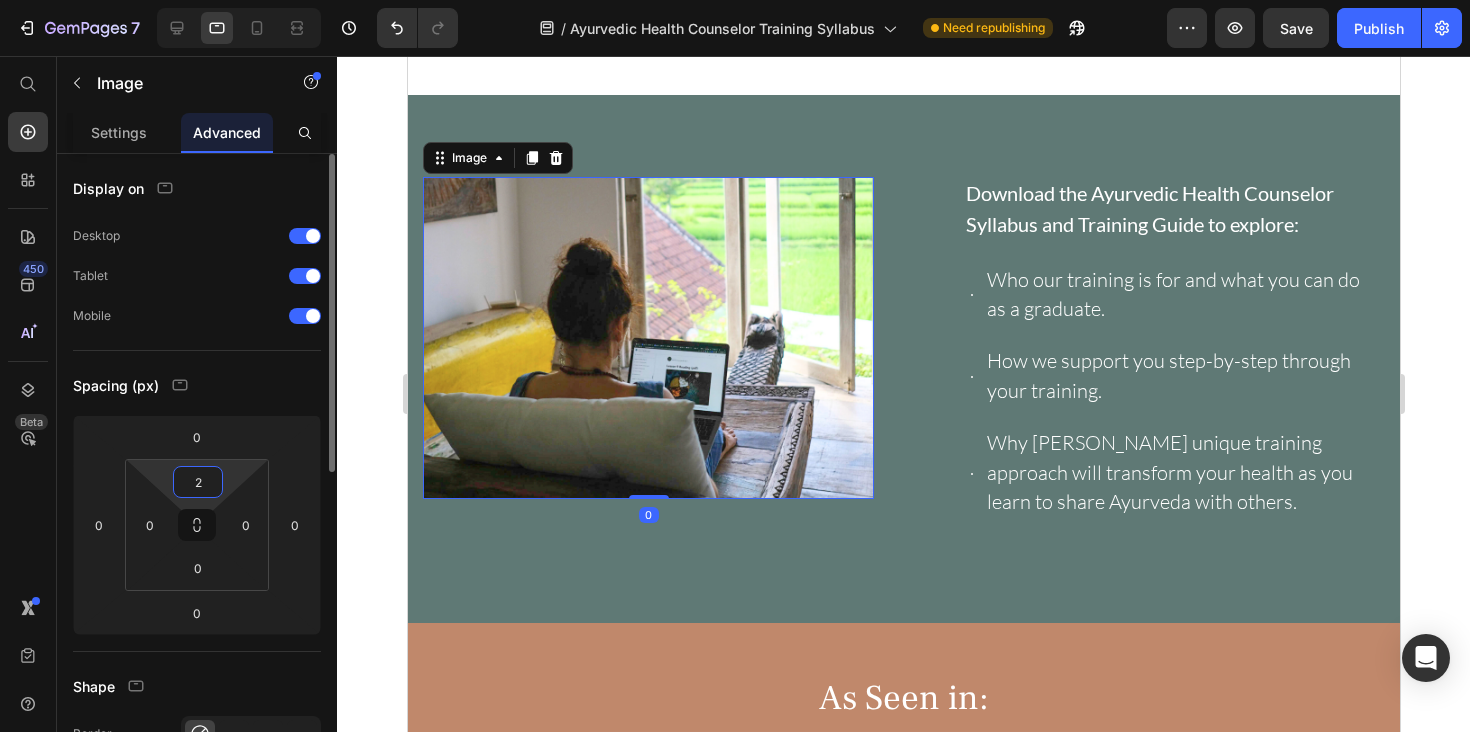 type on "20" 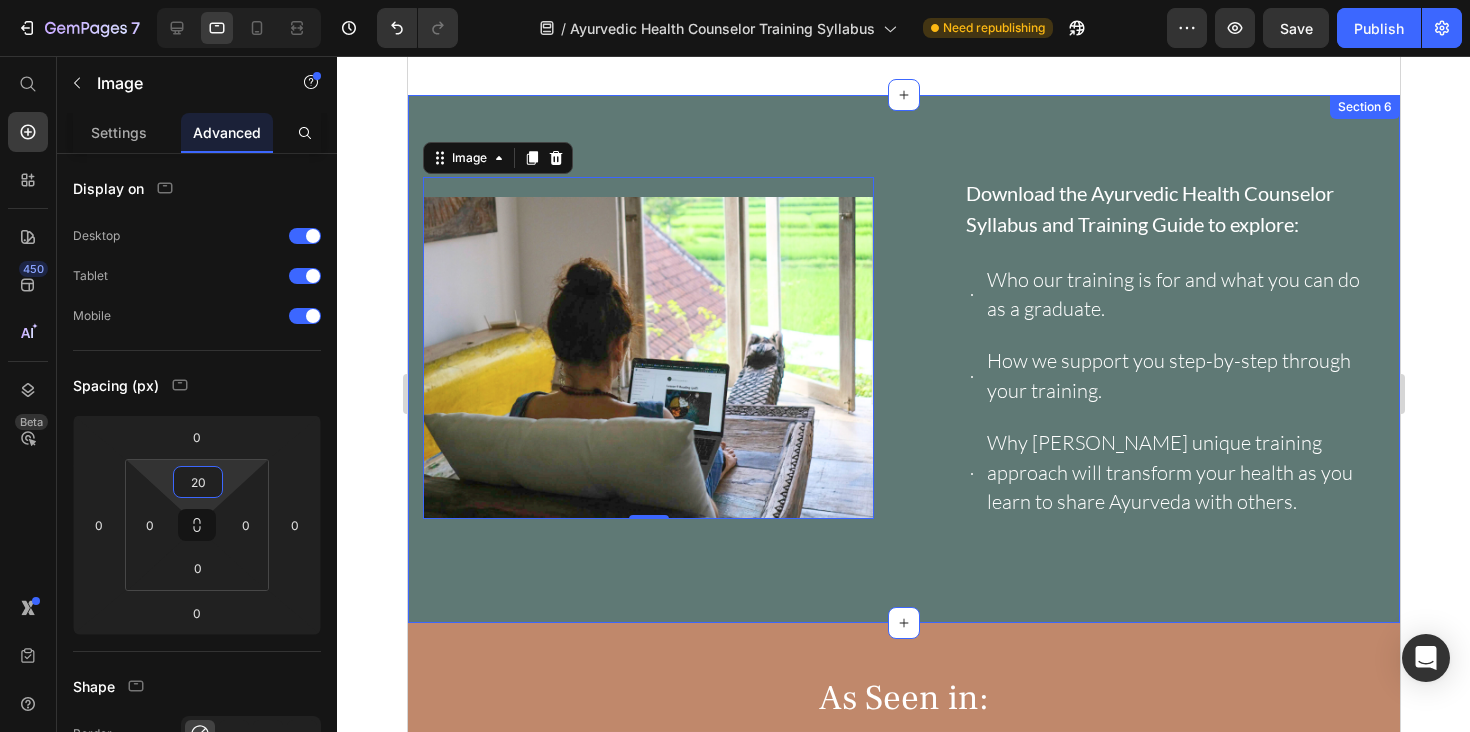 click on "Image   0 Download the Ayurvedic Health Counselor Syllabus and Training Guide to explore: Text Block
Who our training is for and what you can do as a graduate.
How we support you step-by-step through your training.
Why Hale Pule’s unique training approach will transform your health as you learn to share Ayurveda with others. Item List Row" at bounding box center [903, 359] 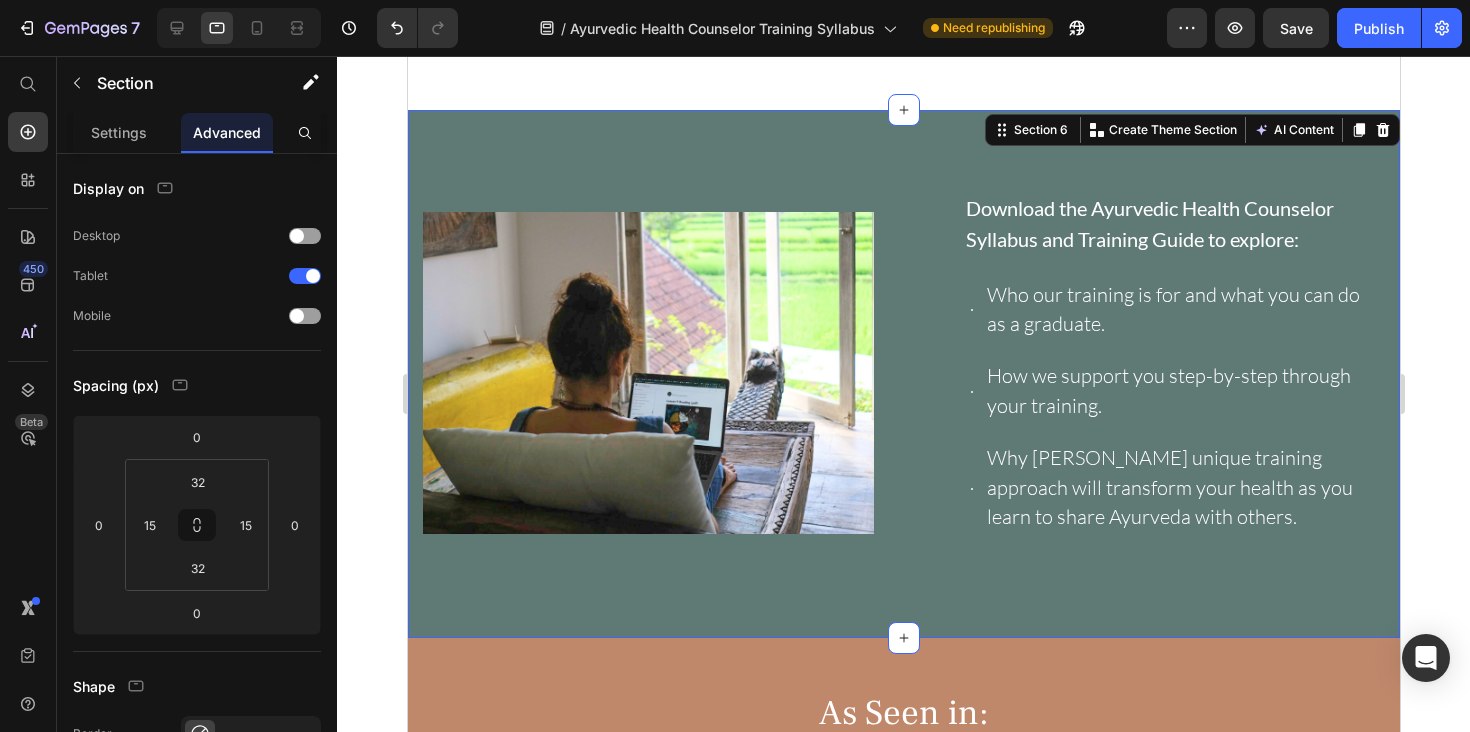 scroll, scrollTop: 566, scrollLeft: 0, axis: vertical 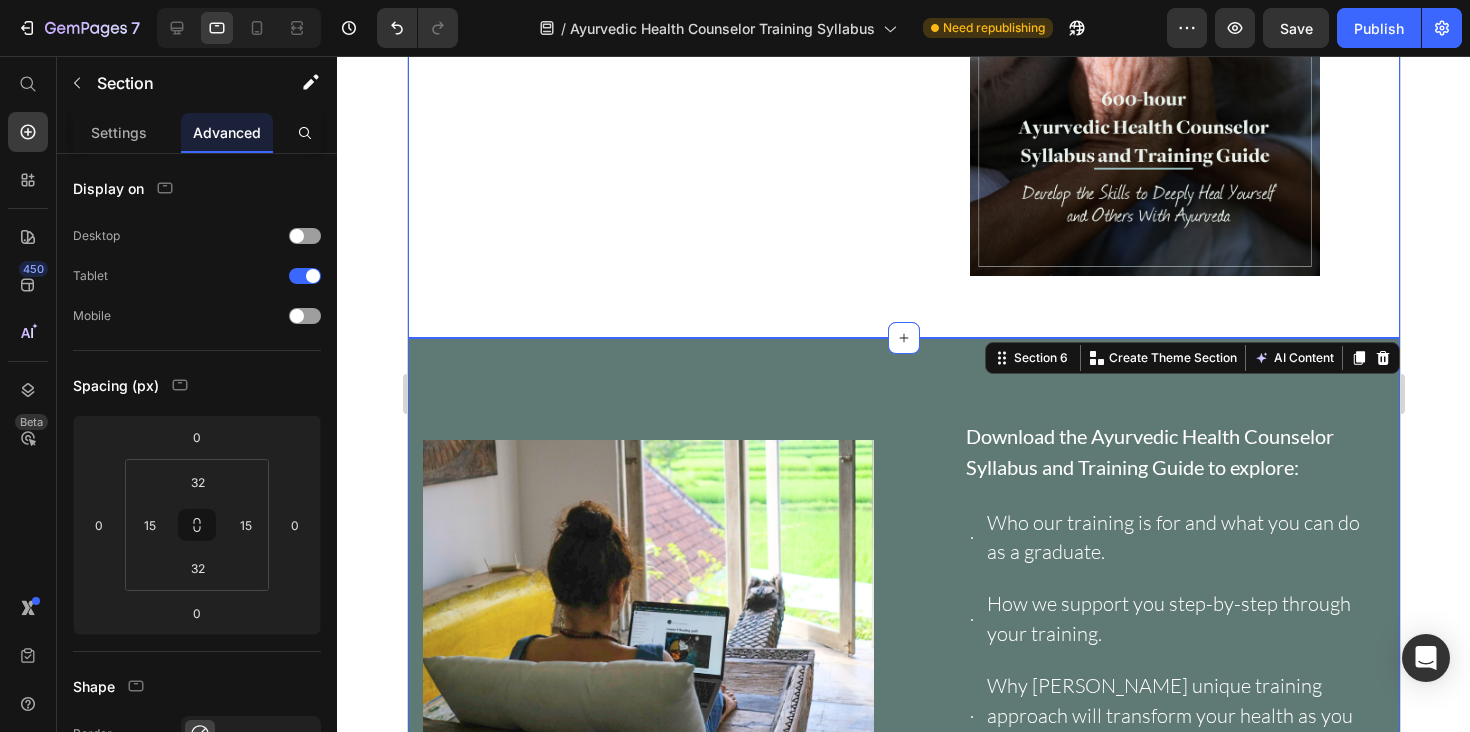 click on "Download Hale Pule's Syllabus and Training Guide Text Block
Publish the page to see the content.
Custom Code Image Row" at bounding box center (903, 39) 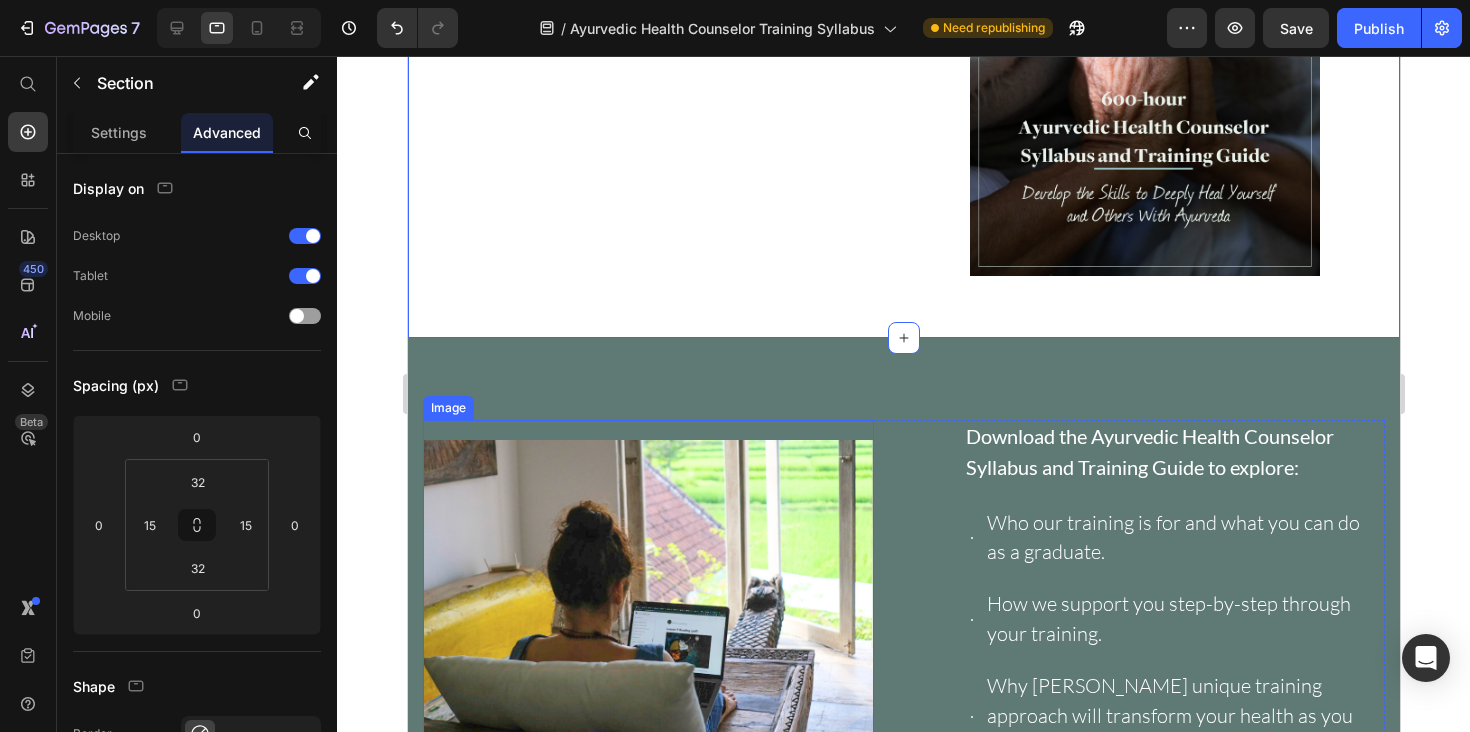 click on "Image Download the Ayurvedic Health Counselor Syllabus and Training Guide to explore: Text Block
Who our training is for and what you can do as a graduate.
How we support you step-by-step through your training.
Why Hale Pule’s unique training approach will transform your health as you learn to share Ayurveda with others. Item List Row" at bounding box center [903, 602] 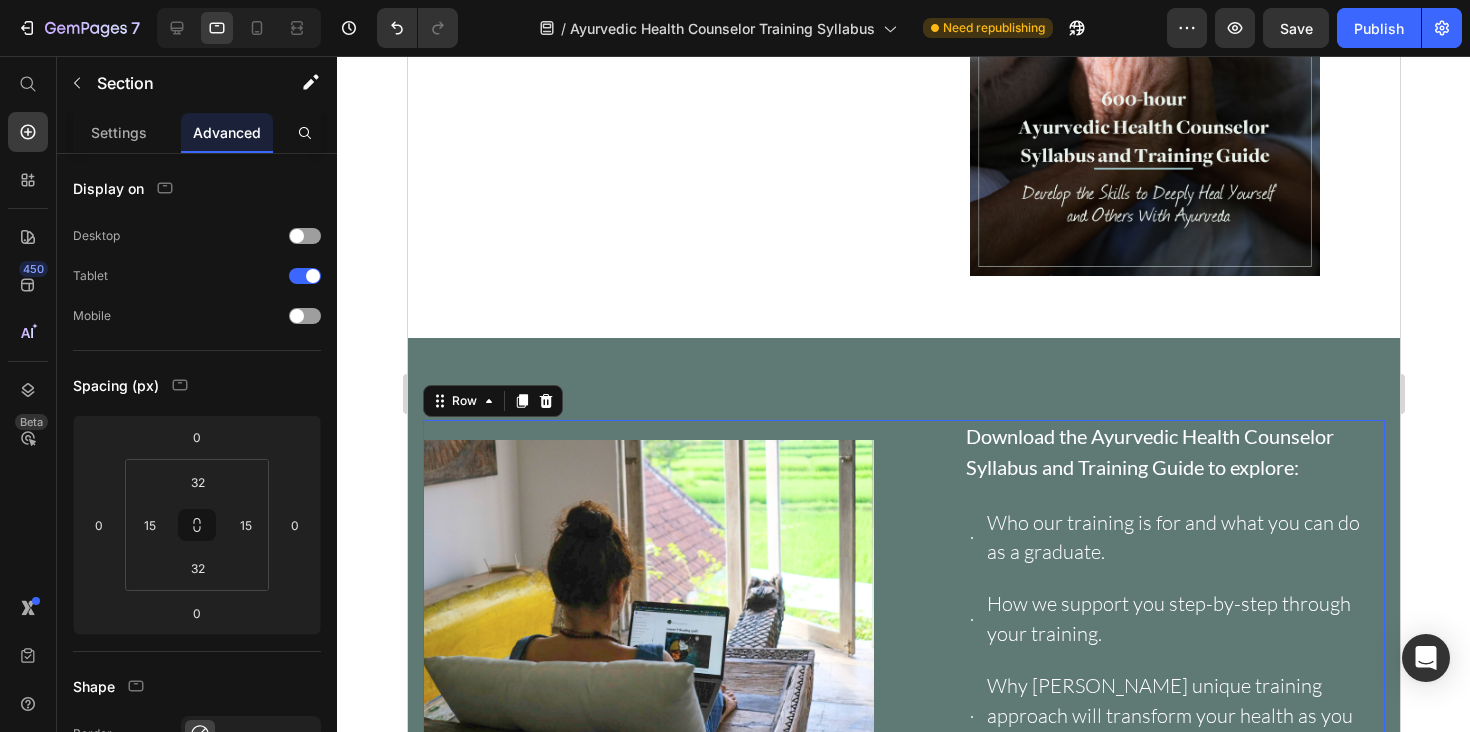 click on "Image Download the Ayurvedic Health Counselor Syllabus and Training Guide to explore: Text Block
Who our training is for and what you can do as a graduate.
How we support you step-by-step through your training.
Why Hale Pule’s unique training approach will transform your health as you learn to share Ayurveda with others. Item List Row   50" at bounding box center [903, 602] 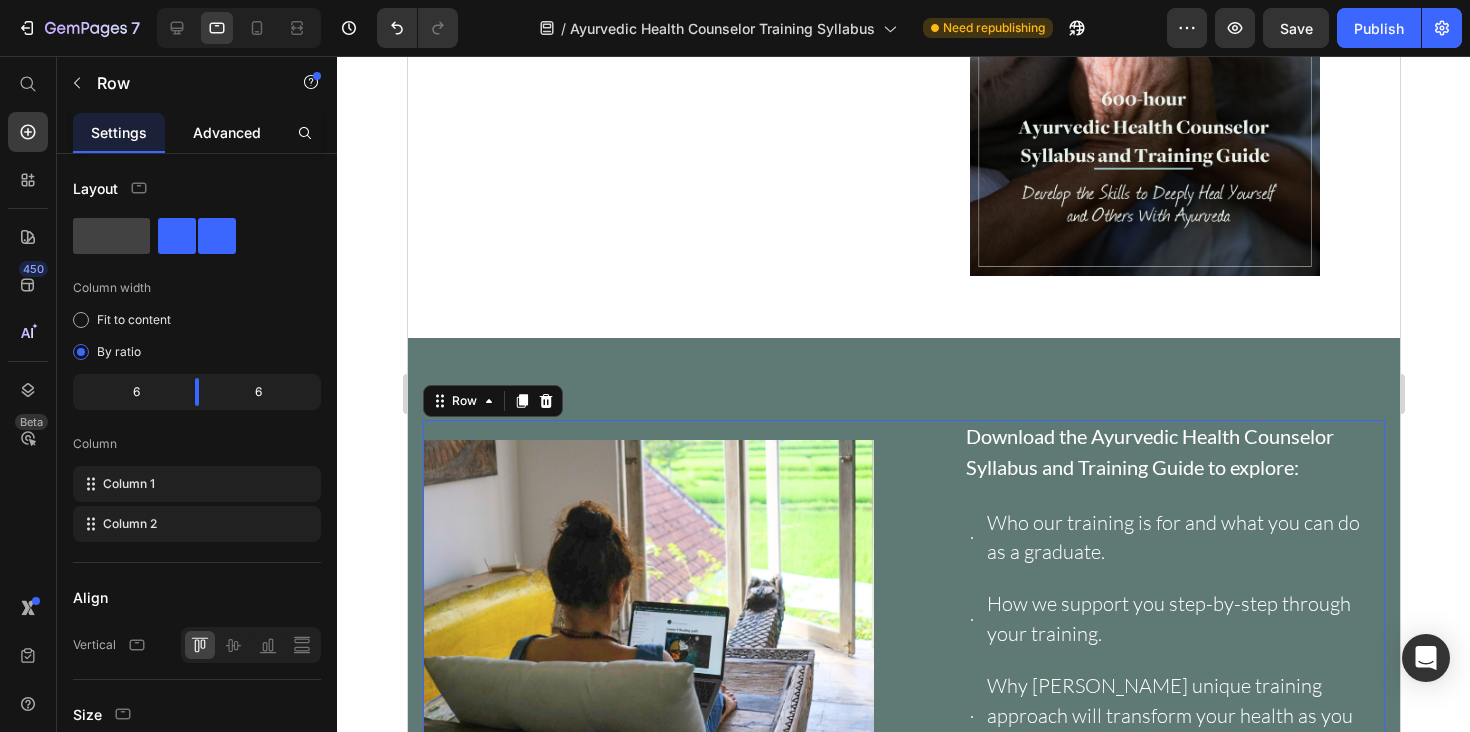 click on "Advanced" at bounding box center [227, 132] 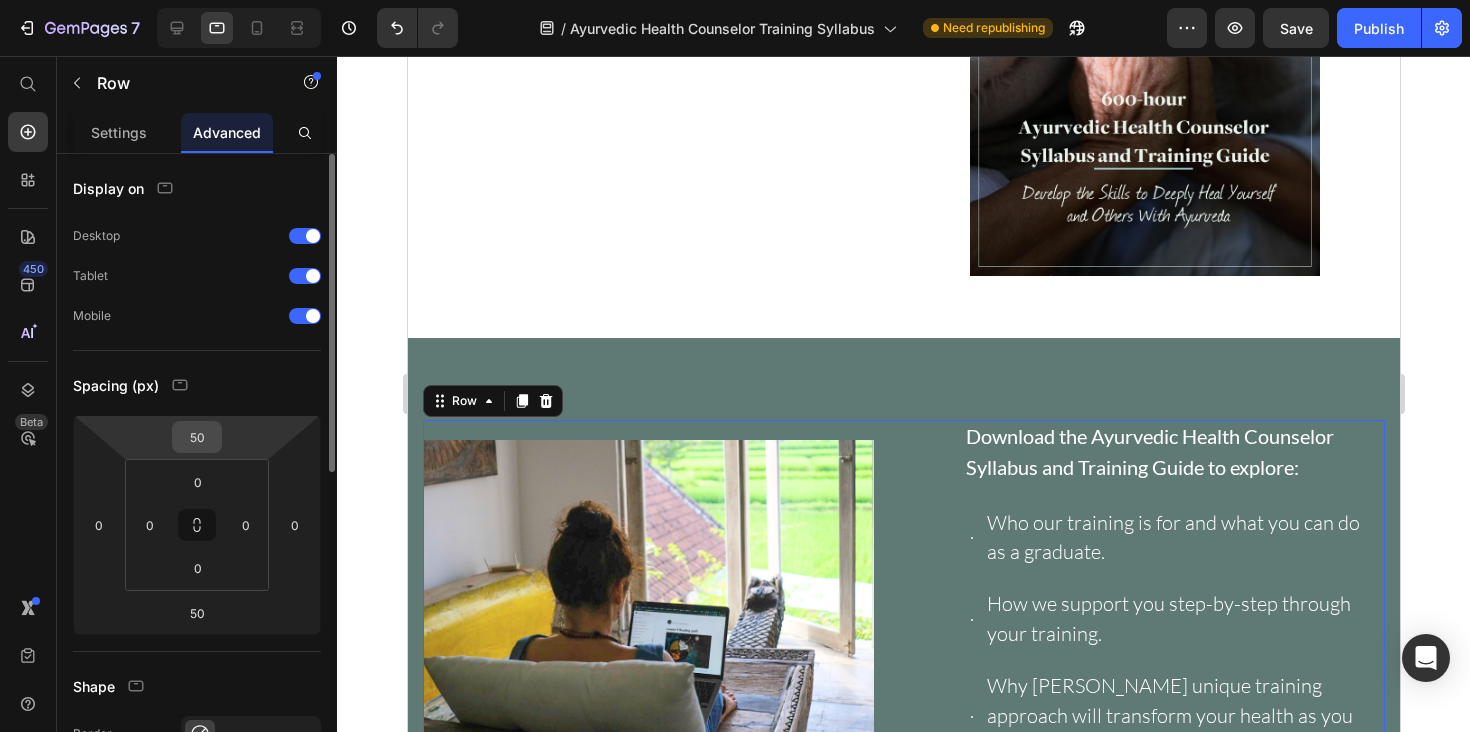 click on "50" at bounding box center (197, 437) 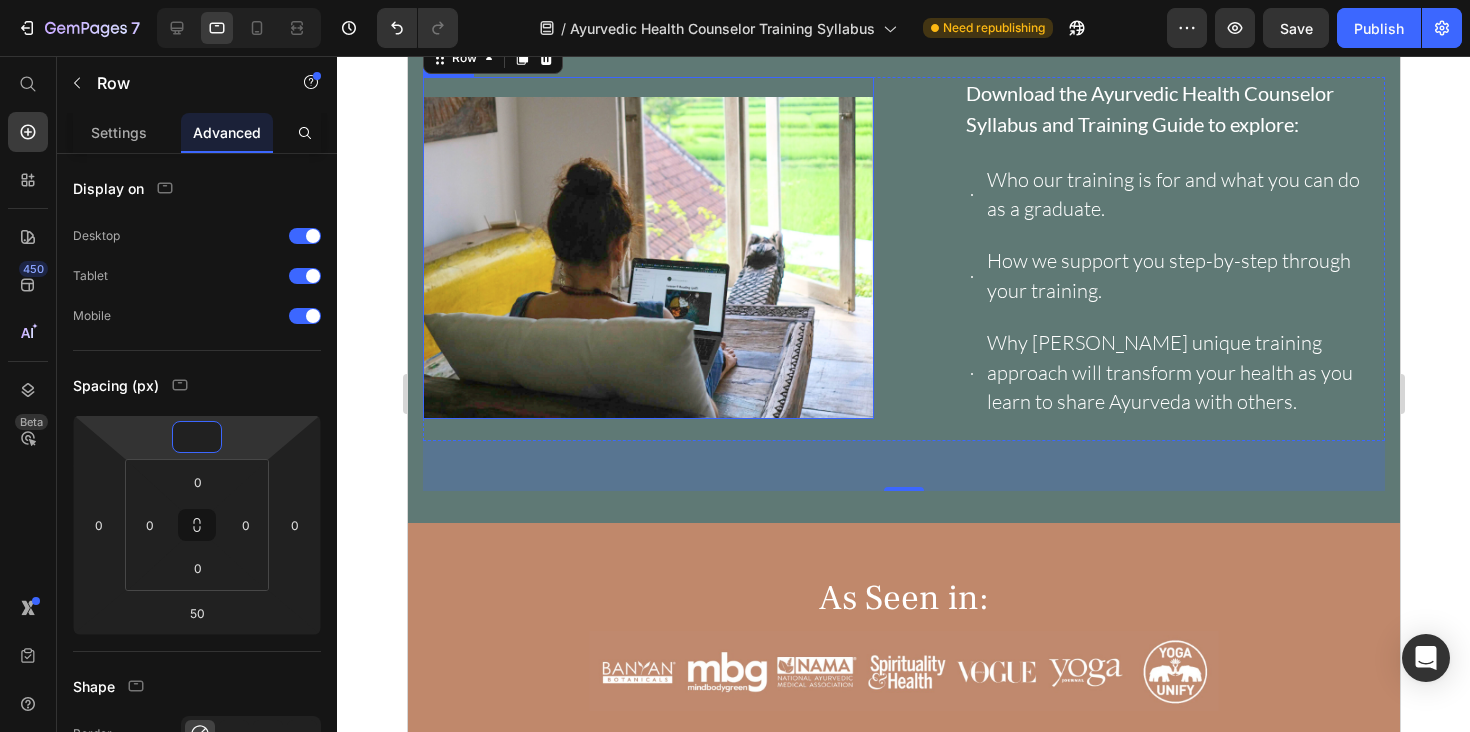 scroll, scrollTop: 912, scrollLeft: 0, axis: vertical 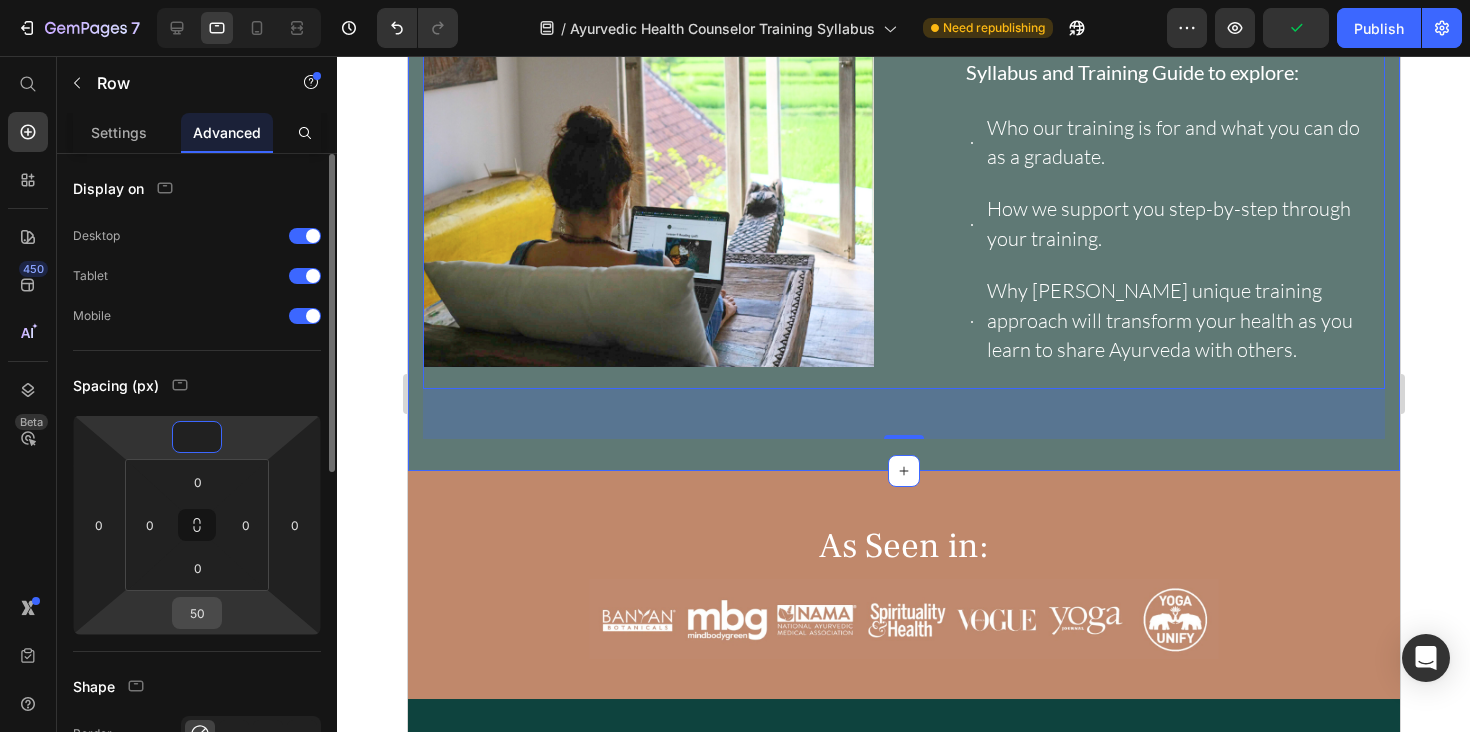 type on "0" 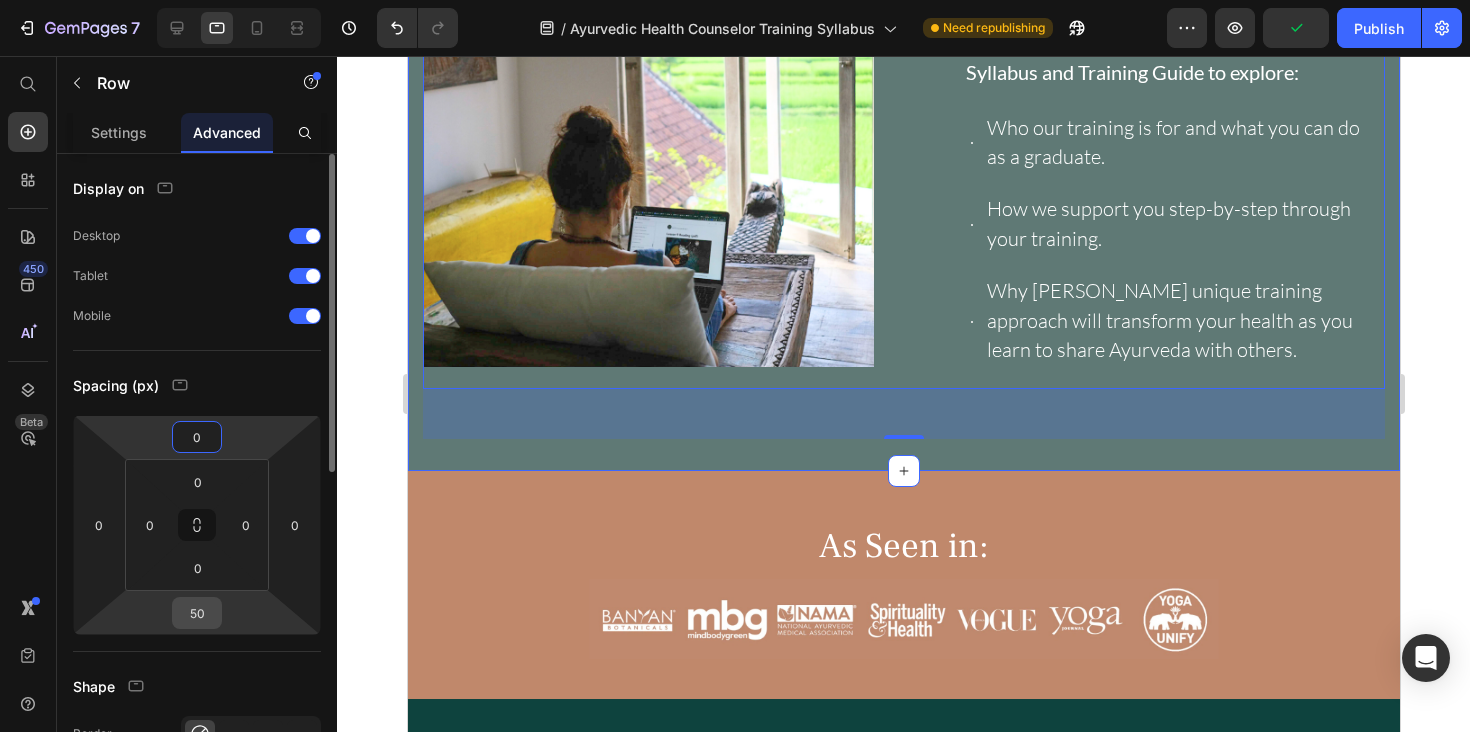 click on "50" at bounding box center [197, 613] 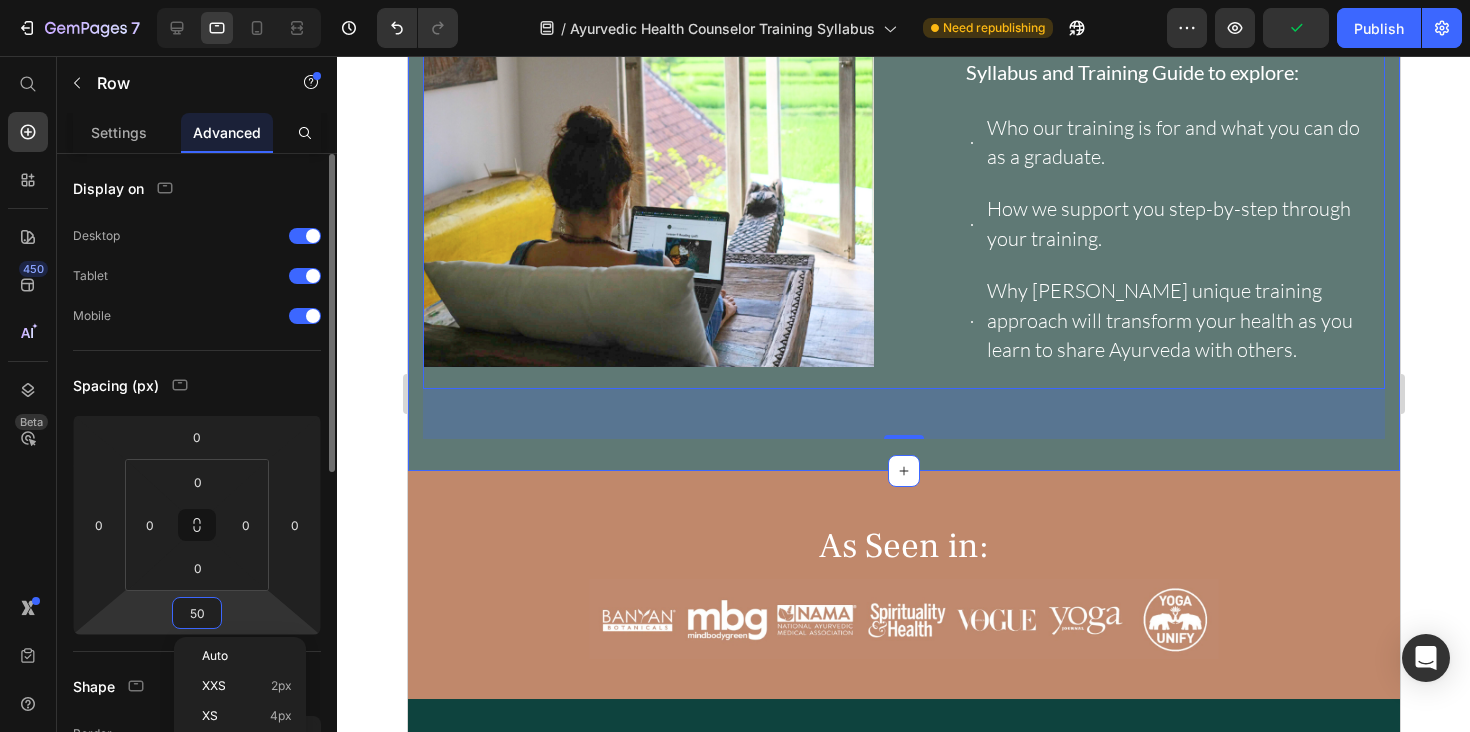 type 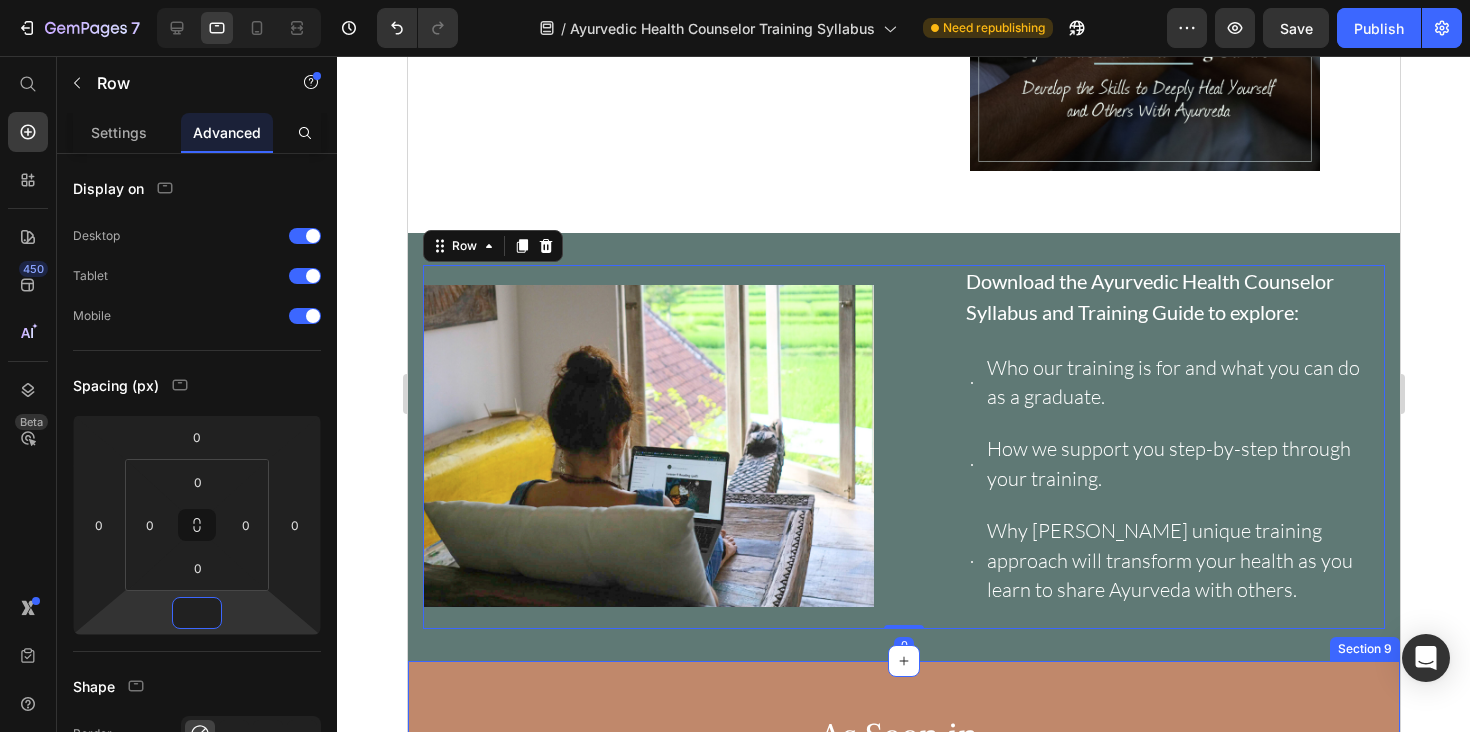 scroll, scrollTop: 348, scrollLeft: 0, axis: vertical 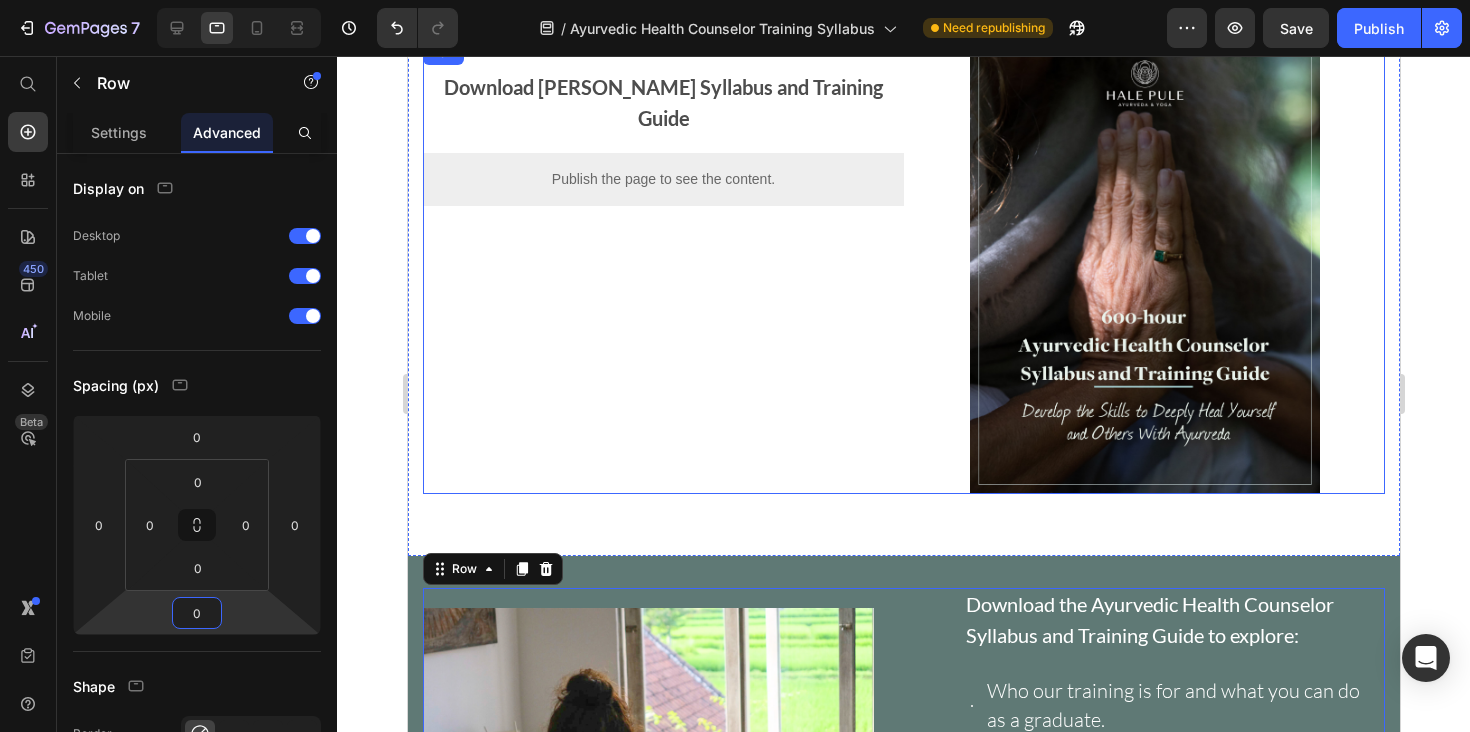 click on "Download Hale Pule's Syllabus and Training Guide Text Block
Publish the page to see the content.
Custom Code" at bounding box center [662, 267] 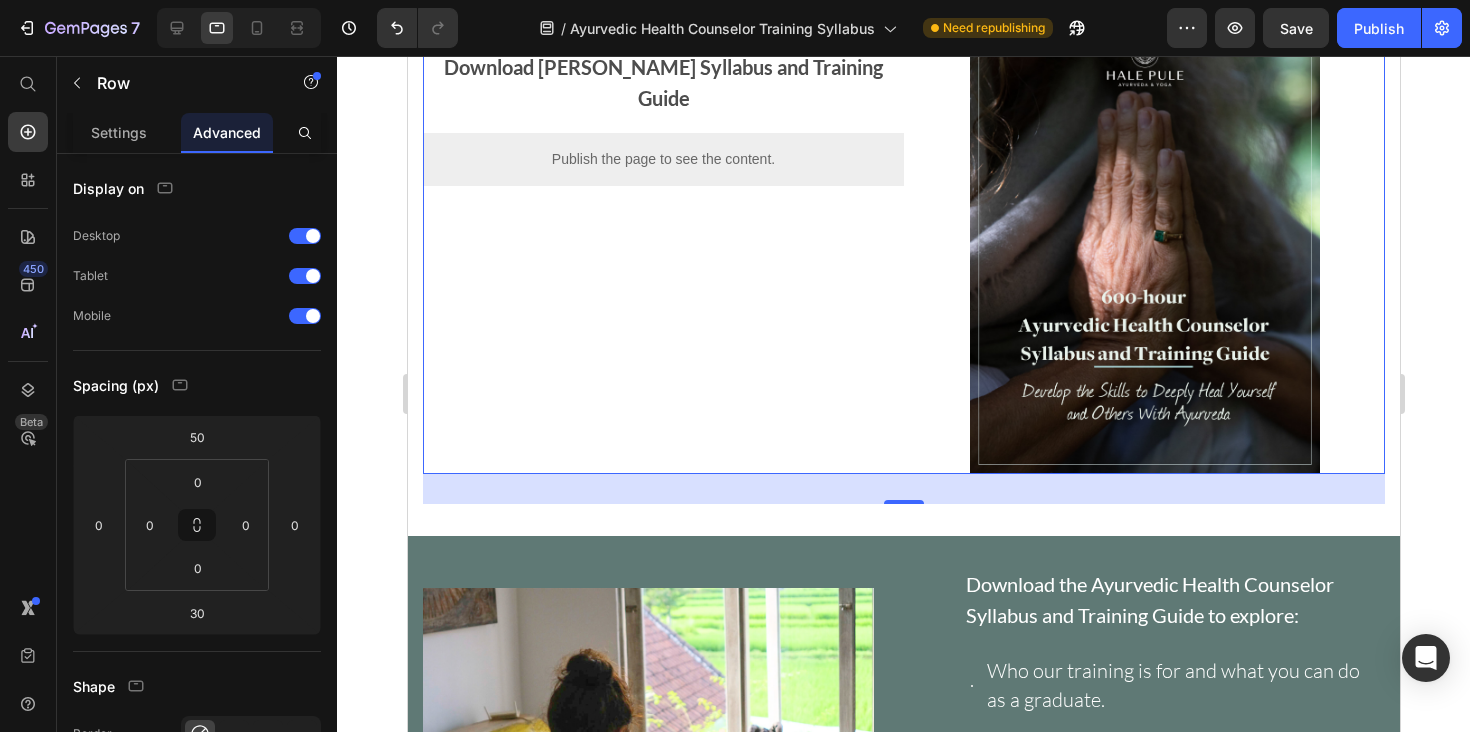 scroll, scrollTop: 605, scrollLeft: 0, axis: vertical 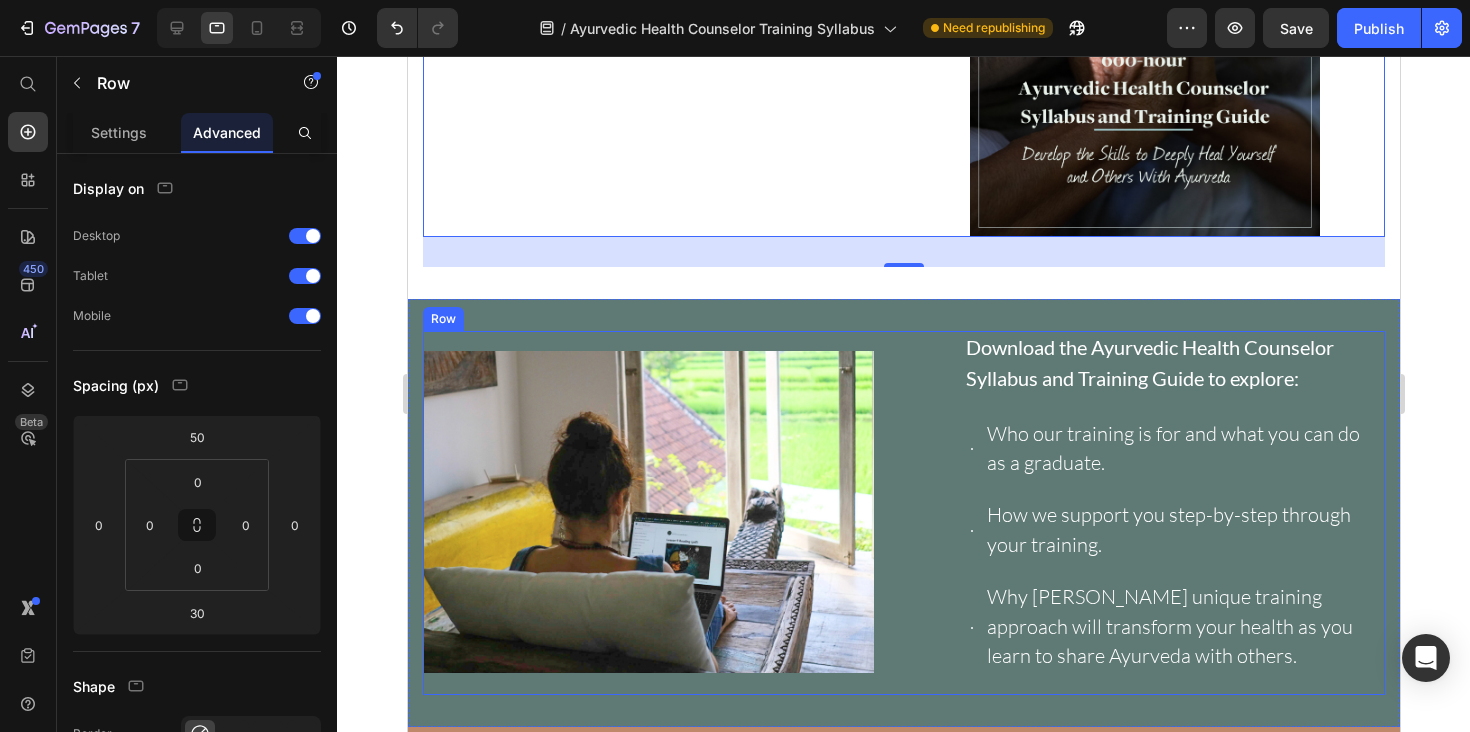 click on "Image Download the Ayurvedic Health Counselor Syllabus and Training Guide to explore: Text Block
Who our training is for and what you can do as a graduate.
How we support you step-by-step through your training.
Why Hale Pule’s unique training approach will transform your health as you learn to share Ayurveda with others. Item List Row" at bounding box center [903, 513] 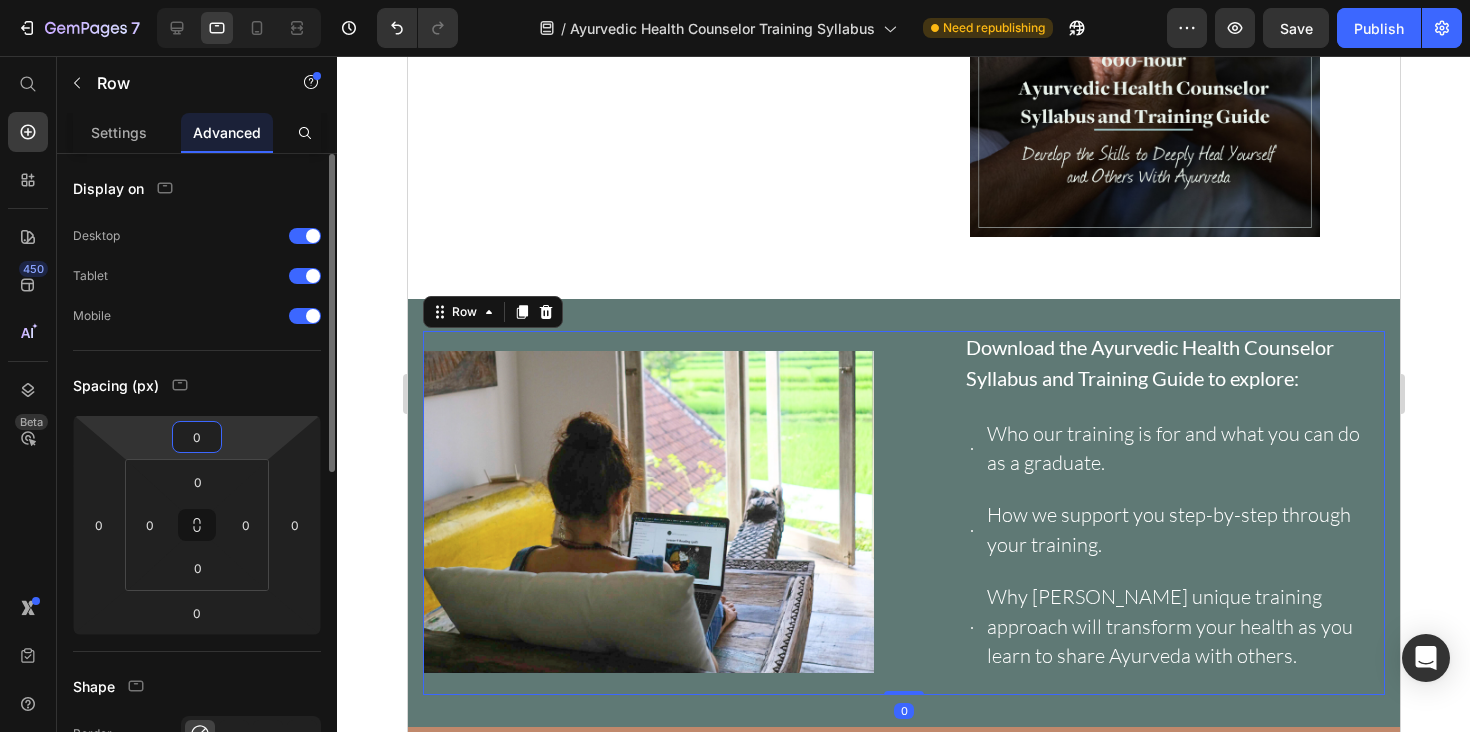 click on "0" at bounding box center [197, 437] 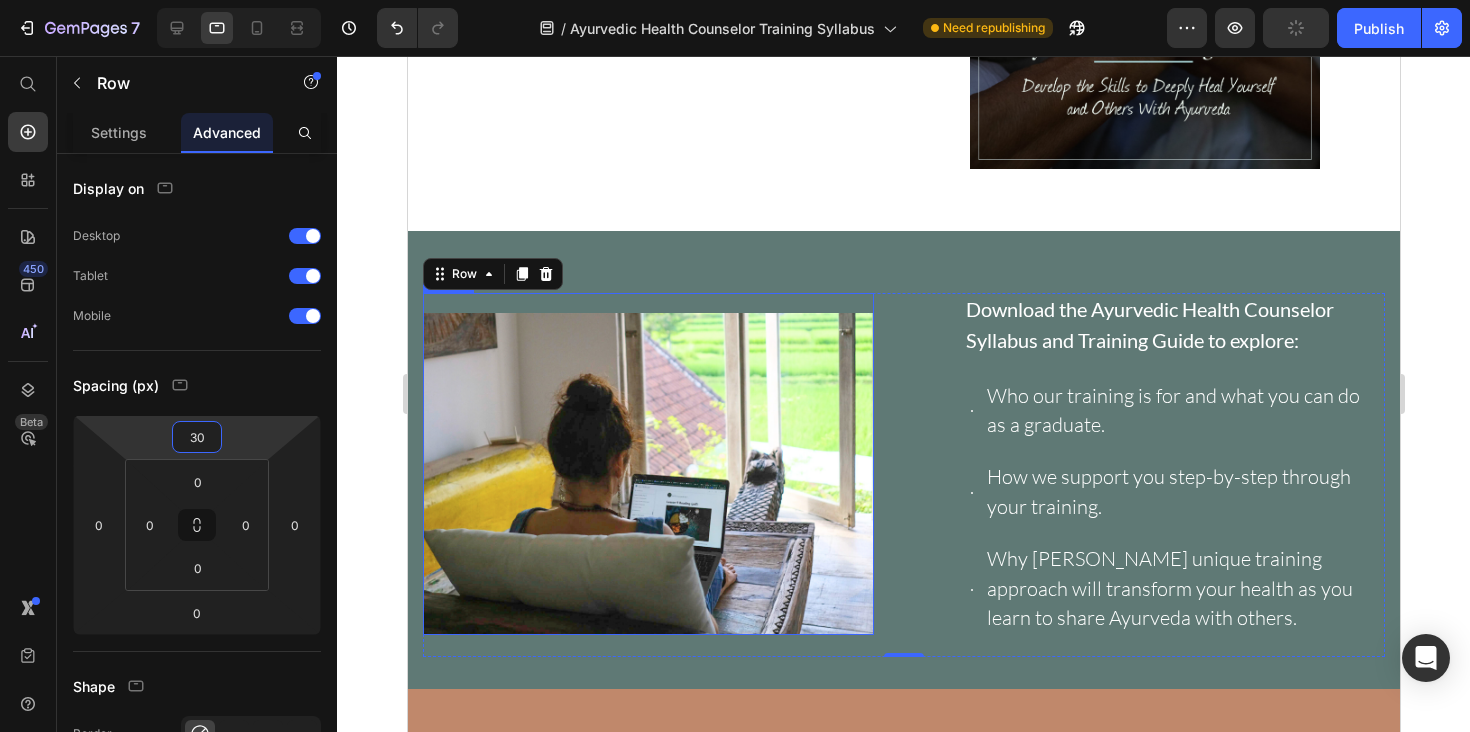 scroll, scrollTop: 741, scrollLeft: 0, axis: vertical 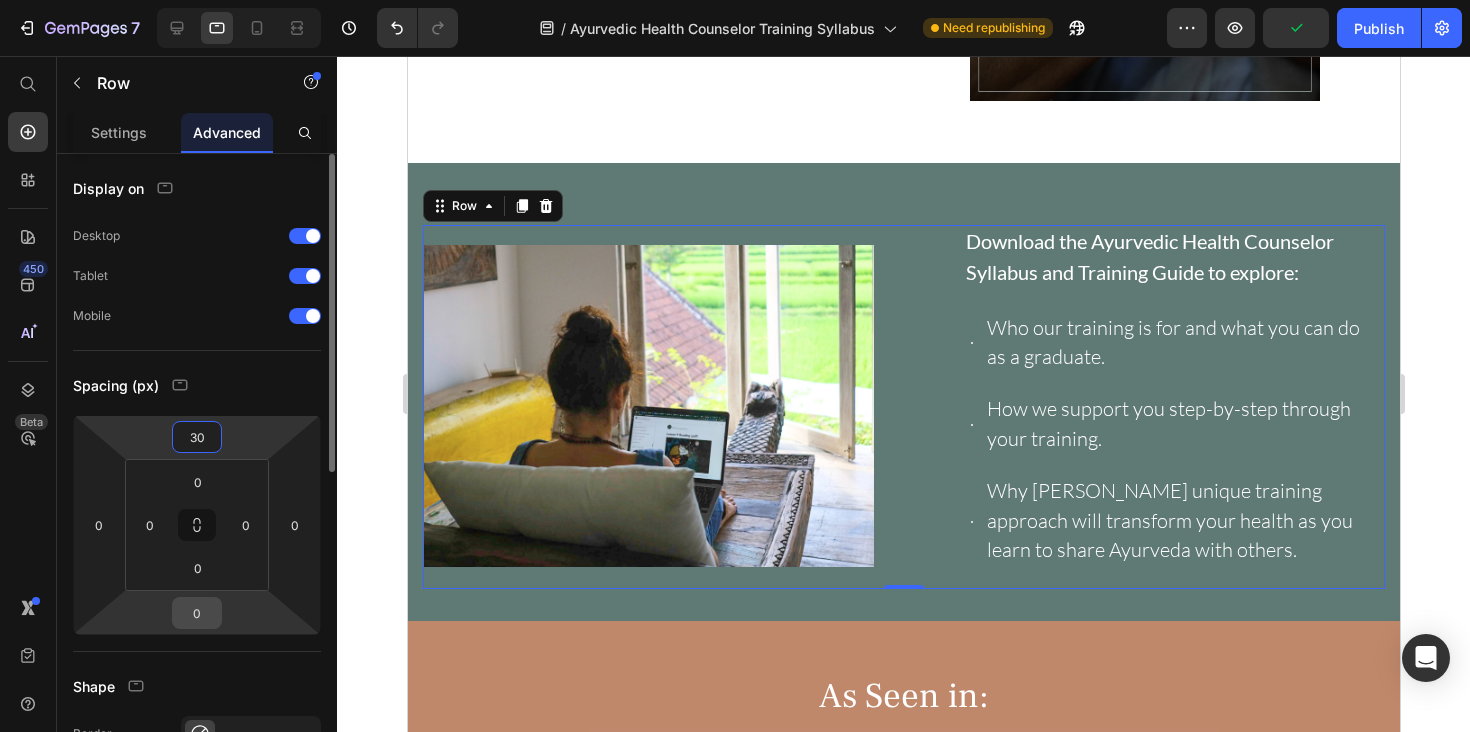 type on "30" 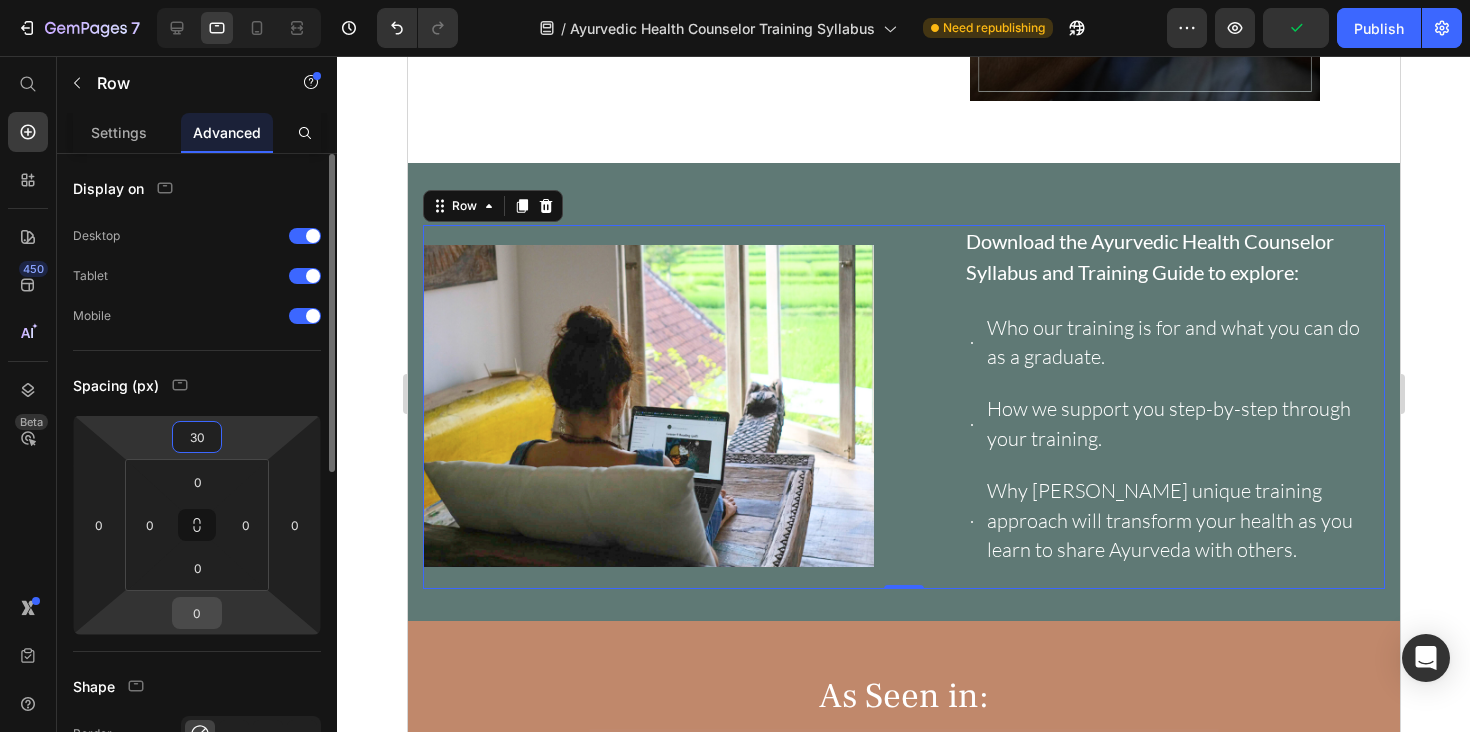click on "0" at bounding box center [197, 613] 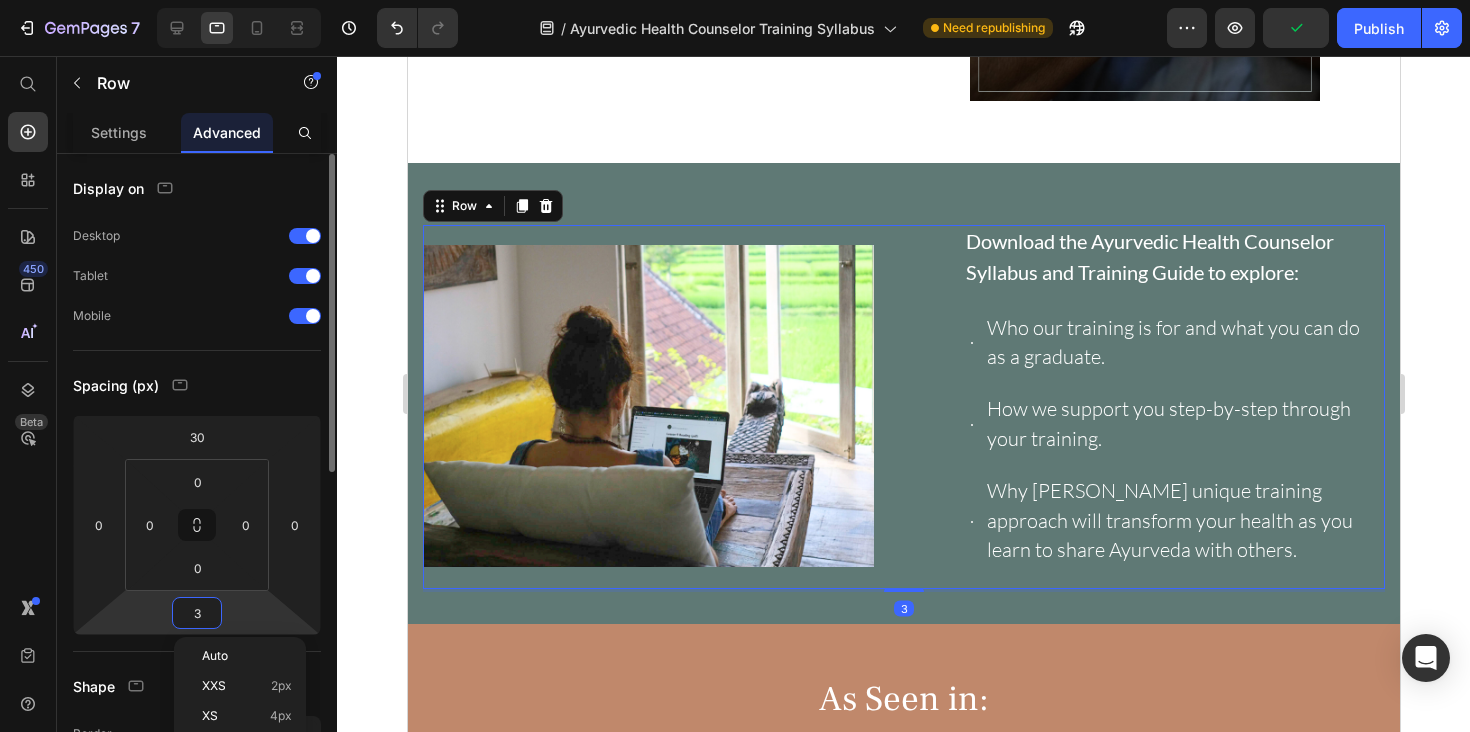 type on "30" 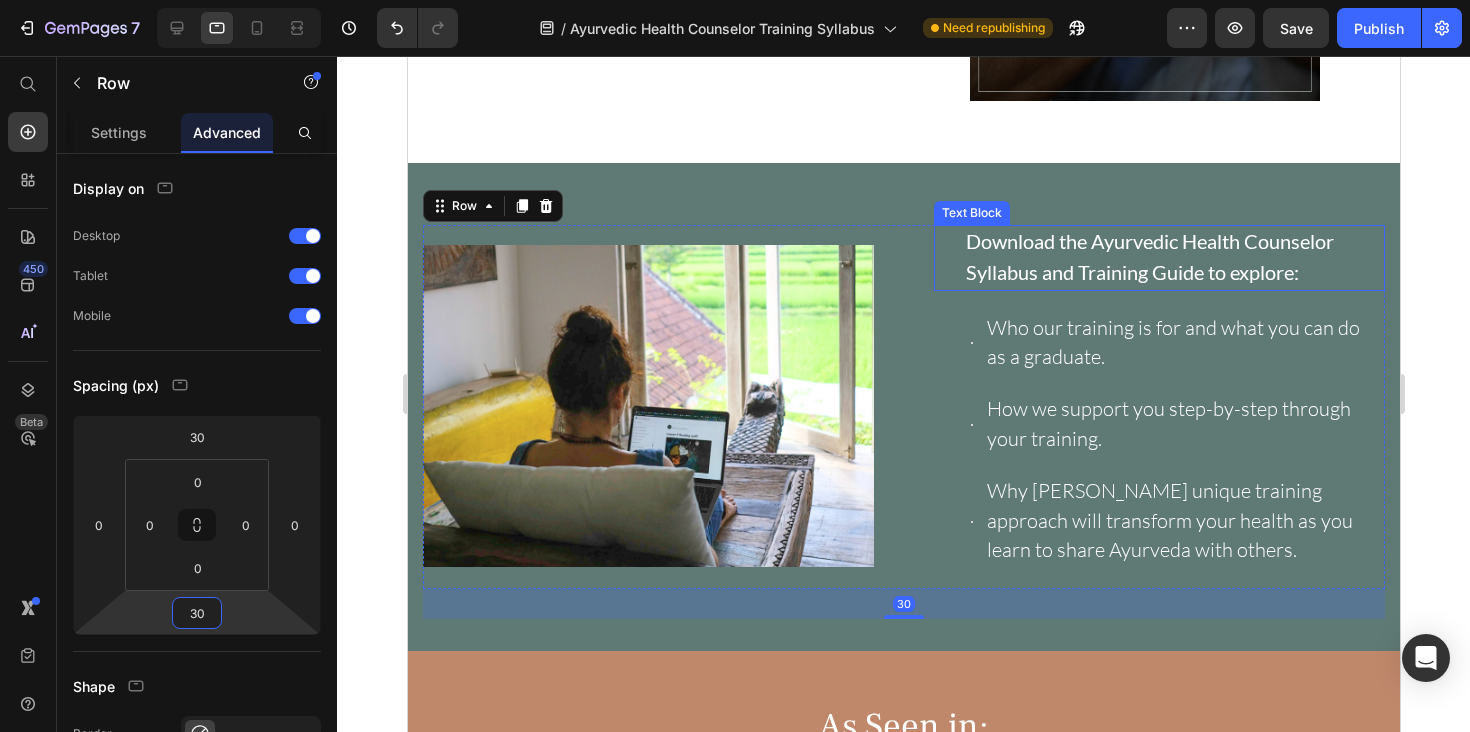 click on "Image Download the Ayurvedic Health Counselor Syllabus and Training Guide to explore: Text Block
Who our training is for and what you can do as a graduate.
How we support you step-by-step through your training.
Why Hale Pule’s unique training approach will transform your health as you learn to share Ayurveda with others. Item List Row   30 Section 6" at bounding box center (903, 407) 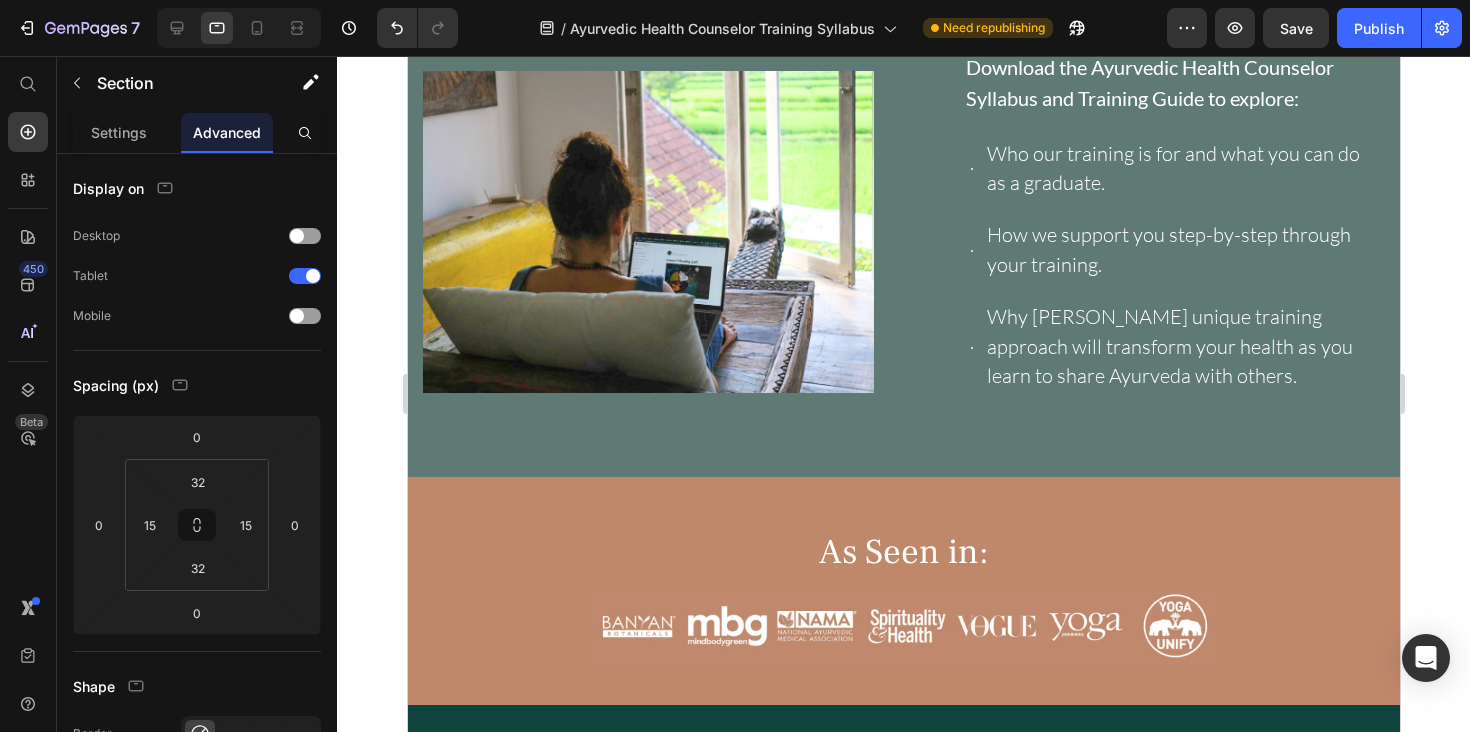 scroll, scrollTop: 829, scrollLeft: 0, axis: vertical 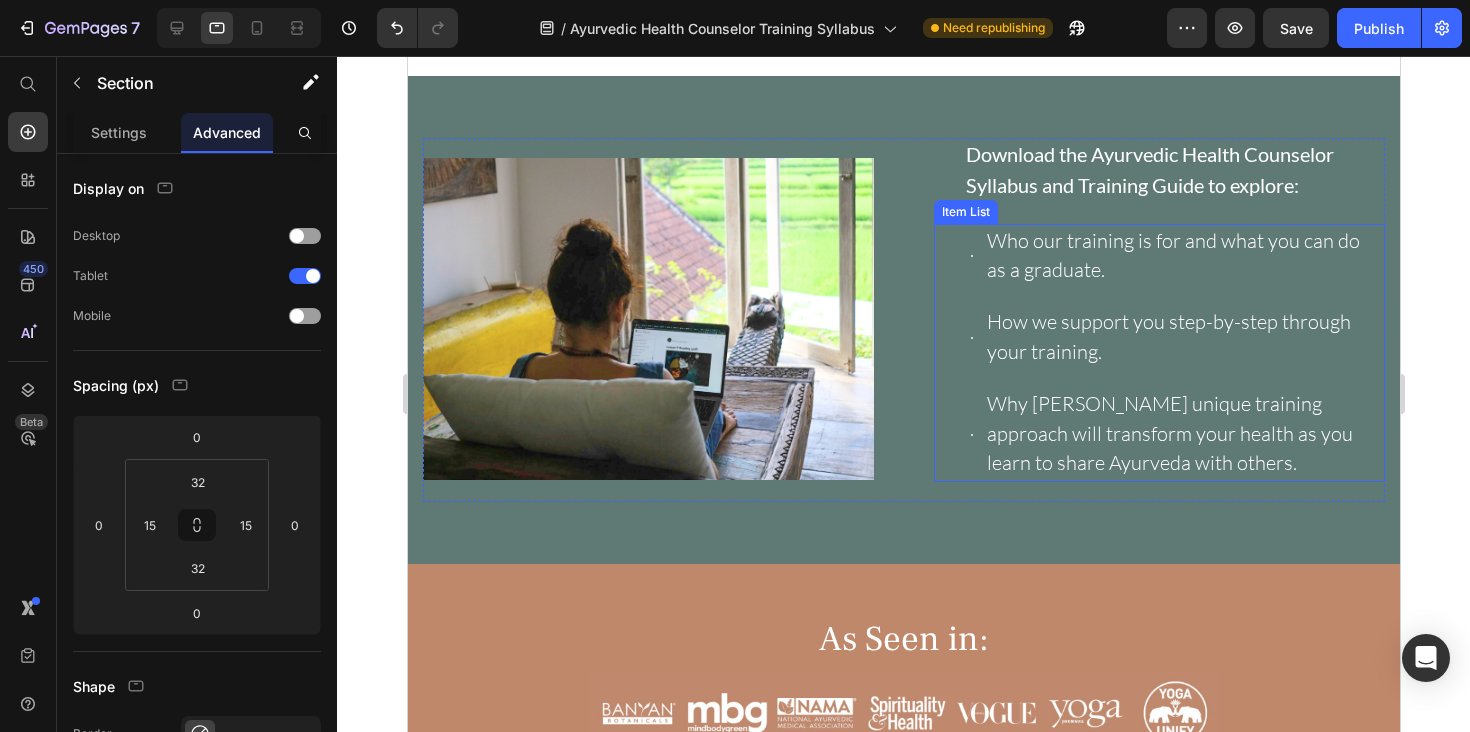 click on "Who our training is for and what you can do as a graduate." at bounding box center (1173, 257) 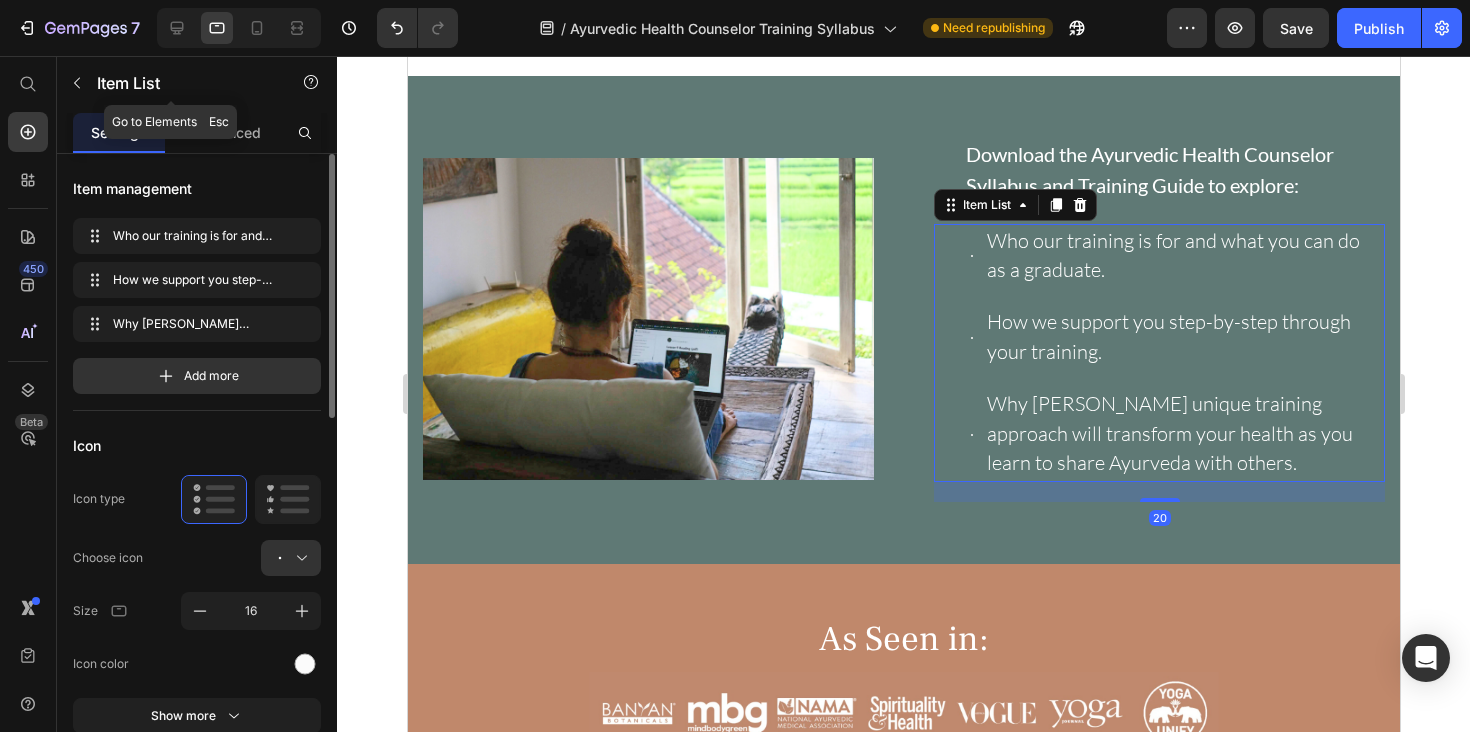 drag, startPoint x: 243, startPoint y: 119, endPoint x: 242, endPoint y: 169, distance: 50.01 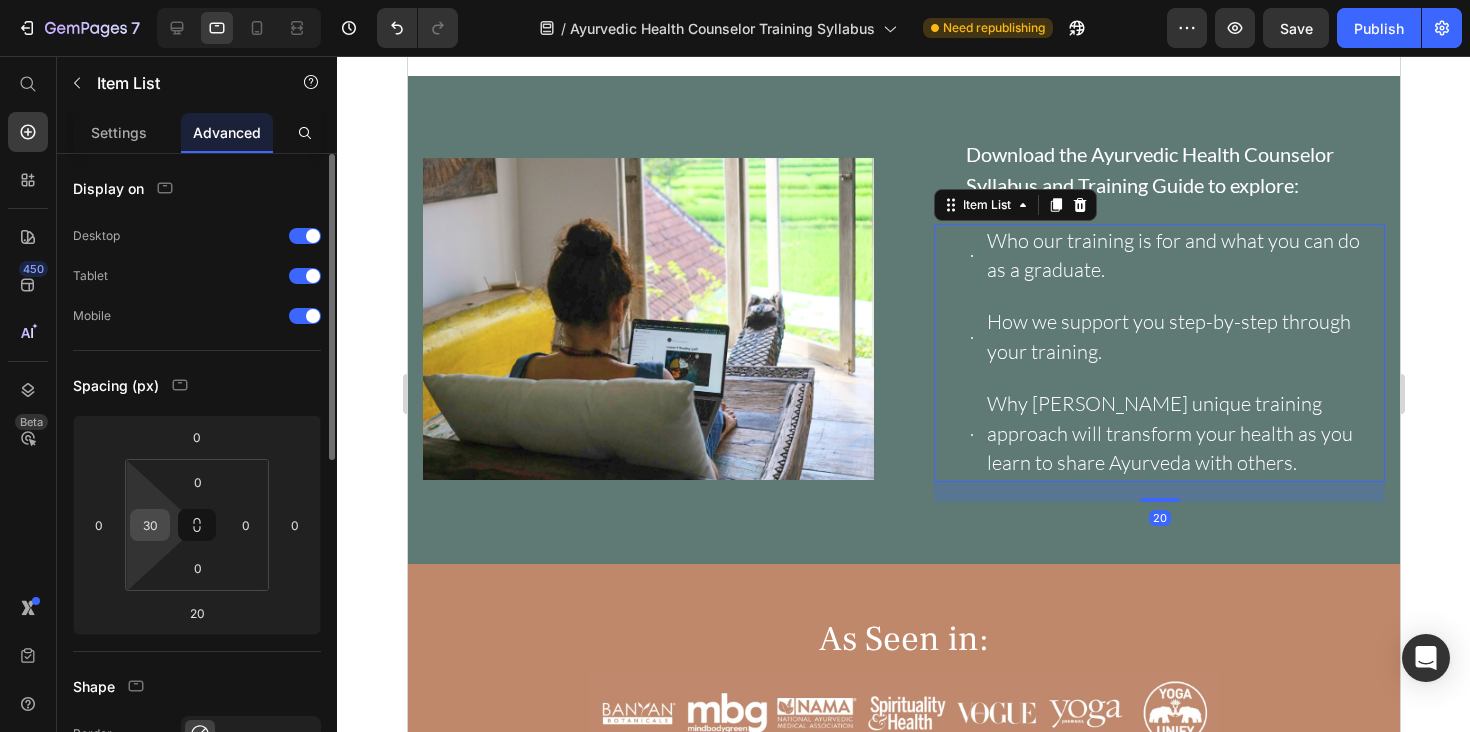 click on "30" at bounding box center [150, 525] 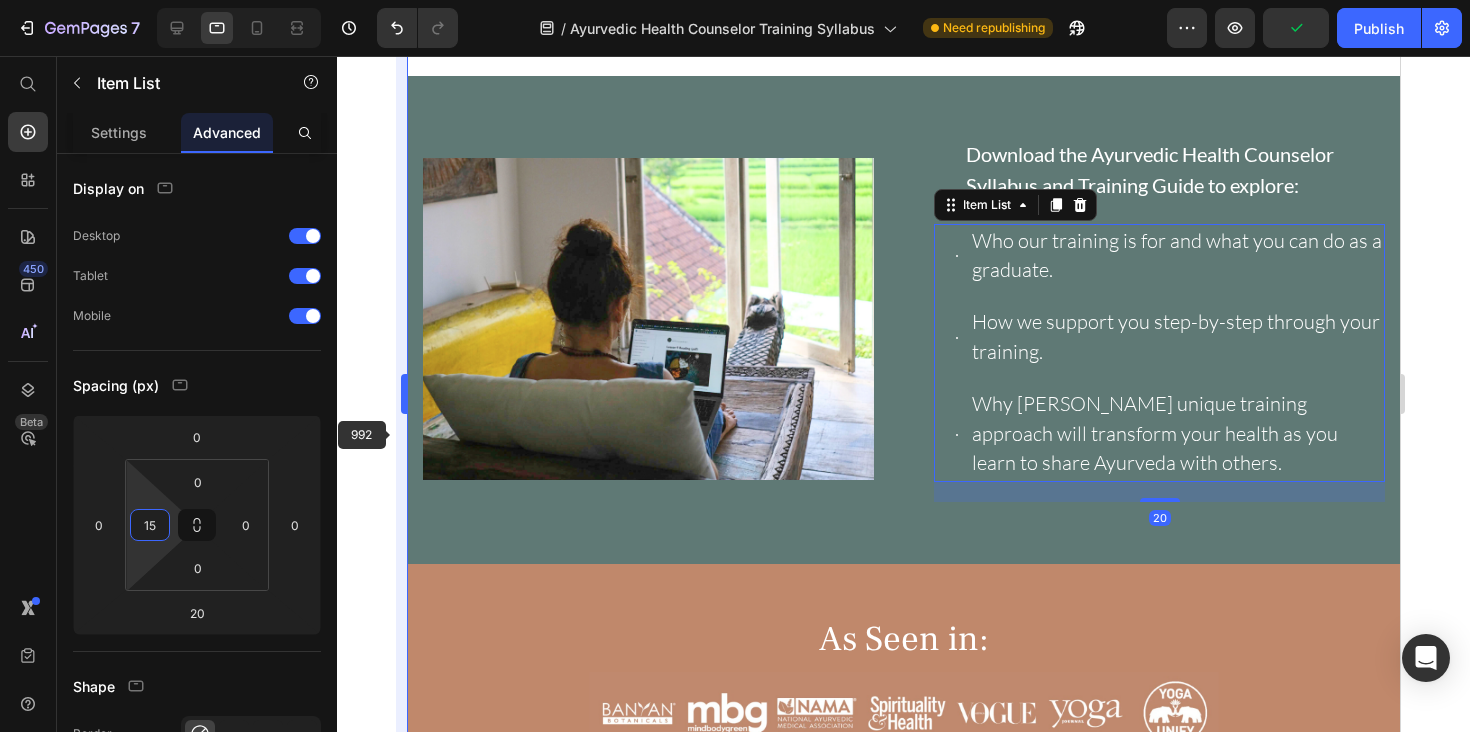 type on "1" 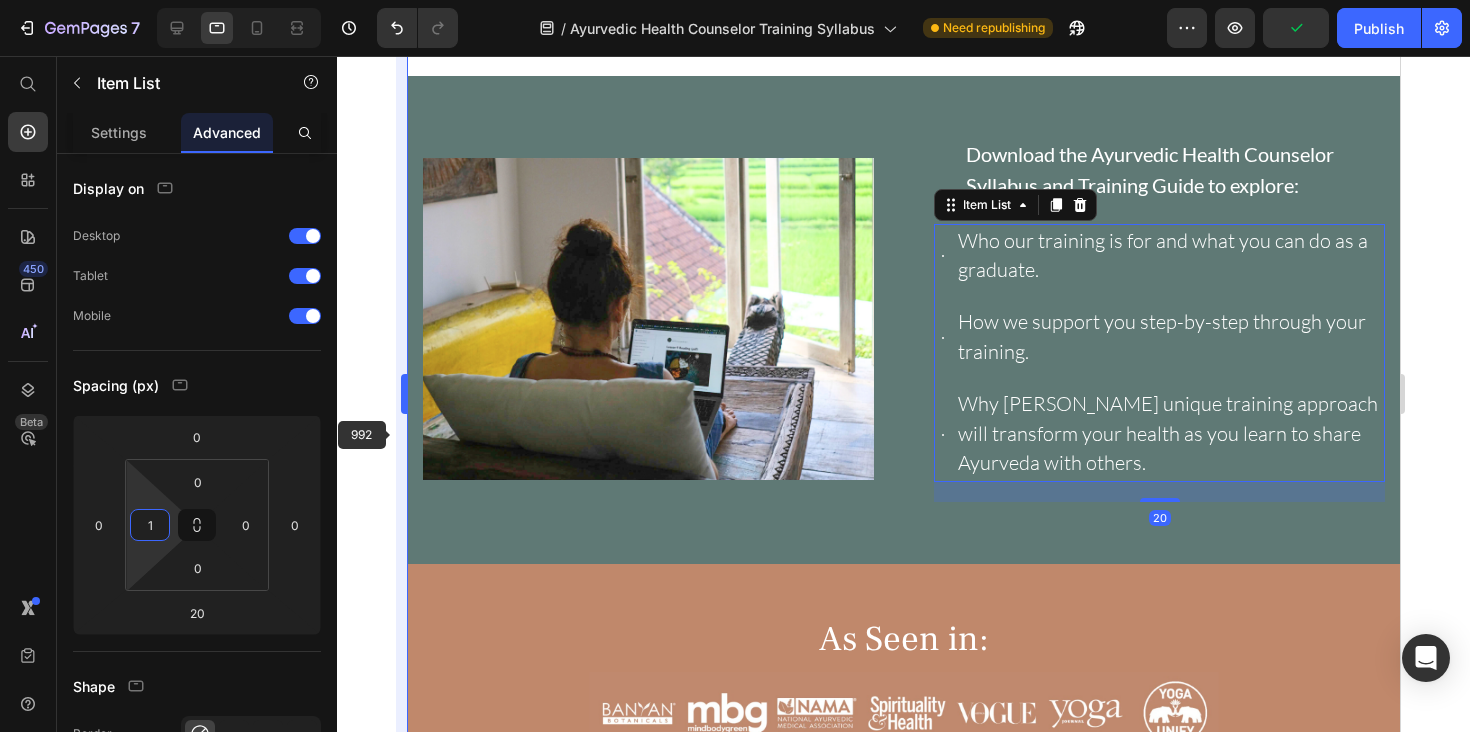 type 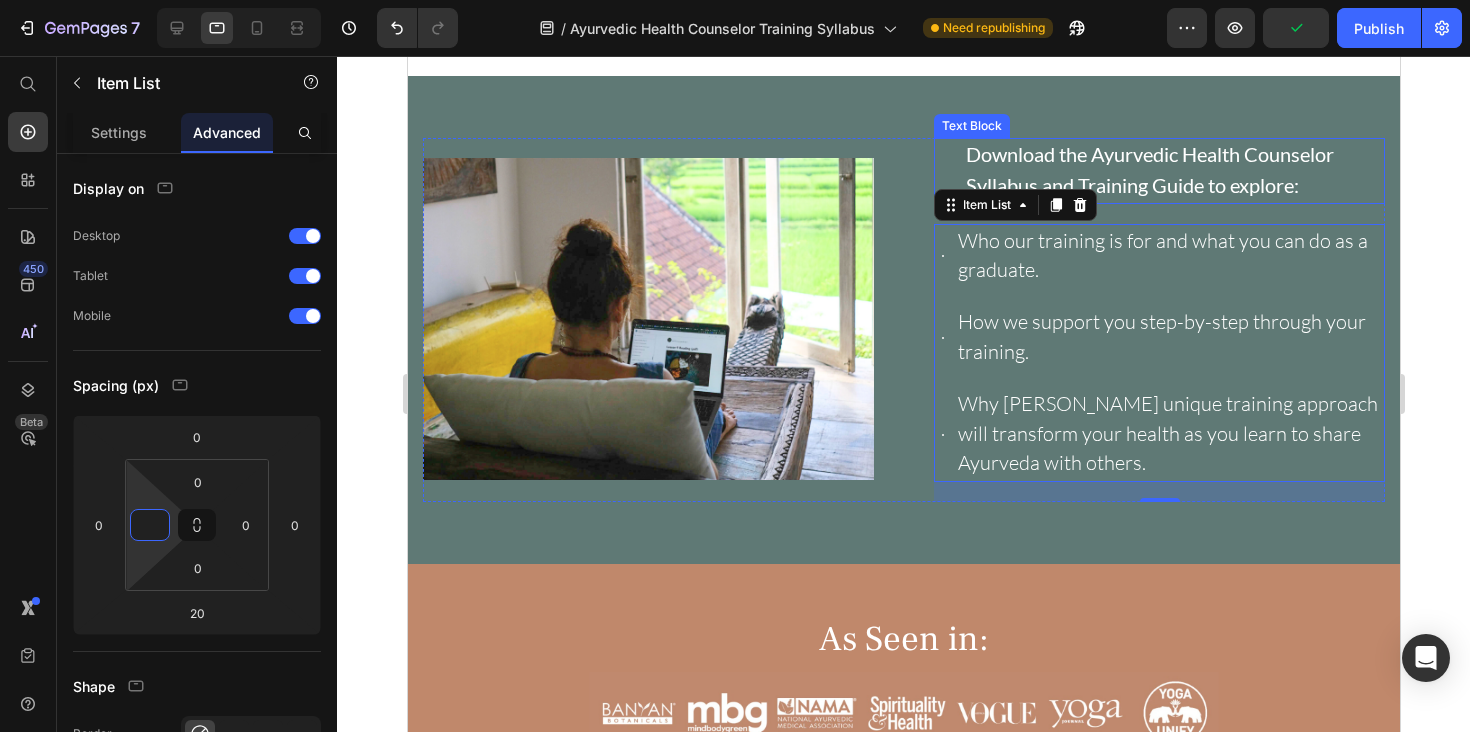click on "Download the Ayurvedic Health Counselor Syllabus and Training Guide to explore:" at bounding box center (1149, 169) 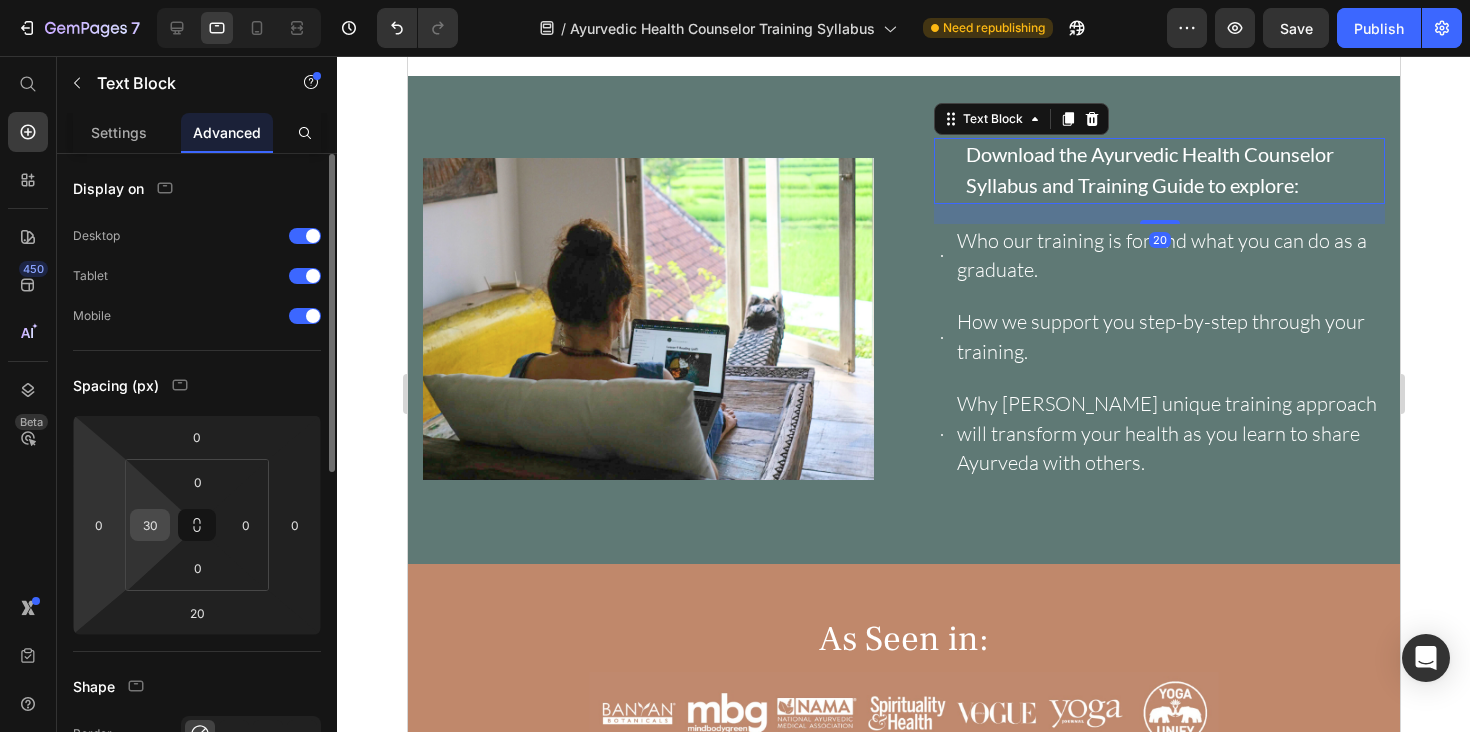click on "30" at bounding box center (150, 525) 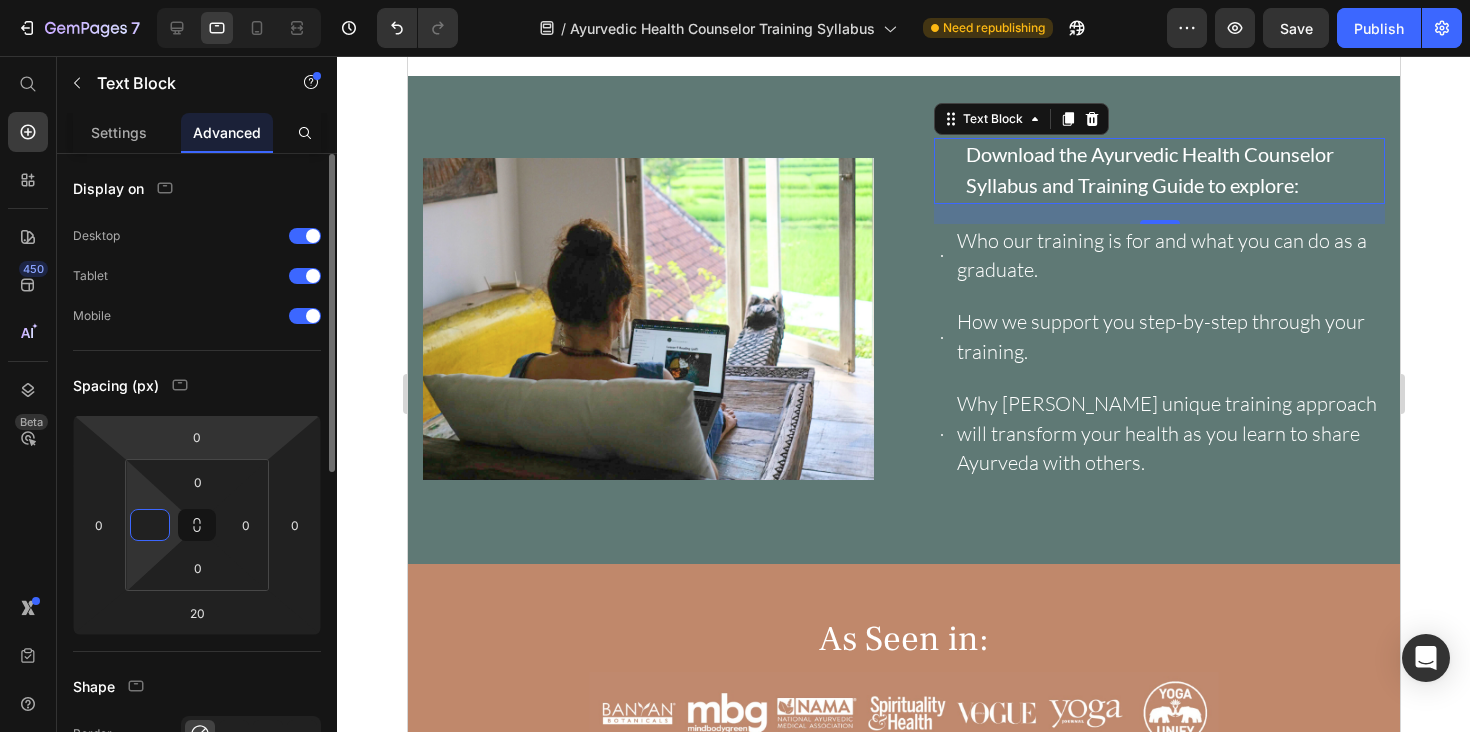 type on "0" 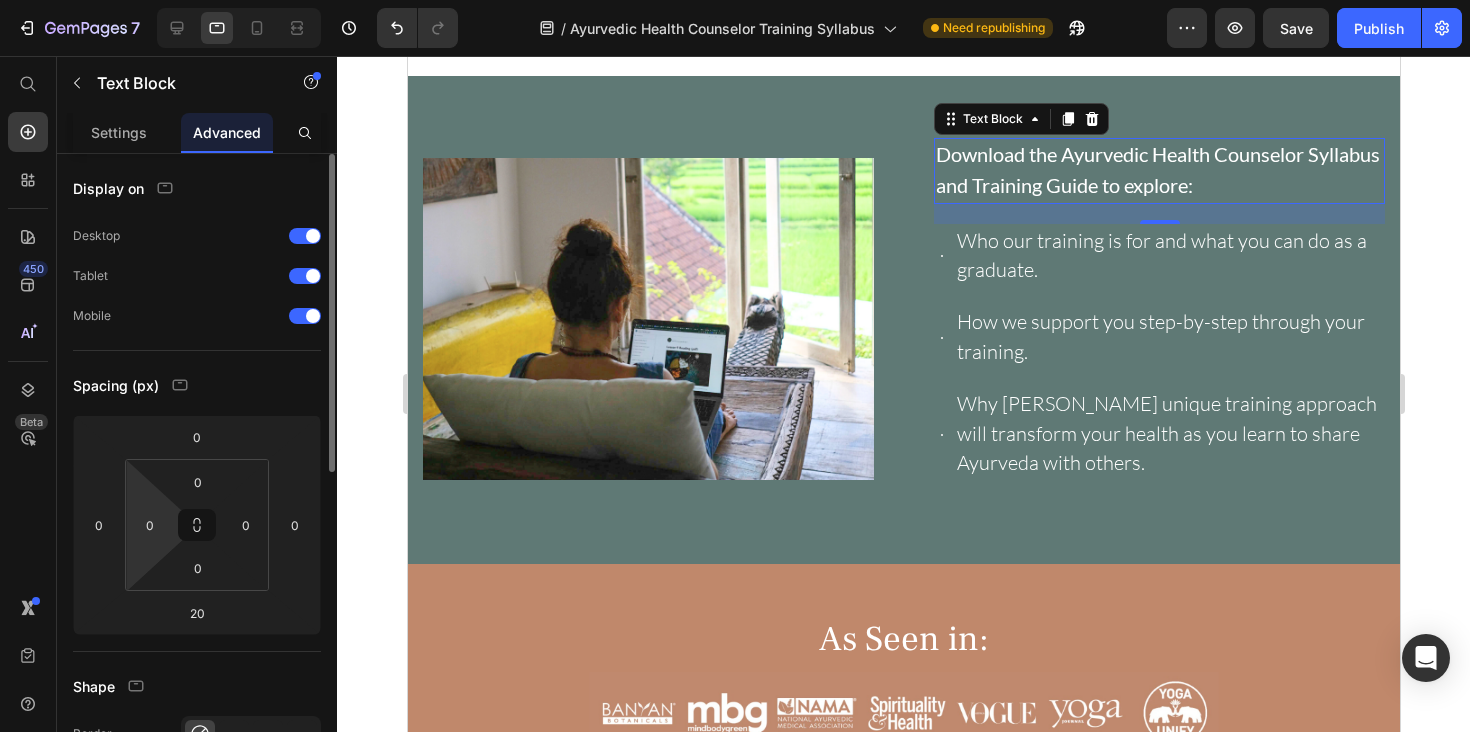 click on "Spacing (px) 0 0 20 0 0 0 0 0" 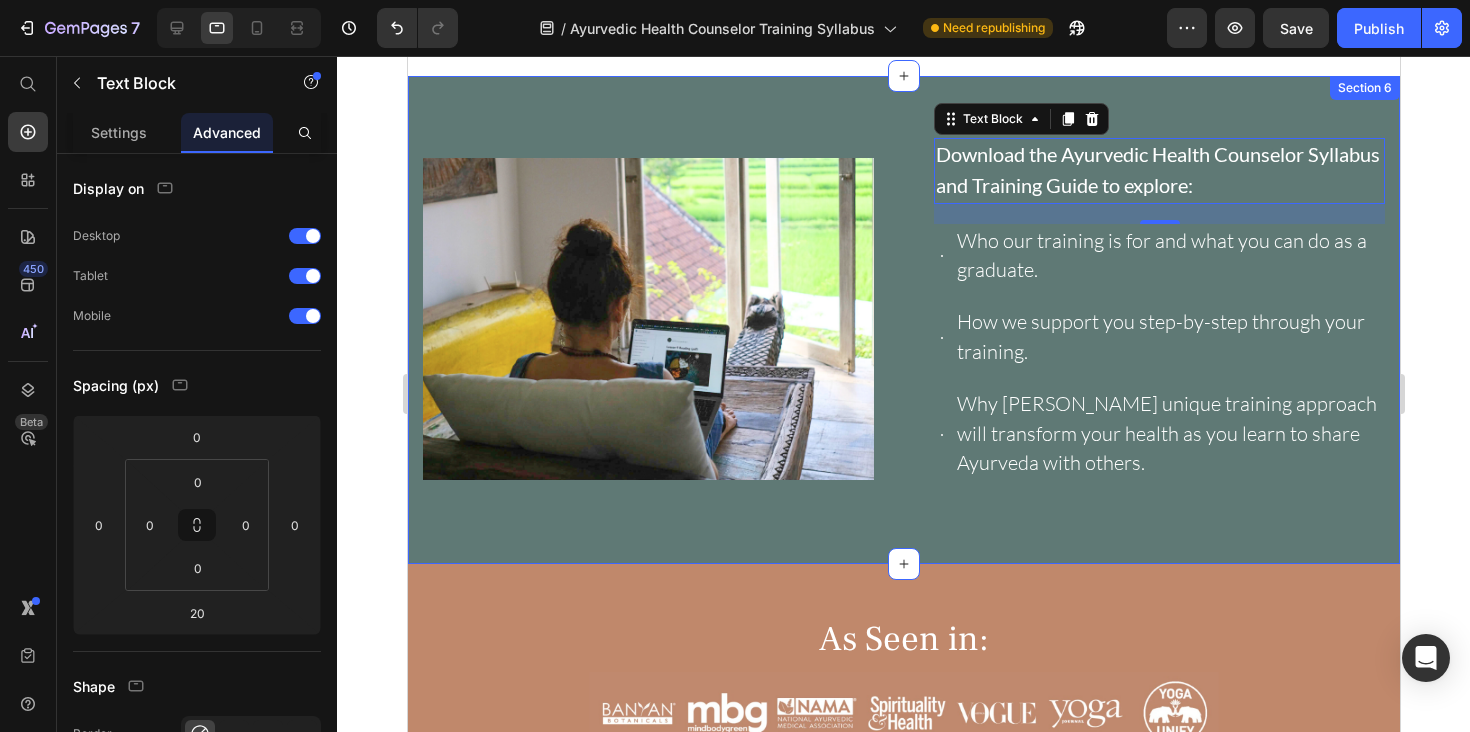 click on "Image Download the Ayurvedic Health Counselor Syllabus and Training Guide to explore: Text Block   20
Who our training is for and what you can do as a graduate.
How we support you step-by-step through your training.
Why Hale Pule’s unique training approach will transform your health as you learn to share Ayurveda with others. Item List Row" at bounding box center (903, 320) 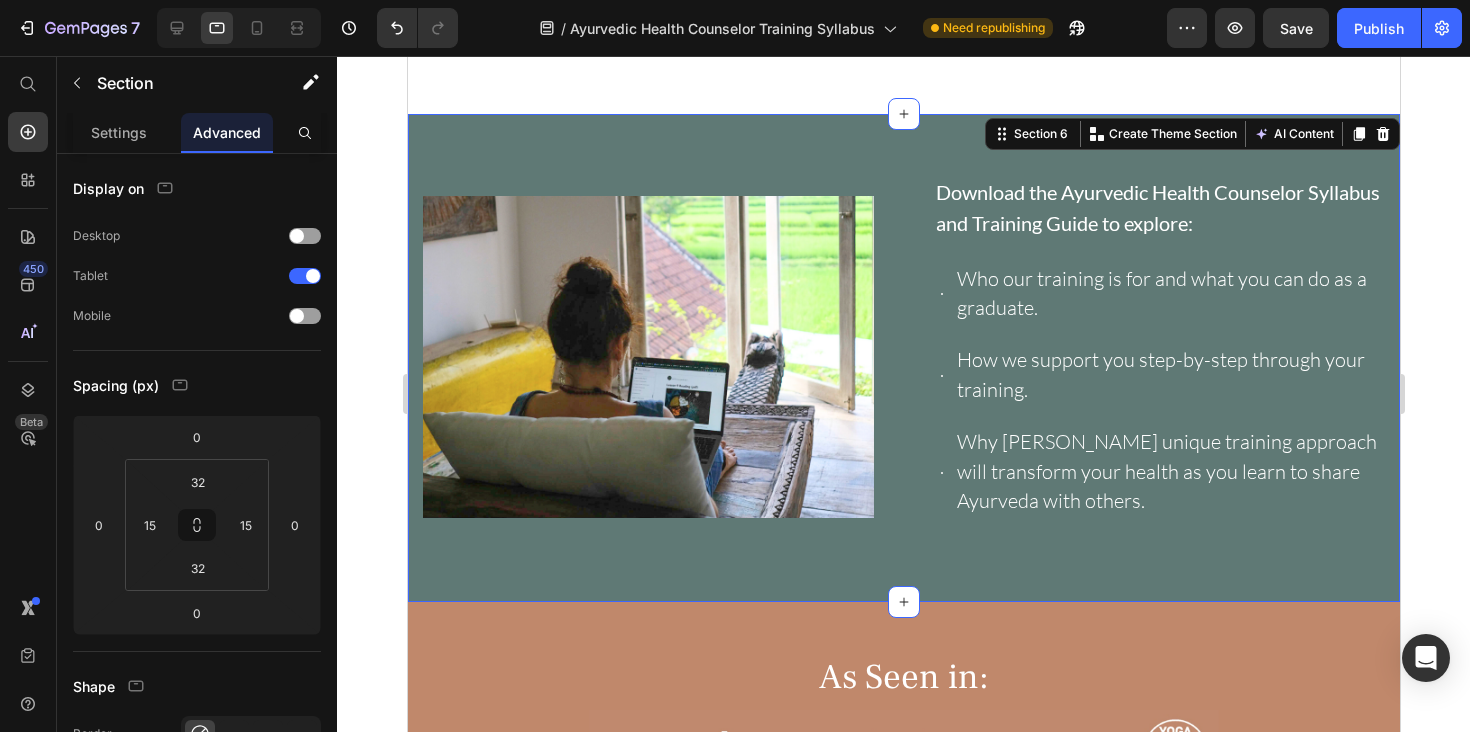 scroll, scrollTop: 788, scrollLeft: 0, axis: vertical 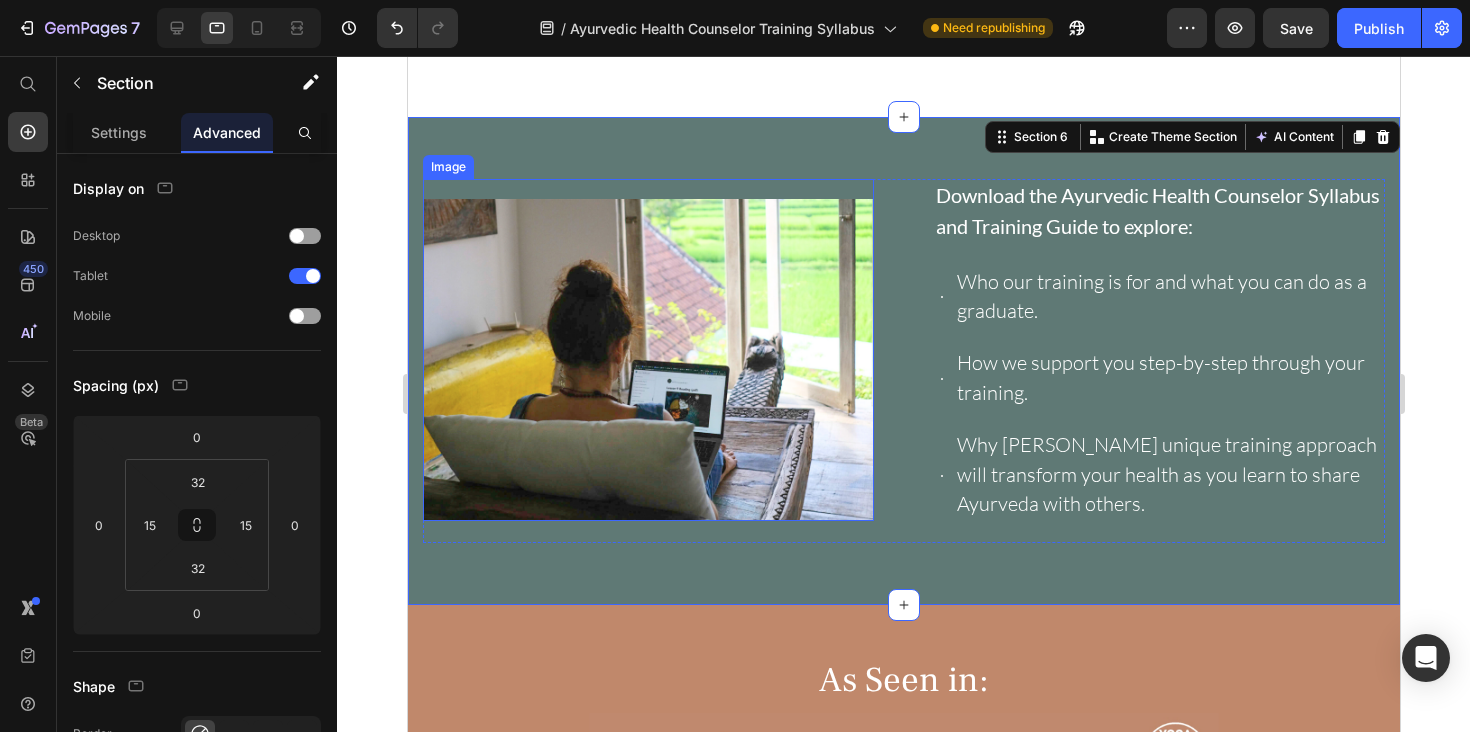 click at bounding box center [647, 350] 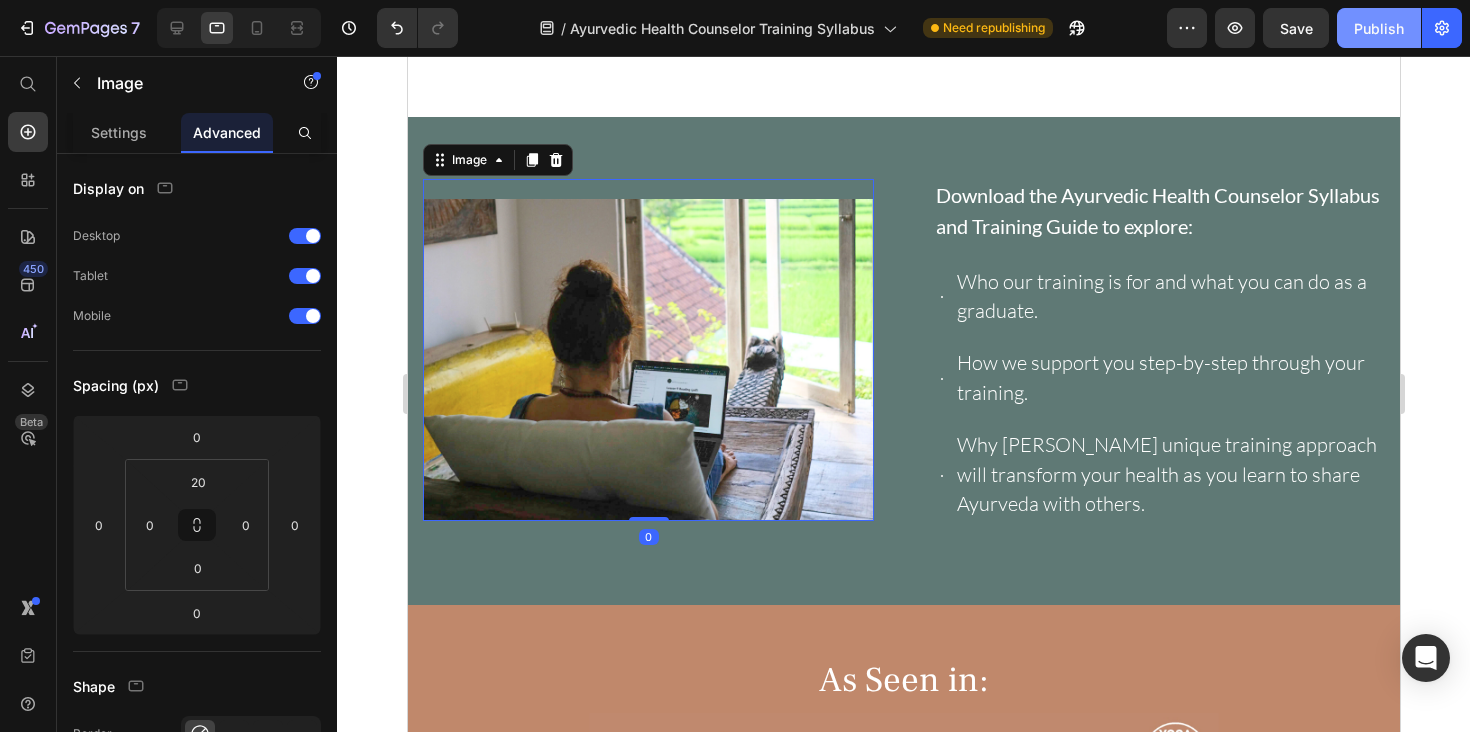 click on "Publish" at bounding box center (1379, 28) 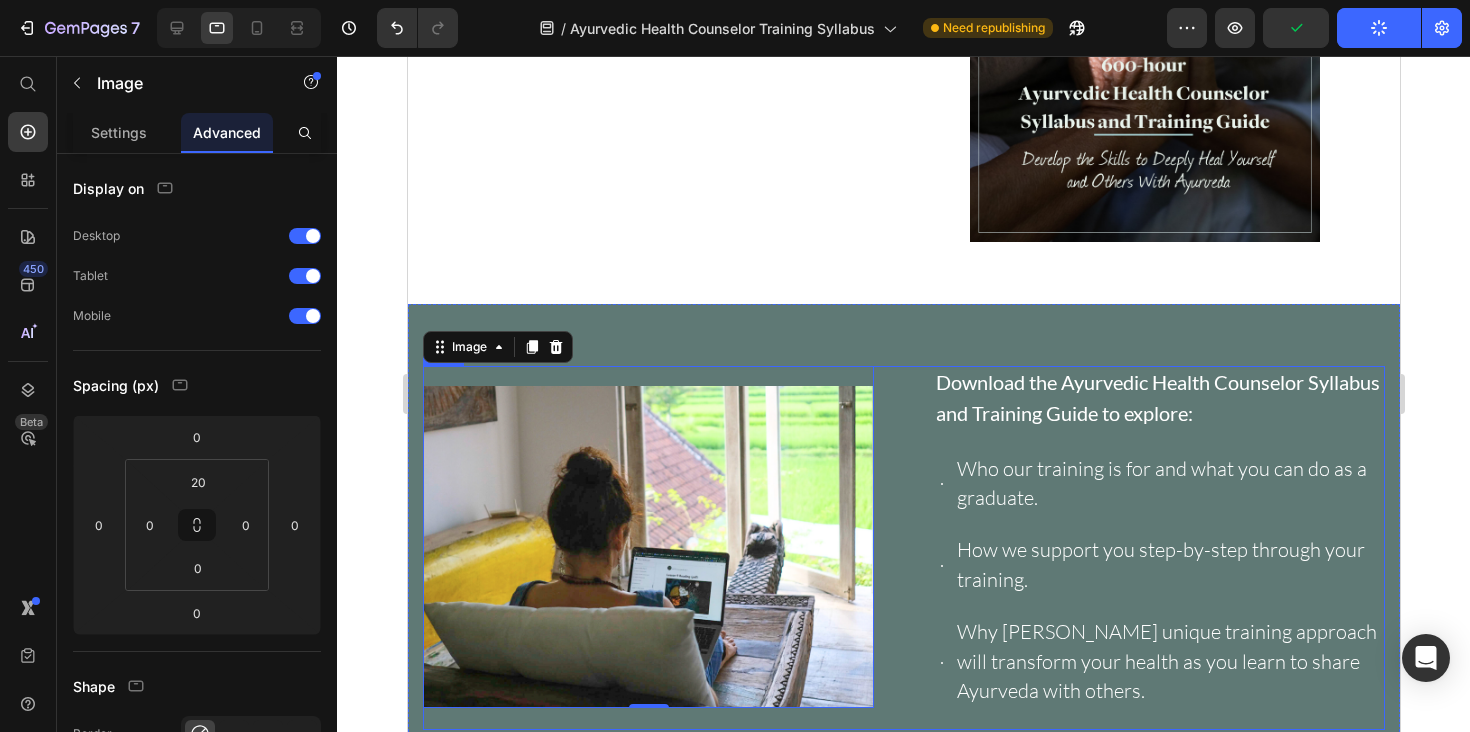 scroll, scrollTop: 0, scrollLeft: 0, axis: both 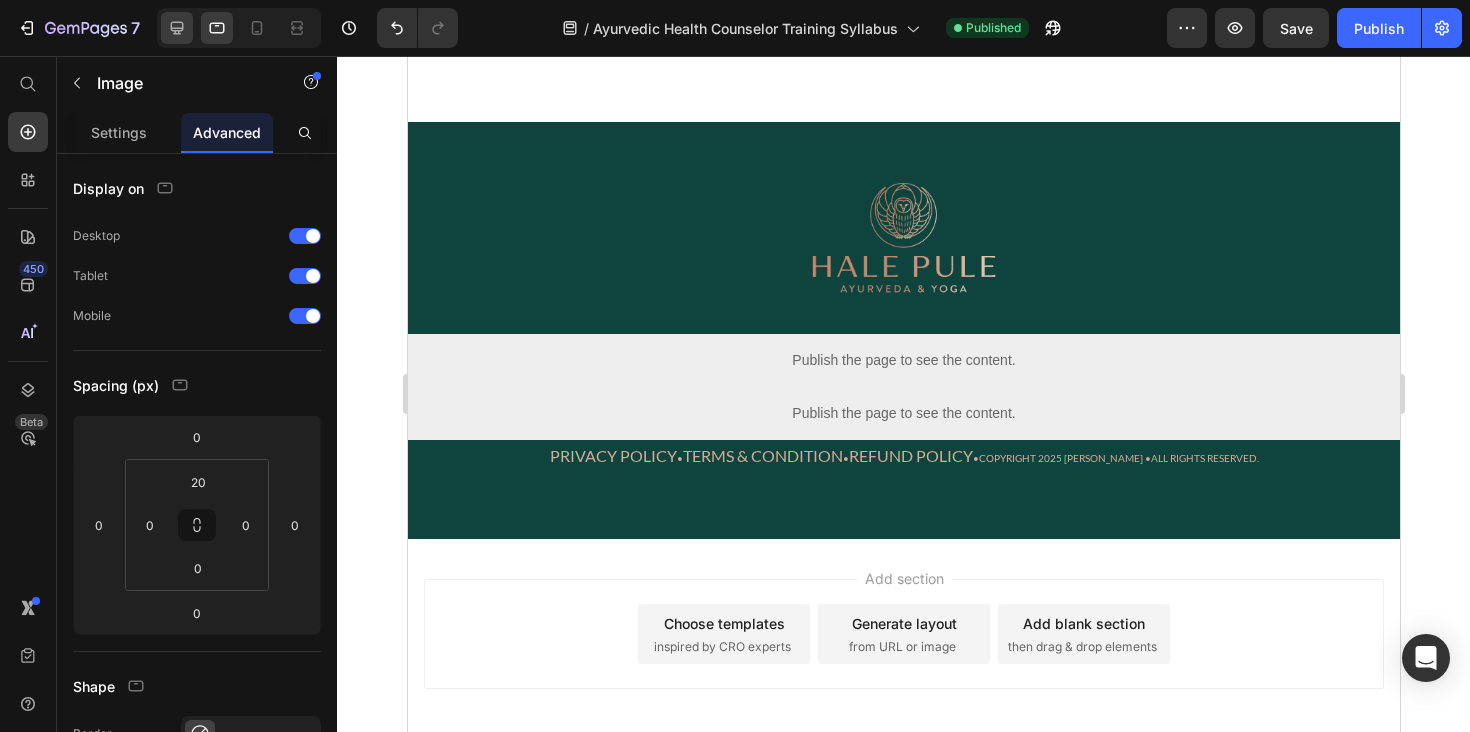 click 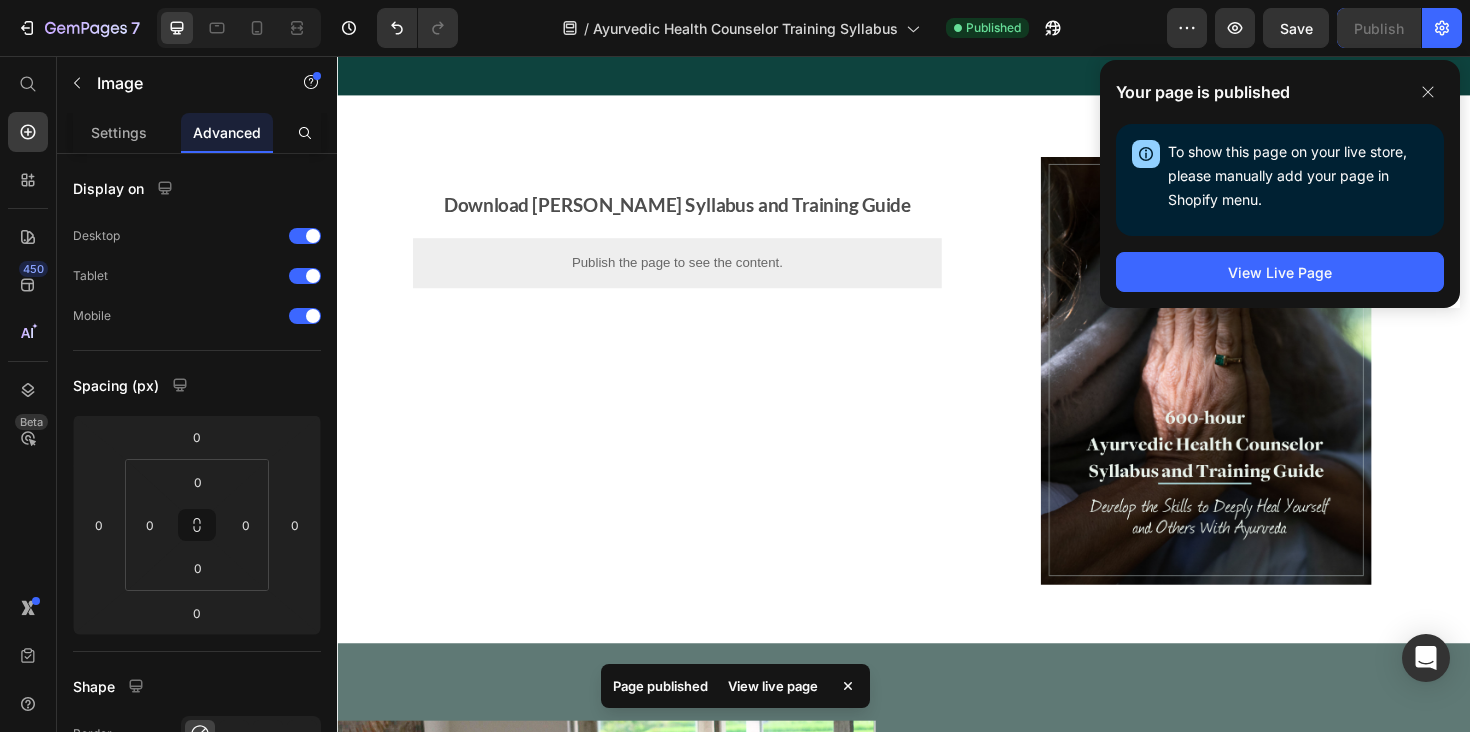 scroll, scrollTop: 0, scrollLeft: 0, axis: both 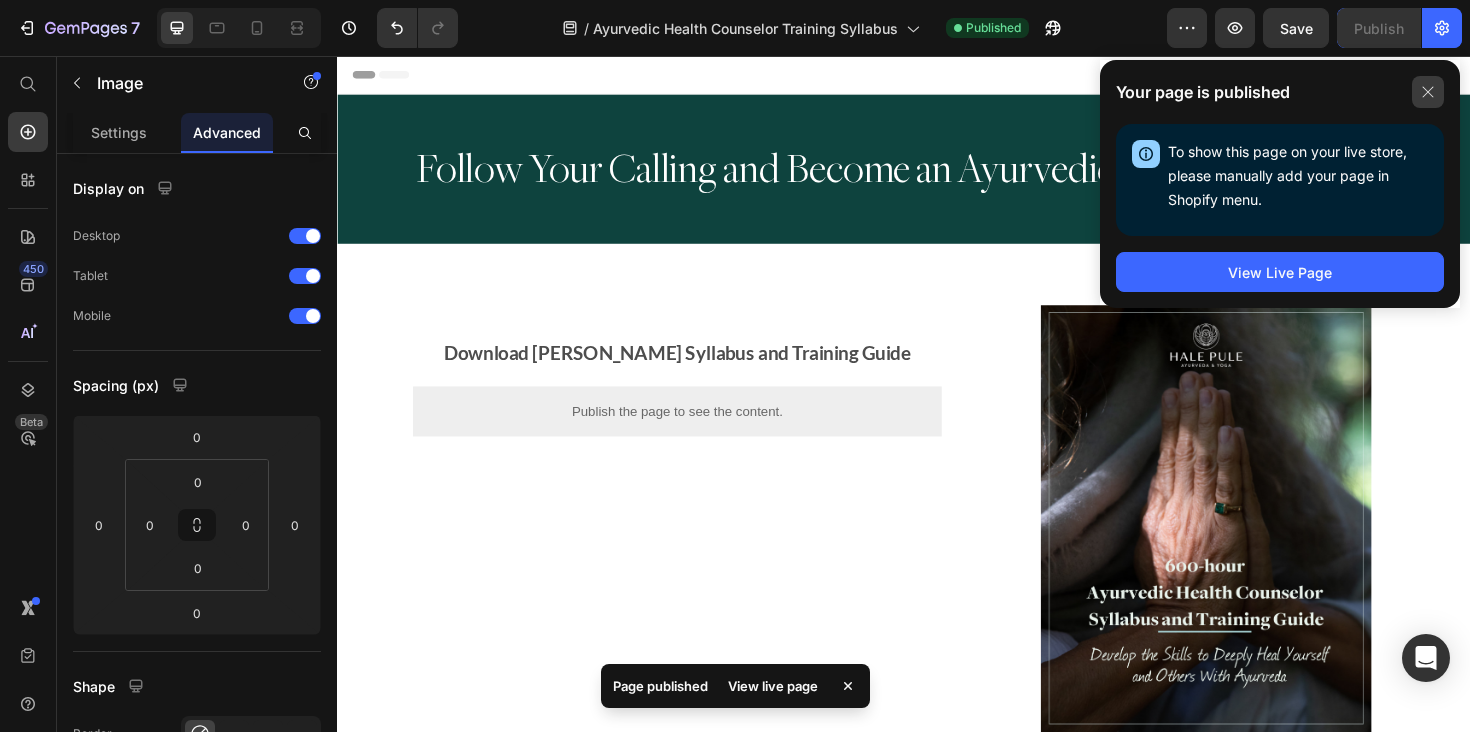 click 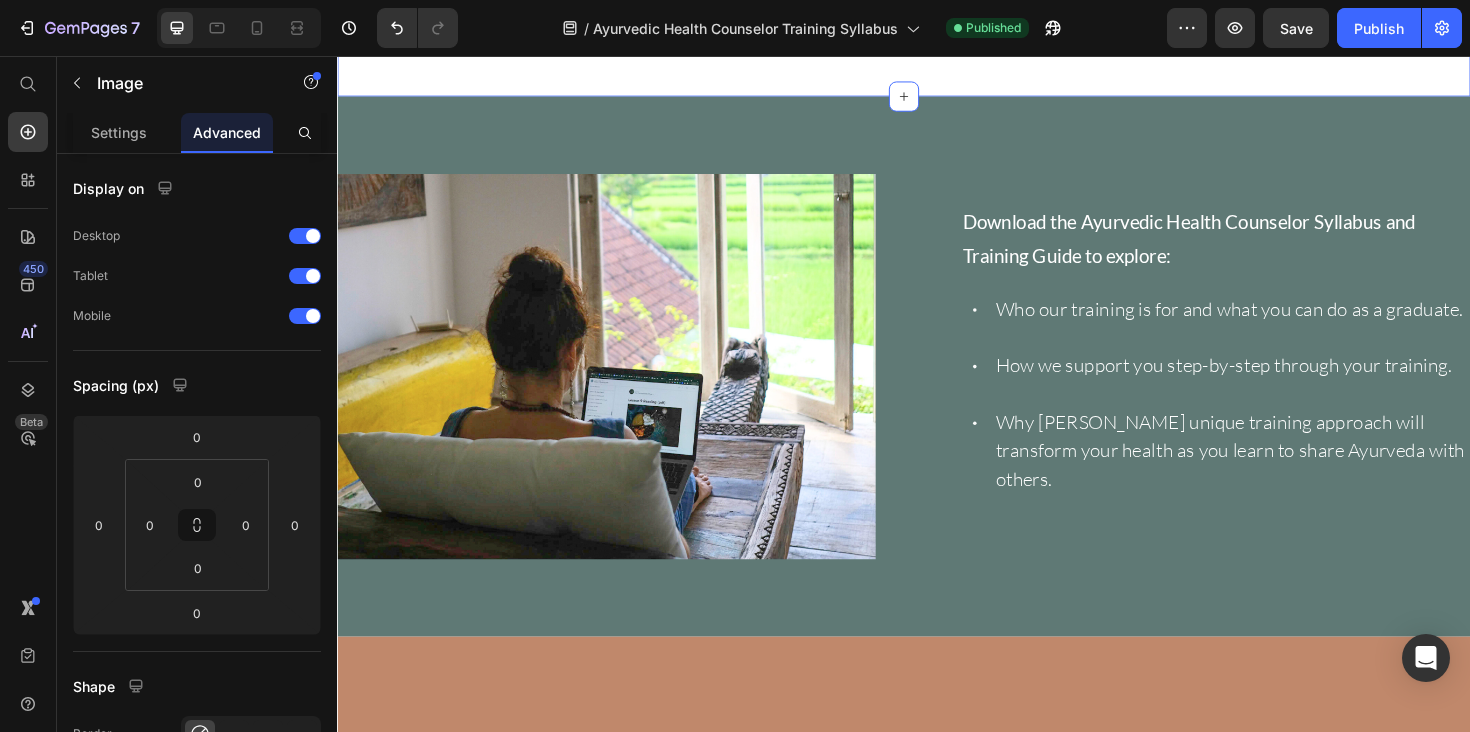scroll, scrollTop: 0, scrollLeft: 0, axis: both 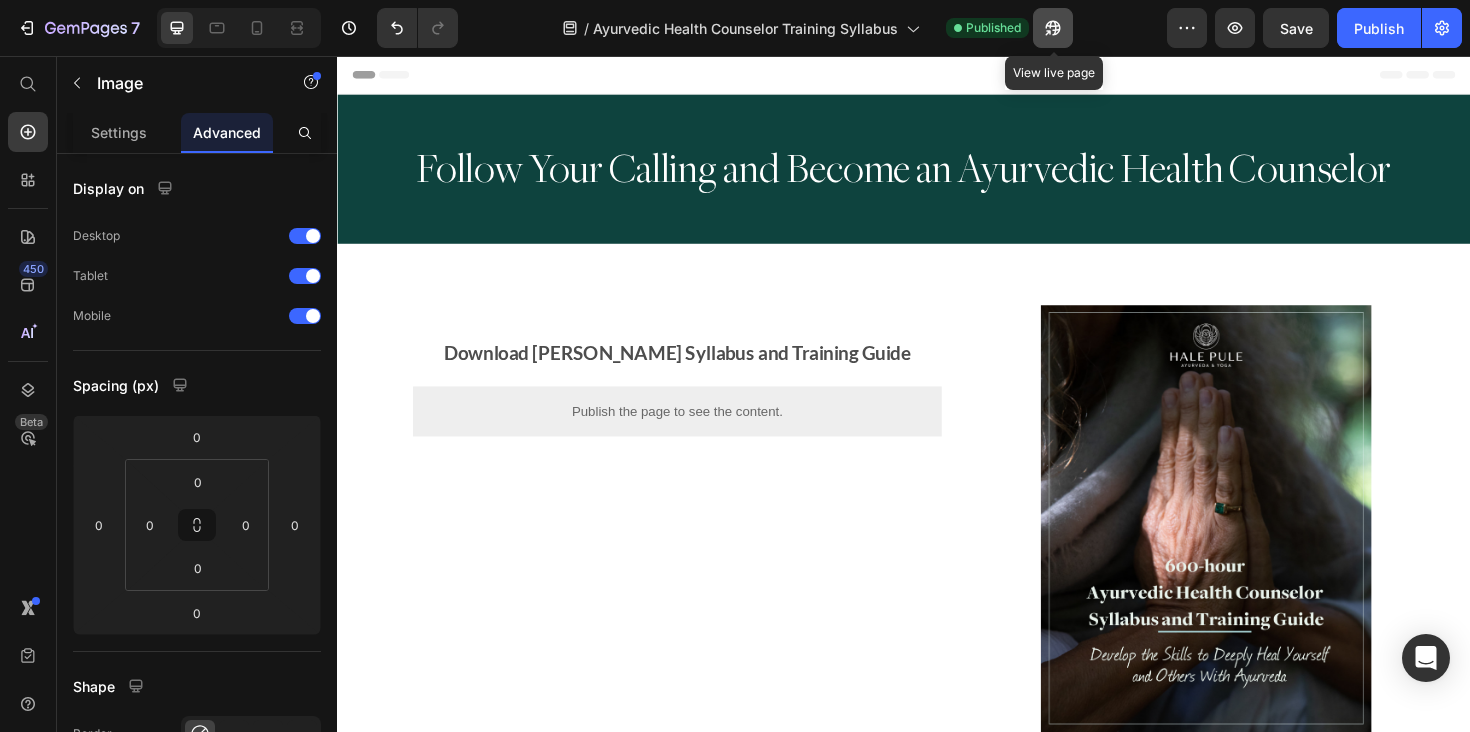 click 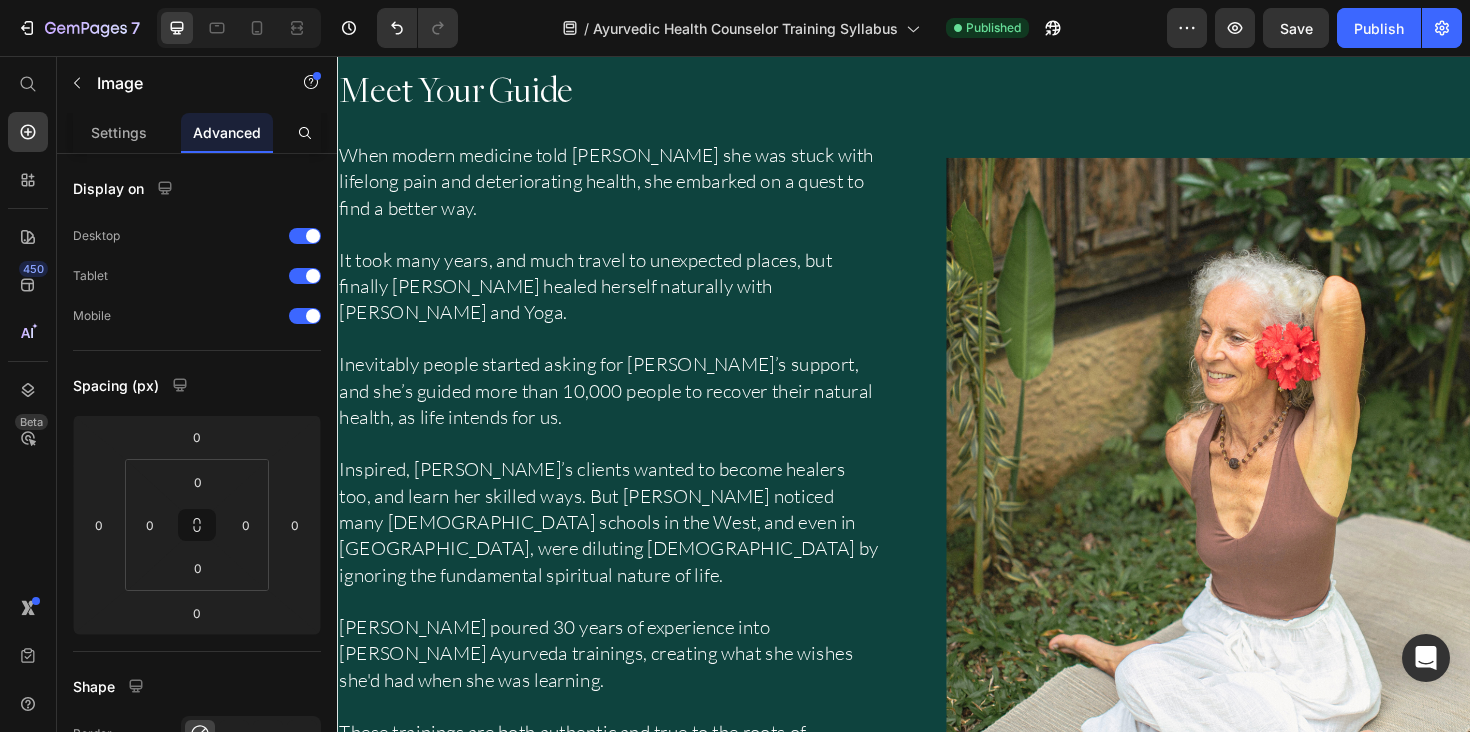 scroll, scrollTop: 2085, scrollLeft: 0, axis: vertical 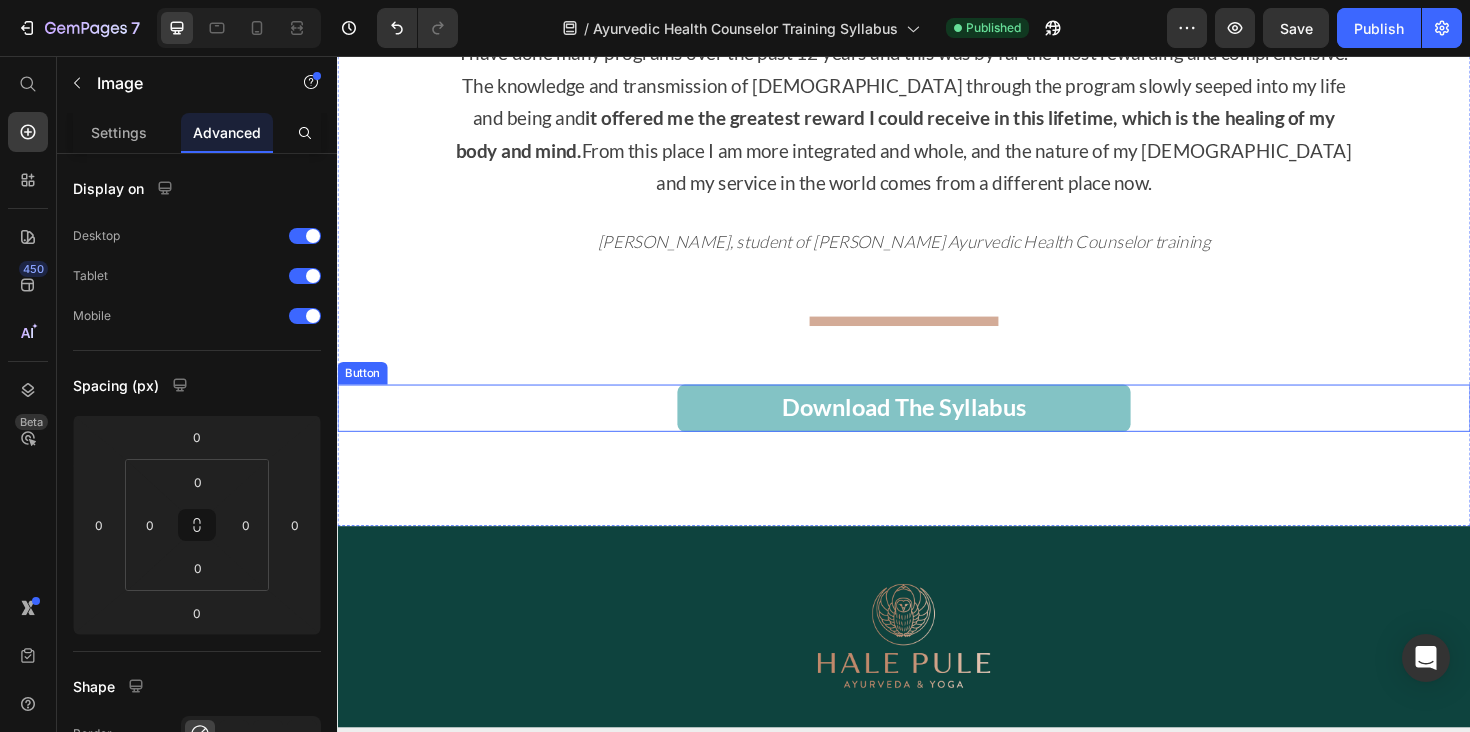 click on "Download The Syllabus" at bounding box center [937, 429] 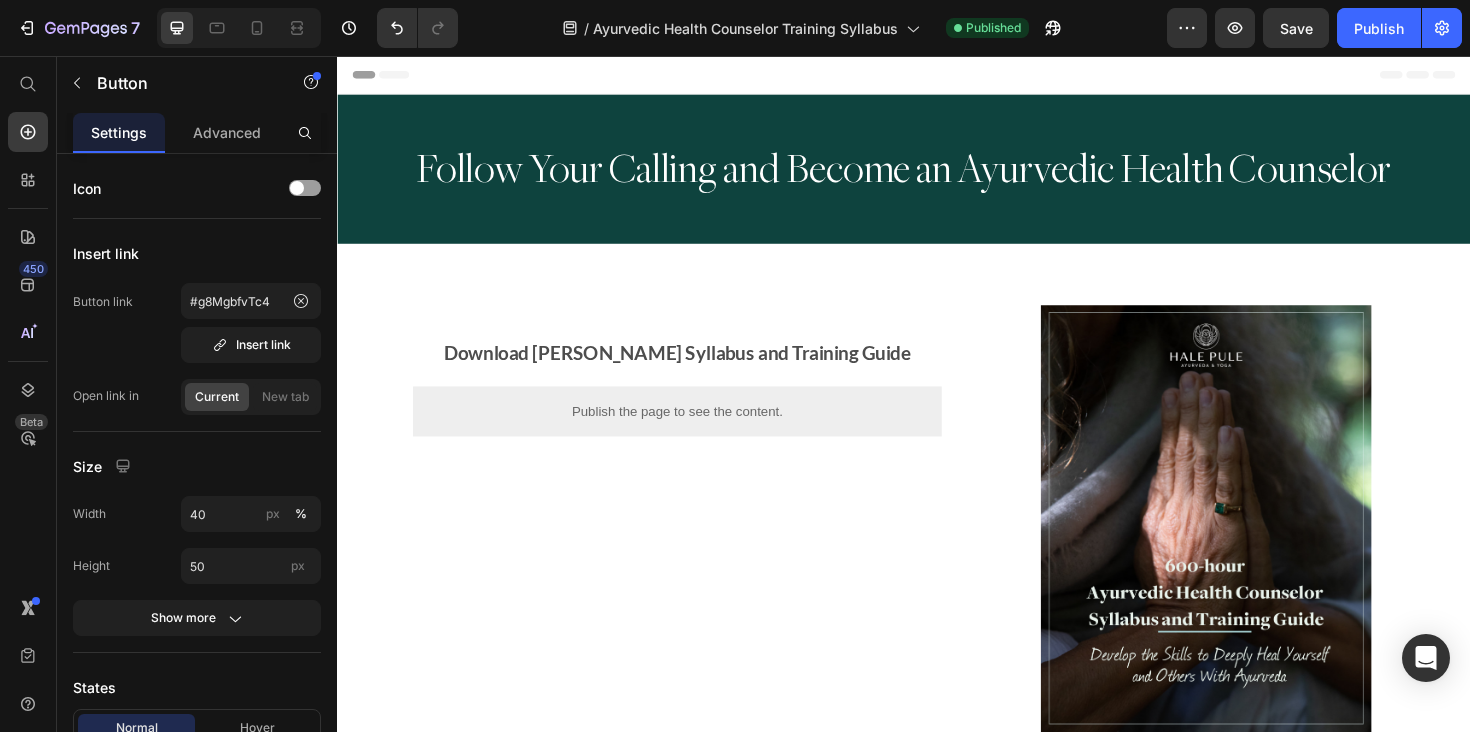 scroll, scrollTop: 407, scrollLeft: 0, axis: vertical 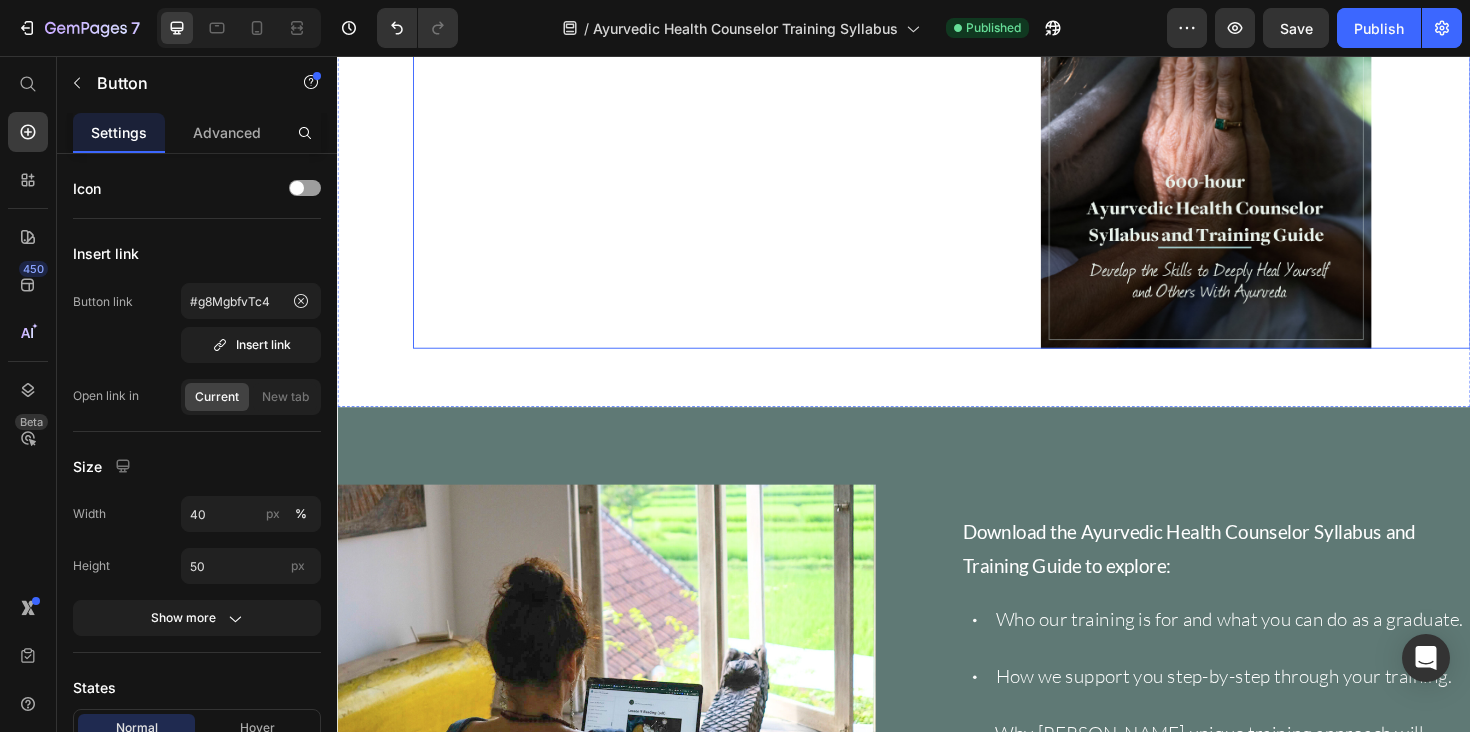click on "Download Hale Pule's Syllabus and Training Guide Text Block
Publish the page to see the content.
Custom Code" at bounding box center [697, 139] 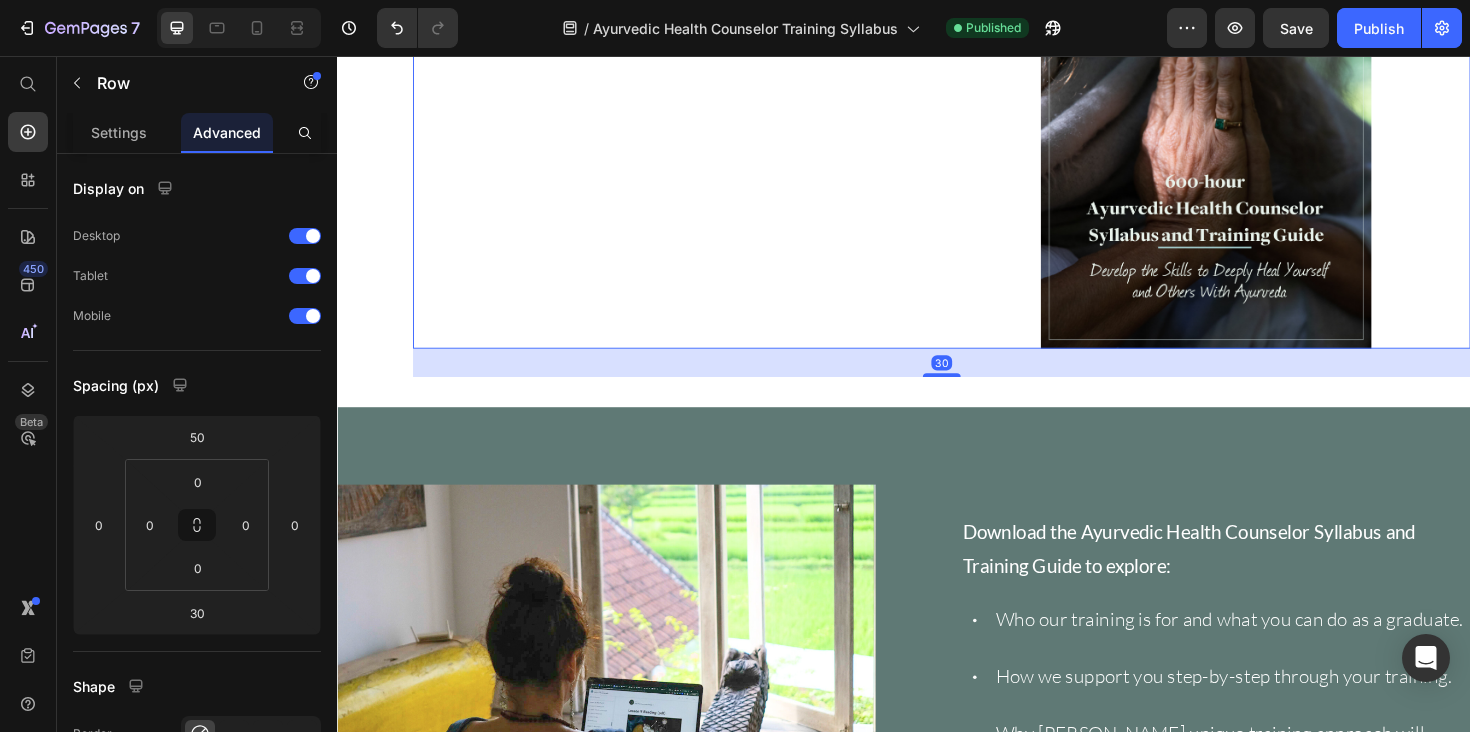 scroll, scrollTop: 24, scrollLeft: 0, axis: vertical 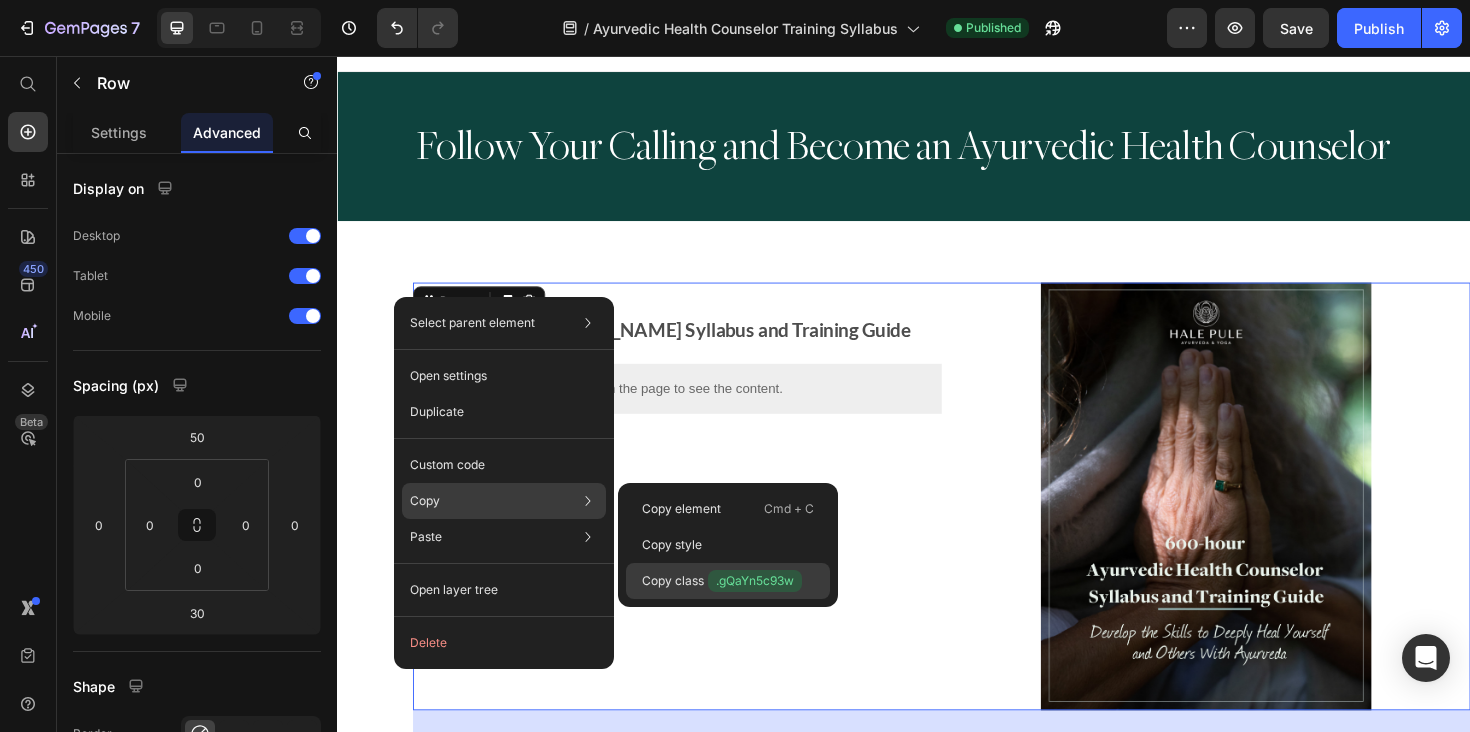 click on ".gQaYn5c93w" at bounding box center (755, 581) 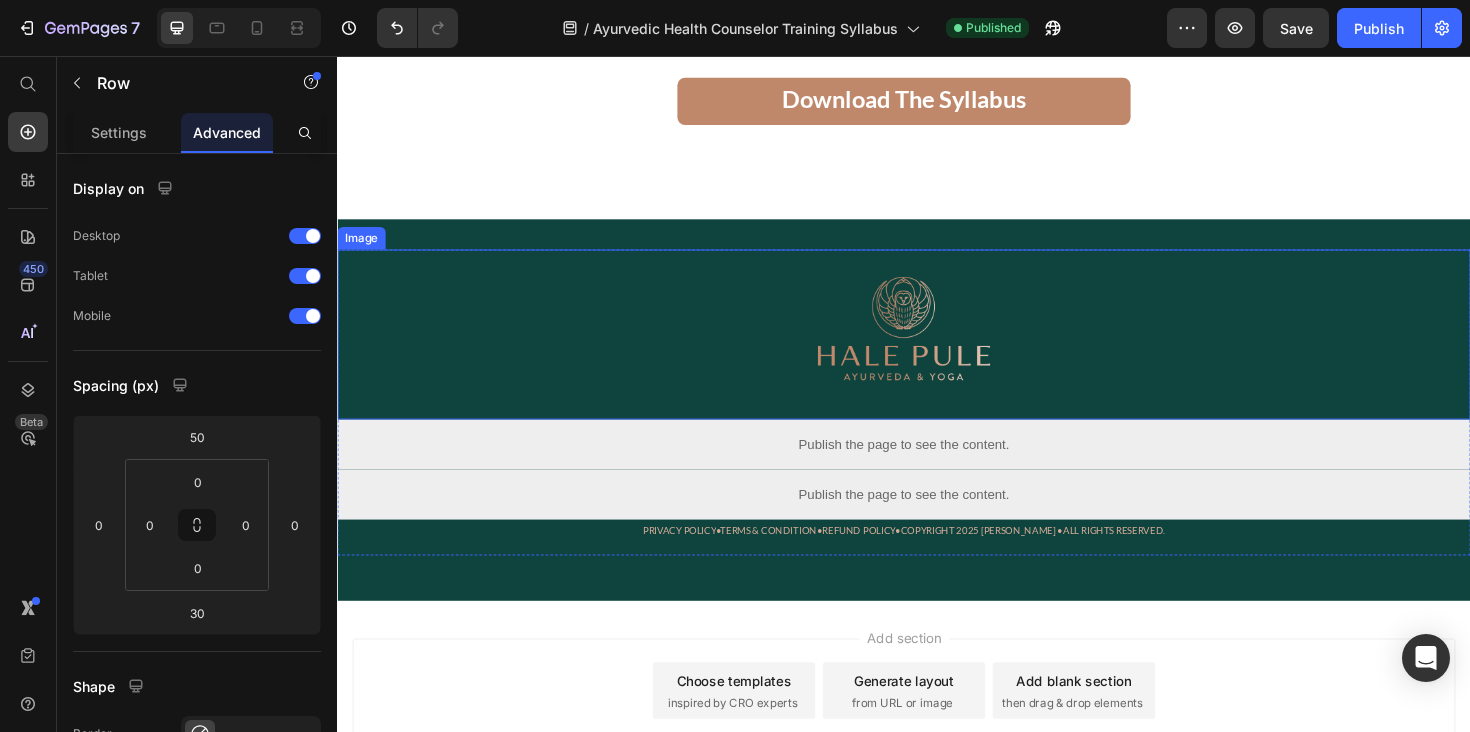 scroll, scrollTop: 3085, scrollLeft: 0, axis: vertical 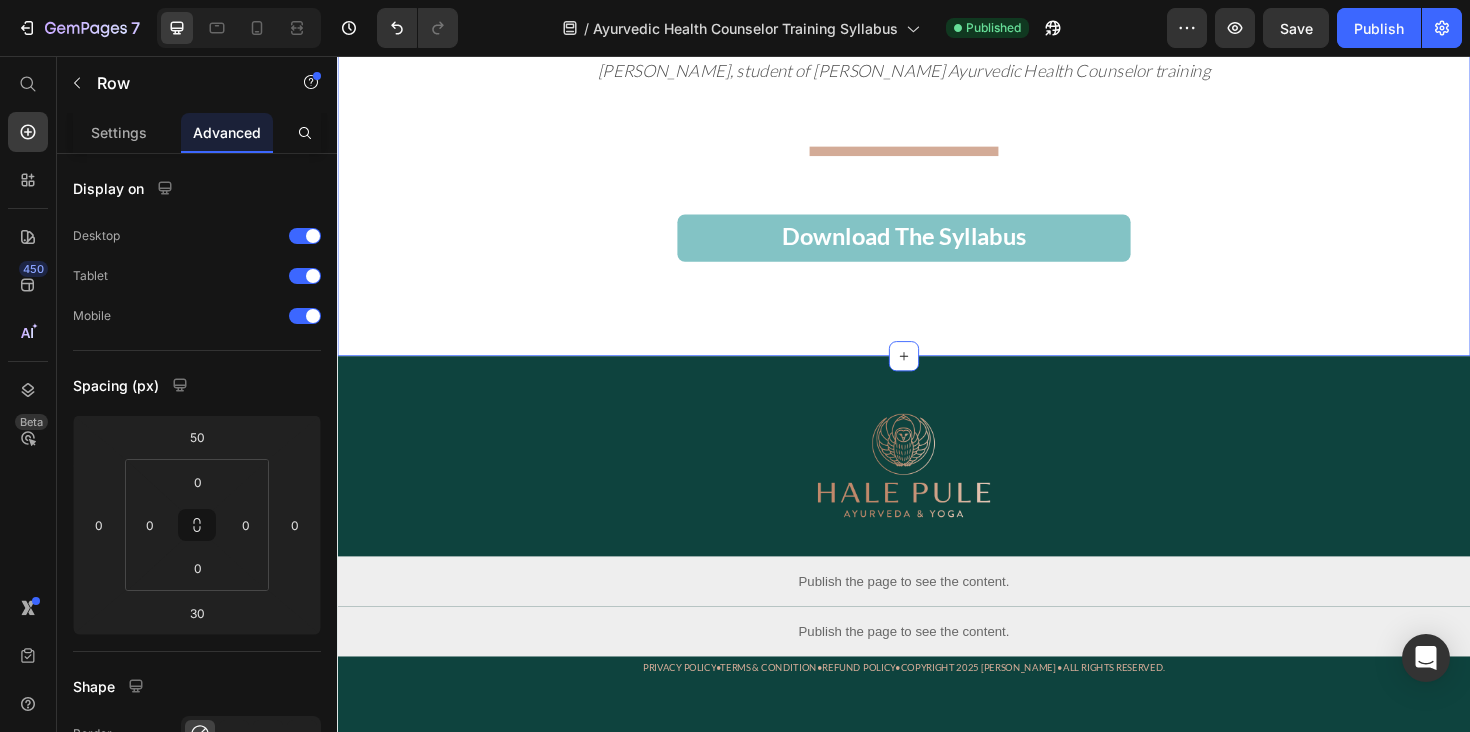 click on "Download The Syllabus" at bounding box center [937, 249] 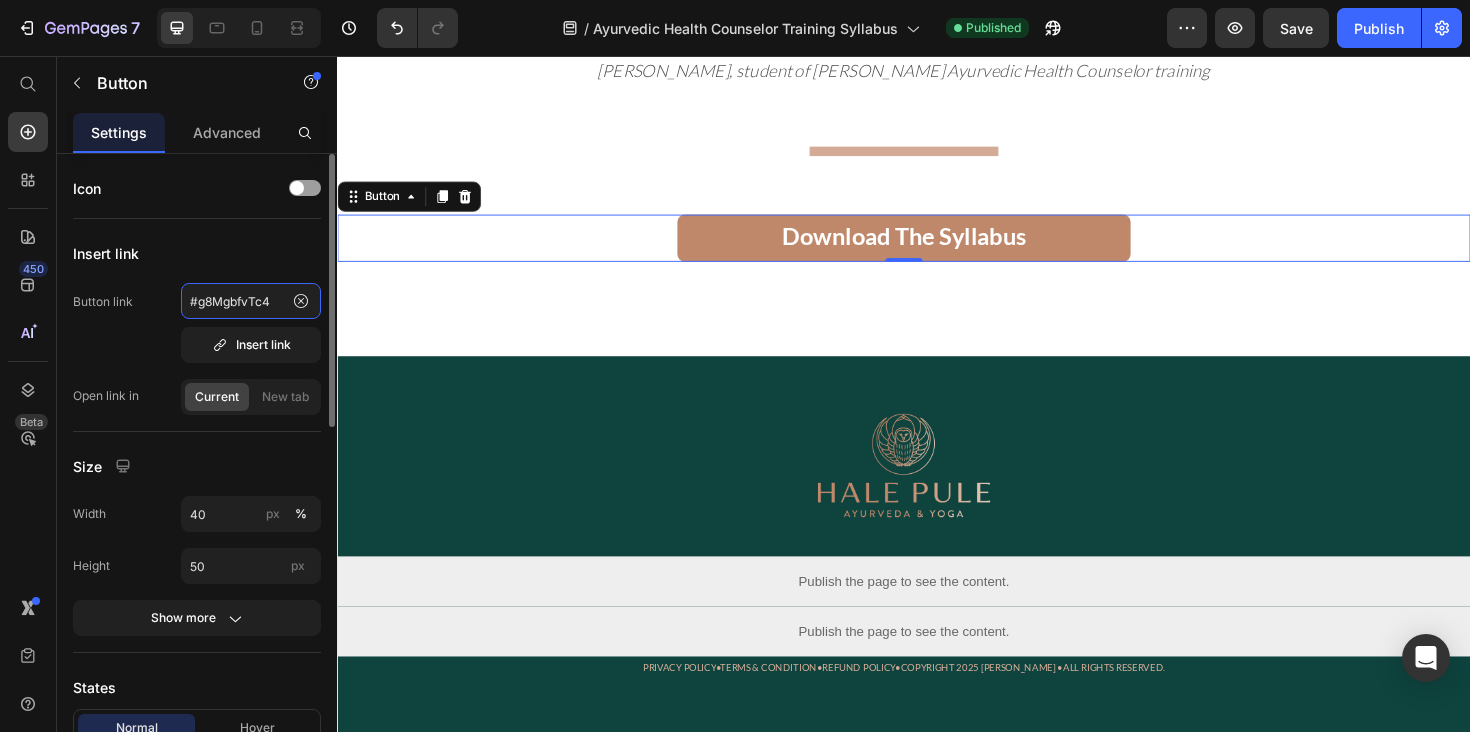 drag, startPoint x: 273, startPoint y: 304, endPoint x: 203, endPoint y: 304, distance: 70 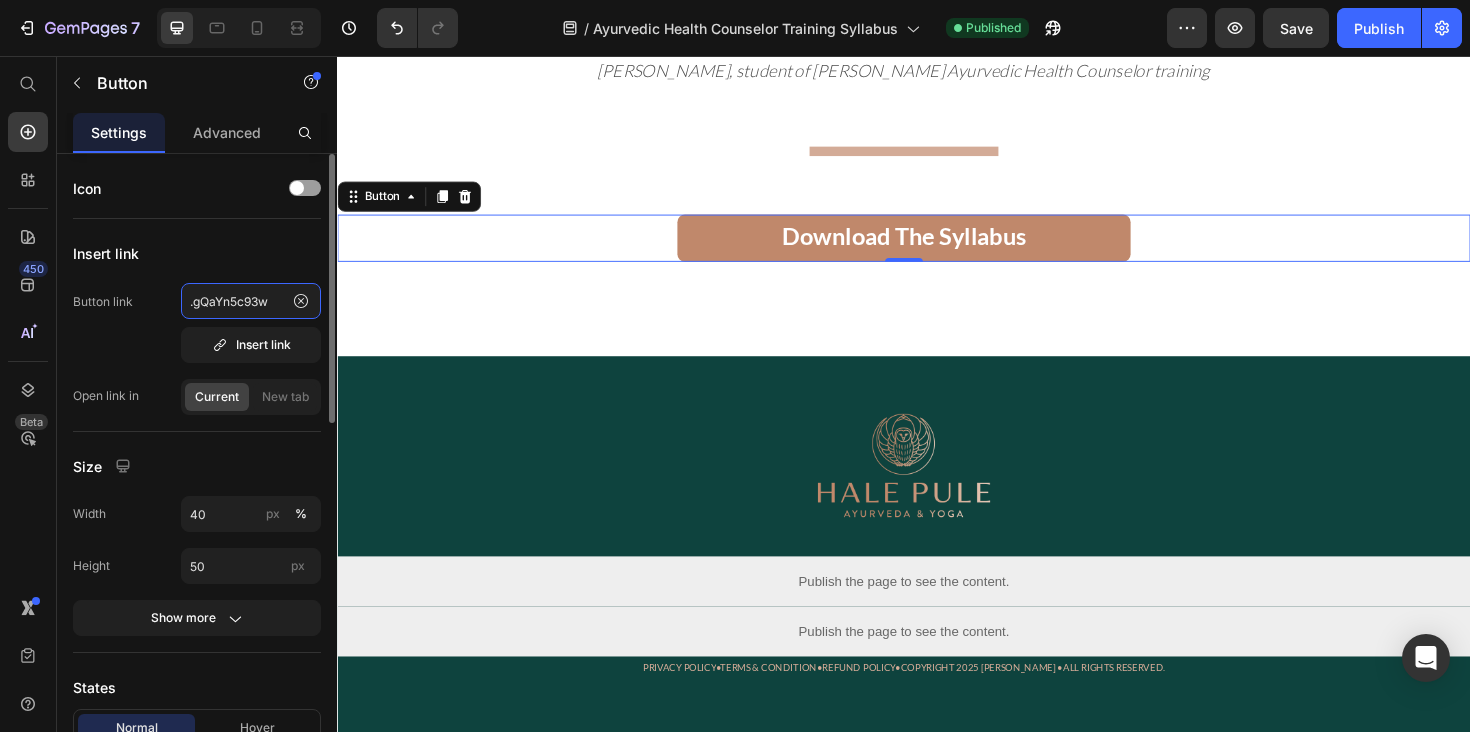 click on ".gQaYn5c93w" 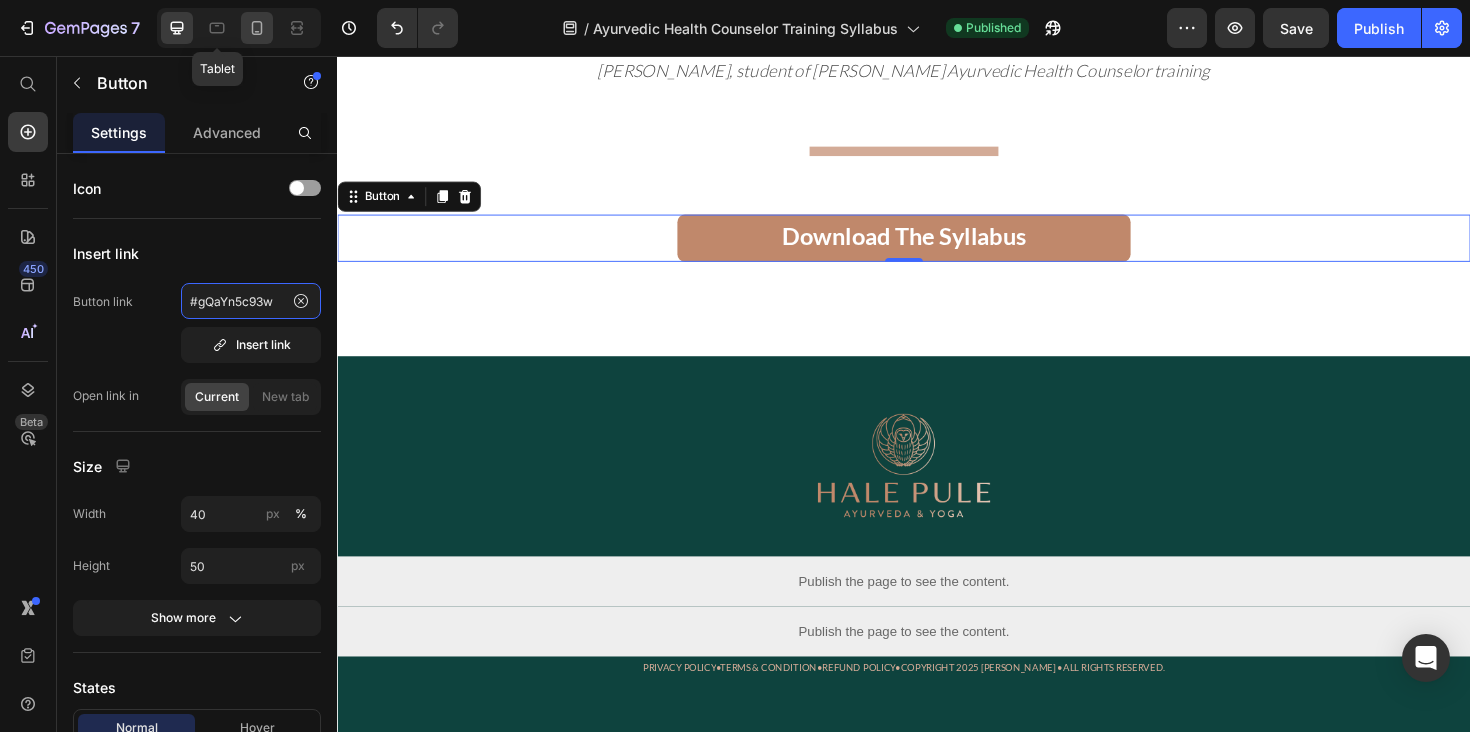 type on "#gQaYn5c93w" 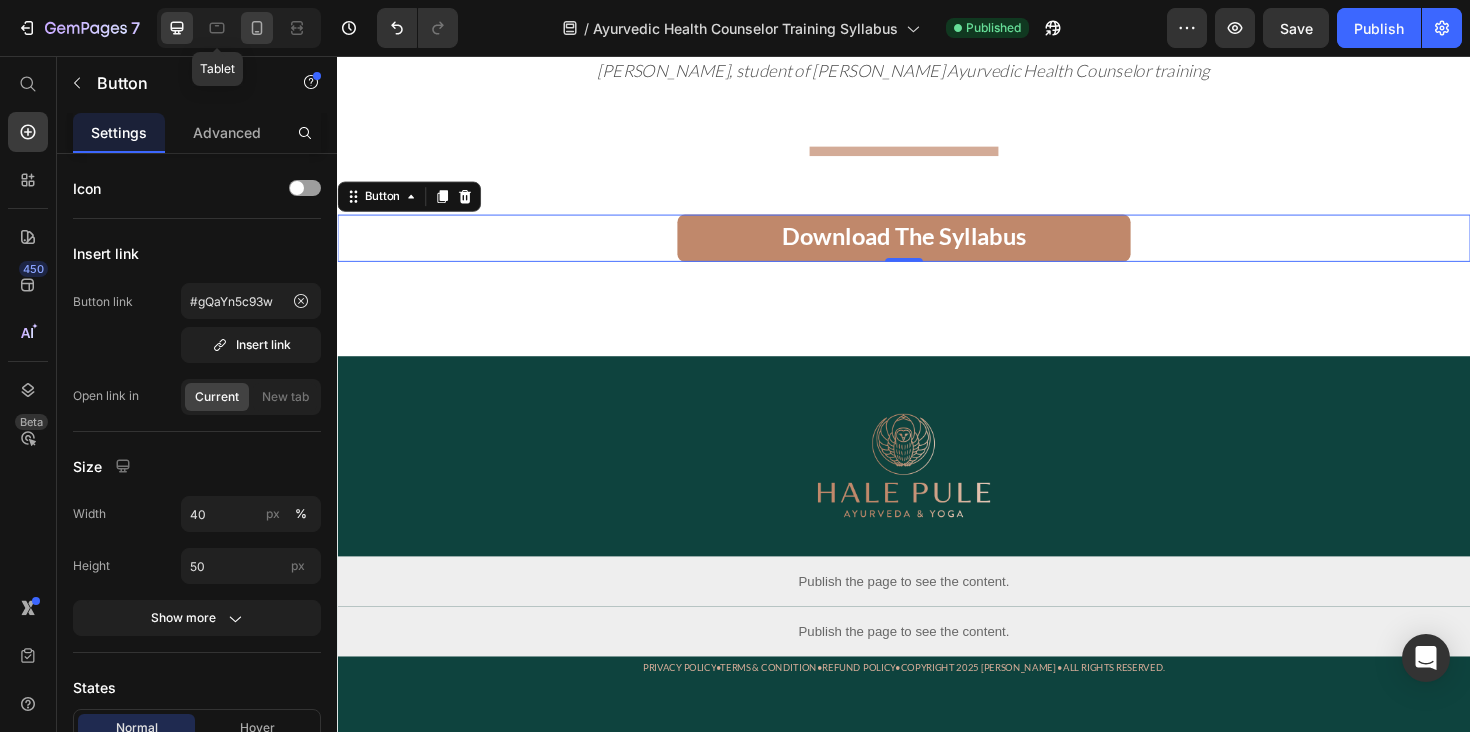 click 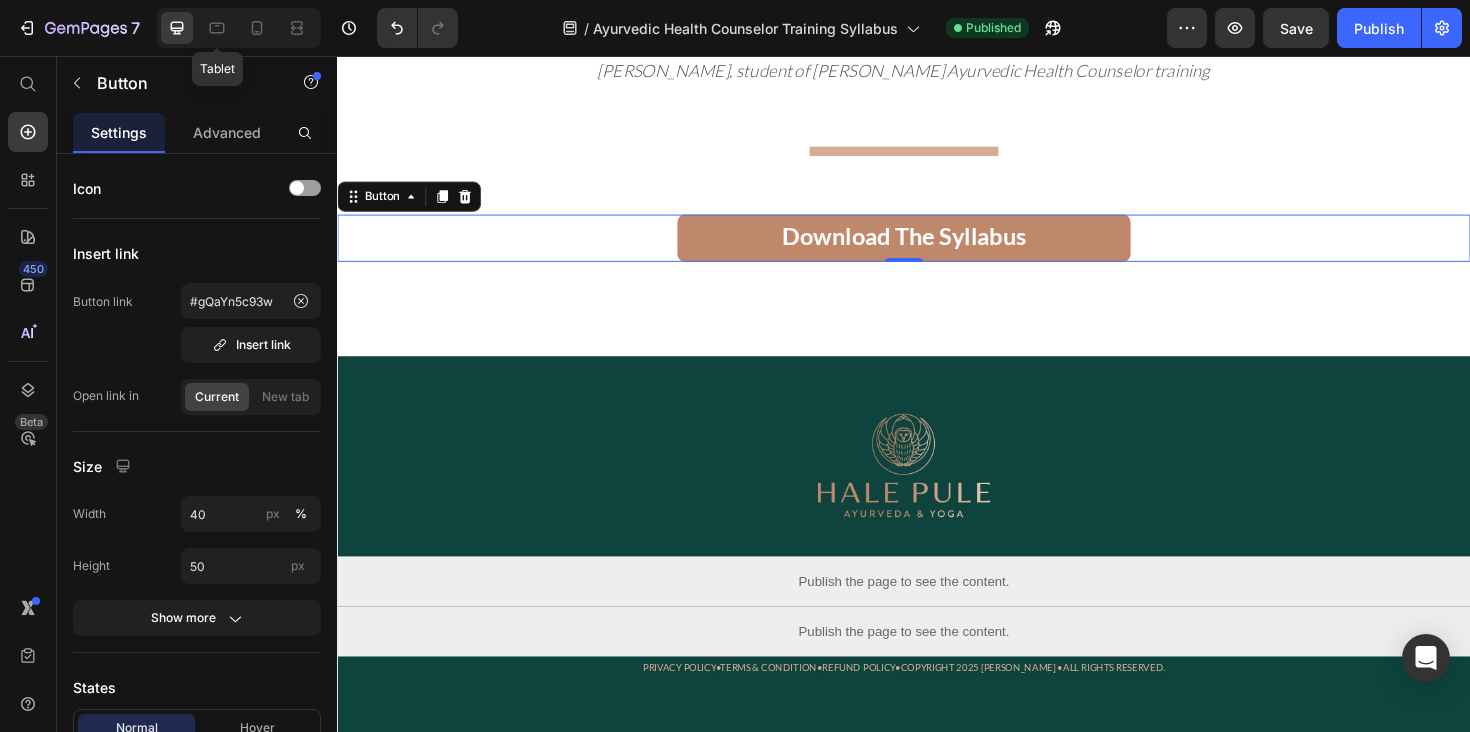type on "14" 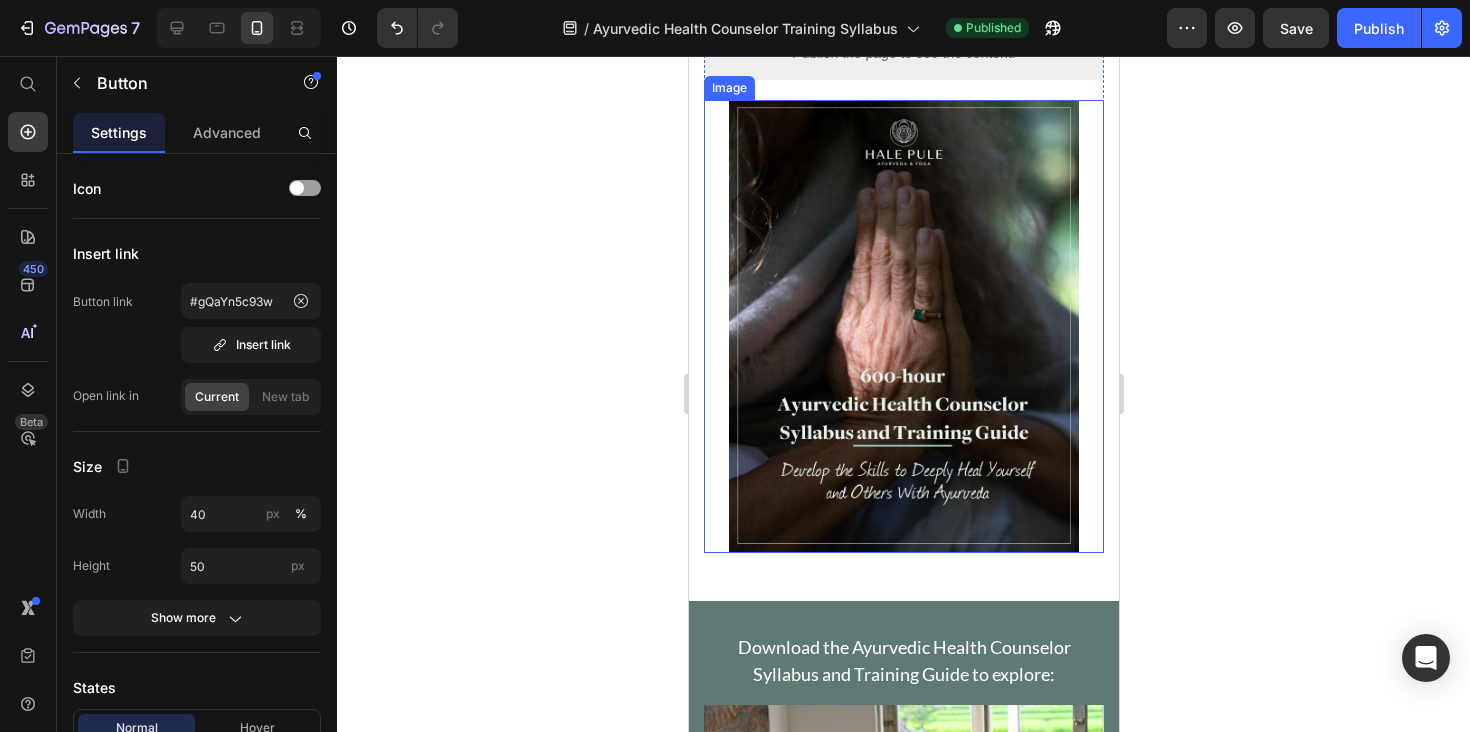scroll, scrollTop: 0, scrollLeft: 0, axis: both 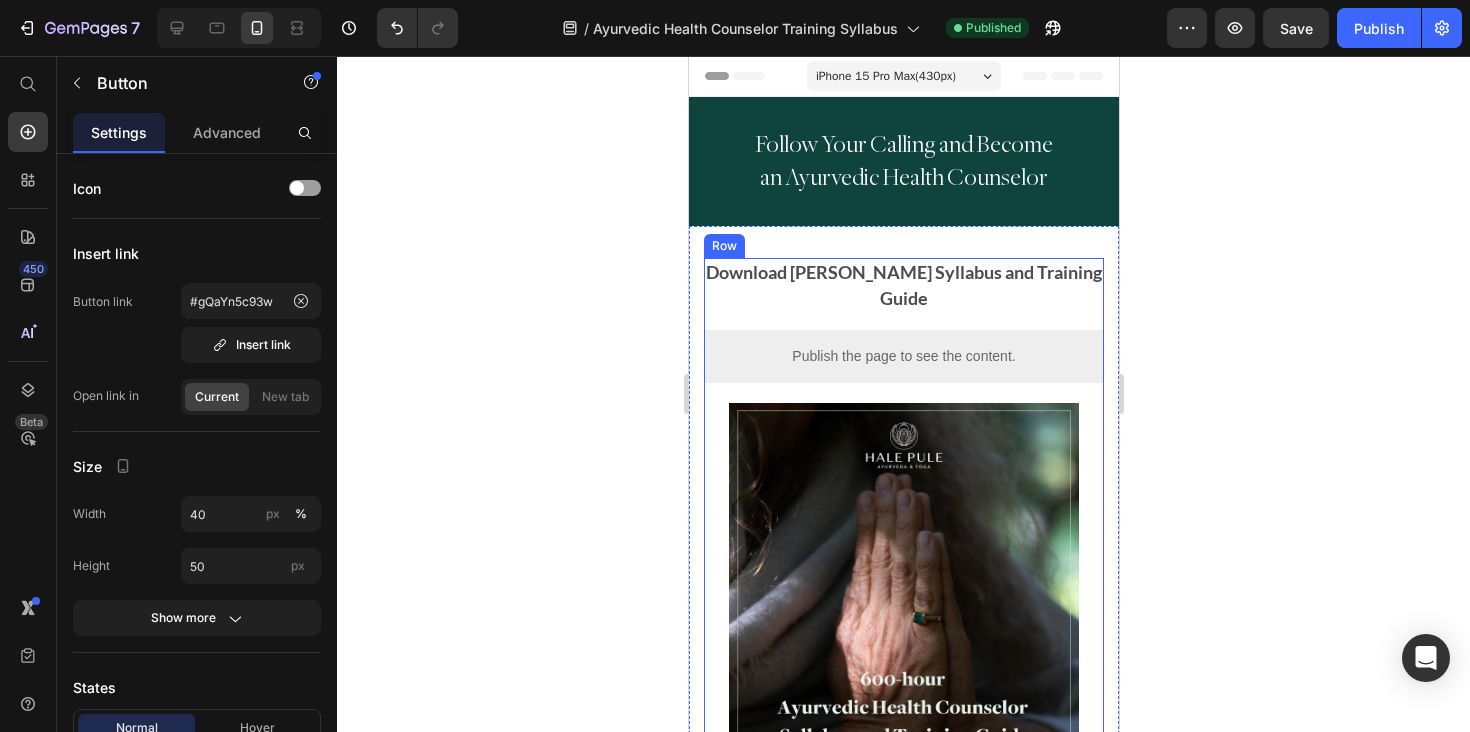 click on "Download Hale Pule's Syllabus and Training Guide Text Block
Publish the page to see the content.
Custom Code" at bounding box center [903, 330] 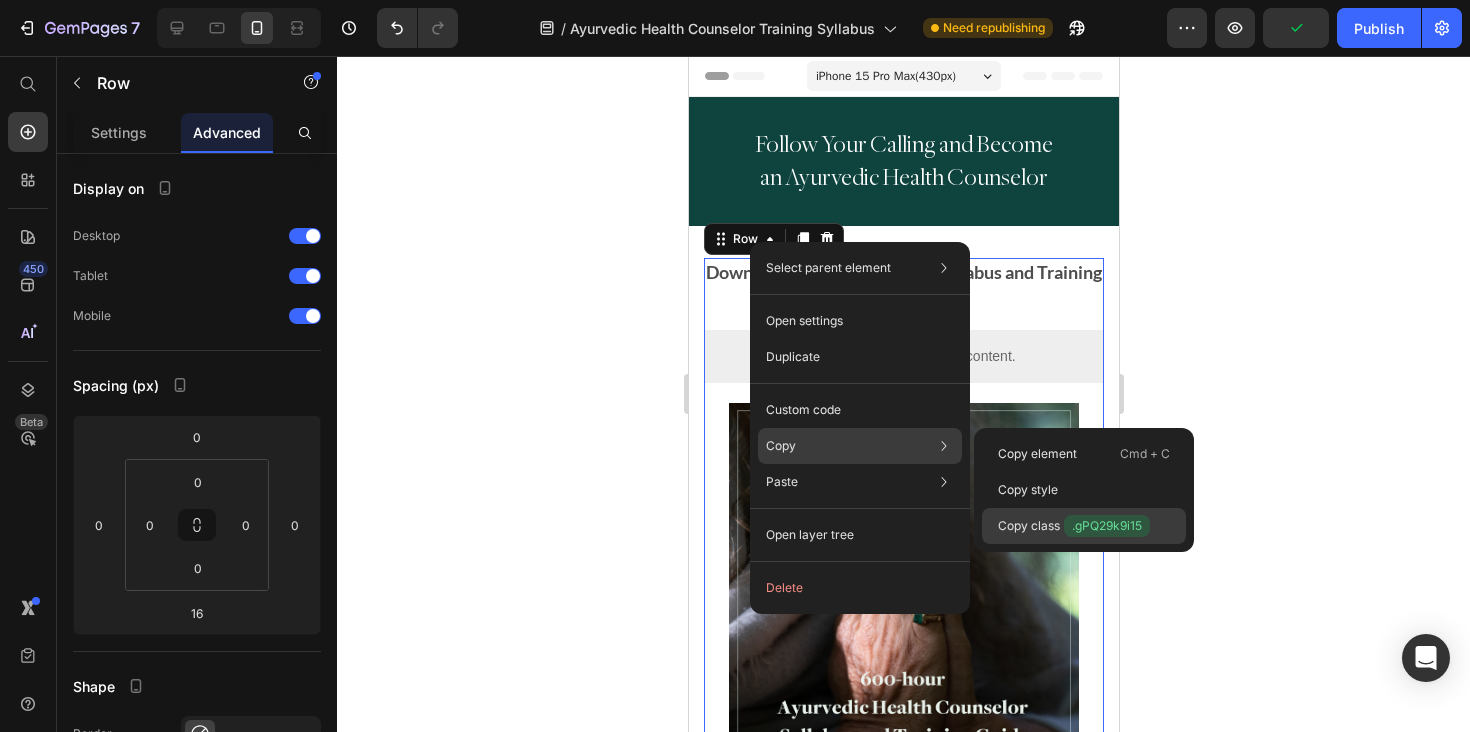 click on ".gPQ29k9i15" at bounding box center [1107, 526] 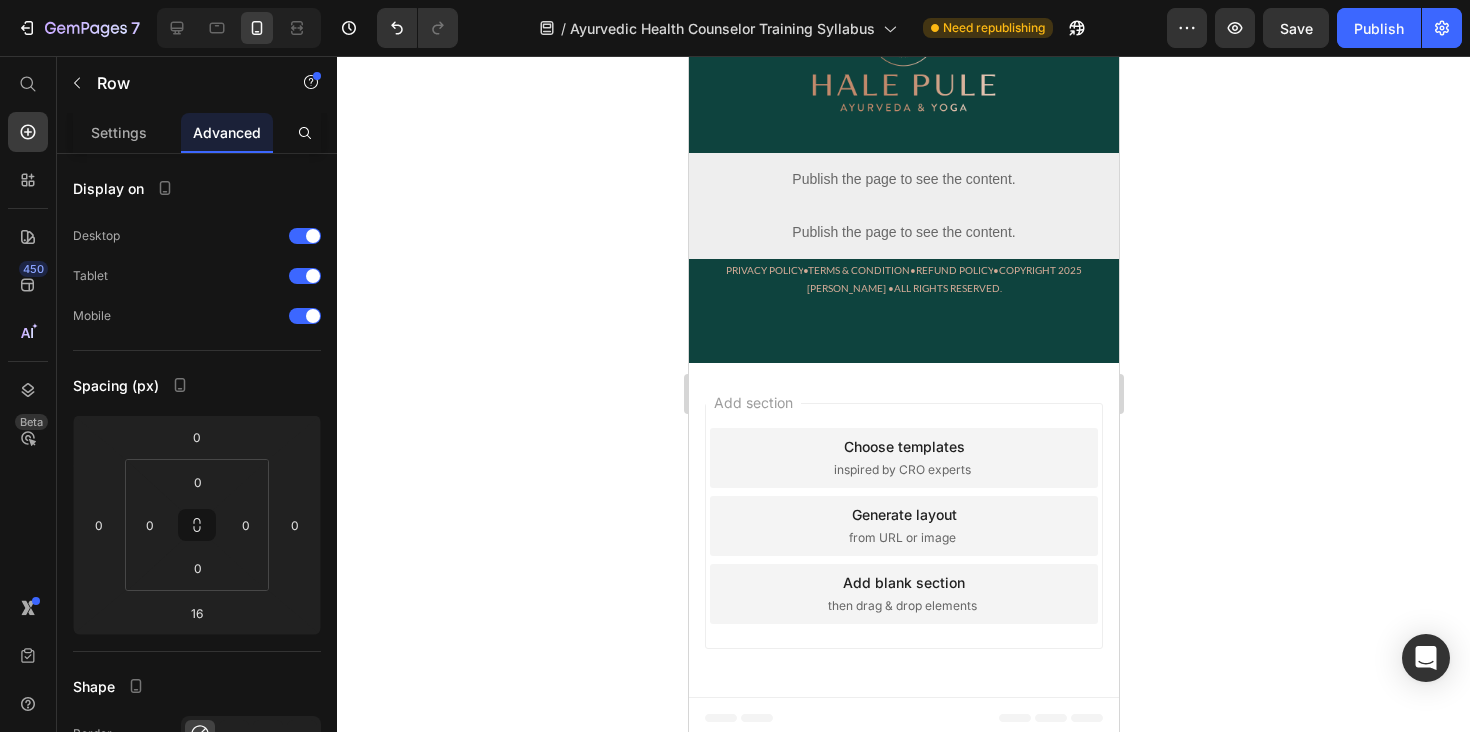 scroll, scrollTop: 3073, scrollLeft: 0, axis: vertical 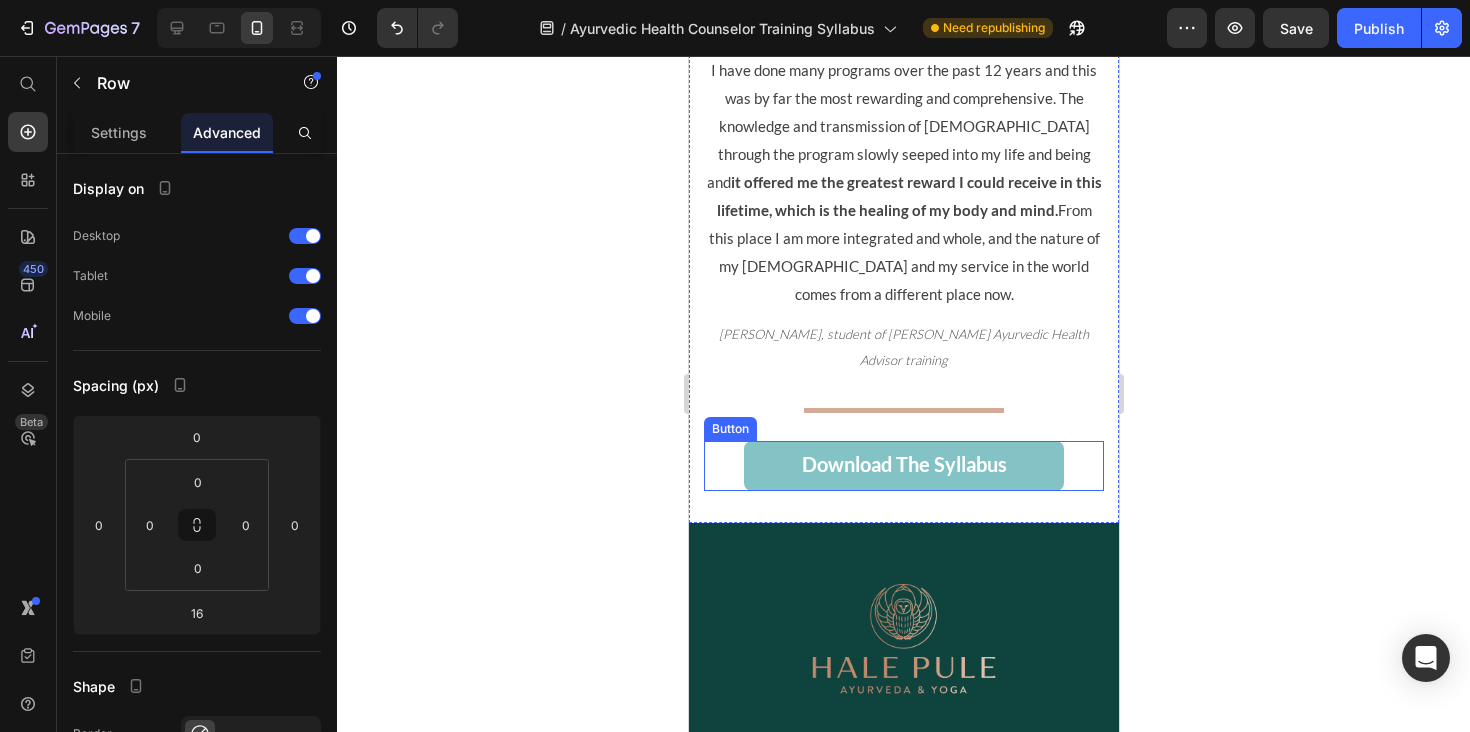click on "Download The Syllabus" at bounding box center (903, 466) 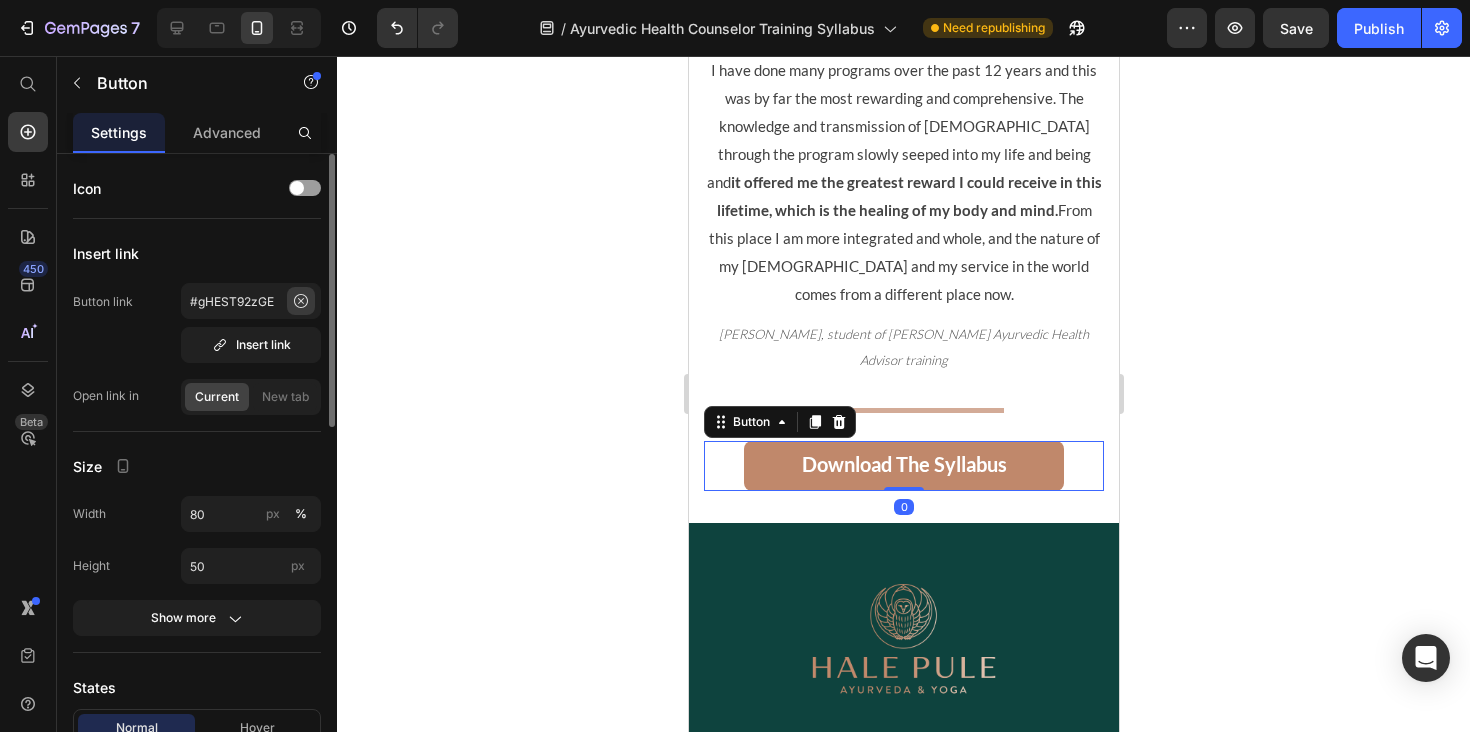click 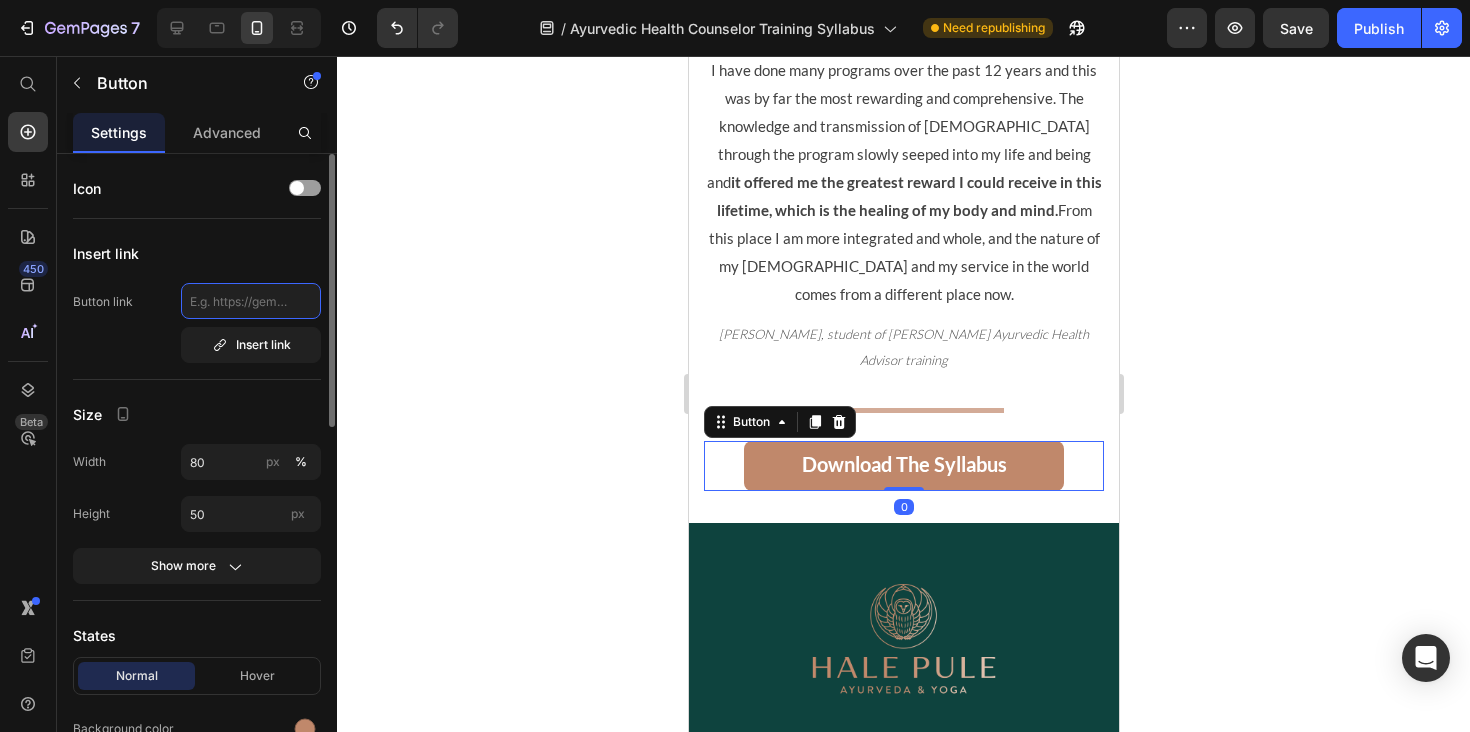 paste on ".gPQ29k9i15" 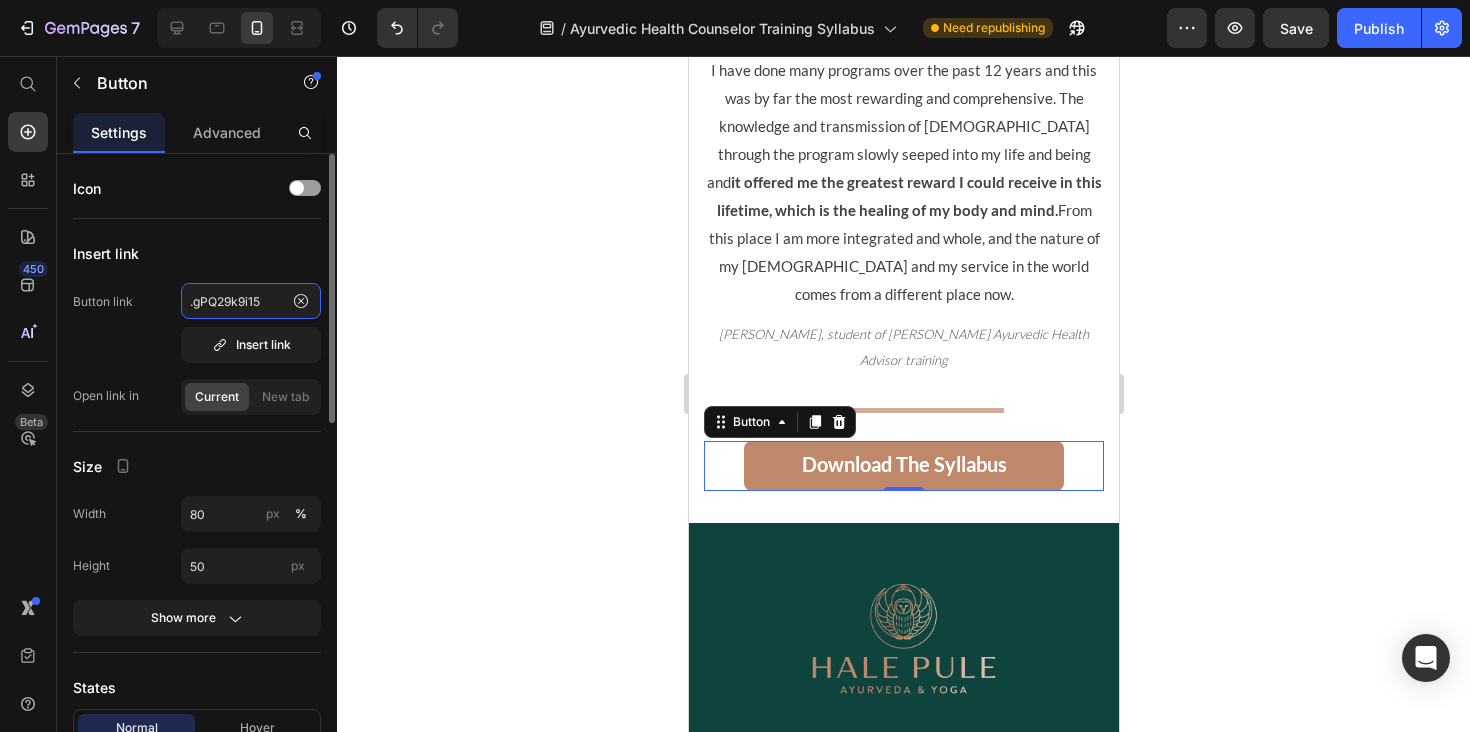 click on ".gPQ29k9i15" 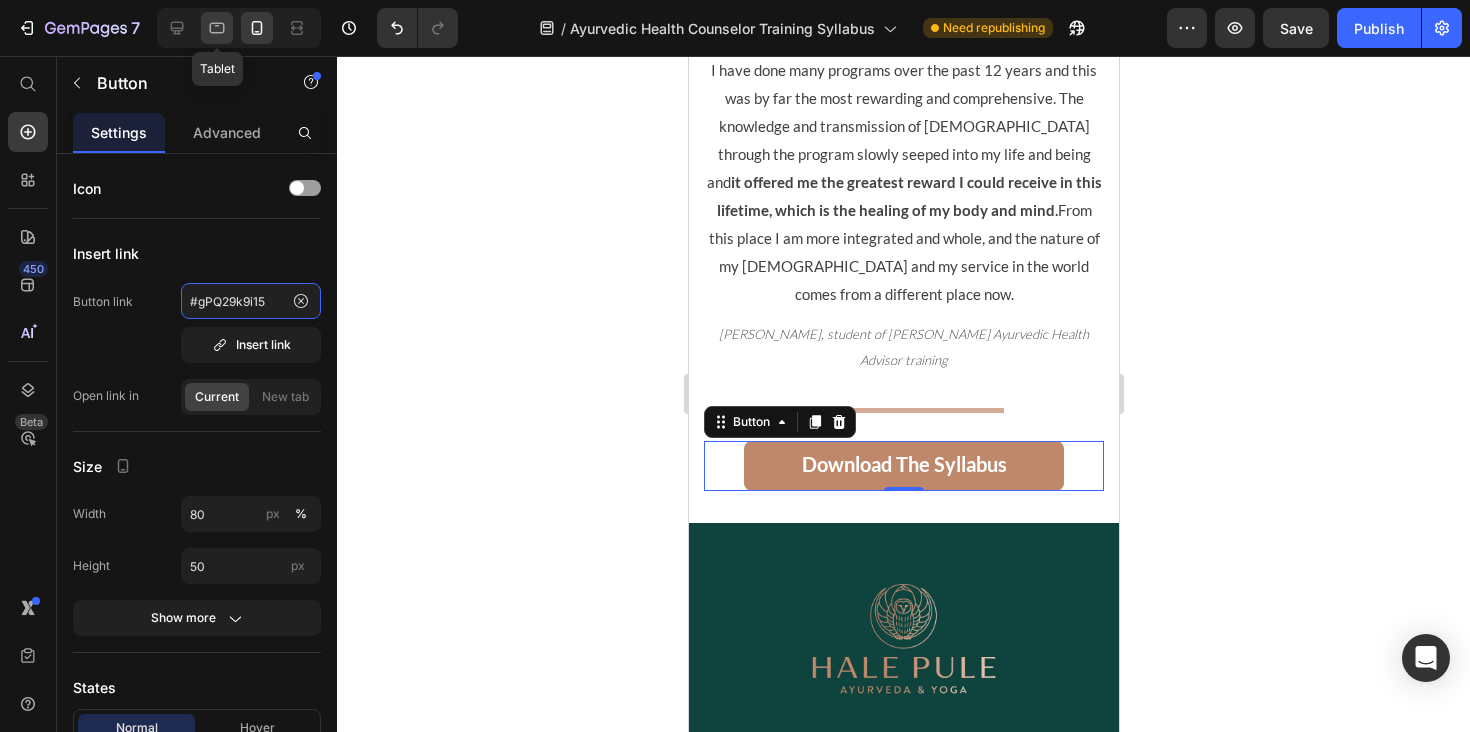 type on "#gPQ29k9i15" 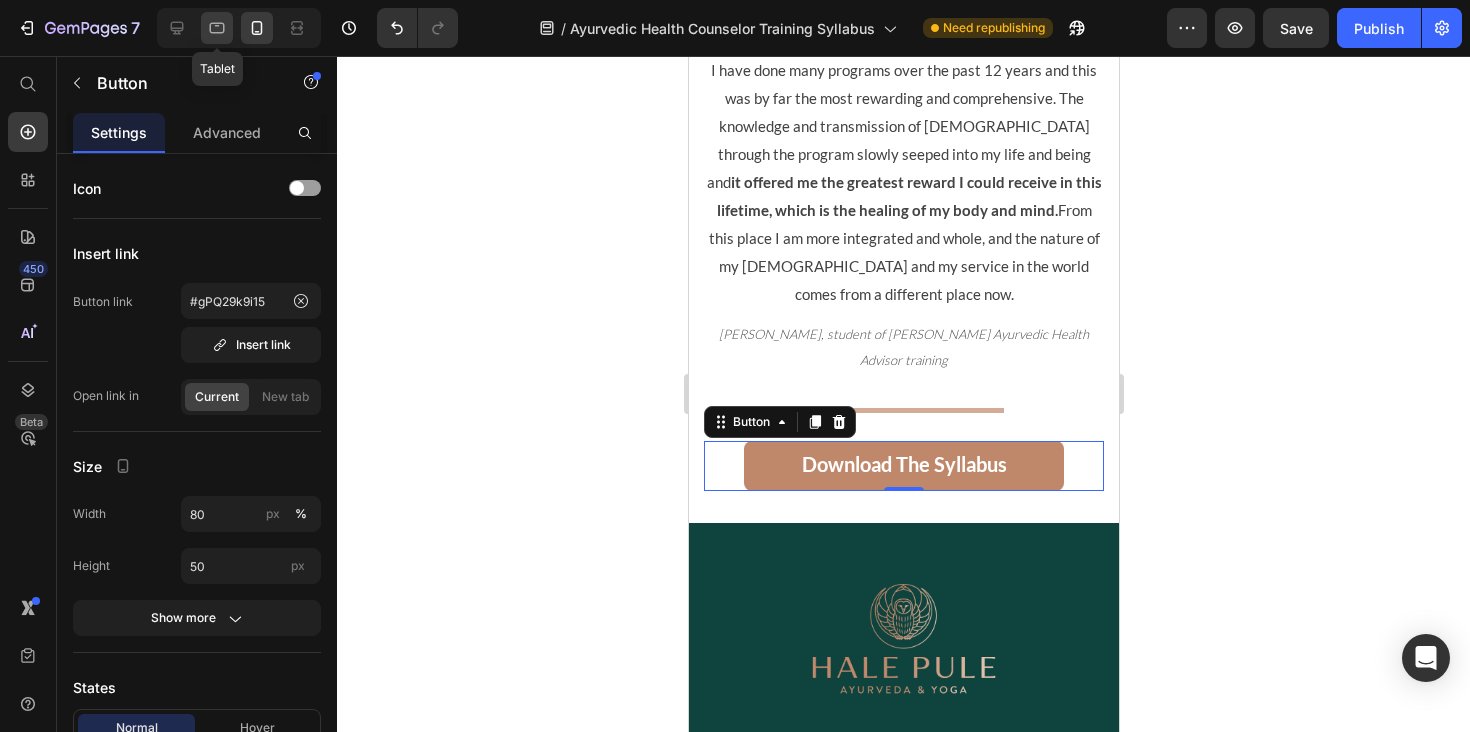 click 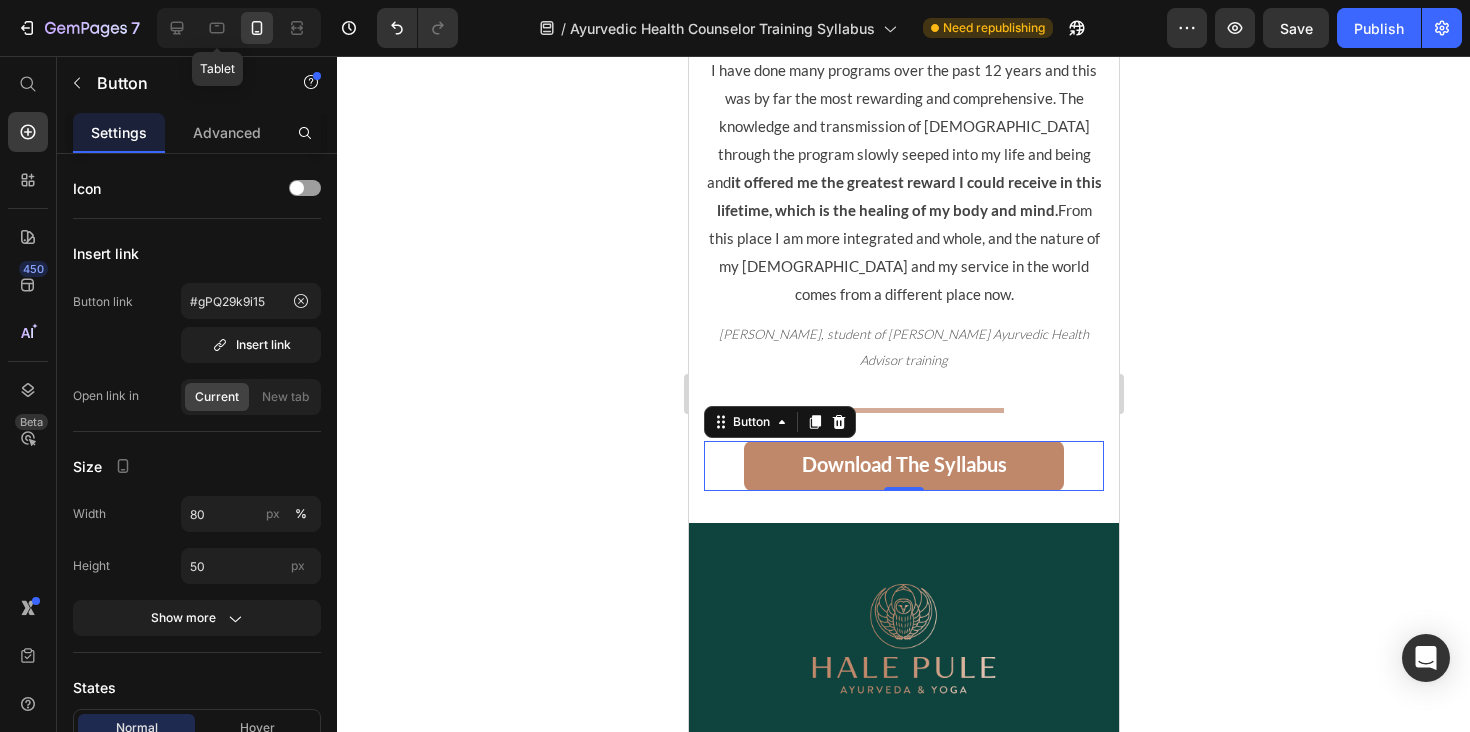 type on "16" 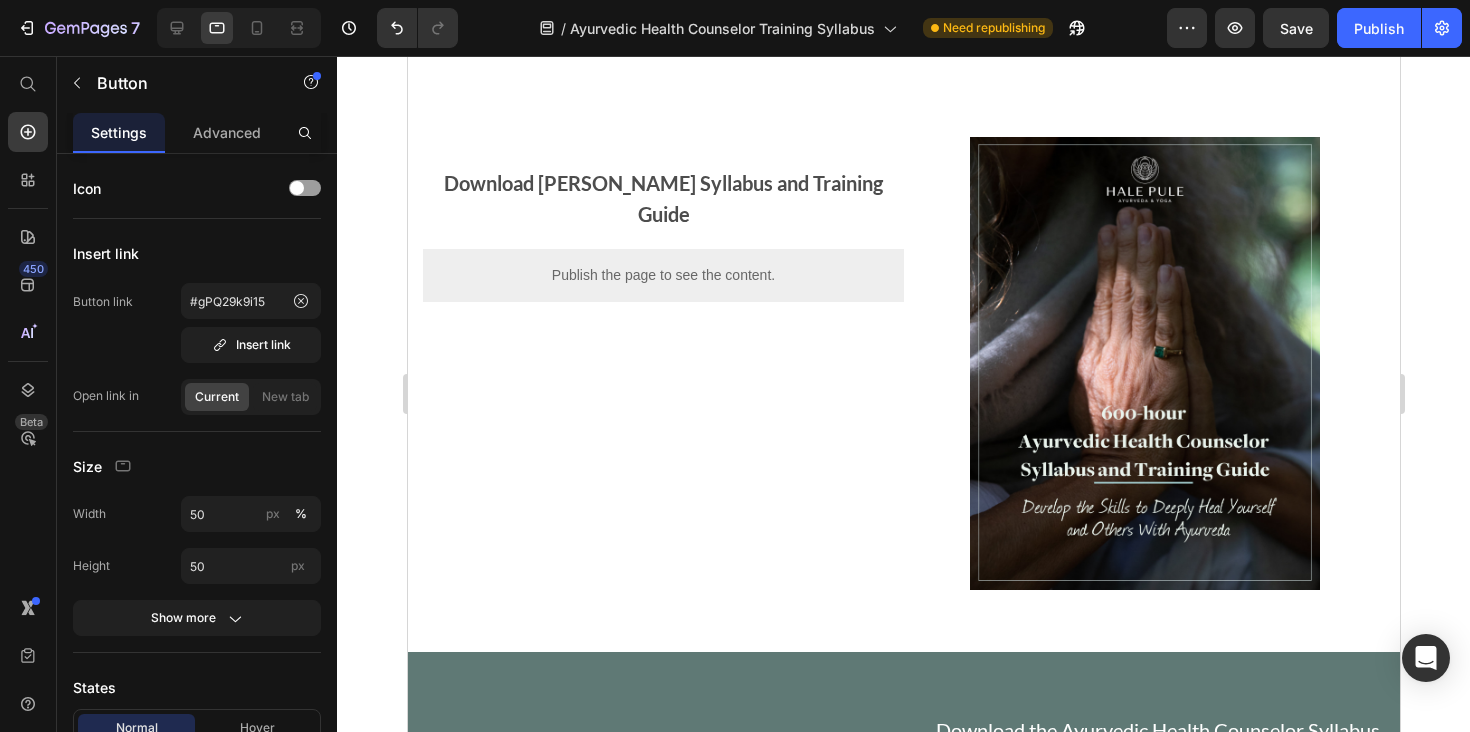 scroll, scrollTop: 0, scrollLeft: 0, axis: both 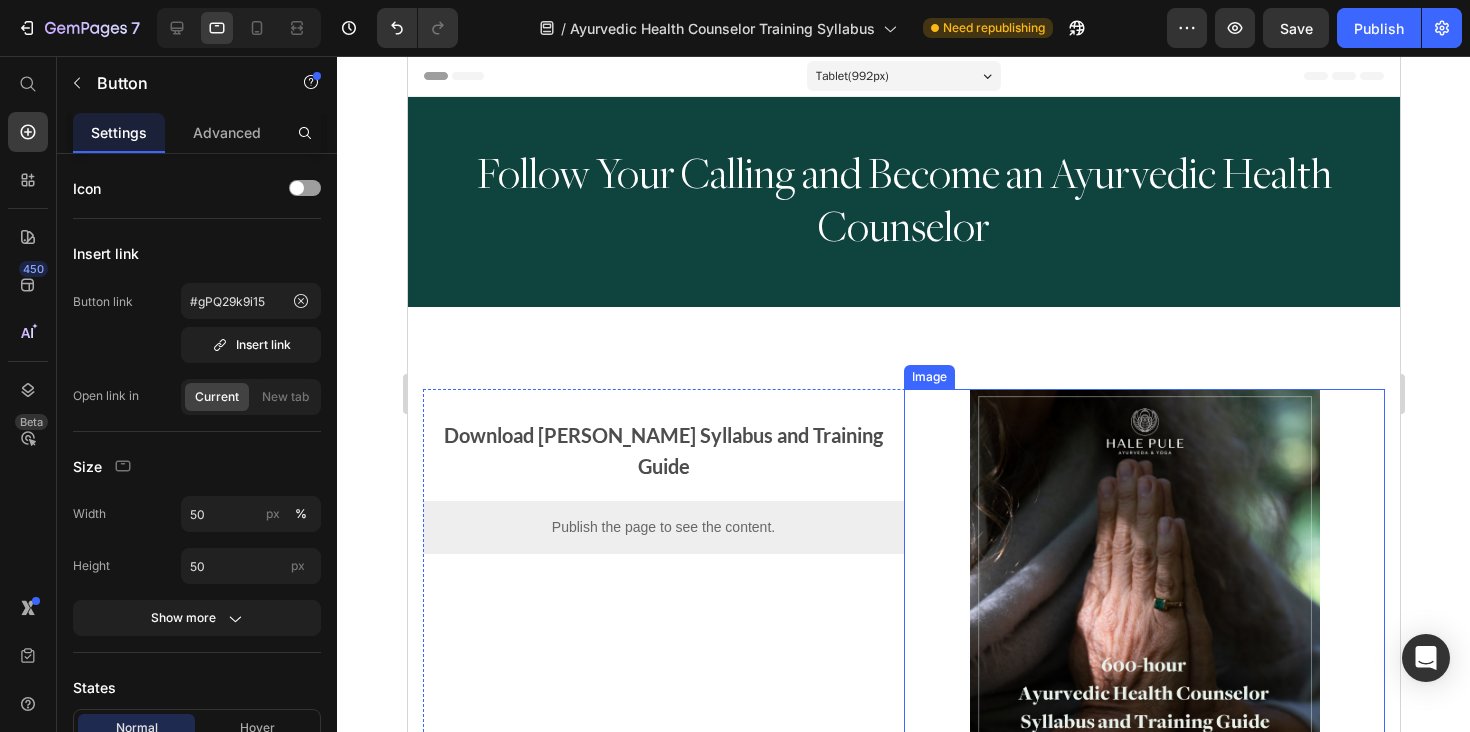 click at bounding box center [1143, 615] 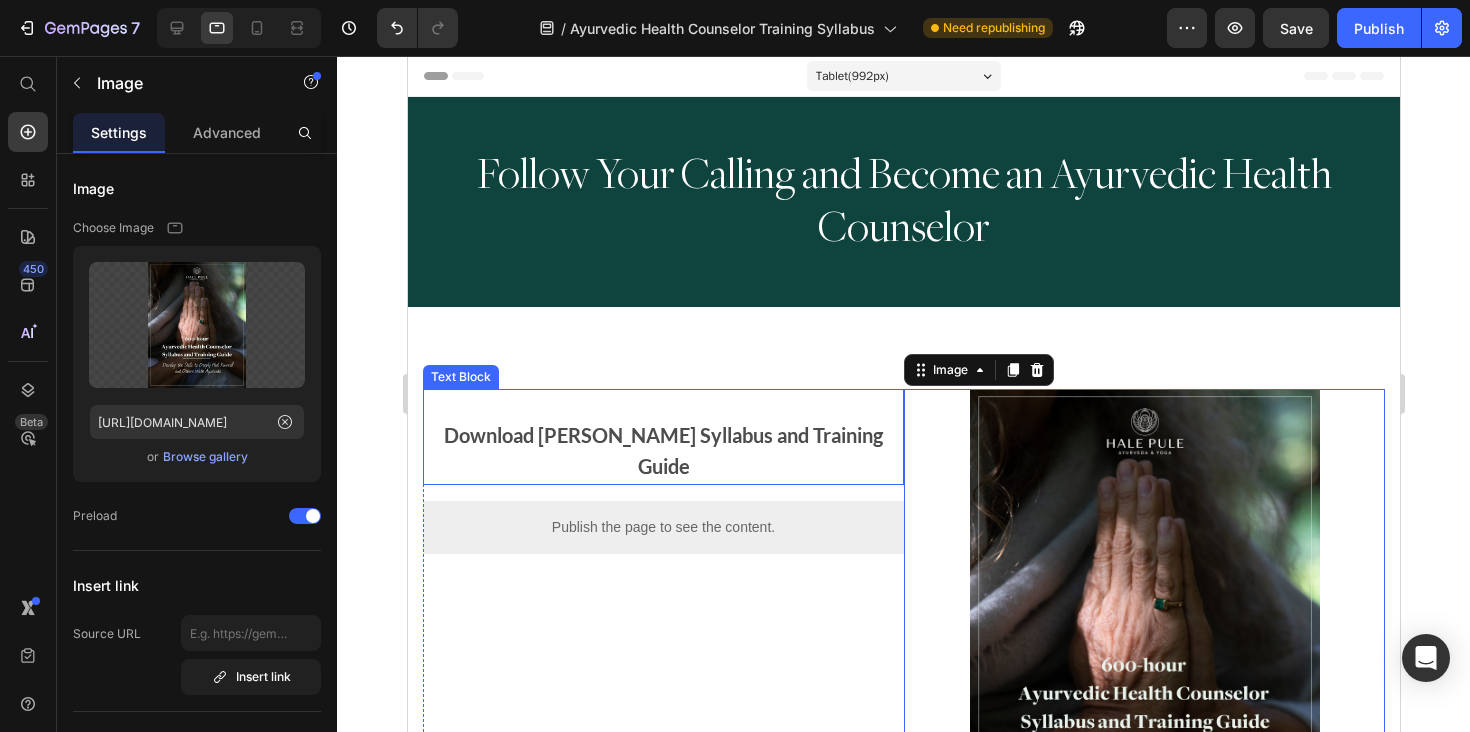 click on "Download Hale Pule's Syllabus and Training Guide" at bounding box center [662, 452] 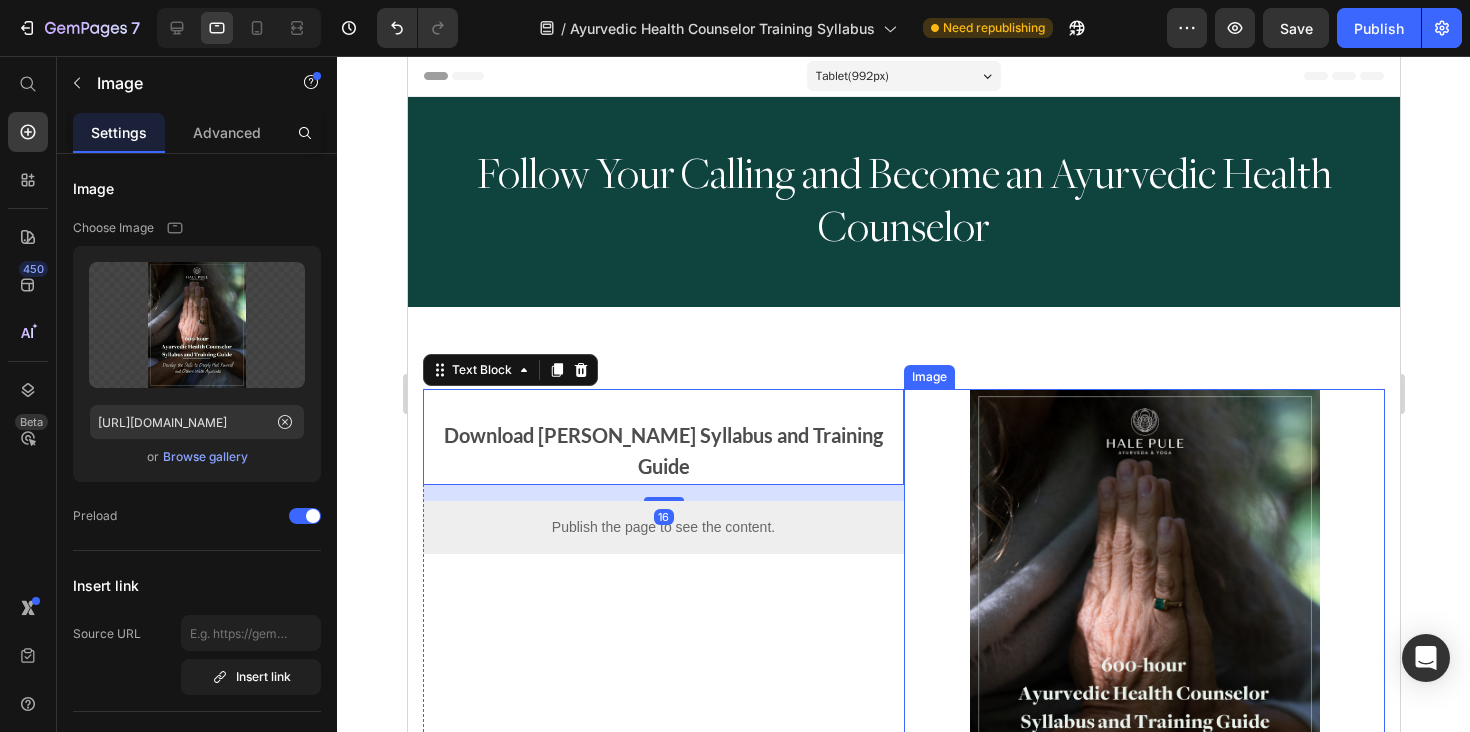 click at bounding box center [1143, 615] 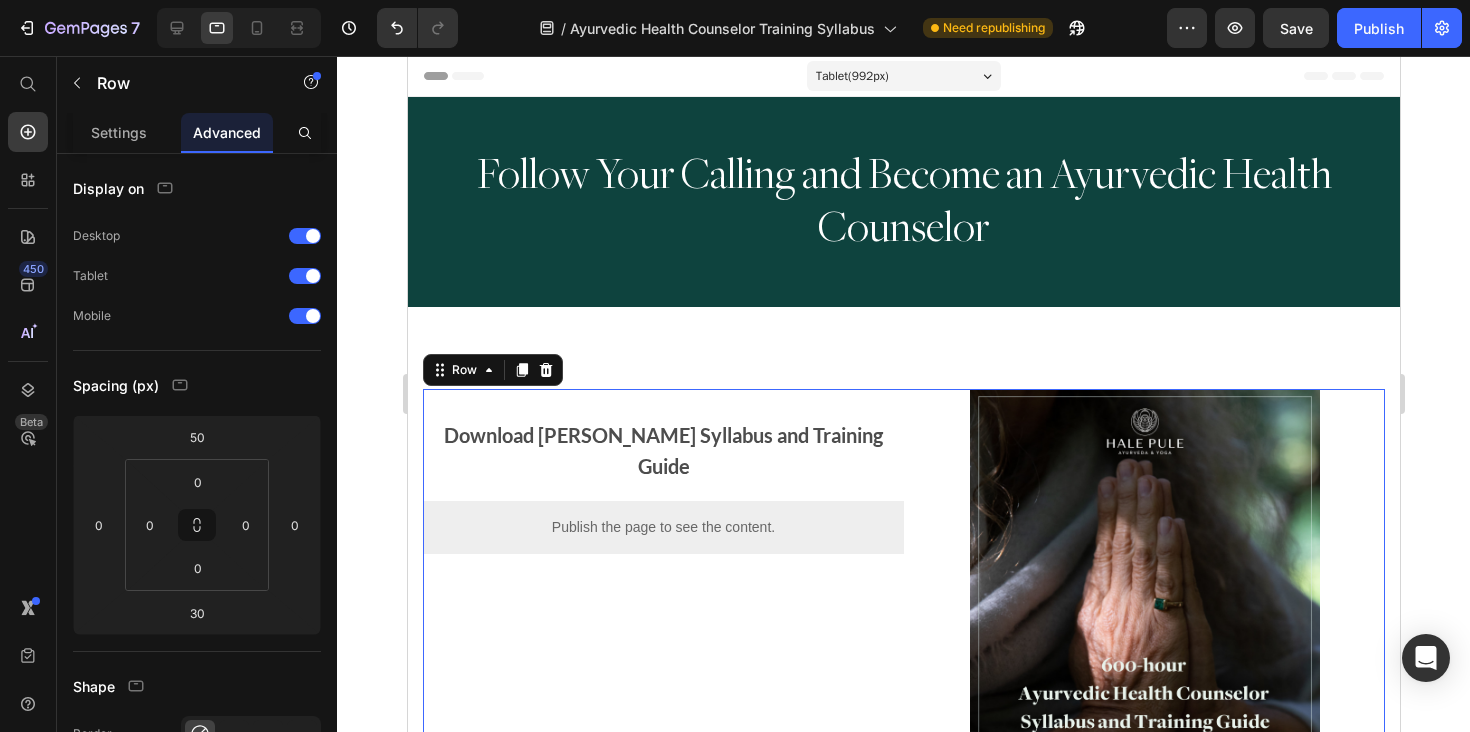 click on "Download Hale Pule's Syllabus and Training Guide Text Block
Publish the page to see the content.
Custom Code" at bounding box center [662, 615] 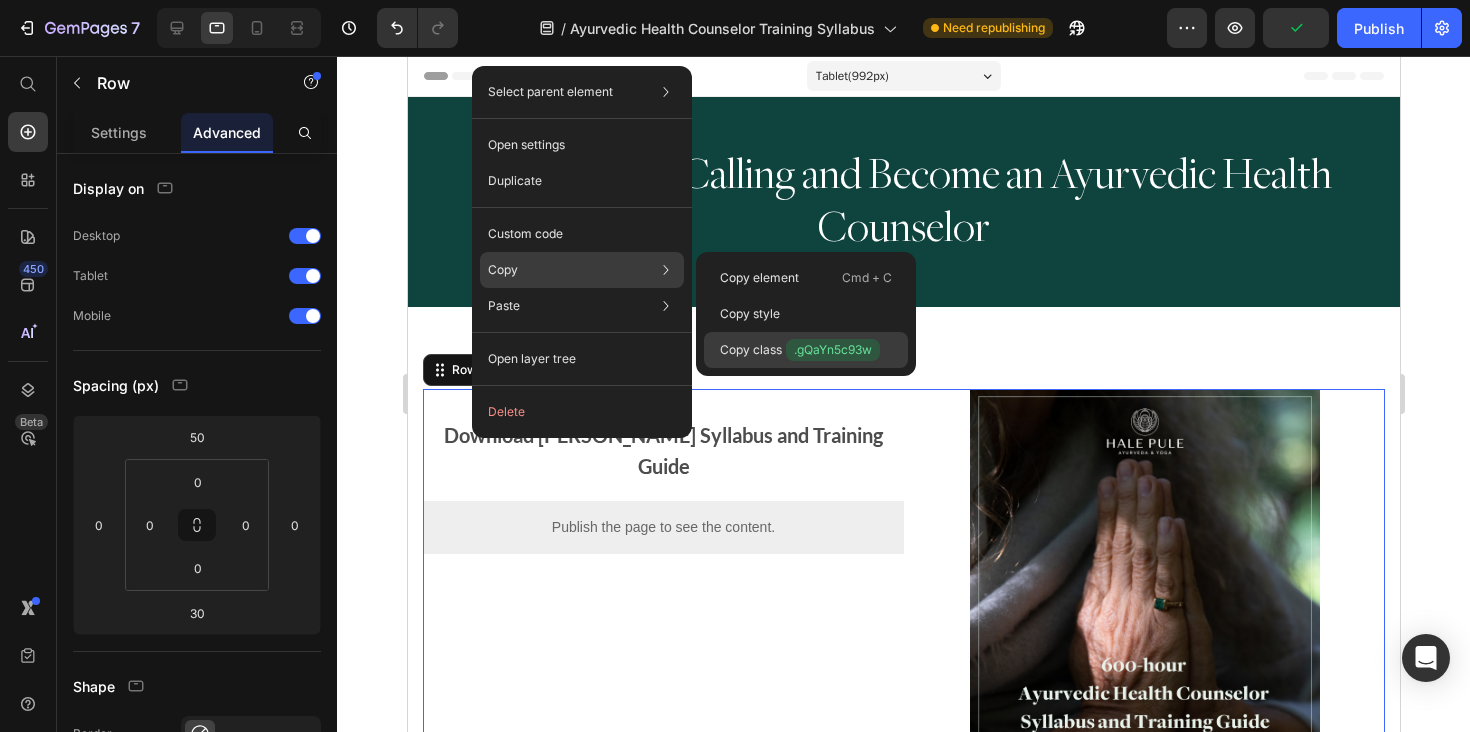 click on "Copy class  .gQaYn5c93w" at bounding box center [800, 350] 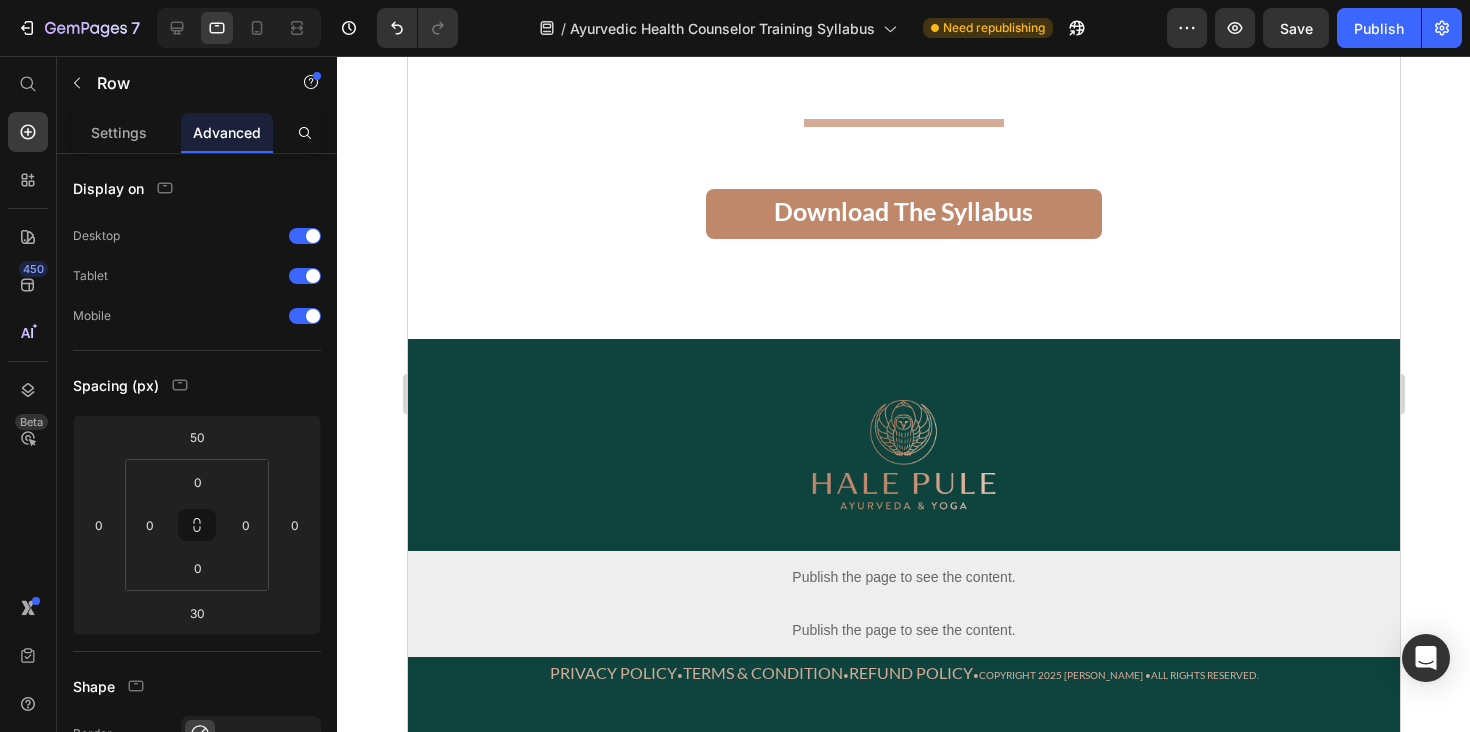 scroll, scrollTop: 2769, scrollLeft: 0, axis: vertical 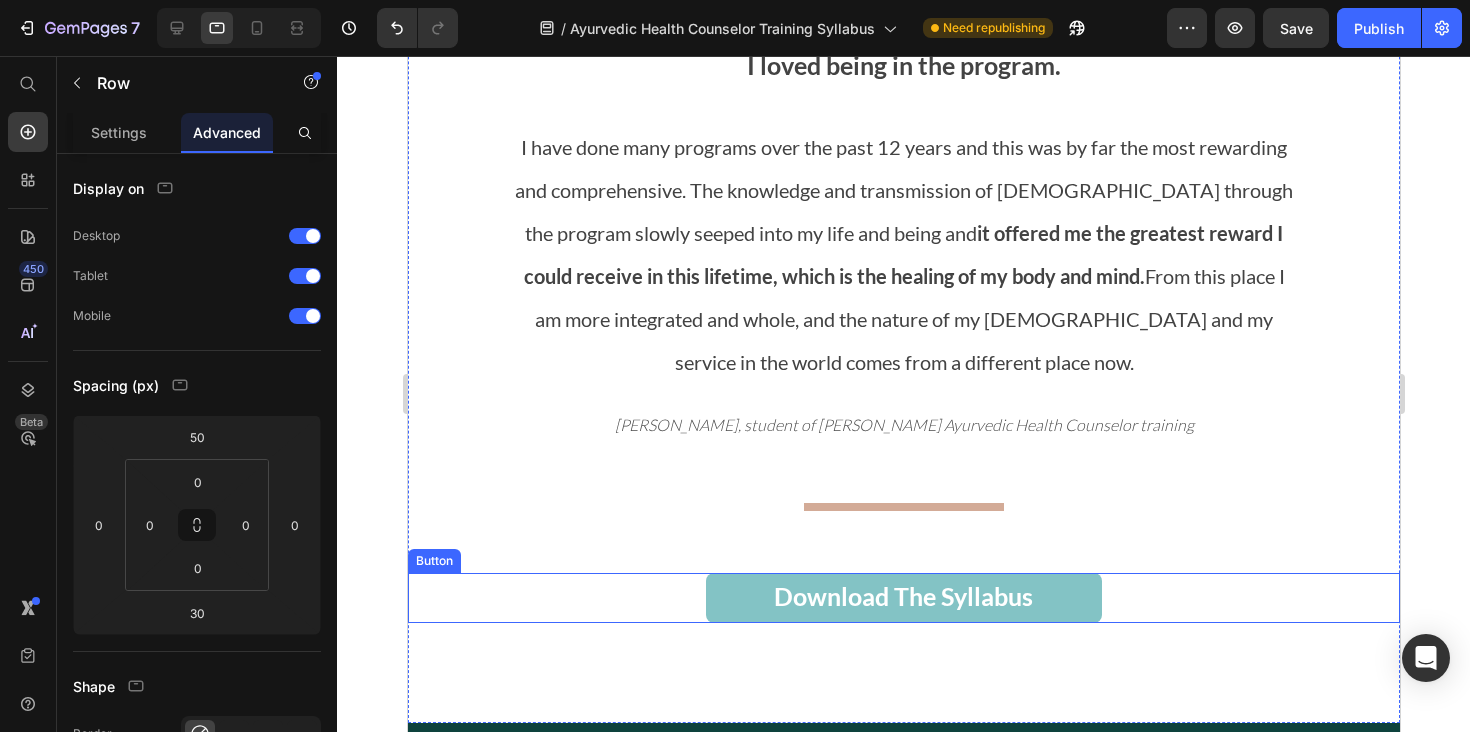 click on "Download The Syllabus" at bounding box center [903, 598] 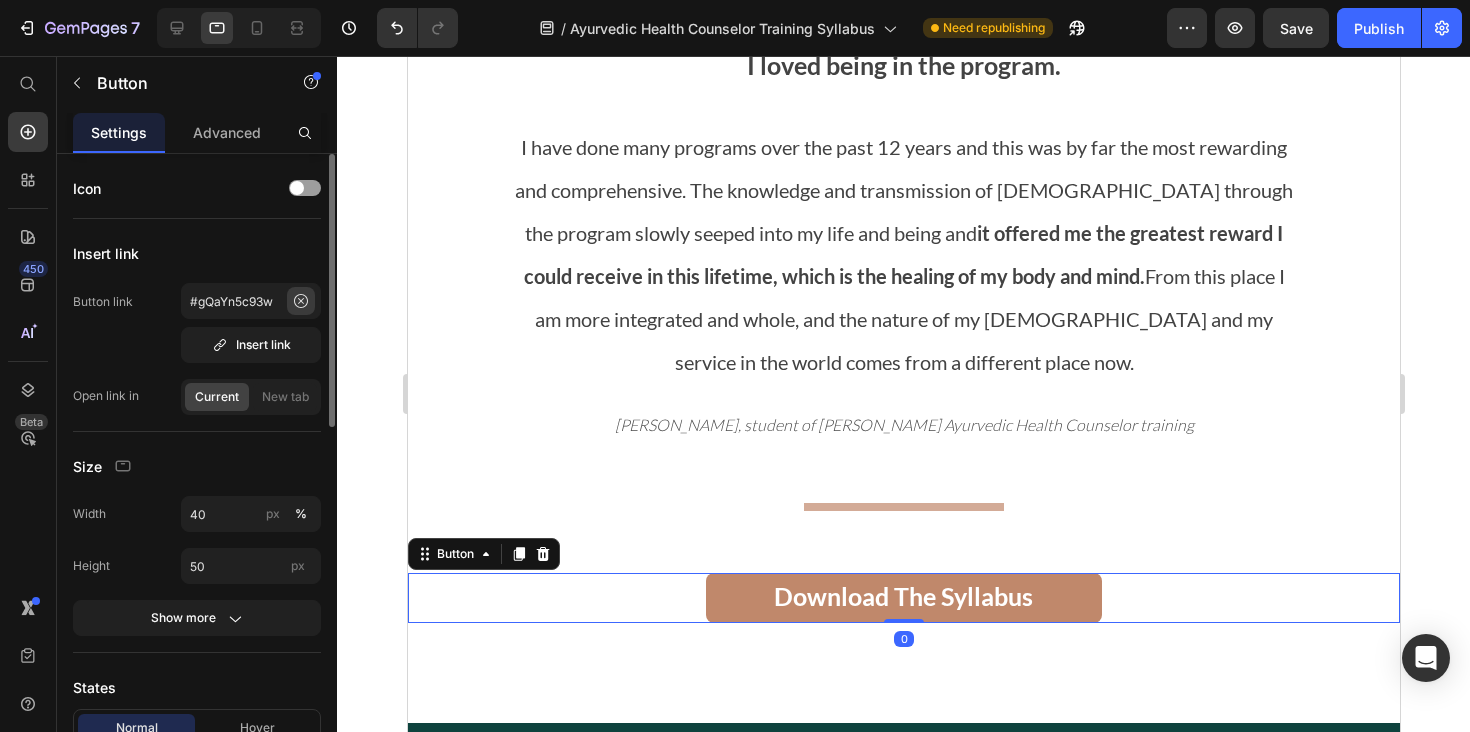 click 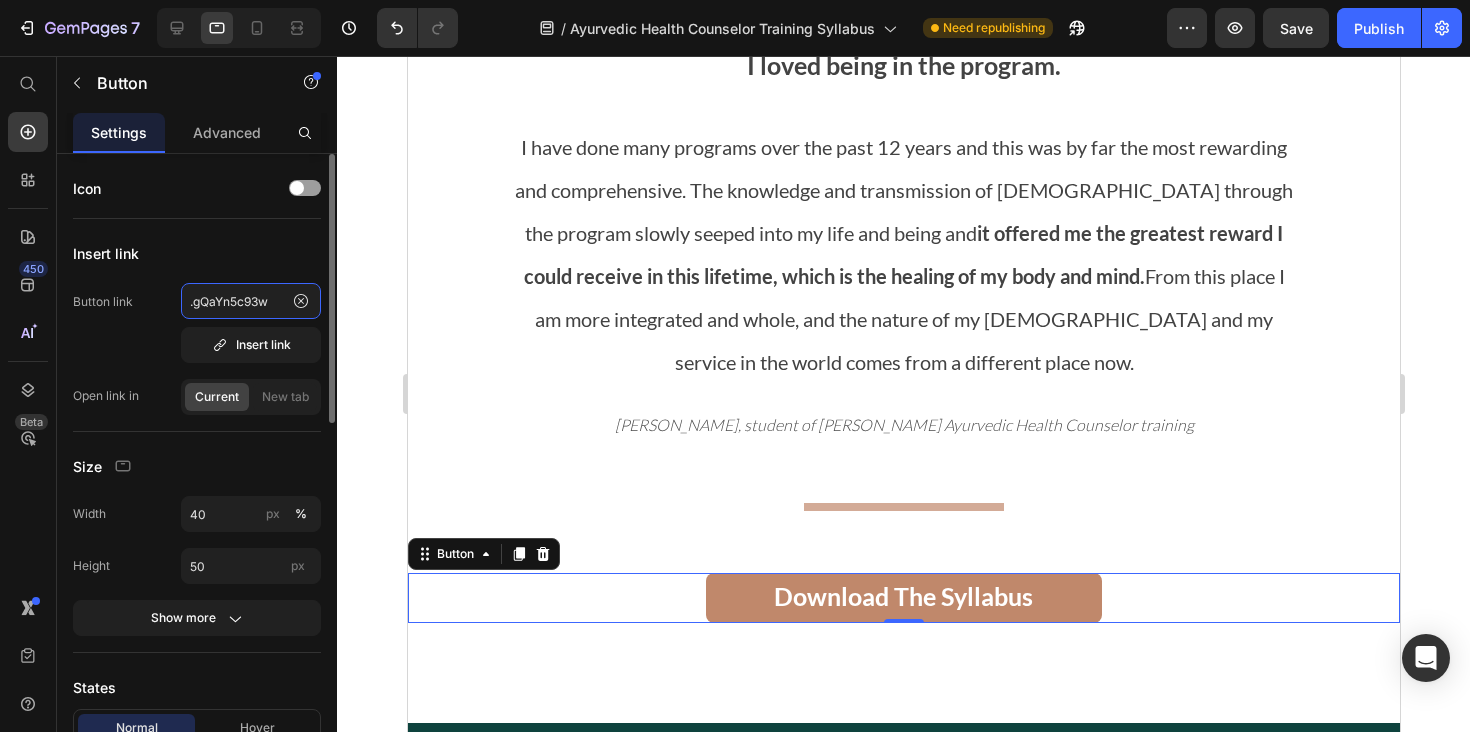 click on ".gQaYn5c93w" 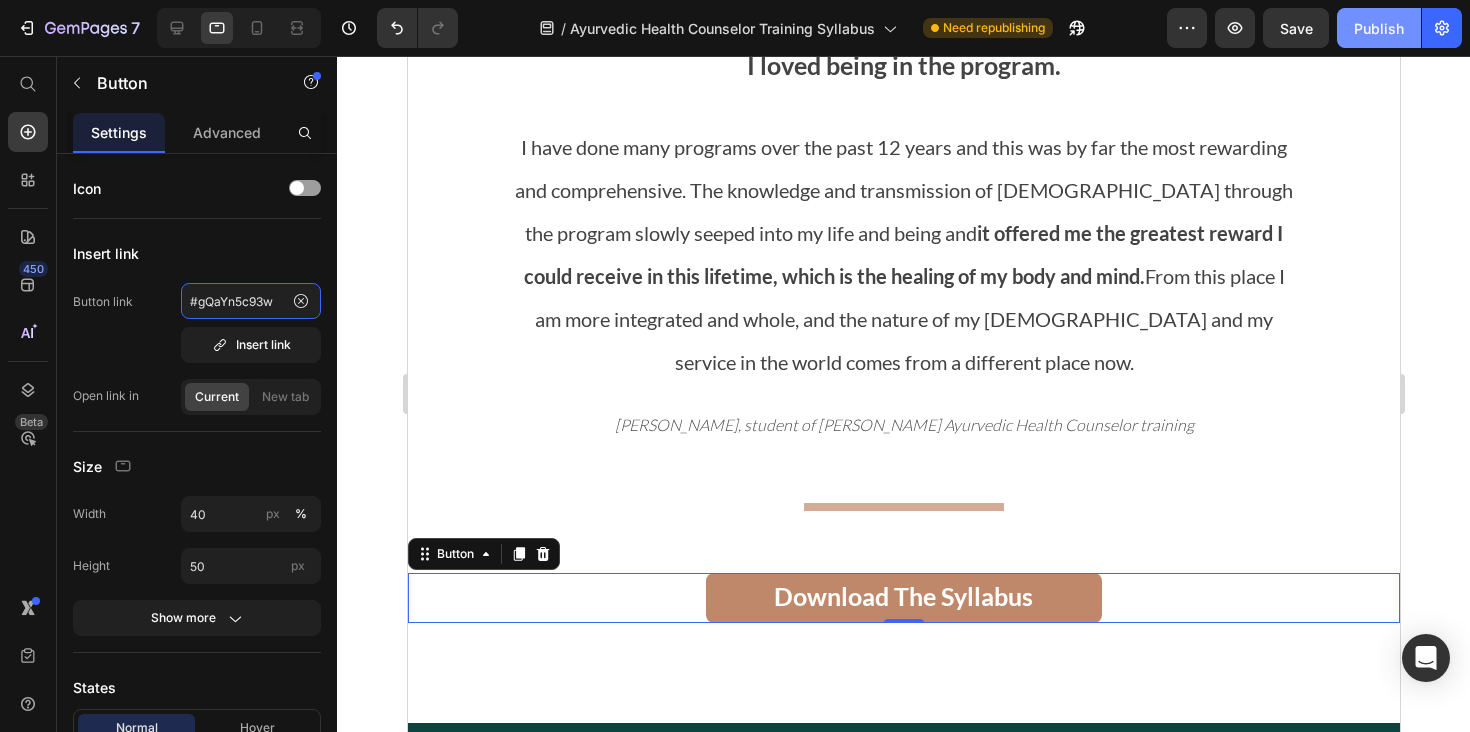 type on "#gQaYn5c93w" 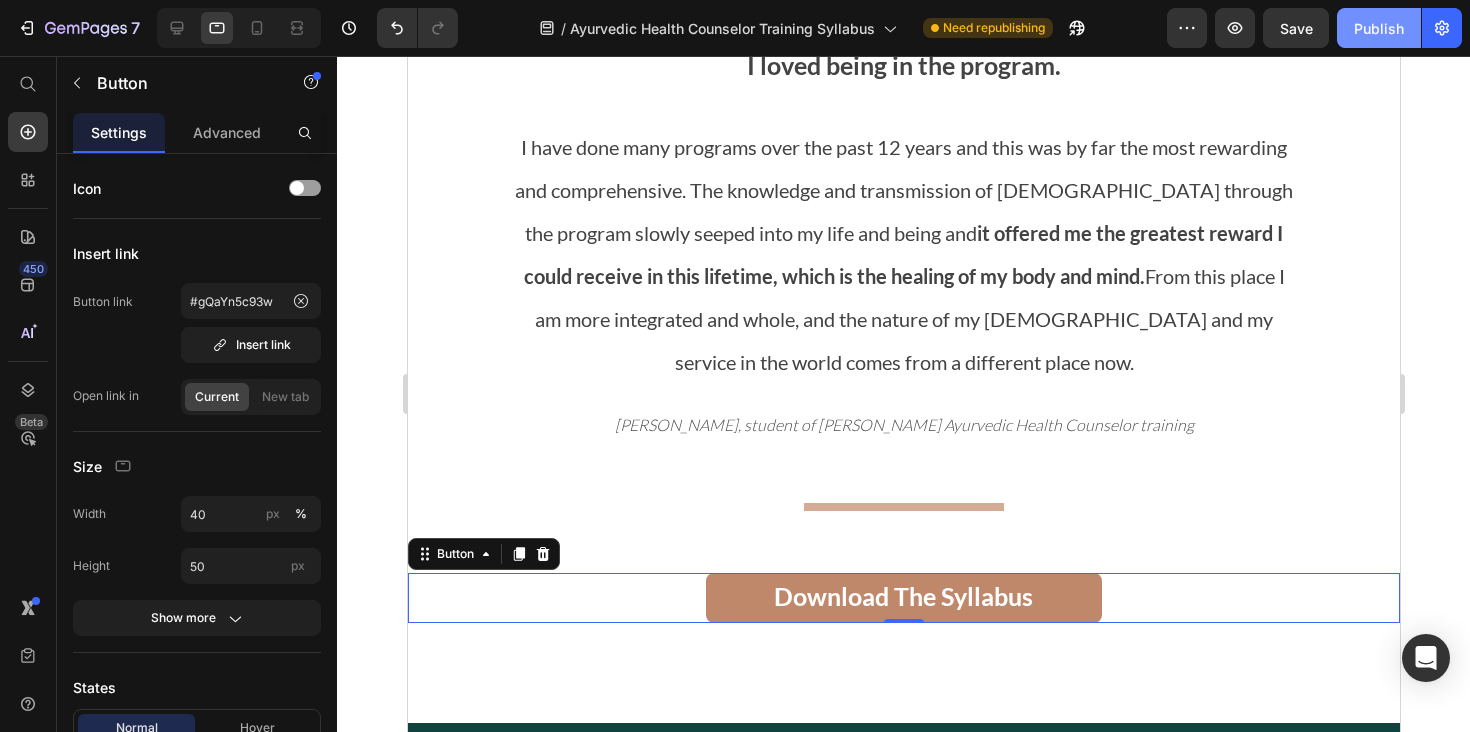 click on "Publish" at bounding box center (1379, 28) 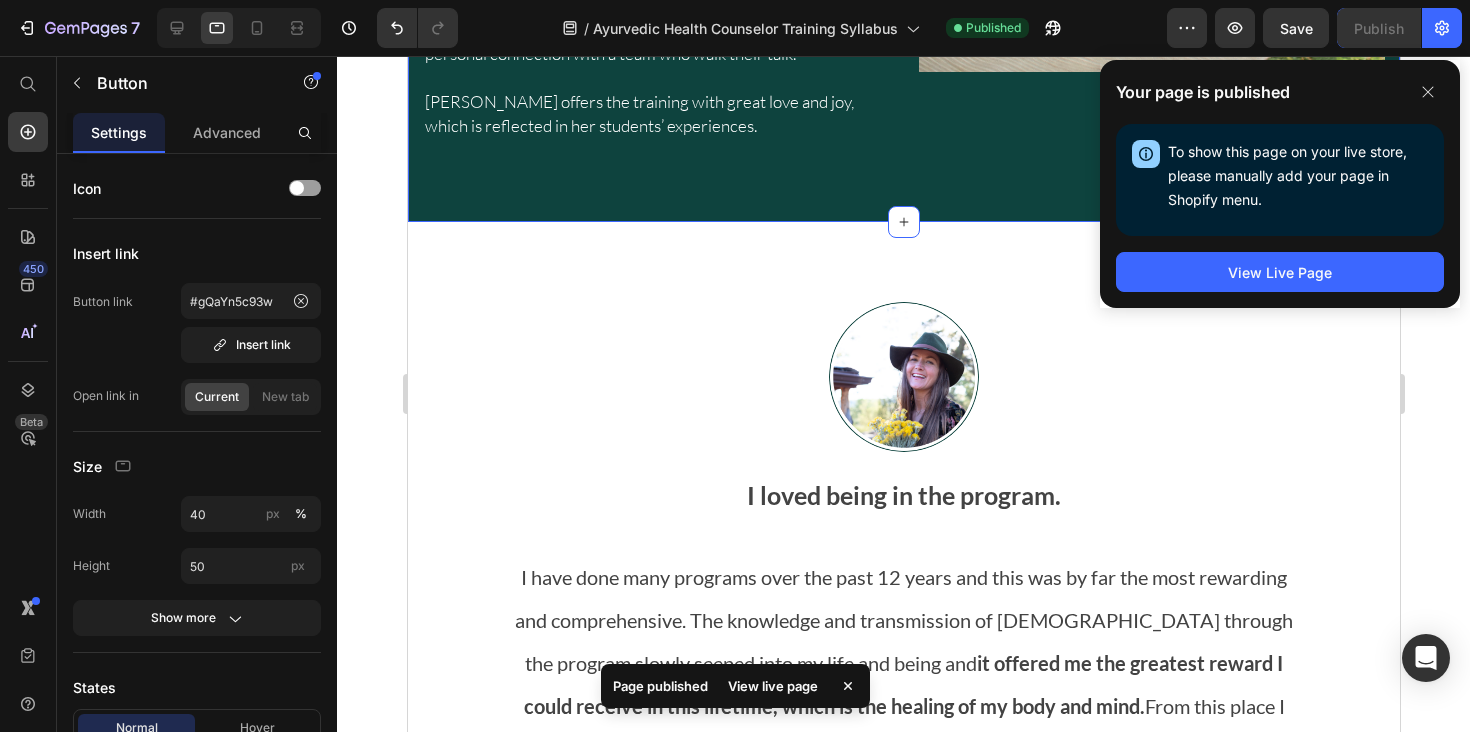 scroll, scrollTop: 2104, scrollLeft: 0, axis: vertical 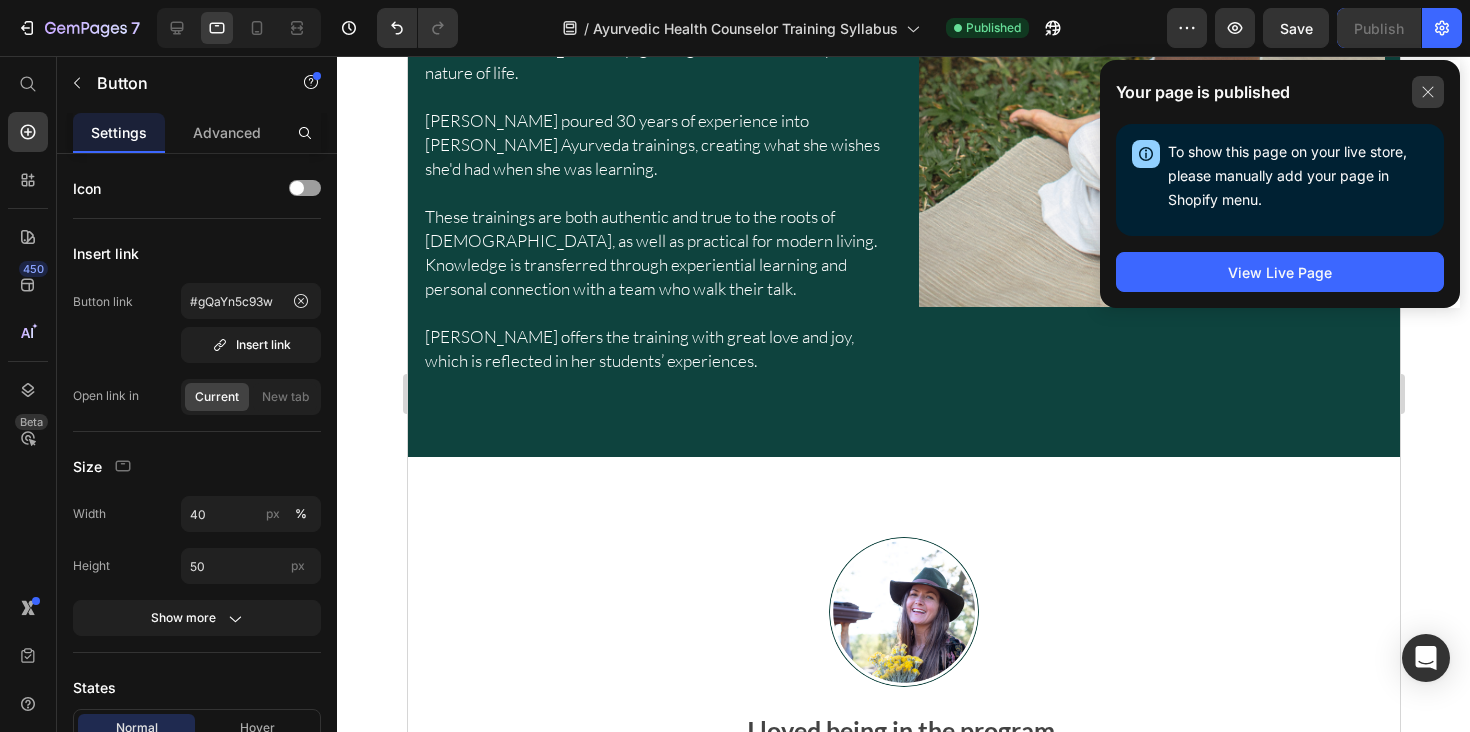 click 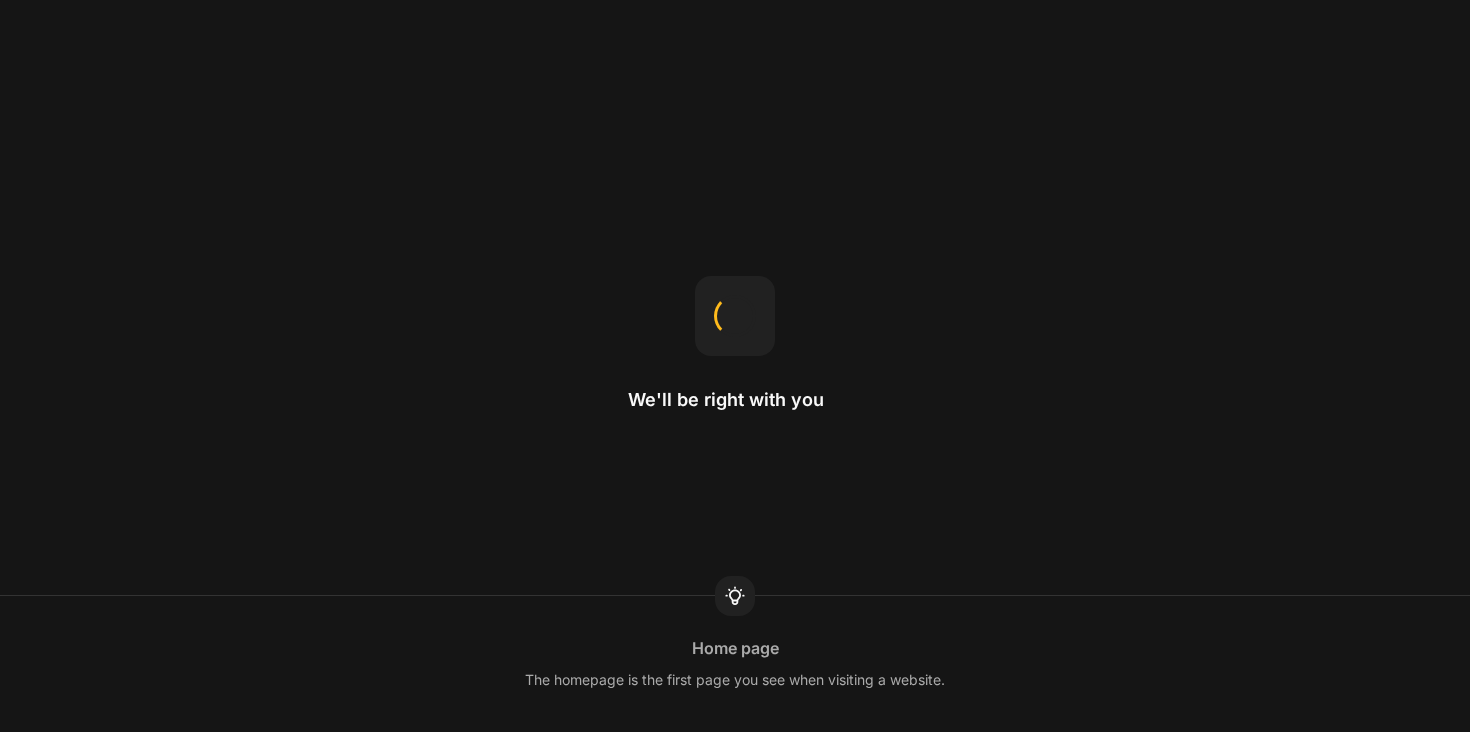 scroll, scrollTop: 0, scrollLeft: 0, axis: both 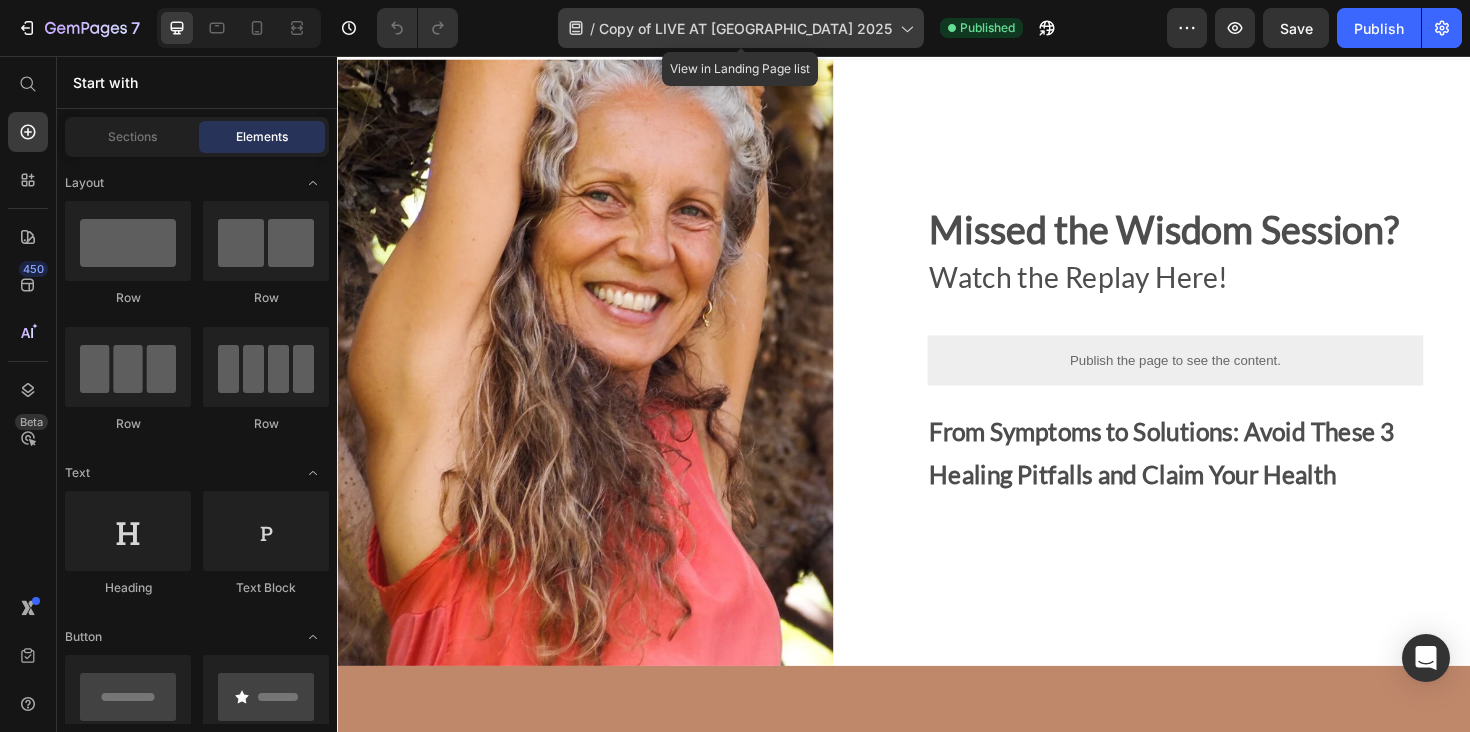 click 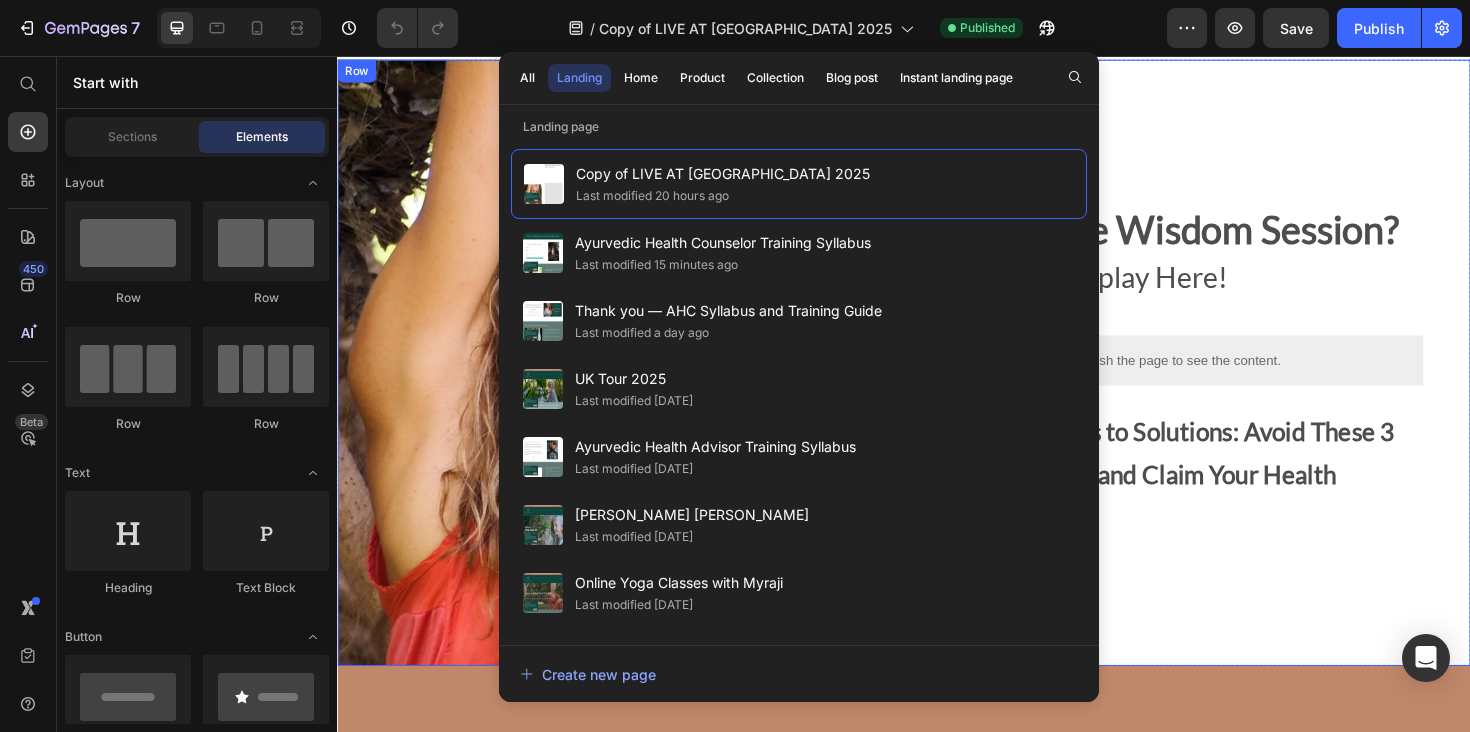 click on "Missed the Wisdom Session?  Watch the Replay Here! Text block Row
Publish the page to see the content.
Custom Code From Symptoms to Solutions: Avoid These 3 Healing Pitfalls and Claim Your Health Text block" at bounding box center [1224, 381] 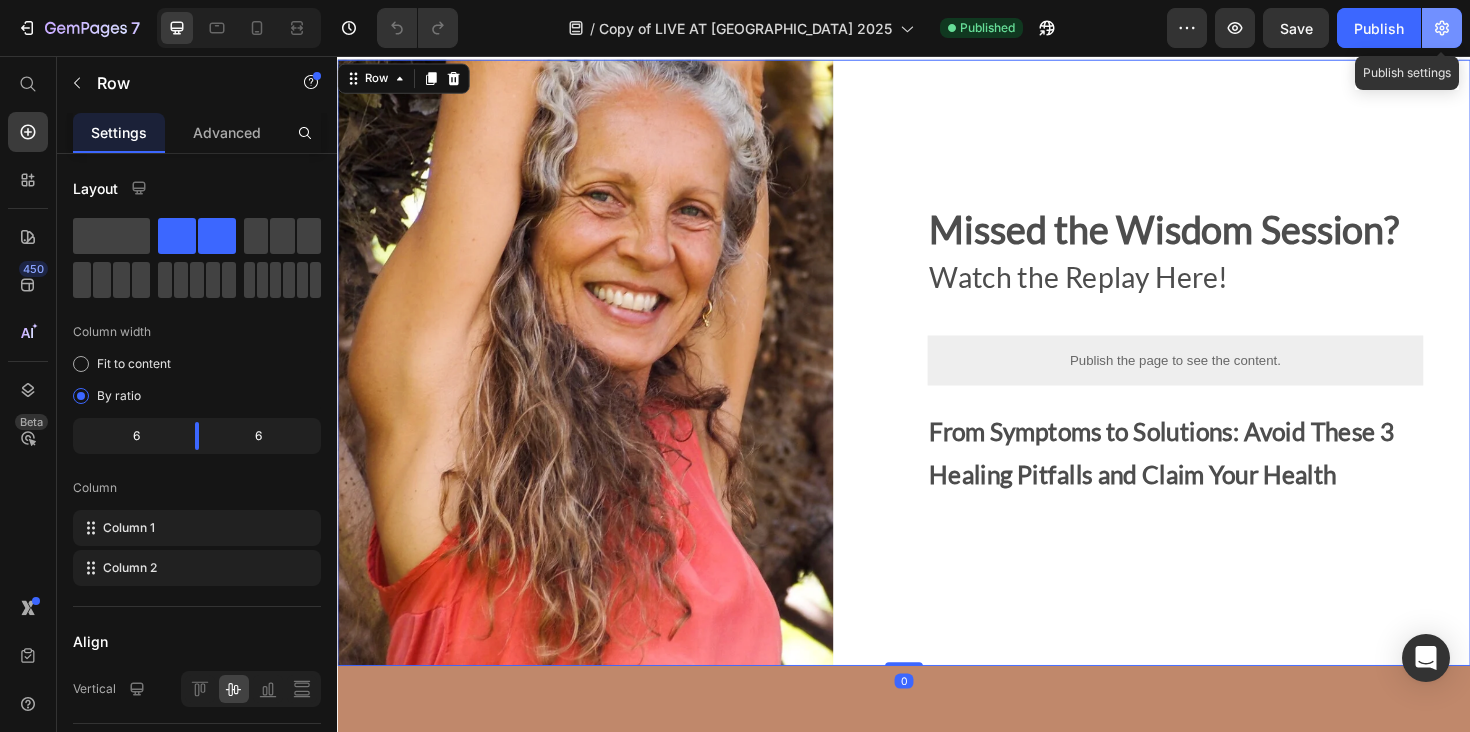 click 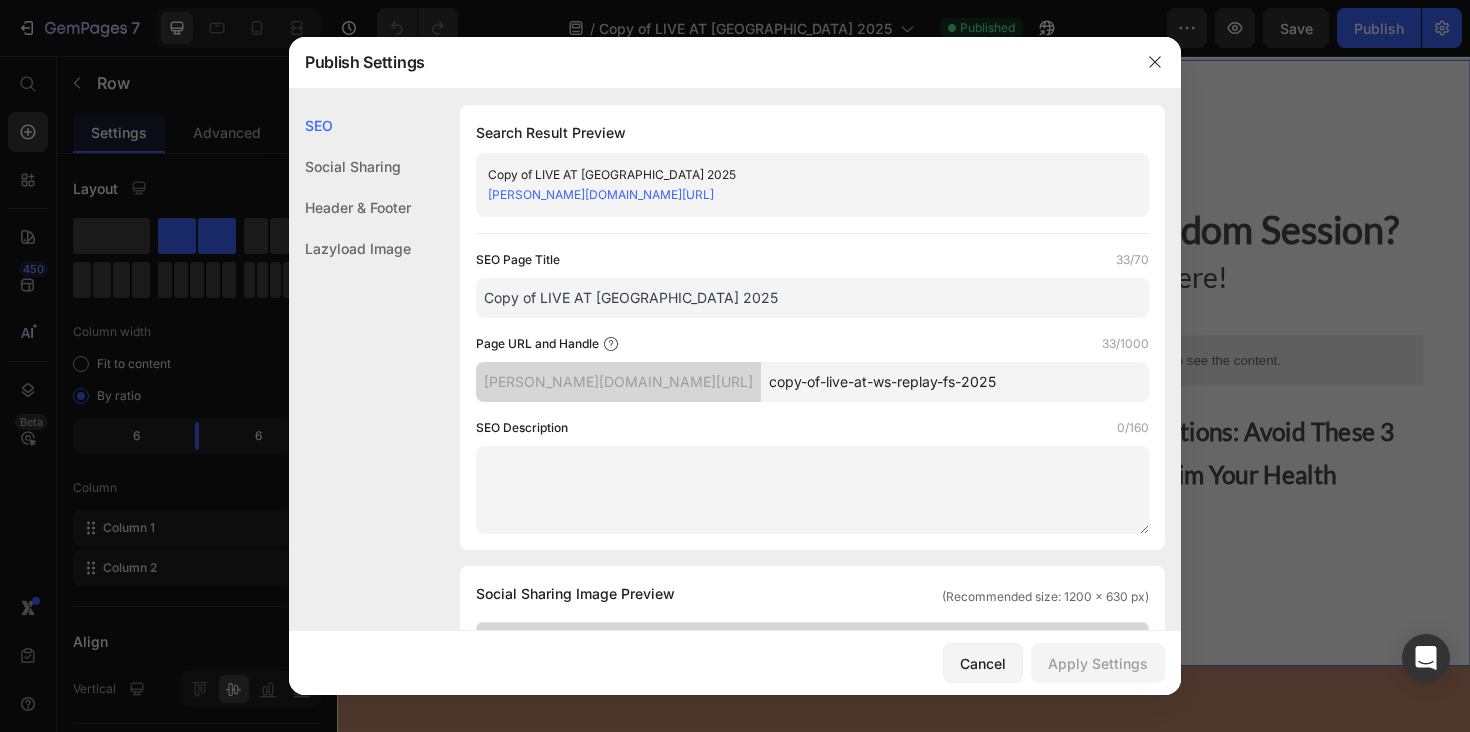 drag, startPoint x: 578, startPoint y: 296, endPoint x: 430, endPoint y: 296, distance: 148 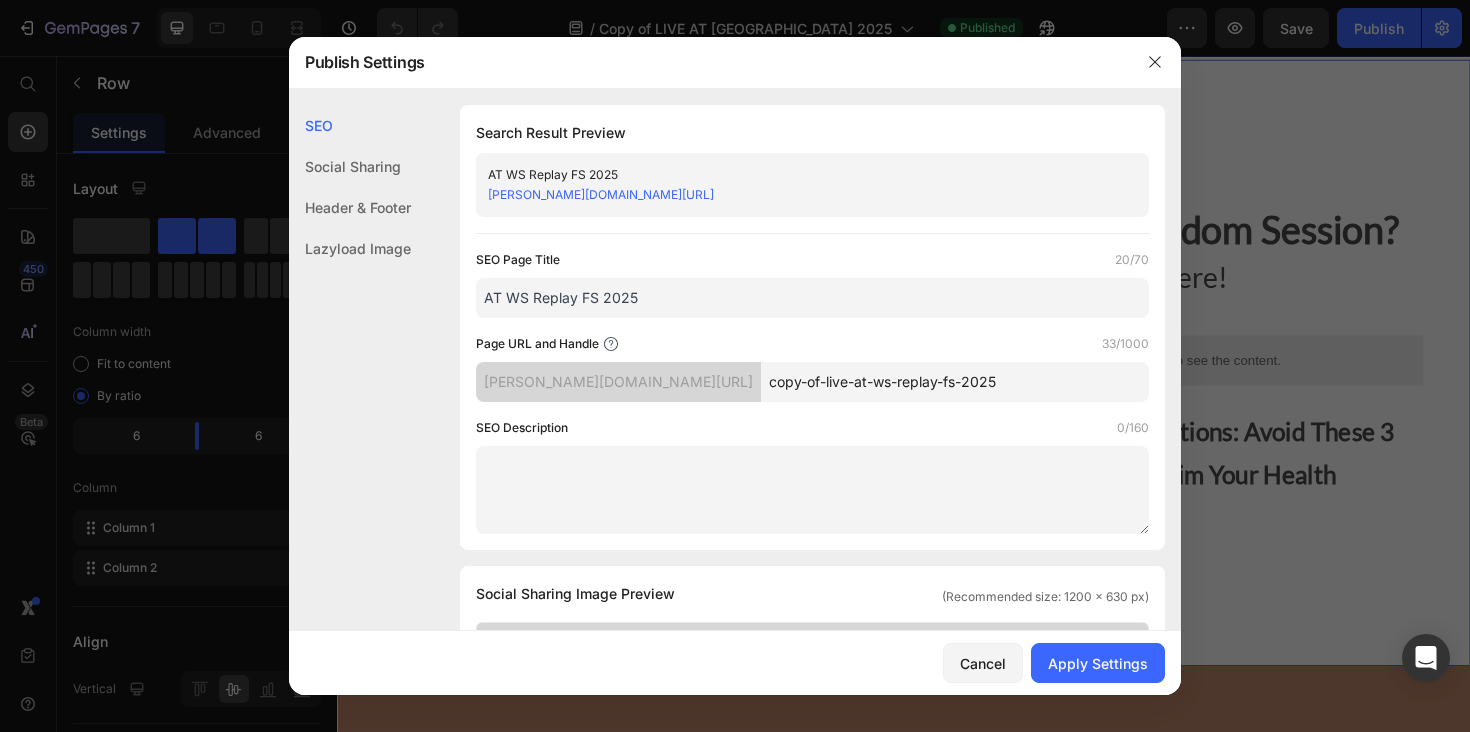 drag, startPoint x: 529, startPoint y: 298, endPoint x: 507, endPoint y: 298, distance: 22 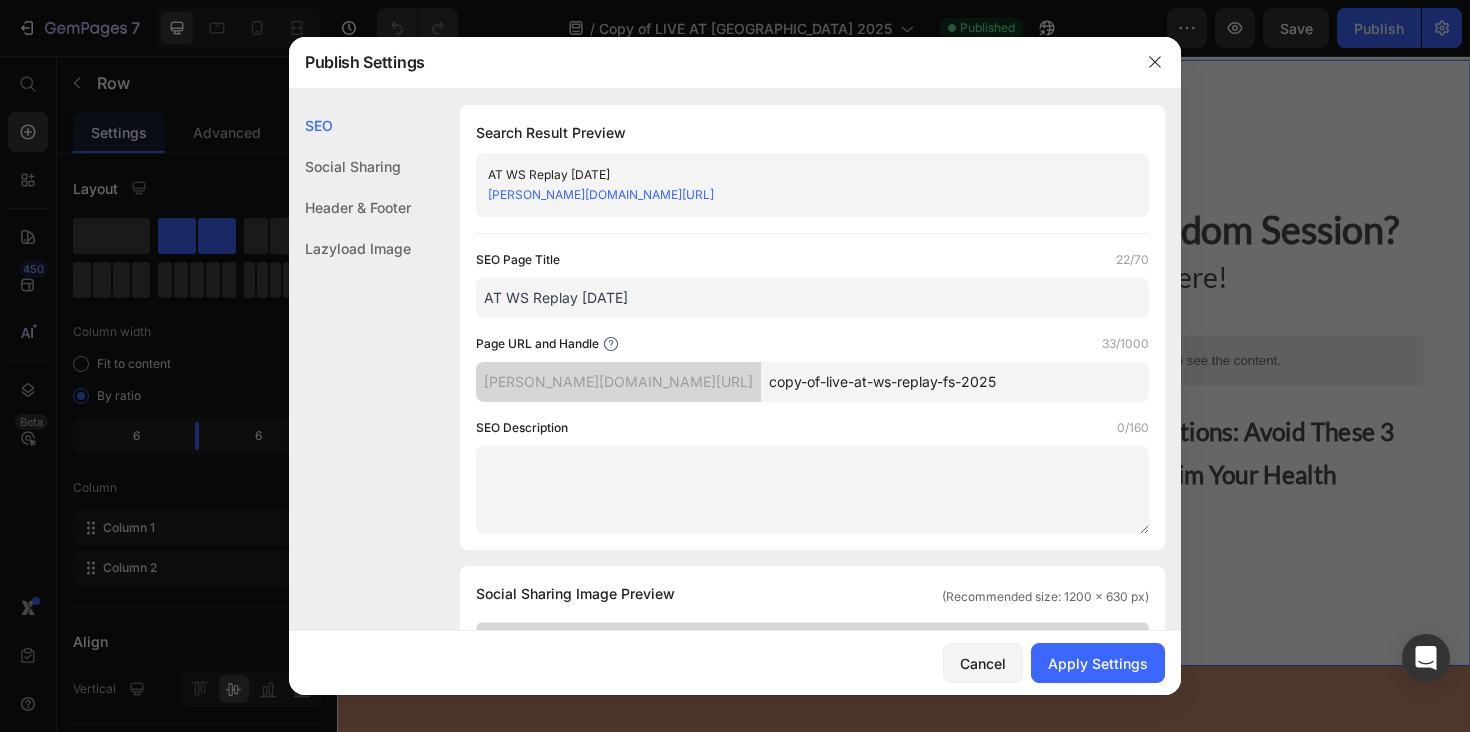 click on "AT WS Replay [DATE]" at bounding box center (812, 298) 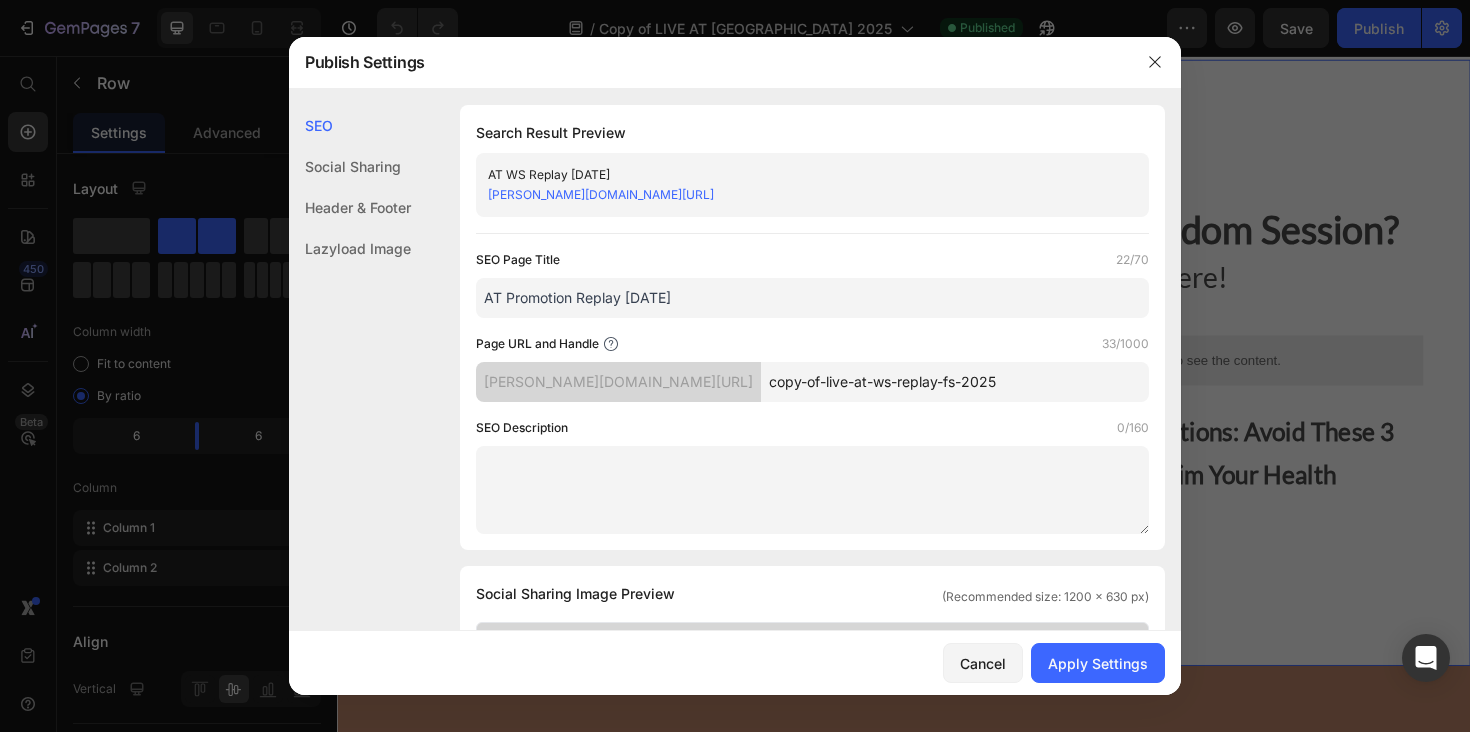 click on "AT Promotion Replay [DATE]" at bounding box center [812, 298] 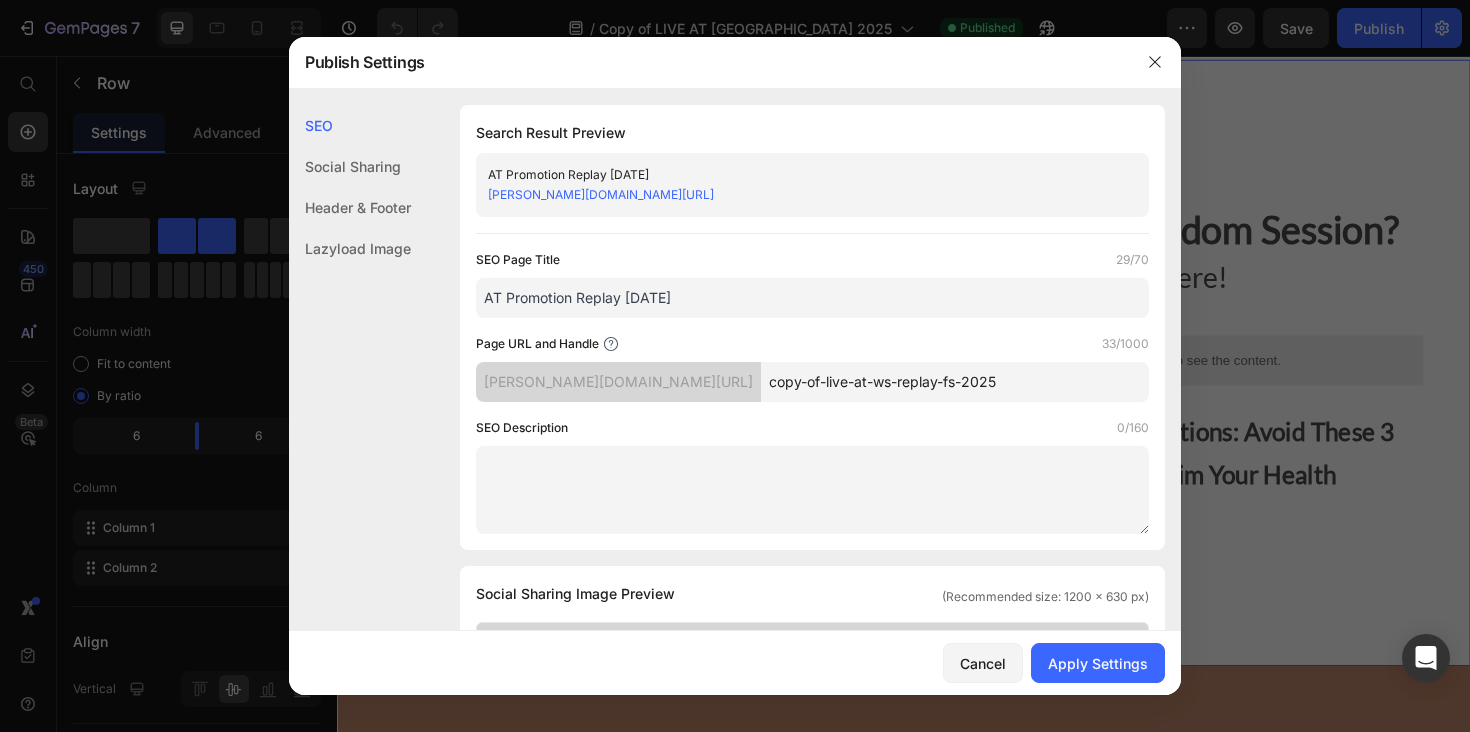 click on "AT Promotion Replay [DATE]" at bounding box center (812, 298) 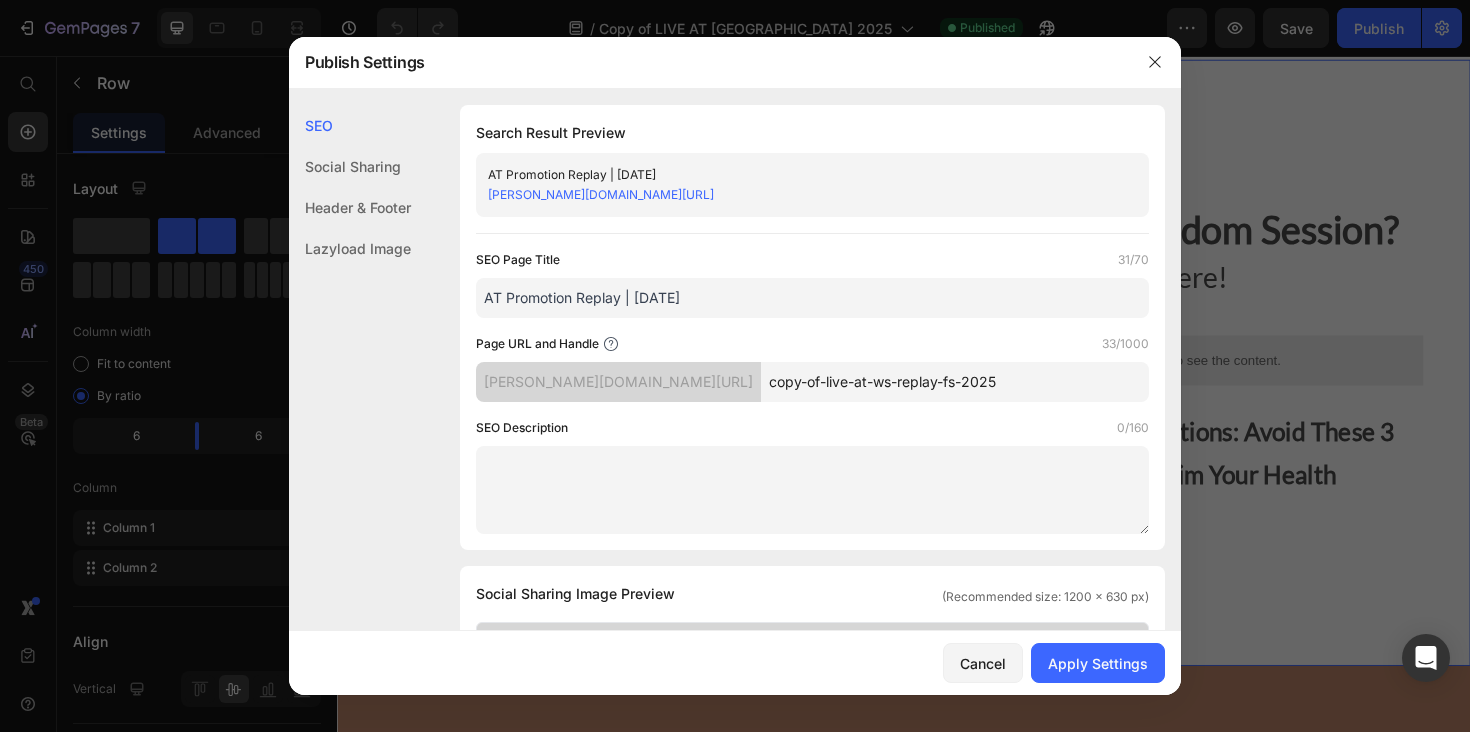 click on "AT Promotion Replay | [DATE]" at bounding box center (812, 298) 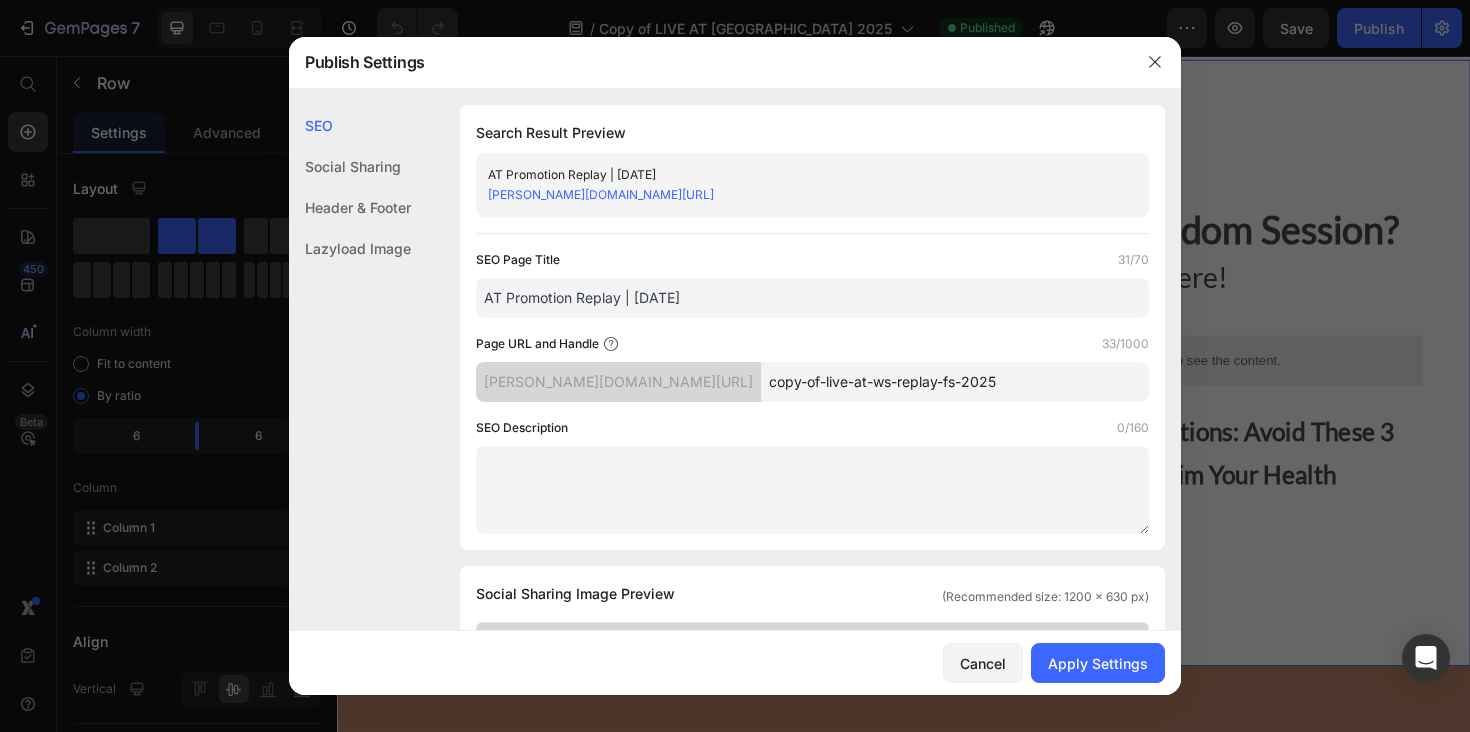 drag, startPoint x: 944, startPoint y: 382, endPoint x: 843, endPoint y: 382, distance: 101 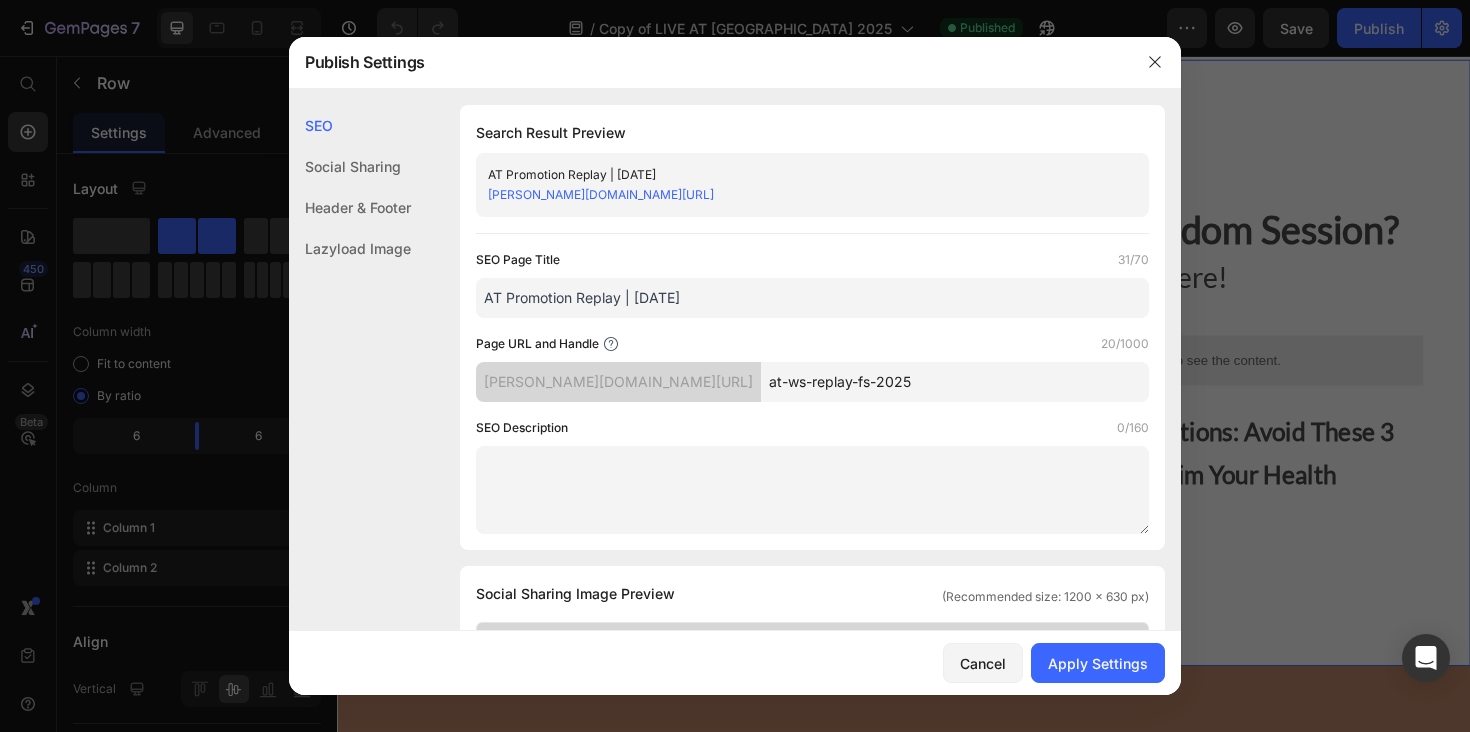 drag, startPoint x: 895, startPoint y: 384, endPoint x: 876, endPoint y: 385, distance: 19.026299 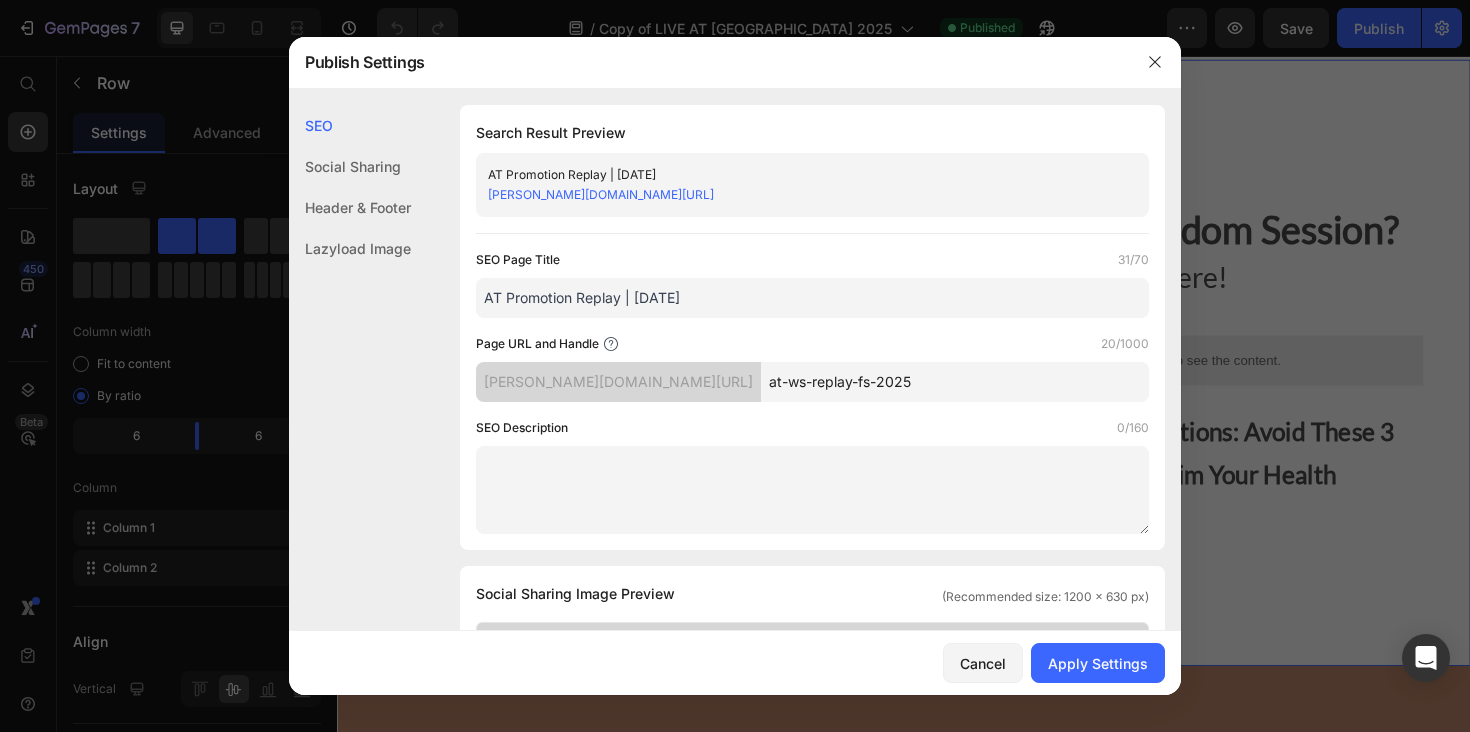 click on "at-ws-replay-fs-2025" at bounding box center [955, 382] 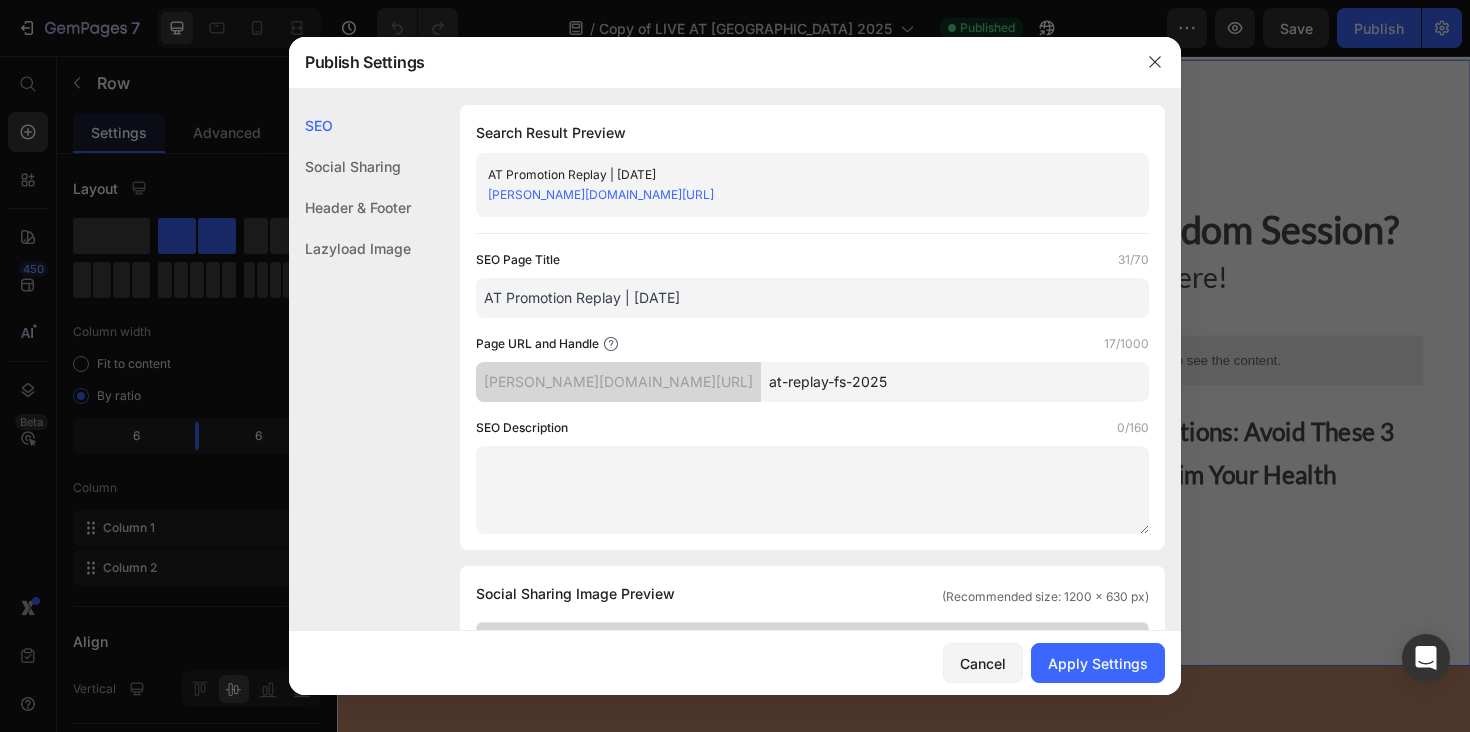 click on "at-replay-fs-2025" at bounding box center (955, 382) 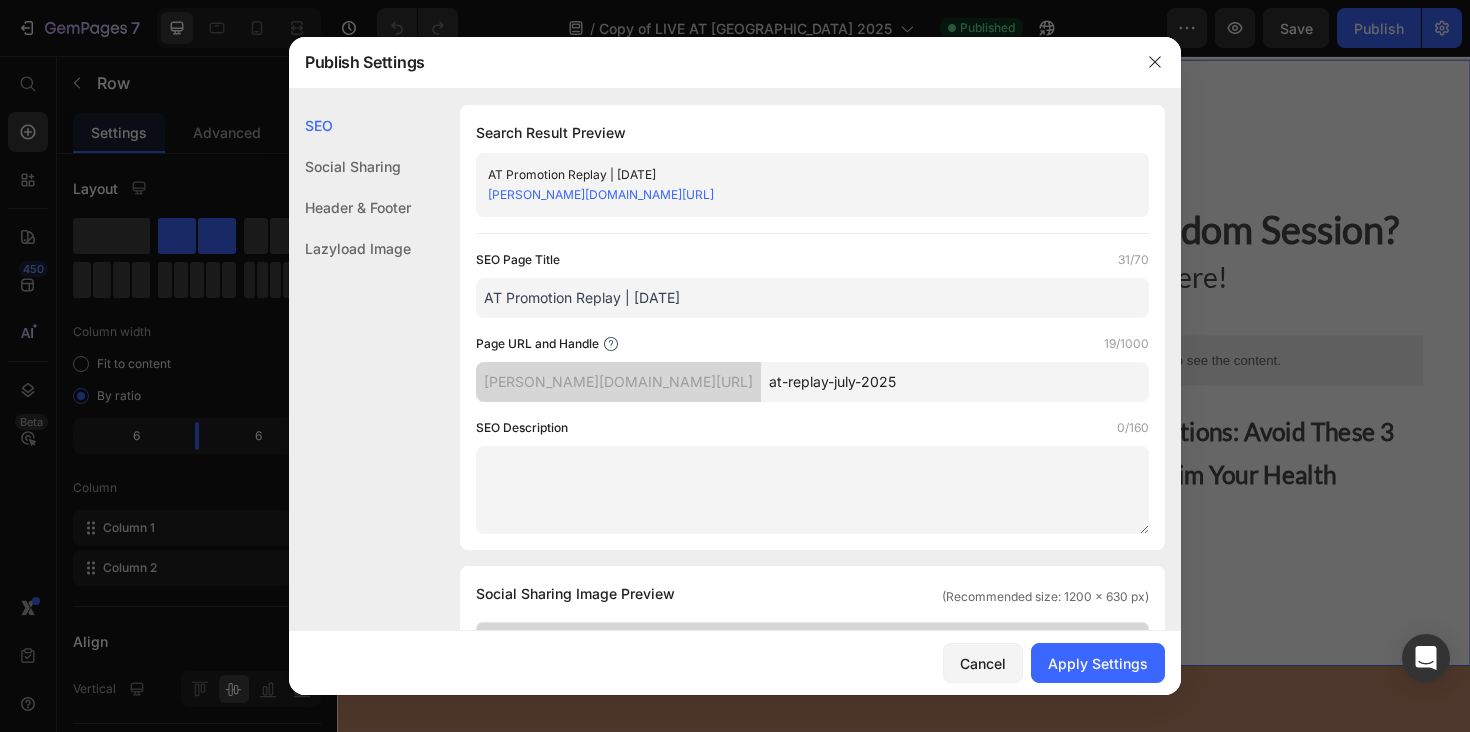 click on "at-replay-july-2025" at bounding box center [955, 382] 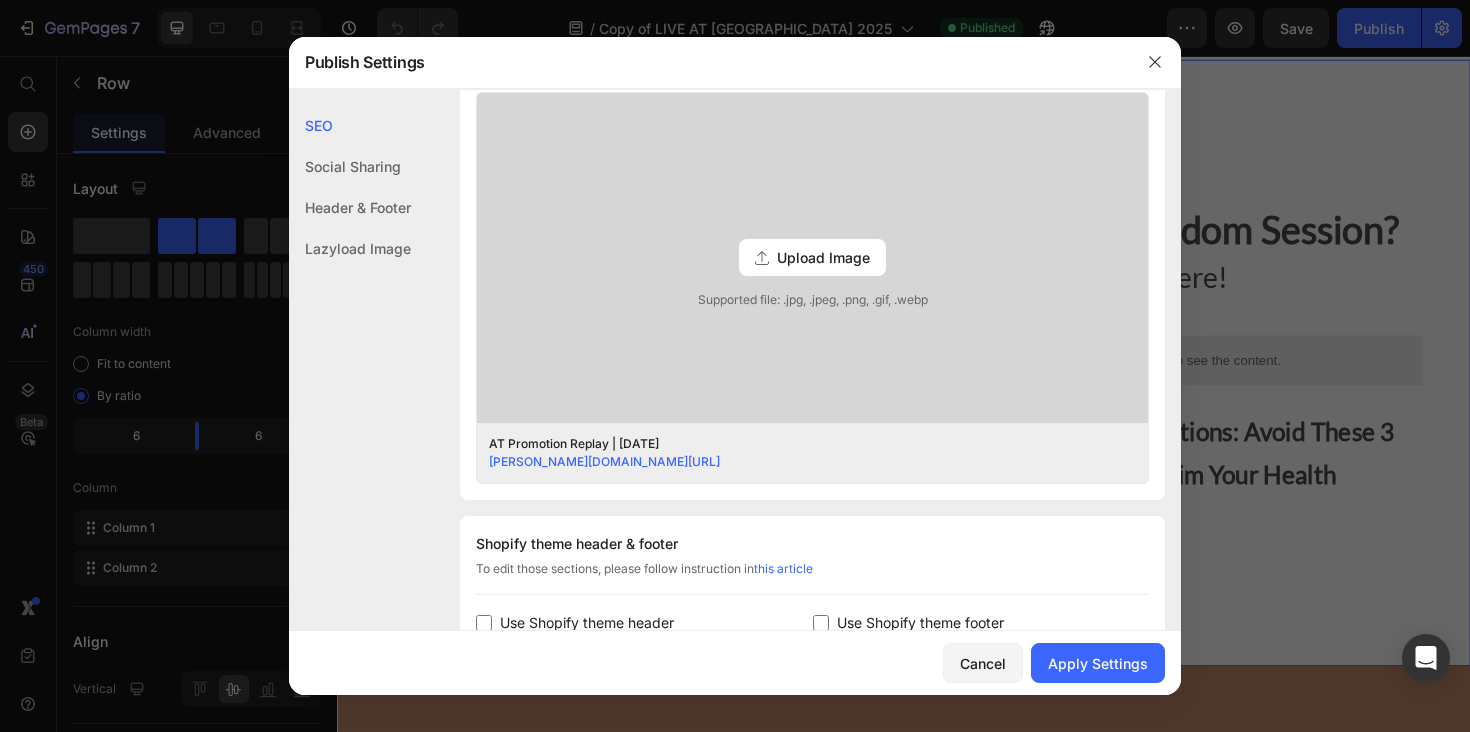 scroll, scrollTop: 916, scrollLeft: 0, axis: vertical 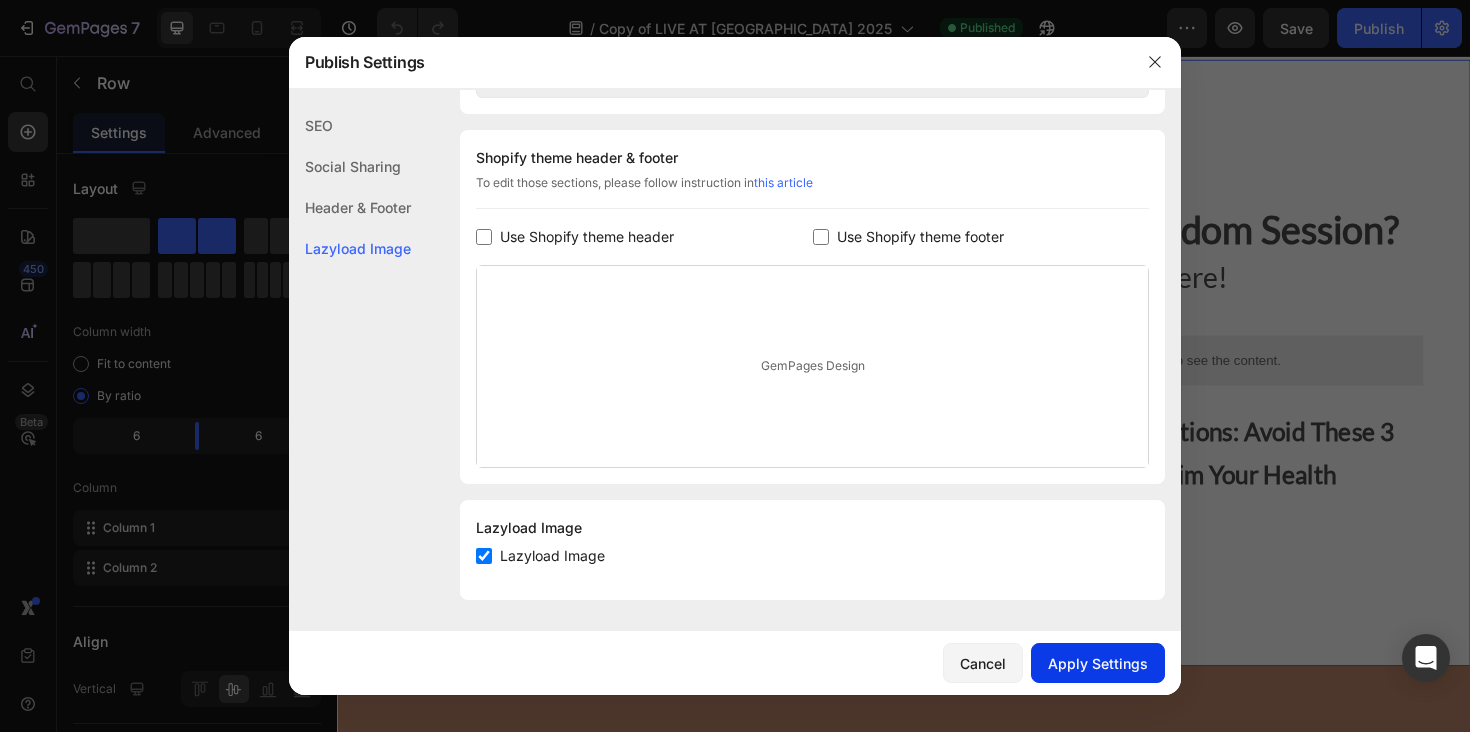 click on "Apply Settings" at bounding box center (1098, 663) 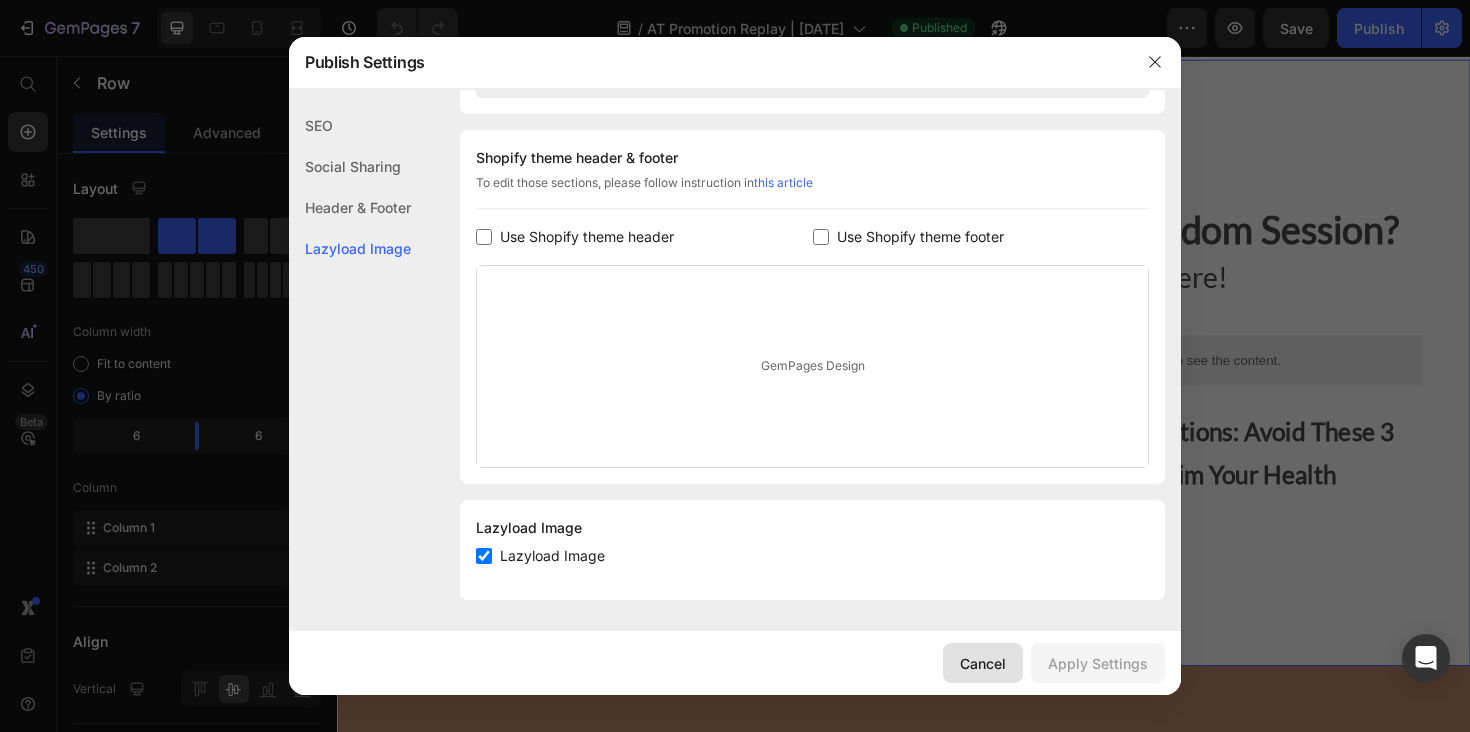click on "Cancel" at bounding box center (983, 663) 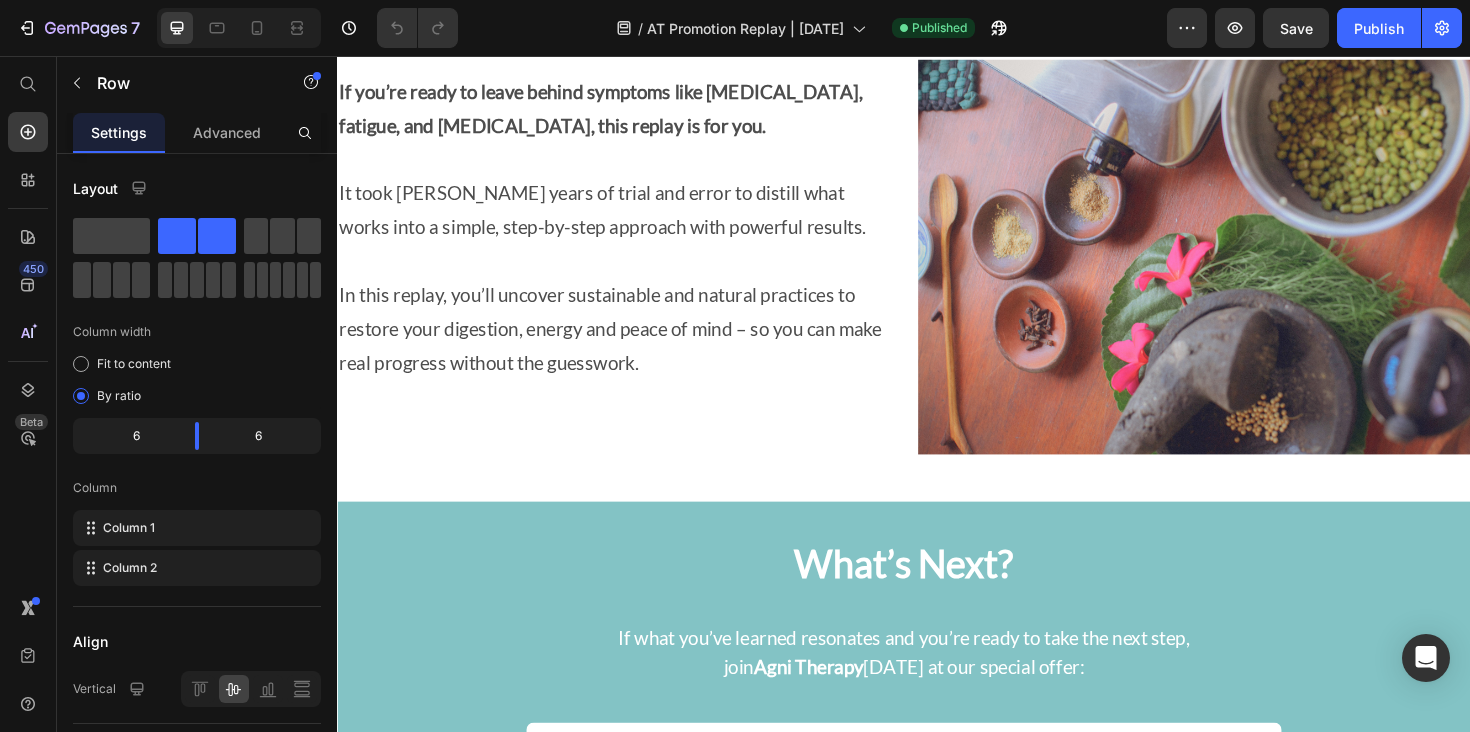 scroll, scrollTop: 0, scrollLeft: 0, axis: both 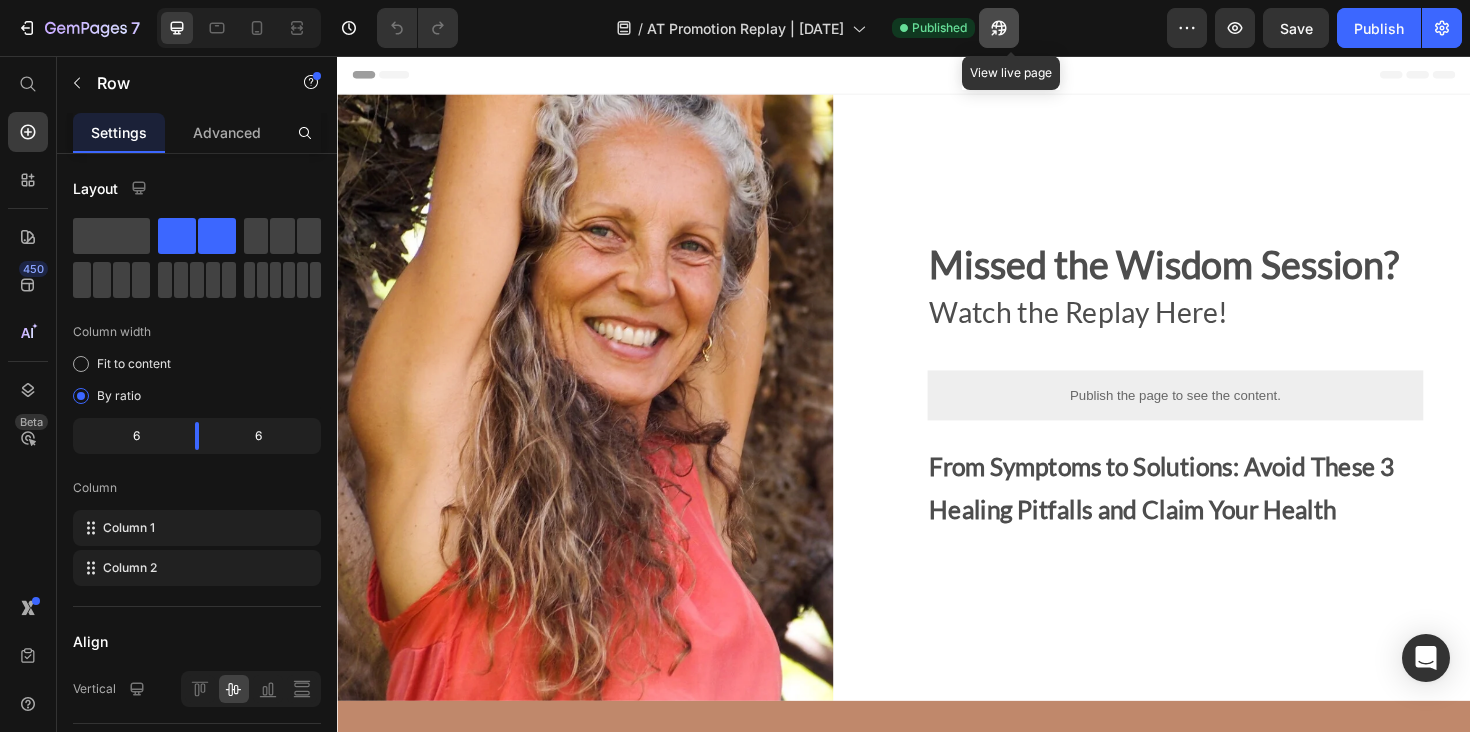 click 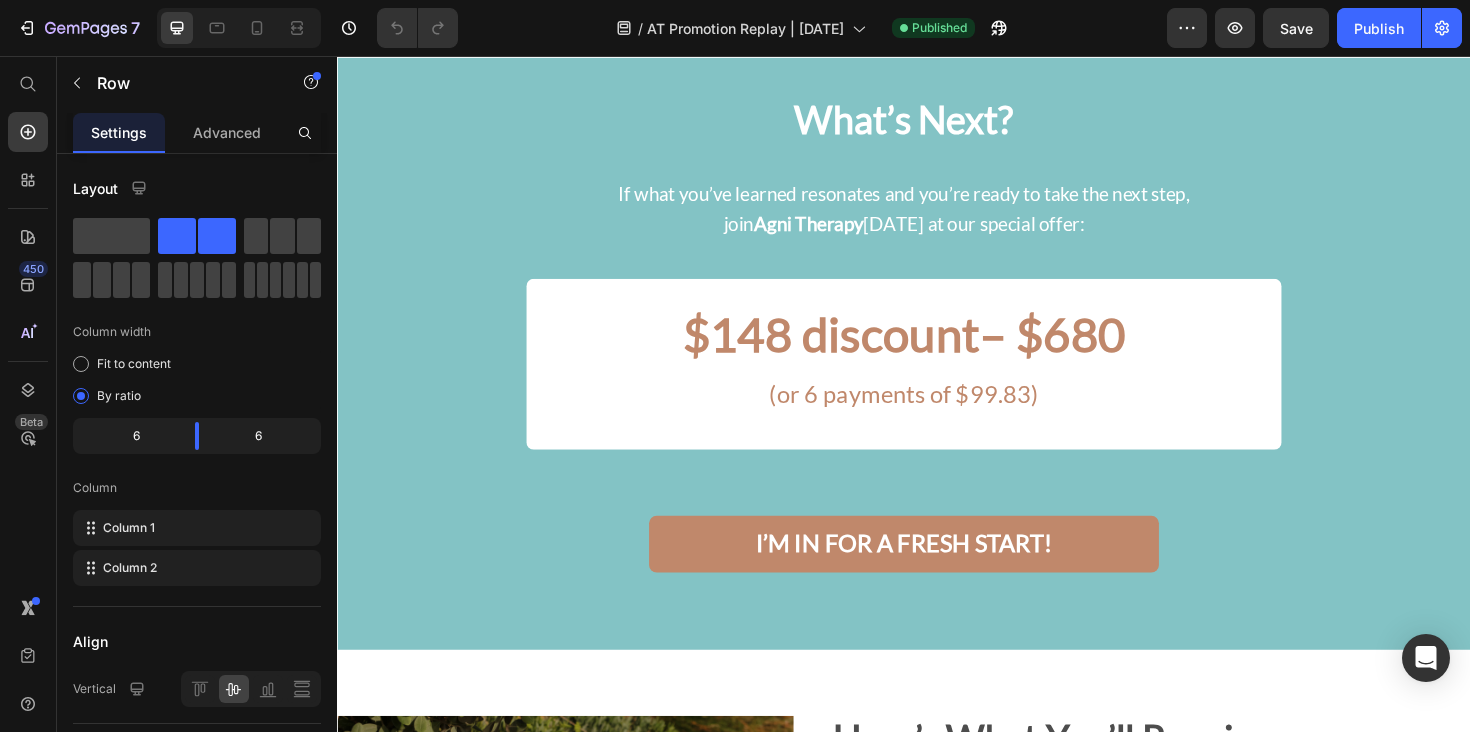 scroll, scrollTop: 1451, scrollLeft: 0, axis: vertical 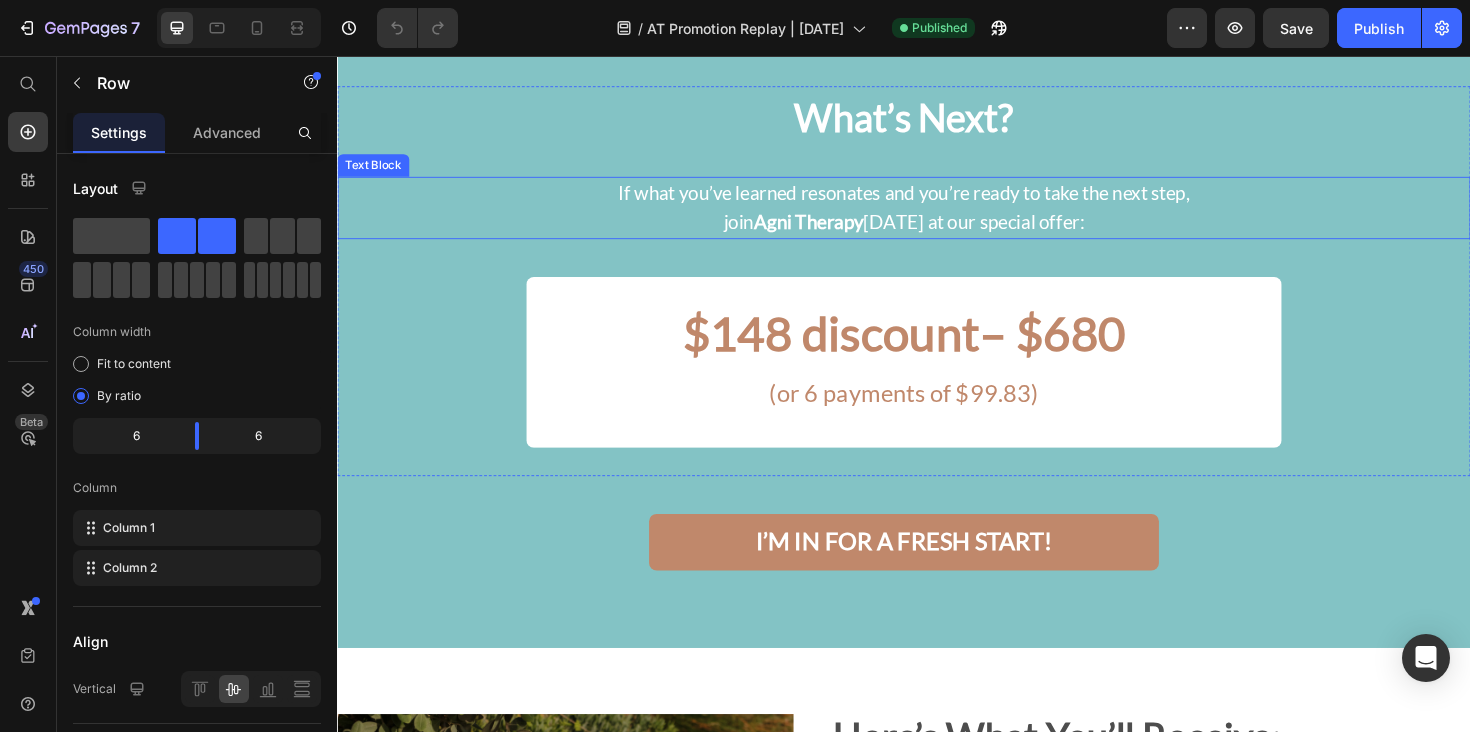 click on "join  Agni Therapy  [DATE] at our special offer:" at bounding box center [937, 232] 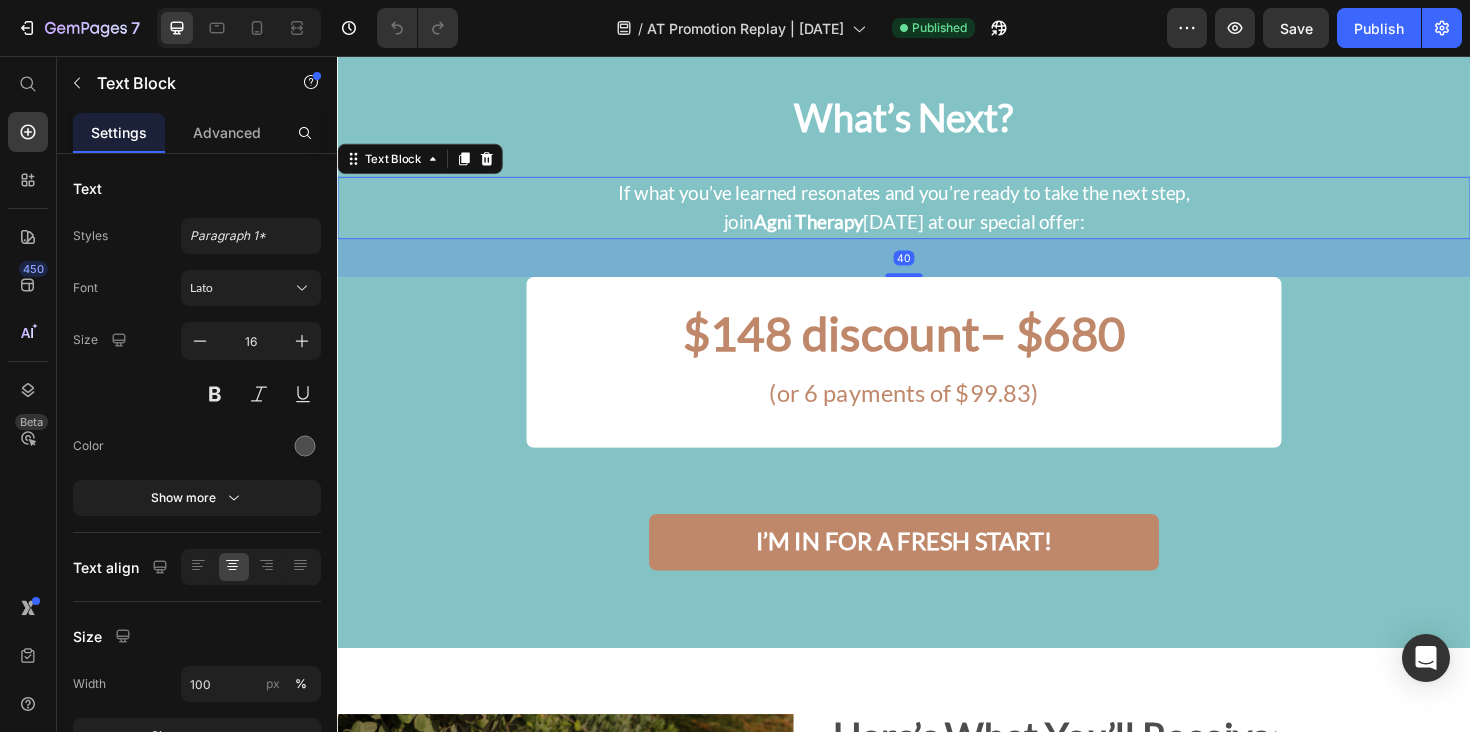 click on "join  Agni Therapy  [DATE] at our special offer:" at bounding box center (937, 231) 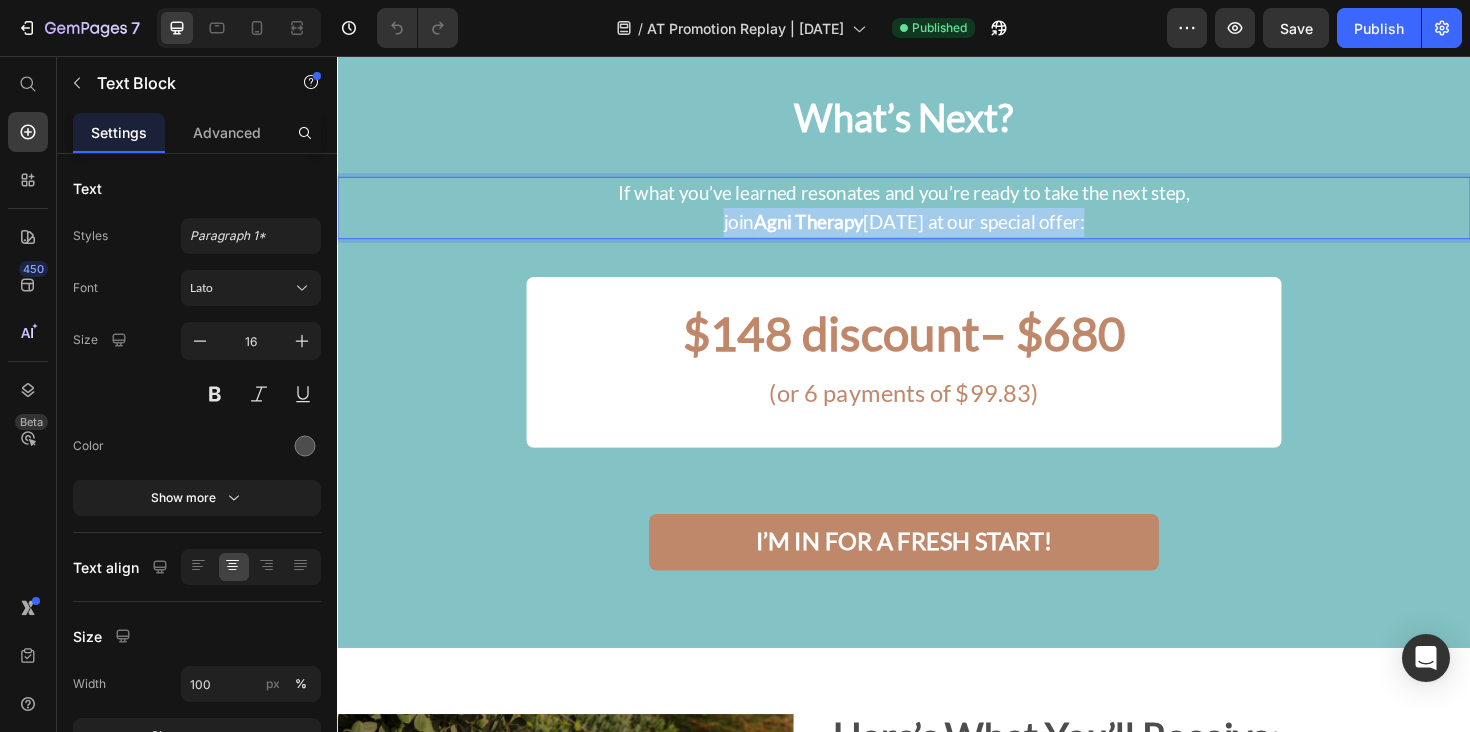drag, startPoint x: 1127, startPoint y: 233, endPoint x: 738, endPoint y: 238, distance: 389.03214 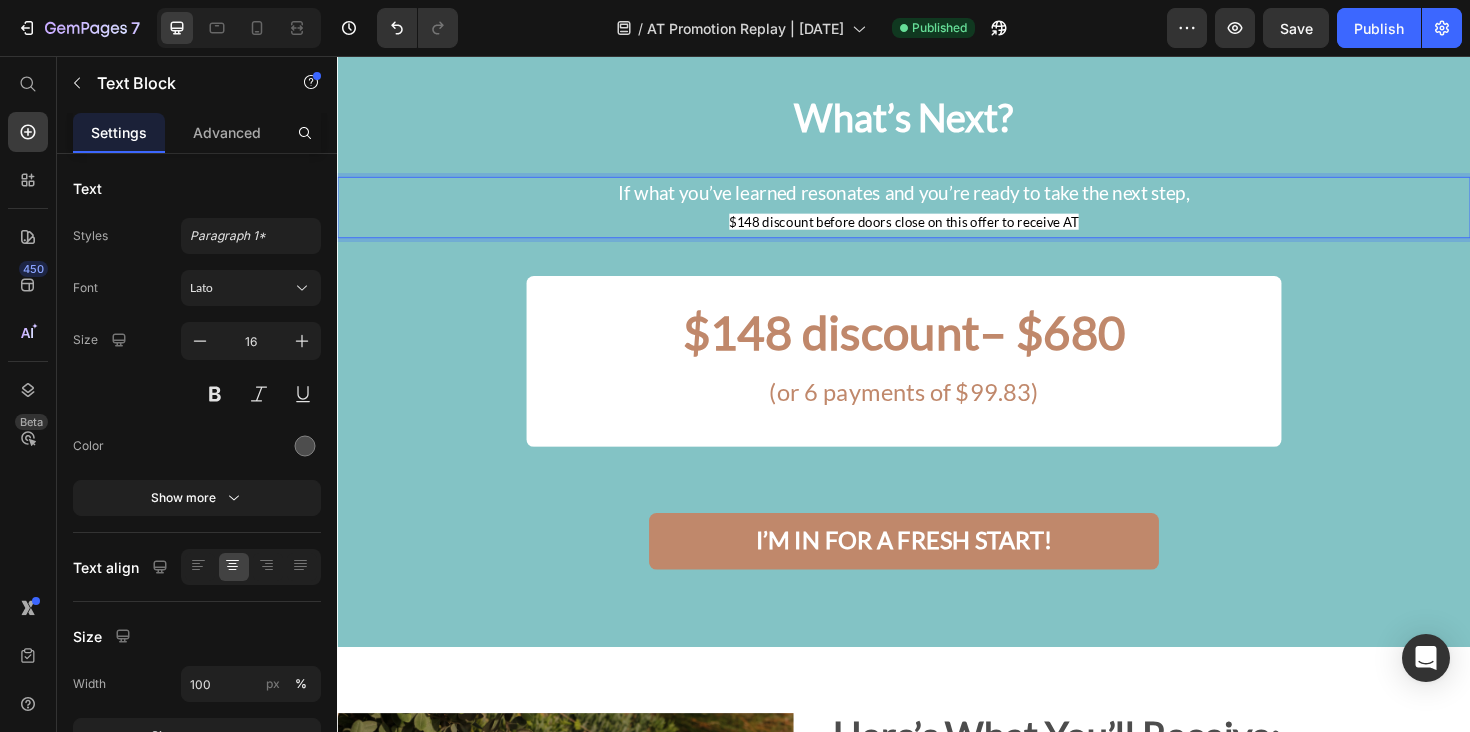 click on "$148 discount before doors close on this offer to receive AT" at bounding box center [937, 231] 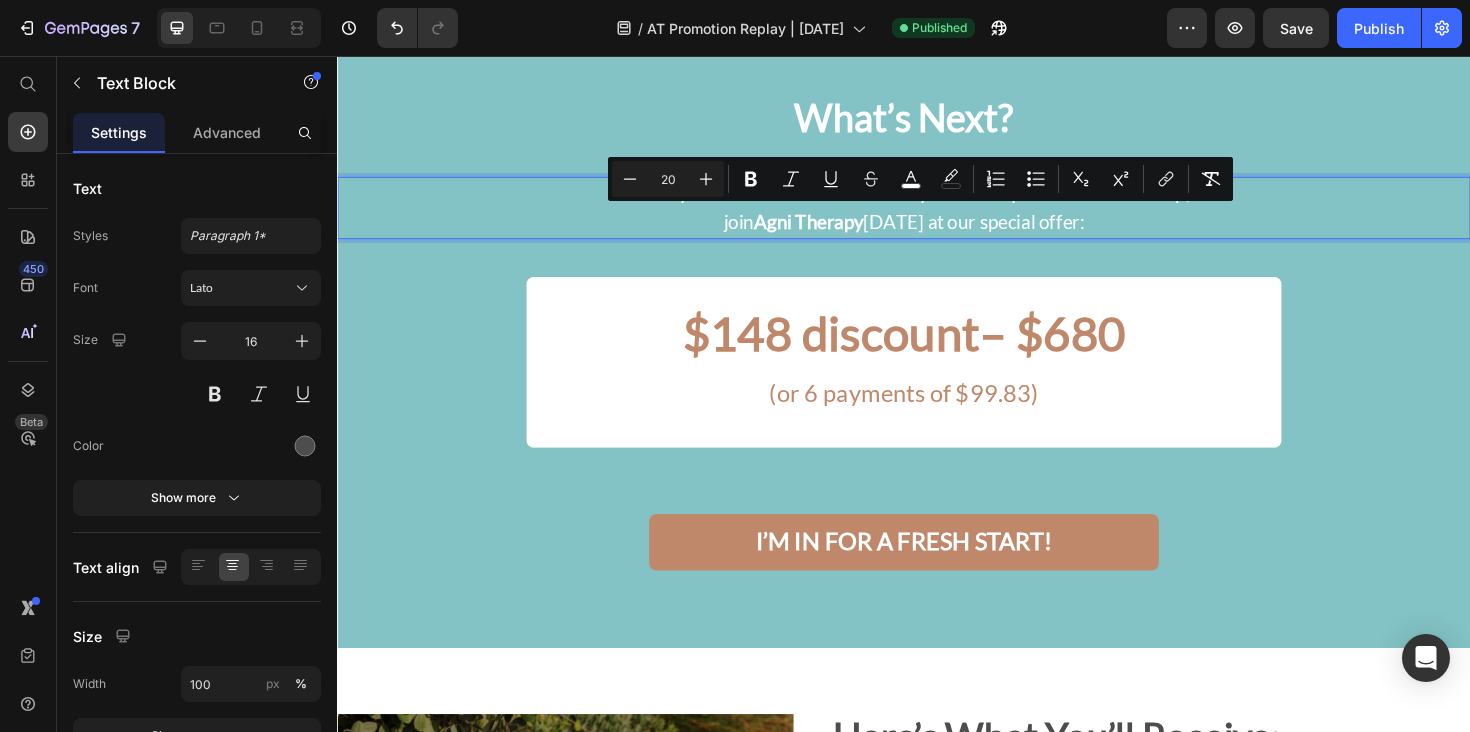 click on "Agni Therapy" at bounding box center (836, 231) 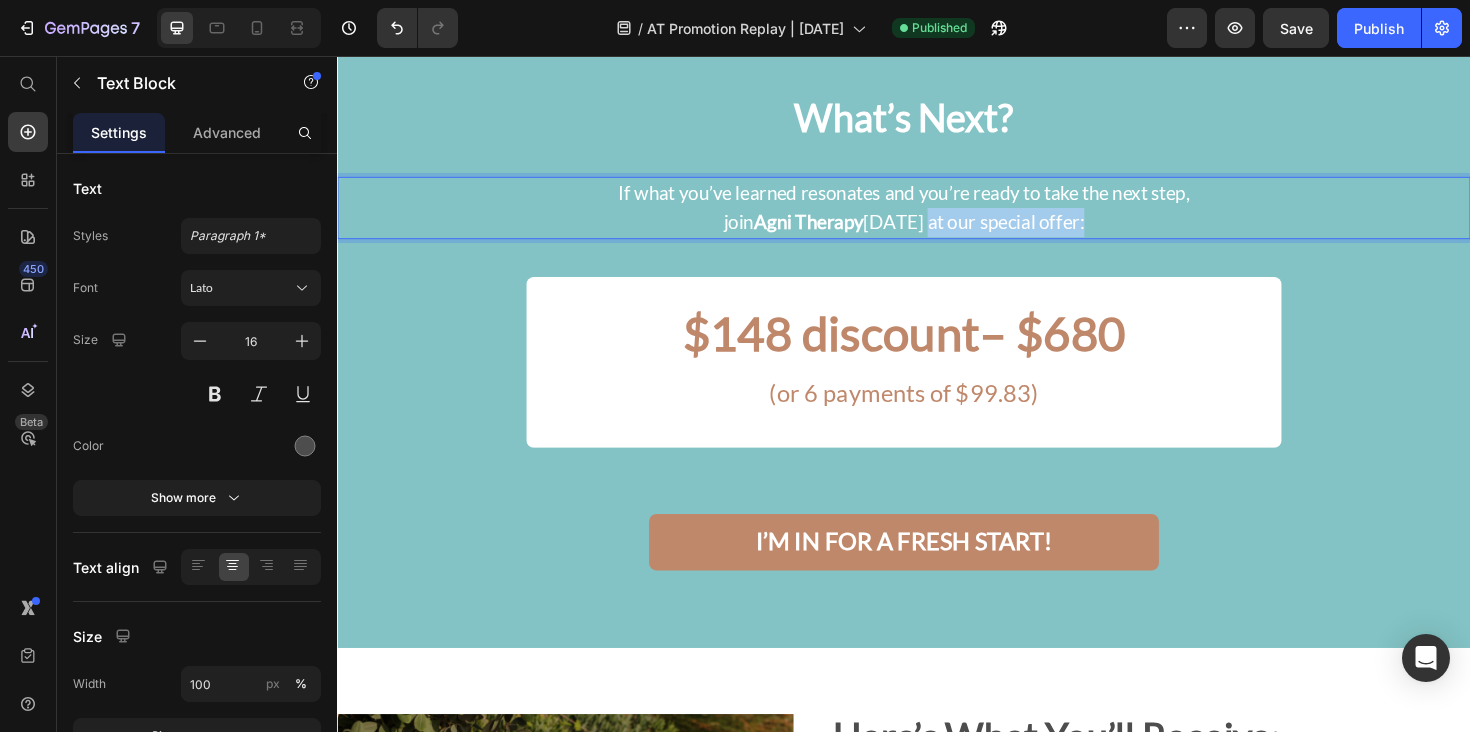 drag, startPoint x: 959, startPoint y: 234, endPoint x: 1127, endPoint y: 234, distance: 168 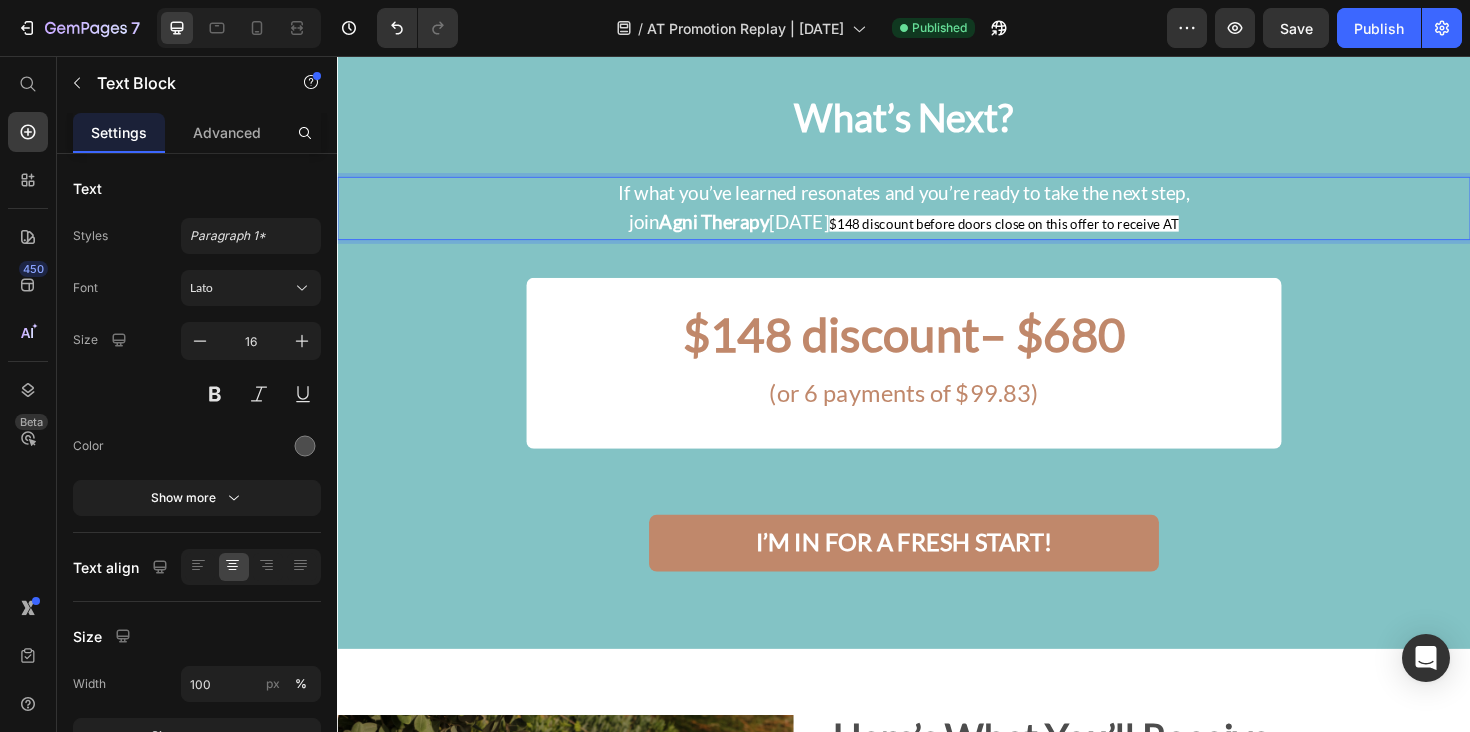 click on "If what you’ve learned resonates and you’re ready to take the next step," at bounding box center [937, 200] 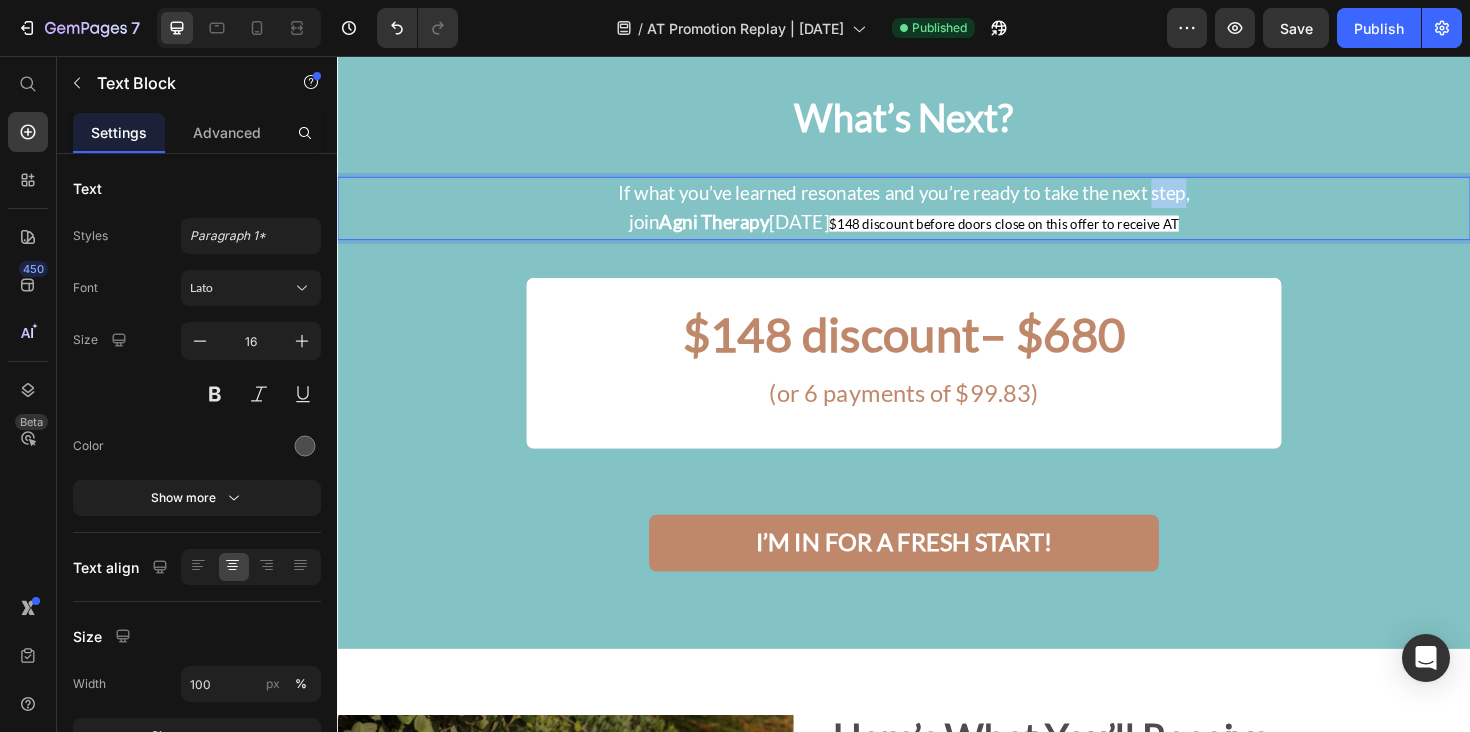 click on "If what you’ve learned resonates and you’re ready to take the next step," at bounding box center [937, 200] 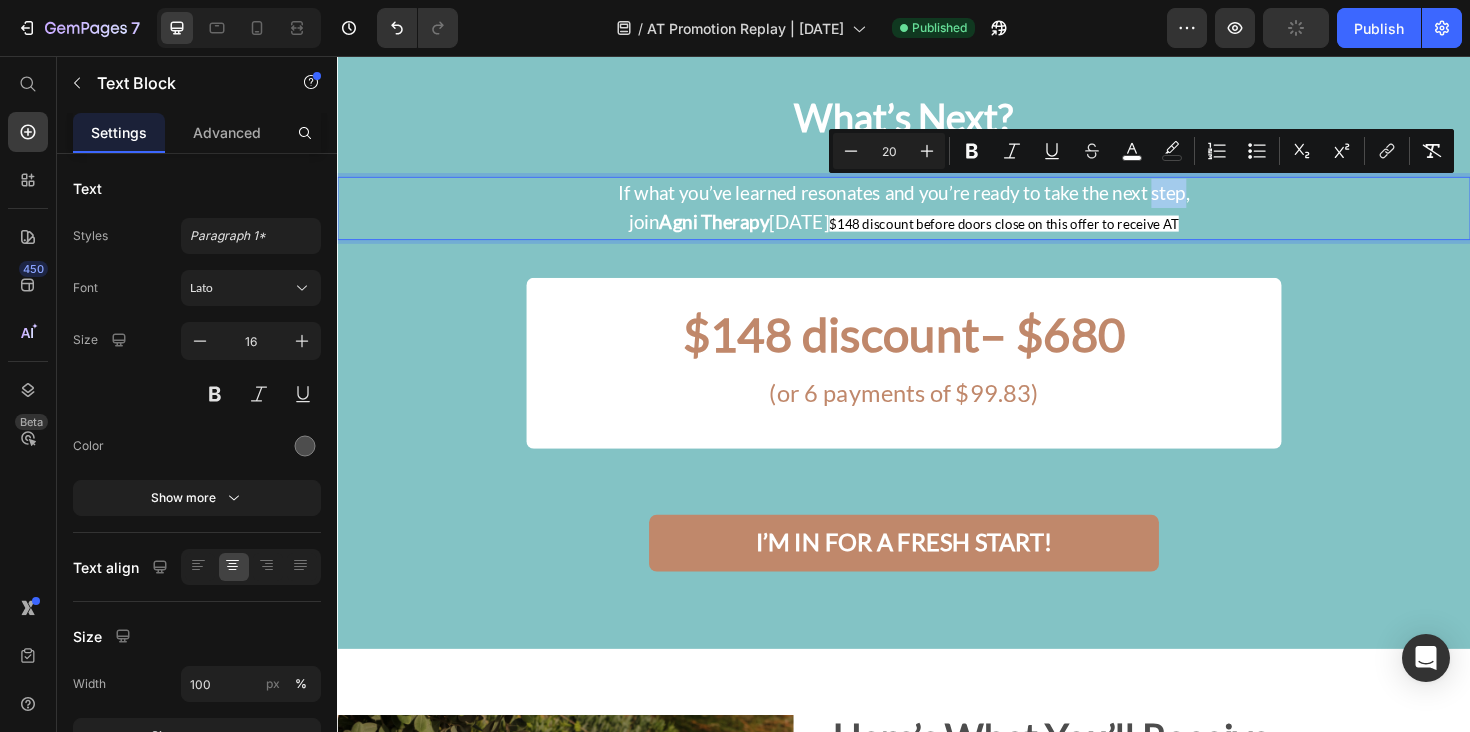 type on "14" 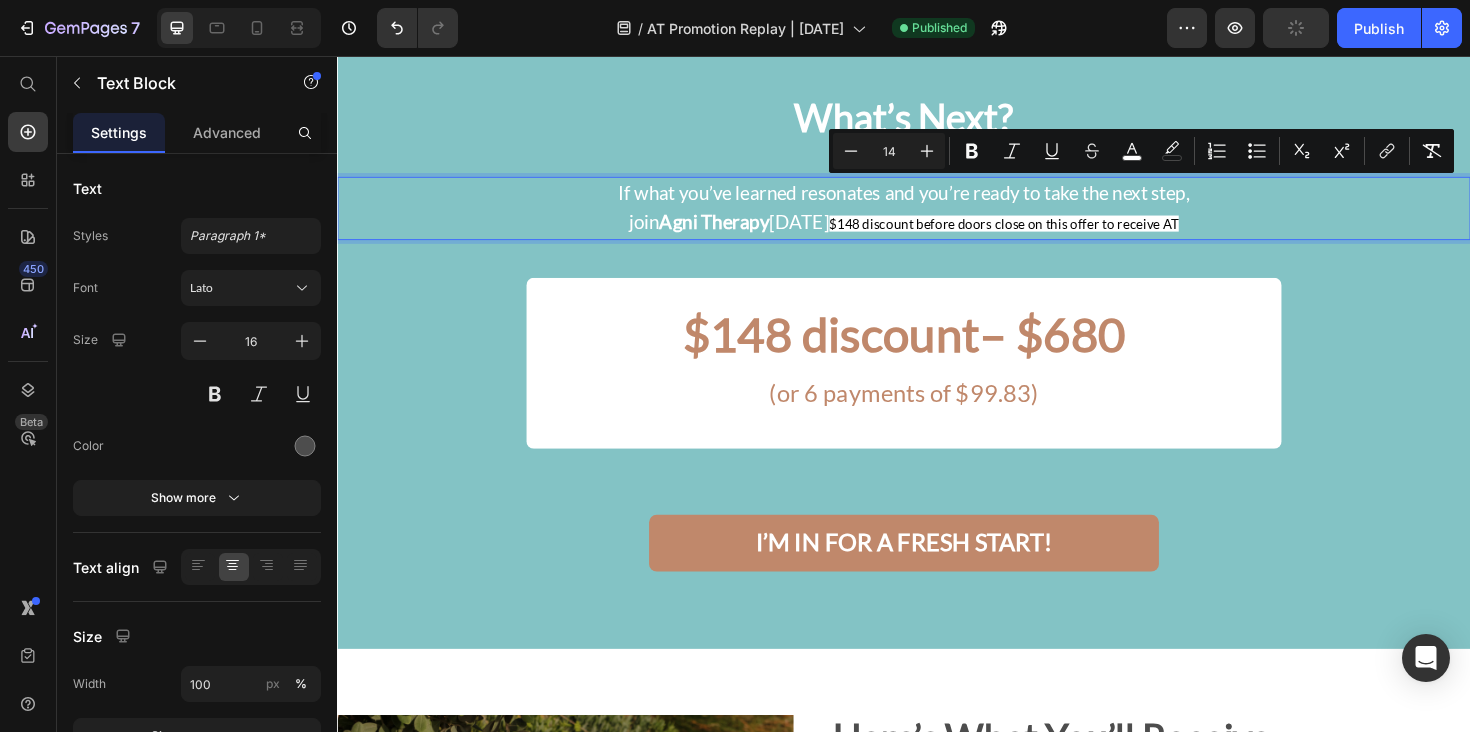 click on "$148 discount before doors close on this offer to receive AT" at bounding box center [1043, 233] 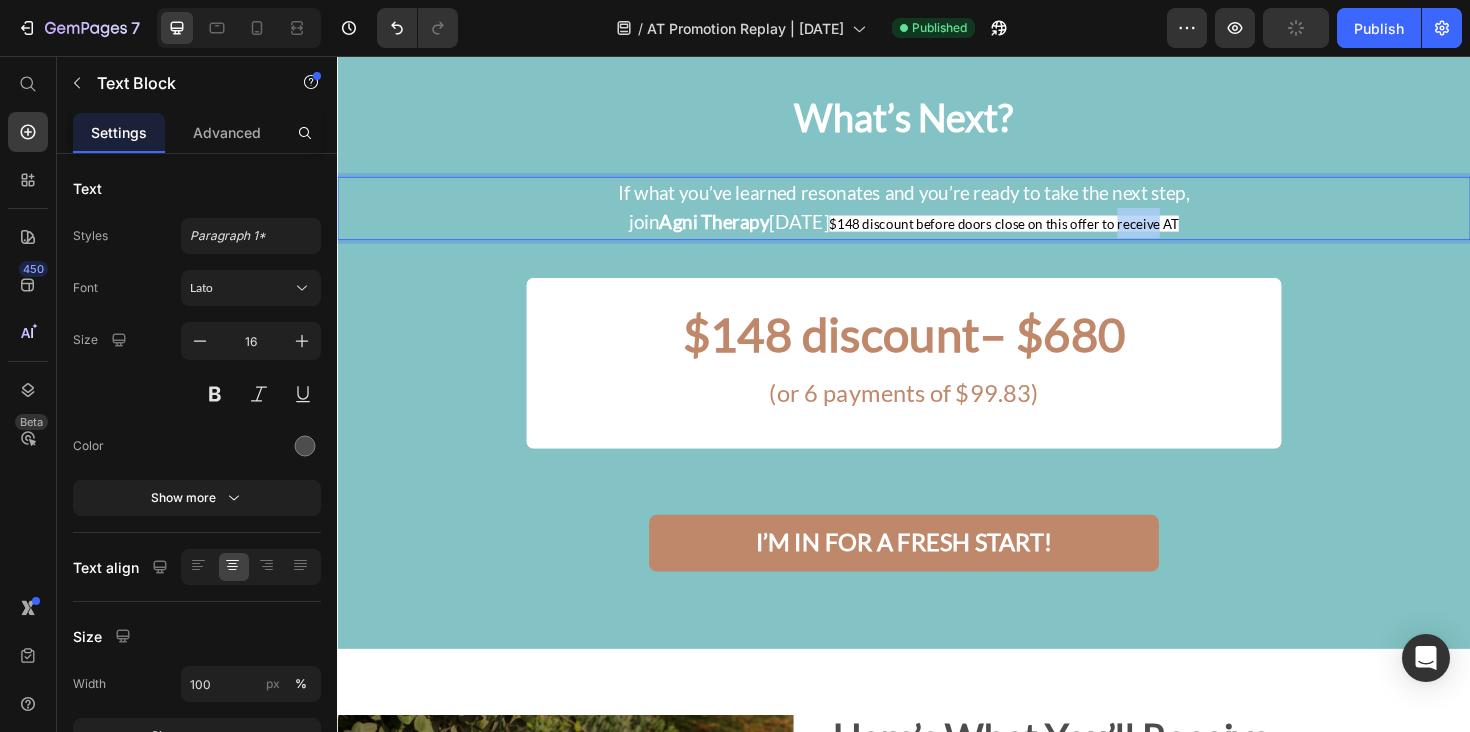 click on "$148 discount before doors close on this offer to receive AT" at bounding box center (1043, 233) 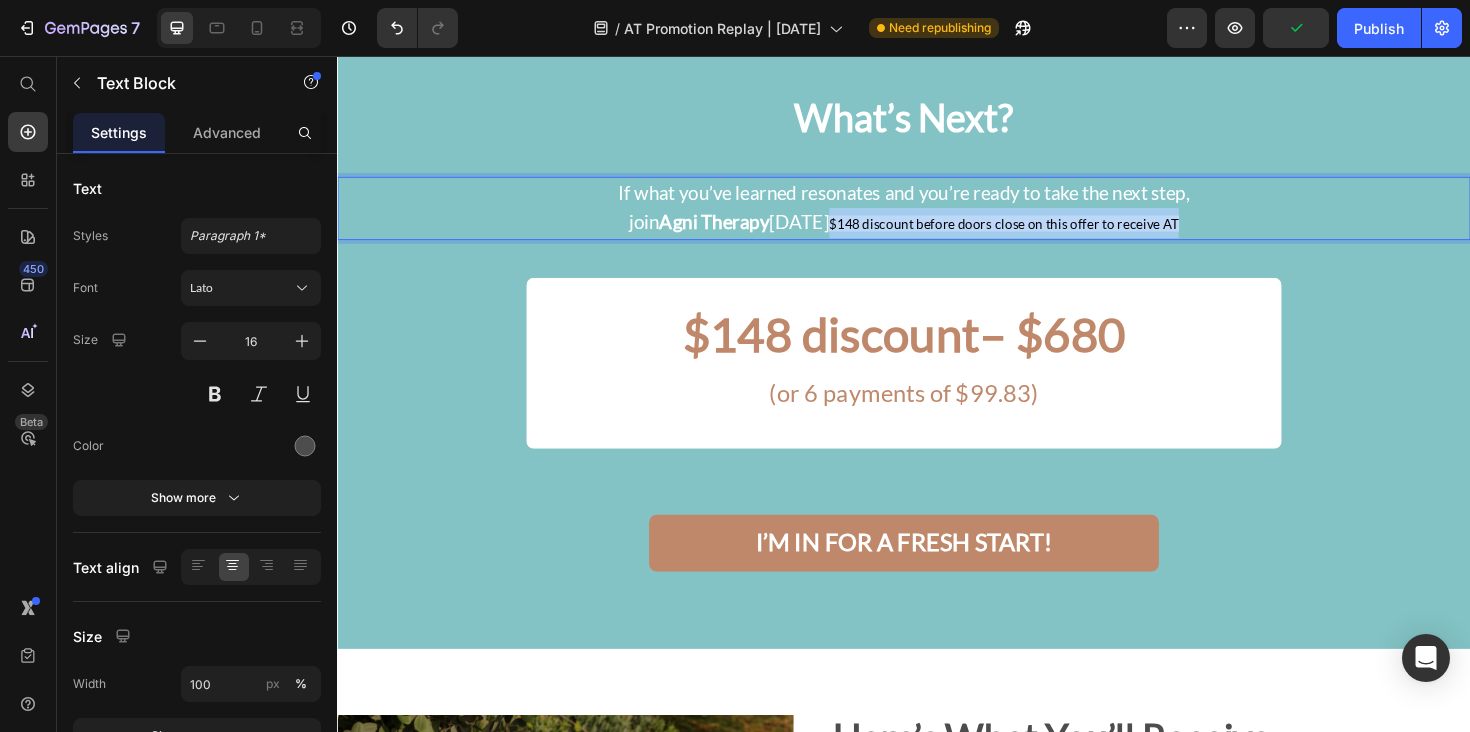 drag, startPoint x: 1227, startPoint y: 238, endPoint x: 862, endPoint y: 239, distance: 365.00137 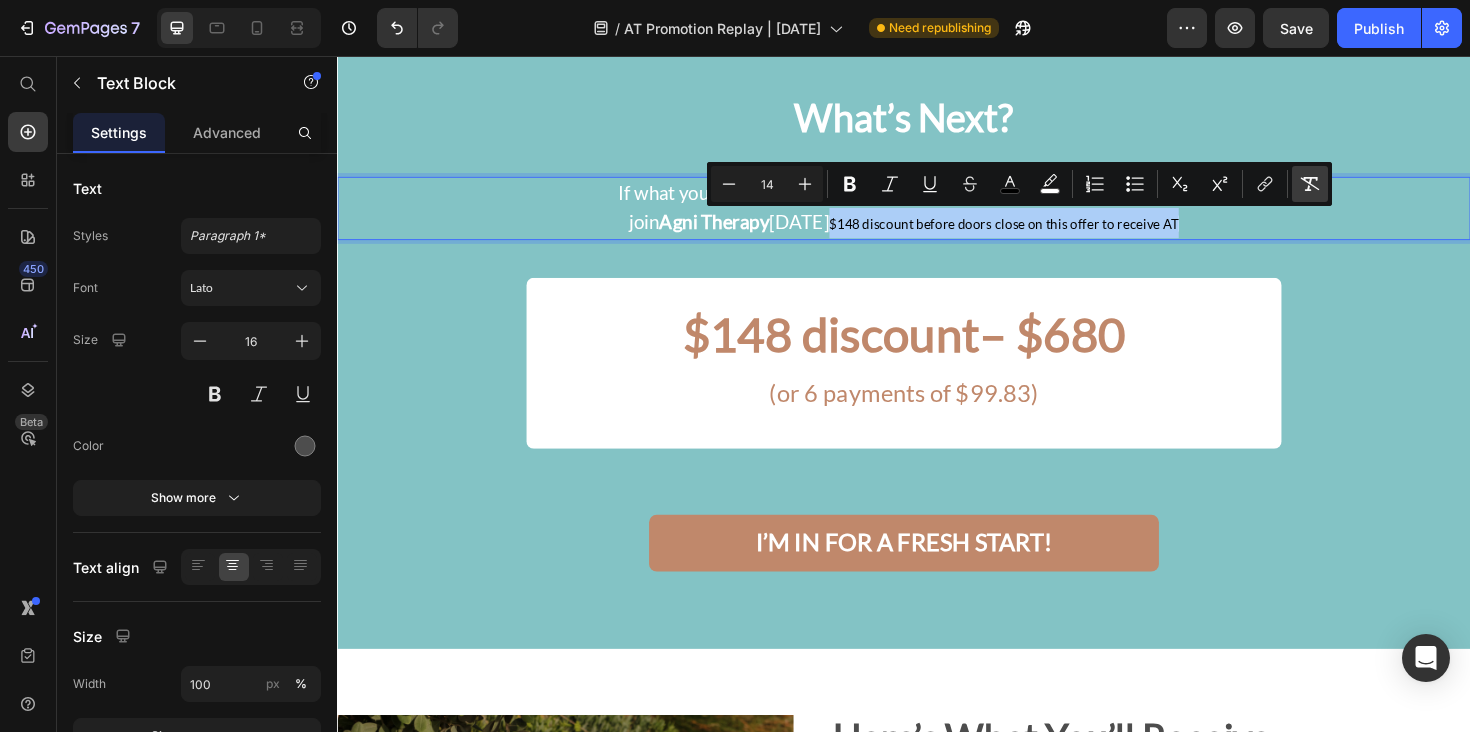 click on "Remove Format" at bounding box center (1310, 184) 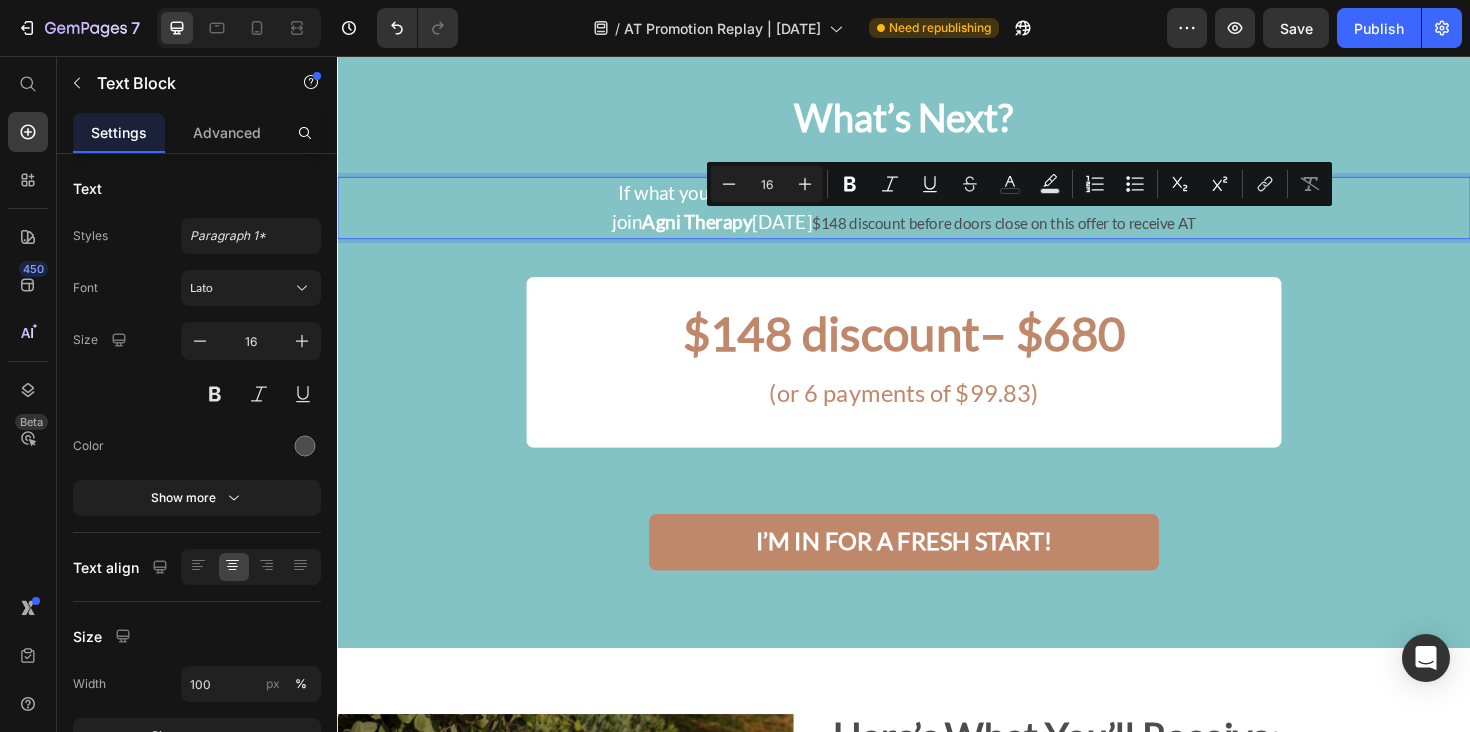 type on "20" 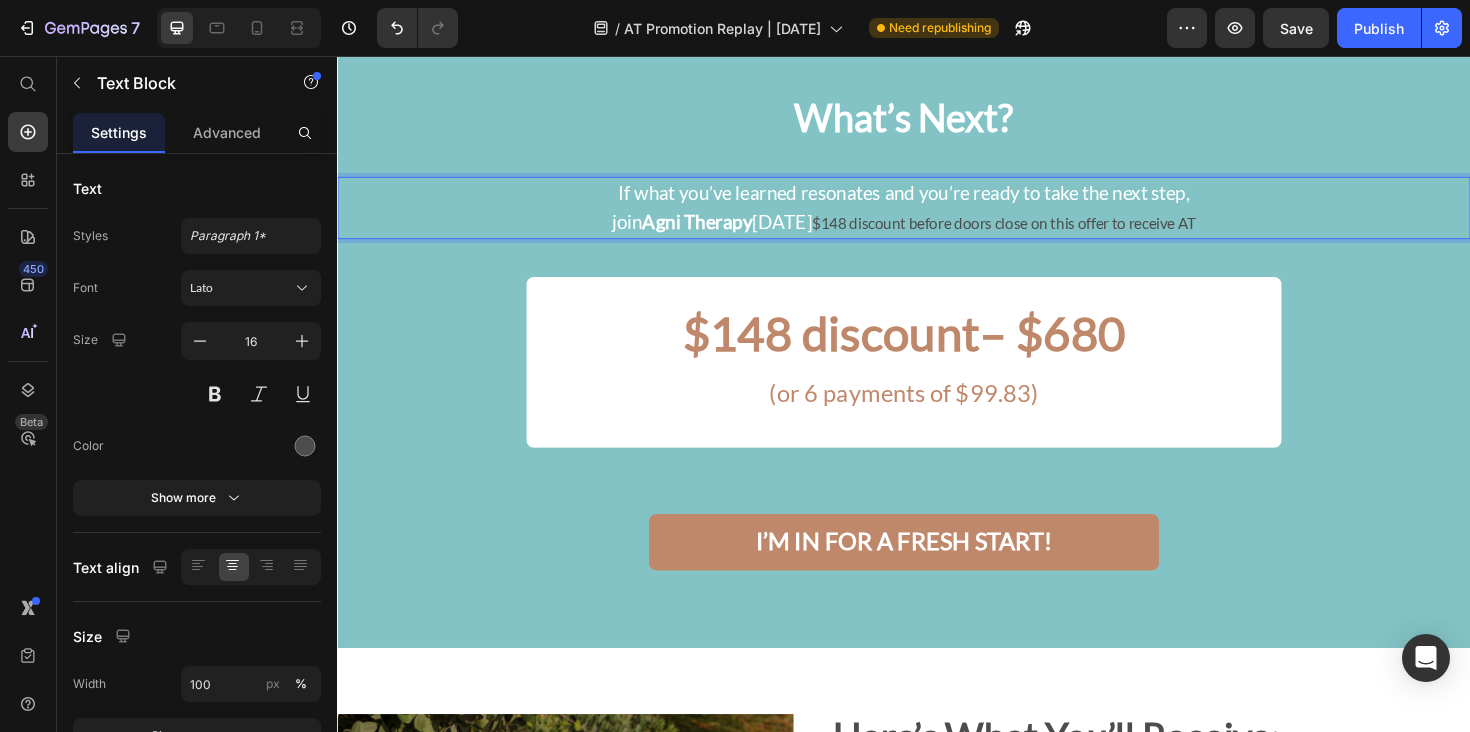 click on "Agni Therapy" at bounding box center [718, 231] 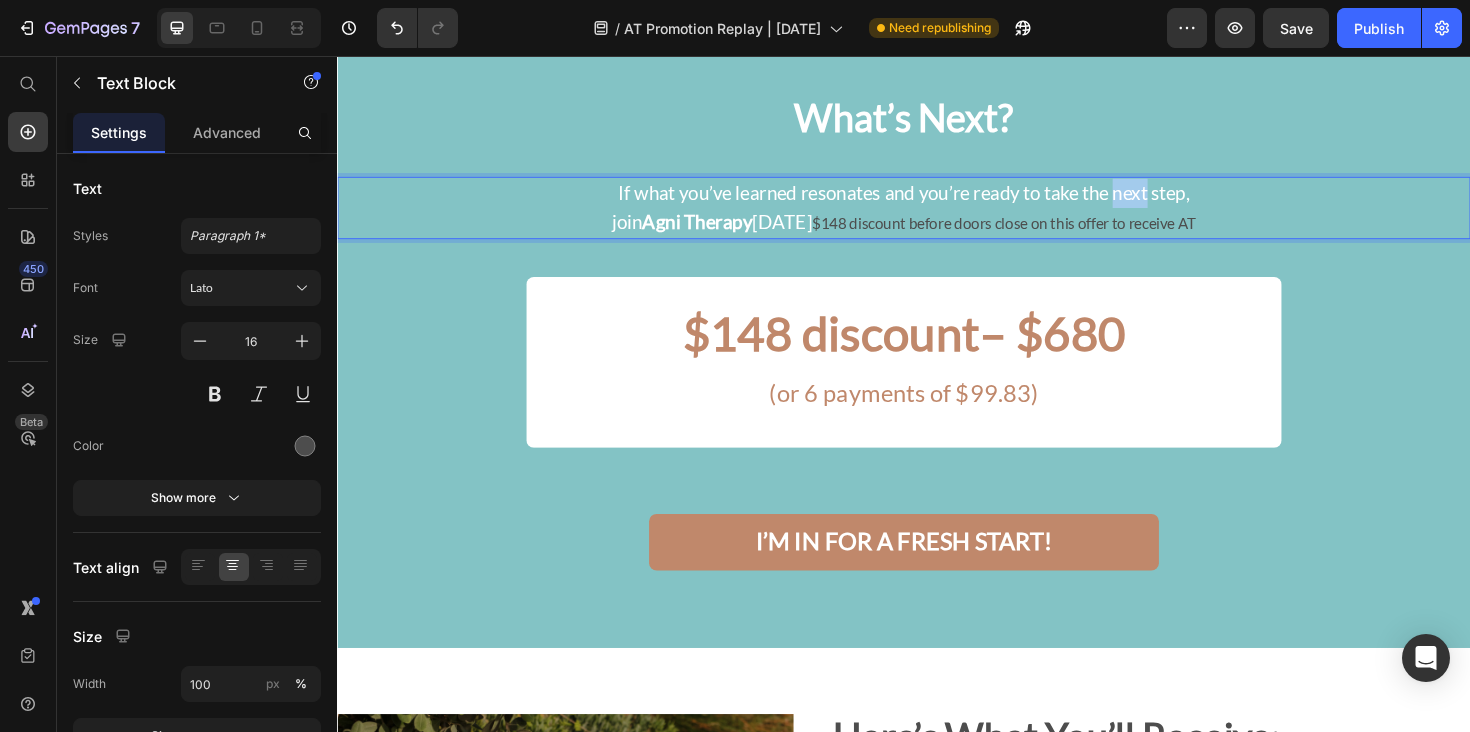 click on "If what you’ve learned resonates and you’re ready to take the next step," at bounding box center (937, 200) 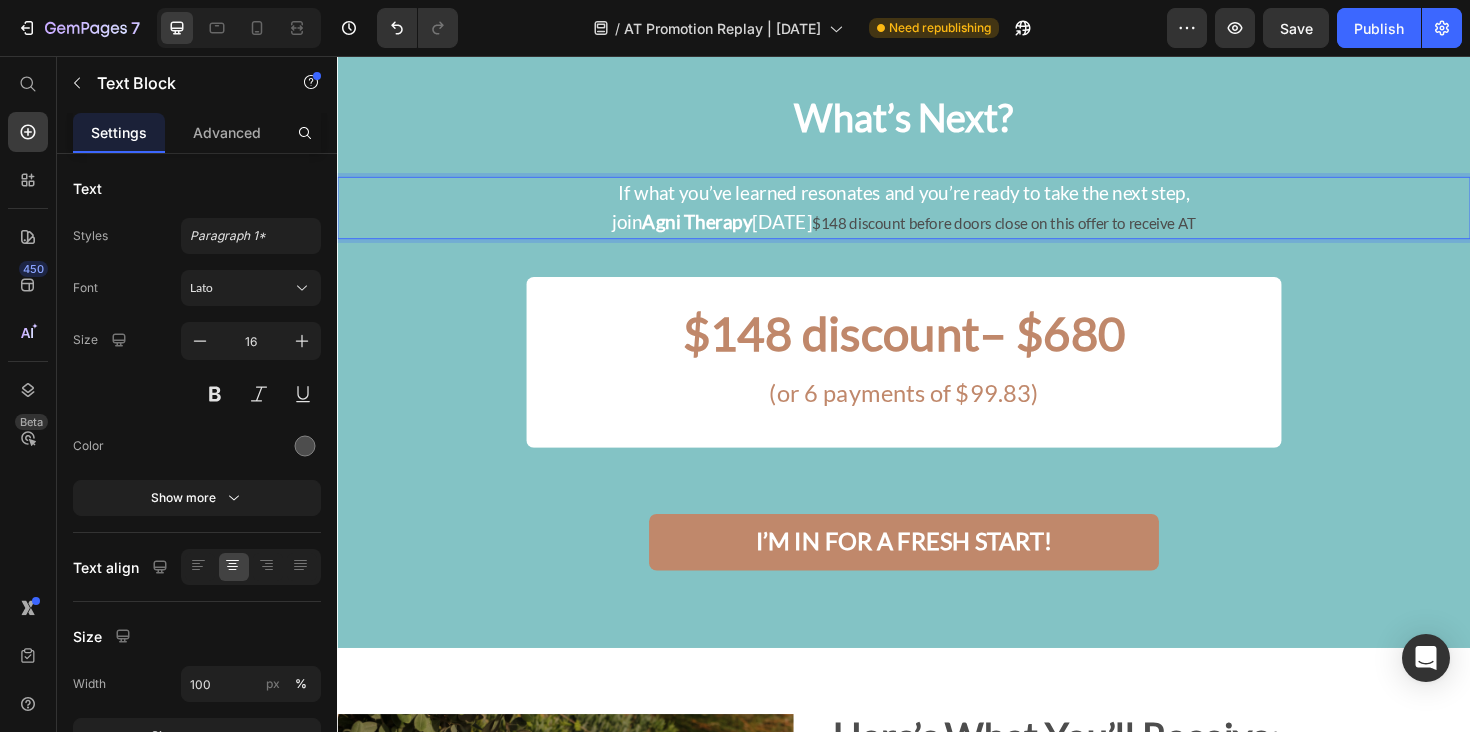 click on "join  Agni Therapy  [DATE]  $148 discount before doors close on this offer to receive AT" at bounding box center [937, 232] 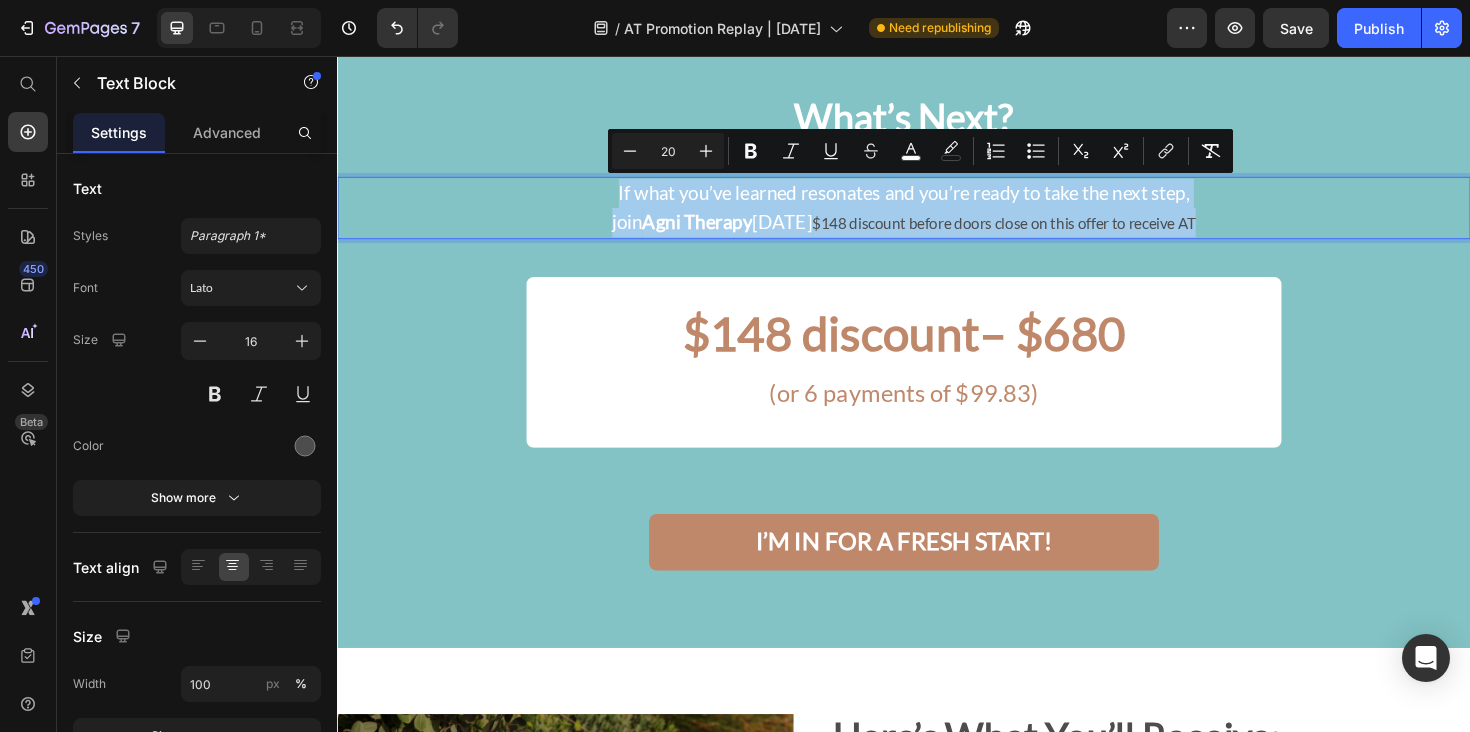 drag, startPoint x: 1261, startPoint y: 235, endPoint x: 598, endPoint y: 199, distance: 663.9767 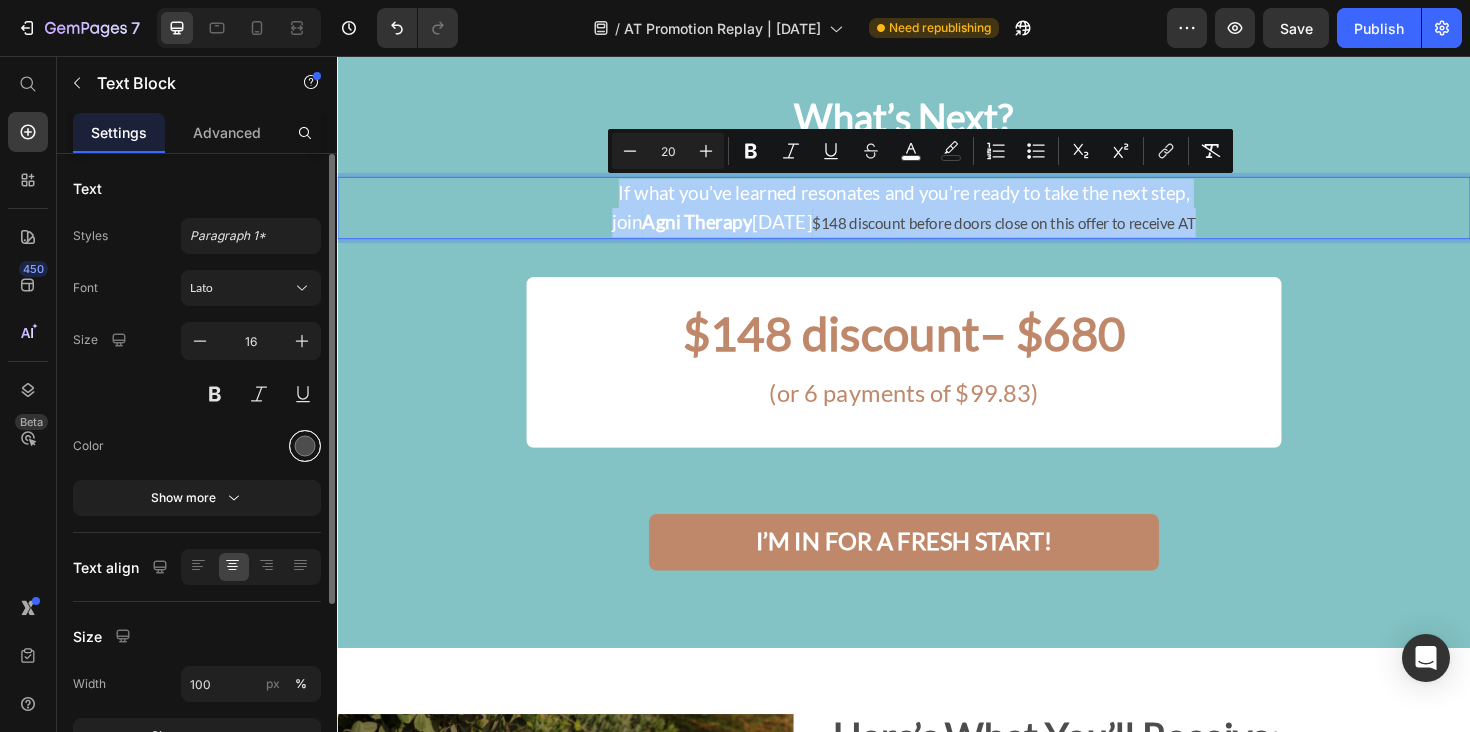 click at bounding box center [305, 446] 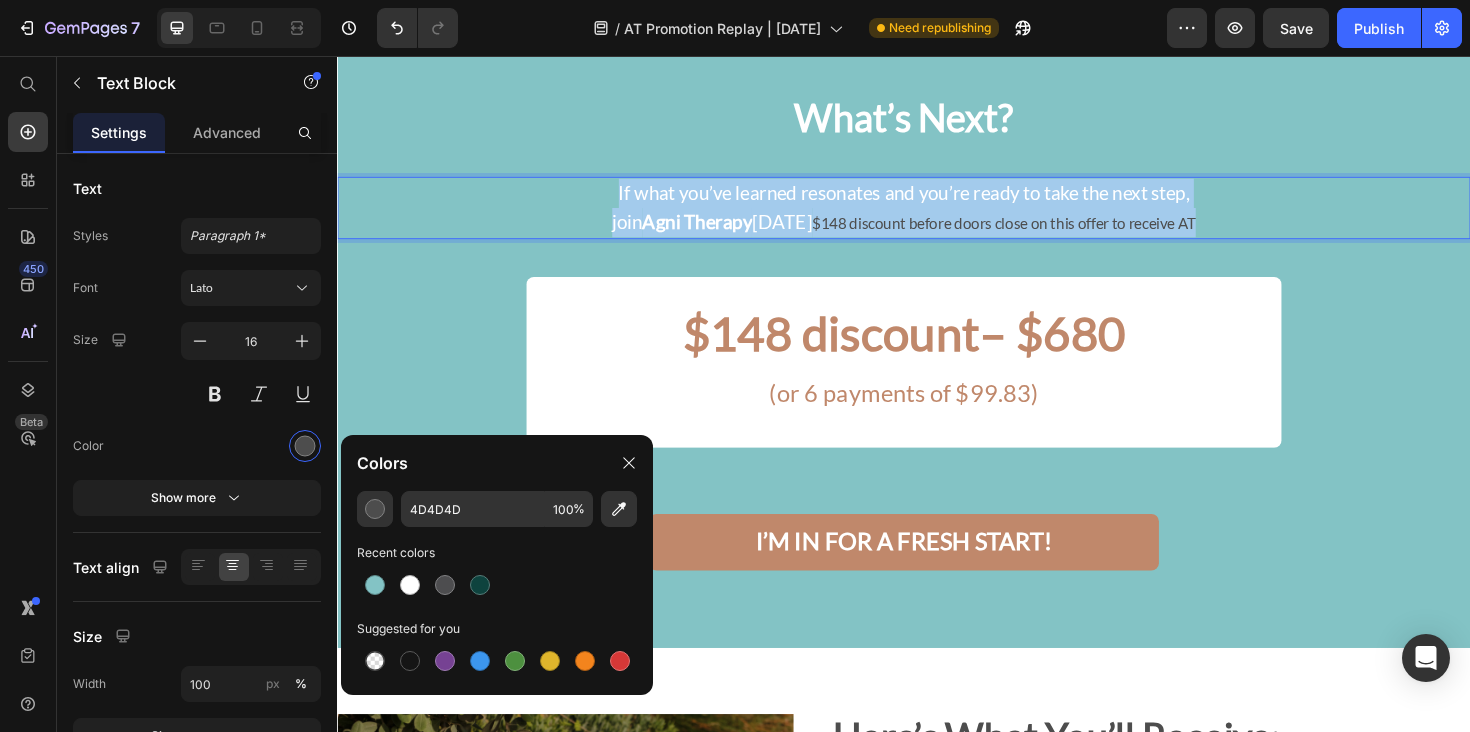 click on "If what you’ve learned resonates and you’re ready to take the next step," at bounding box center (937, 200) 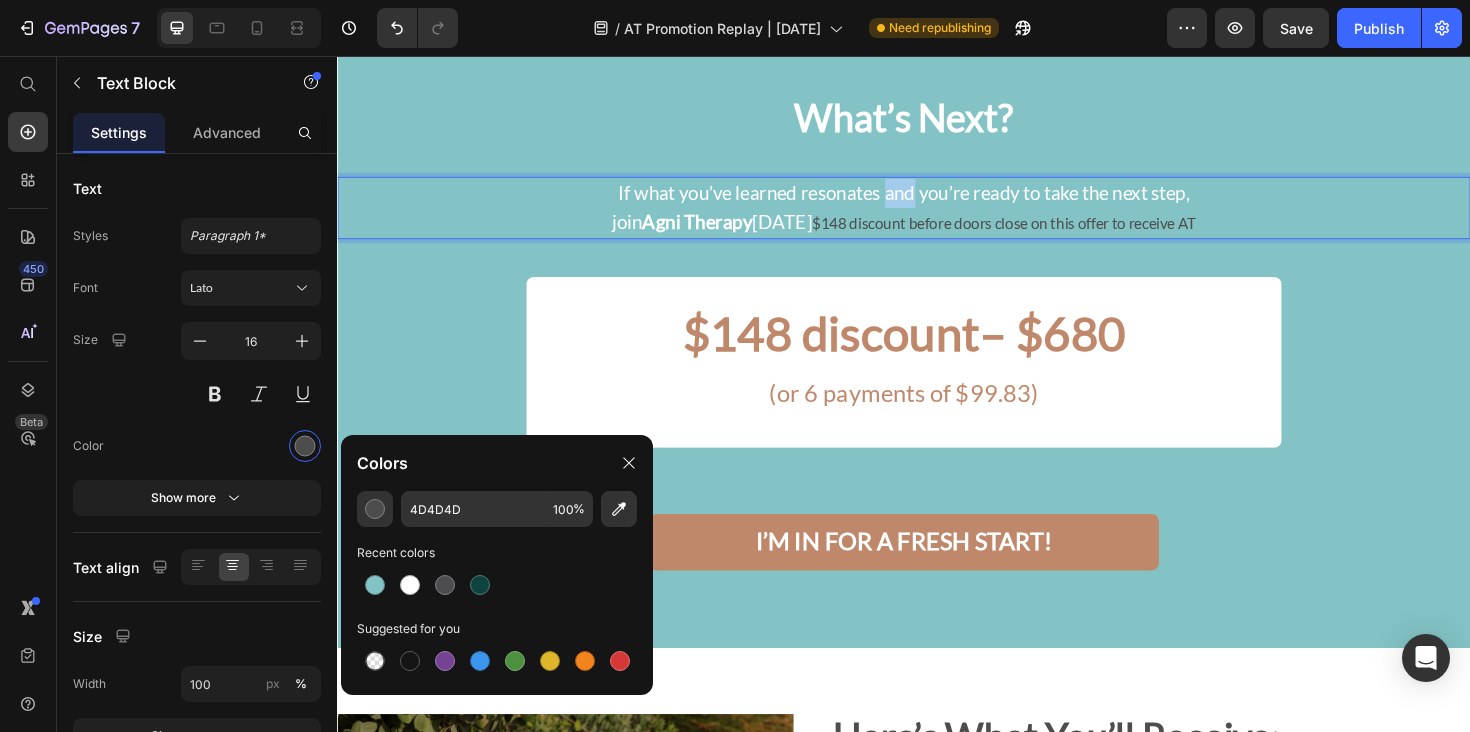 click on "If what you’ve learned resonates and you’re ready to take the next step," at bounding box center [937, 200] 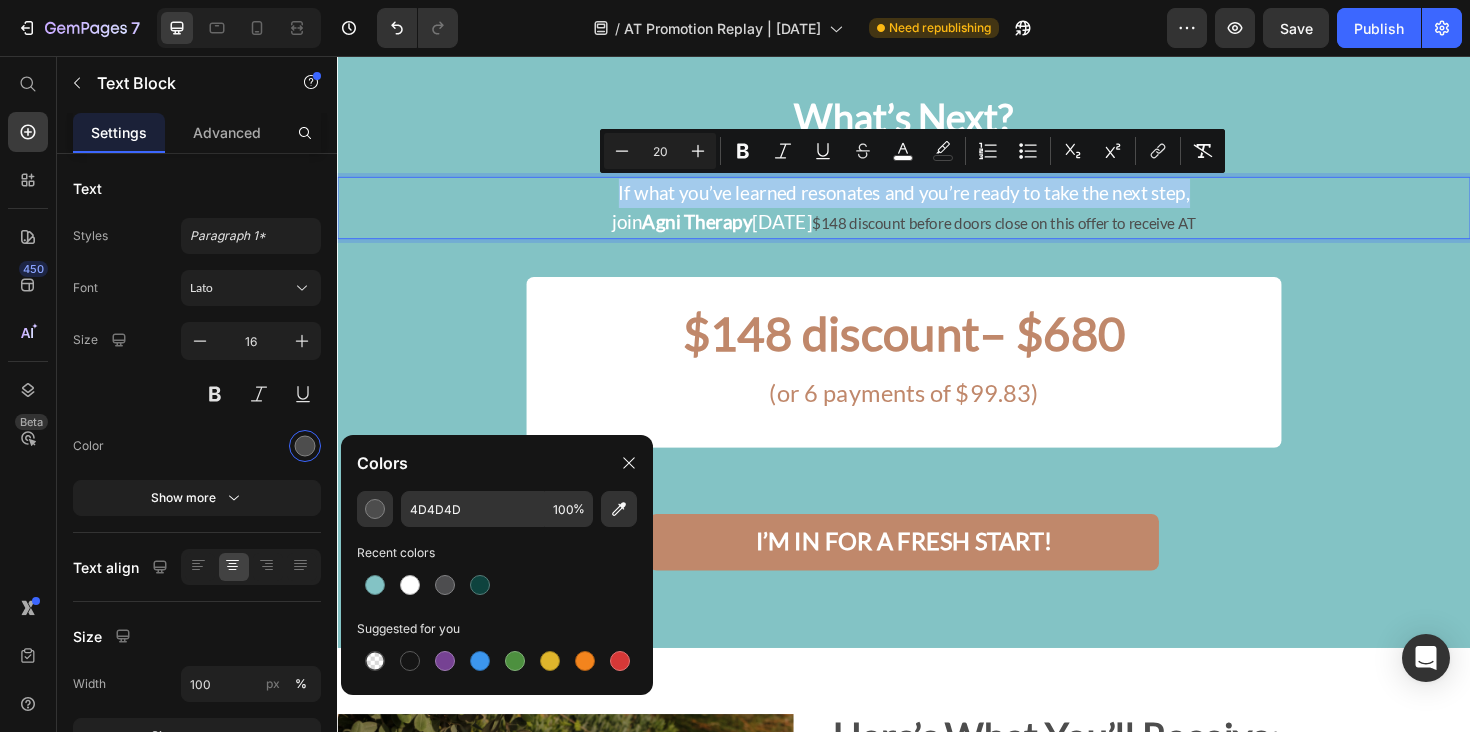 click on "If what you’ve learned resonates and you’re ready to take the next step," at bounding box center (937, 200) 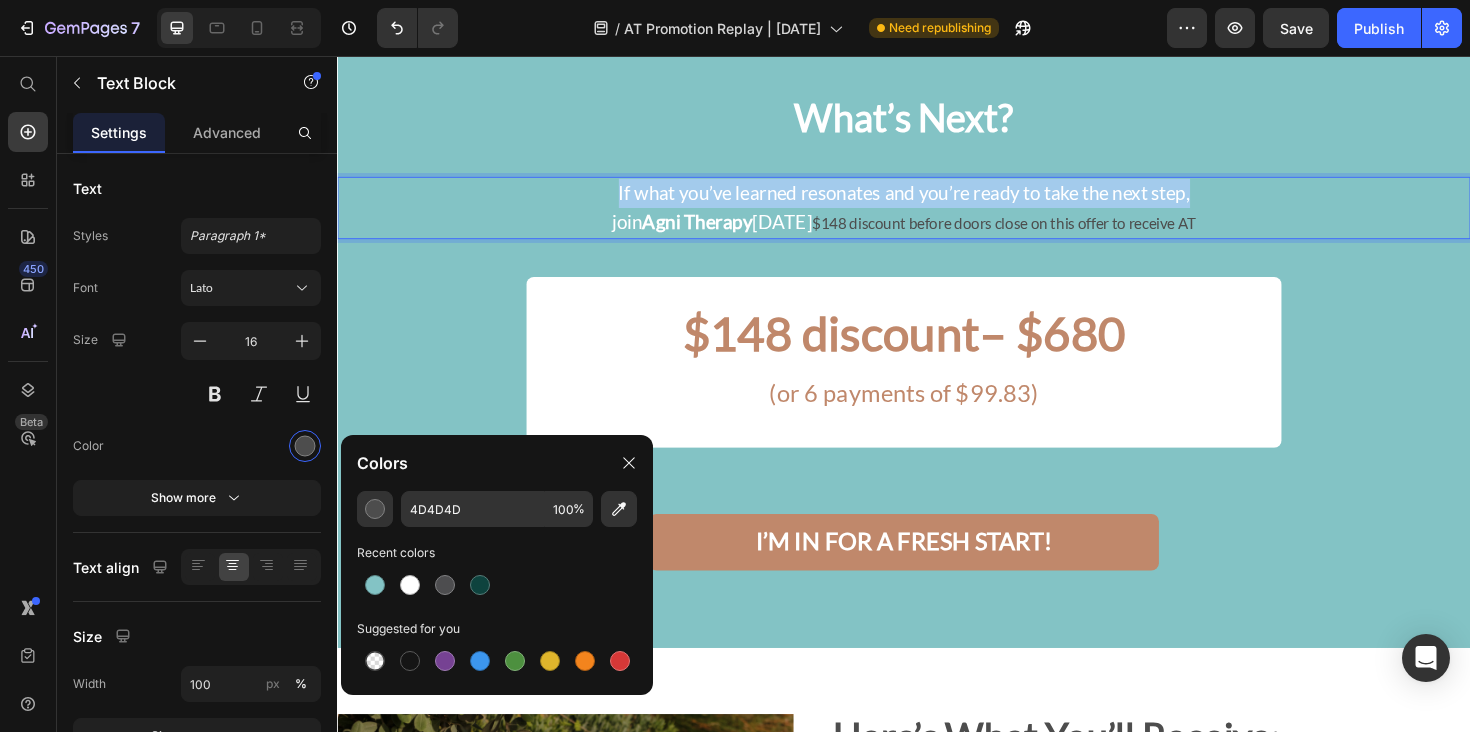 click on "If what you’ve learned resonates and you’re ready to take the next step," at bounding box center (937, 200) 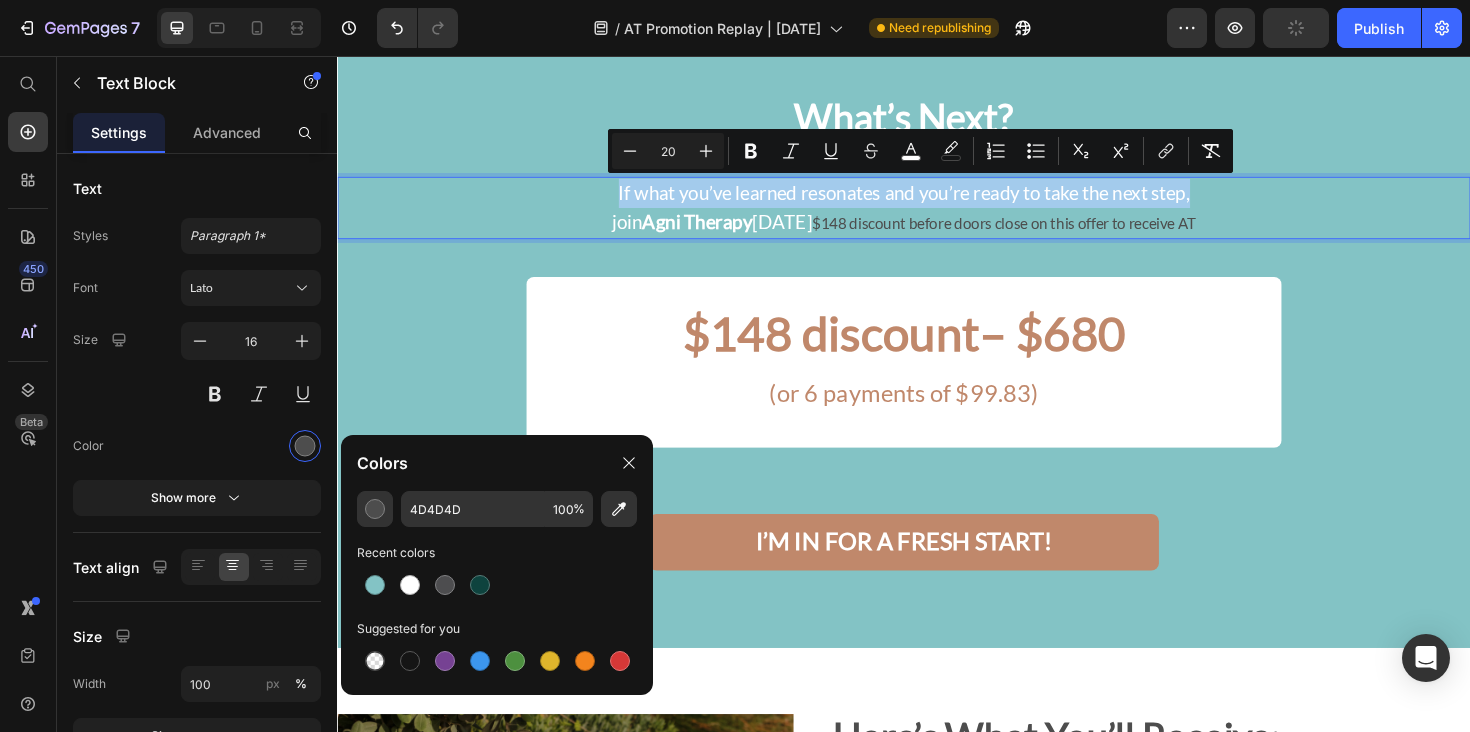 click on "If what you’ve learned resonates and you’re ready to take the next step," at bounding box center [937, 200] 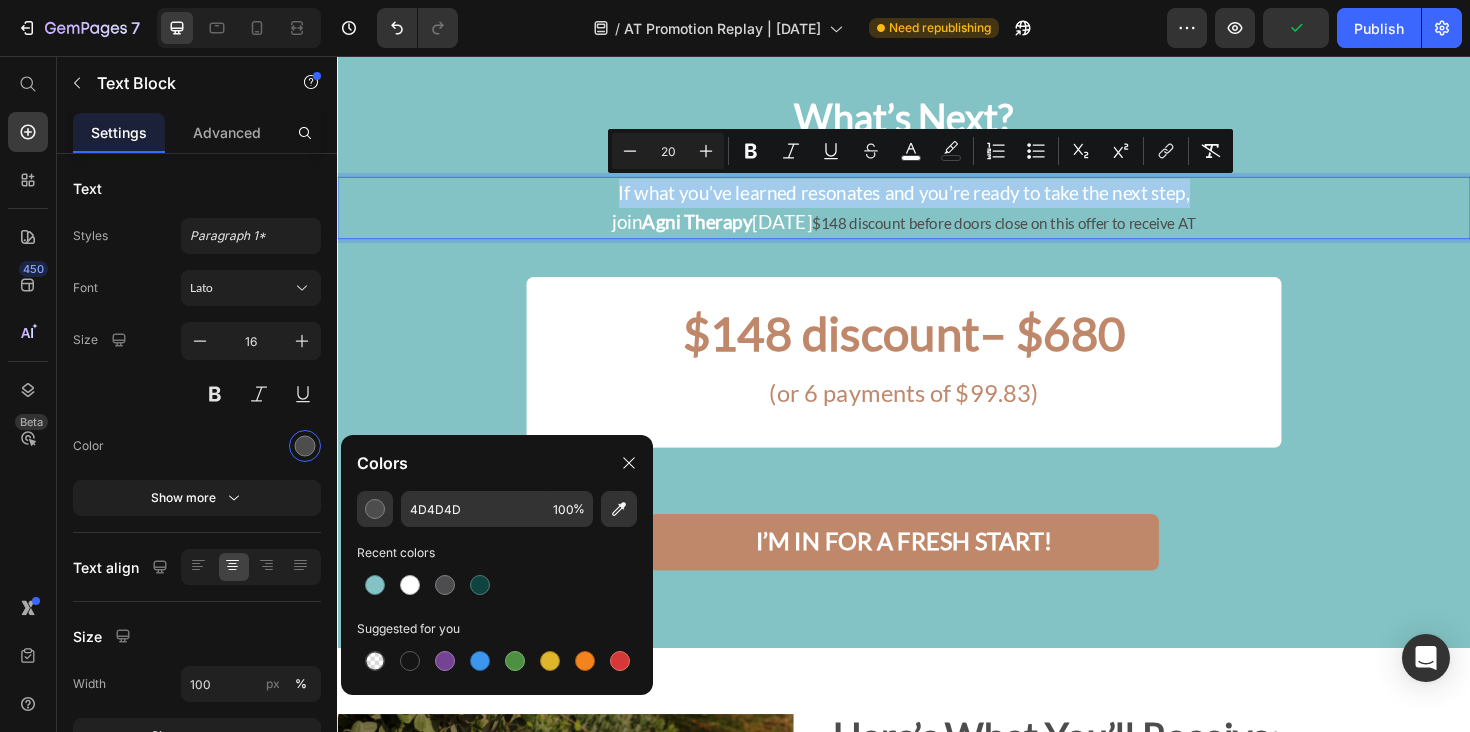 type on "16" 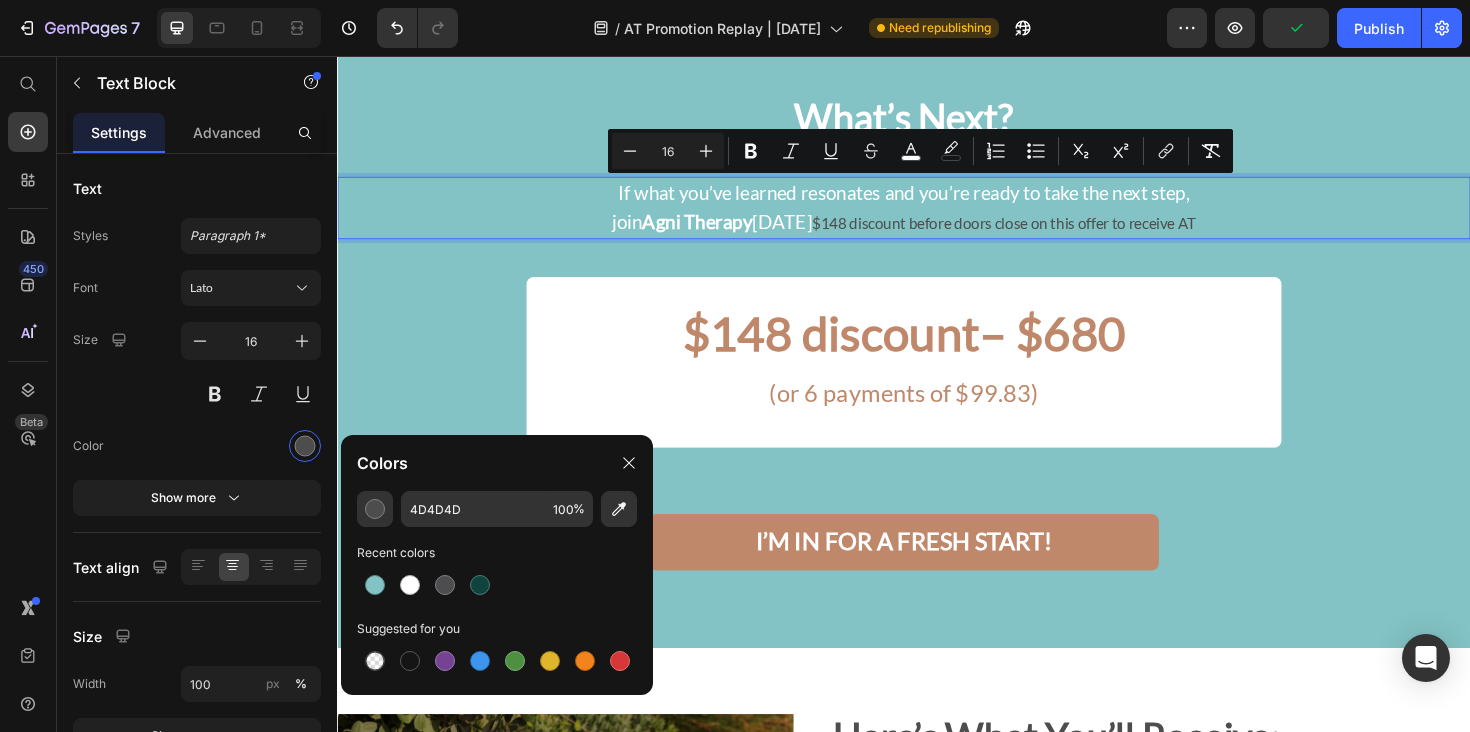 click on "join  Agni Therapy  [DATE]  $148 discount before doors close on this offer to receive AT" at bounding box center [937, 232] 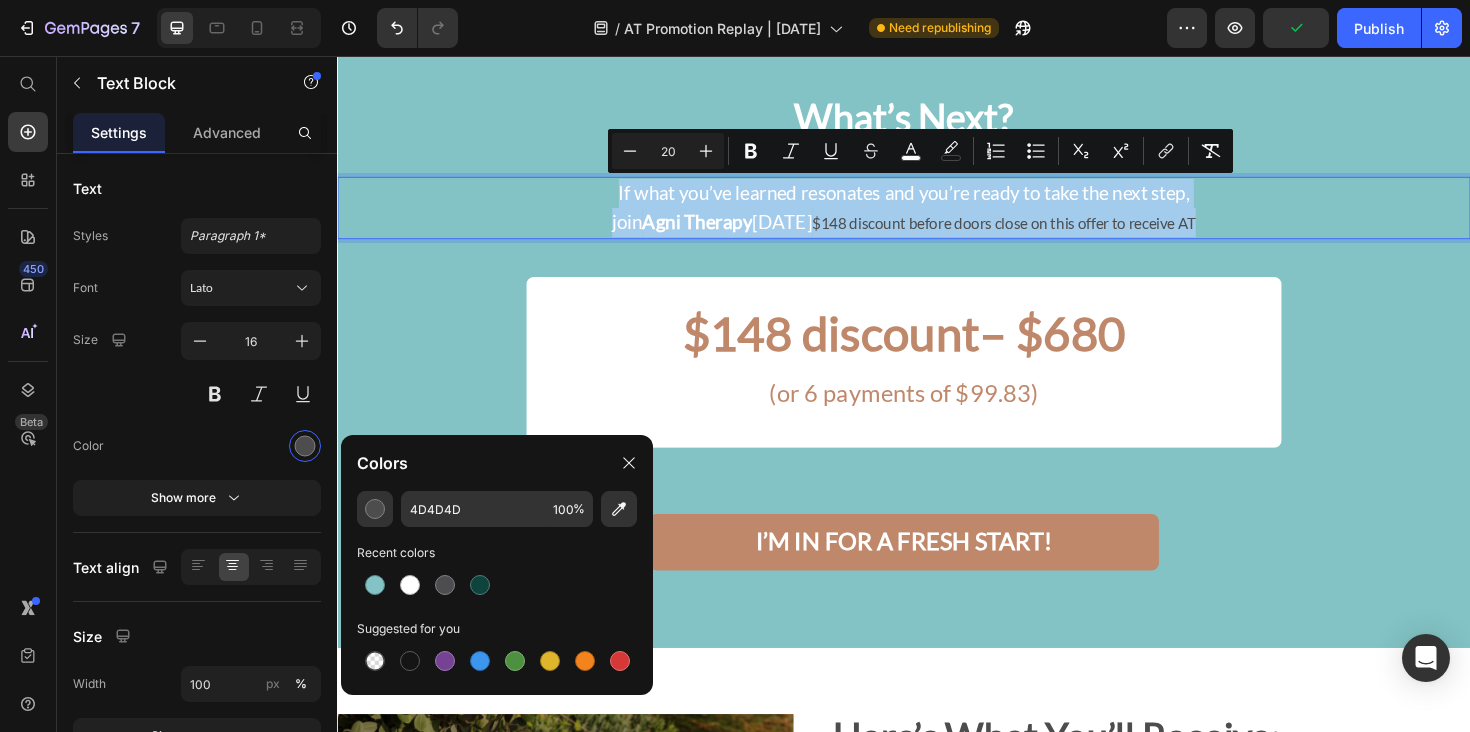 drag, startPoint x: 1279, startPoint y: 230, endPoint x: 579, endPoint y: 209, distance: 700.31494 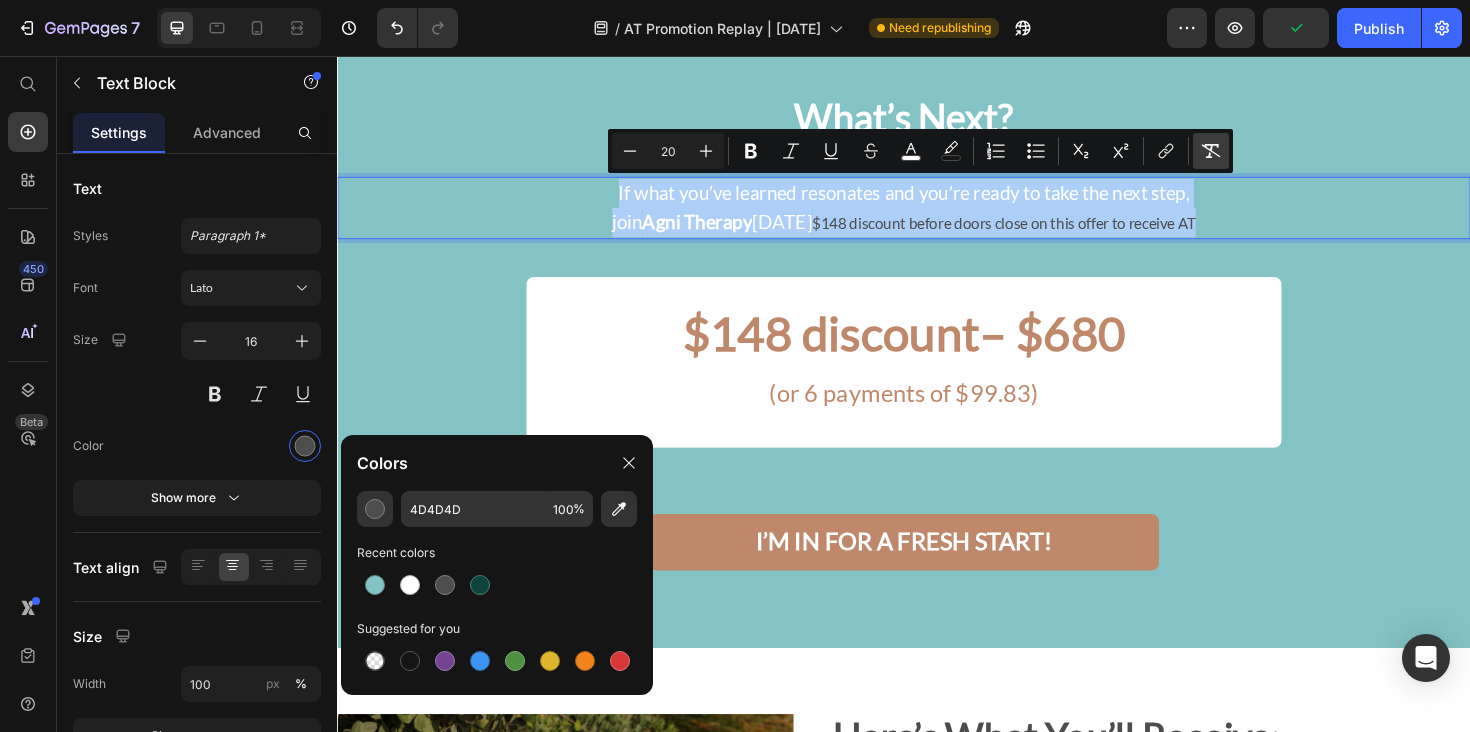click on "Remove Format" at bounding box center (1211, 151) 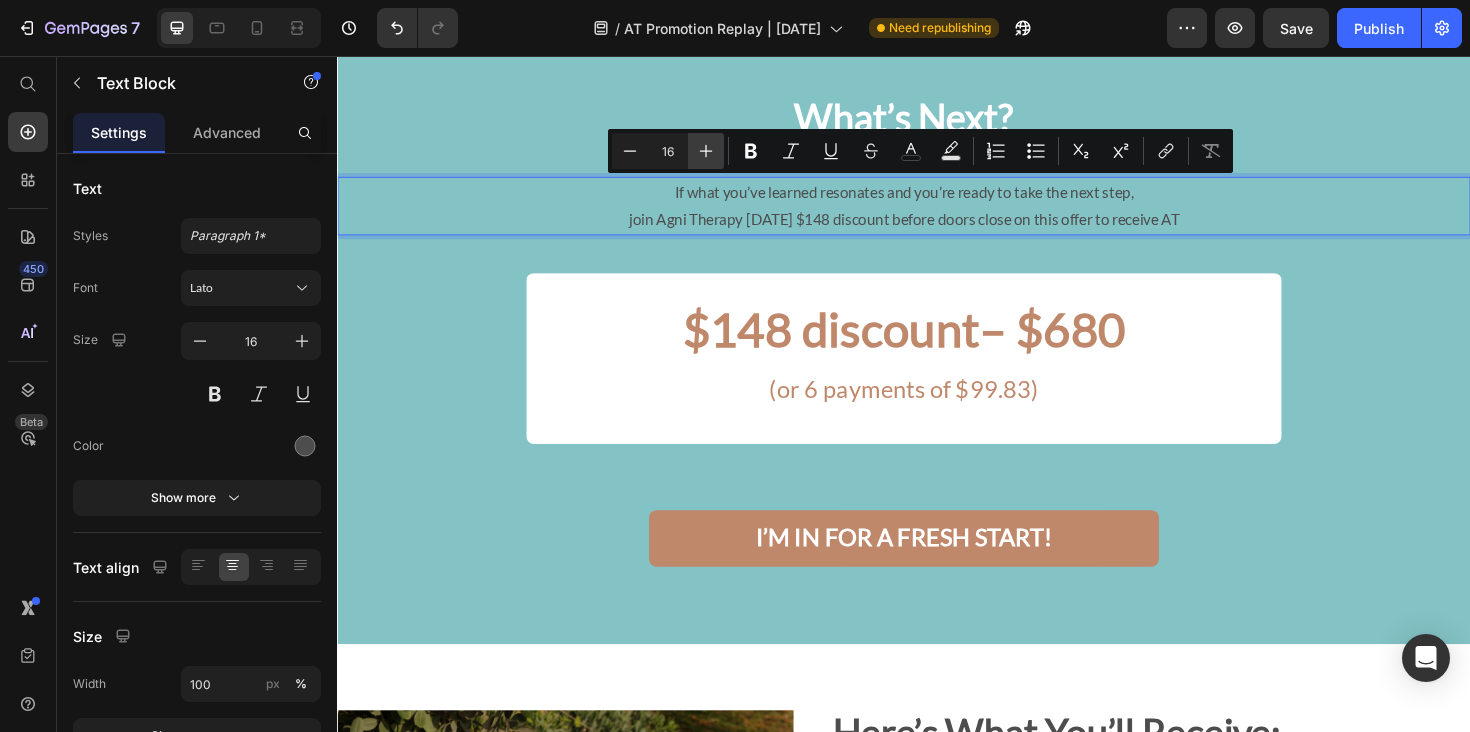 click 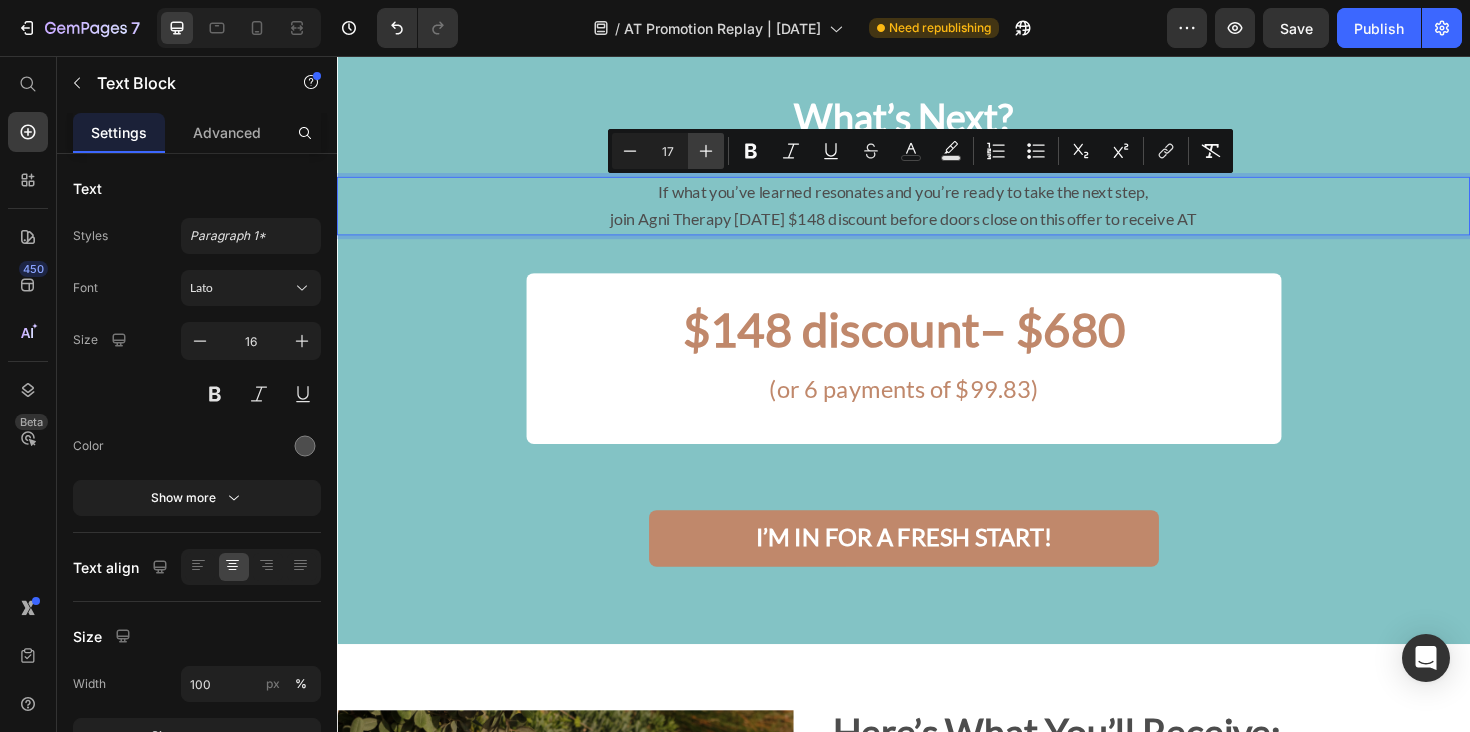 click 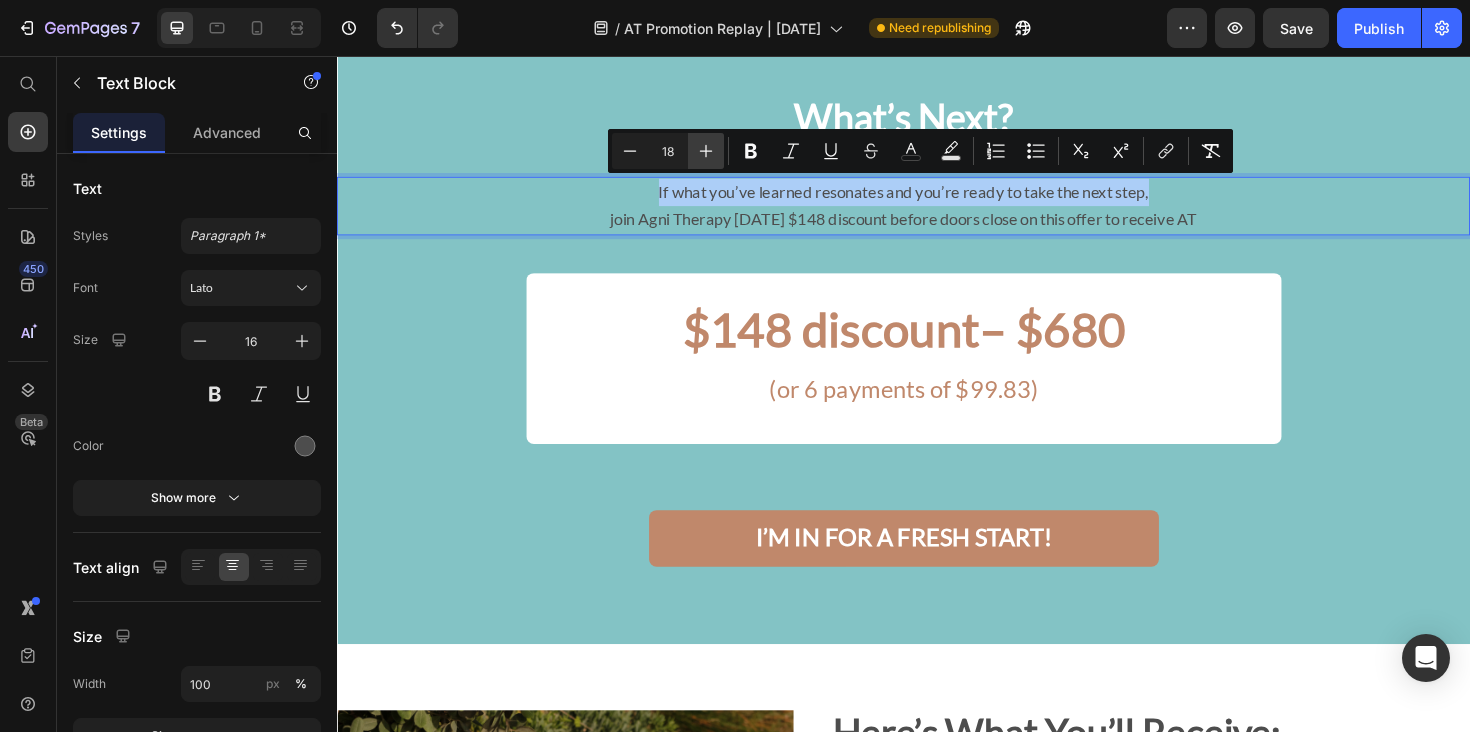 click 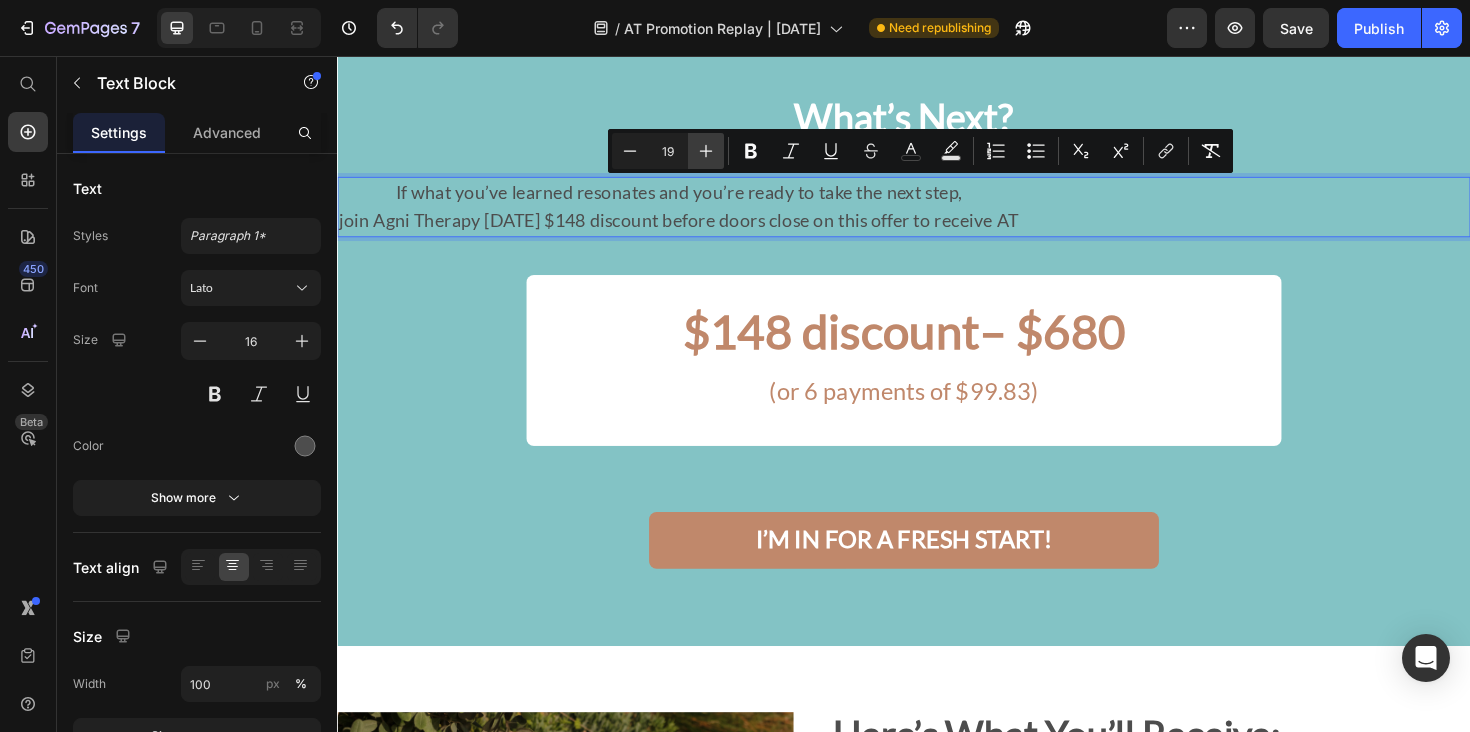 click 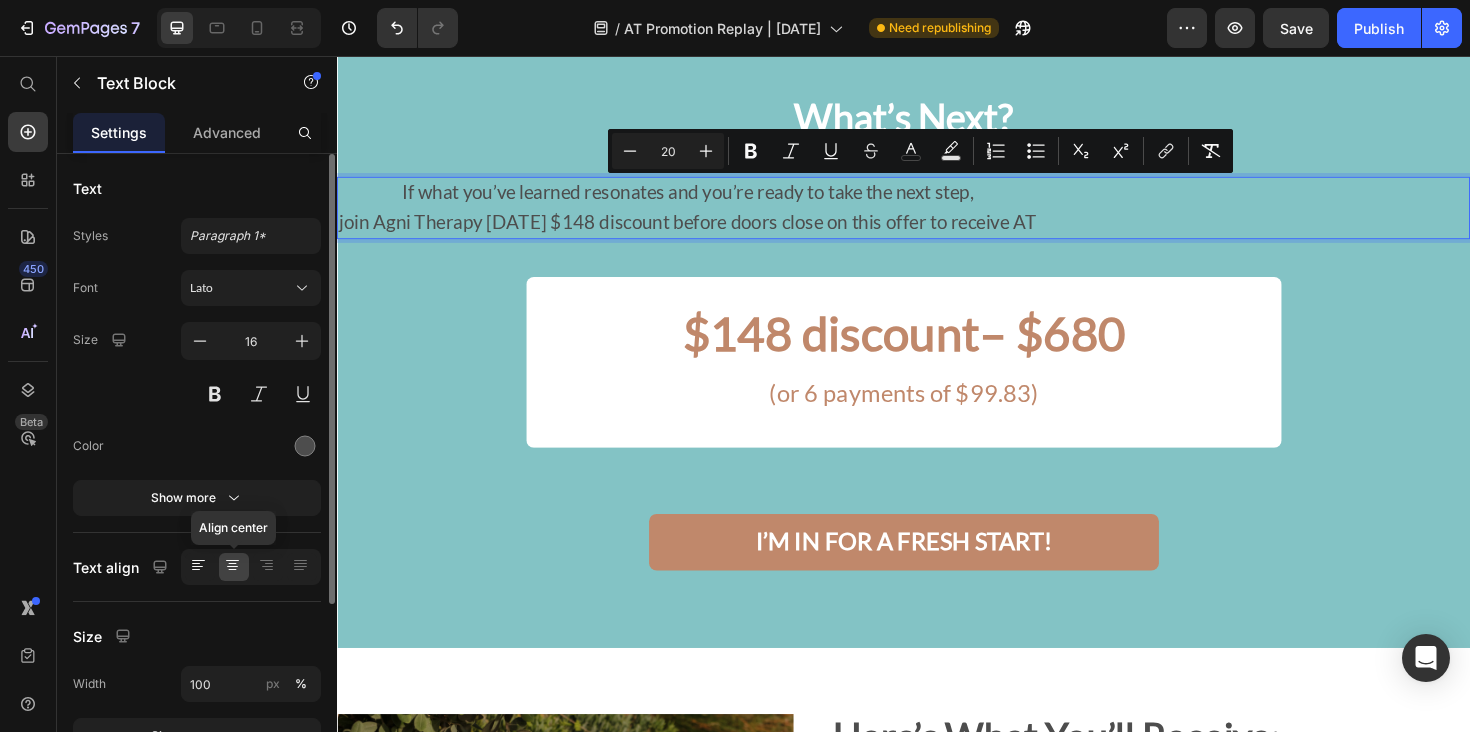 click 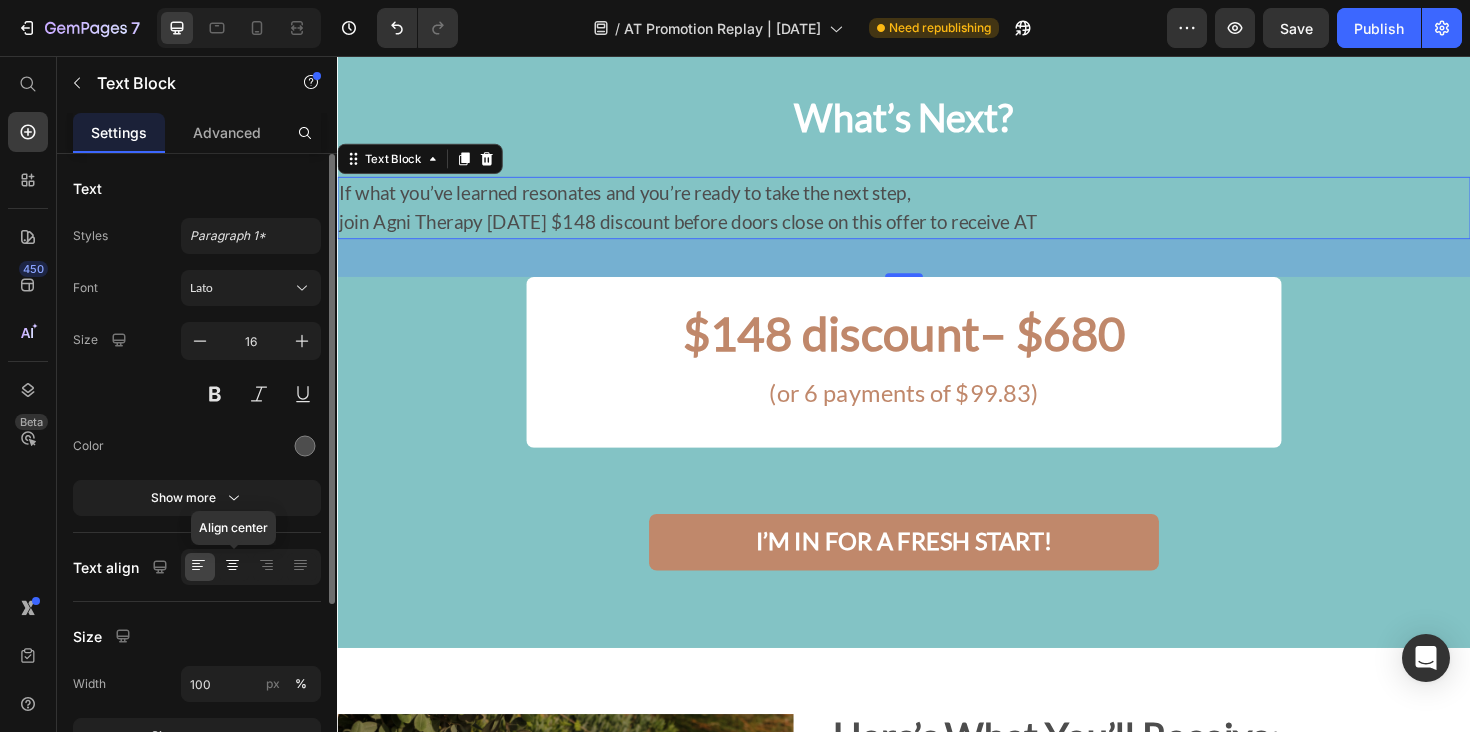 click 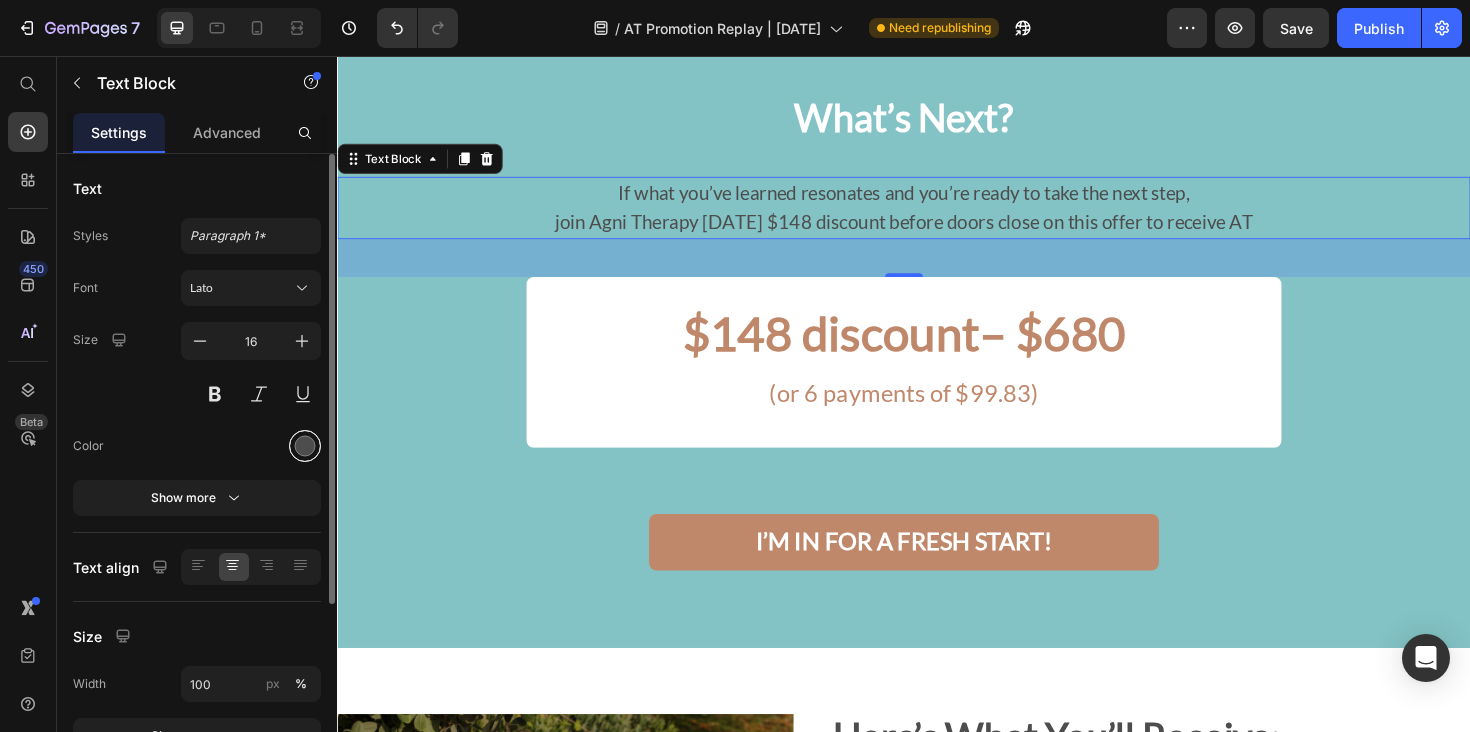 click at bounding box center (305, 446) 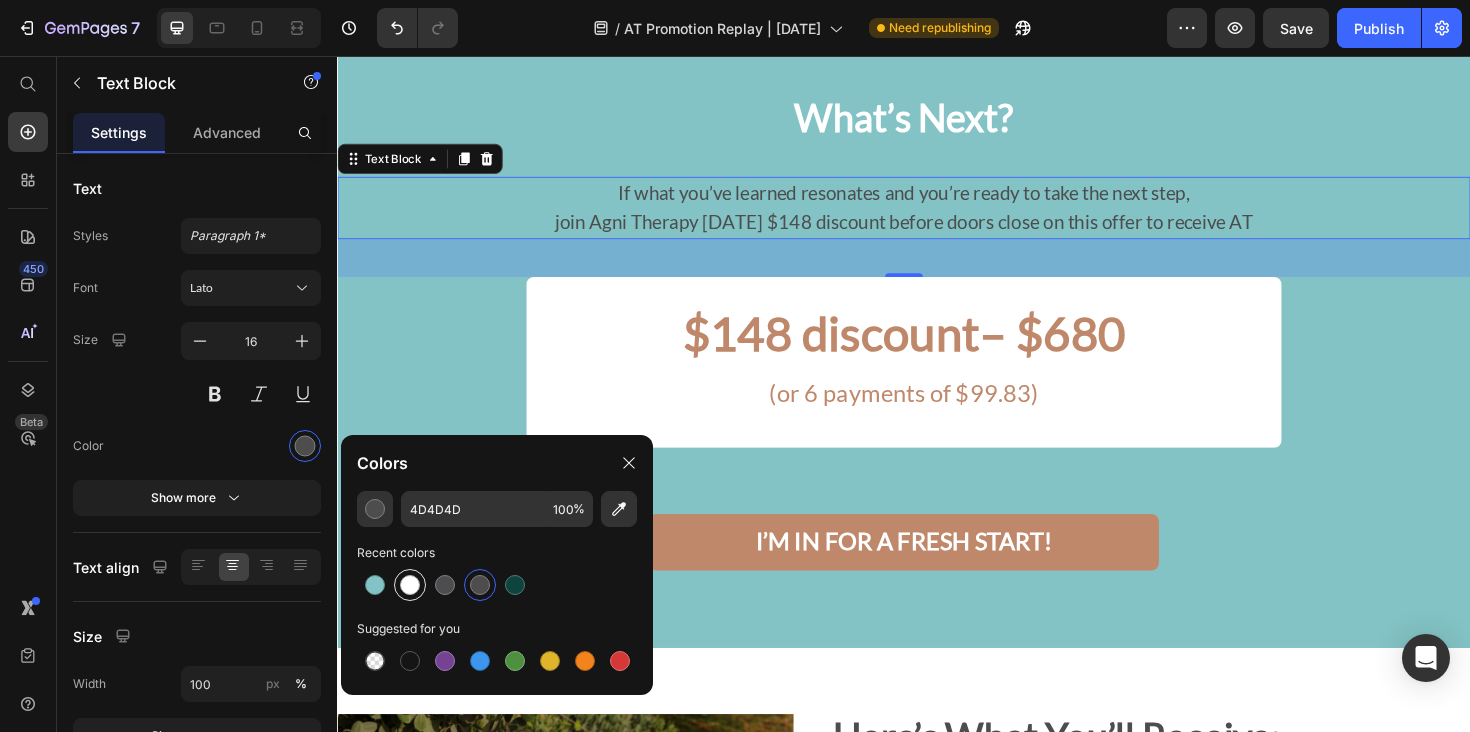 click at bounding box center (410, 585) 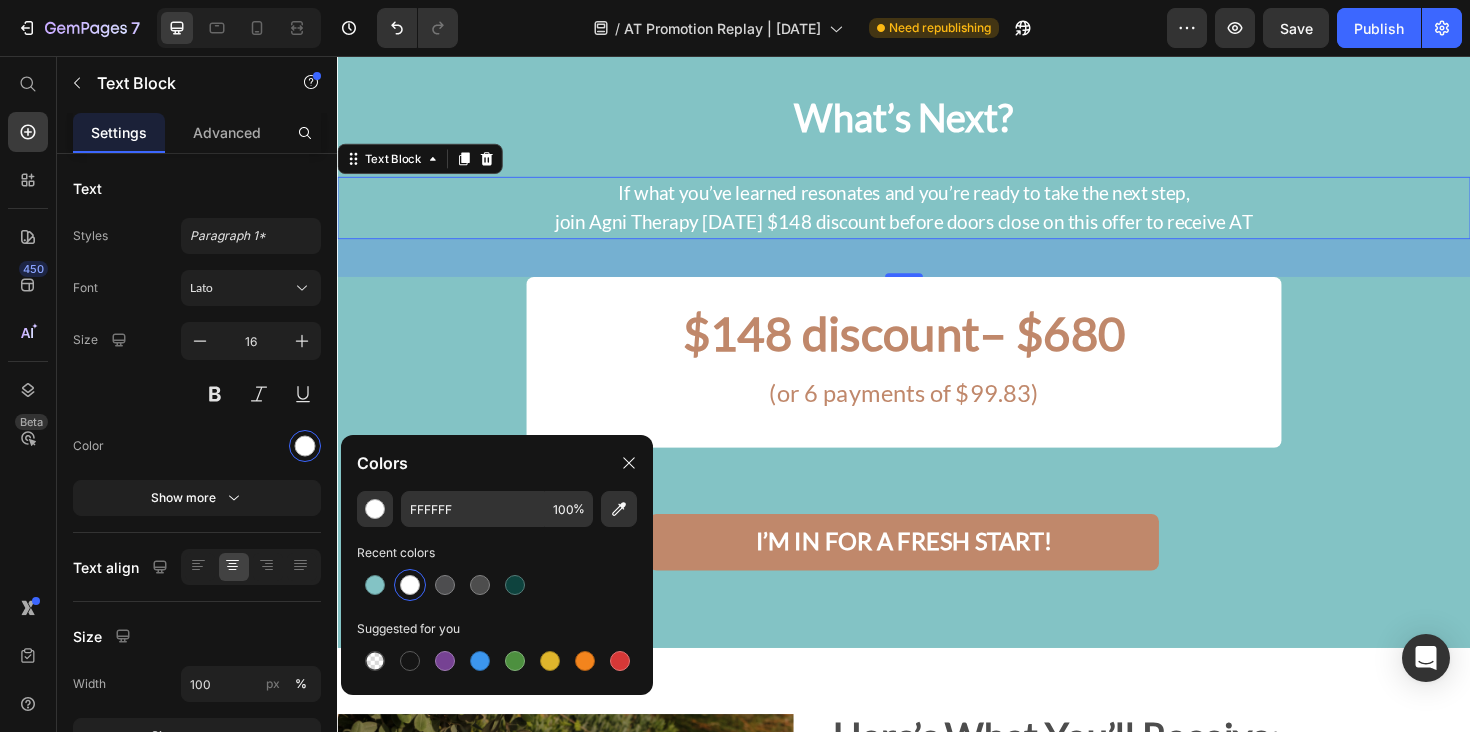 click on "join Agni Therapy today $148 discount before doors close on this offer to receive AT" at bounding box center [937, 231] 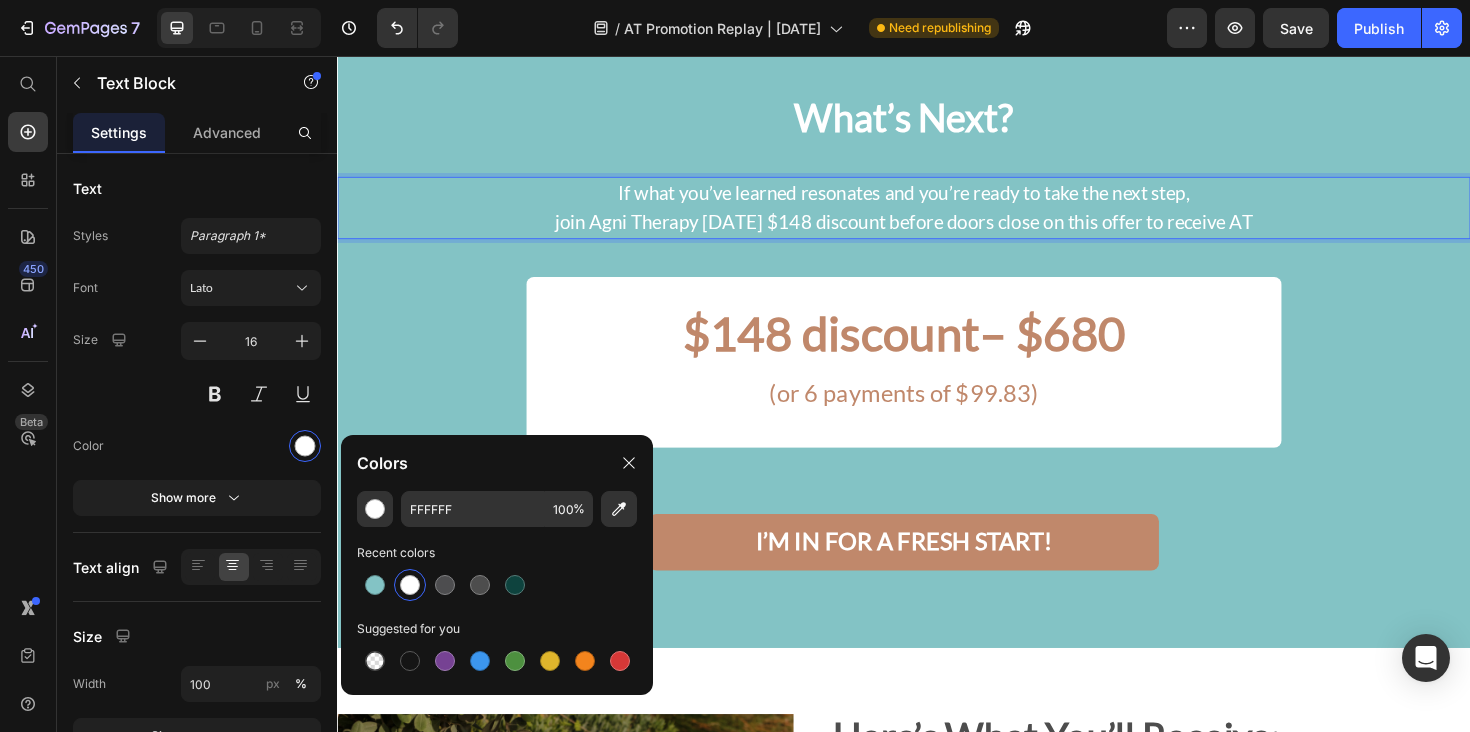 click on "join Agni Therapy today $148 discount before doors close on this offer to receive AT" at bounding box center [937, 231] 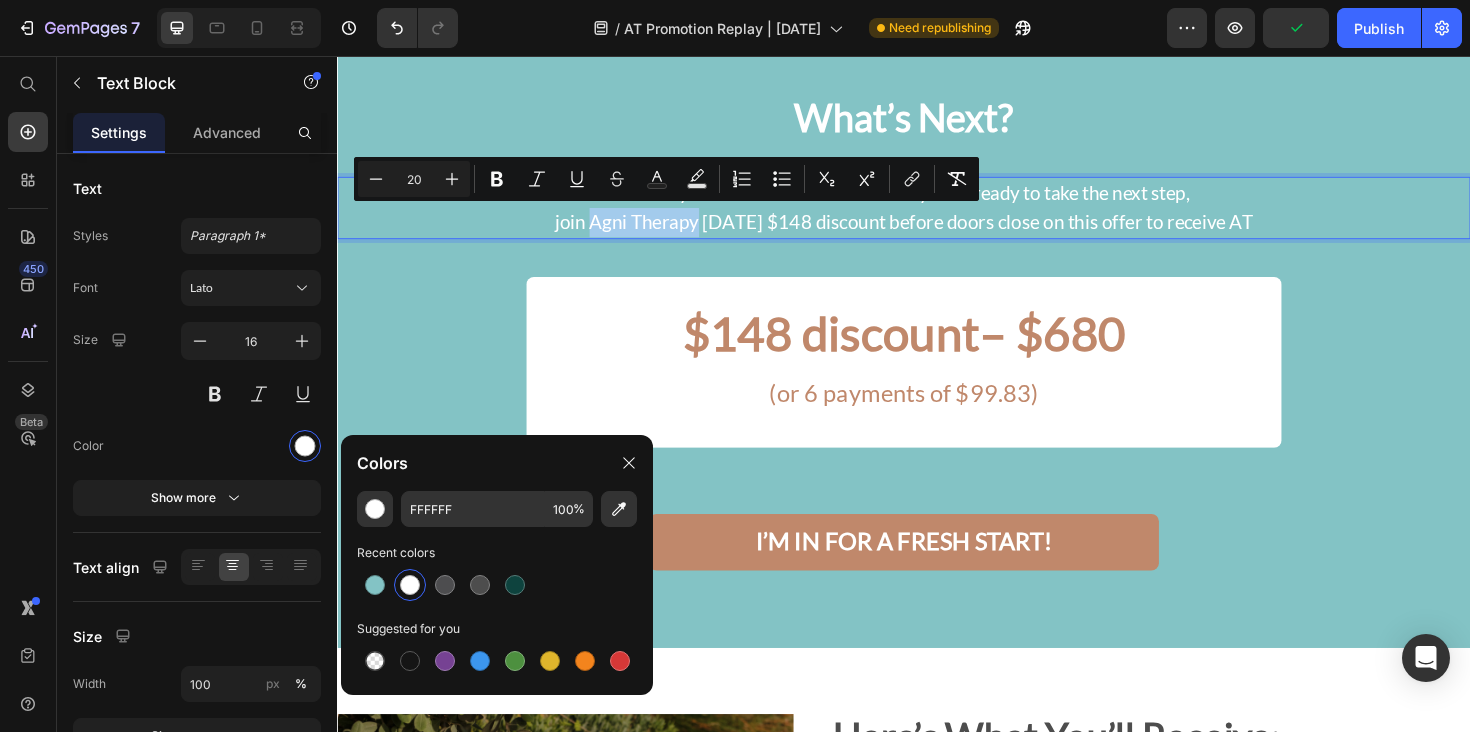 drag, startPoint x: 611, startPoint y: 234, endPoint x: 723, endPoint y: 233, distance: 112.00446 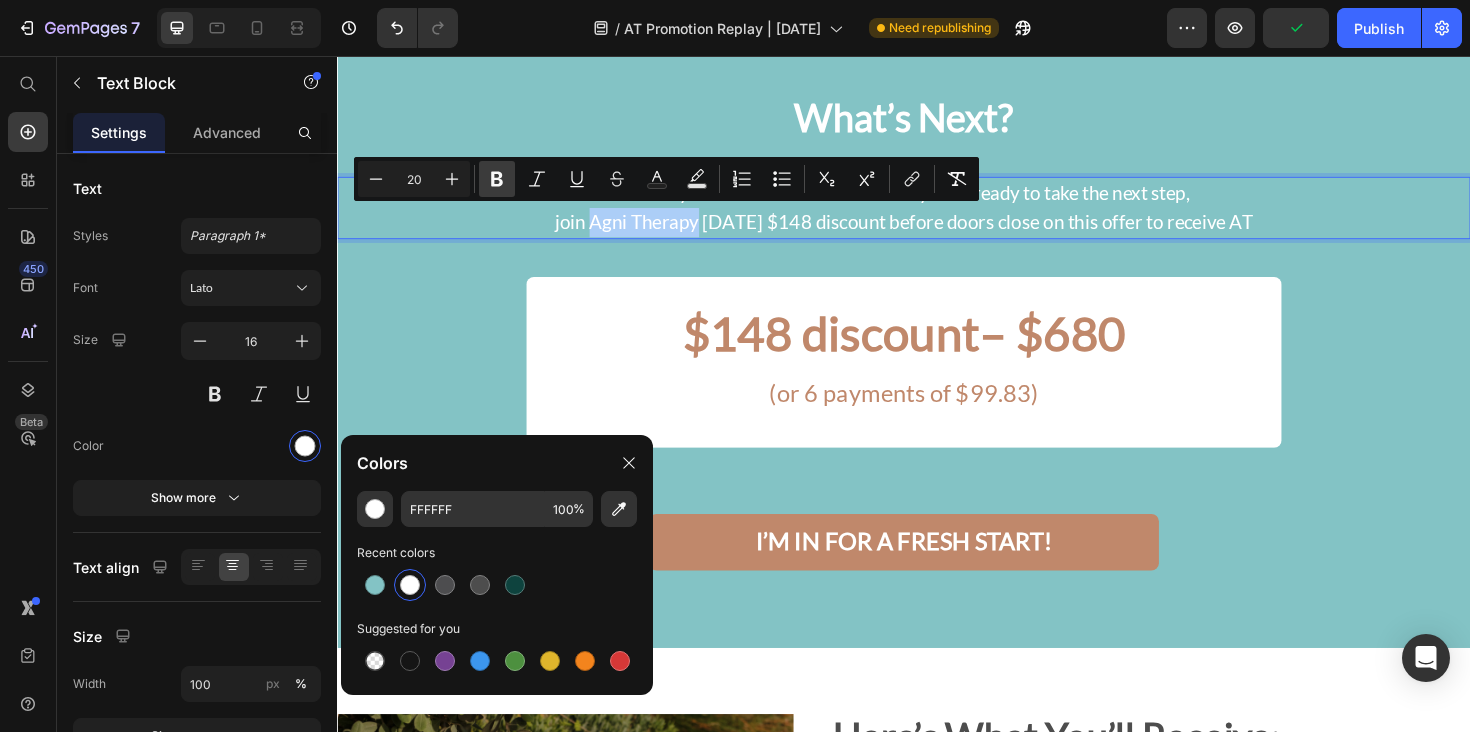 click 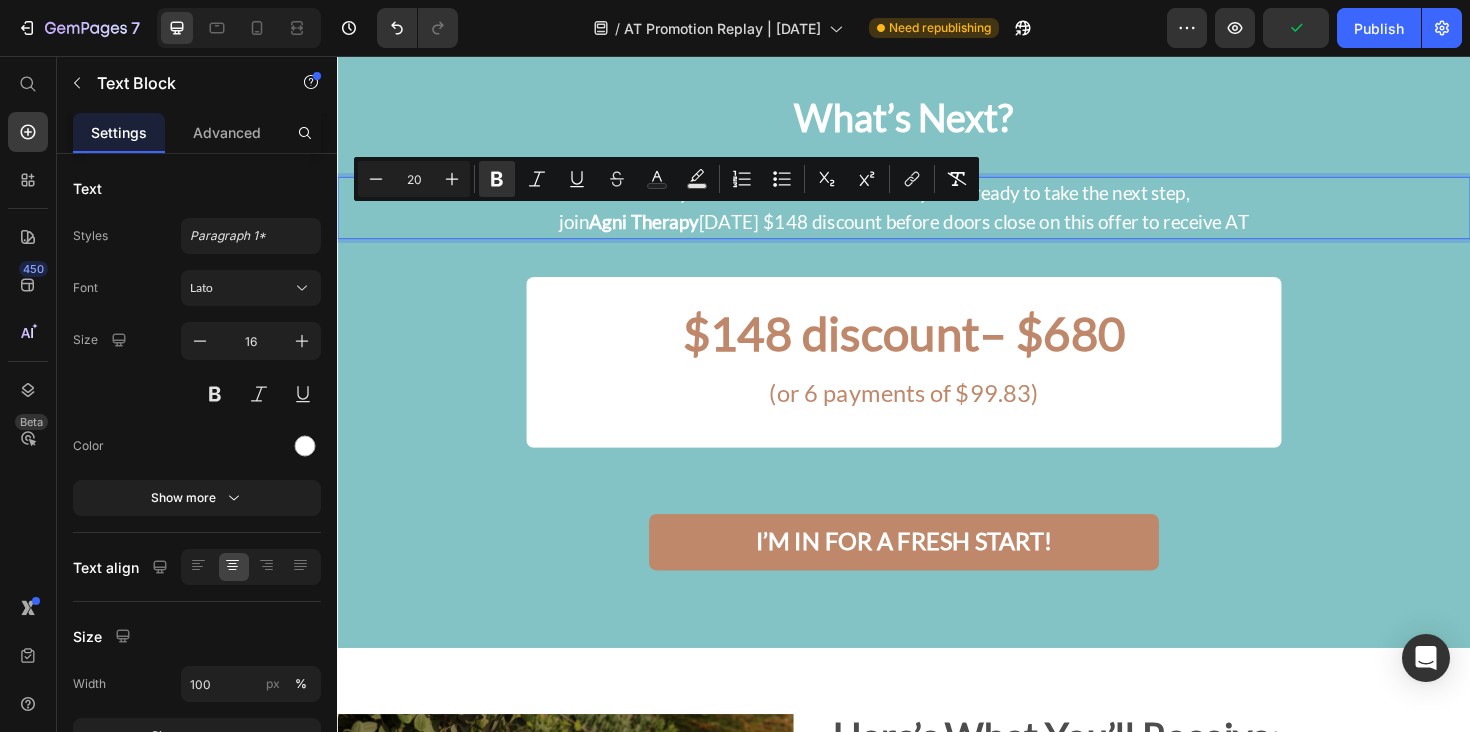 click on "If what you’ve learned resonates and you’re ready to take the next step," at bounding box center (937, 201) 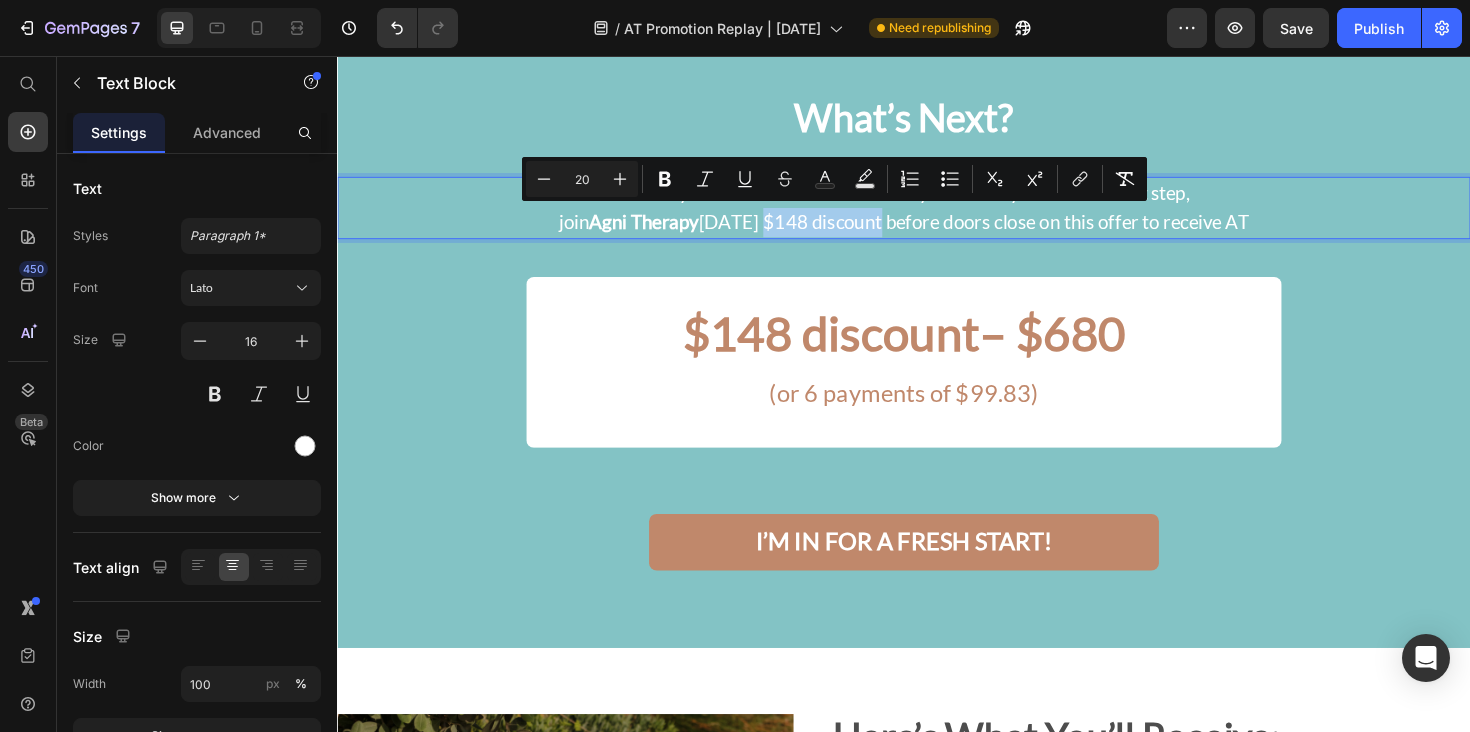 drag, startPoint x: 782, startPoint y: 236, endPoint x: 908, endPoint y: 236, distance: 126 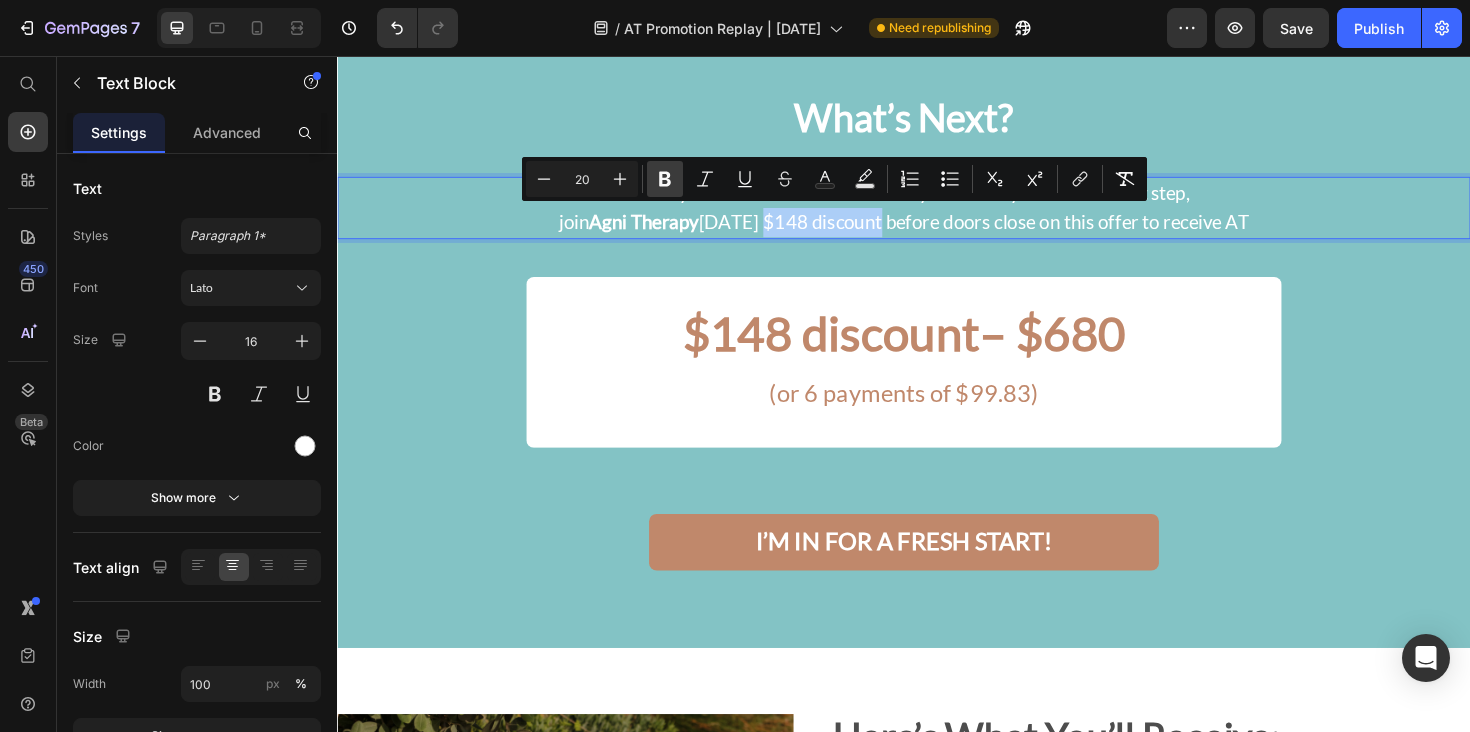 click 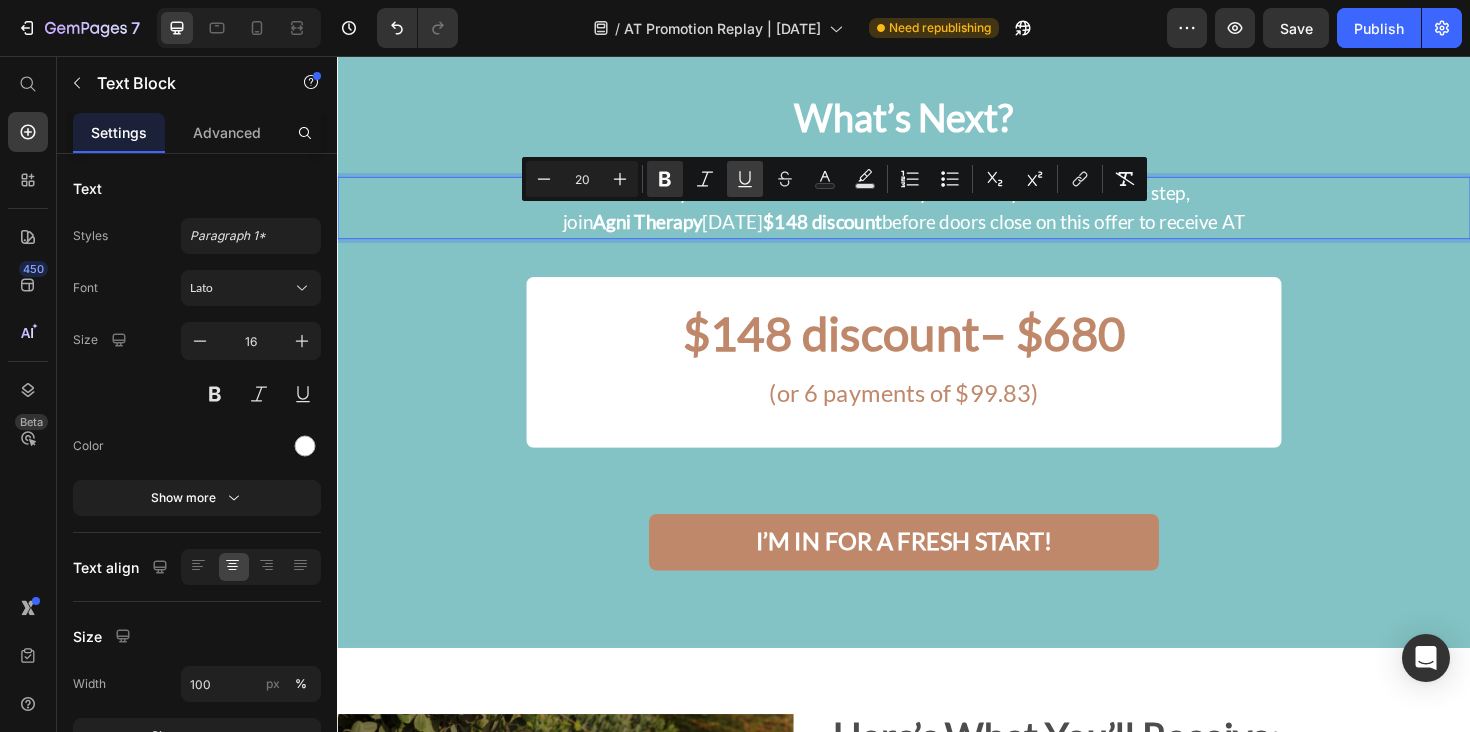 click 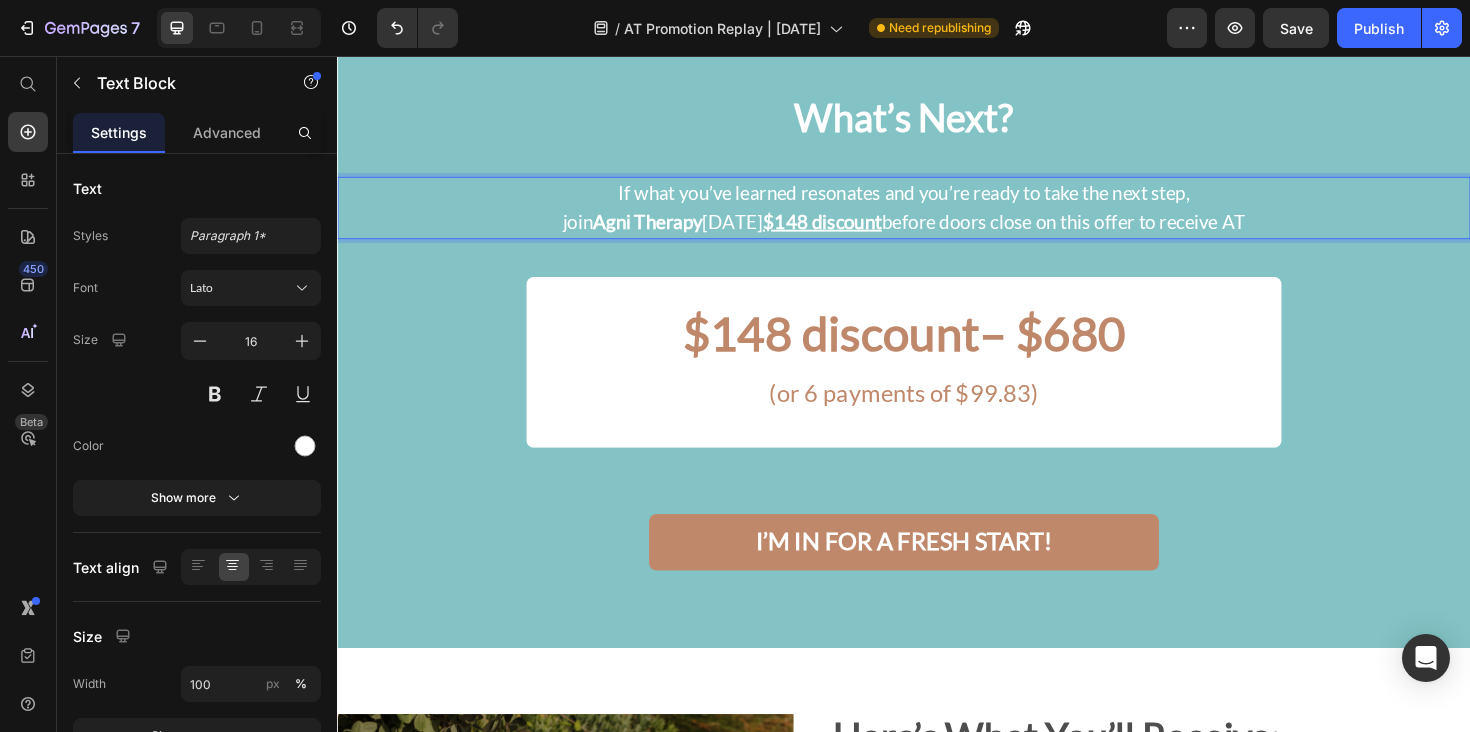 click on "join  Agni Therapy  today  $148 discount  before doors close on this offer to receive AT" at bounding box center [937, 231] 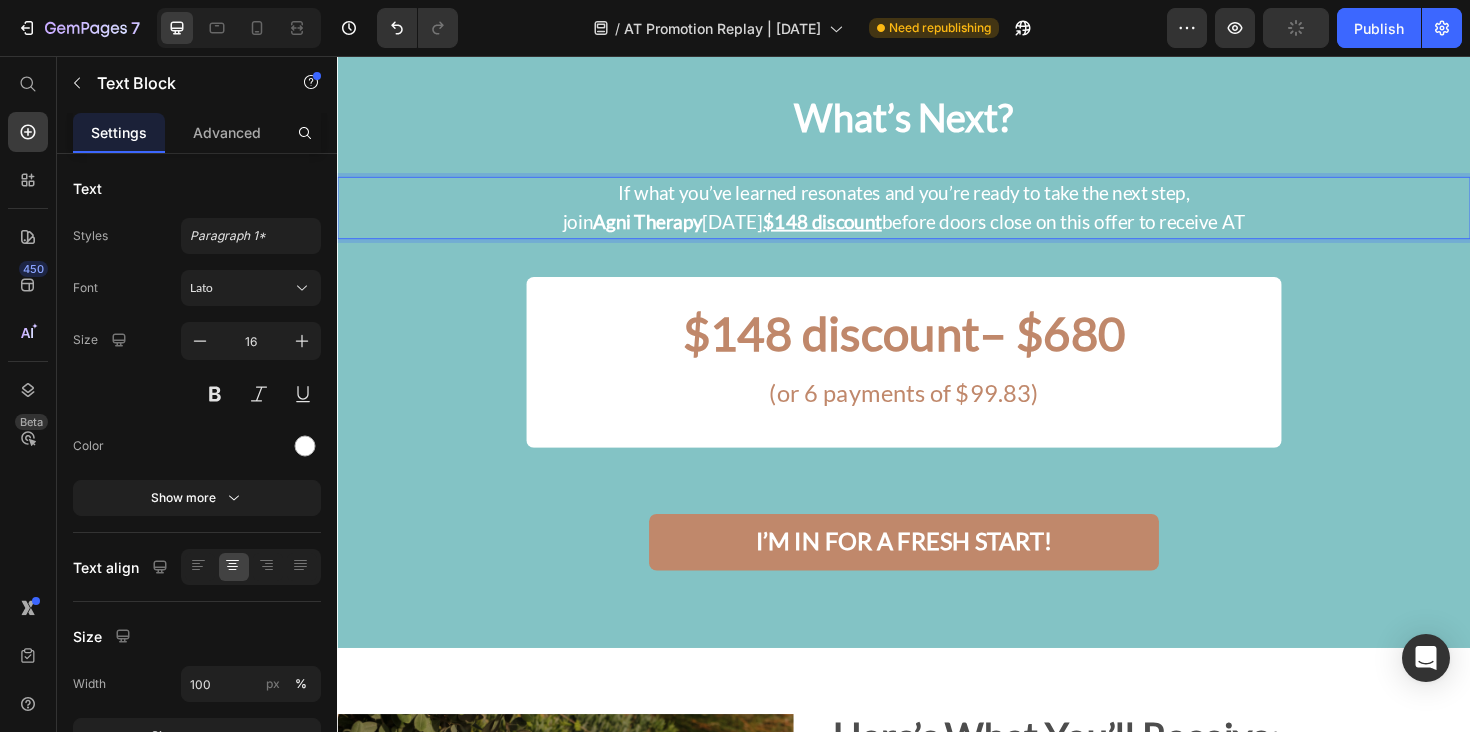 click on "join  Agni Therapy  today  $148 discount  before doors close on this offer to receive AT" at bounding box center (937, 232) 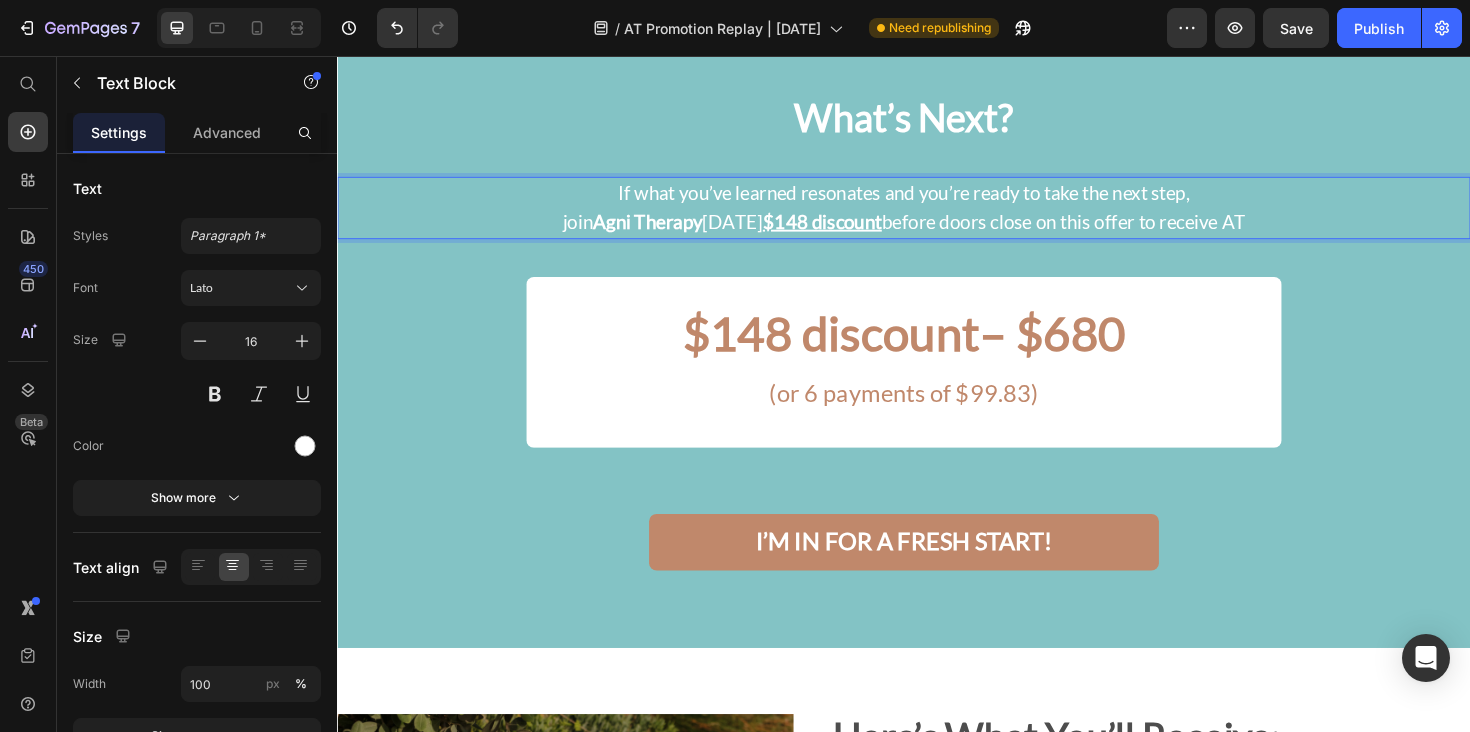 drag, startPoint x: 1182, startPoint y: 234, endPoint x: 1337, endPoint y: 234, distance: 155 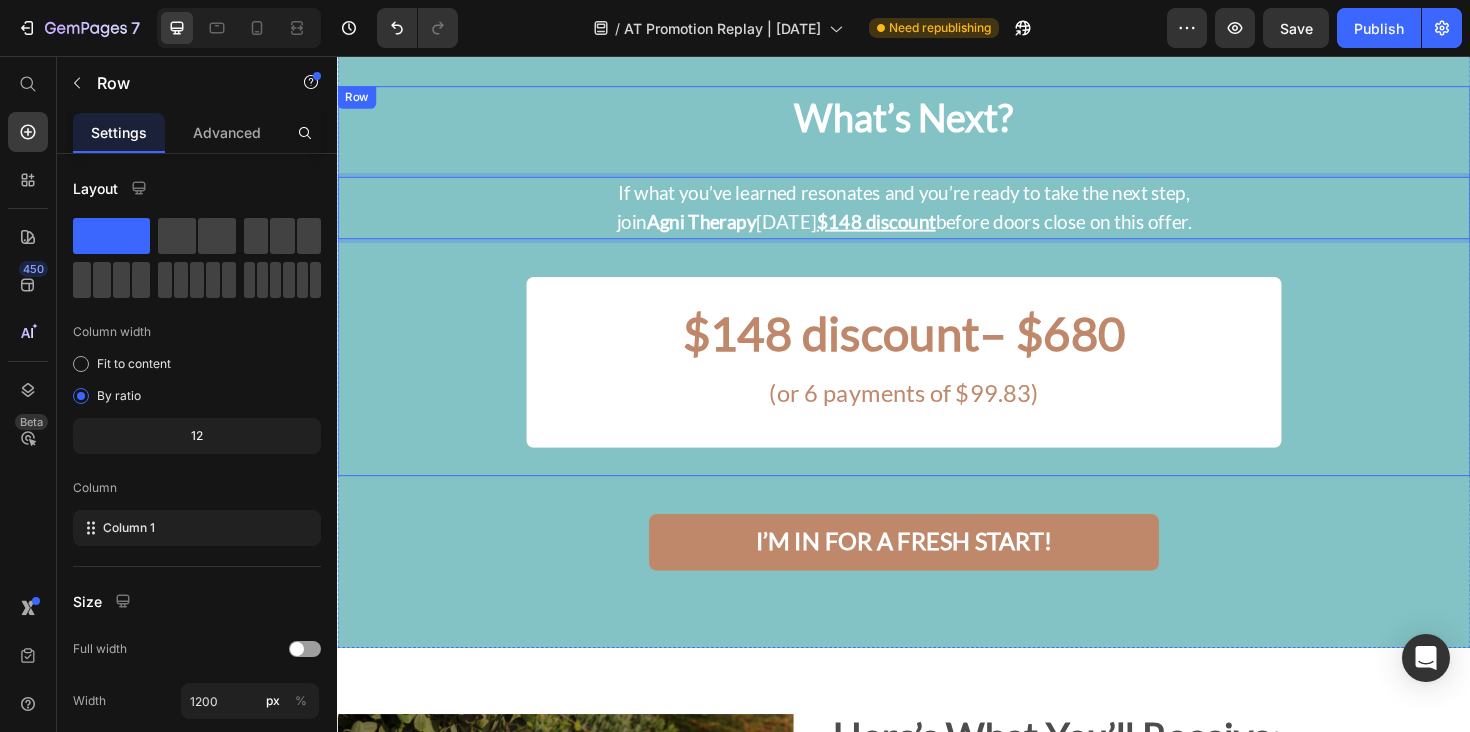 click on "What’s Next? Heading If what you’ve learned resonates and you’re ready to take the next step,  join  Agni Therapy  today  $148 discount  before doors close on this offer. Text Block   40 $148 discount  – $680  (or 6 payments of $99.83) Text Block Row" at bounding box center [937, 294] 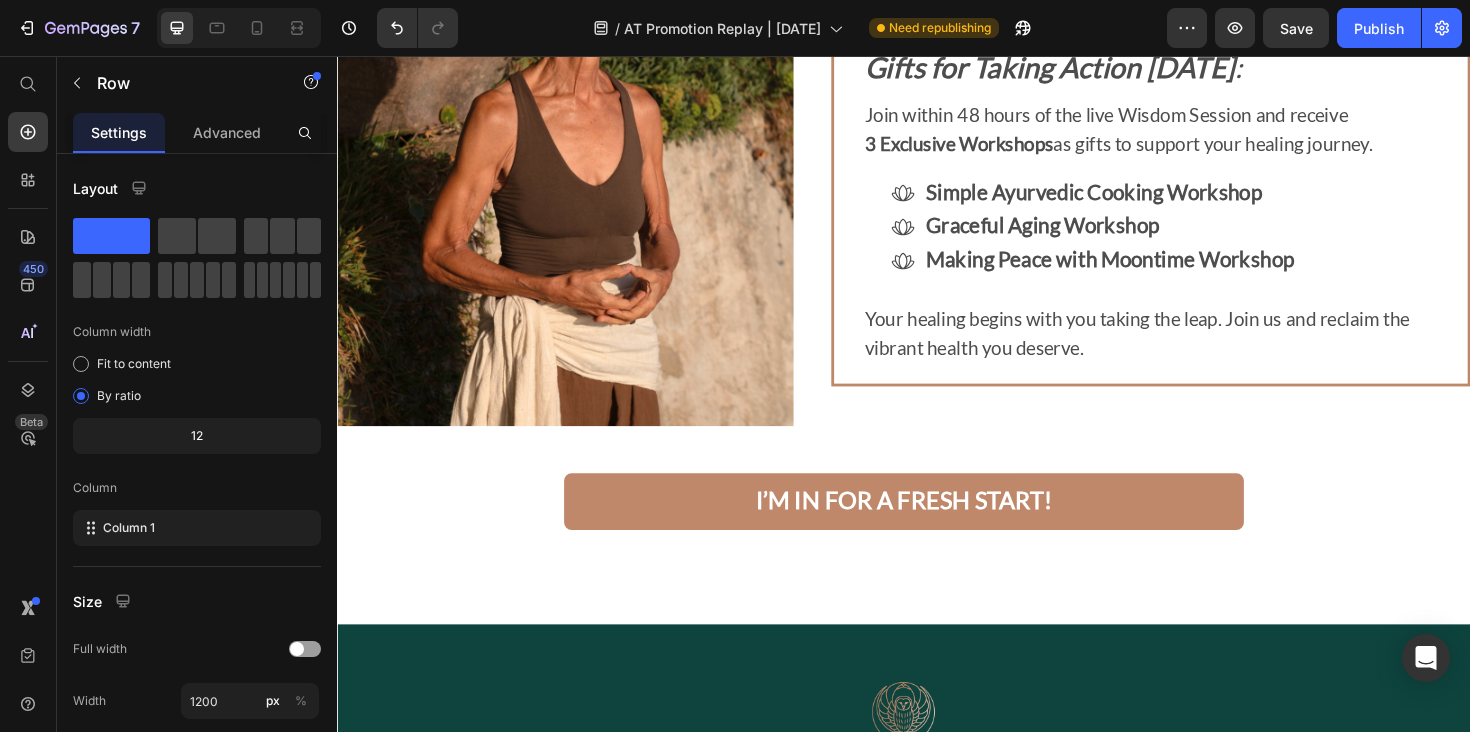 scroll, scrollTop: 2529, scrollLeft: 0, axis: vertical 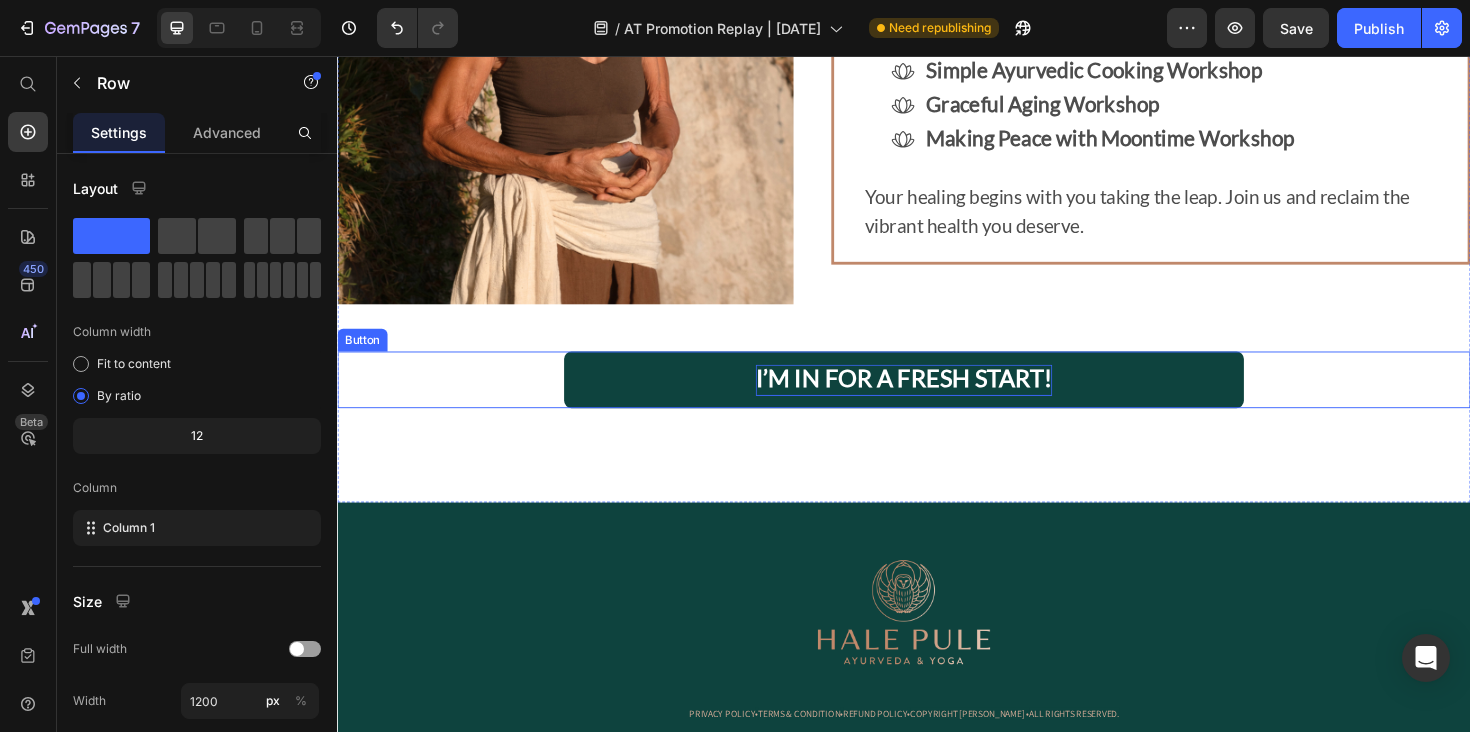 click on "I’M IN FOR A FRESH START!" at bounding box center [937, 397] 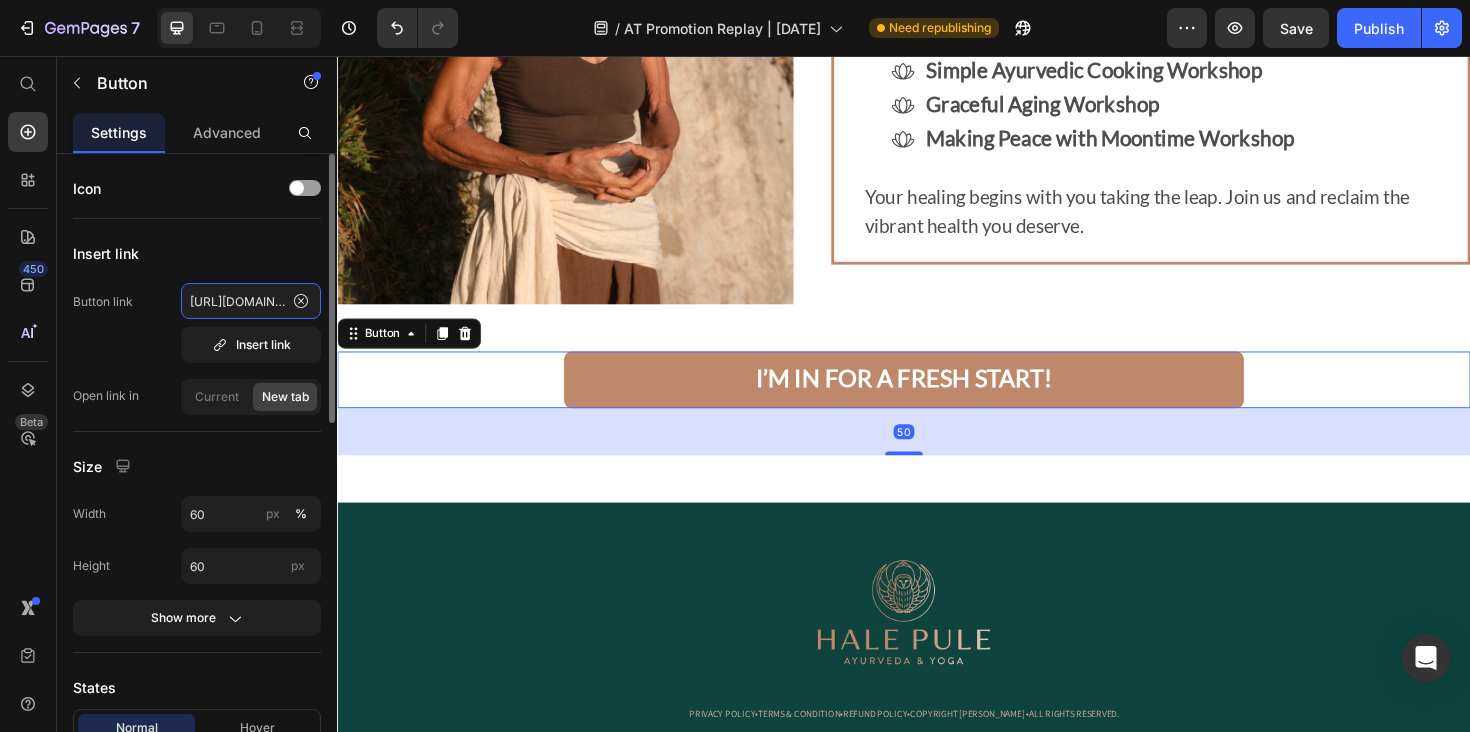 click on "https://halepule.com/pages/agni-therapy-fs-offer?_ab=0&key=1735726336004" 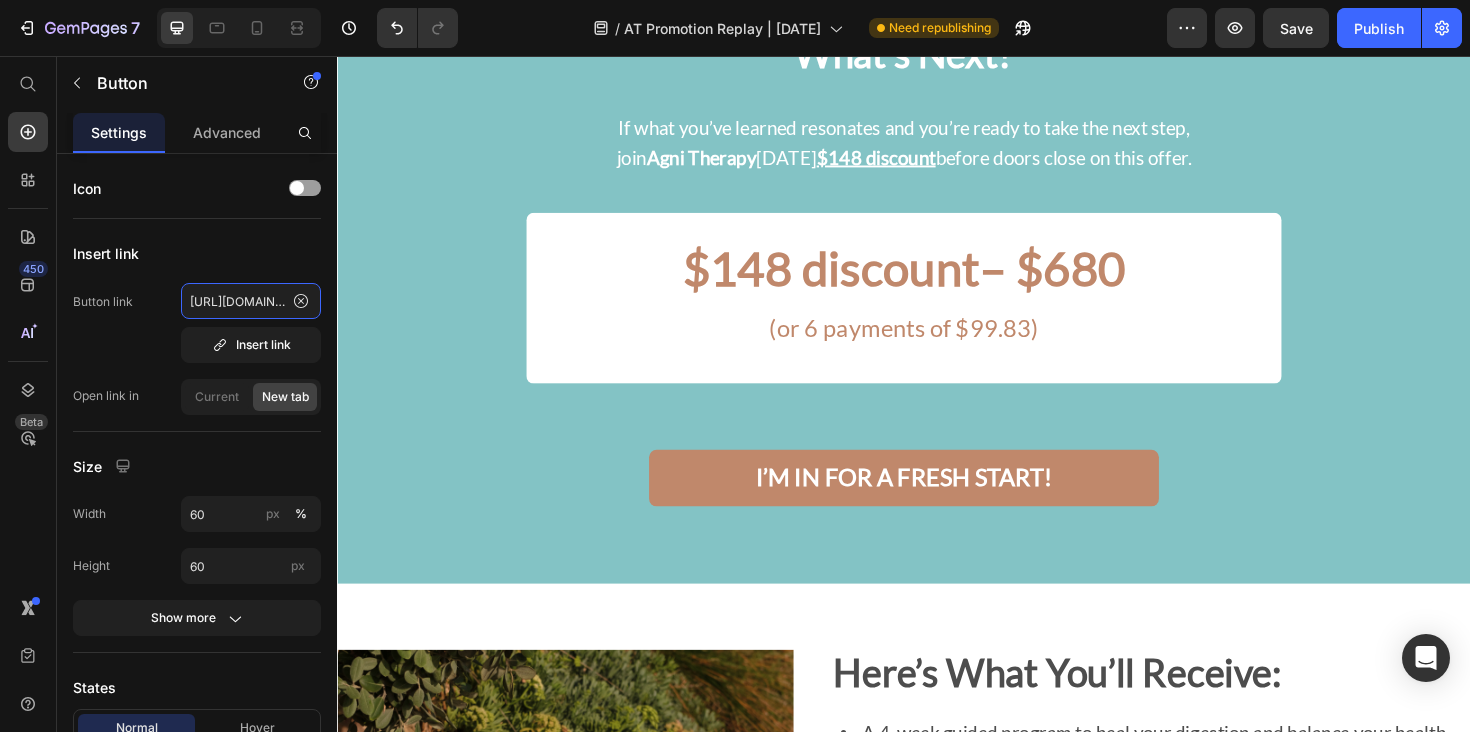 scroll, scrollTop: 1530, scrollLeft: 0, axis: vertical 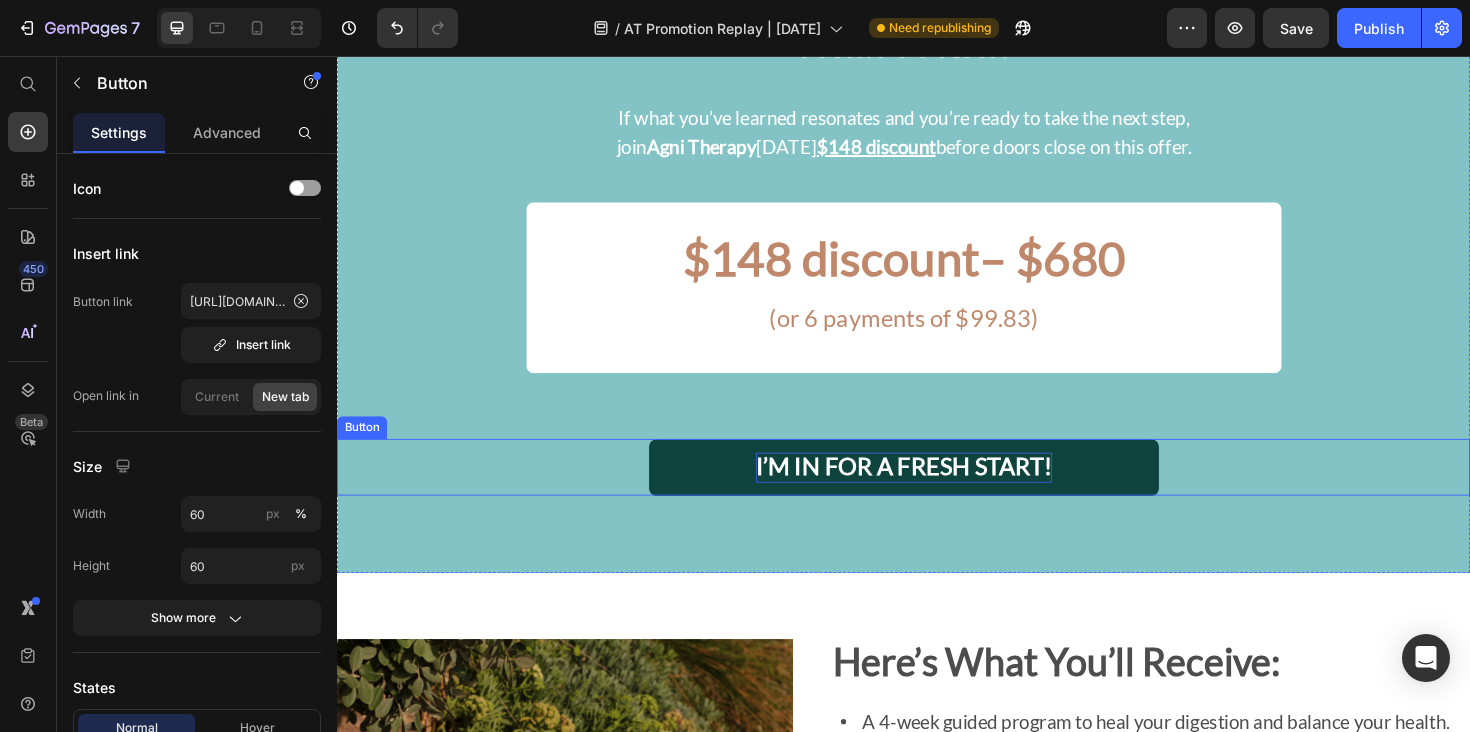 click on "I’M IN FOR A FRESH START!" at bounding box center [937, 490] 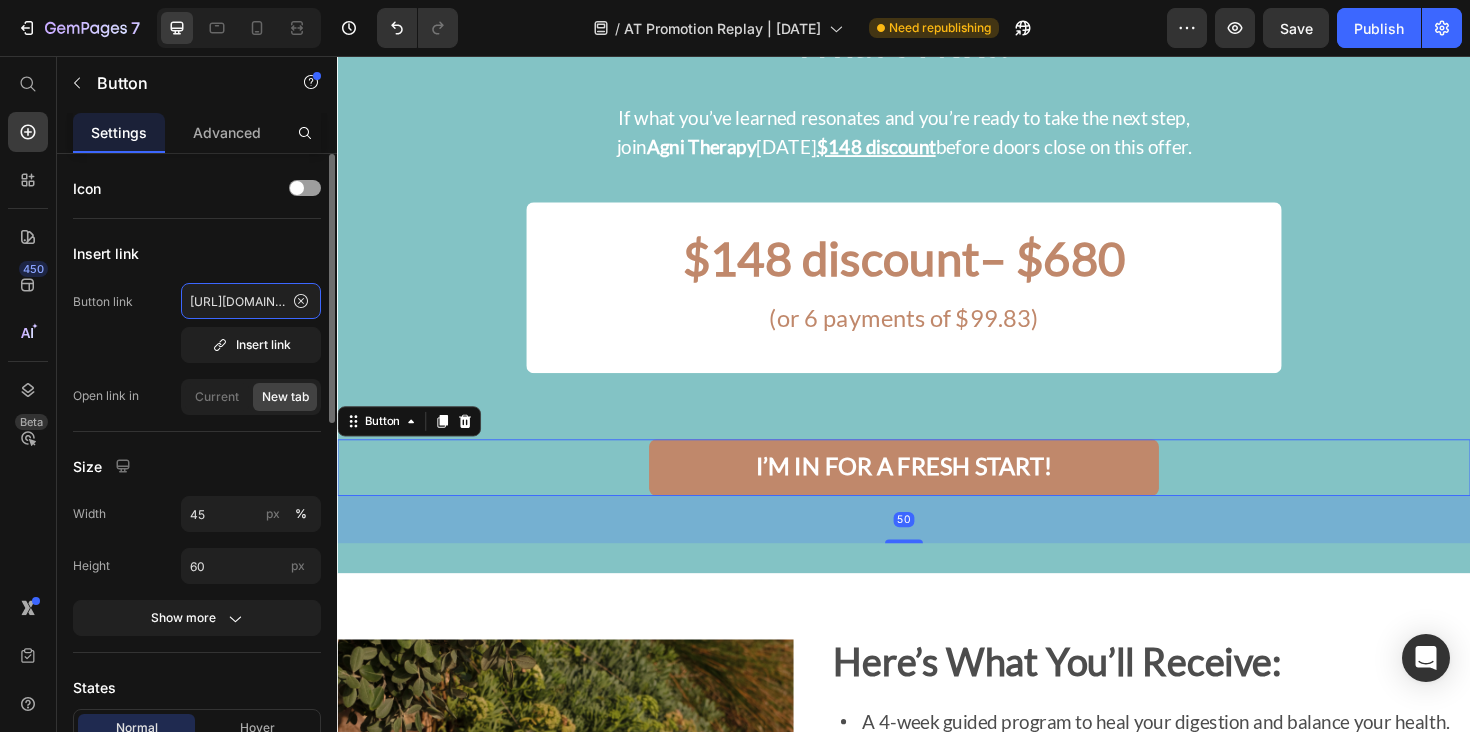 click on "https://halepule.com/pages/agni-therapy-fs-offer?_ab=0&key=1735726336004" 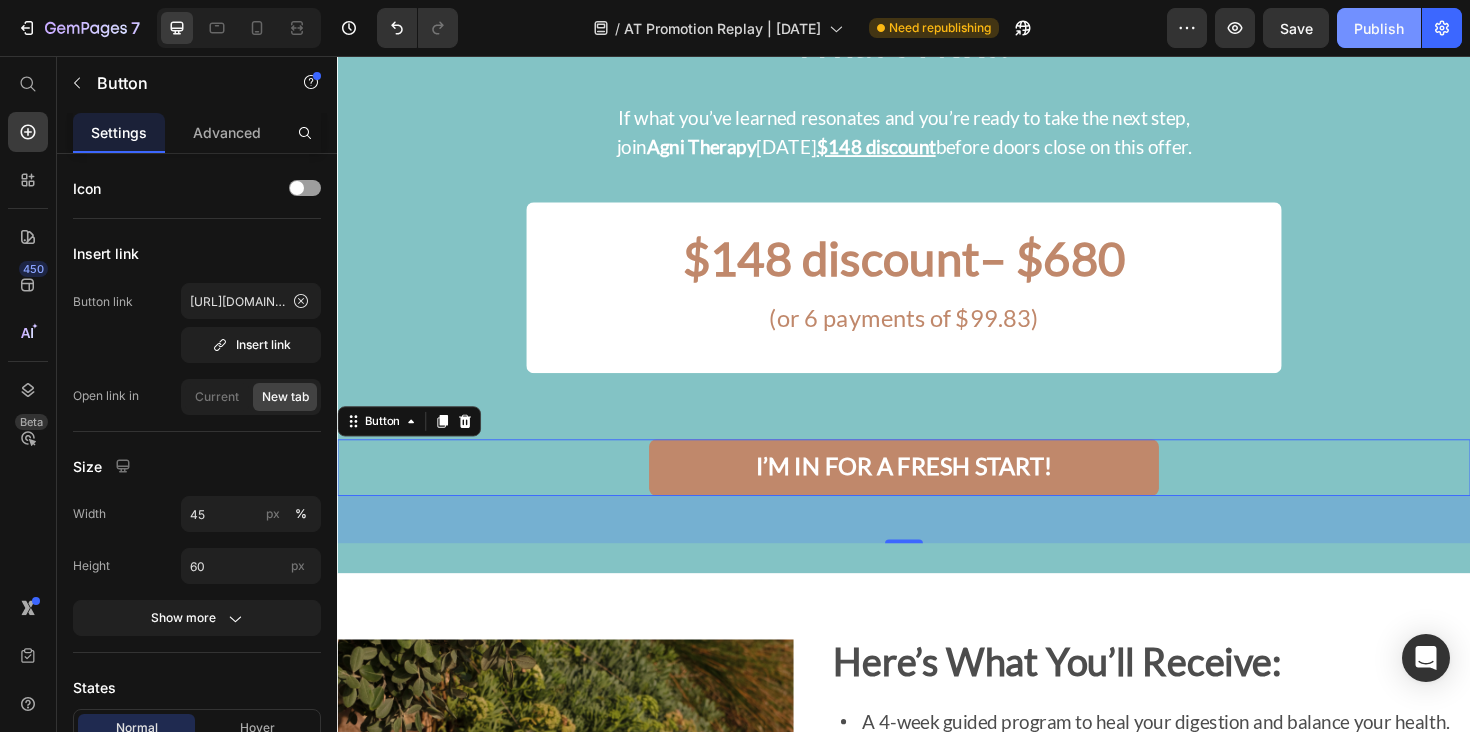 click on "Publish" 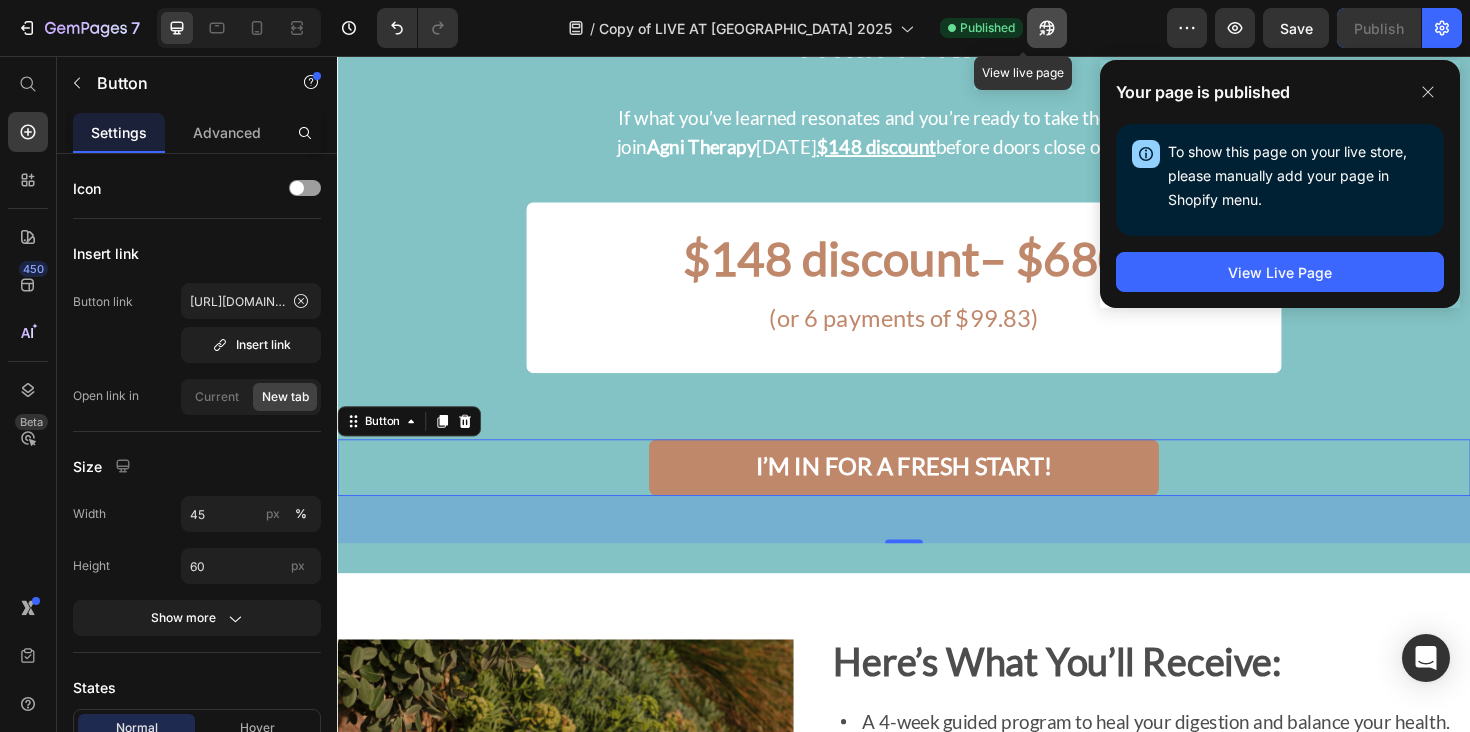click 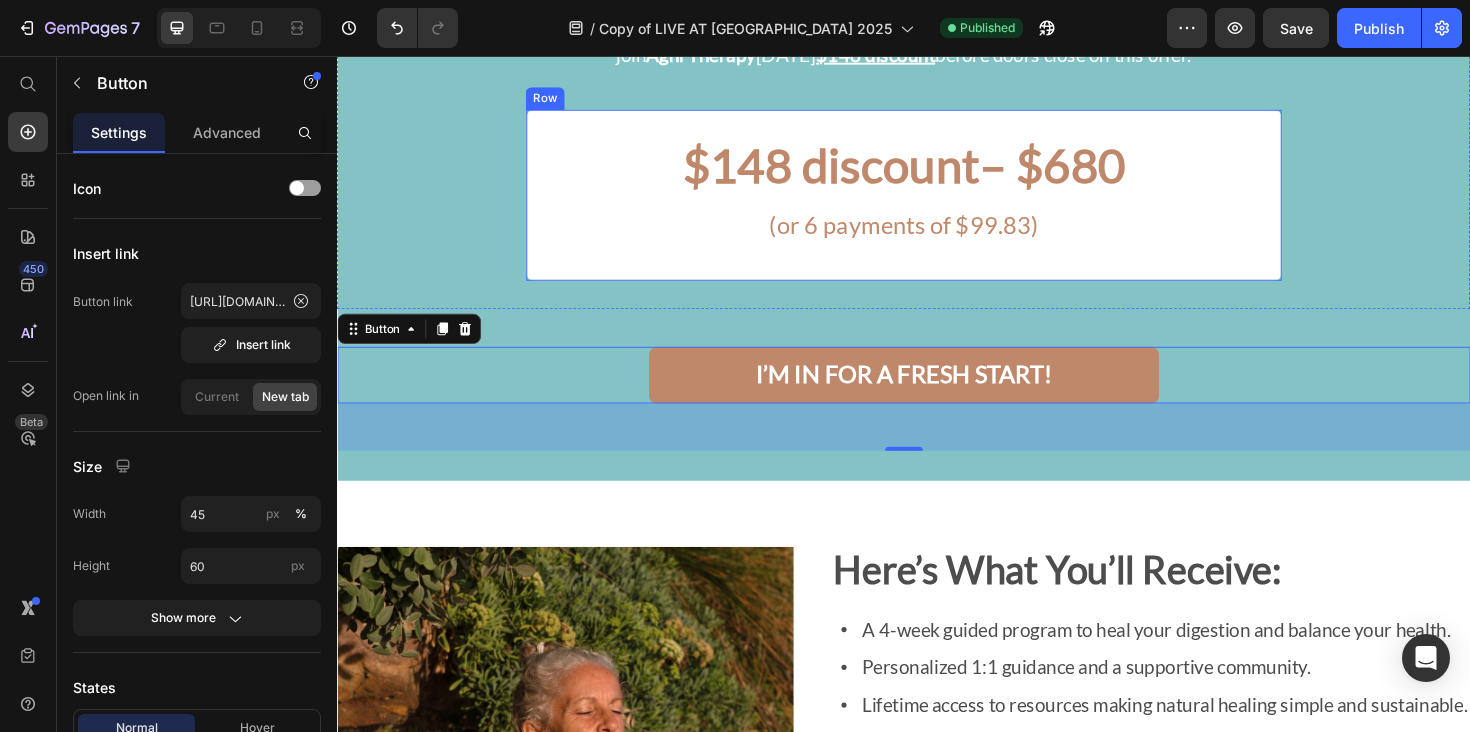 scroll, scrollTop: 1626, scrollLeft: 0, axis: vertical 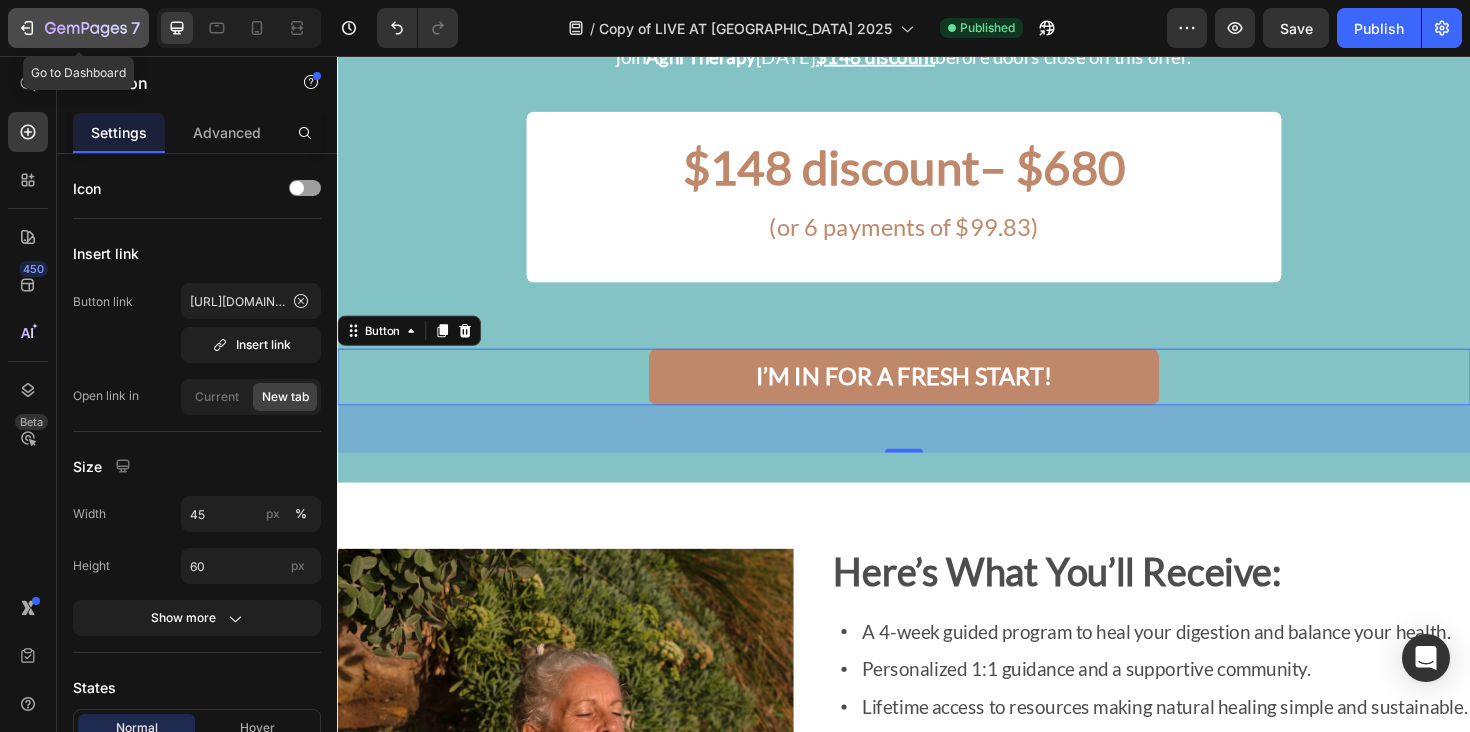 click on "7" 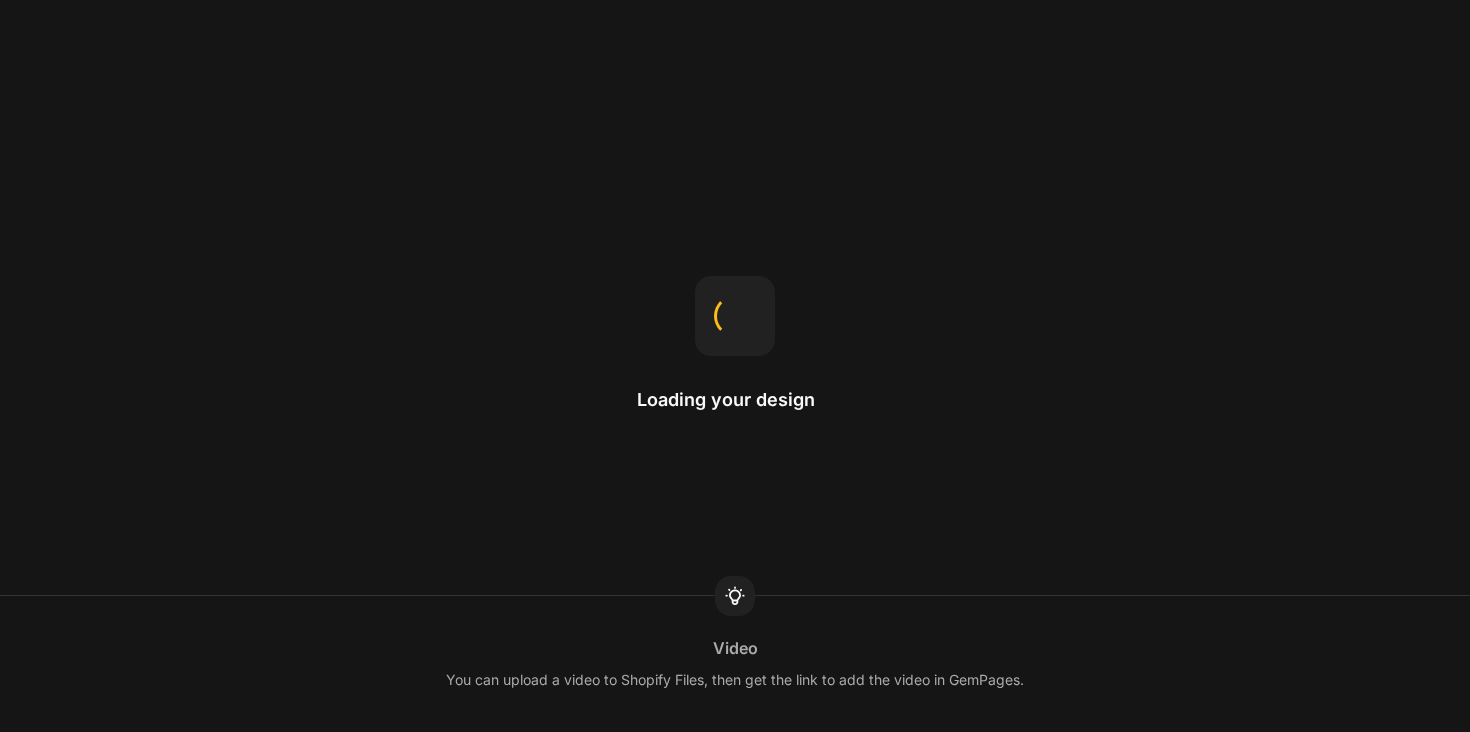 scroll, scrollTop: 0, scrollLeft: 0, axis: both 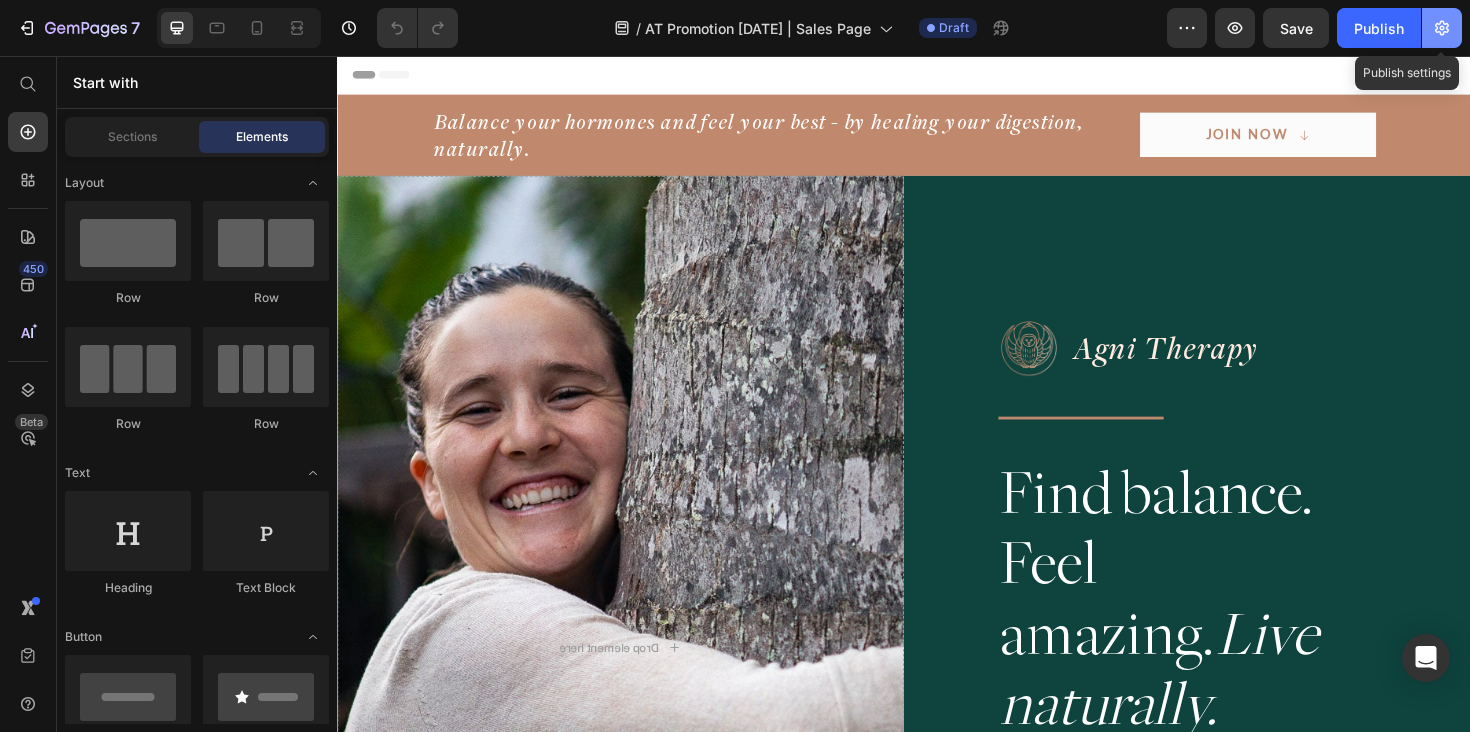 click 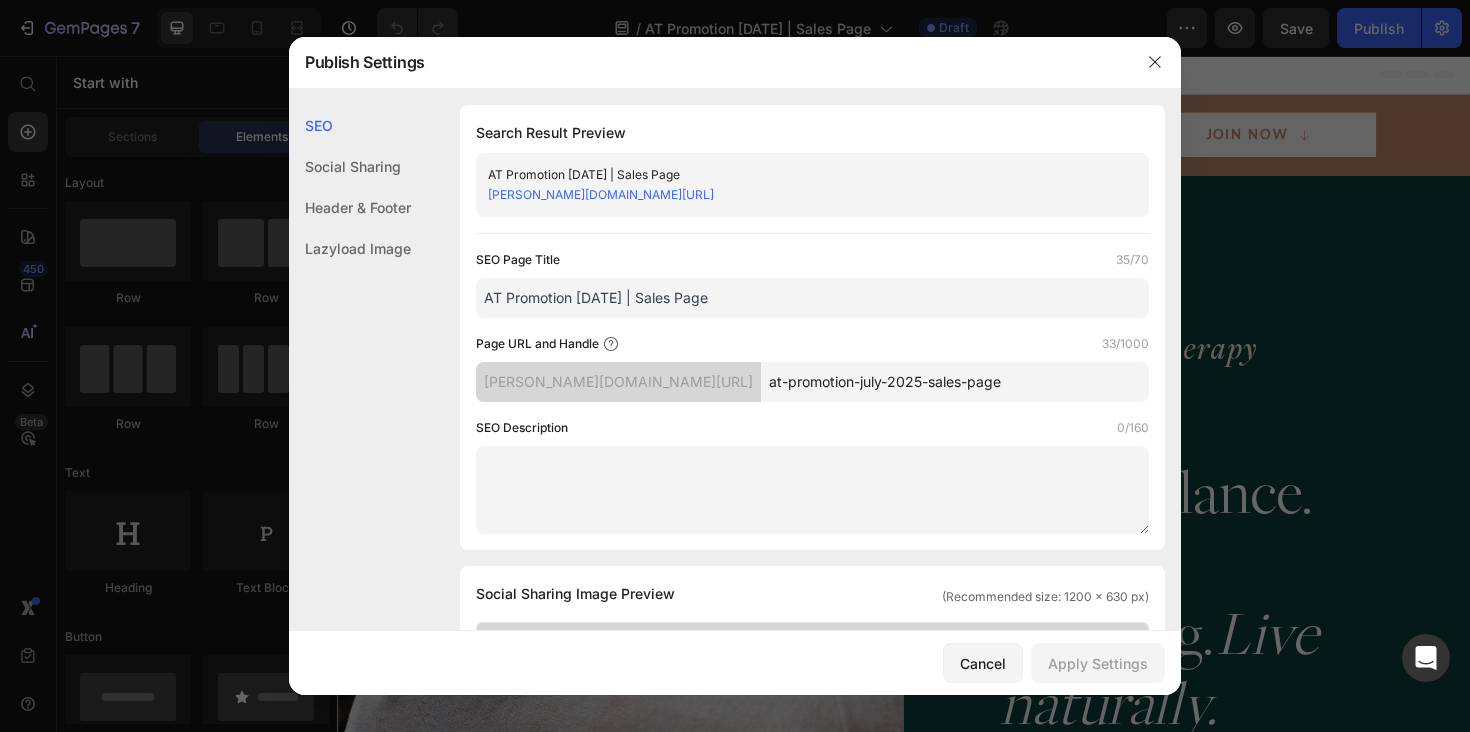 click on "at-promotion-july-2025-sales-page" at bounding box center (955, 382) 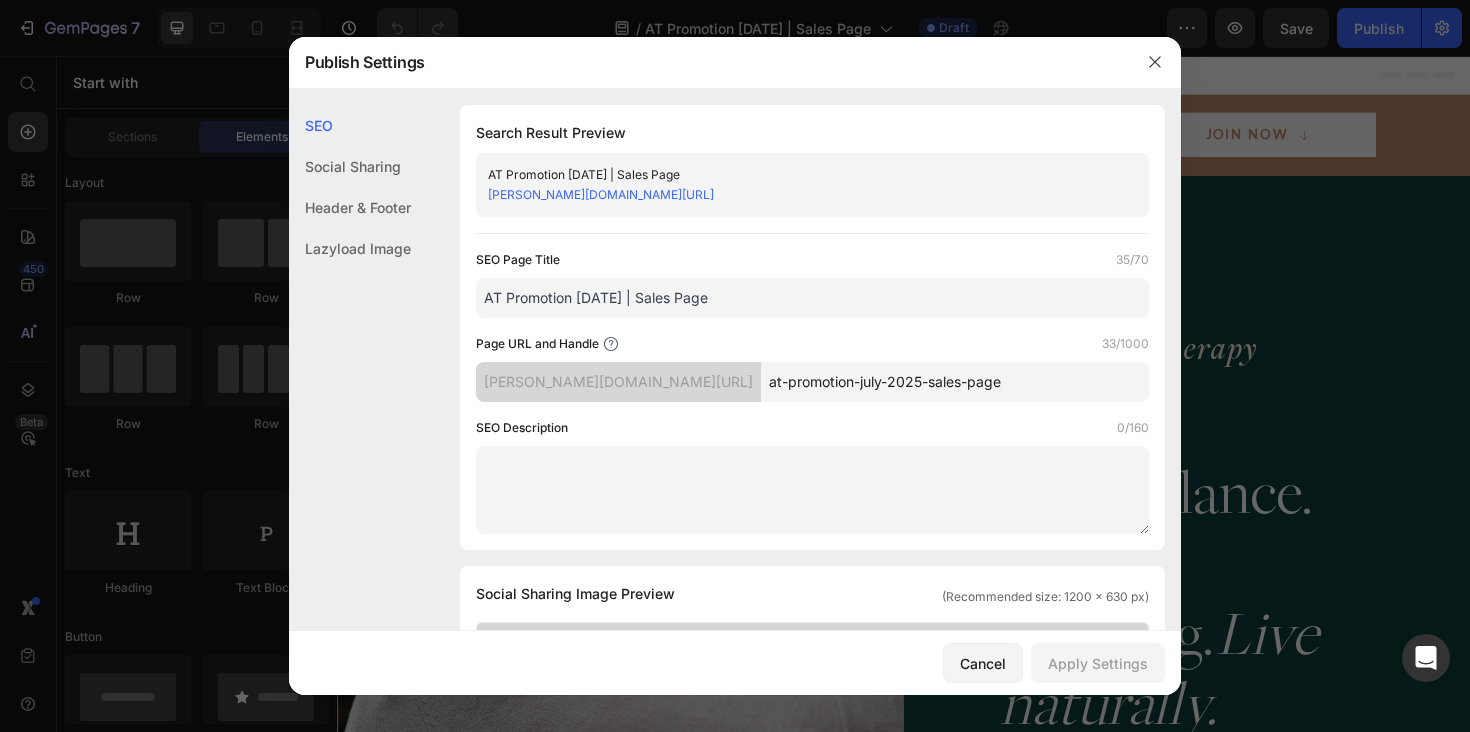 drag, startPoint x: 1013, startPoint y: 385, endPoint x: 1125, endPoint y: 383, distance: 112.01785 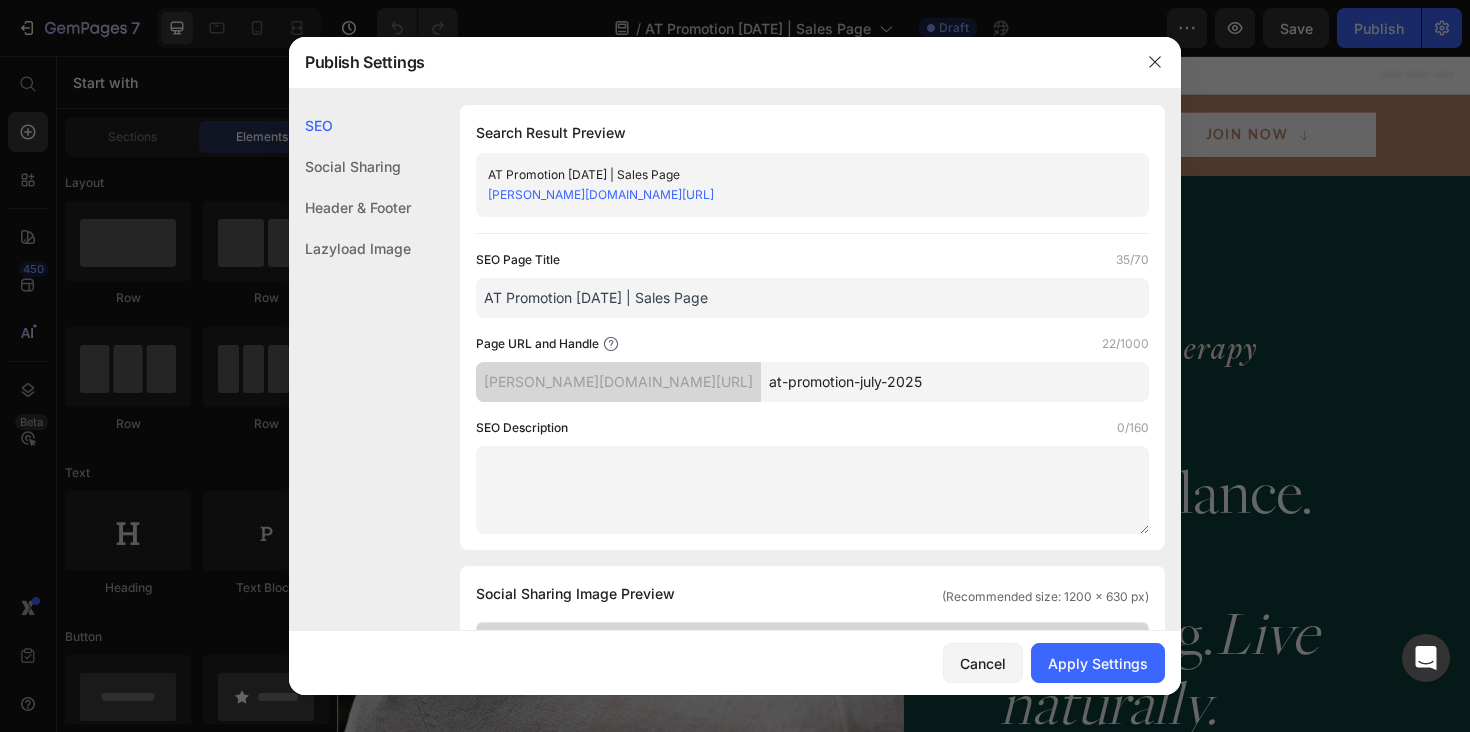 drag, startPoint x: 876, startPoint y: 386, endPoint x: 947, endPoint y: 386, distance: 71 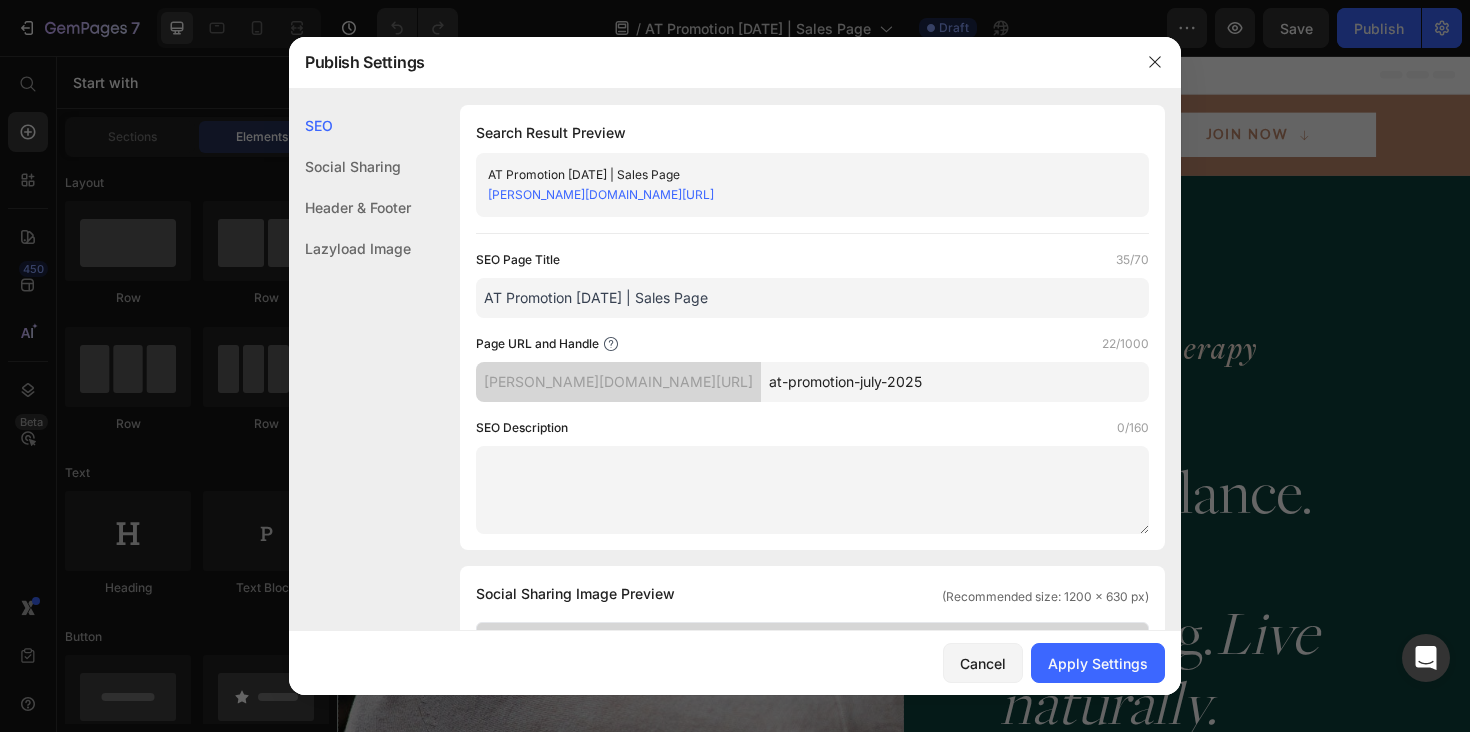 click on "at-promotion-july-2025" at bounding box center (955, 382) 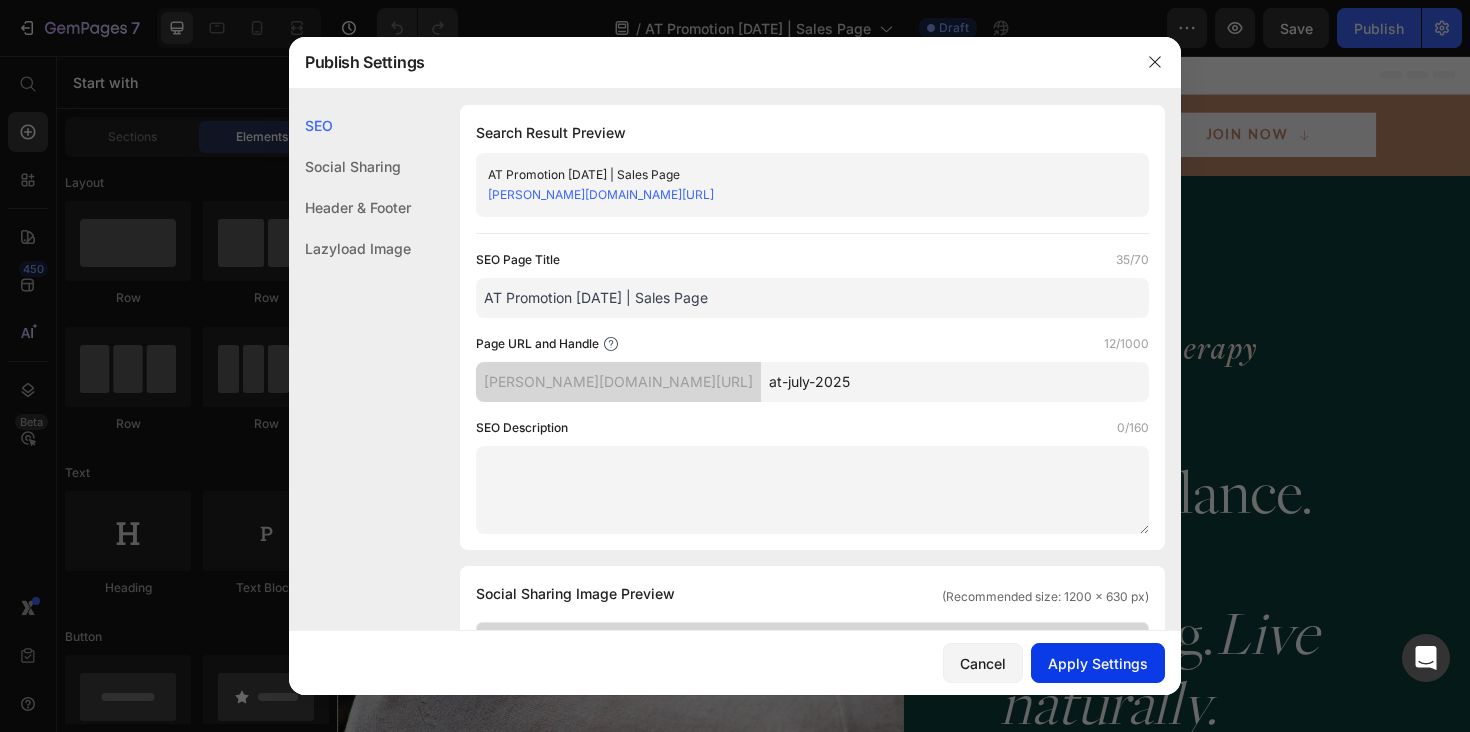 type on "at-july-2025" 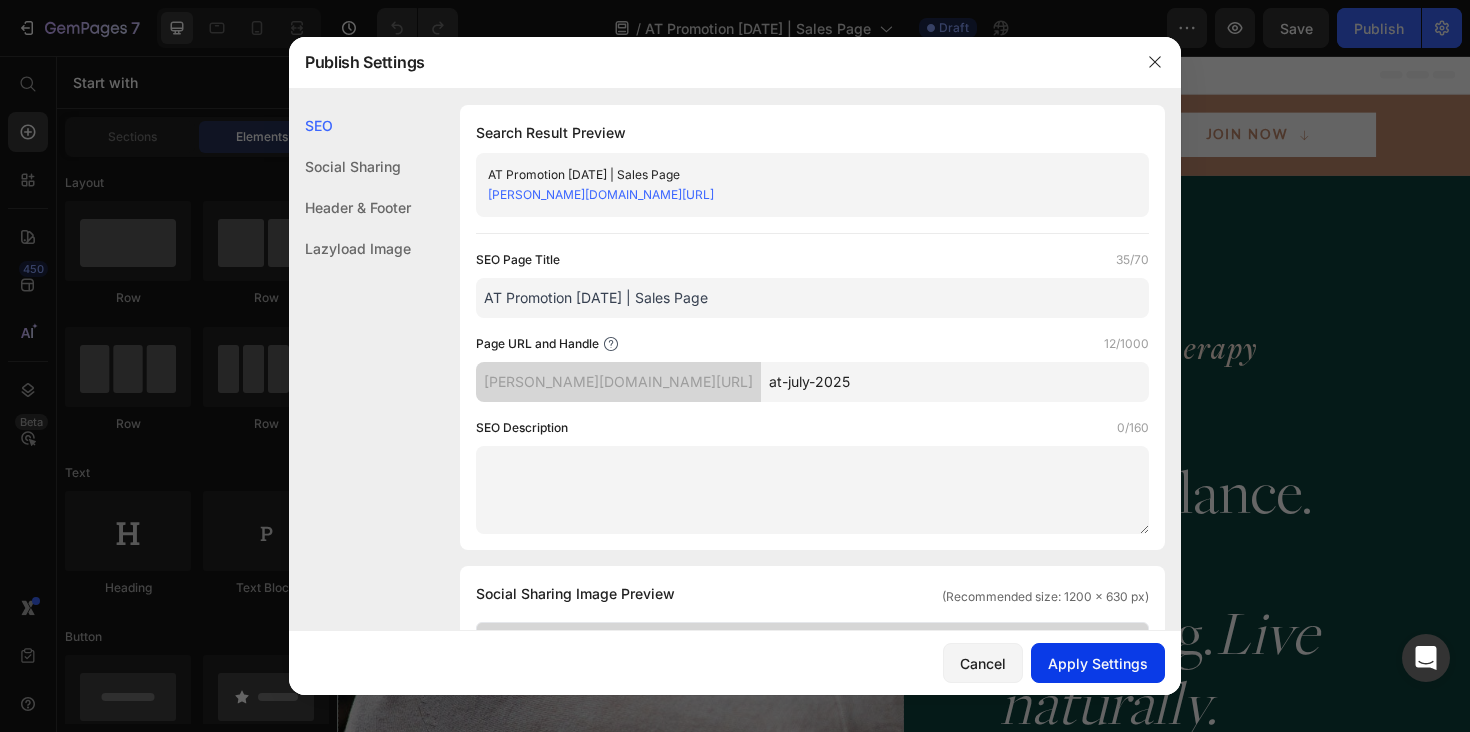 click on "Apply Settings" at bounding box center [1098, 663] 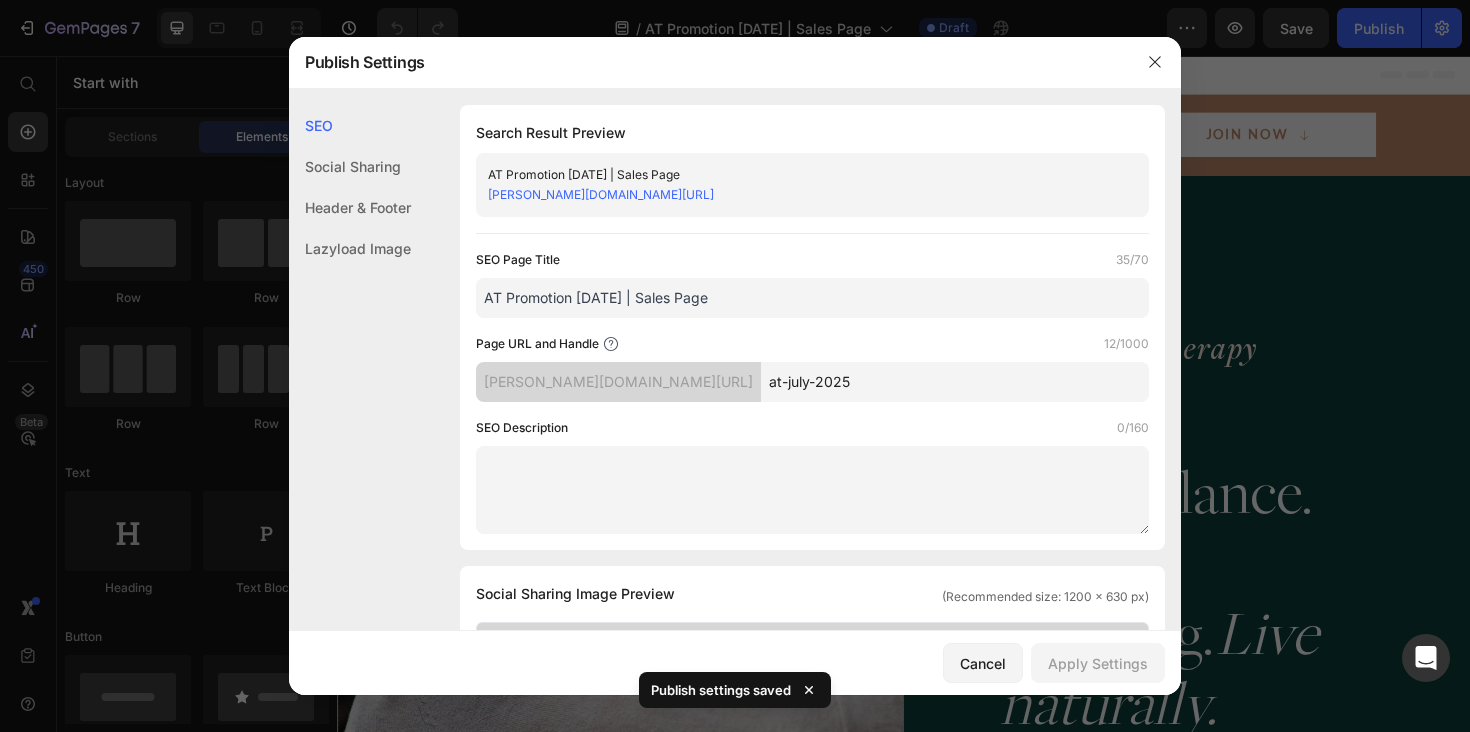 click at bounding box center (735, 366) 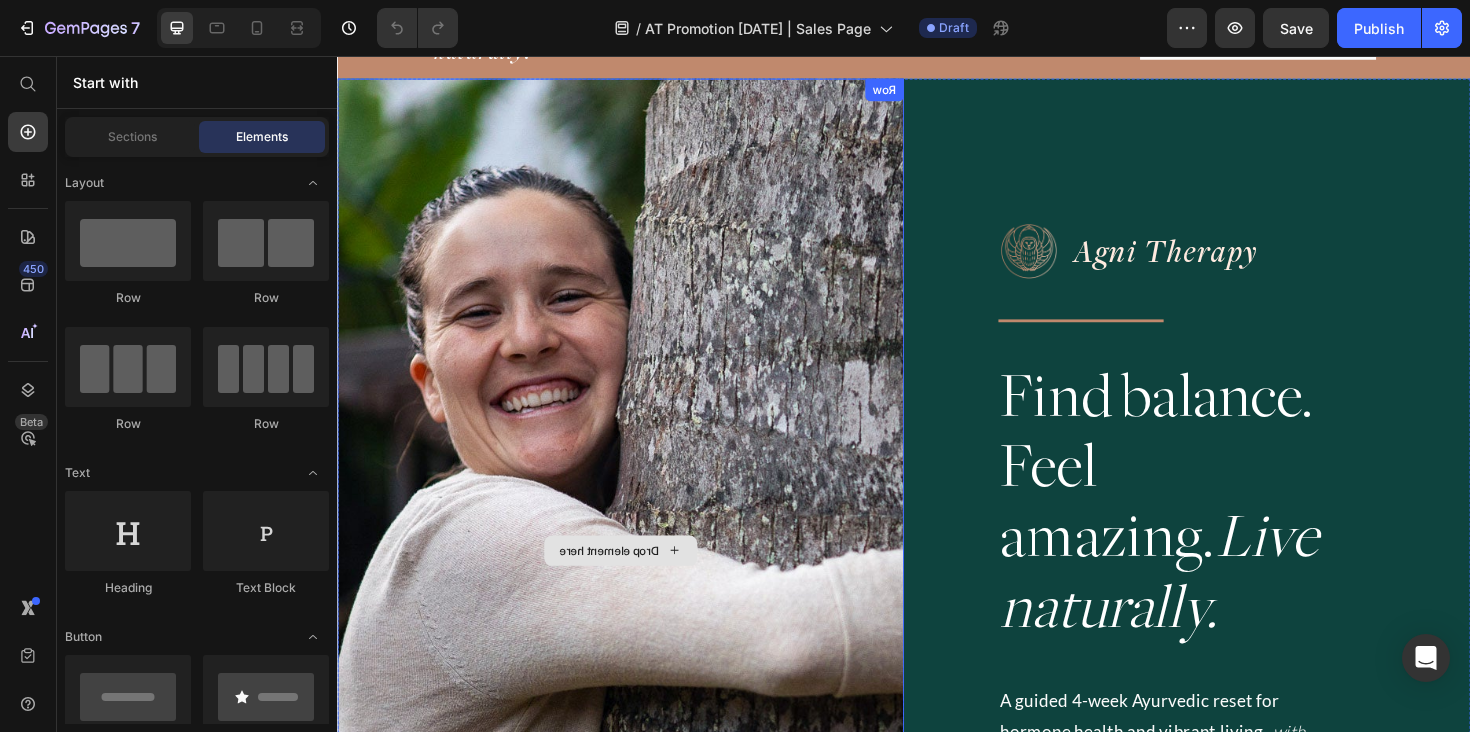 scroll, scrollTop: 0, scrollLeft: 0, axis: both 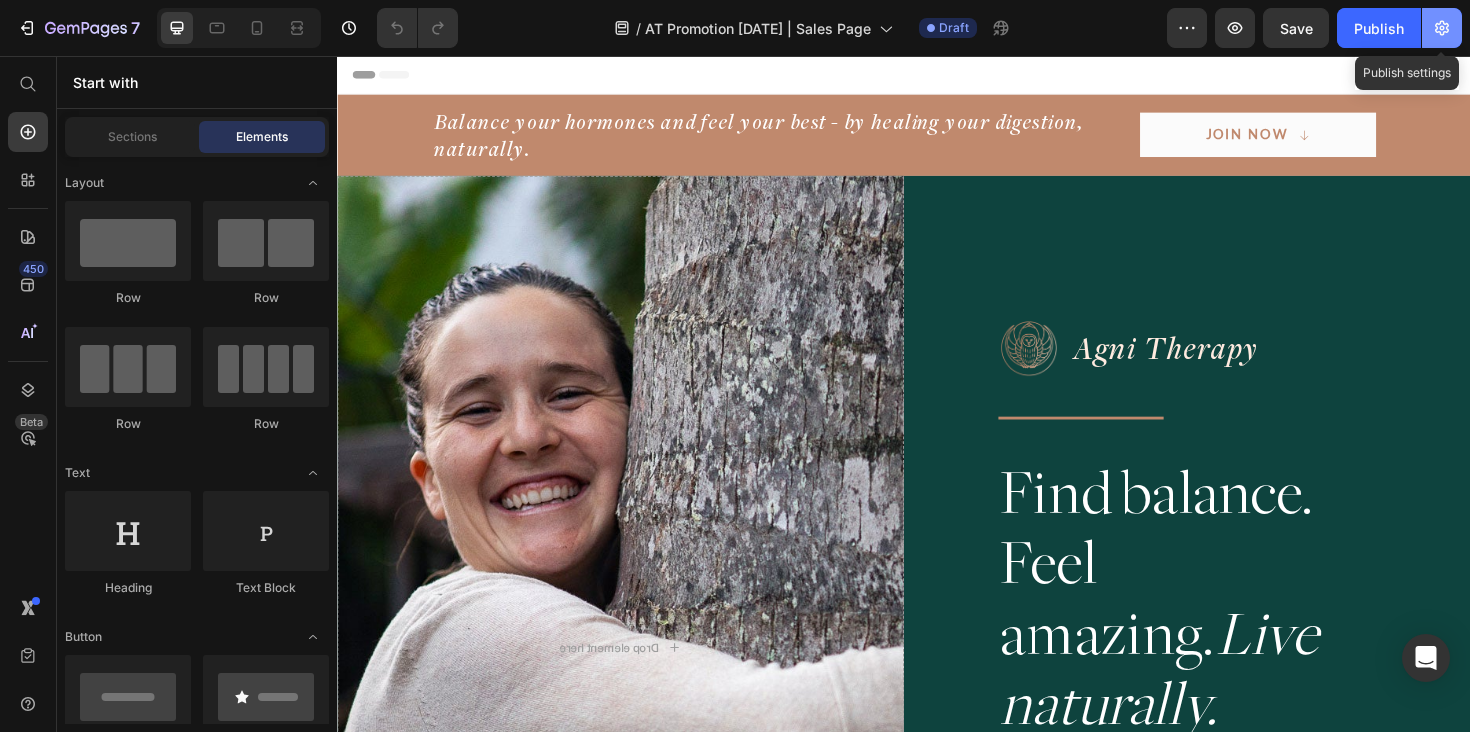 click 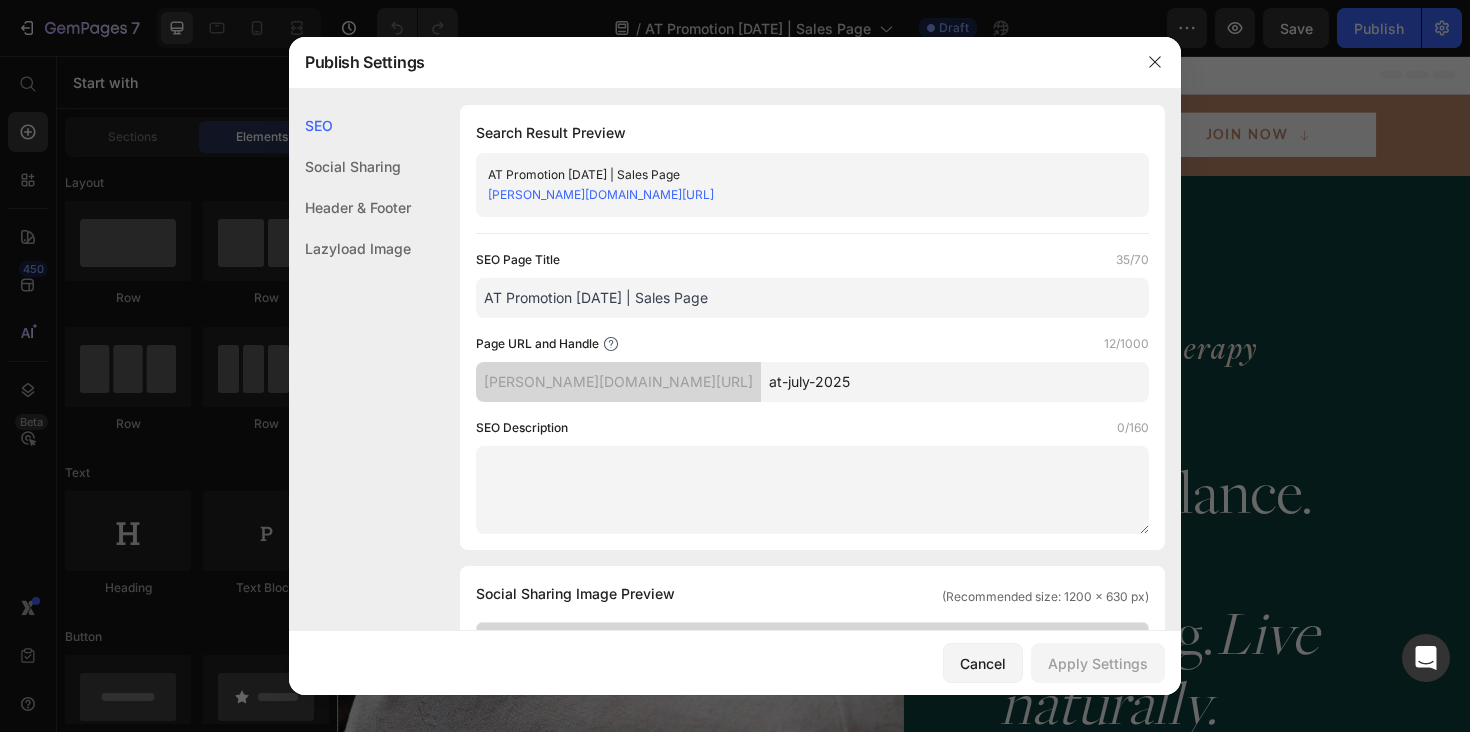 click on "at-july-2025" at bounding box center [955, 382] 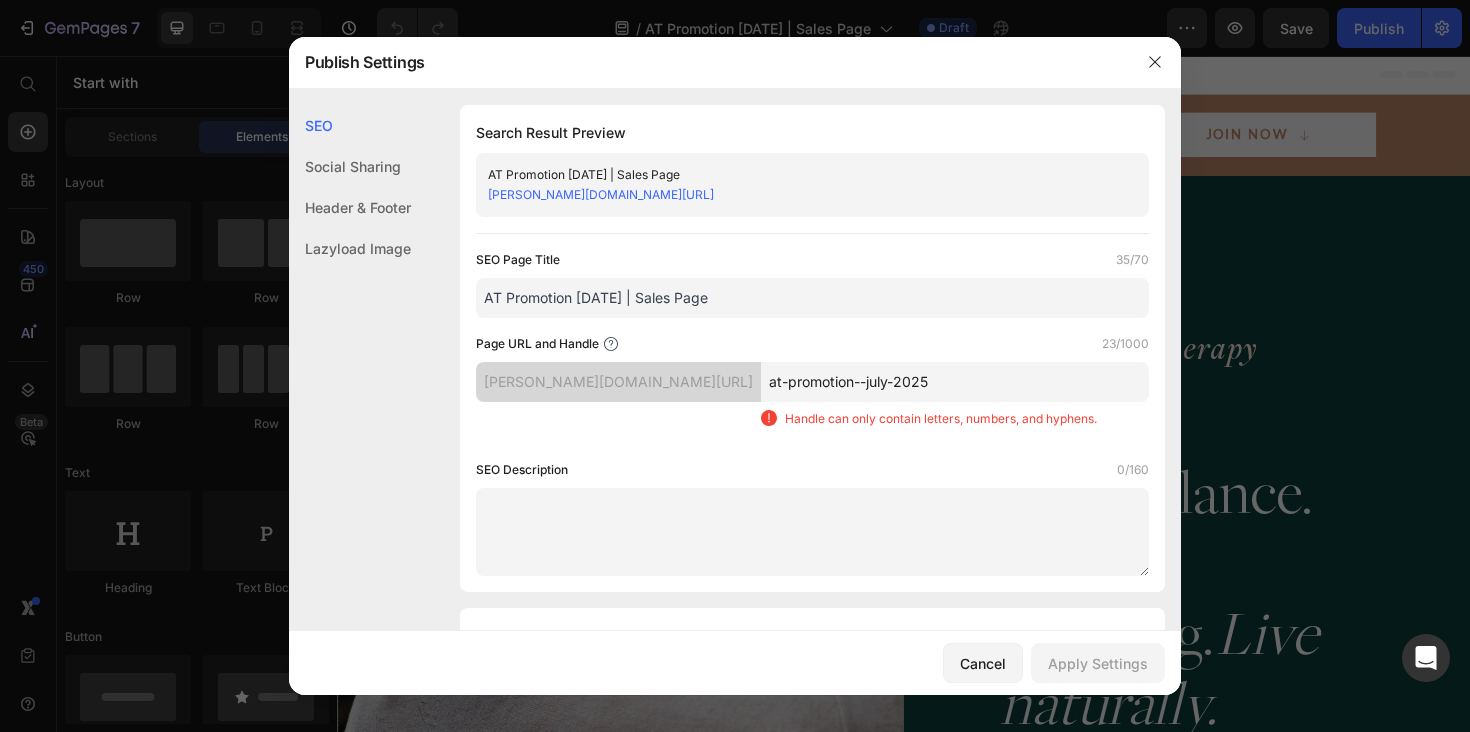 click on "at-promotion--july-2025" at bounding box center (955, 382) 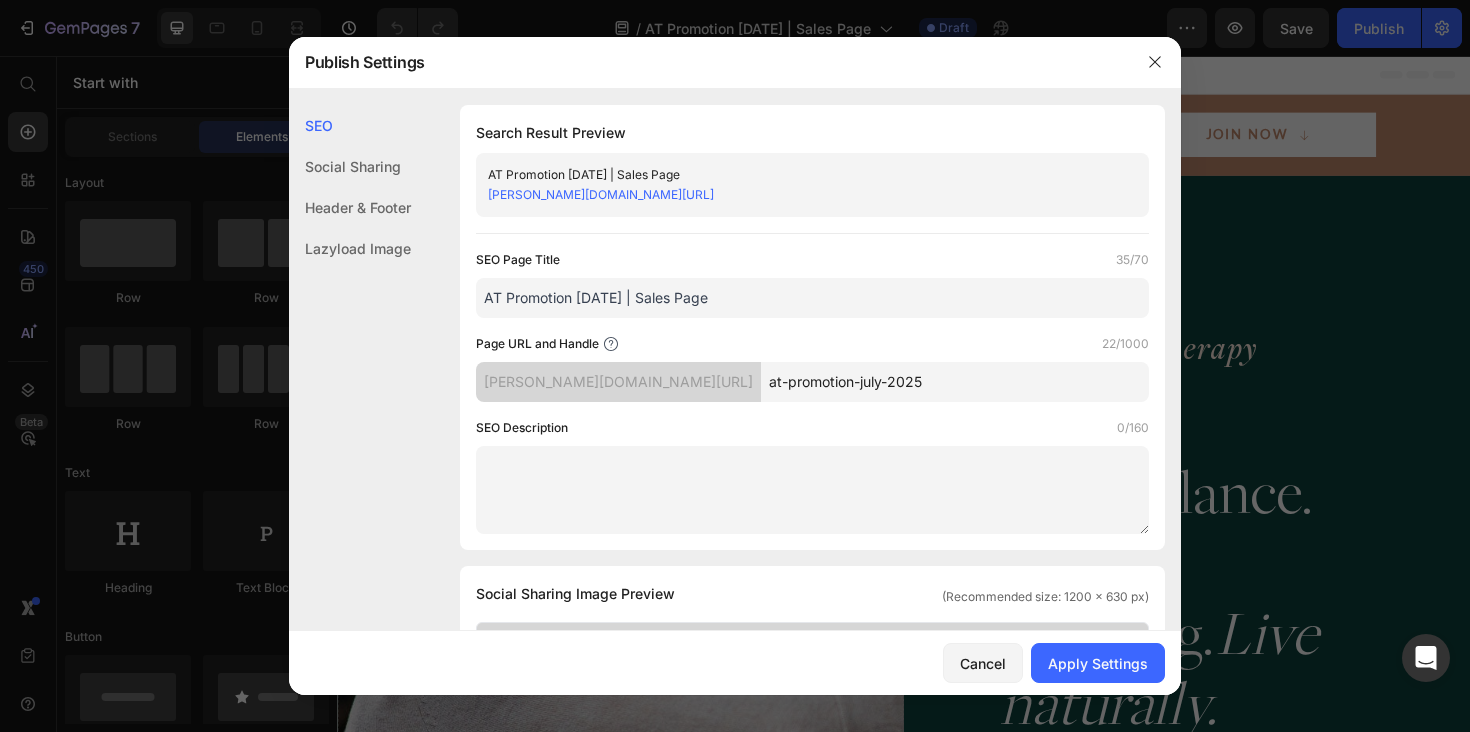 click on "at-promotion-july-2025" at bounding box center (955, 382) 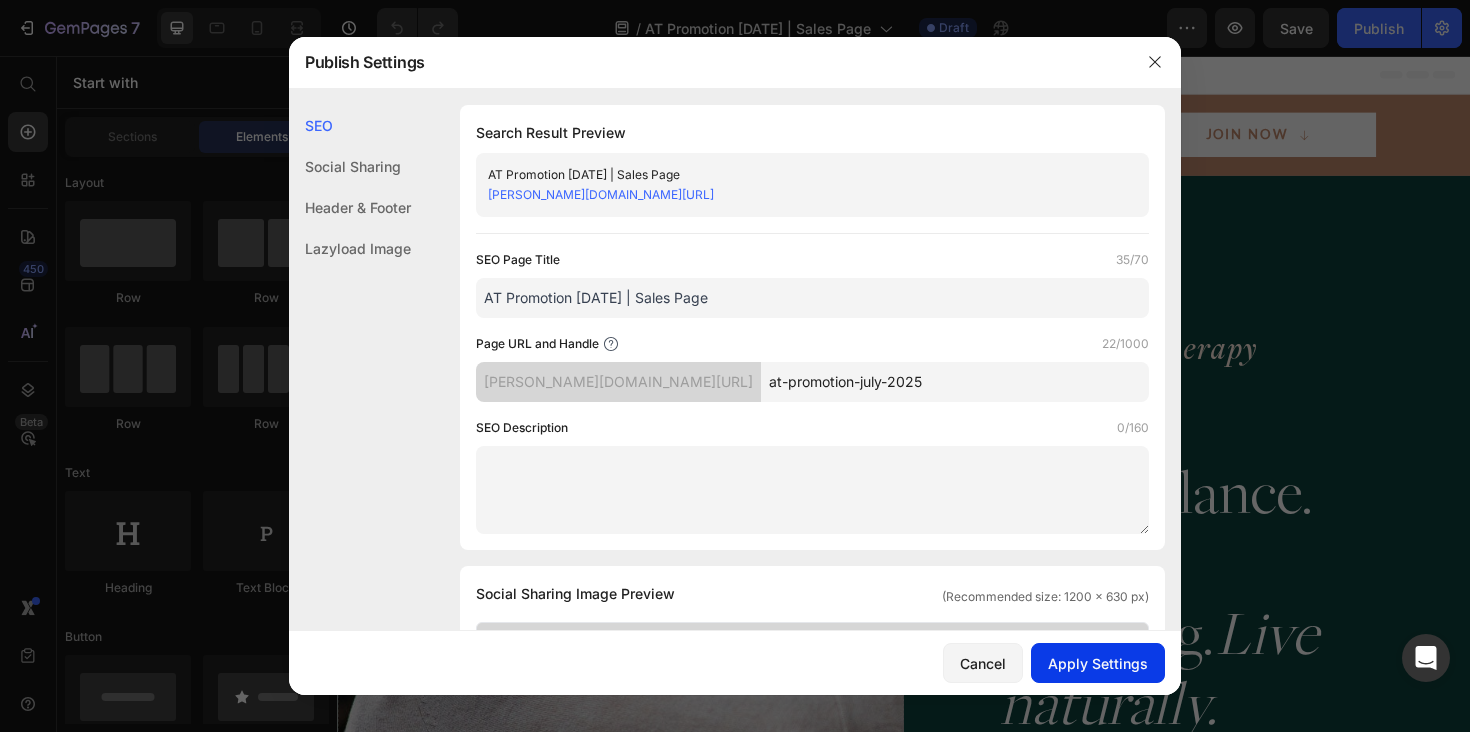type on "at-promotion-july-2025" 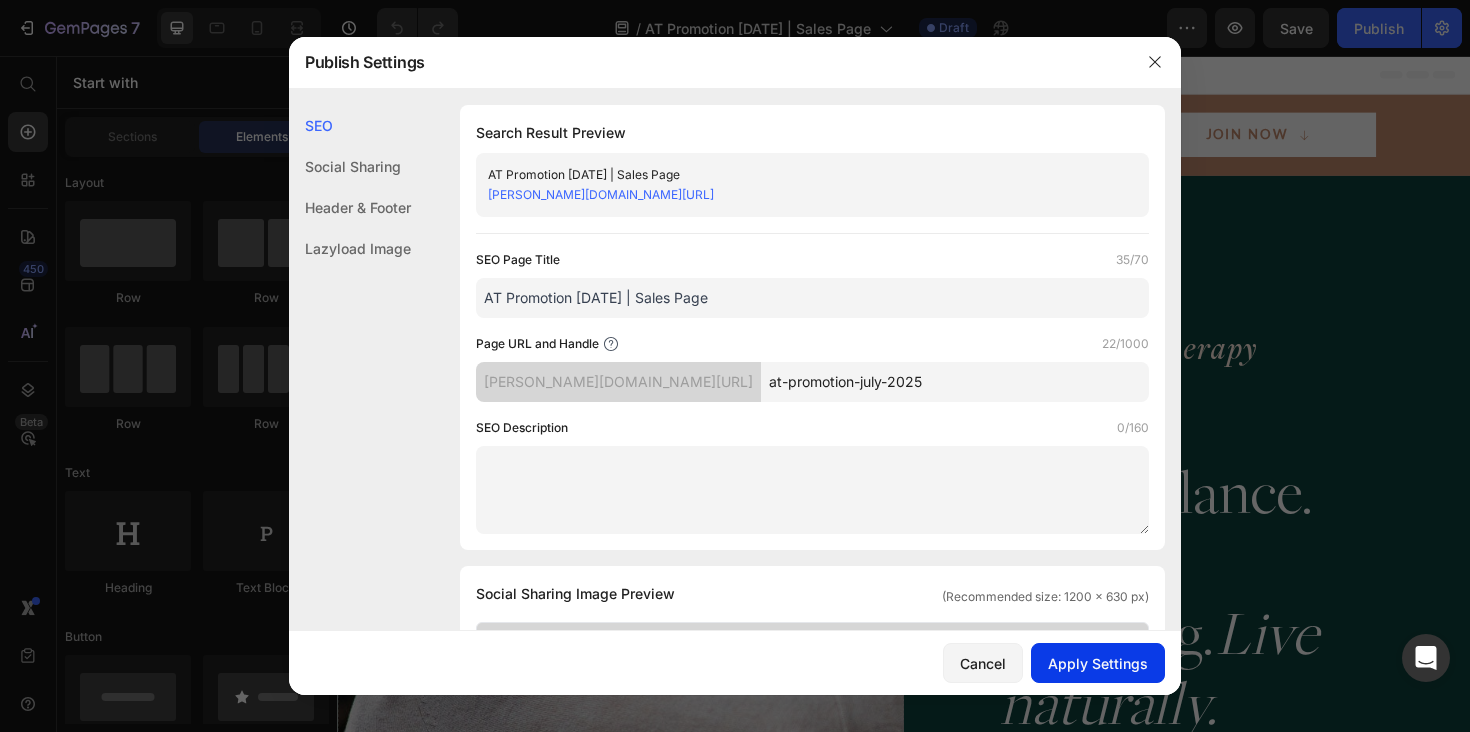 click on "Apply Settings" at bounding box center (1098, 663) 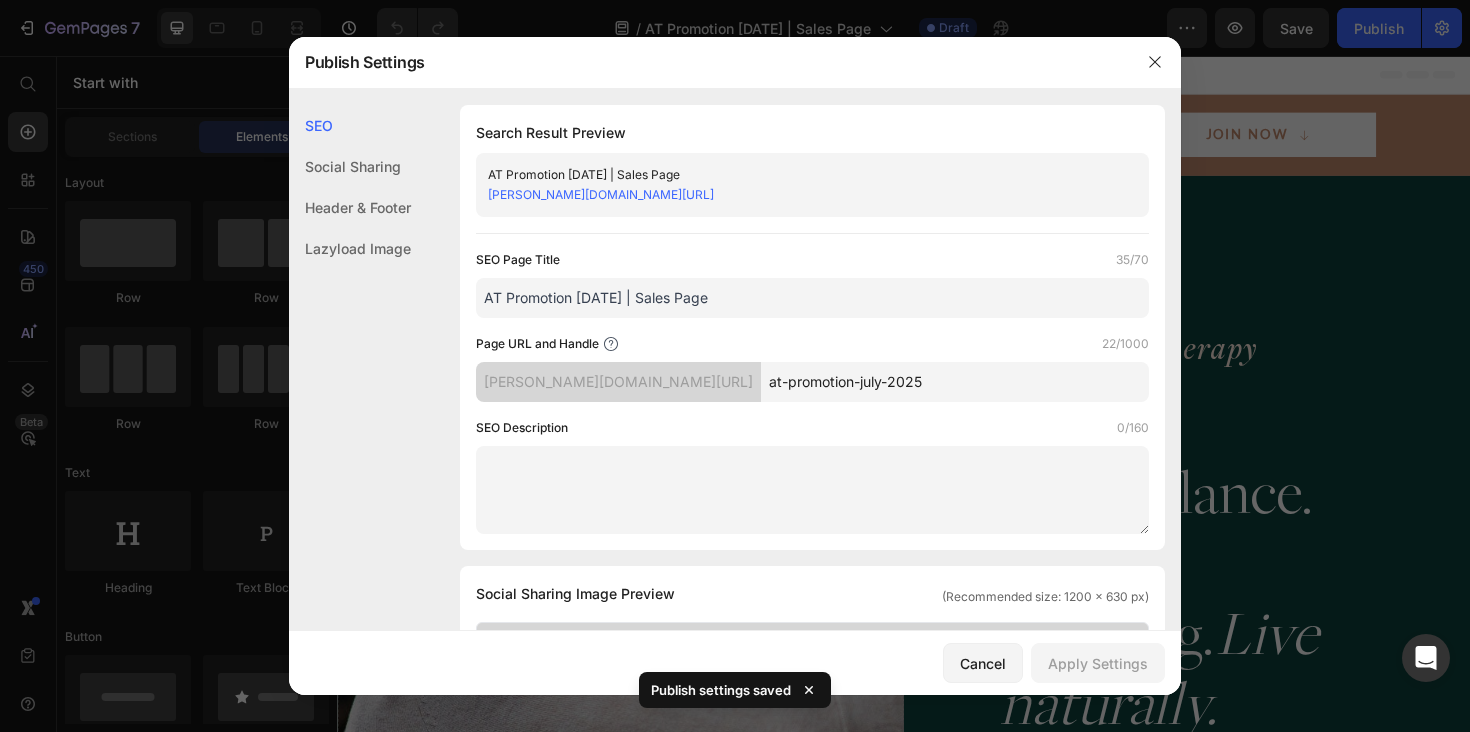 click at bounding box center (735, 366) 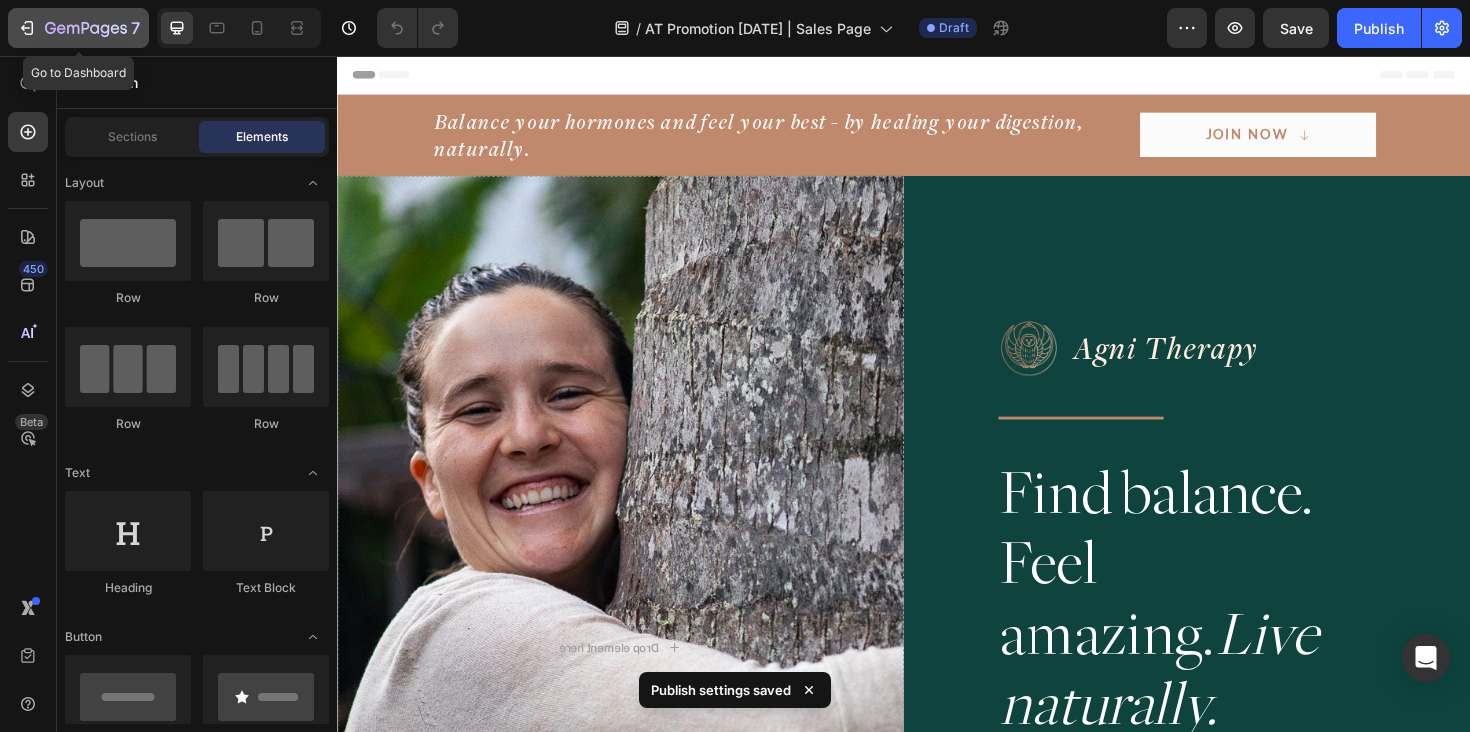 drag, startPoint x: 82, startPoint y: 32, endPoint x: 65, endPoint y: 118, distance: 87.66413 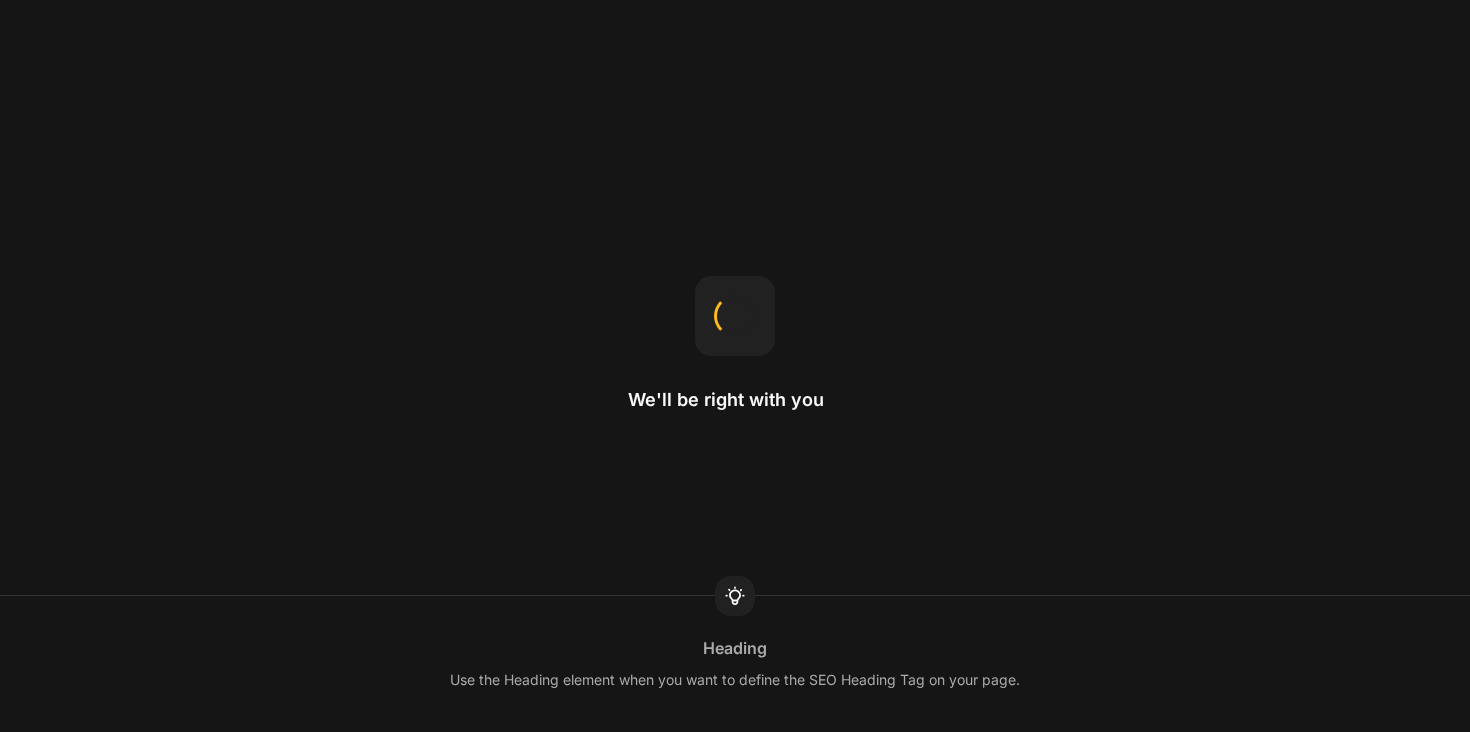 scroll, scrollTop: 0, scrollLeft: 0, axis: both 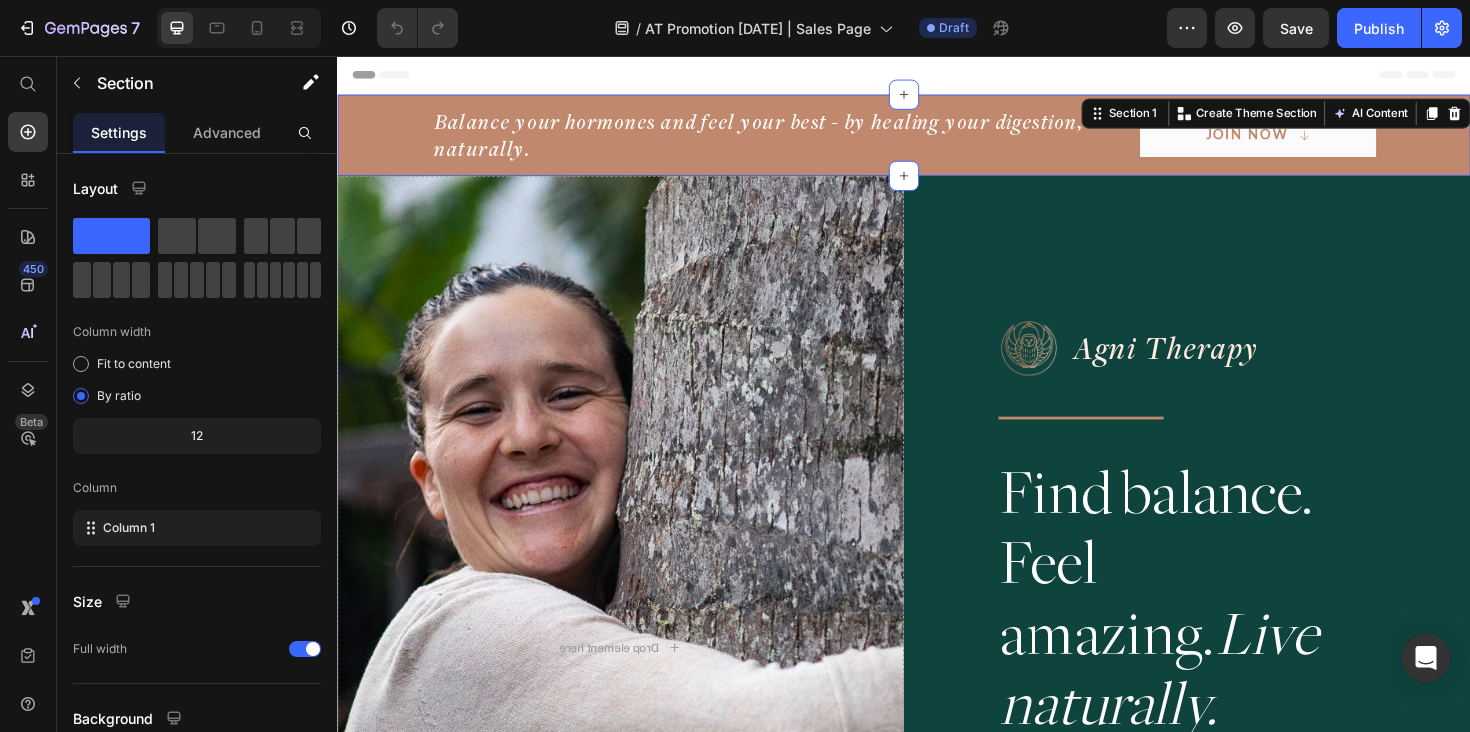 click on "Balance your hormones and feel your best - by healing your digestion, naturally. Heading
JOIN NOW Button Row Section 1   Create Theme Section AI Content Write with GemAI What would you like to describe here? Tone and Voice Persuasive Product Getting products... Show more Generate" at bounding box center (937, 140) 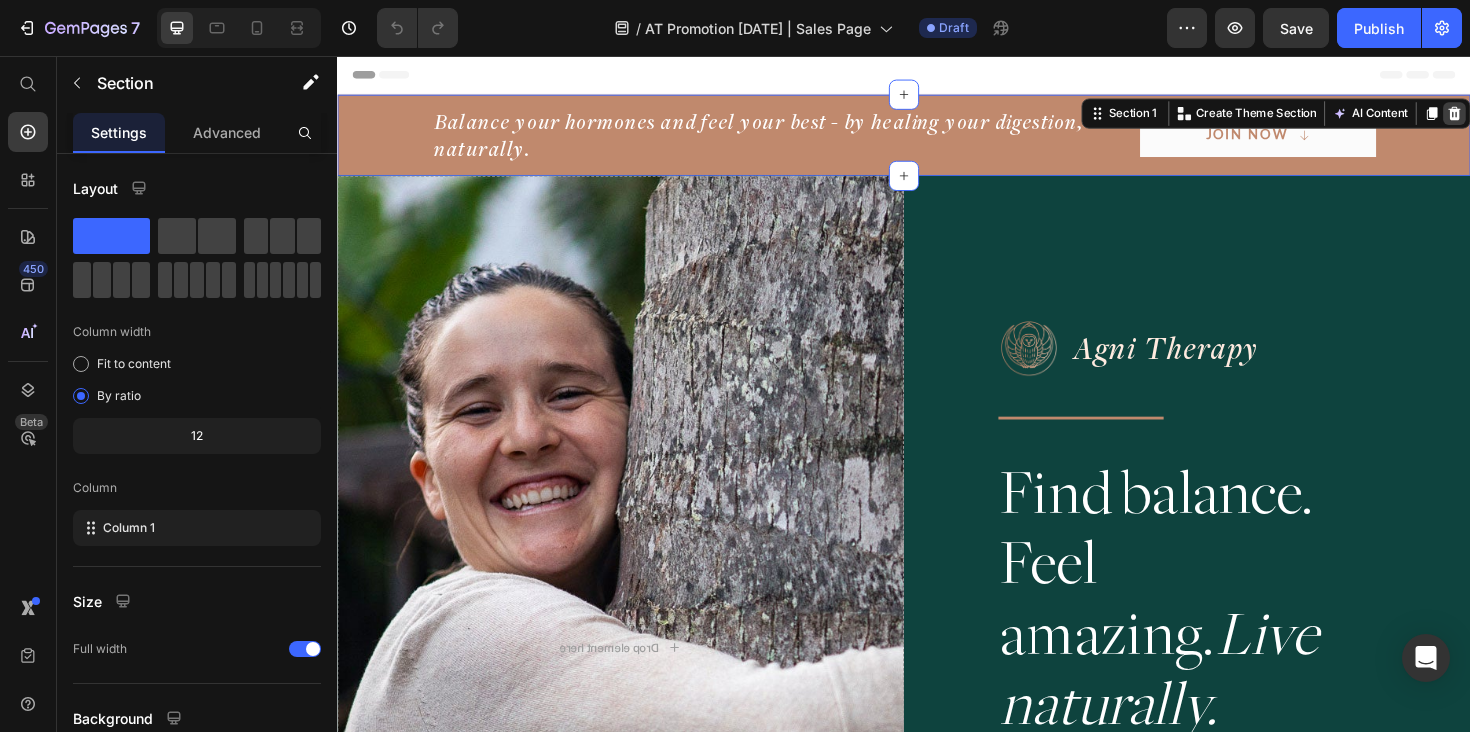 click 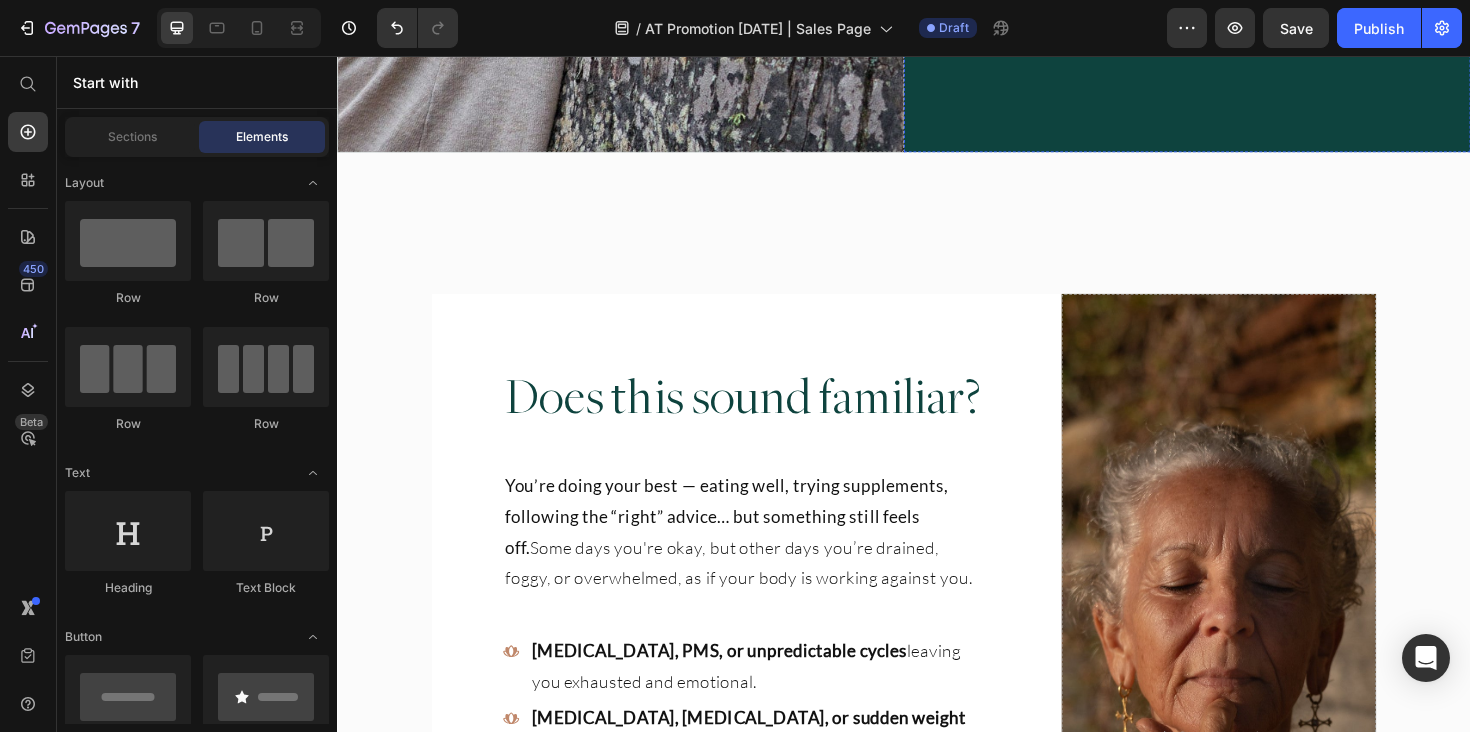 scroll, scrollTop: 1041, scrollLeft: 0, axis: vertical 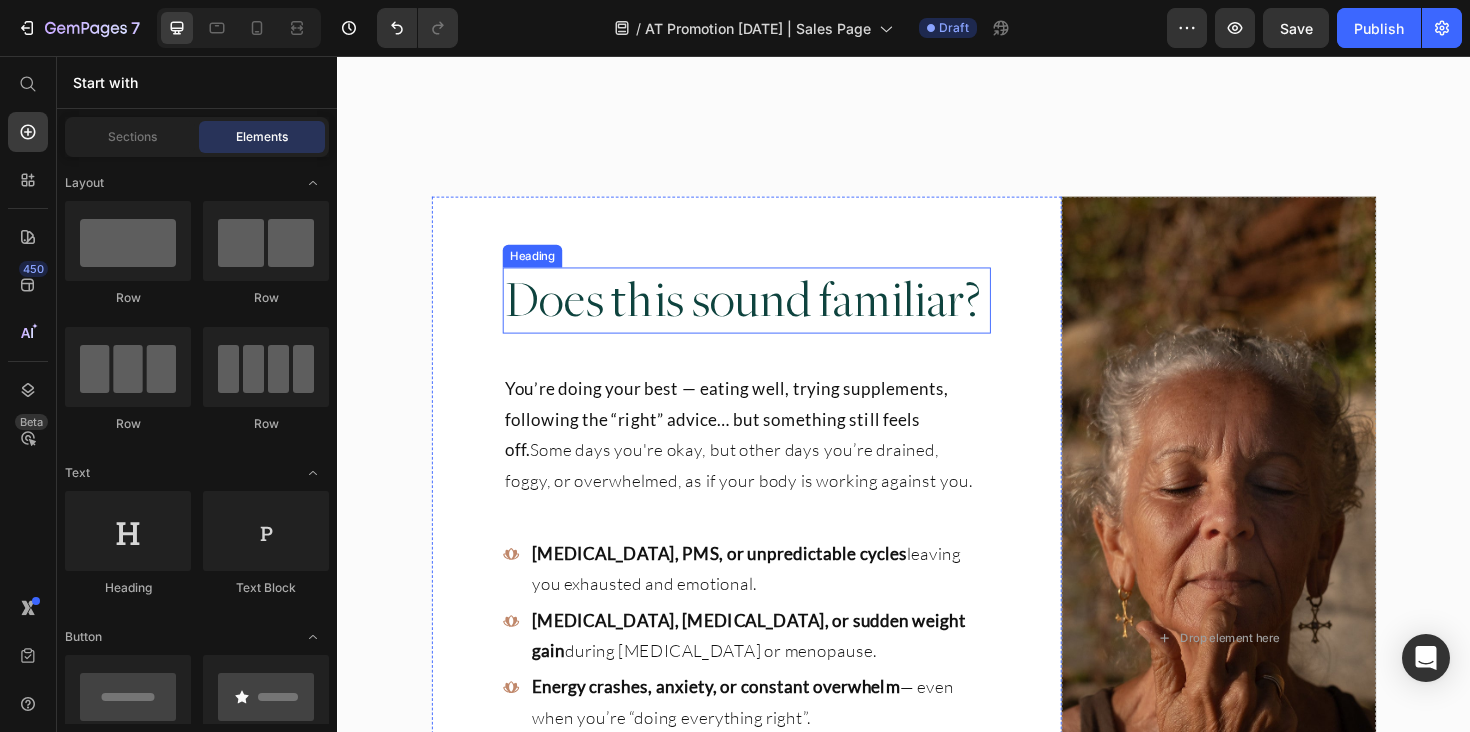 click on "Does this sound familiar?" at bounding box center (770, 315) 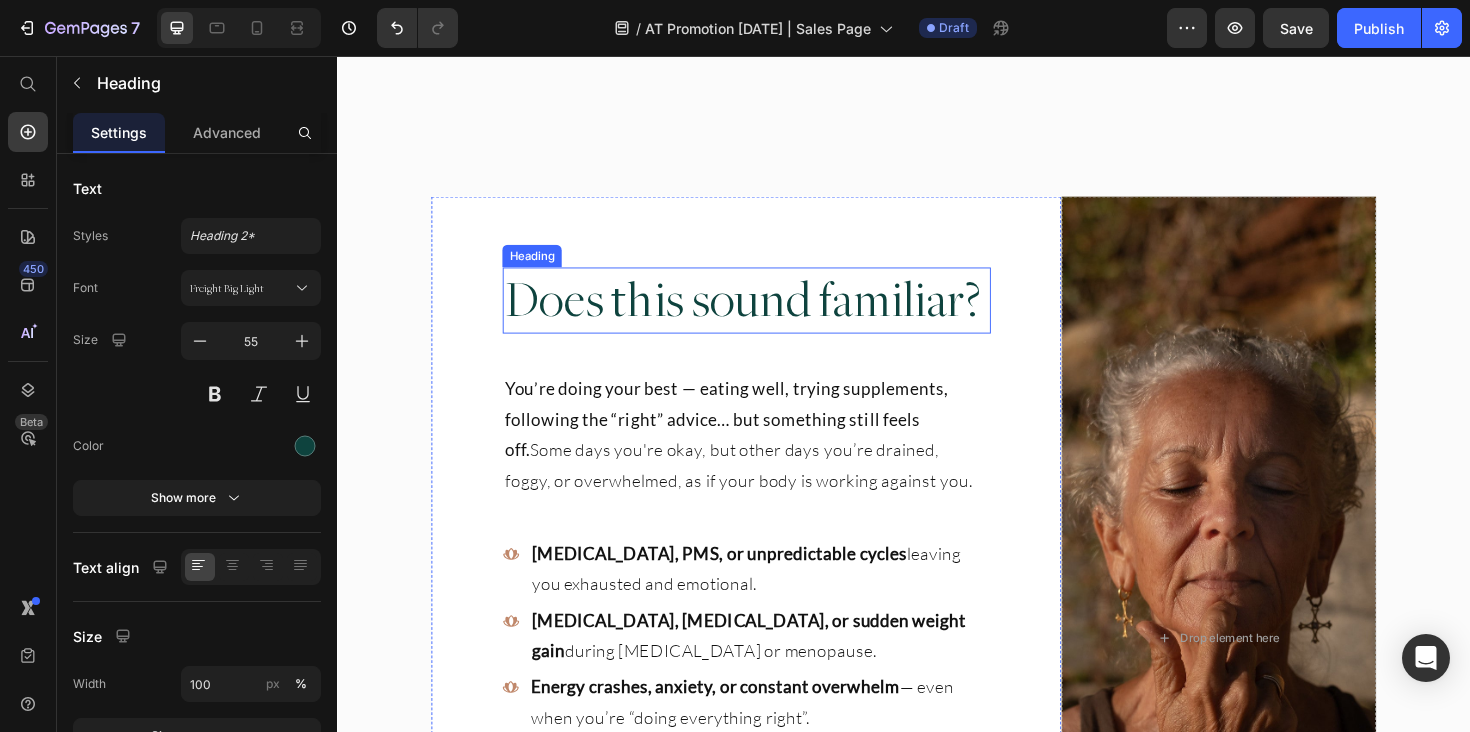 click on "Does this sound familiar?" at bounding box center [770, 315] 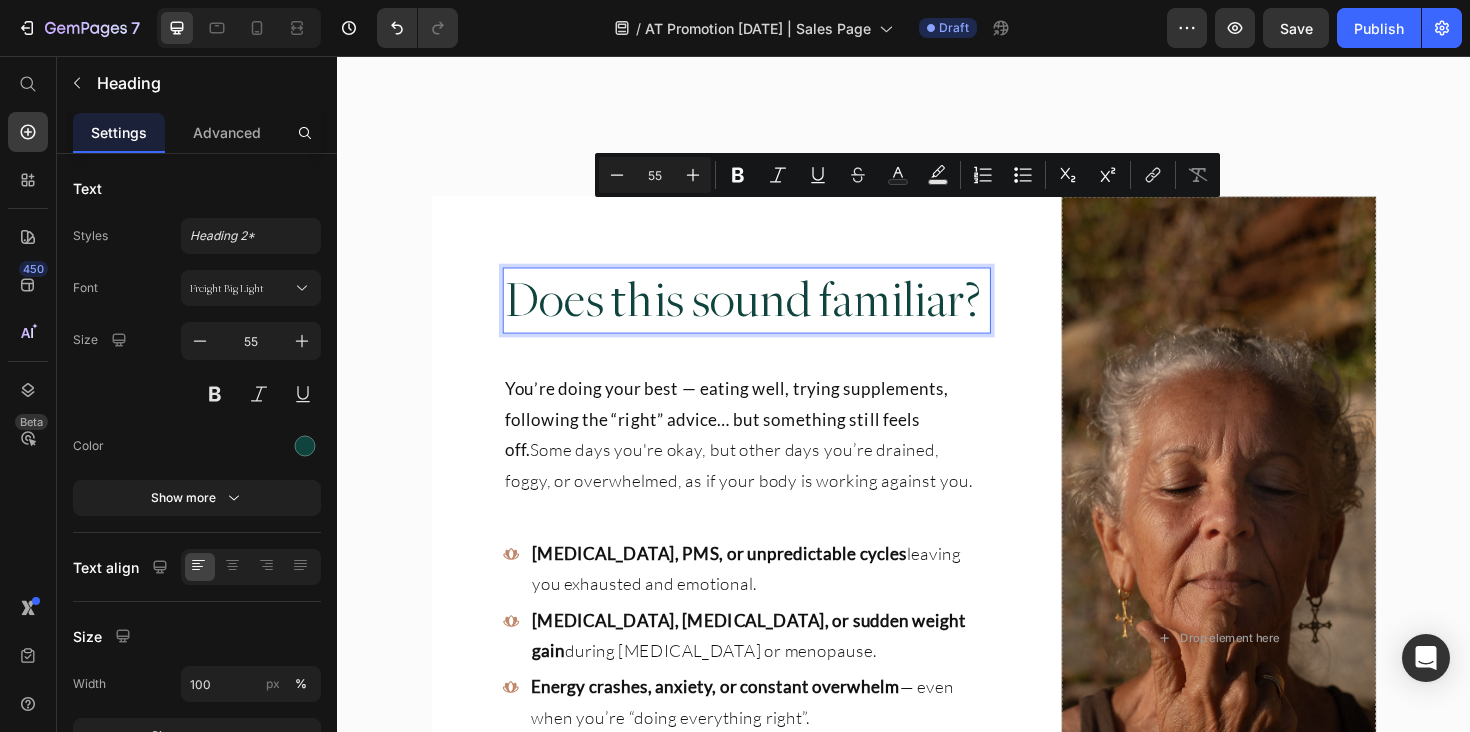 click on "Does this sound familiar?" at bounding box center [770, 315] 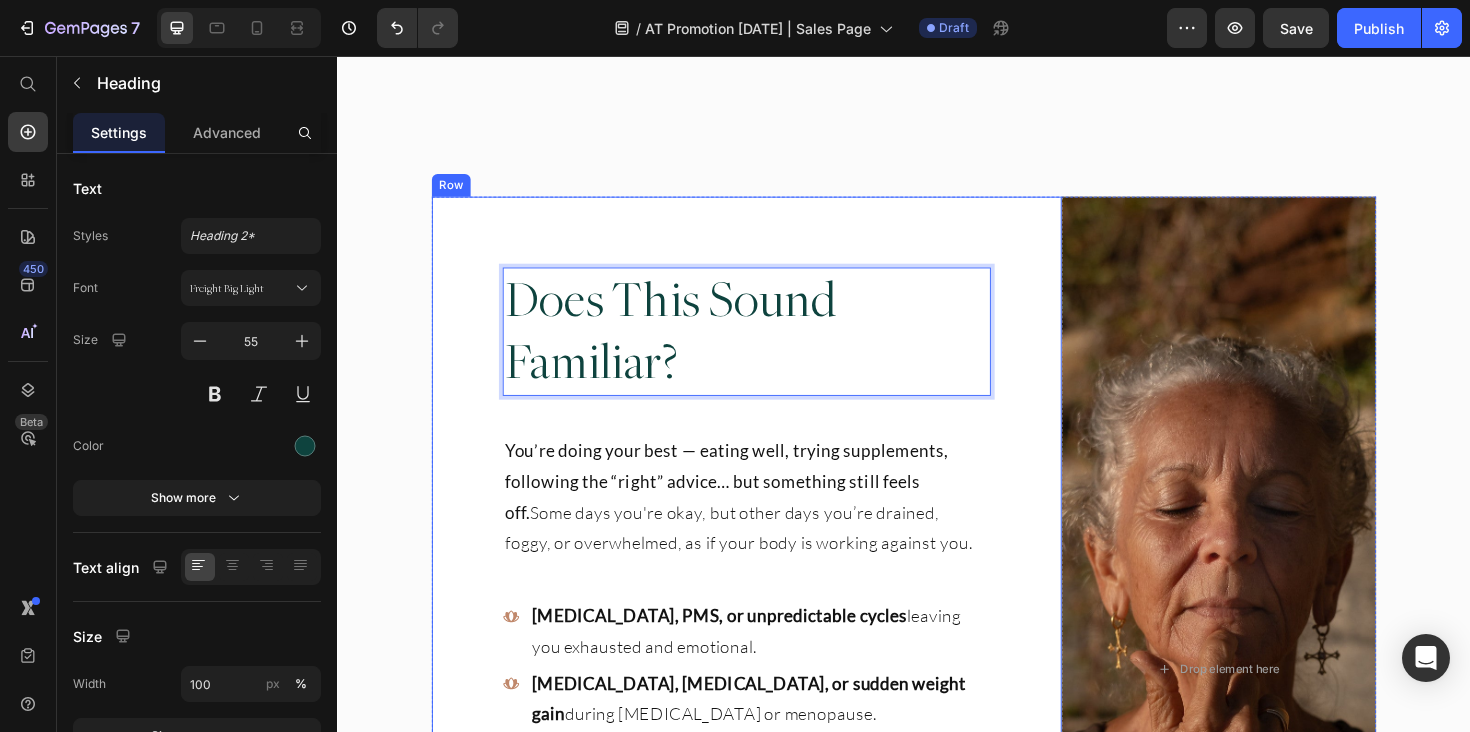click on "Does This Sound Familiar? Heading   0 You’re doing your best — eating well, trying supplements, following the “right” advice… but something still feels off.  Some days you're okay, but other days you’re drained, foggy, or overwhelmed, as if your body is working against you. Text Block
[MEDICAL_DATA], PMS, or unpredictable cycles  leaving you exhausted and emotional.
[MEDICAL_DATA], [MEDICAL_DATA], or sudden weight gain  during [MEDICAL_DATA] or menopause.
Energy crashes, anxiety, or constant overwhelm  — even when you’re “doing everything right”.
Acne, low libido, or irregular digestion  that never fully resolves.
A sense of disconnection from your body  — as if something’s off but hard to explain.
You’ve tried it all  — nothing has worked long-term. Item List What if healing doesn’t mean trying harder,  but working with your body’s natural intelligence? Text Block" at bounding box center (770, 705) 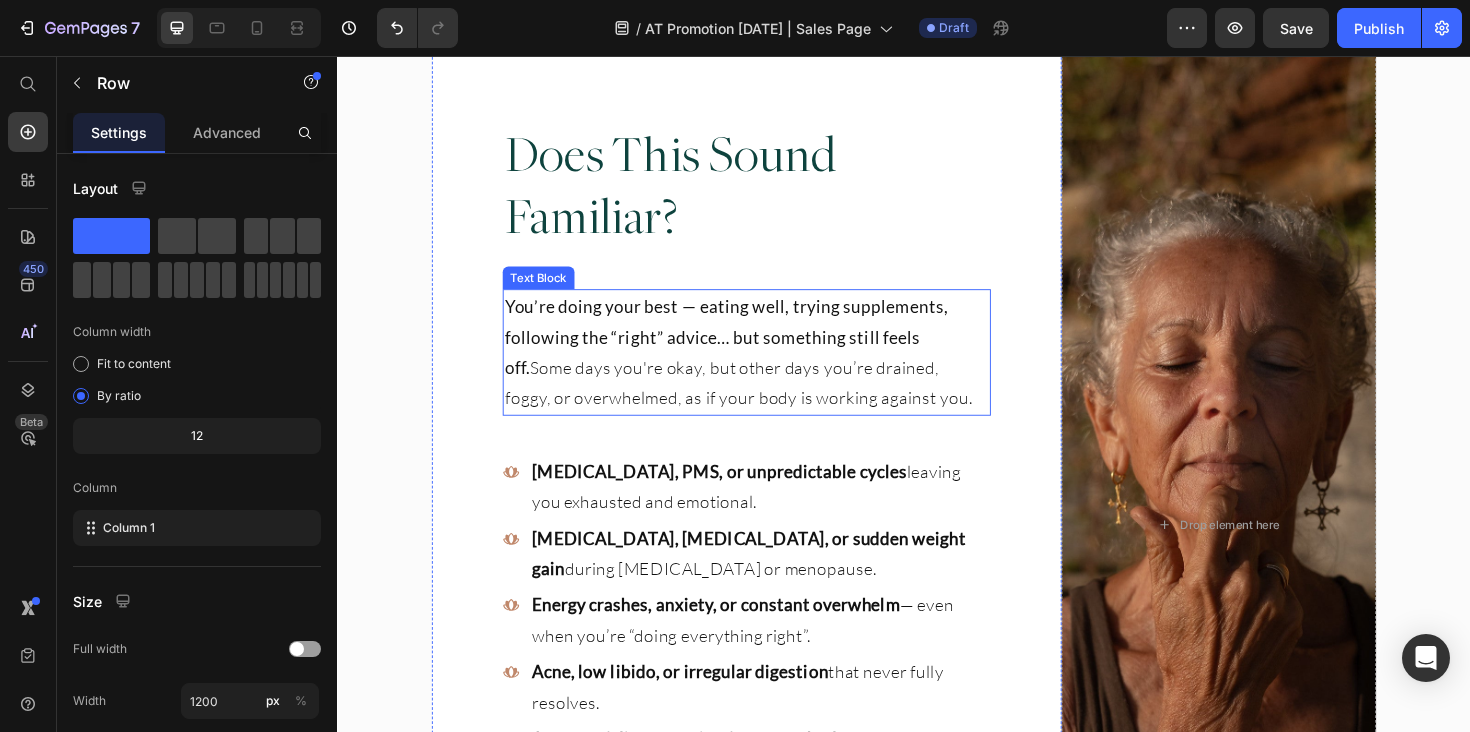 scroll, scrollTop: 1260, scrollLeft: 0, axis: vertical 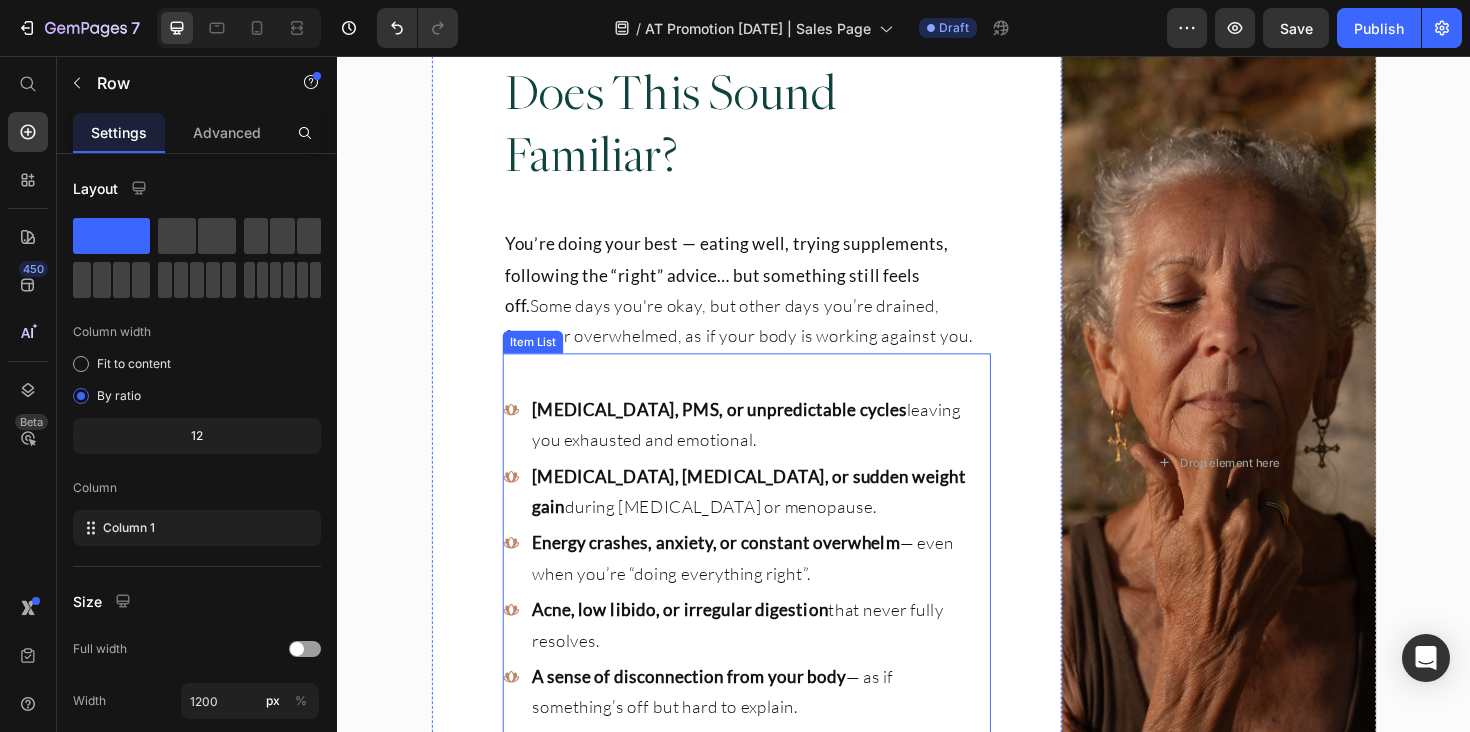 click on "[MEDICAL_DATA], PMS, or unpredictable cycles" at bounding box center (741, 430) 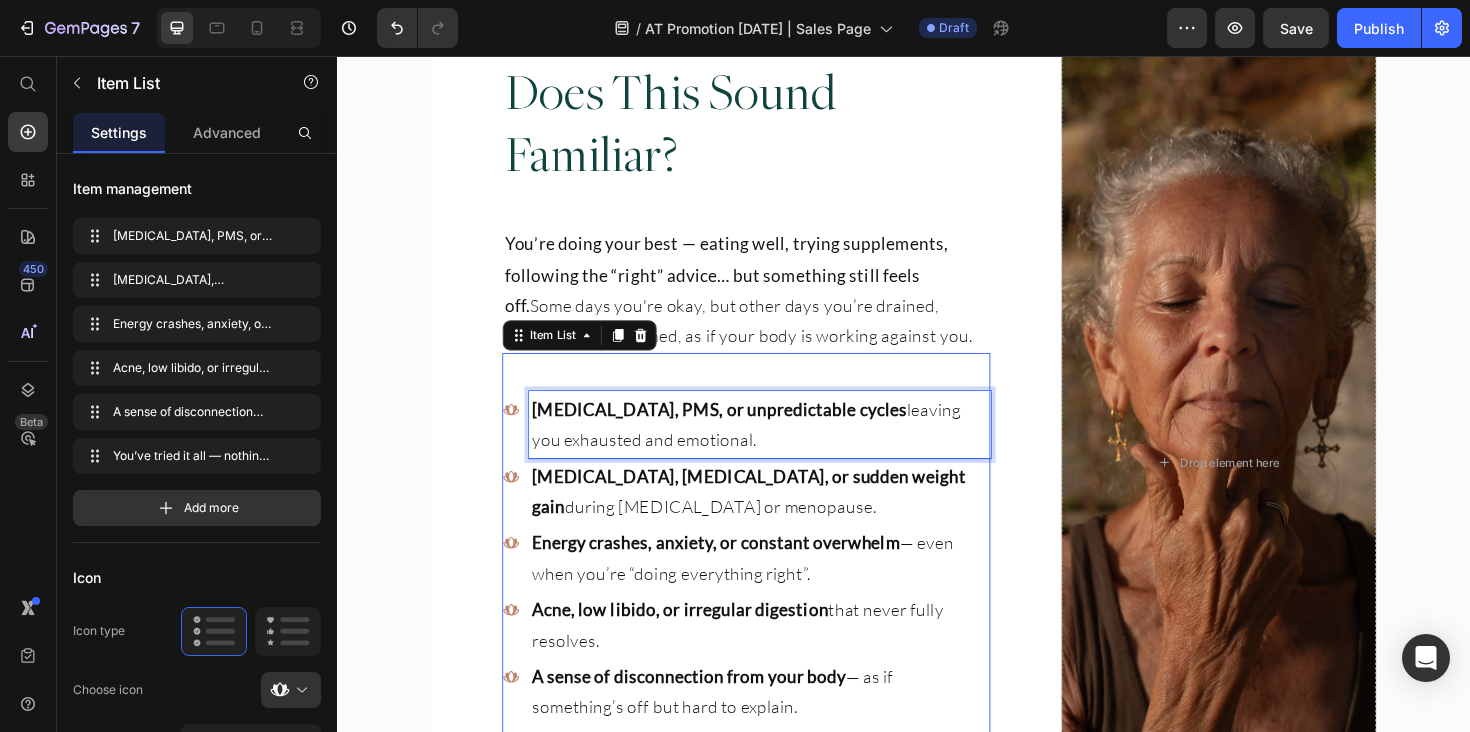 click on "[MEDICAL_DATA], PMS, or unpredictable cycles" at bounding box center (741, 430) 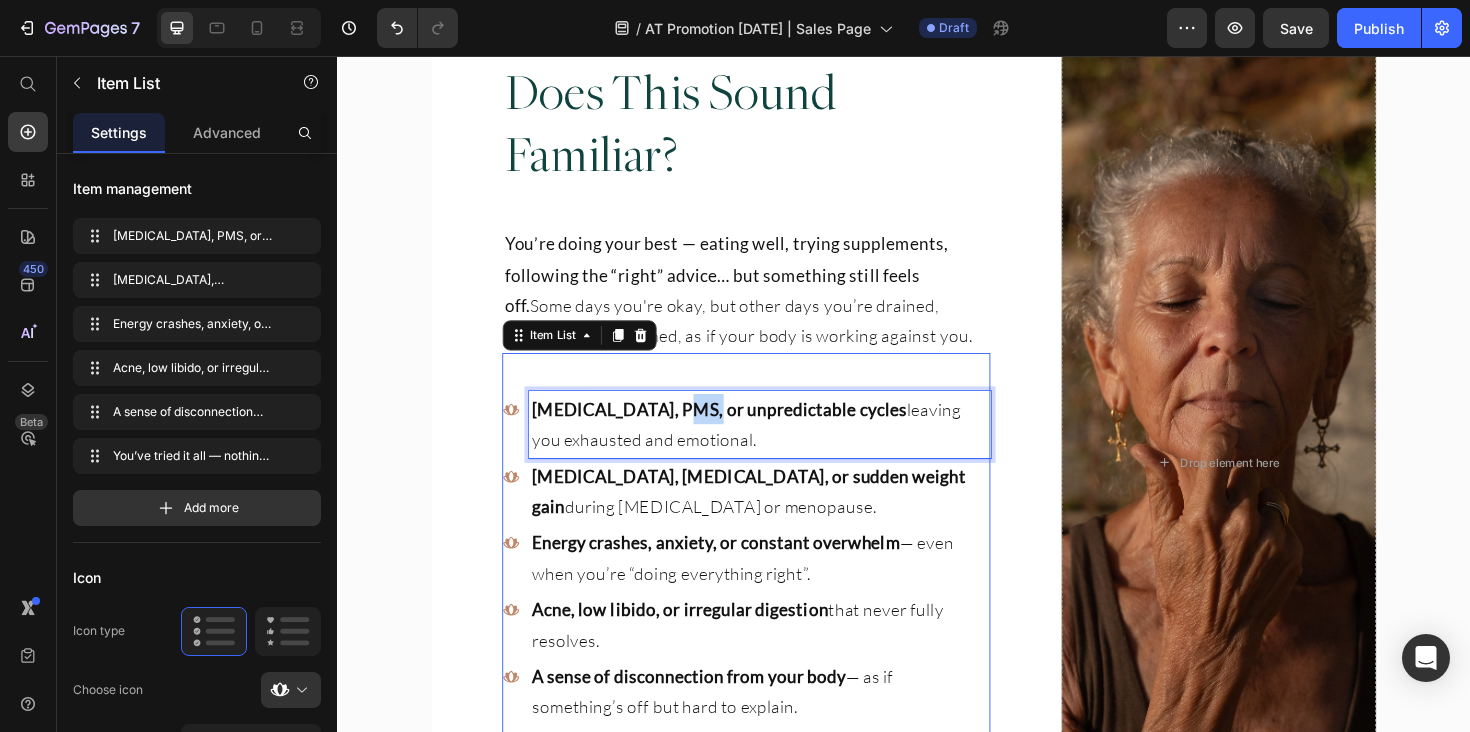 click on "[MEDICAL_DATA], PMS, or unpredictable cycles" at bounding box center [741, 430] 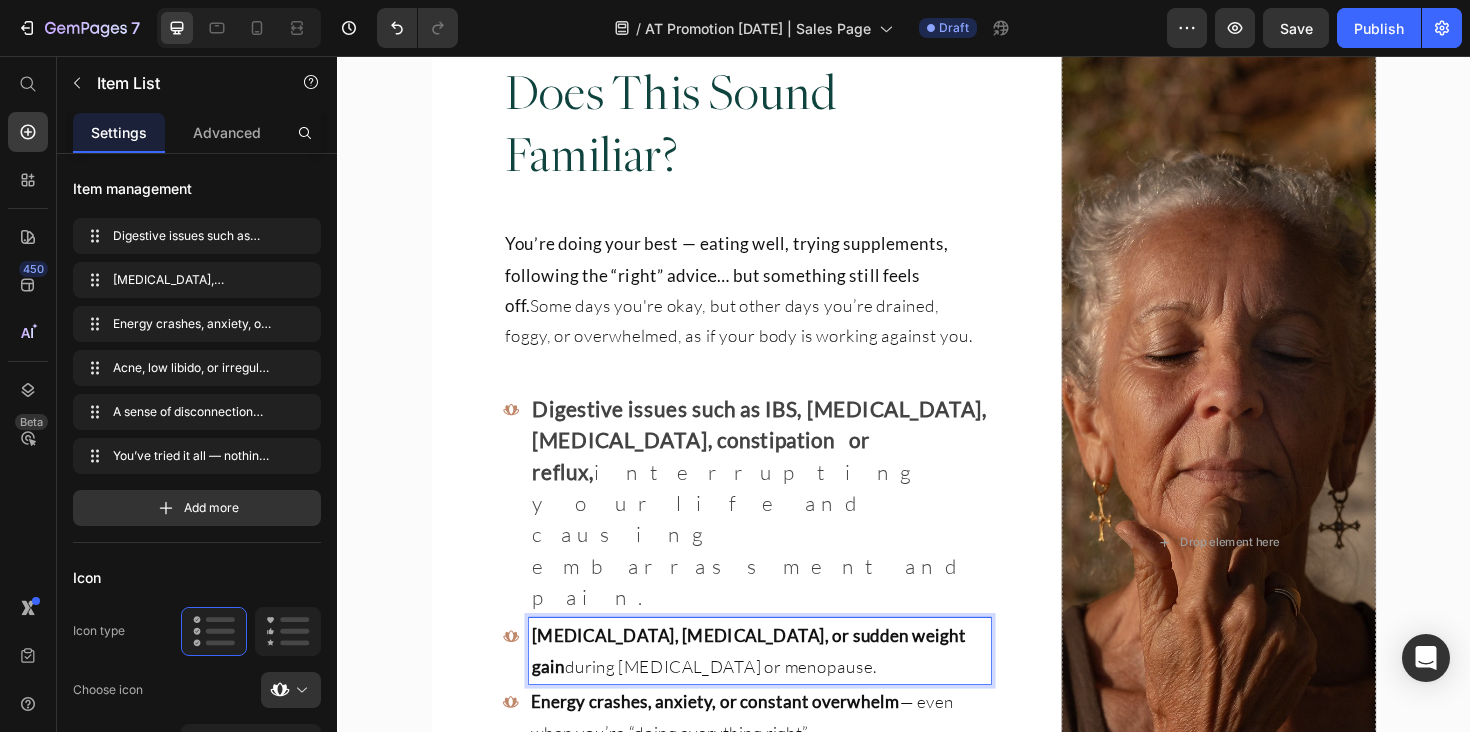 click on "[MEDICAL_DATA], [MEDICAL_DATA], or sudden weight gain  during [MEDICAL_DATA] or menopause." at bounding box center (784, 686) 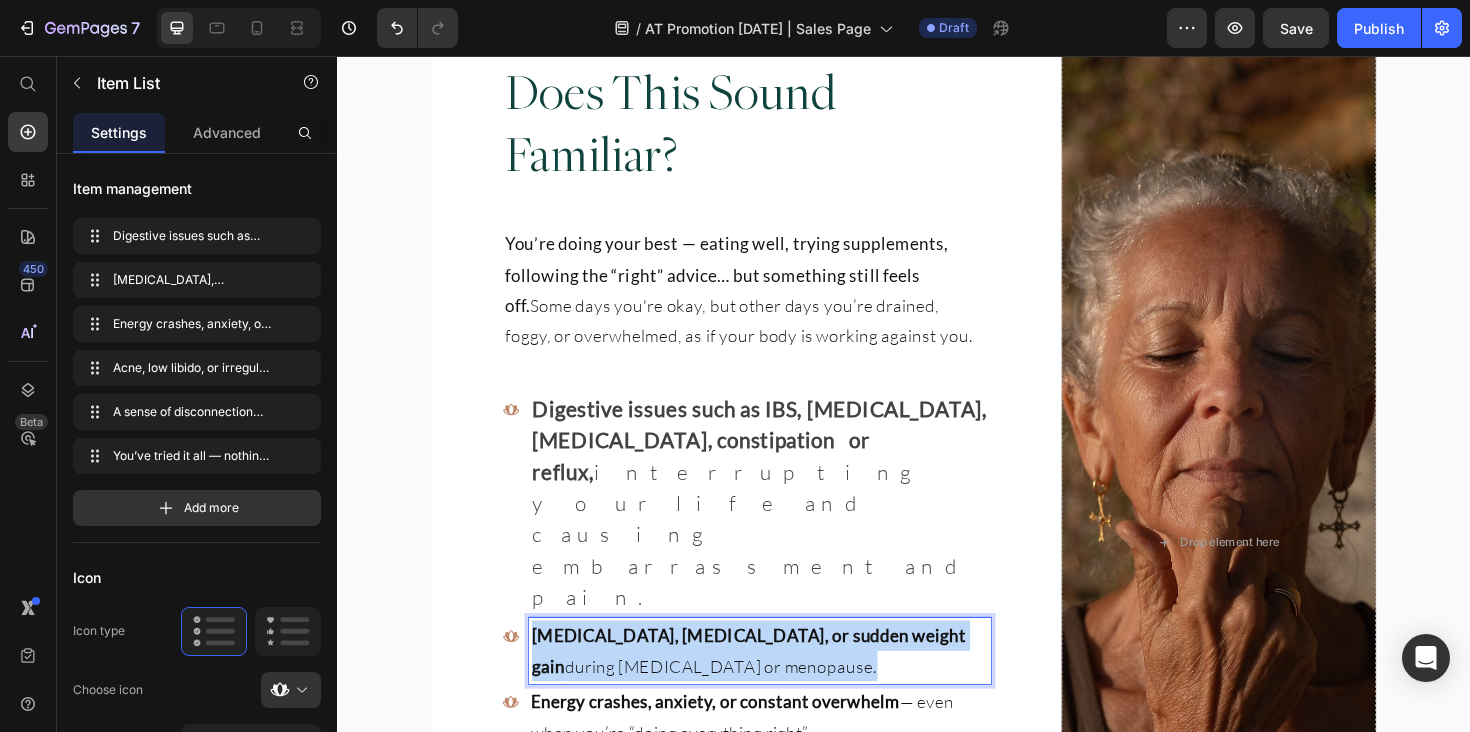 click on "[MEDICAL_DATA], [MEDICAL_DATA], or sudden weight gain  during [MEDICAL_DATA] or menopause." at bounding box center (784, 686) 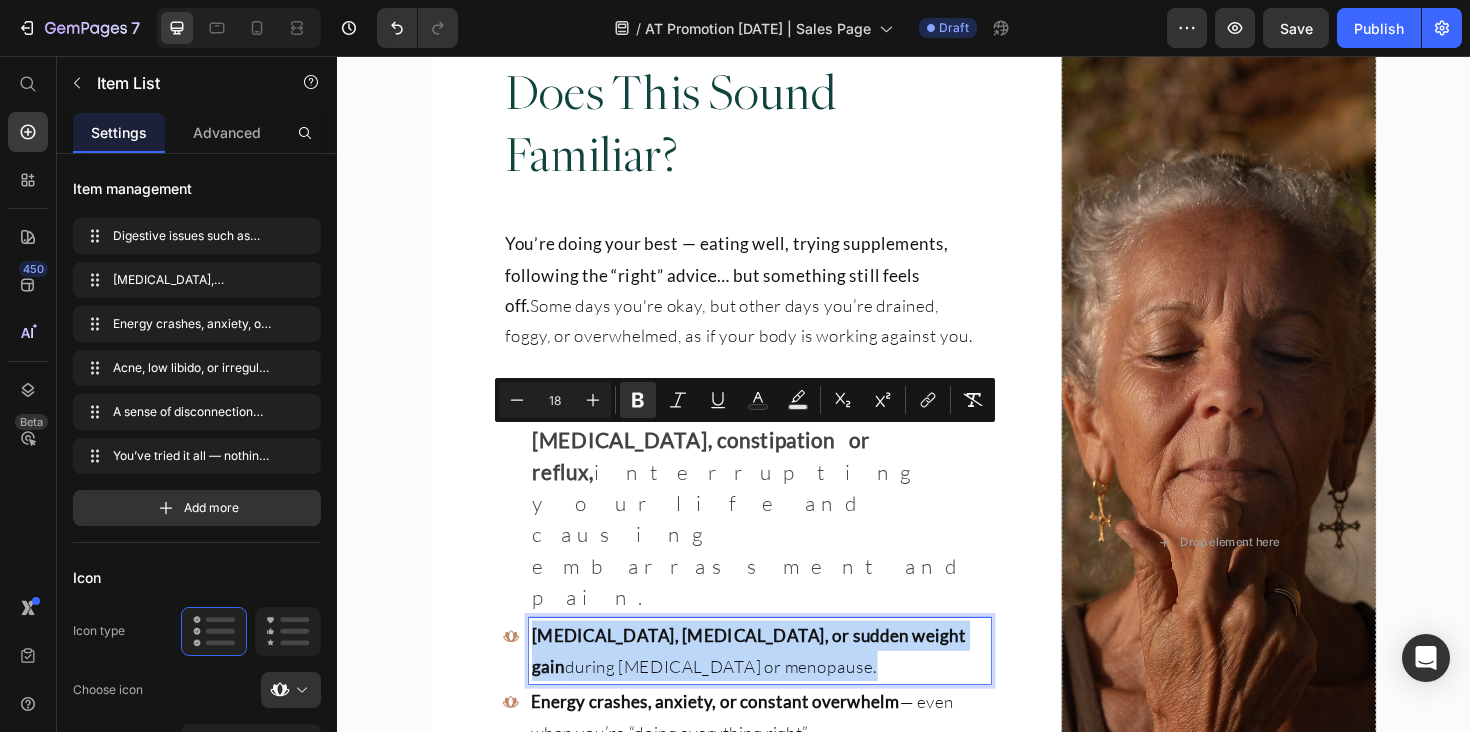 type on "22" 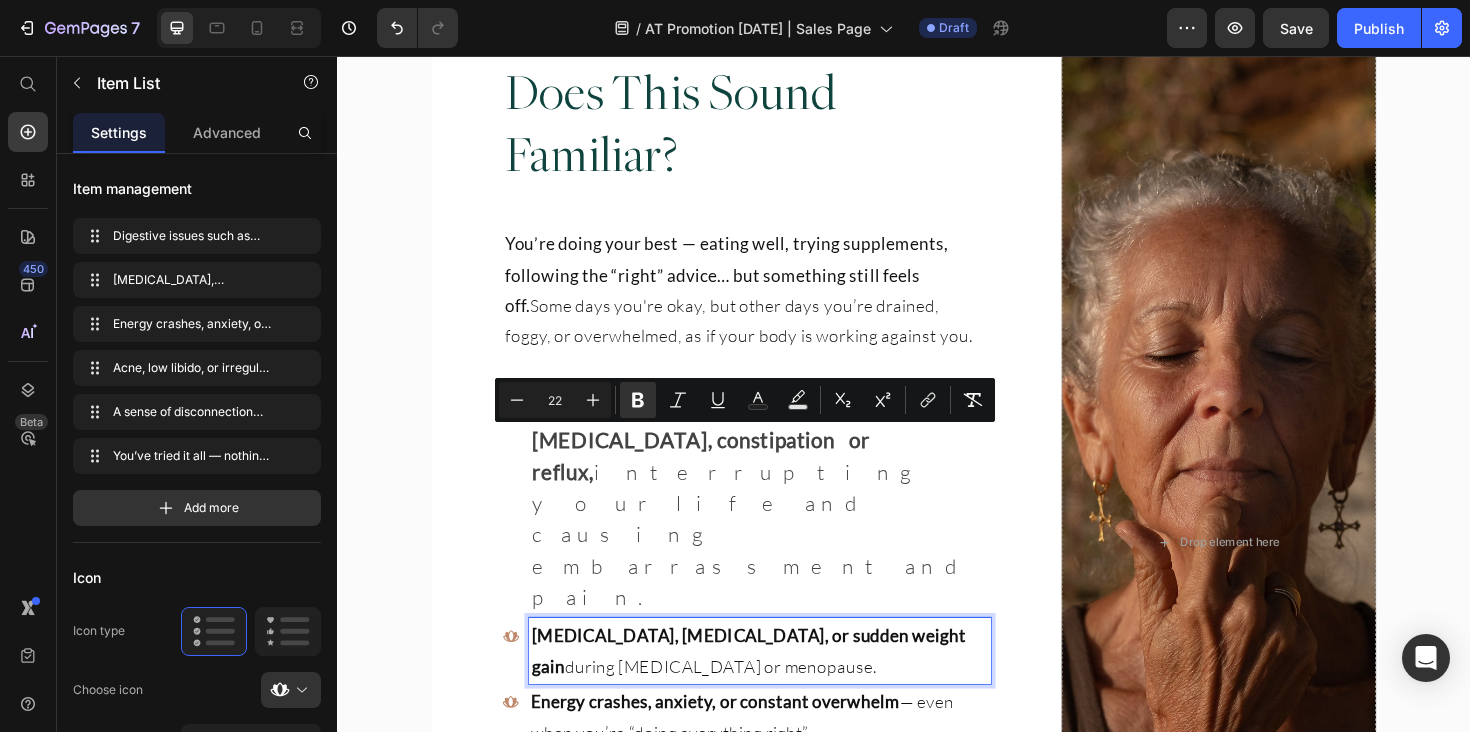 click on "Digestive issues such as IBS, [MEDICAL_DATA], [MEDICAL_DATA], constipation   or reflux,  interrupting your life and causing embarrassment and pain." at bounding box center (784, 531) 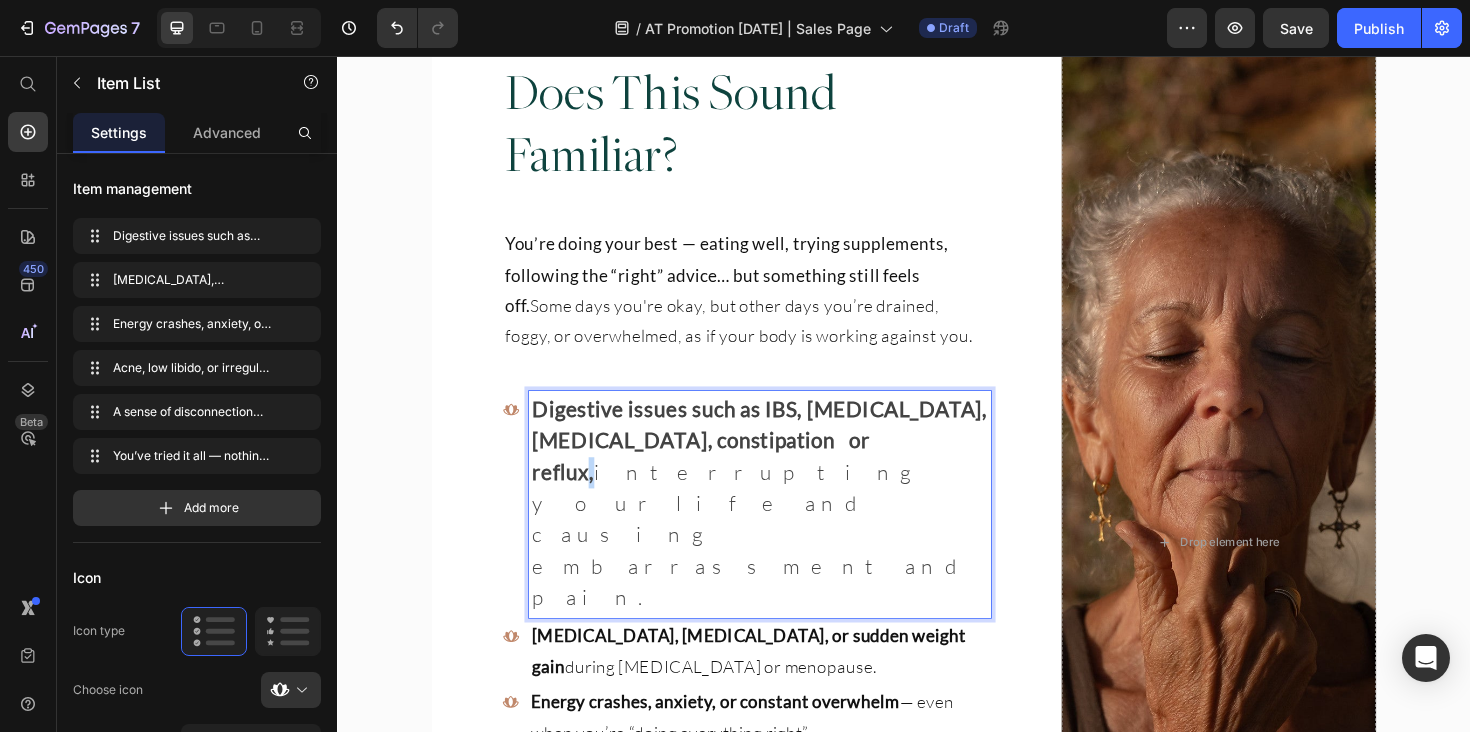 click on "Digestive issues such as IBS, [MEDICAL_DATA], [MEDICAL_DATA], constipation   or reflux,  interrupting your life and causing embarrassment and pain." at bounding box center [784, 531] 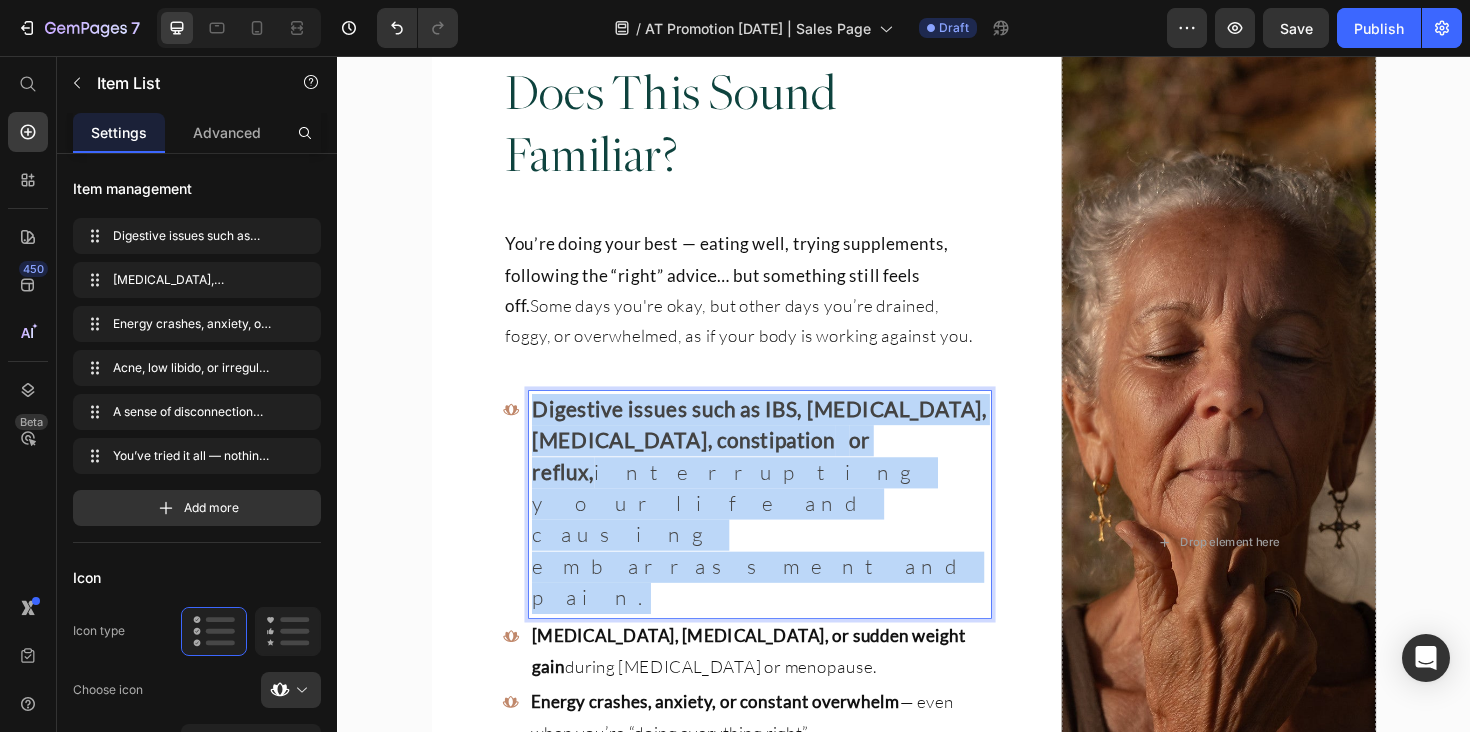 click on "Digestive issues such as IBS, [MEDICAL_DATA], [MEDICAL_DATA], constipation   or reflux,  interrupting your life and causing embarrassment and pain." at bounding box center (784, 531) 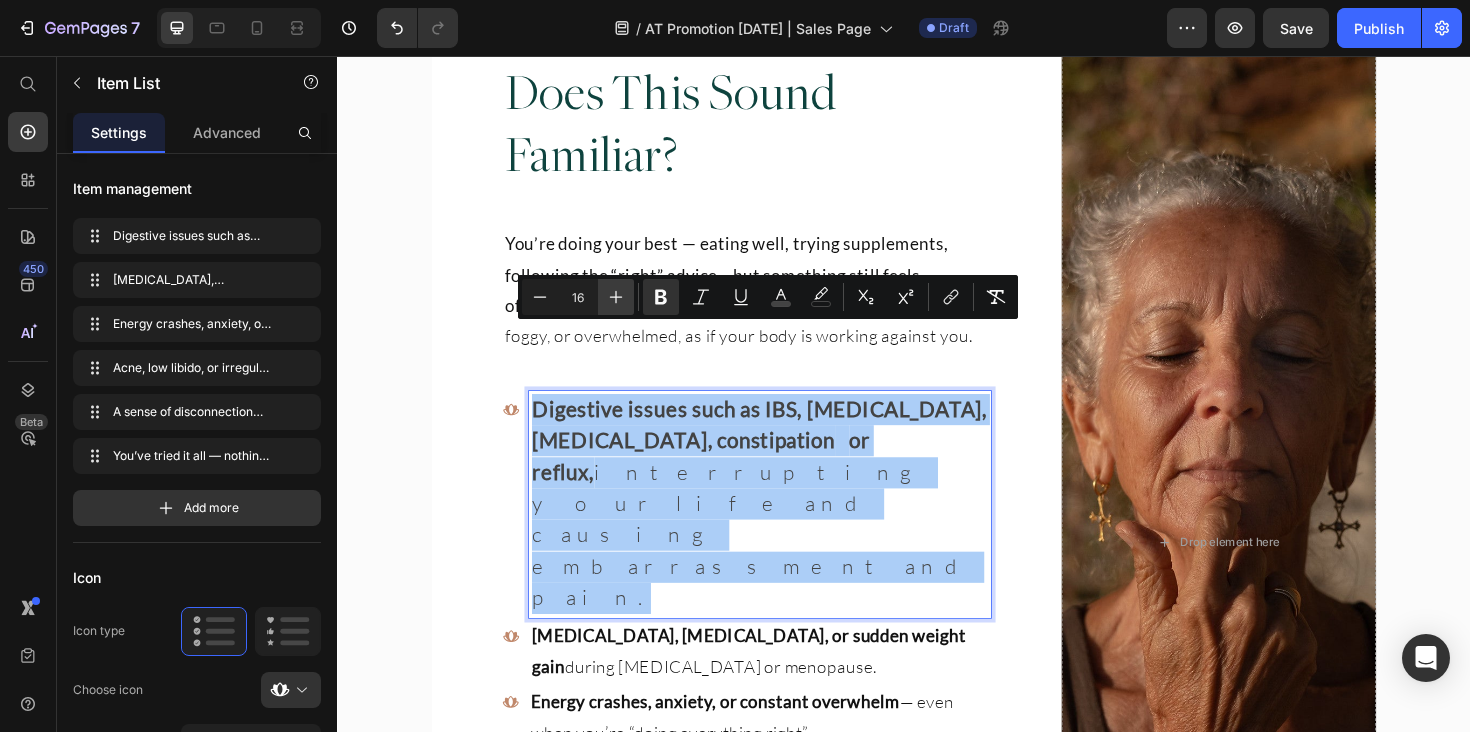 click 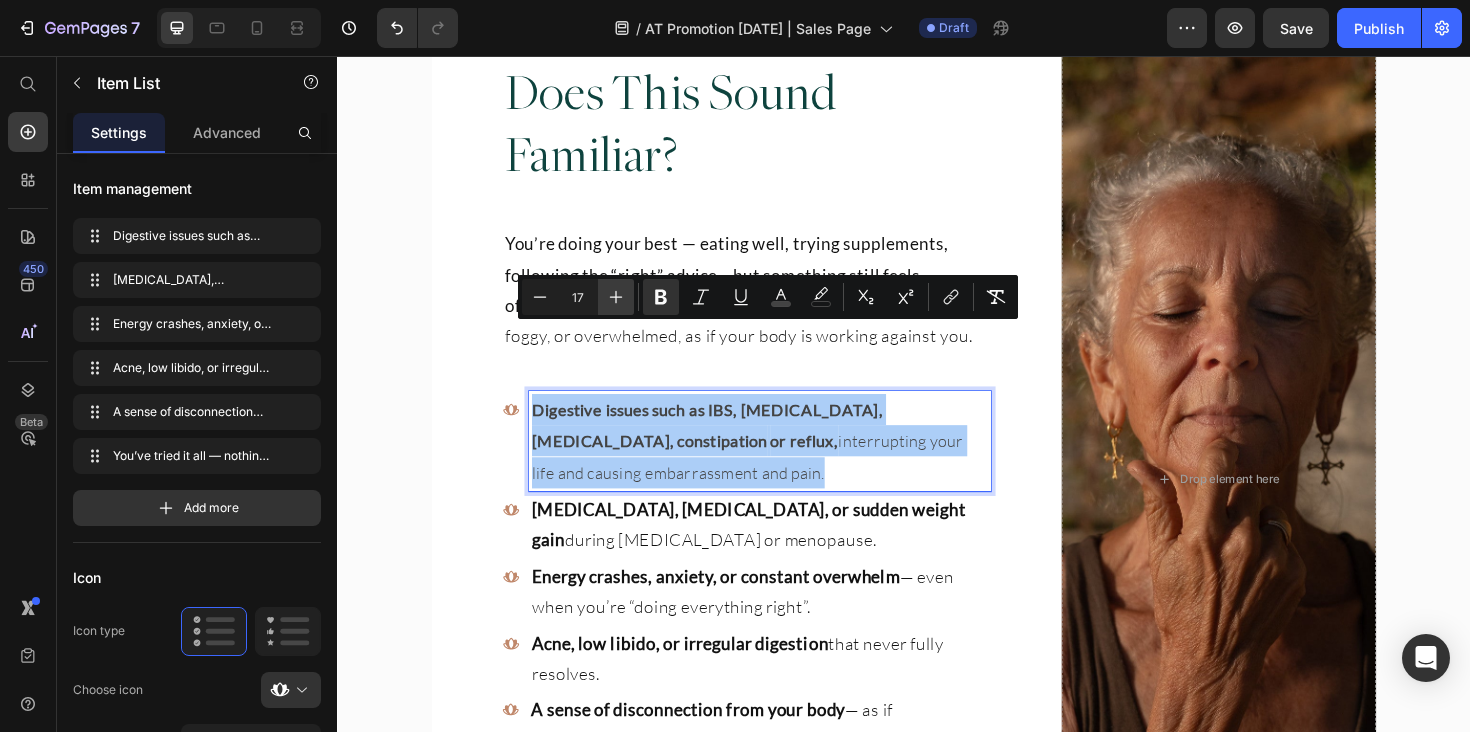 click 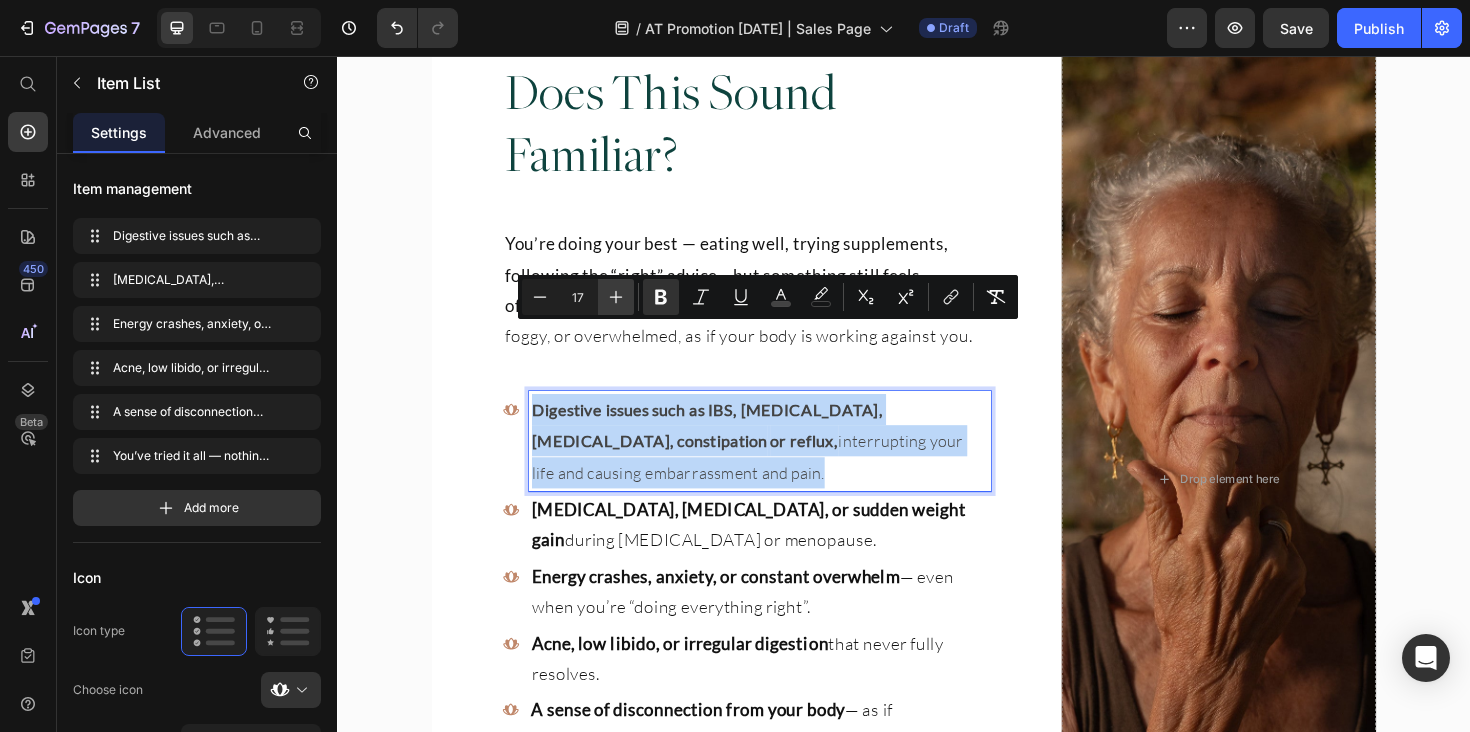 type on "18" 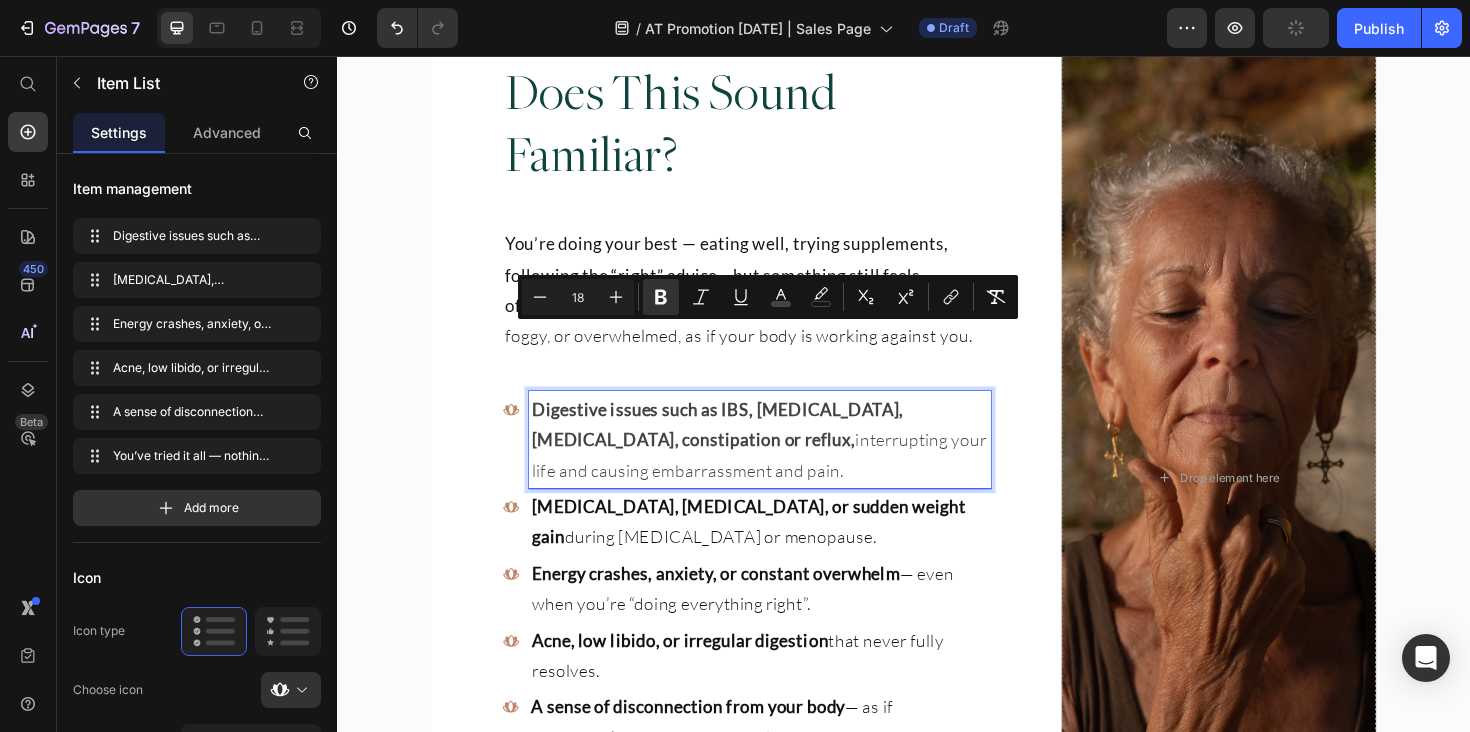 click on "[MEDICAL_DATA], [MEDICAL_DATA], or sudden weight gain" at bounding box center (773, 549) 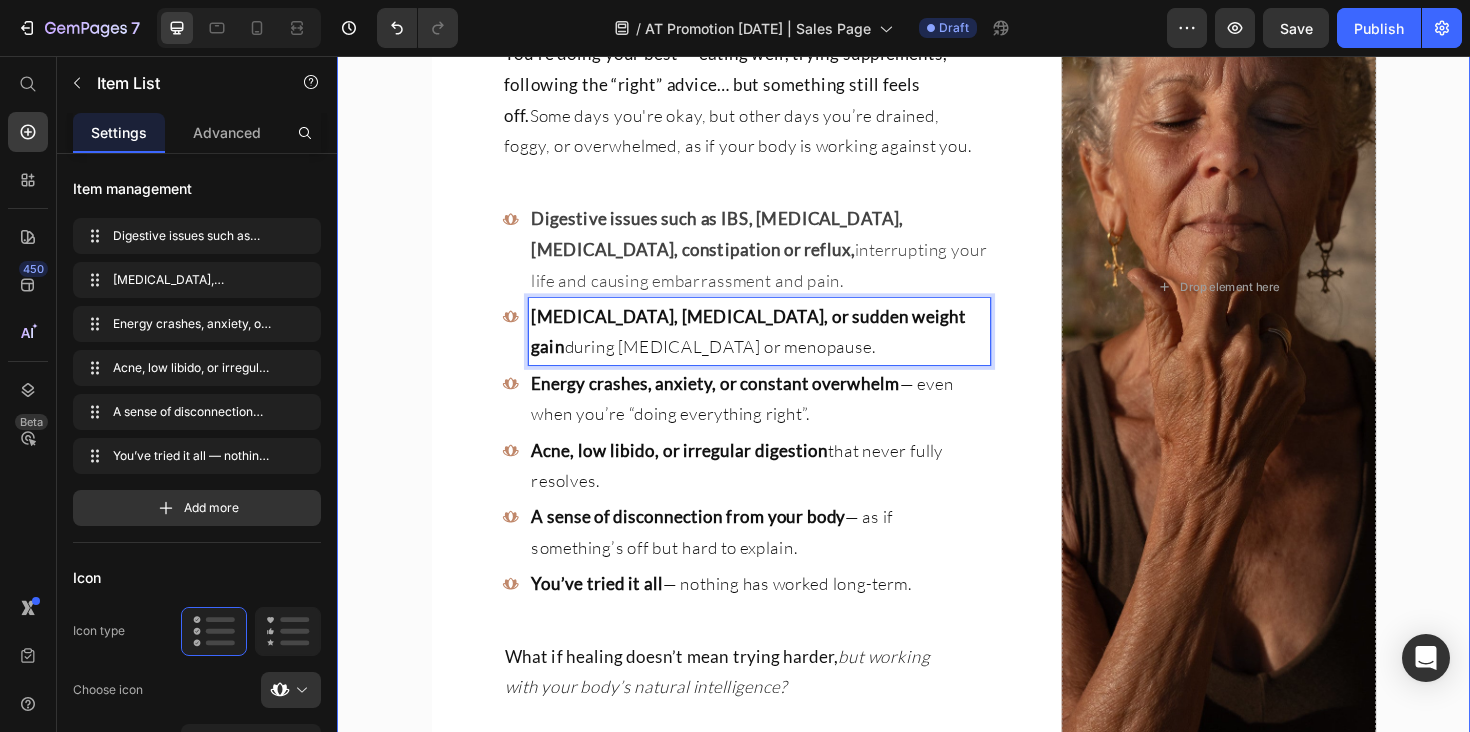 scroll, scrollTop: 1480, scrollLeft: 0, axis: vertical 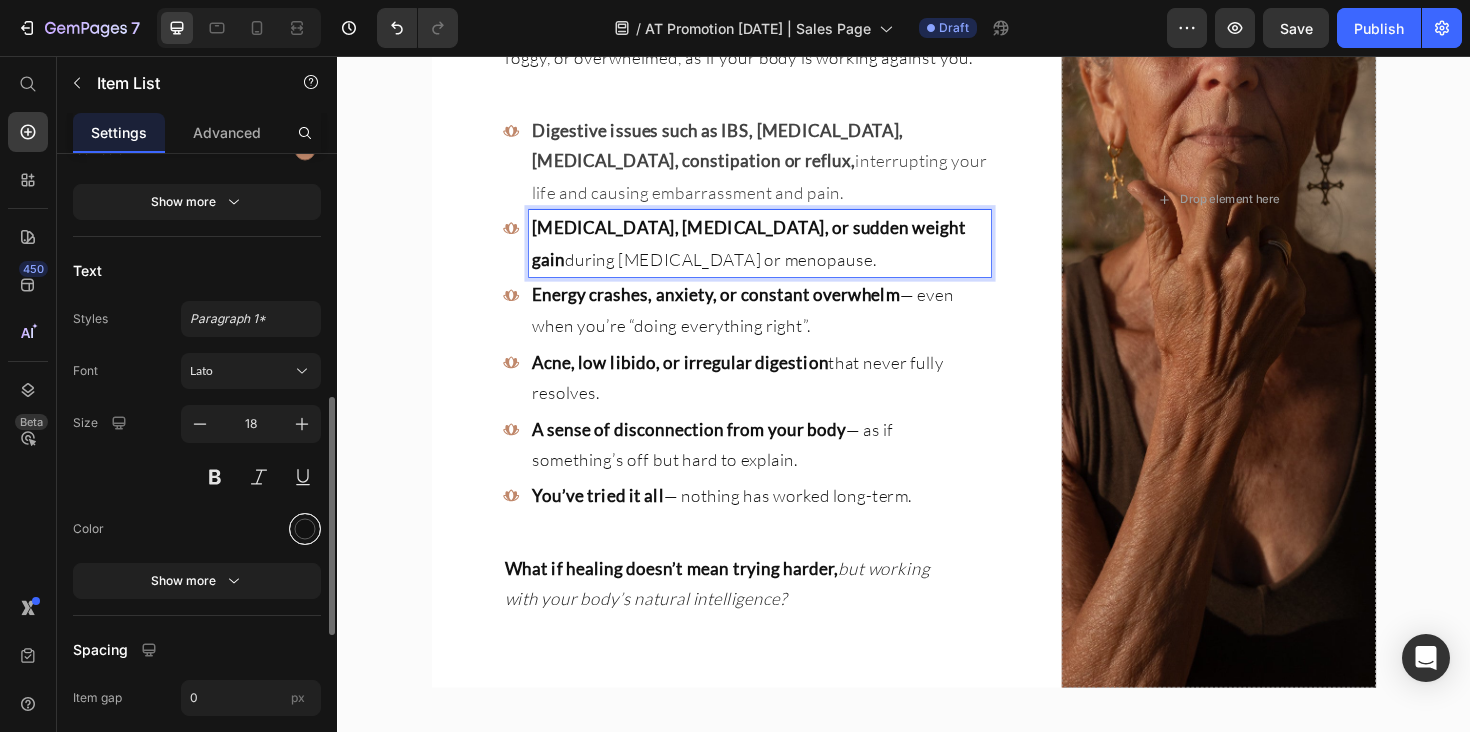 click at bounding box center (305, 528) 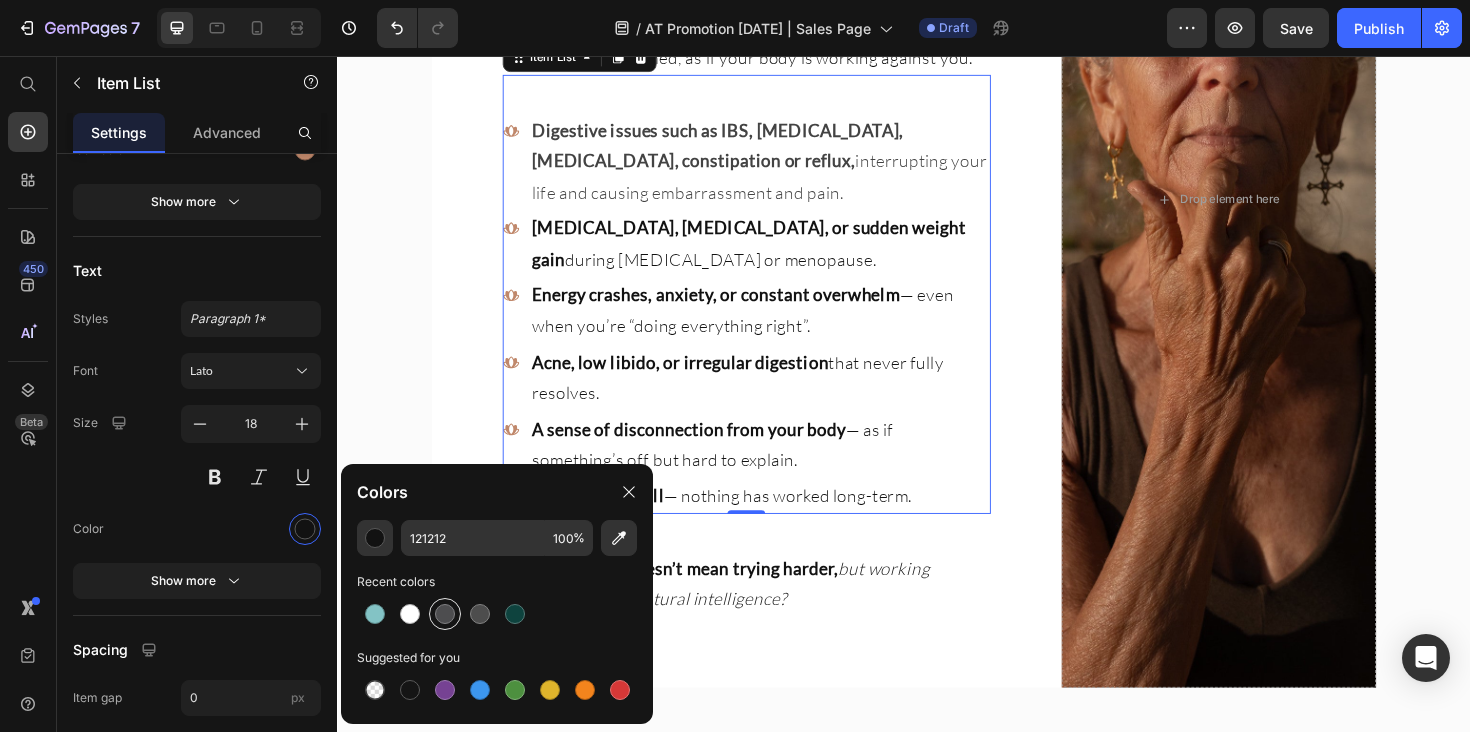 click at bounding box center [445, 614] 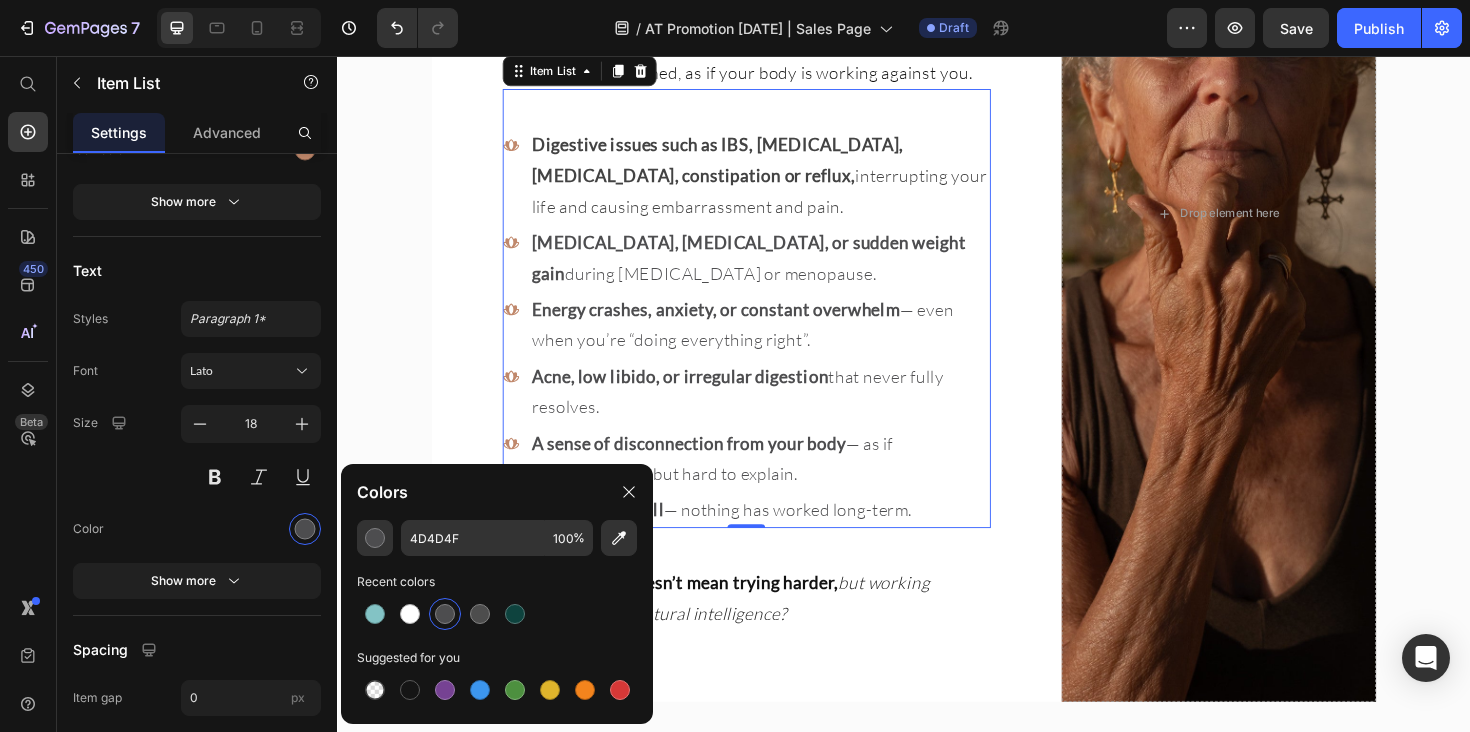scroll, scrollTop: 1453, scrollLeft: 0, axis: vertical 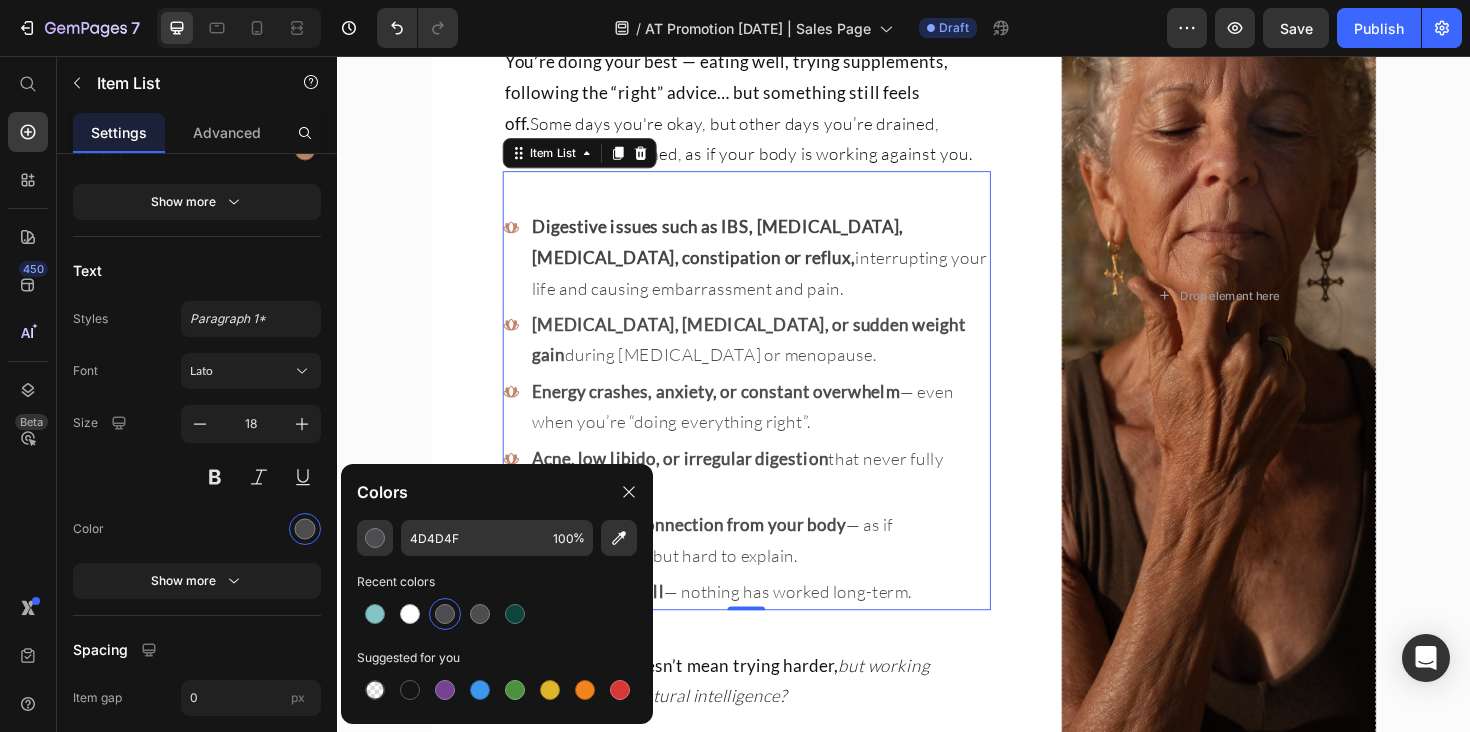 click on "Digestive issues such as IBS, [MEDICAL_DATA], [MEDICAL_DATA], constipation" at bounding box center (740, 253) 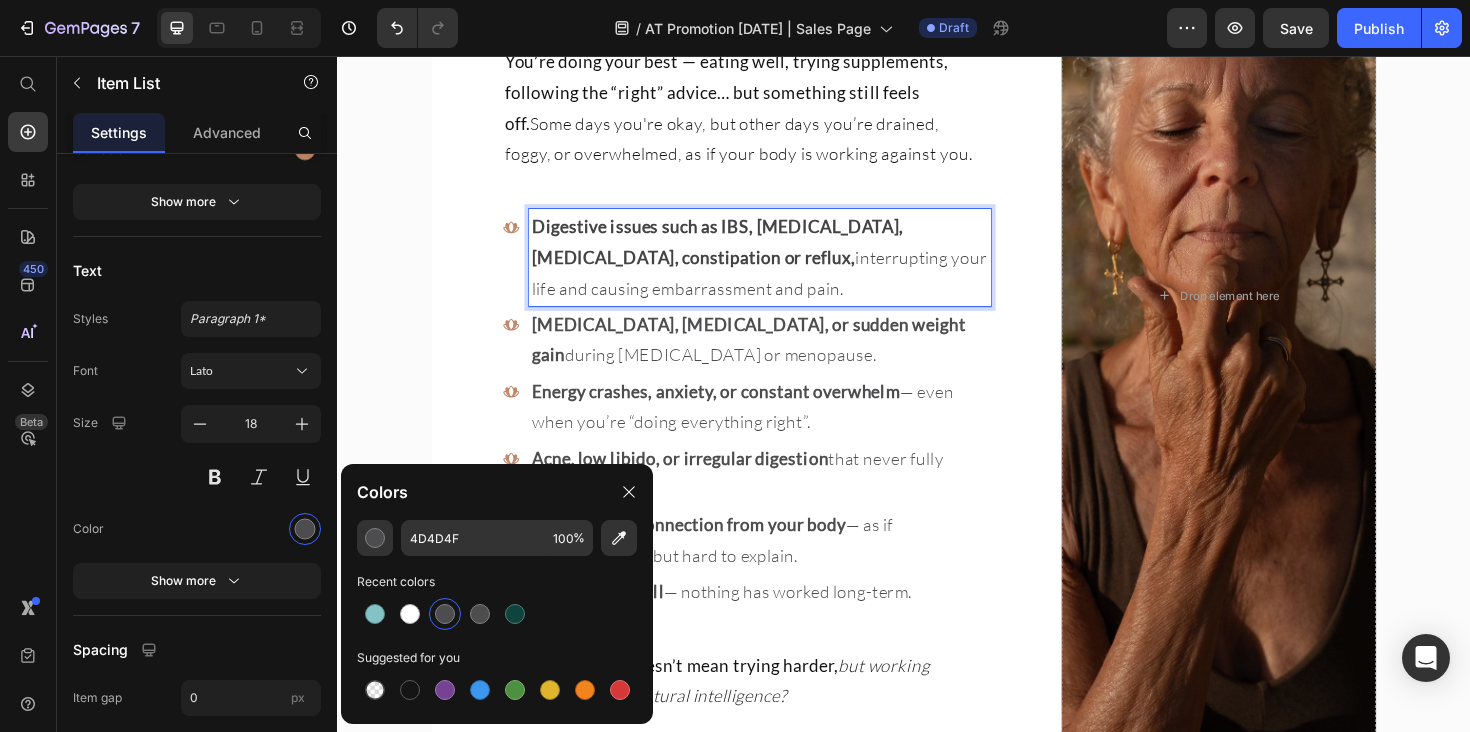 click on "Digestive issues such as IBS, [MEDICAL_DATA], [MEDICAL_DATA], constipation   or reflux,  interrupting your life and causing embarrassment and pain." at bounding box center (784, 269) 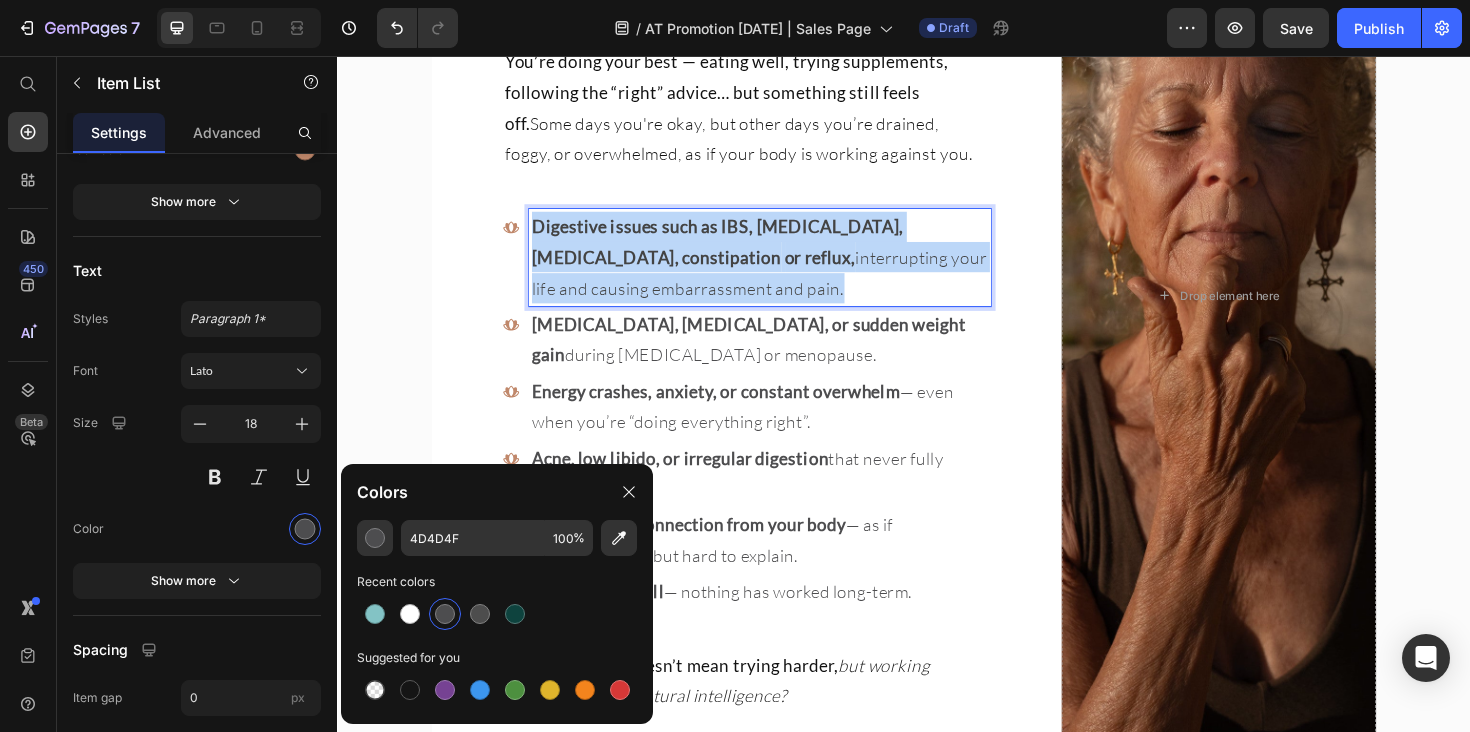 drag, startPoint x: 761, startPoint y: 221, endPoint x: 524, endPoint y: 152, distance: 246.84003 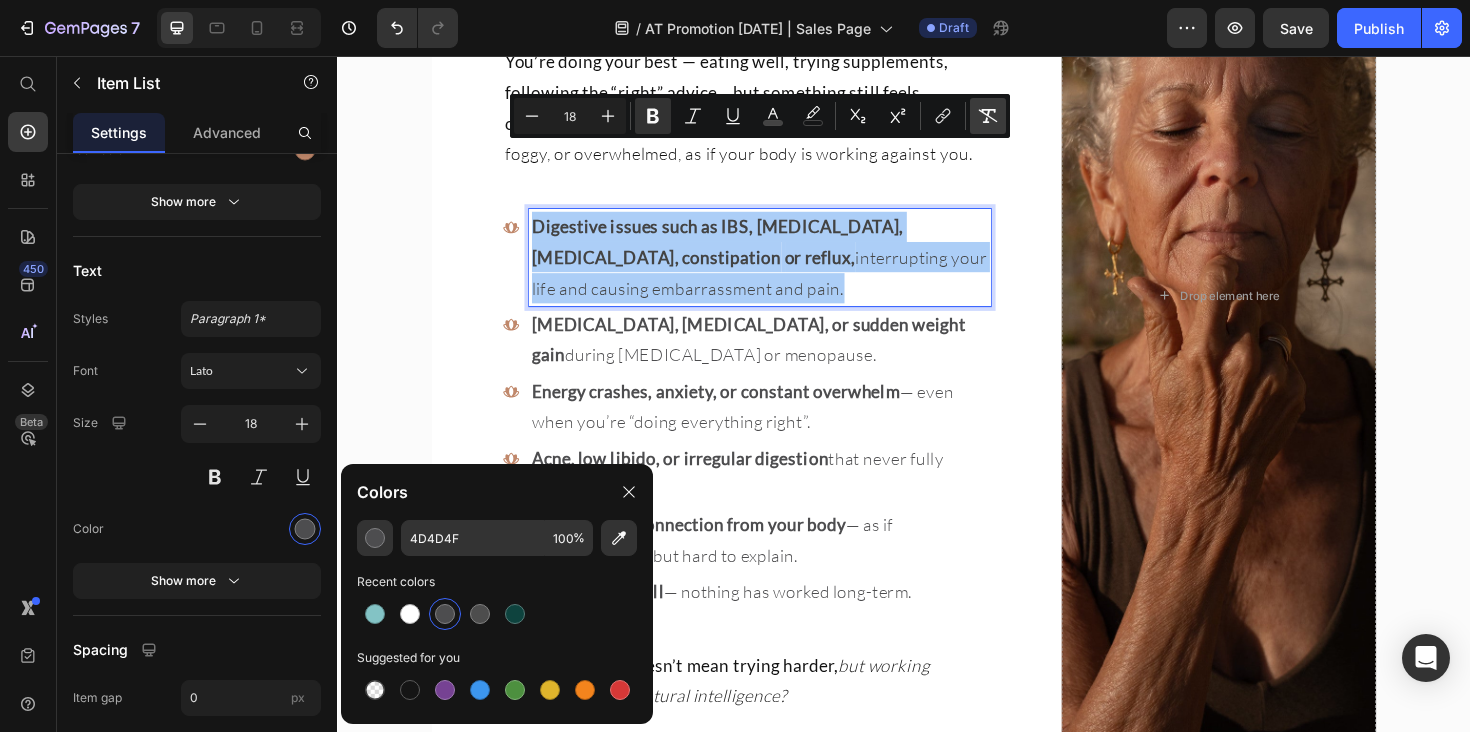 click 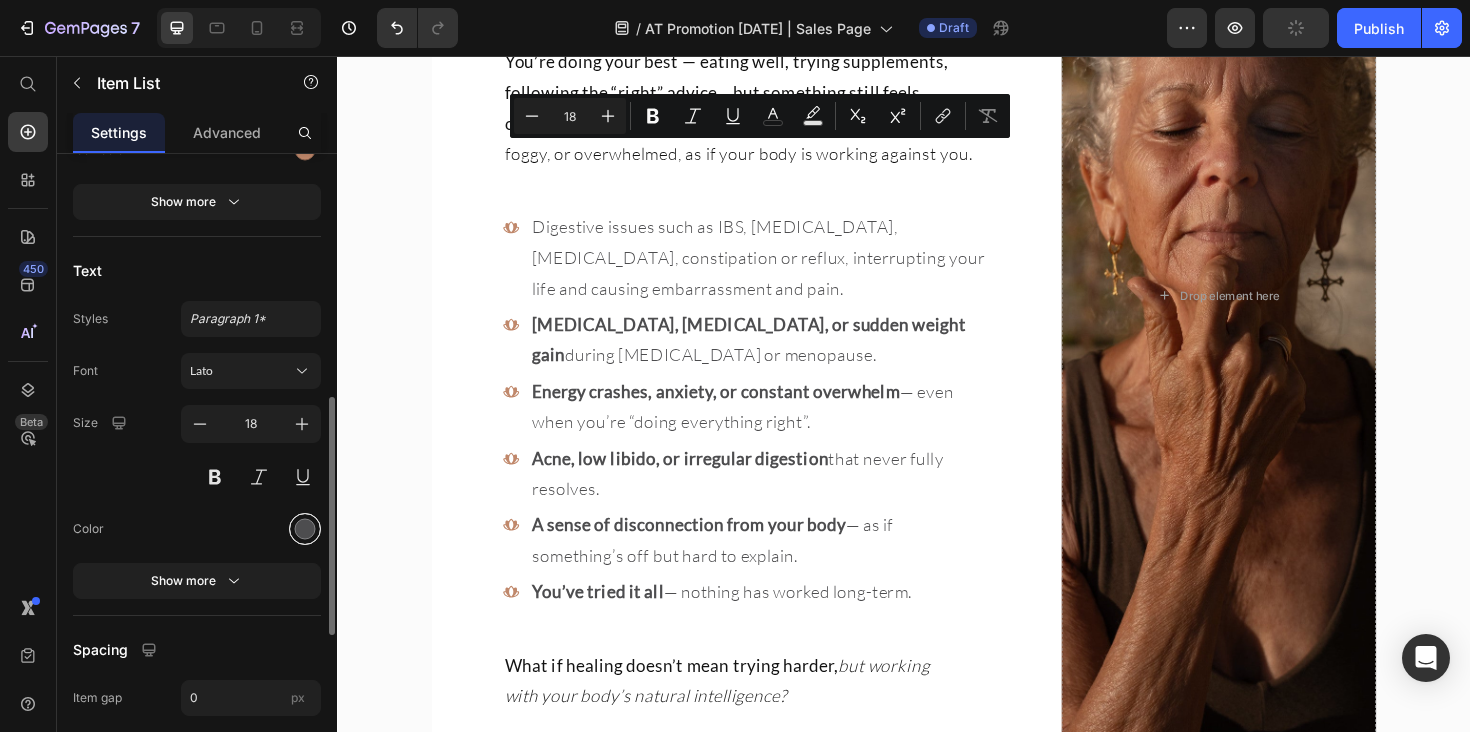 click at bounding box center (305, 529) 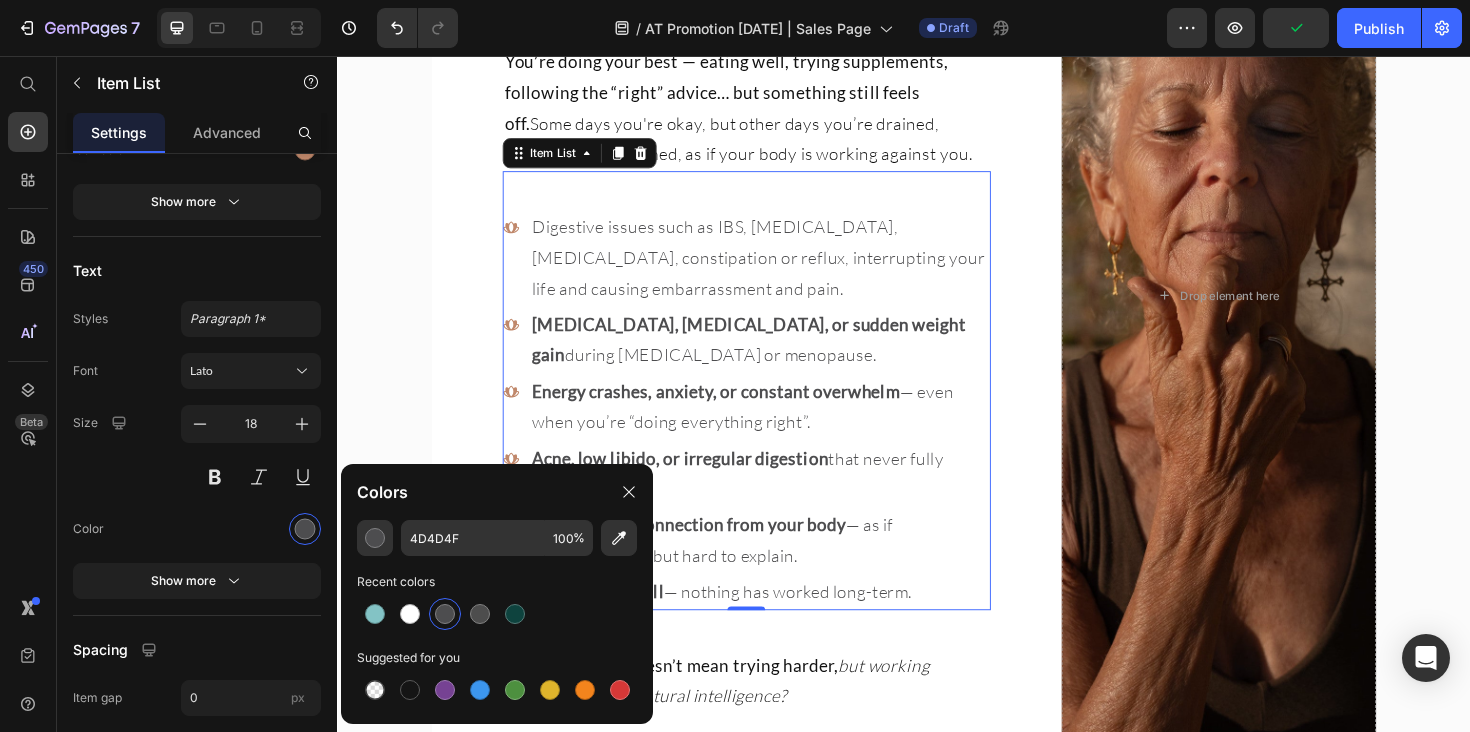 click on "[MEDICAL_DATA], [MEDICAL_DATA], or sudden weight gain  during [MEDICAL_DATA] or menopause." at bounding box center (784, 356) 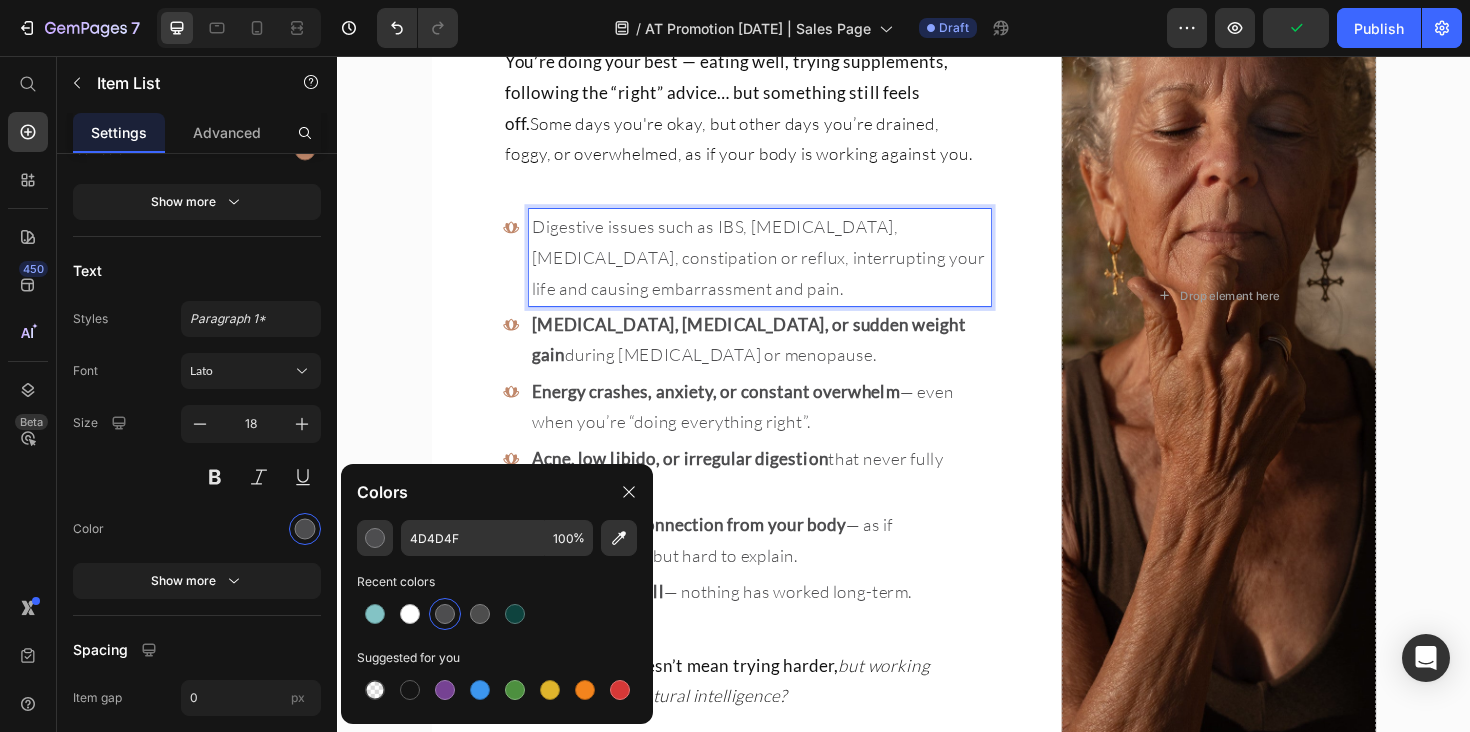 click on "Digestive issues such as IBS, [MEDICAL_DATA], [MEDICAL_DATA], constipation or reflux, interrupting your life and causing embarrassment and pain." at bounding box center [784, 269] 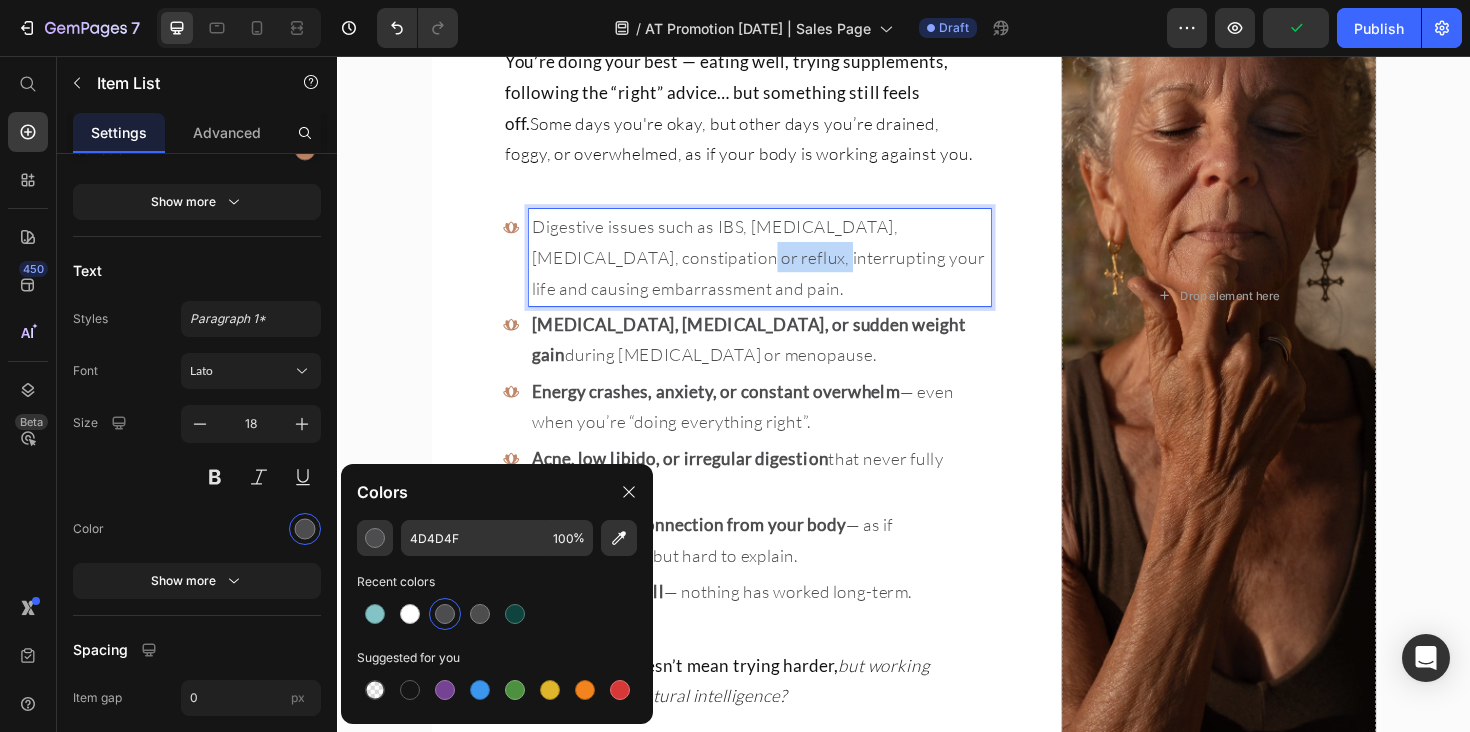 click on "Digestive issues such as IBS, [MEDICAL_DATA], [MEDICAL_DATA], constipation or reflux, interrupting your life and causing embarrassment and pain." at bounding box center [784, 269] 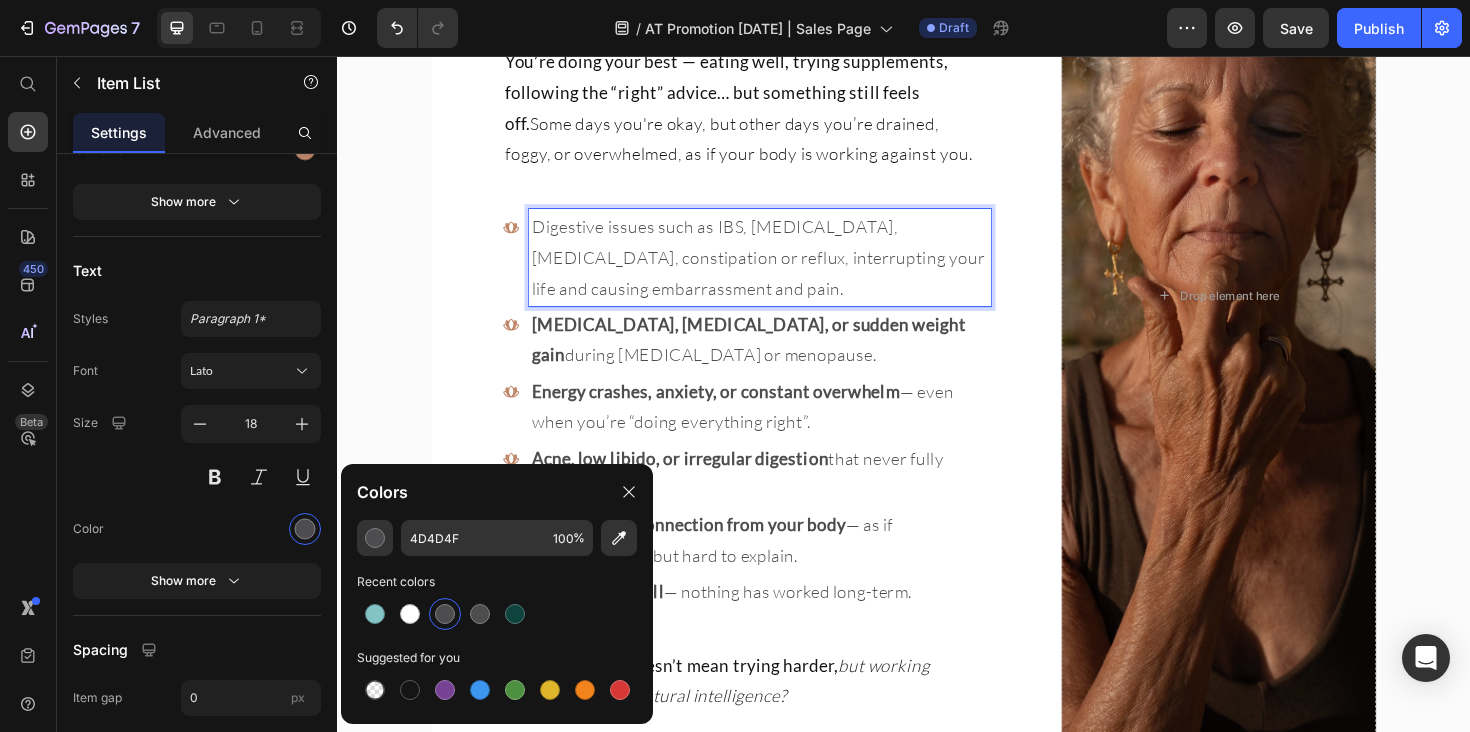 click on "Digestive issues such as IBS, [MEDICAL_DATA], [MEDICAL_DATA], constipation or reflux, interrupting your life and causing embarrassment and pain." at bounding box center (784, 269) 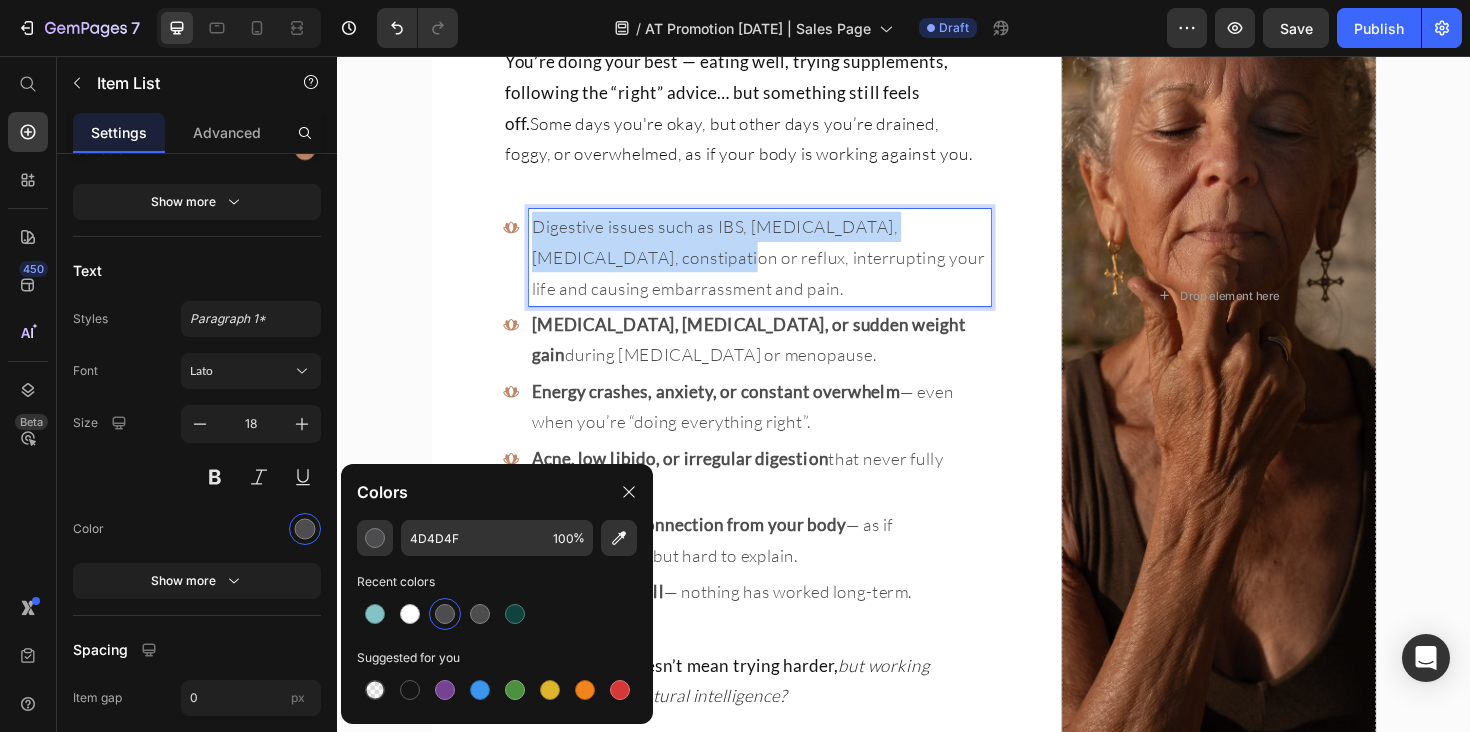 drag, startPoint x: 716, startPoint y: 193, endPoint x: 543, endPoint y: 157, distance: 176.70596 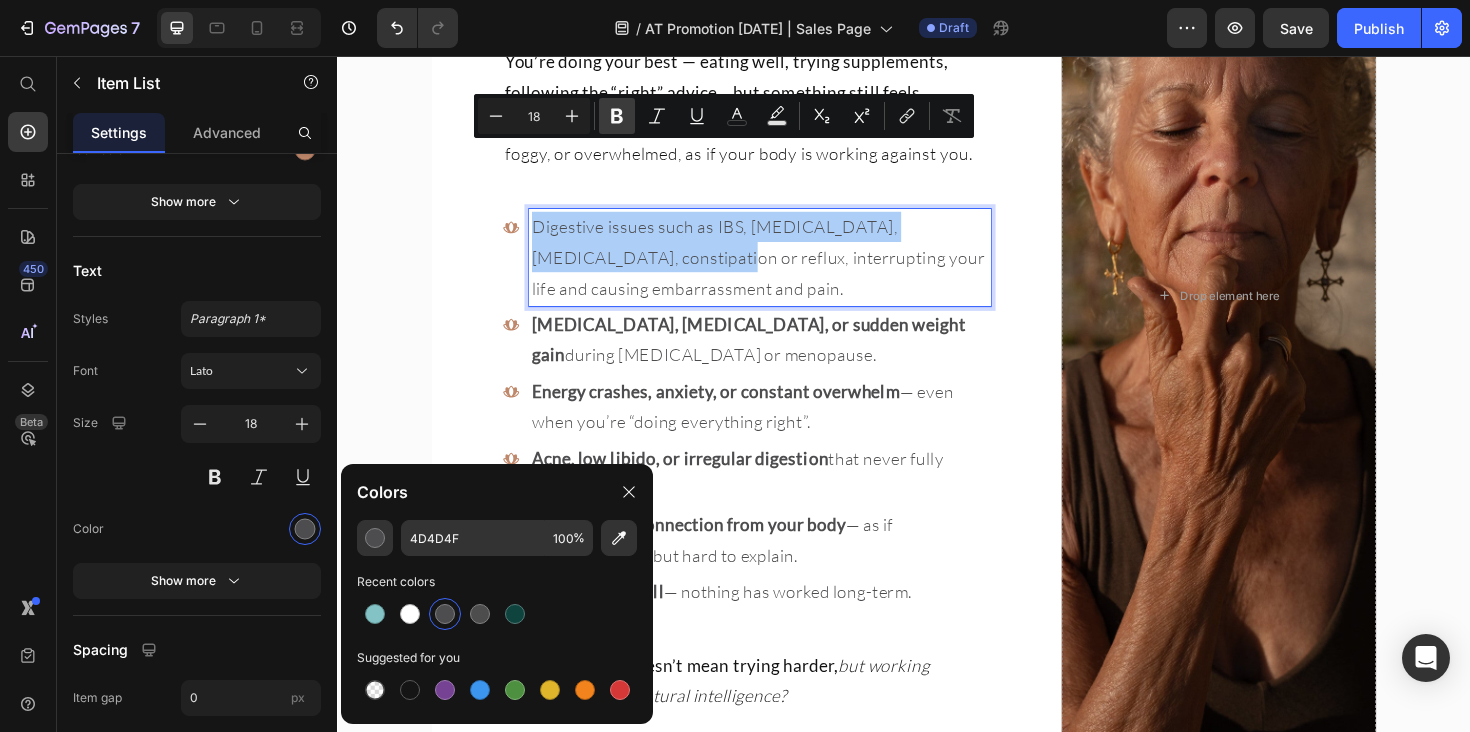 click 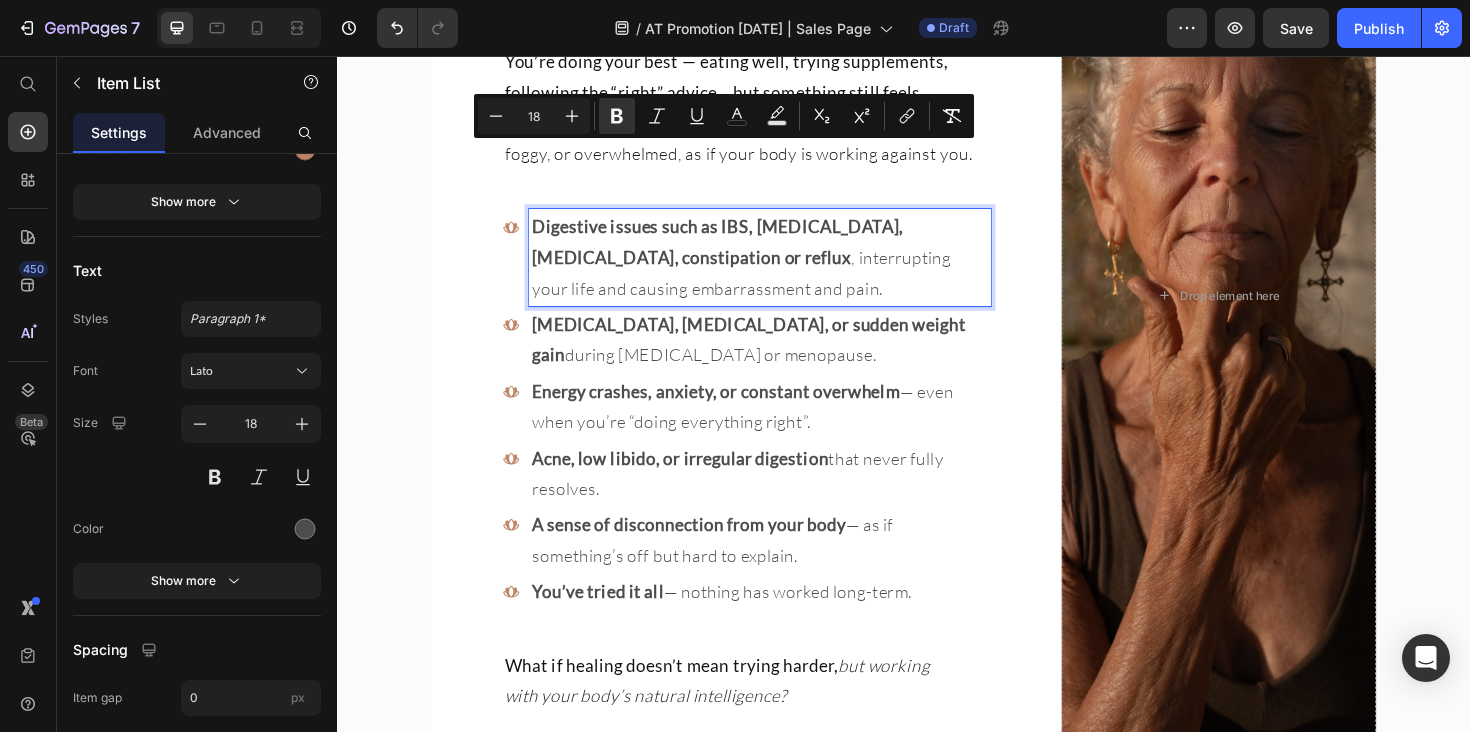 click on "[MEDICAL_DATA], [MEDICAL_DATA], or sudden weight gain" at bounding box center (773, 356) 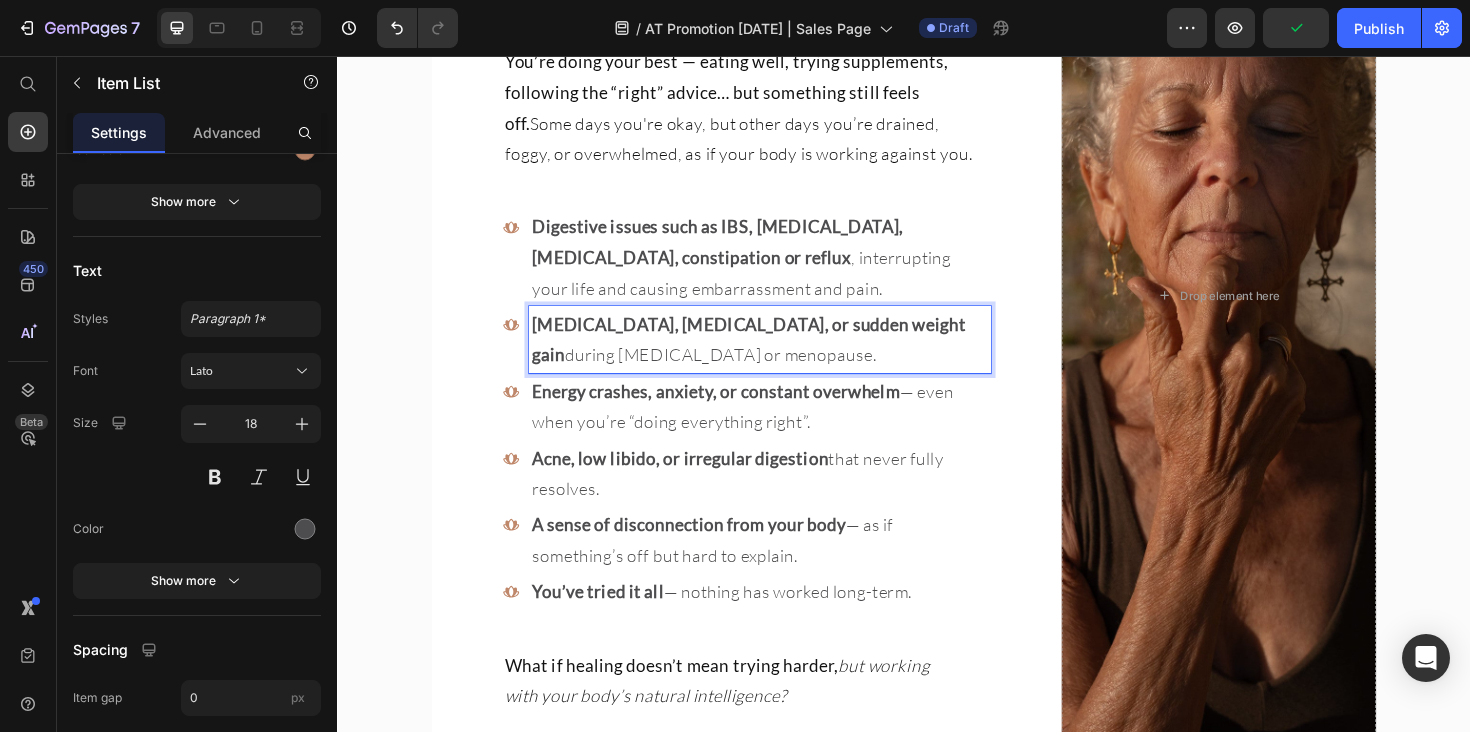 click on "[MEDICAL_DATA], [MEDICAL_DATA], or sudden weight gain" at bounding box center [773, 356] 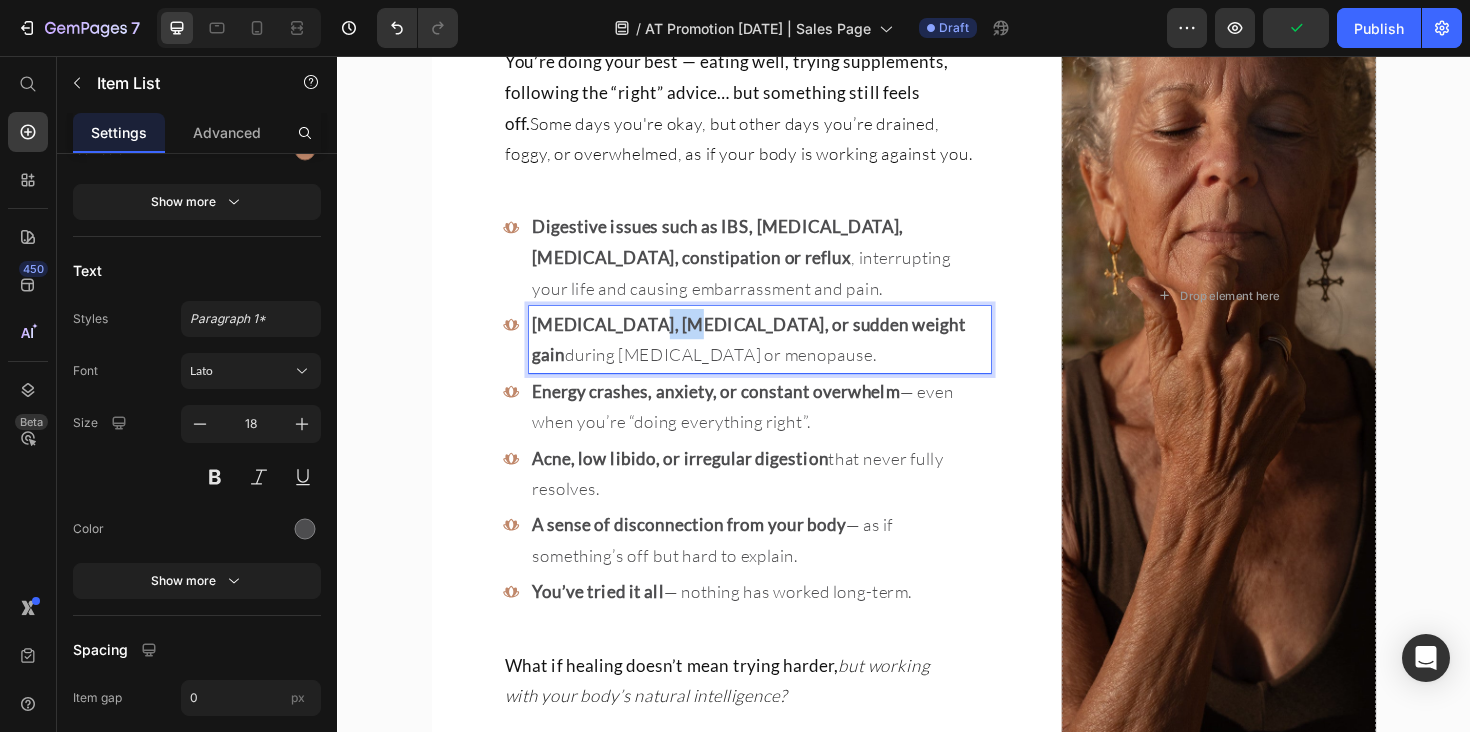 click on "[MEDICAL_DATA], [MEDICAL_DATA], or sudden weight gain" at bounding box center [773, 356] 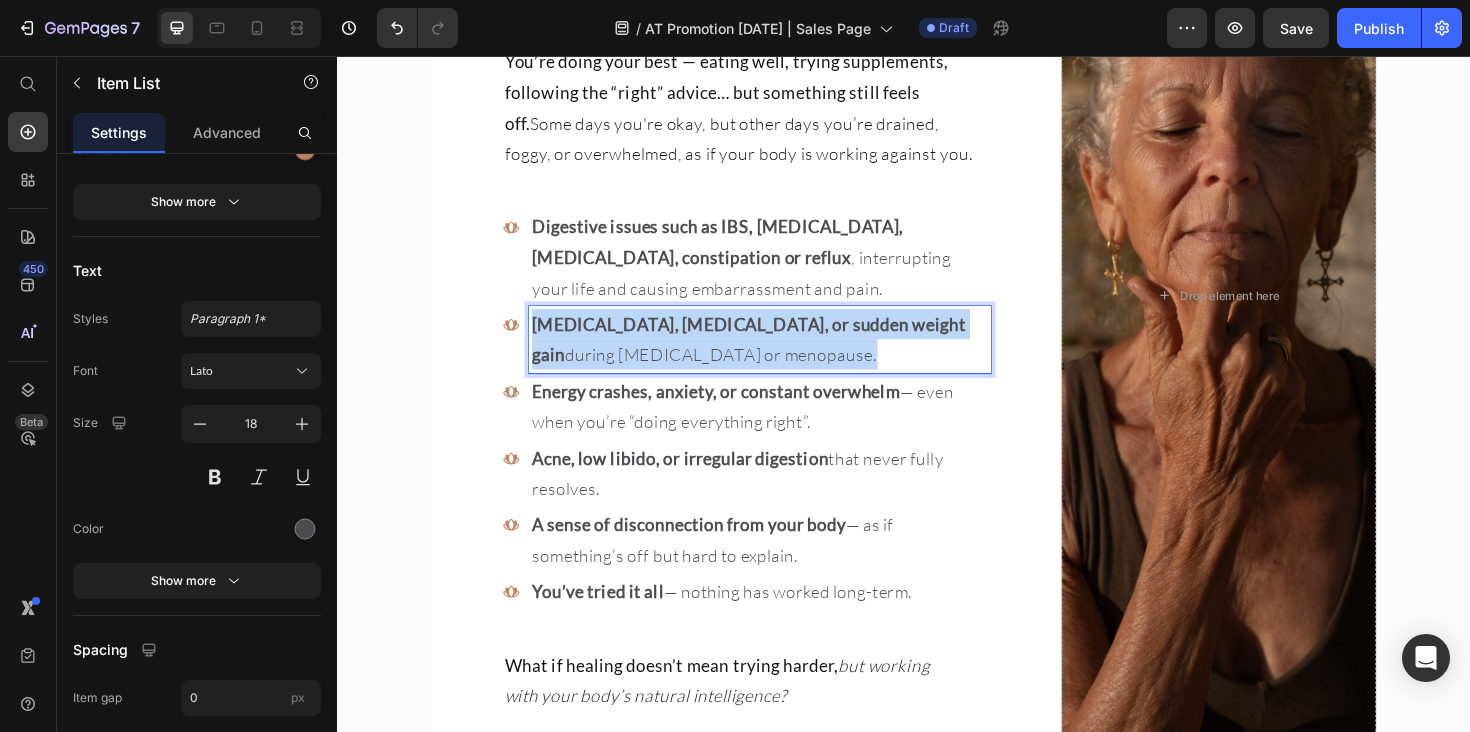 drag, startPoint x: 812, startPoint y: 289, endPoint x: 534, endPoint y: 253, distance: 280.32126 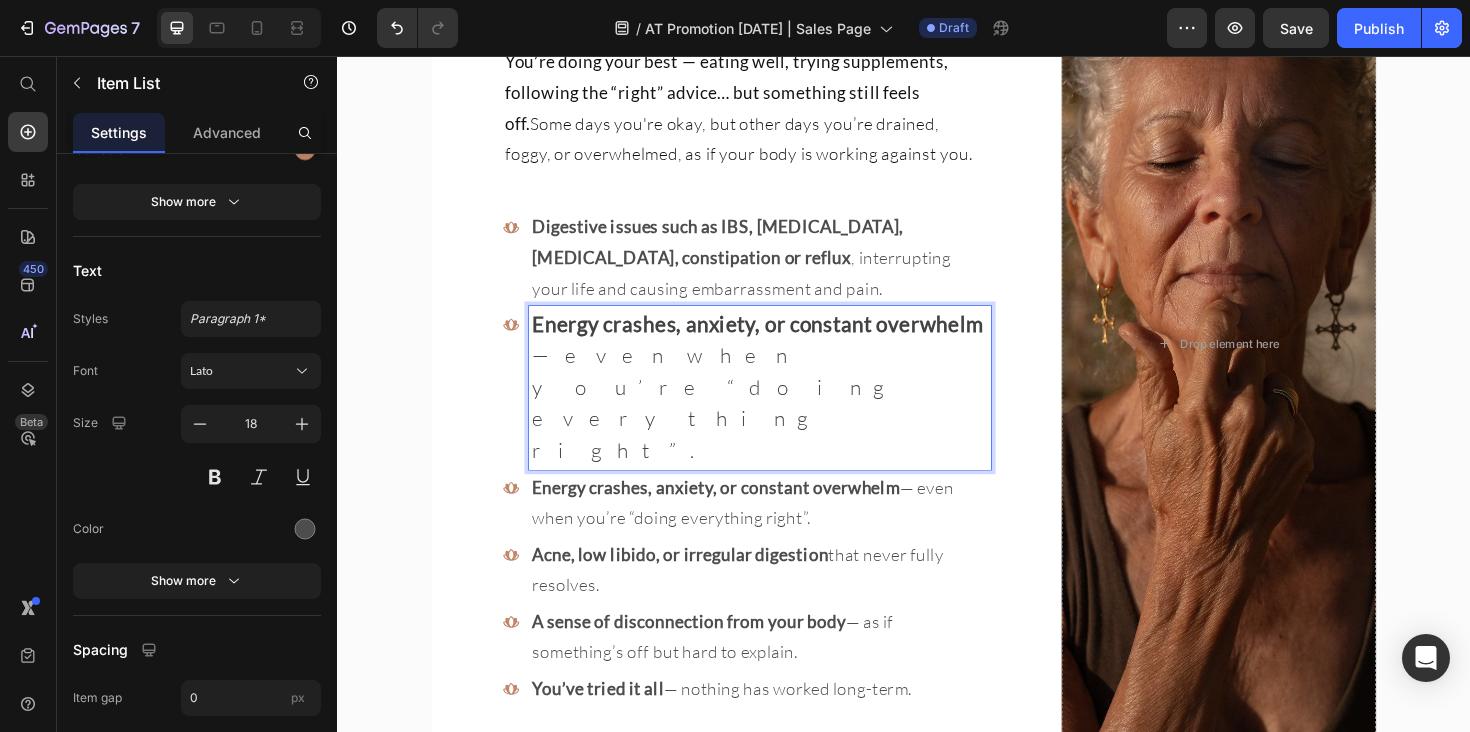 click on "Energy crashes, anxiety, or constant overwhelm" at bounding box center (782, 339) 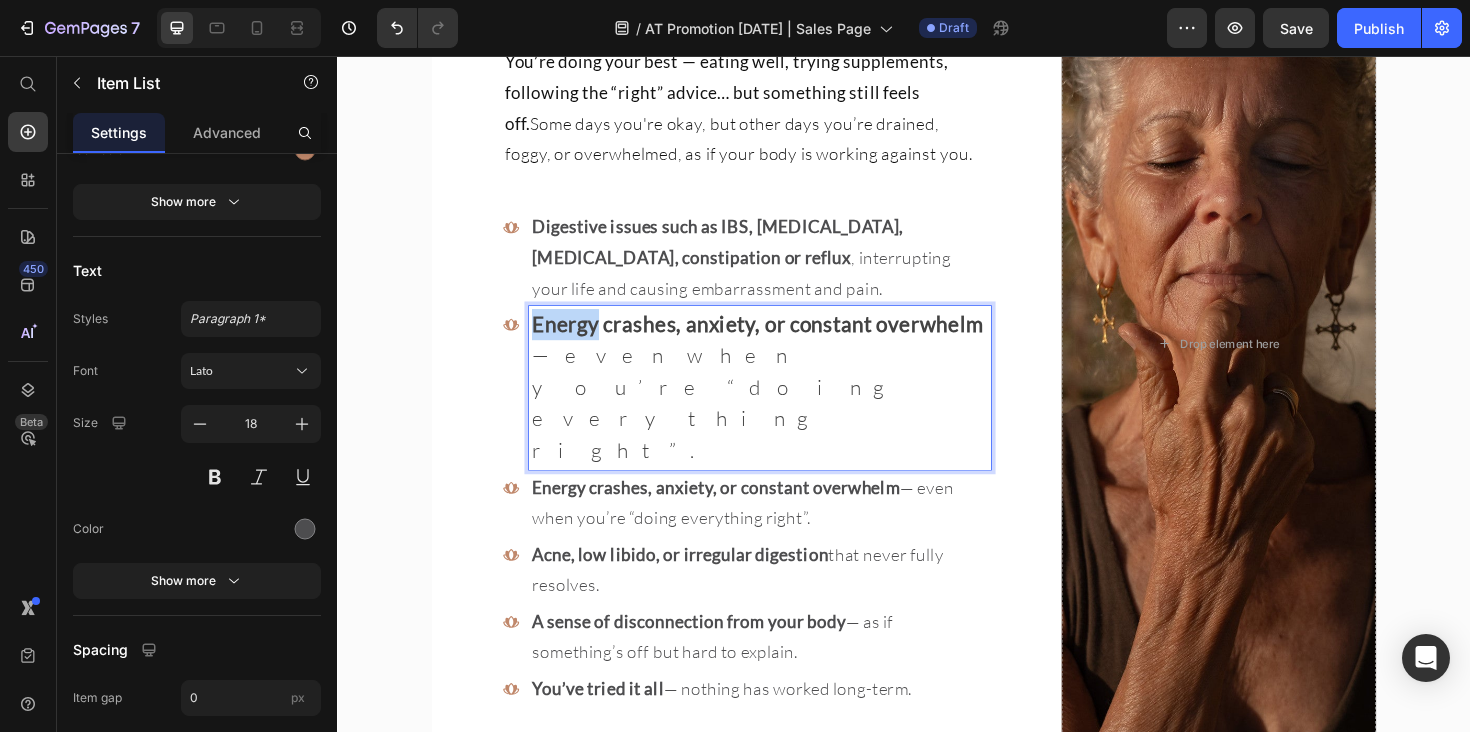 click on "Energy crashes, anxiety, or constant overwhelm" at bounding box center (782, 339) 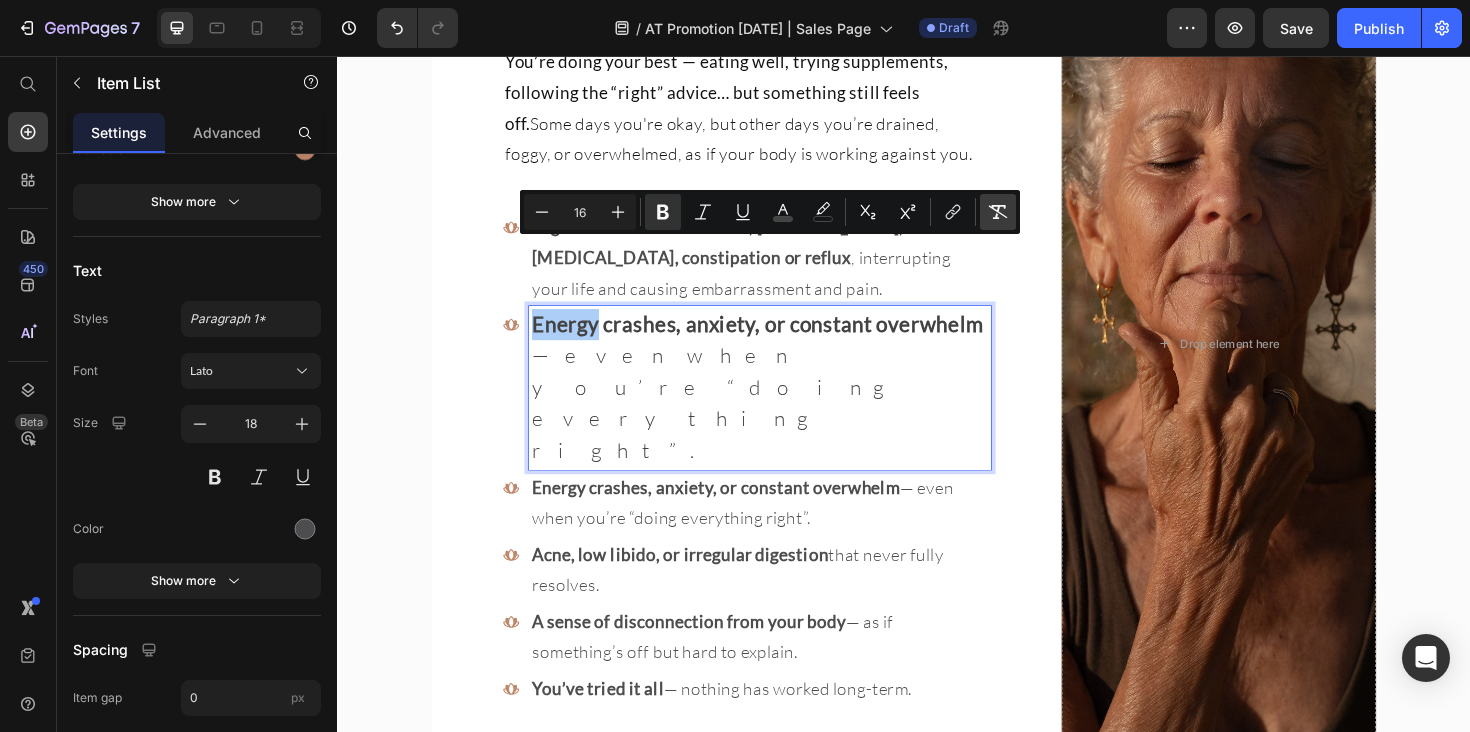 click 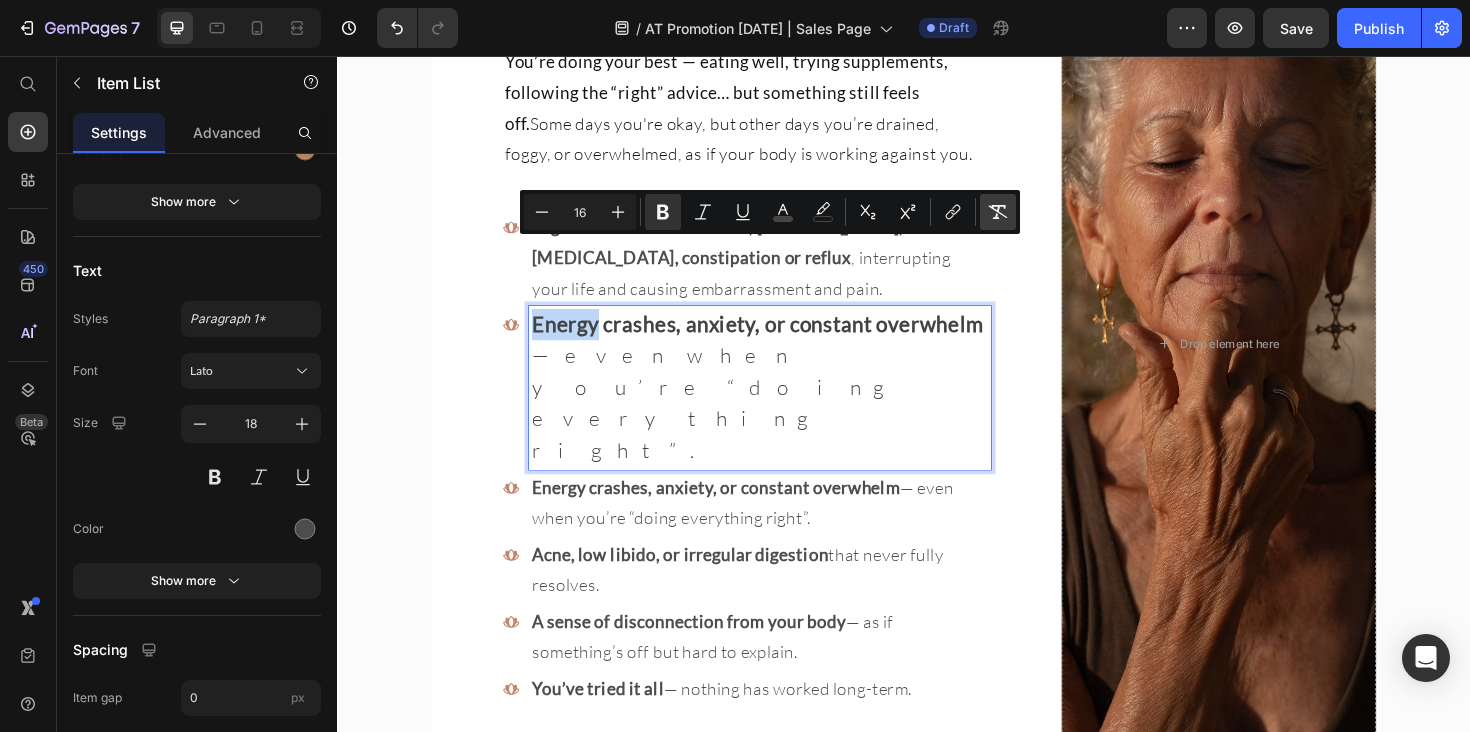 type on "18" 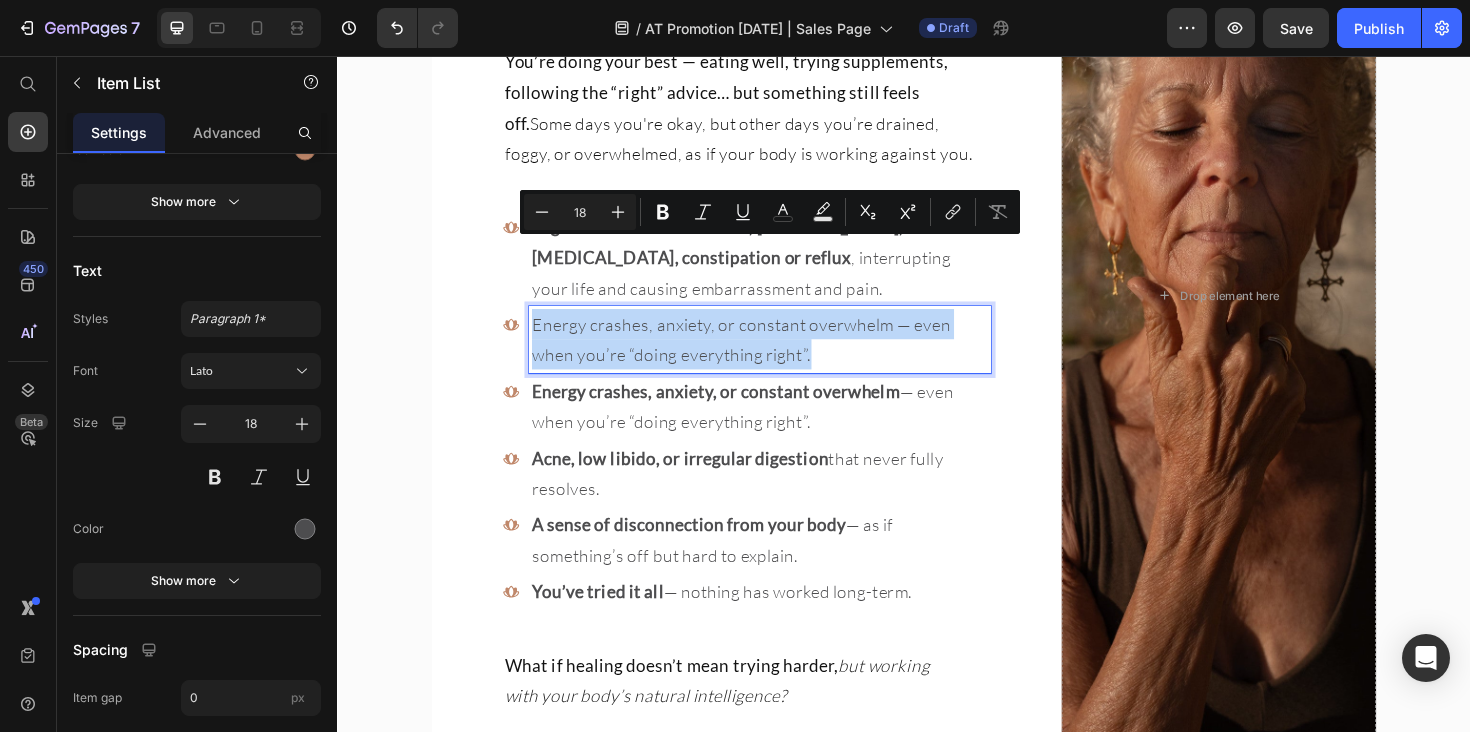 click on "Energy crashes, anxiety, or constant overwhelm — even when you’re “doing everything right”." at bounding box center [784, 356] 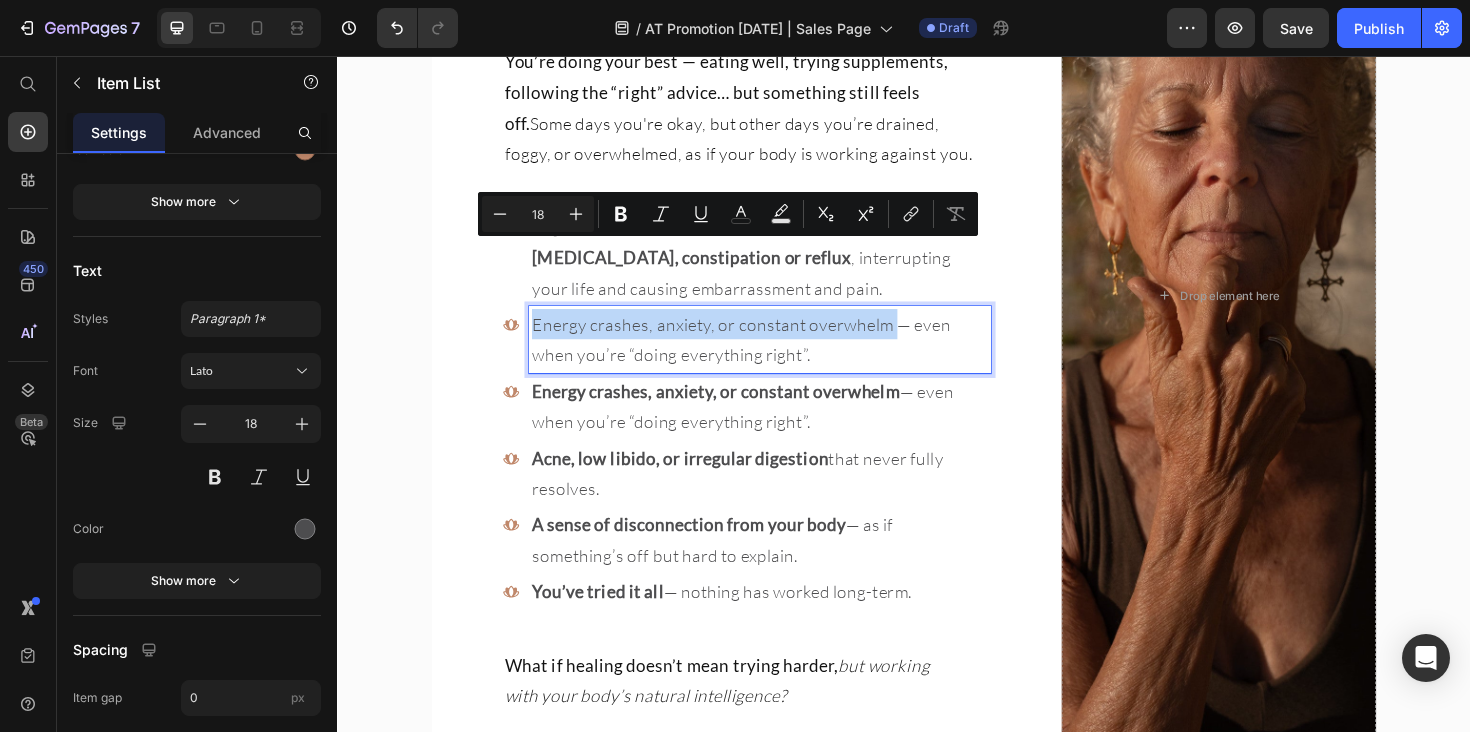 drag, startPoint x: 931, startPoint y: 262, endPoint x: 529, endPoint y: 273, distance: 402.15048 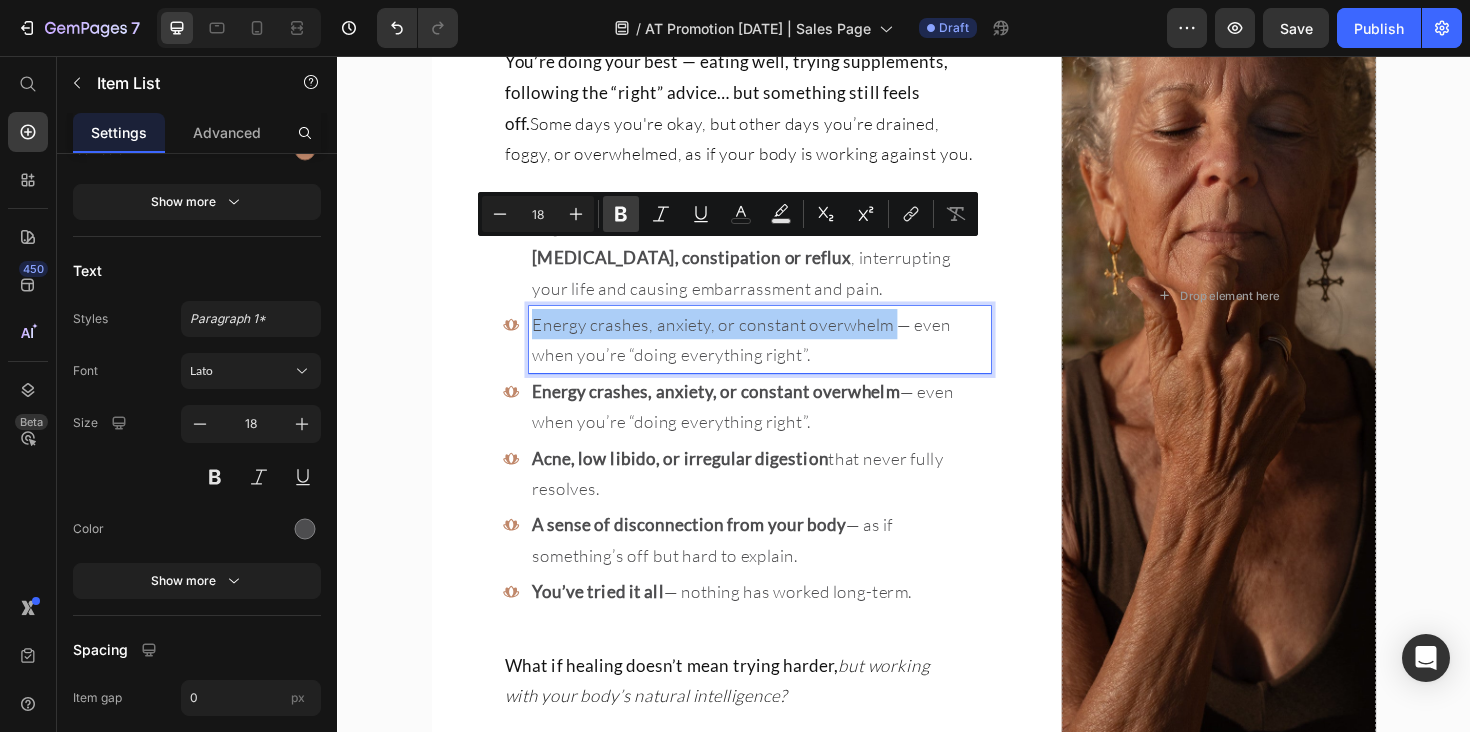 click 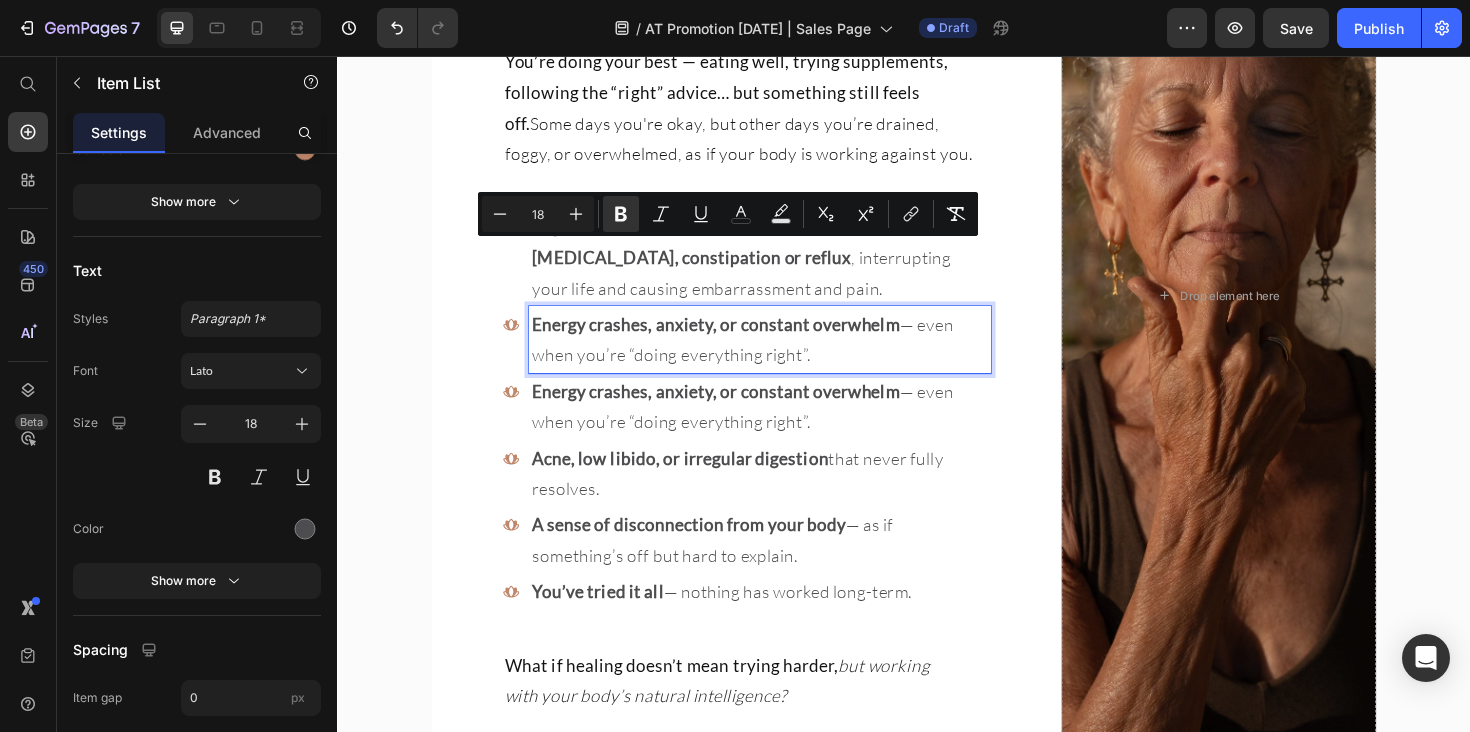 click on "Energy crashes, anxiety, or constant overwhelm" at bounding box center [738, 411] 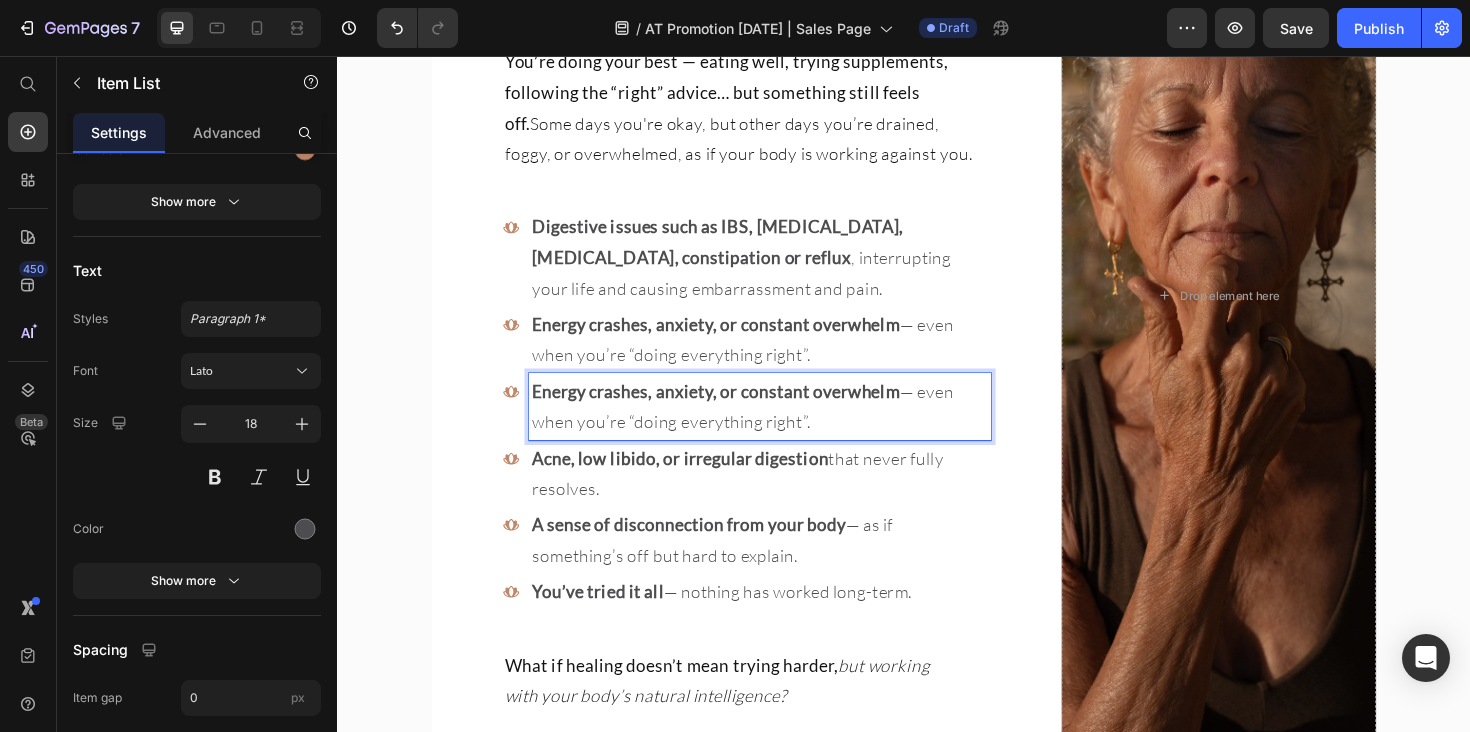 click on "Energy crashes, anxiety, or constant overwhelm" at bounding box center [738, 411] 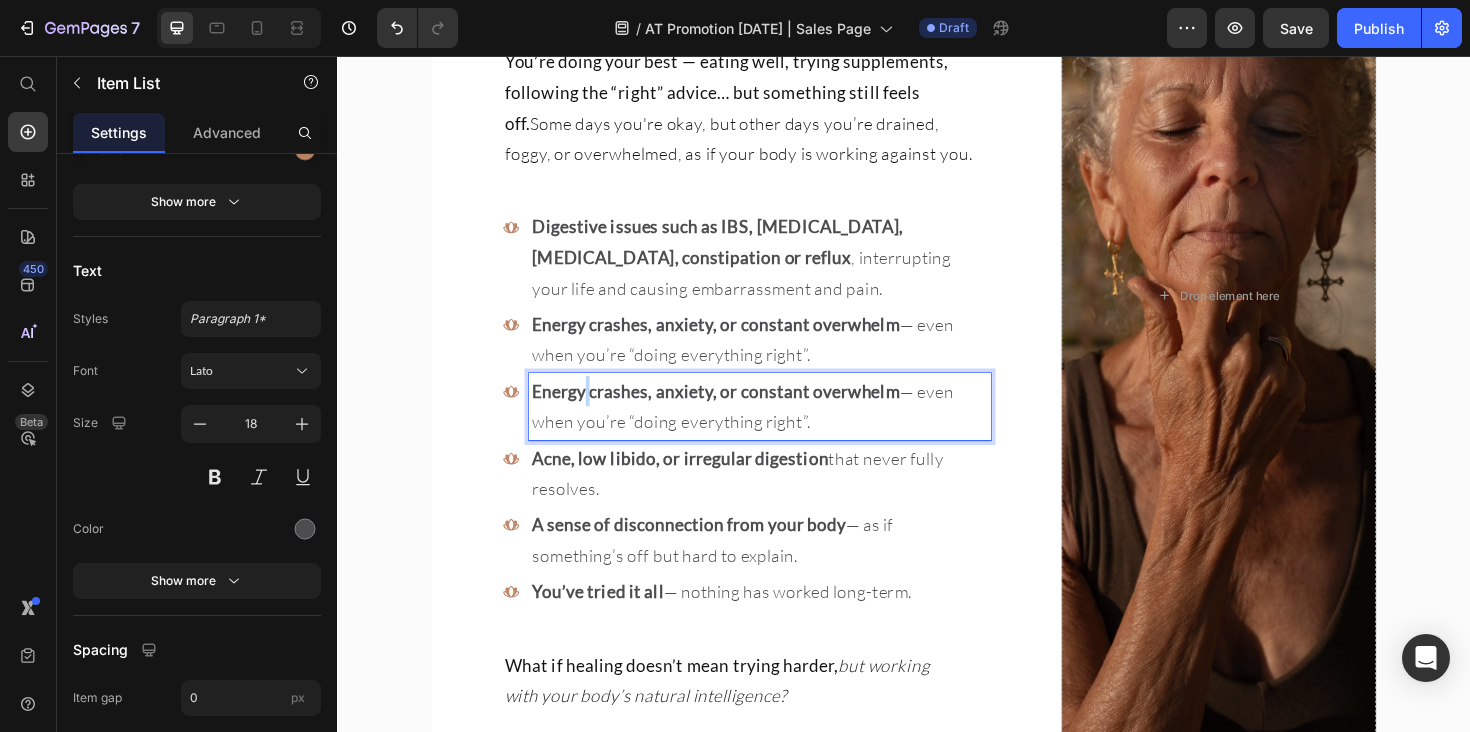 click on "Energy crashes, anxiety, or constant overwhelm" at bounding box center [738, 411] 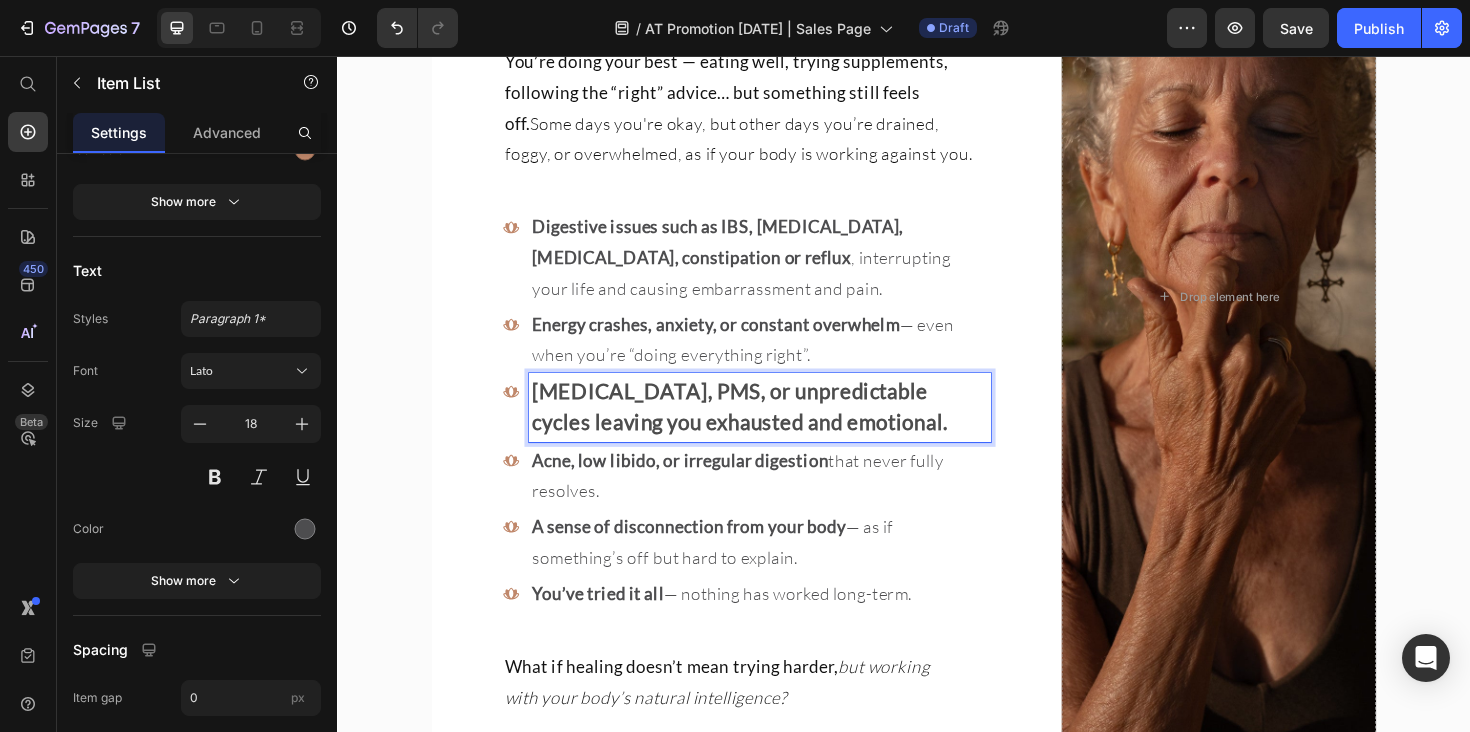 click on "[MEDICAL_DATA], PMS, or unpredictable cycles leaving you exhausted and emotional." at bounding box center (763, 427) 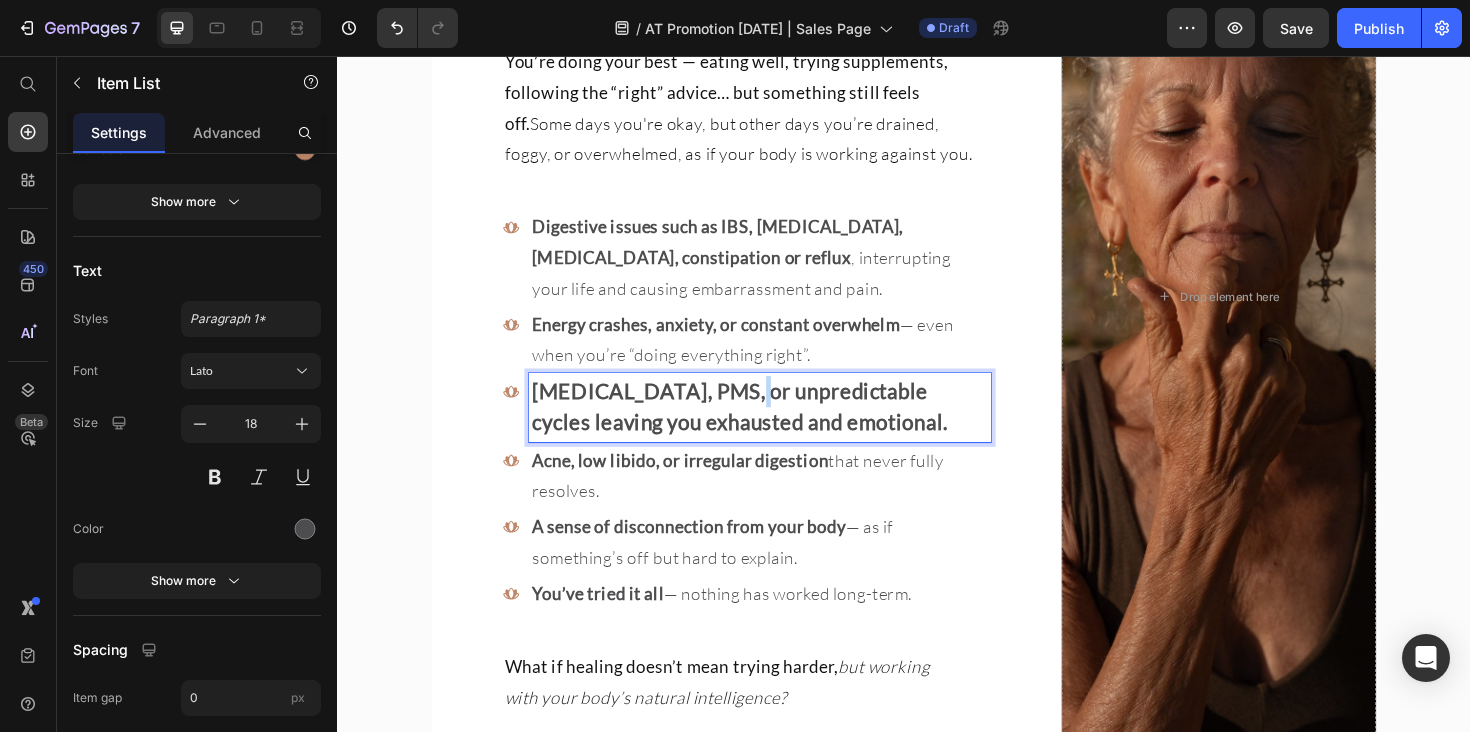 click on "[MEDICAL_DATA], PMS, or unpredictable cycles leaving you exhausted and emotional." at bounding box center [763, 427] 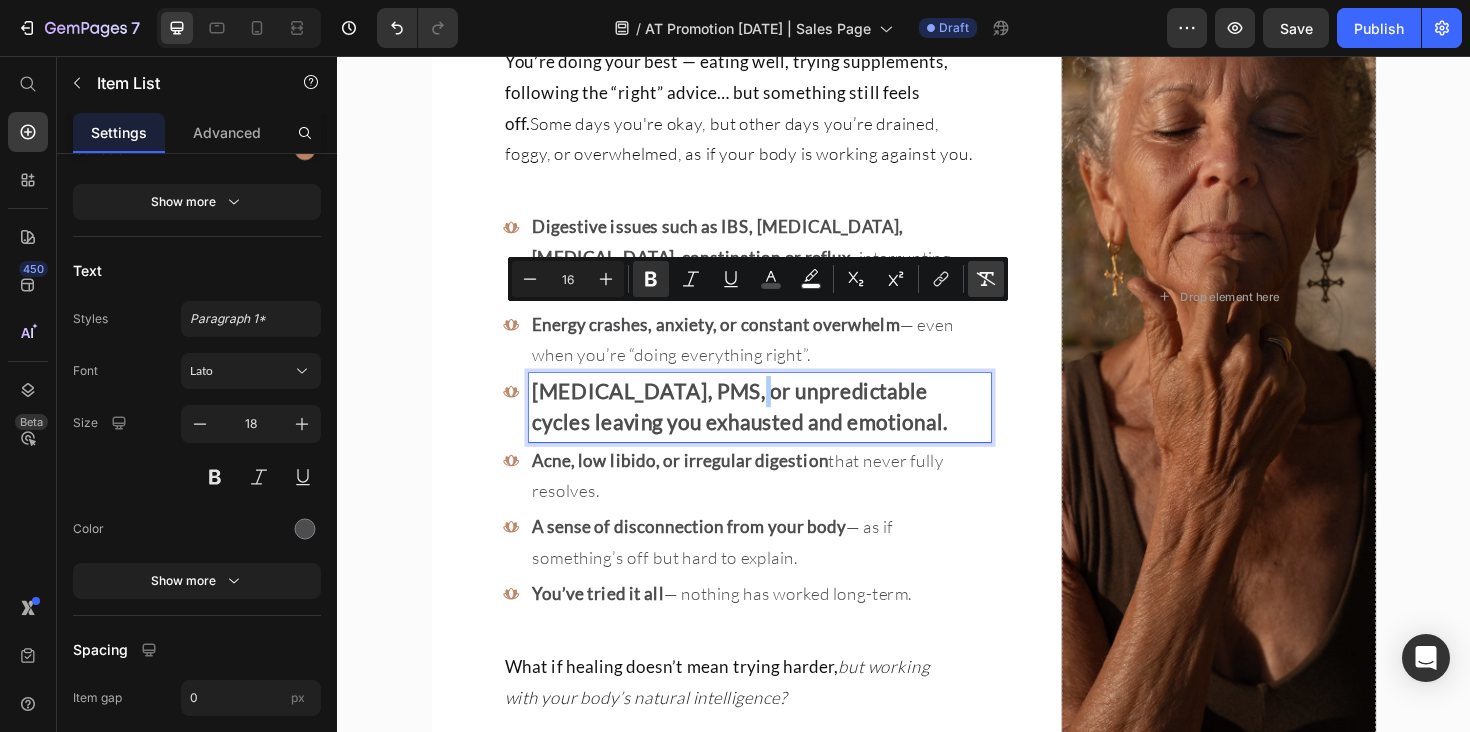 click on "Remove Format" at bounding box center [986, 279] 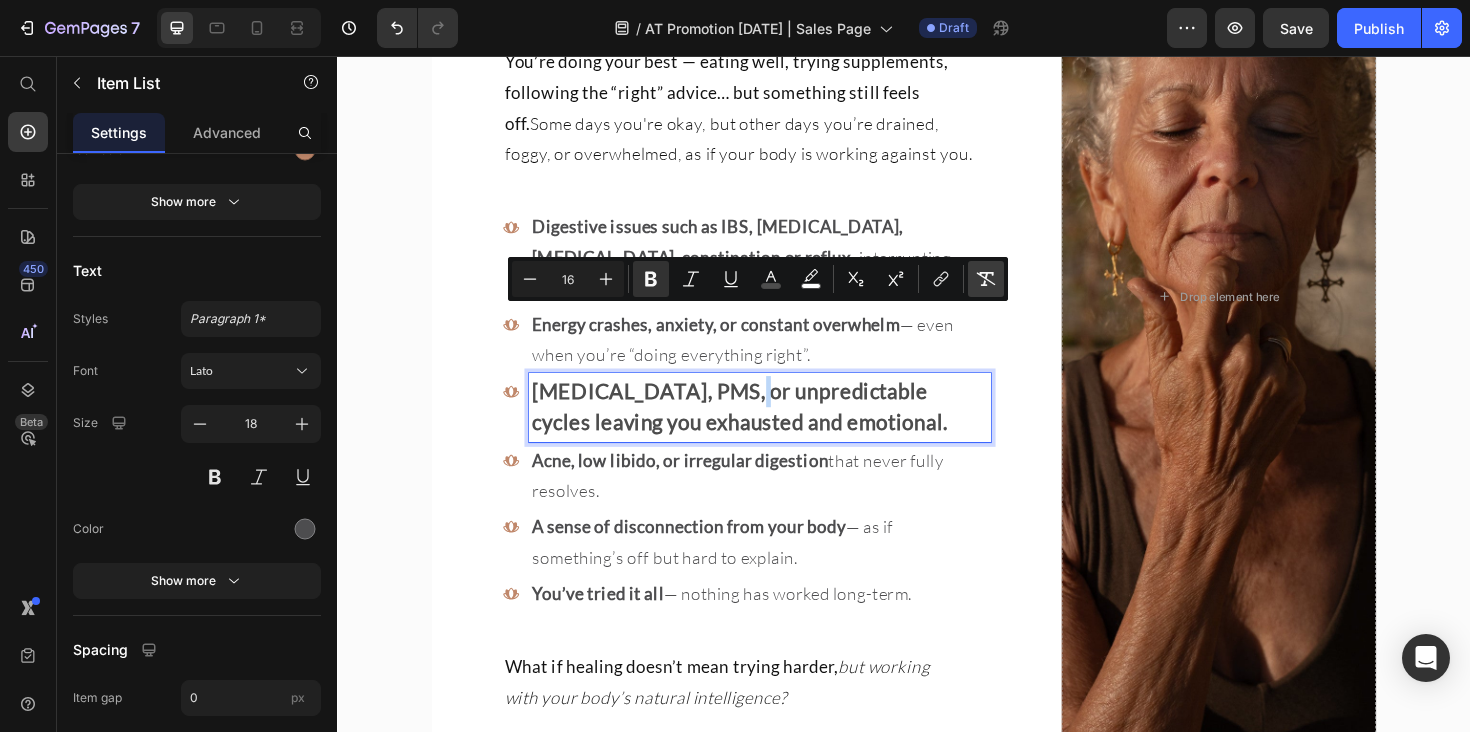 type on "18" 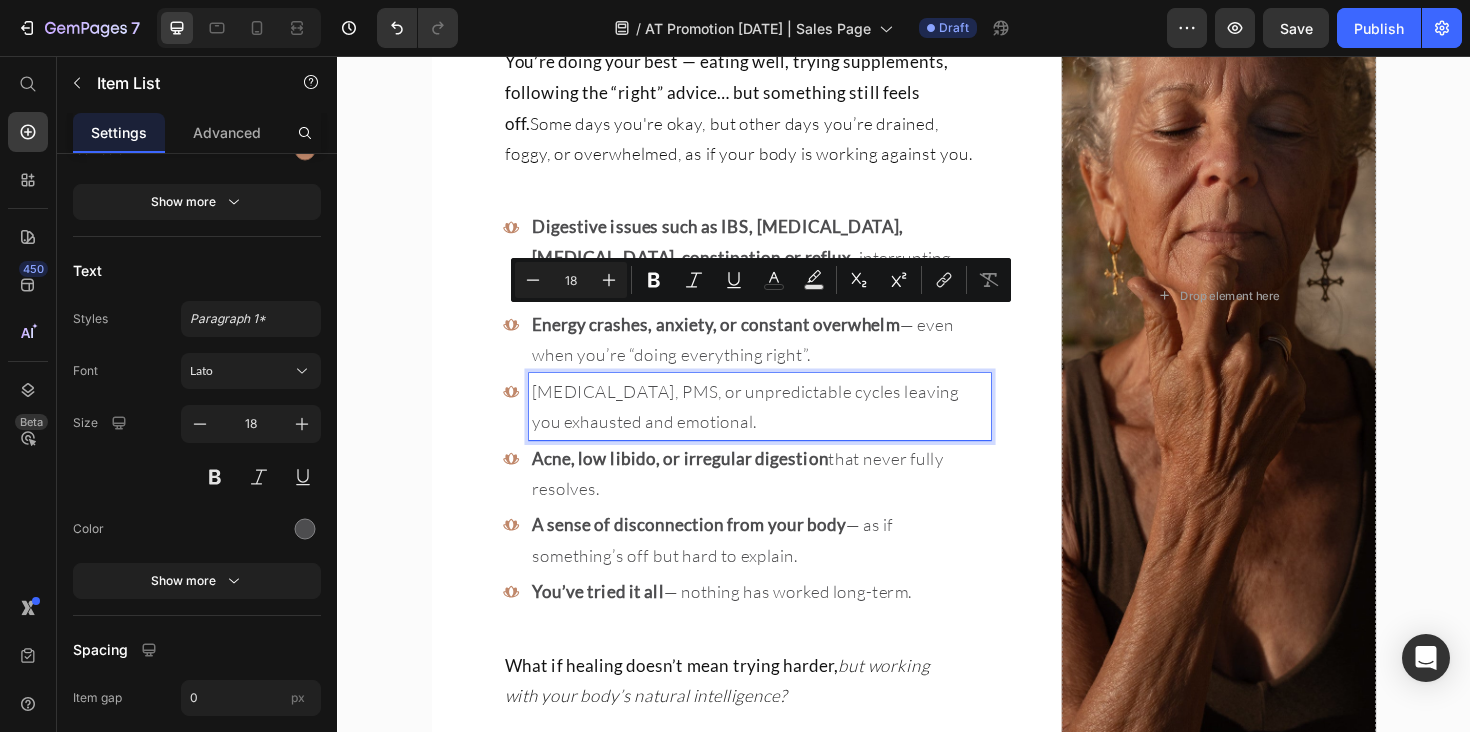 click on "[MEDICAL_DATA], PMS, or unpredictable cycles leaving you exhausted and emotional." at bounding box center (784, 427) 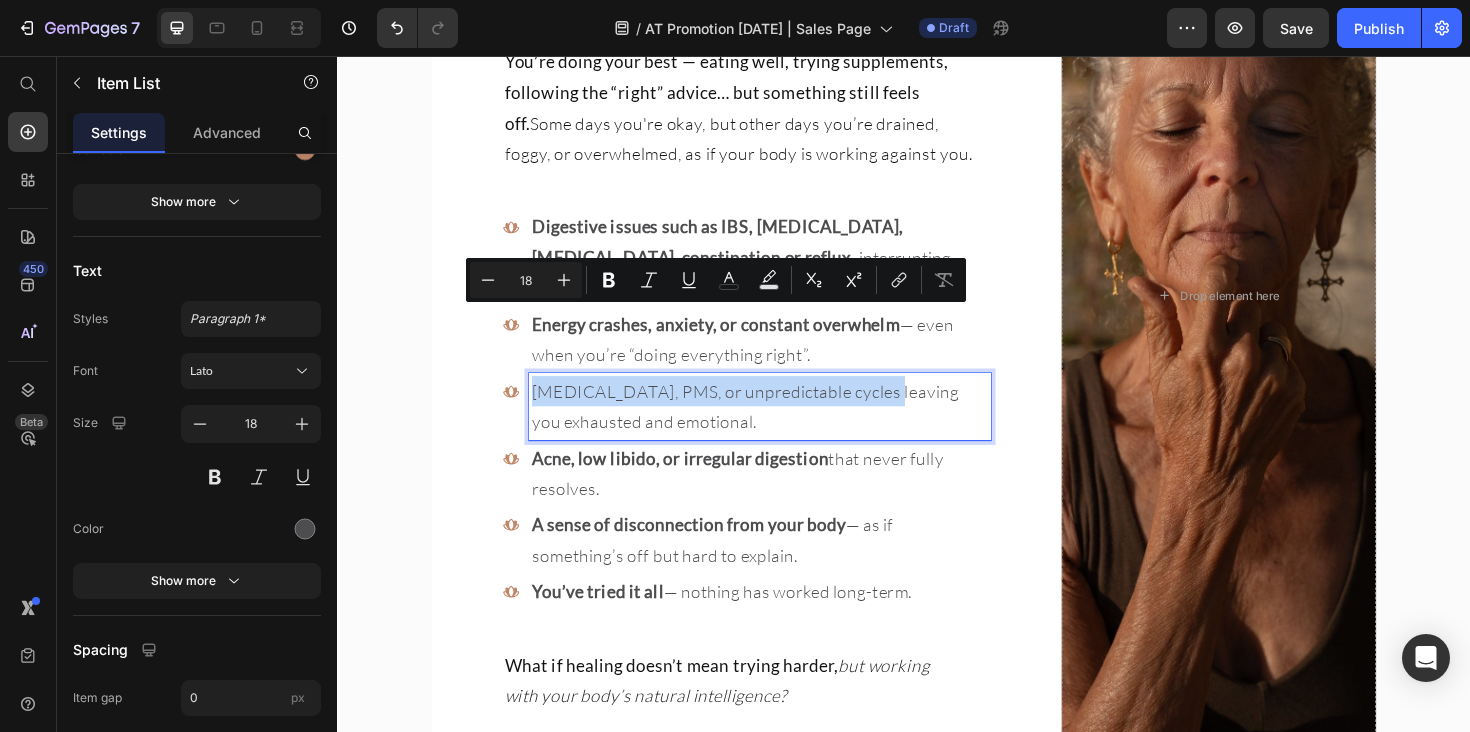 drag, startPoint x: 904, startPoint y: 332, endPoint x: 527, endPoint y: 328, distance: 377.0212 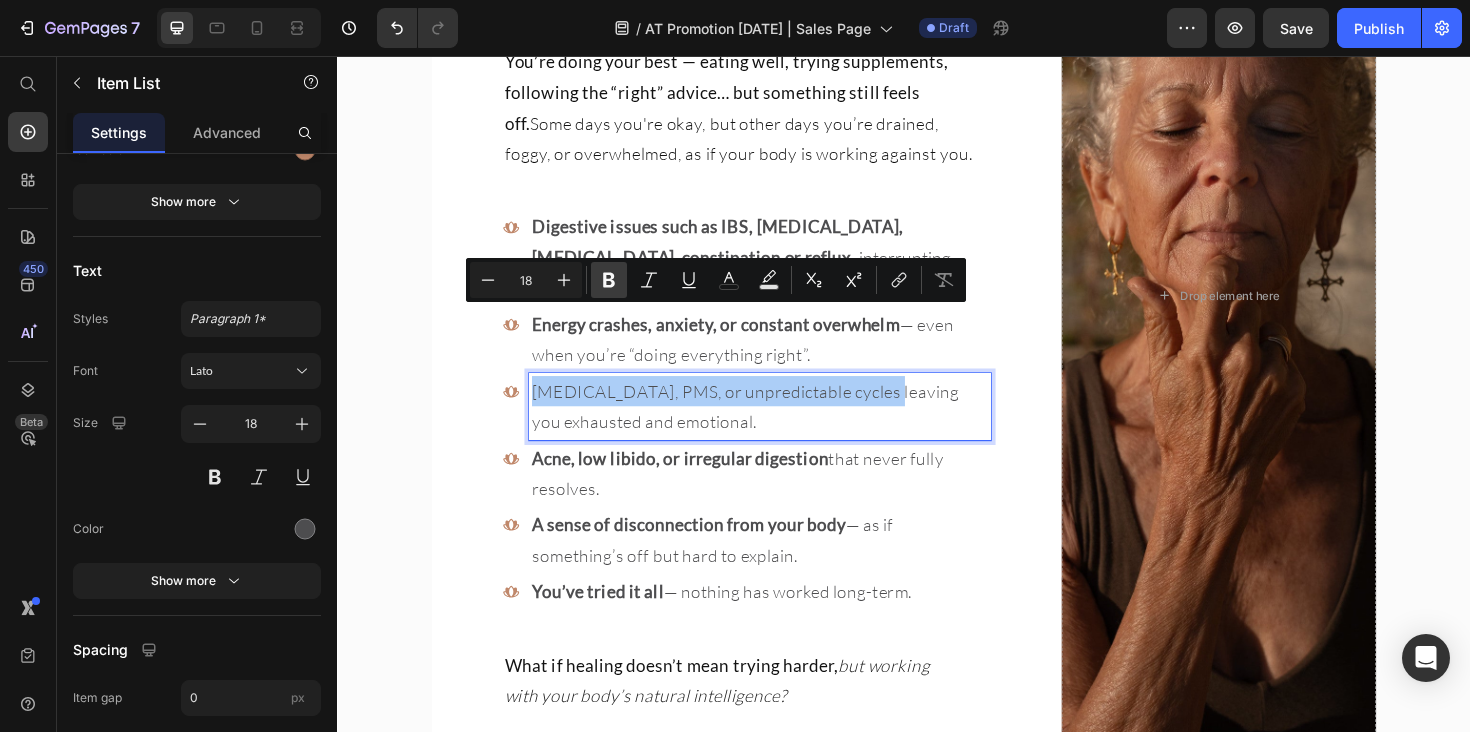 click 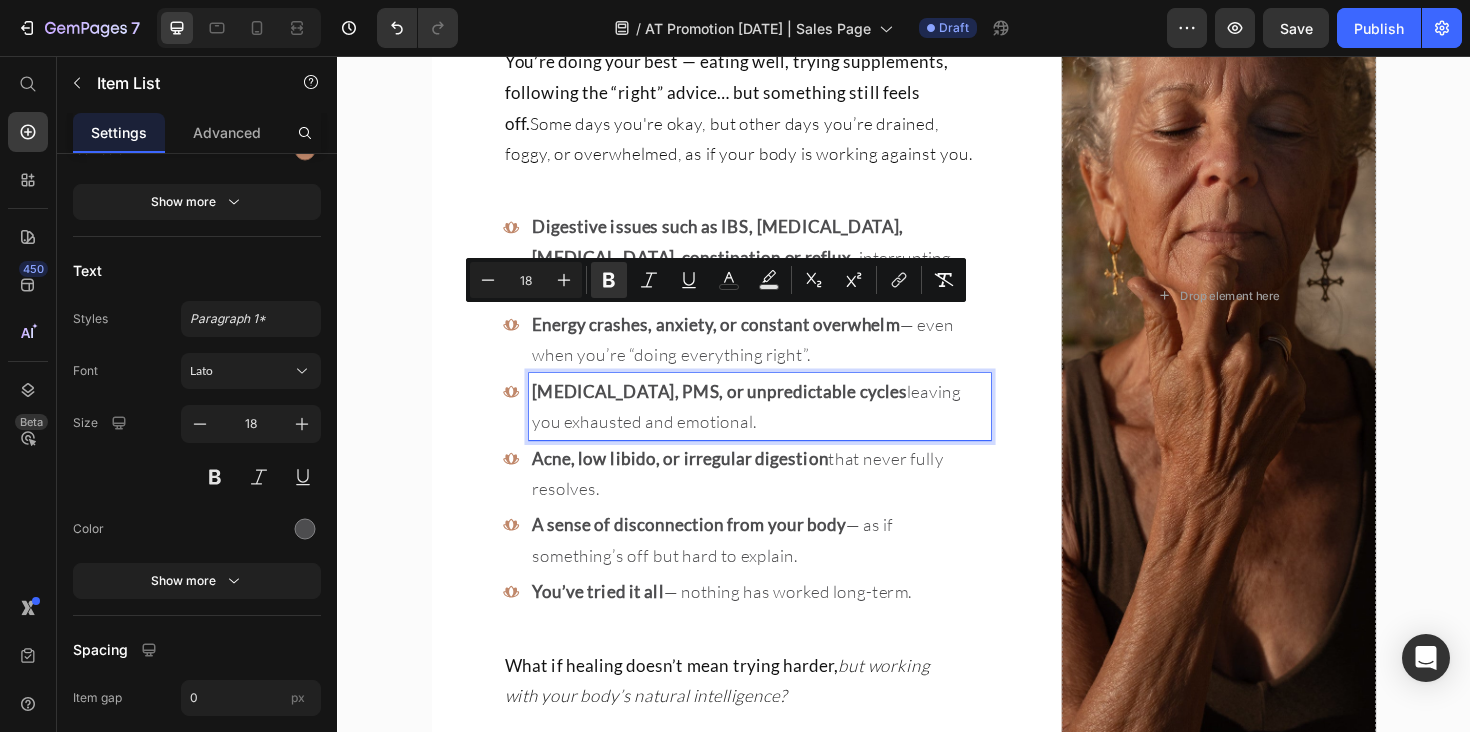 click on "Acne, low libido, or irregular digestion  that never fully resolves." at bounding box center [784, 498] 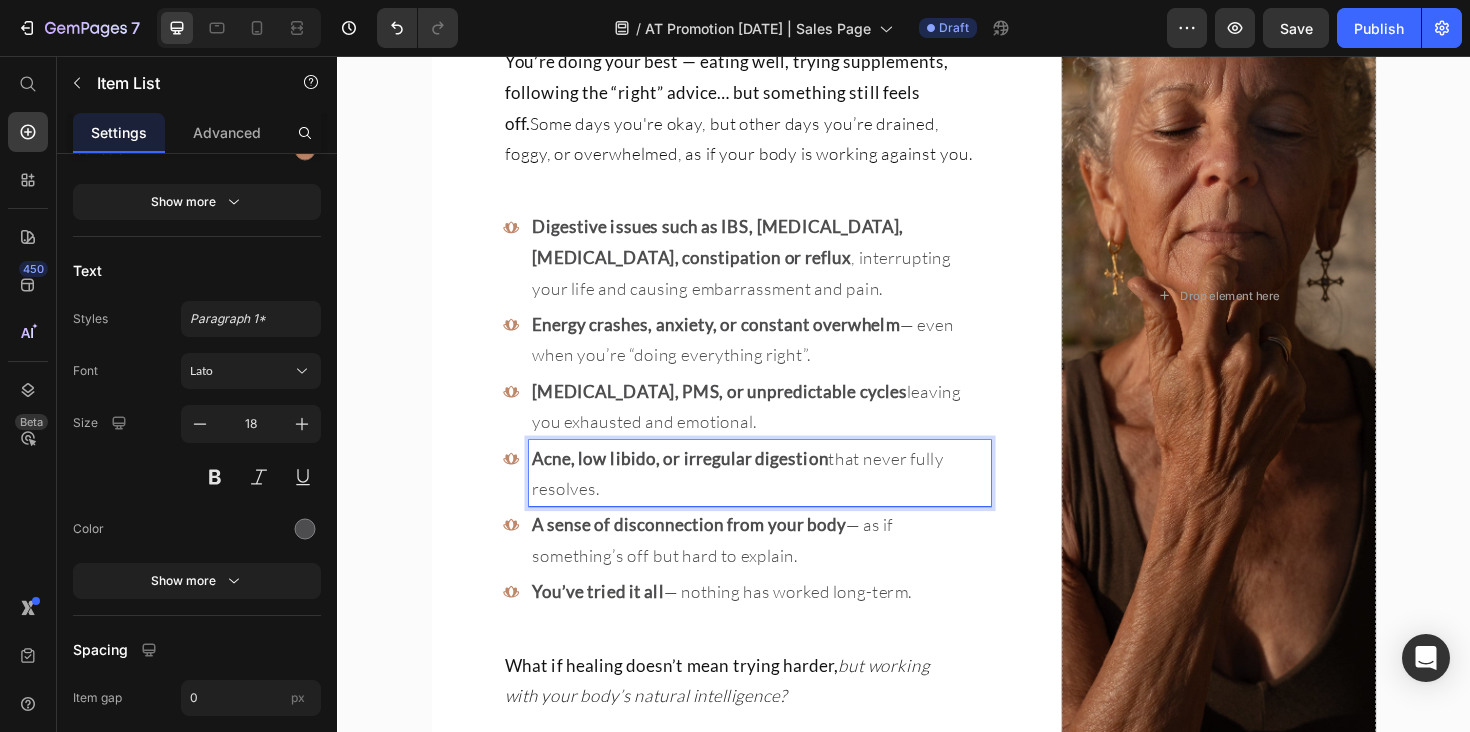 click on "Acne, low libido, or irregular digestion" at bounding box center [700, 482] 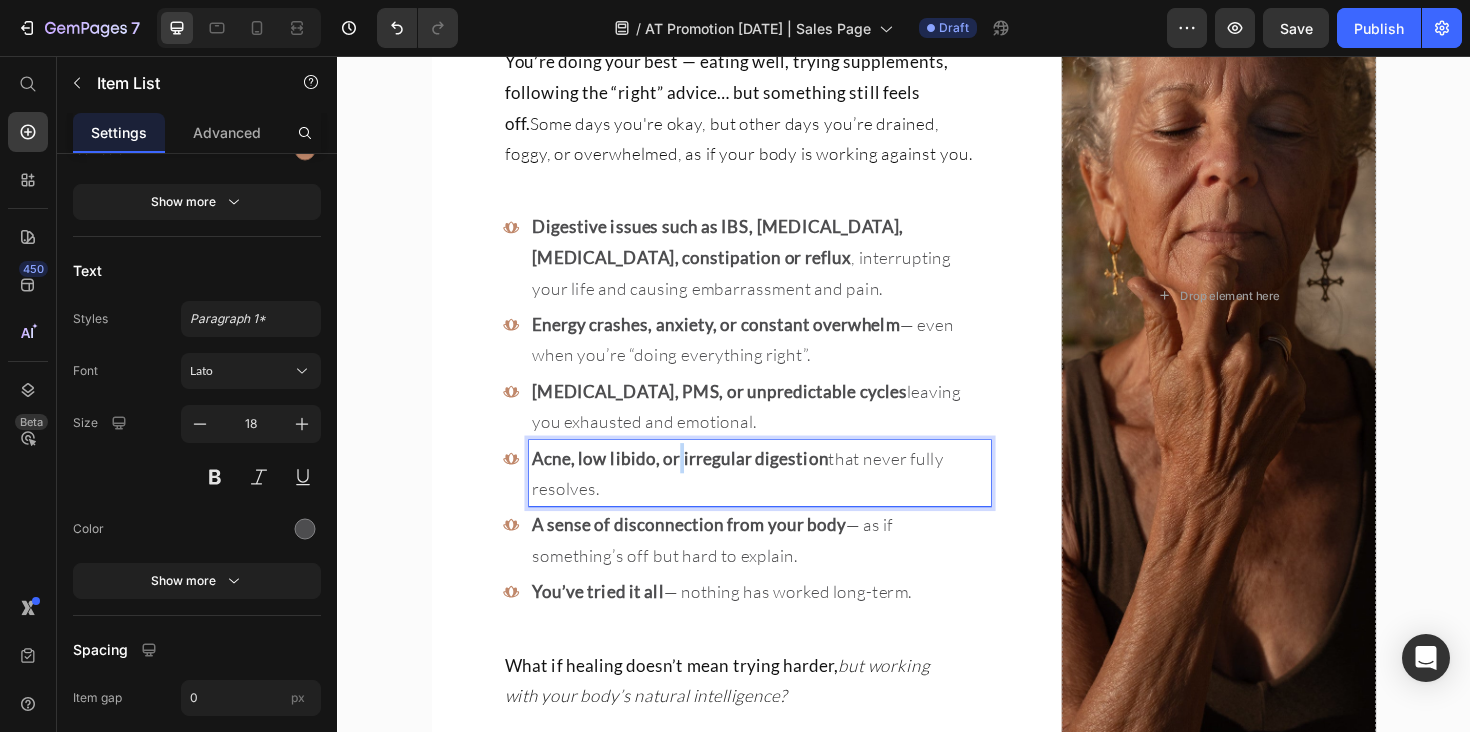click on "Acne, low libido, or irregular digestion" at bounding box center (700, 482) 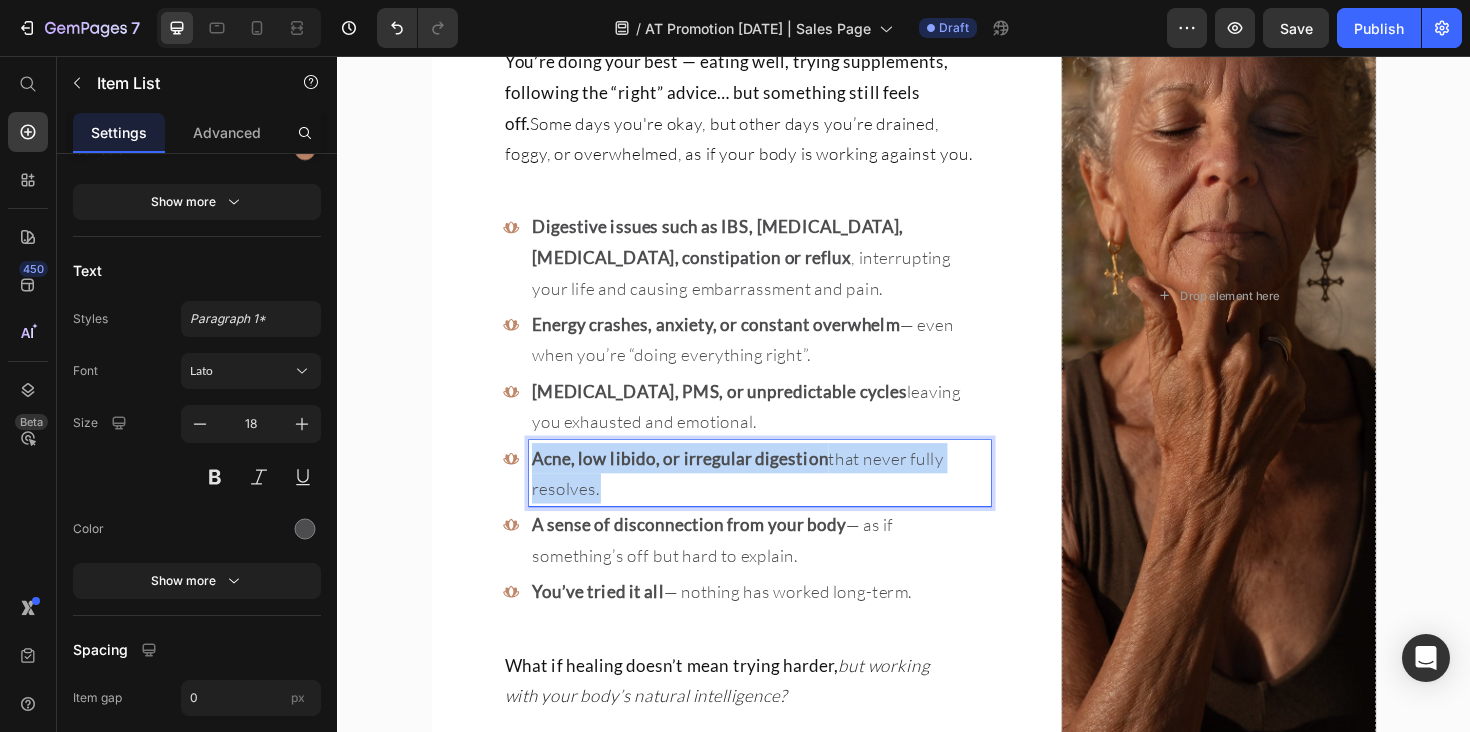 click on "Acne, low libido, or irregular digestion" at bounding box center [700, 482] 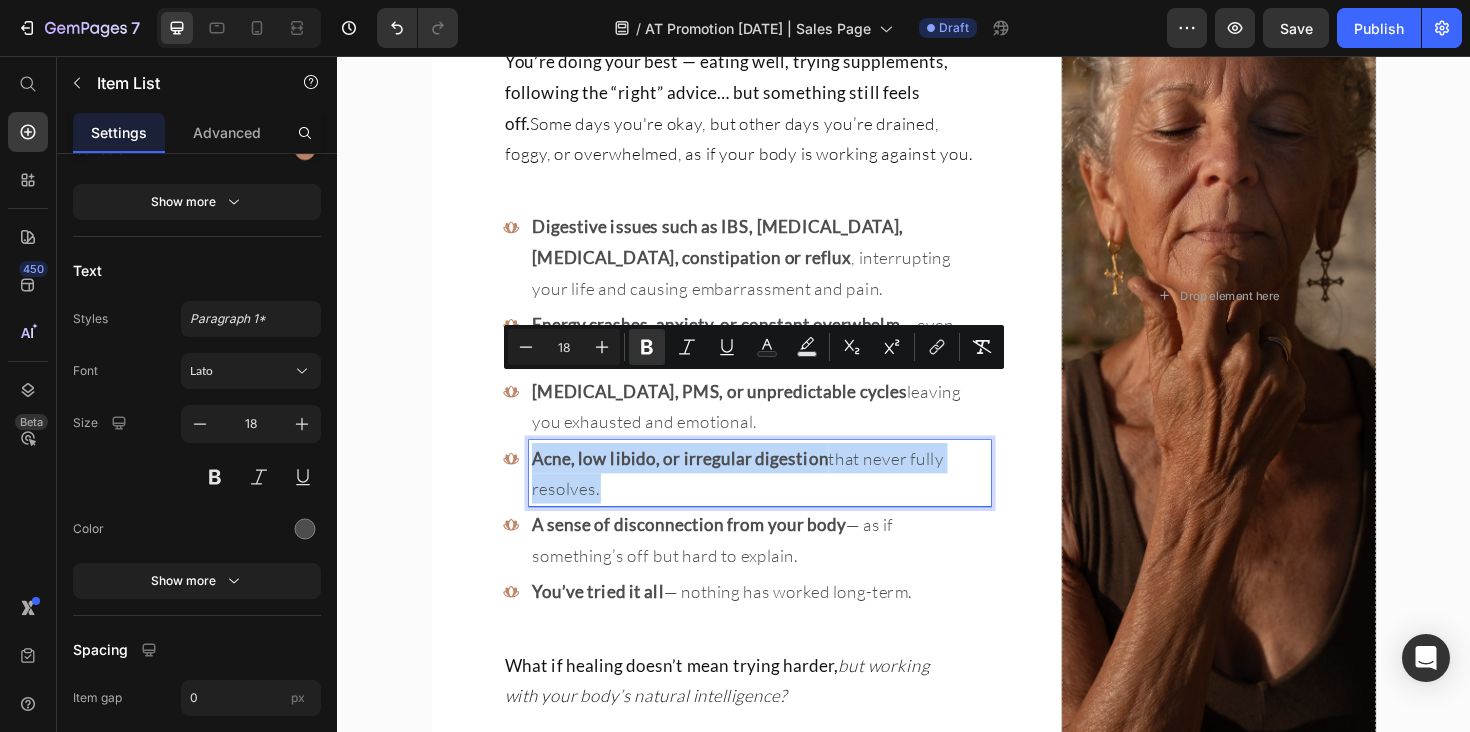 type on "16" 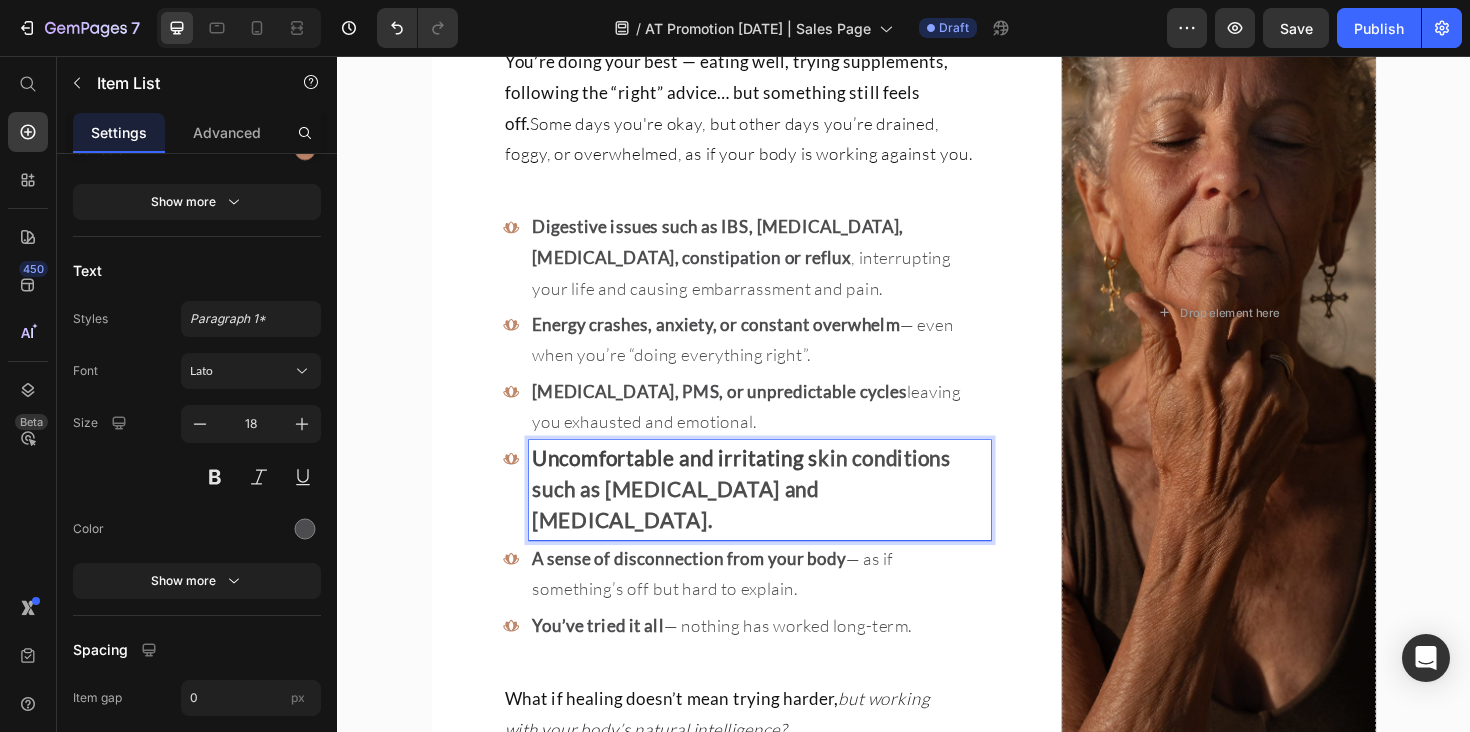 click on "Uncomfortable and irritating s" at bounding box center (694, 481) 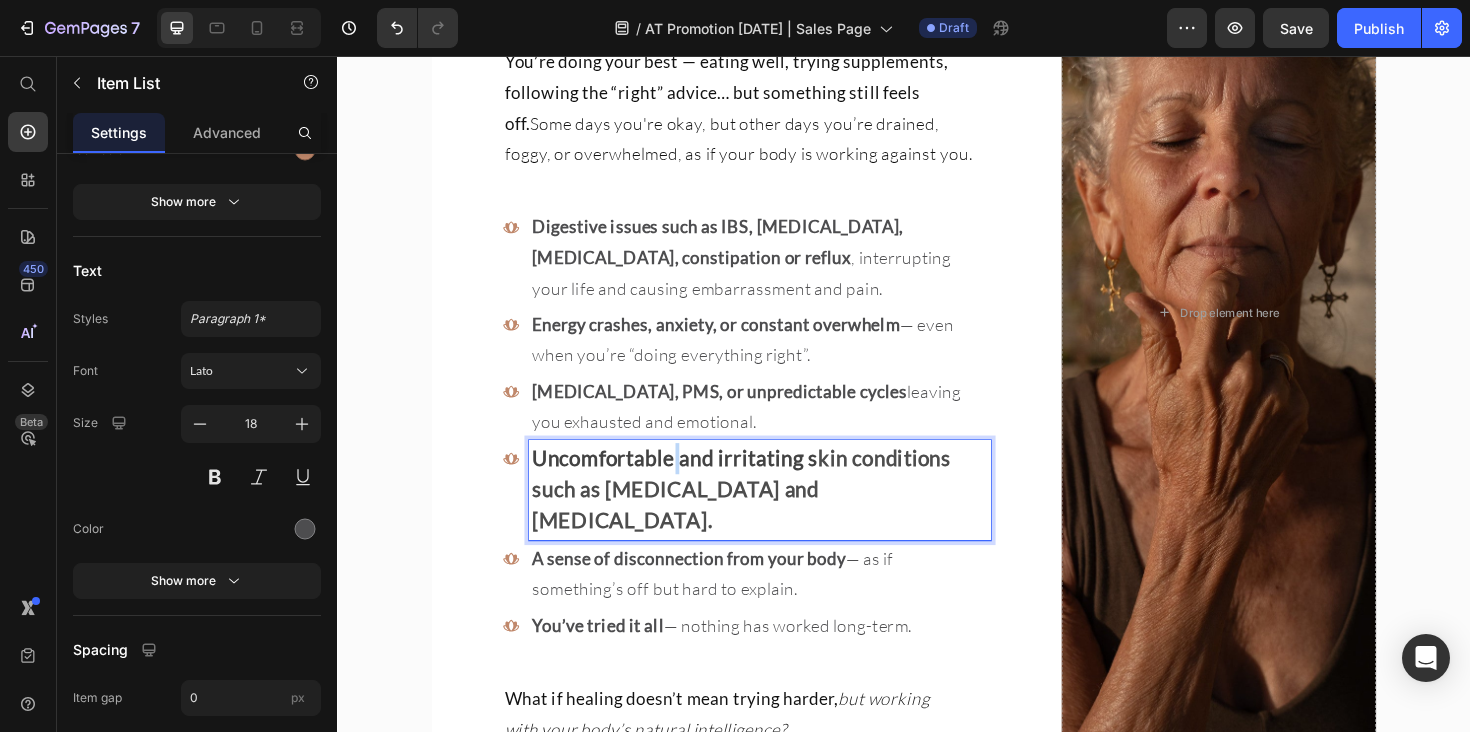 click on "Uncomfortable and irritating s" at bounding box center [694, 481] 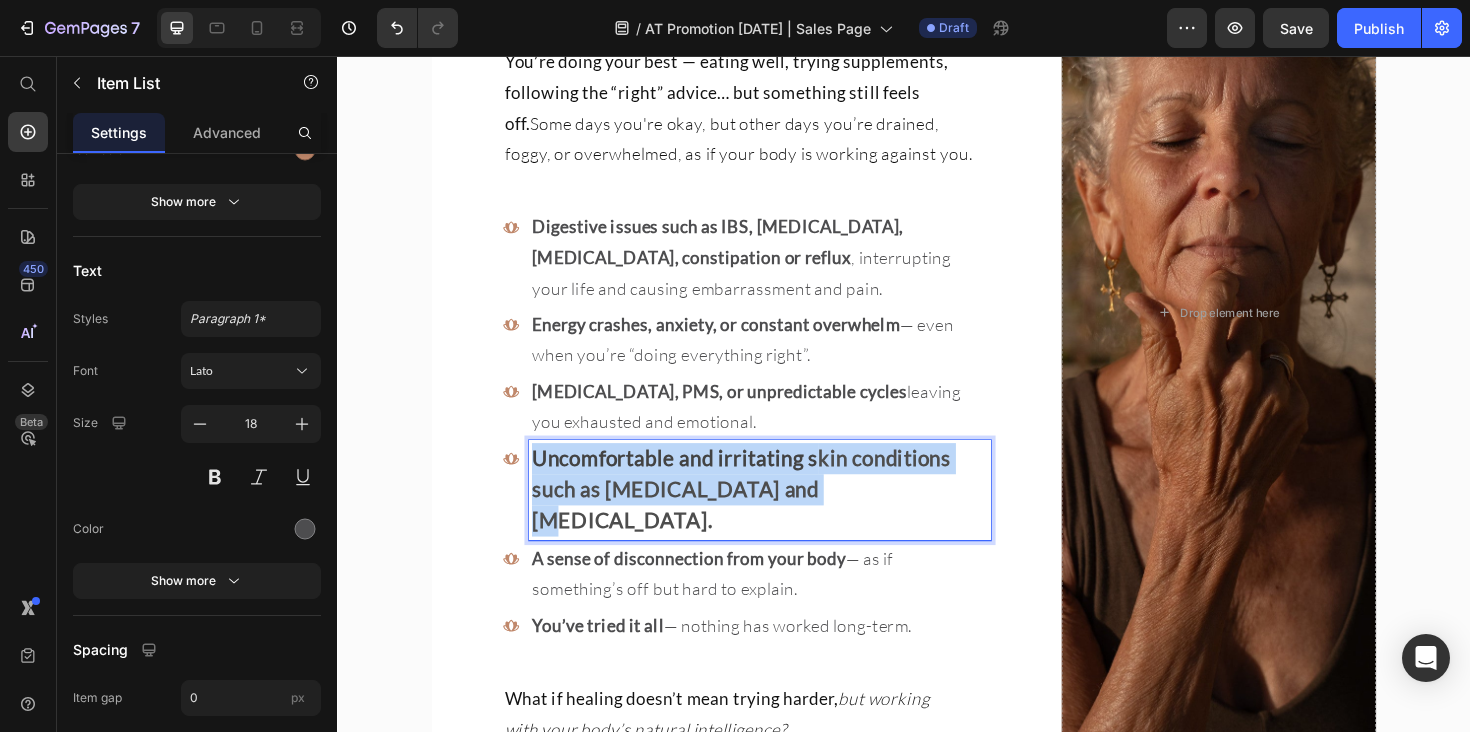 click on "Uncomfortable and irritating s" at bounding box center (694, 481) 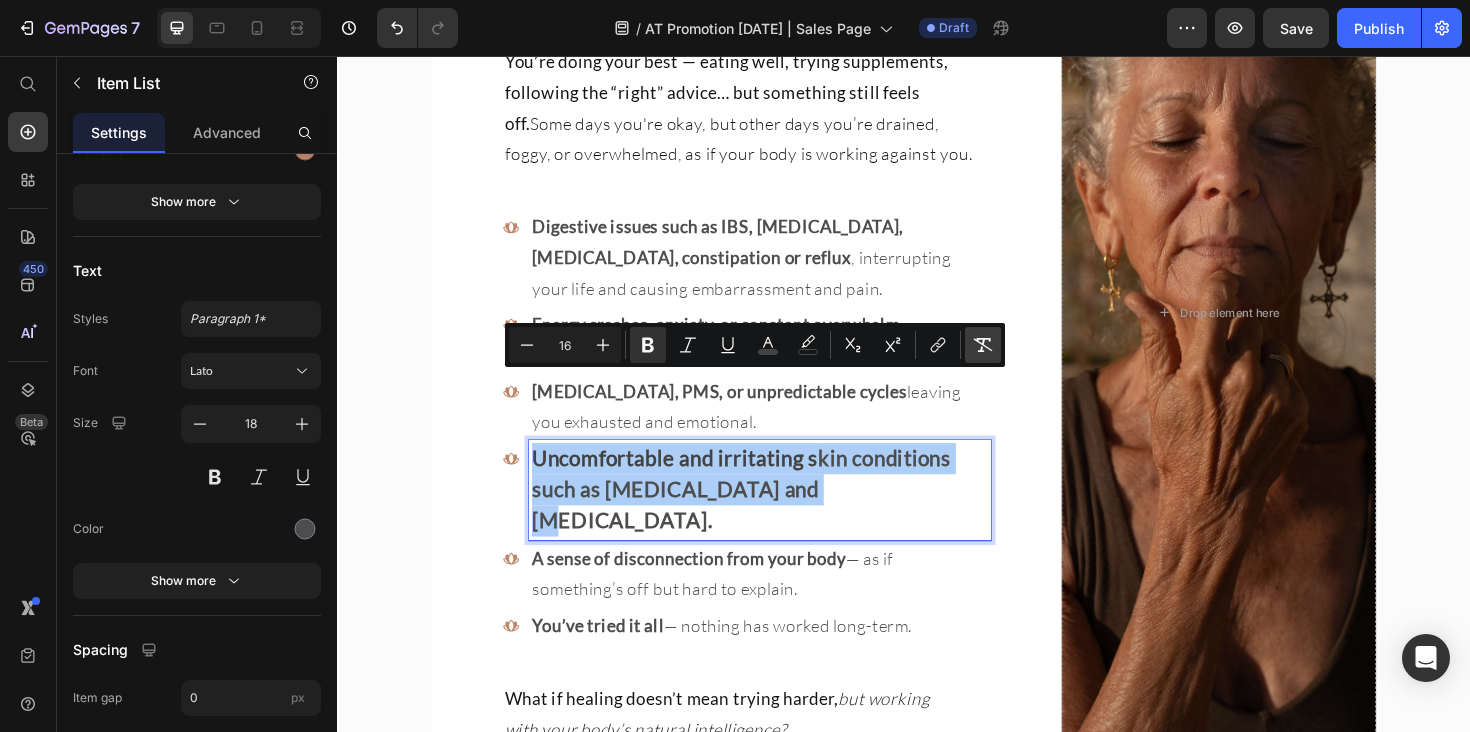 click 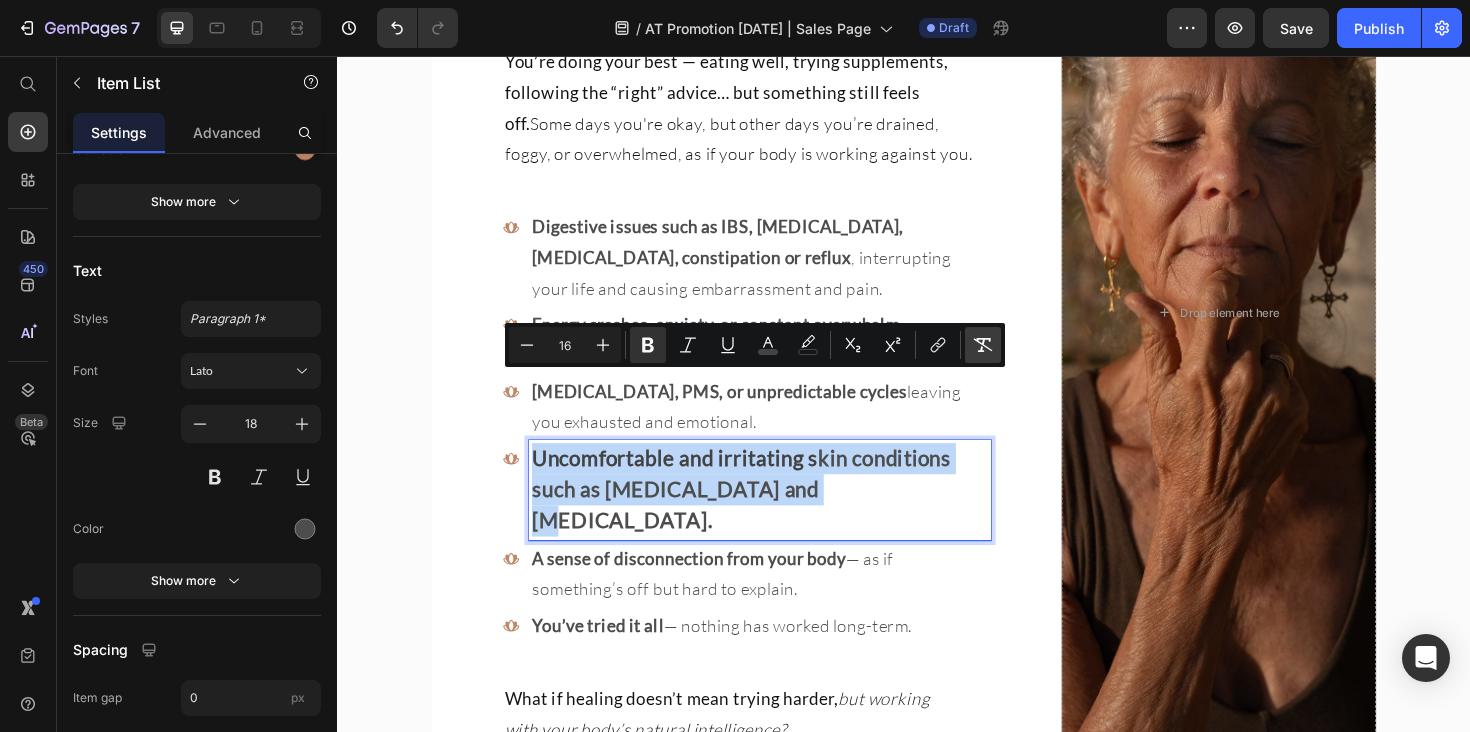type on "18" 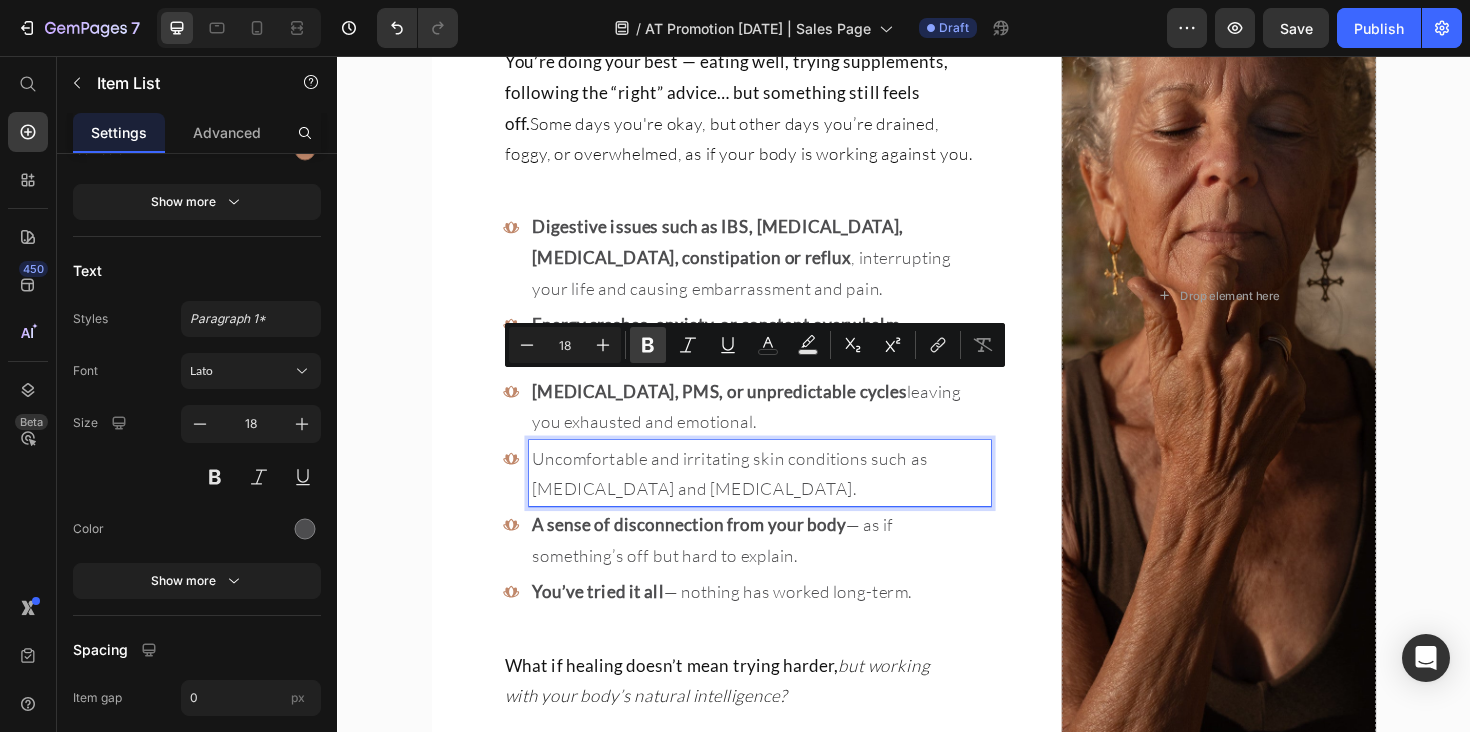 click on "Bold" at bounding box center (648, 345) 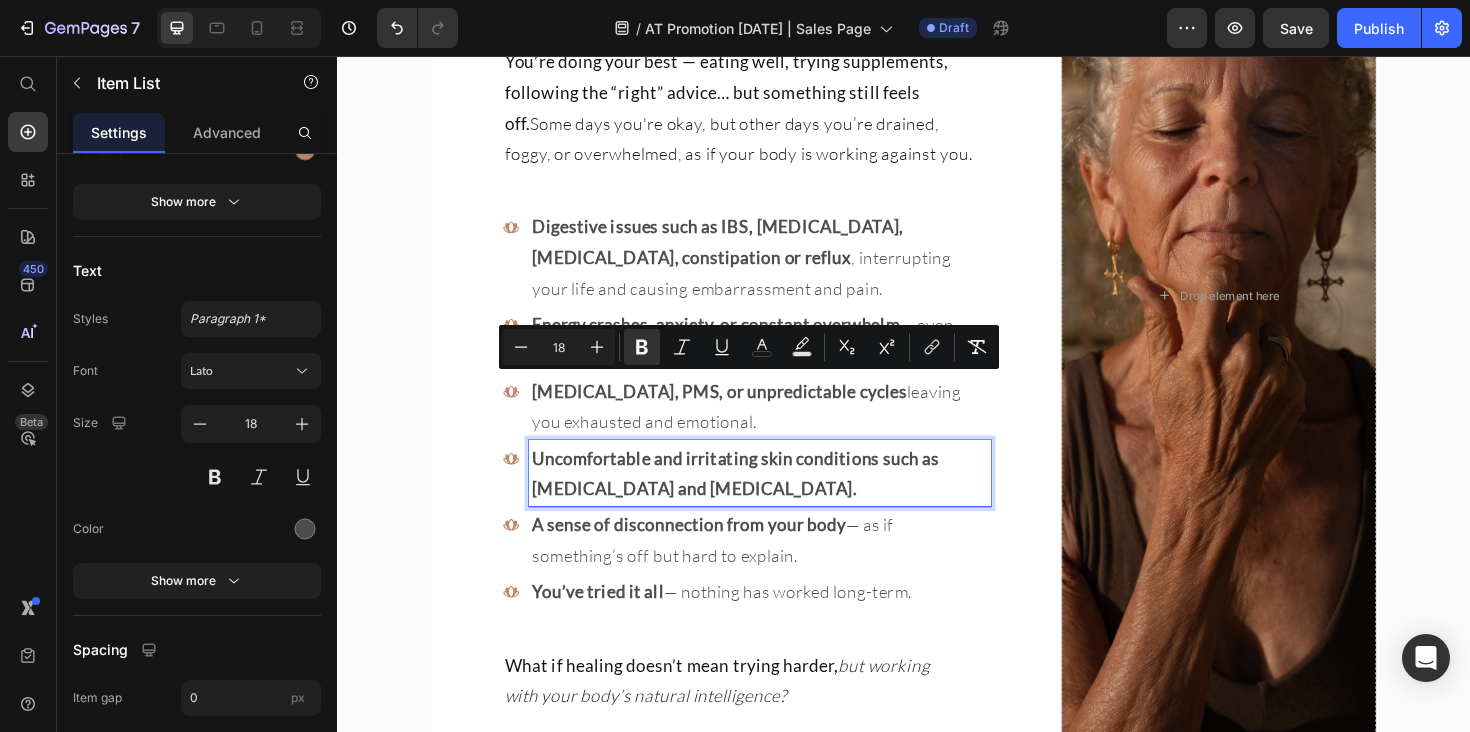 click on "A sense of disconnection from your body" at bounding box center (709, 552) 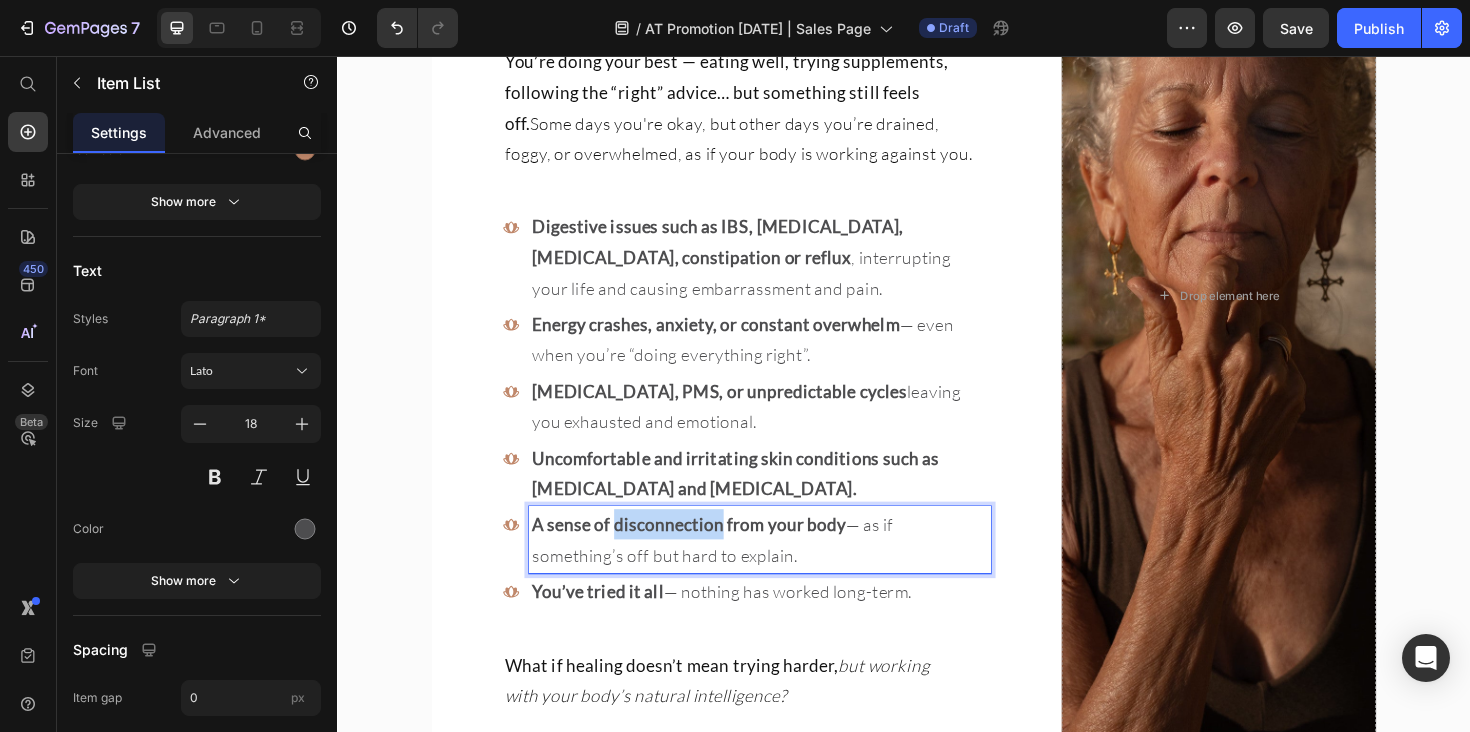click on "A sense of disconnection from your body" at bounding box center [709, 552] 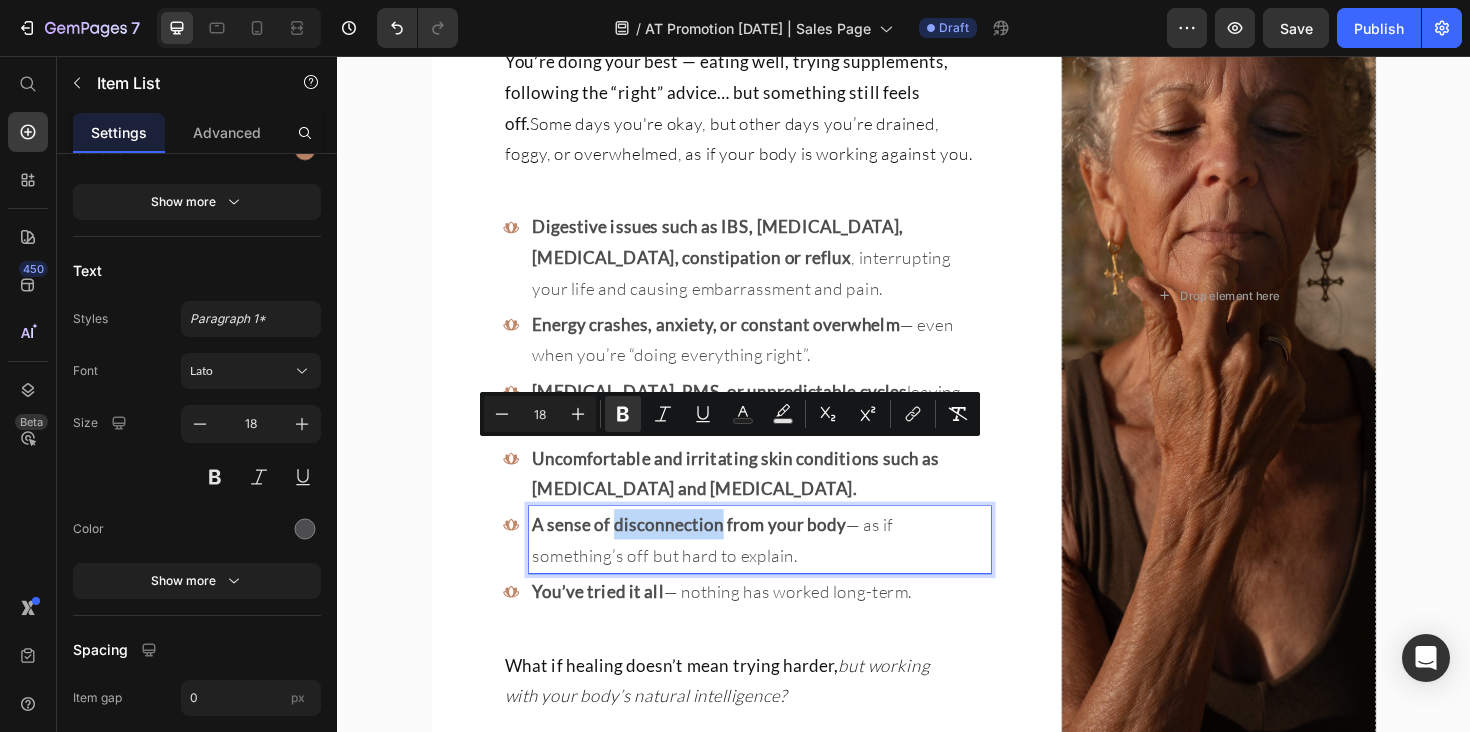 type on "16" 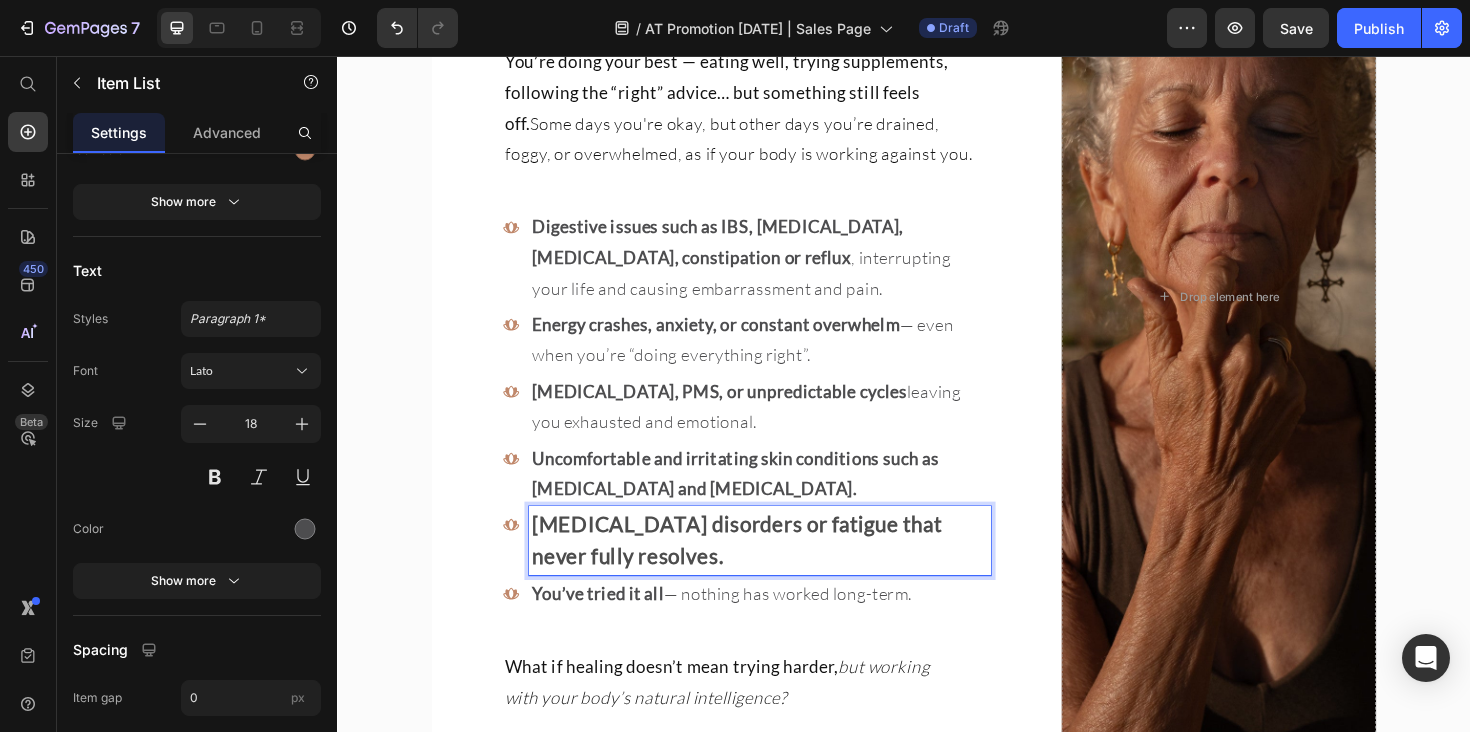 click on "[MEDICAL_DATA] disorders or fatigue that never fully resolves." at bounding box center [760, 568] 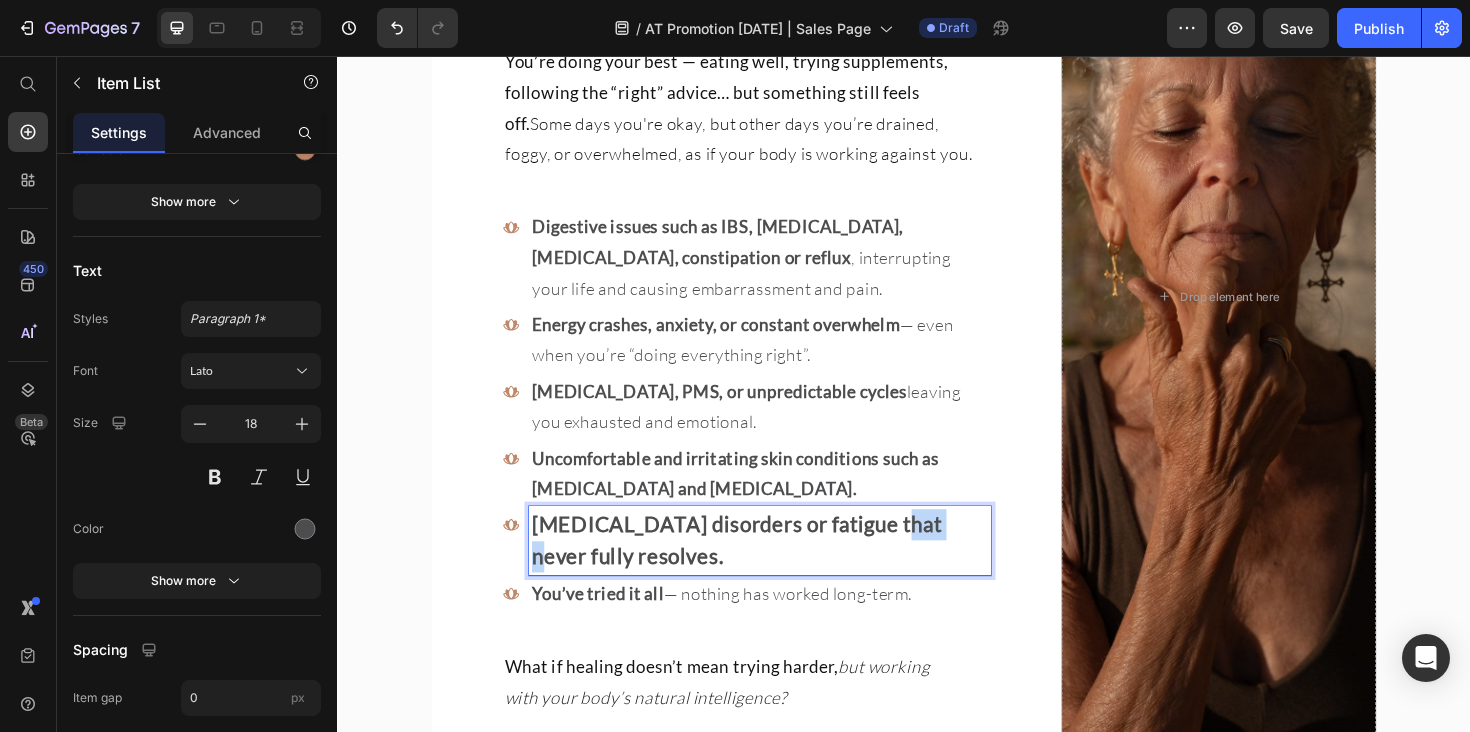 click on "[MEDICAL_DATA] disorders or fatigue that never fully resolves." at bounding box center [760, 568] 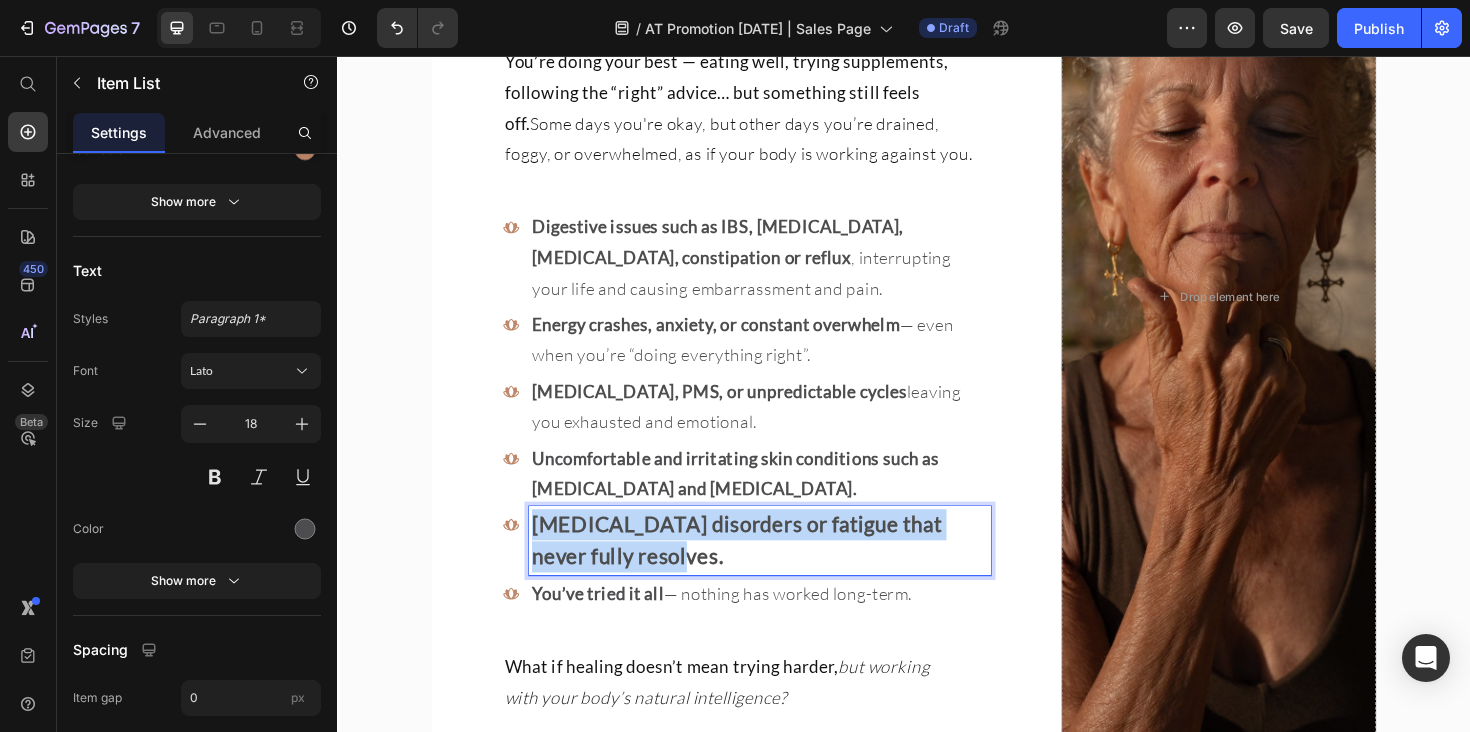 click on "[MEDICAL_DATA] disorders or fatigue that never fully resolves." at bounding box center [760, 568] 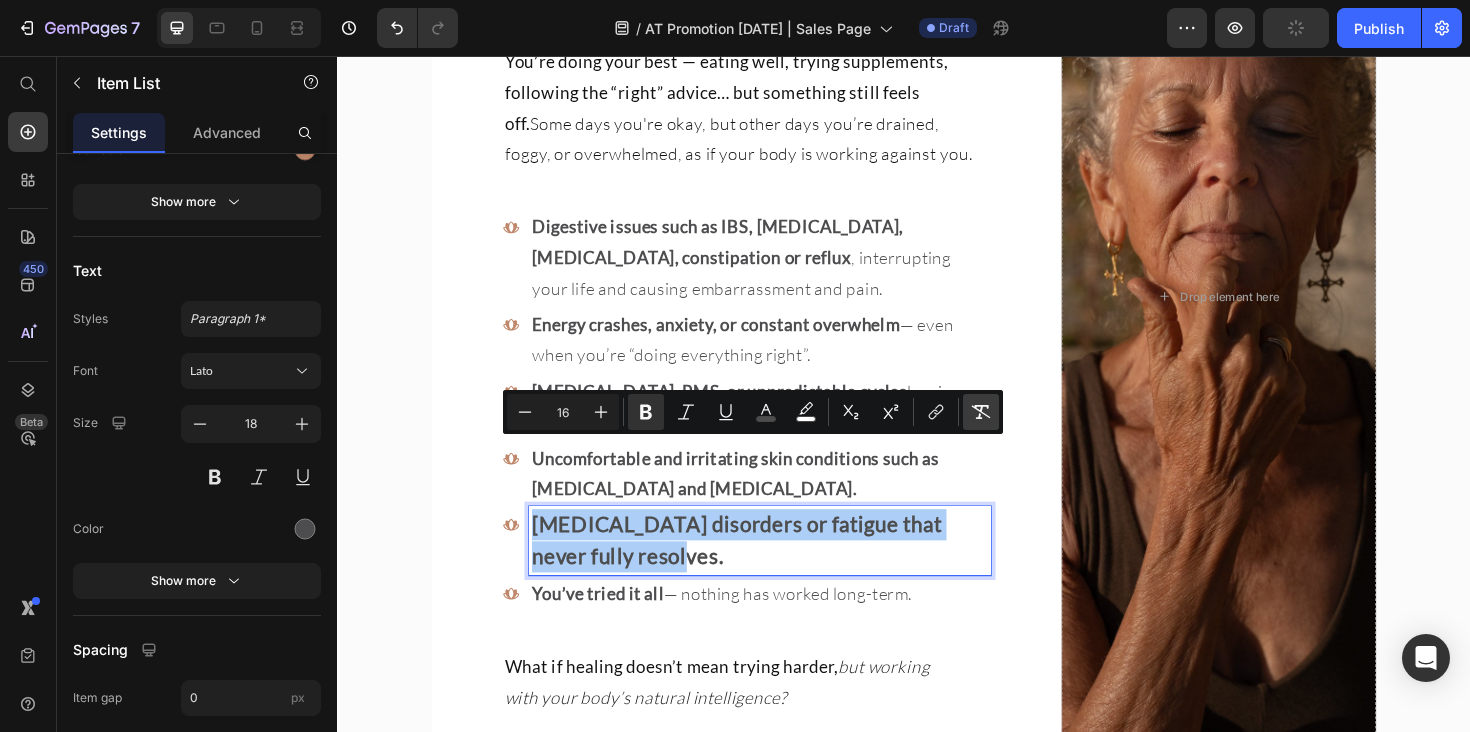 click 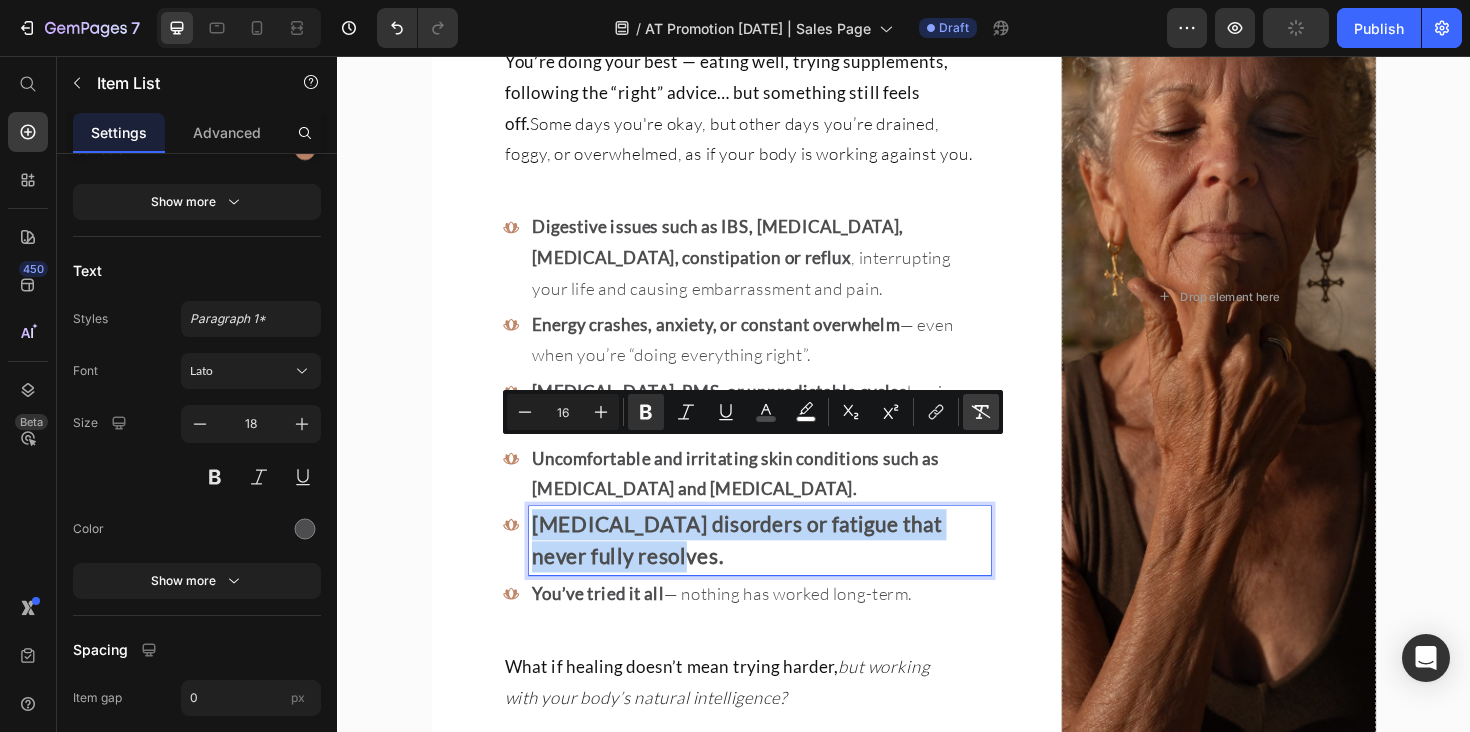 type on "18" 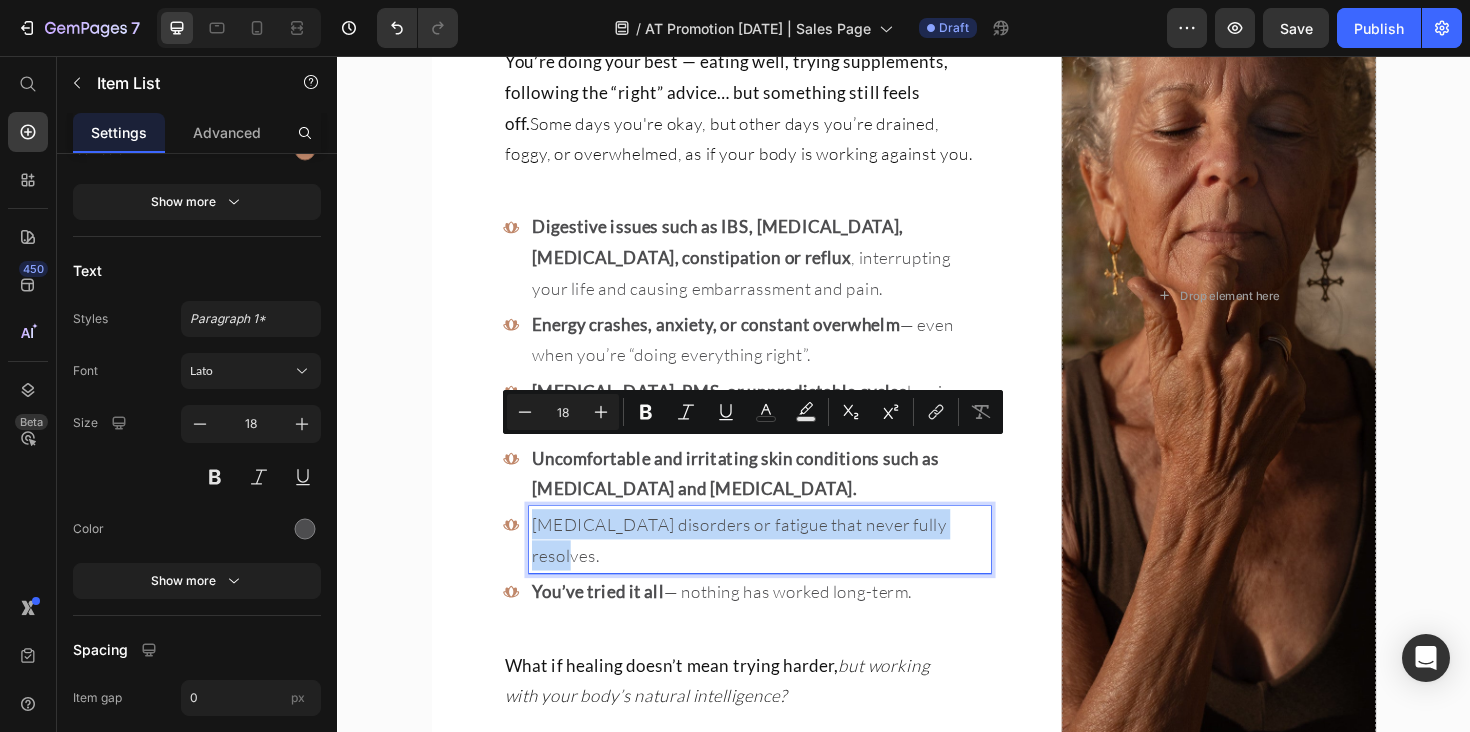 click on "[MEDICAL_DATA] disorders or fatigue that never fully resolves." at bounding box center (784, 568) 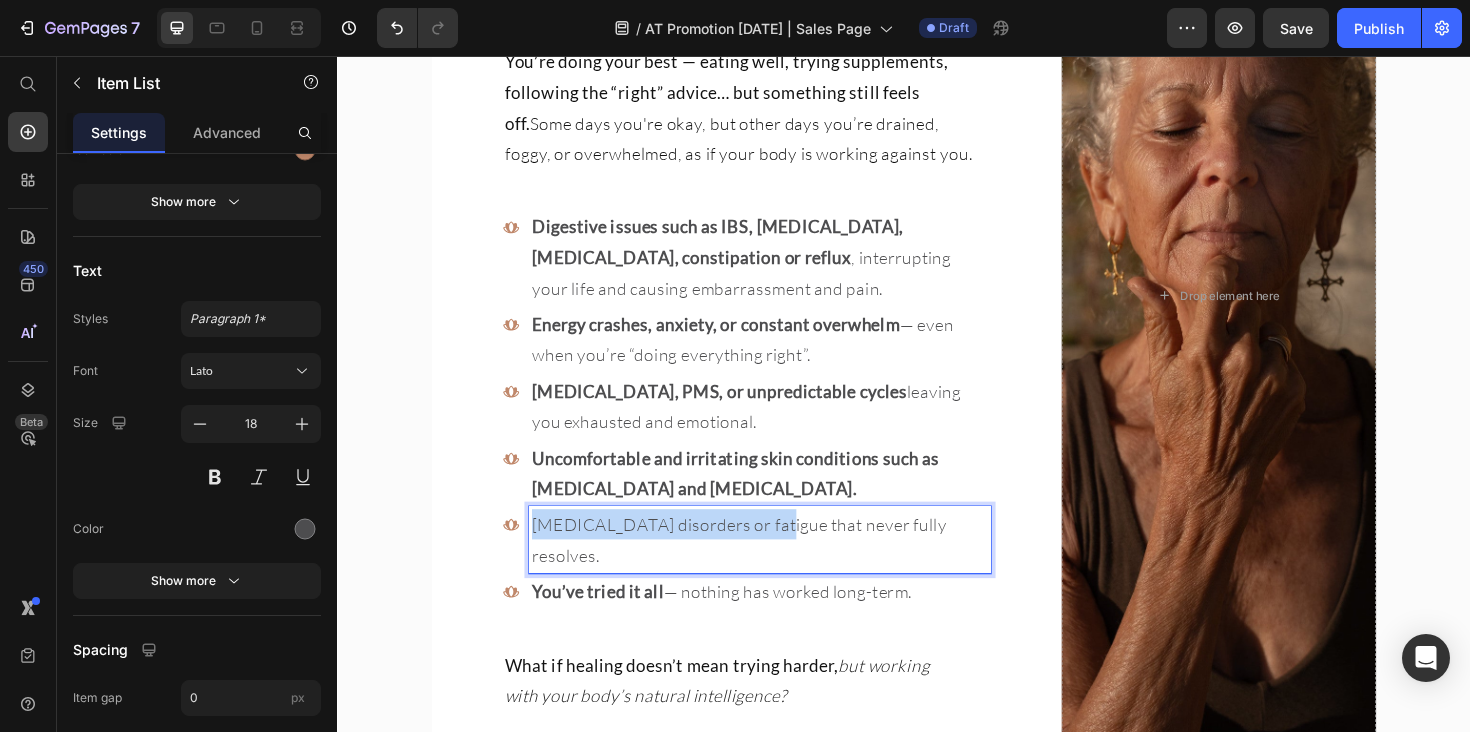 drag, startPoint x: 807, startPoint y: 484, endPoint x: 544, endPoint y: 482, distance: 263.0076 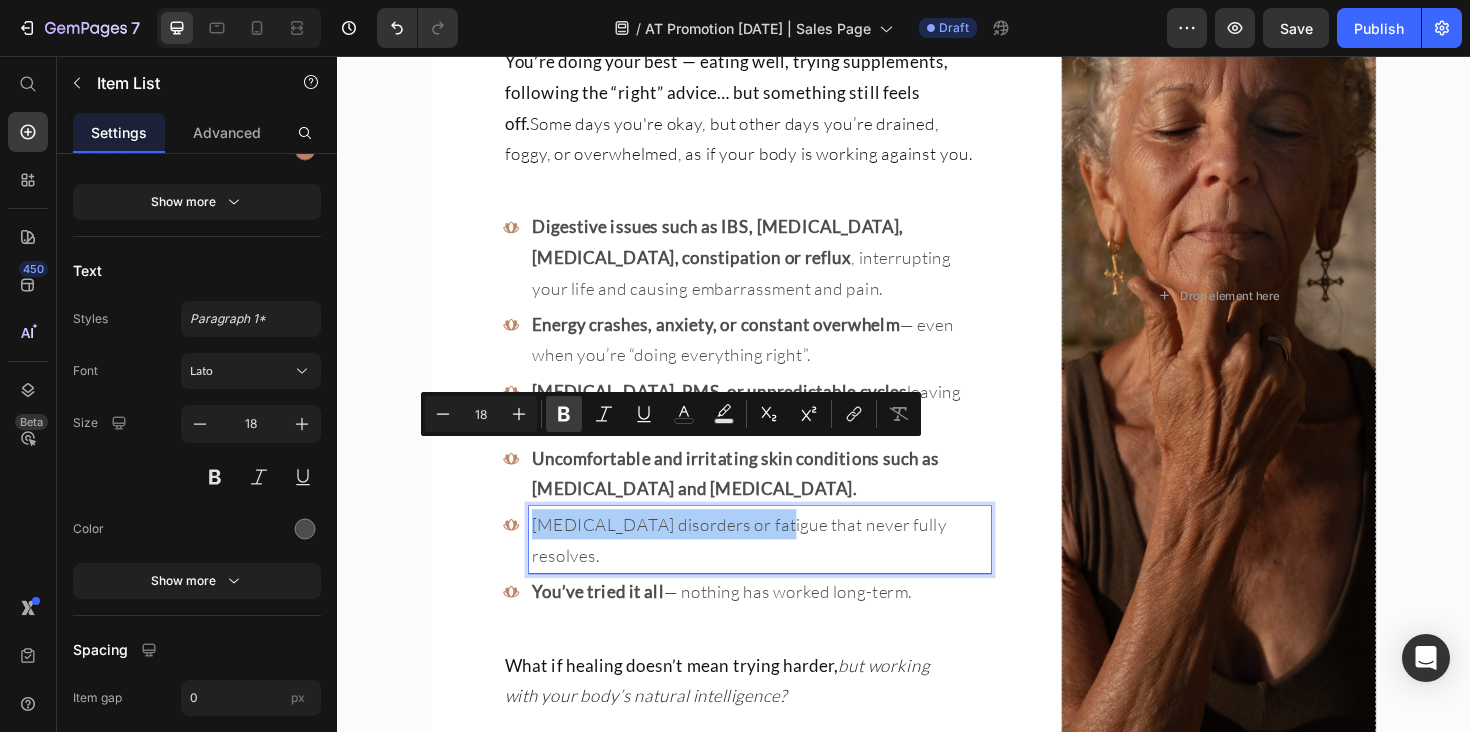 click 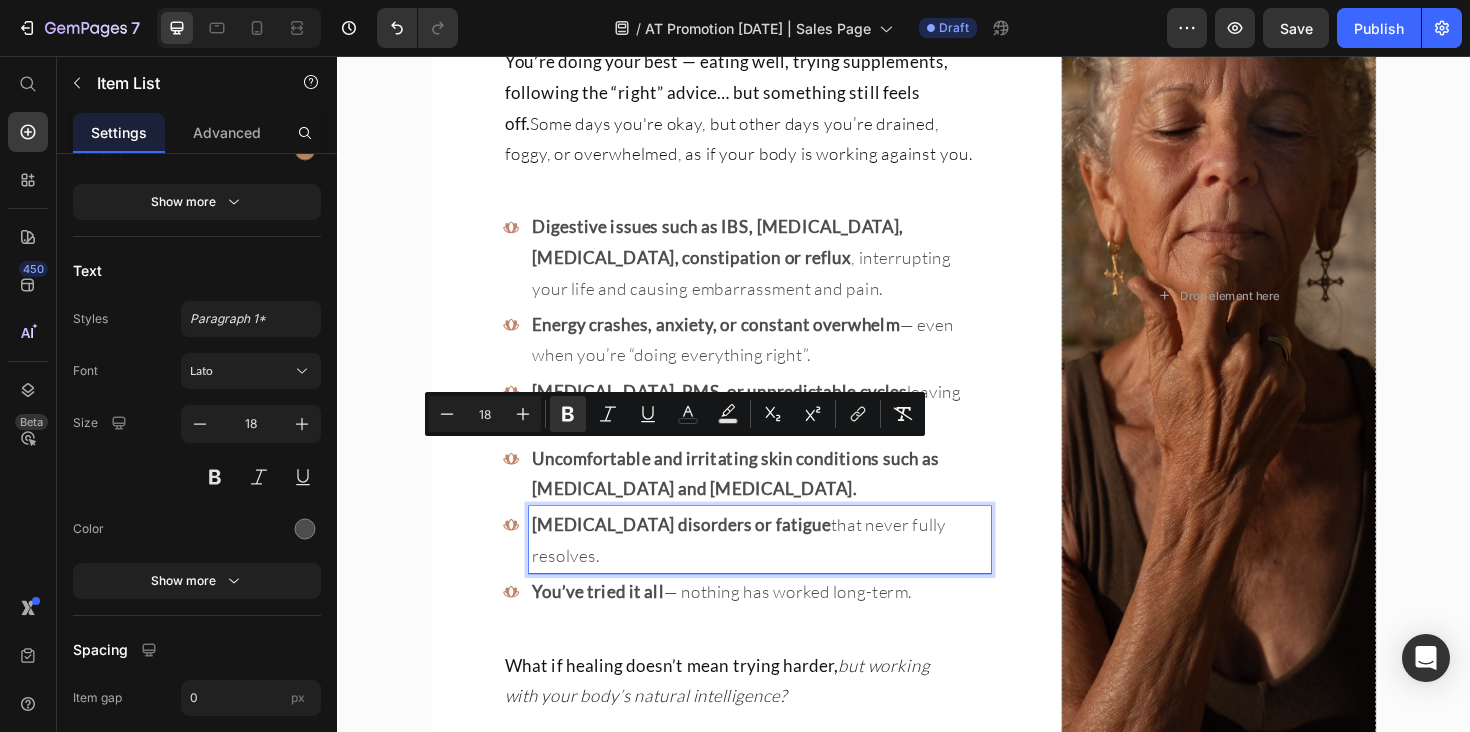 click on "You’ve tried it all" at bounding box center (613, 623) 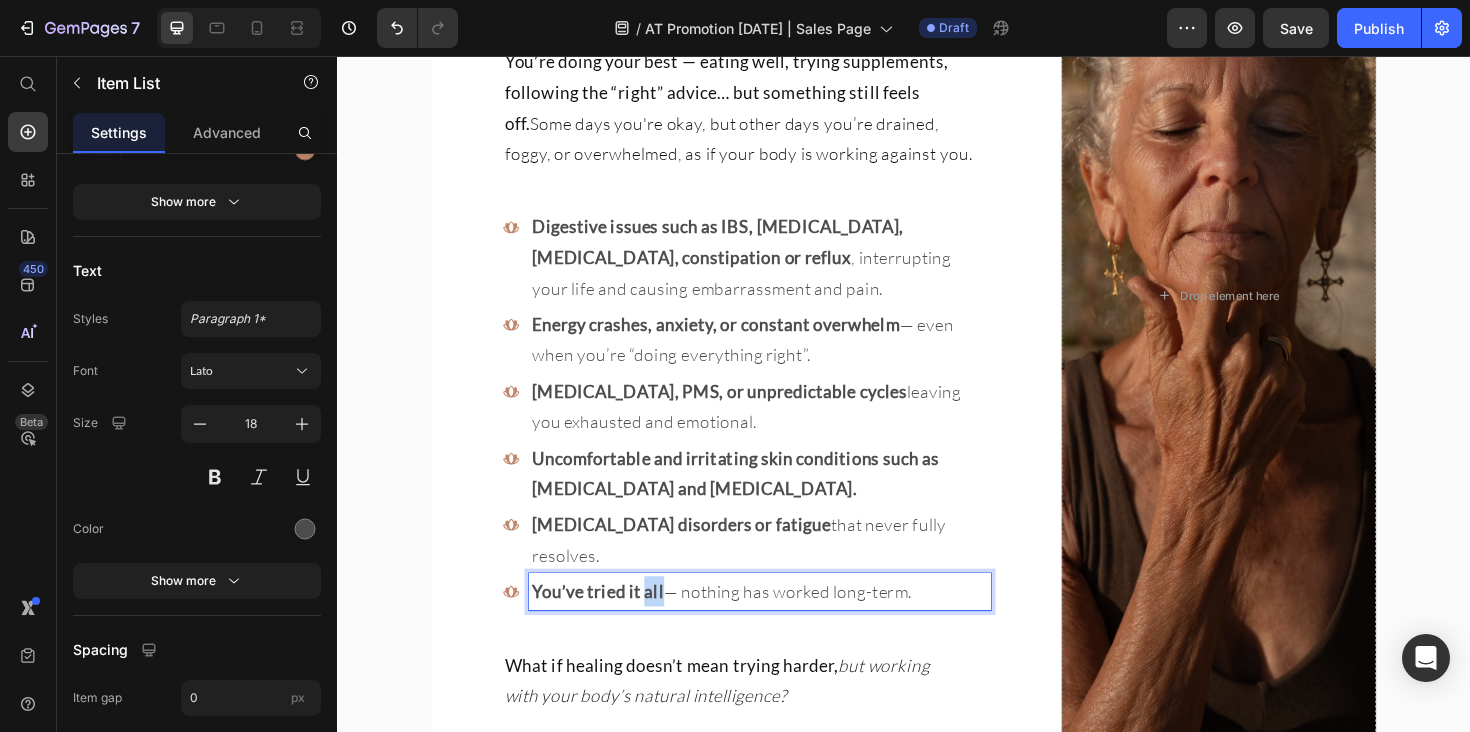 click on "You’ve tried it all" at bounding box center [613, 623] 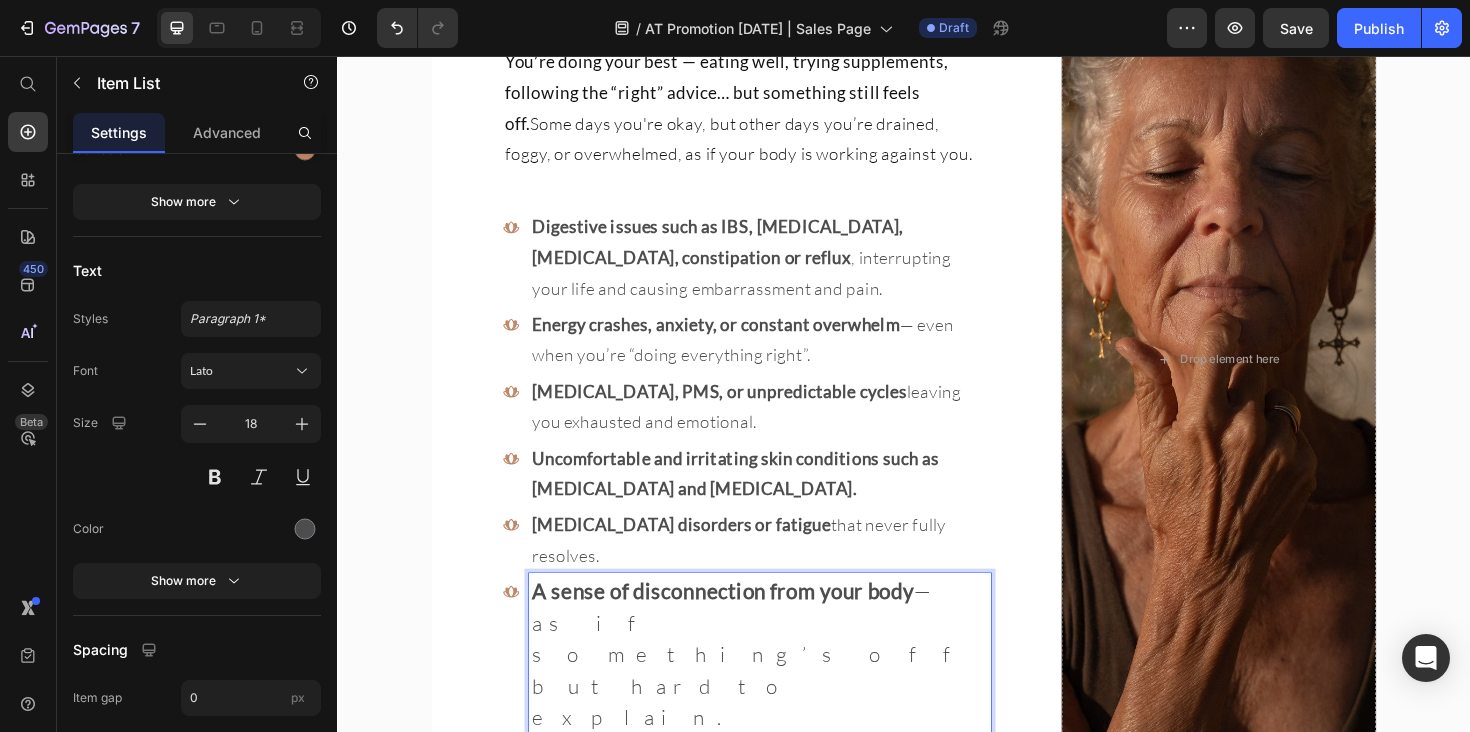 drag, startPoint x: 889, startPoint y: 549, endPoint x: 547, endPoint y: 510, distance: 344.2165 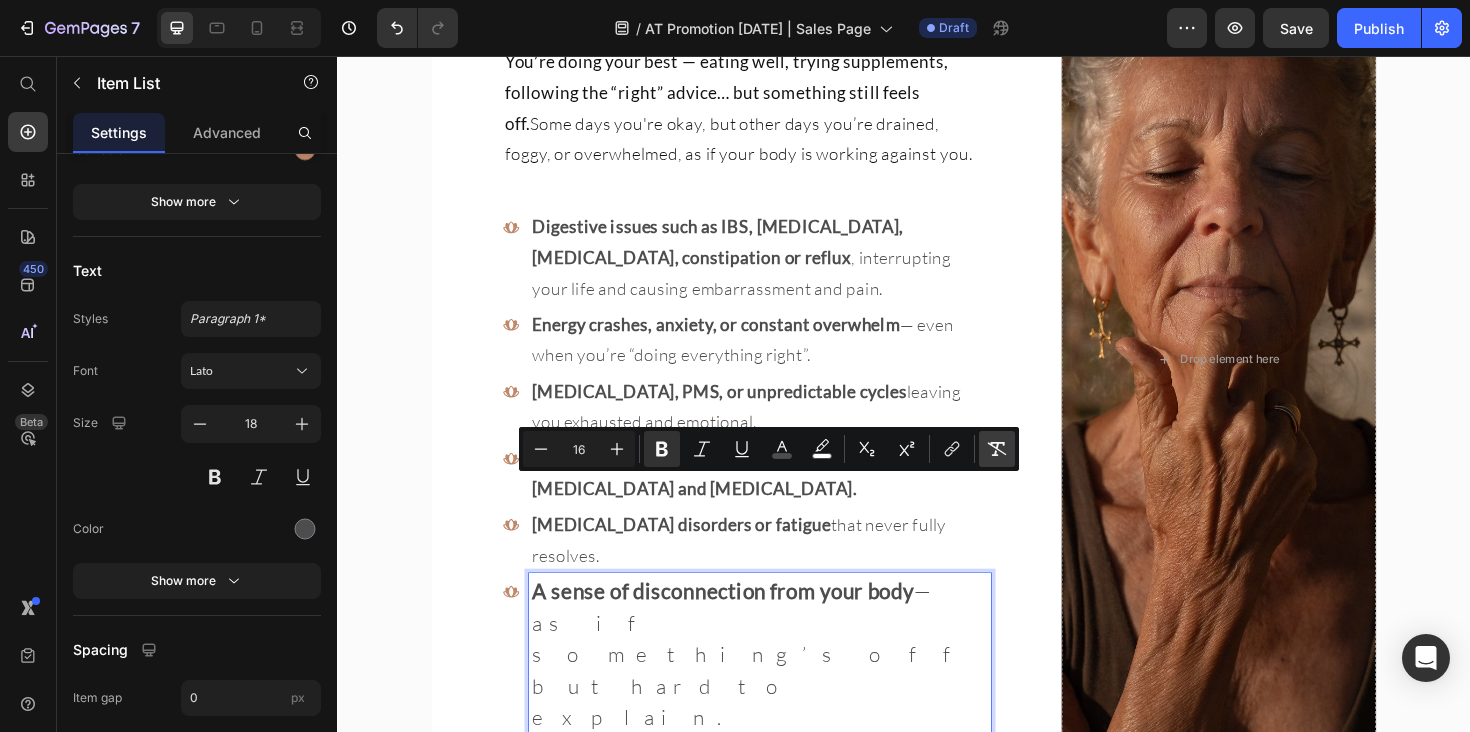 click on "Remove Format" at bounding box center (997, 449) 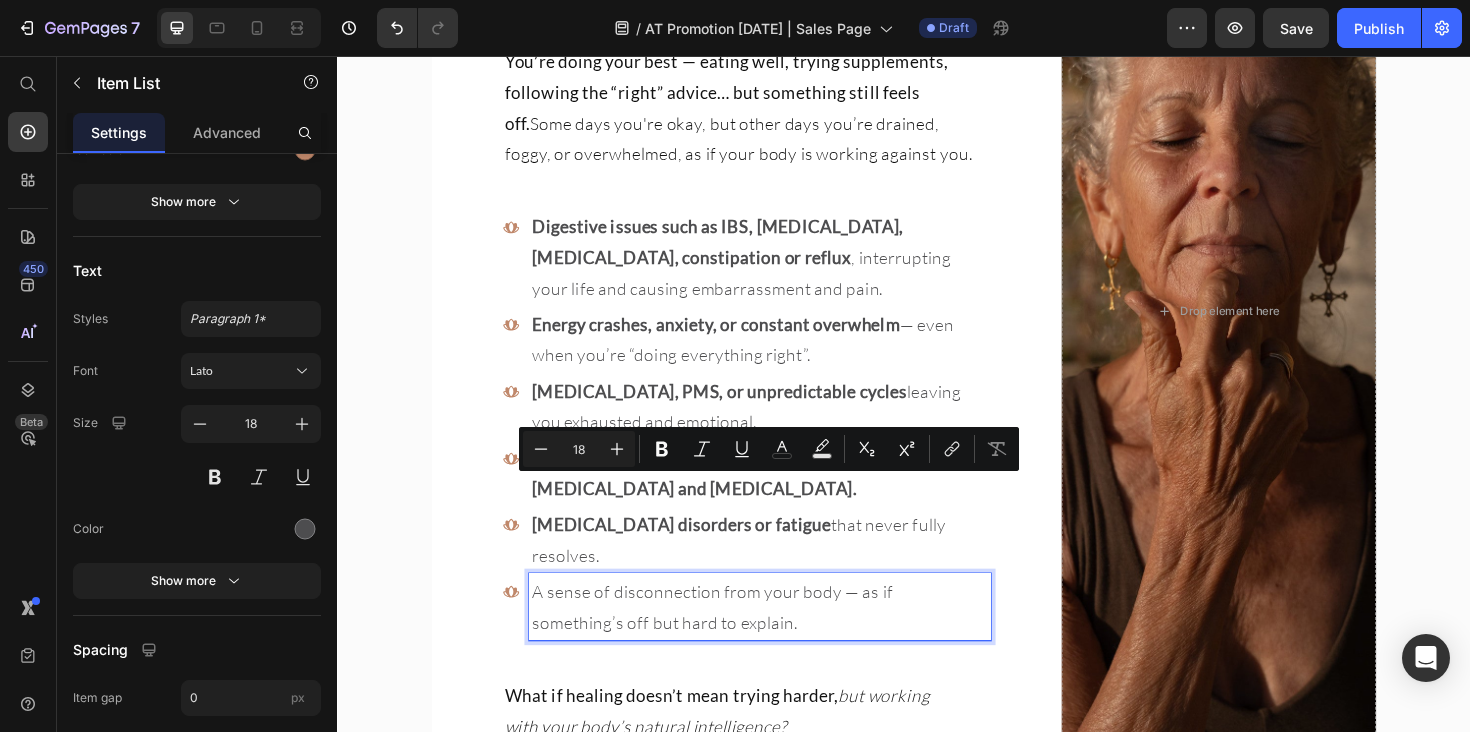 click on "A sense of disconnection from your body — as if something’s off but hard to explain." at bounding box center [784, 639] 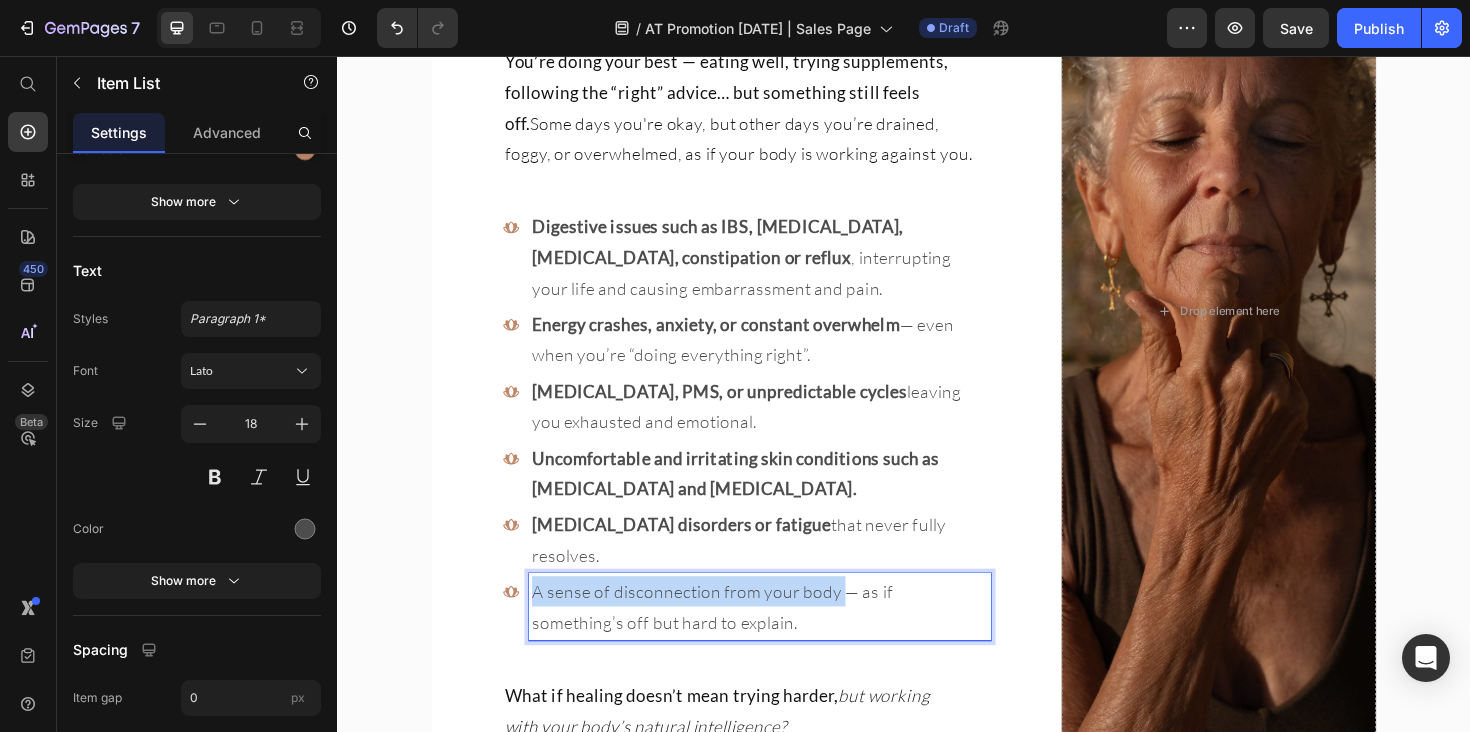 drag, startPoint x: 874, startPoint y: 517, endPoint x: 541, endPoint y: 513, distance: 333.02402 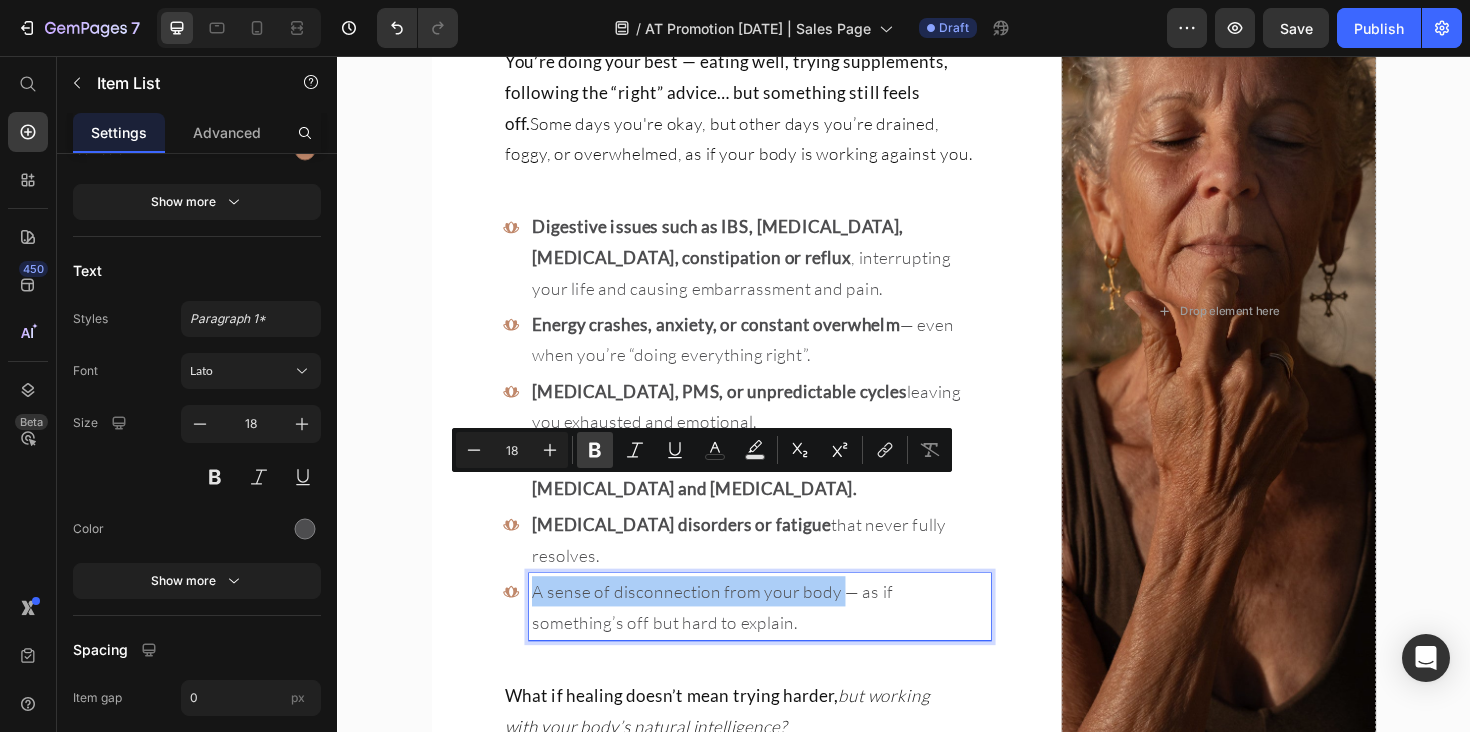 click on "Bold" at bounding box center [595, 450] 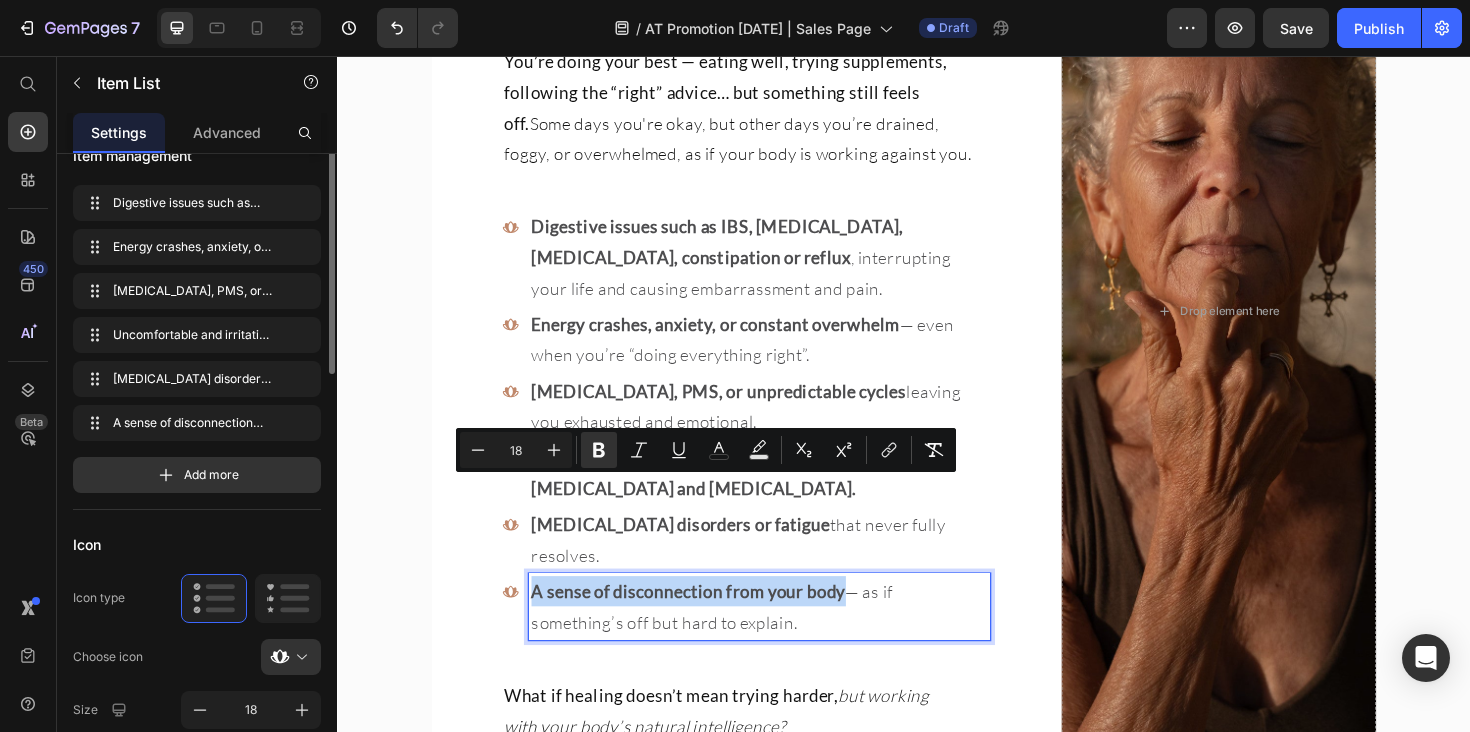 scroll, scrollTop: 11, scrollLeft: 0, axis: vertical 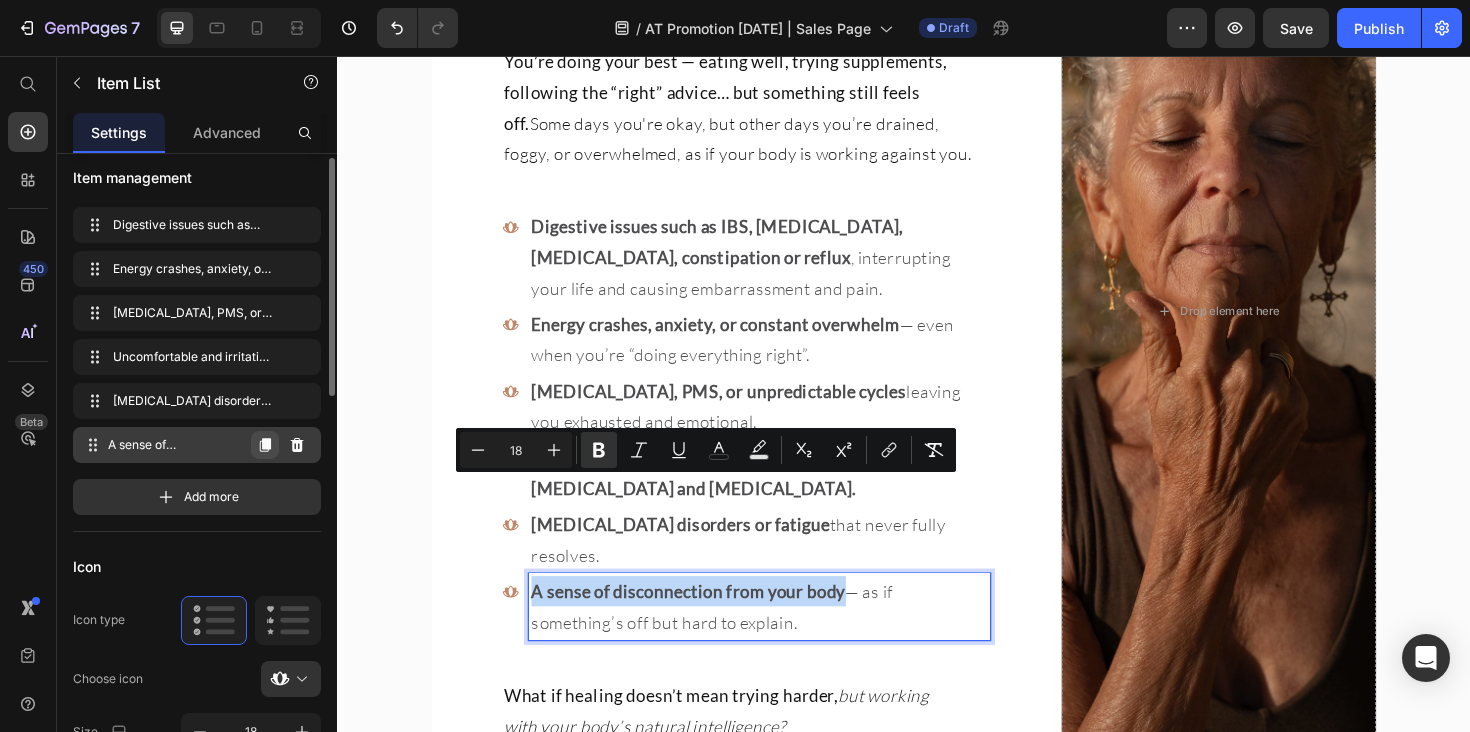 click 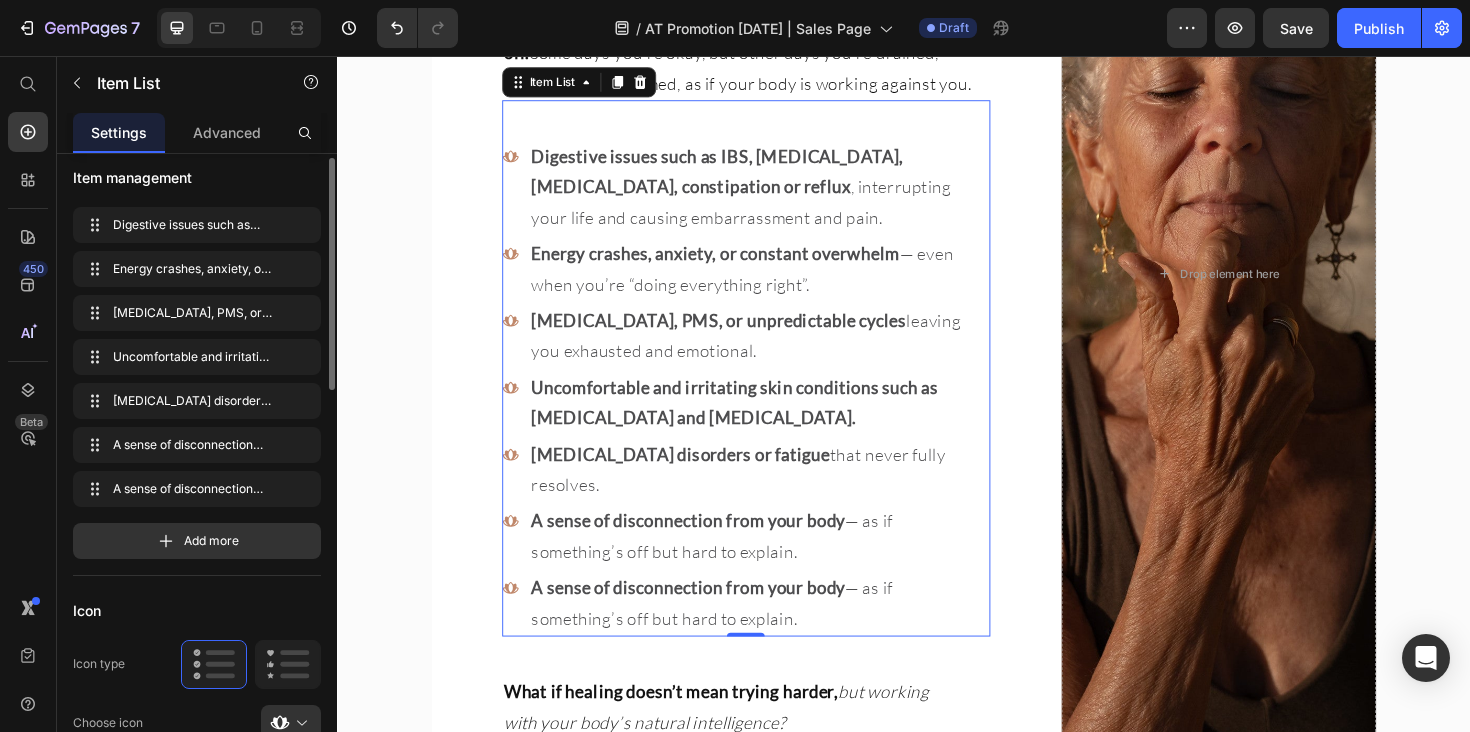scroll, scrollTop: 1607, scrollLeft: 0, axis: vertical 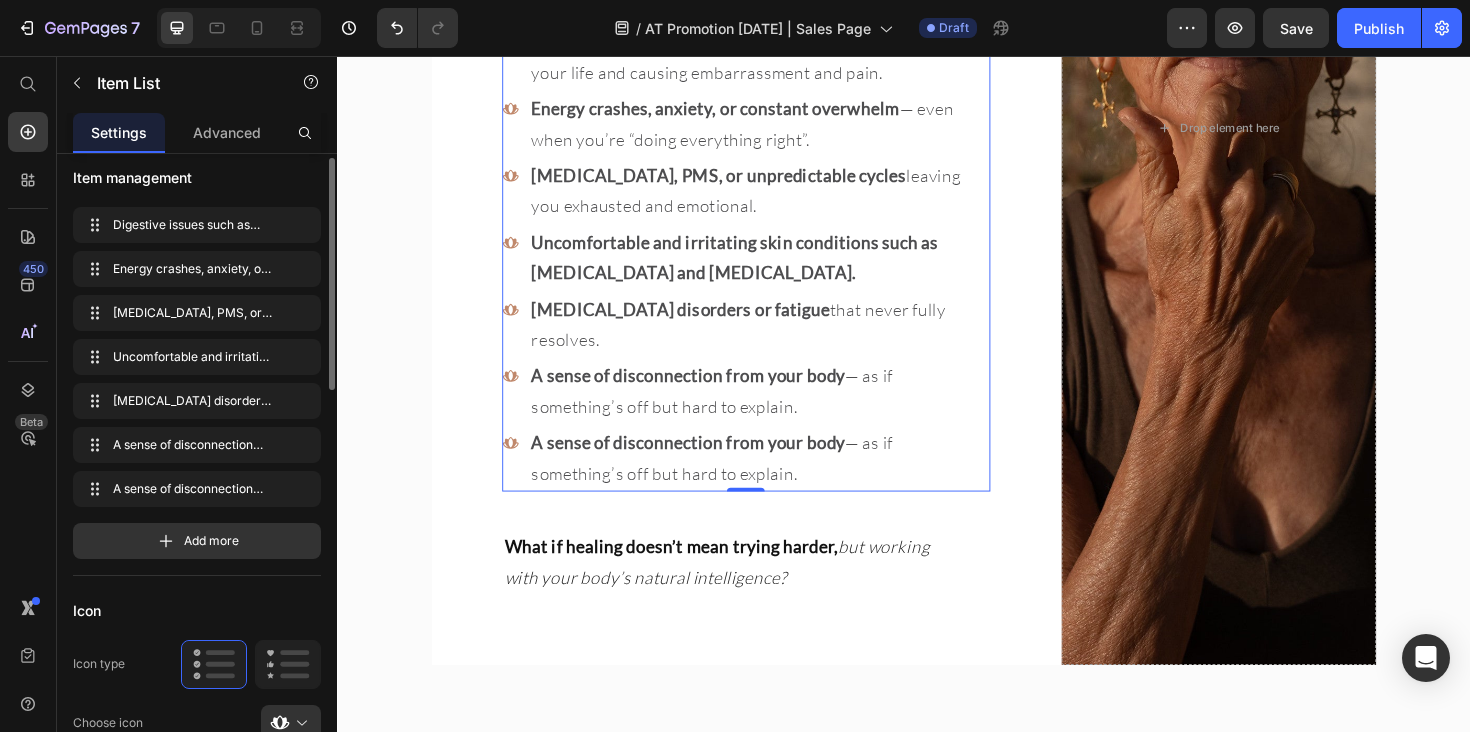 click on "A sense of disconnection from your body  — as if something’s off but hard to explain." at bounding box center (784, 481) 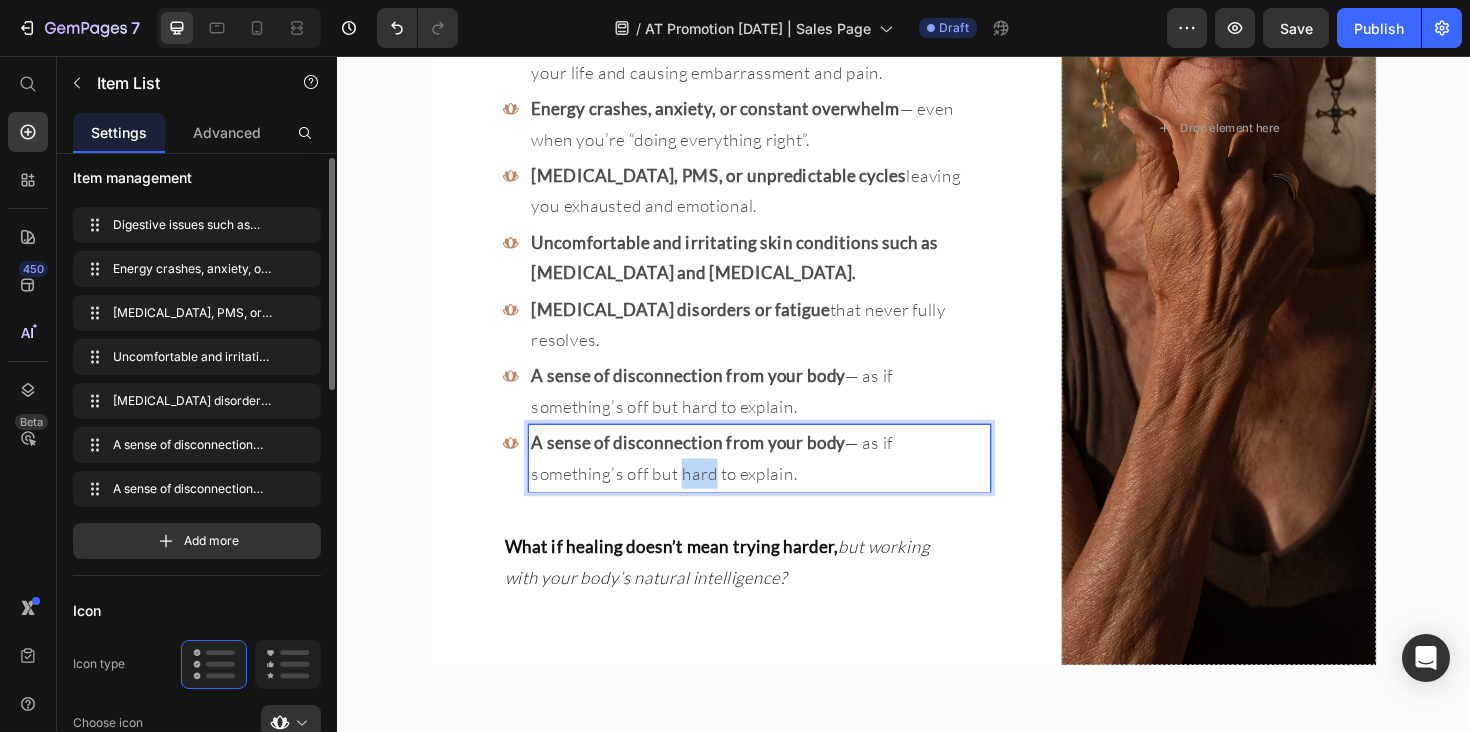 click on "A sense of disconnection from your body  — as if something’s off but hard to explain." at bounding box center [784, 481] 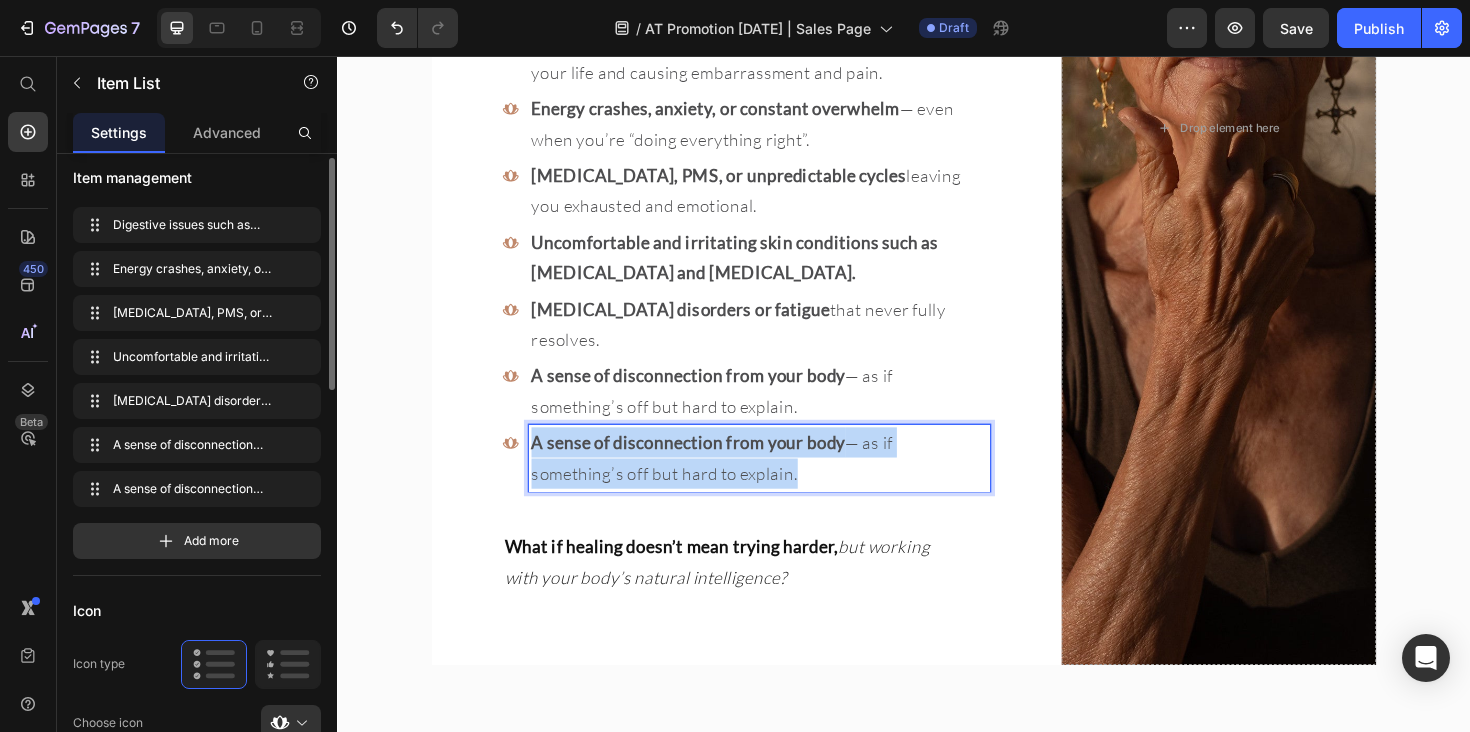 click on "A sense of disconnection from your body  — as if something’s off but hard to explain." at bounding box center [784, 481] 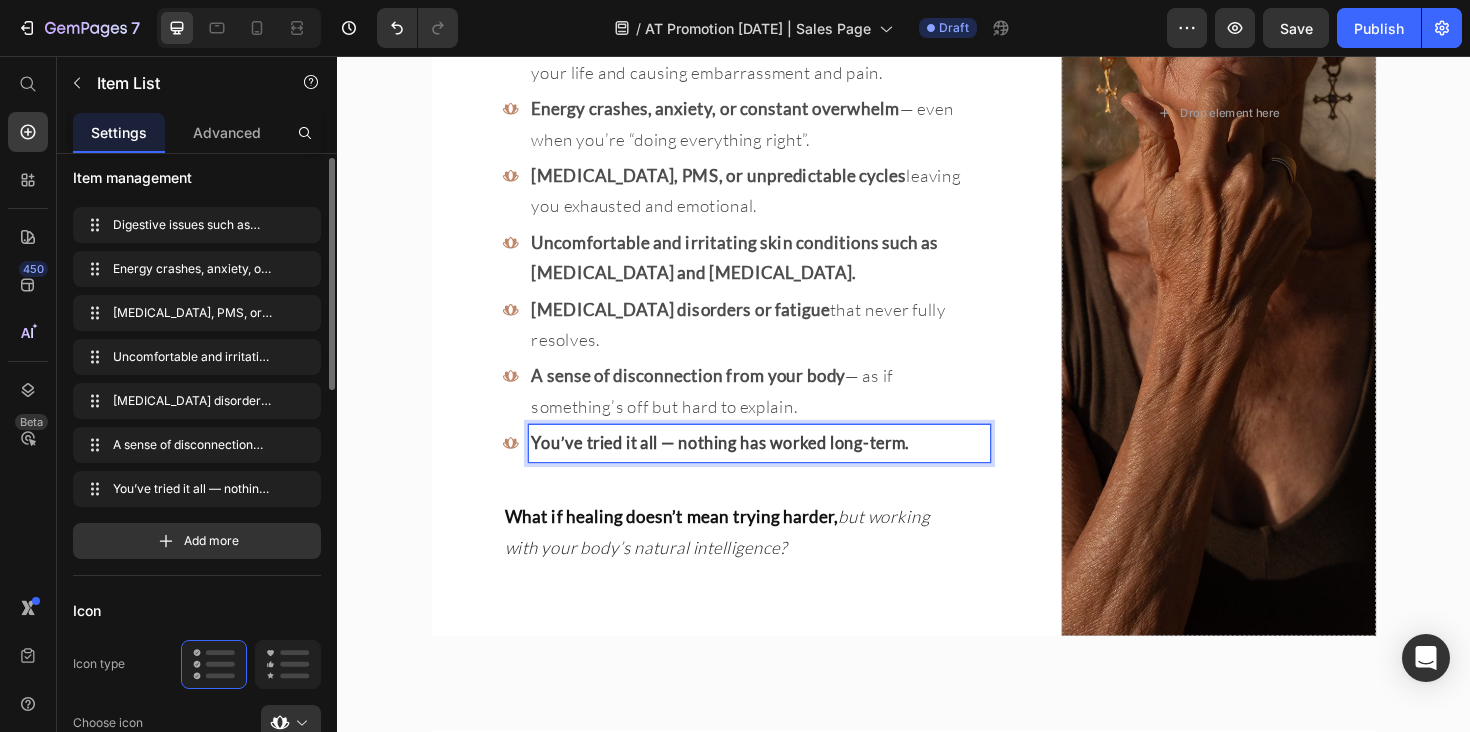 click on "You’ve tried it all — nothing has worked long-term." at bounding box center (743, 465) 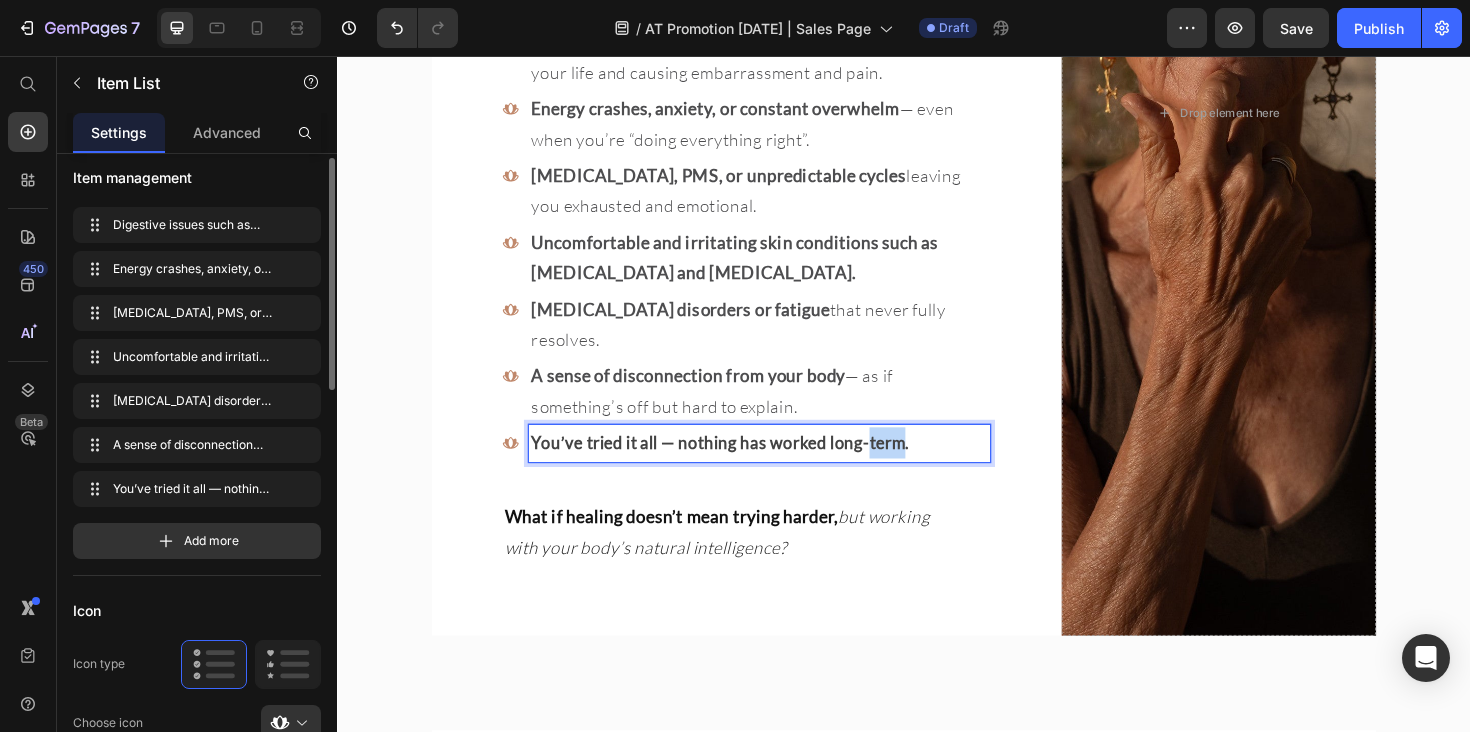 click on "You’ve tried it all — nothing has worked long-term." at bounding box center [743, 465] 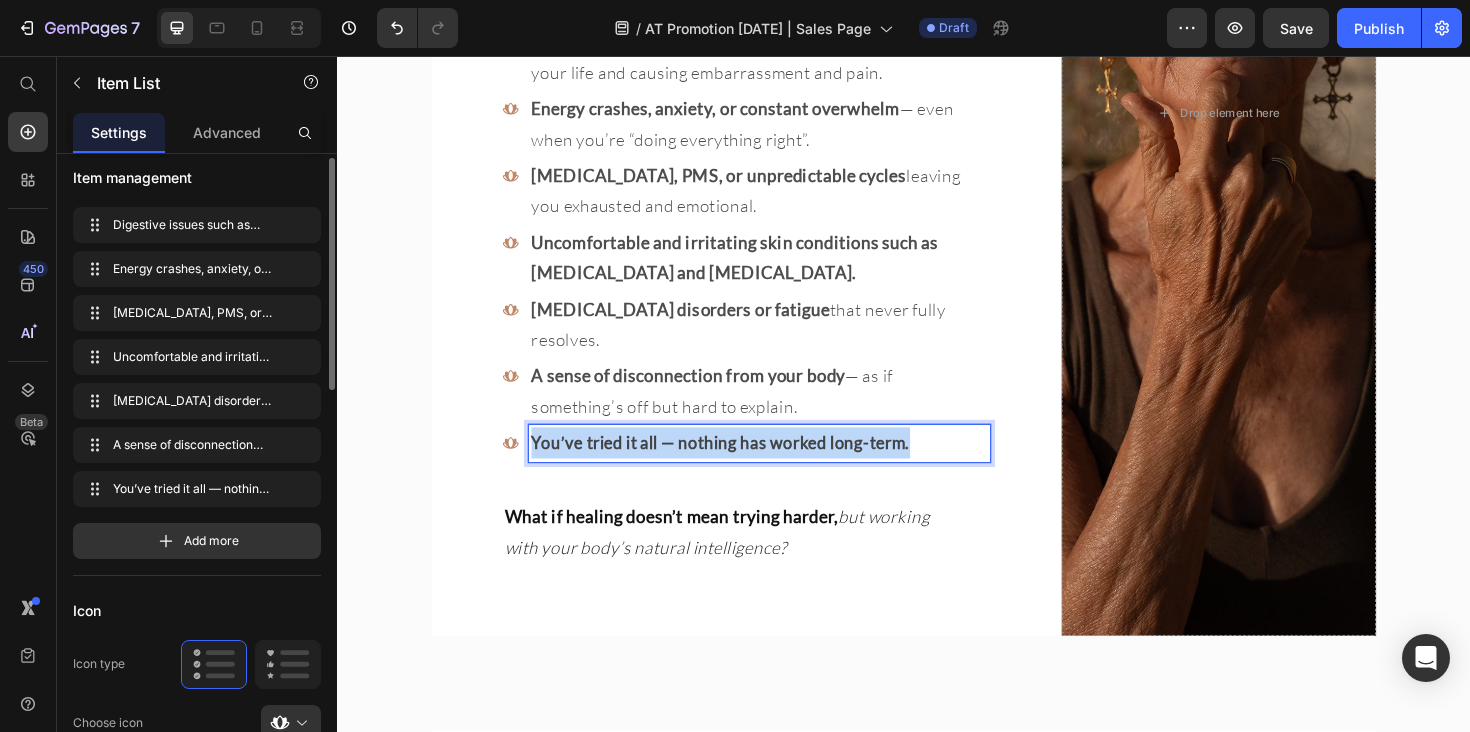 click on "You’ve tried it all — nothing has worked long-term." at bounding box center (743, 465) 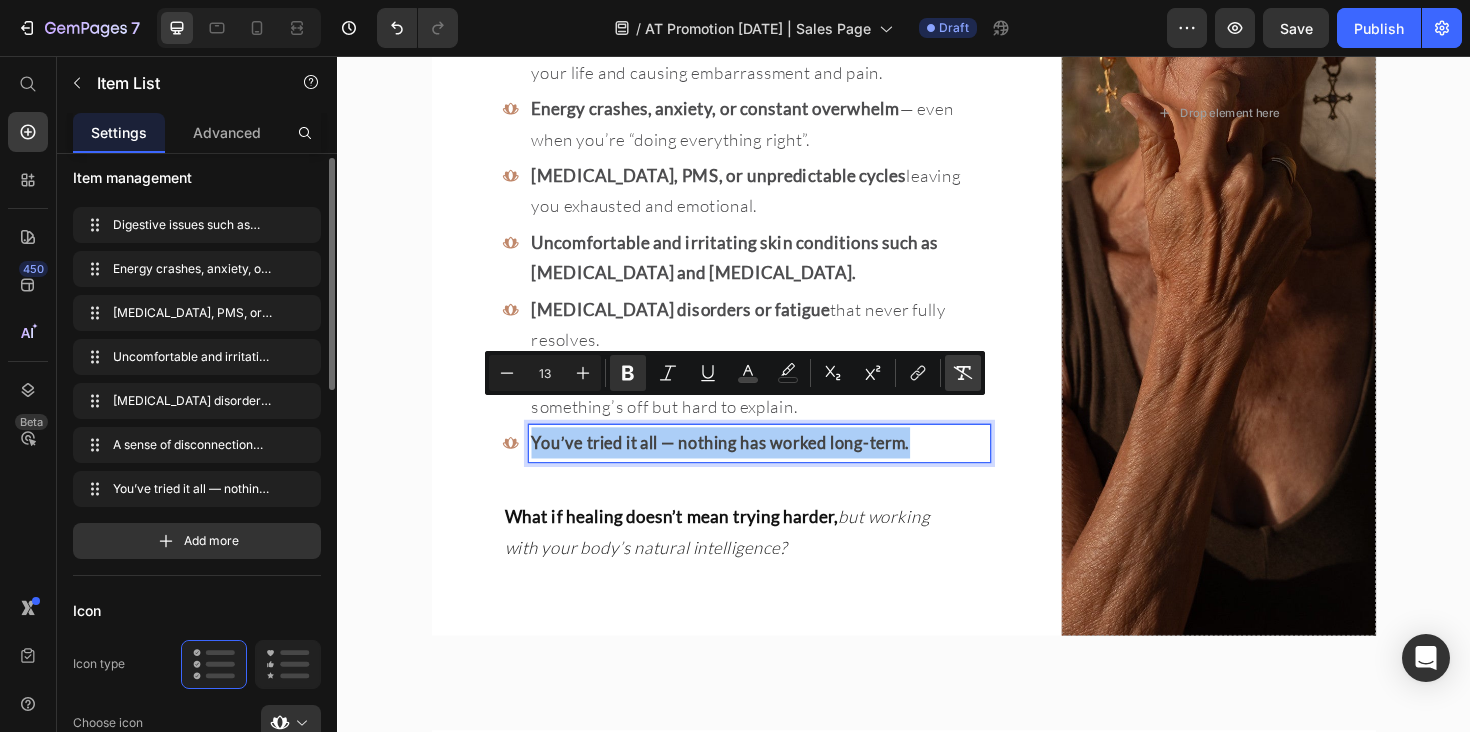 click 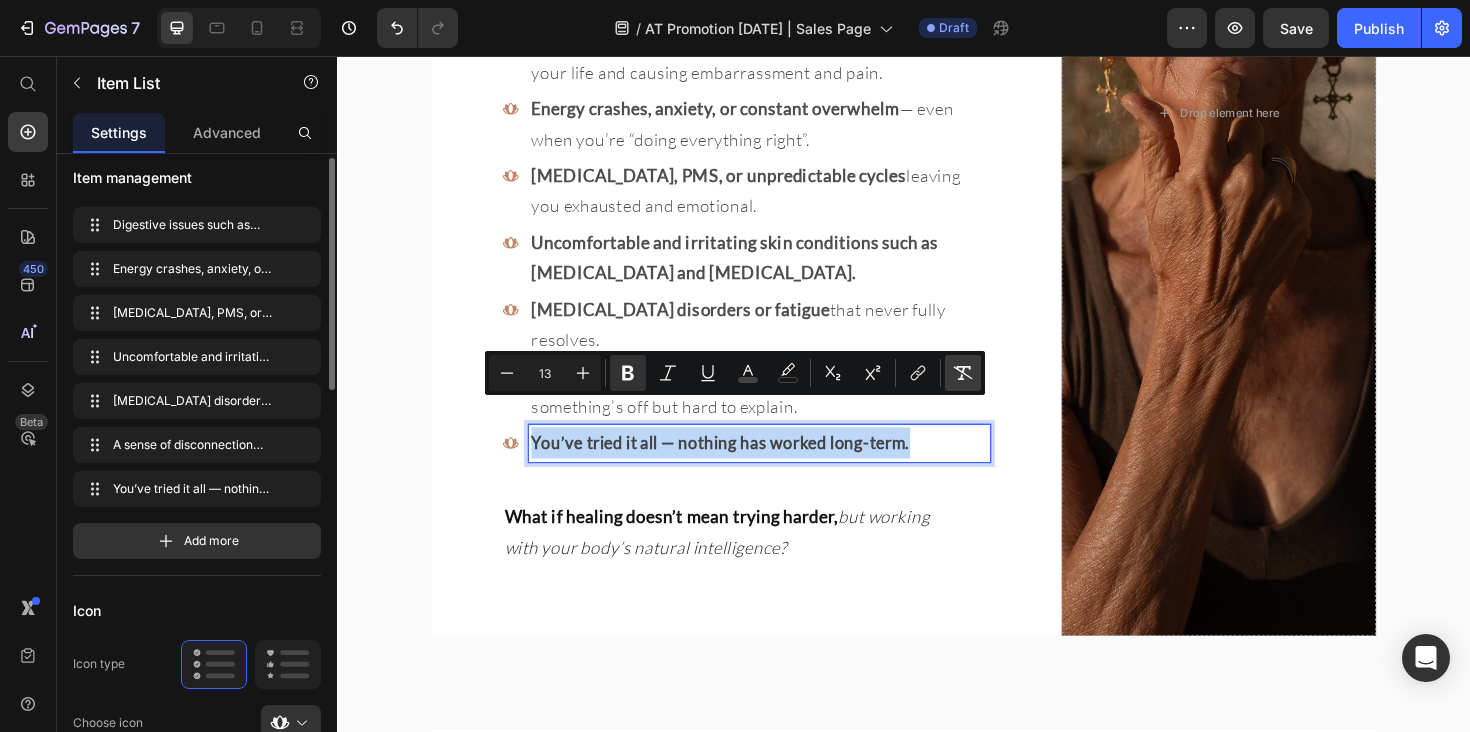 type on "18" 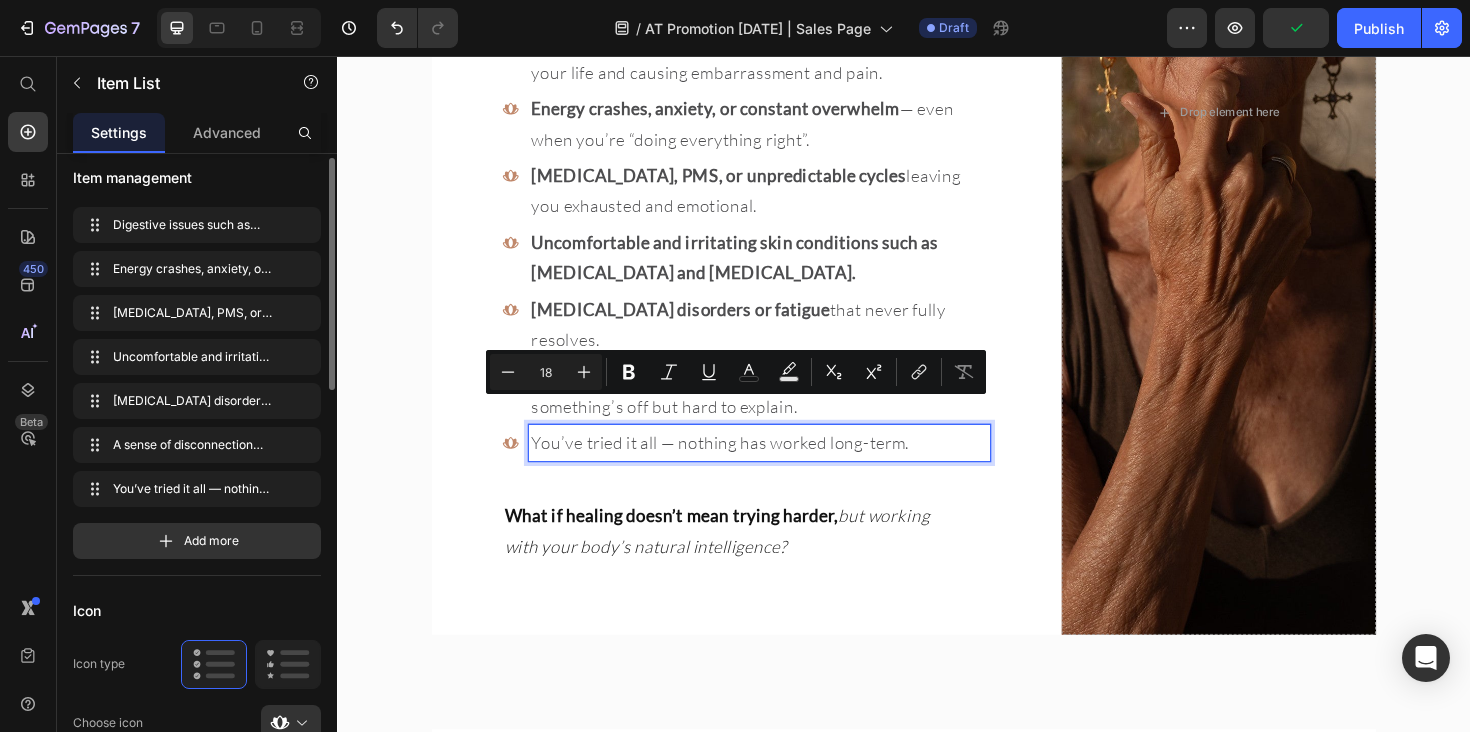 click on "You’ve tried it all — nothing has worked long-term." at bounding box center [784, 465] 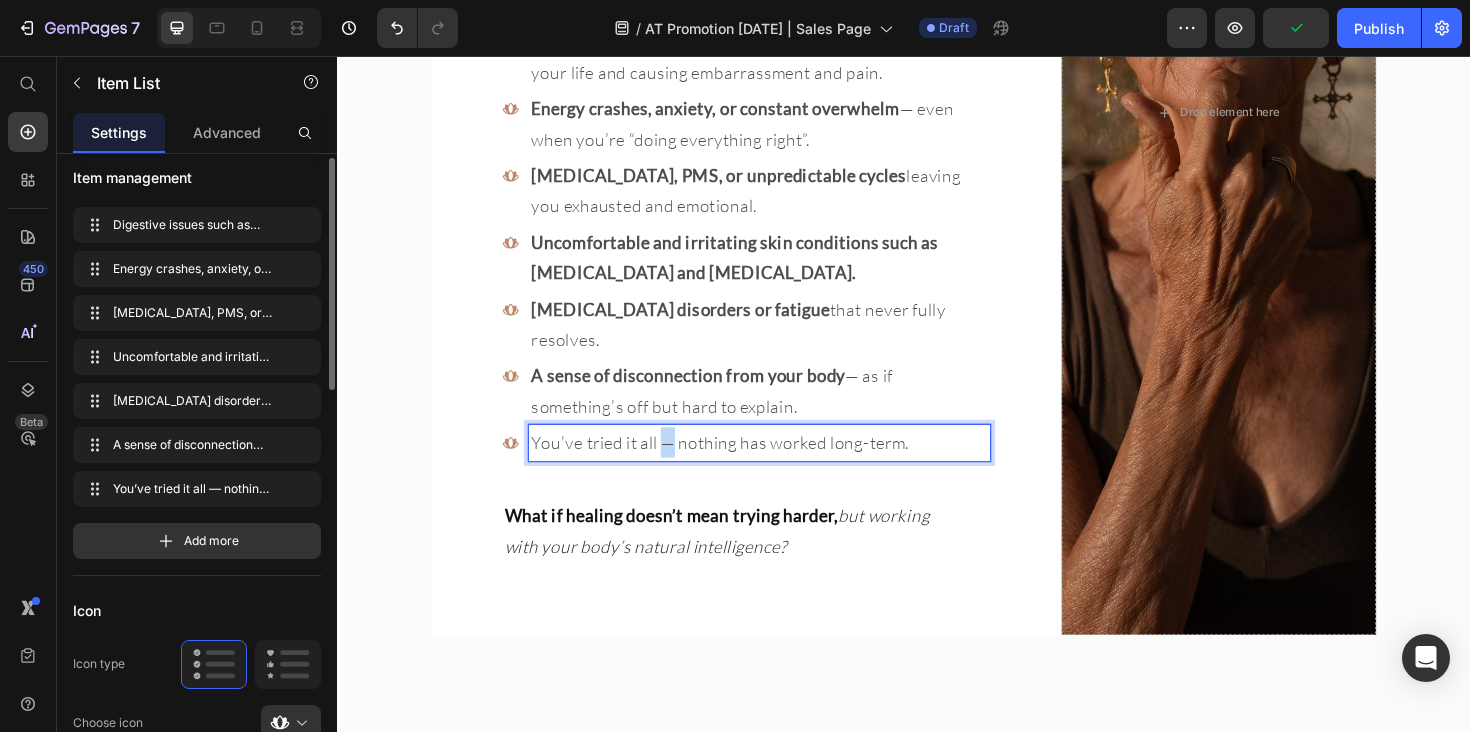 click on "You’ve tried it all — nothing has worked long-term." at bounding box center [784, 465] 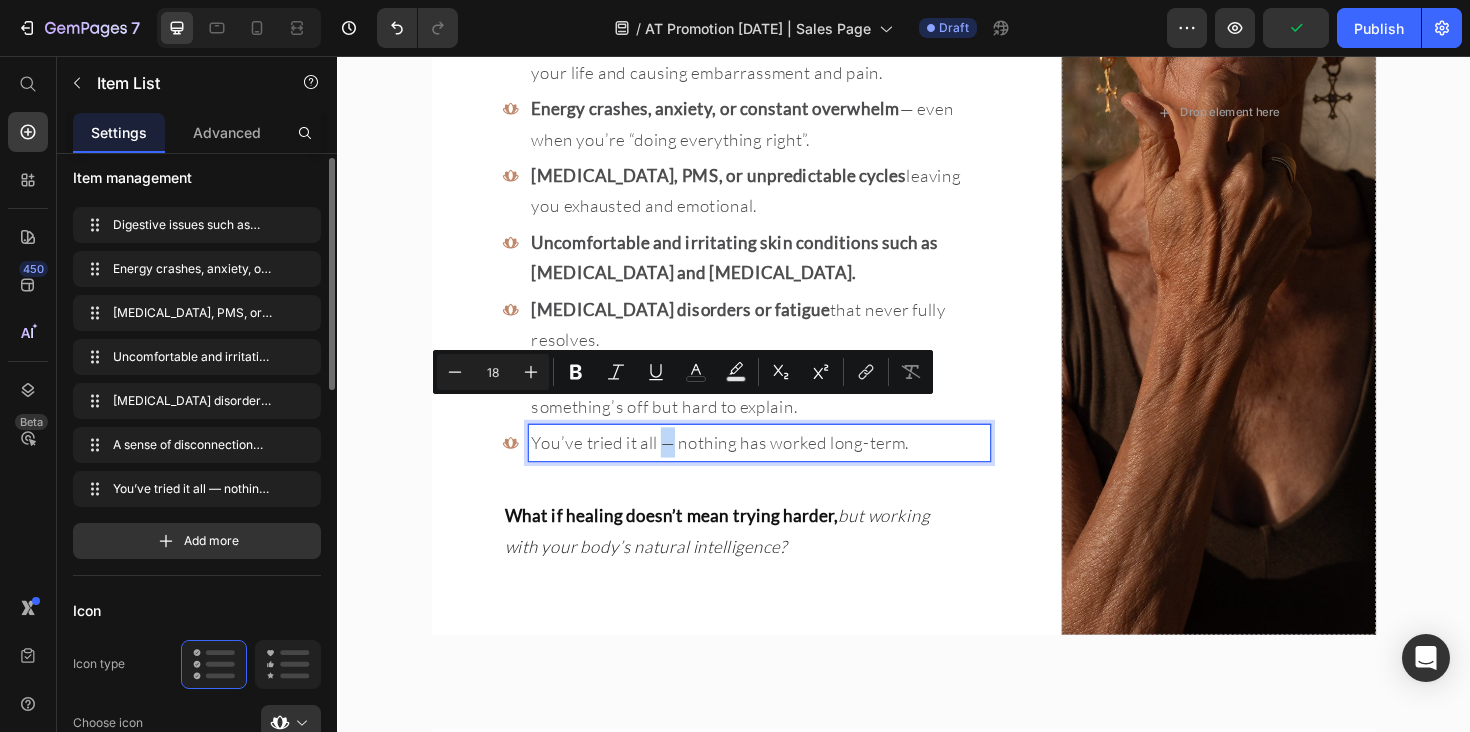click on "You’ve tried it all — nothing has worked long-term." at bounding box center (784, 465) 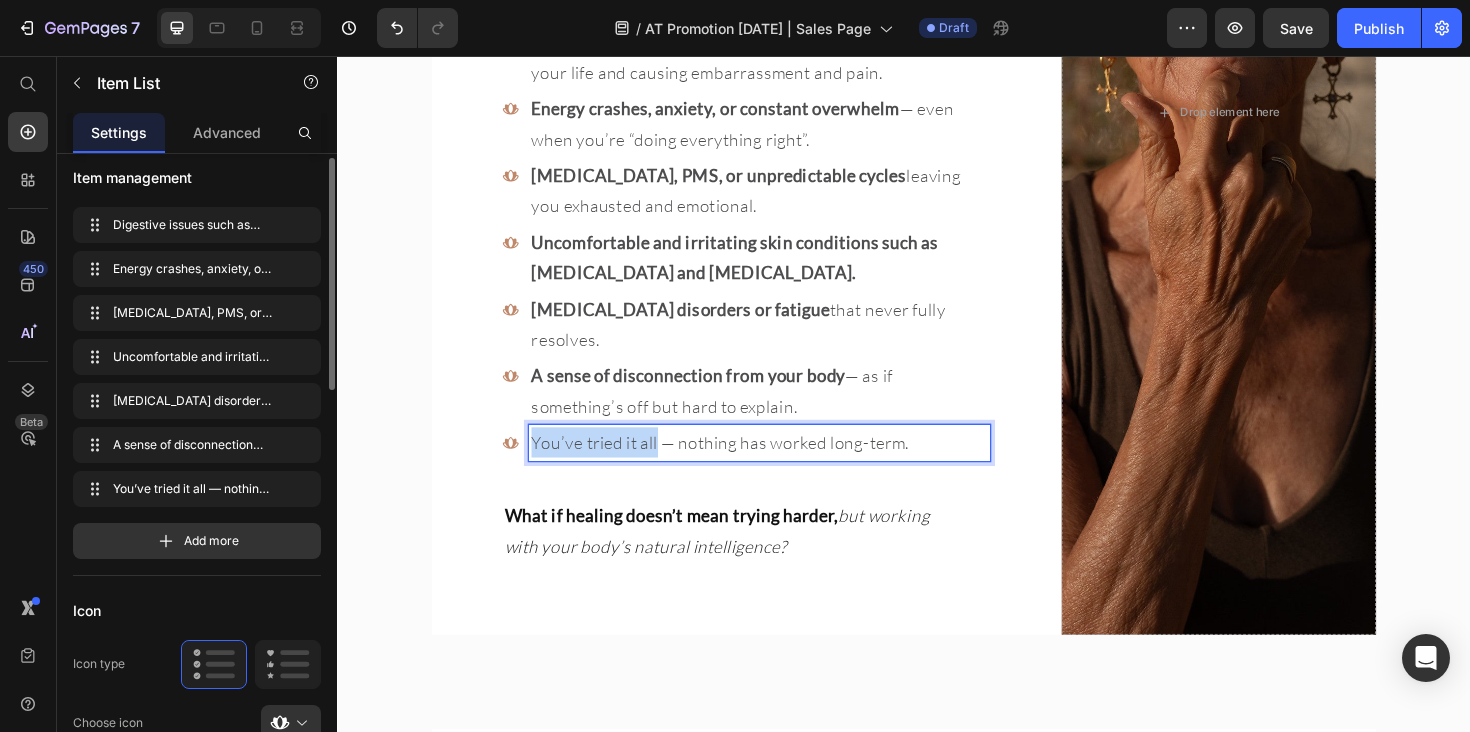 drag, startPoint x: 678, startPoint y: 430, endPoint x: 518, endPoint y: 430, distance: 160 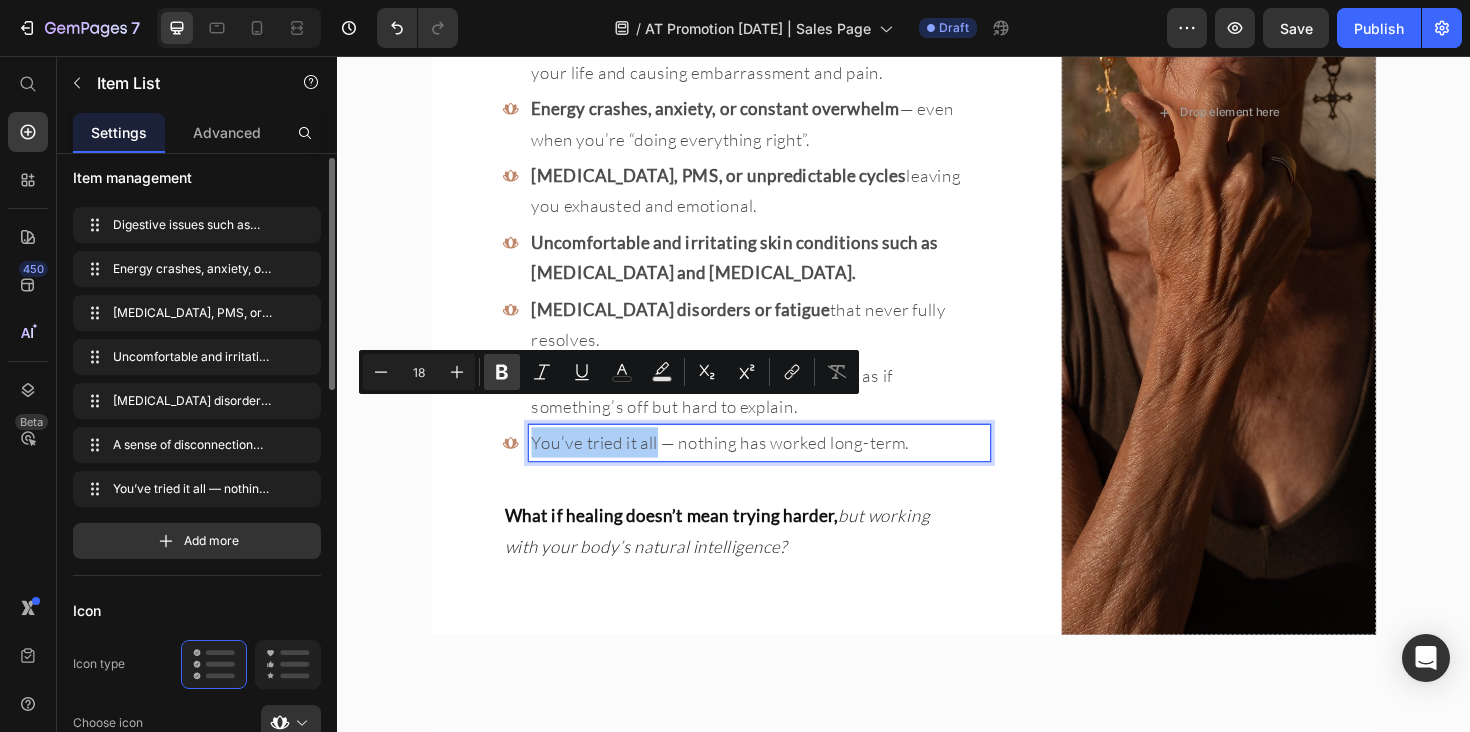 click 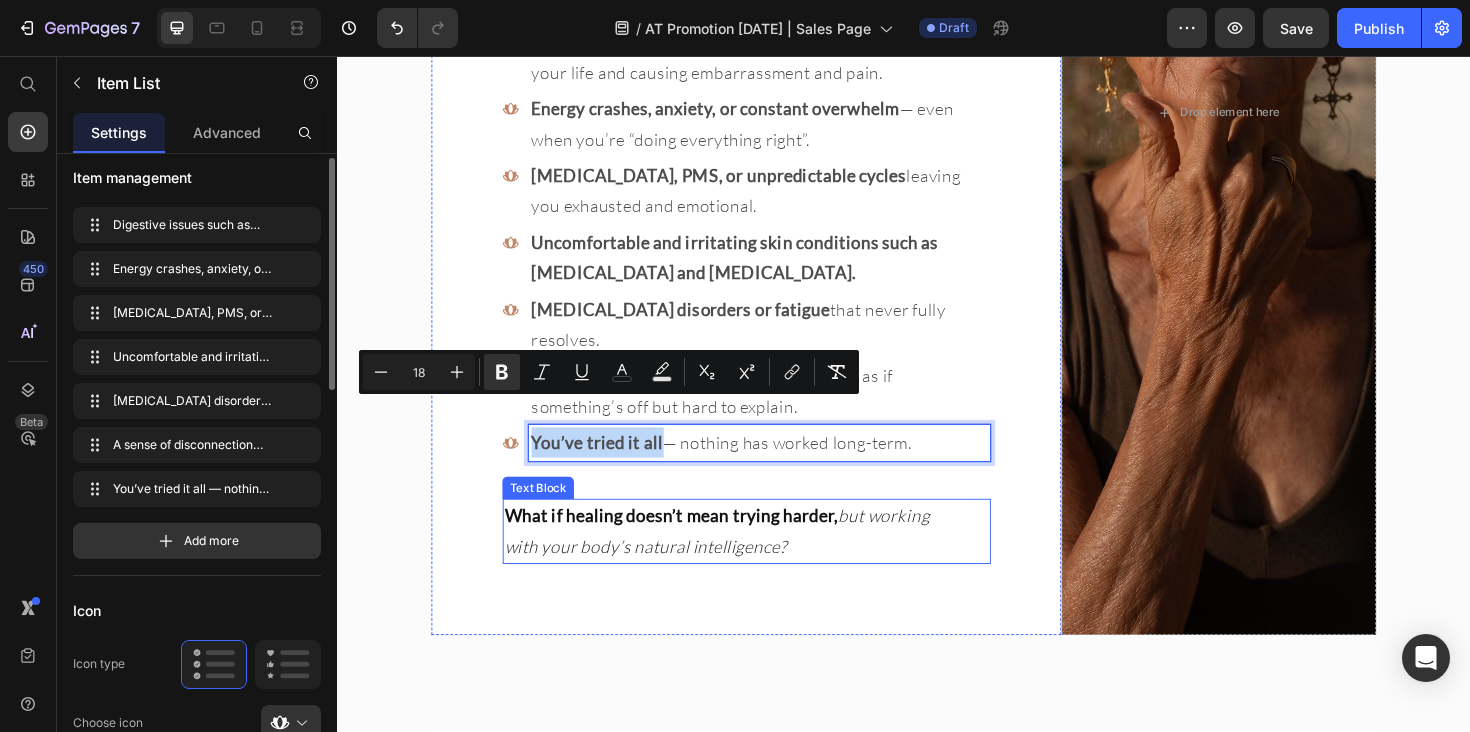 click on "What if healing doesn’t mean trying harder," at bounding box center (691, 543) 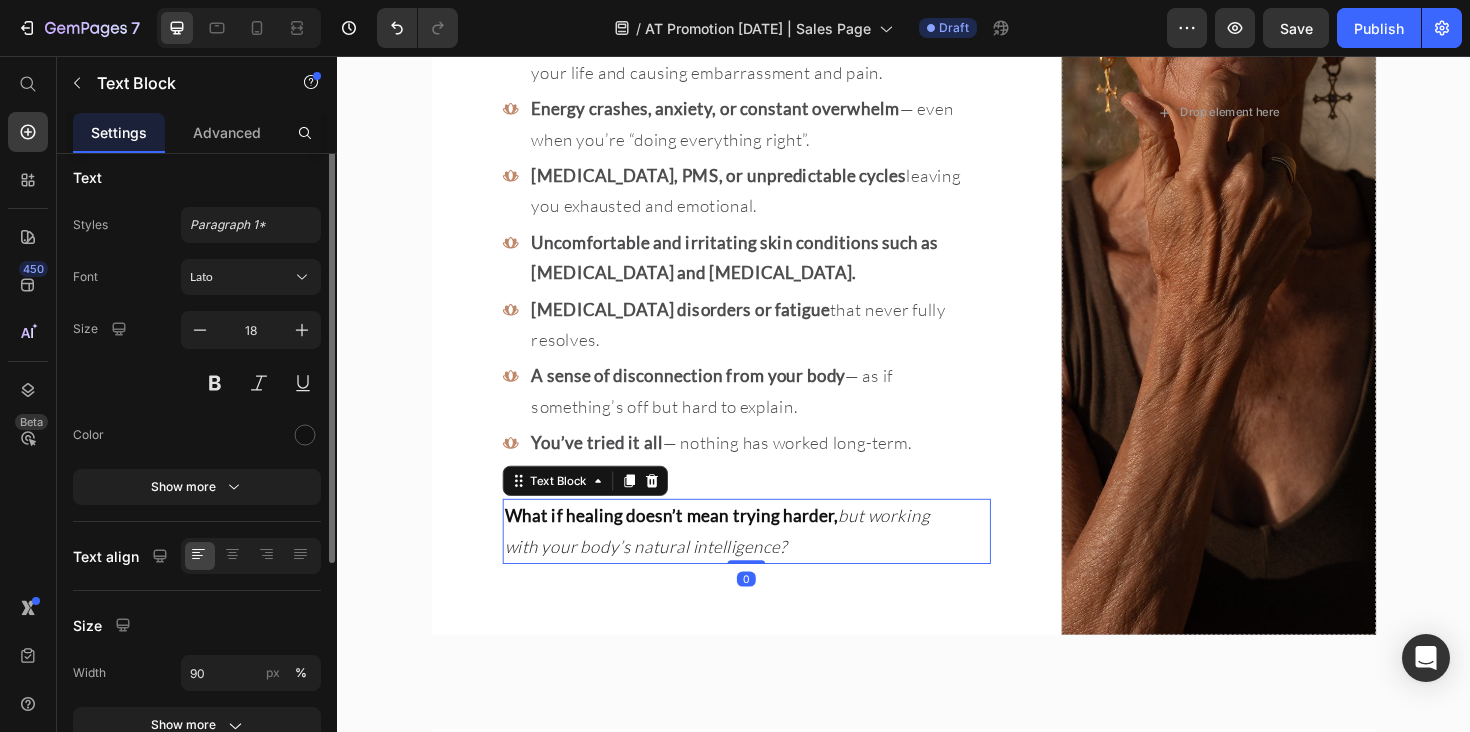 scroll, scrollTop: 0, scrollLeft: 0, axis: both 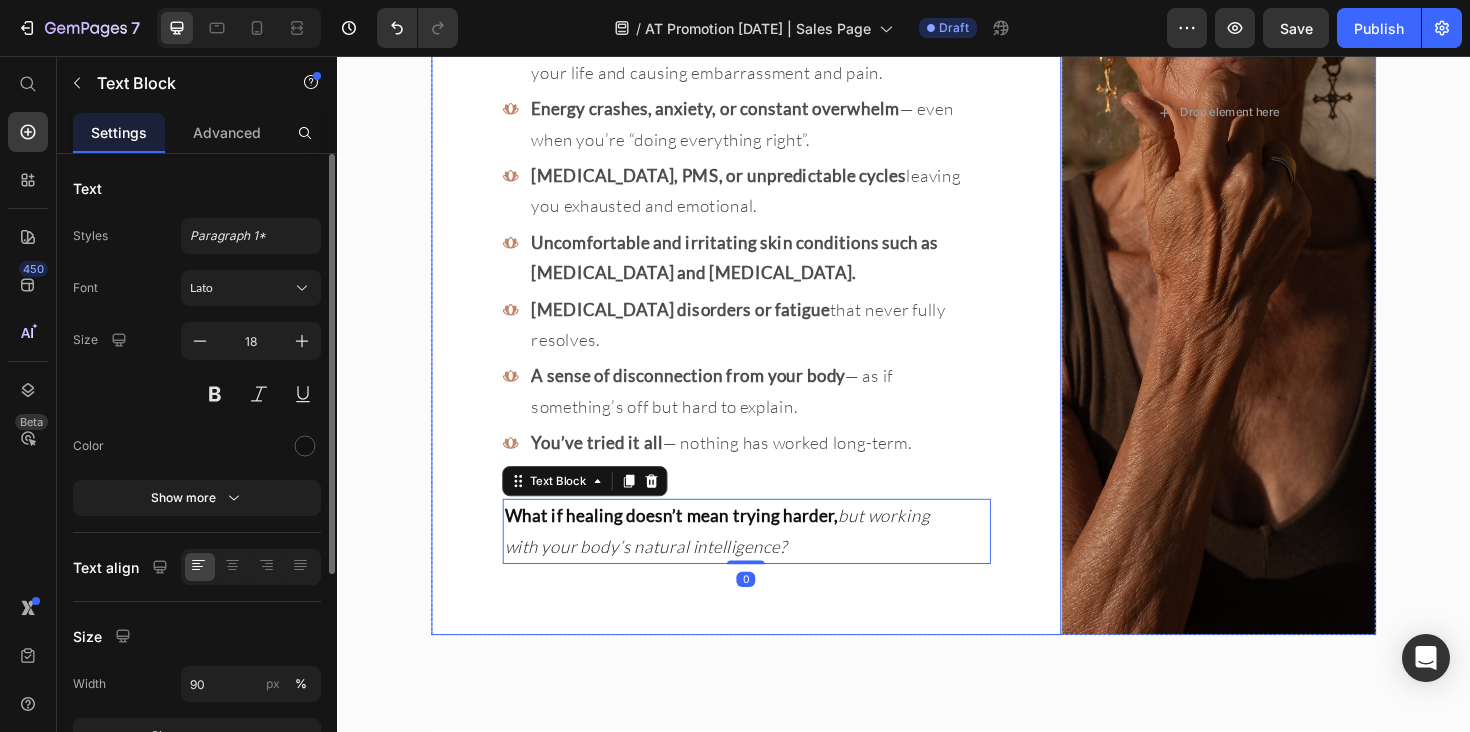 click on "Does This Sound Familiar? Heading You’re doing your best — eating well, trying supplements, following the “right” advice… but something still feels off.  Some days you're okay, but other days you’re drained, foggy, or overwhelmed, as if your body is working against you. Text Block
Digestive issues such as IBS, [MEDICAL_DATA], [MEDICAL_DATA], constipation or reflux , interrupting your life and causing embarrassment and pain.
Energy crashes, anxiety, or constant overwhelm  — even when you’re “doing everything right”.
[MEDICAL_DATA], PMS, or unpredictable cycles  leaving you exhausted and emotional.
Uncomfortable and irritating skin conditions such as [MEDICAL_DATA] and [MEDICAL_DATA].
[MEDICAL_DATA] disorders or fatigue  that never fully resolves.
A sense of disconnection from your body  — as if something’s off but hard to explain.
You’ve tried it all  — nothing has worked long-term. Item List   0" at bounding box center [770, 116] 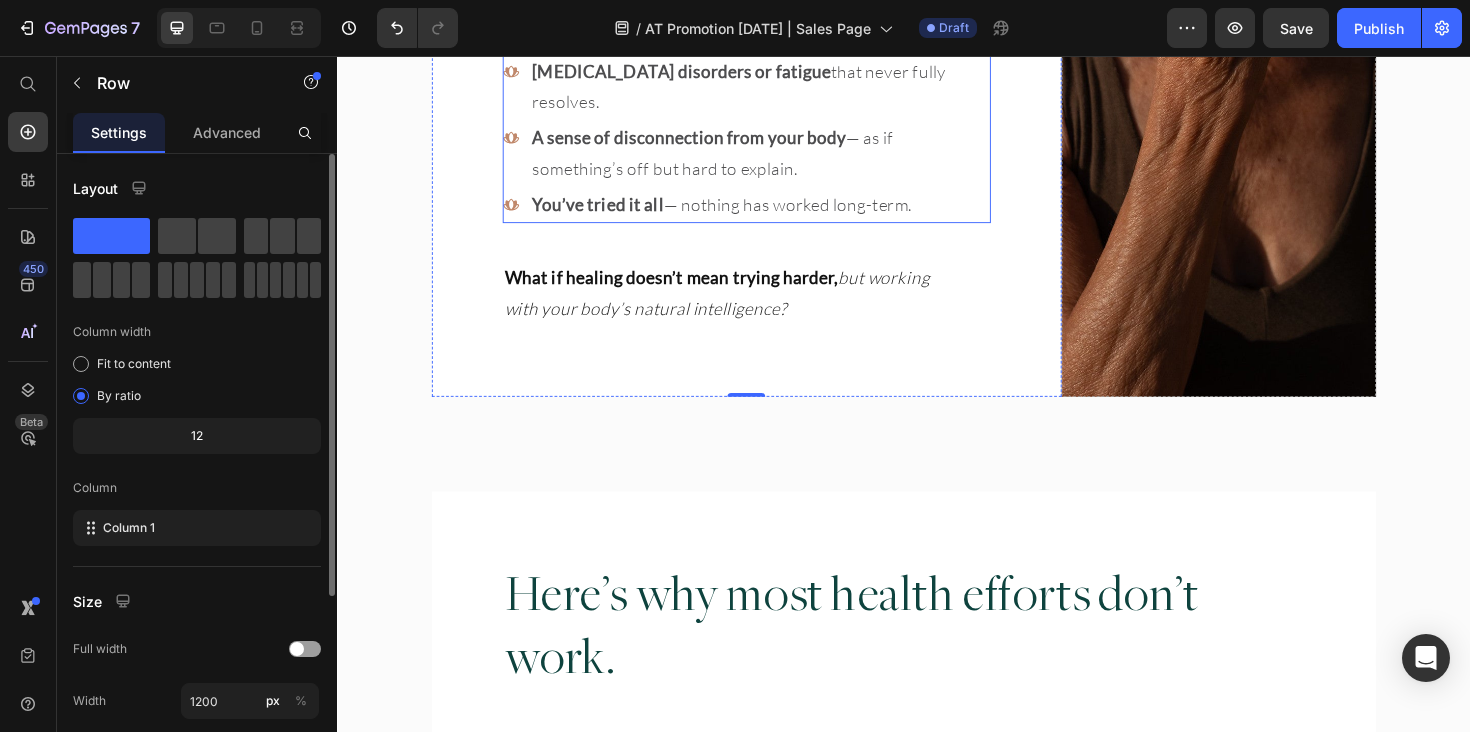 scroll, scrollTop: 1862, scrollLeft: 0, axis: vertical 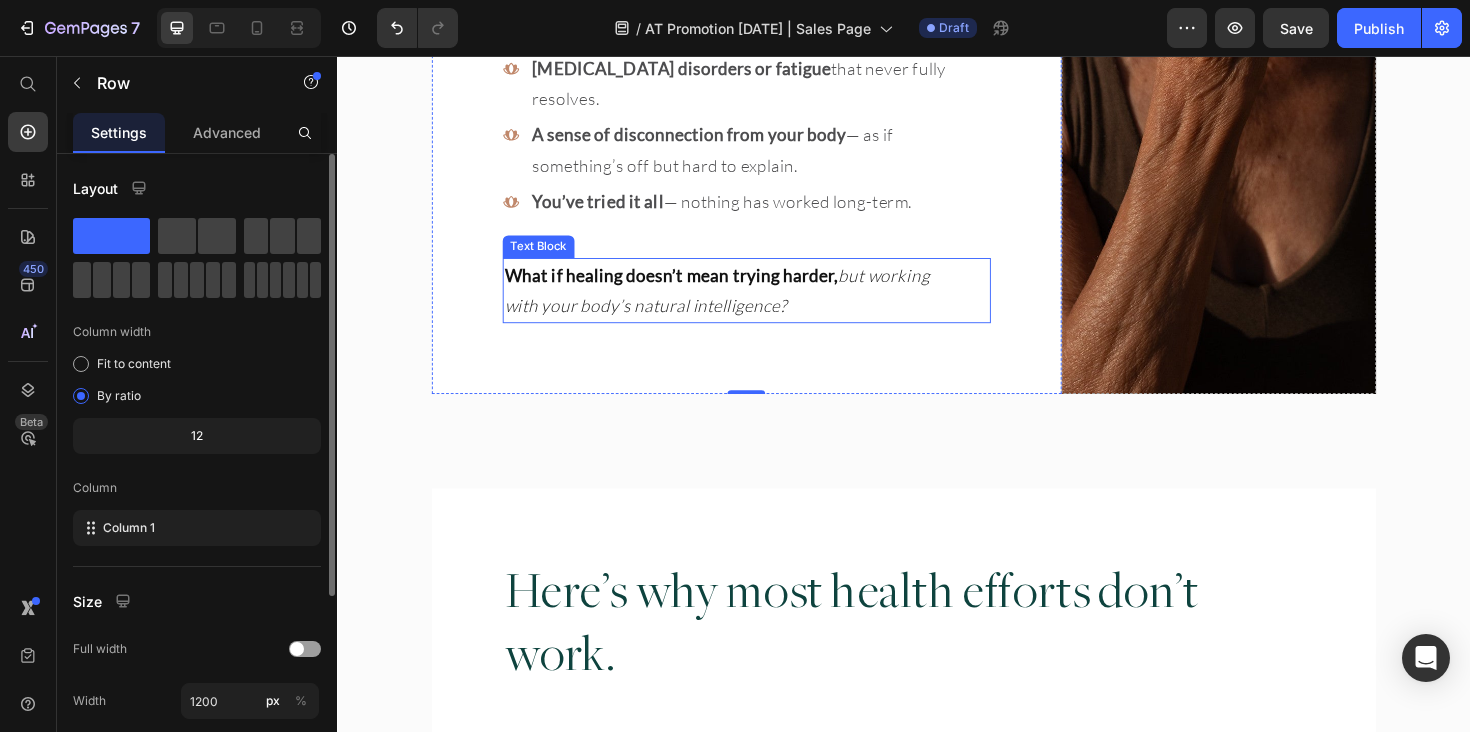 click on "What if healing doesn’t mean trying harder,  but working with your body’s natural intelligence?" at bounding box center [744, 304] 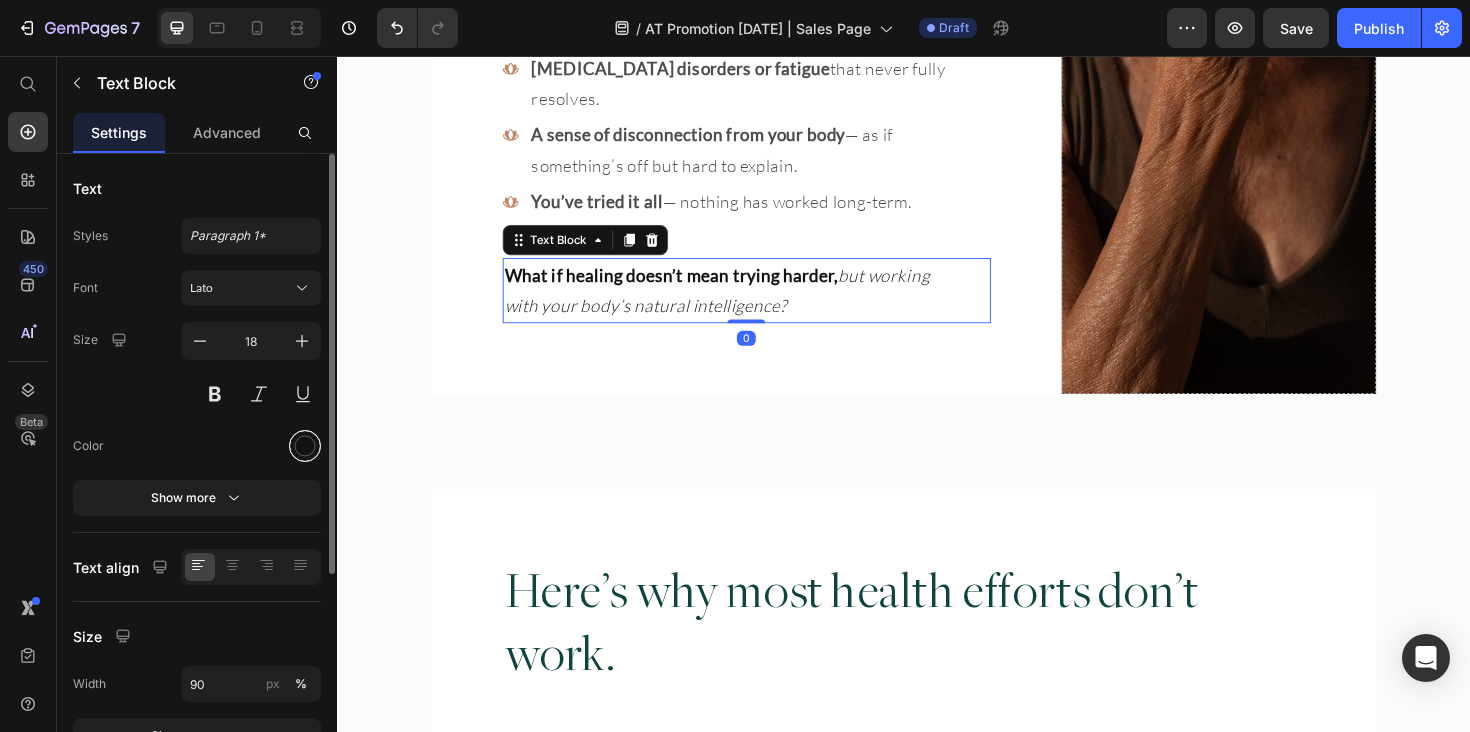 click at bounding box center [305, 446] 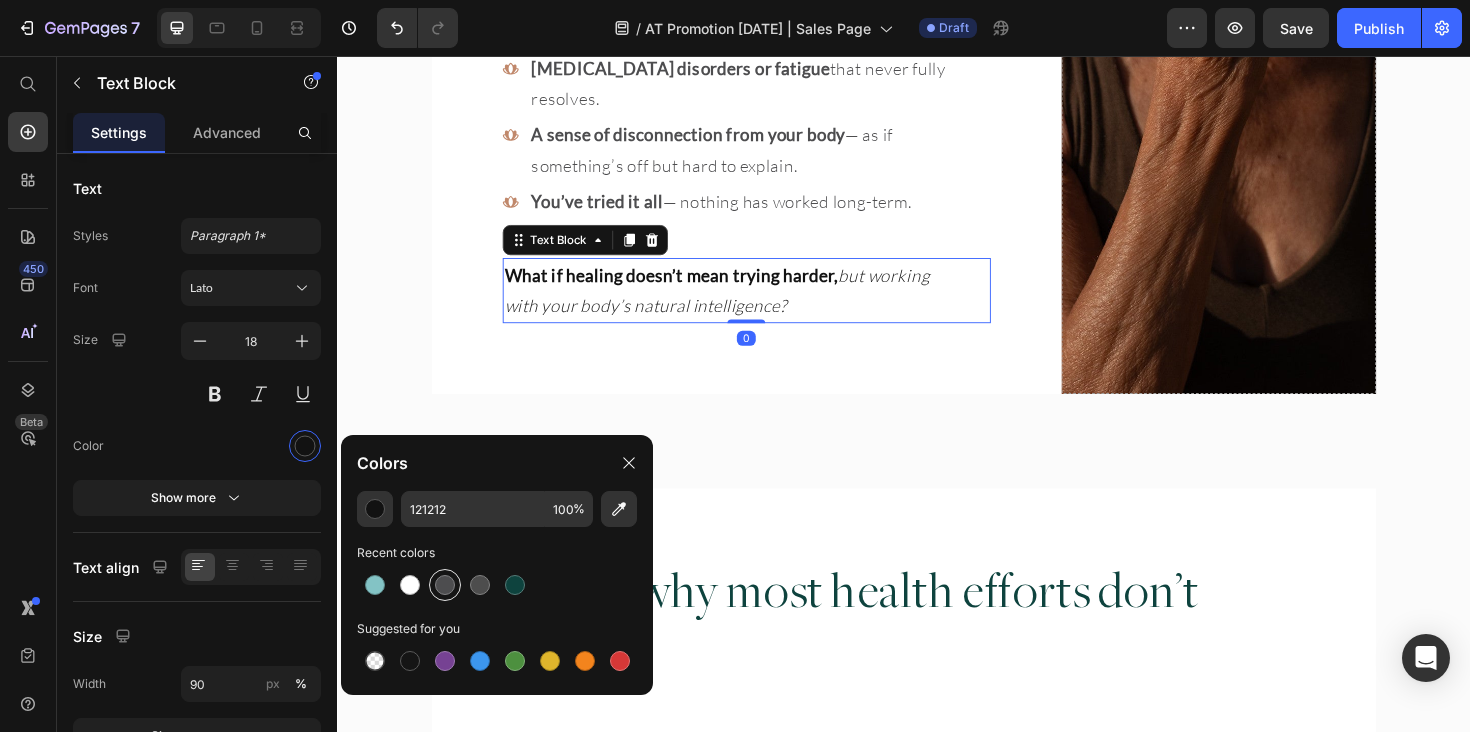 click at bounding box center (445, 585) 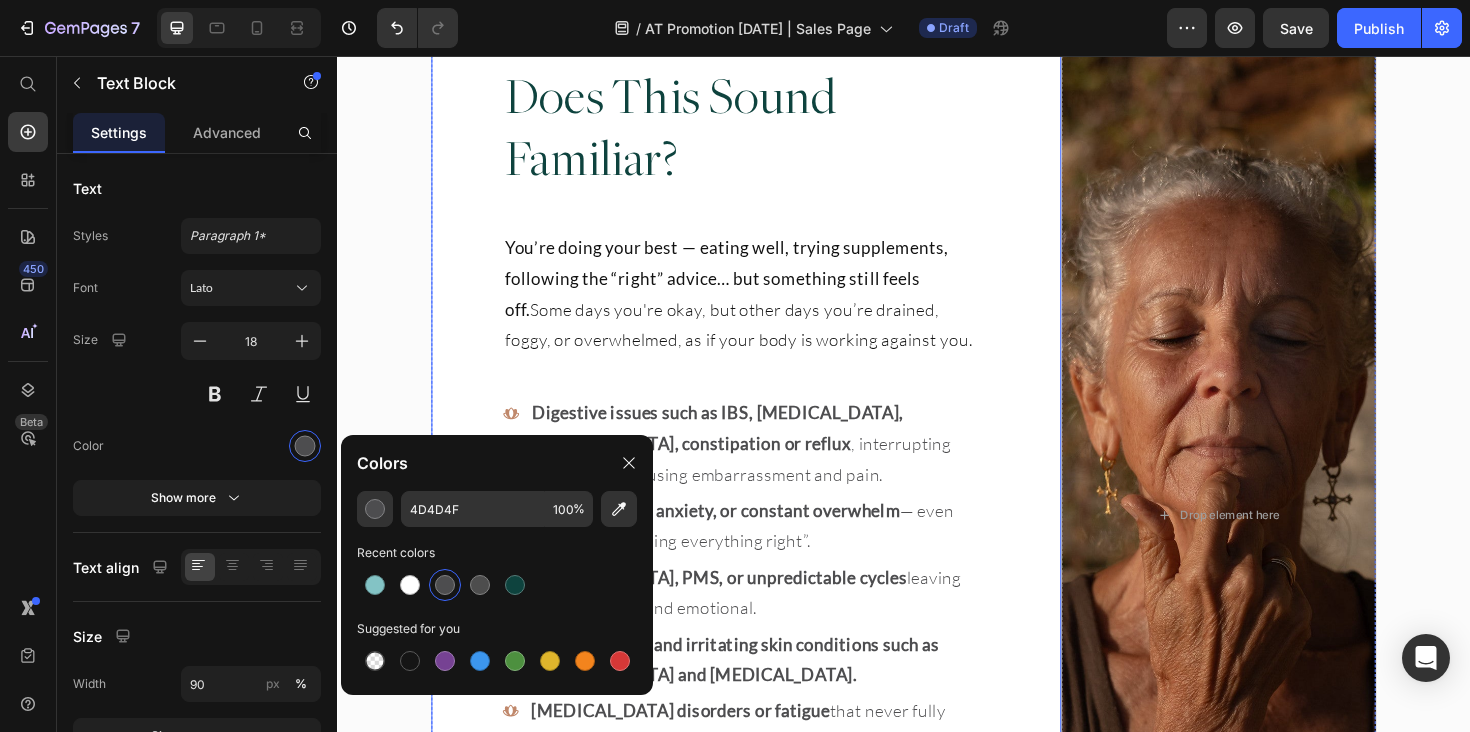 scroll, scrollTop: 1210, scrollLeft: 0, axis: vertical 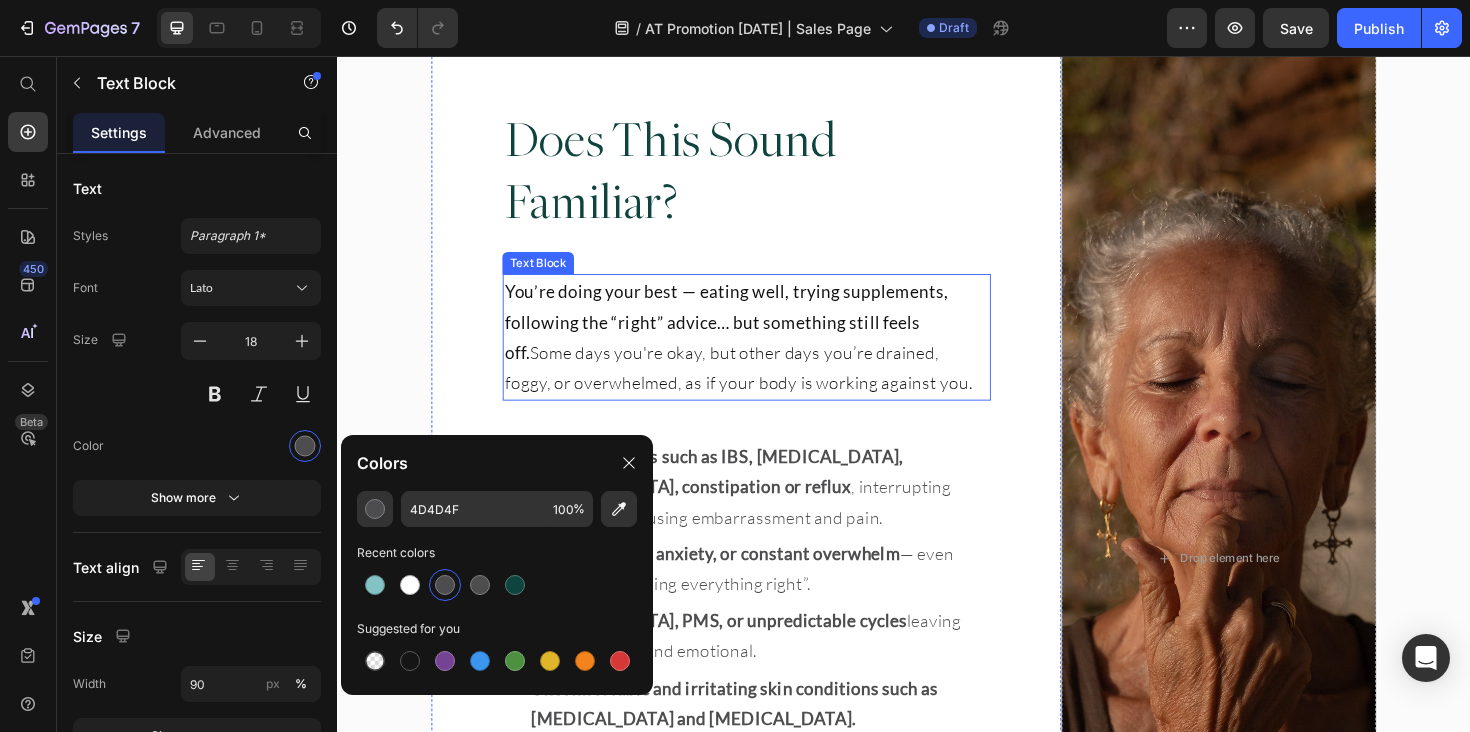click on "You’re doing your best — eating well, trying supplements, following the “right” advice… but something still feels off.  Some days you're okay, but other days you’re drained, foggy, or overwhelmed, as if your body is working against you." at bounding box center (770, 354) 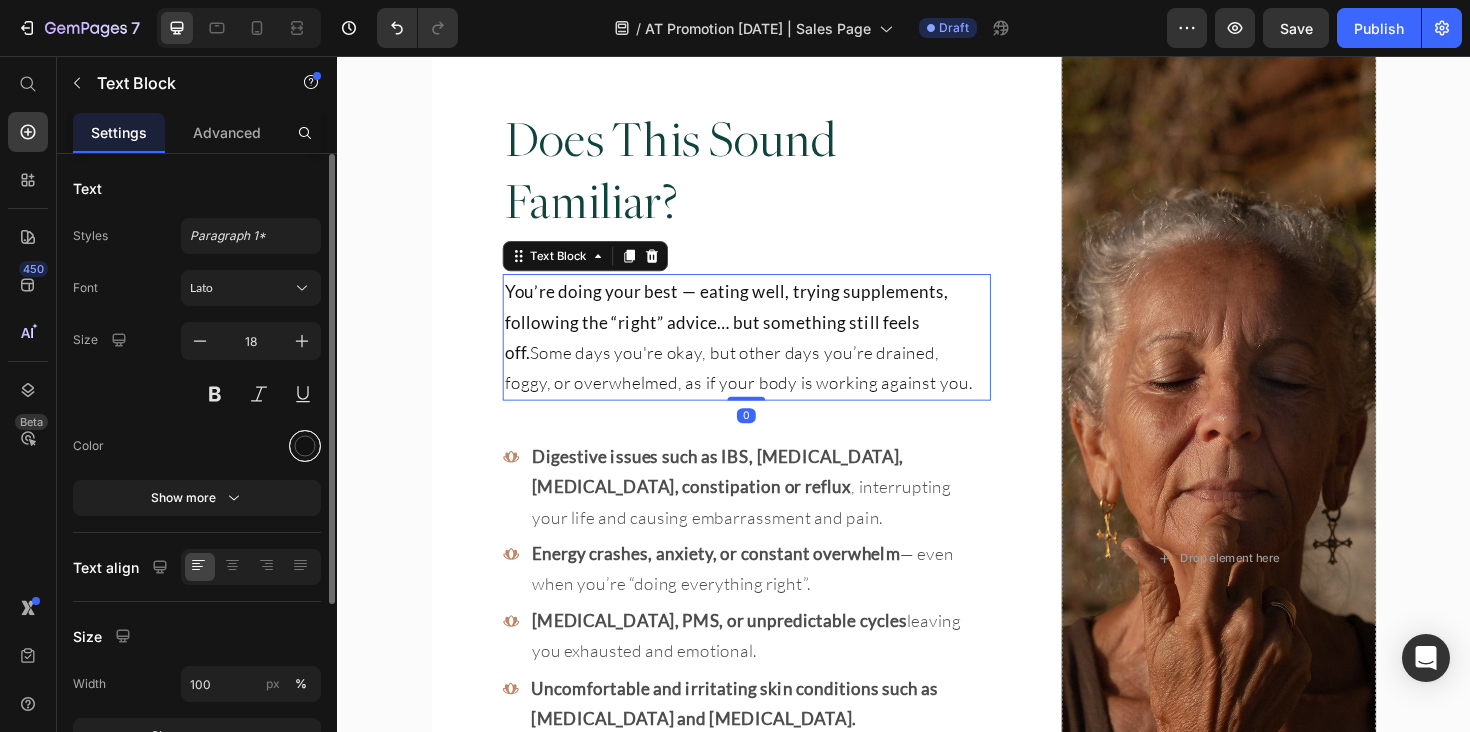 click at bounding box center [305, 446] 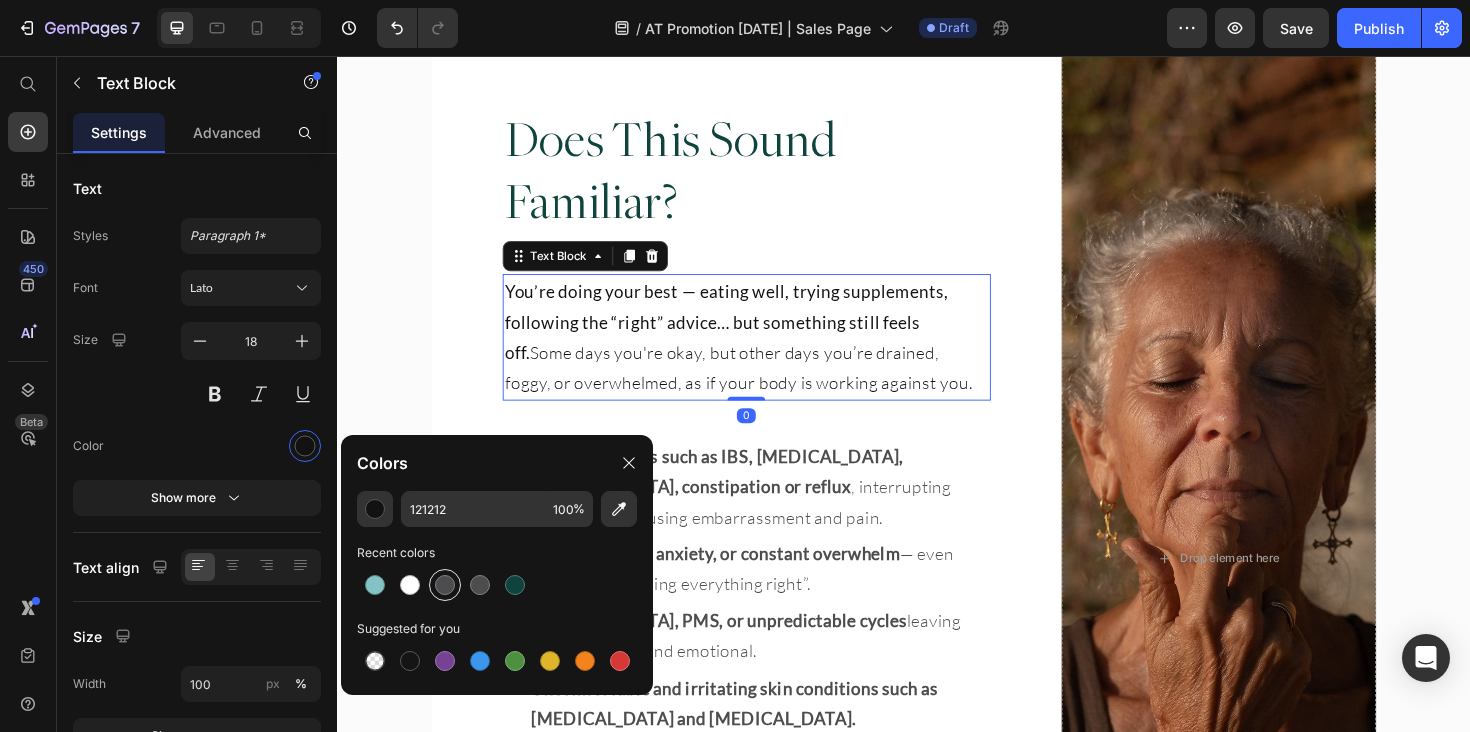 click at bounding box center [445, 585] 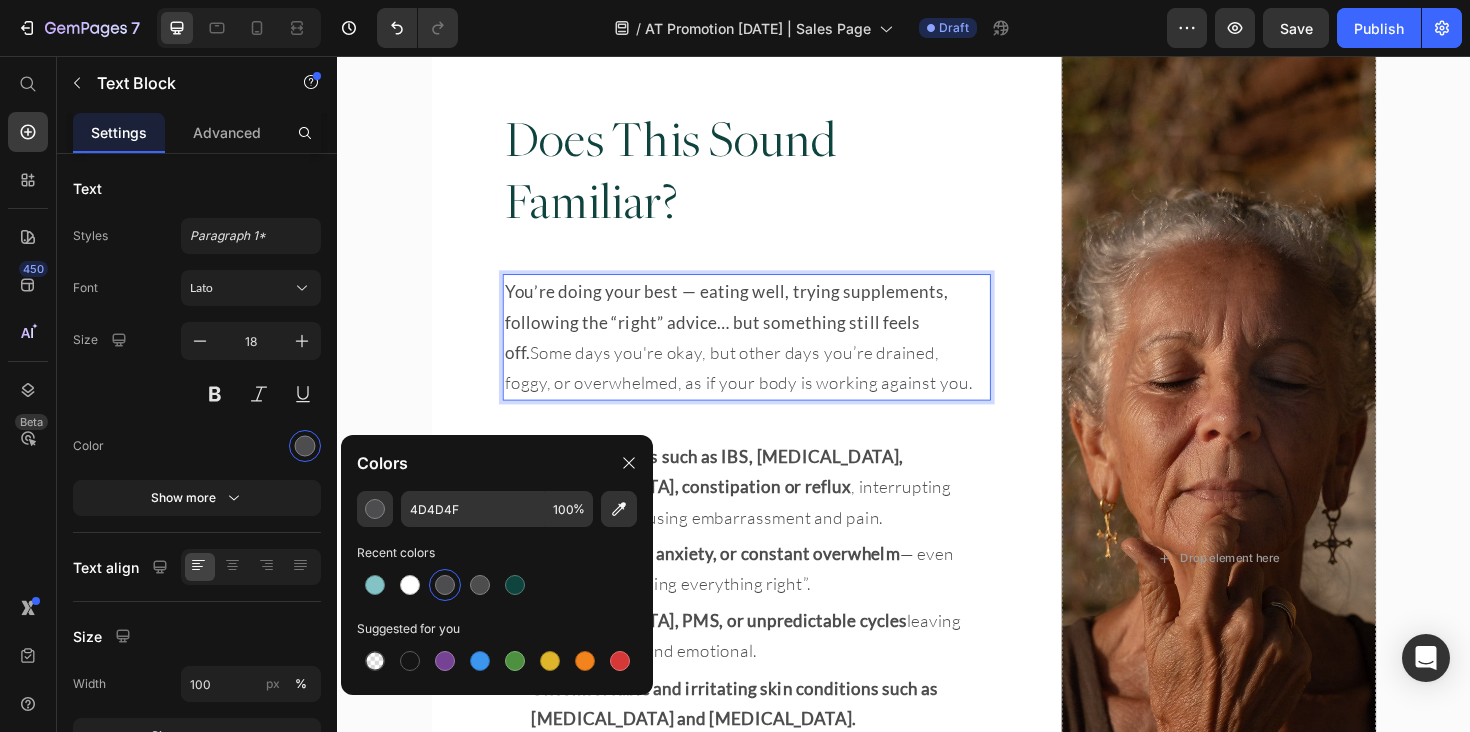 click on "You’re doing your best — eating well, trying supplements, following the “right” advice… but something still feels off." at bounding box center [749, 337] 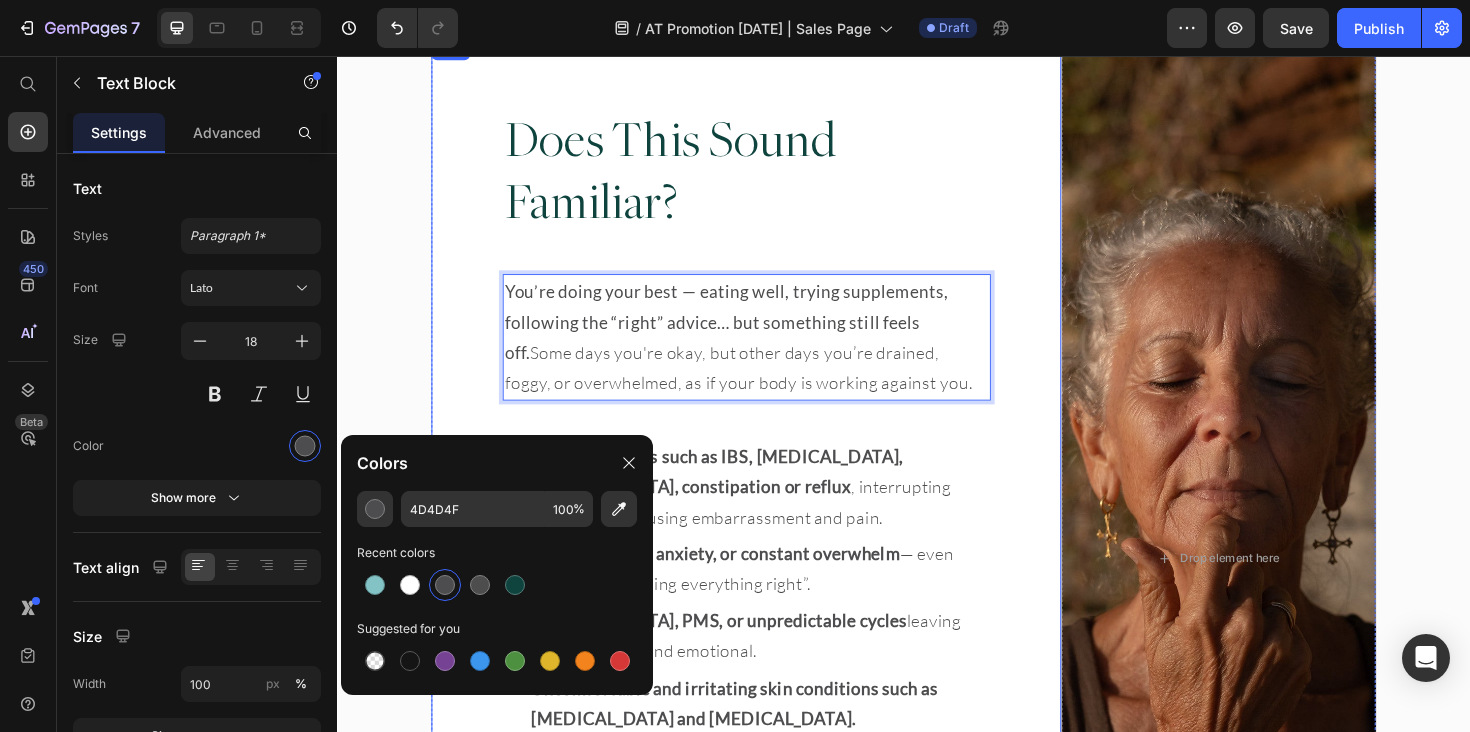 click on "Does This Sound Familiar? Heading You’re doing your best — eating well, trying supplements, following the “right” advice… but something still feels off.  Some days you're okay, but other days you’re drained, foggy, or overwhelmed, as if your body is working against you. Text Block   0
Digestive issues such as IBS, [MEDICAL_DATA], [MEDICAL_DATA], constipation or reflux , interrupting your life and causing embarrassment and pain.
Energy crashes, anxiety, or constant overwhelm  — even when you’re “doing everything right”.
[MEDICAL_DATA], PMS, or unpredictable cycles  leaving you exhausted and emotional.
Uncomfortable and irritating skin conditions such as [MEDICAL_DATA] and [MEDICAL_DATA].
[MEDICAL_DATA] disorders or fatigue  that never fully resolves.
A sense of disconnection from your body  — as if something’s off but hard to explain.
You’ve tried it all  — nothing has worked long-term. Item List" at bounding box center (770, 588) 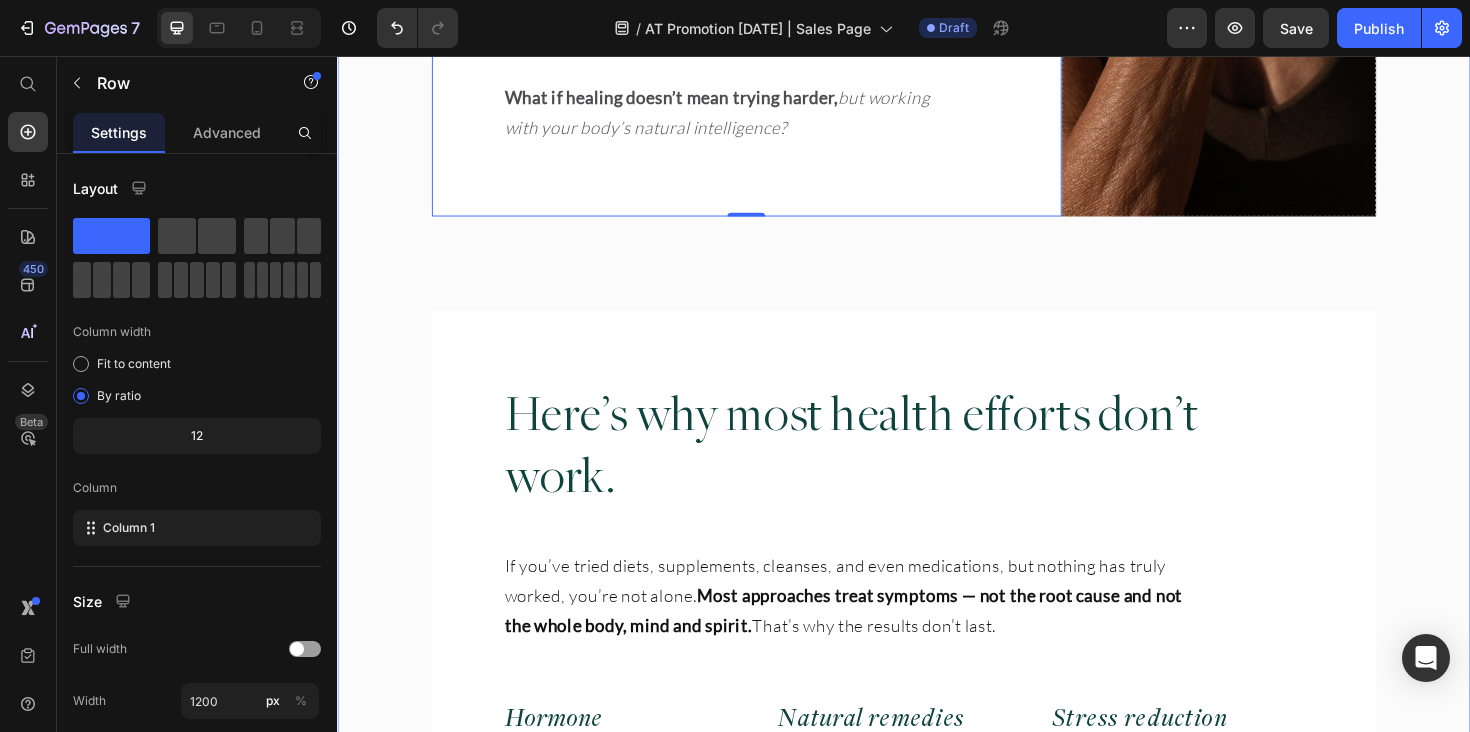 scroll, scrollTop: 2060, scrollLeft: 0, axis: vertical 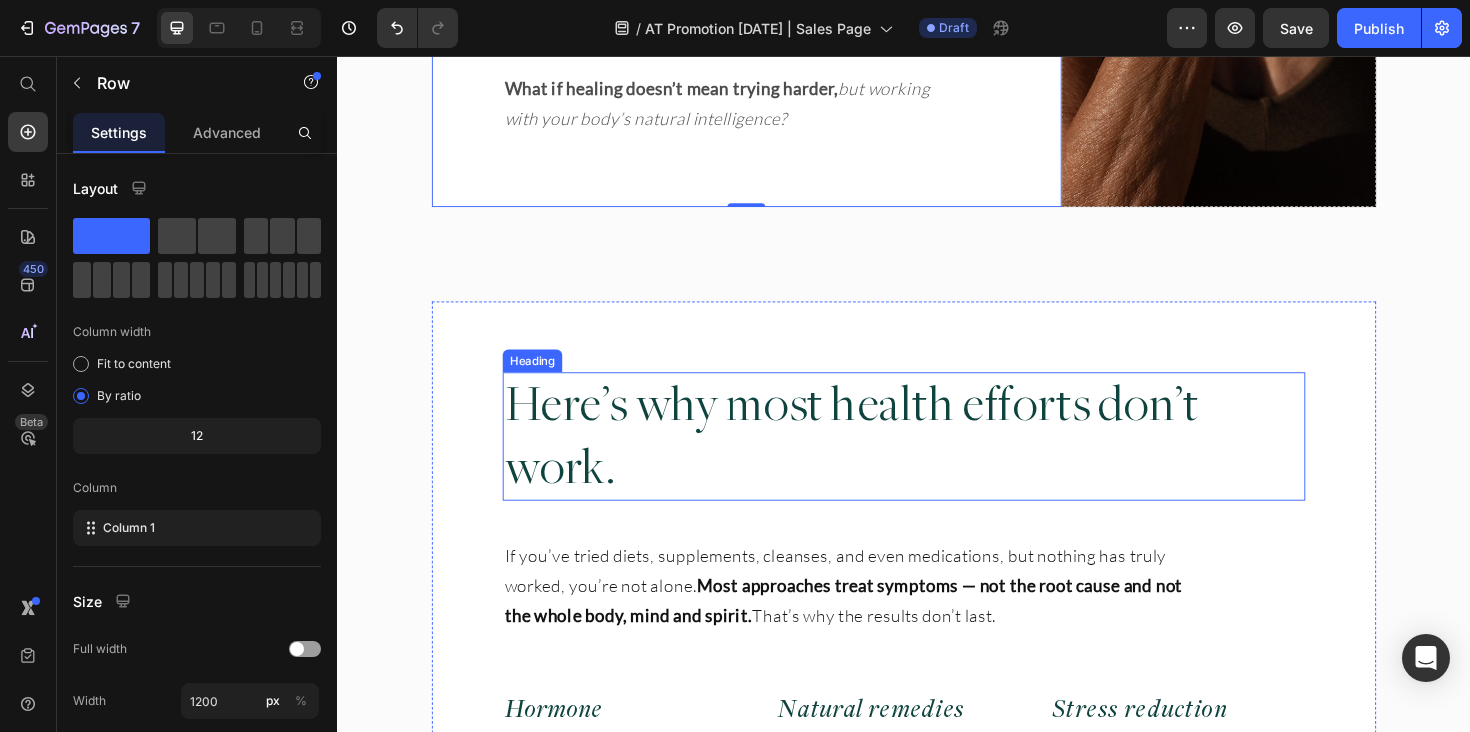 click on "Here’s why most health efforts don’t work." at bounding box center [894, 459] 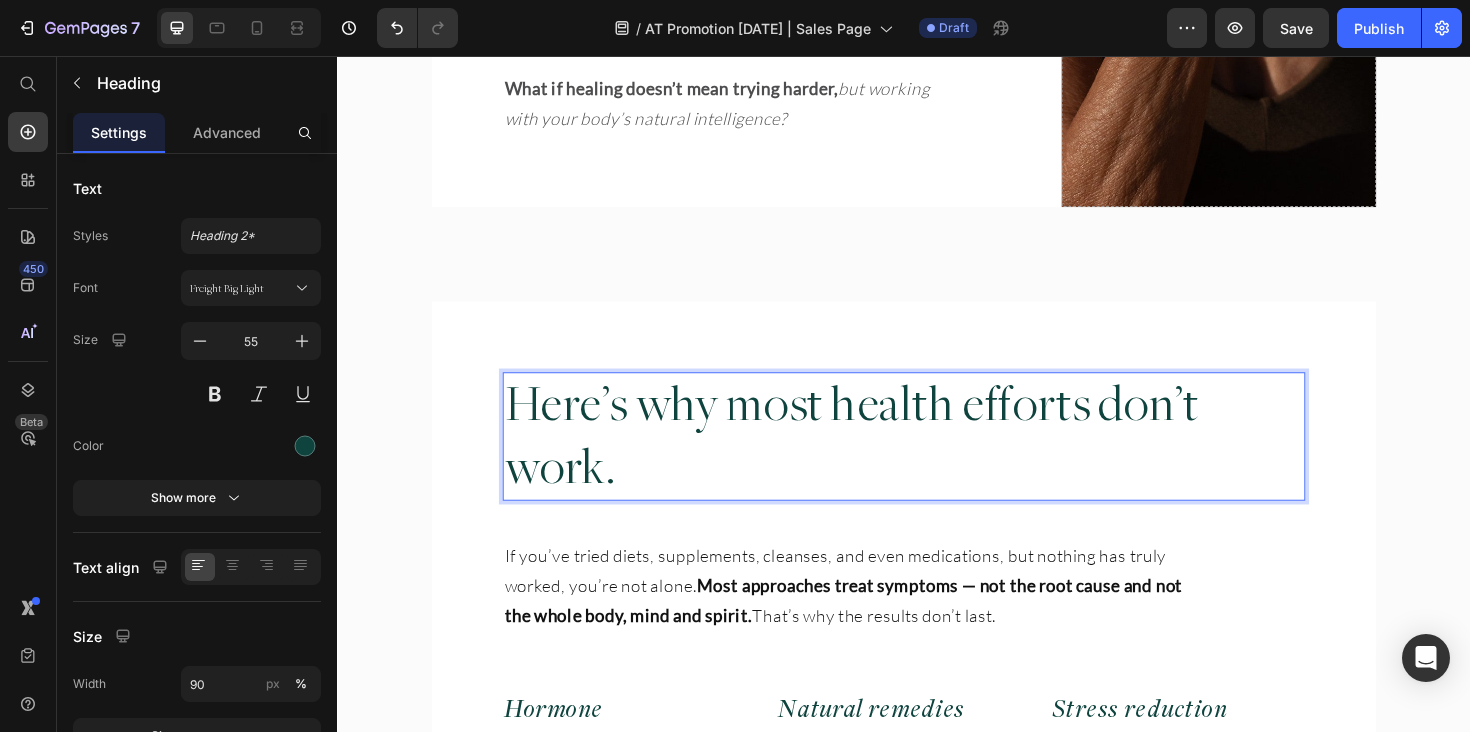 click on "Here’s why most health efforts don’t work." at bounding box center (894, 459) 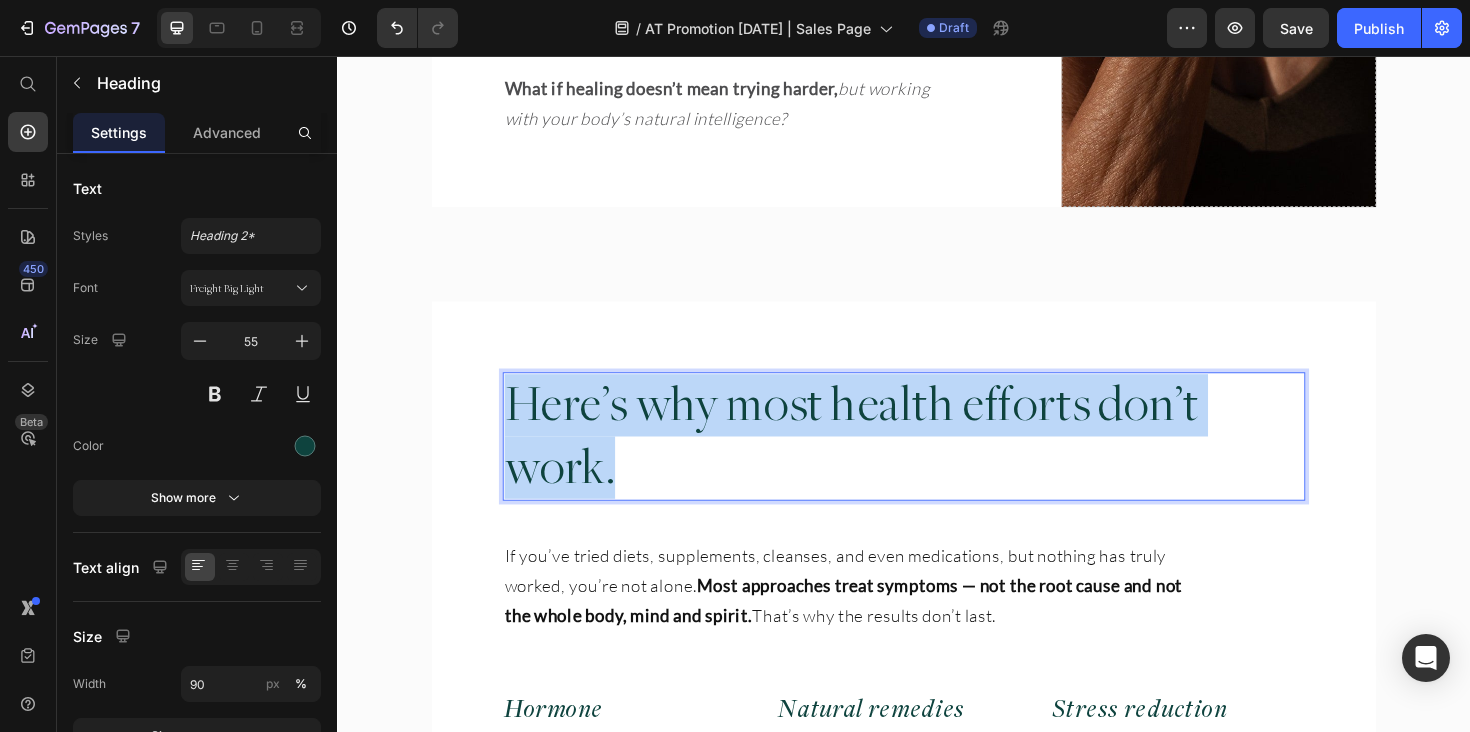 click on "Here’s why most health efforts don’t work." at bounding box center (894, 459) 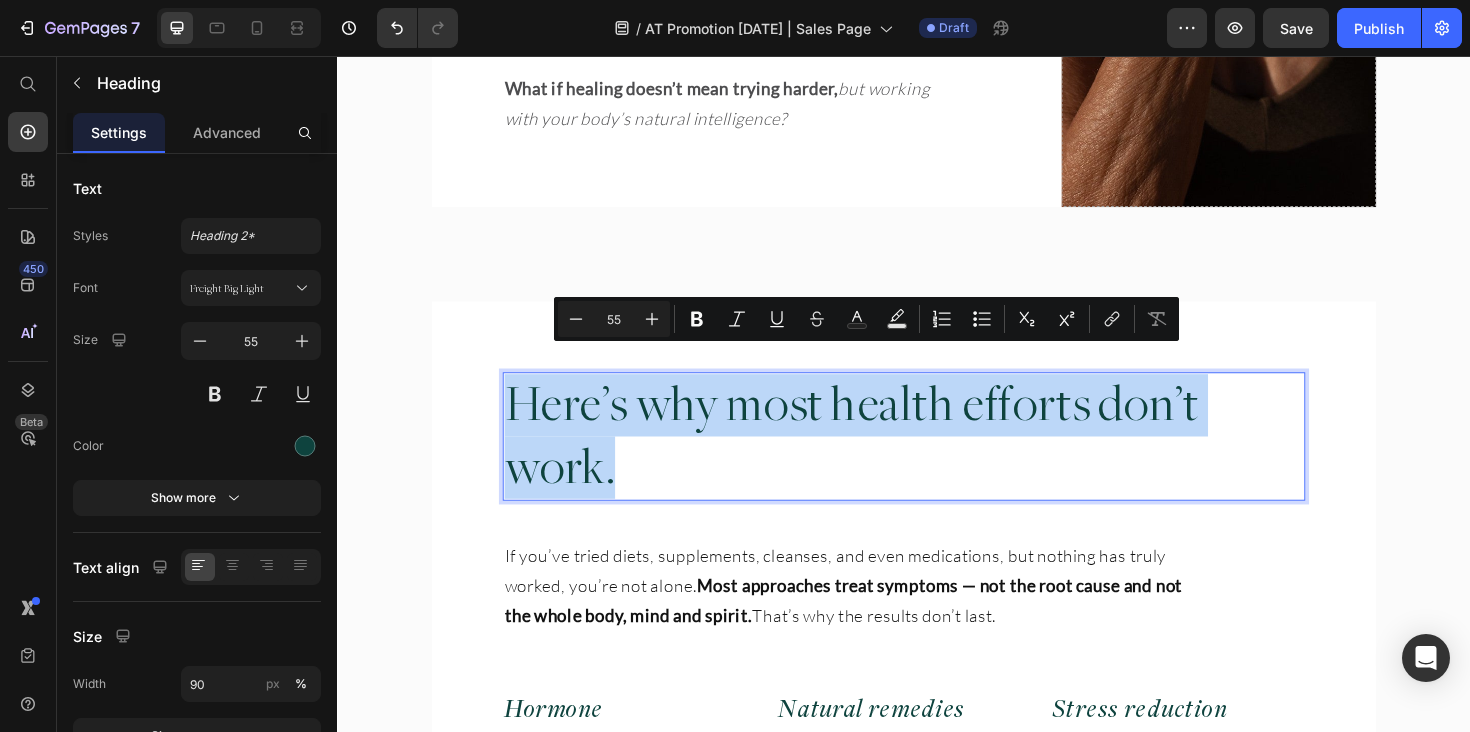 click on "Here’s why most health efforts don’t work." at bounding box center (894, 459) 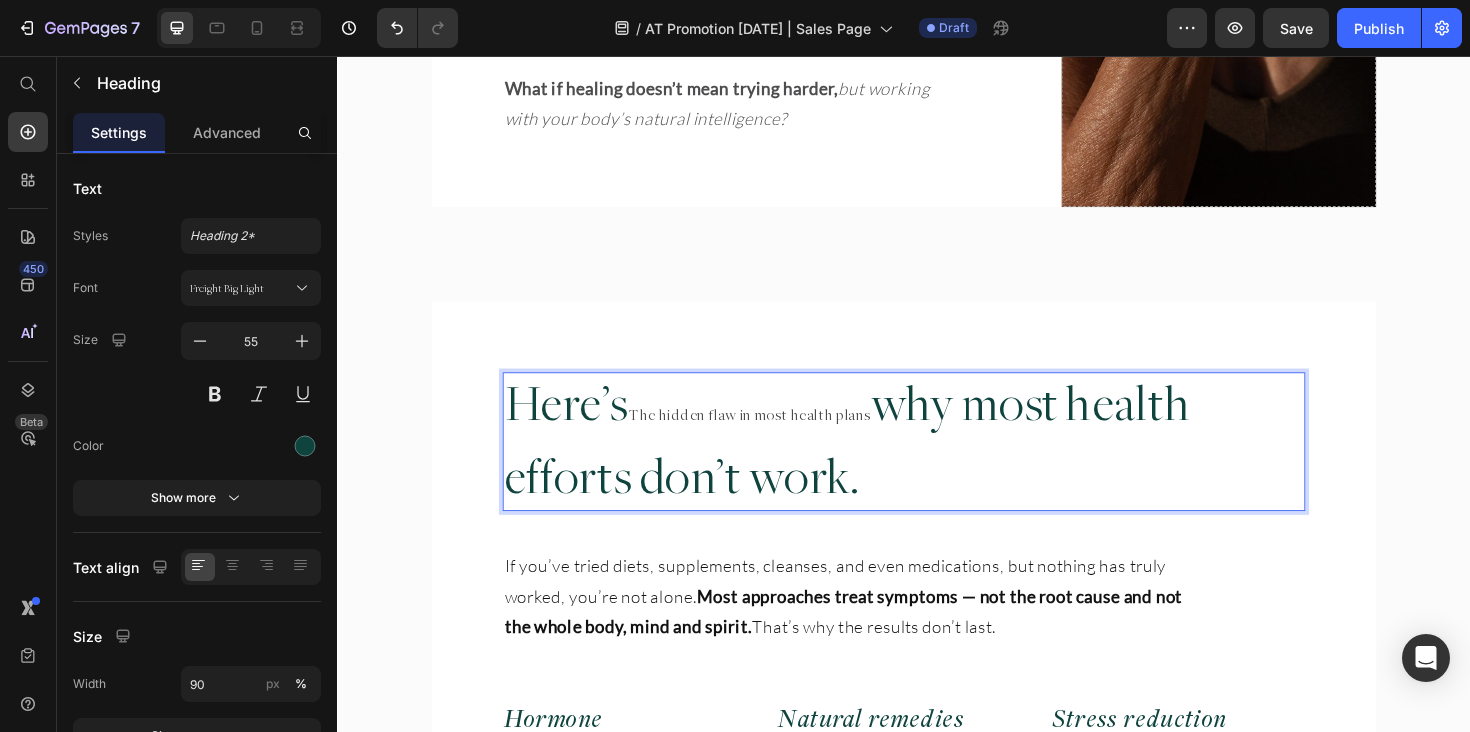 click on "The hidden flaw in most health plans" at bounding box center [773, 436] 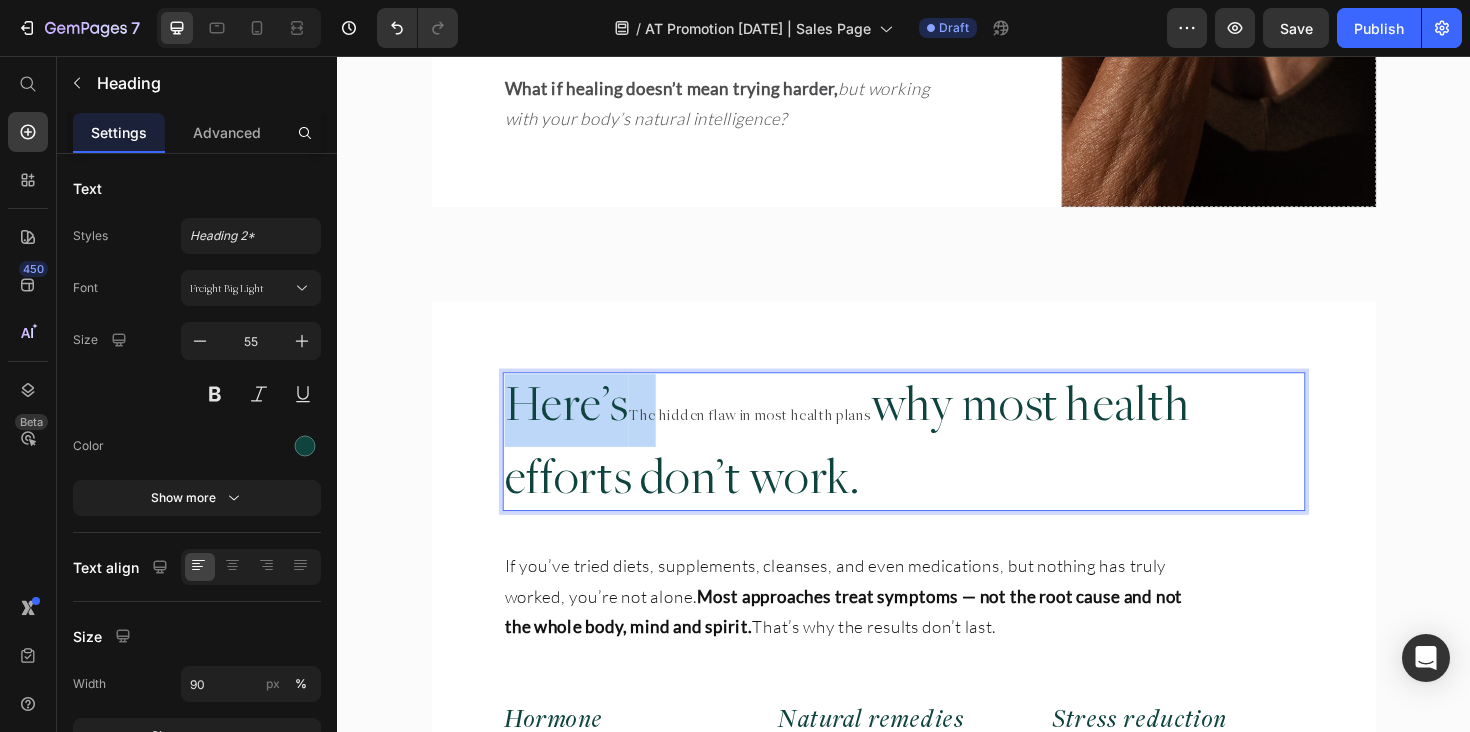 click on "The hidden flaw in most health plans" at bounding box center (773, 436) 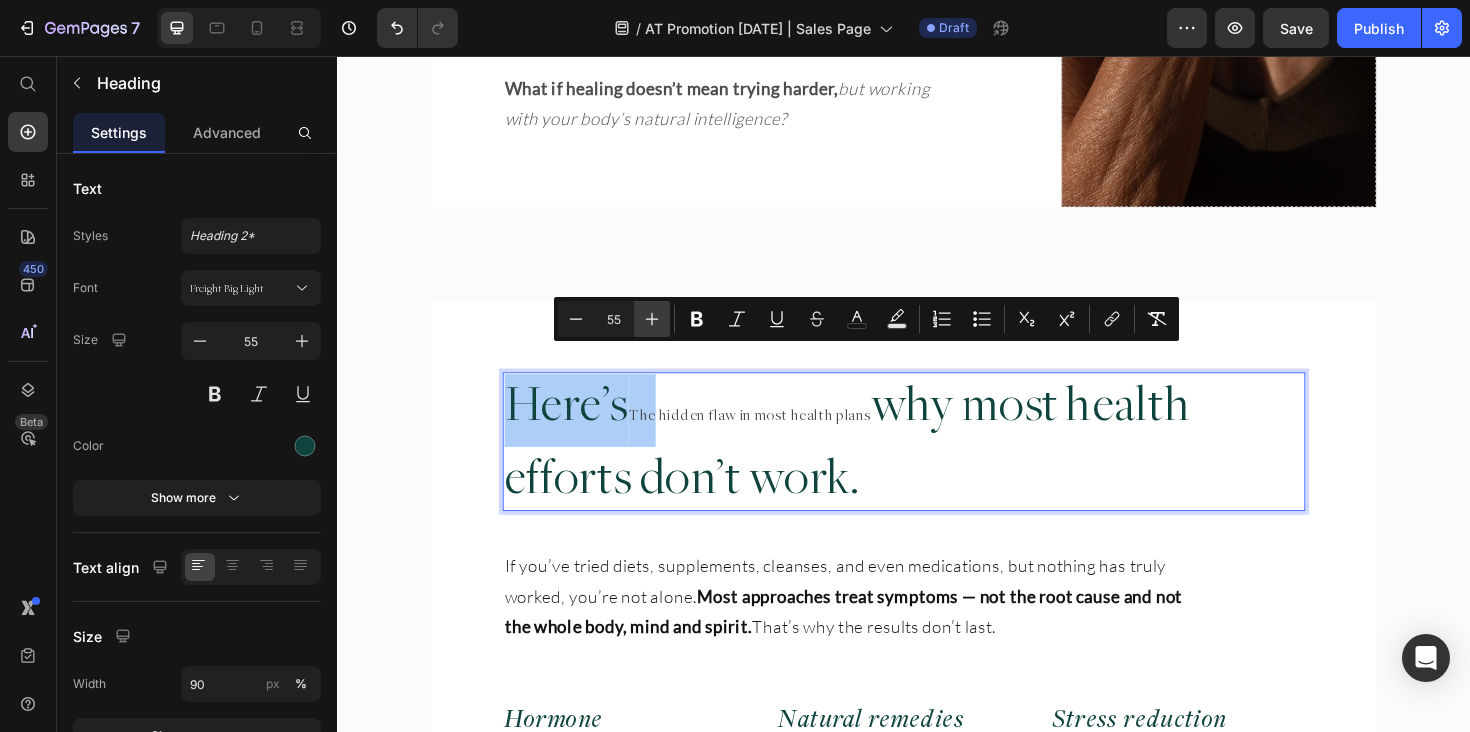 click 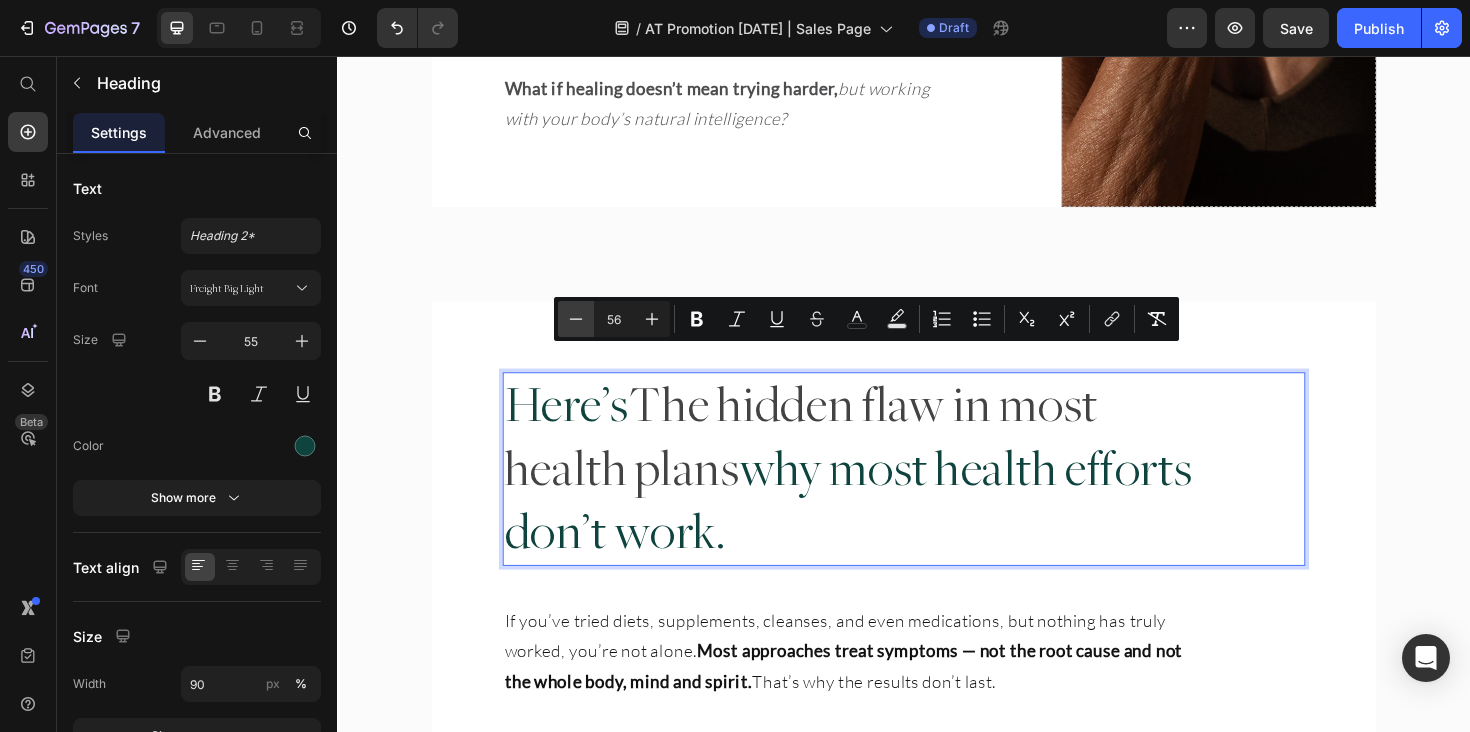 click 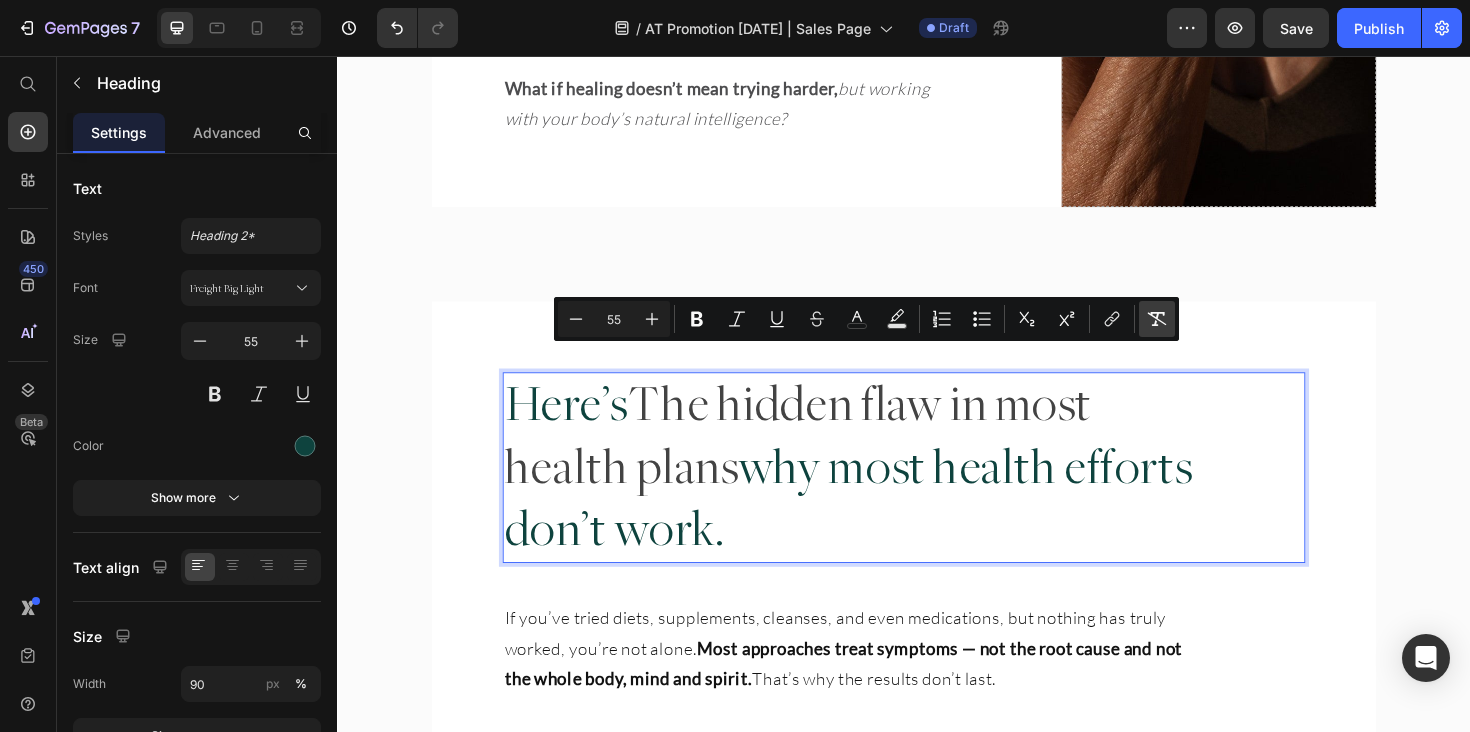 click 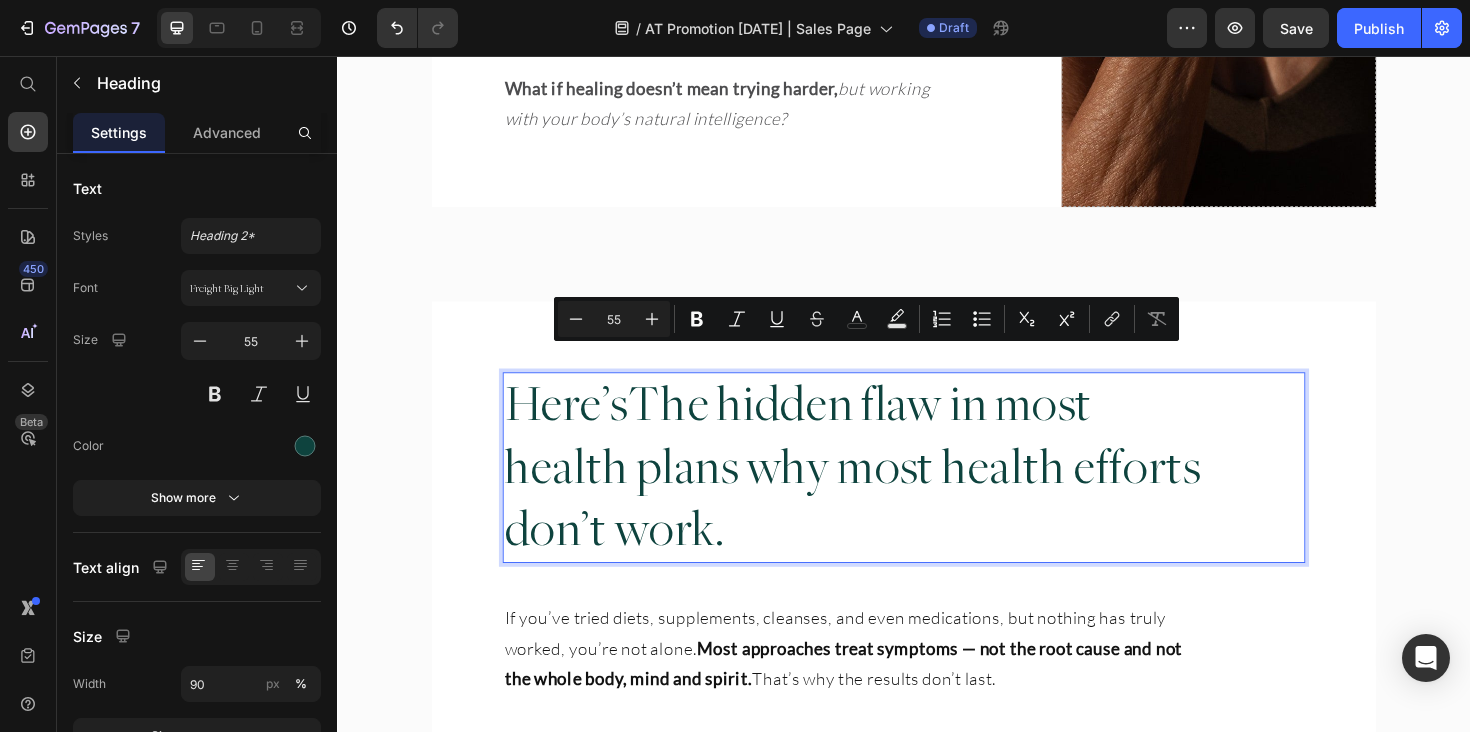 click on "Here’sThe hidden flaw in most health plans why most health efforts don’t work." at bounding box center [894, 492] 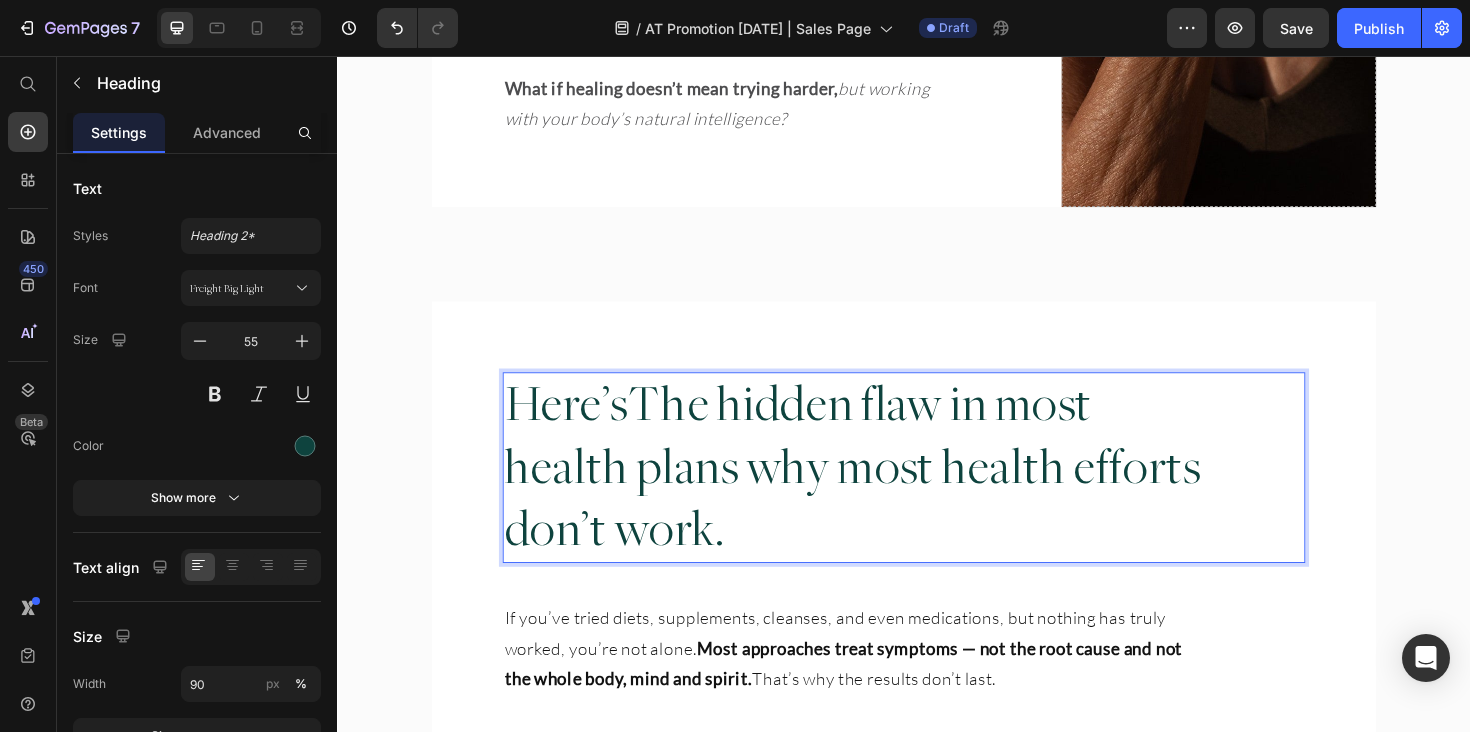 click on "Here’sThe hidden flaw in most health plans why most health efforts don’t work." at bounding box center (894, 492) 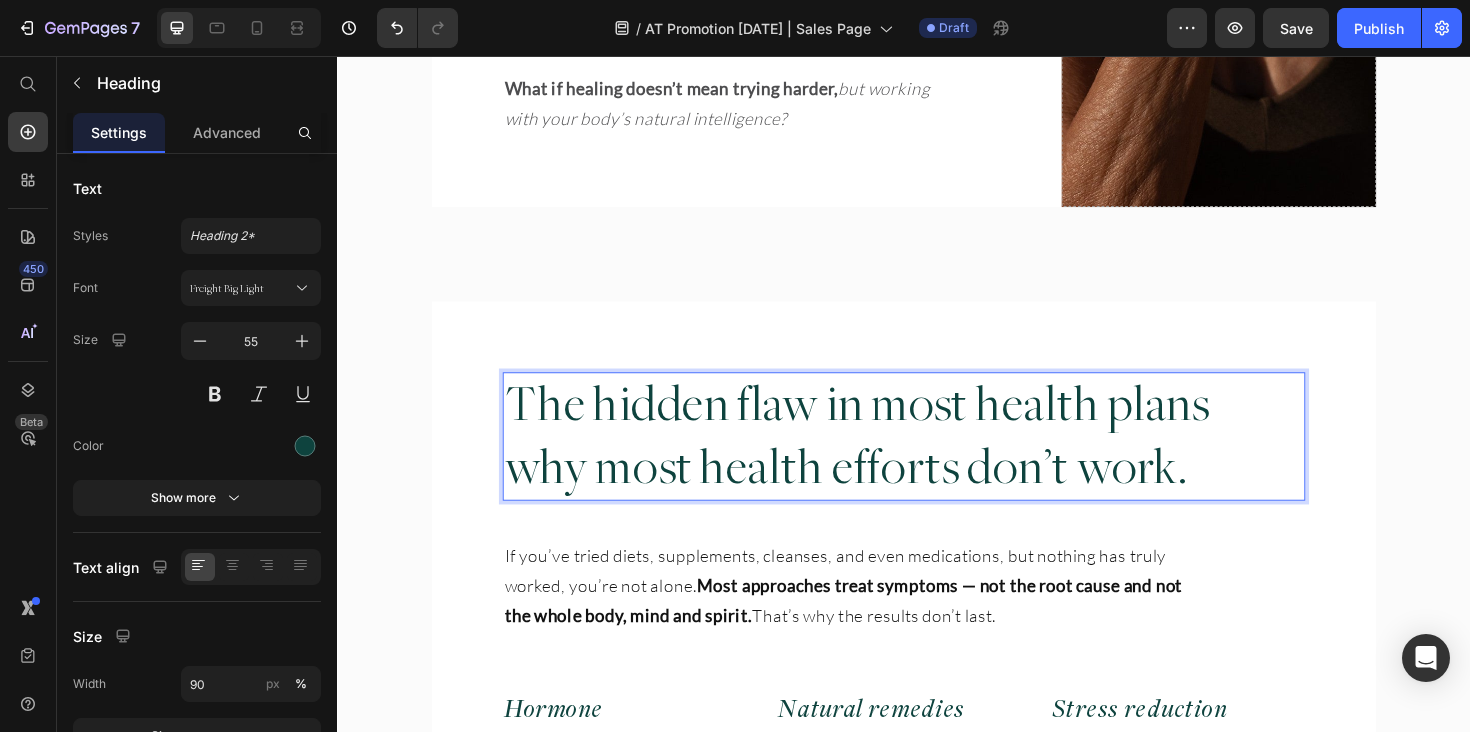 click on "The hidden flaw in most health plans why most health efforts don’t work." at bounding box center (894, 459) 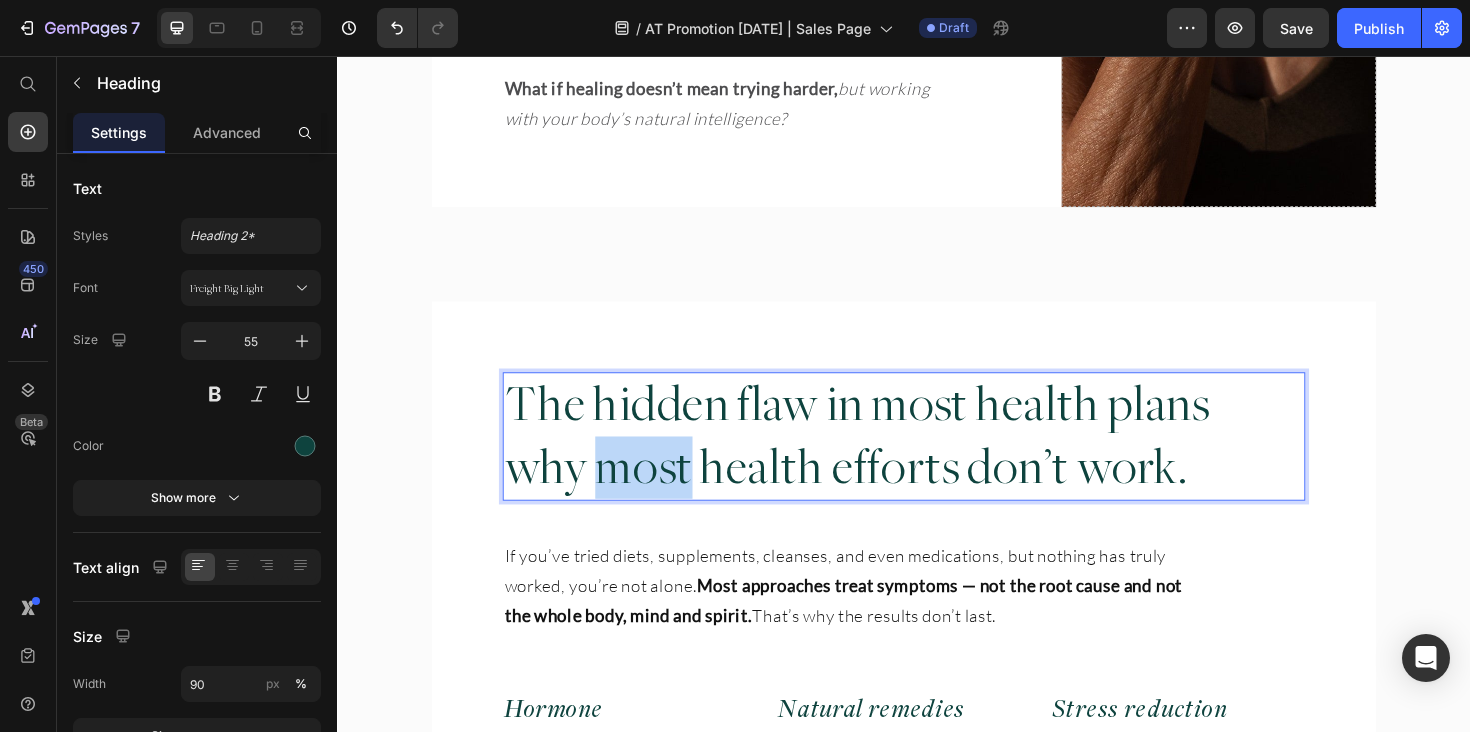 click on "The hidden flaw in most health plans why most health efforts don’t work." at bounding box center (894, 459) 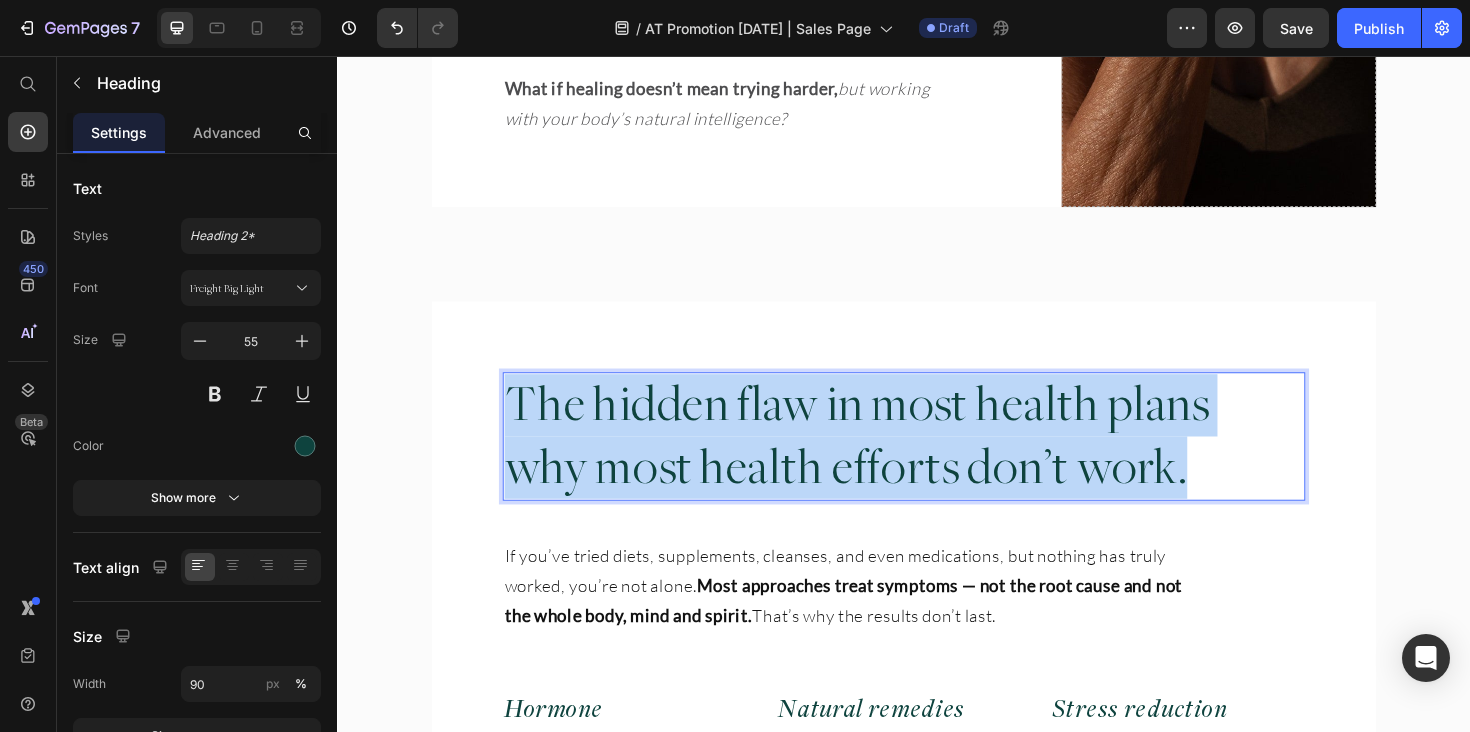 click on "The hidden flaw in most health plans why most health efforts don’t work." at bounding box center (894, 459) 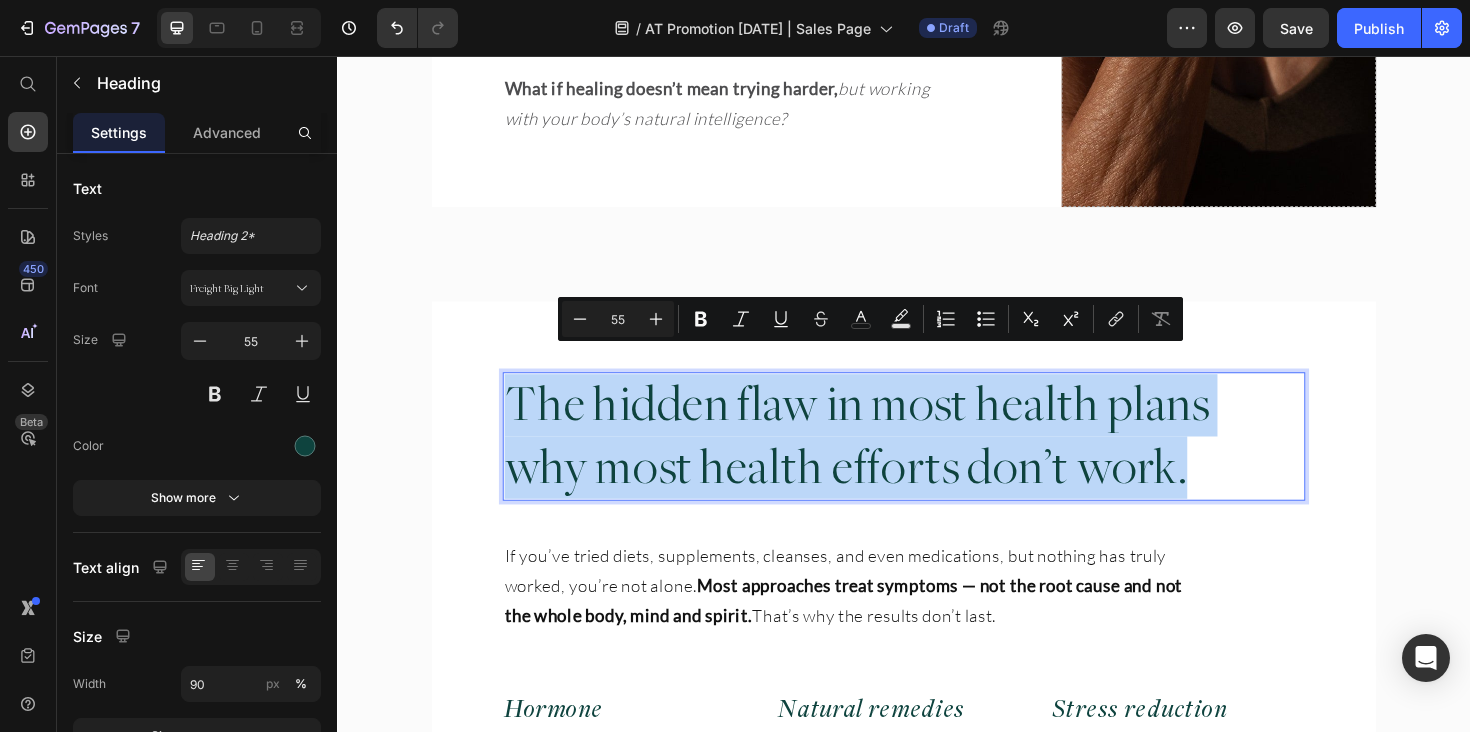 click on "The hidden flaw in most health plans why most health efforts don’t work." at bounding box center (894, 459) 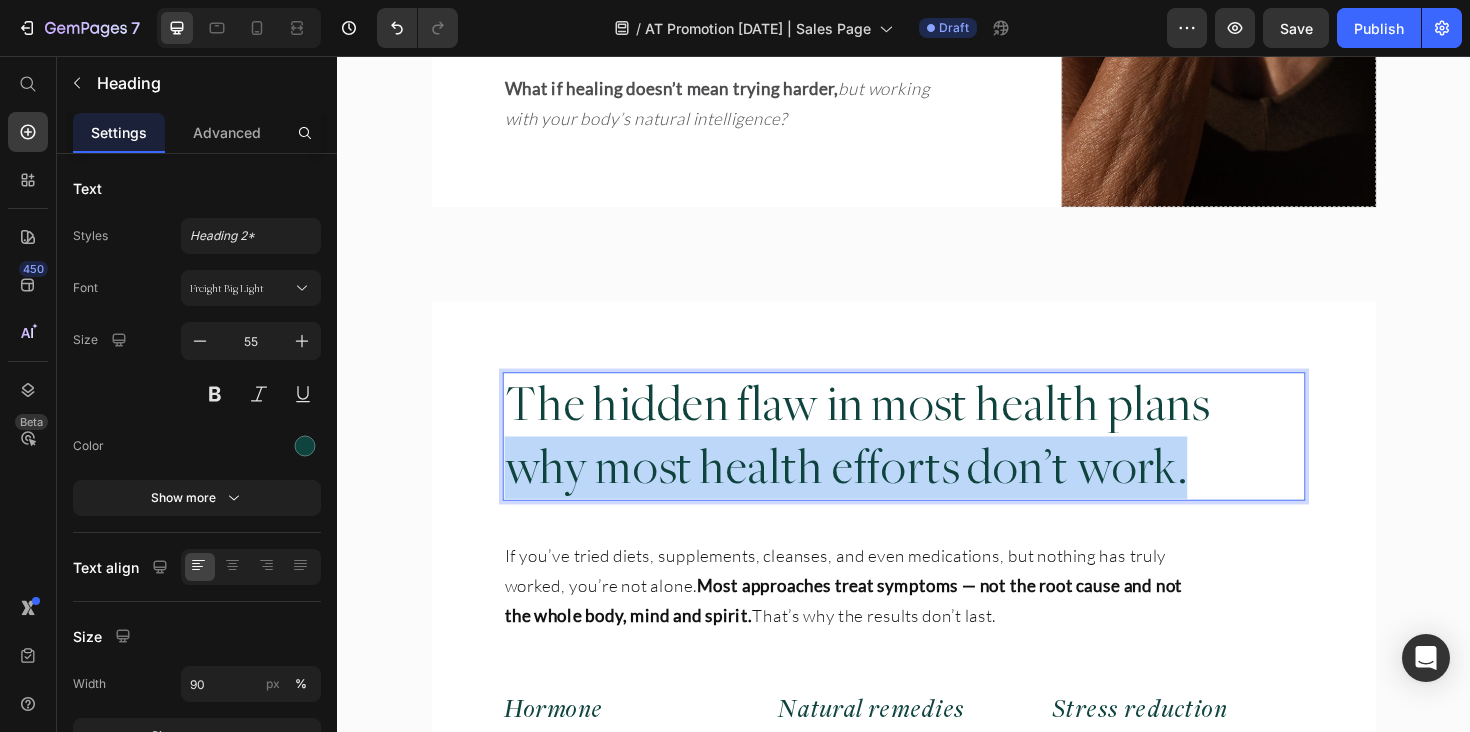 drag, startPoint x: 518, startPoint y: 467, endPoint x: 1235, endPoint y: 473, distance: 717.0251 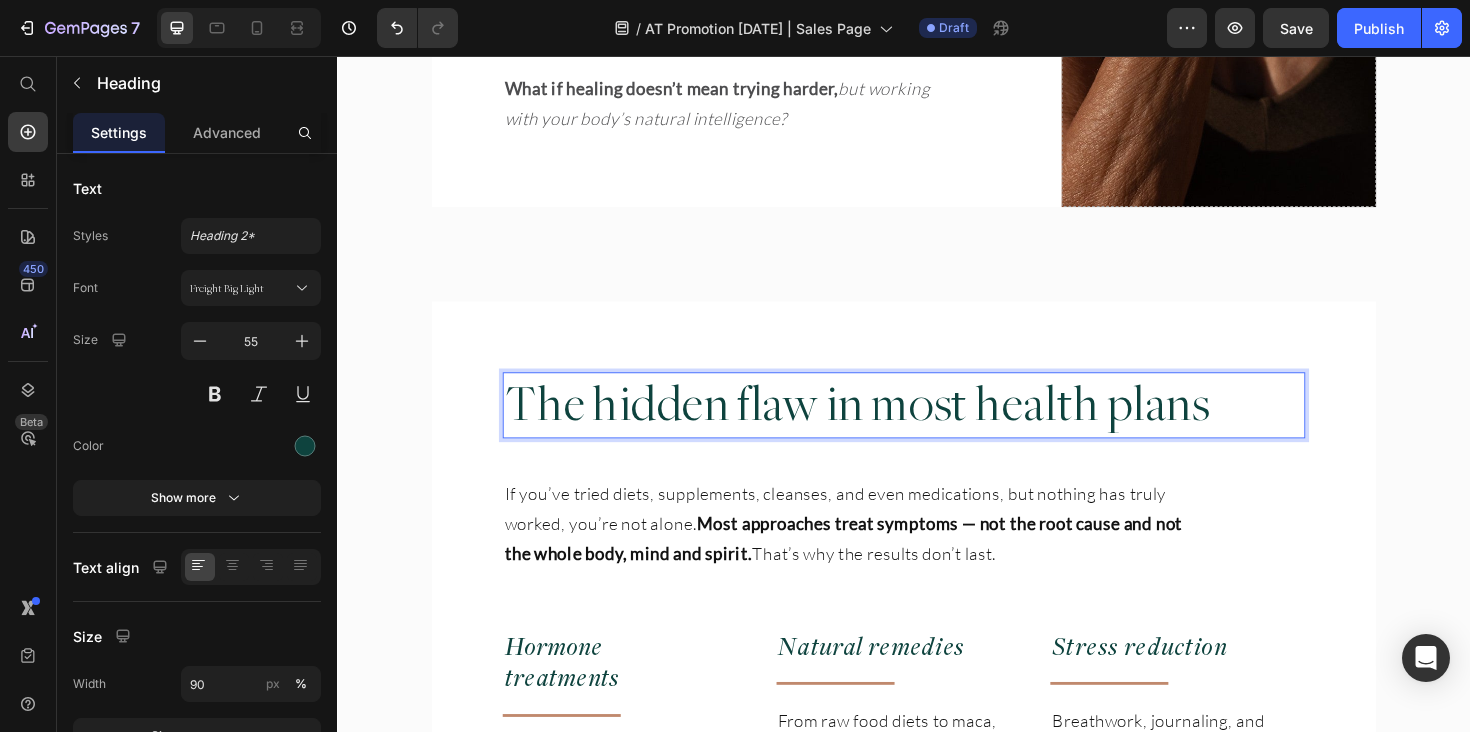 click on "The hidden flaw in most health plans" at bounding box center (894, 426) 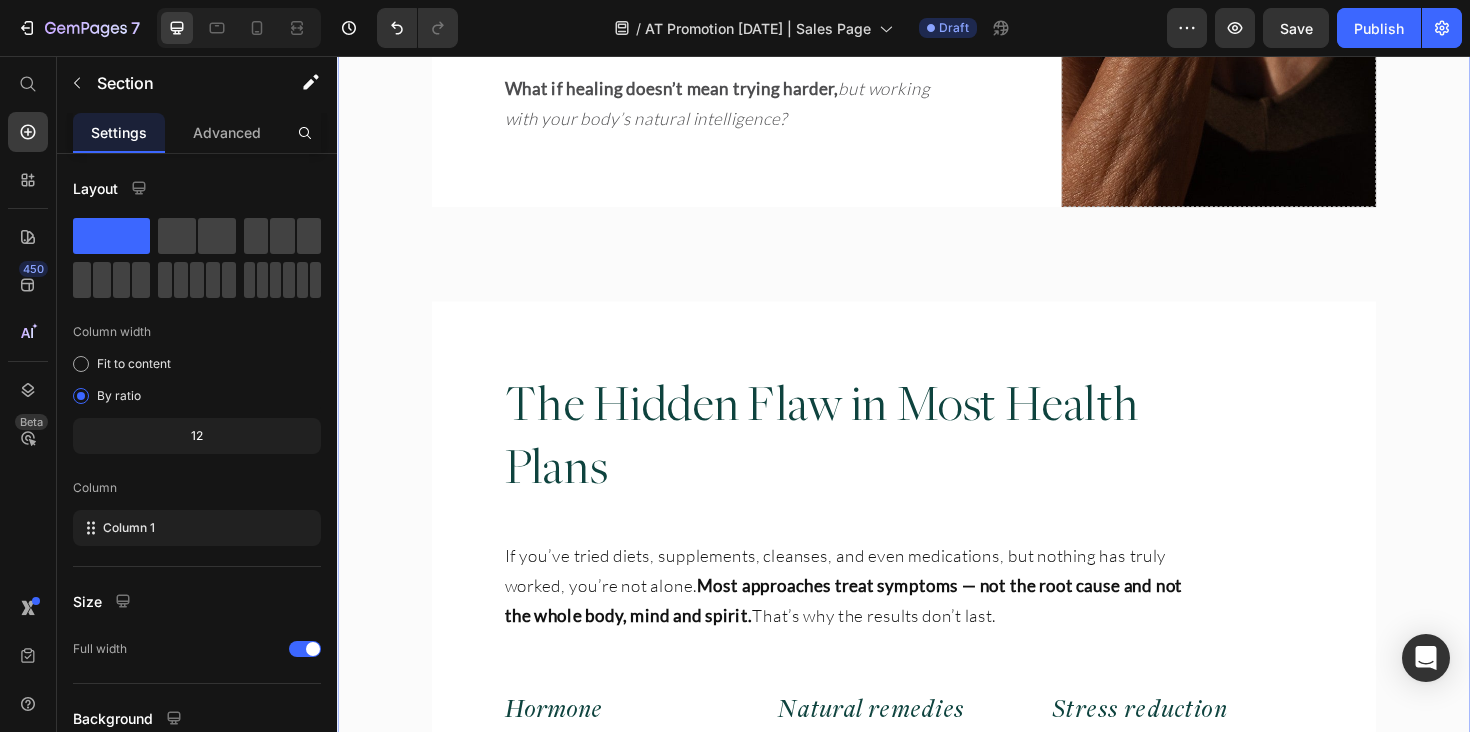 click on "Does This Sound Familiar? Heading You’re doing your best — eating well, trying supplements, following the “right” advice… but something still feels off.  Some days you're okay, but other days you’re drained, foggy, or overwhelmed, as if your body is working against you. Text Block
Digestive issues such as IBS, [MEDICAL_DATA], [MEDICAL_DATA], constipation or reflux , interrupting your life and causing embarrassment and pain.
Energy crashes, anxiety, or constant overwhelm  — even when you’re “doing everything right”.
[MEDICAL_DATA], PMS, or unpredictable cycles  leaving you exhausted and emotional.
Uncomfortable and irritating skin conditions such as [MEDICAL_DATA] and [MEDICAL_DATA].
[MEDICAL_DATA] disorders or fatigue  that never fully resolves.
A sense of disconnection from your body  — as if something’s off but hard to explain.
You’ve tried it all  — nothing has worked long-term. Item List Row" at bounding box center (937, 972) 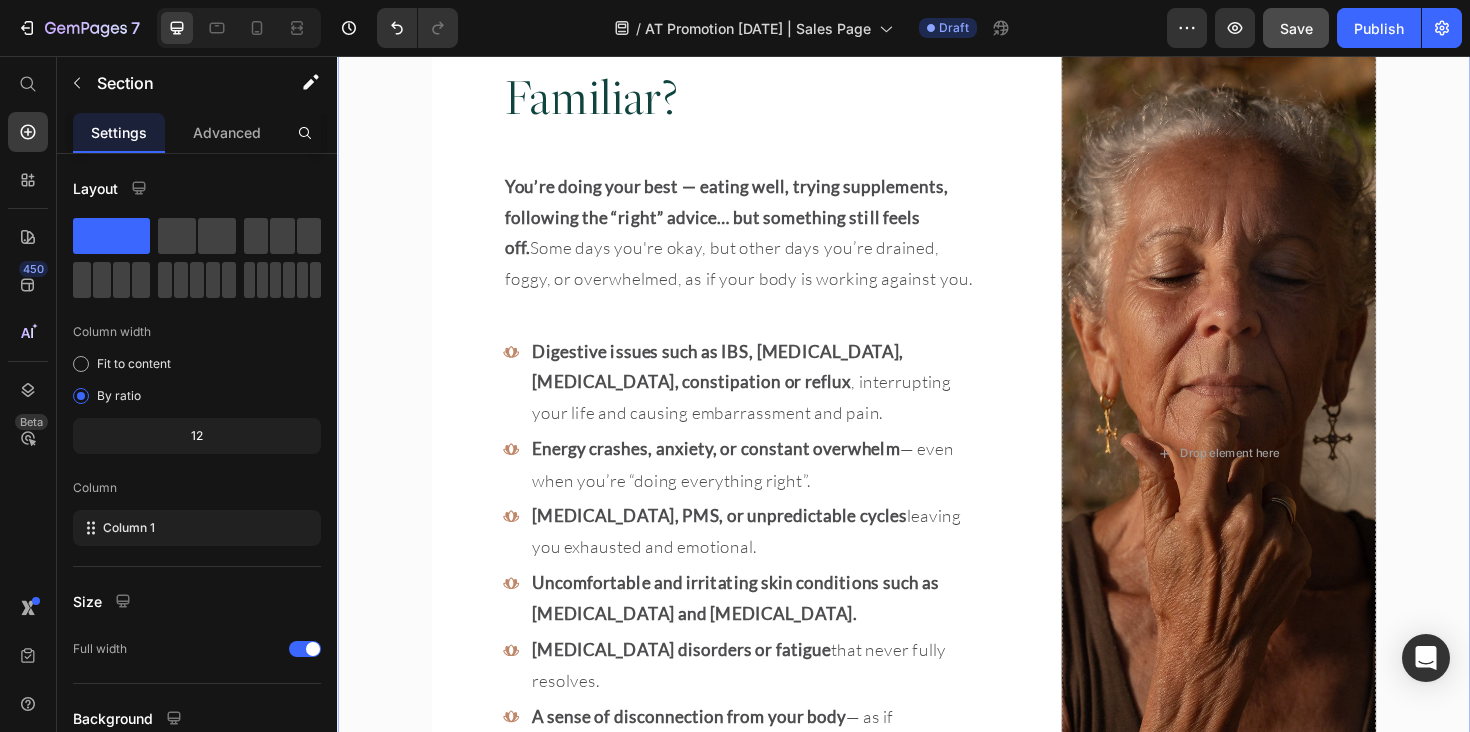 scroll, scrollTop: 2226, scrollLeft: 0, axis: vertical 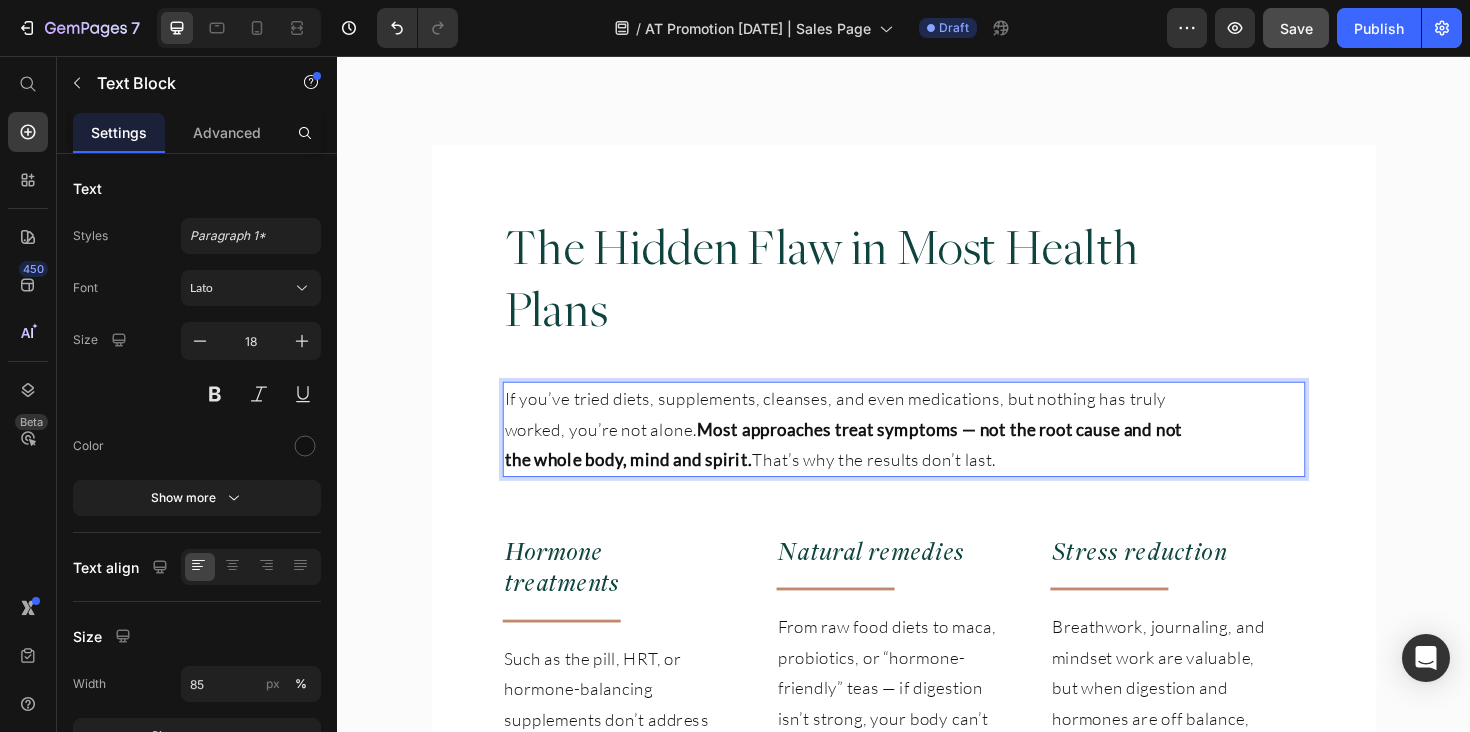 click on "If you’ve tried diets, supplements, cleanses, and even medications, but nothing has truly worked, you’re not alone.  Most approaches treat symptoms — not the root cause and not the whole body, mind and spirit.  That’s why the results don’t last." at bounding box center [873, 451] 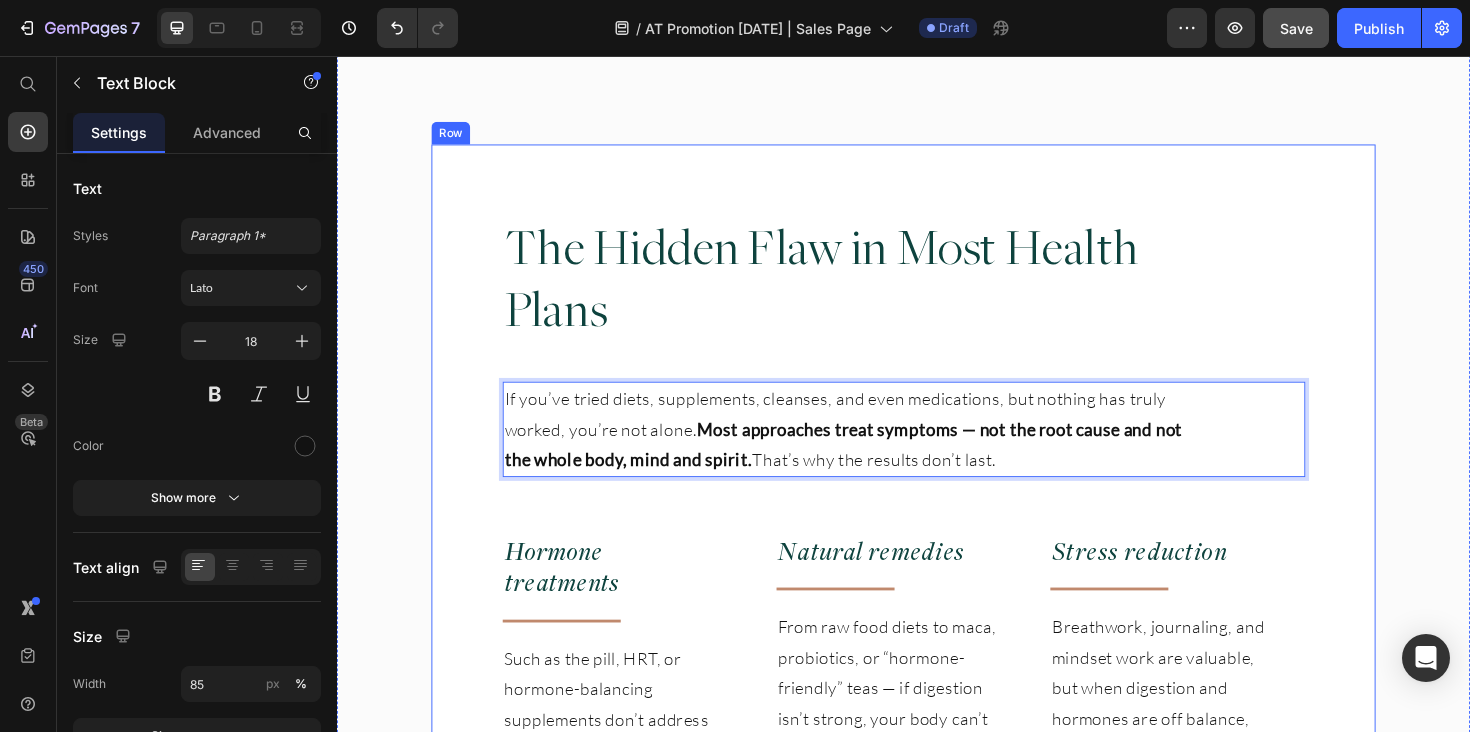 drag, startPoint x: 1109, startPoint y: 453, endPoint x: 507, endPoint y: 380, distance: 606.4099 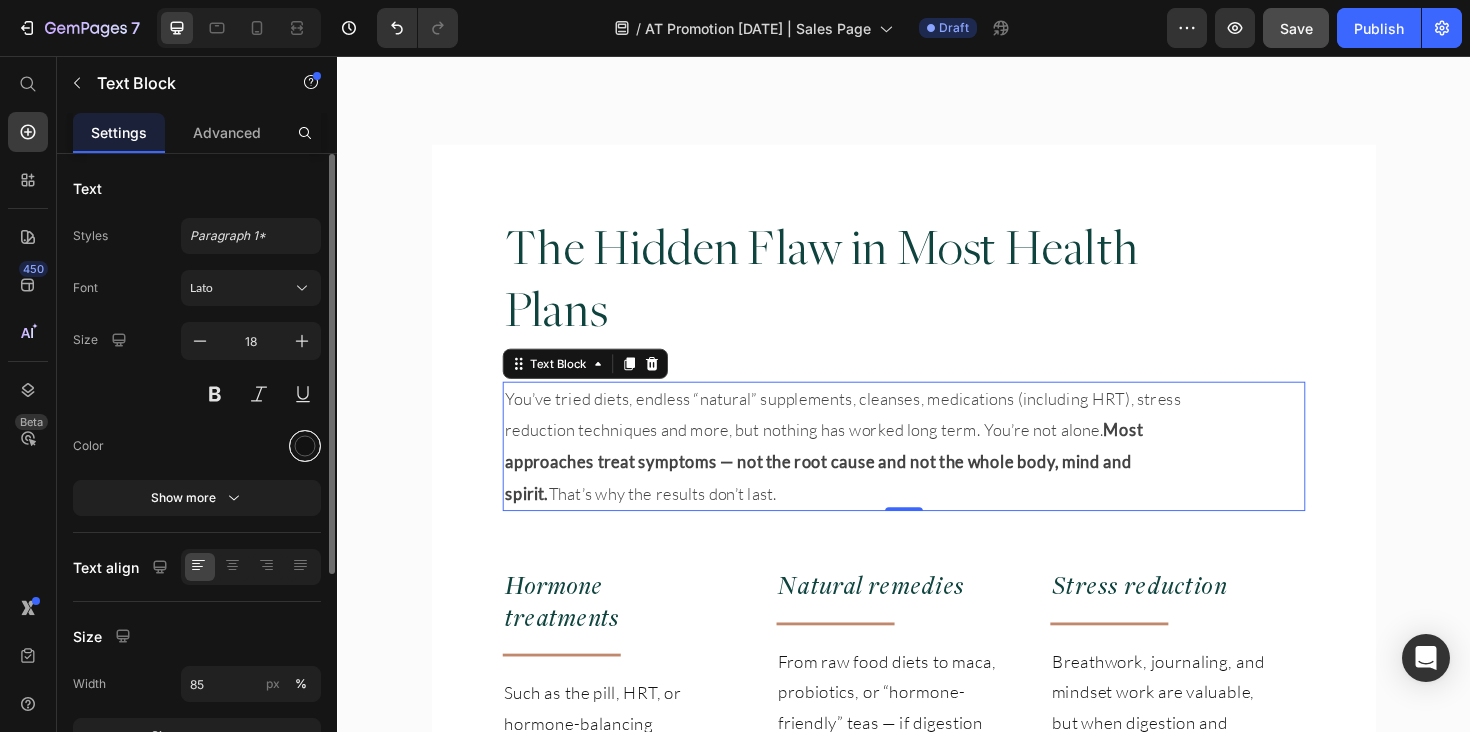 click at bounding box center [305, 446] 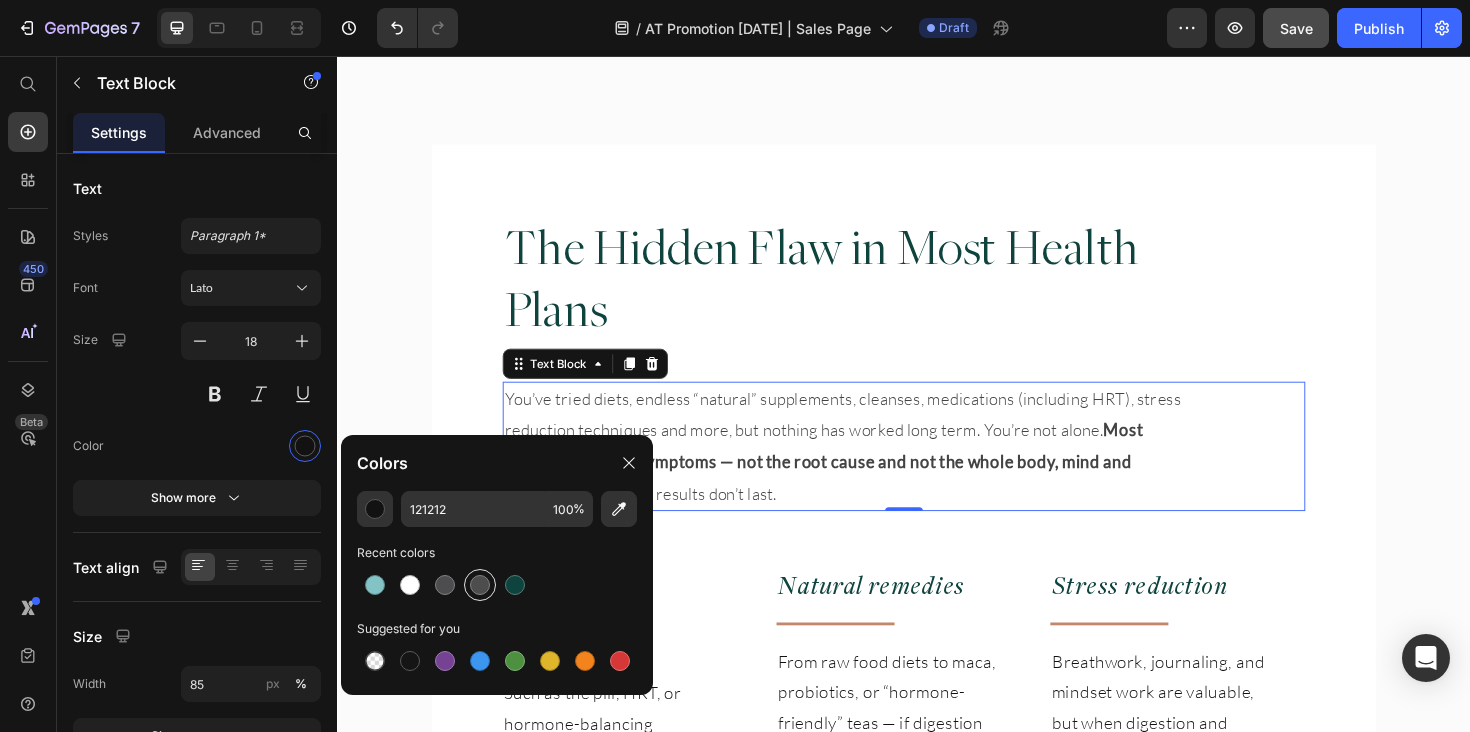 click at bounding box center (480, 585) 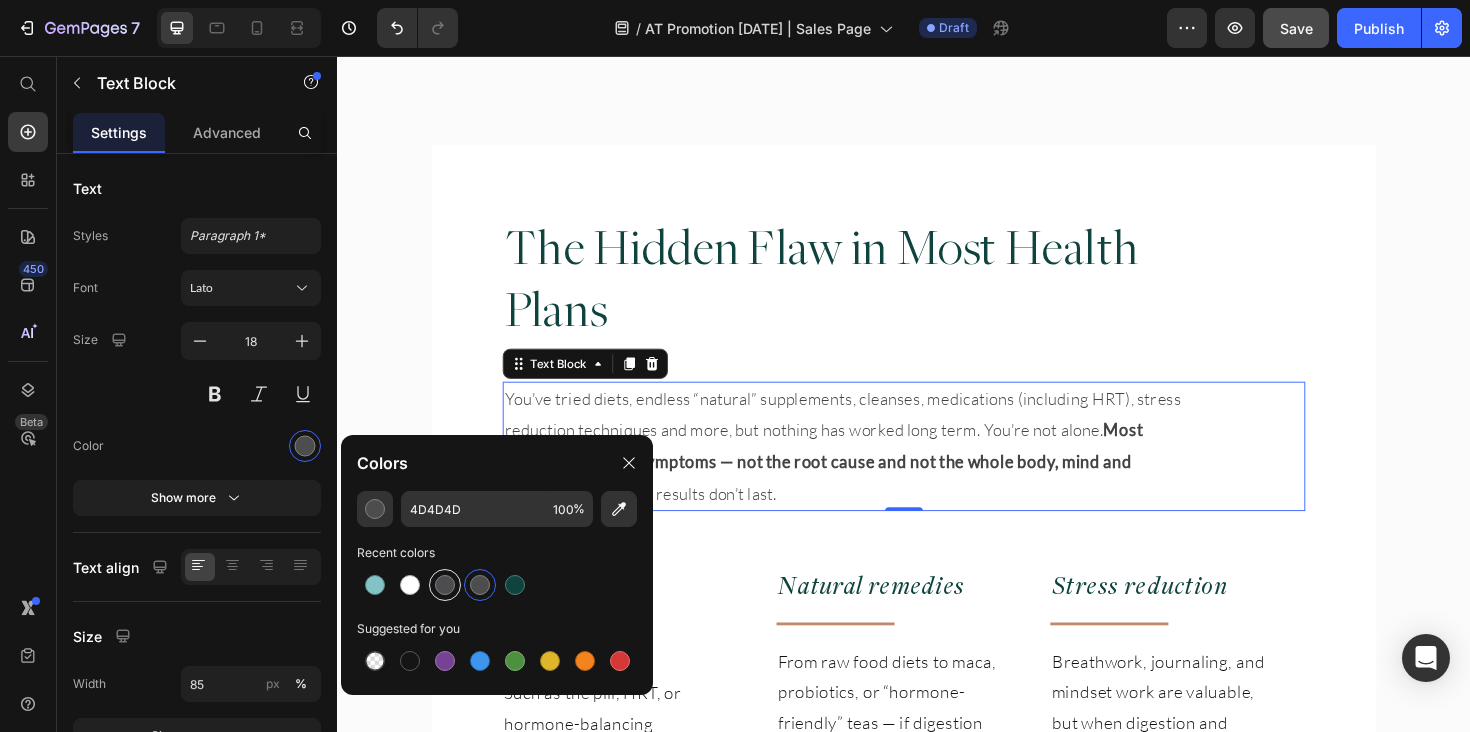 click at bounding box center [445, 585] 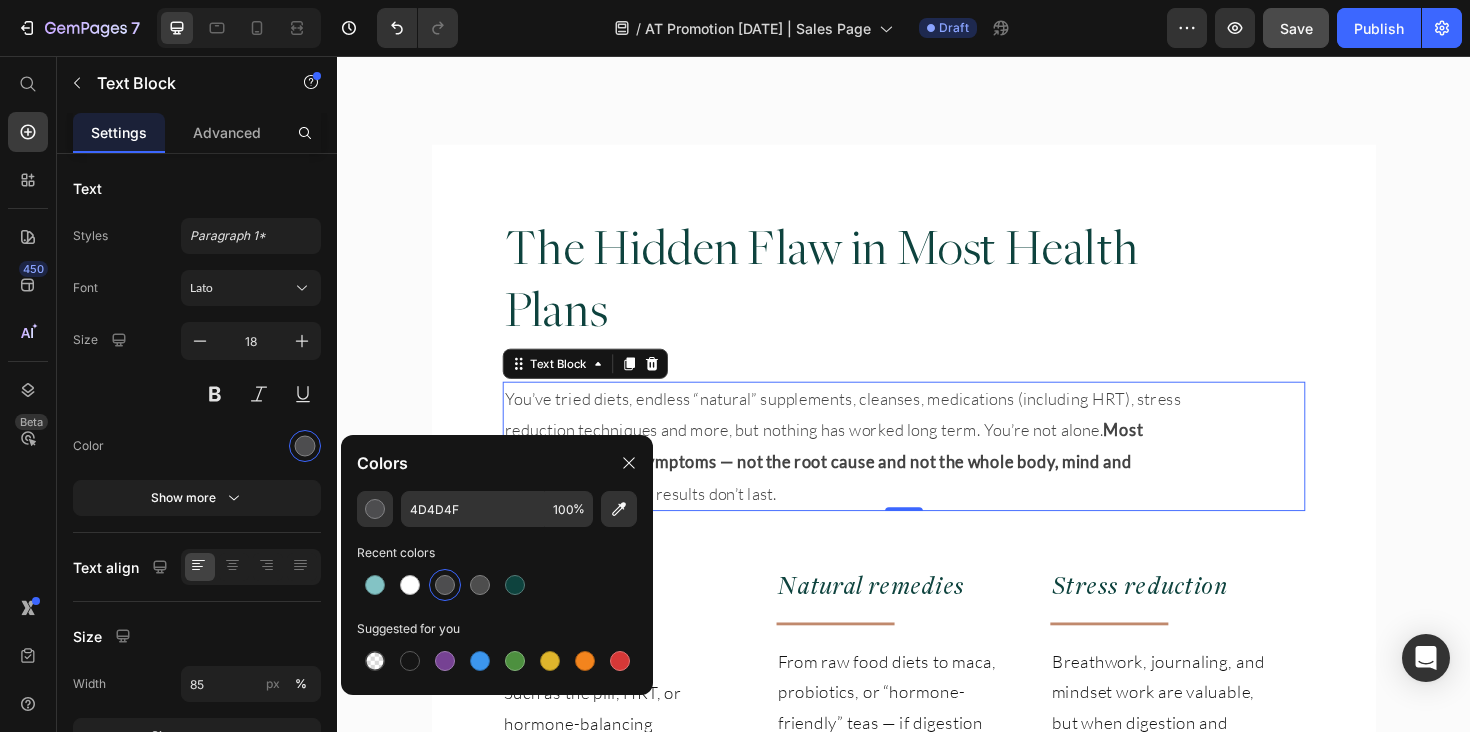 click on "You’ve tried diets, endless “natural” supplements, cleanses, medications (including HRT), stress reduction techniques and more, but nothing has worked long term. You’re not alone.   Most approaches treat symptoms — not the root cause and not the whole body, mind and spirit.  That’s why the results don’t last." at bounding box center [872, 469] 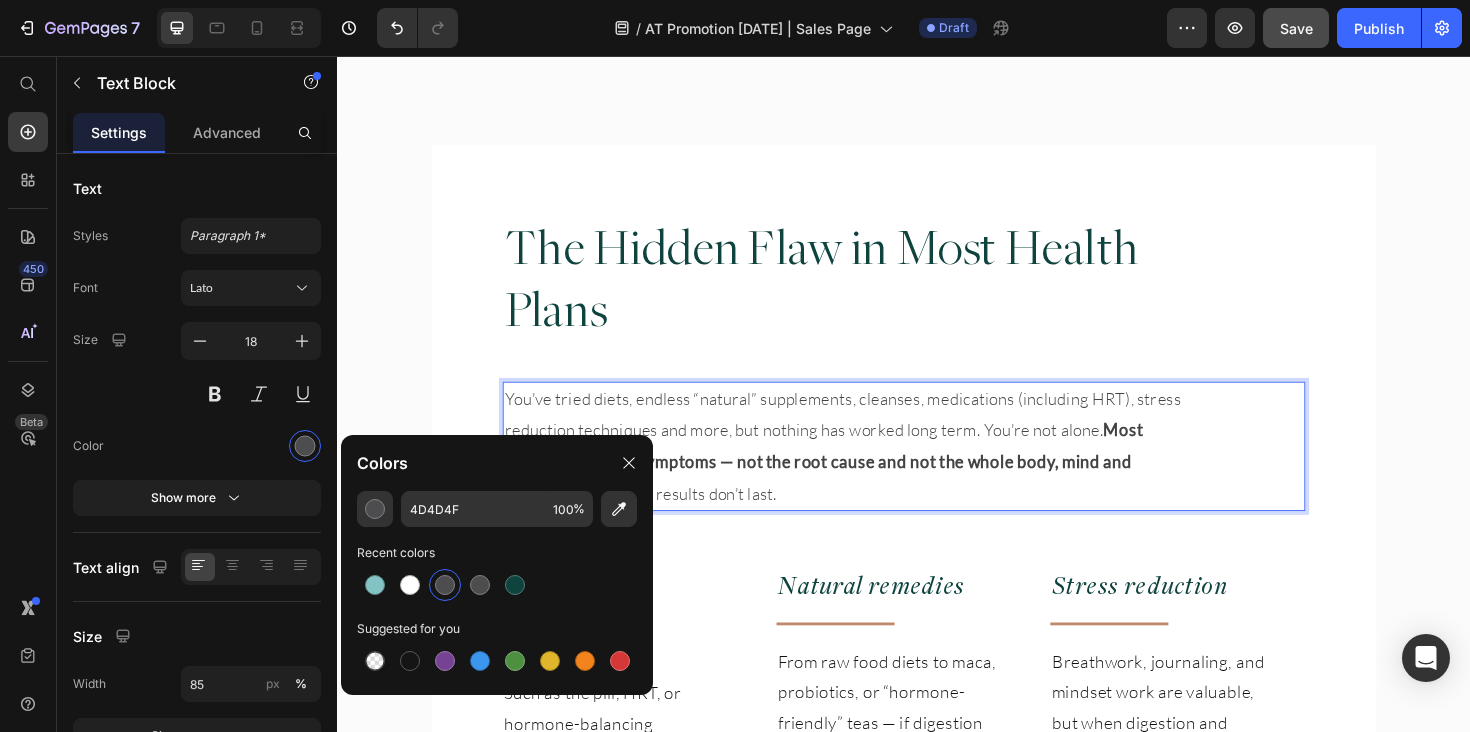 click on "You’ve tried diets, endless “natural” supplements, cleanses, medications (including HRT), stress reduction techniques and more, but nothing has worked long term. You’re not alone.   Most approaches treat symptoms — not the root cause and not the whole body, mind and spirit.  That’s why the results don’t last." at bounding box center (873, 470) 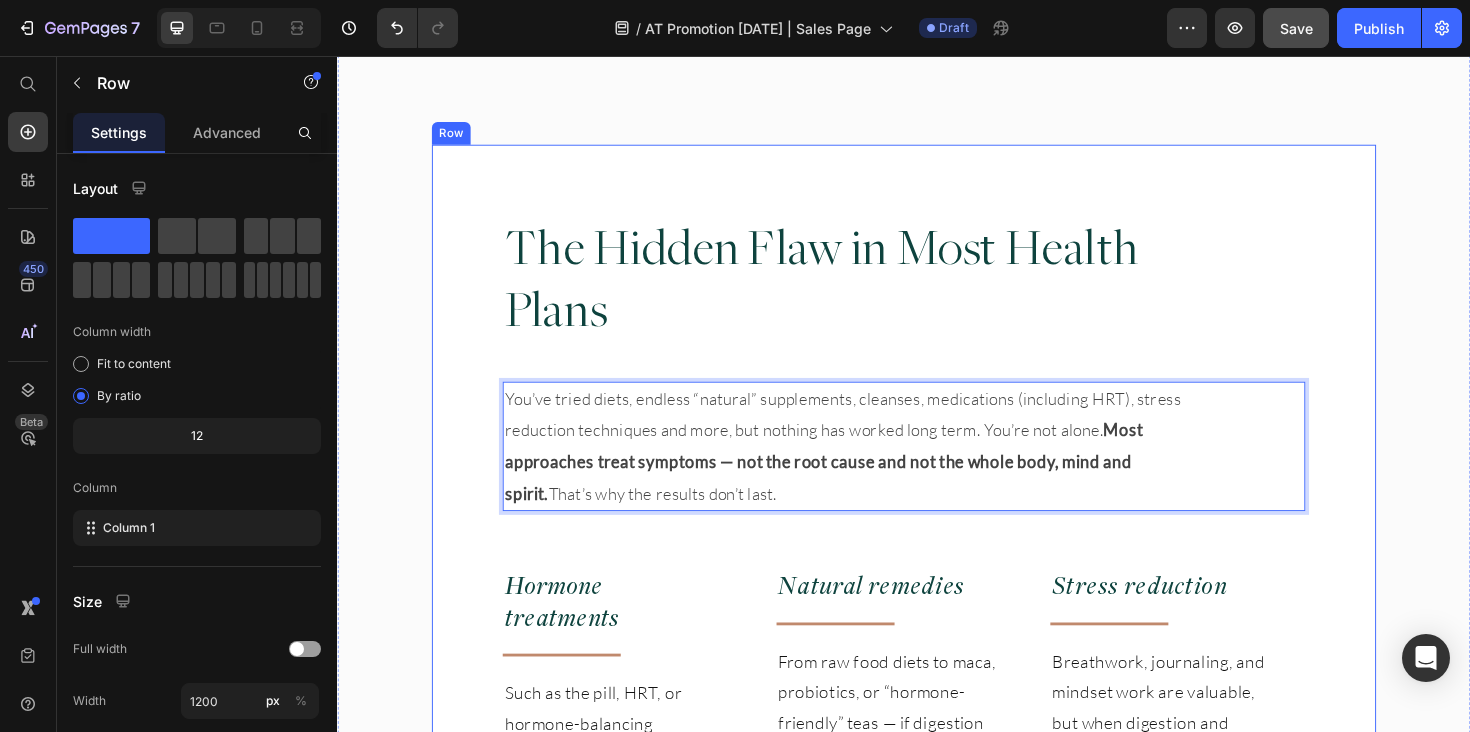 click on "The Hidden Flaw in Most Health Plans Heading You’ve tried diets, endless “natural” supplements, cleanses, medications (including HRT), stress reduction techniques and more, but nothing has worked long term. You’re not alone.   Most approaches treat symptoms — not the root cause and not the whole body, mind and spirit.  That’s why the results don’t last. Text Block   0 Hormone treatments Heading                Title Line Such as the pill, HRT, or hormone-balancing supplements don’t address the root cause, and can leave your system even more out of balance. Text Block Natural remedies Heading                Title Line From raw food diets to maca, probiotics, or “hormone-friendly” teas — if digestion isn’t strong, your body can’t use what you give it. Text Block Stress reduction Heading                Title Line Breathwork, journaling, and mindset work are valuable, but when digestion and hormones are off balance, the shifts often don’t last. Text Block Row   Text Block" at bounding box center (937, 844) 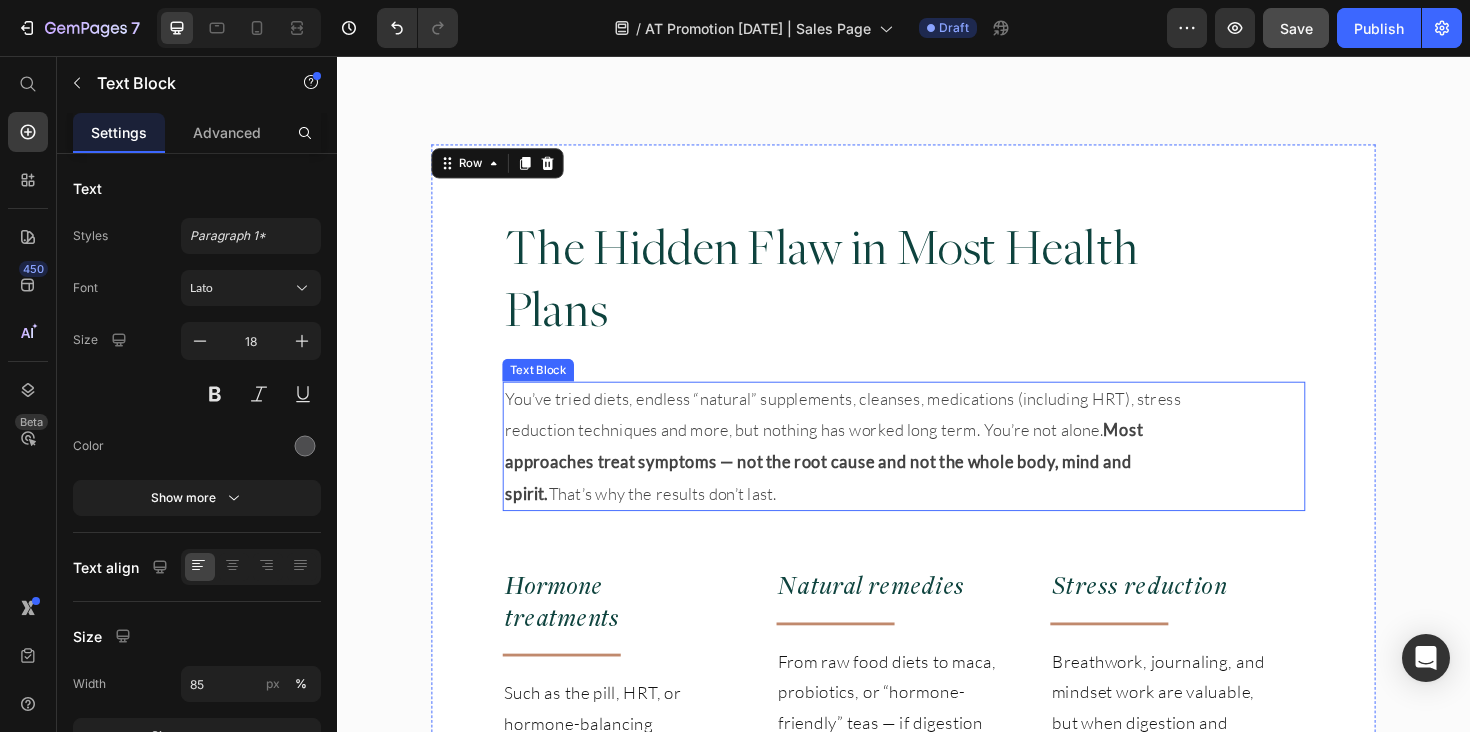 click on "You’ve tried diets, endless “natural” supplements, cleanses, medications (including HRT), stress reduction techniques and more, but nothing has worked long term. You’re not alone.   Most approaches treat symptoms — not the root cause and not the whole body, mind and spirit.  That’s why the results don’t last." at bounding box center [872, 469] 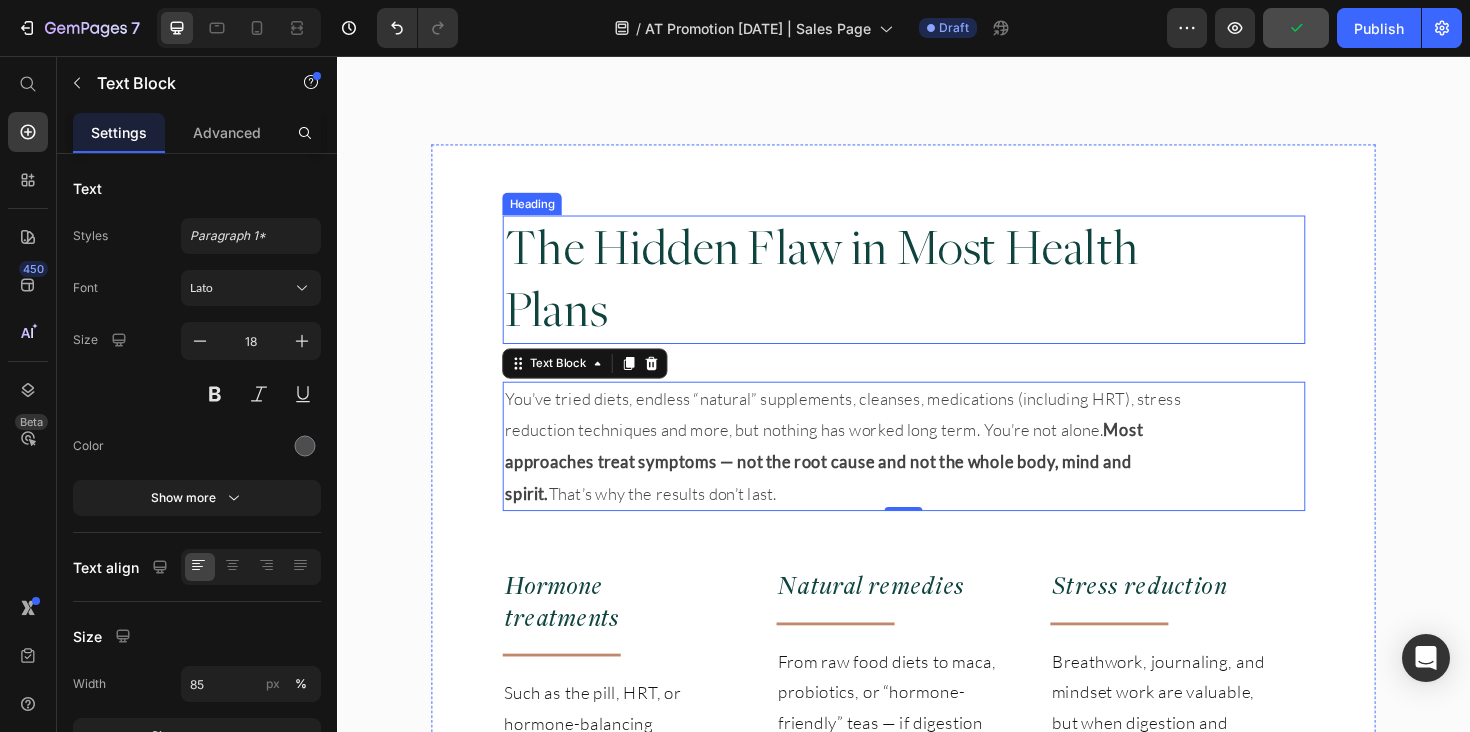 click on "The Hidden Flaw in Most Health Plans" at bounding box center [894, 293] 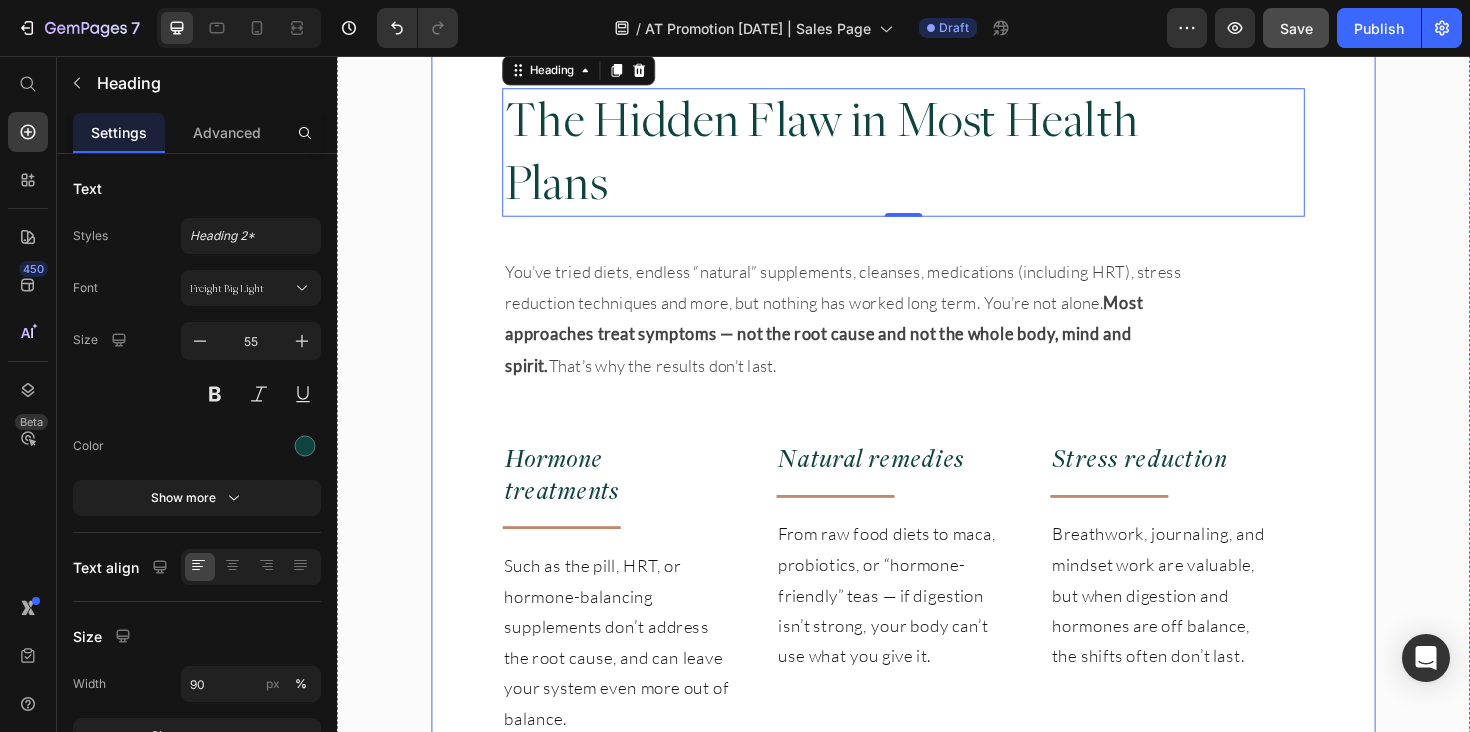 scroll, scrollTop: 2396, scrollLeft: 0, axis: vertical 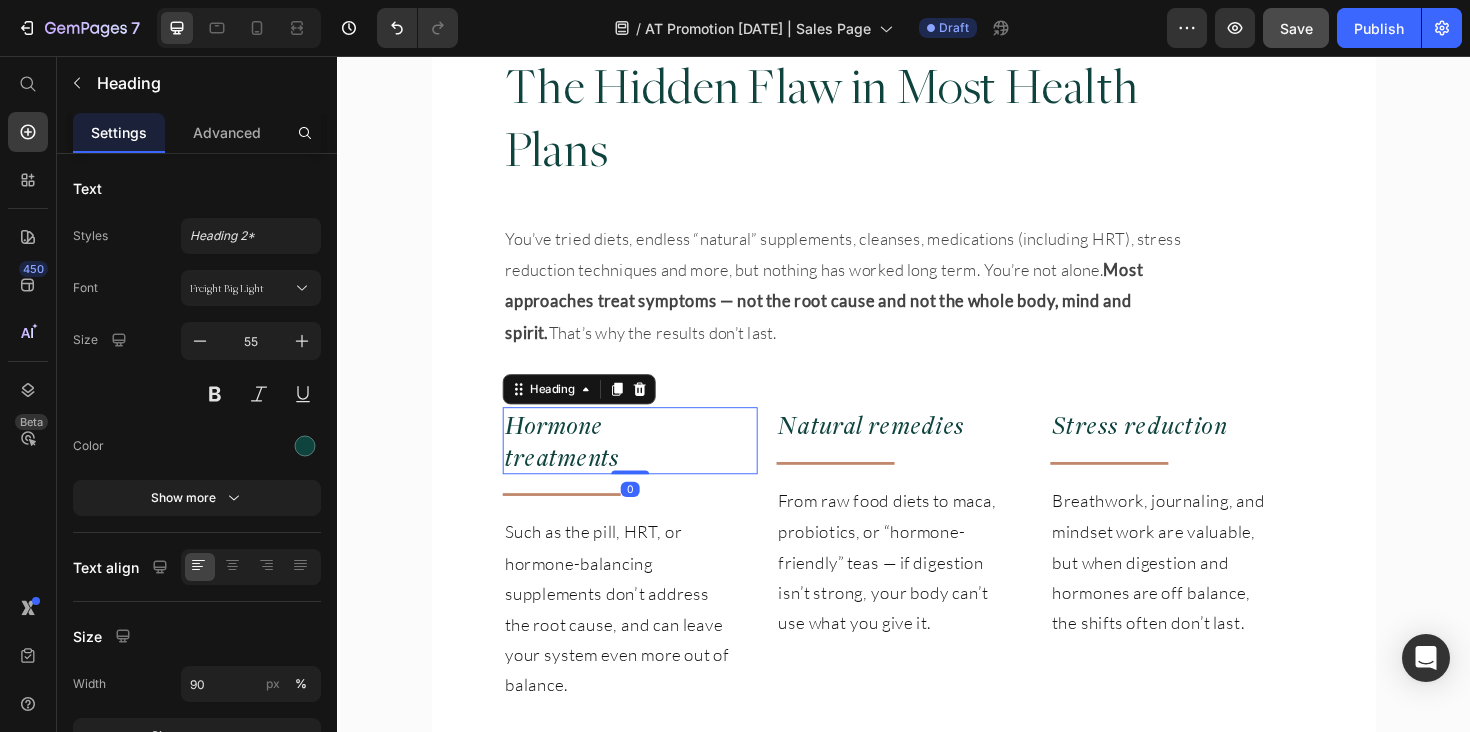 click on "Hormone treatments" at bounding box center (613, 463) 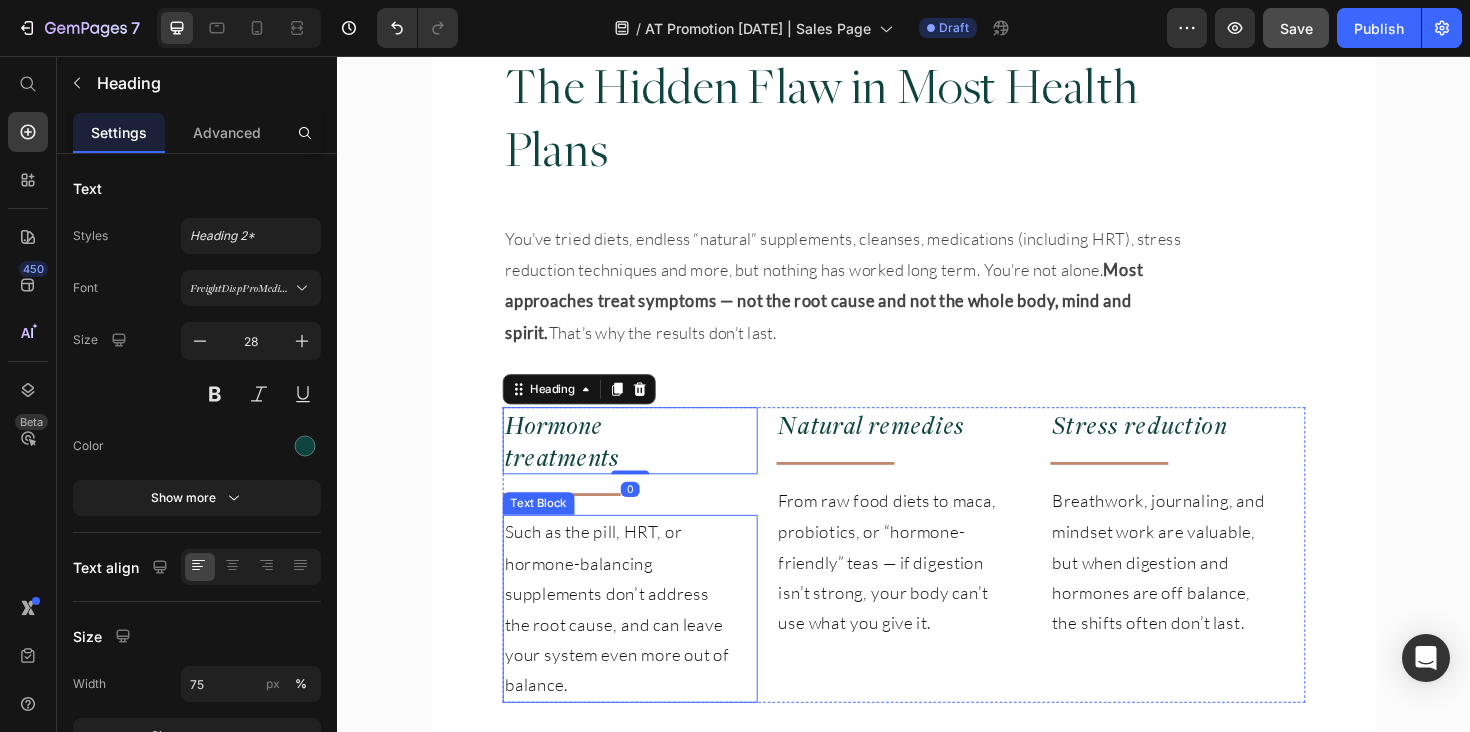 click on "Such as the pill, HRT, or hormone-balancing supplements don’t address the root cause, and can leave your system even more out of balance." at bounding box center (633, 641) 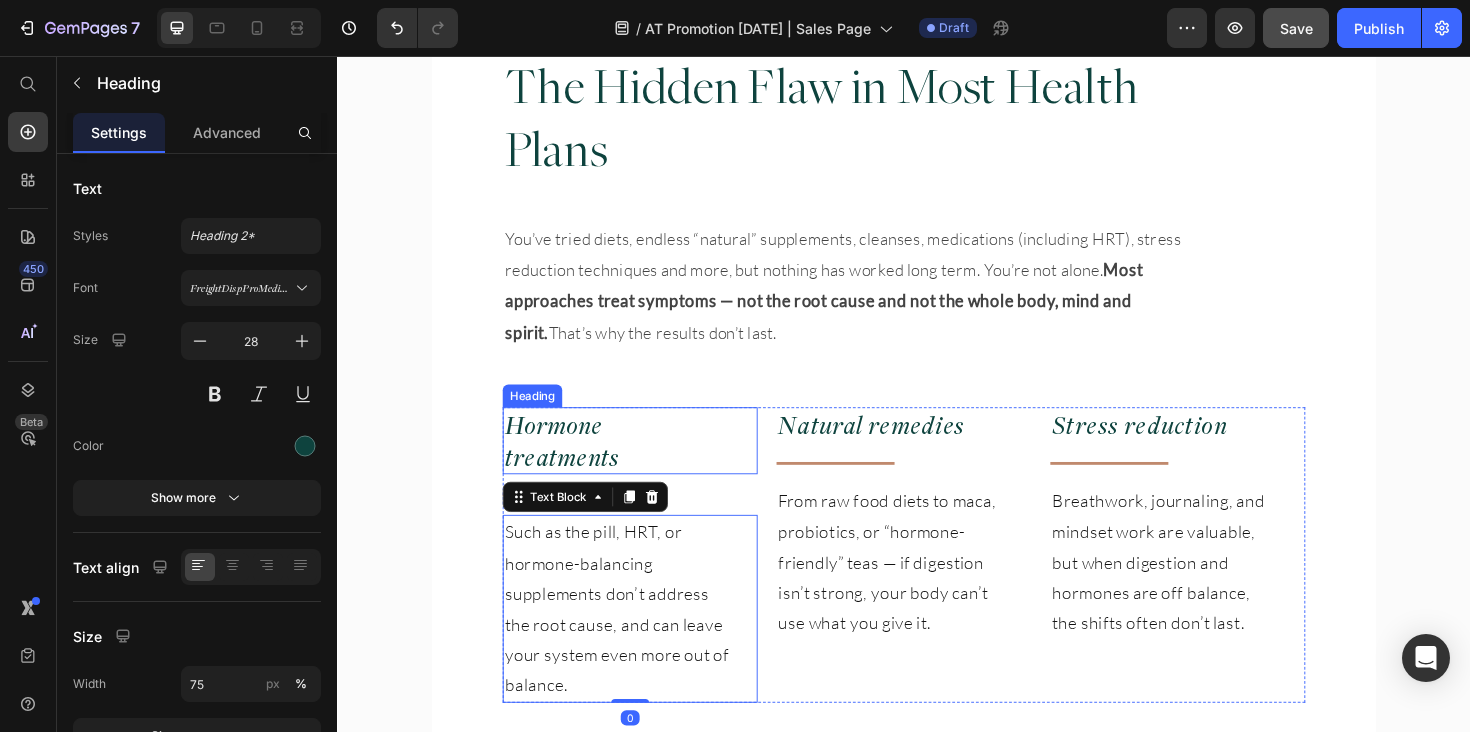 click on "Hormone treatments" at bounding box center [647, 463] 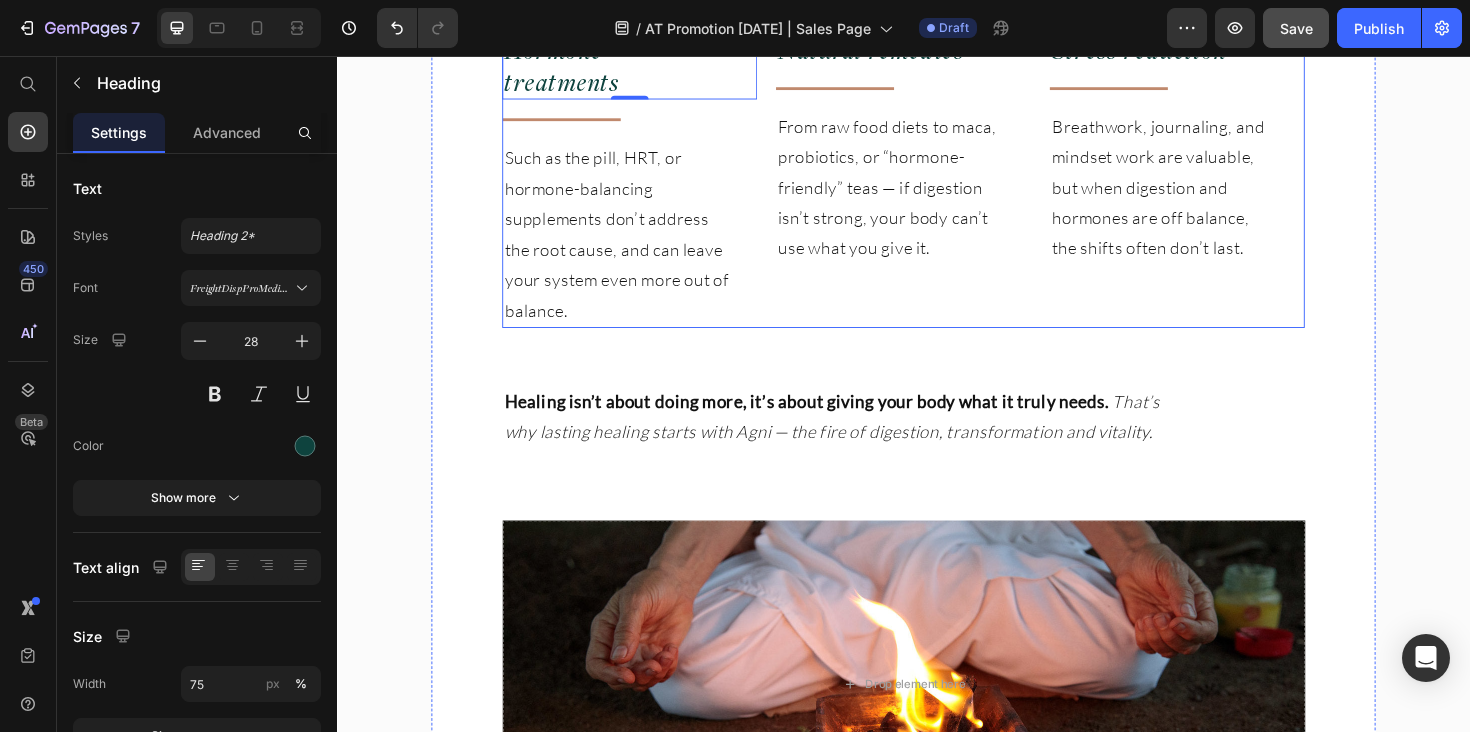 scroll, scrollTop: 2801, scrollLeft: 0, axis: vertical 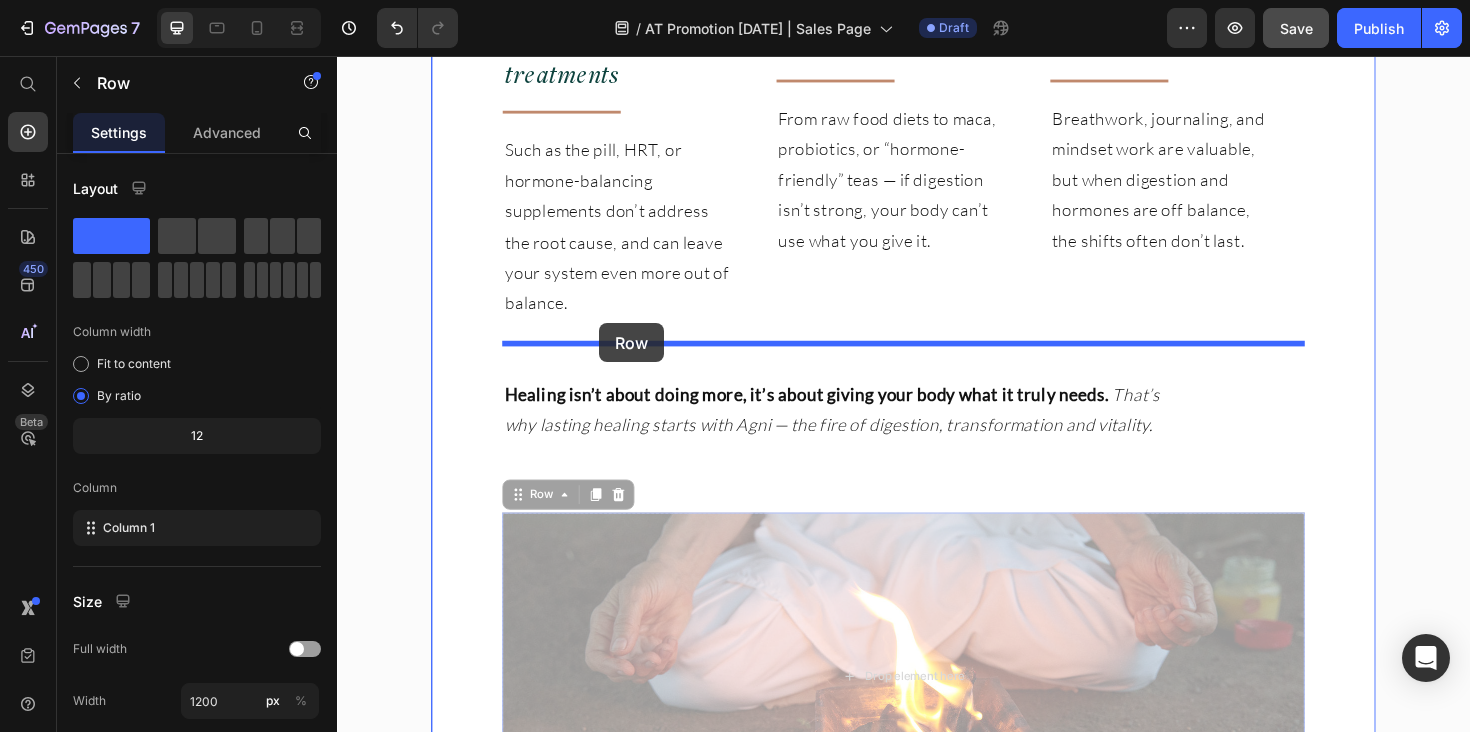 drag, startPoint x: 564, startPoint y: 485, endPoint x: 615, endPoint y: 339, distance: 154.65121 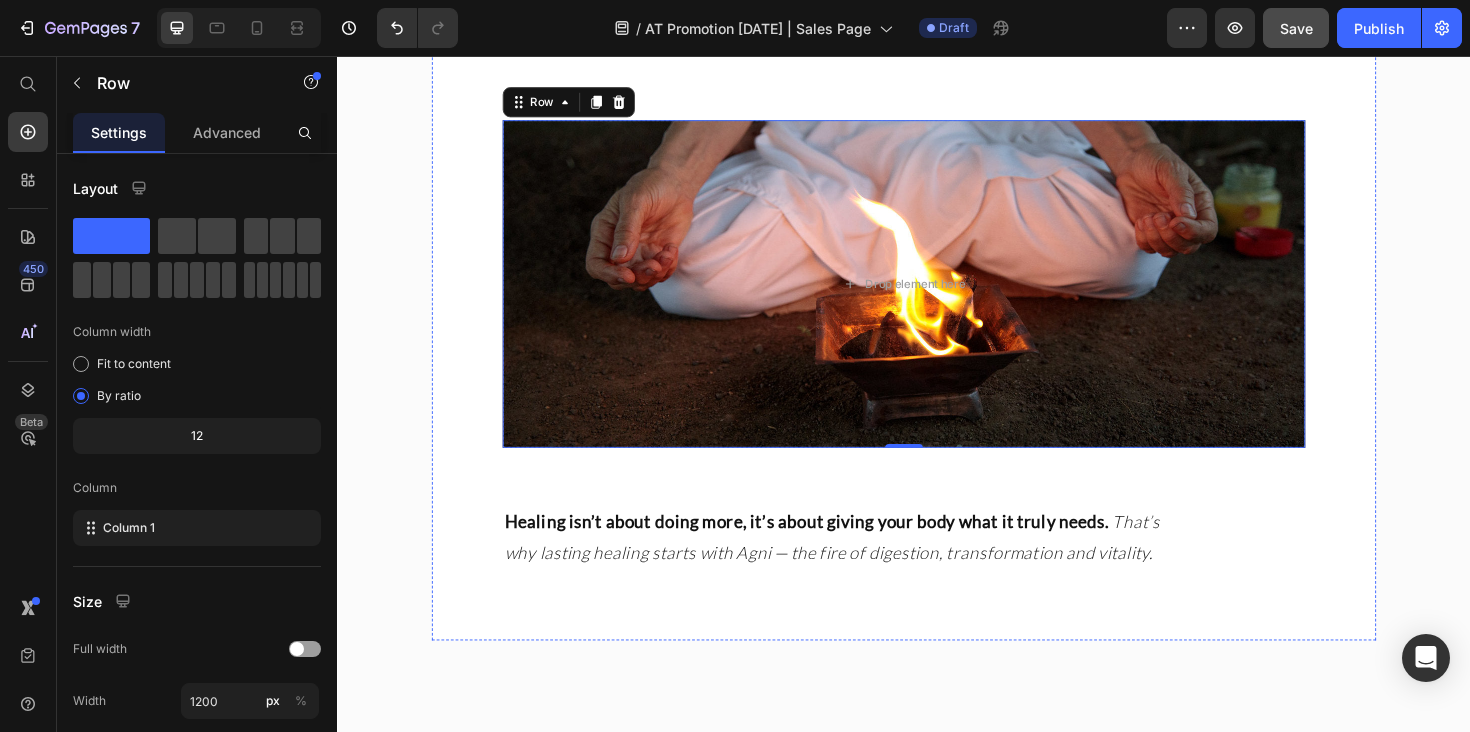 scroll, scrollTop: 3243, scrollLeft: 0, axis: vertical 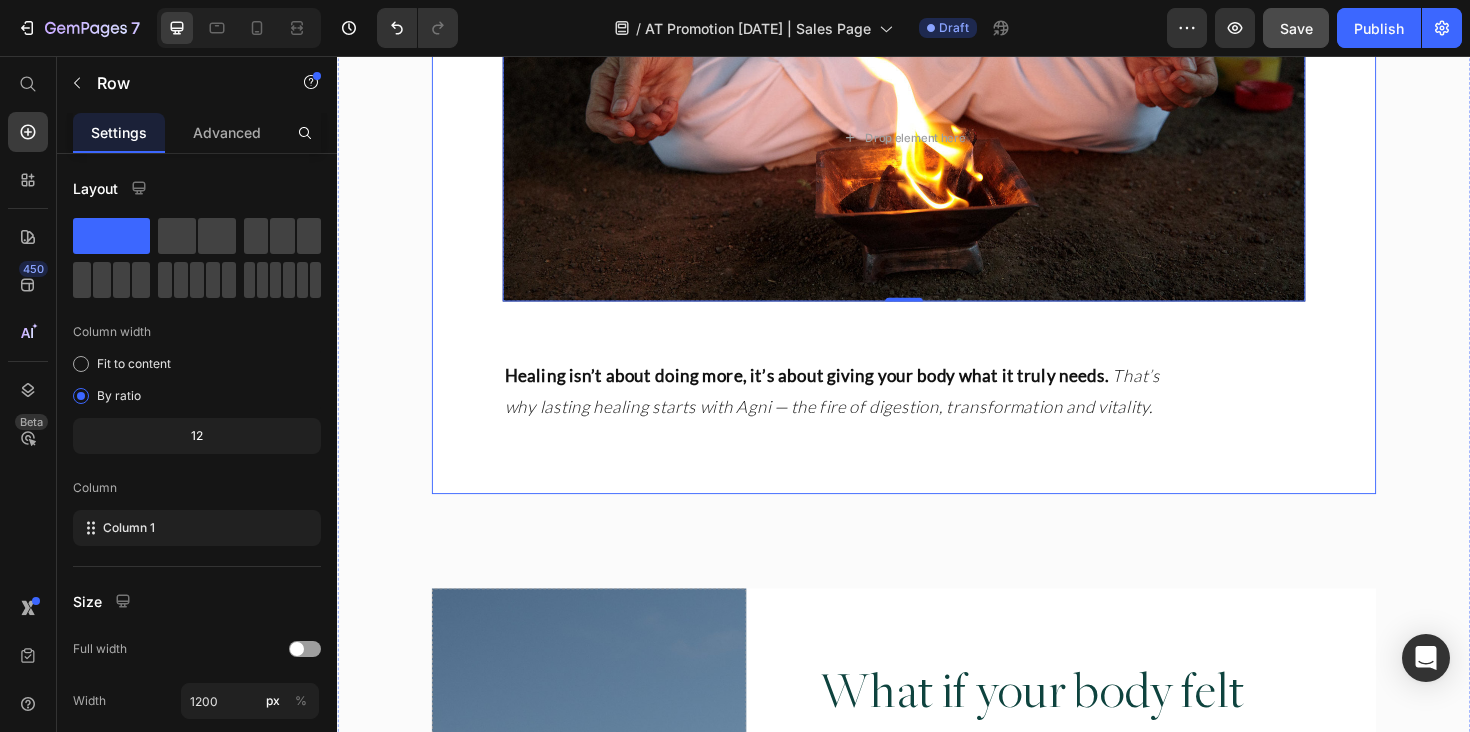 click on "Healing isn’t about doing more, it’s about giving your body what it truly needs.   That’s why lasting healing starts with Agni — the fire of digestion, transformation and vitality." at bounding box center (873, 410) 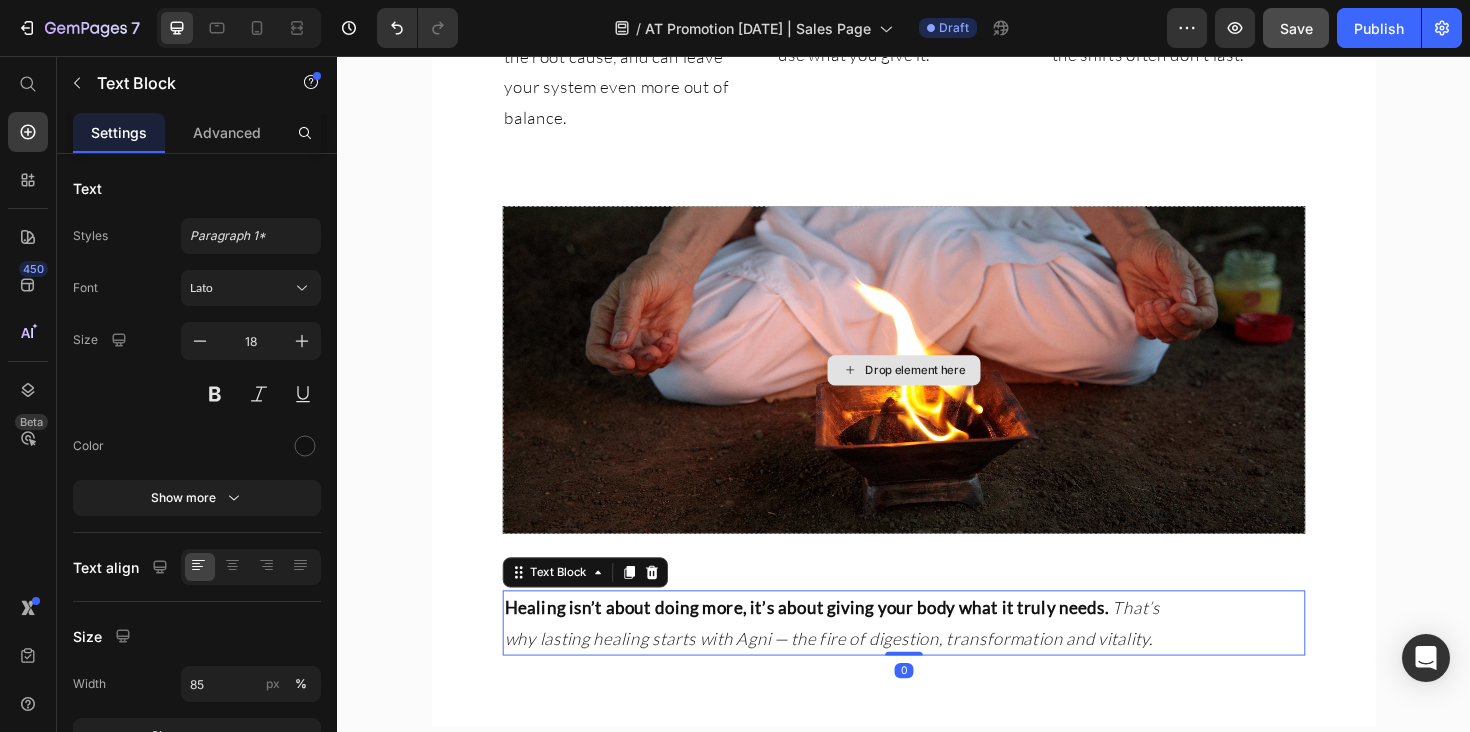 scroll, scrollTop: 3112, scrollLeft: 0, axis: vertical 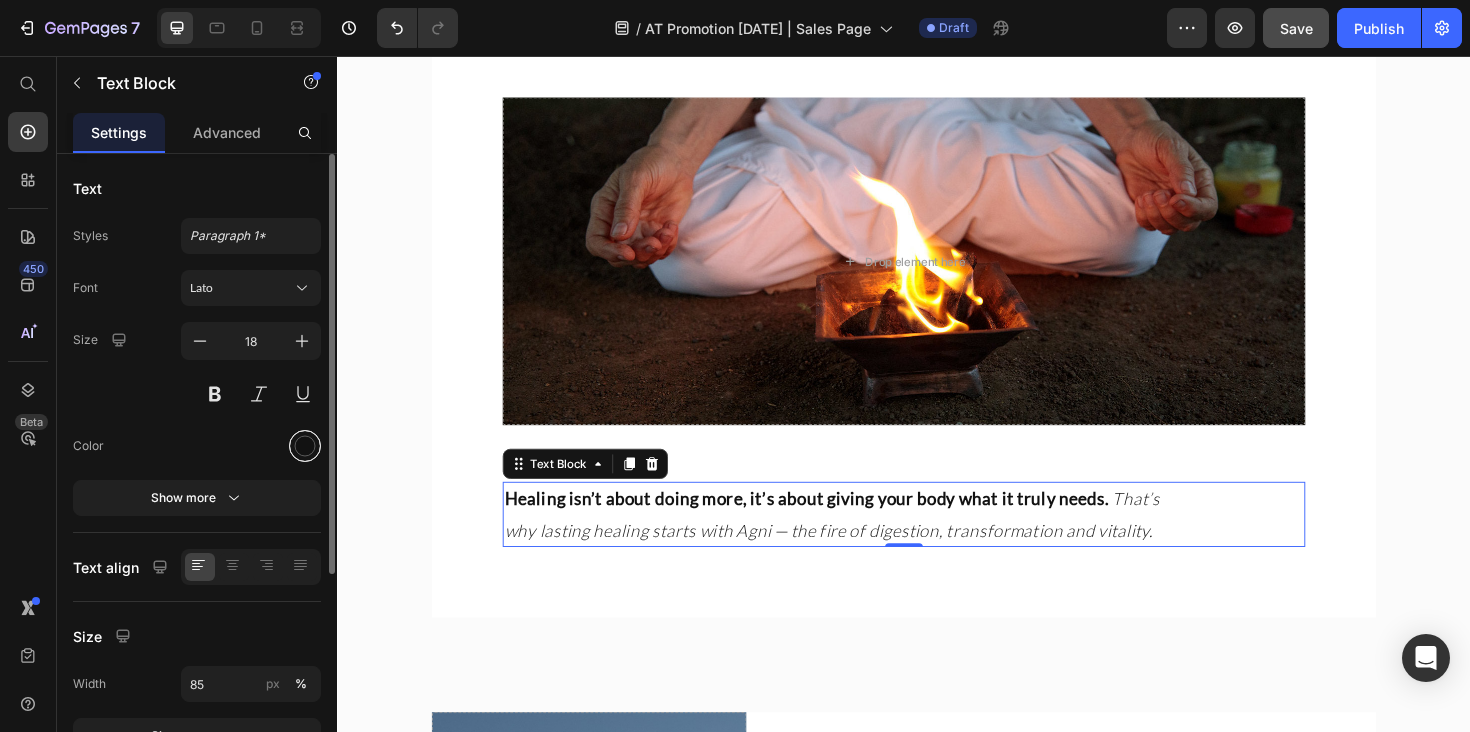 click at bounding box center (305, 446) 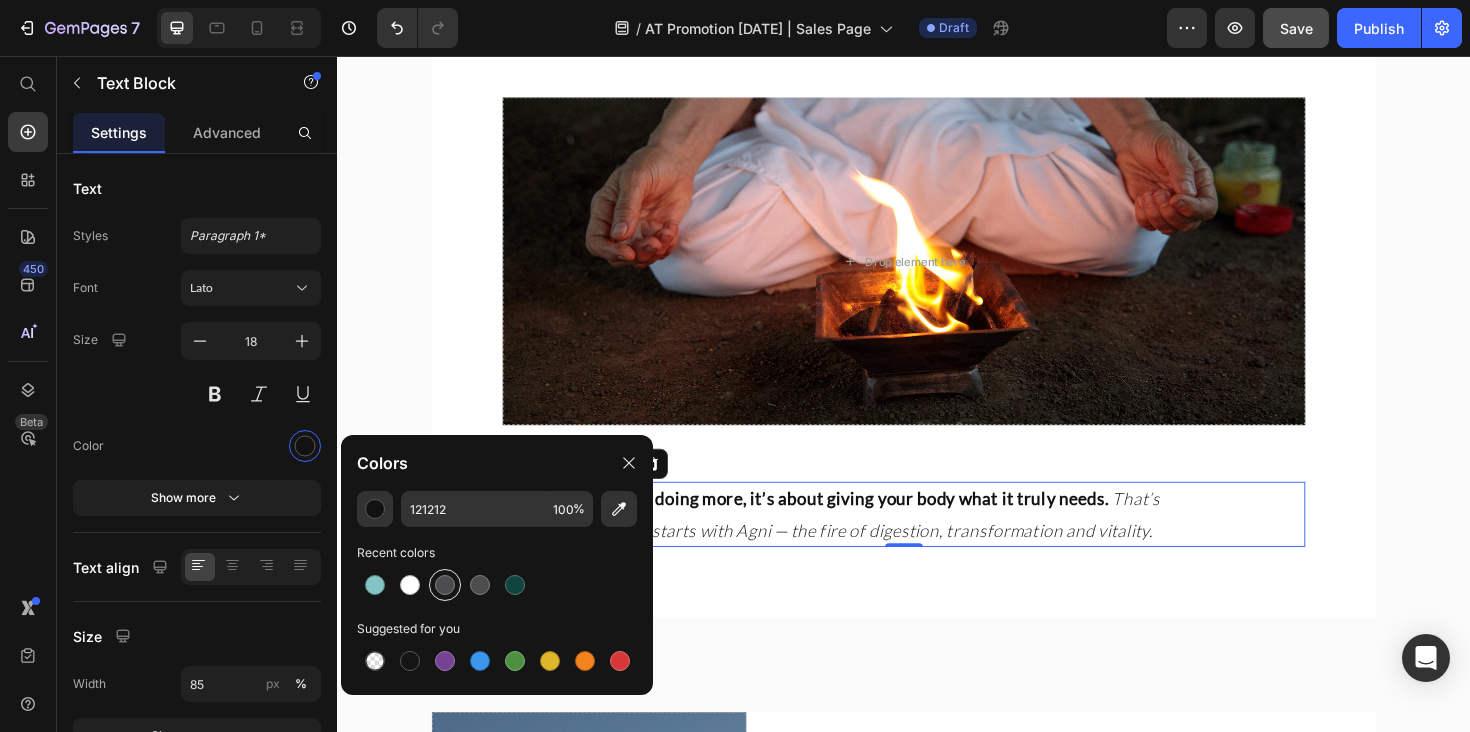 click at bounding box center [445, 585] 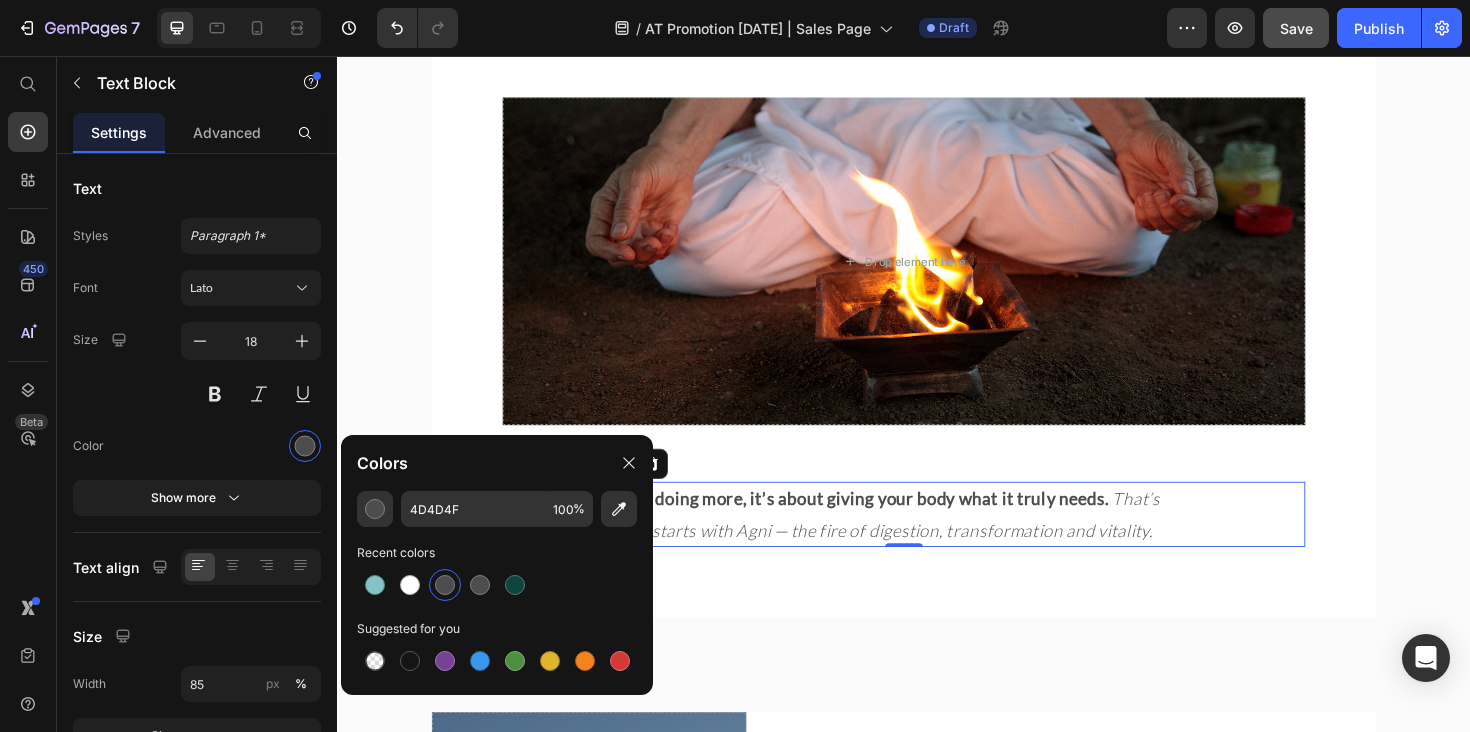 click on "The Hidden Flaw in Most Health Plans Heading You’ve tried diets, endless “natural” supplements, cleanses, medications (including HRT), stress reduction techniques and more, but nothing has worked long term. You’re not alone.   Most approaches treat symptoms — not the root cause and not the whole body, mind and spirit.  That’s why the results don’t last. Text Block Hormone treatments Heading                Title Line Such as the pill, HRT, or hormone-balancing supplements don’t address the root cause, and can leave your system even more out of balance. Text Block Natural remedies Heading                Title Line From raw food diets to maca, probiotics, or “hormone-friendly” teas — if digestion isn’t strong, your body can’t use what you give it. Text Block Stress reduction Heading                Title Line Breathwork, journaling, and mindset work are valuable, but when digestion and hormones are off balance, the shifts often don’t last. Text Block Row
Row     0" at bounding box center [937, -42] 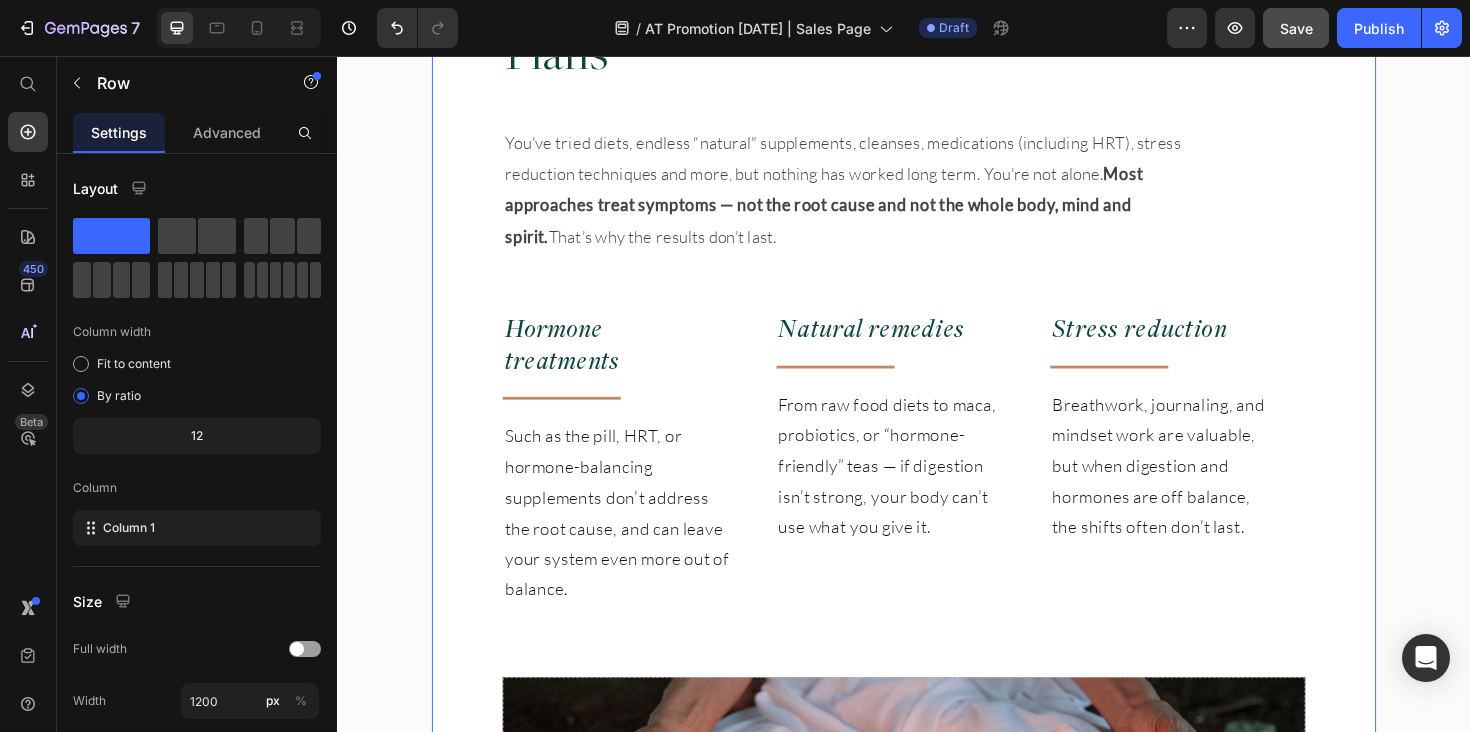 scroll, scrollTop: 2489, scrollLeft: 0, axis: vertical 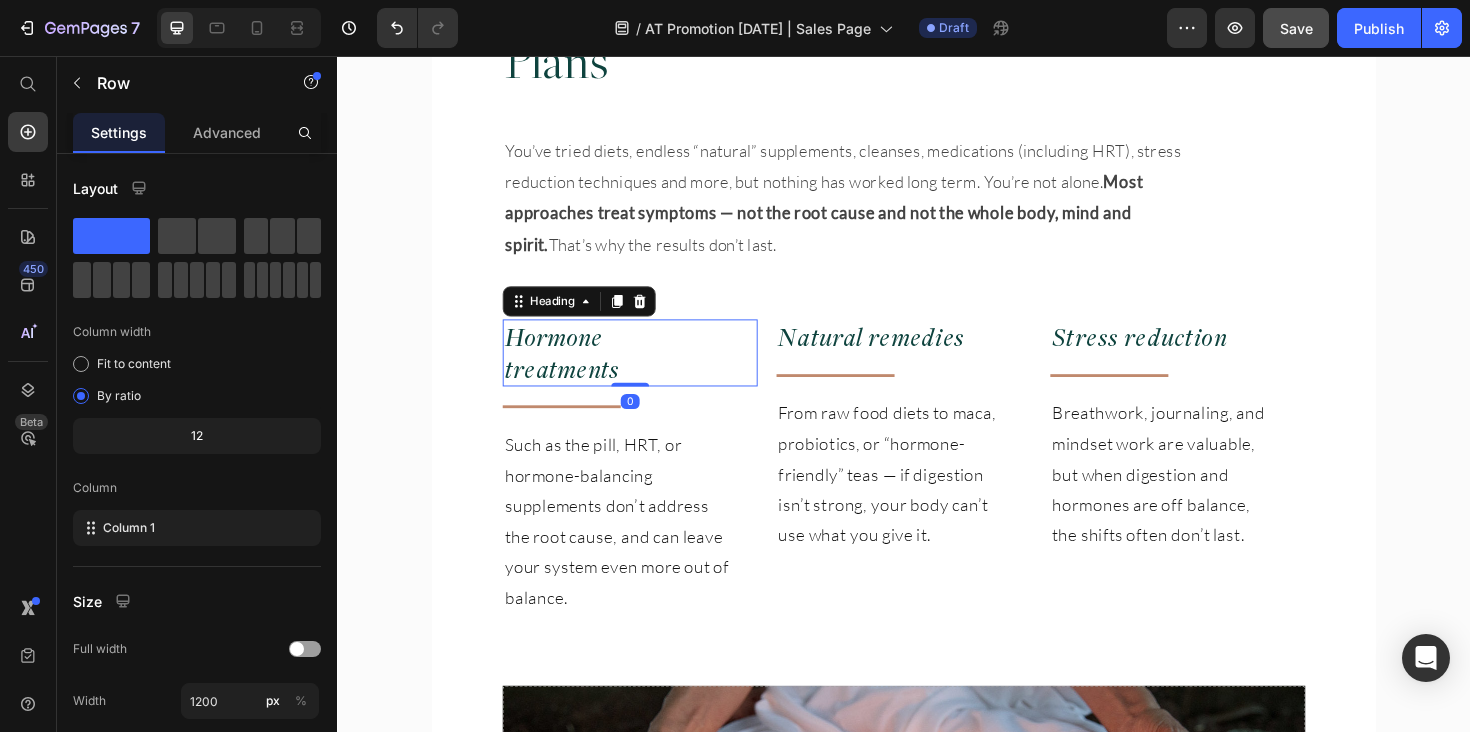 click on "Hormone treatments" at bounding box center [613, 370] 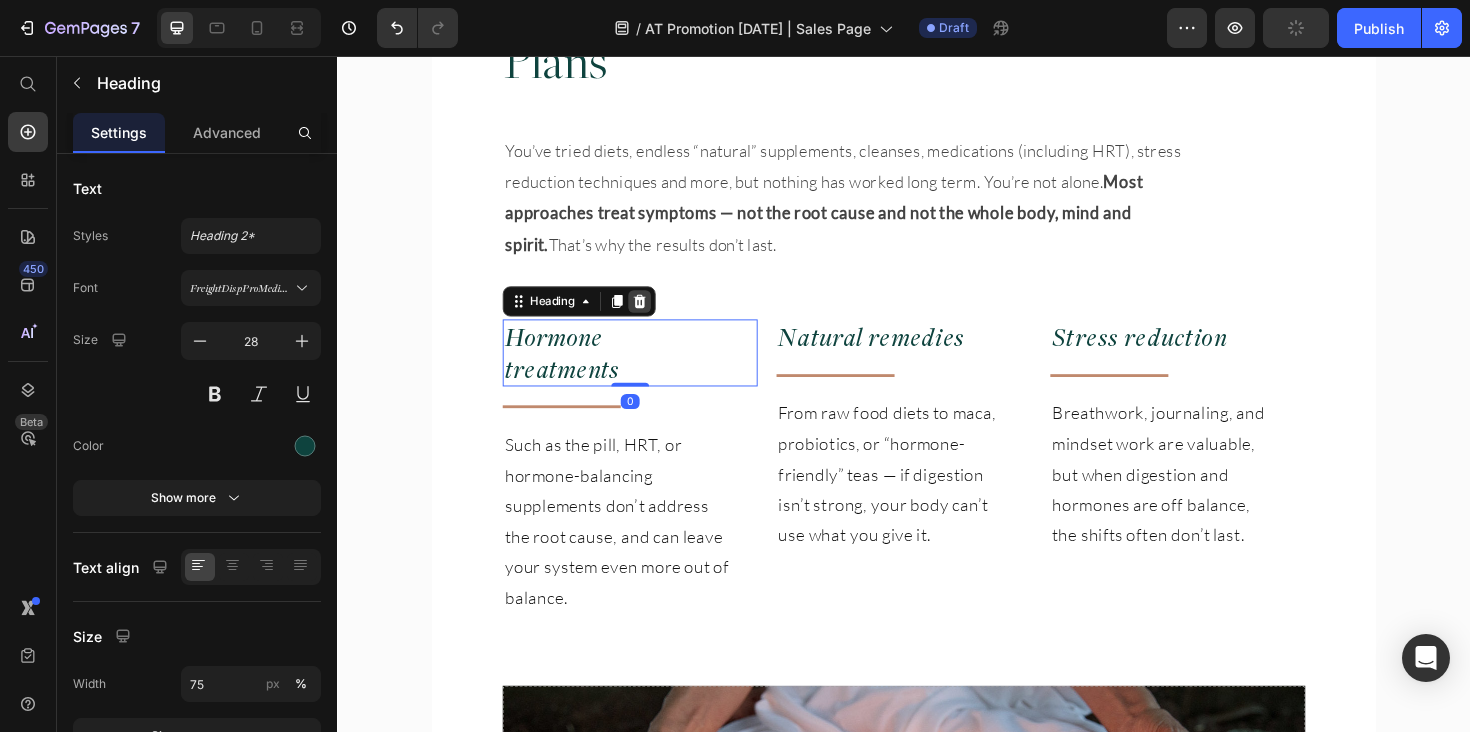 click 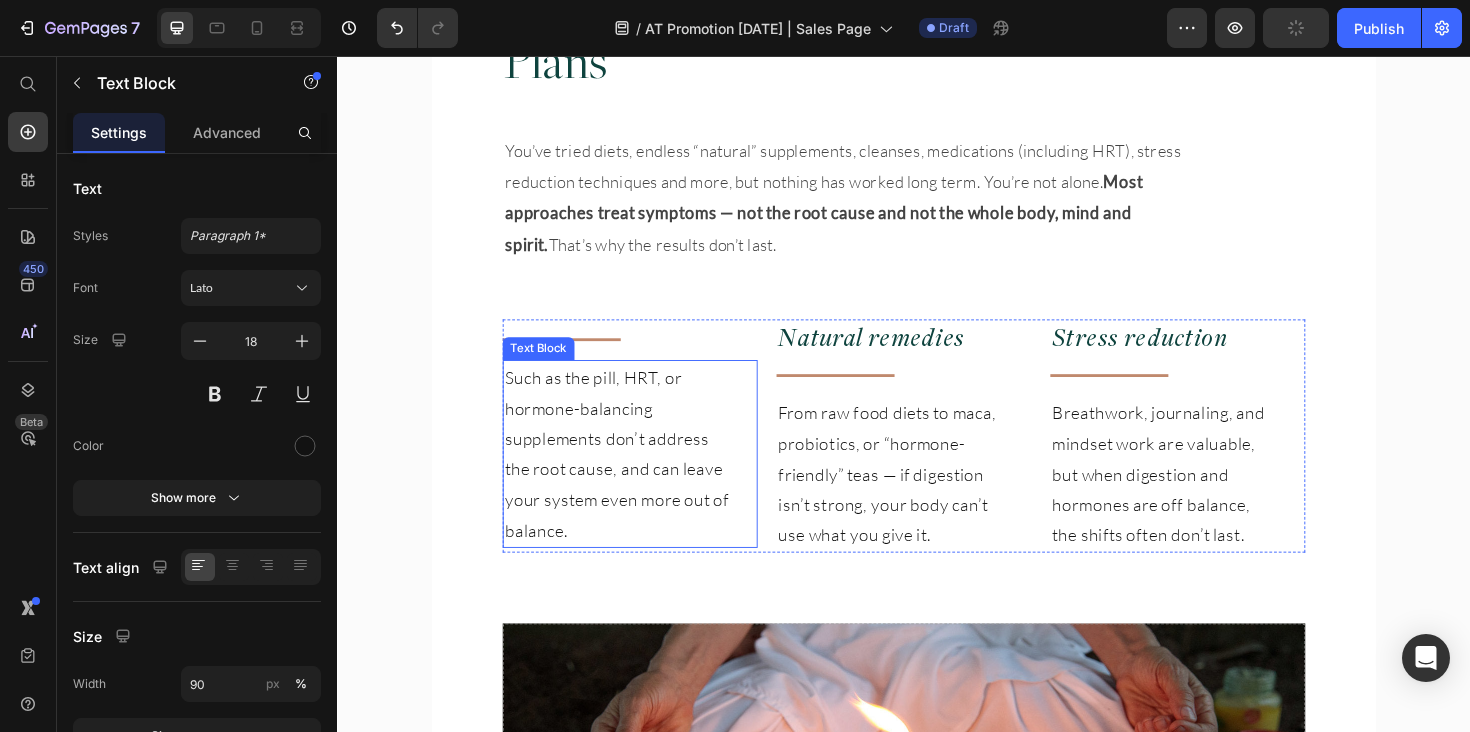 click on "Such as the pill, HRT, or hormone-balancing supplements don’t address the root cause, and can leave your system even more out of balance." at bounding box center [633, 477] 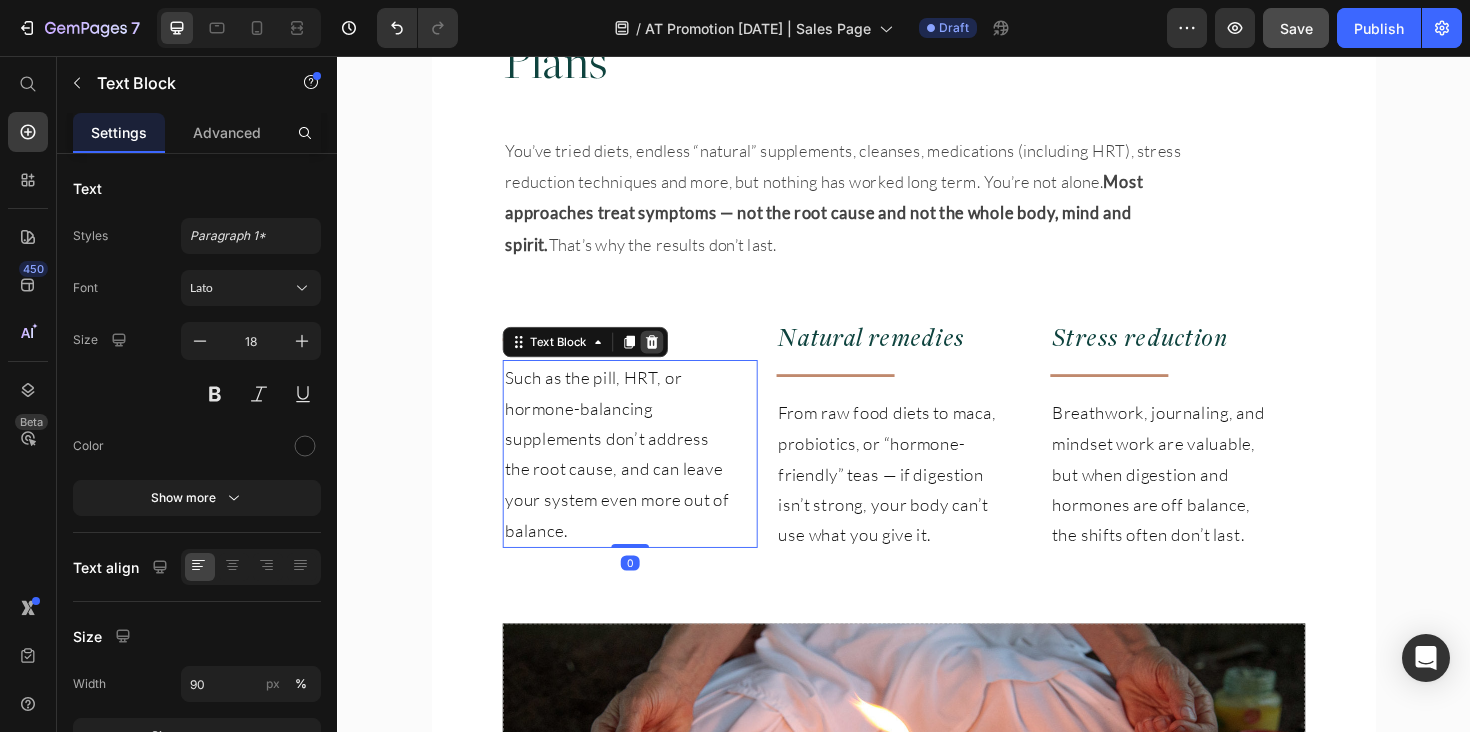 click at bounding box center [670, 359] 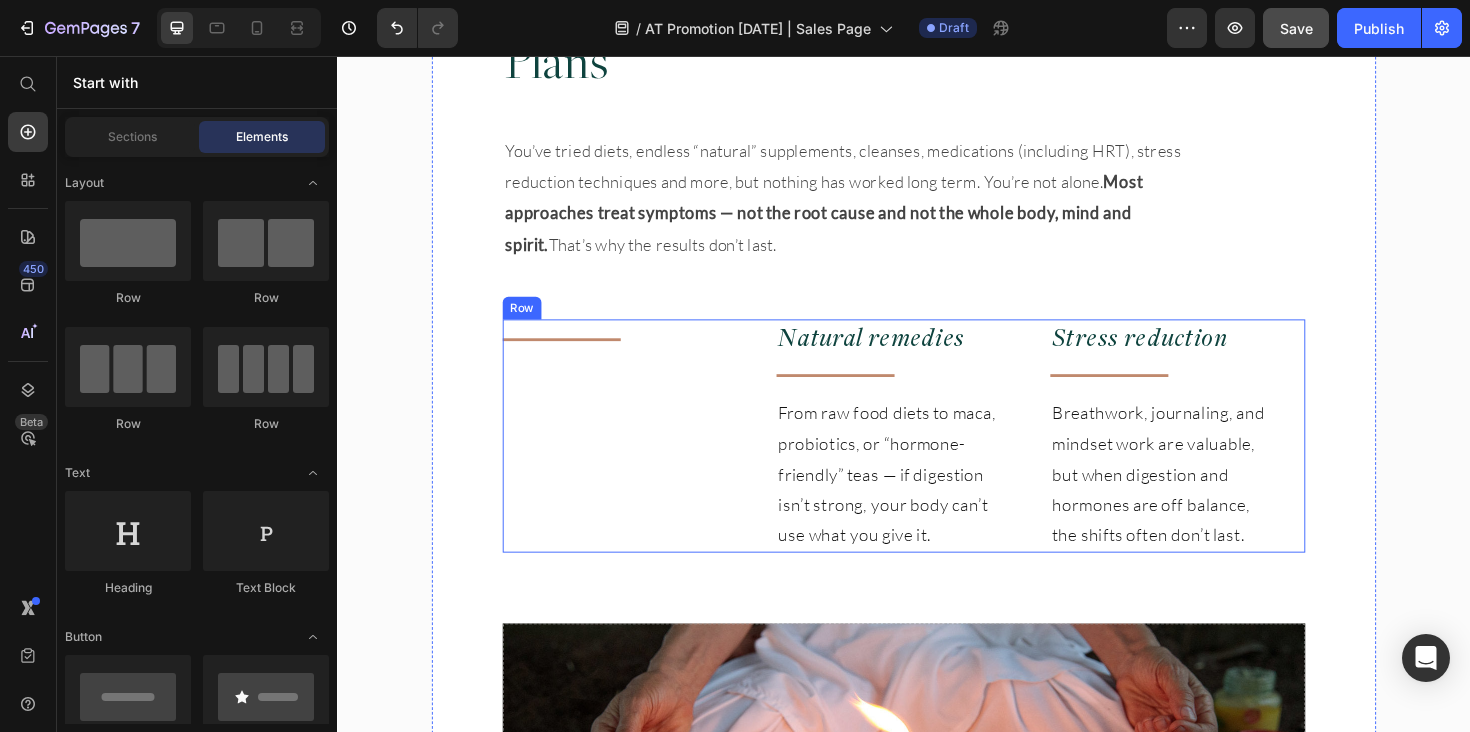 click on "Title Line" at bounding box center [647, 458] 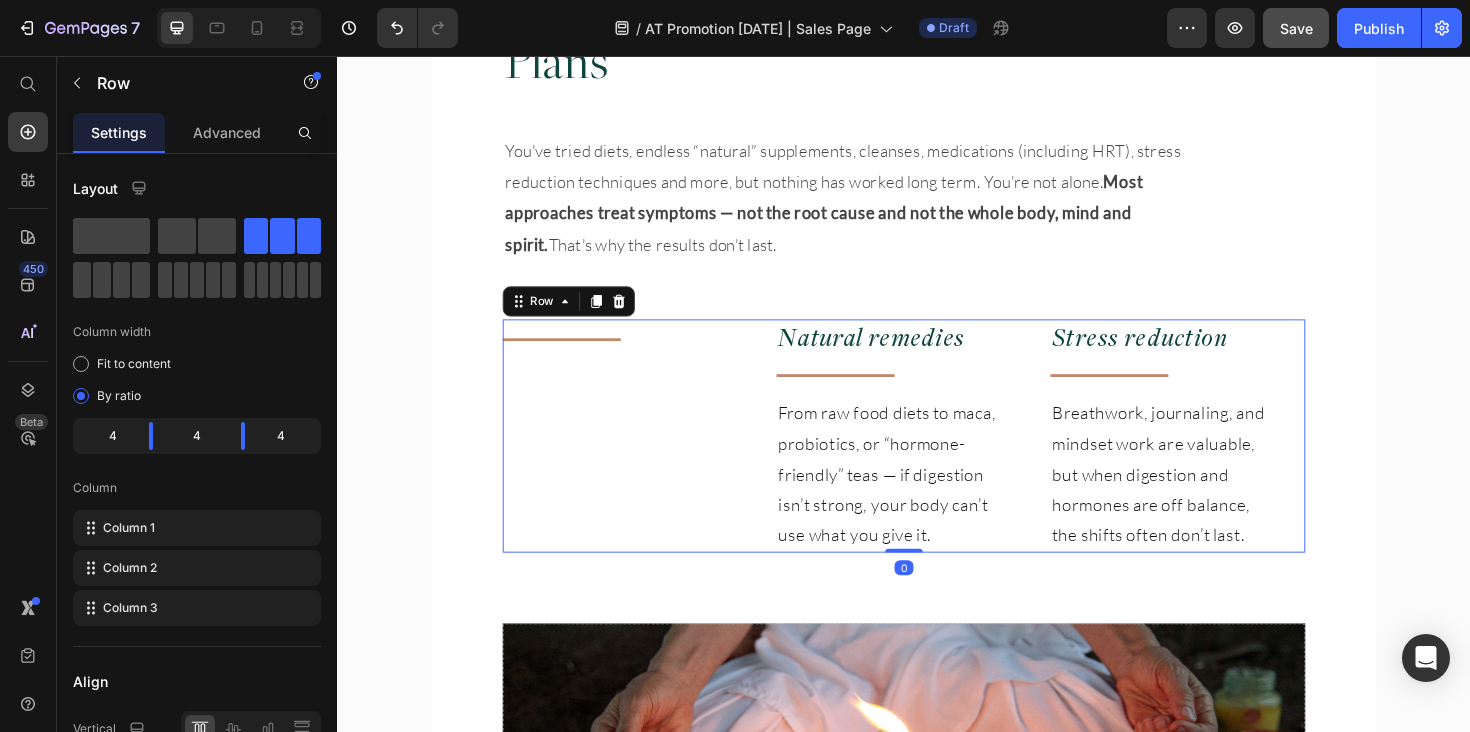 click on "Title Line" at bounding box center [647, 458] 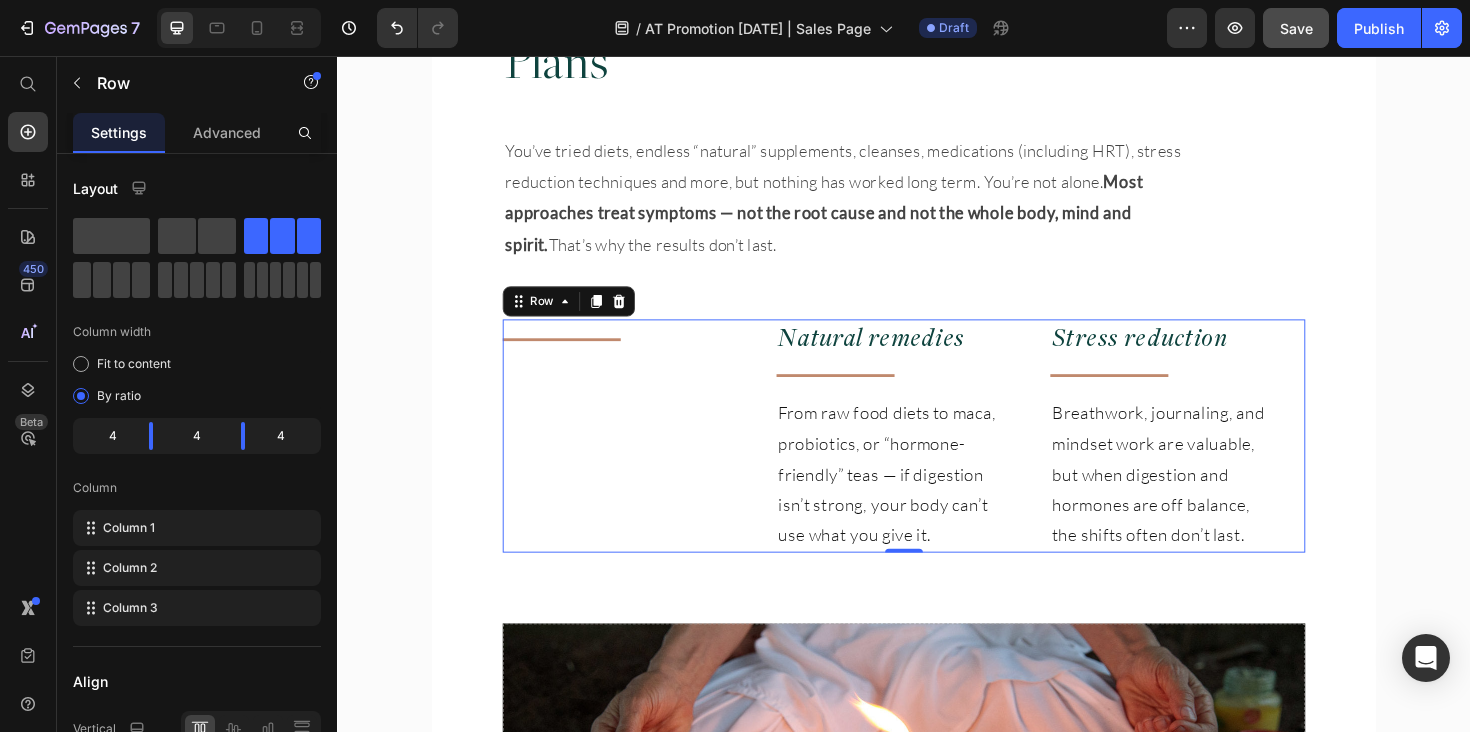 click on "Title Line" at bounding box center (647, 458) 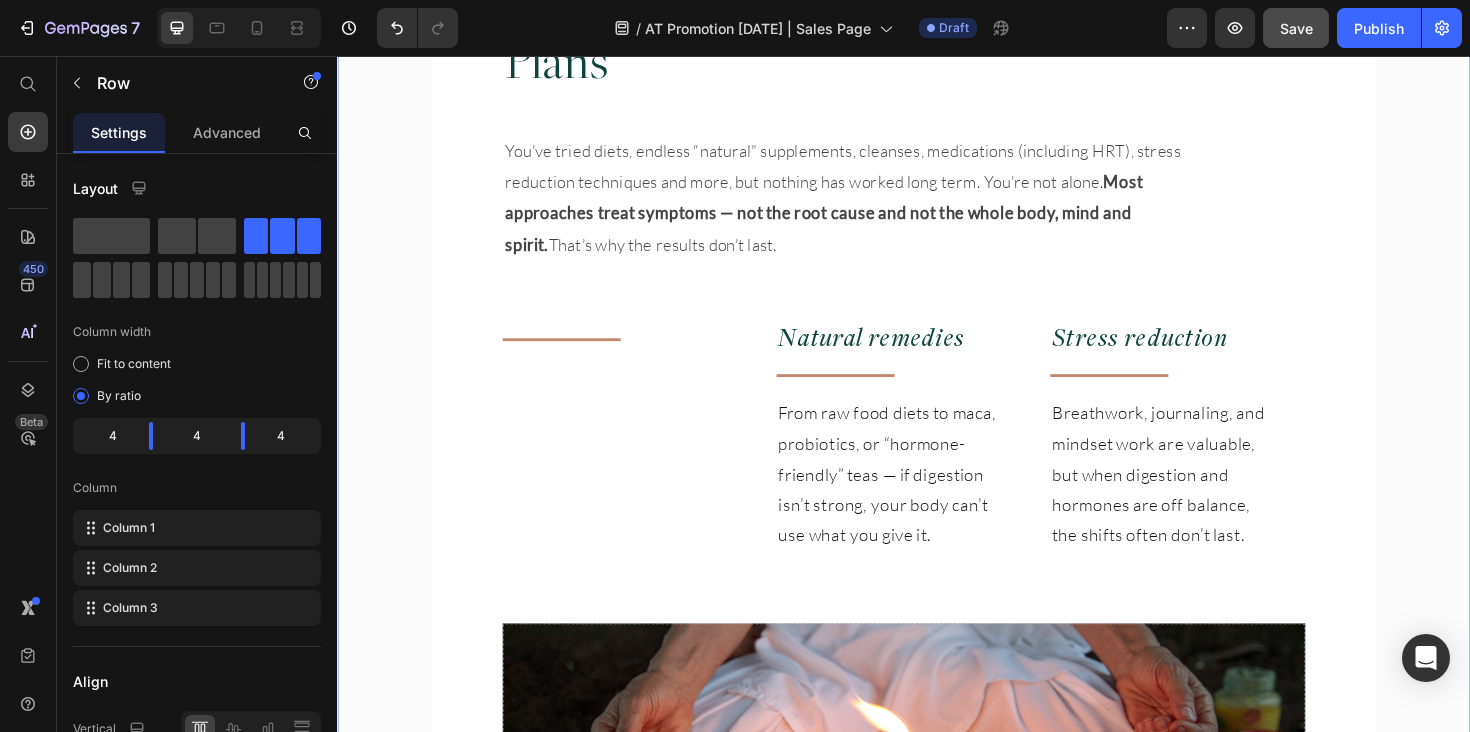 click on "Does This Sound Familiar? Heading You’re doing your best — eating well, trying supplements, following the “right” advice… but something still feels off.  Some days you're okay, but other days you’re drained, foggy, or overwhelmed, as if your body is working against you. Text Block
Digestive issues such as IBS, [MEDICAL_DATA], [MEDICAL_DATA], constipation or reflux , interrupting your life and causing embarrassment and pain.
Energy crashes, anxiety, or constant overwhelm  — even when you’re “doing everything right”.
[MEDICAL_DATA], PMS, or unpredictable cycles  leaving you exhausted and emotional.
Uncomfortable and irritating skin conditions such as [MEDICAL_DATA] and [MEDICAL_DATA].
[MEDICAL_DATA] disorders or fatigue  that never fully resolves.
A sense of disconnection from your body  — as if something’s off but hard to explain.
You’ve tried it all  — nothing has worked long-term. Item List Row" at bounding box center [937, 528] 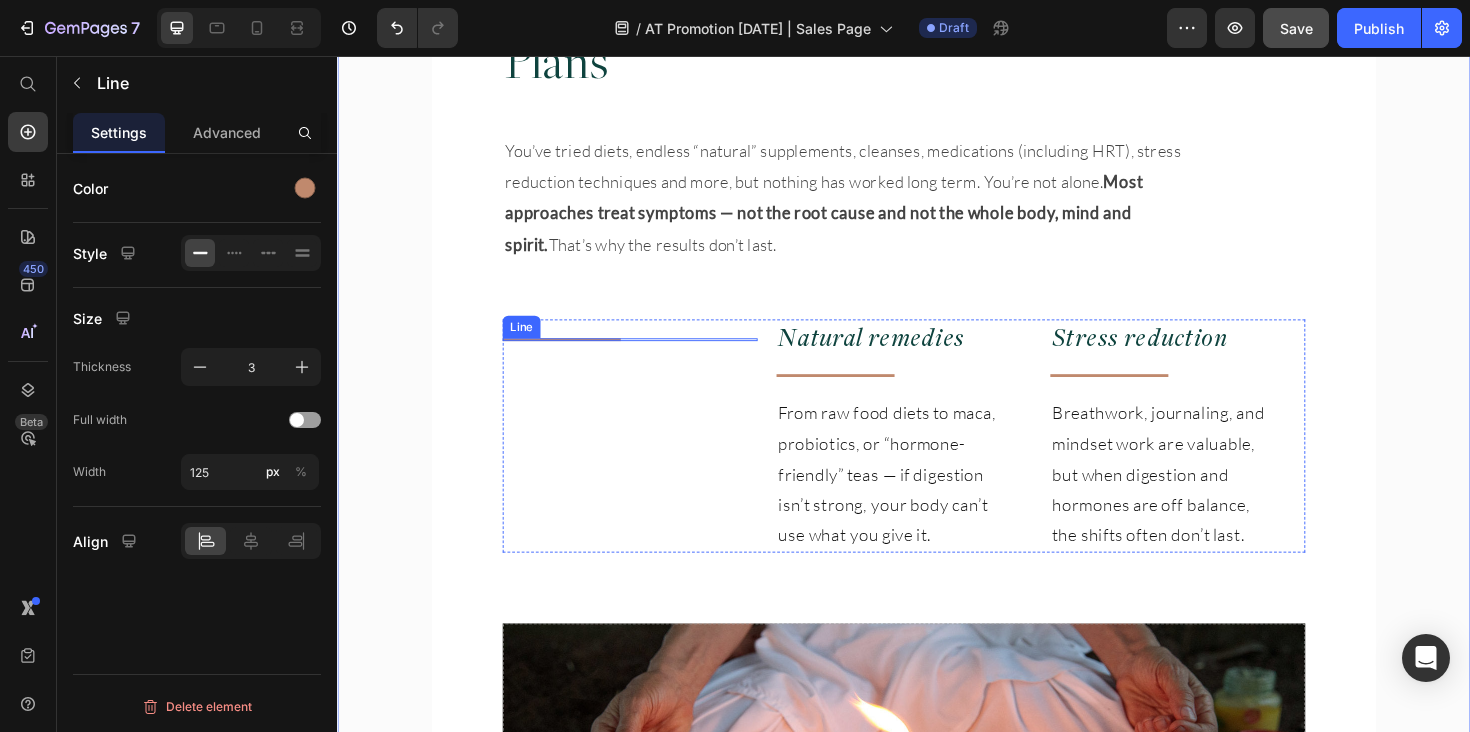 click on "Title Line" at bounding box center [647, 458] 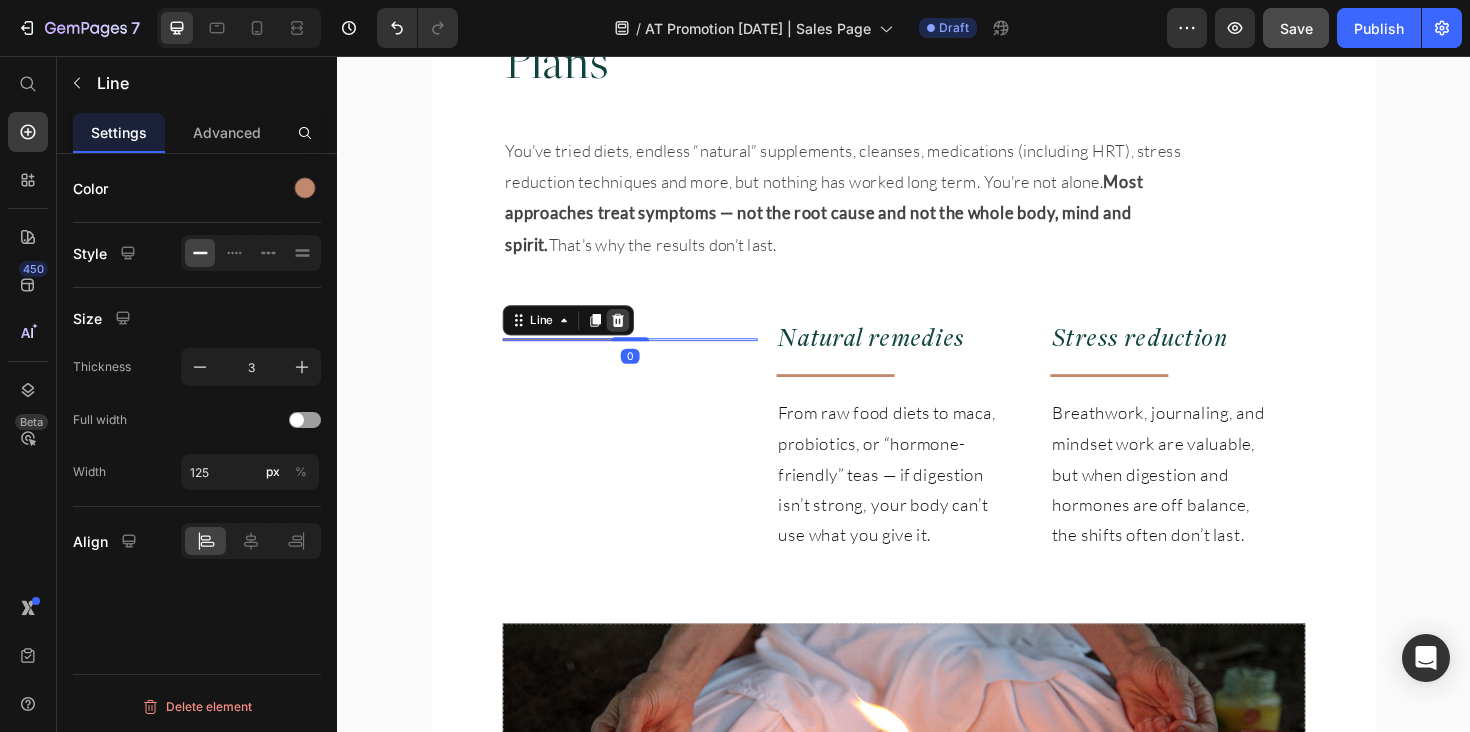 click 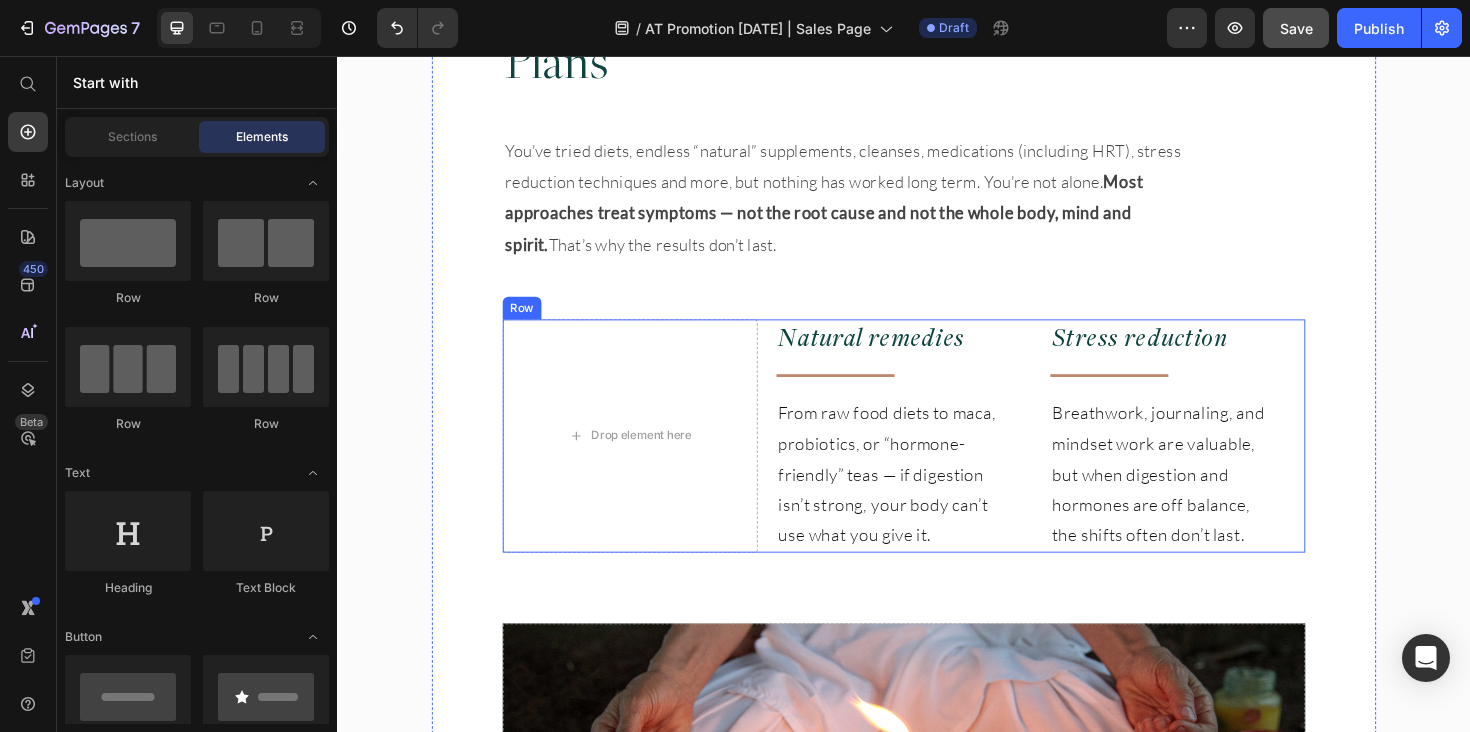 click on "Drop element here Natural remedies Heading                Title Line From raw food diets to maca, probiotics, or “hormone-friendly” teas — if digestion isn’t strong, your body can’t use what you give it. Text Block Stress reduction Heading                Title Line Breathwork, journaling, and mindset work are valuable, but when digestion and hormones are off balance, the shifts often don’t last. Text Block Row" at bounding box center [937, 458] 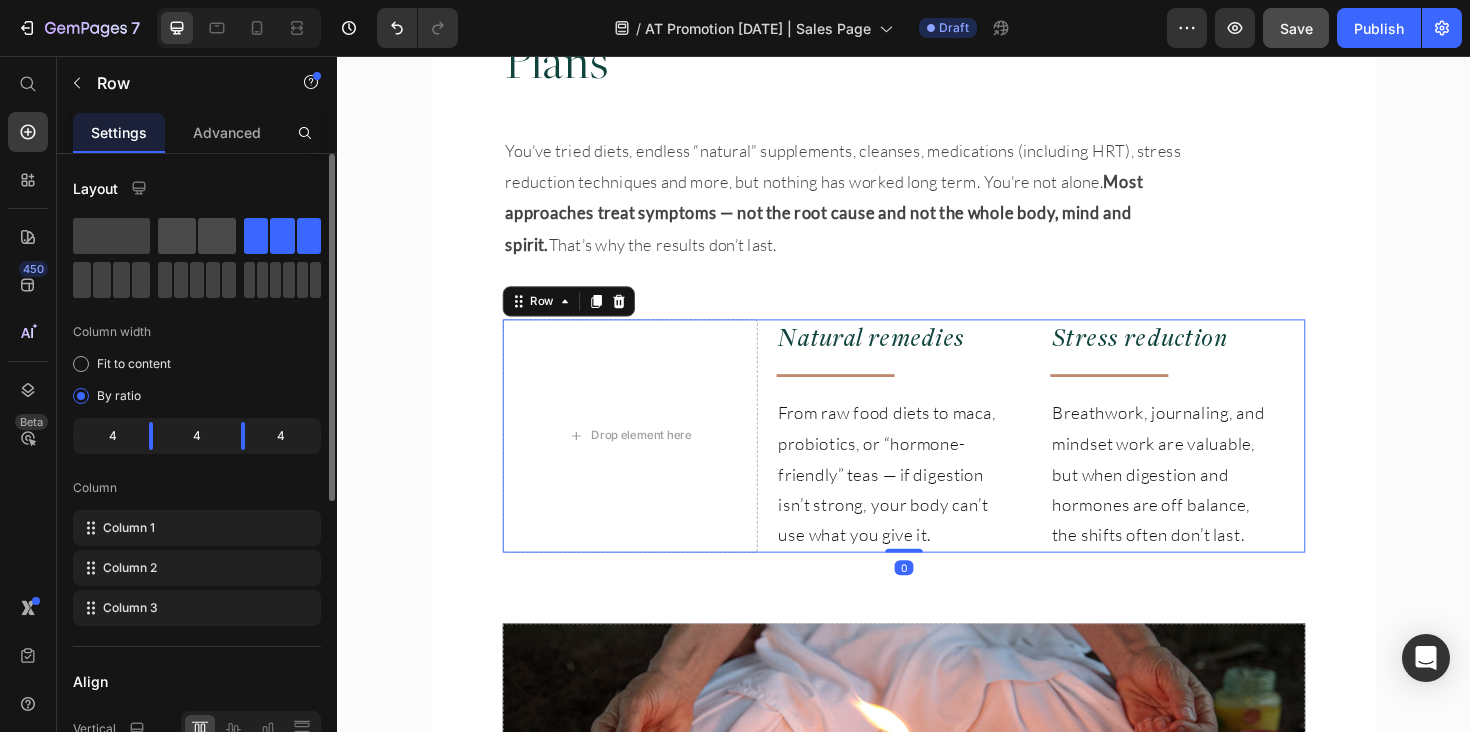 click 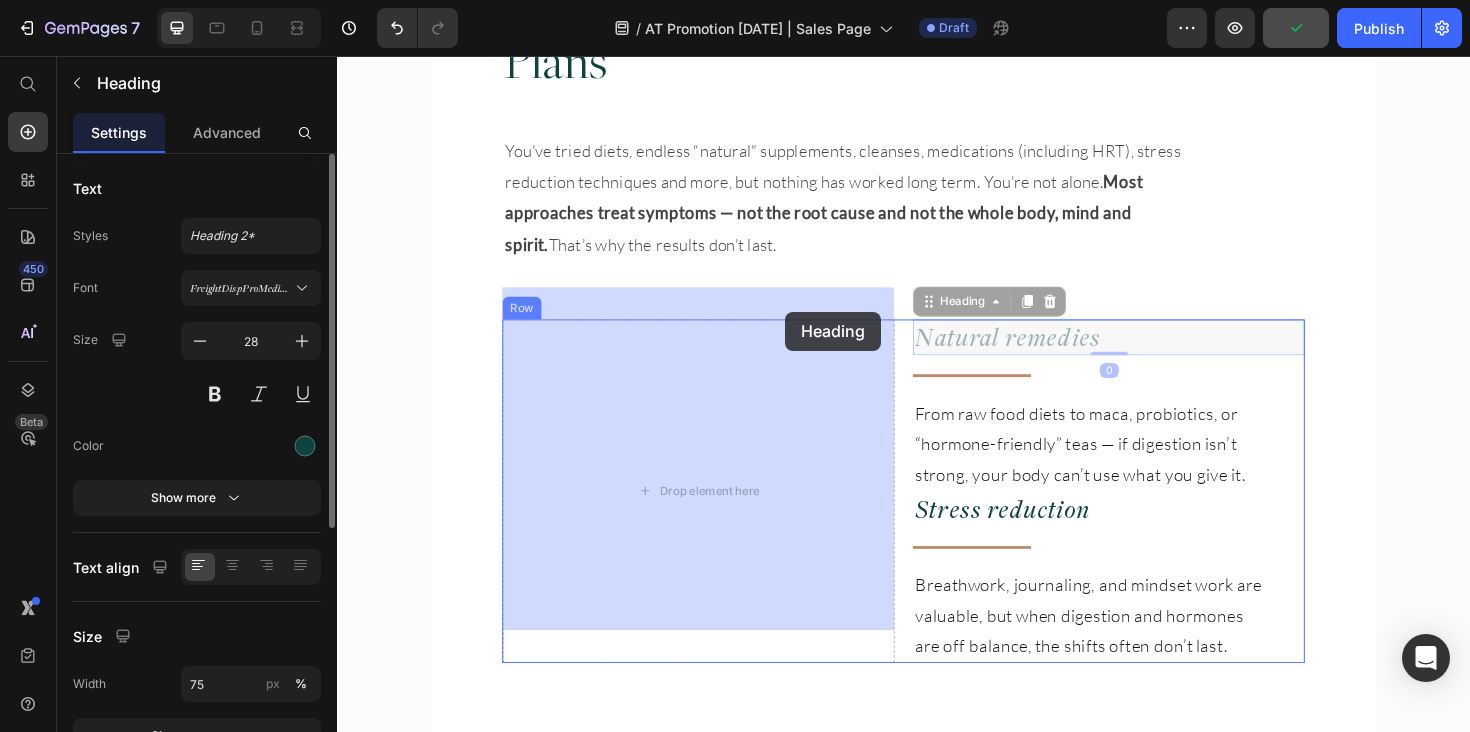 drag, startPoint x: 1044, startPoint y: 318, endPoint x: 820, endPoint y: 327, distance: 224.18073 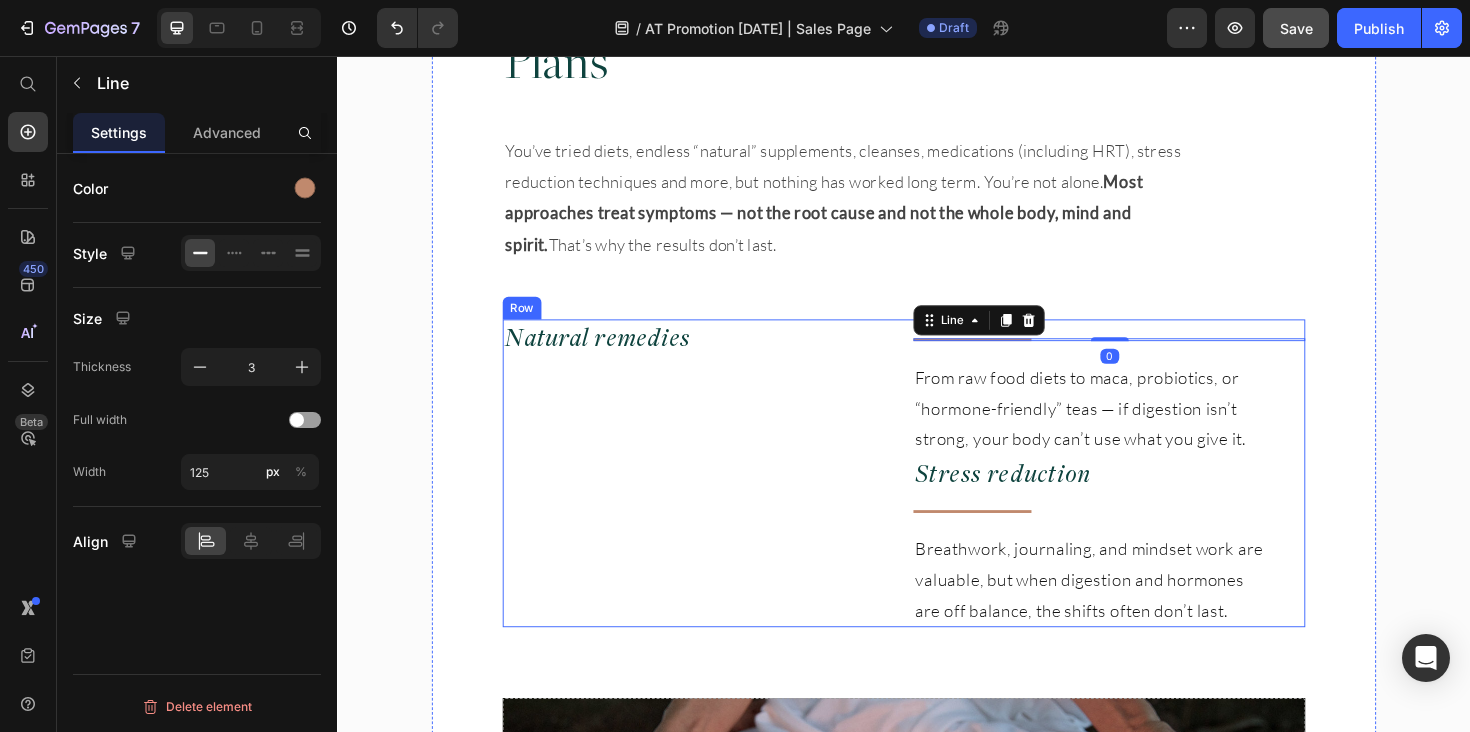 click on "Title Line   0 From raw food diets to maca, probiotics, or “hormone-friendly” teas — if digestion isn’t strong, your body can’t use what you give it. Text Block Stress reduction Heading                Title Line Breathwork, journaling, and mindset work are valuable, but when digestion and hormones are off balance, the shifts often don’t last. Text Block" at bounding box center (1154, 498) 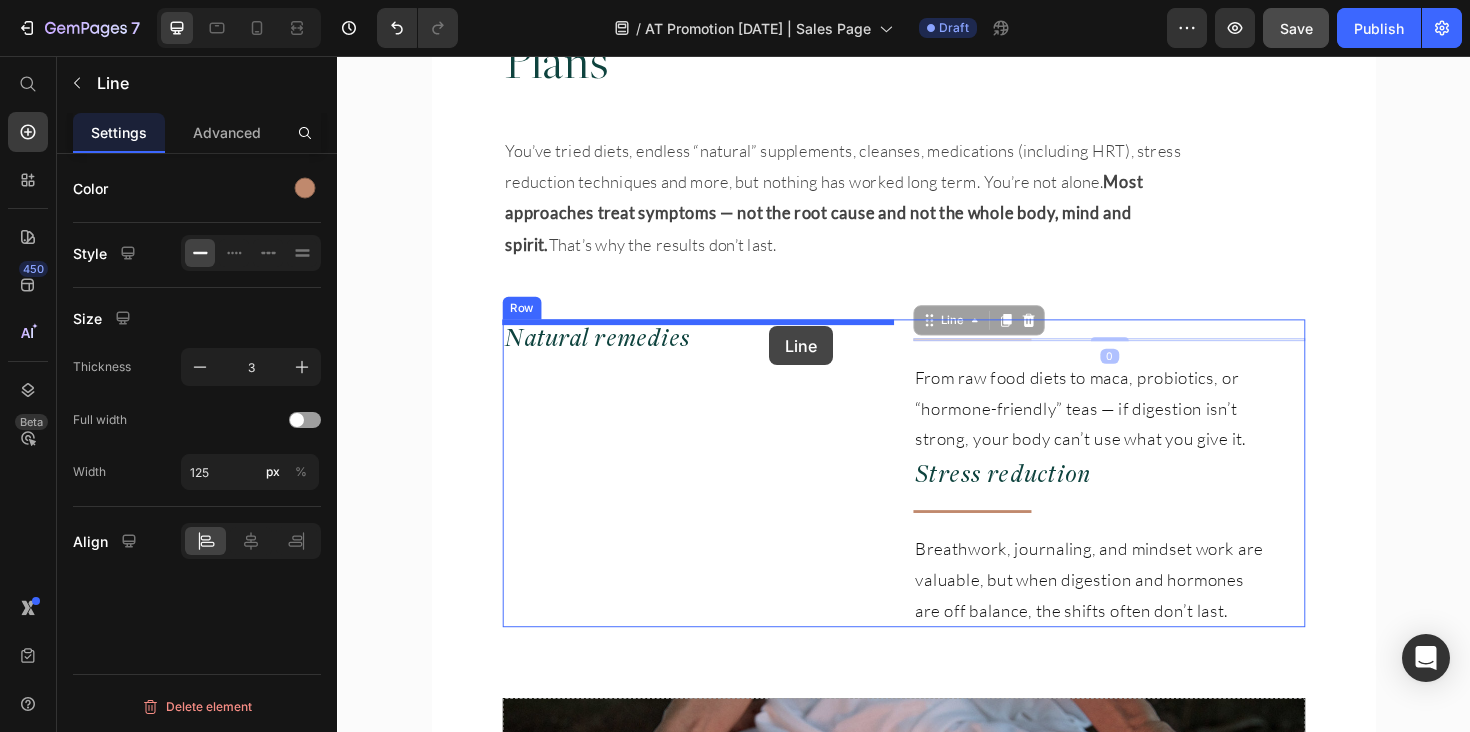 drag, startPoint x: 984, startPoint y: 302, endPoint x: 795, endPoint y: 342, distance: 193.18643 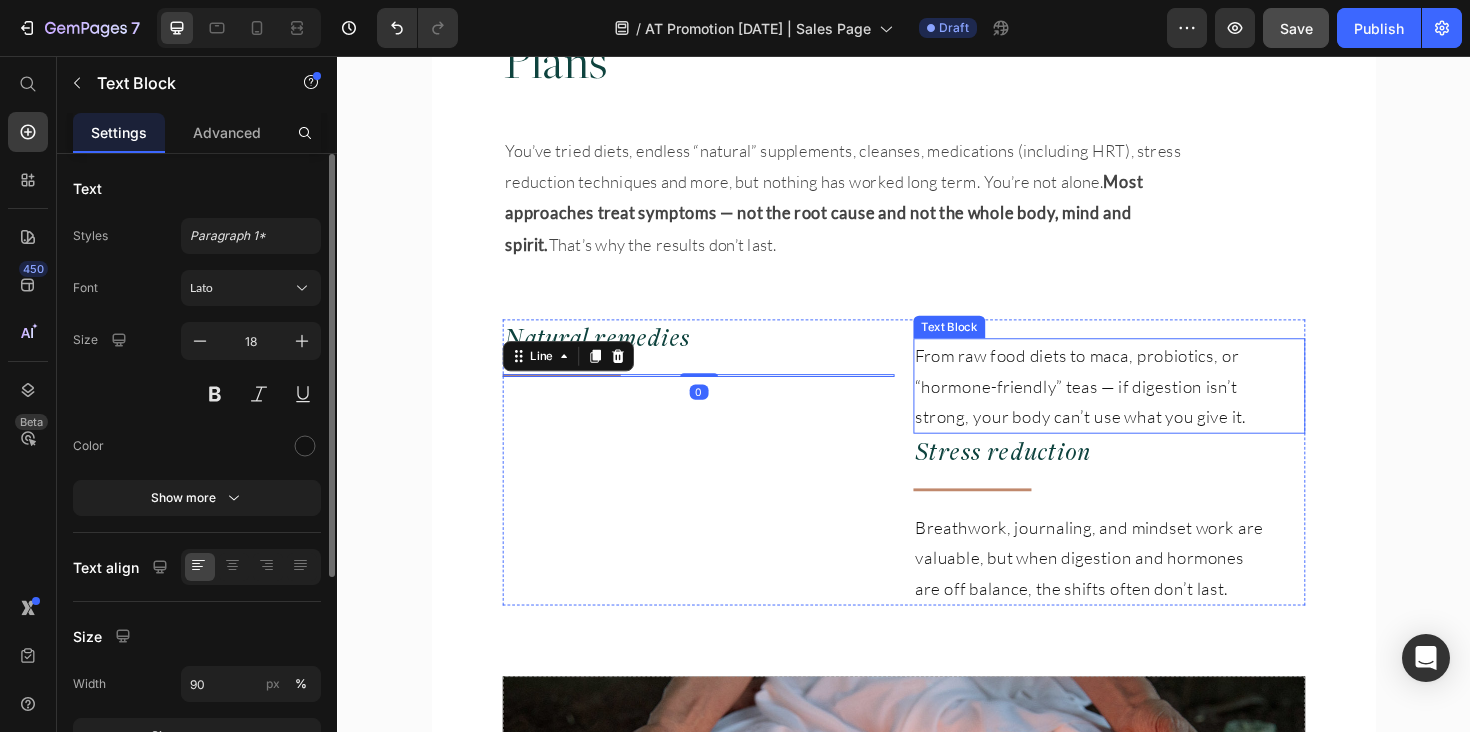 click on "From raw food diets to maca, probiotics, or “hormone-friendly” teas — if digestion isn’t strong, your body can’t use what you give it." at bounding box center [1134, 405] 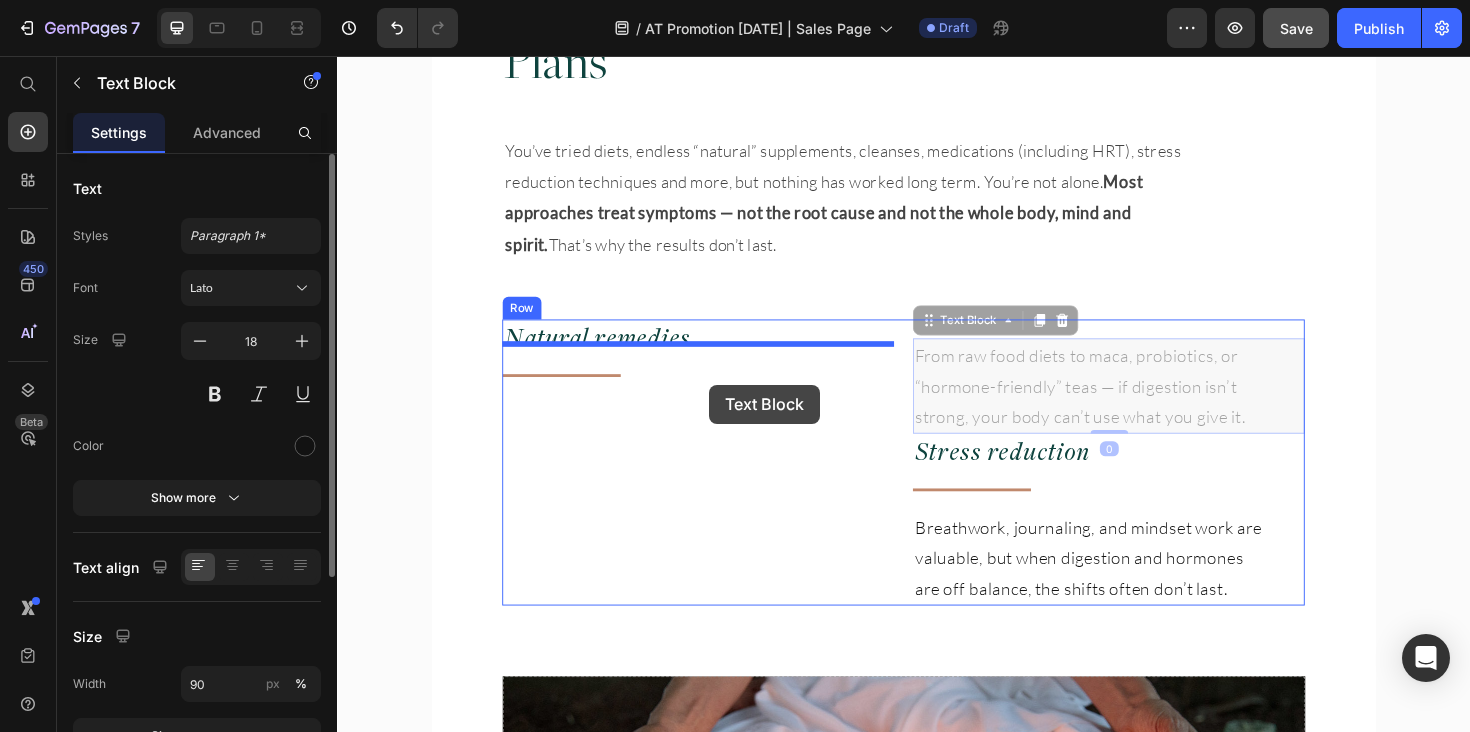 drag, startPoint x: 989, startPoint y: 304, endPoint x: 731, endPoint y: 404, distance: 276.702 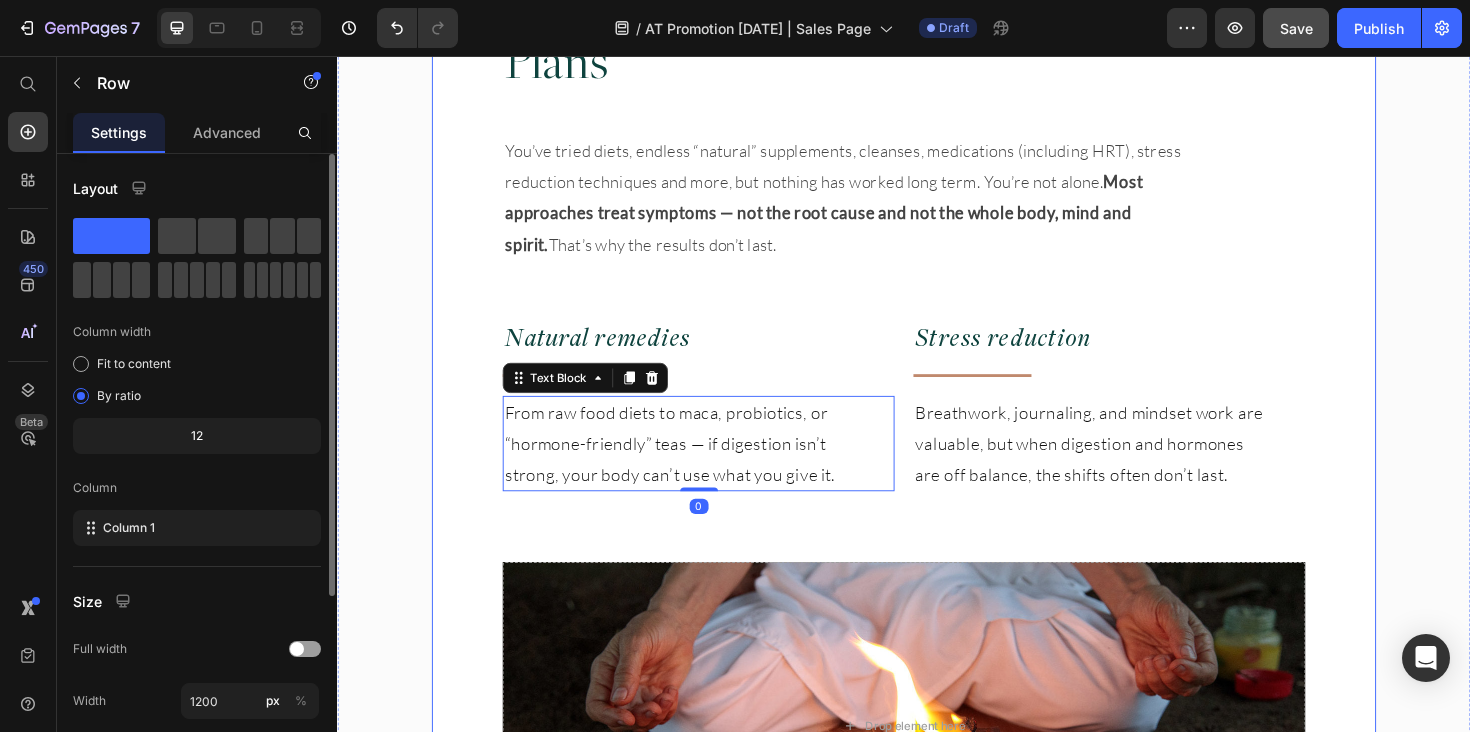 click on "The Hidden Flaw in Most Health Plans Heading You’ve tried diets, endless “natural” supplements, cleanses, medications (including HRT), stress reduction techniques and more, but nothing has worked long term. You’re not alone.   Most approaches treat symptoms — not the root cause and not the whole body, mind and spirit.  That’s why the results don’t last. Text Block Natural remedies Heading                Title Line From raw food diets to maca, probiotics, or “hormone-friendly” teas — if digestion isn’t strong, your body can’t use what you give it. Text Block   0 Stress reduction Heading                Title Line Breathwork, journaling, and mindset work are valuable, but when digestion and hormones are off balance, the shifts often don’t last. Text Block Row
Drop element here Row Healing isn’t about doing more, it’s about giving your body what it truly needs.   That’s why lasting healing starts with Agni — the fire of digestion, transformation and vitality." at bounding box center (937, 515) 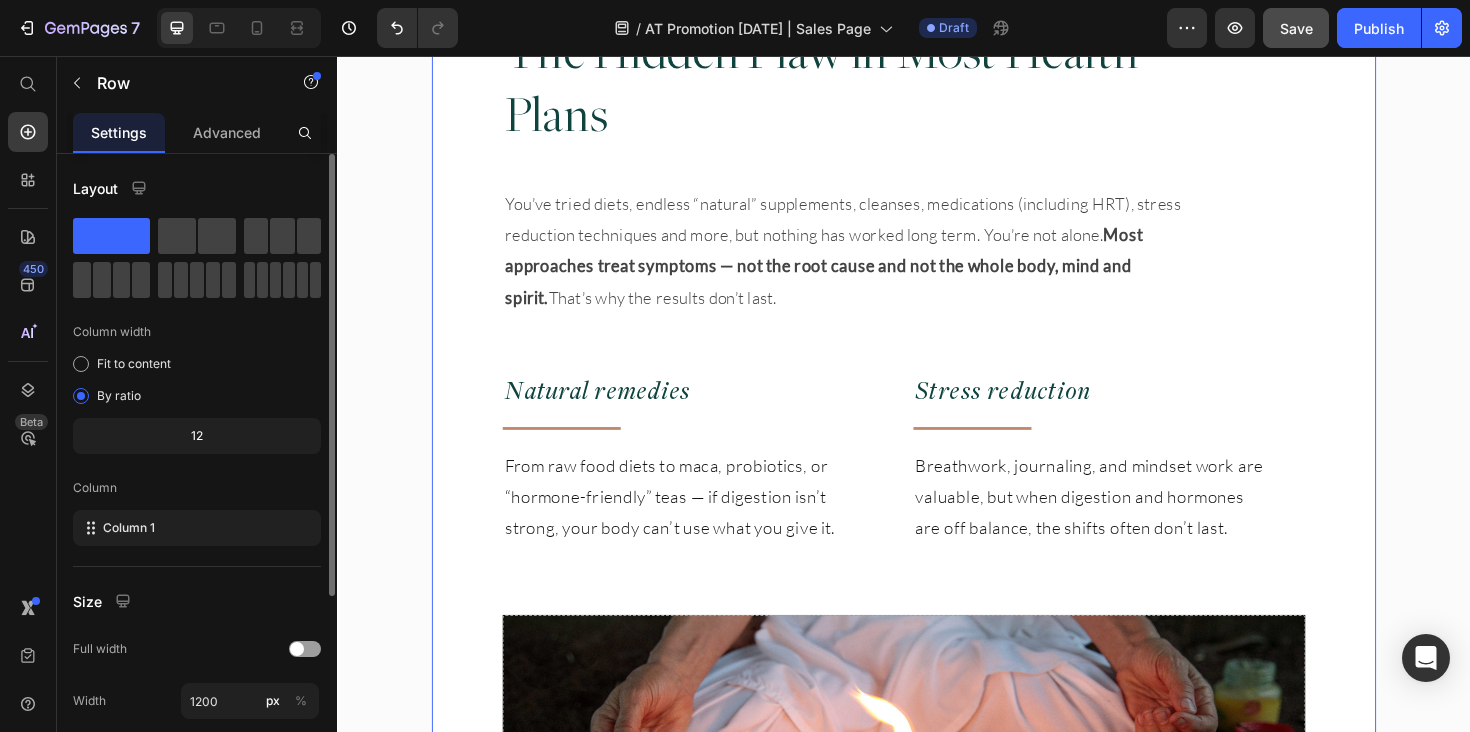scroll, scrollTop: 2440, scrollLeft: 0, axis: vertical 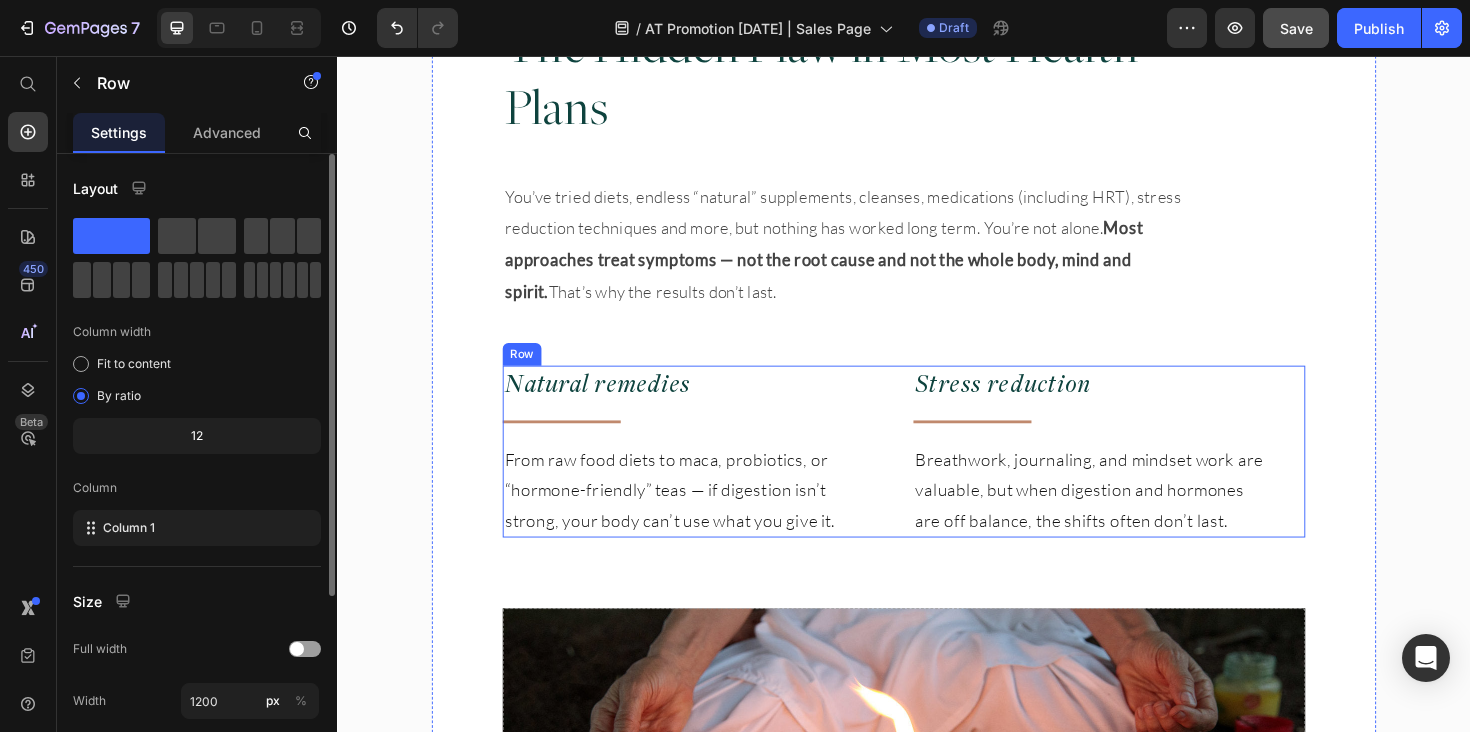 click on "Natural remedies Heading                Title Line From raw food diets to maca, probiotics, or “hormone-friendly” teas — if digestion isn’t strong, your body can’t use what you give it. Text Block Stress reduction Heading                Title Line Breathwork, journaling, and mindset work are valuable, but when digestion and hormones are off balance, the shifts often don’t last. Text Block Row" at bounding box center (937, 475) 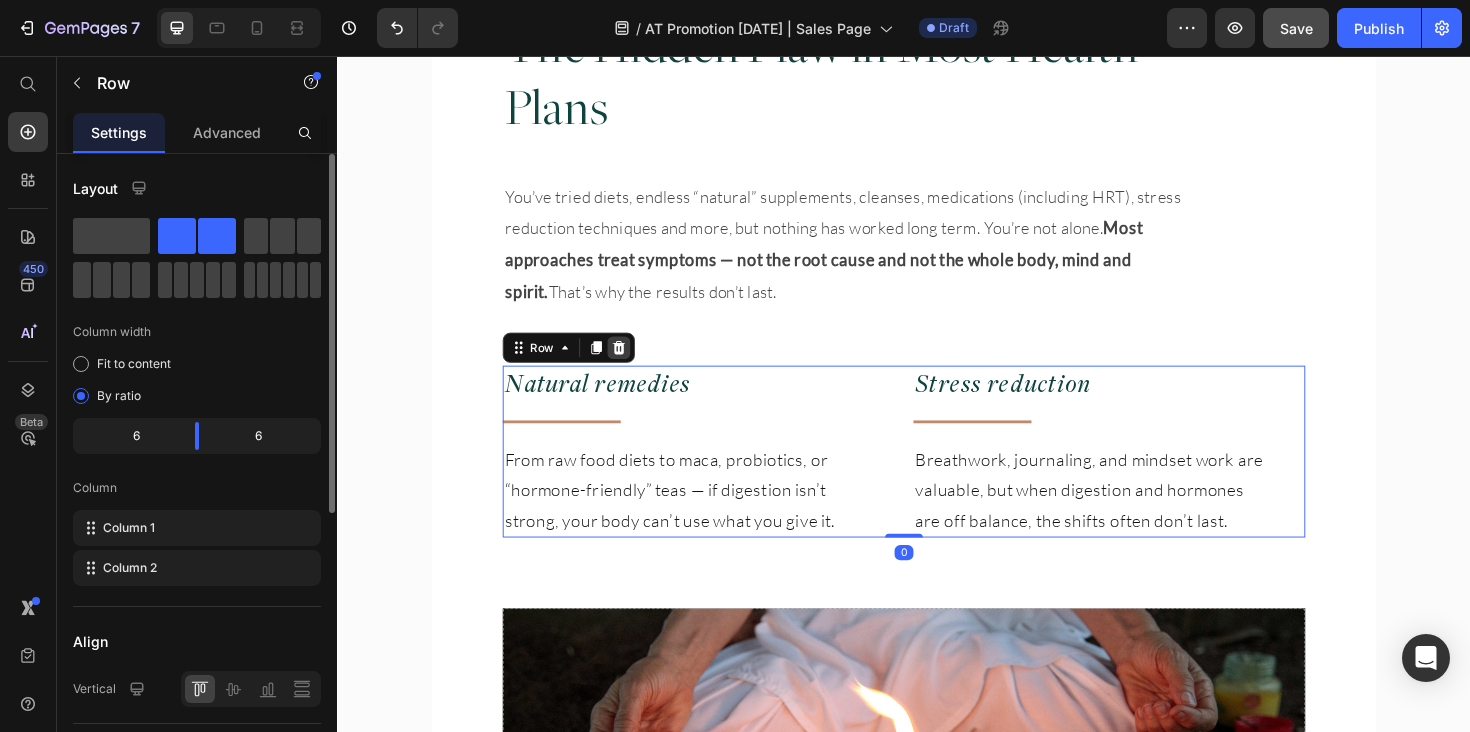 click 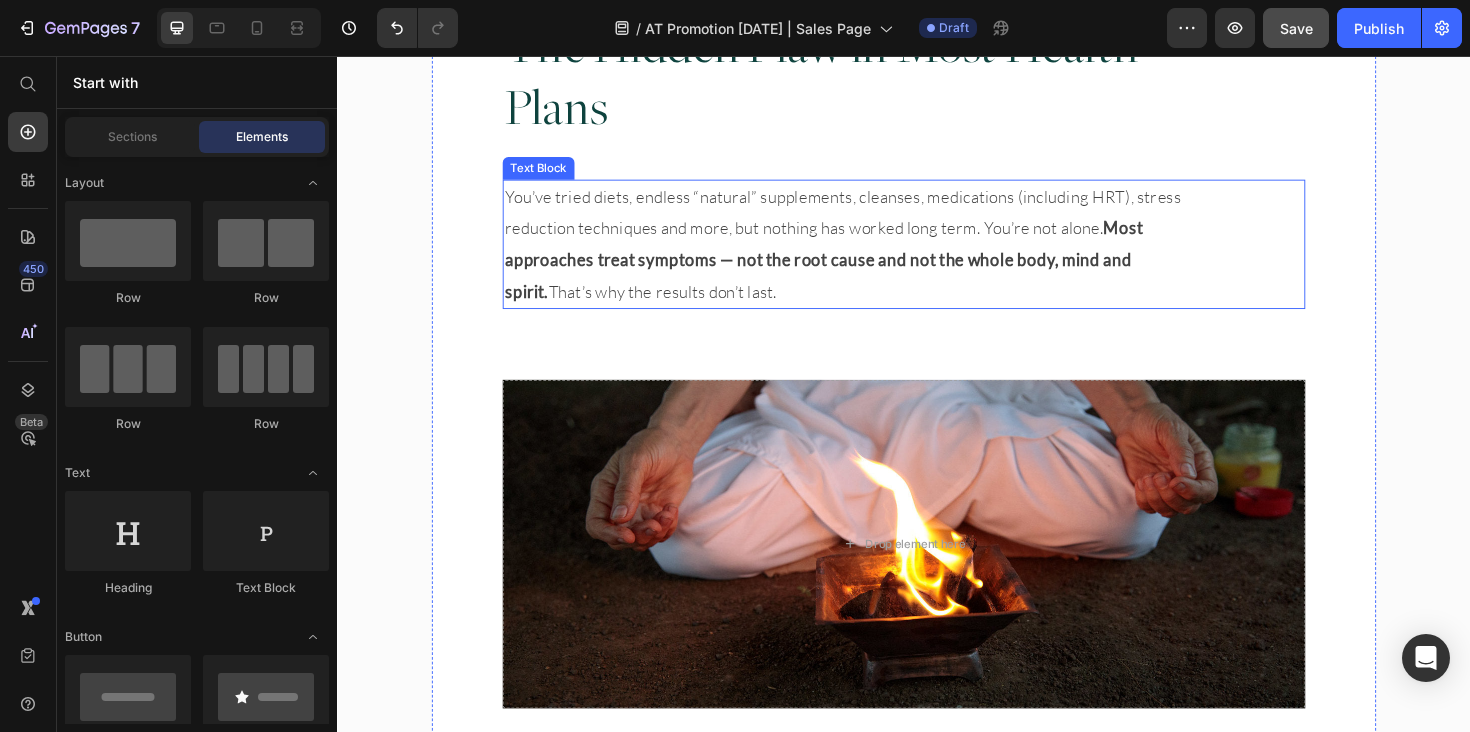 click on "You’ve tried diets, endless “natural” supplements, cleanses, medications (including HRT), stress reduction techniques and more, but nothing has worked long term. You’re not alone.   Most approaches treat symptoms — not the root cause and not the whole body, mind and spirit.  That’s why the results don’t last." at bounding box center (873, 256) 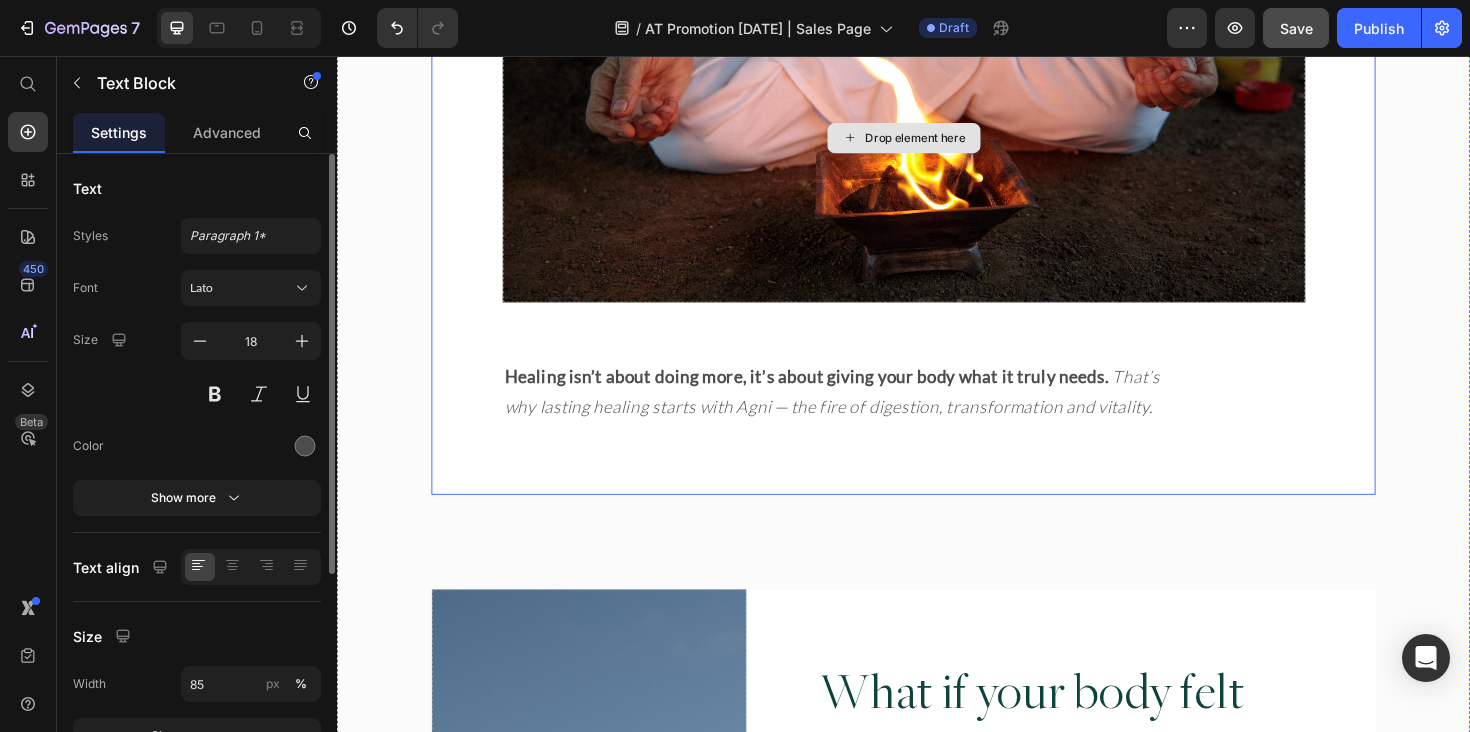 scroll, scrollTop: 2906, scrollLeft: 0, axis: vertical 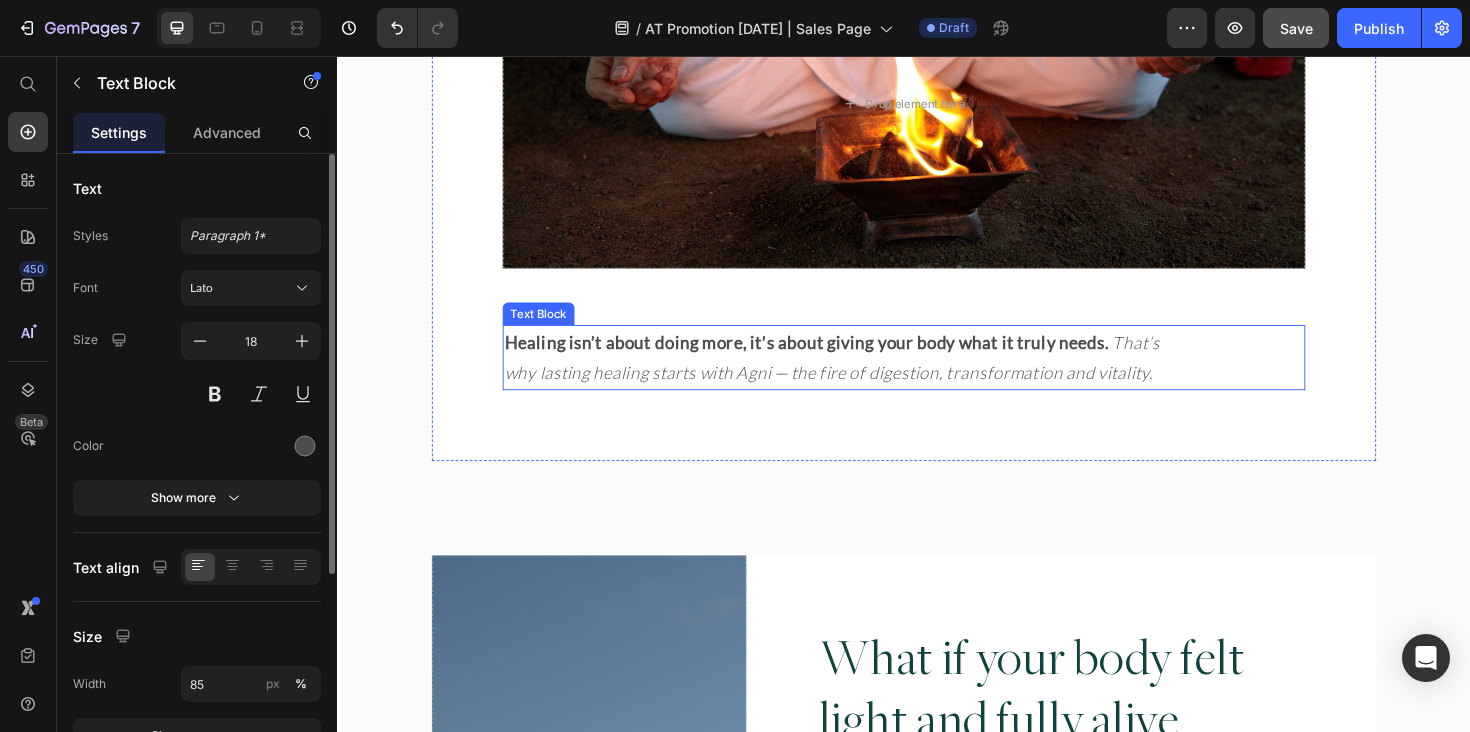 click on "That’s why lasting healing starts with Agni — the fire of digestion, transformation and vitality." at bounding box center [861, 375] 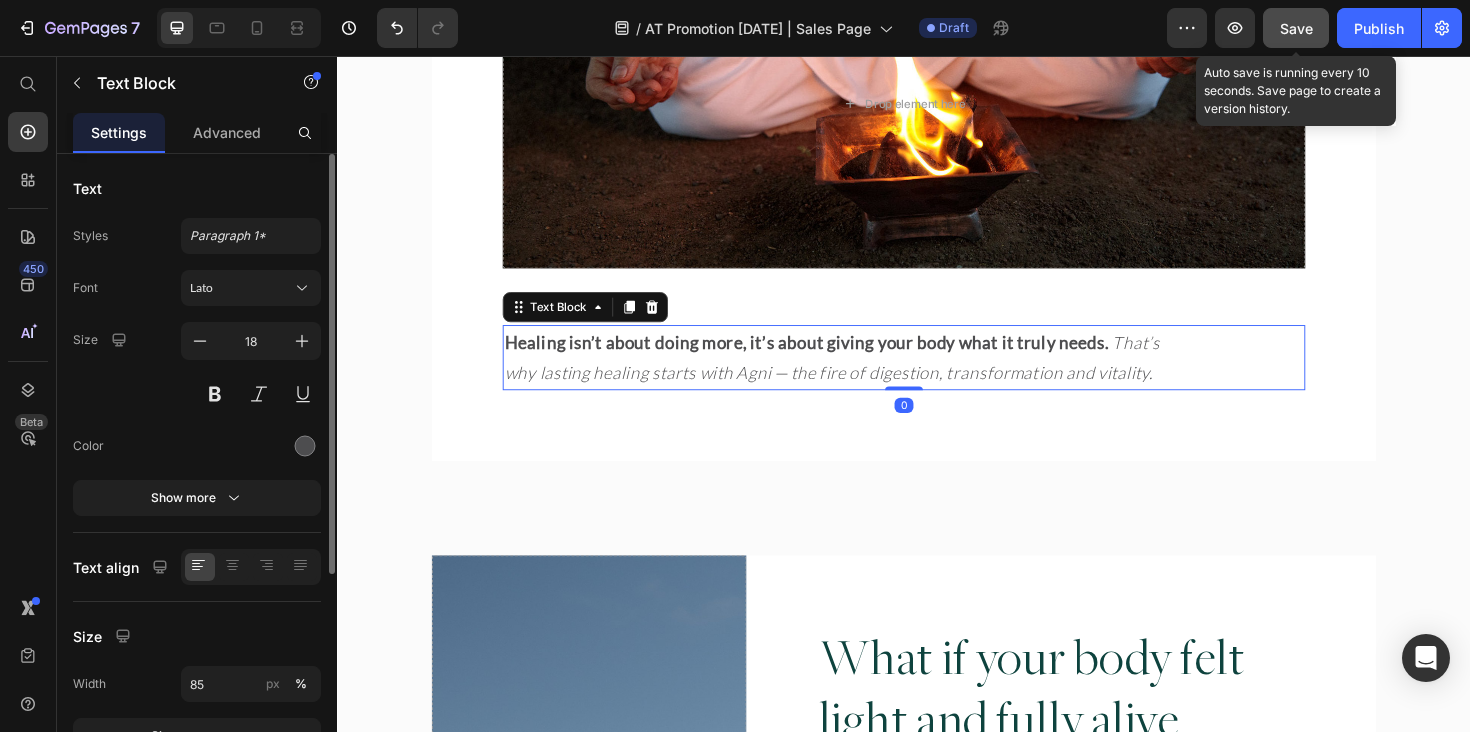 click on "Save" 